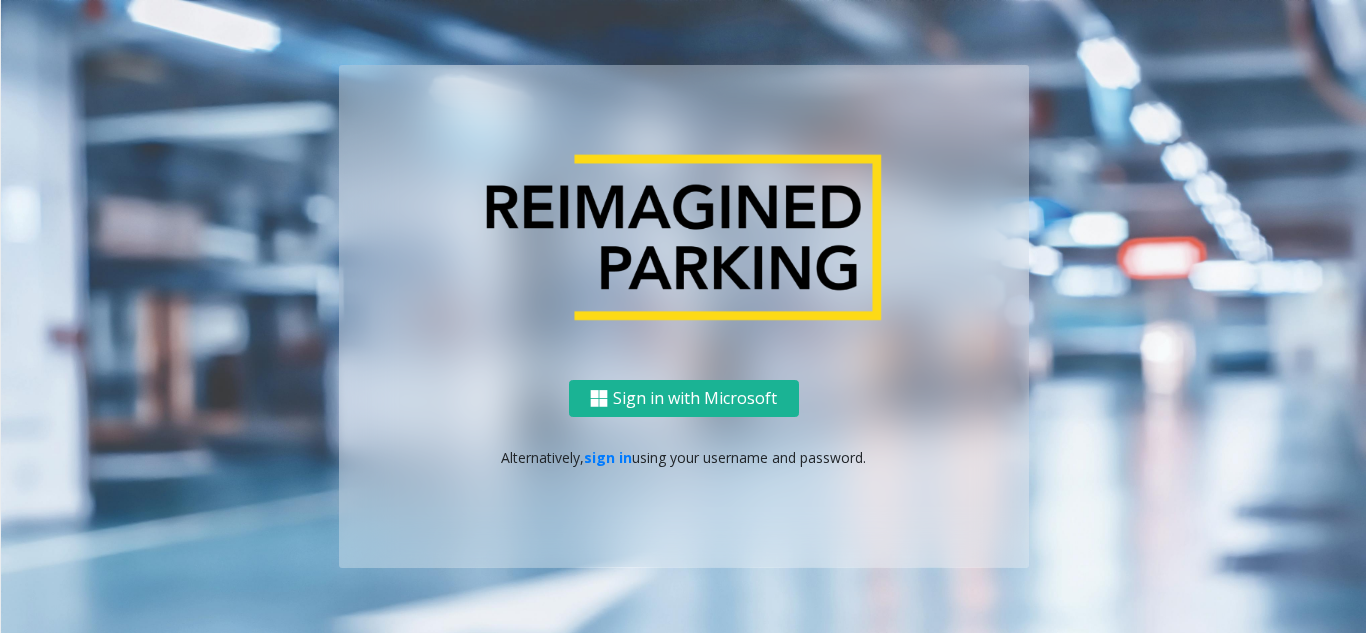 scroll, scrollTop: 0, scrollLeft: 0, axis: both 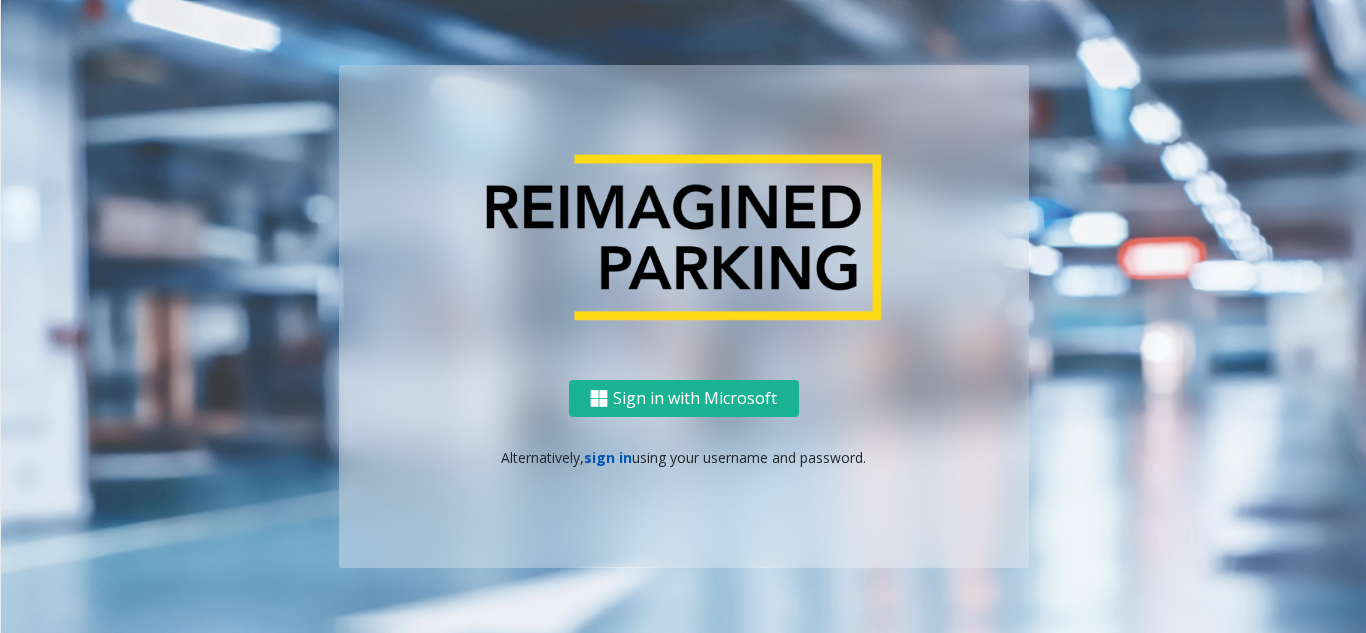 click on "sign in" 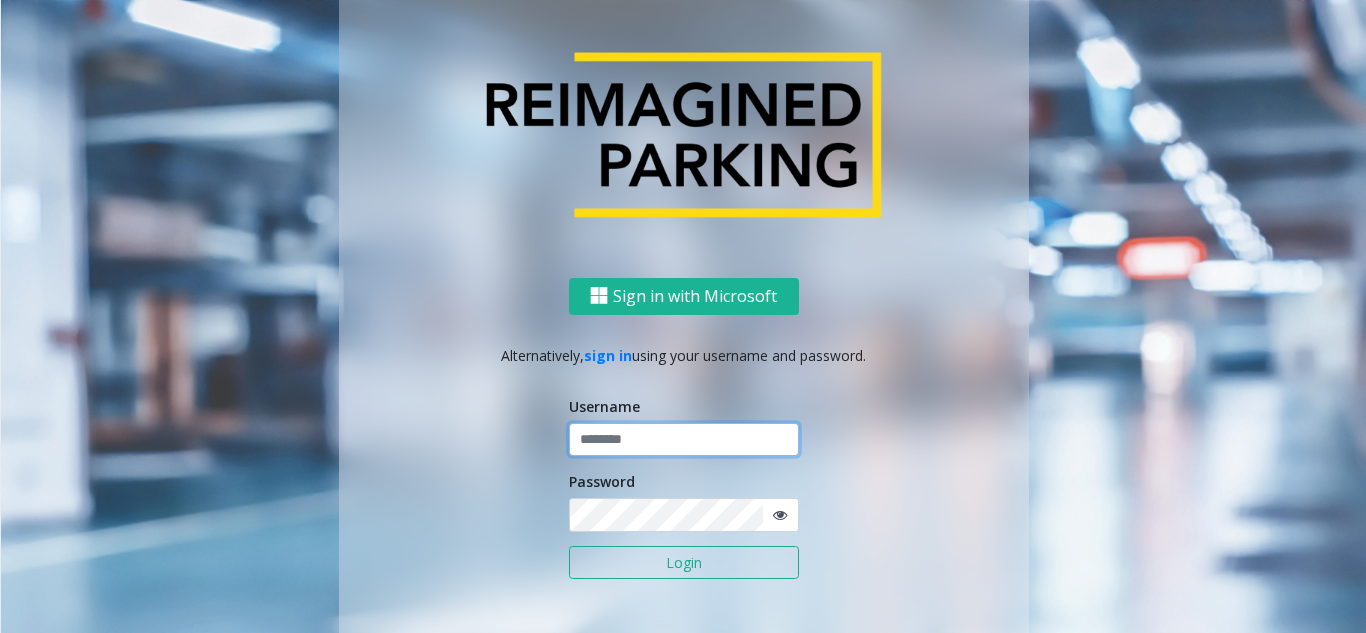 click 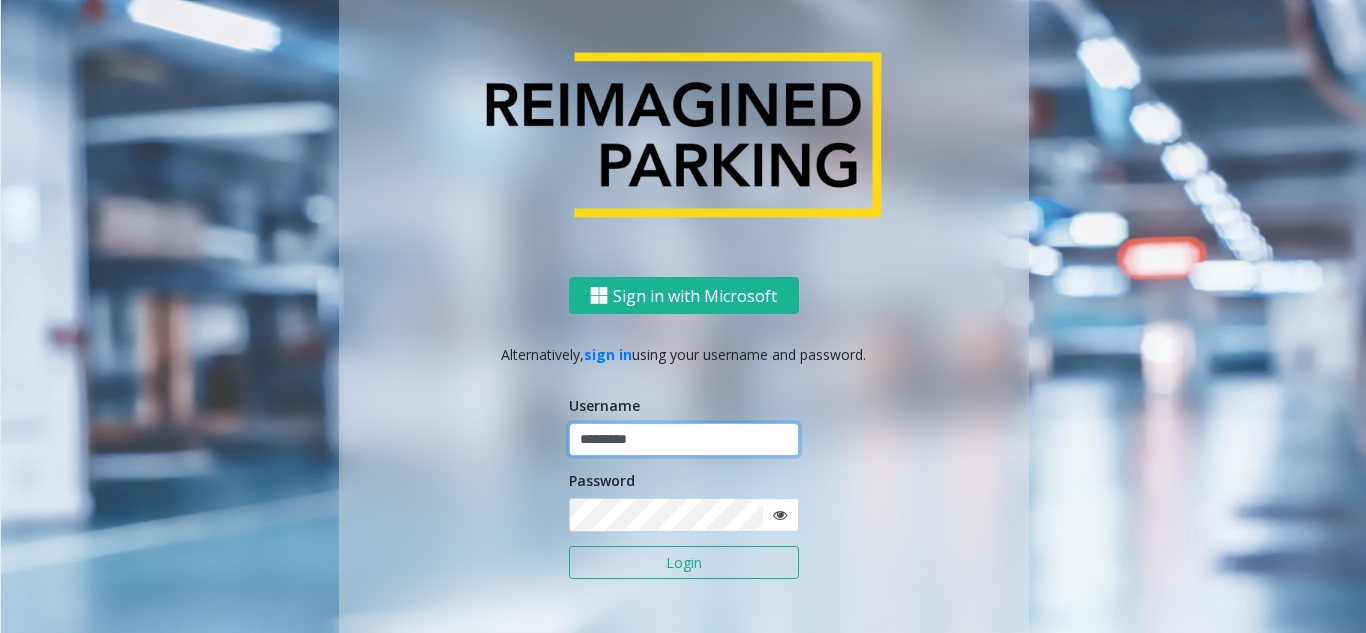 type on "*********" 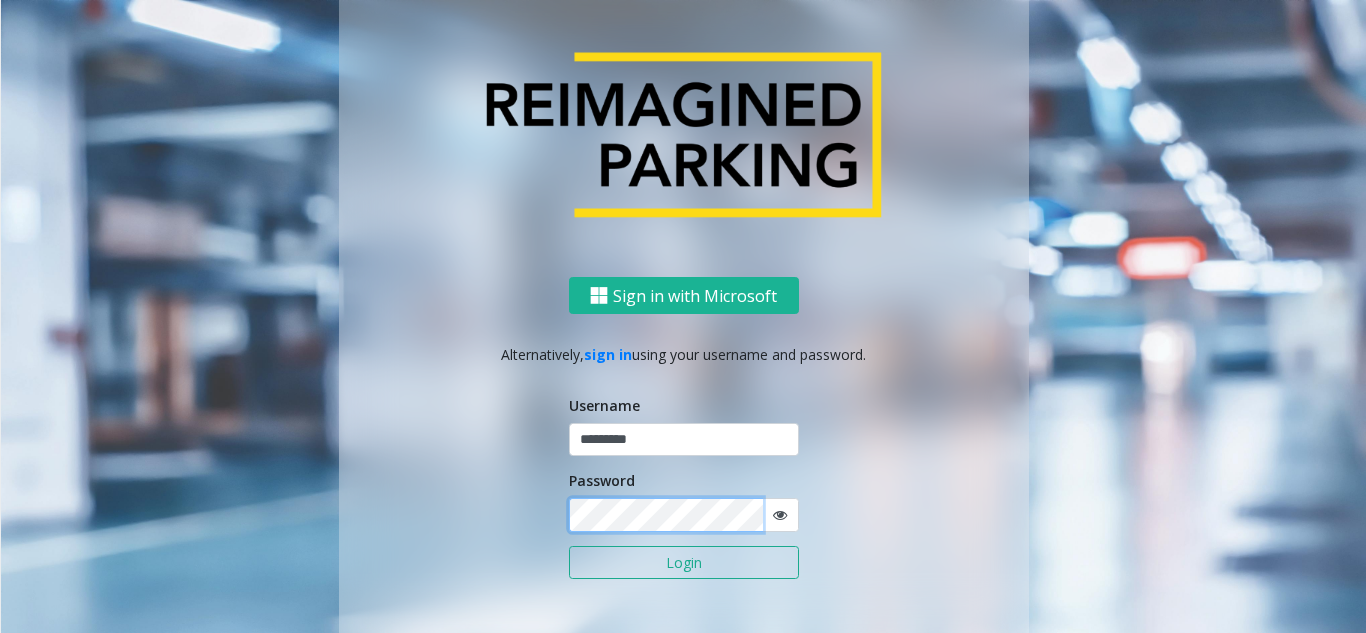 click on "Login" 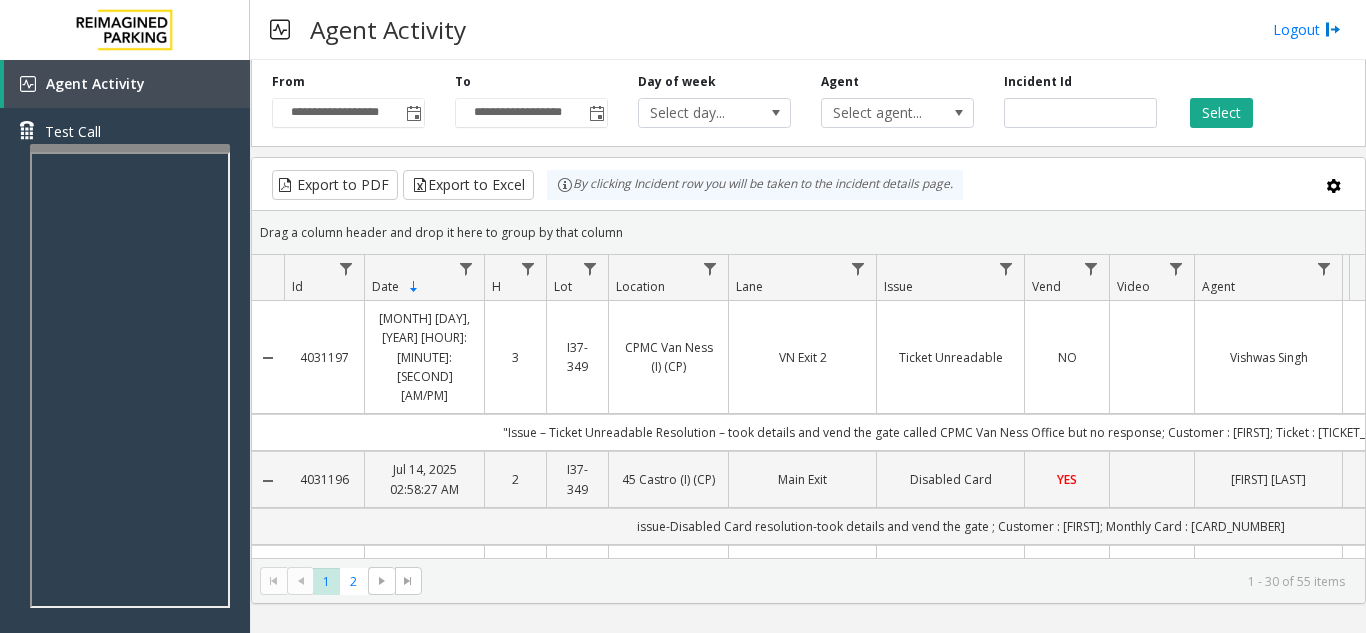 scroll, scrollTop: 0, scrollLeft: 0, axis: both 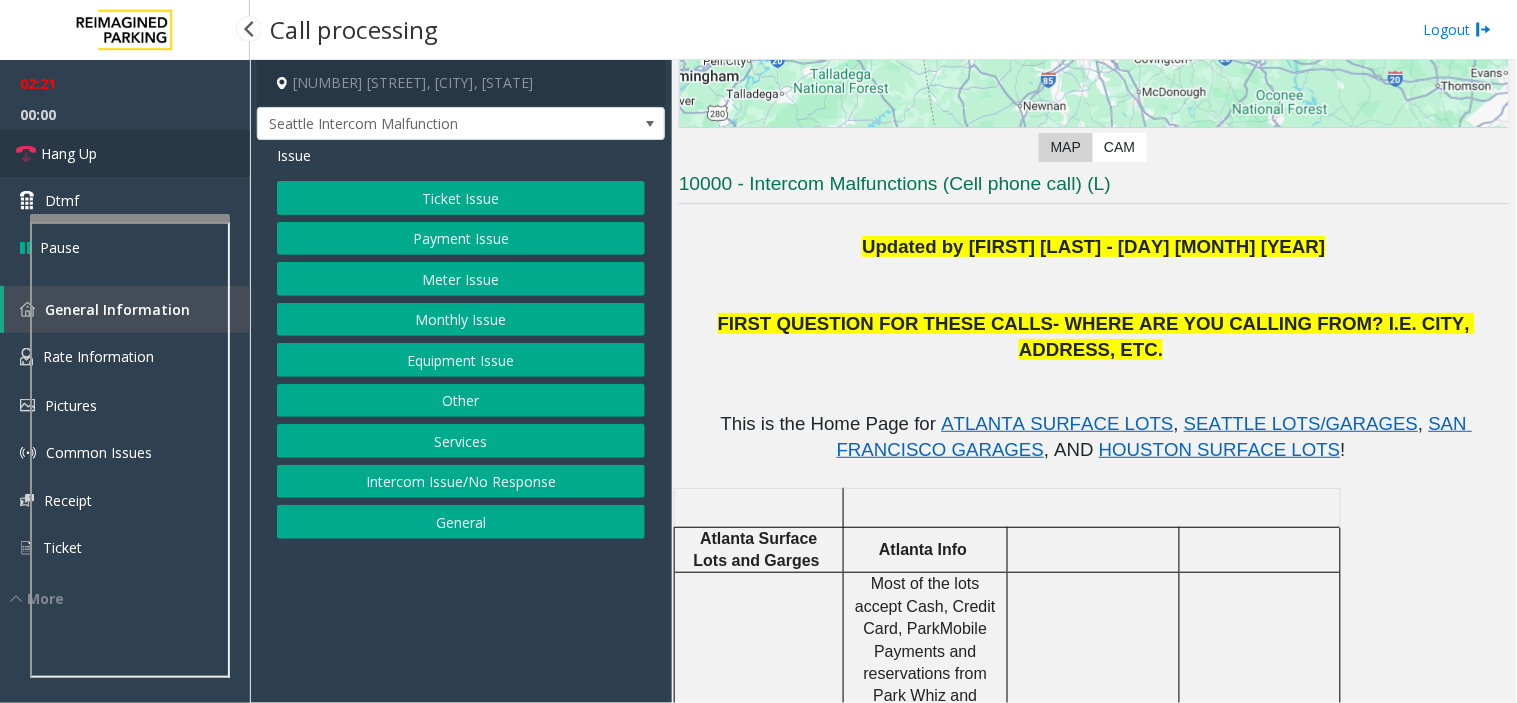 click on "Hang Up" at bounding box center (125, 153) 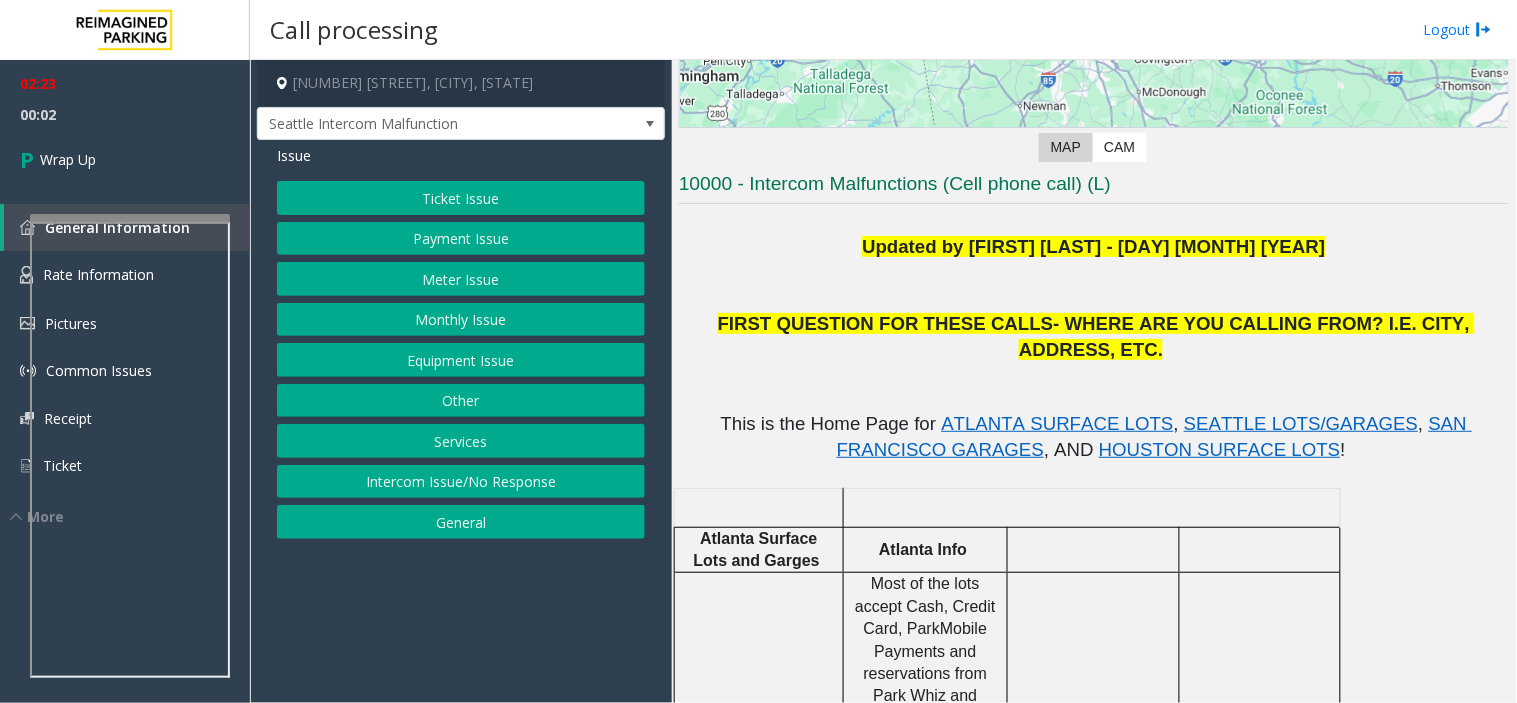 click on "Equipment Issue" 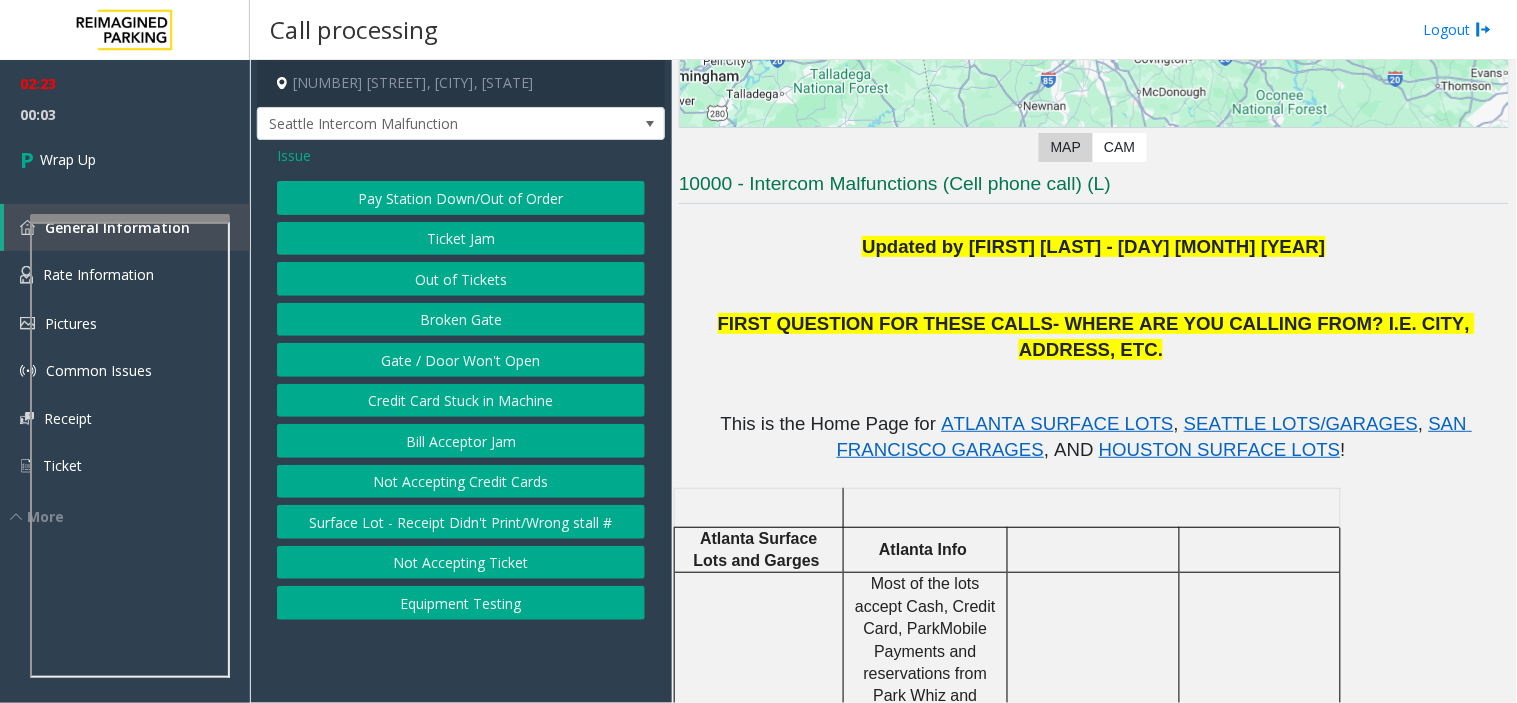 click on "Gate / Door Won't Open" 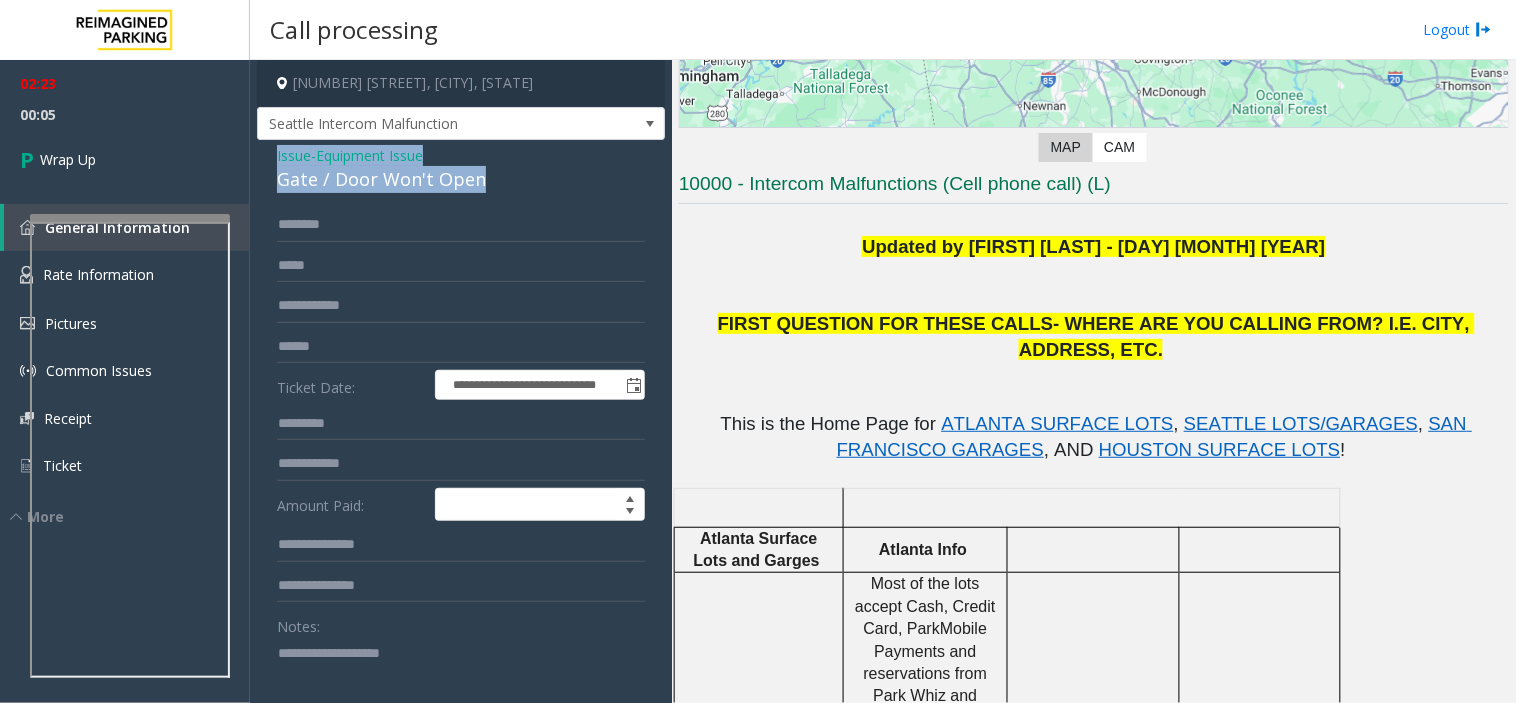 drag, startPoint x: 483, startPoint y: 178, endPoint x: 267, endPoint y: 142, distance: 218.97945 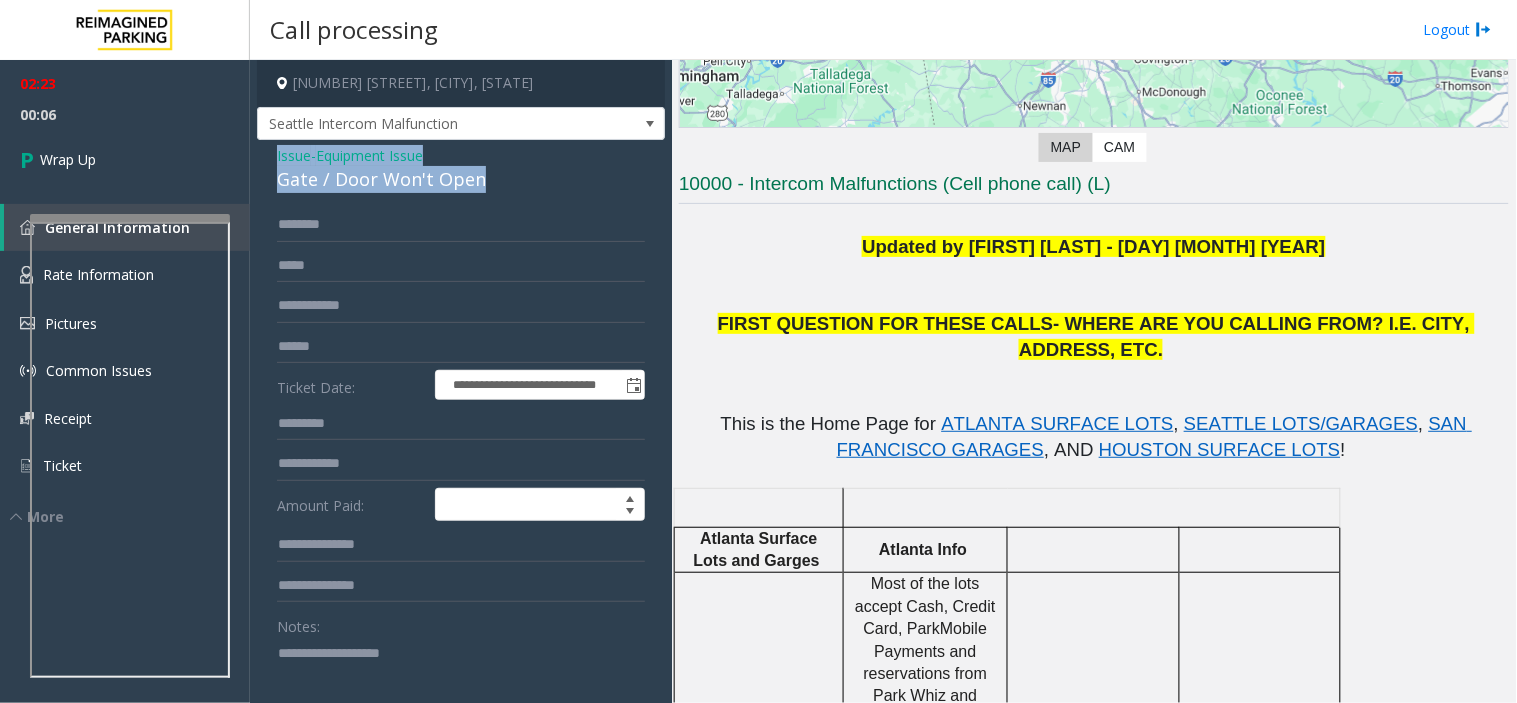 copy on "Issue  -  Equipment Issue Gate / Door Won't Open" 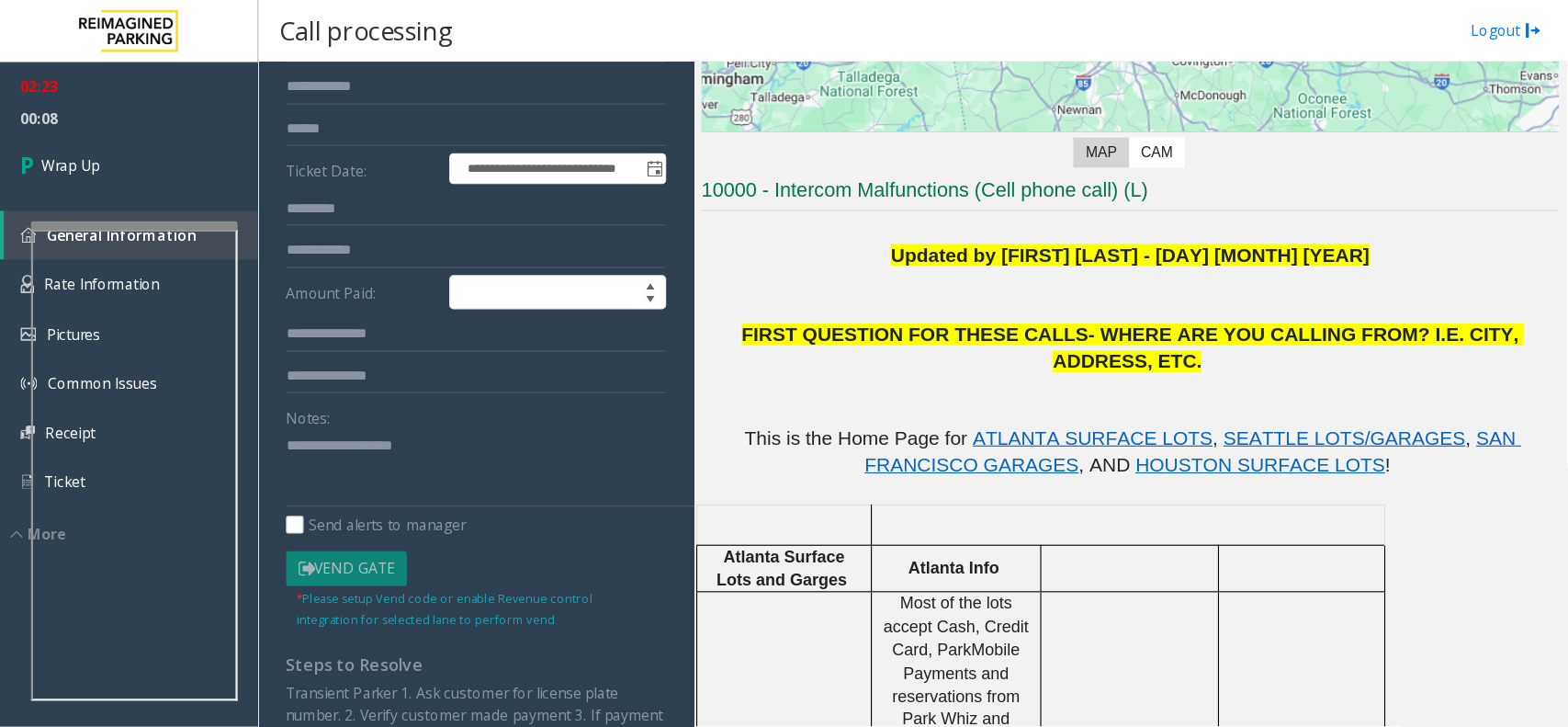 scroll, scrollTop: 204, scrollLeft: 0, axis: vertical 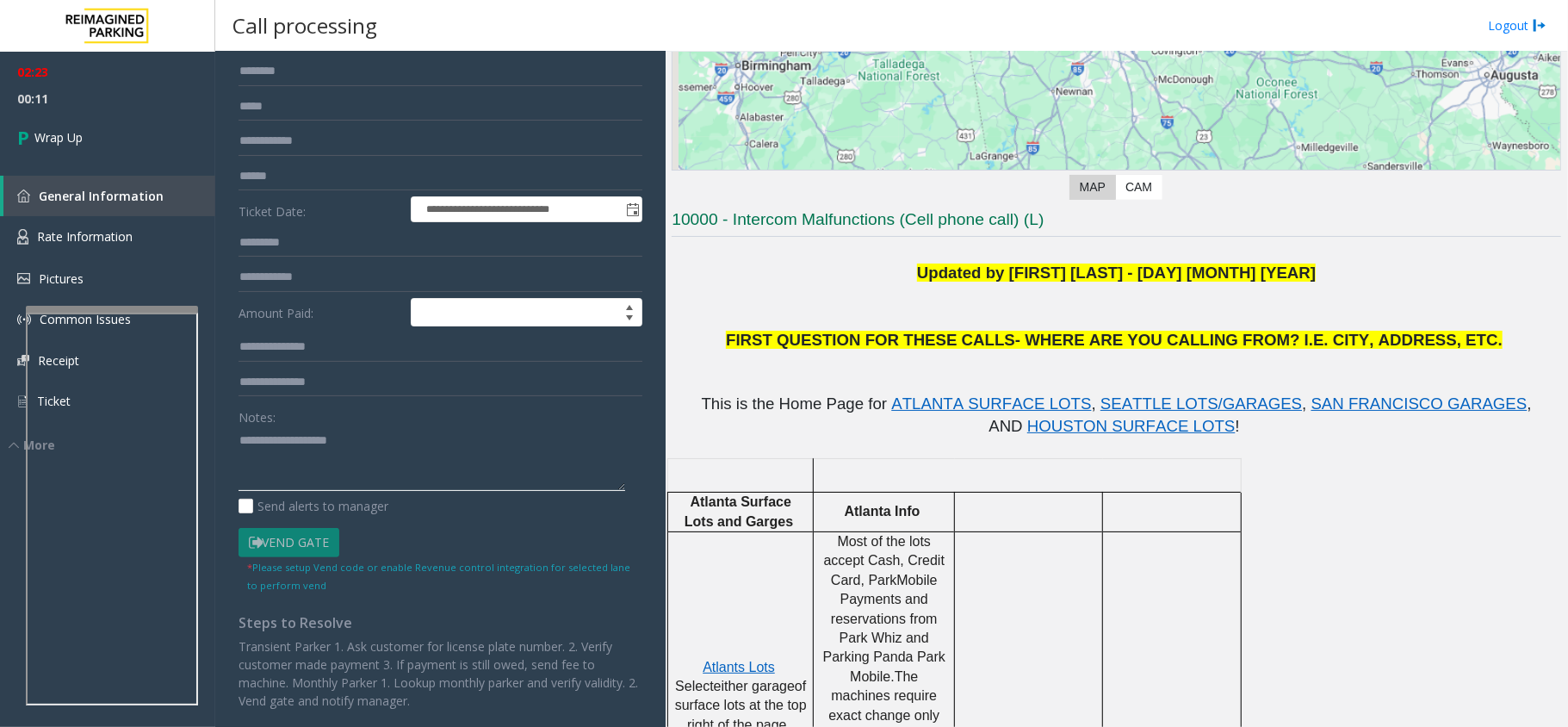 paste on "**********" 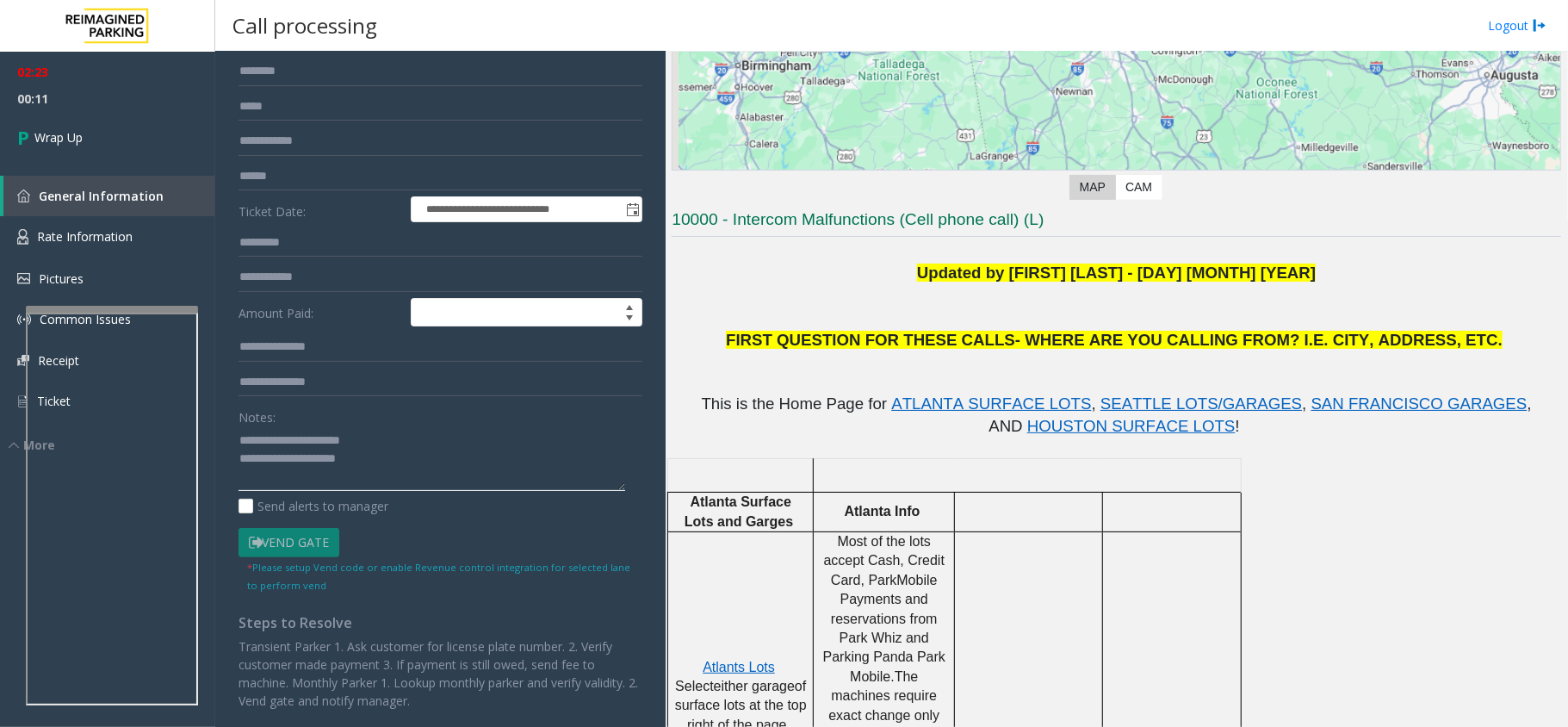 click 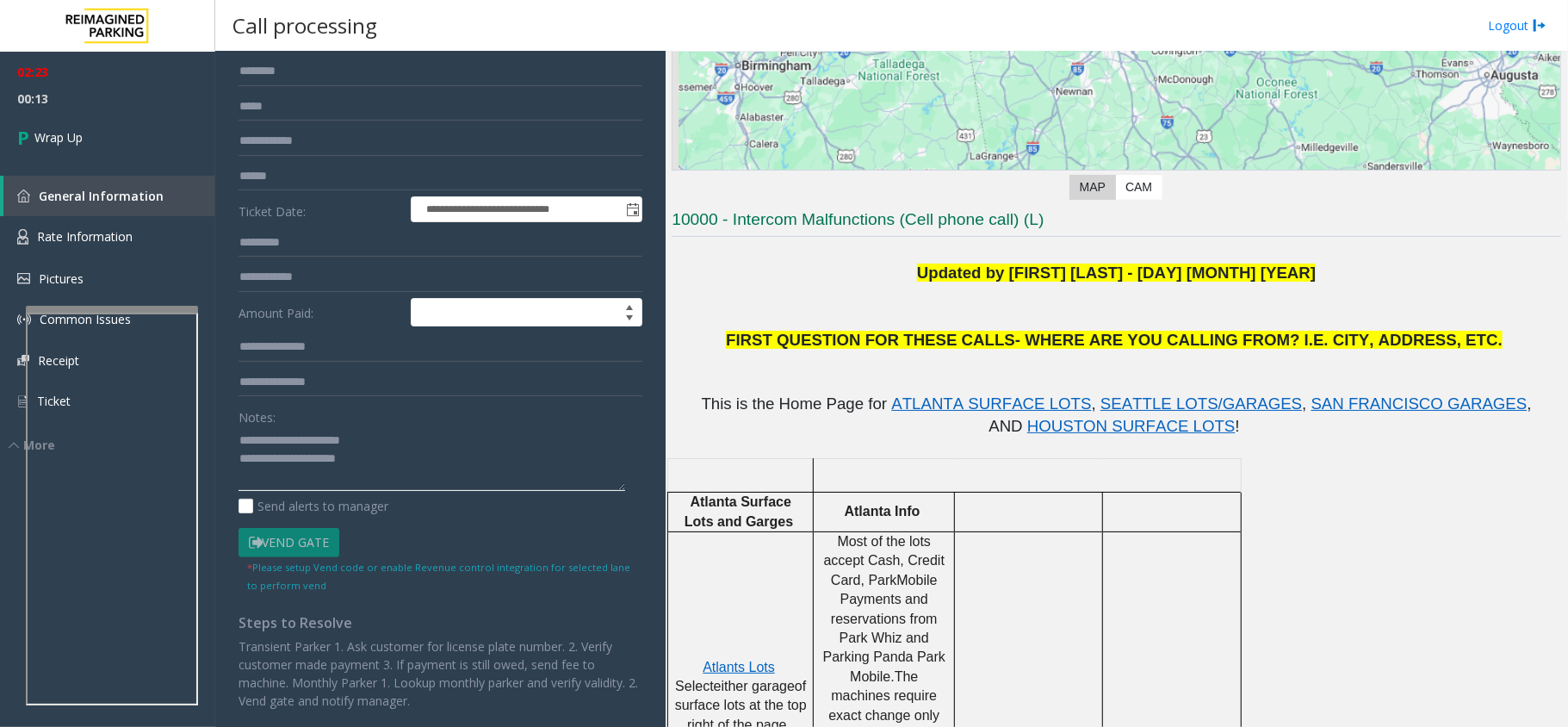 drag, startPoint x: 343, startPoint y: 442, endPoint x: 279, endPoint y: 435, distance: 64.381674 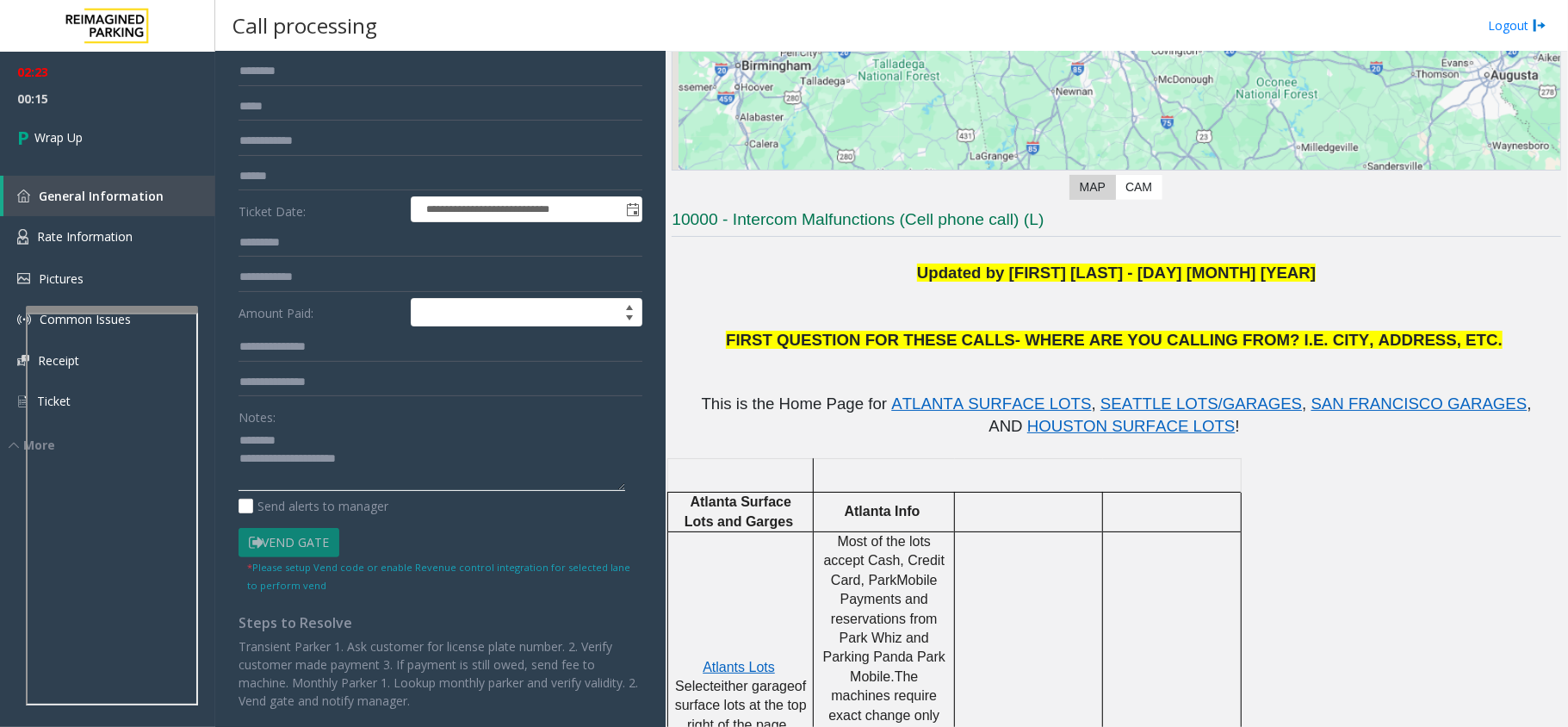 click 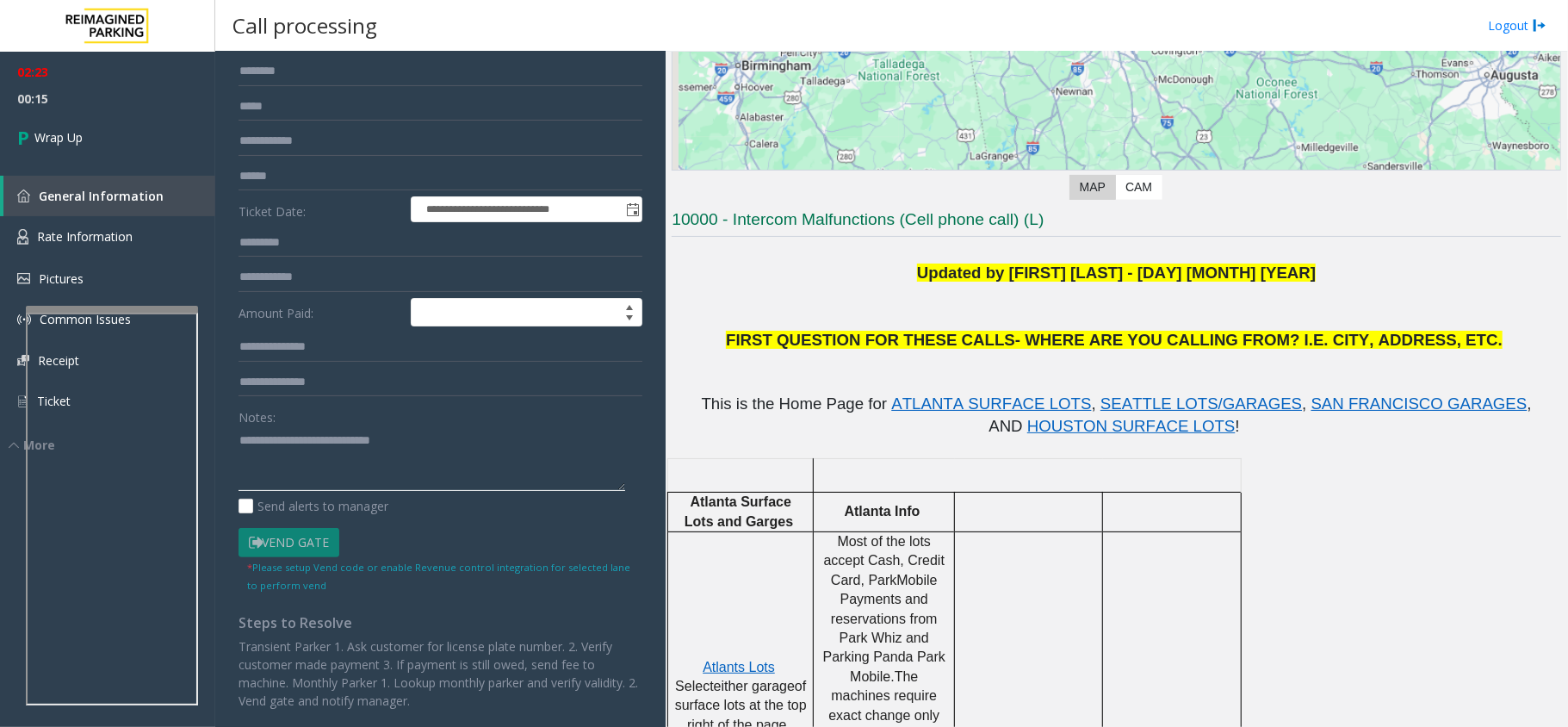 click 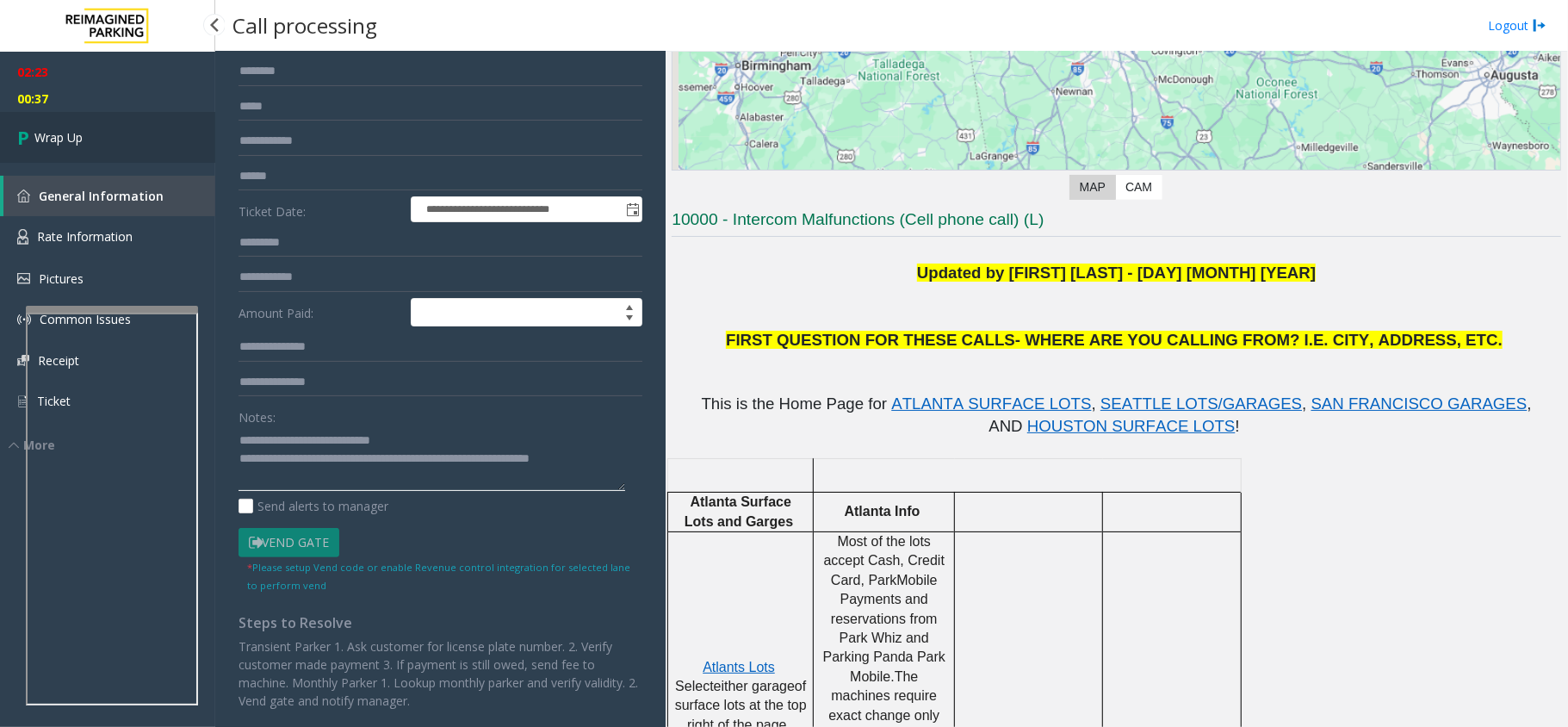 type on "**********" 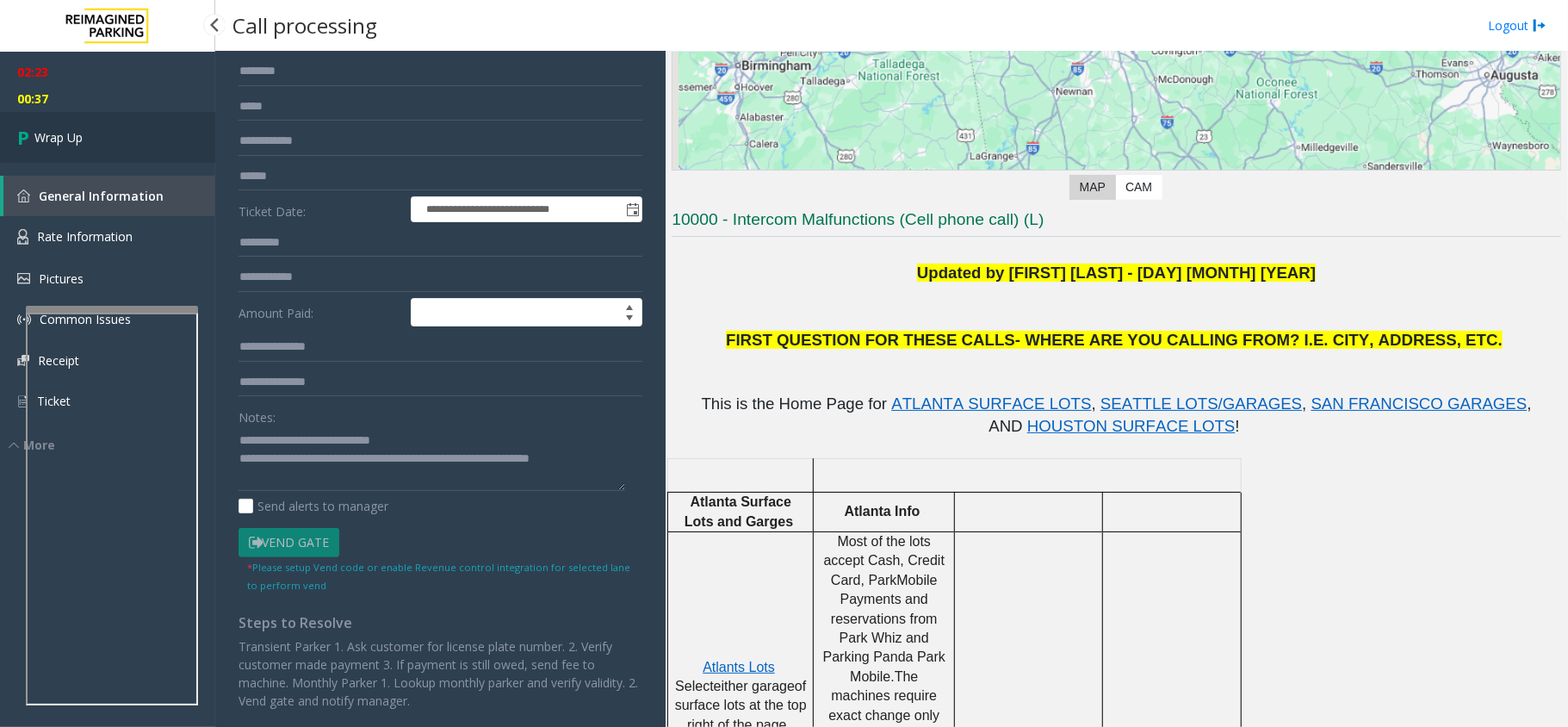click on "Wrap Up" at bounding box center (108, 137) 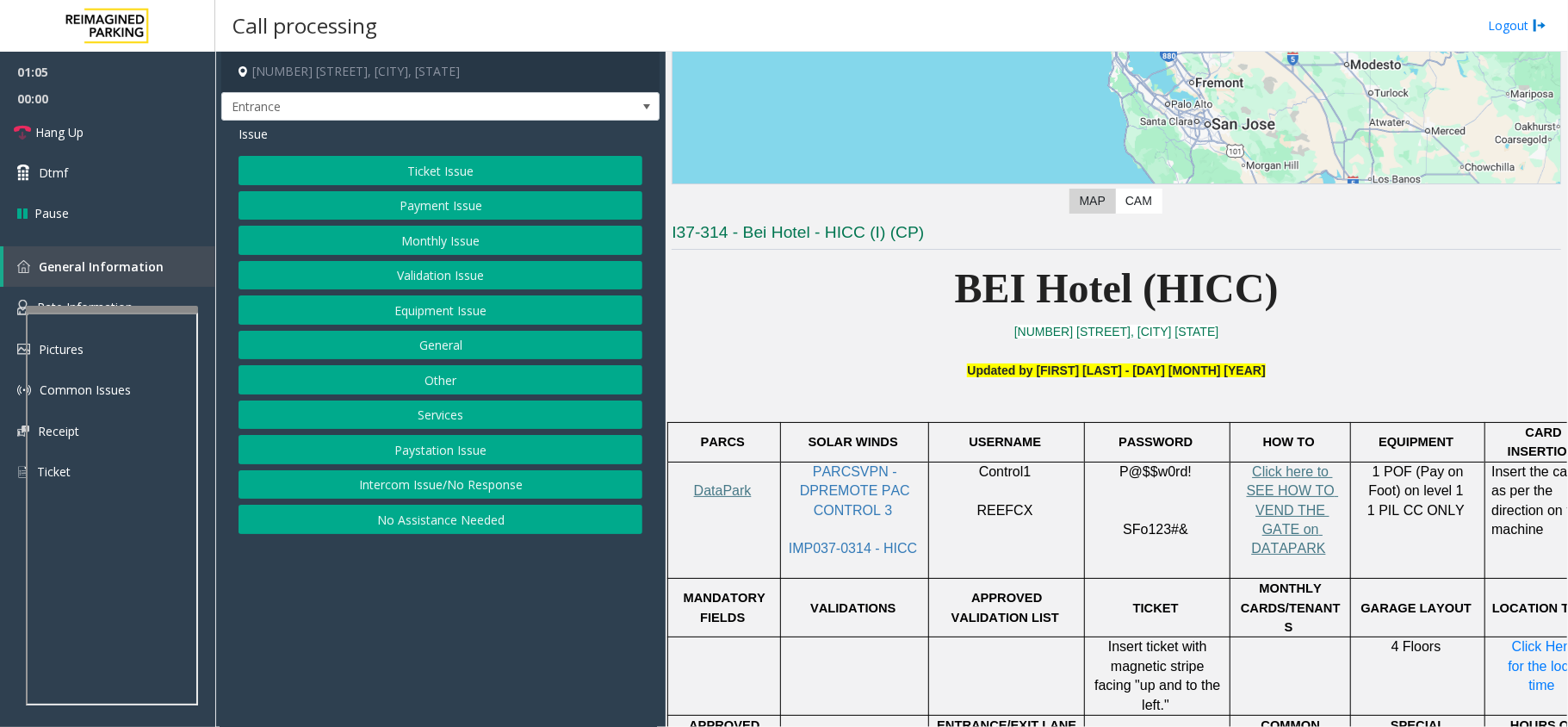 scroll, scrollTop: 229, scrollLeft: 0, axis: vertical 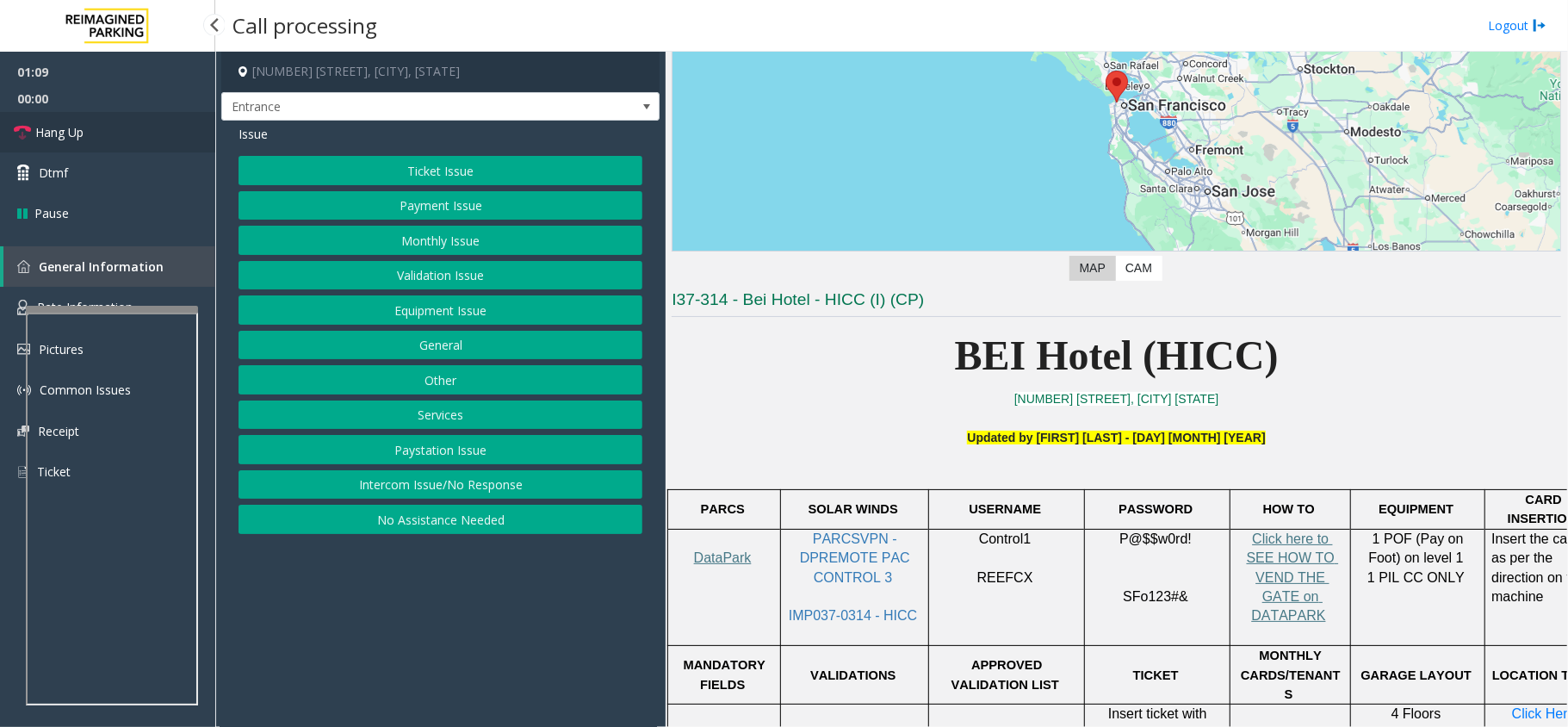 click on "Hang Up" at bounding box center [108, 132] 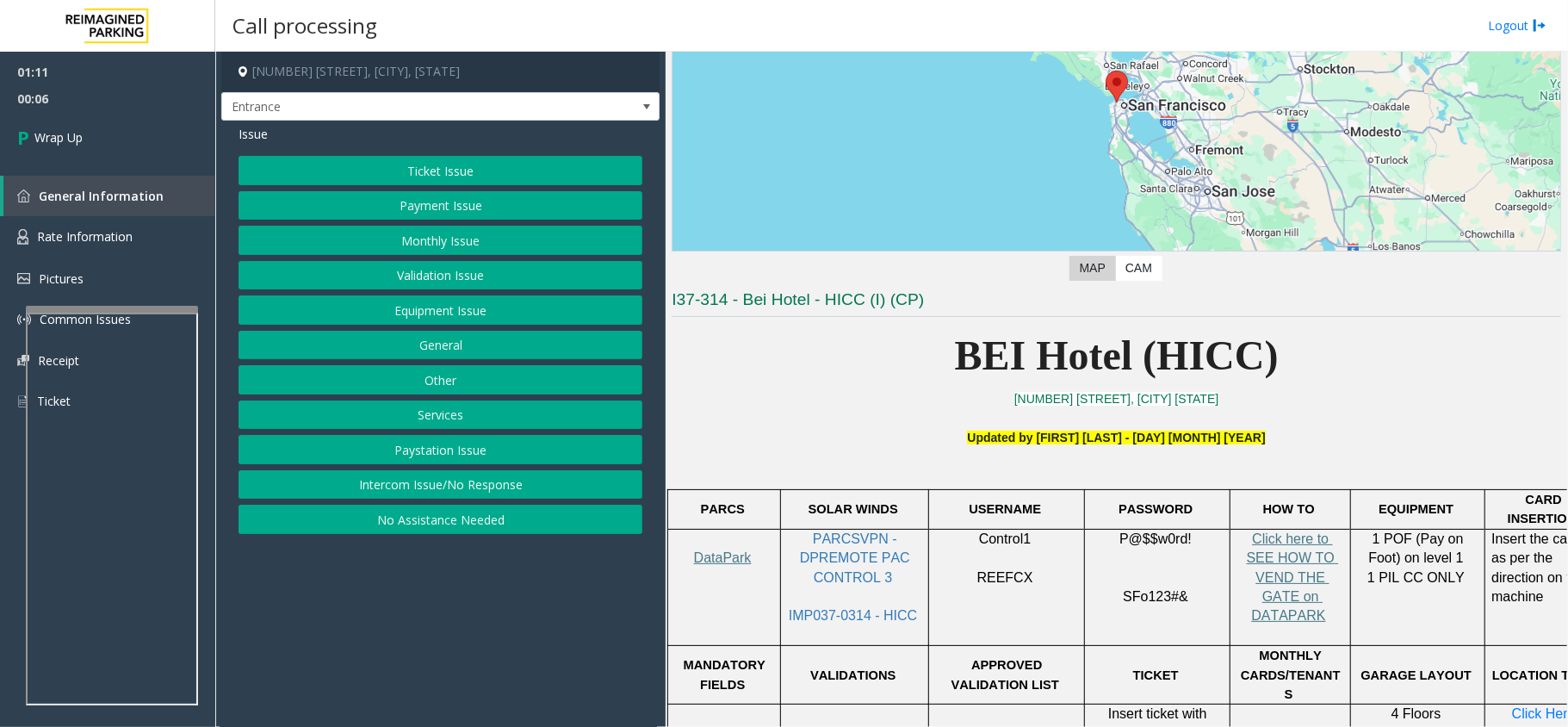 click on "Equipment Issue" 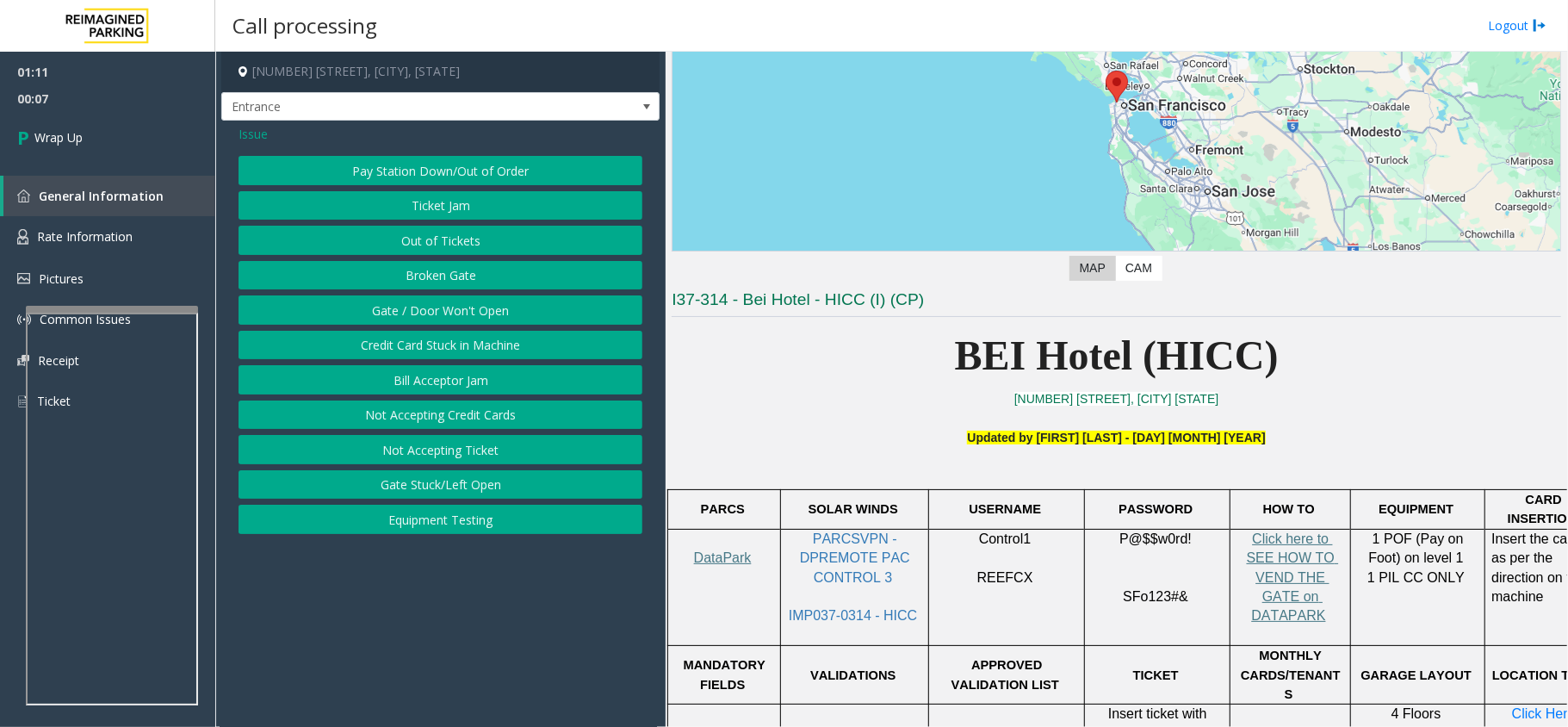 click on "Gate / Door Won't Open" 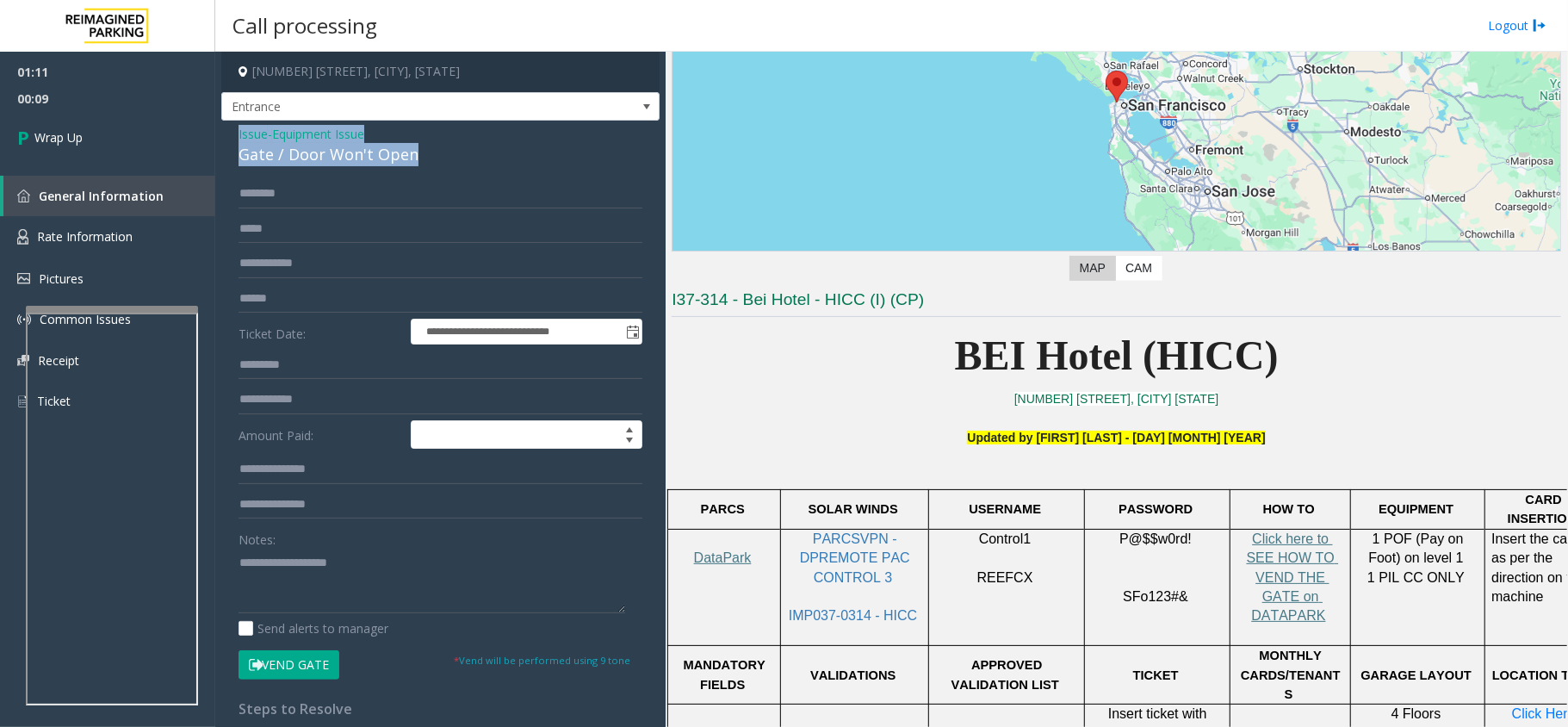 drag, startPoint x: 429, startPoint y: 160, endPoint x: 235, endPoint y: 132, distance: 196.0102 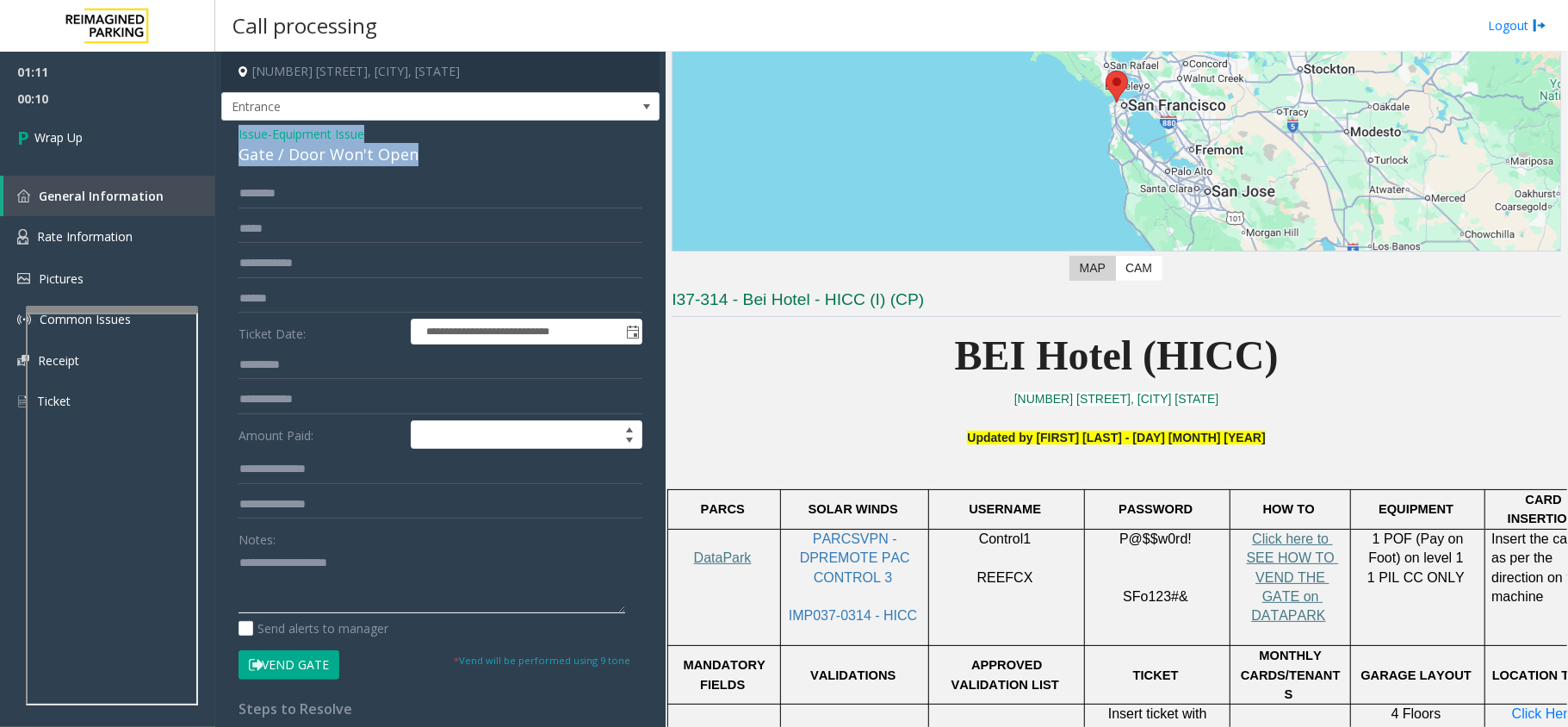 paste on "**********" 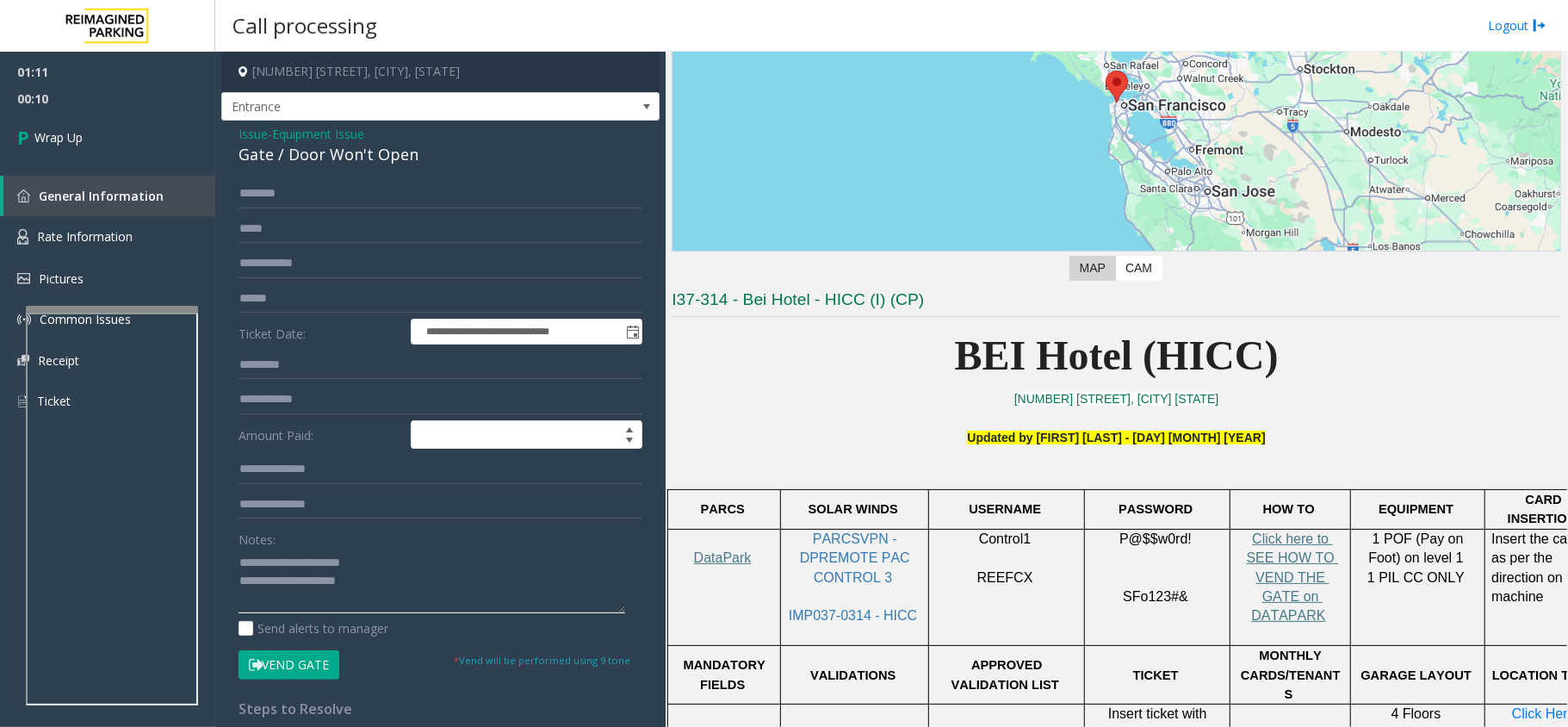 click 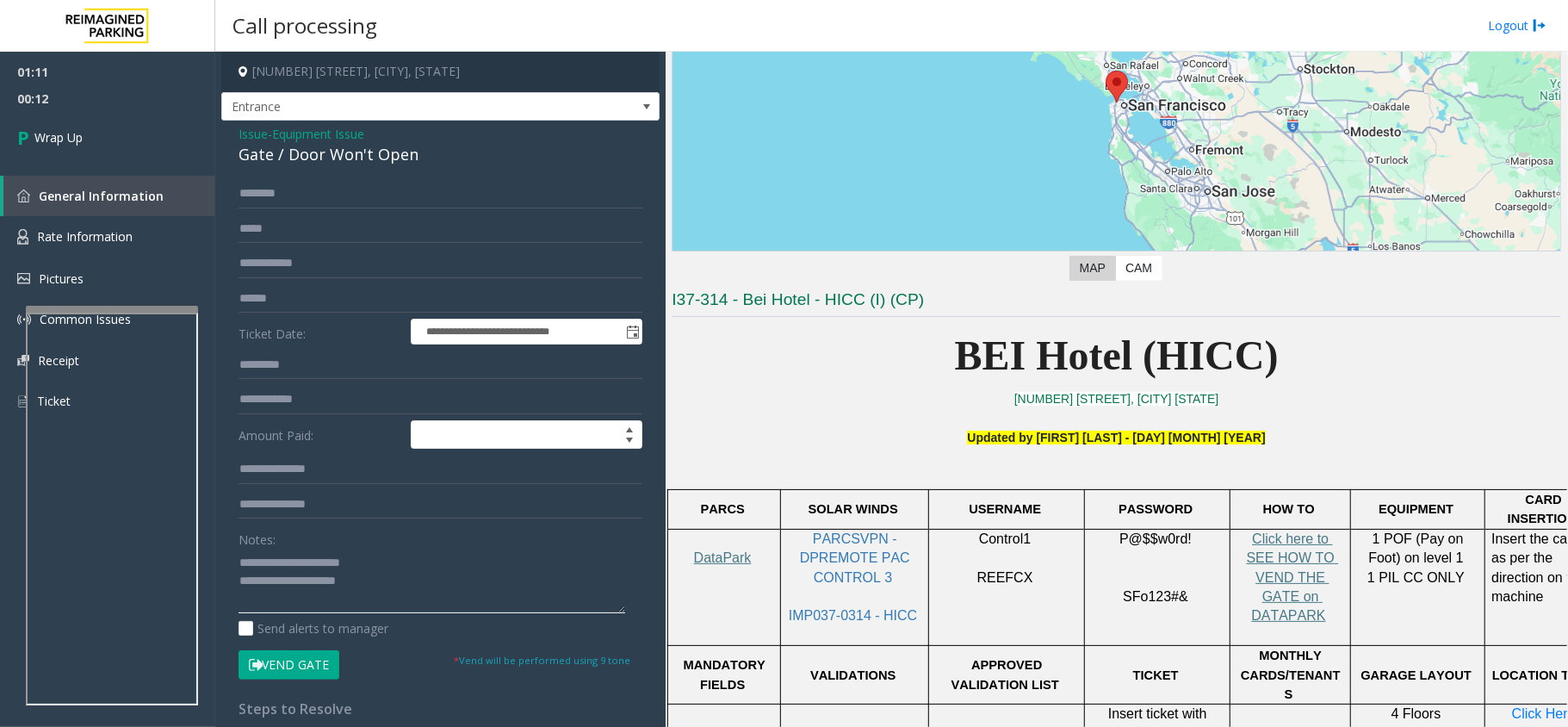 drag, startPoint x: 376, startPoint y: 558, endPoint x: 277, endPoint y: 560, distance: 99.0202 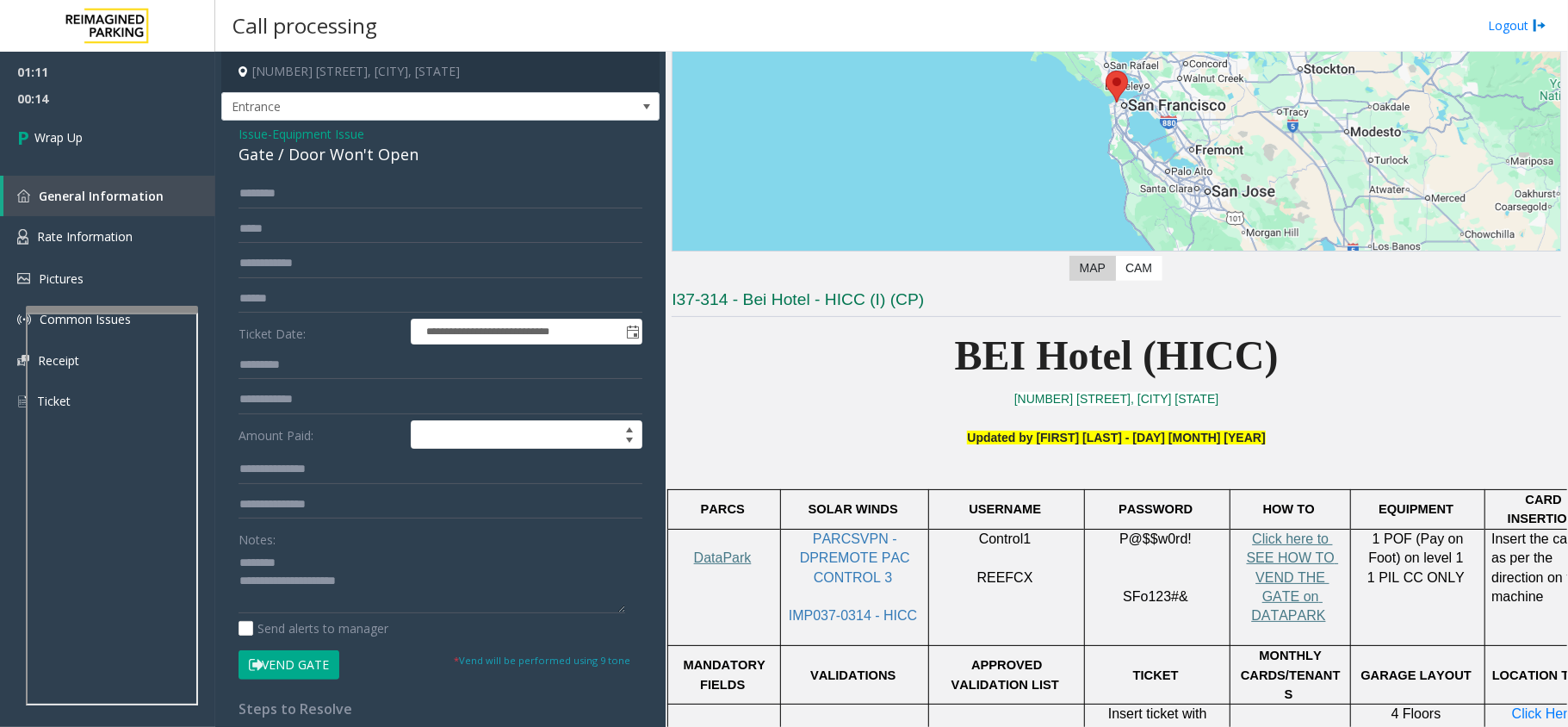 click on "**********" 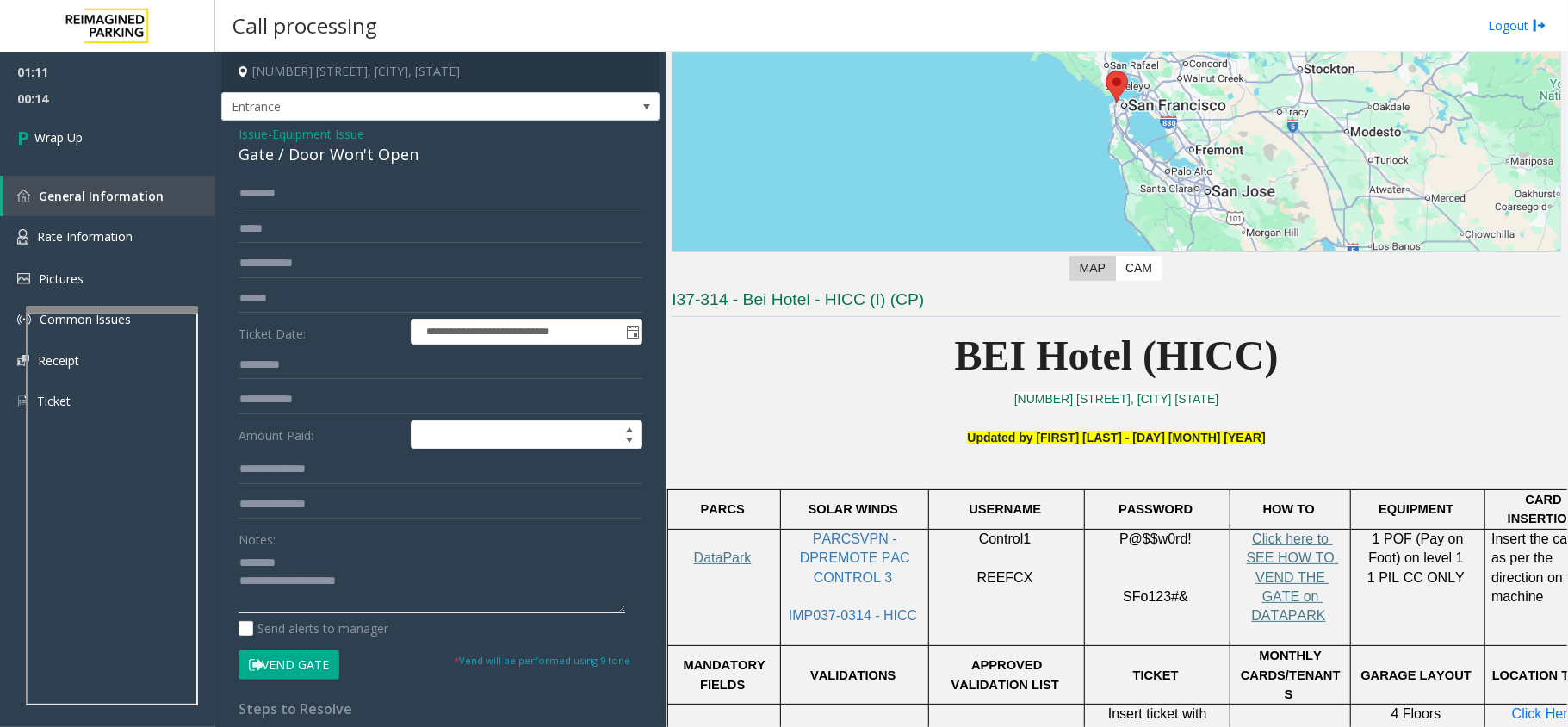 click 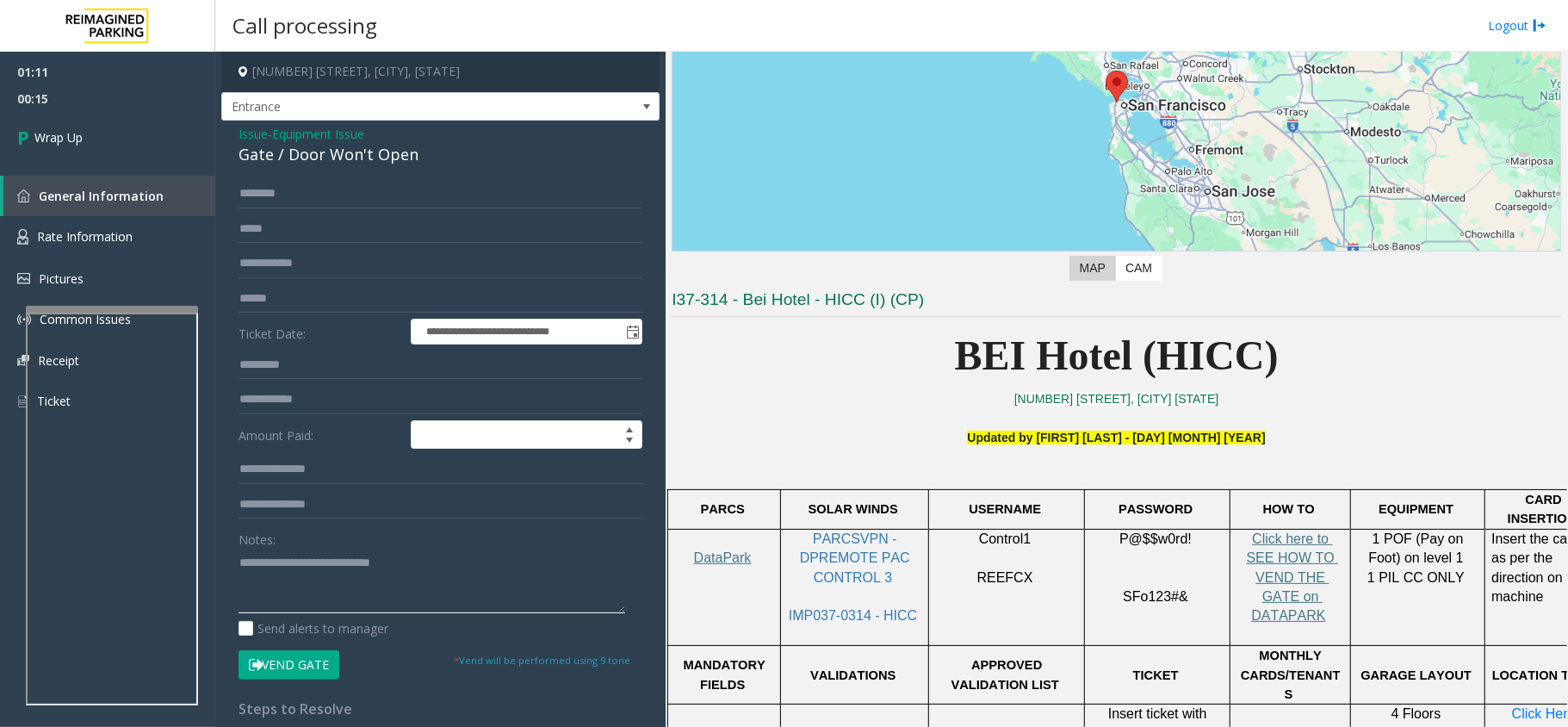 click 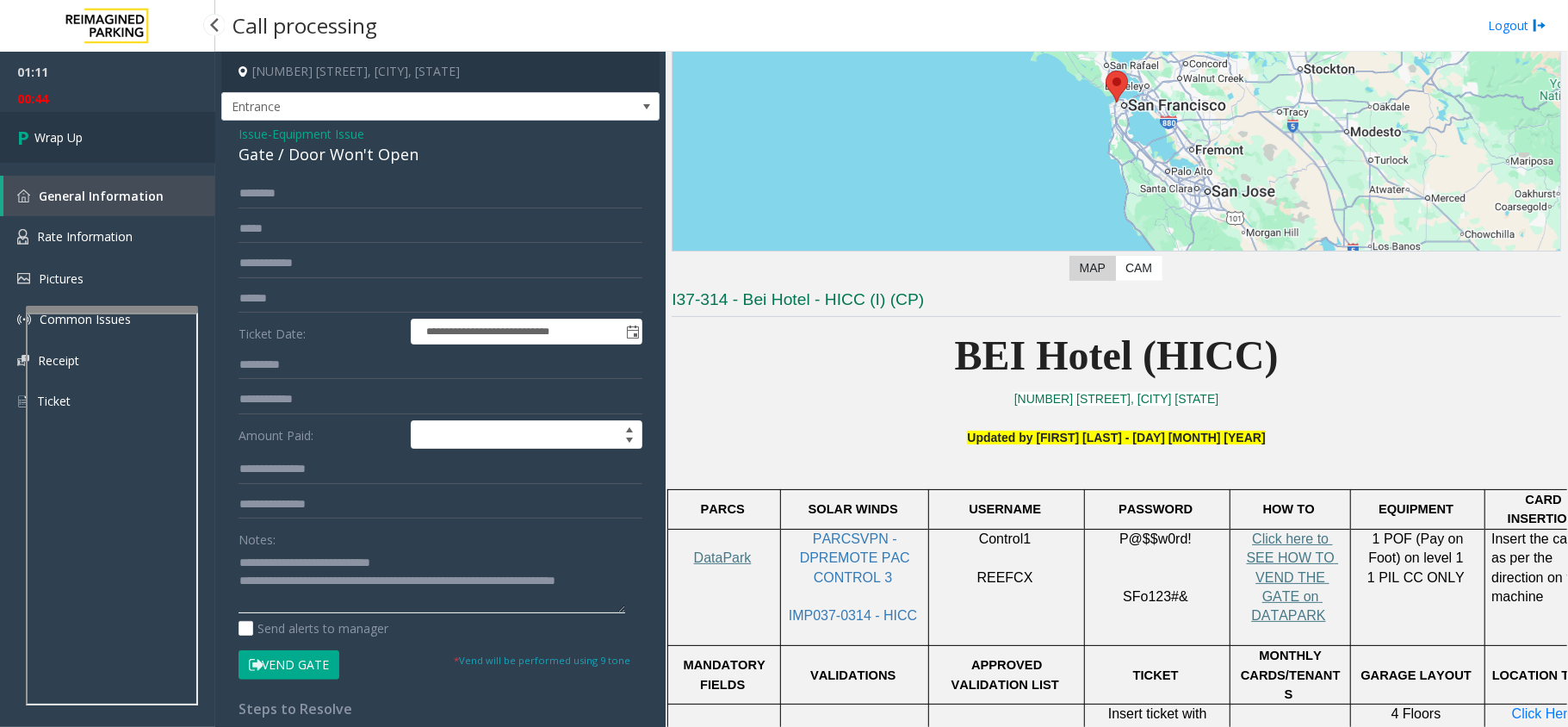 type on "**********" 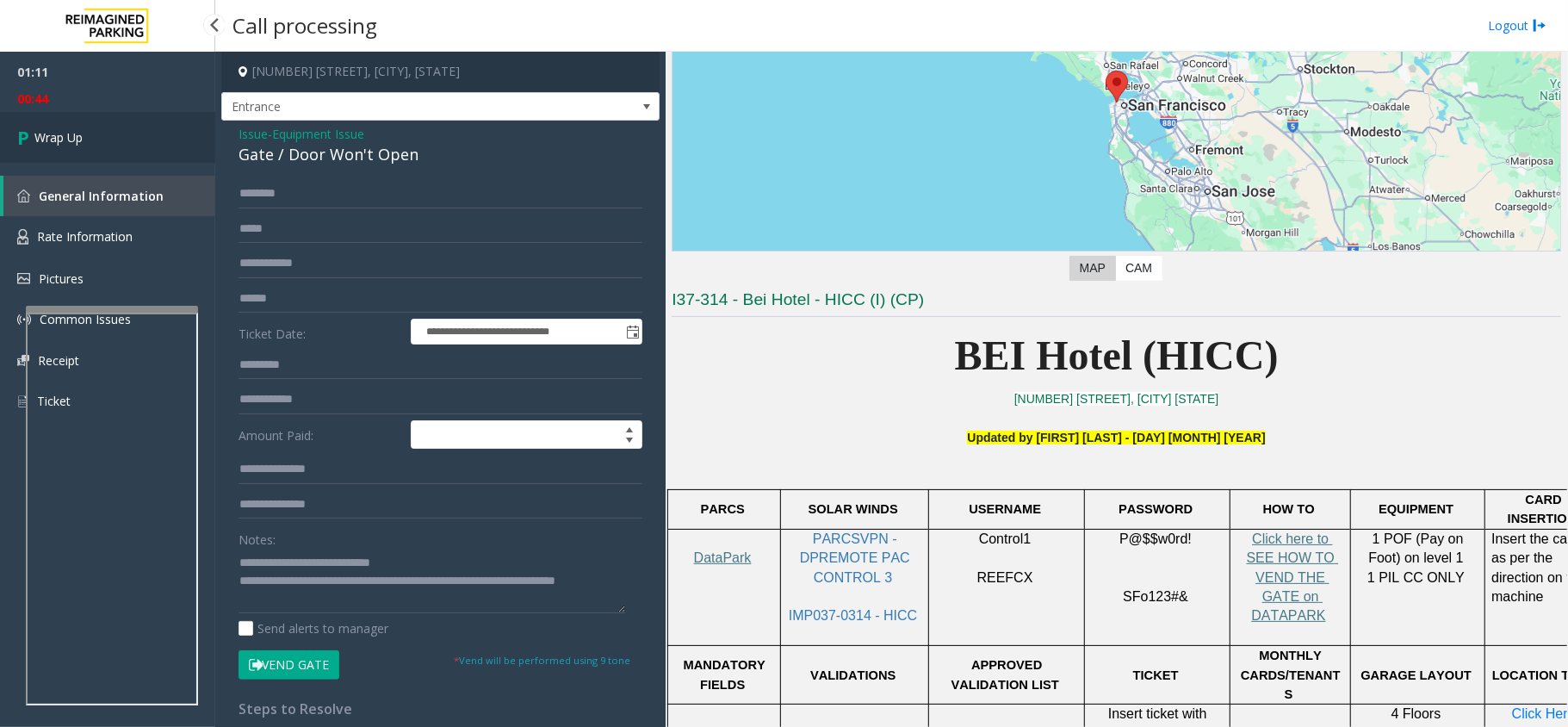 click on "Wrap Up" at bounding box center [108, 137] 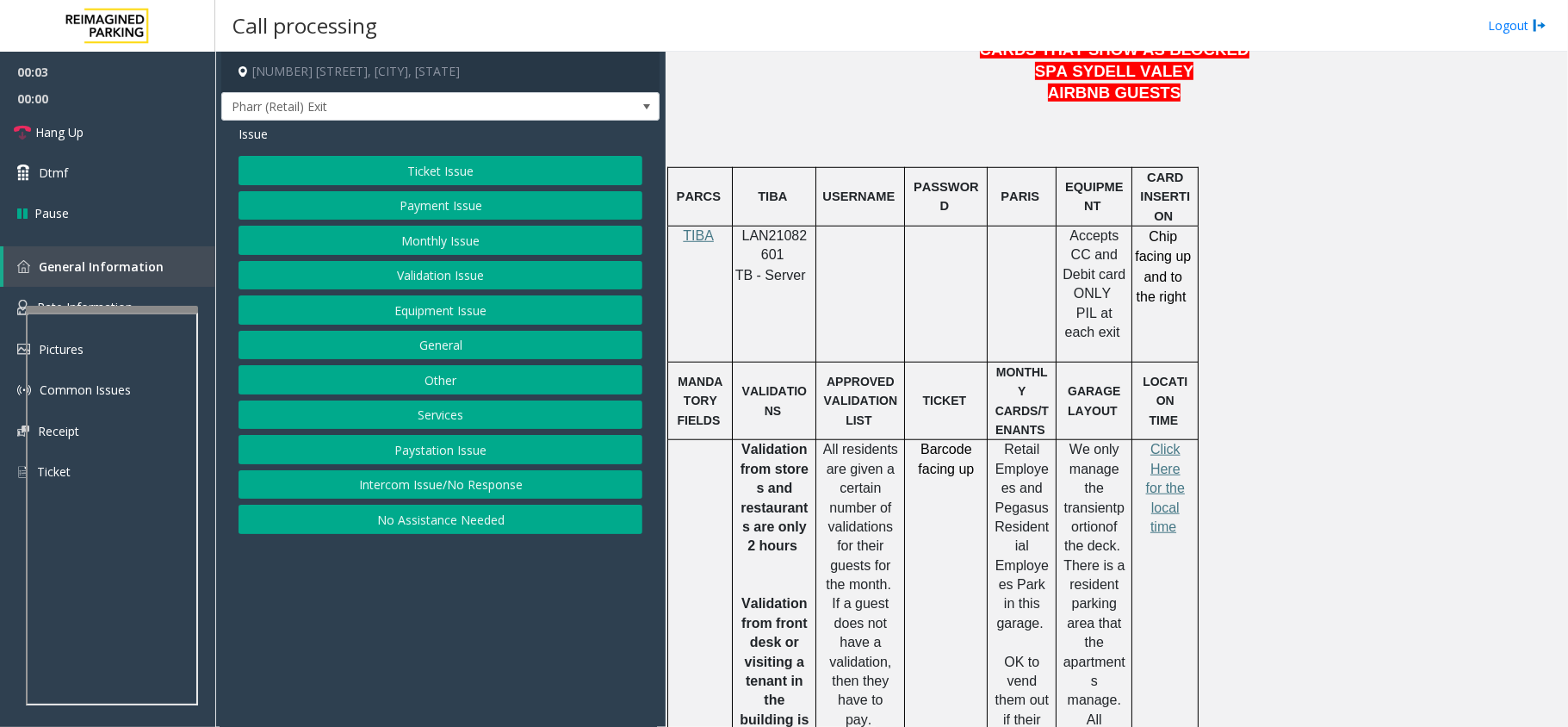 scroll, scrollTop: 918, scrollLeft: 0, axis: vertical 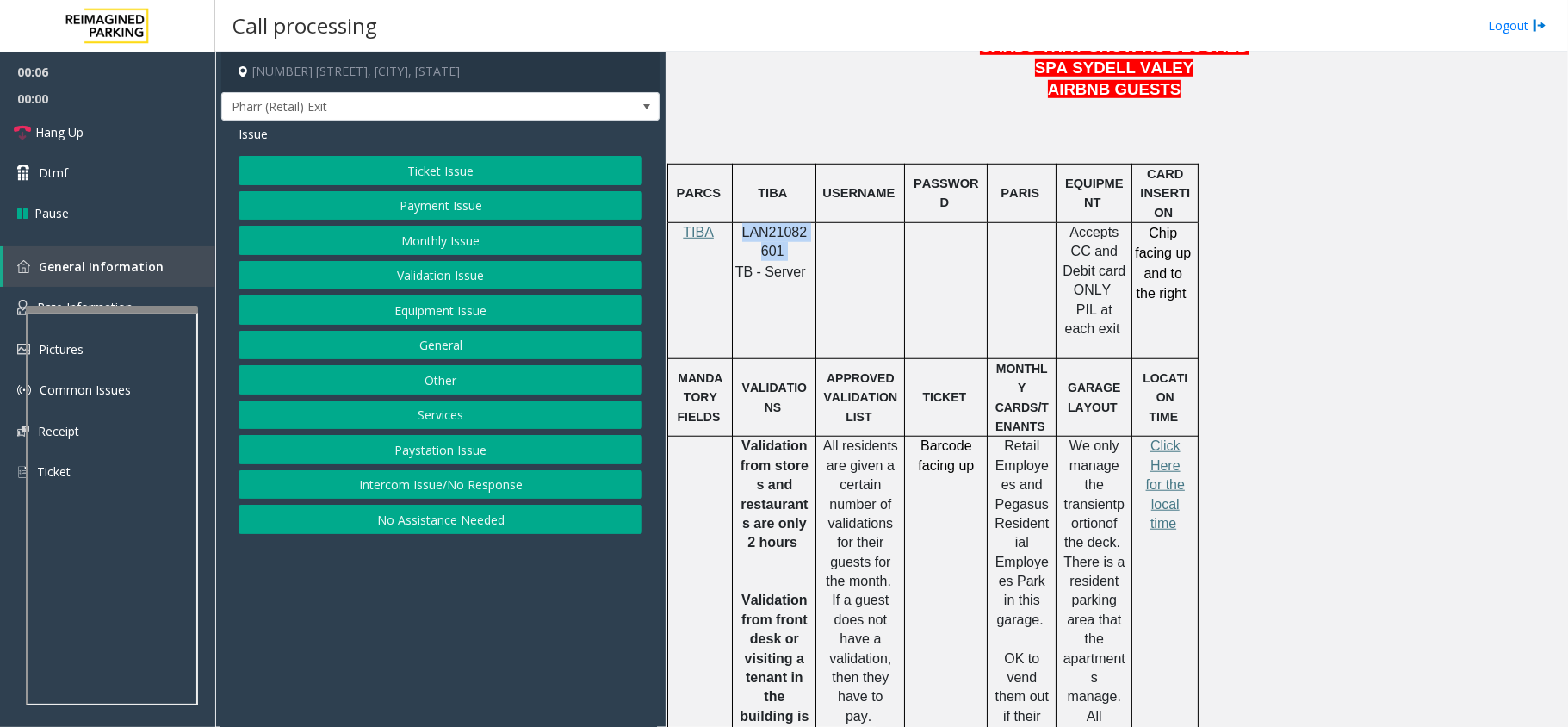 drag, startPoint x: 786, startPoint y: 228, endPoint x: 747, endPoint y: 203, distance: 46.324939 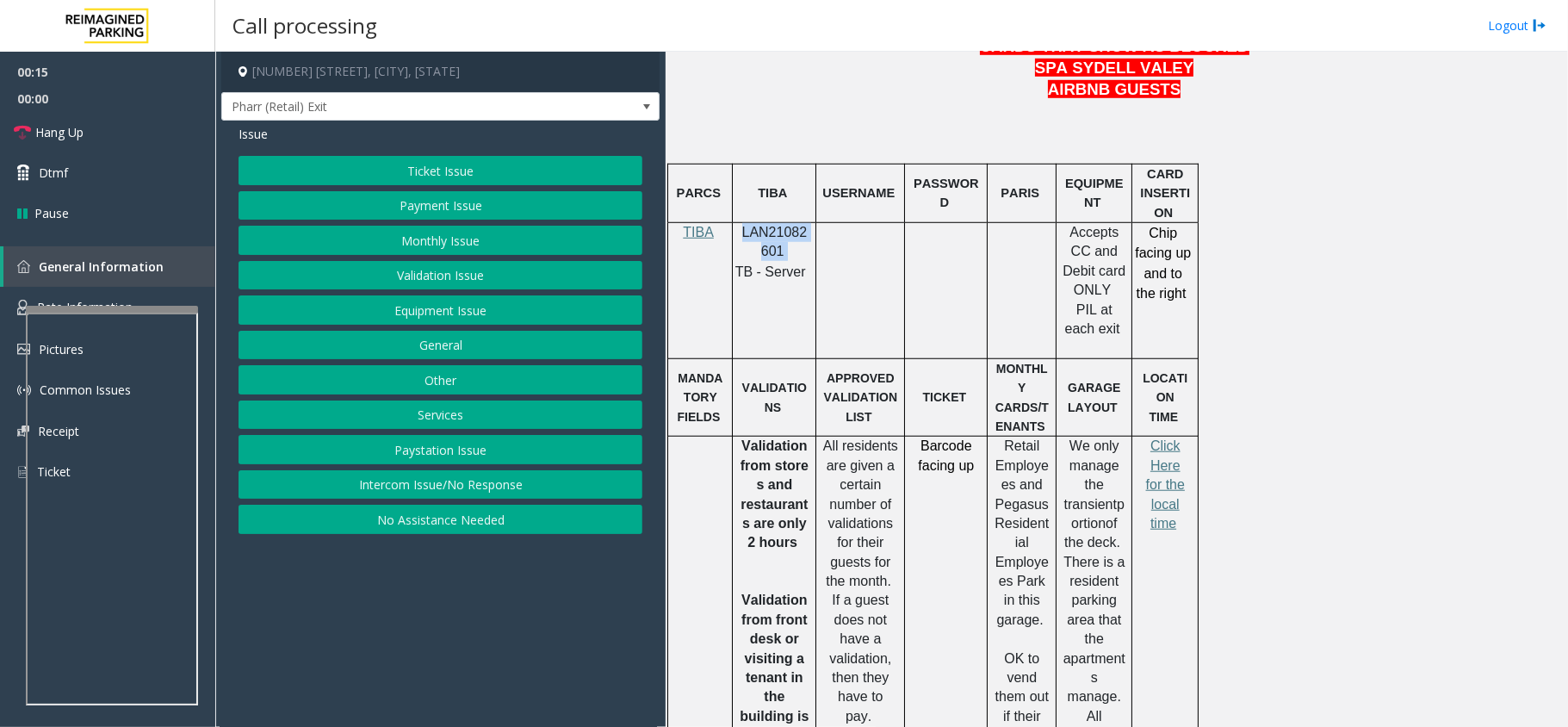 click on "Monthly Issue" 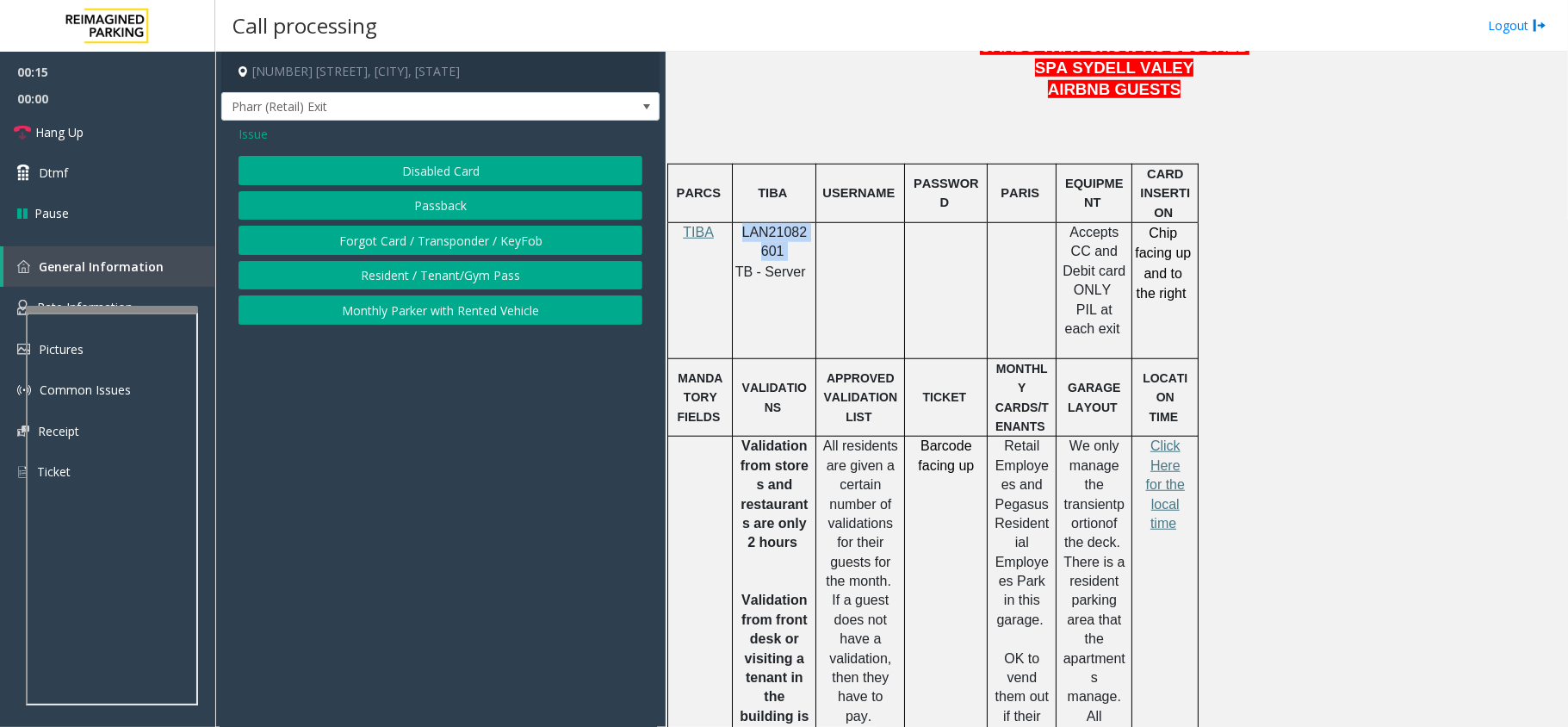 click on "Disabled Card" 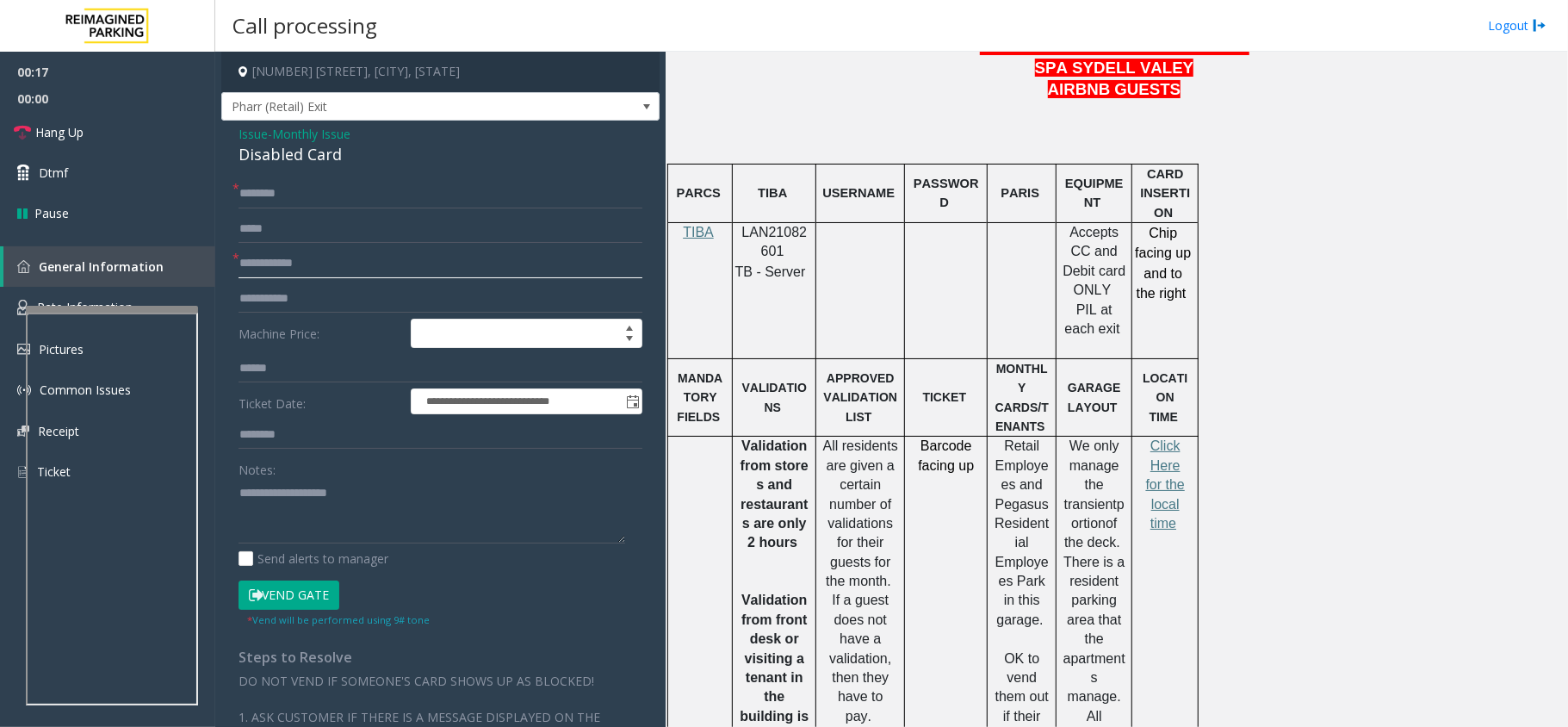 click 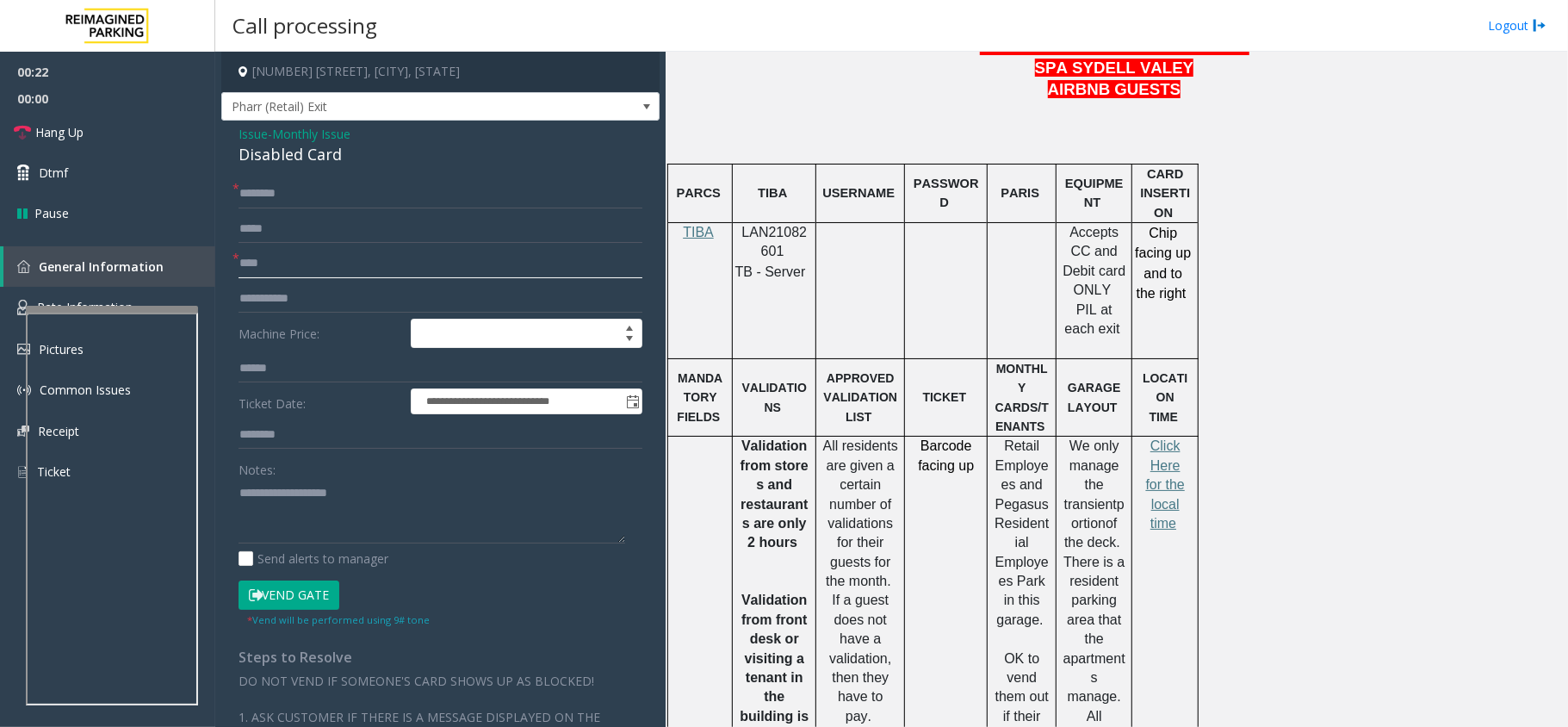 type on "****" 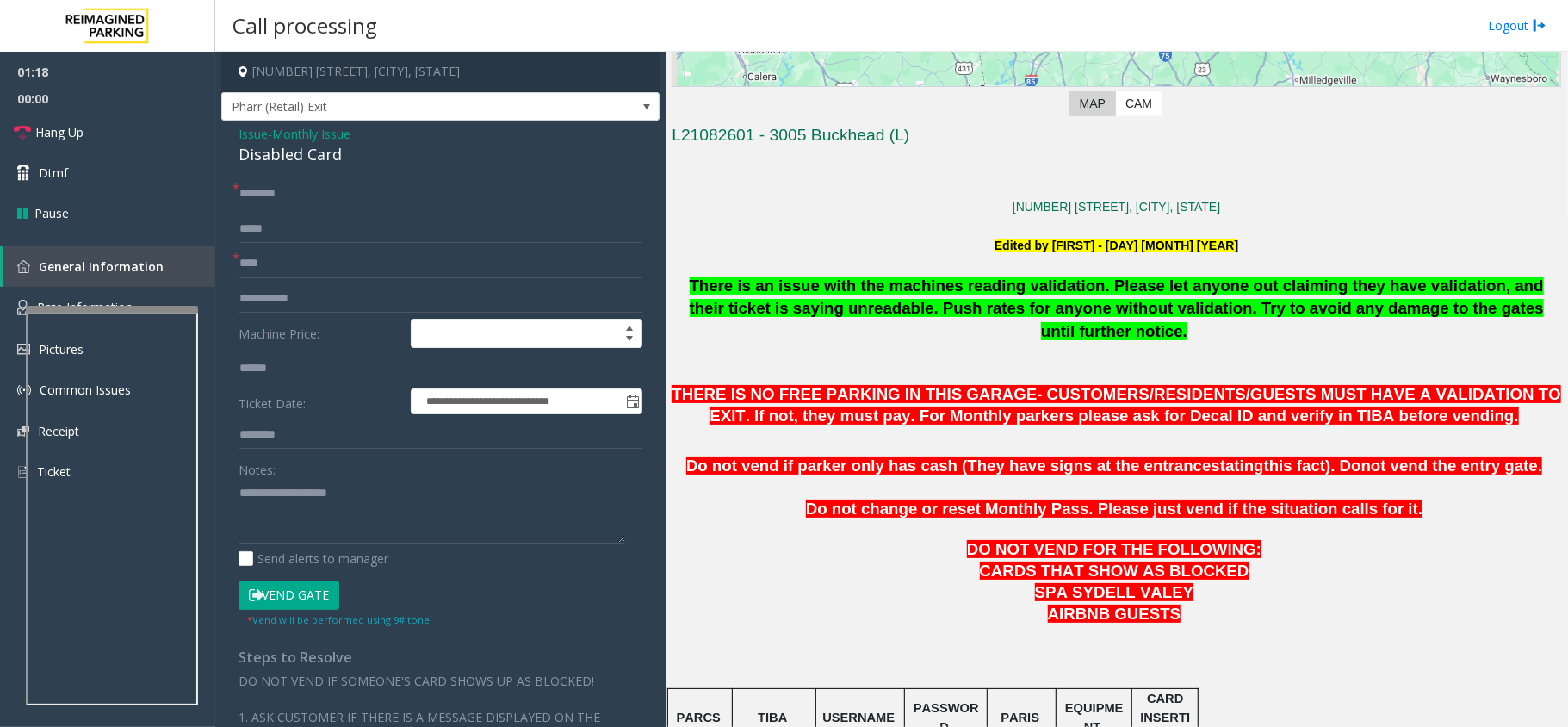 scroll, scrollTop: 345, scrollLeft: 0, axis: vertical 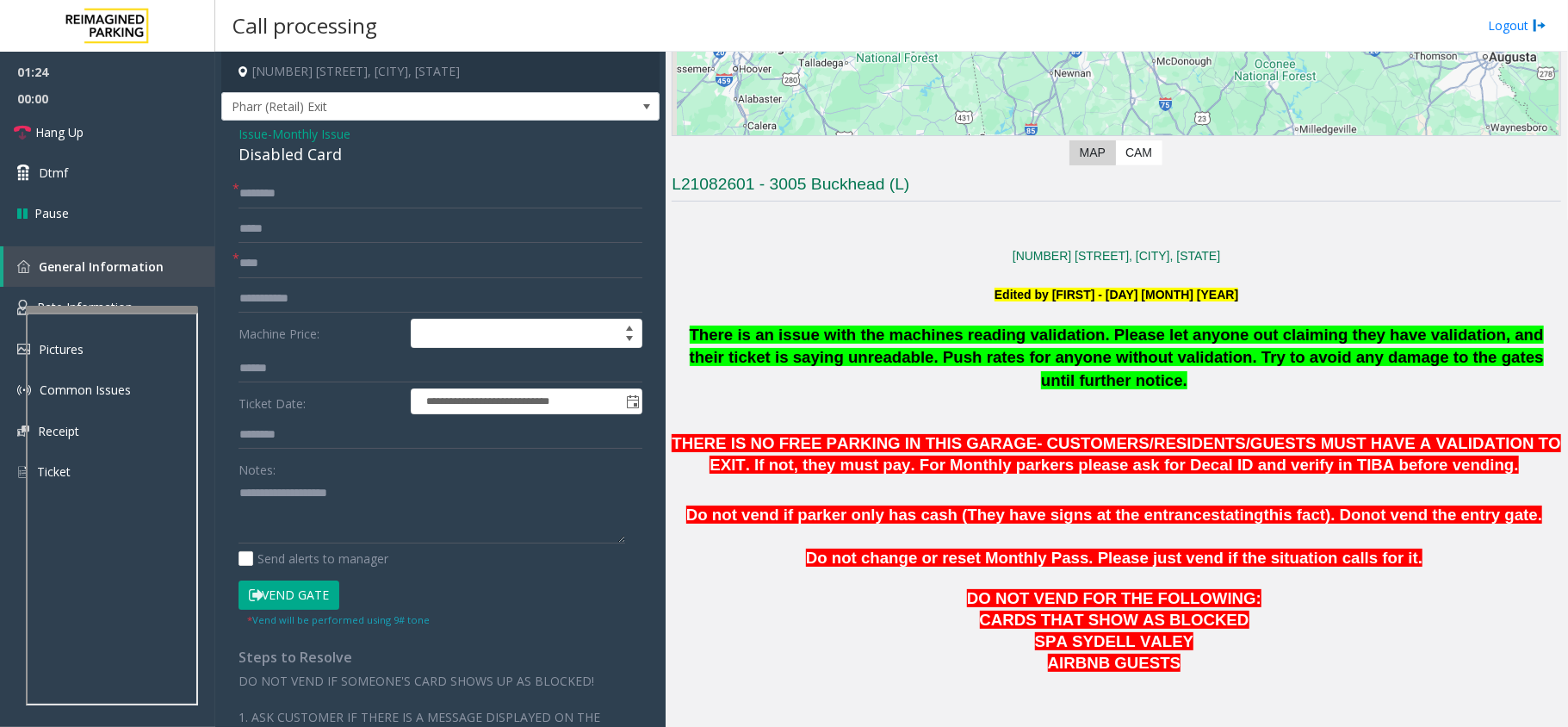 click 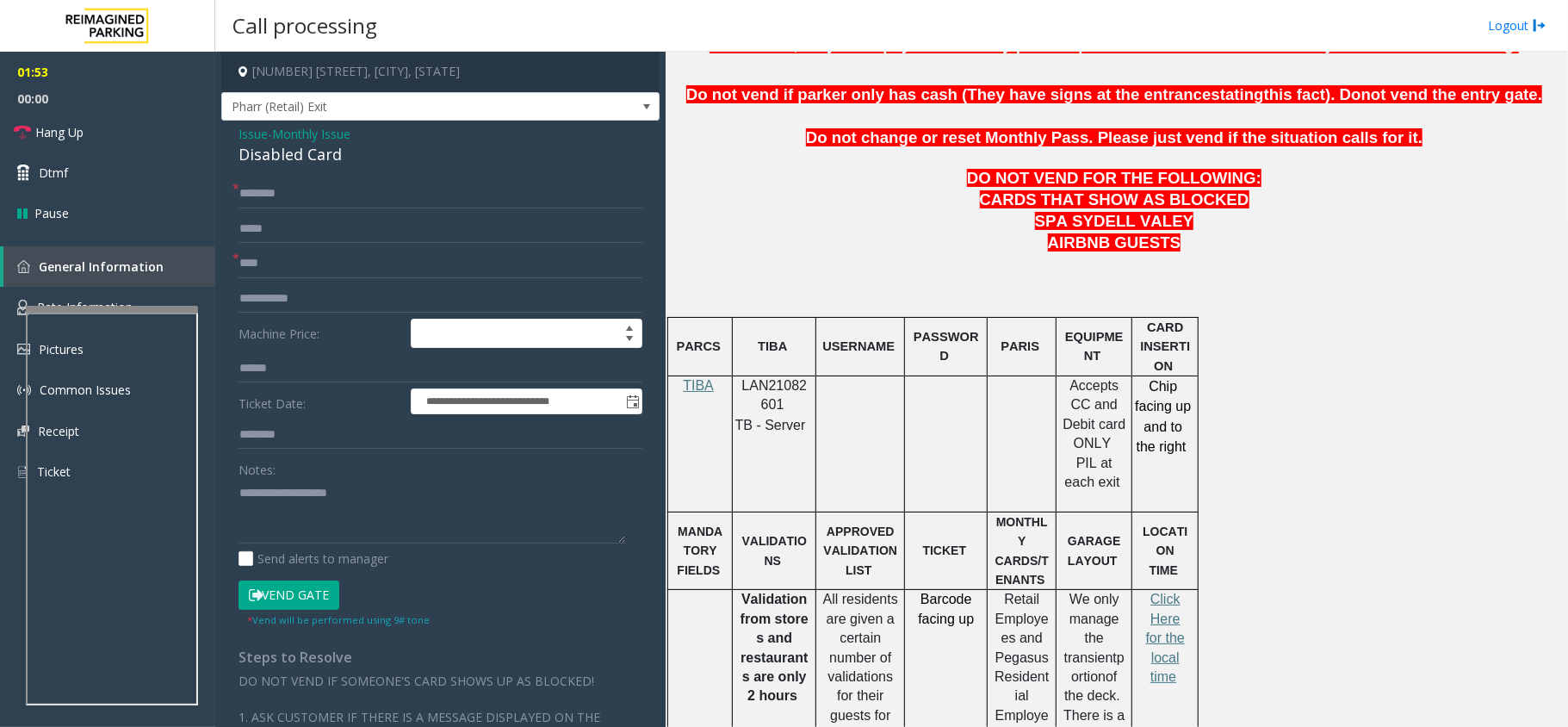 scroll, scrollTop: 804, scrollLeft: 0, axis: vertical 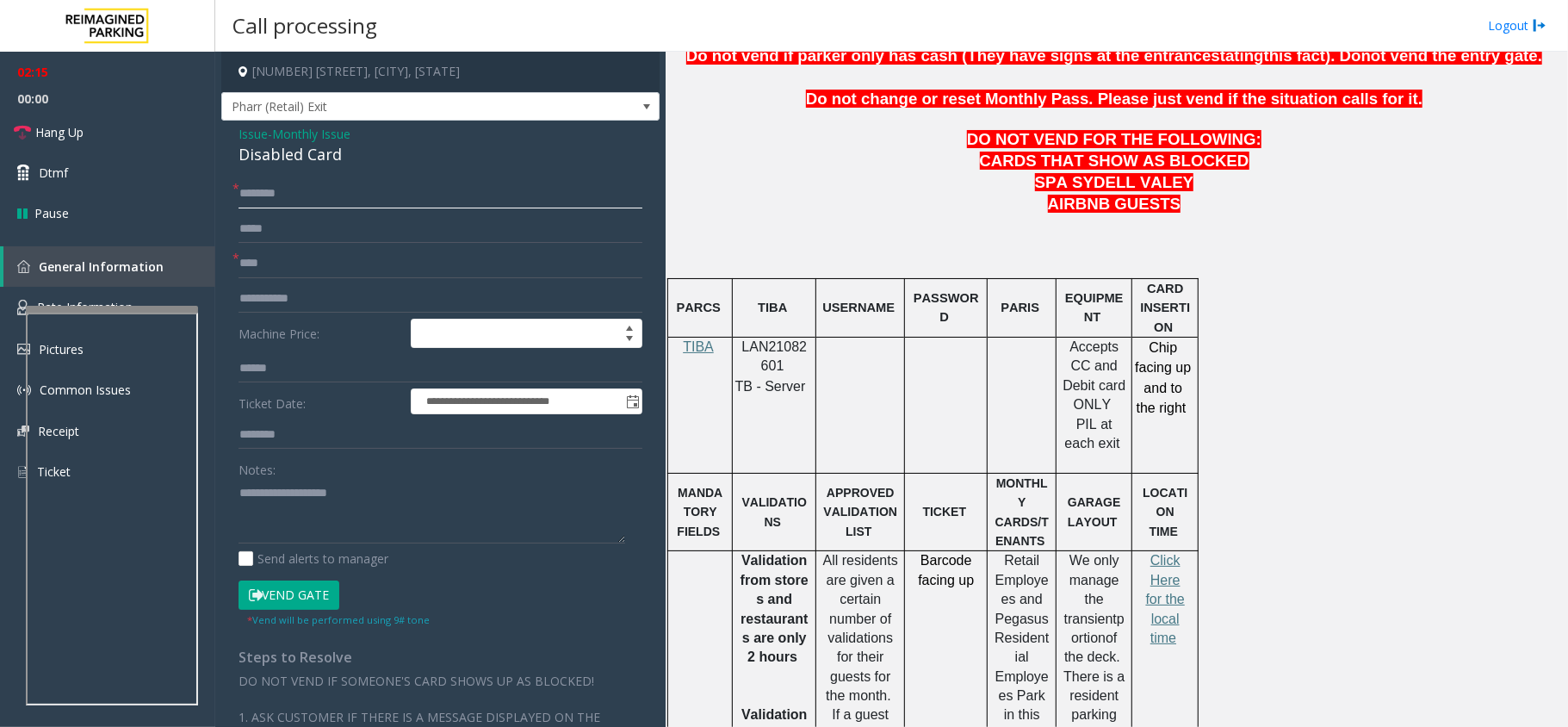 click 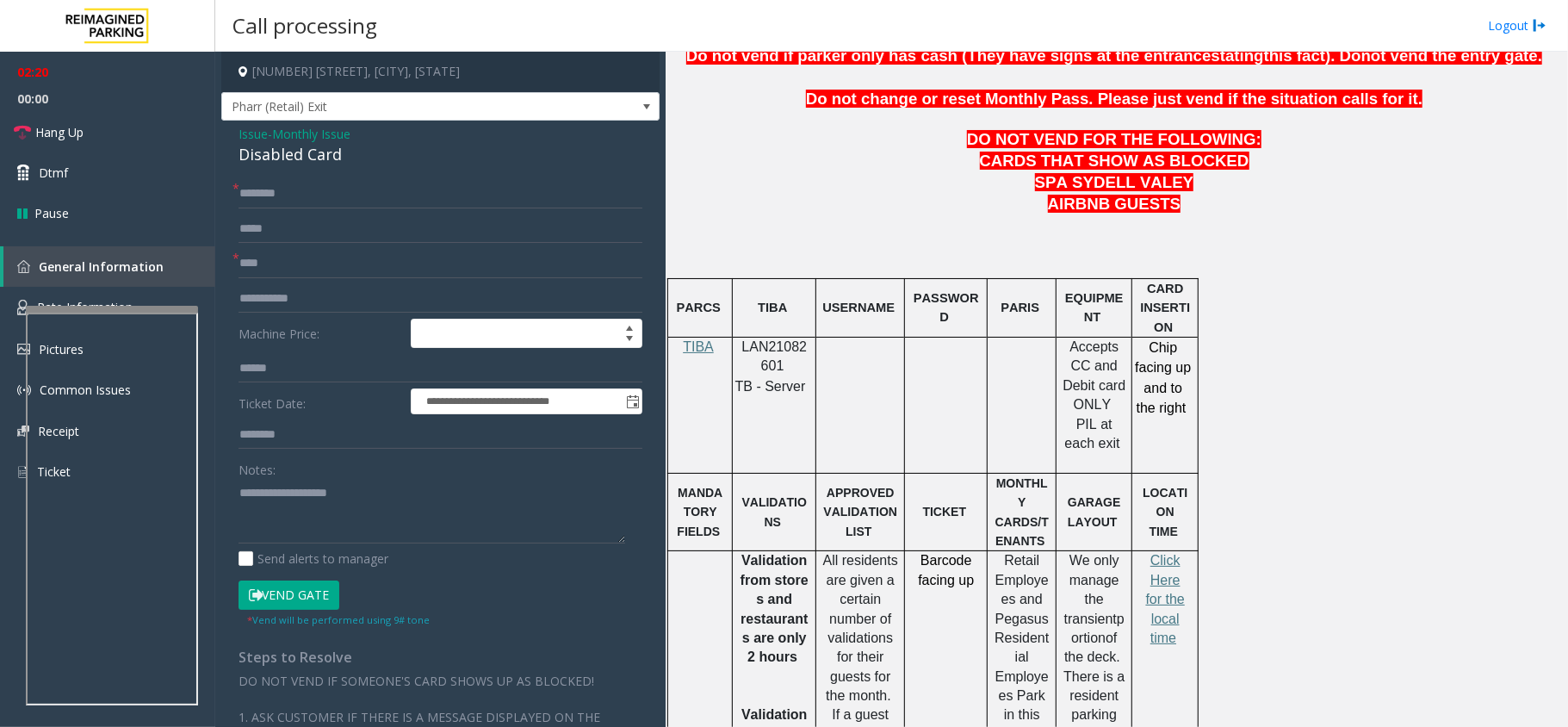 click on "**********" 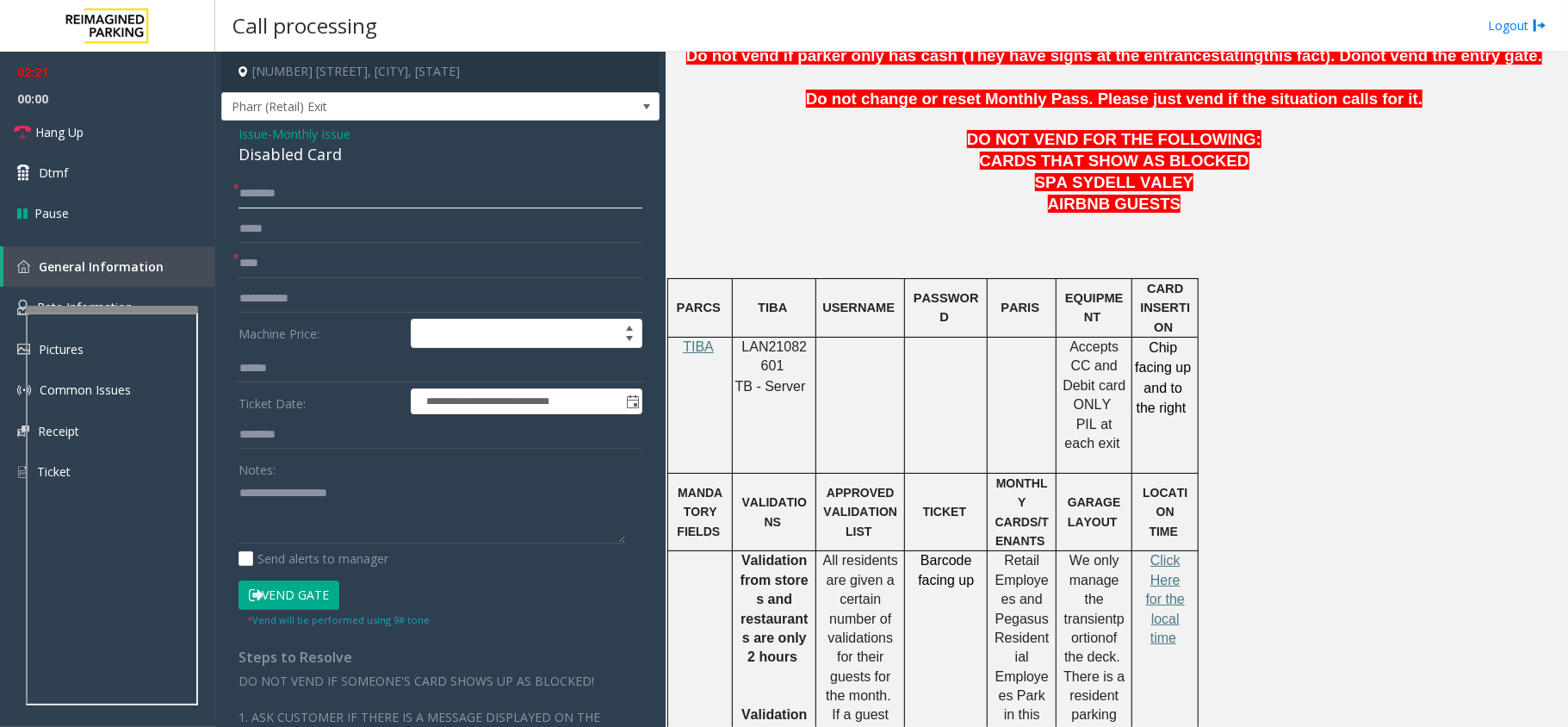 click 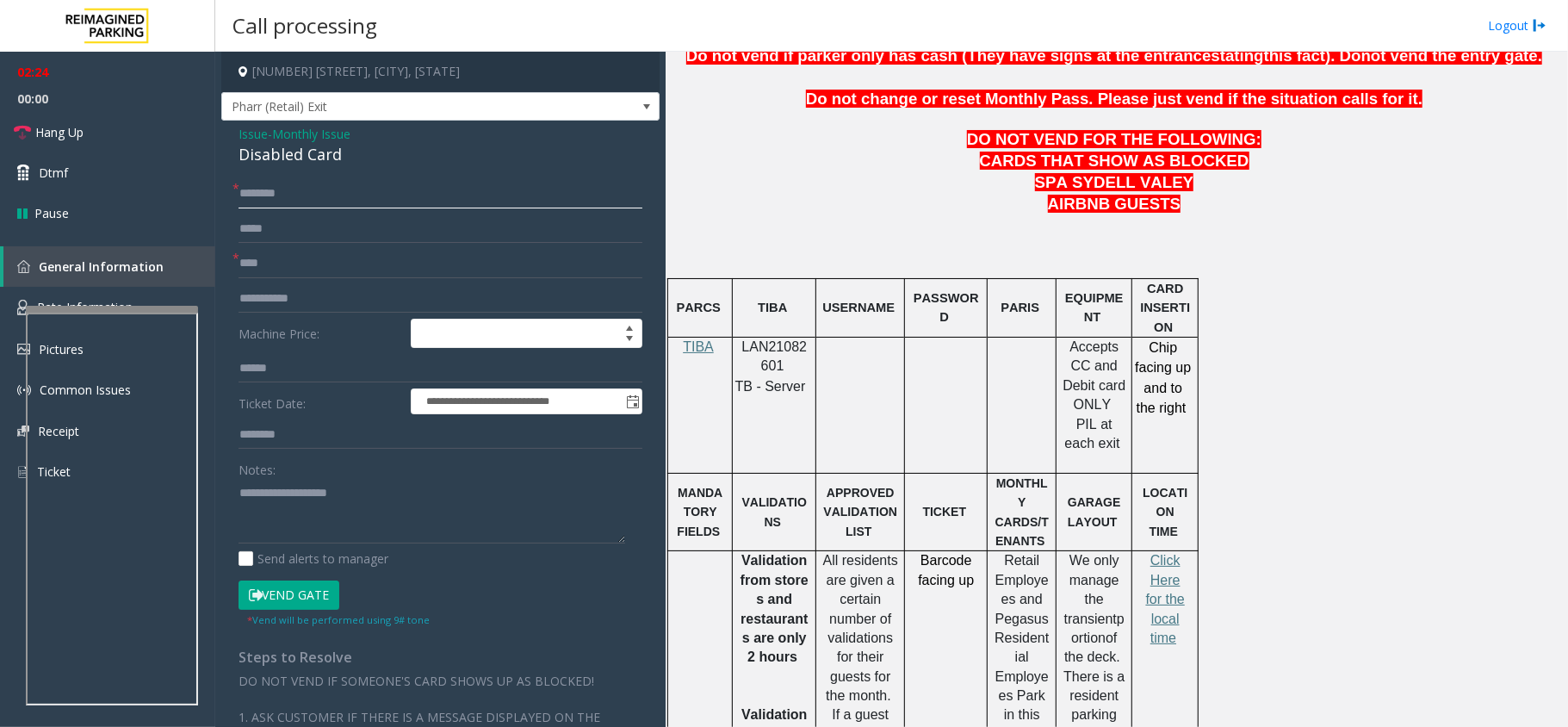 click 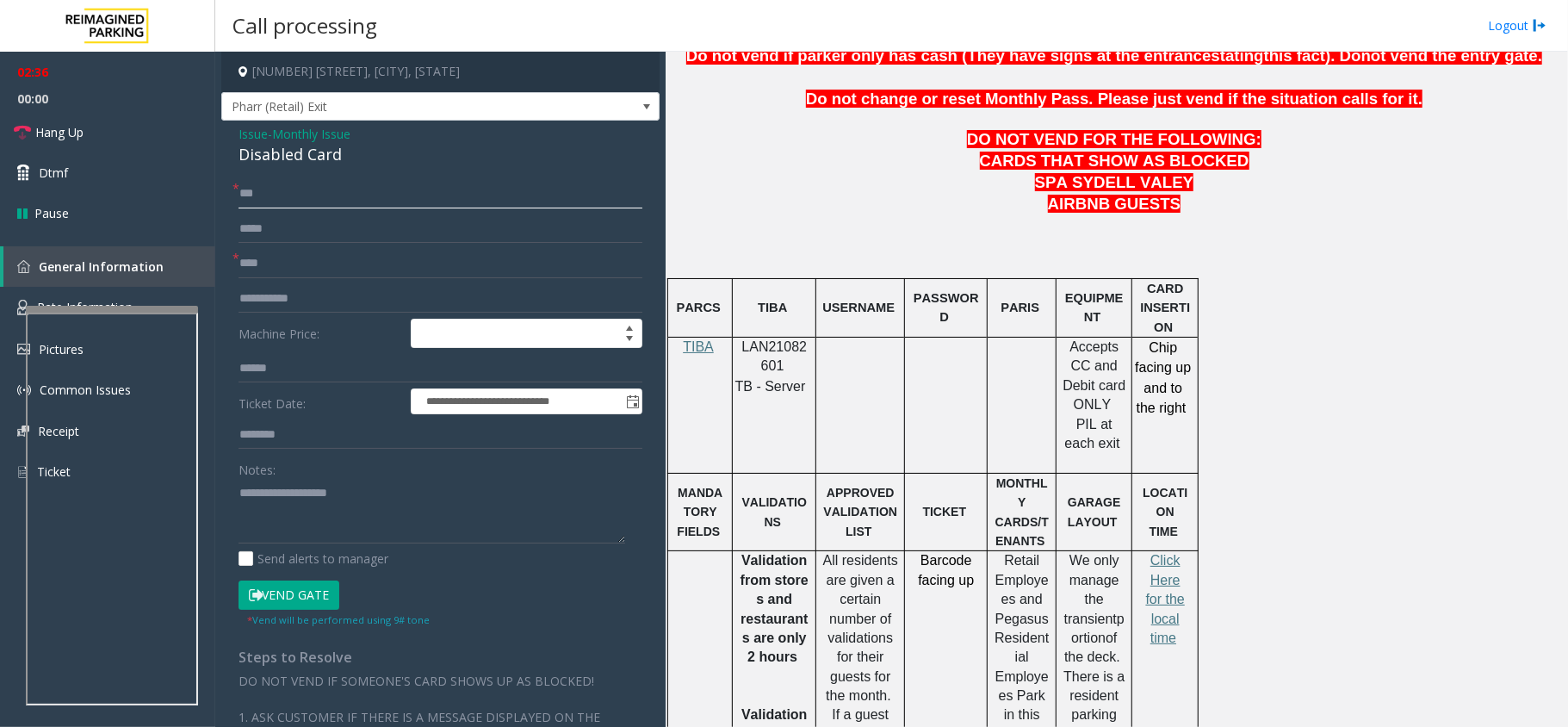 type on "***" 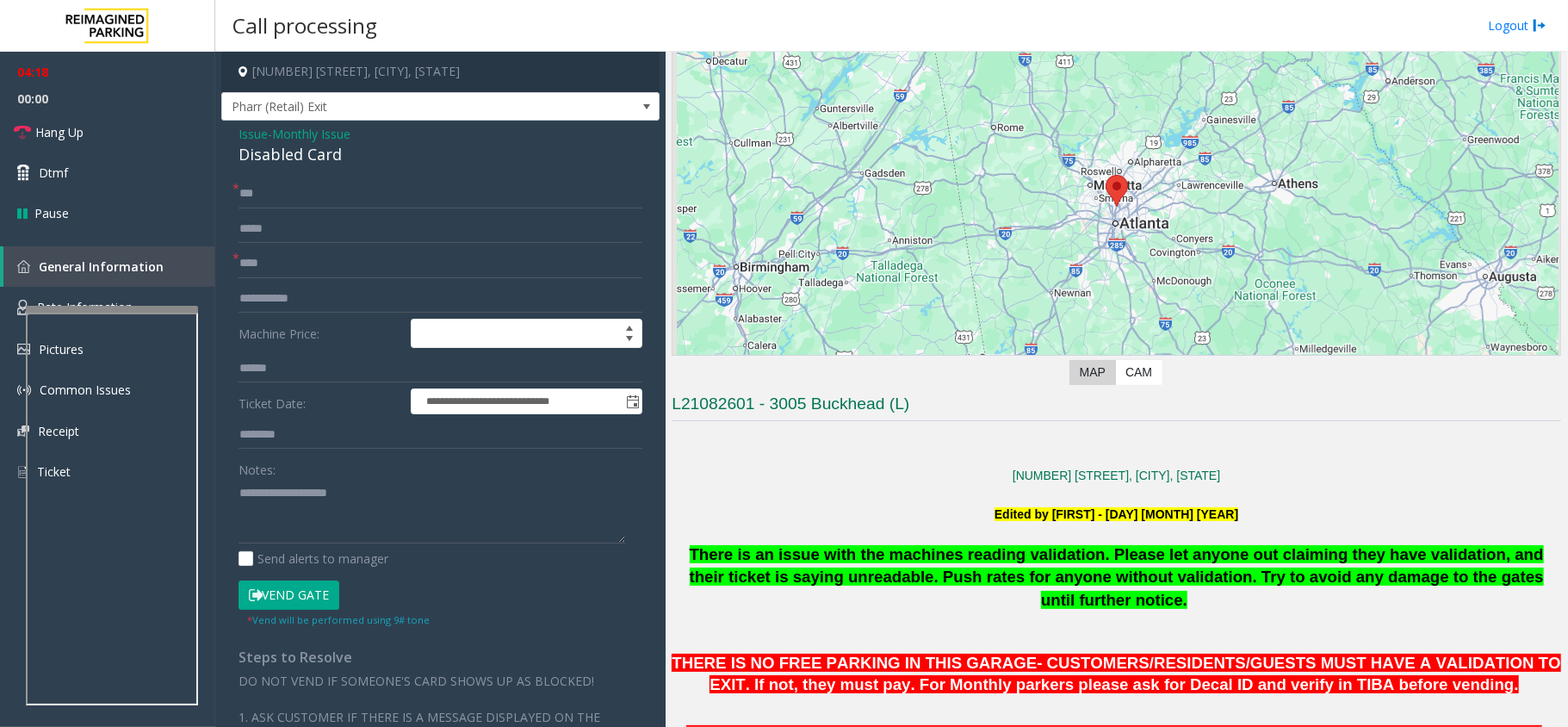 scroll, scrollTop: 0, scrollLeft: 0, axis: both 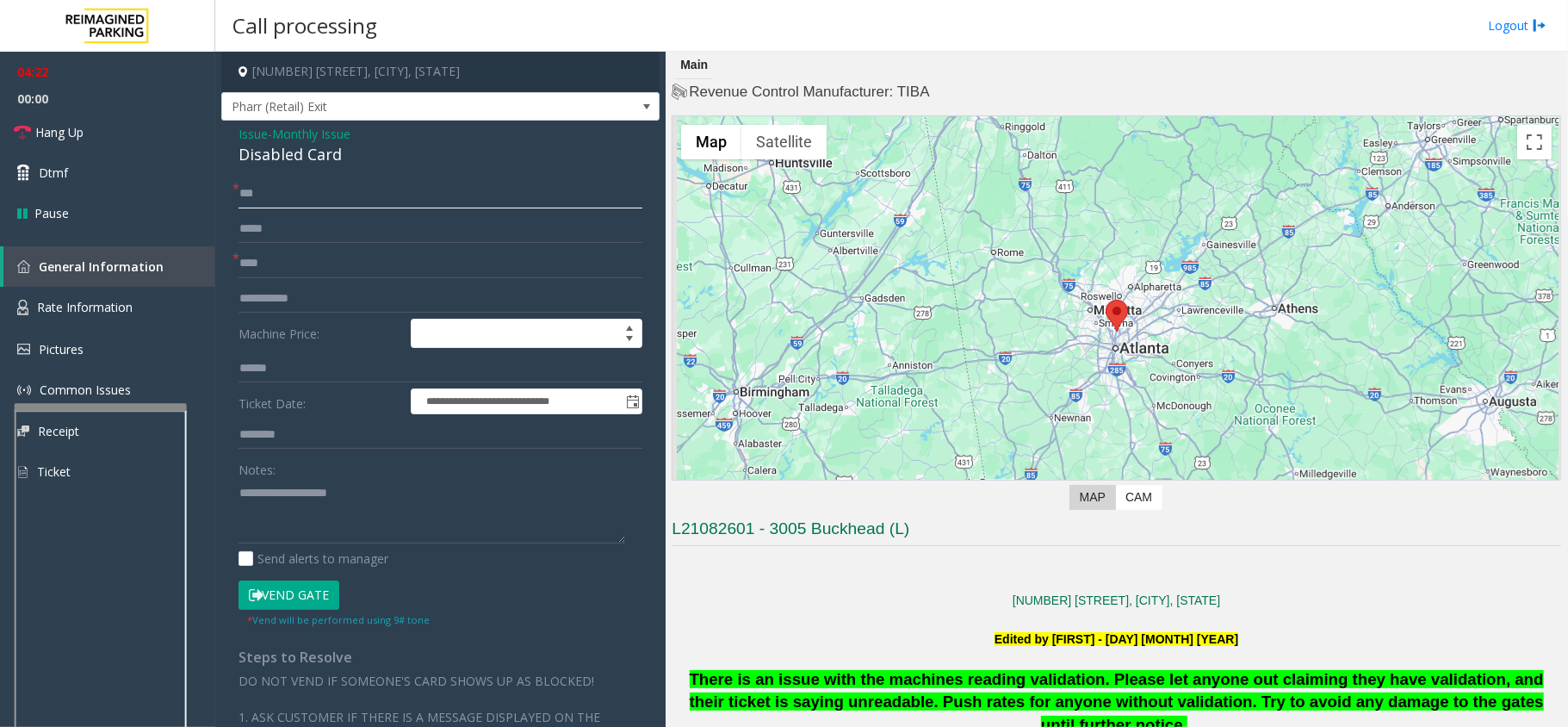 click at bounding box center (101, 407) 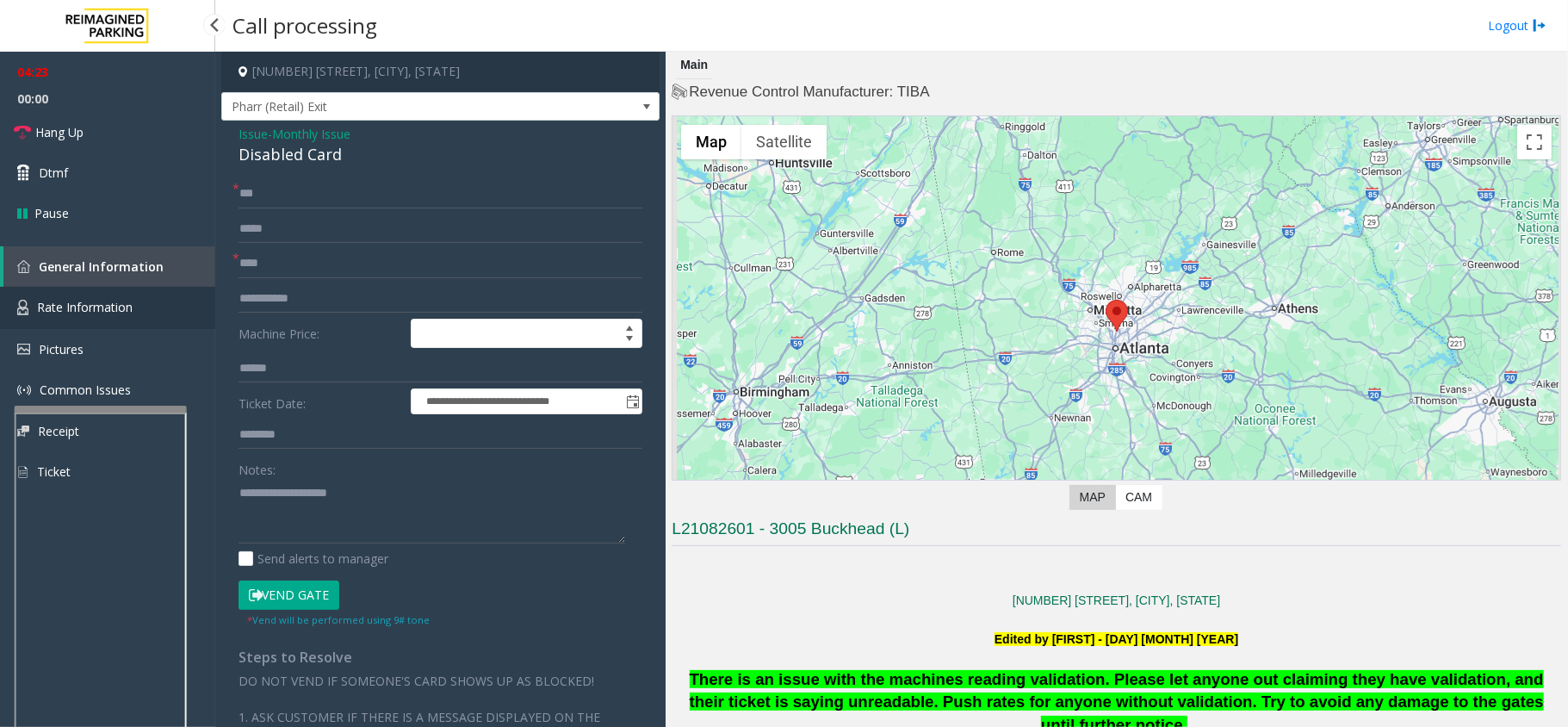 click on "Rate Information" at bounding box center (84, 307) 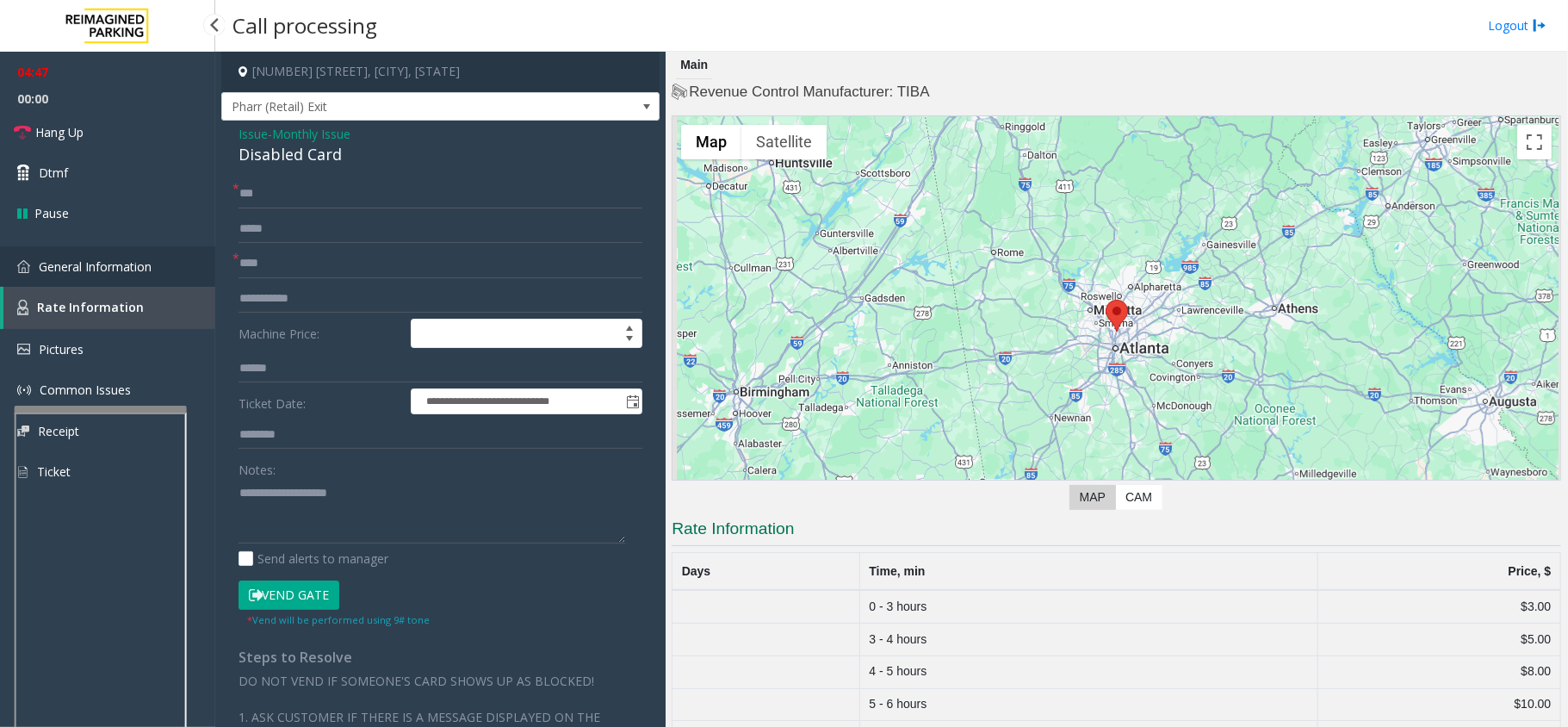 click on "General Information" at bounding box center [95, 266] 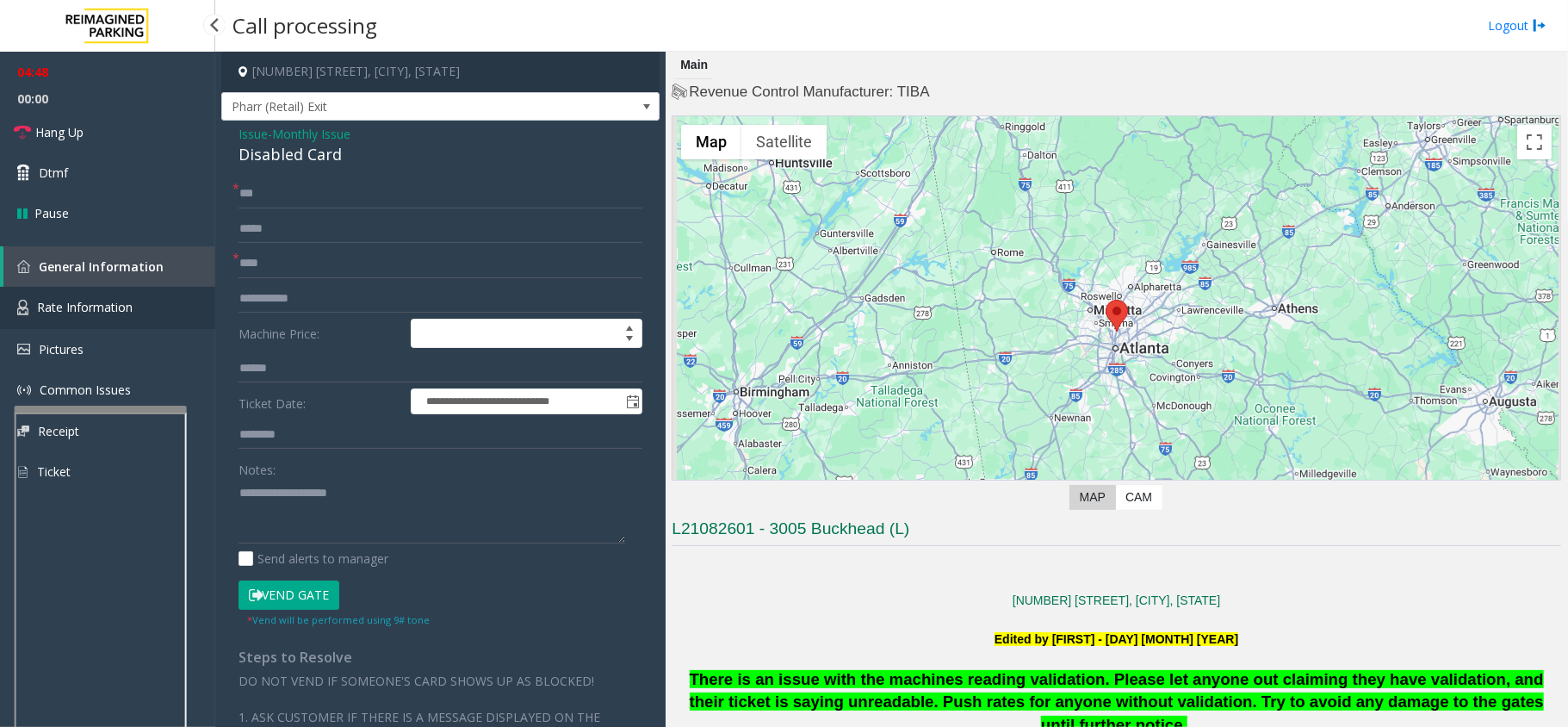 click on "Rate Information" at bounding box center (84, 307) 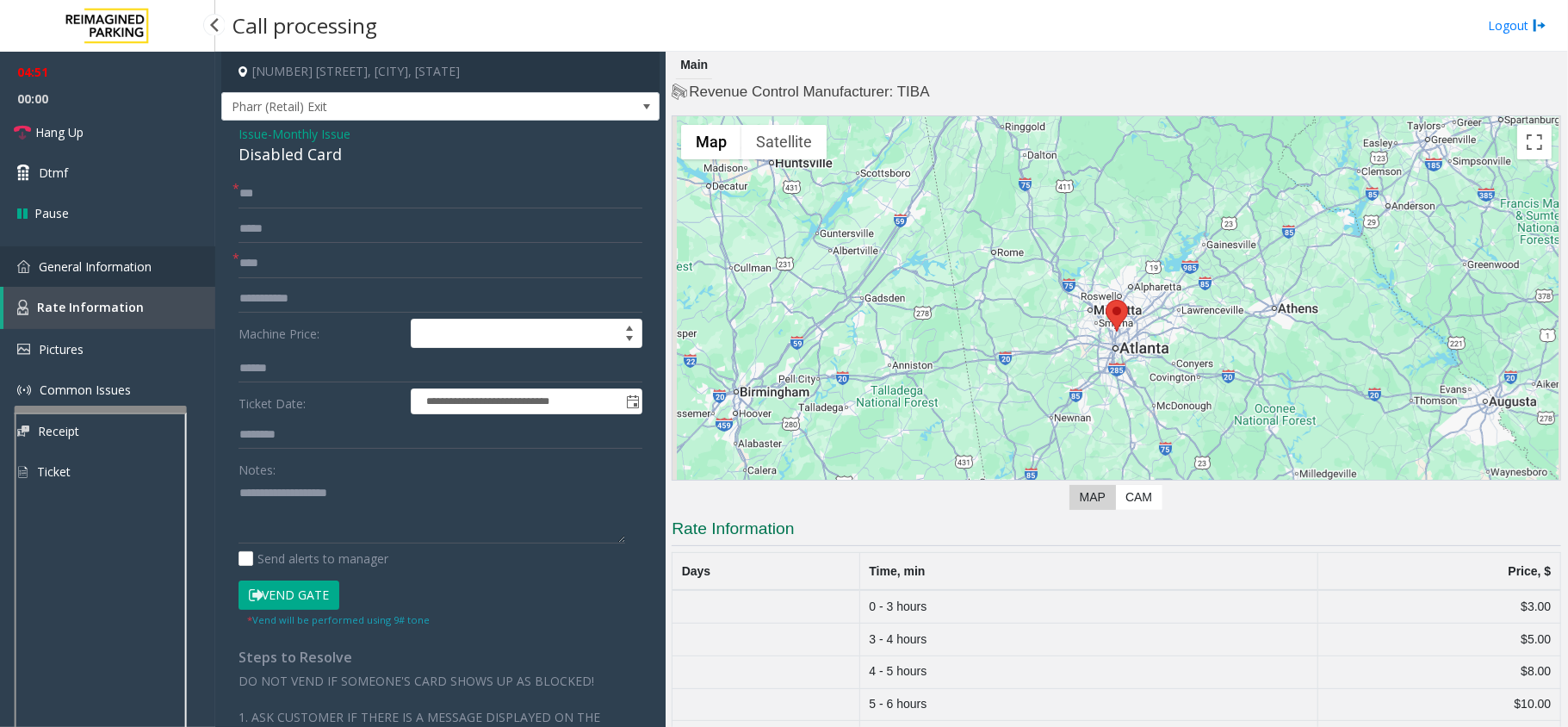 click on "General Information" at bounding box center (108, 266) 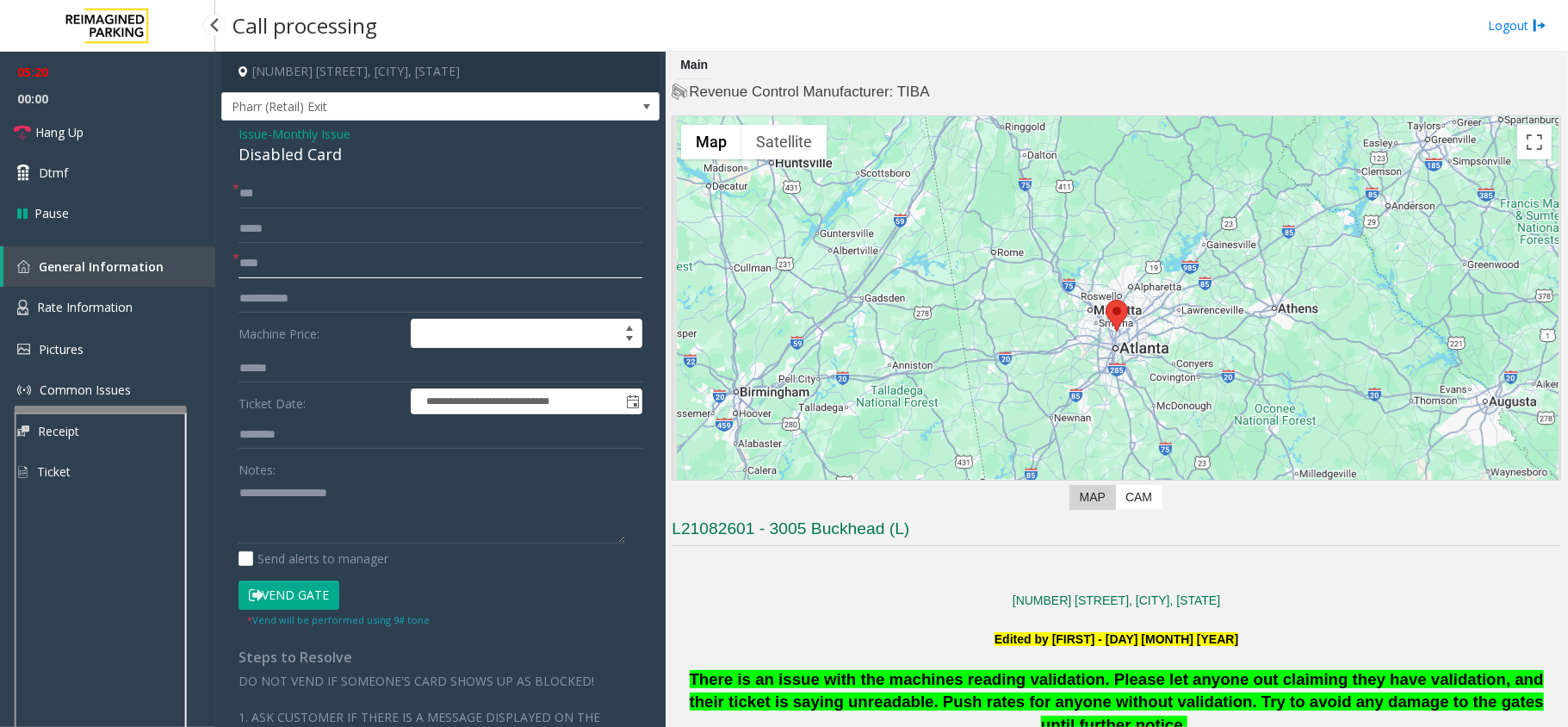 drag, startPoint x: 293, startPoint y: 262, endPoint x: 211, endPoint y: 264, distance: 82.02439 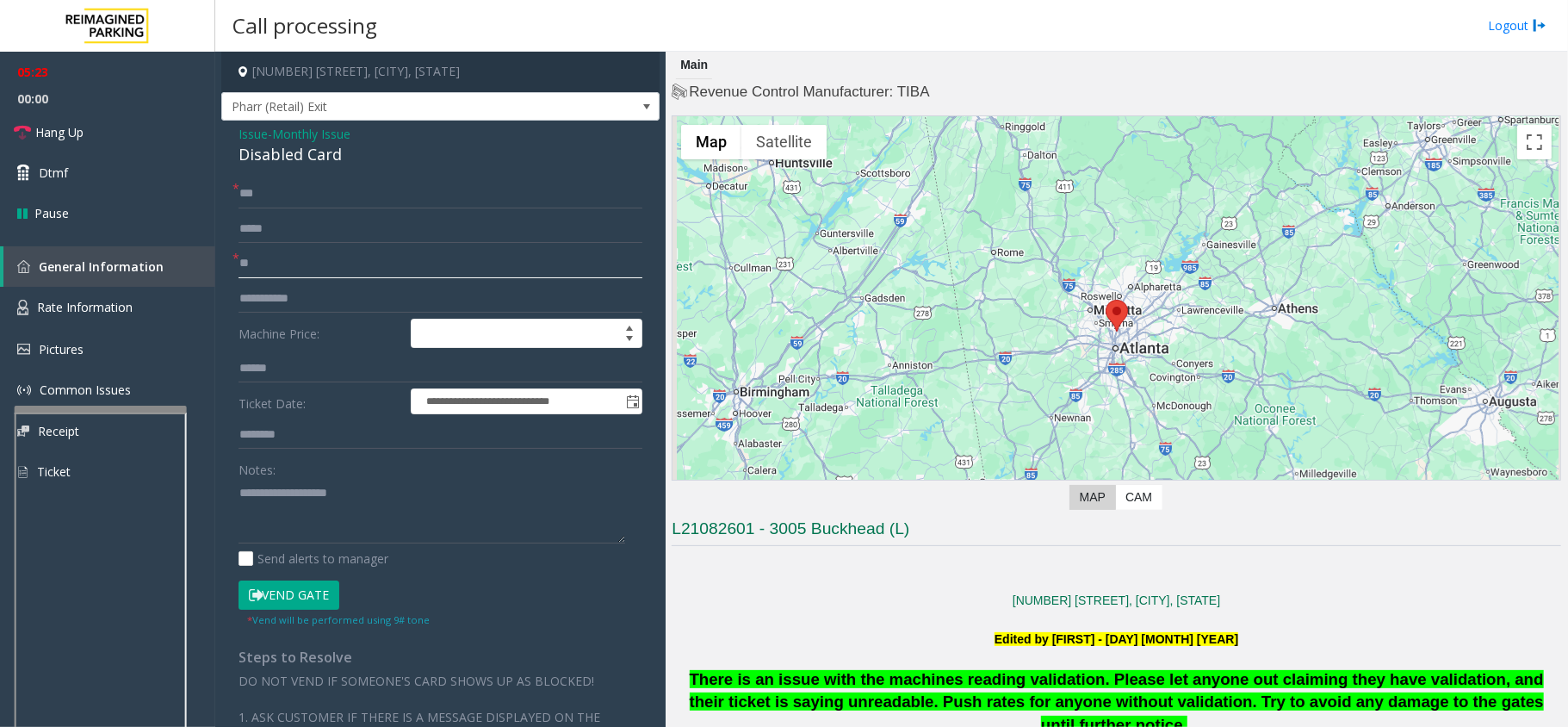 type on "**" 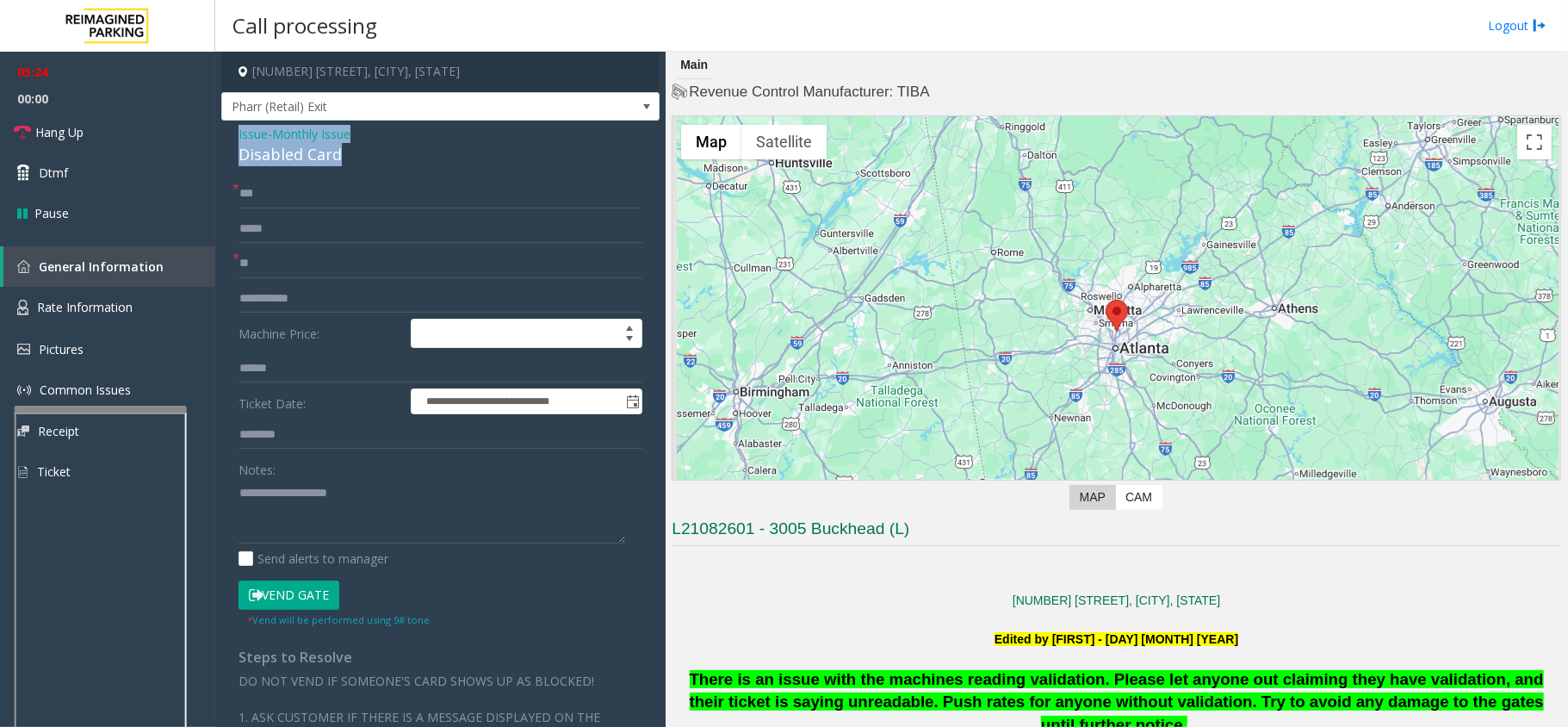 drag, startPoint x: 348, startPoint y: 153, endPoint x: 232, endPoint y: 138, distance: 116.96581 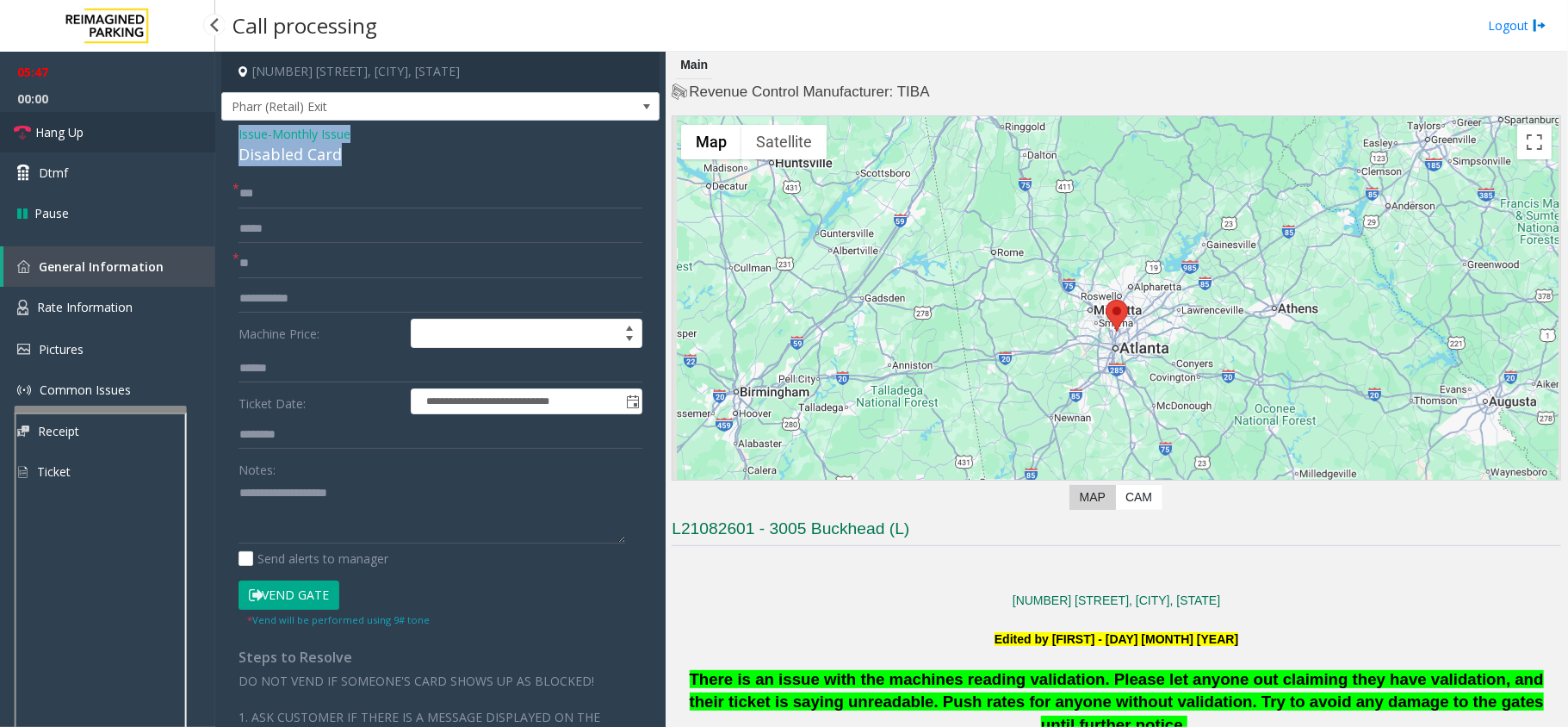 click on "Hang Up" at bounding box center [108, 132] 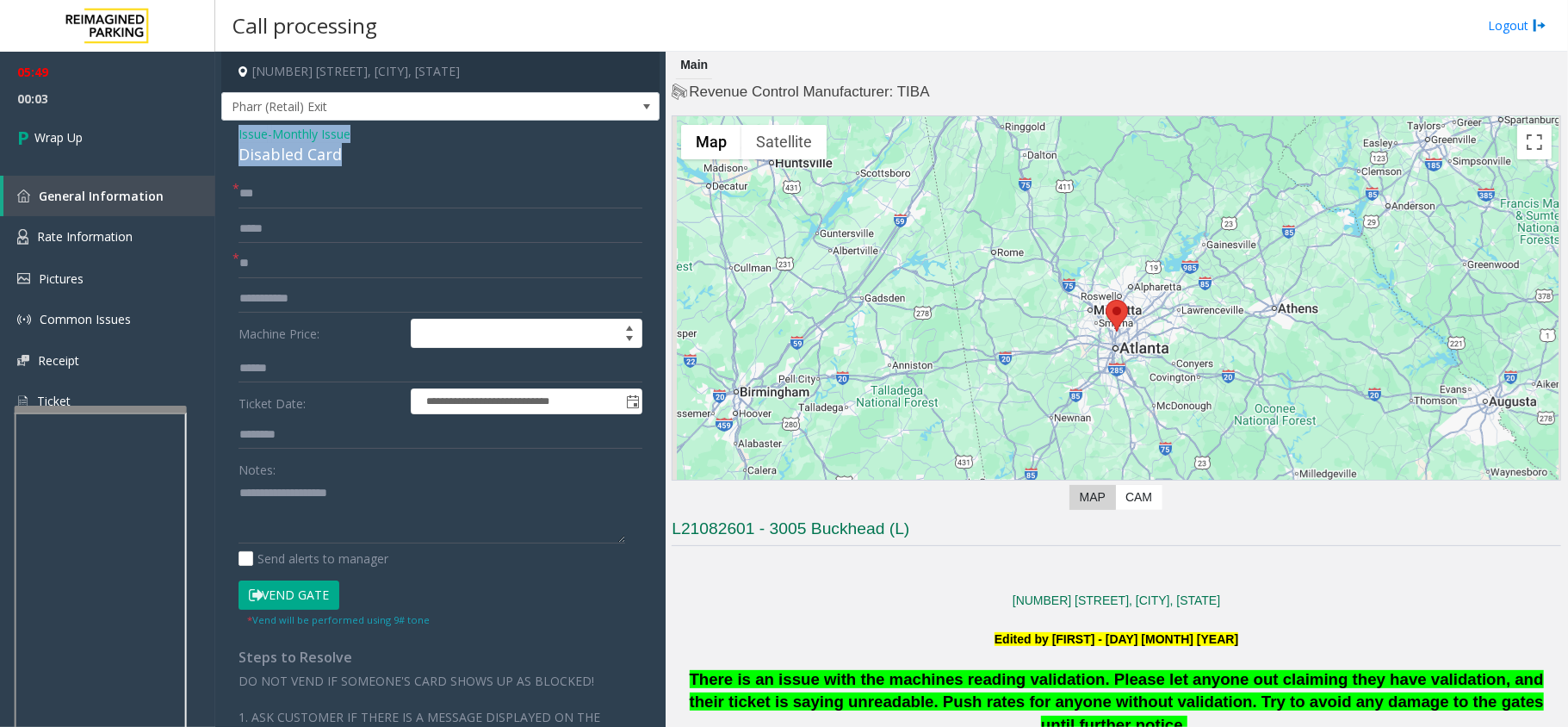 copy on "Issue  -  Monthly Issue Disabled Card" 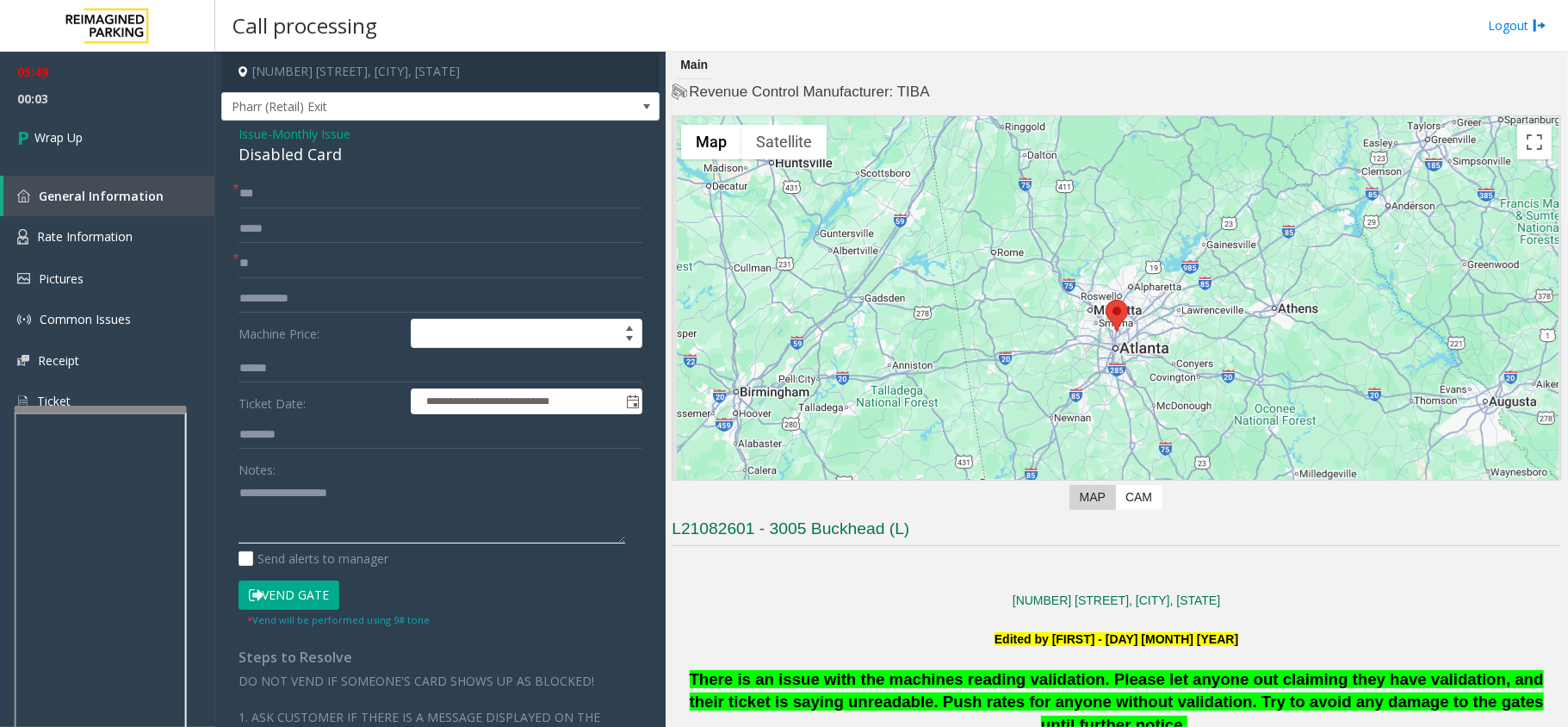 paste on "**********" 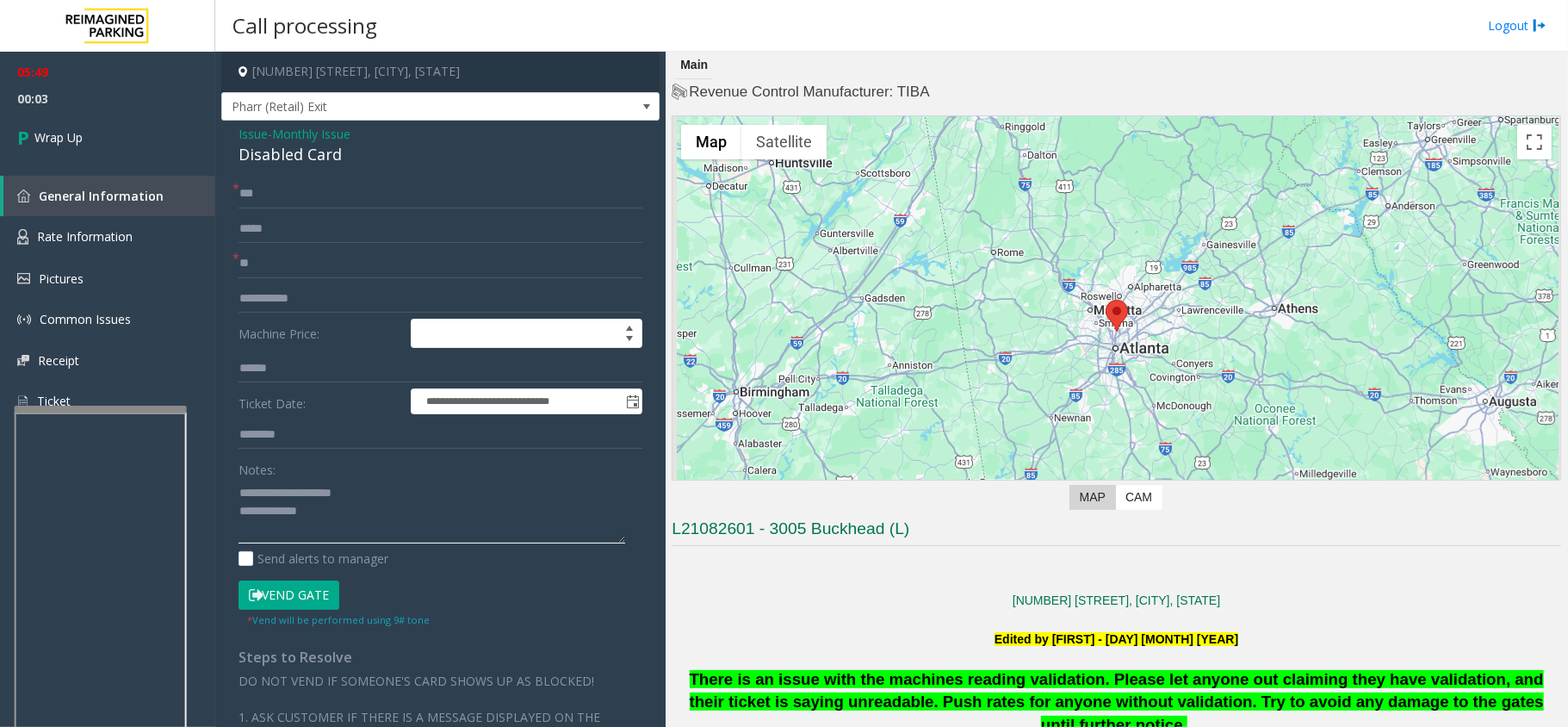 click 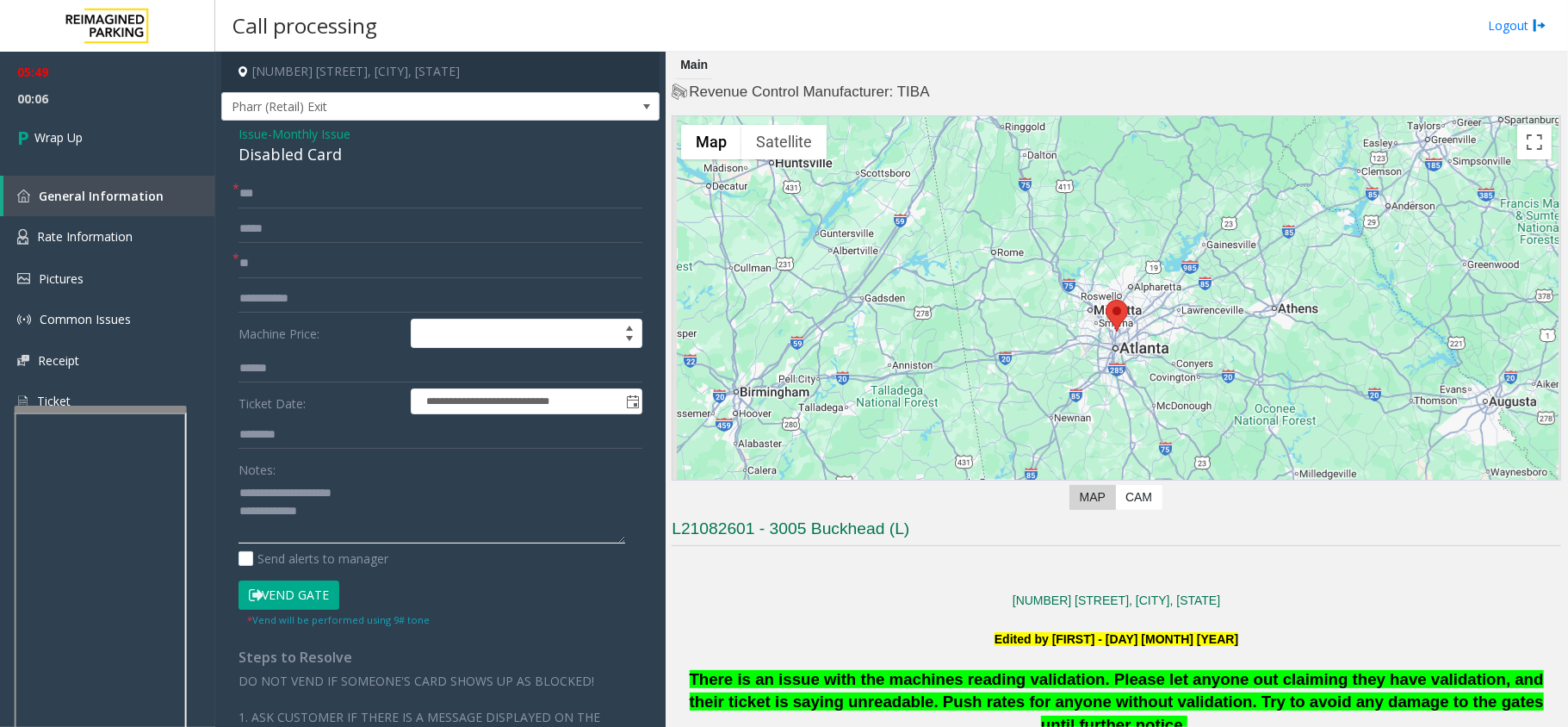 drag, startPoint x: 363, startPoint y: 489, endPoint x: 280, endPoint y: 496, distance: 83.294658 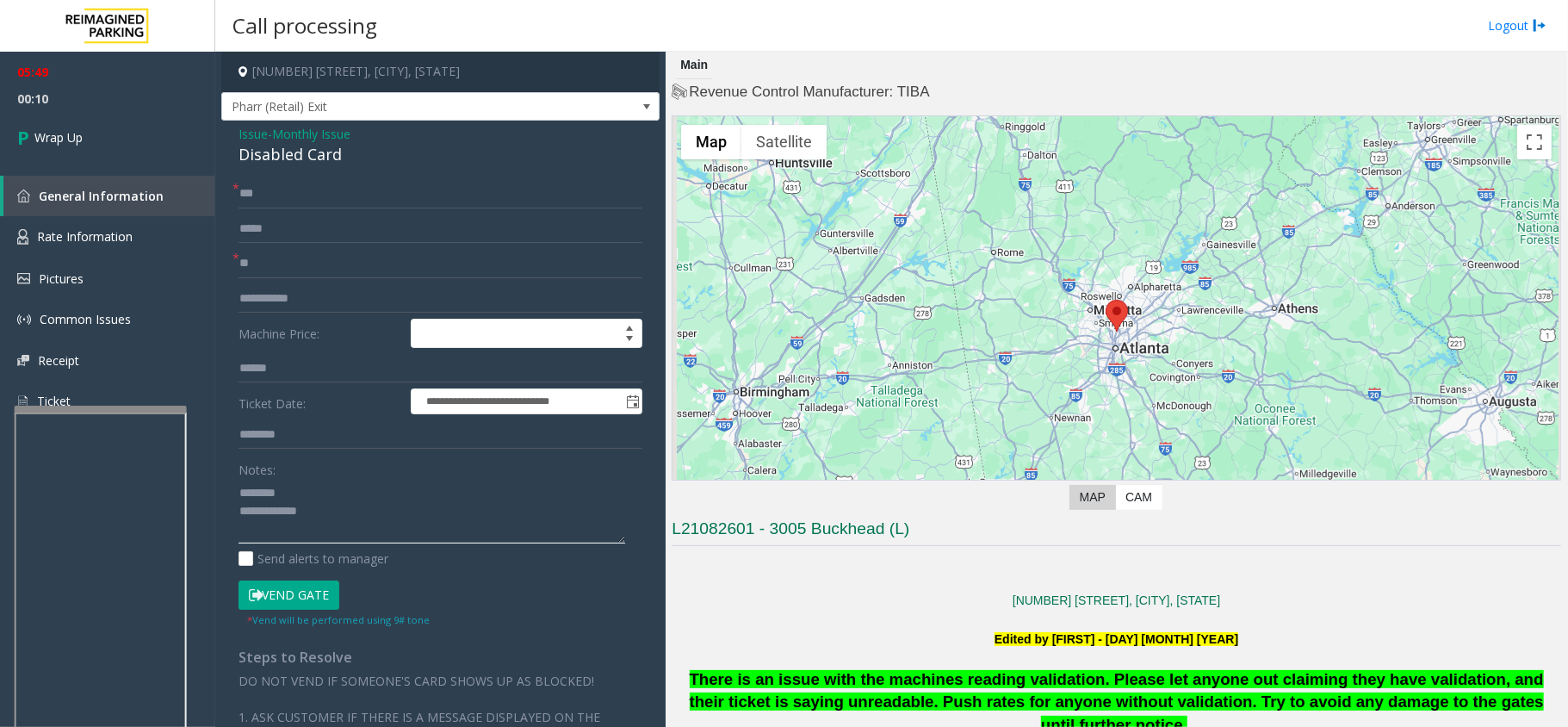 click 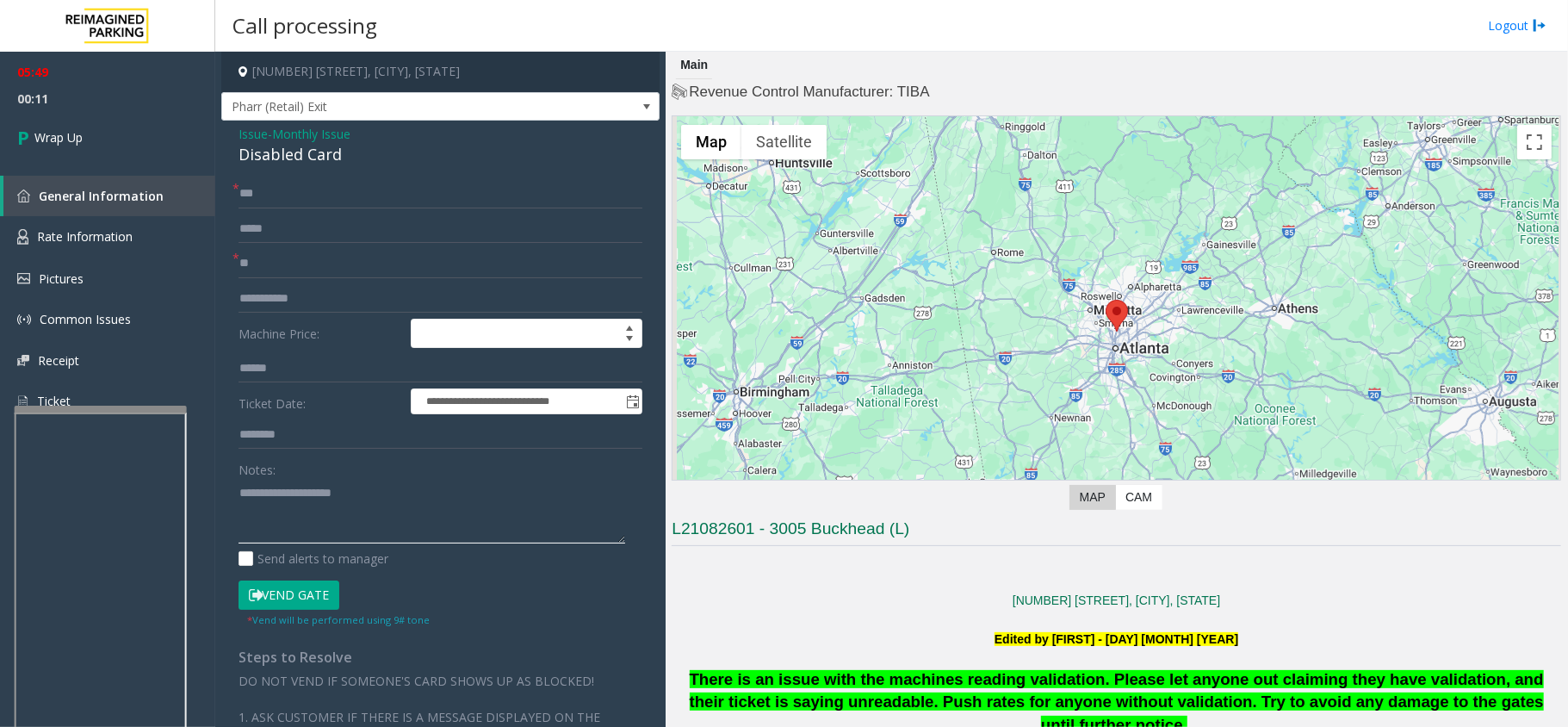 drag, startPoint x: 360, startPoint y: 496, endPoint x: 370, endPoint y: 500, distance: 10.77033 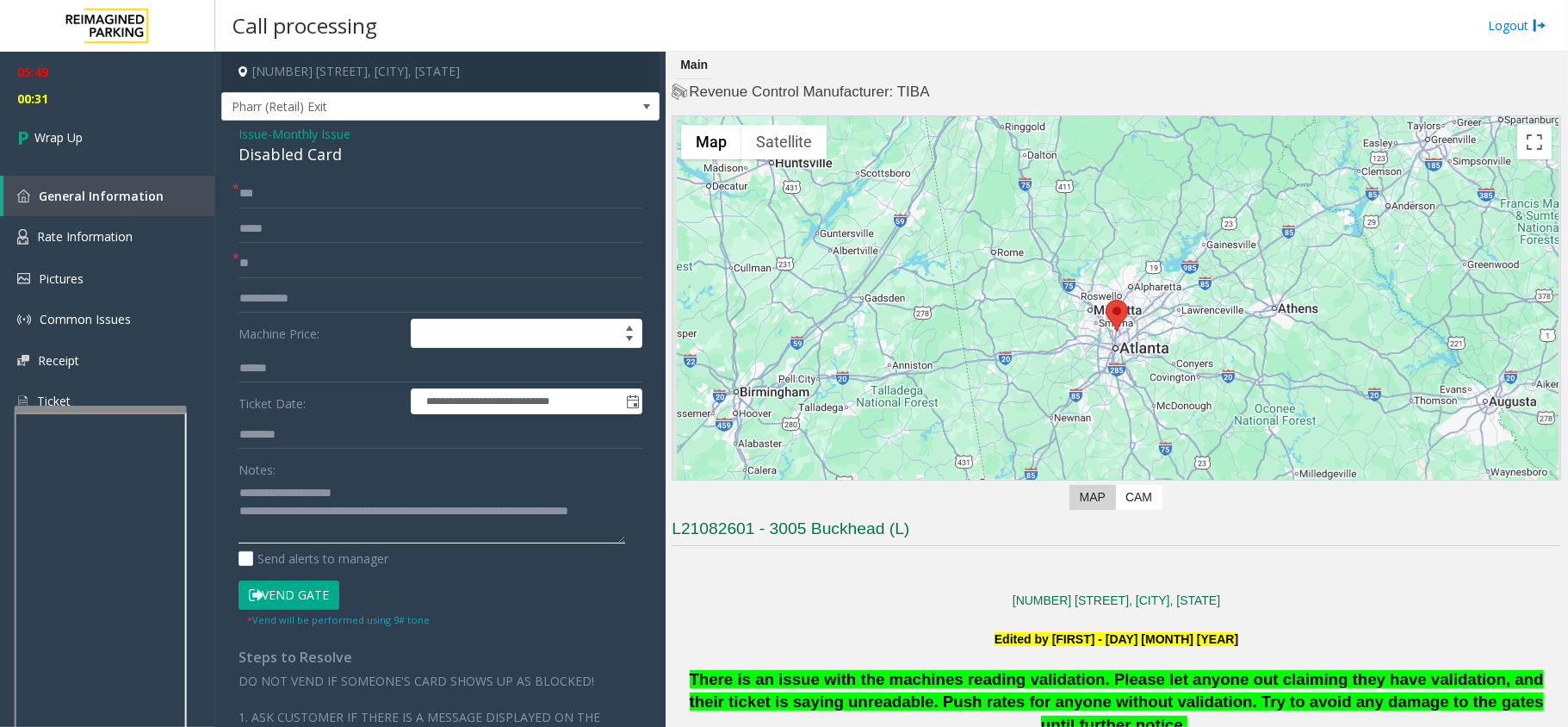 click 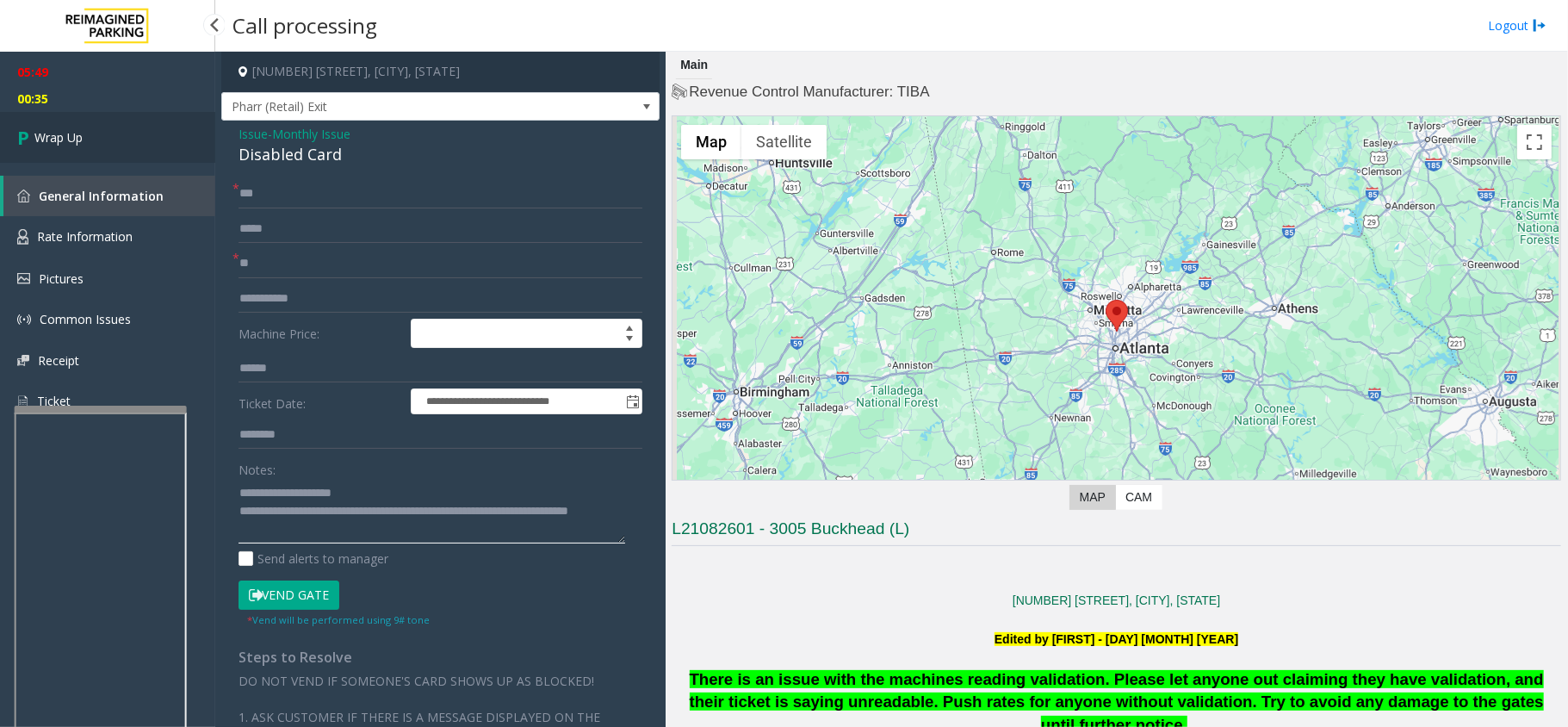 type on "**********" 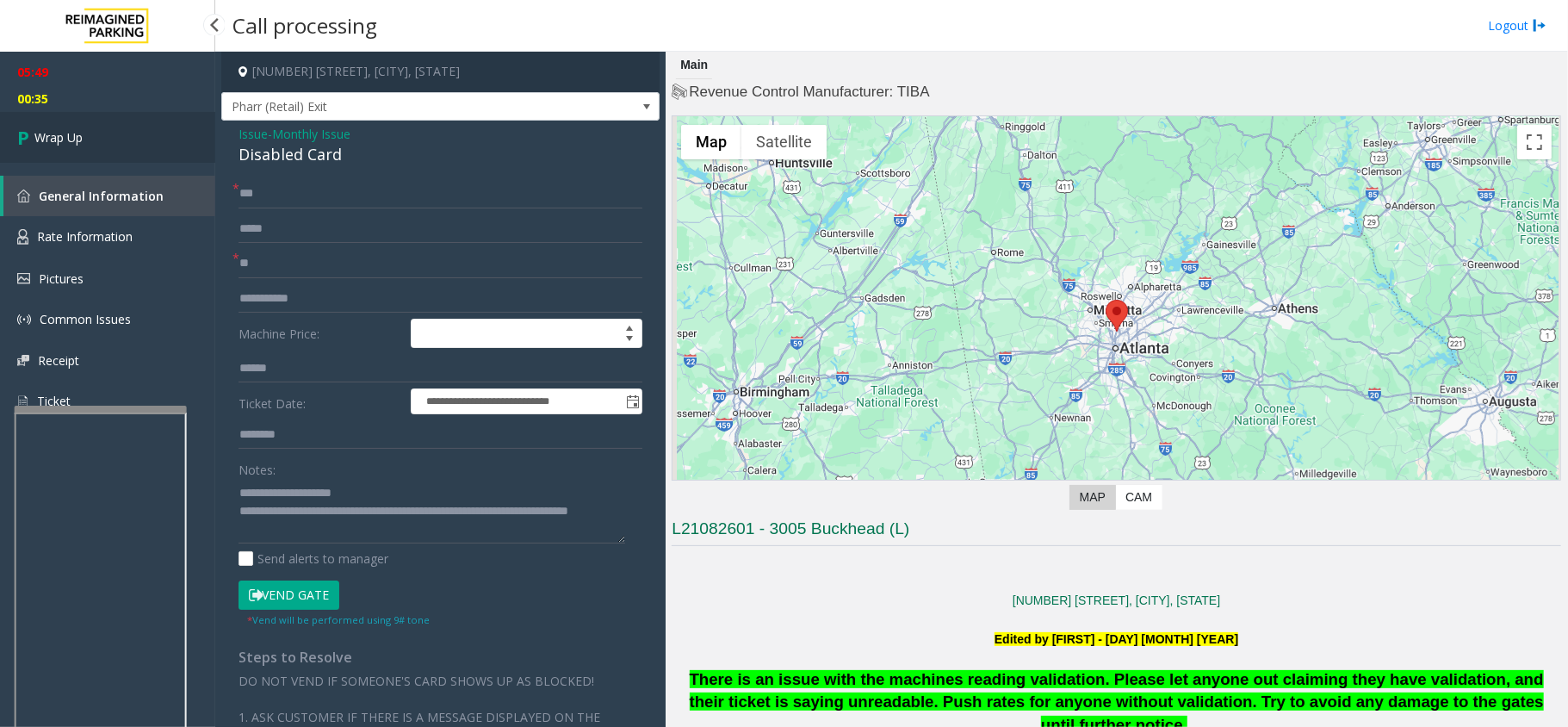 click on "Wrap Up" at bounding box center [59, 137] 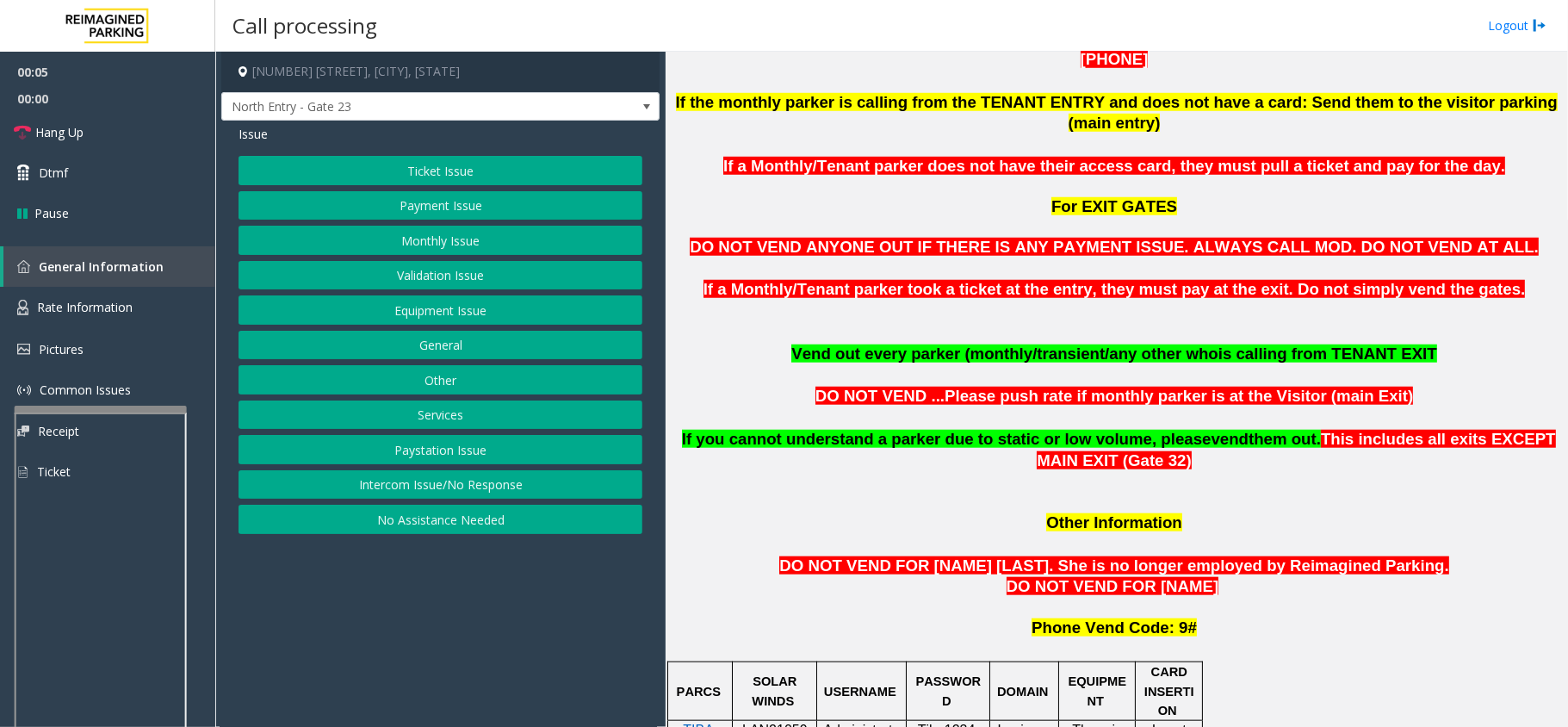 scroll, scrollTop: 1148, scrollLeft: 0, axis: vertical 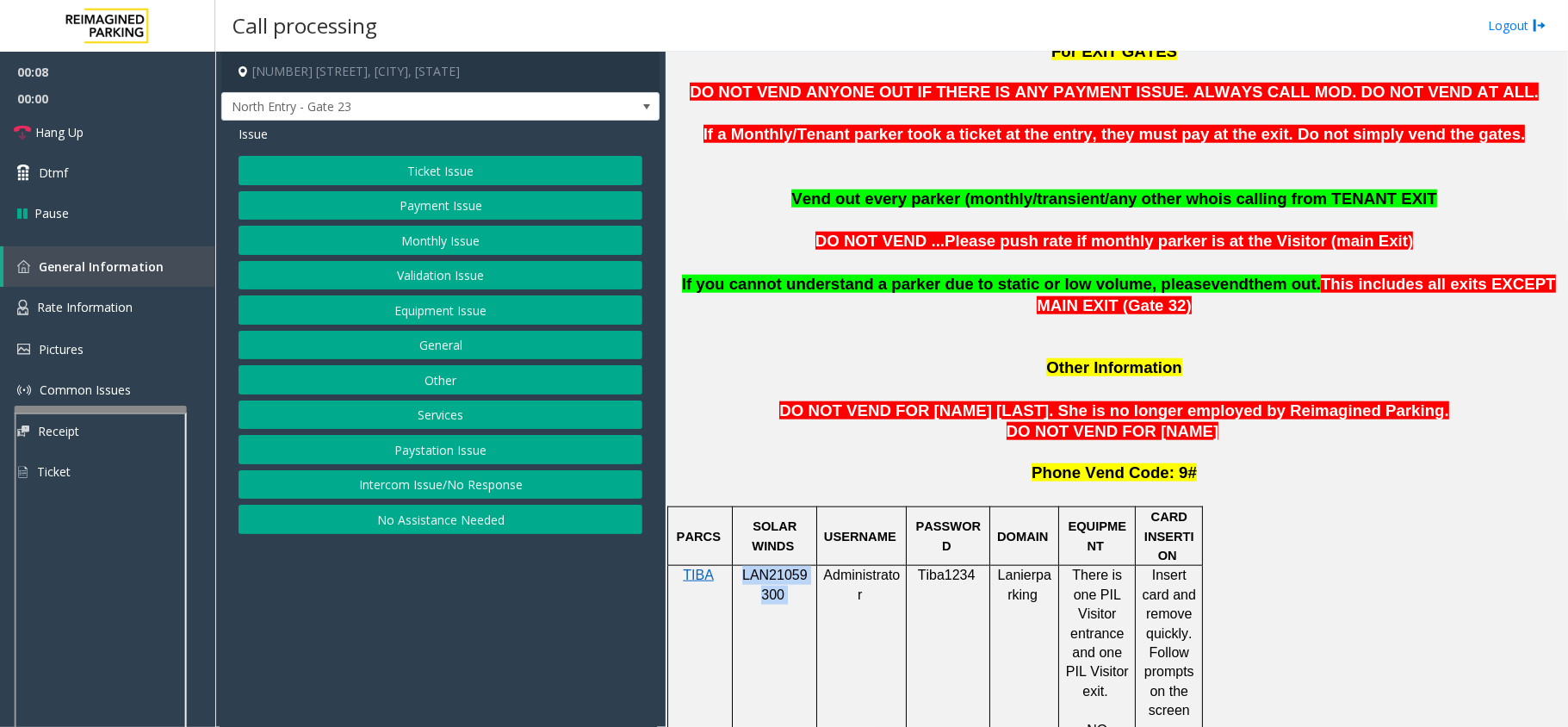 drag, startPoint x: 790, startPoint y: 504, endPoint x: 742, endPoint y: 489, distance: 50.2892 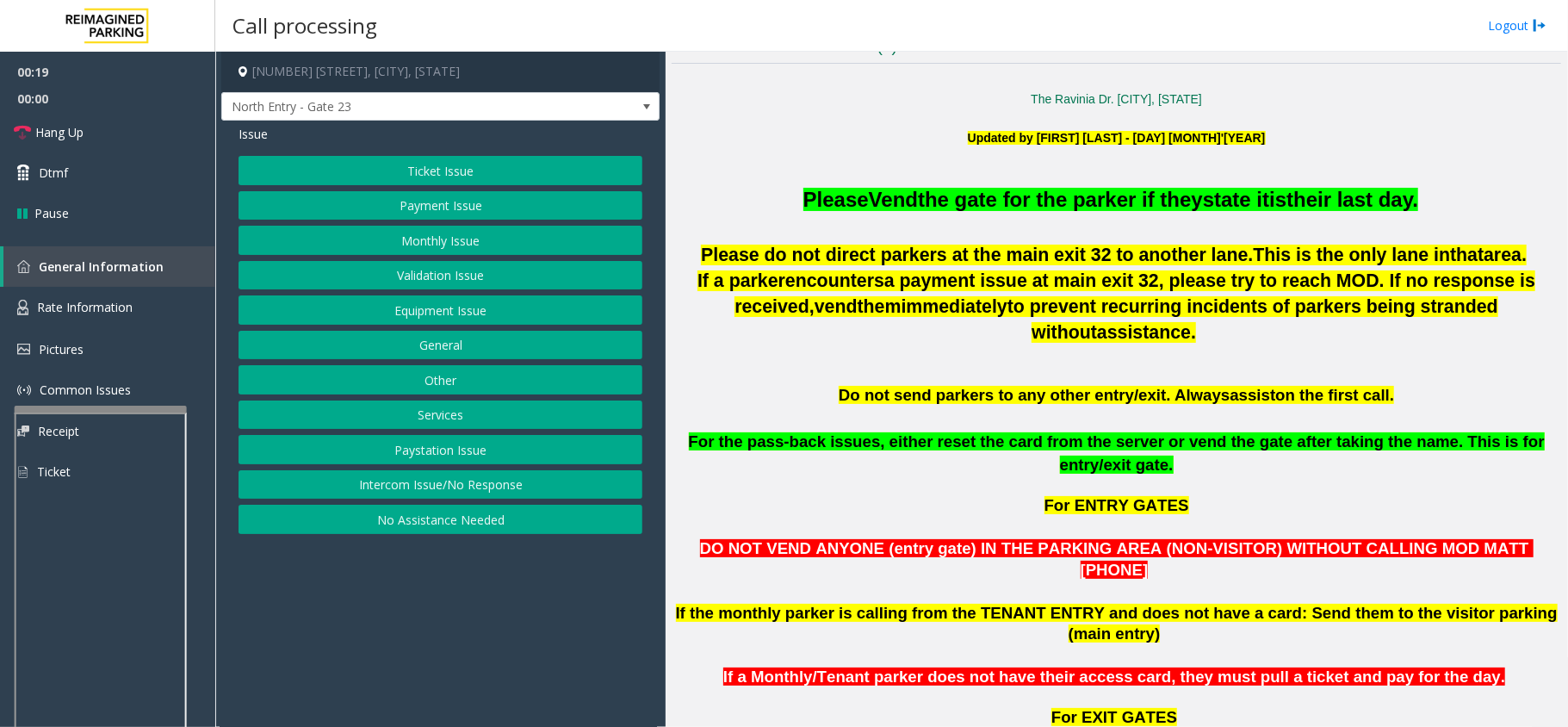 scroll, scrollTop: 459, scrollLeft: 0, axis: vertical 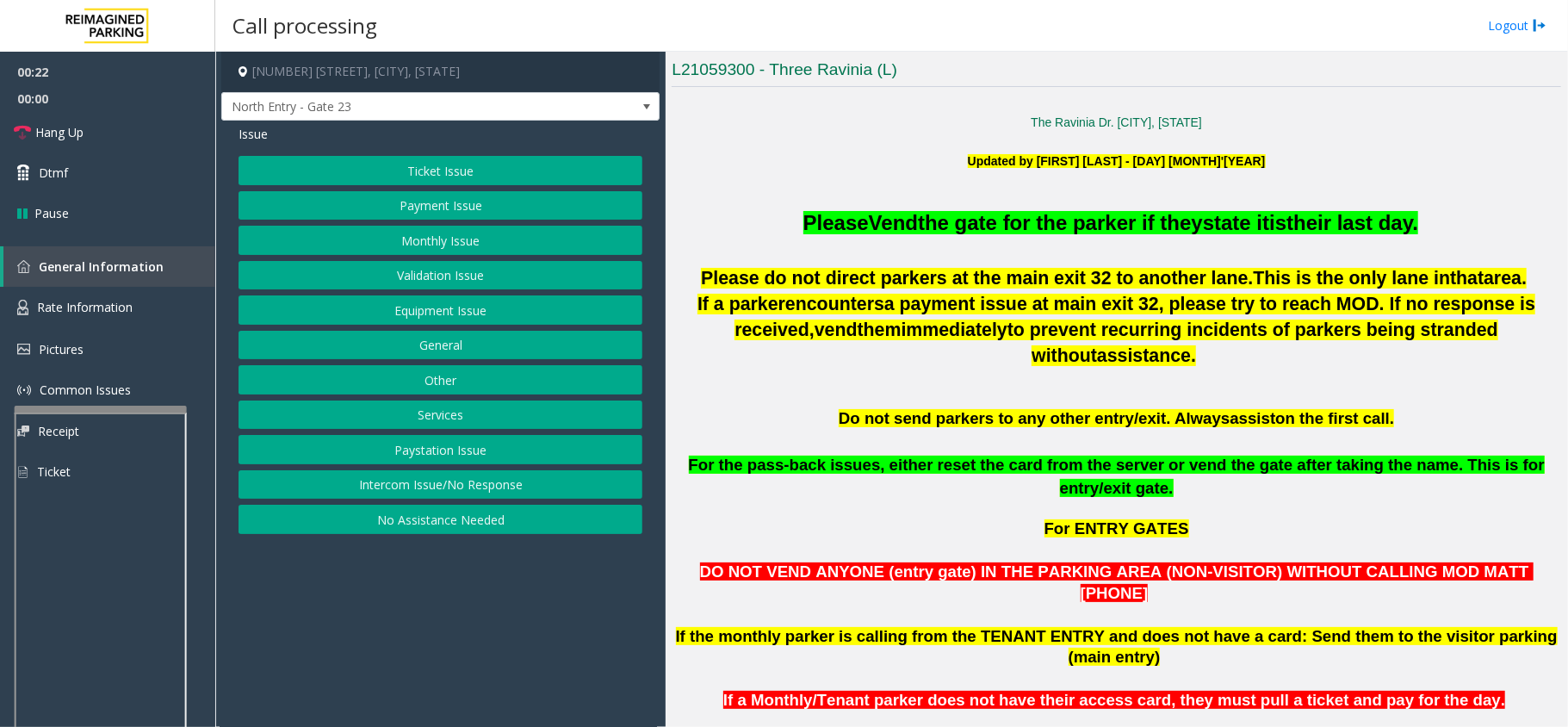 click 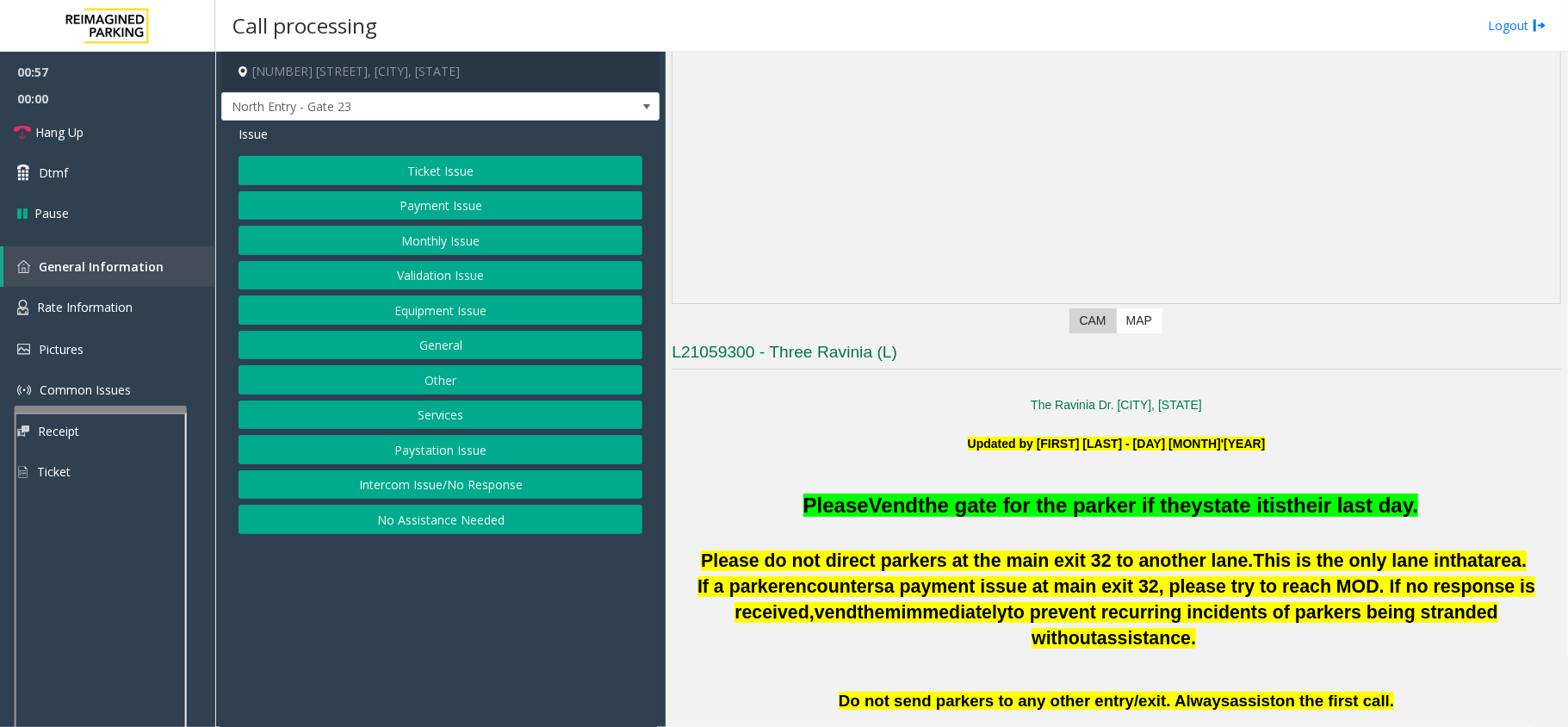 scroll, scrollTop: 131, scrollLeft: 0, axis: vertical 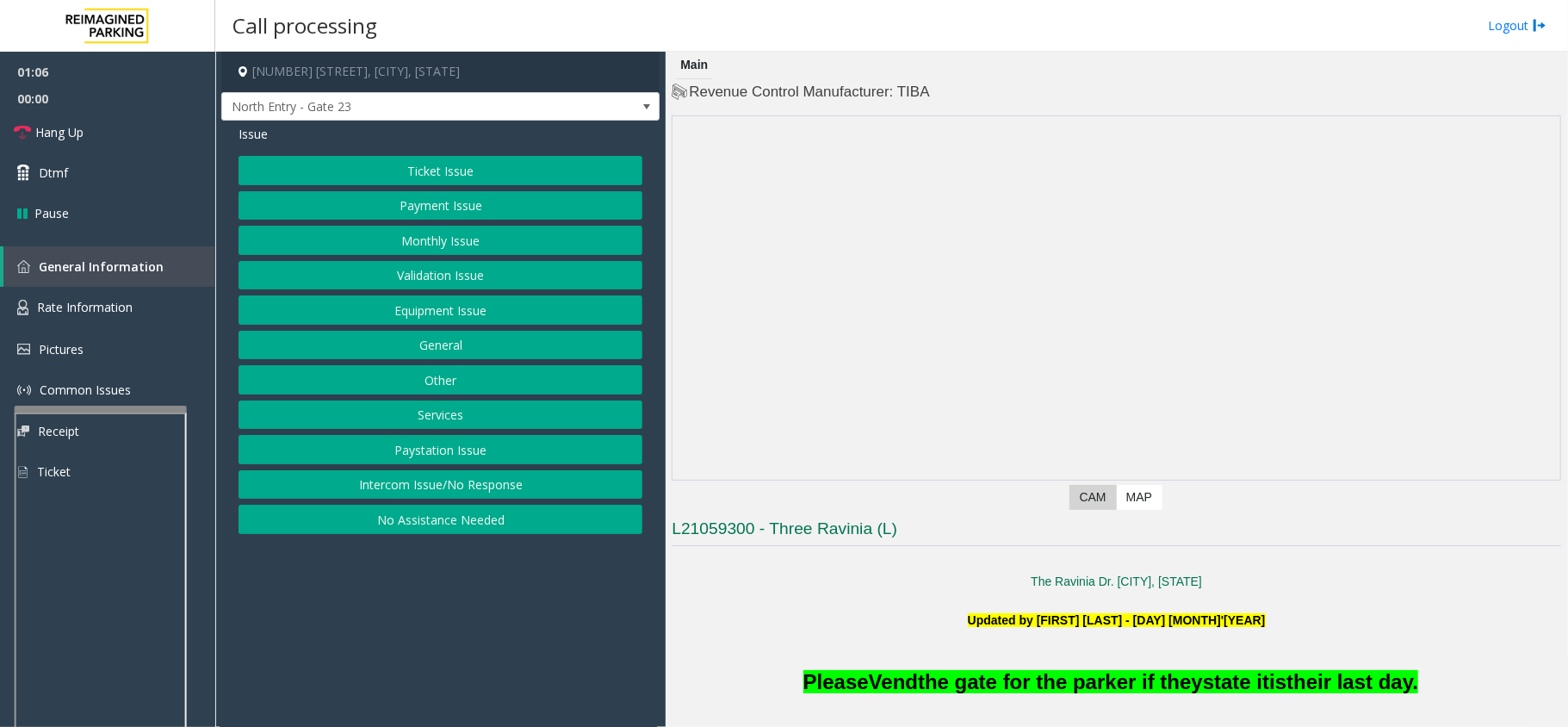 click on "Ticket Issue" 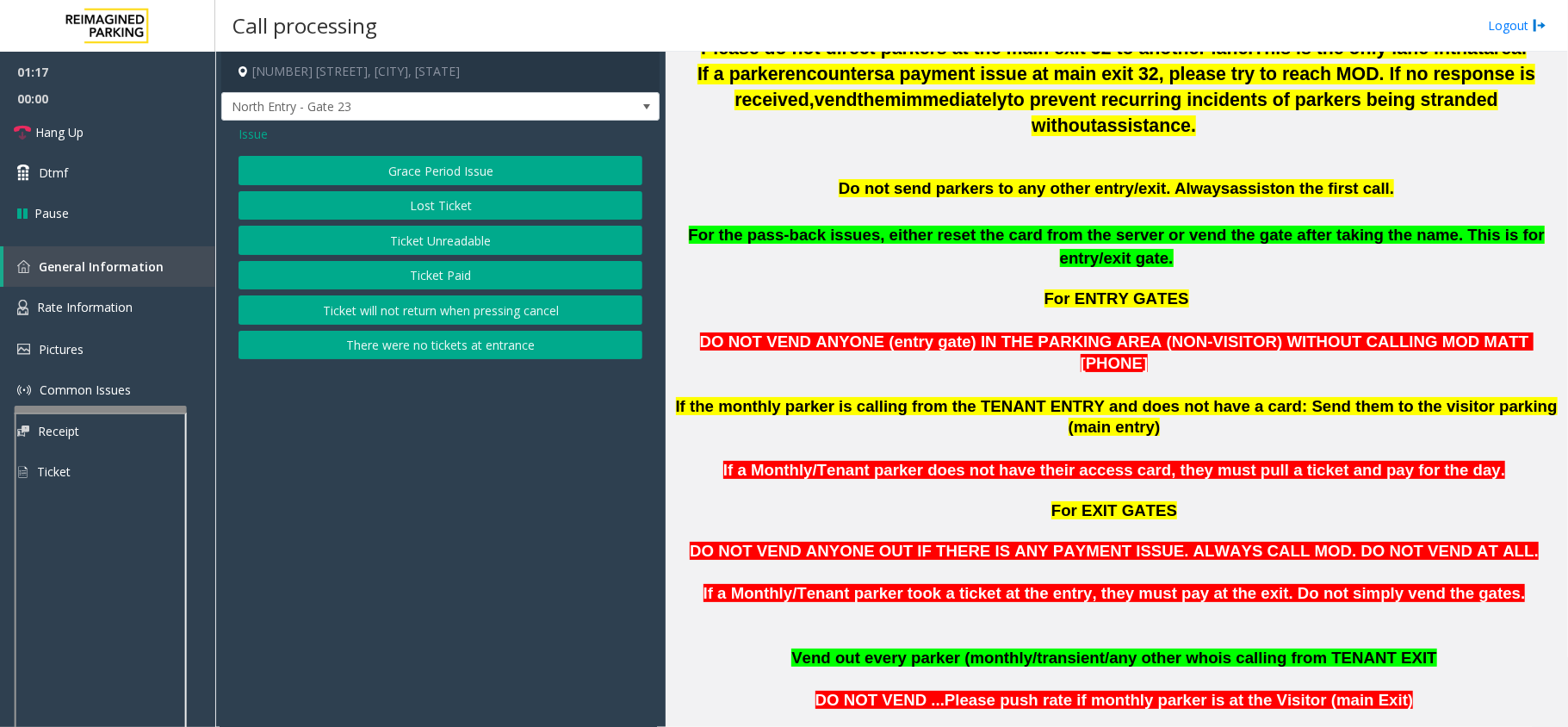 scroll, scrollTop: 574, scrollLeft: 0, axis: vertical 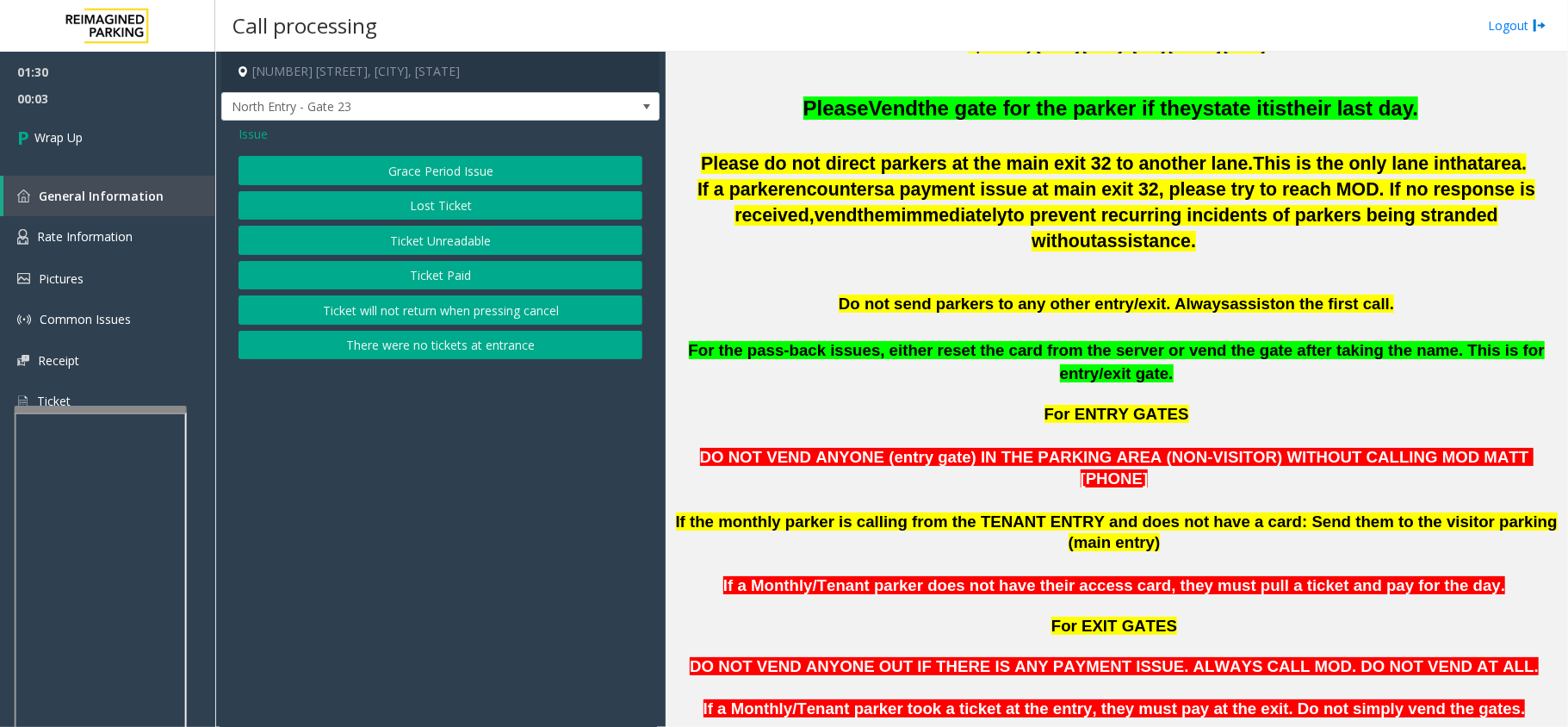 click on "Issue" 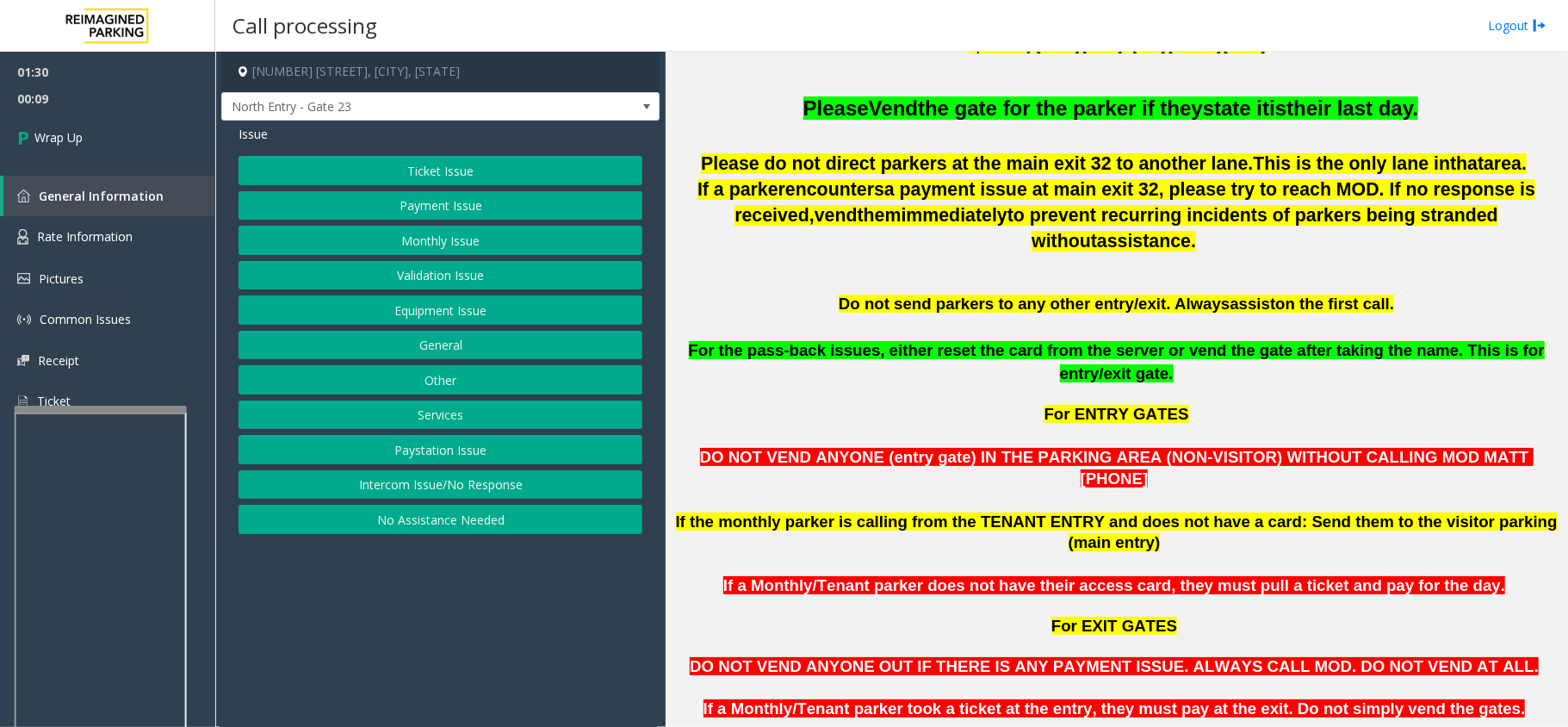 click on "Ticket Issue" 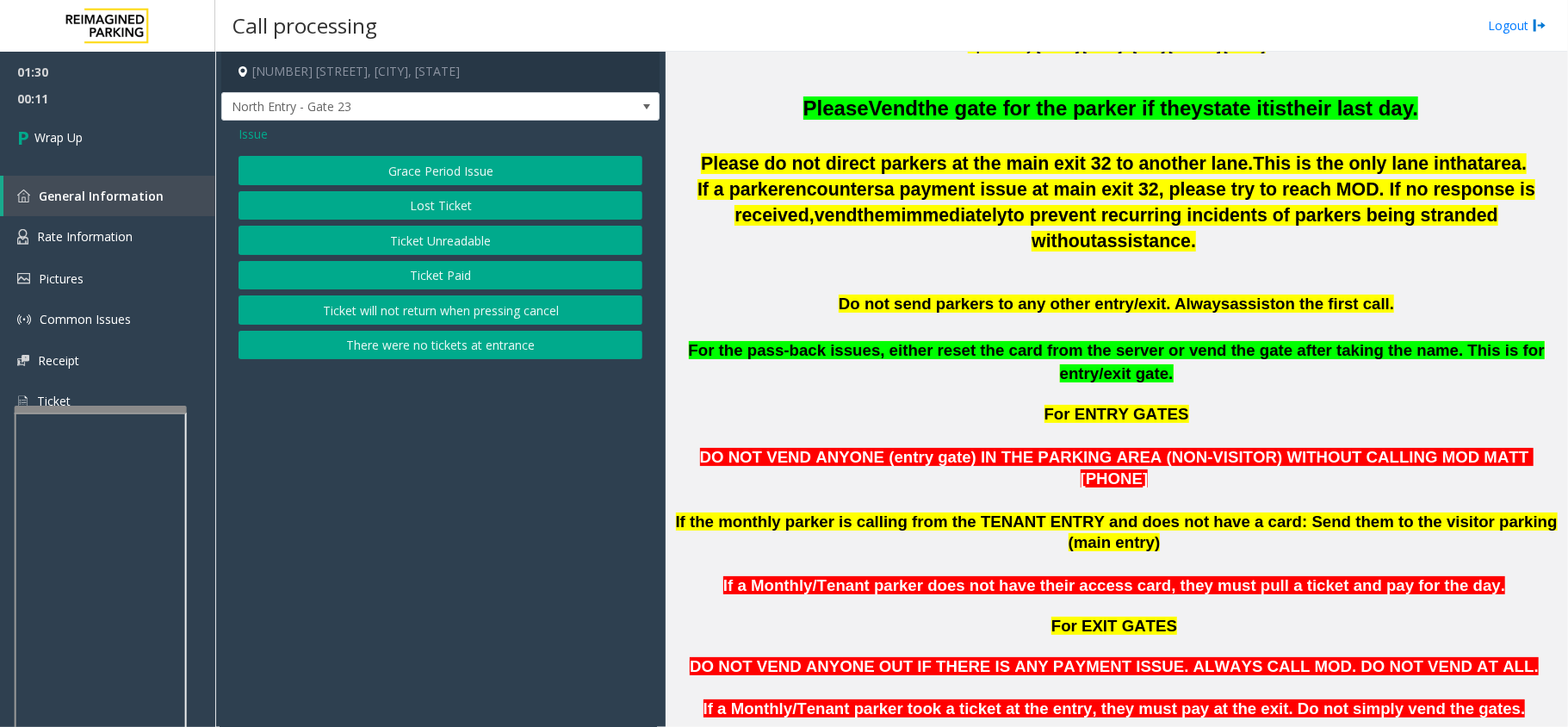 click on "There were no tickets at entrance" 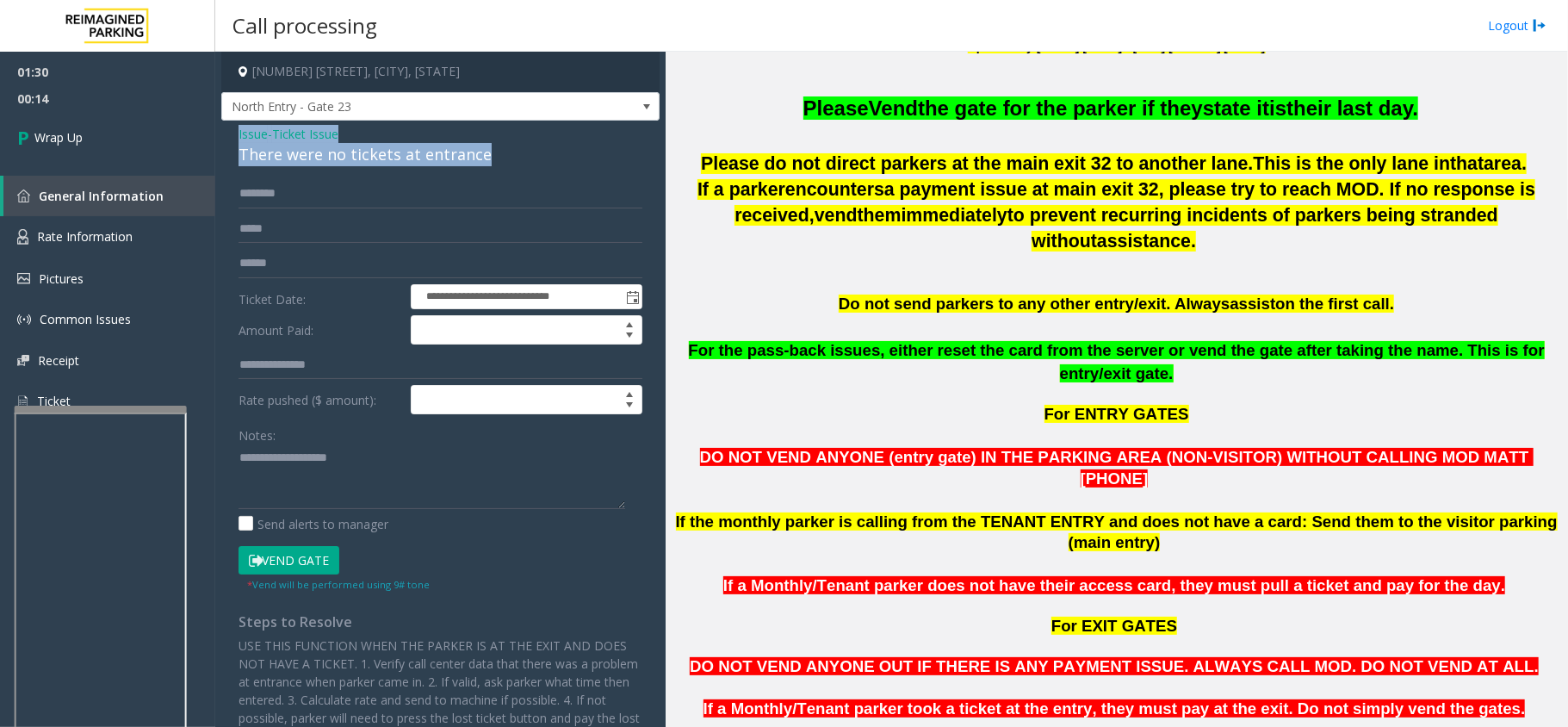 drag, startPoint x: 480, startPoint y: 155, endPoint x: 231, endPoint y: 129, distance: 250.3537 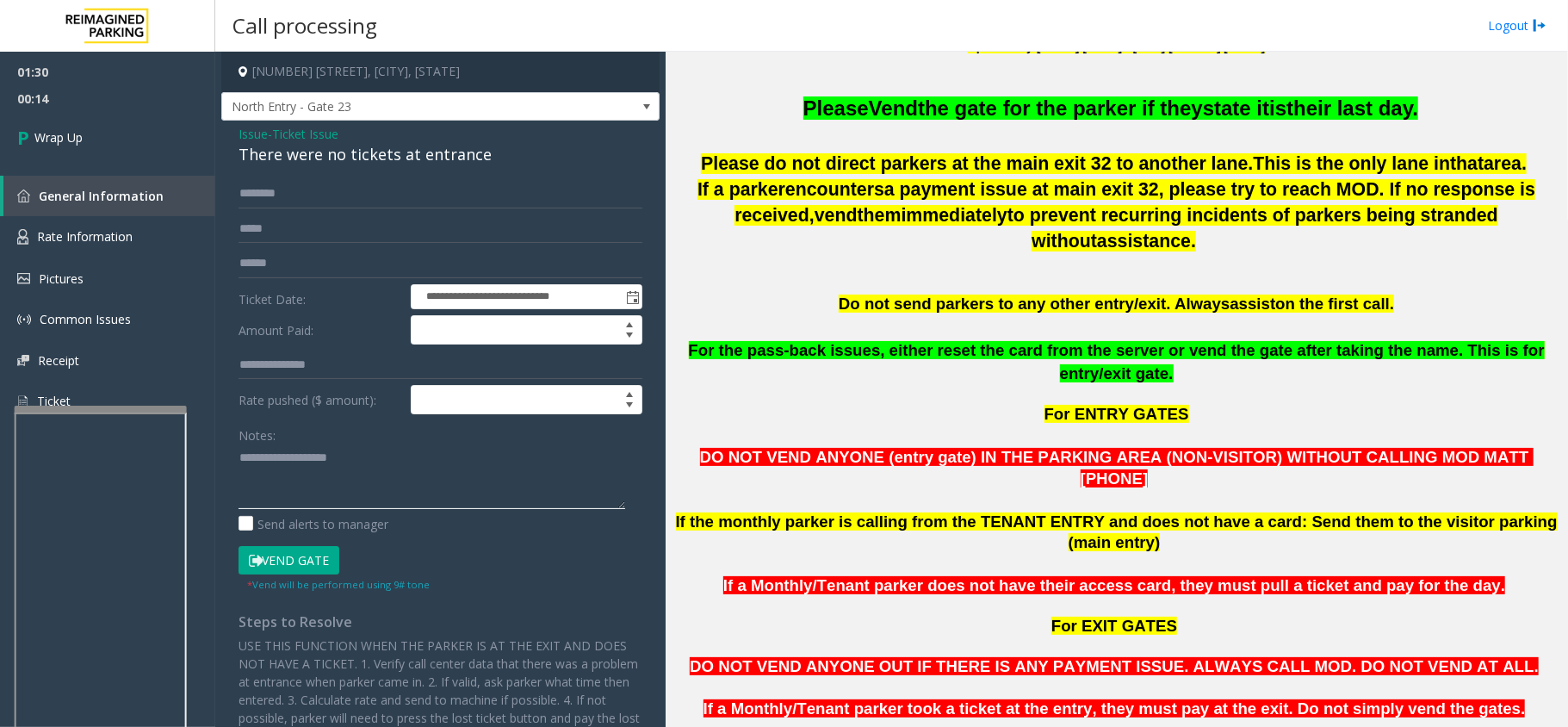 paste on "**********" 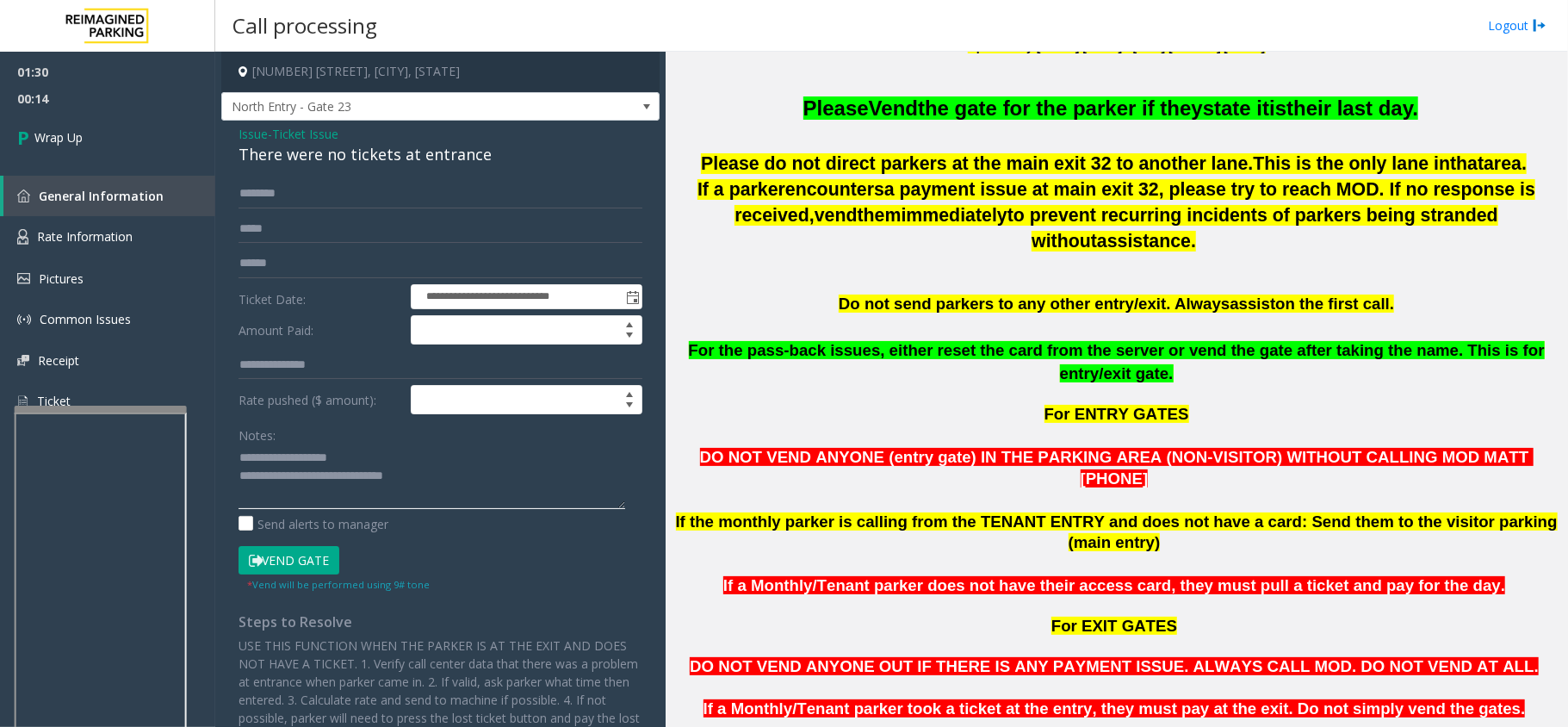 click 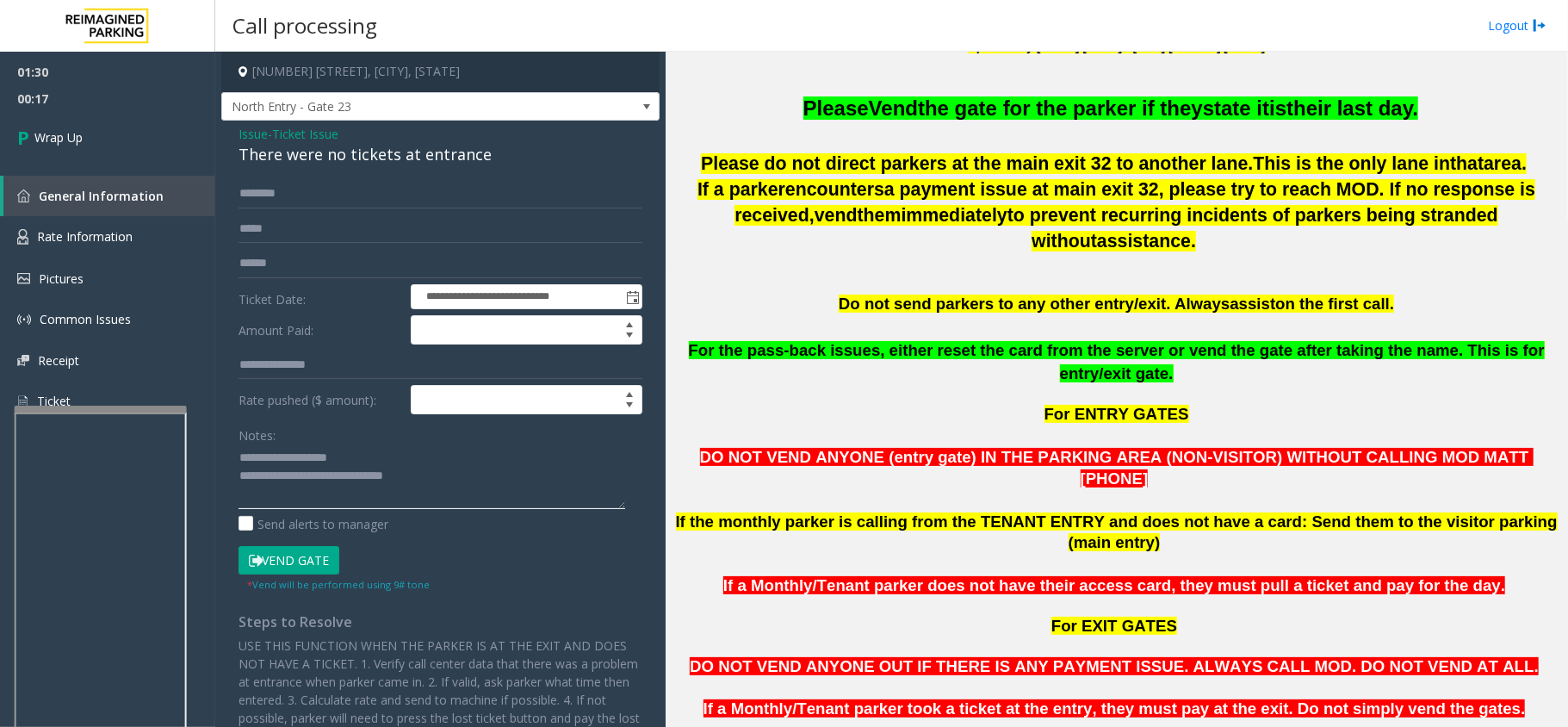 drag, startPoint x: 365, startPoint y: 456, endPoint x: 280, endPoint y: 453, distance: 85.05292 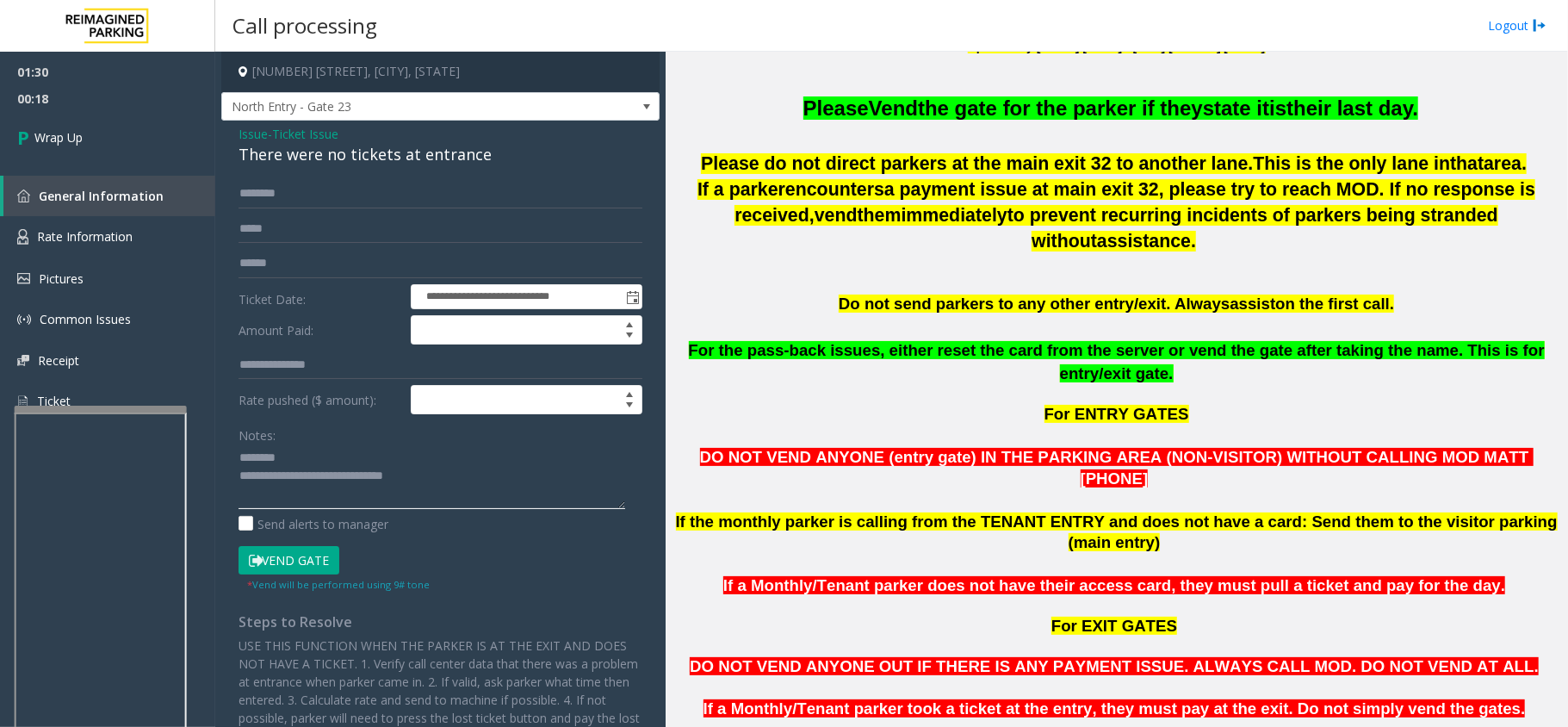 click 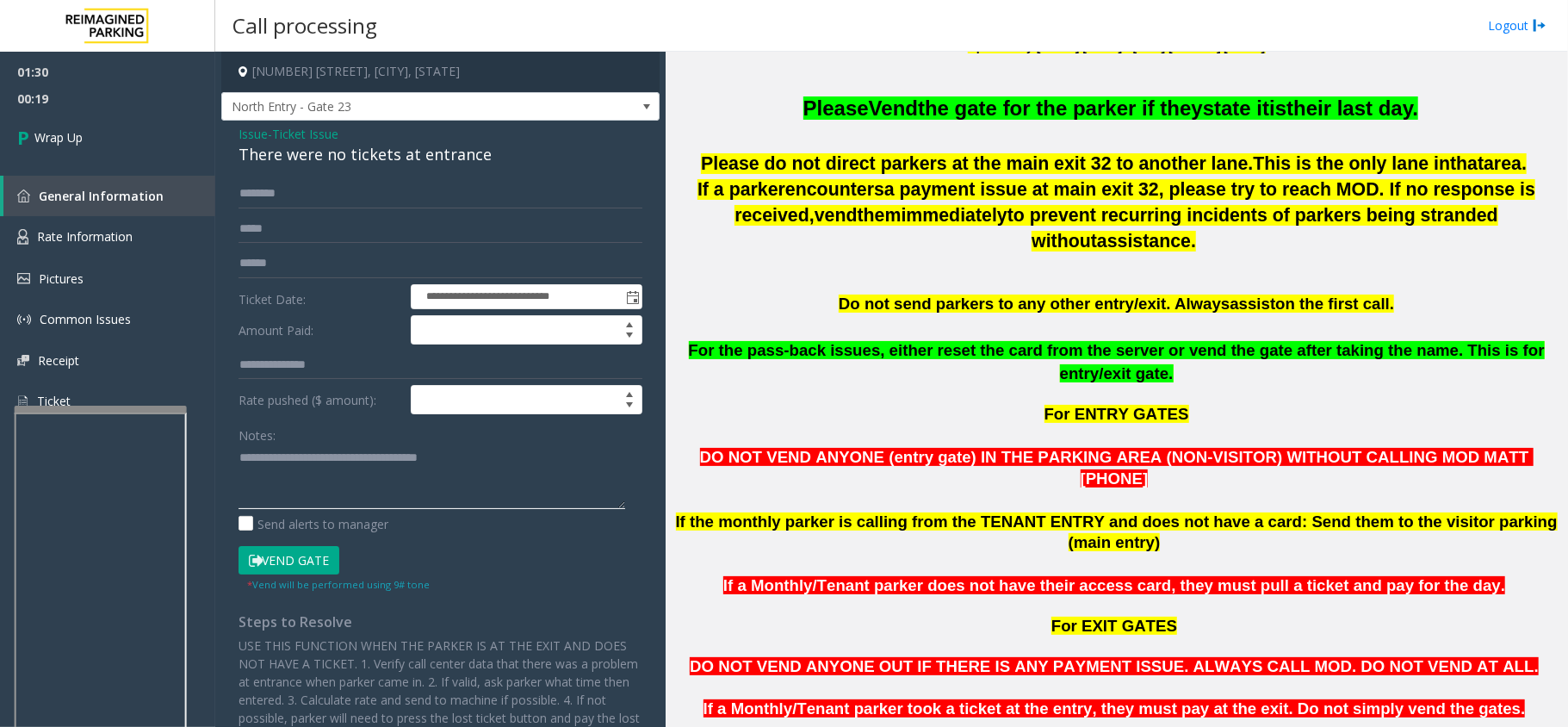 click 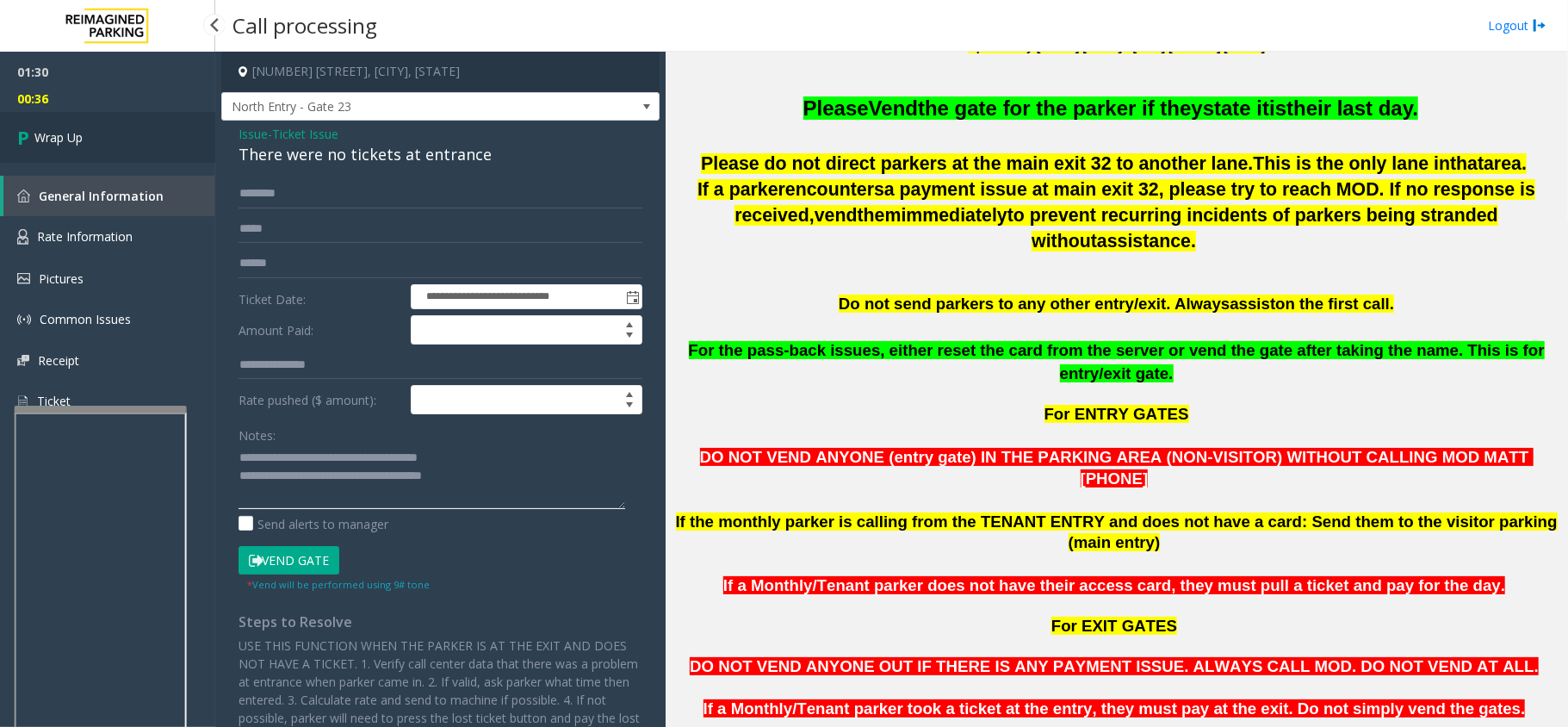 type on "**********" 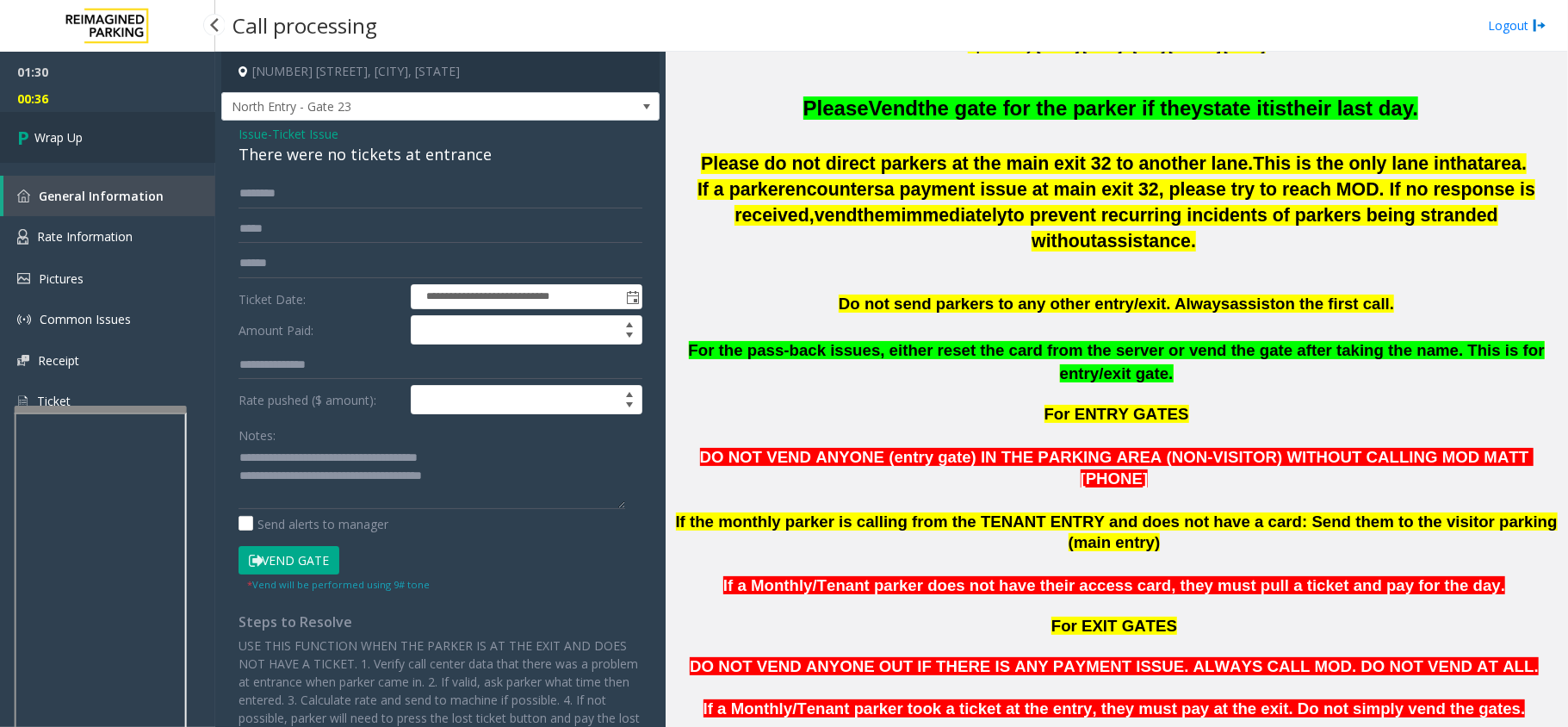 click on "Wrap Up" at bounding box center (59, 137) 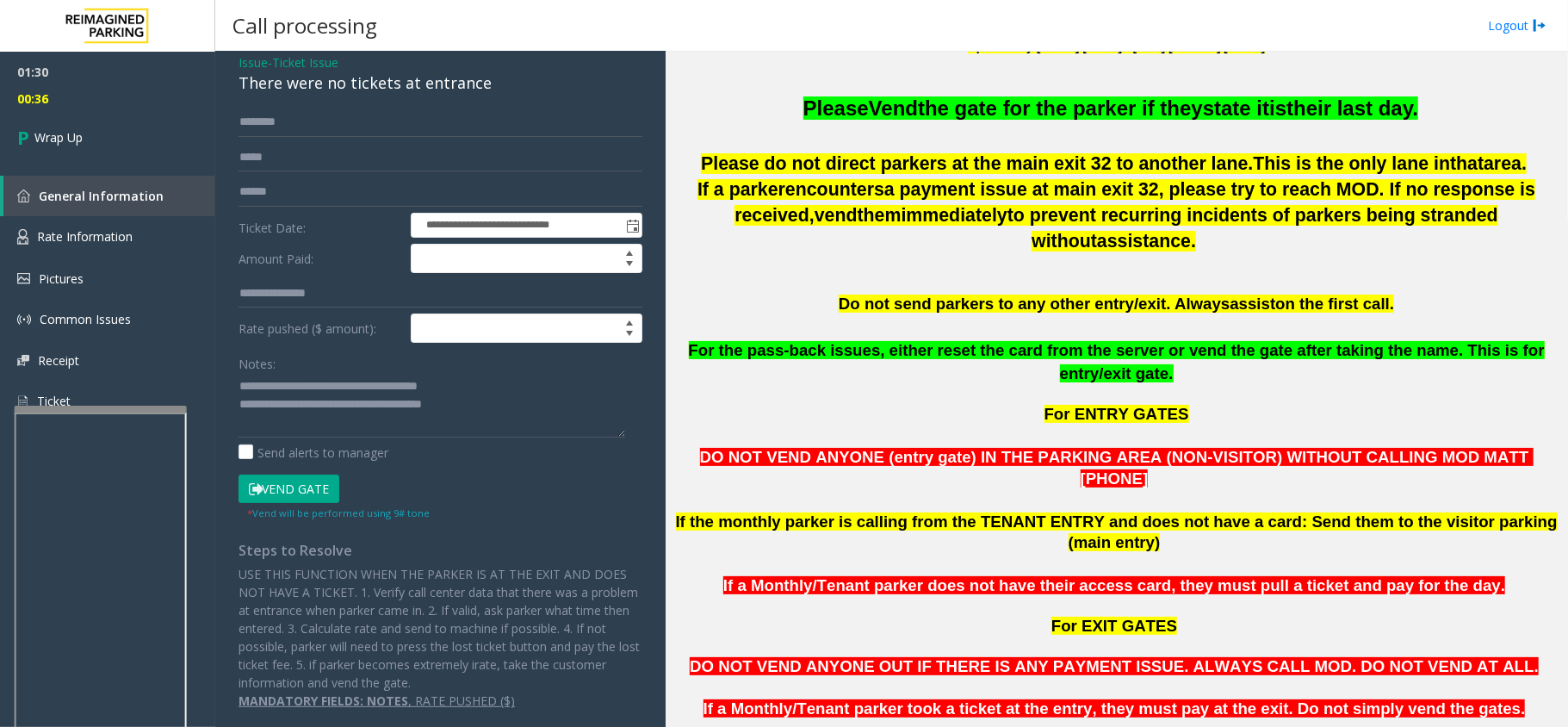 scroll, scrollTop: 0, scrollLeft: 0, axis: both 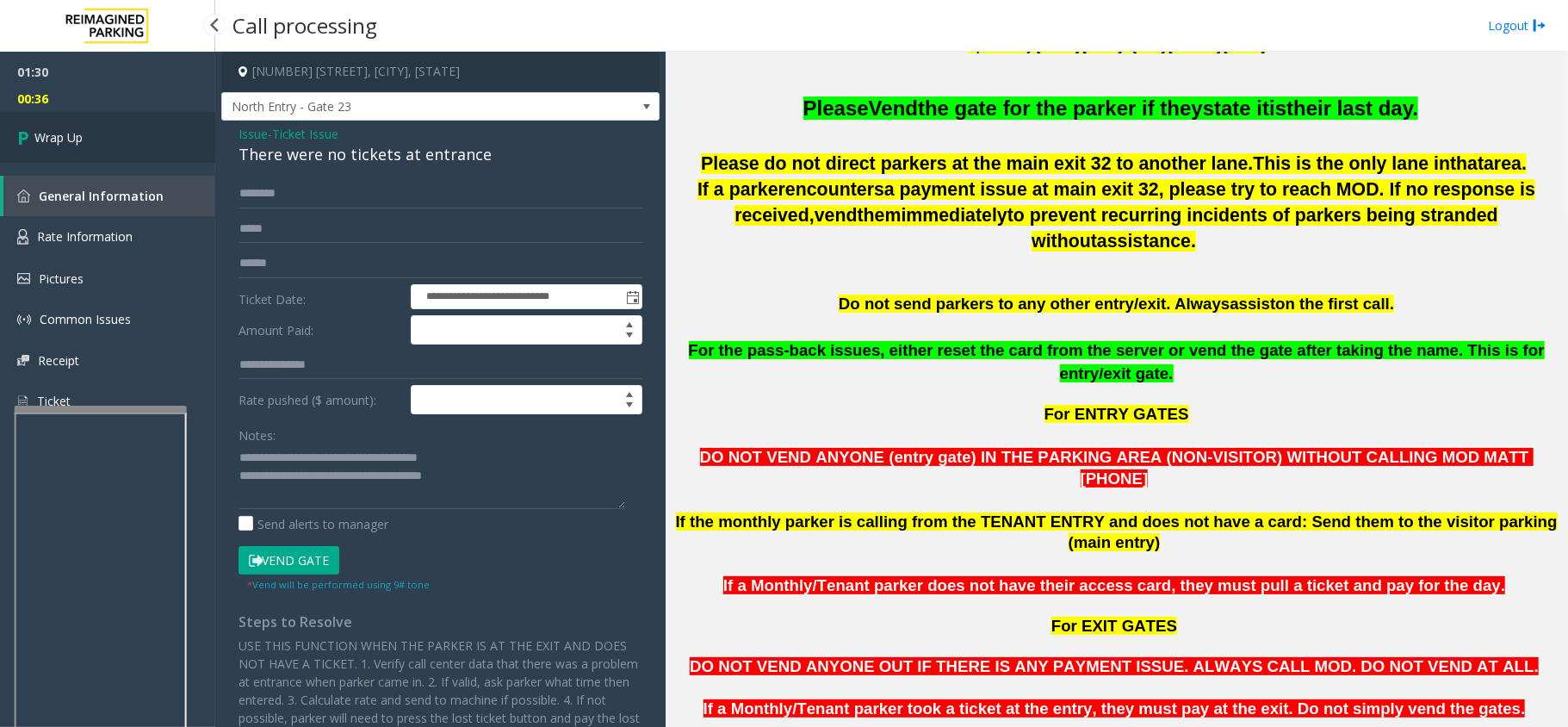 click on "Wrap Up" at bounding box center [59, 137] 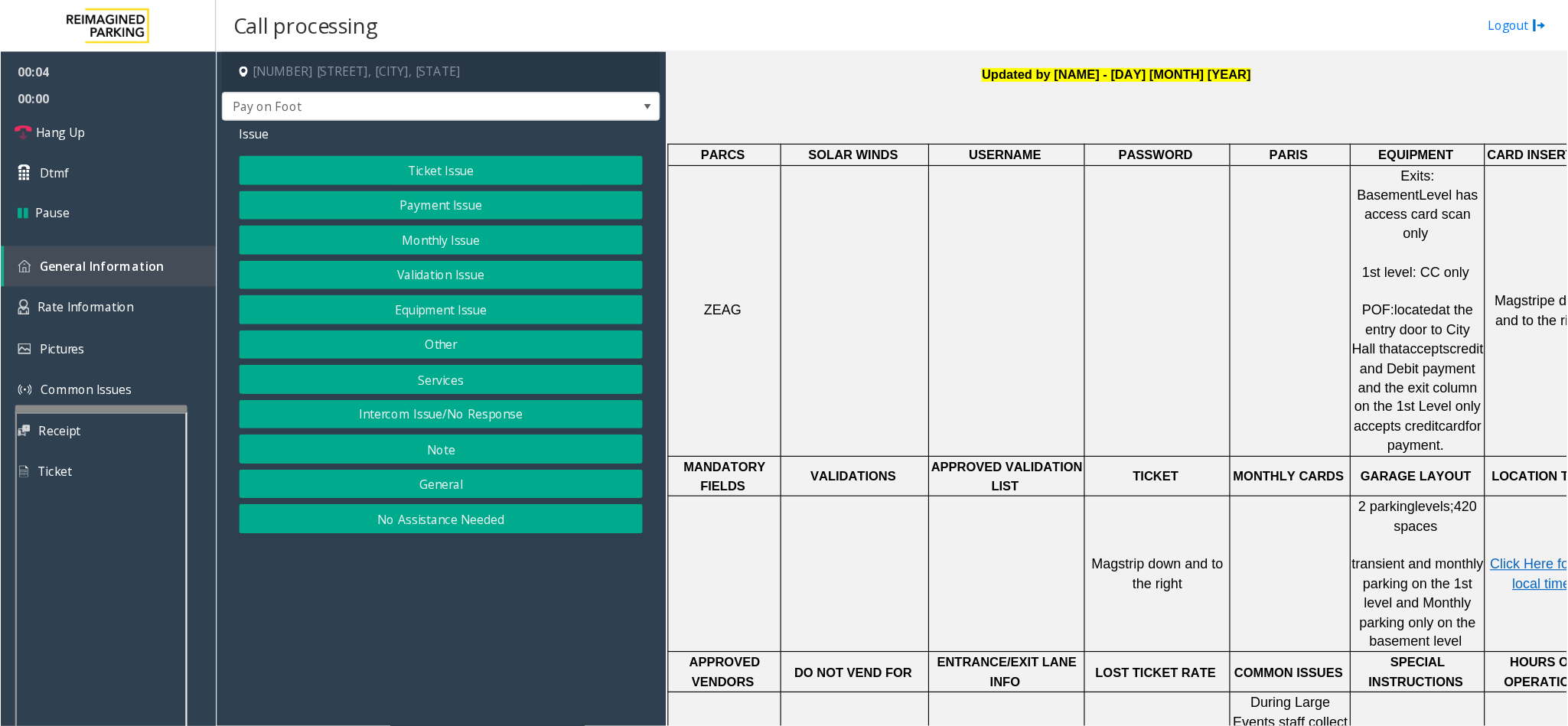 scroll, scrollTop: 510, scrollLeft: 0, axis: vertical 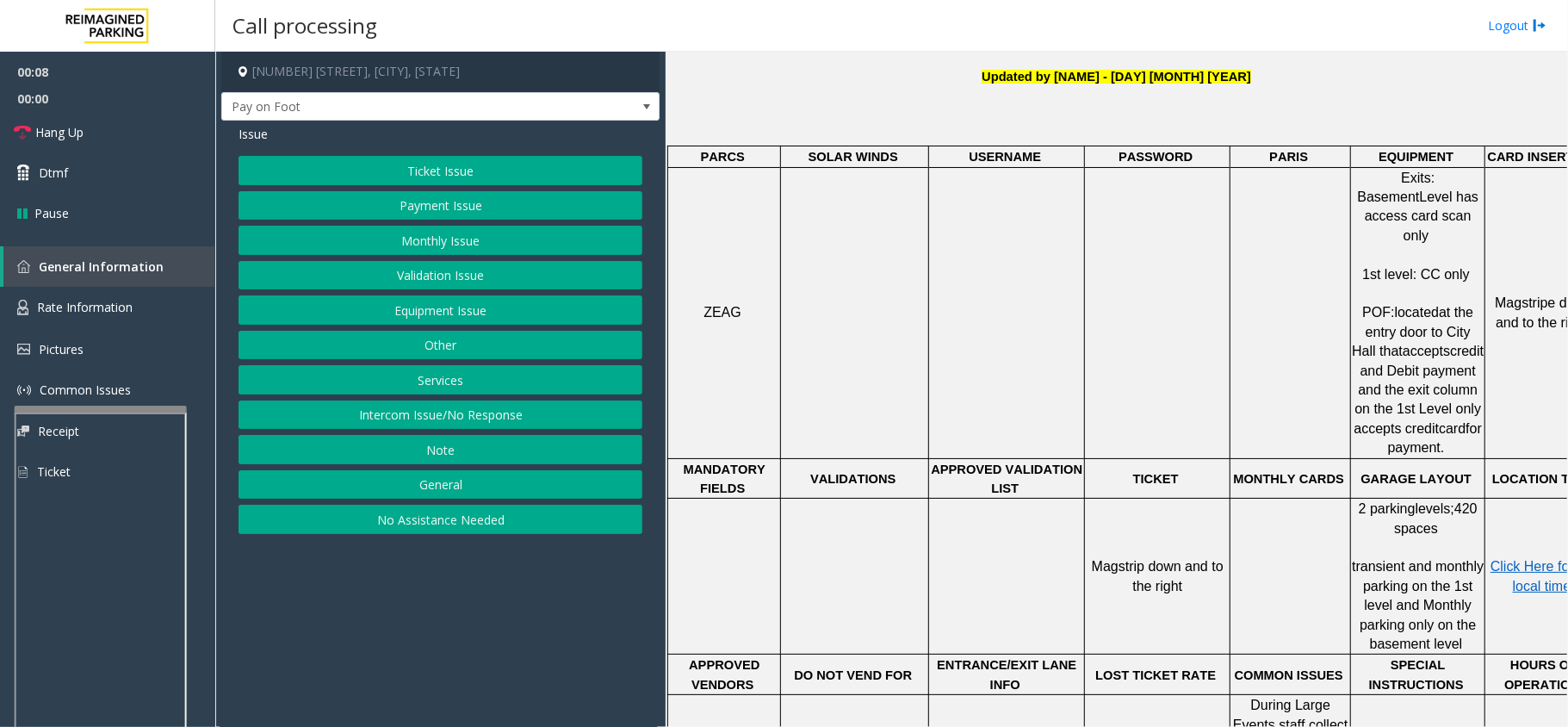 click 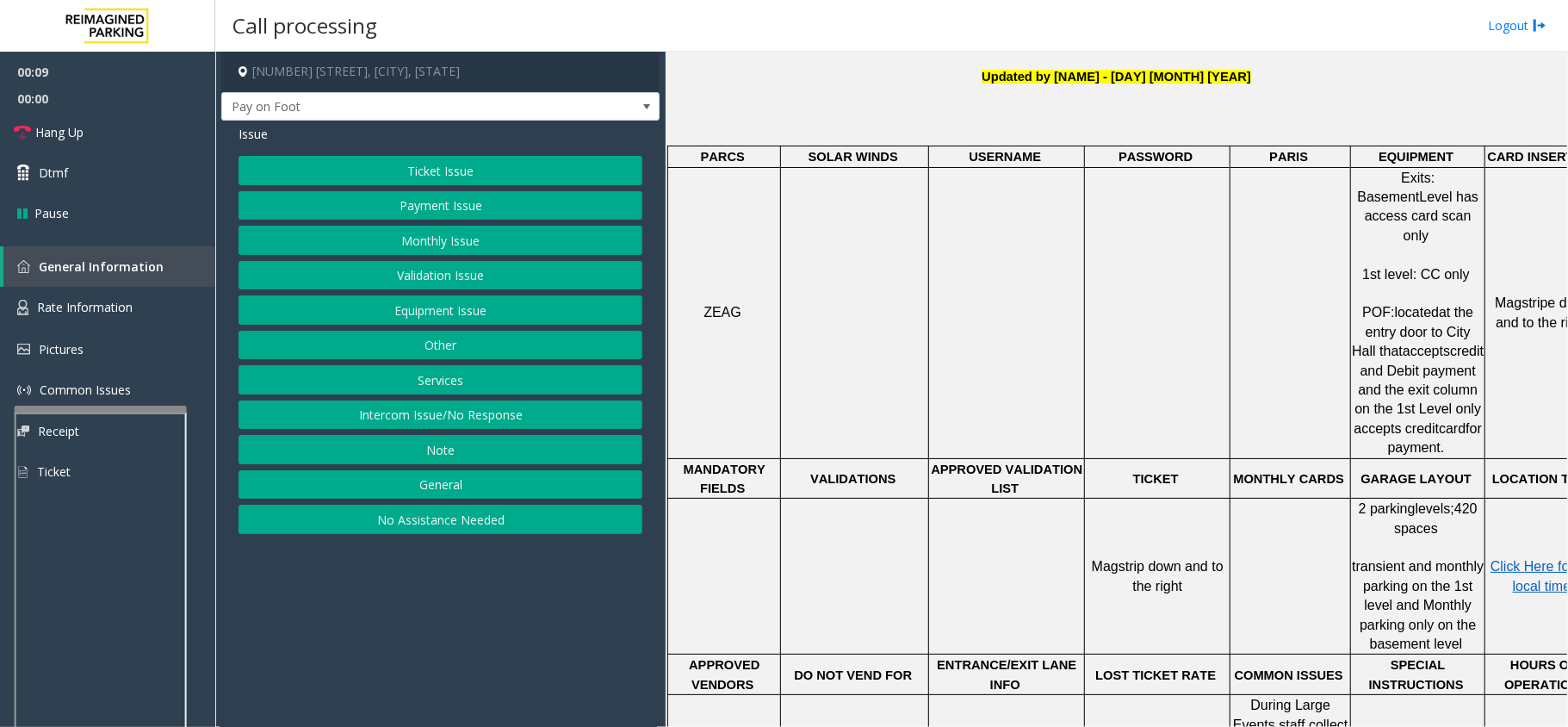 click 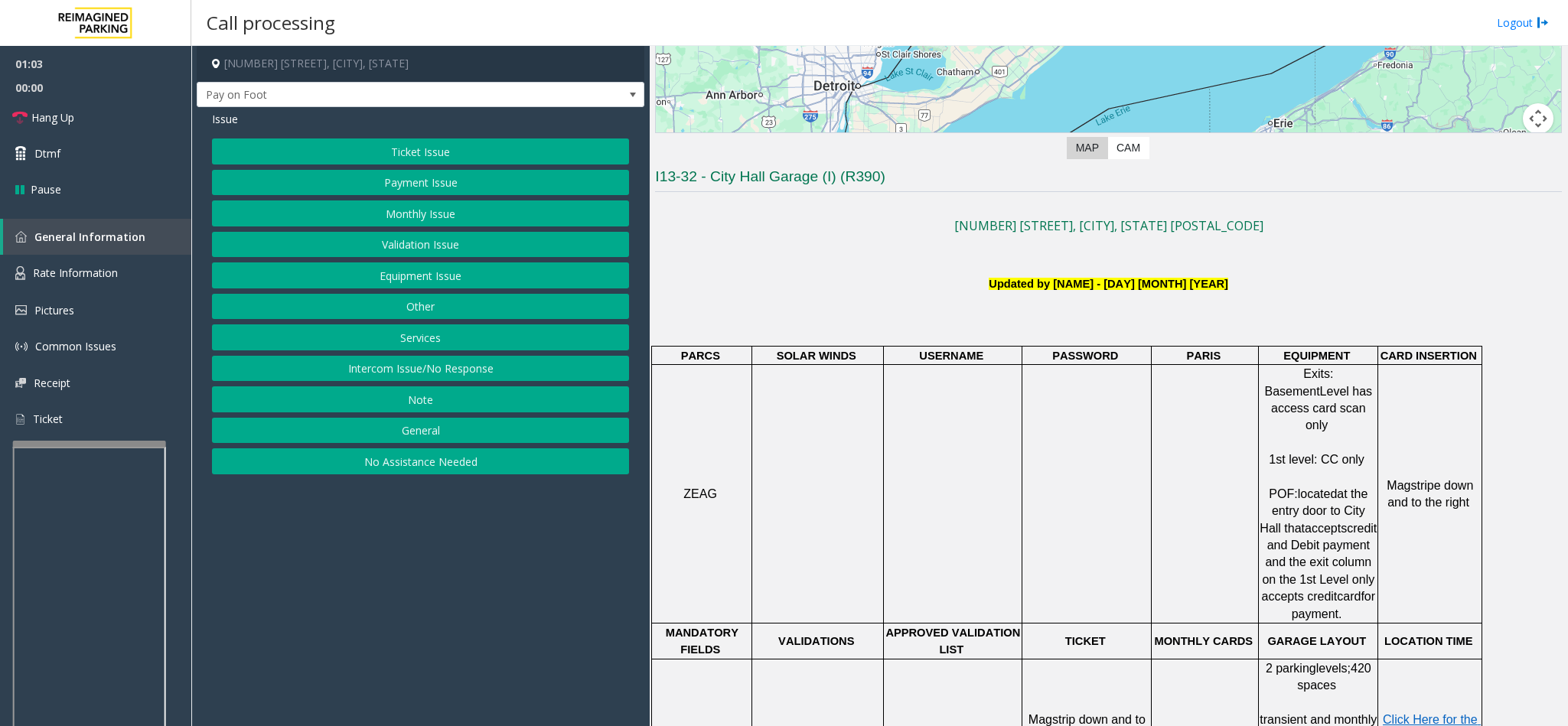 scroll, scrollTop: 280, scrollLeft: 0, axis: vertical 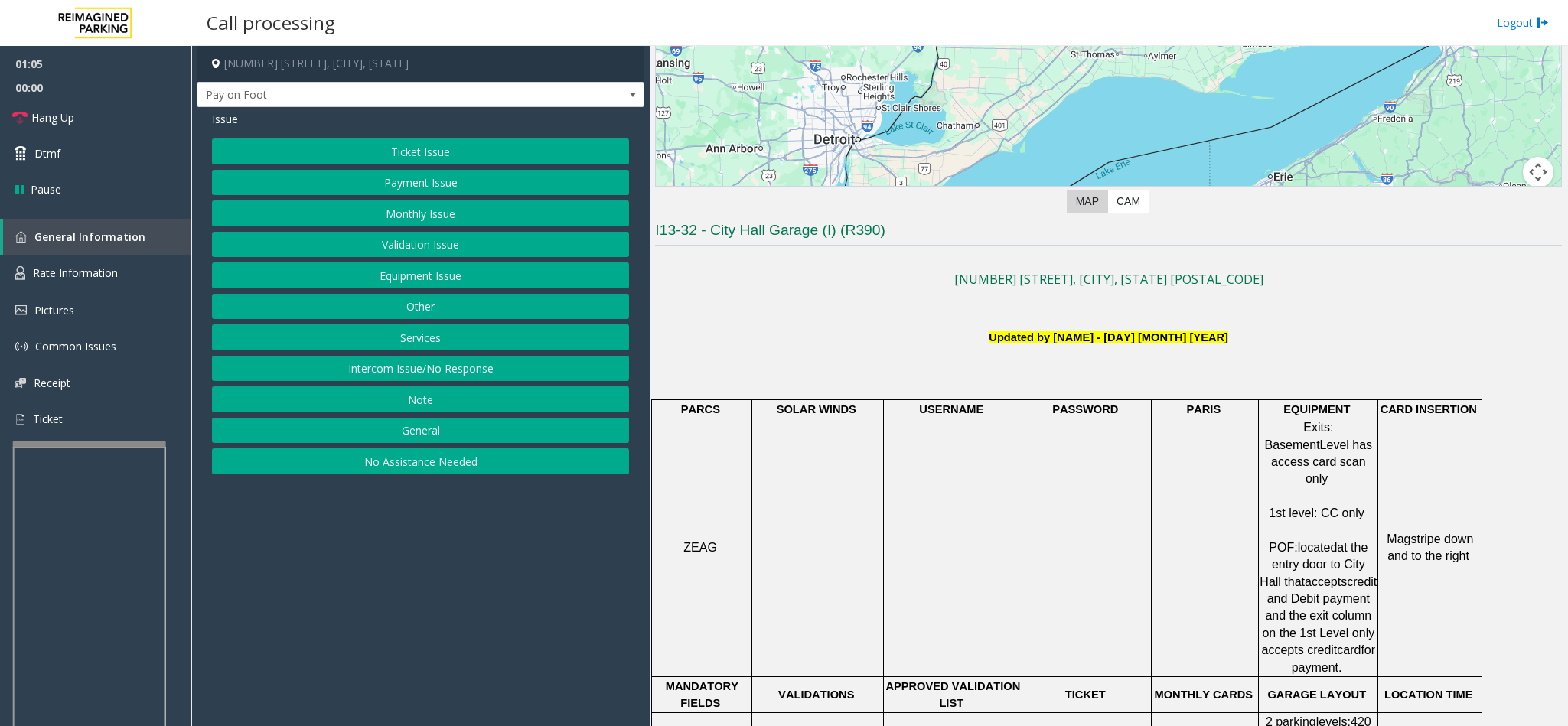 click on "Monthly Issue" 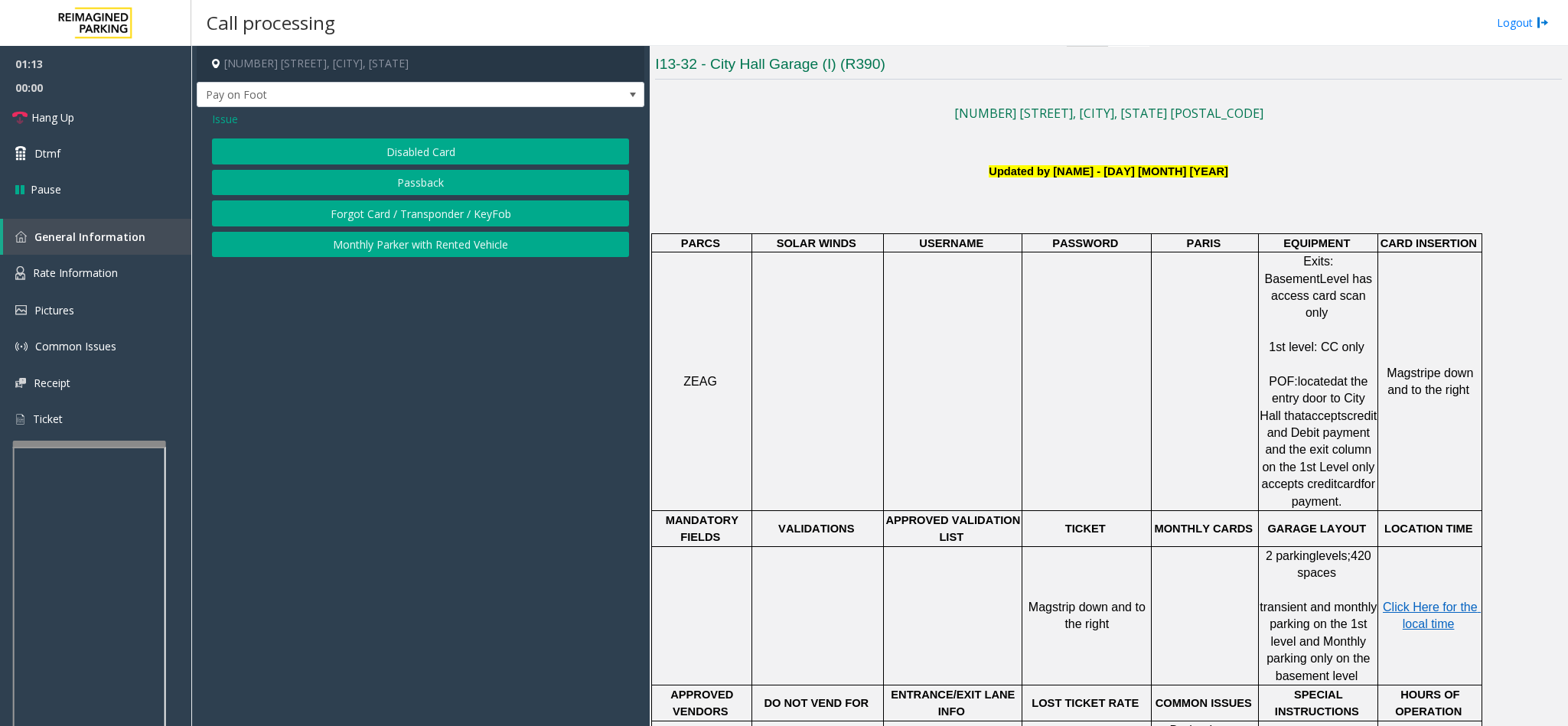 scroll, scrollTop: 510, scrollLeft: 0, axis: vertical 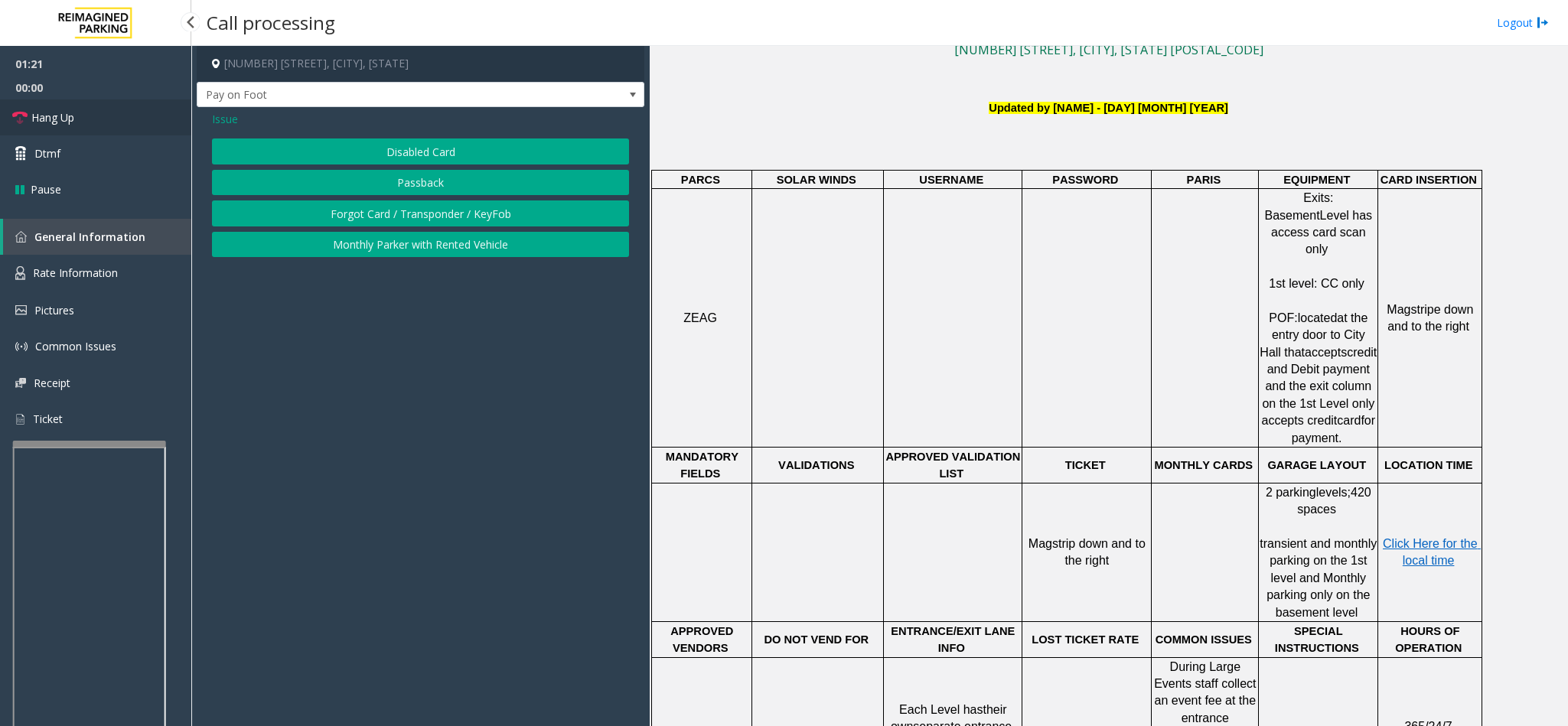 click on "Hang Up" at bounding box center [53, 117] 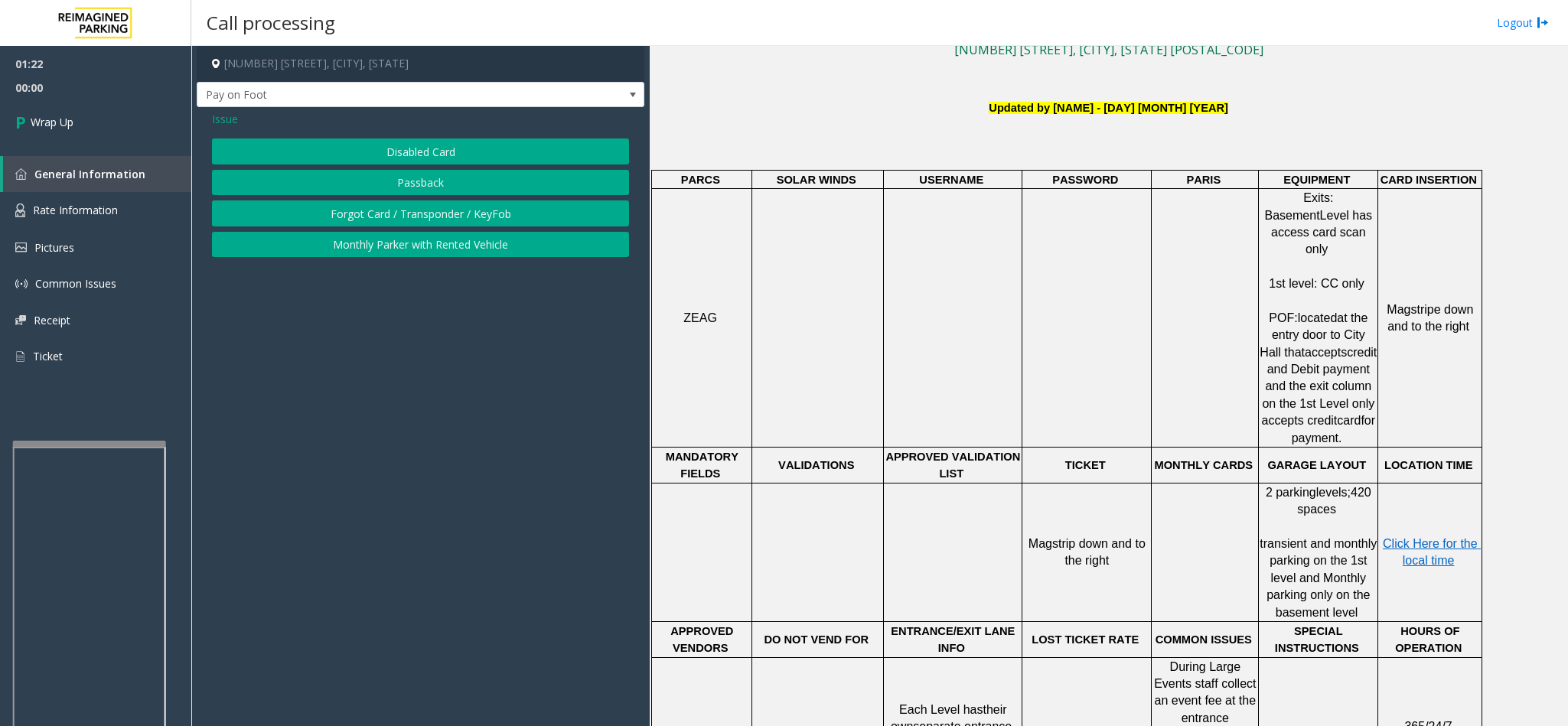 click on "Issue" 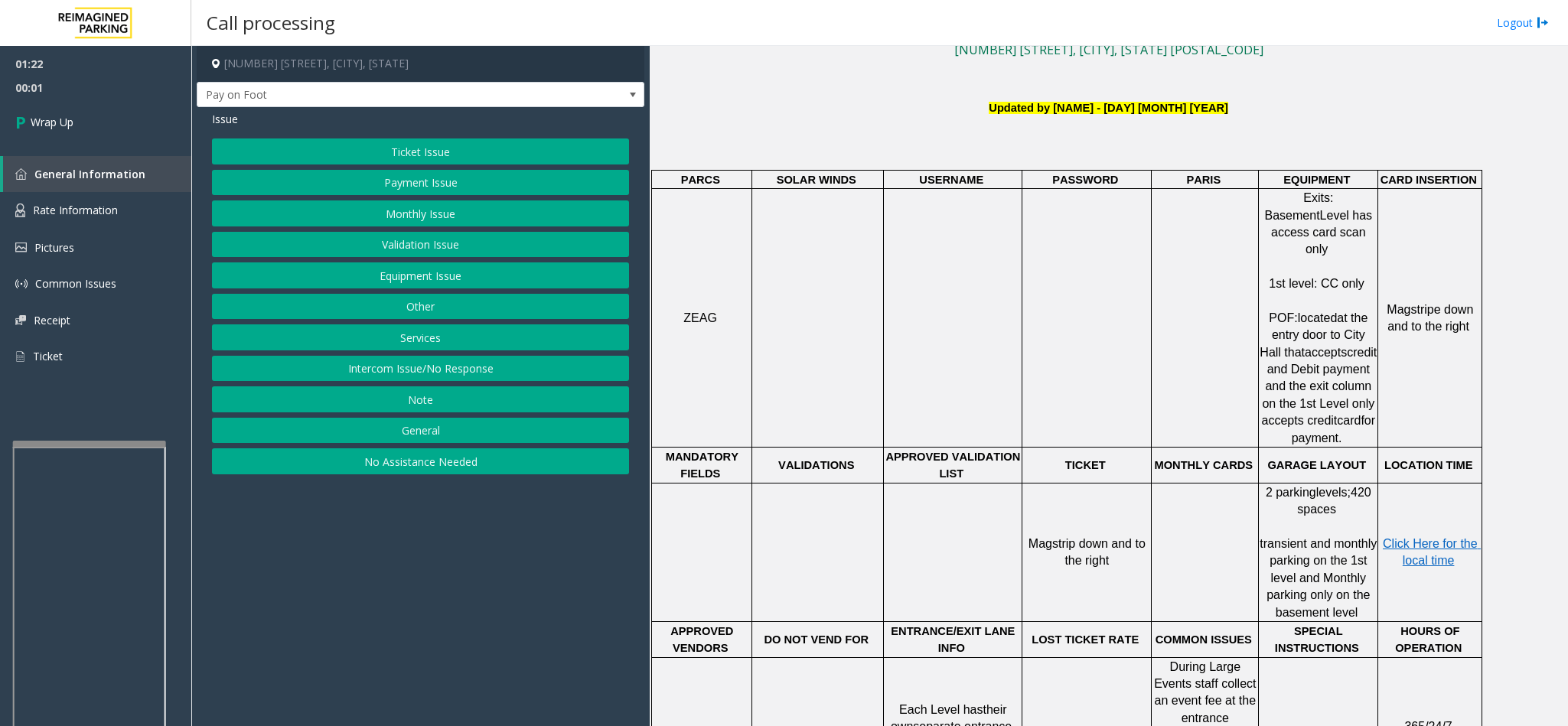 click on "Payment Issue" 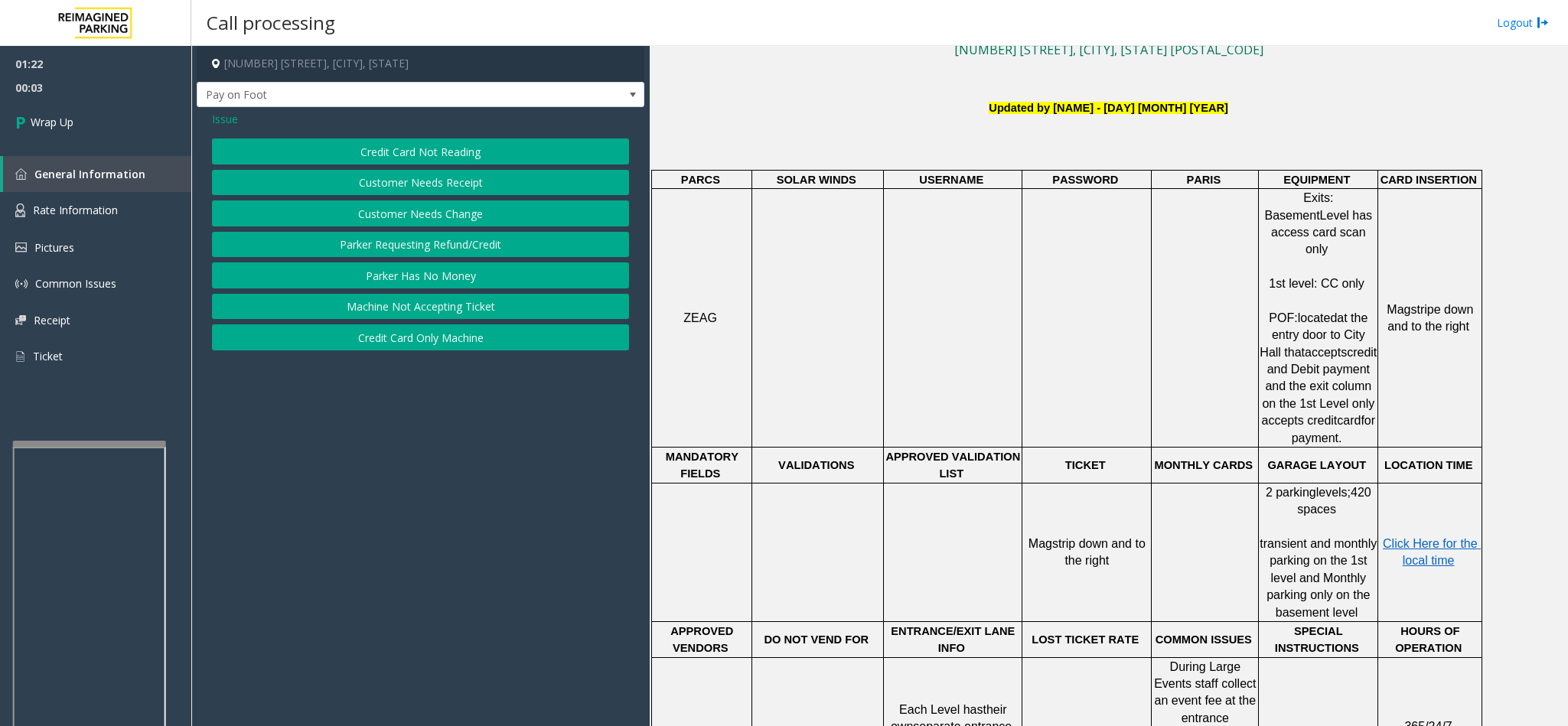 click on "Credit Card Not Reading" 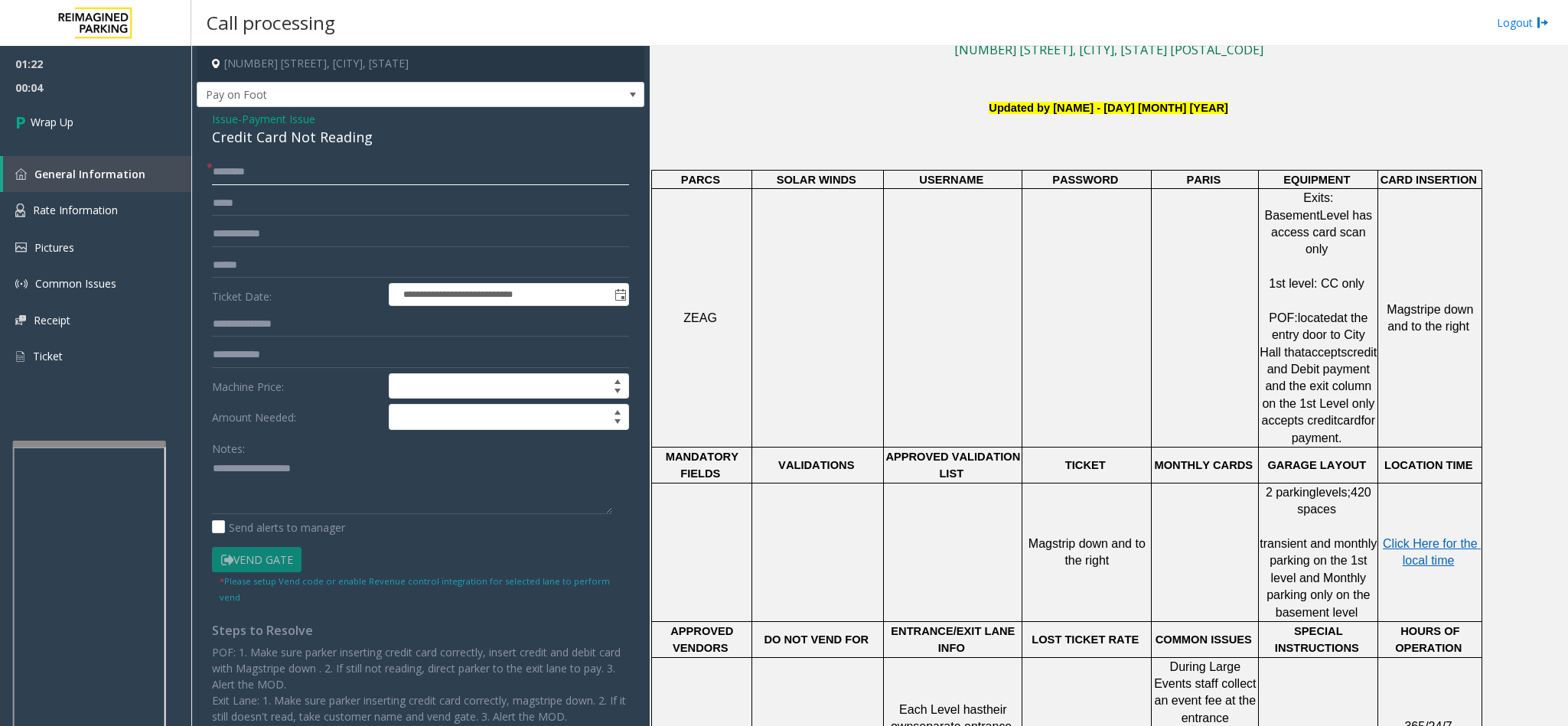 click 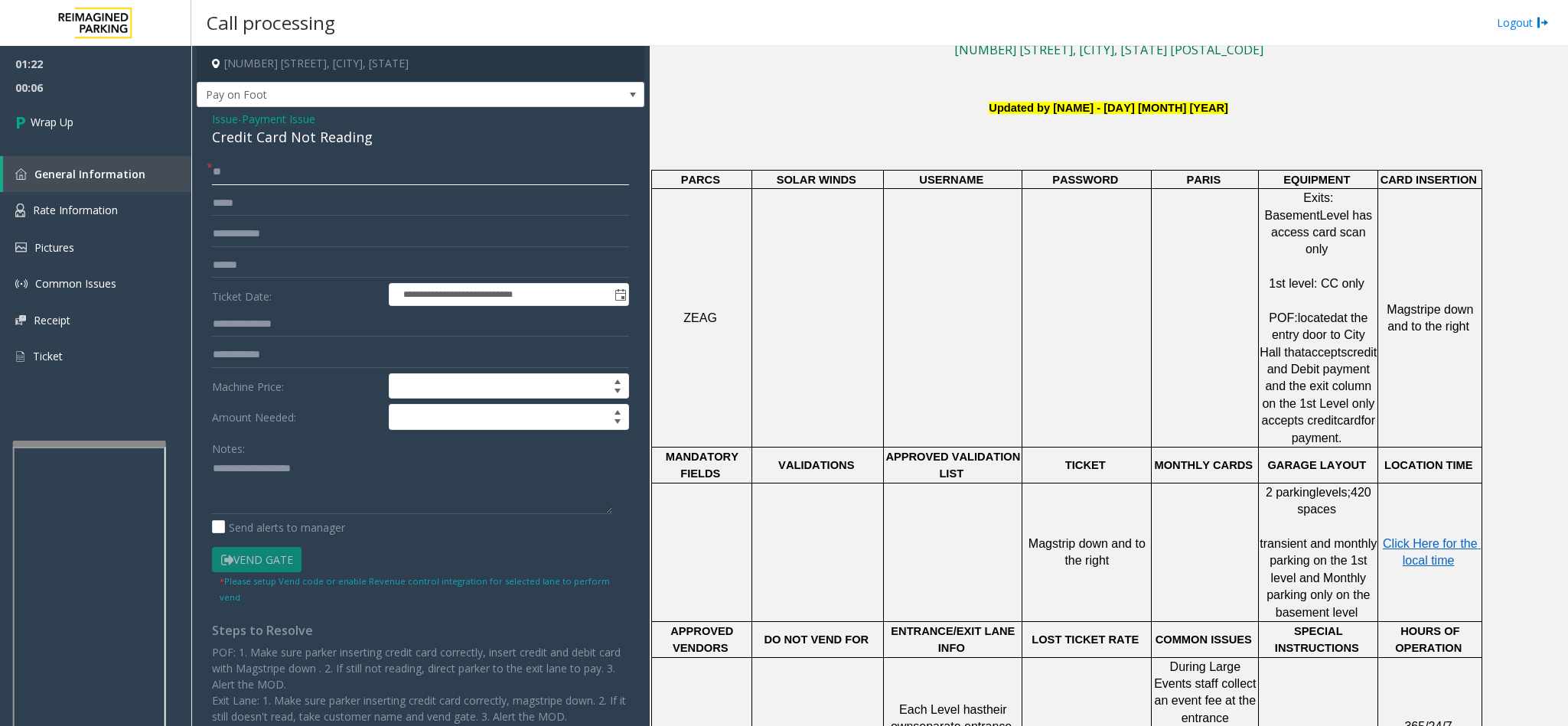 type on "**" 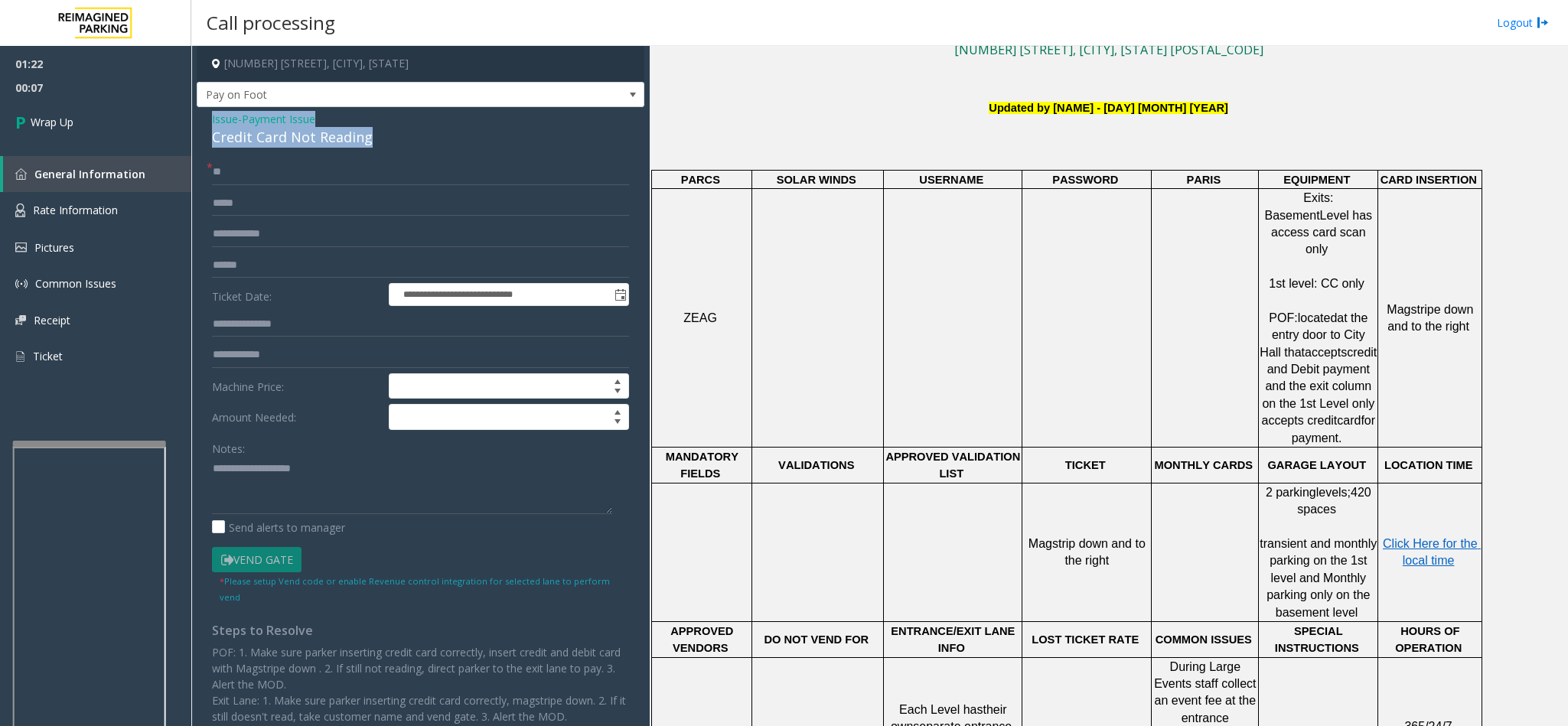 drag, startPoint x: 379, startPoint y: 136, endPoint x: 207, endPoint y: 116, distance: 173.15889 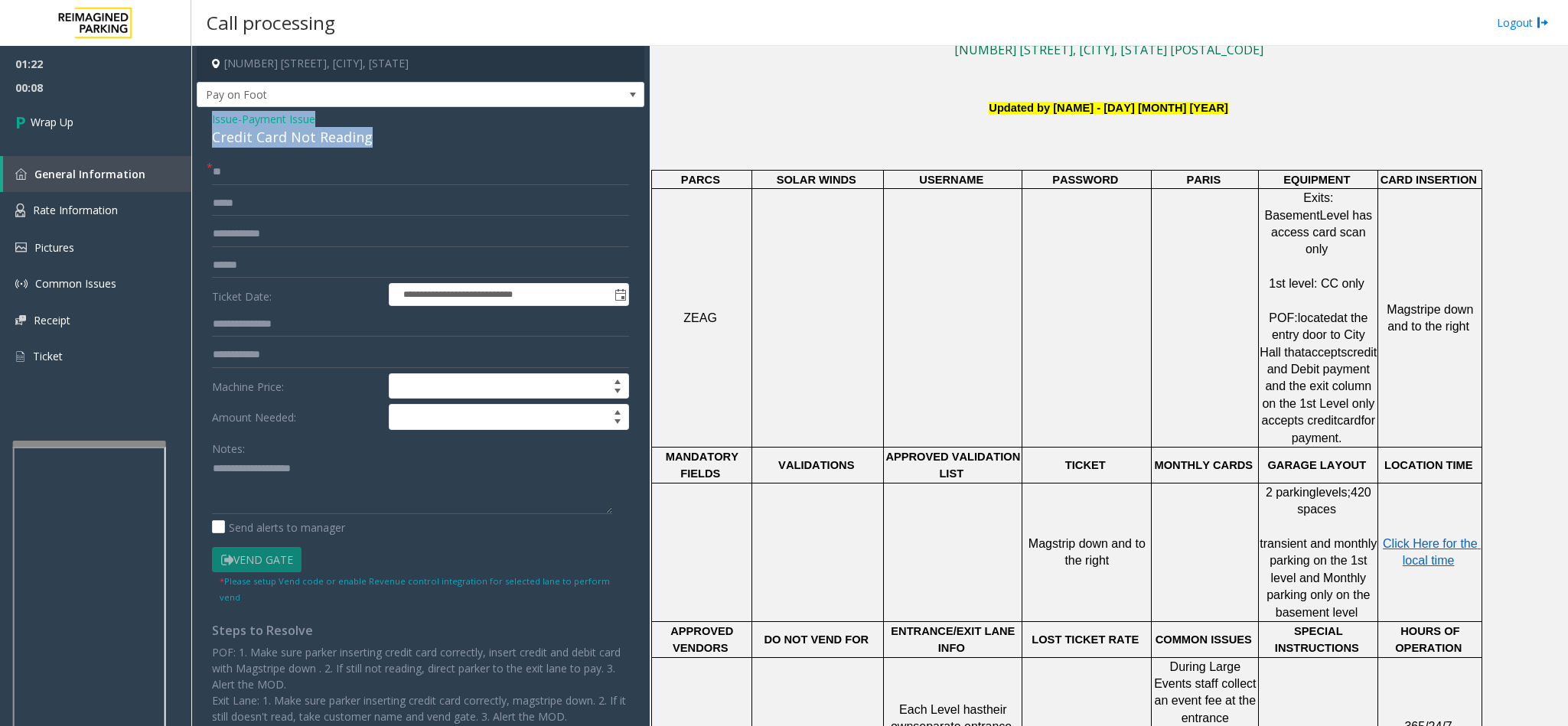 copy on "Issue  -  Payment Issue Credit Card Not Reading" 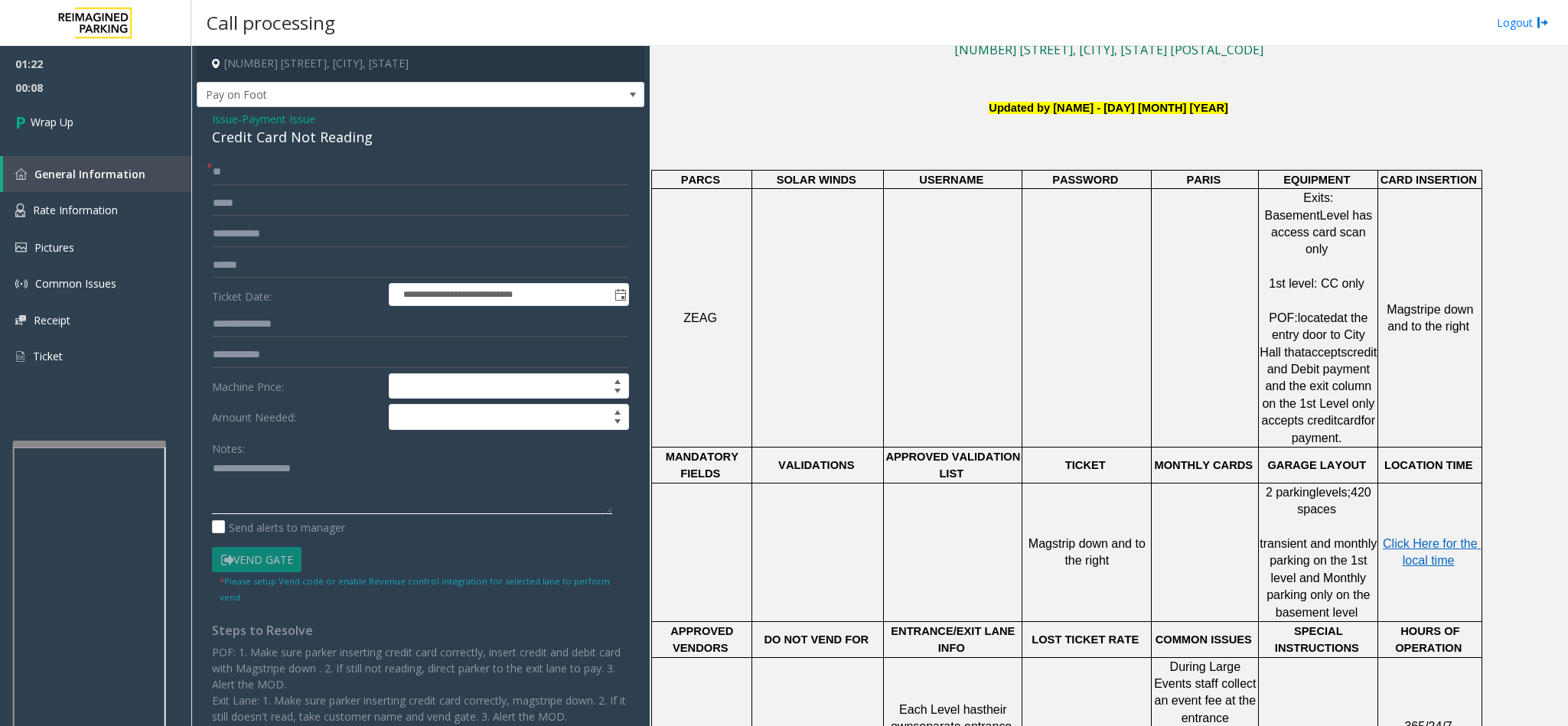 paste on "**********" 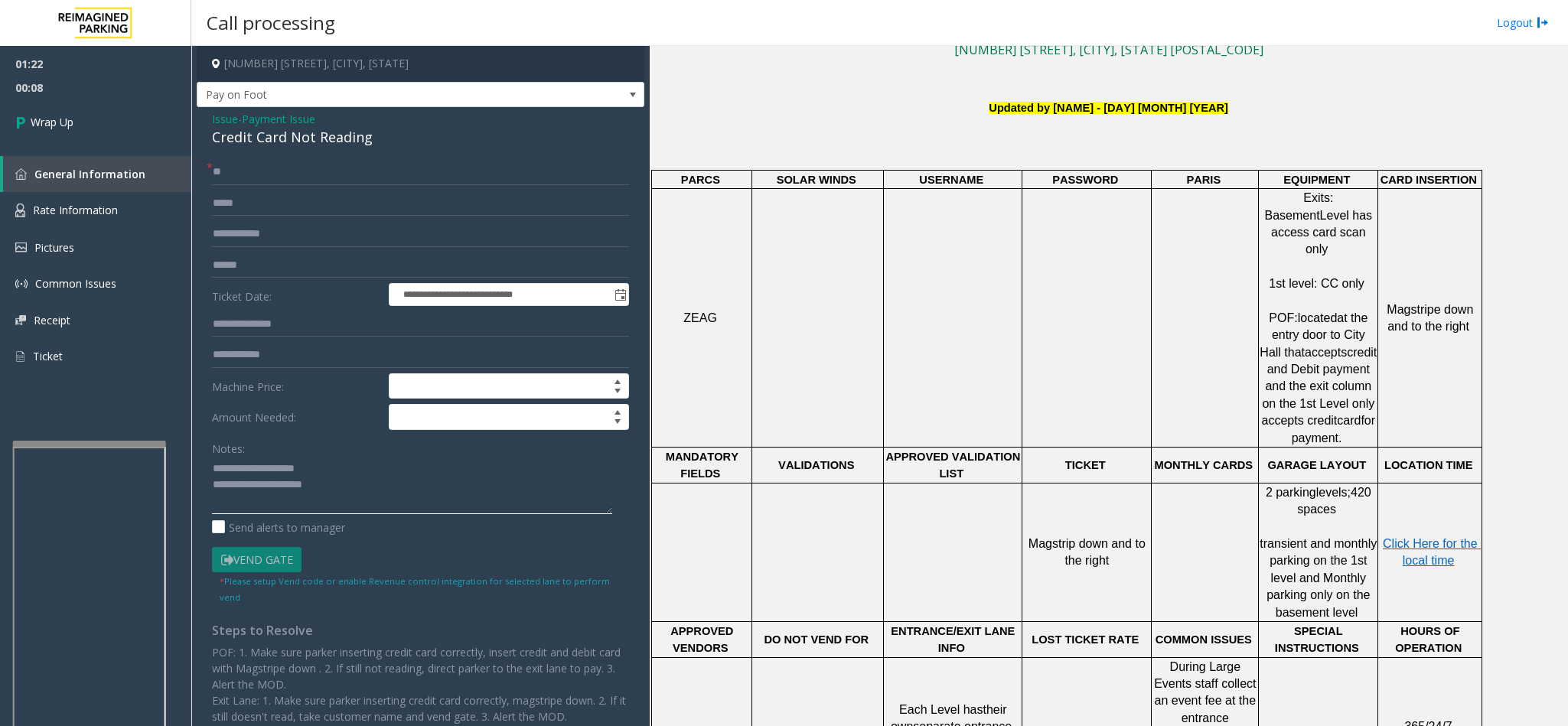 click 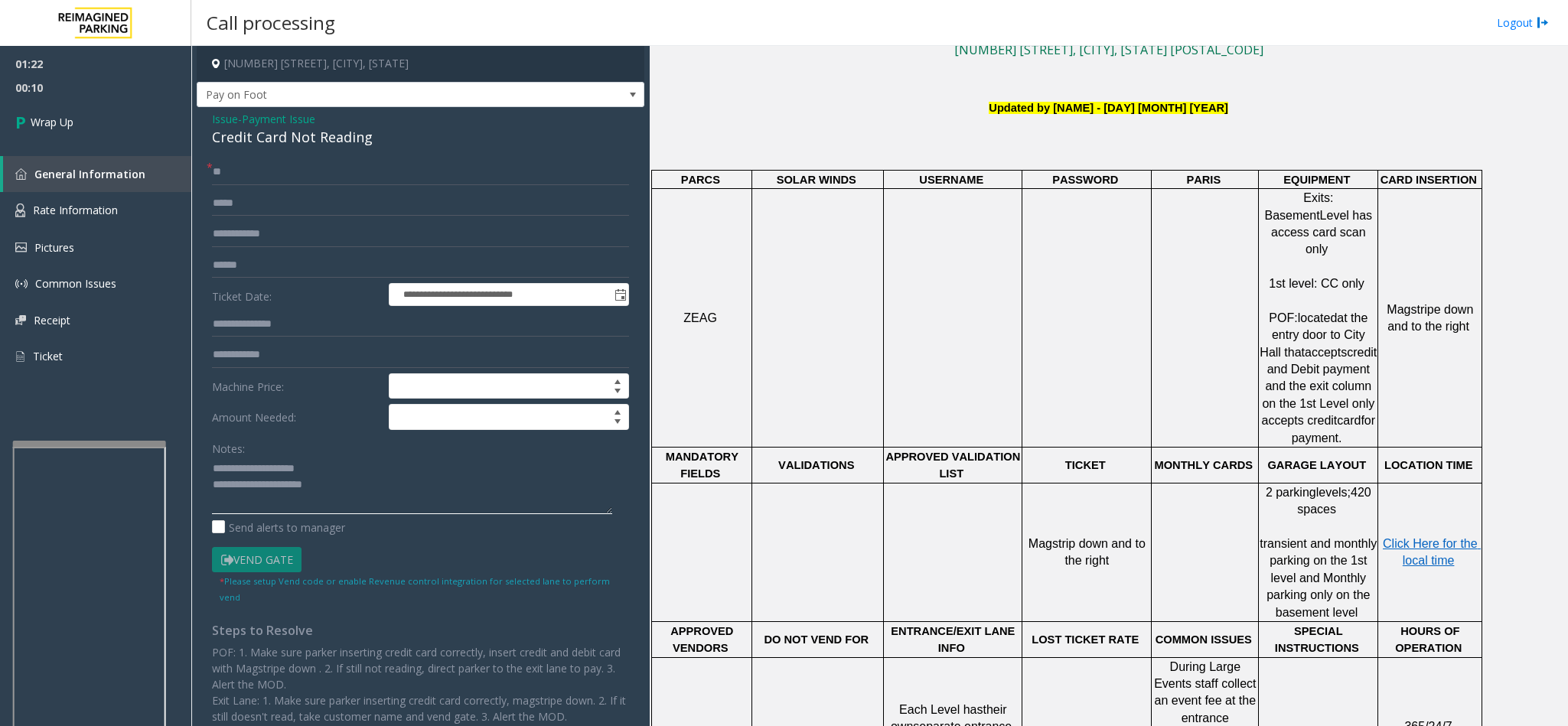 drag, startPoint x: 327, startPoint y: 466, endPoint x: 248, endPoint y: 457, distance: 79.51101 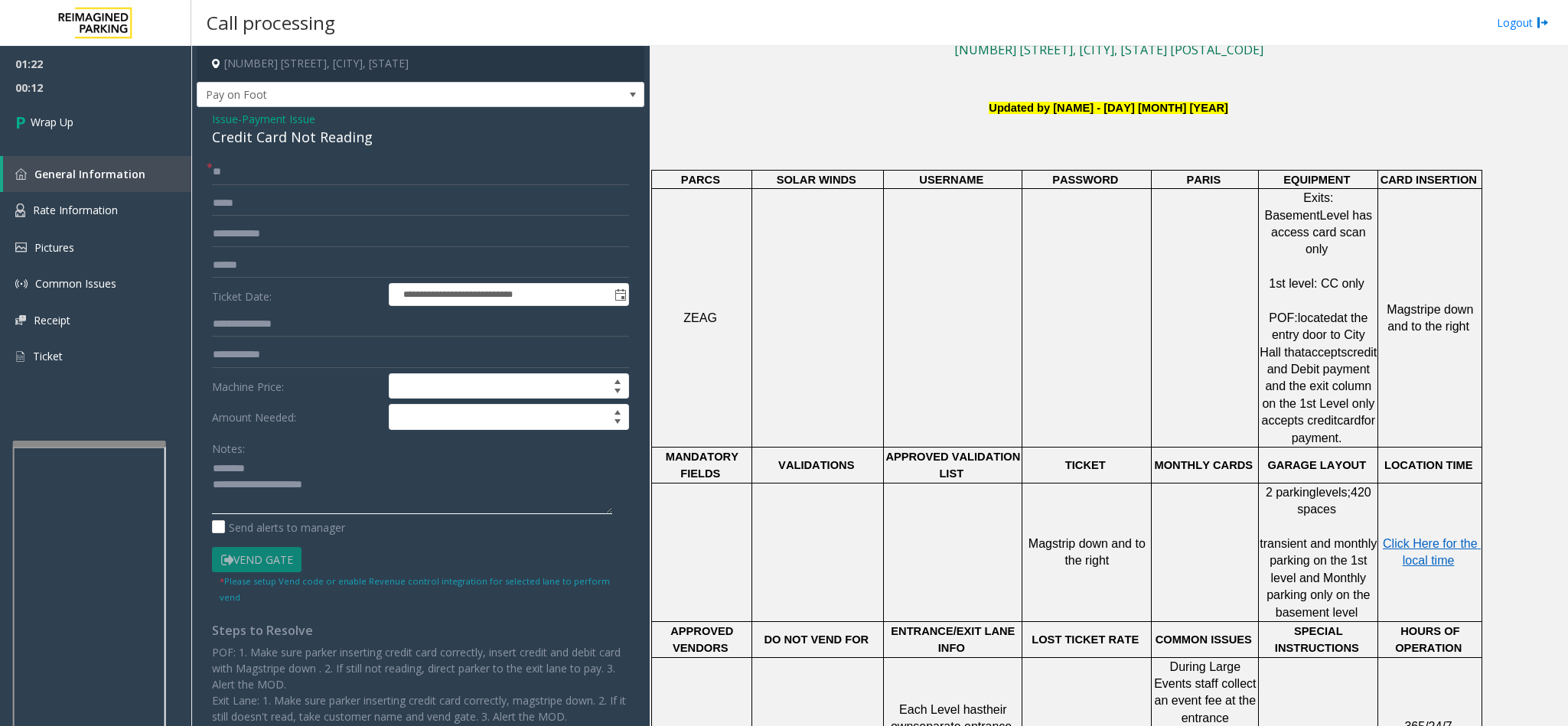 click 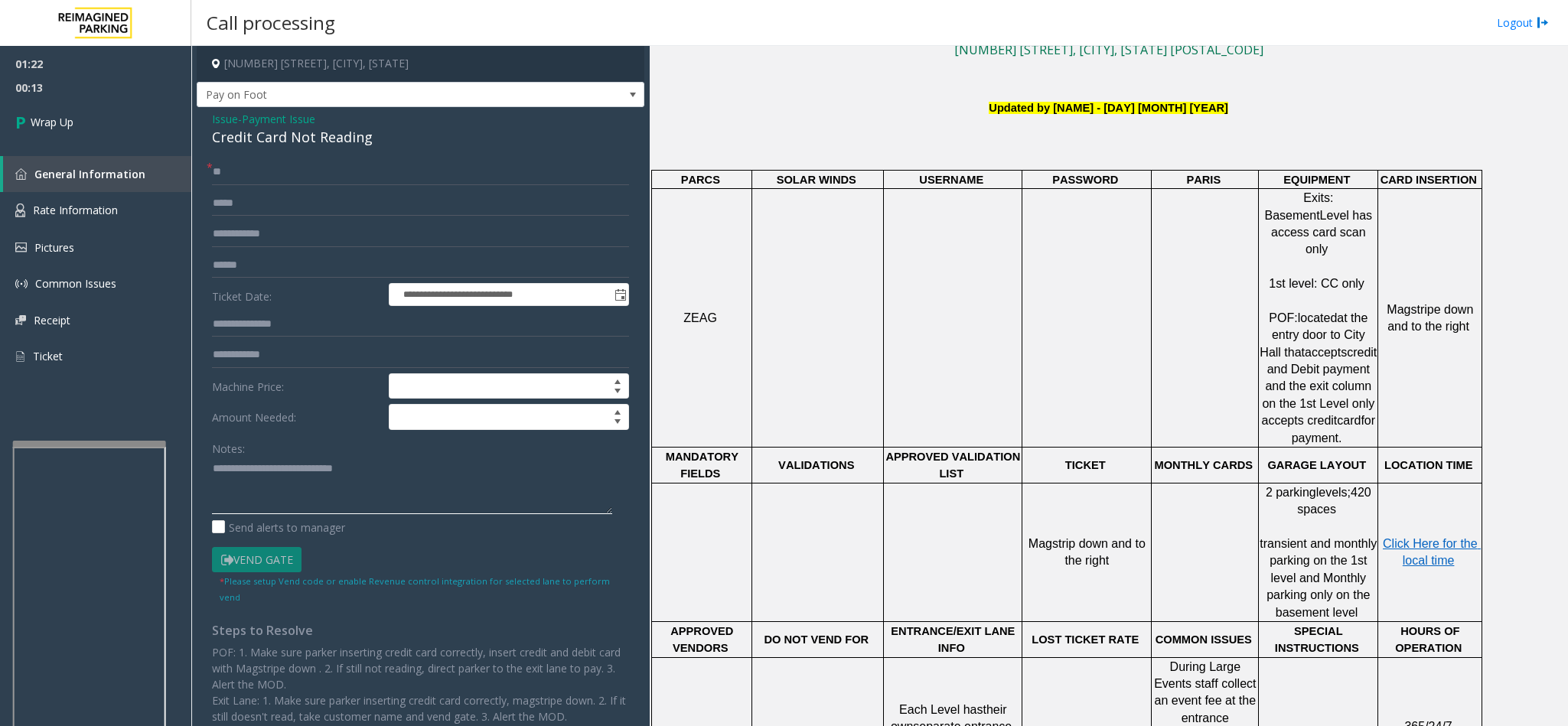 click 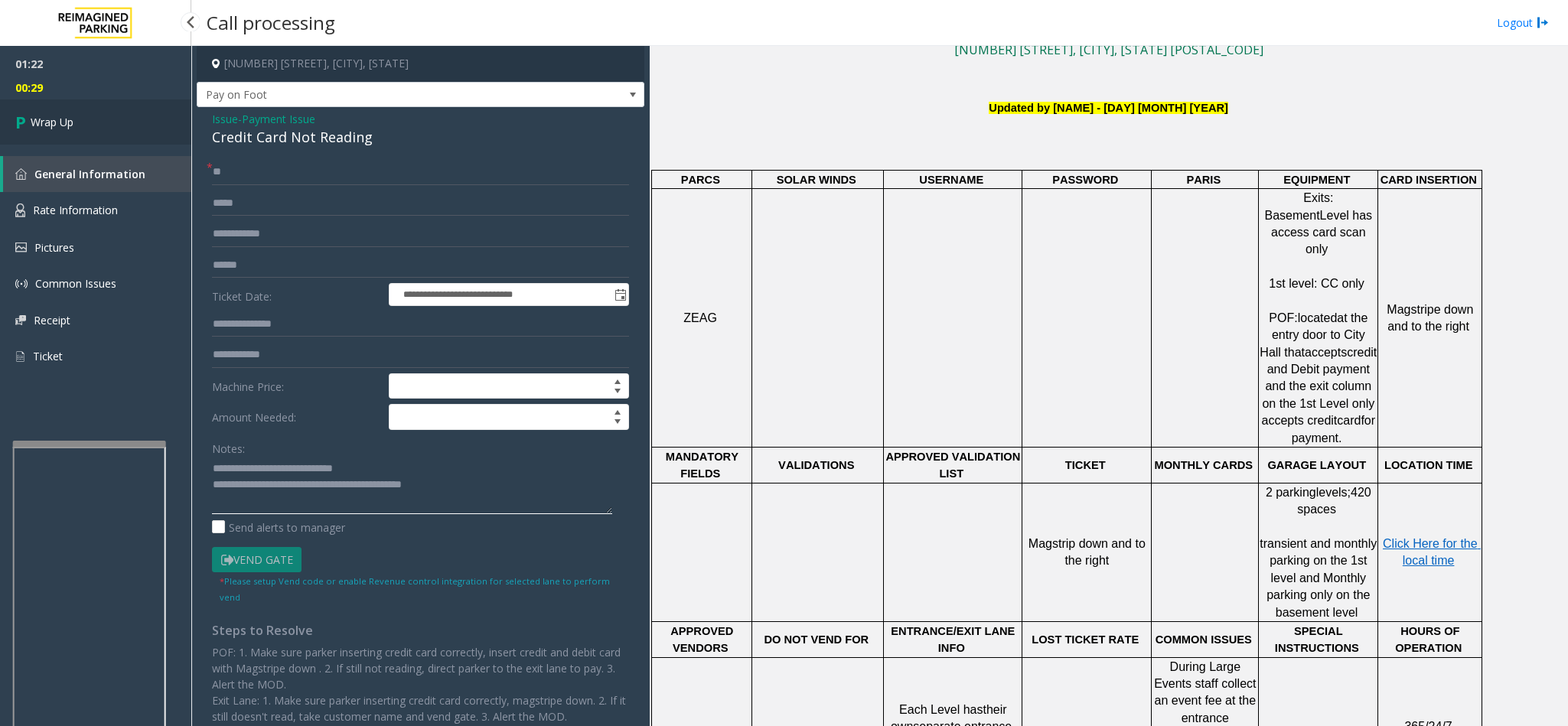 type on "**********" 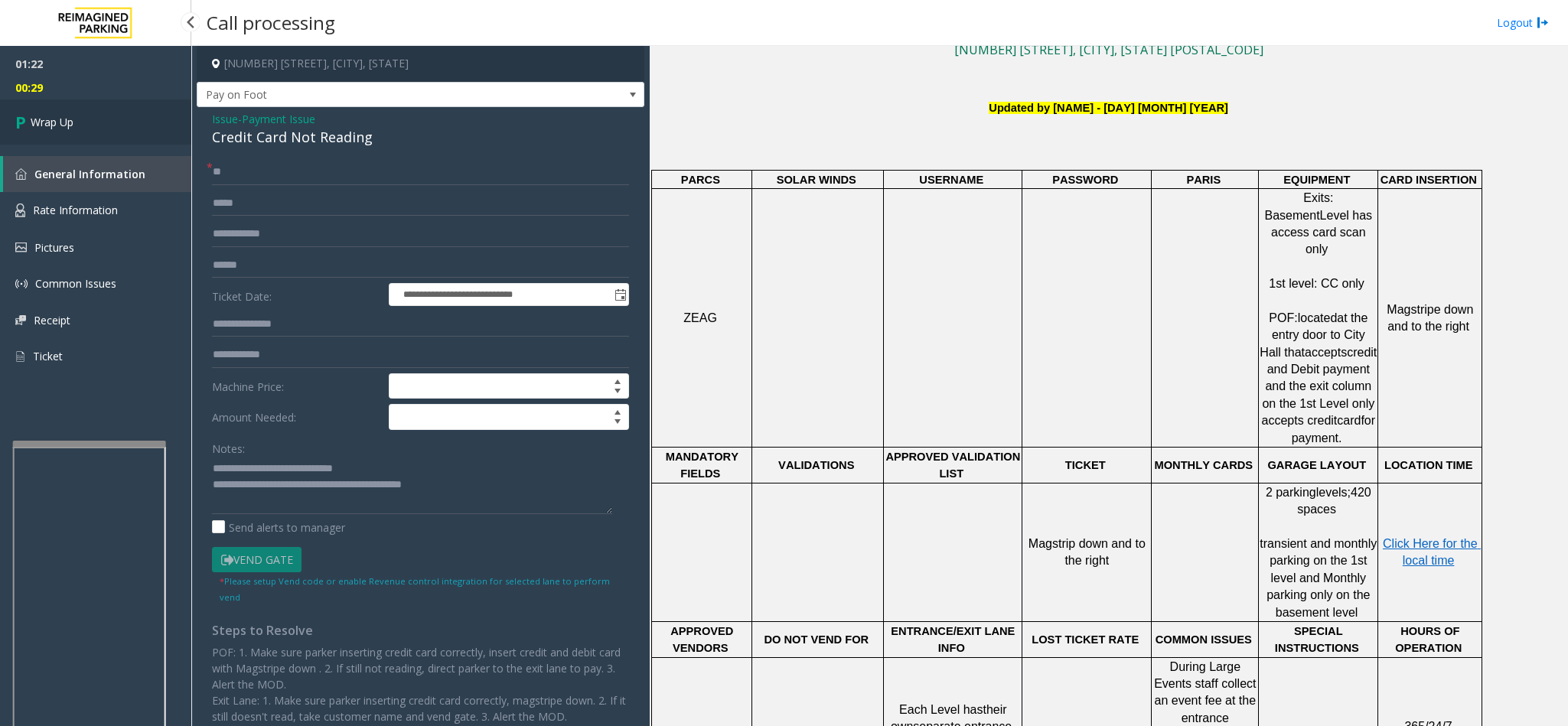 click on "Wrap Up" at bounding box center [96, 122] 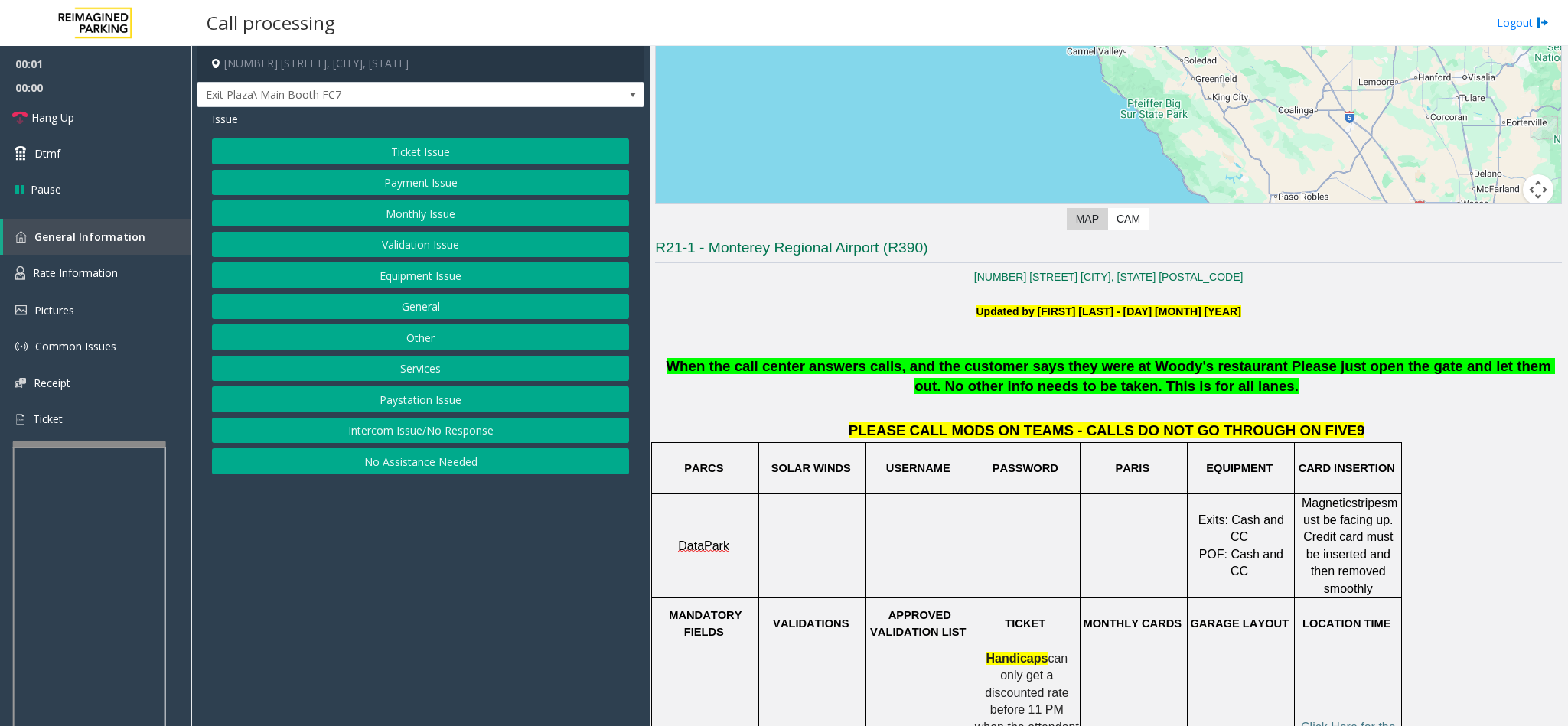 scroll, scrollTop: 574, scrollLeft: 0, axis: vertical 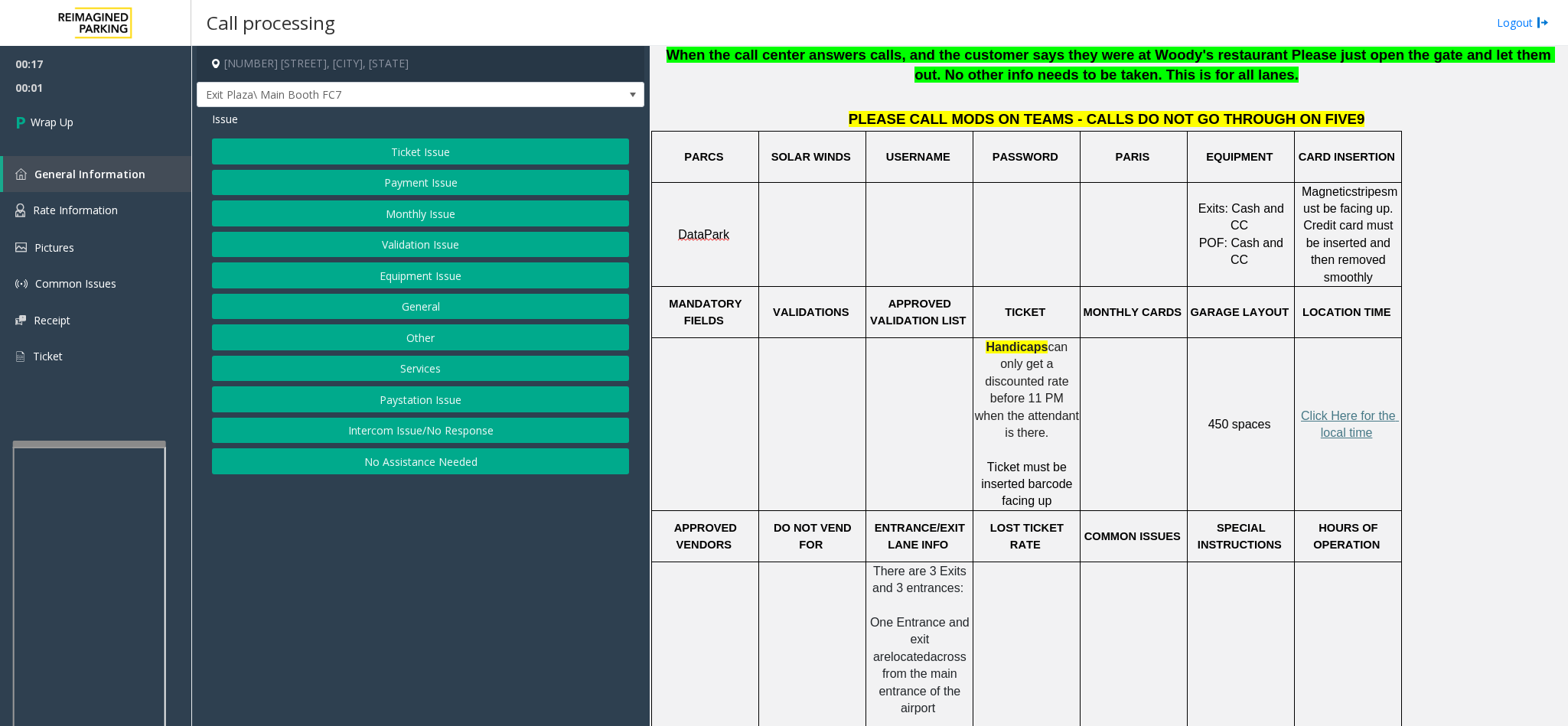 click on "Intercom Issue/No Response" 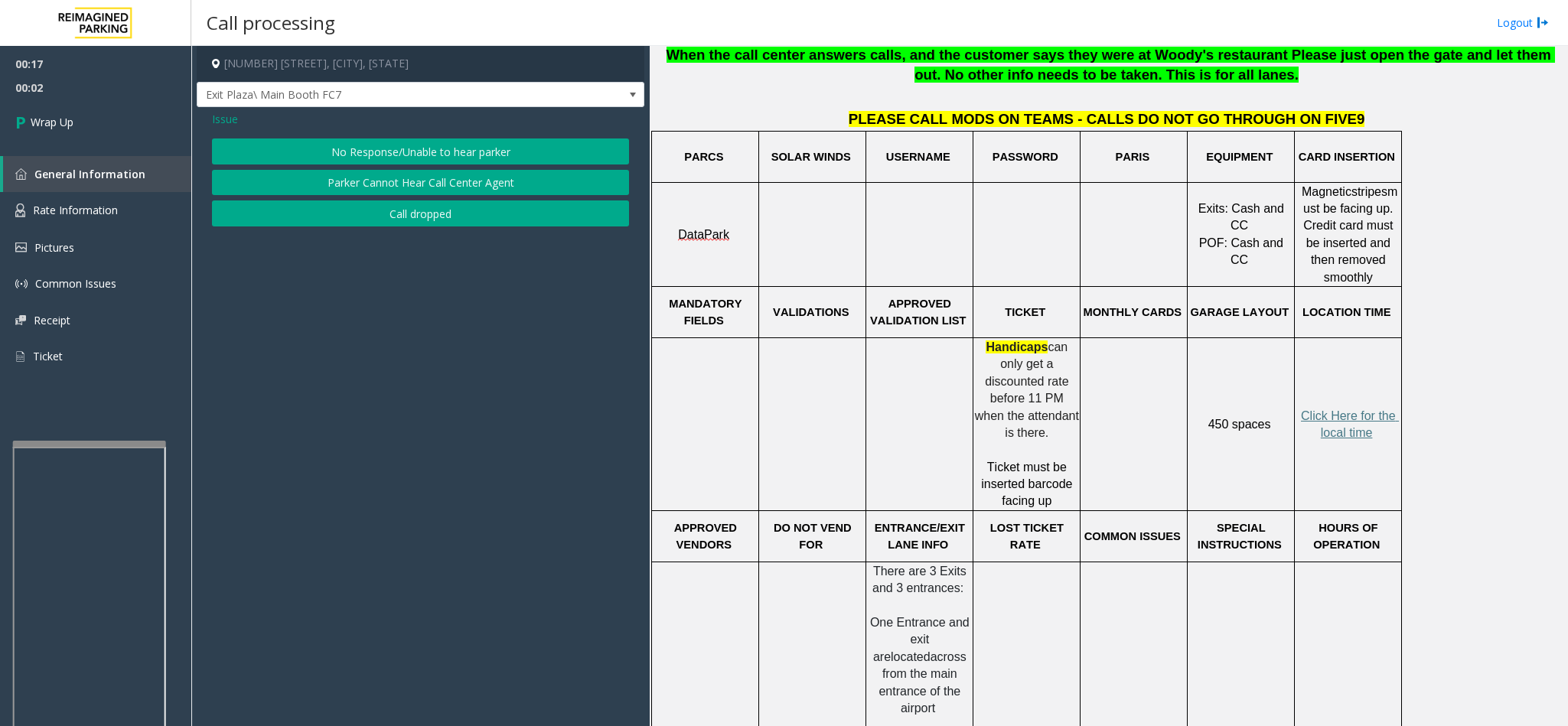 click on "No Response/Unable to hear parker" 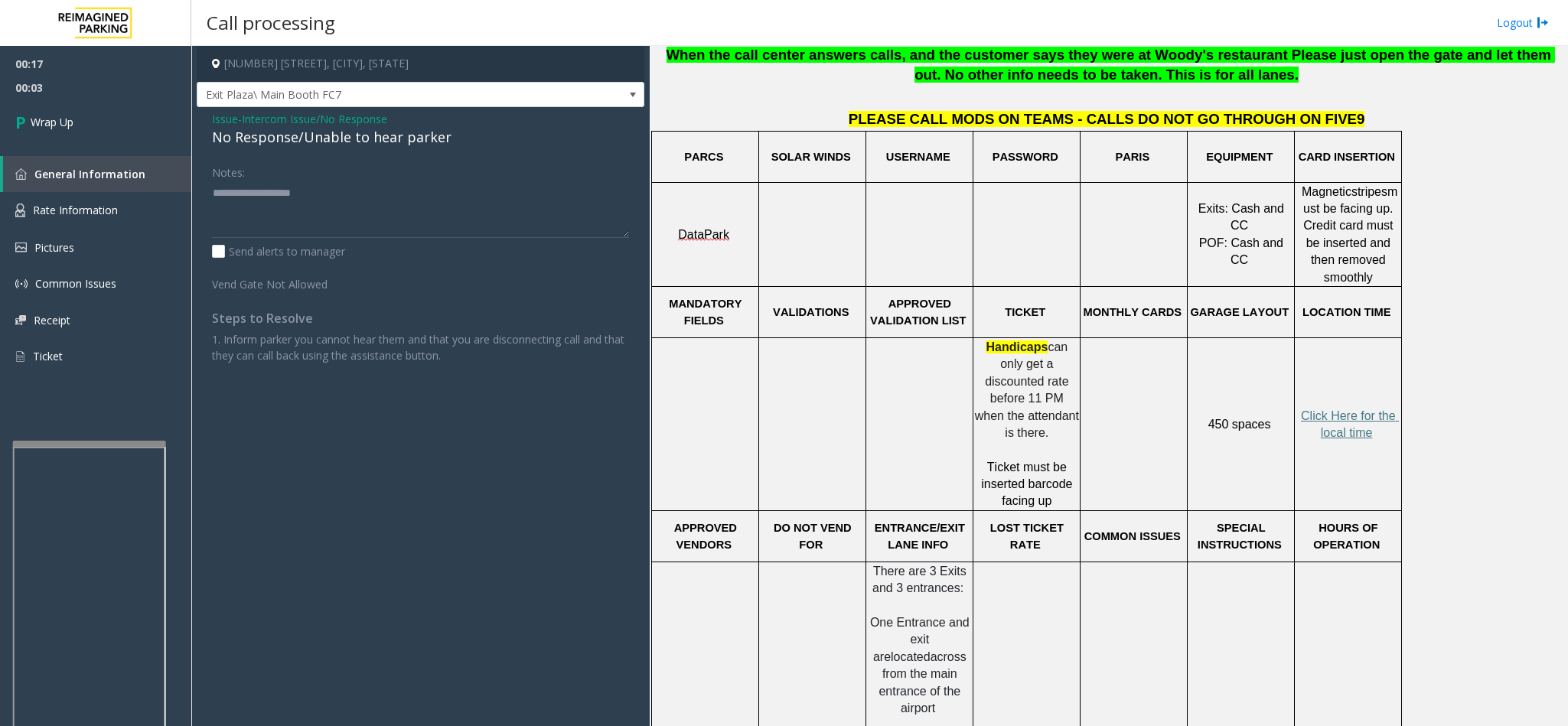 click on "No Response/Unable to hear parker" 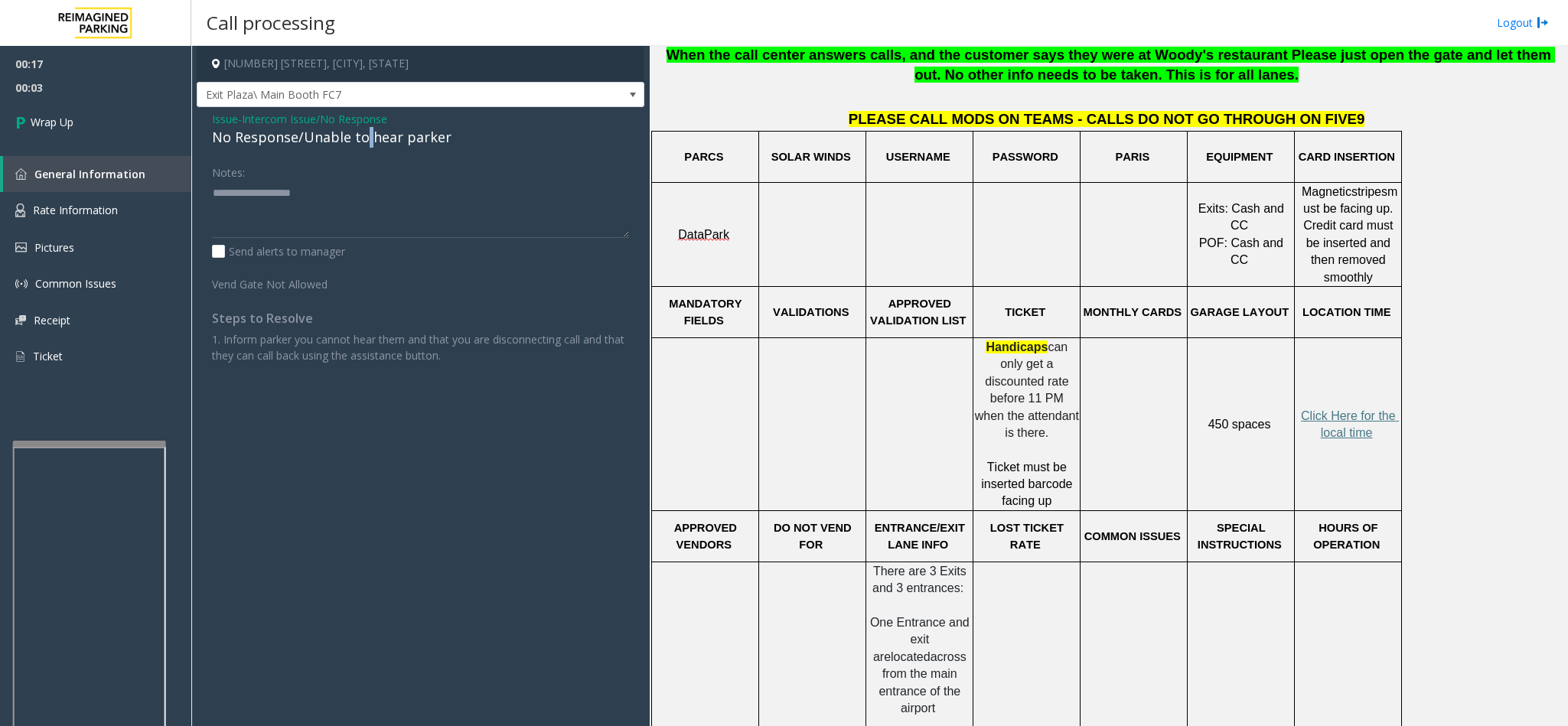 click on "No Response/Unable to hear parker" 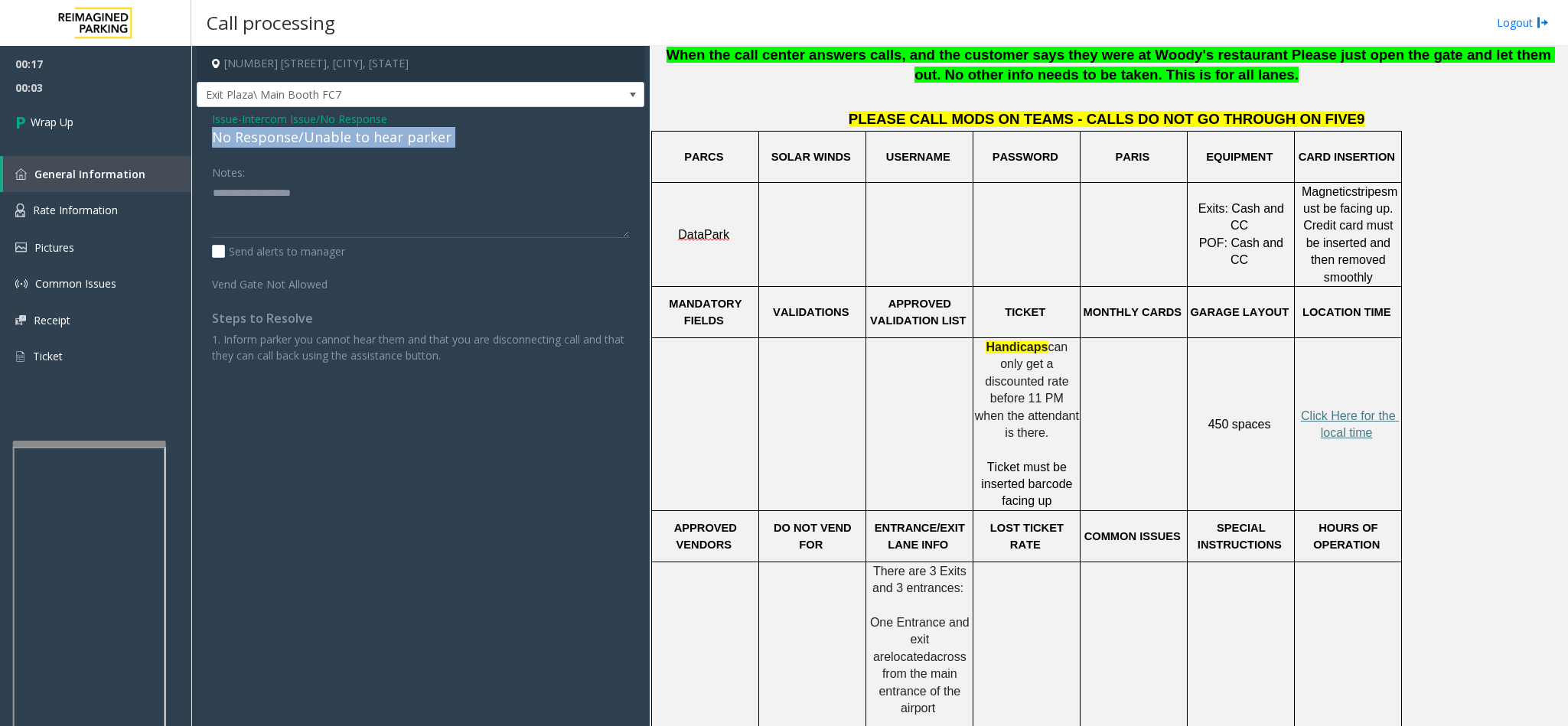 click on "No Response/Unable to hear parker" 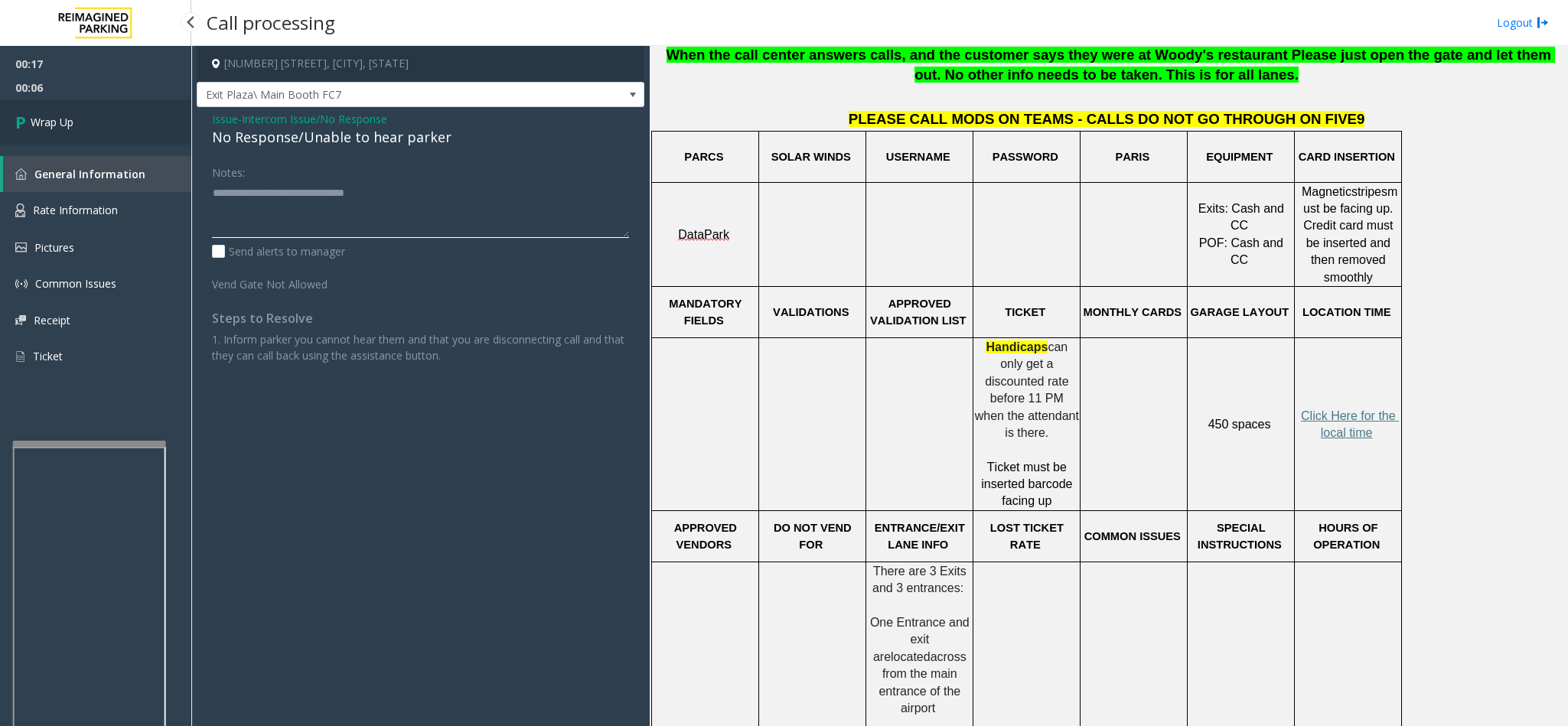 type on "**********" 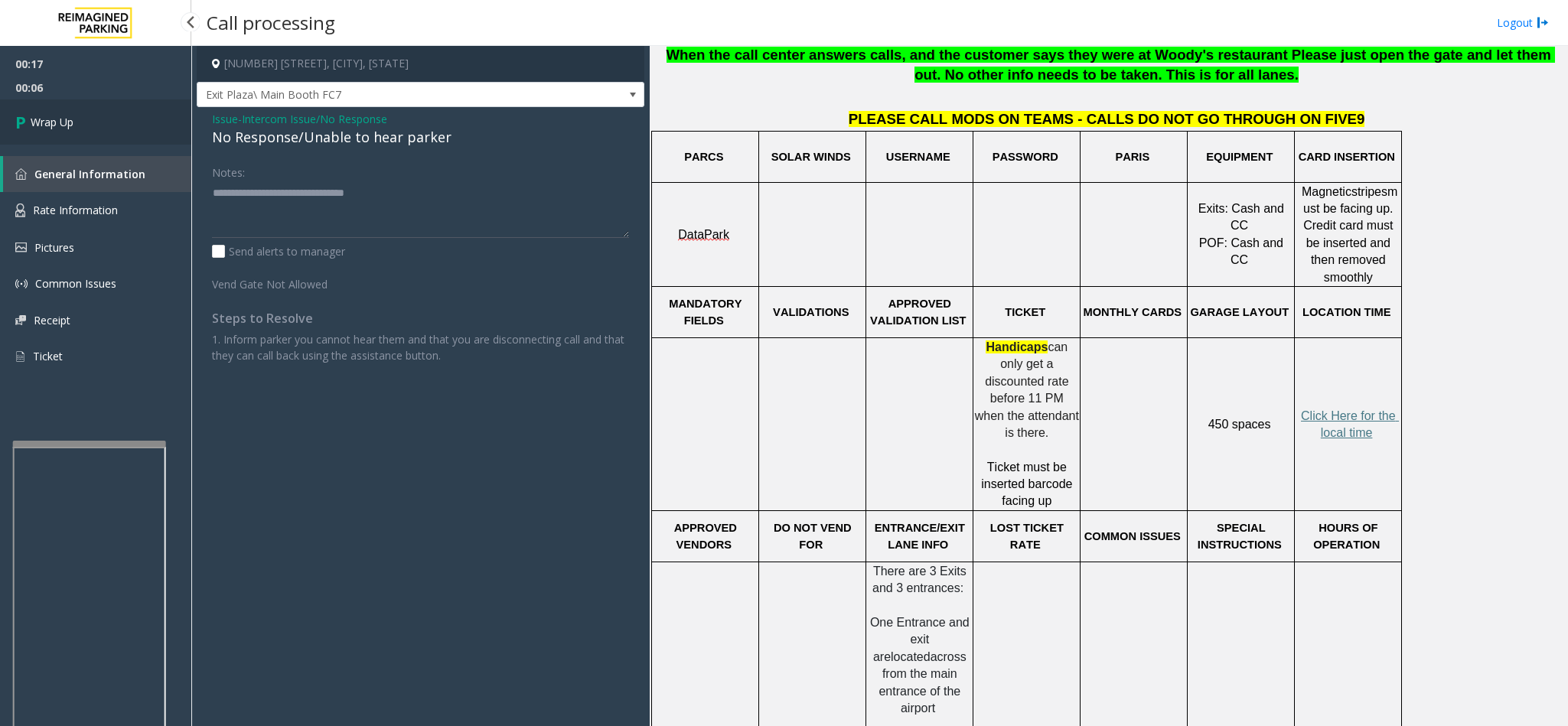 click on "Wrap Up" at bounding box center [96, 122] 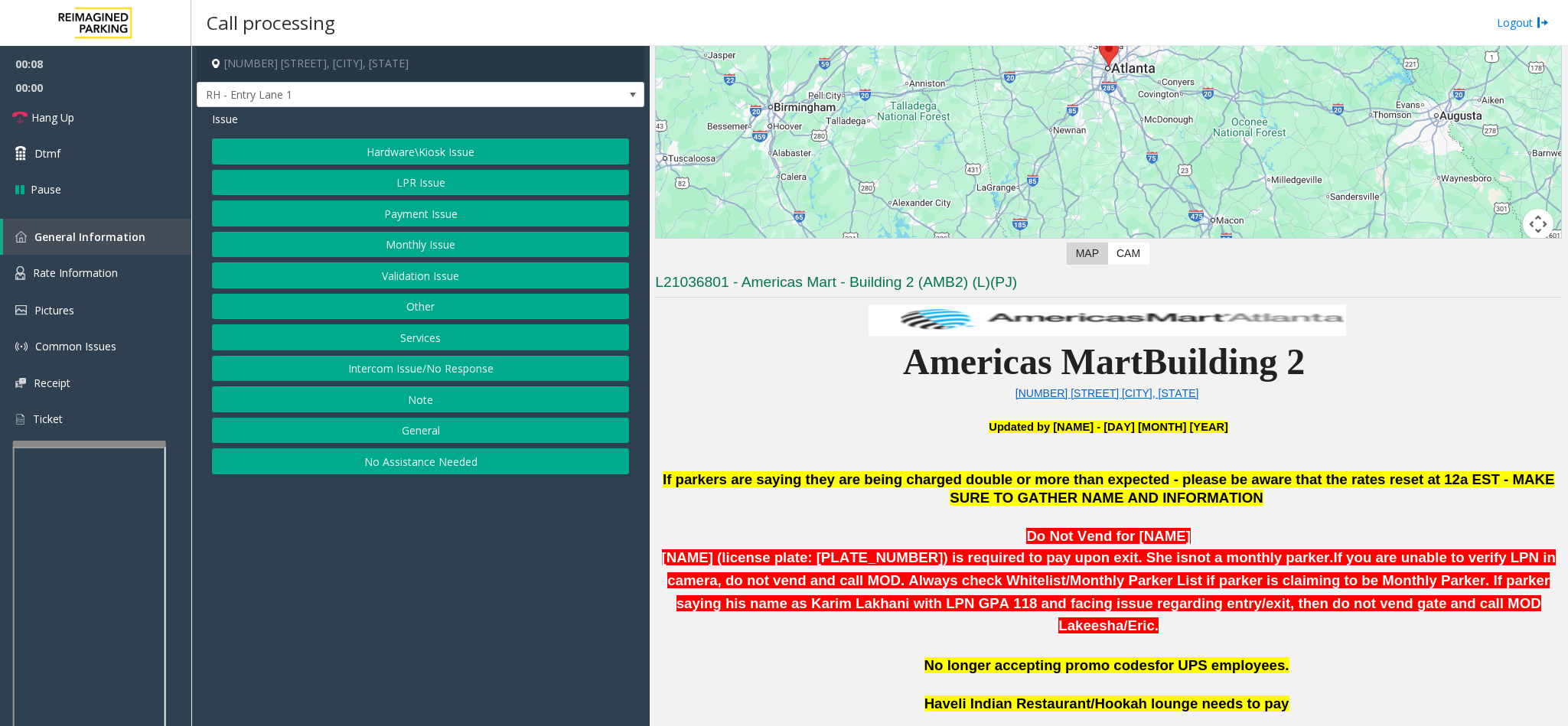 scroll, scrollTop: 459, scrollLeft: 0, axis: vertical 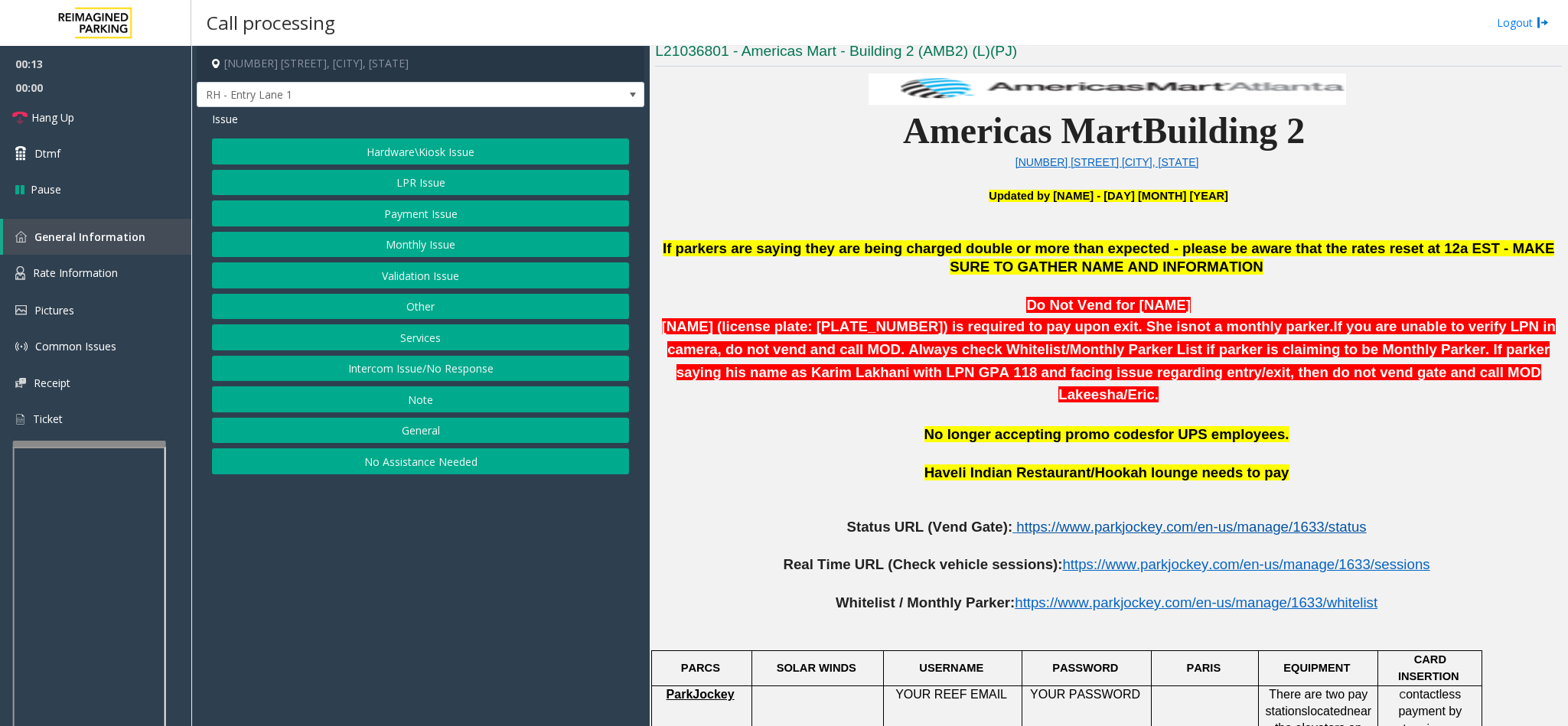click on "https://www.parkjockey.com/en-us/manage/1633/status" 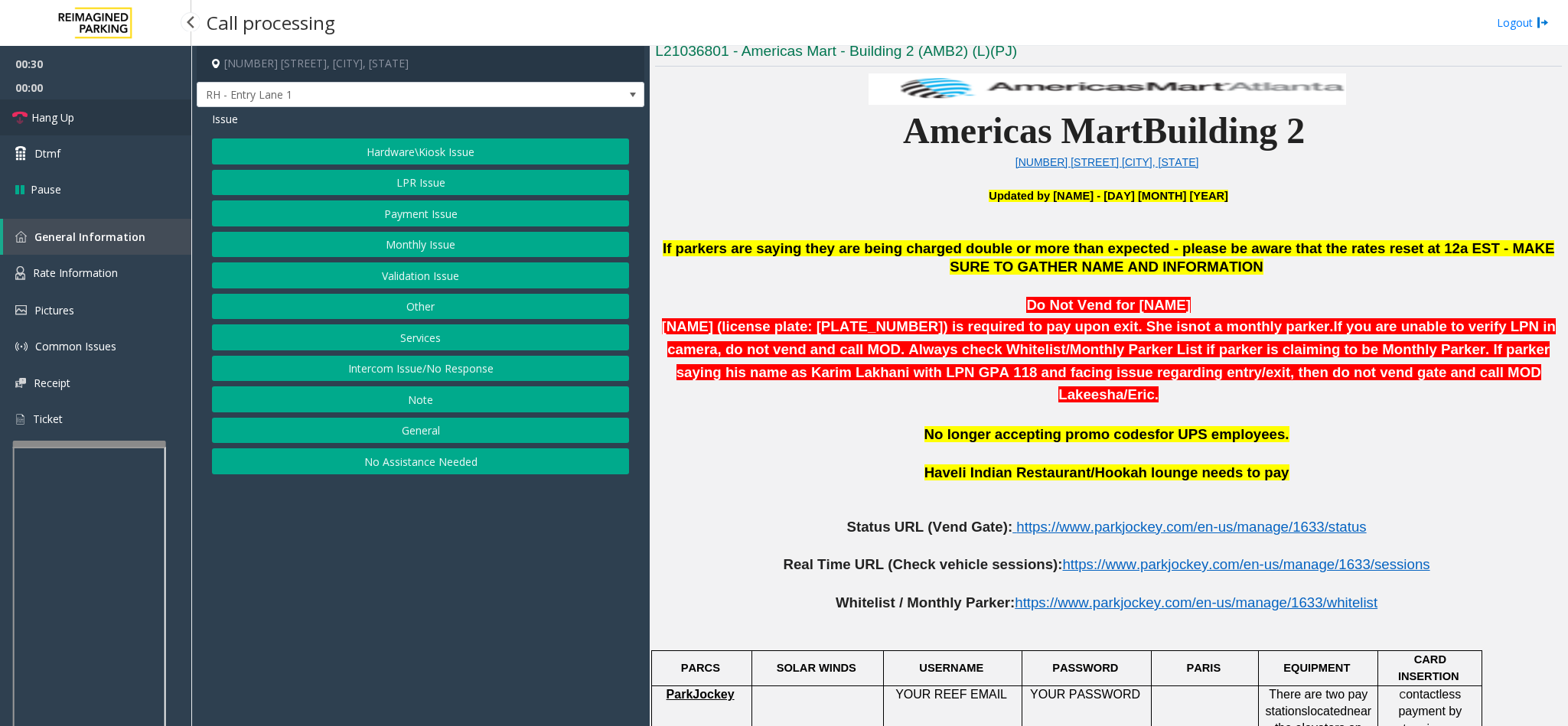 click on "Hang Up" at bounding box center [96, 117] 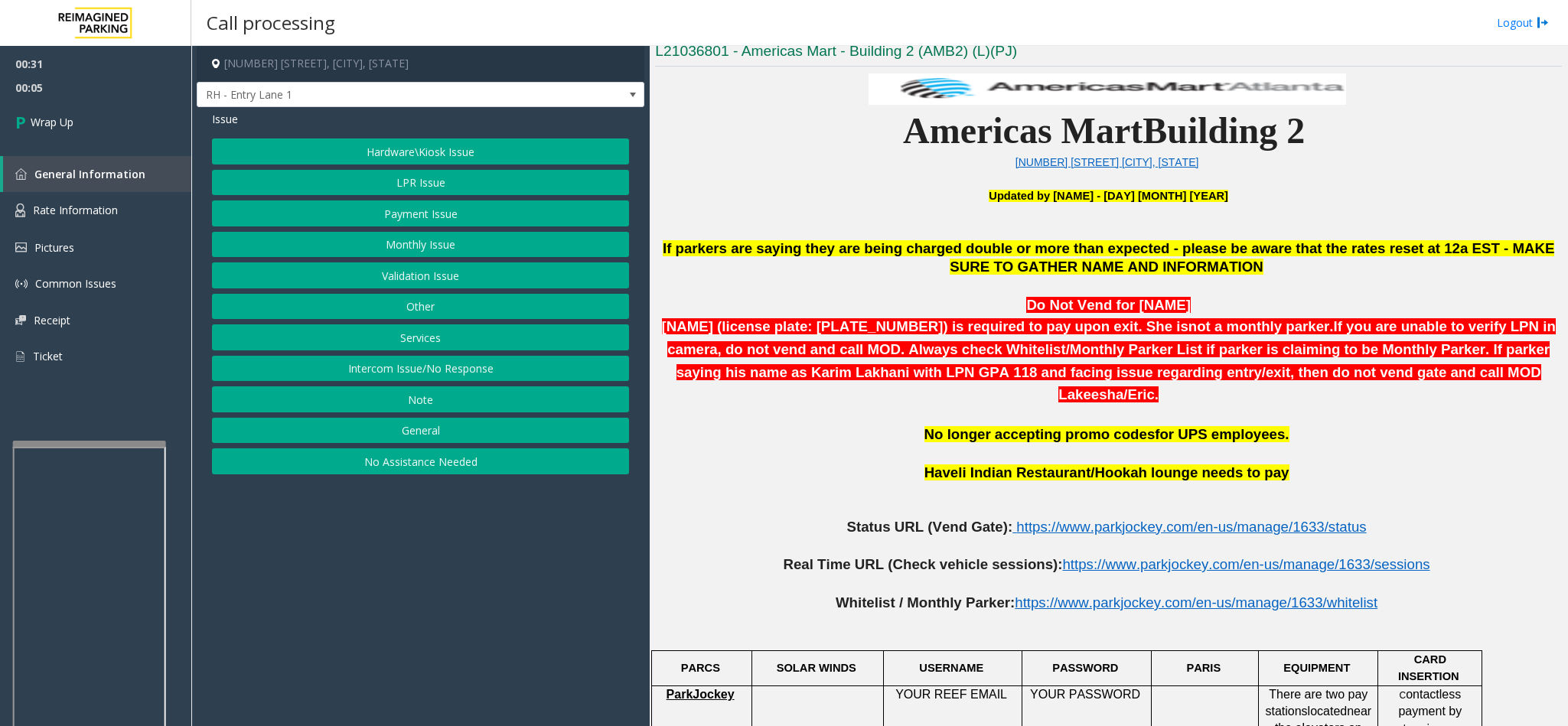 click on "No Assistance Needed" 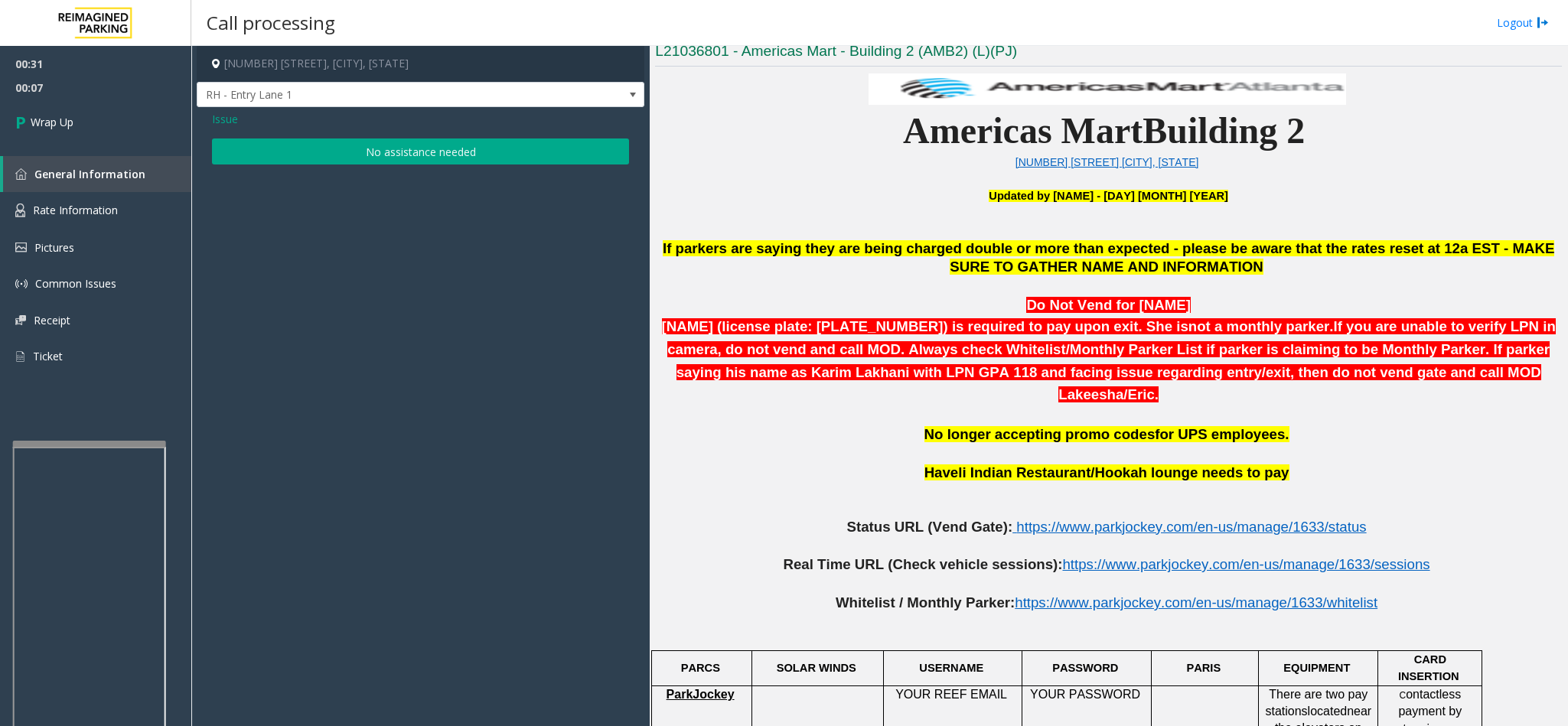 click on "No assistance needed" 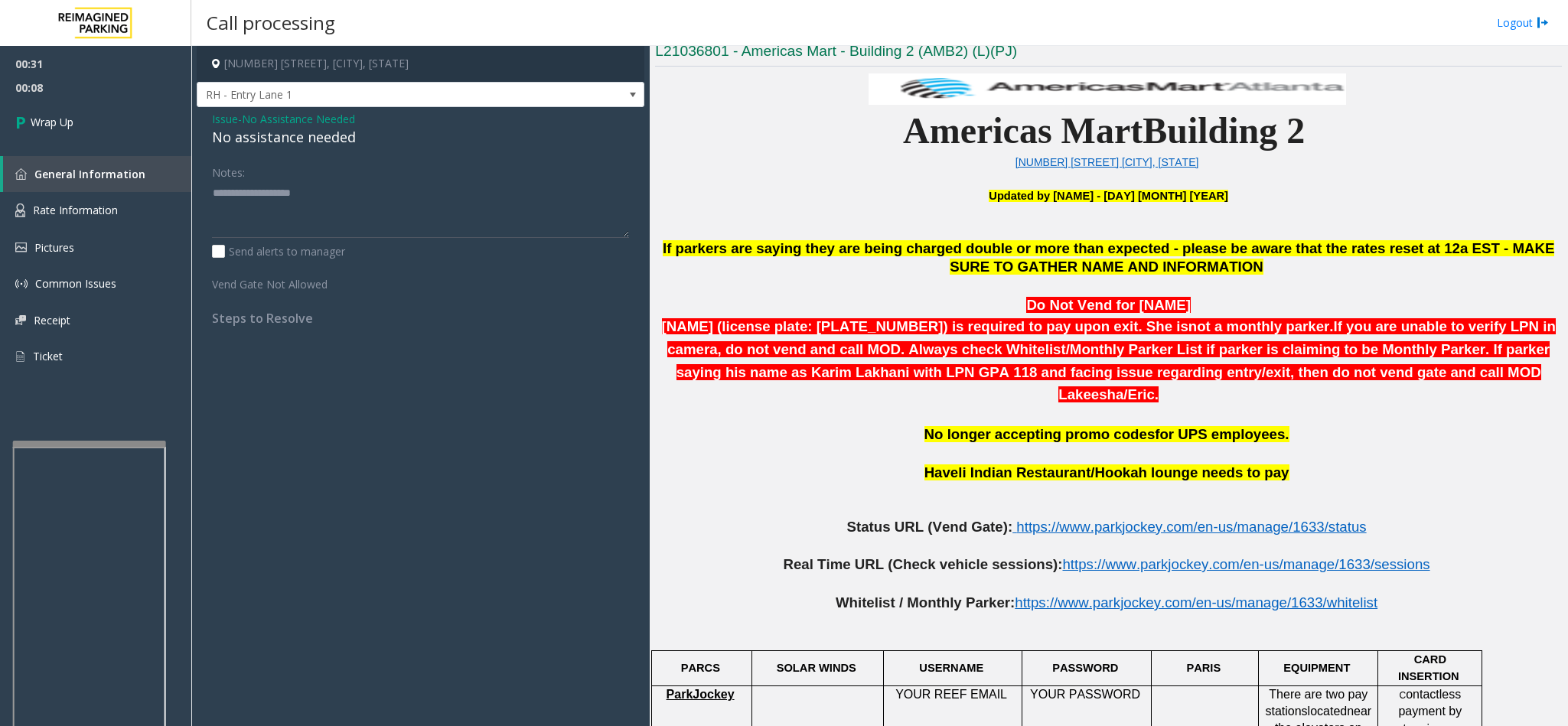 click on "No assistance needed" 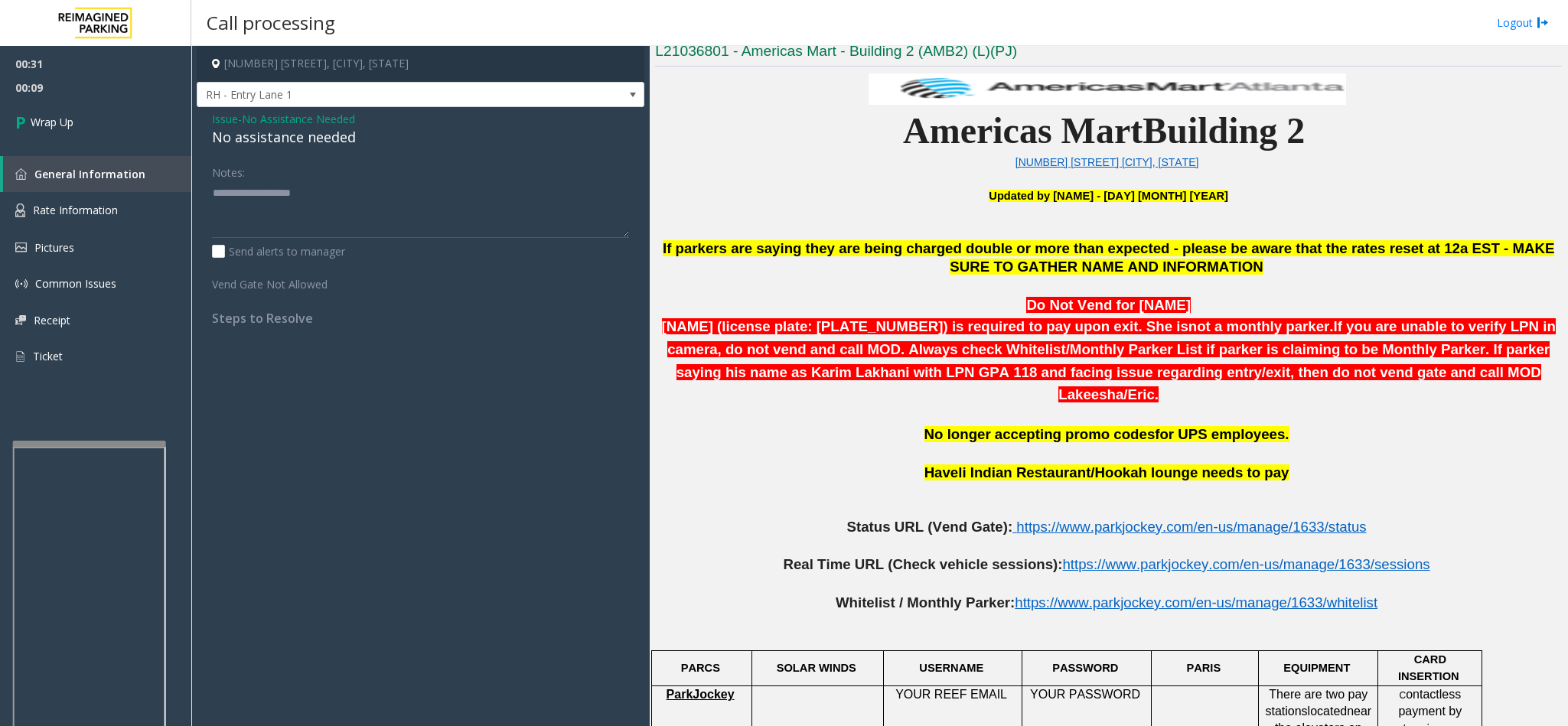 click on "No assistance needed" 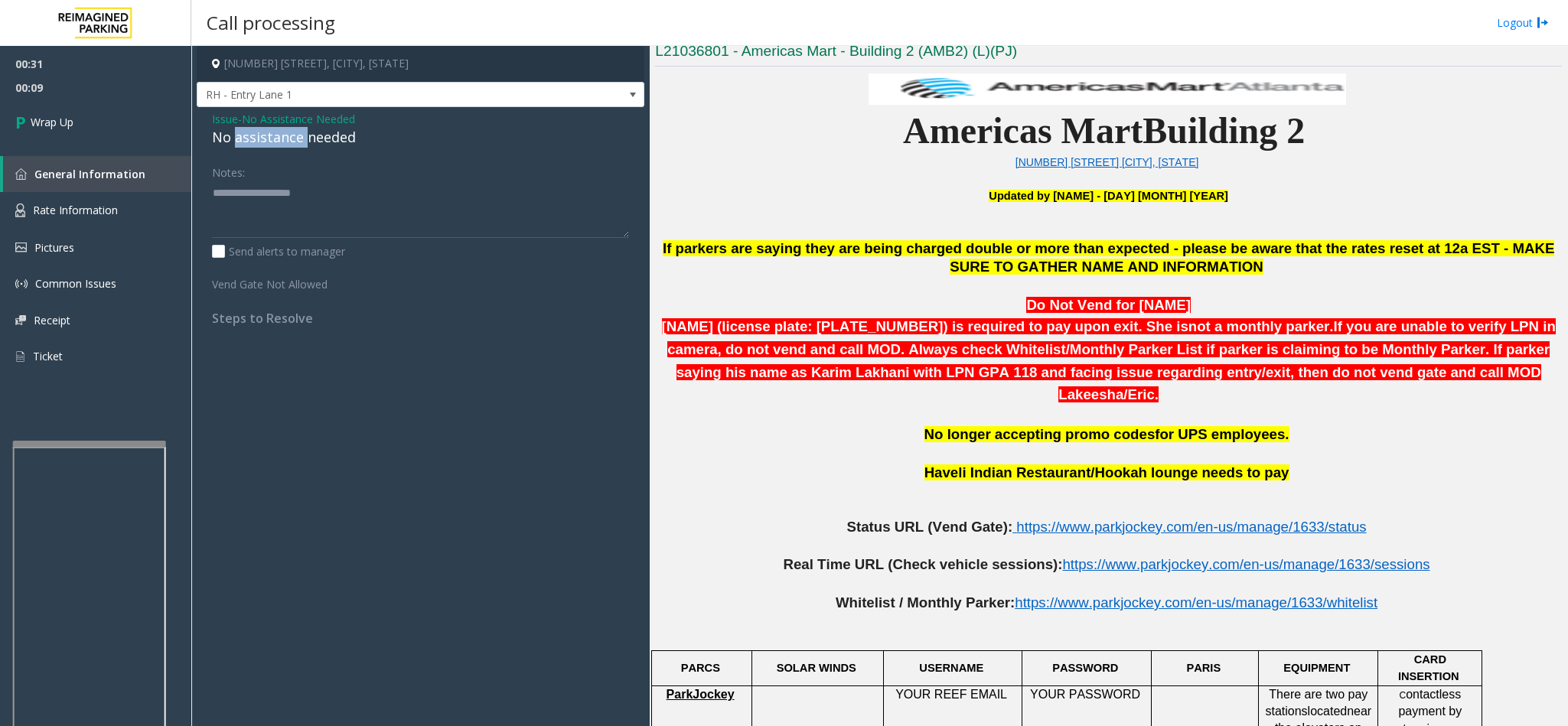click on "No assistance needed" 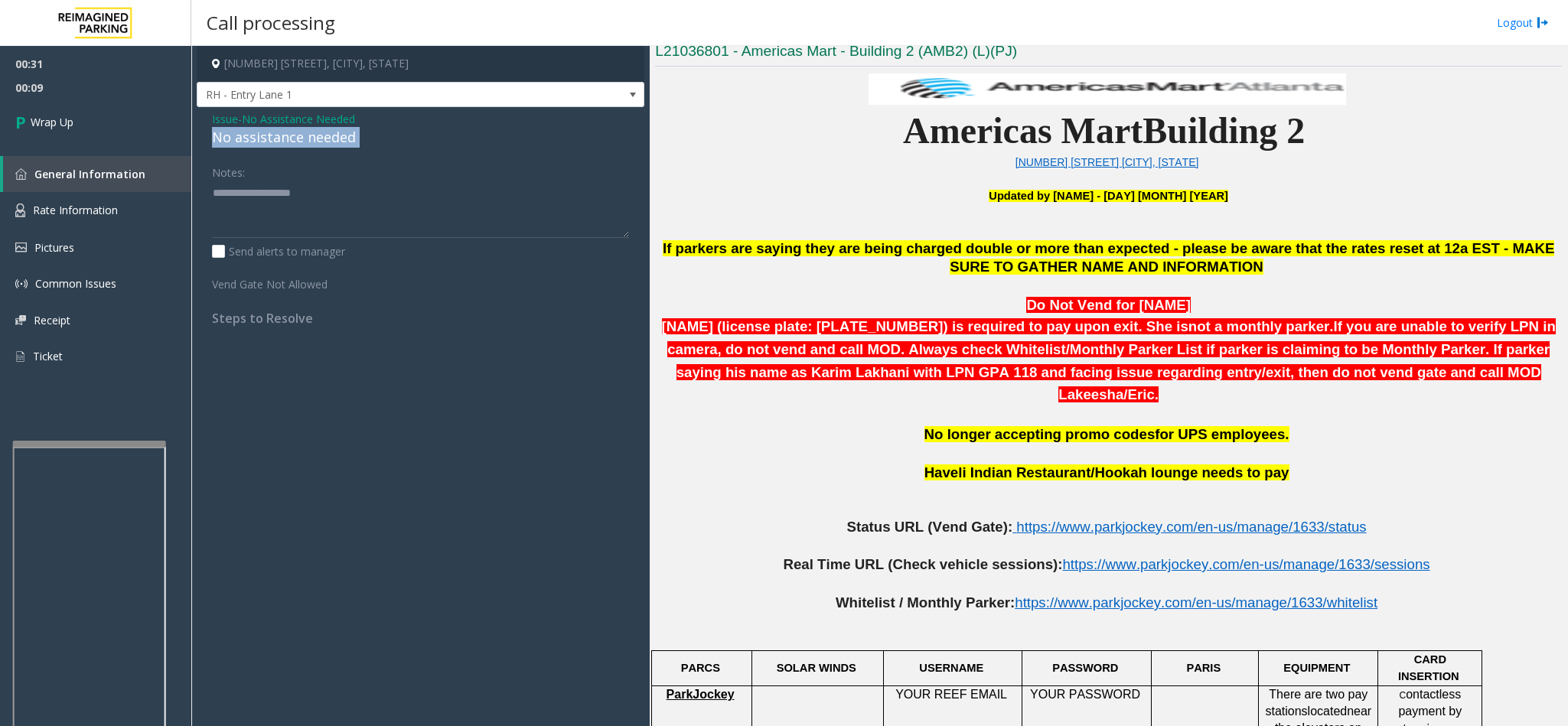 click on "No assistance needed" 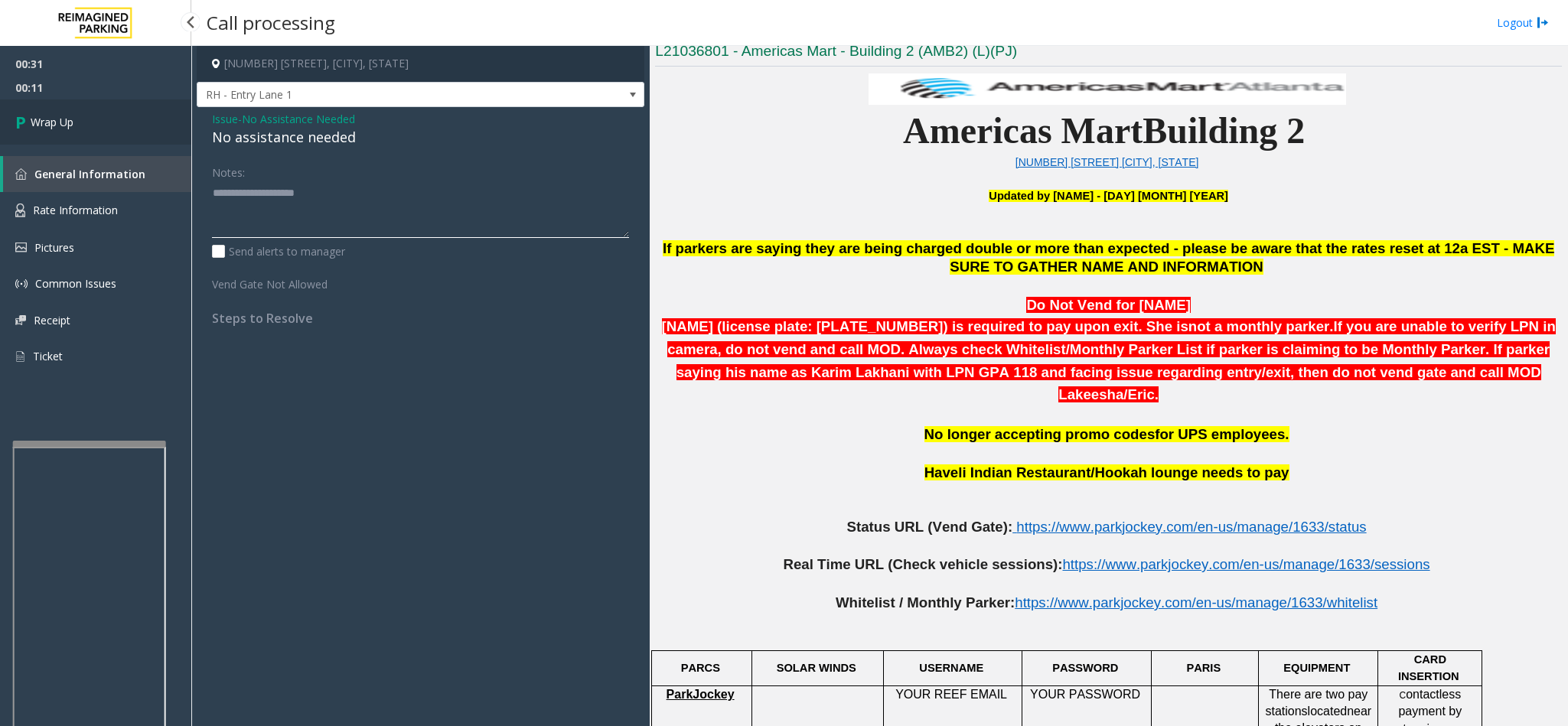 type on "**********" 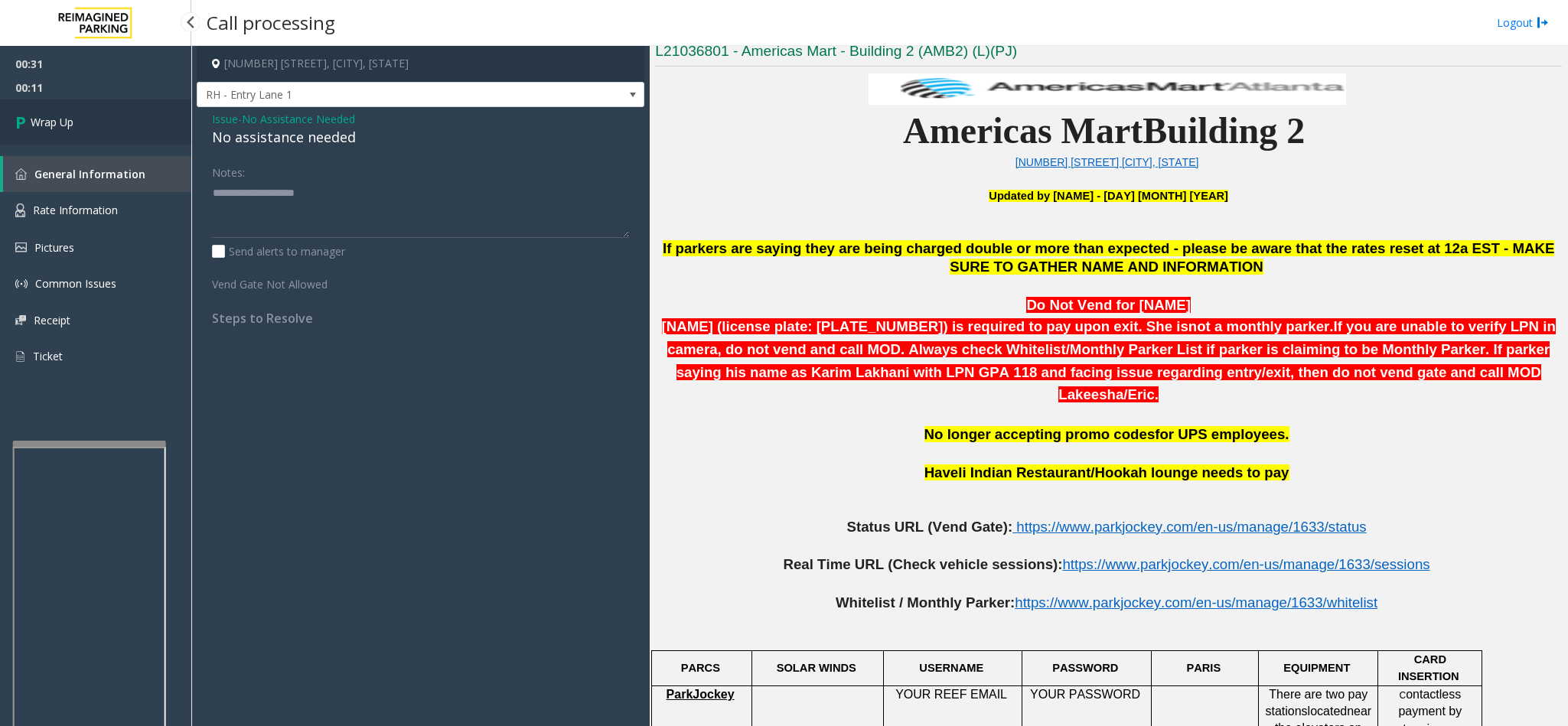 click on "Wrap Up" at bounding box center (96, 122) 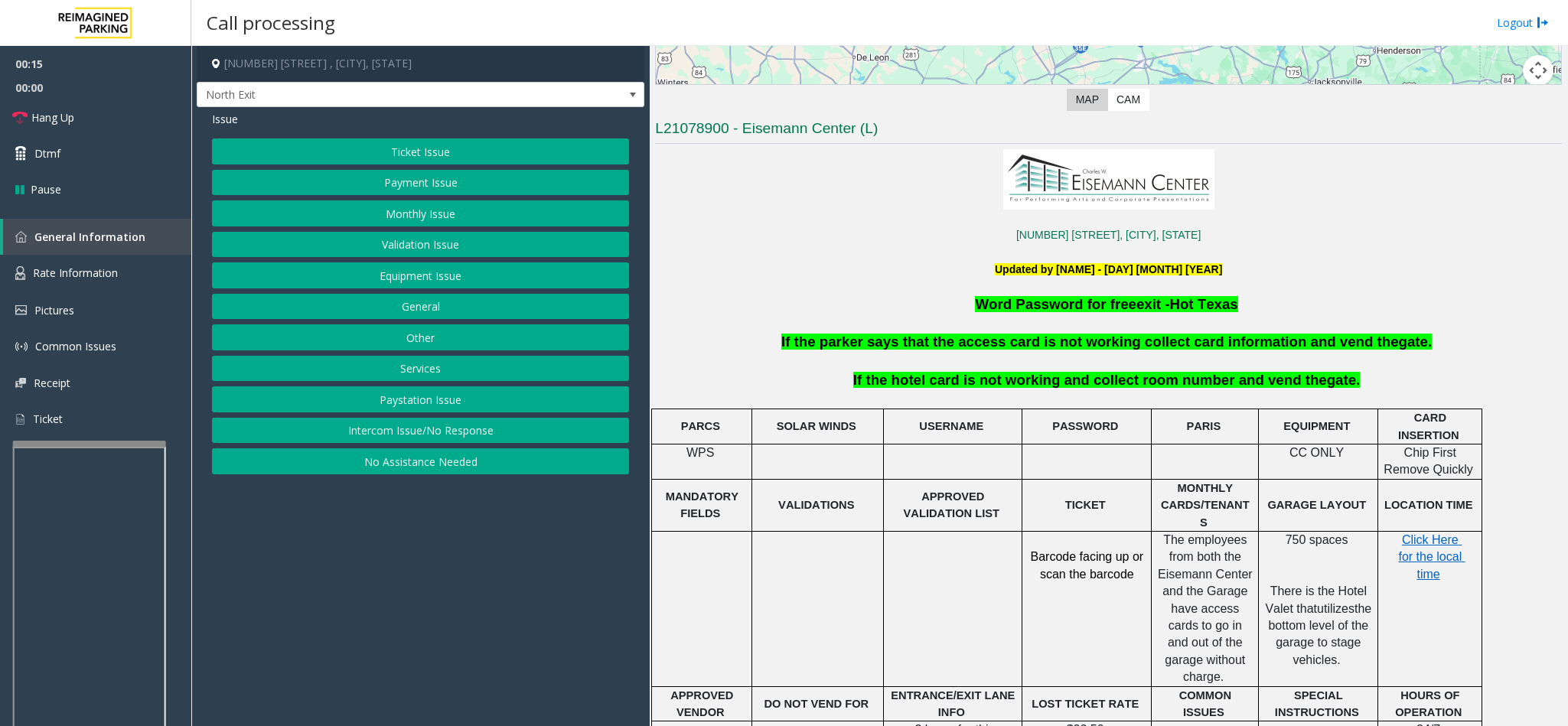 scroll, scrollTop: 459, scrollLeft: 0, axis: vertical 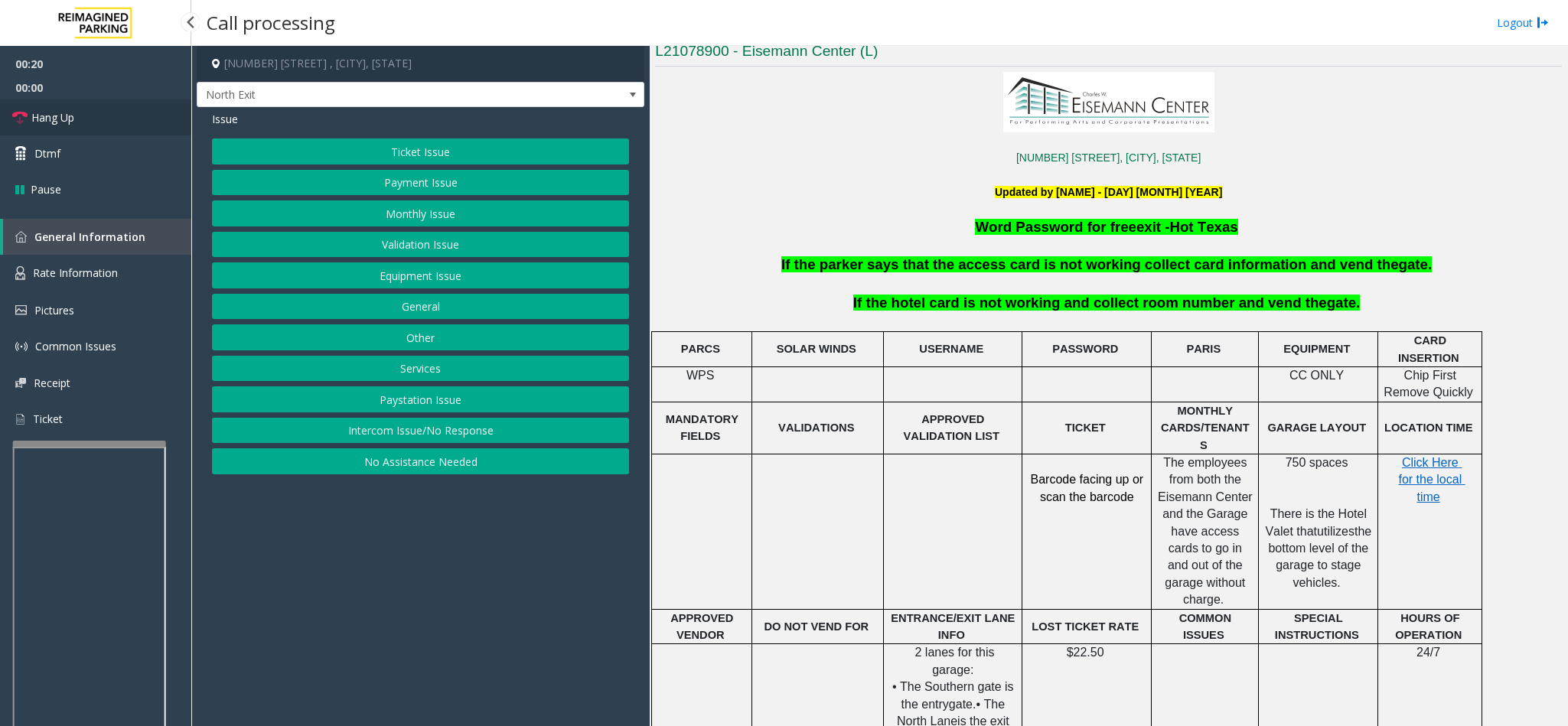 click on "Hang Up" at bounding box center [53, 117] 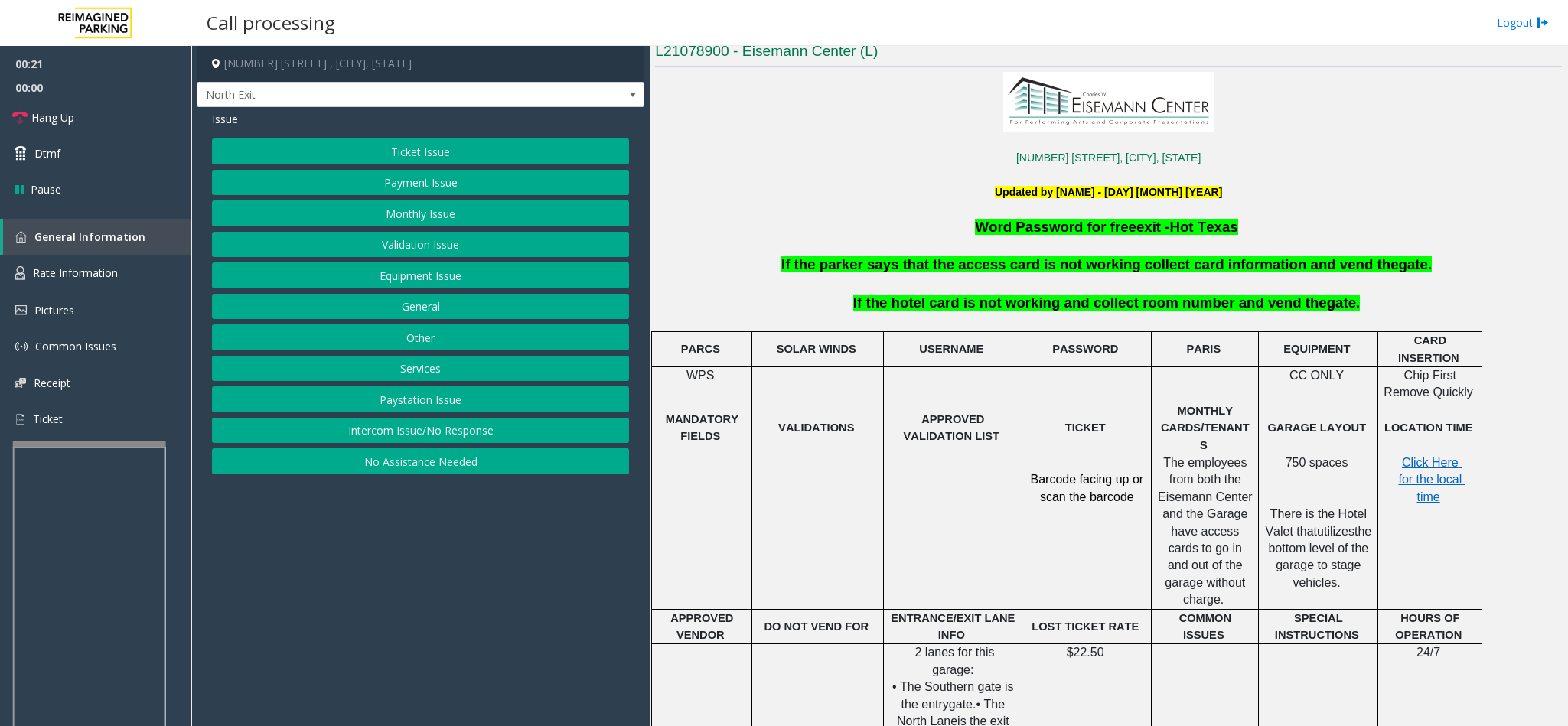 click on "Intercom Issue/No Response" 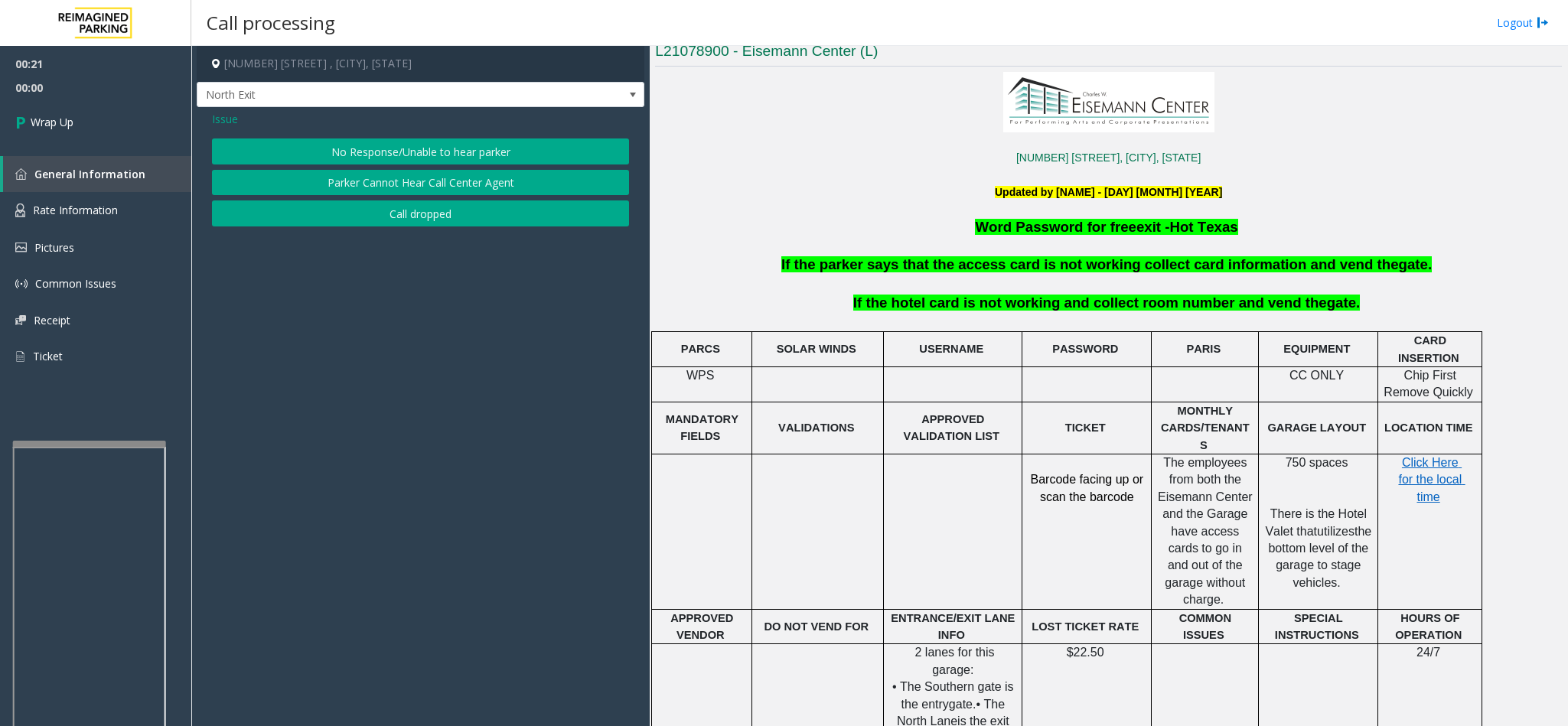 click on "Issue  No Response/Unable to hear parker   Parker Cannot Hear Call Center Agent   Call dropped" 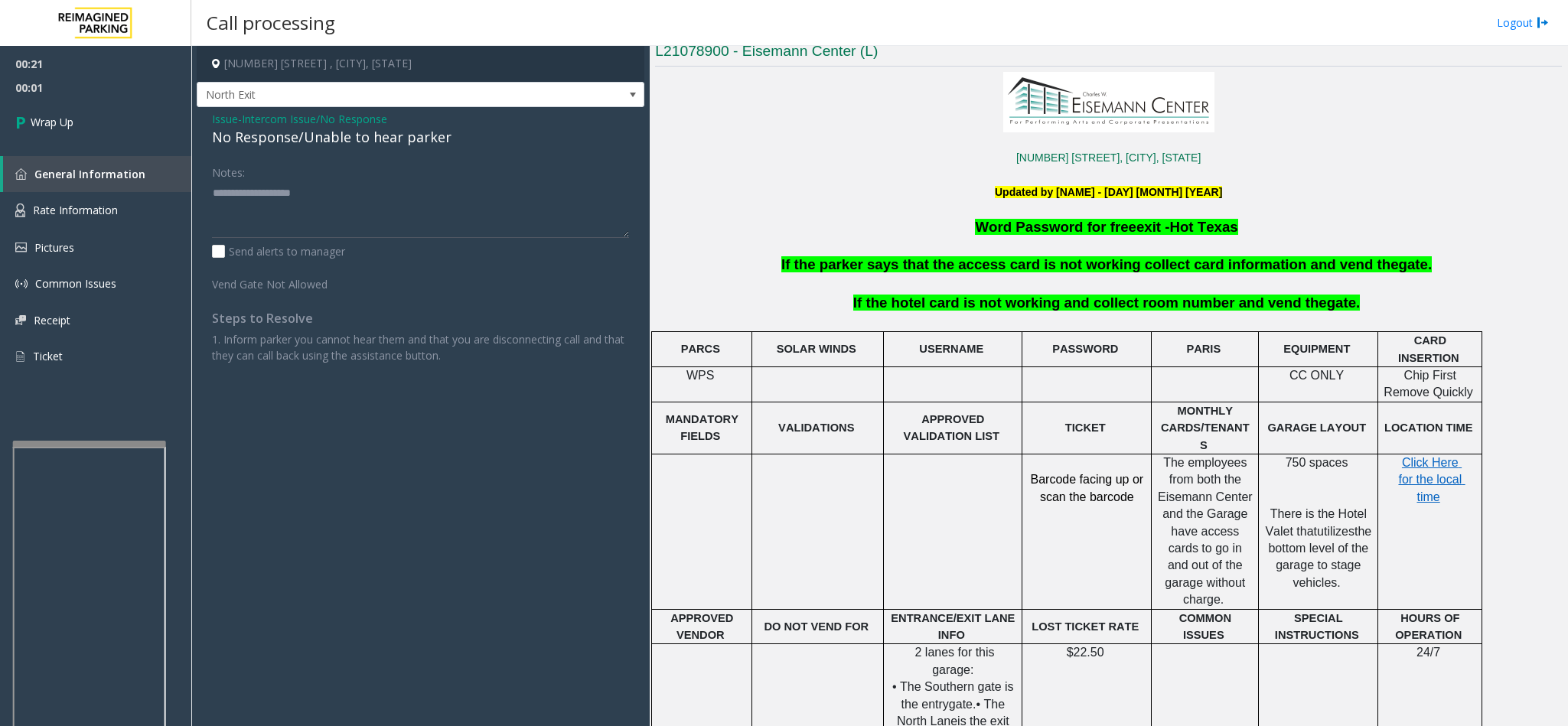 click on "No Response/Unable to hear parker" 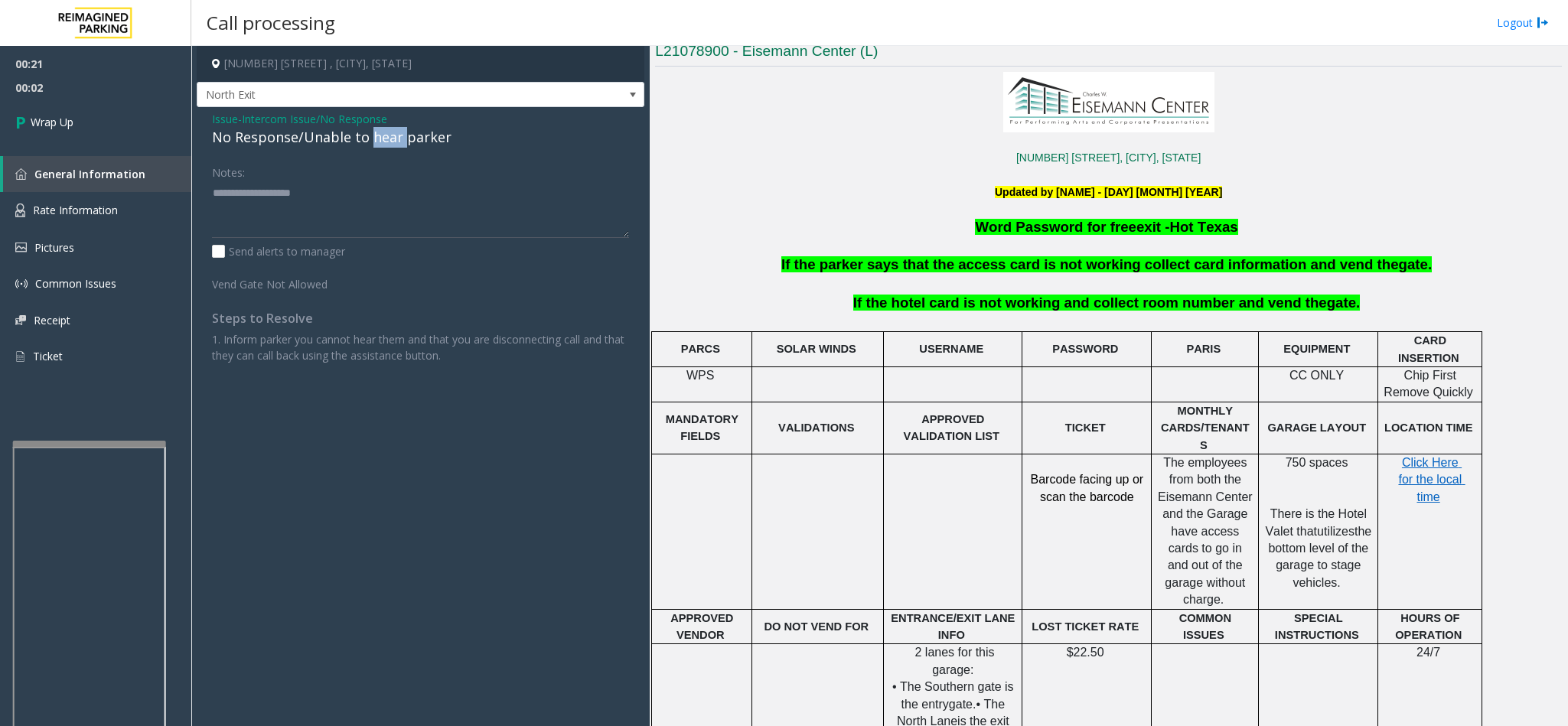 click on "No Response/Unable to hear parker" 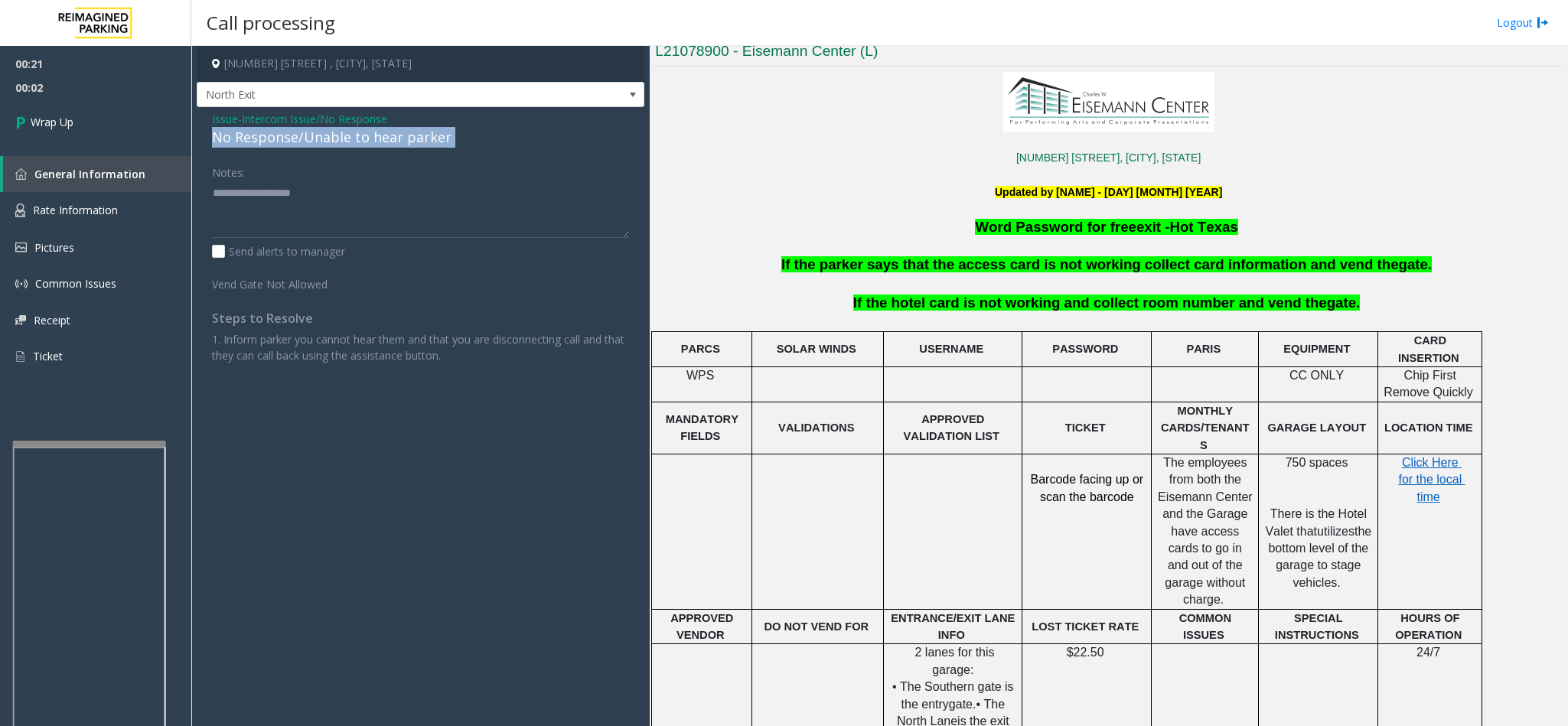click on "No Response/Unable to hear parker" 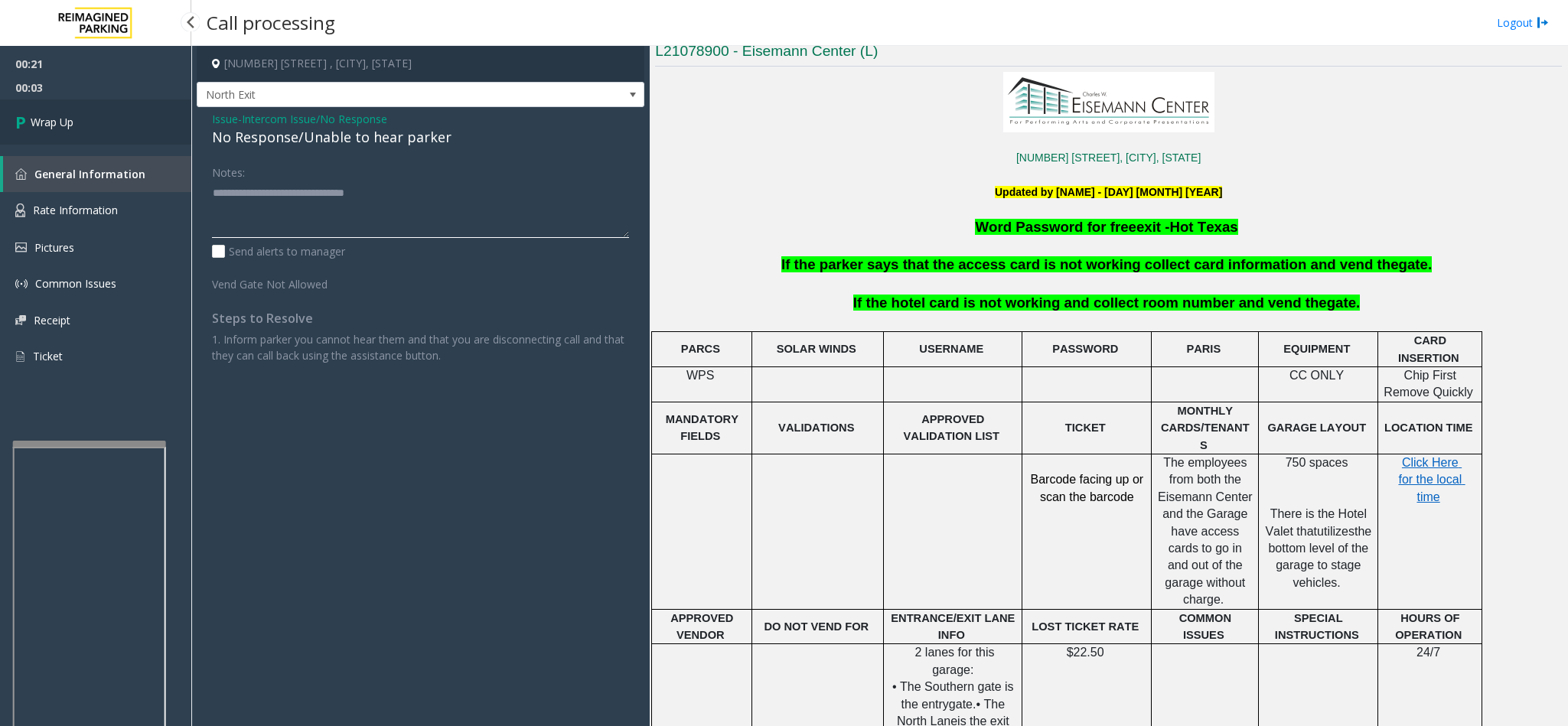 type on "**********" 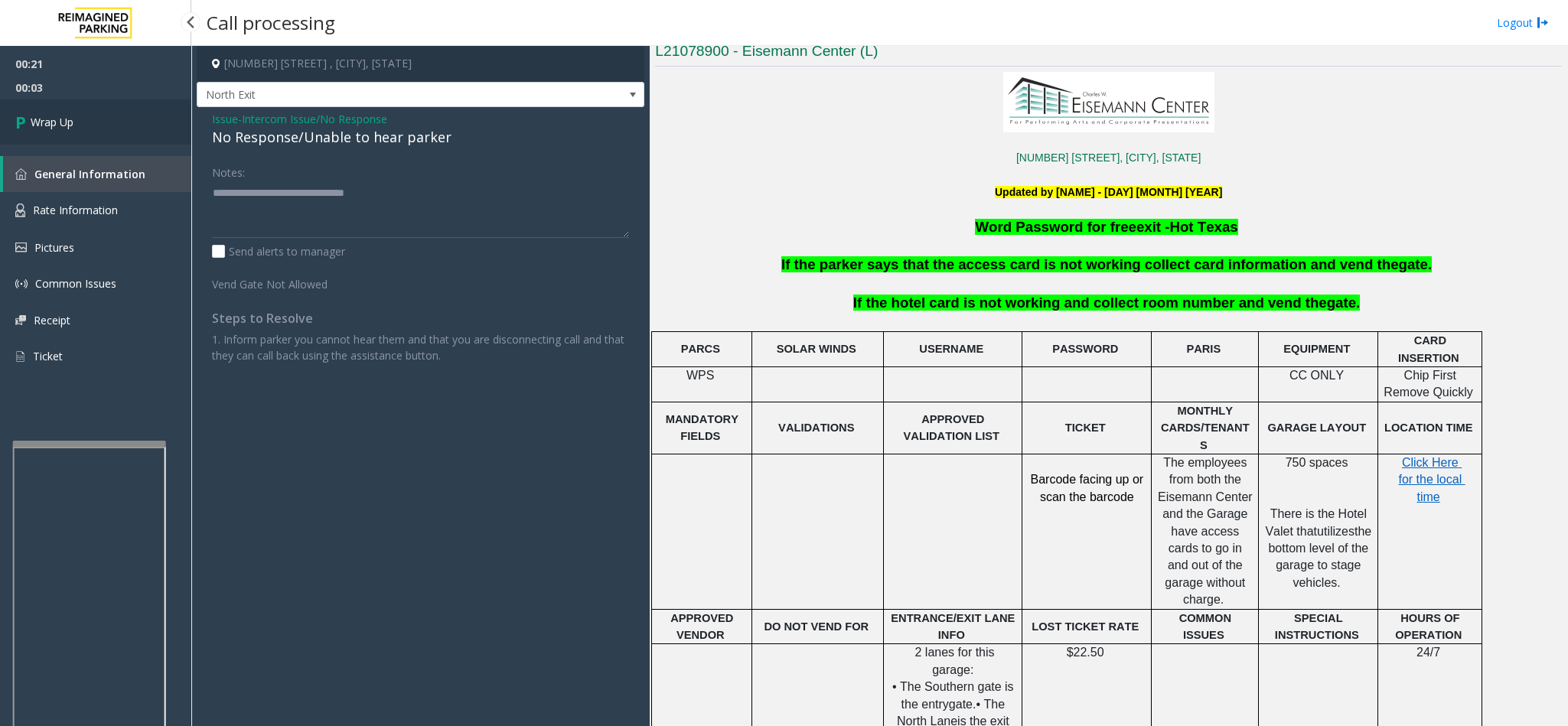 click on "Wrap Up" at bounding box center [52, 122] 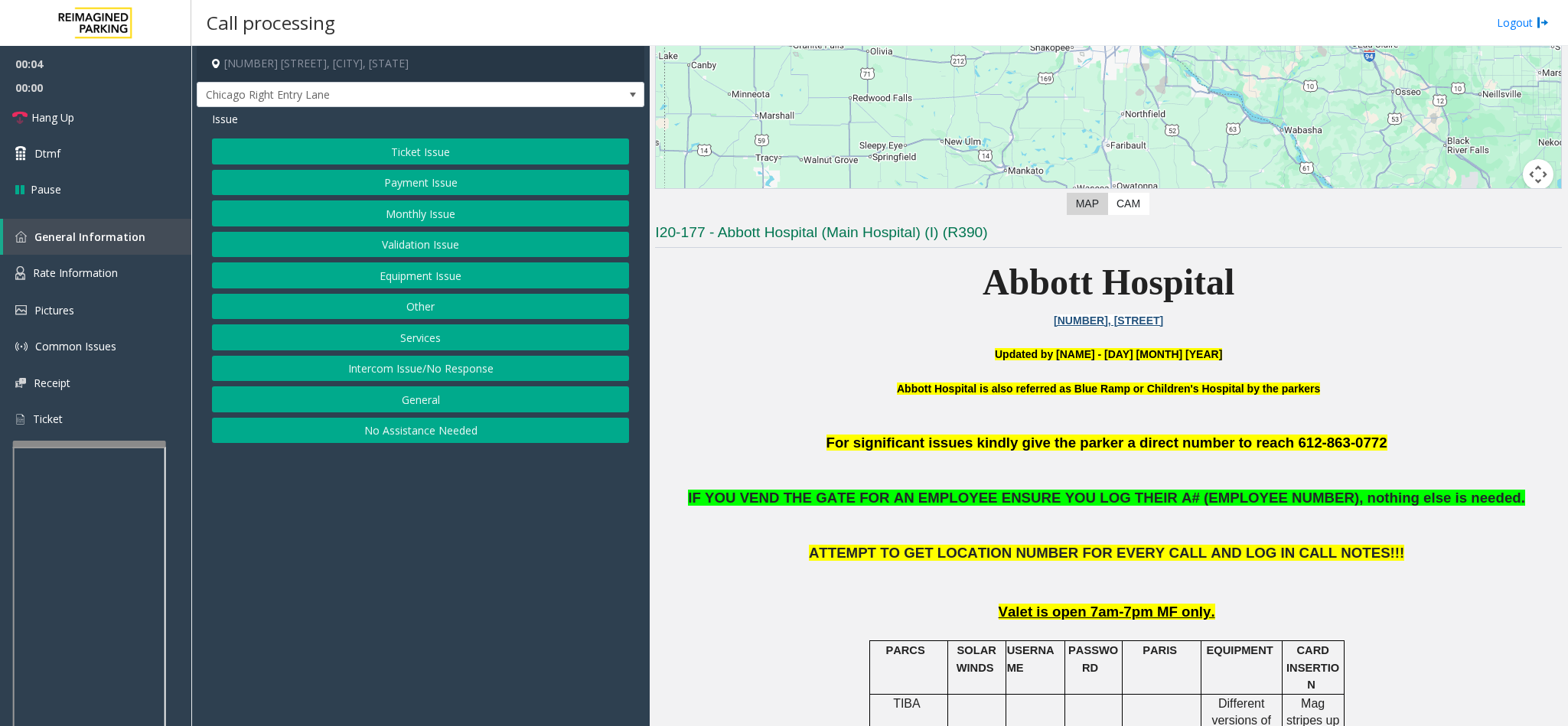 scroll, scrollTop: 230, scrollLeft: 0, axis: vertical 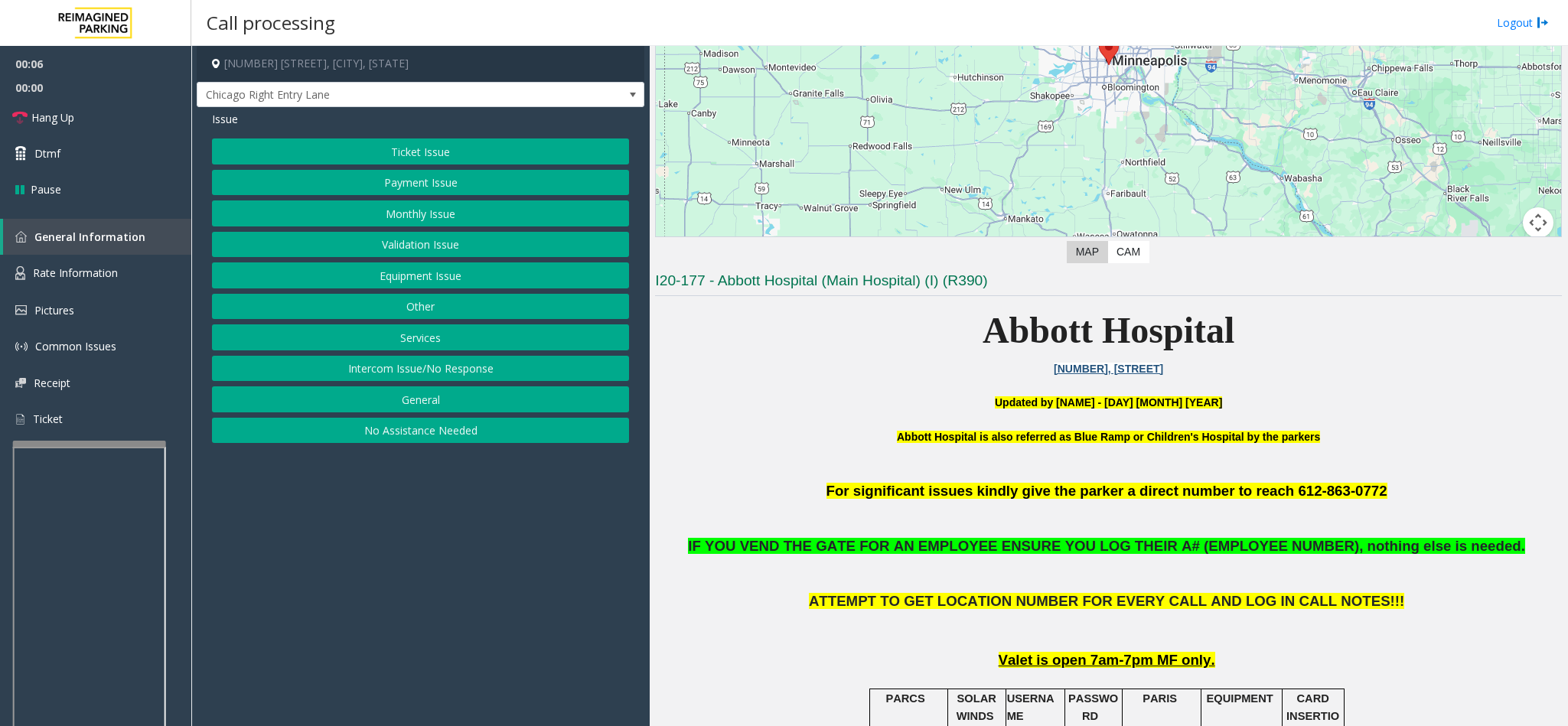 click on "Monthly Issue" 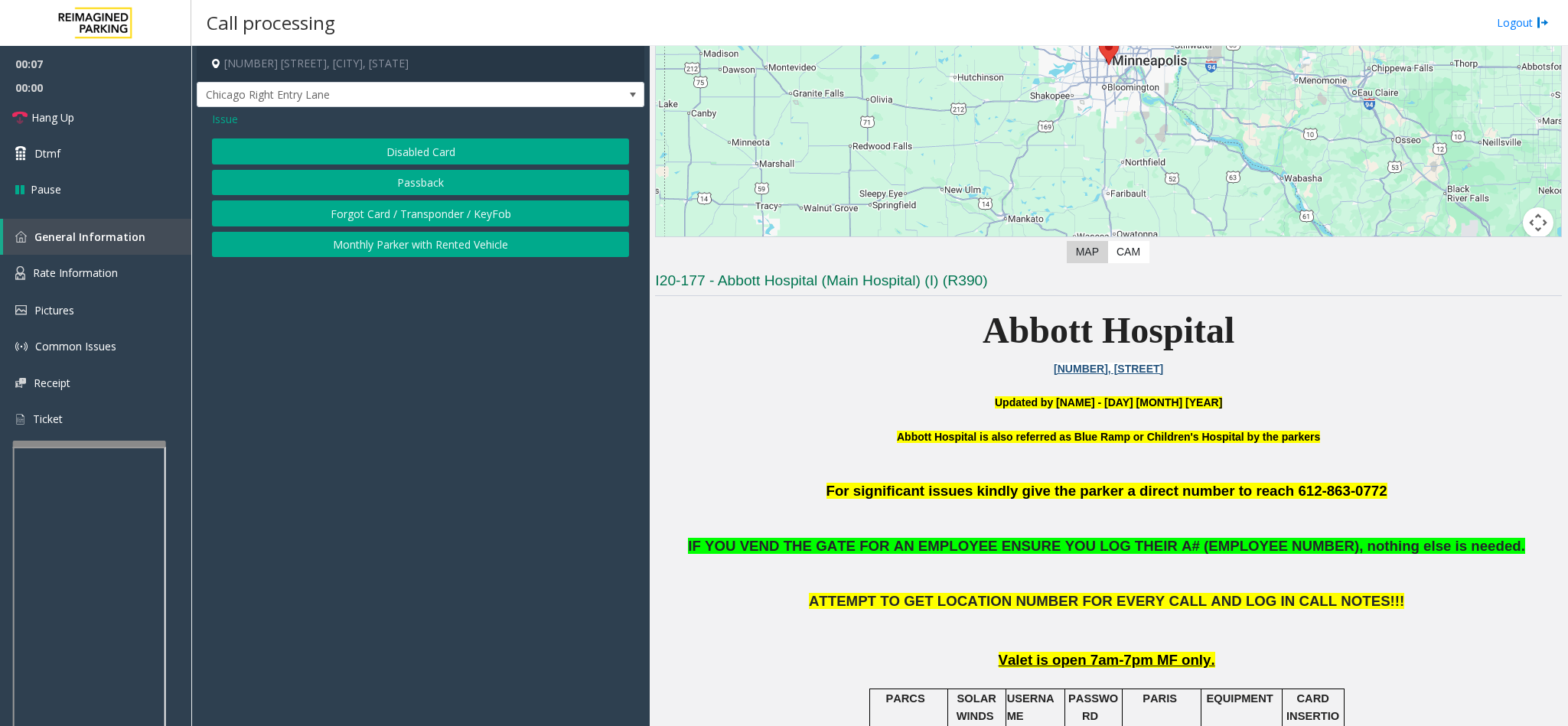 click on "Disabled Card" 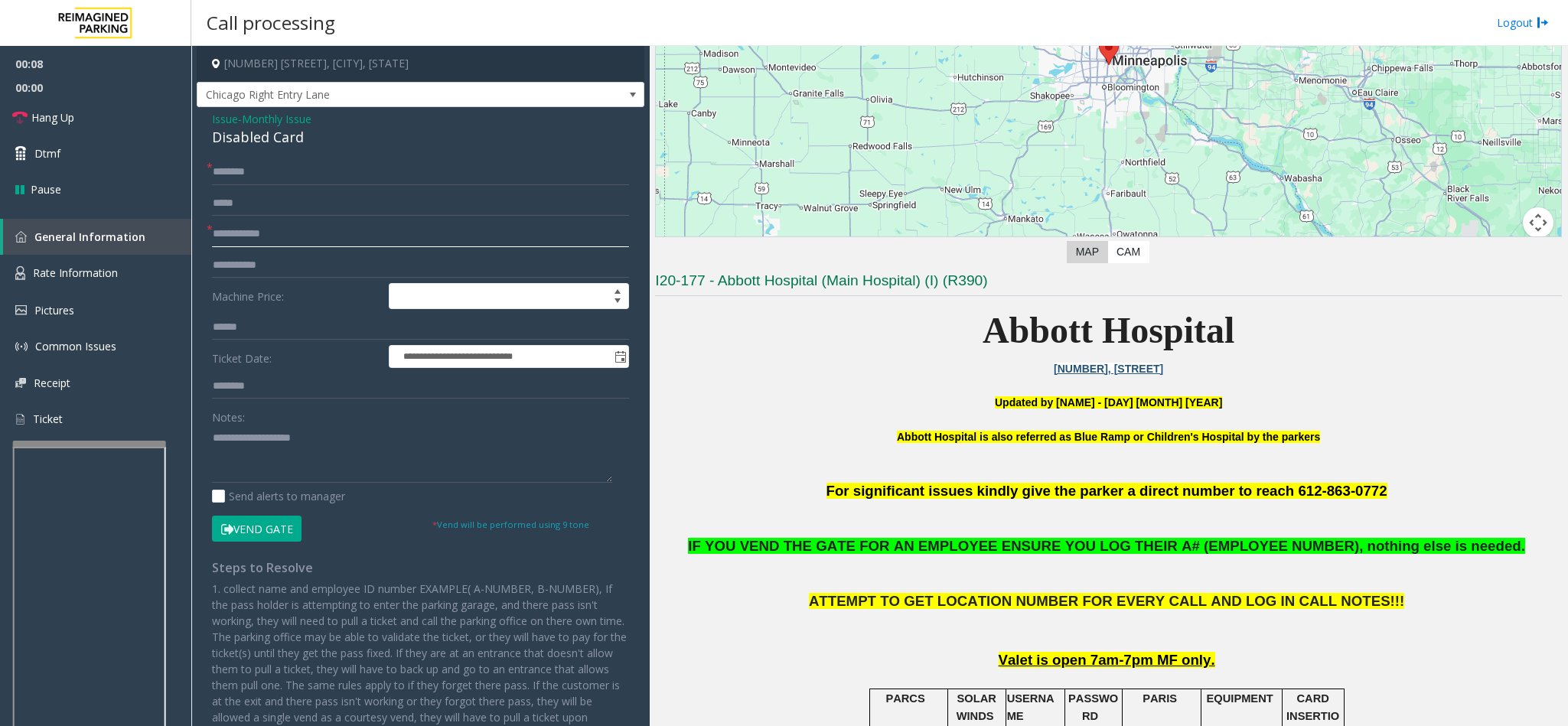 click 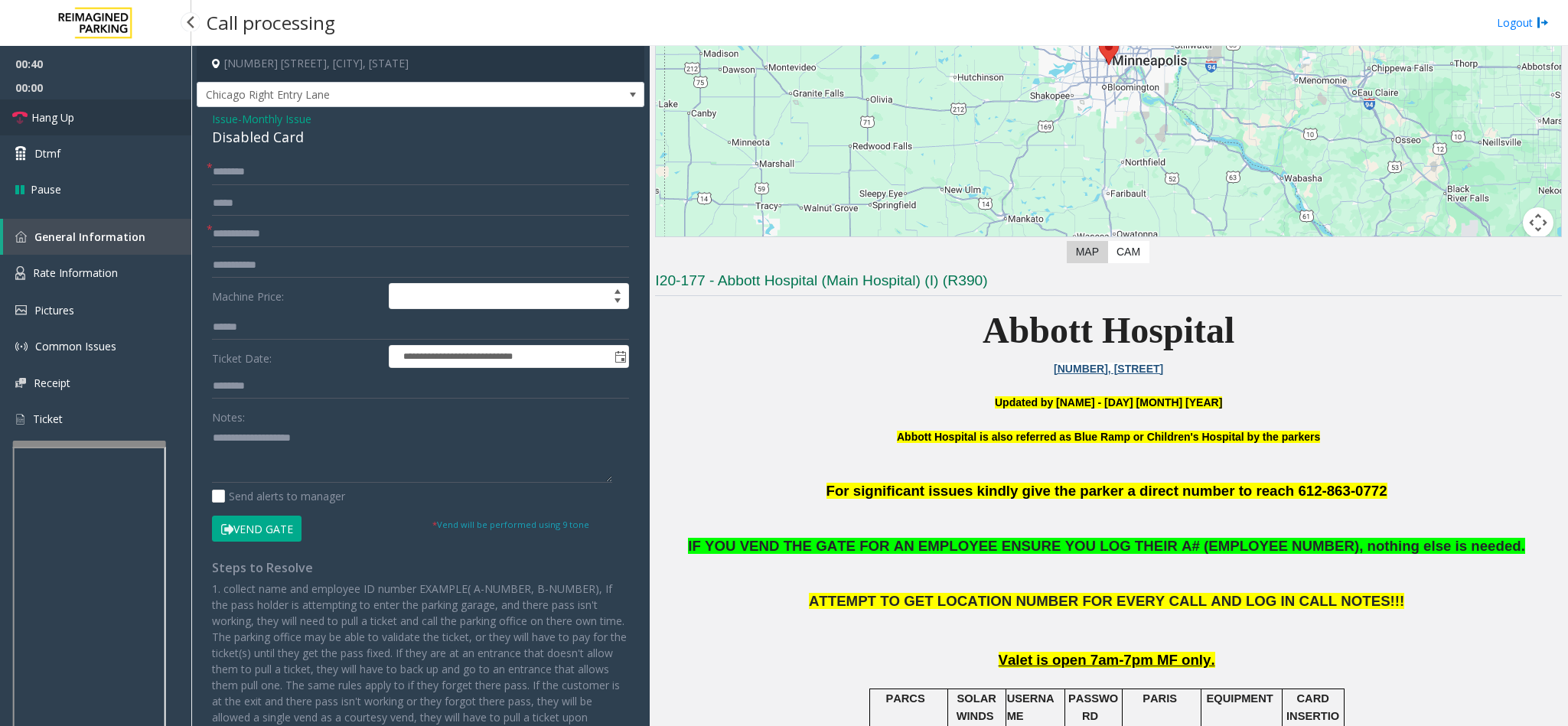 click on "Hang Up" at bounding box center [96, 117] 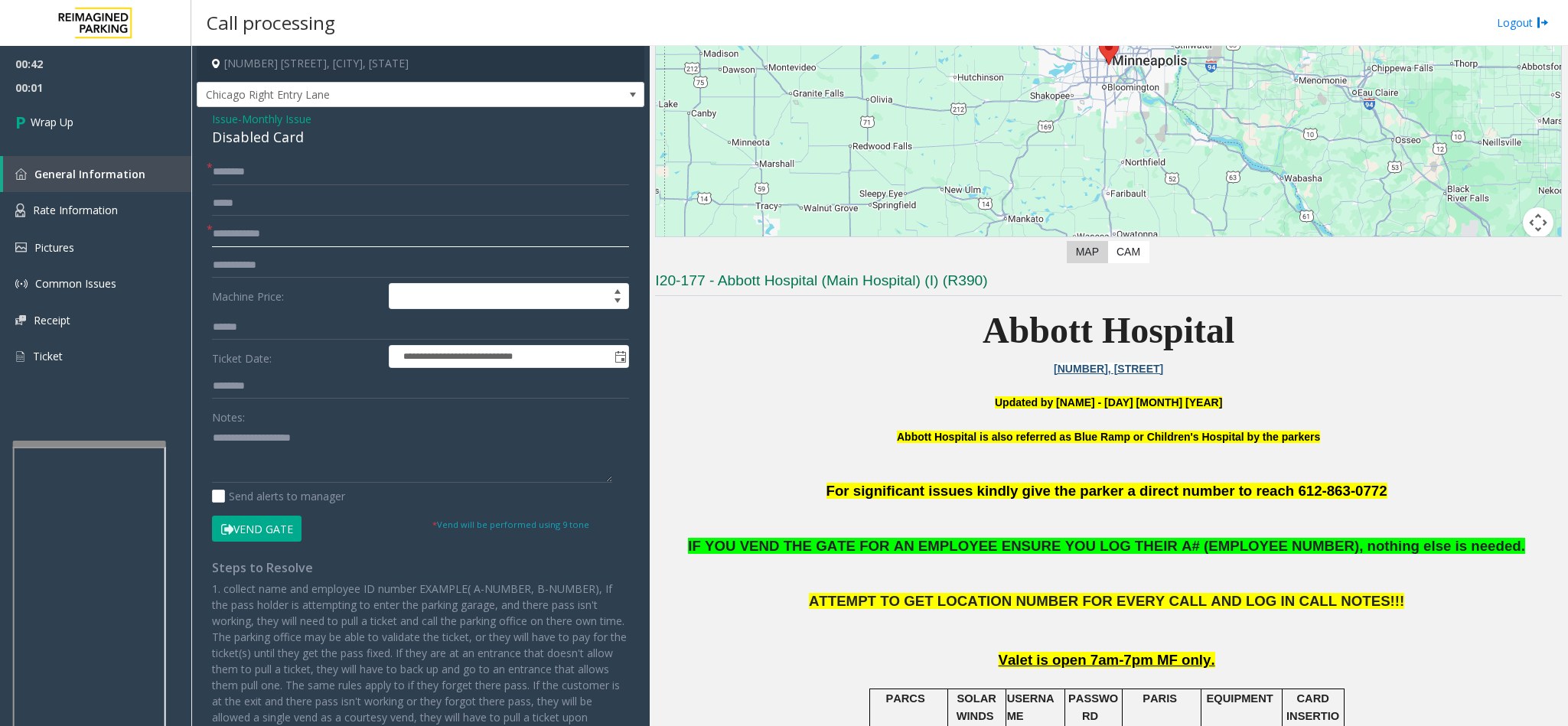 click 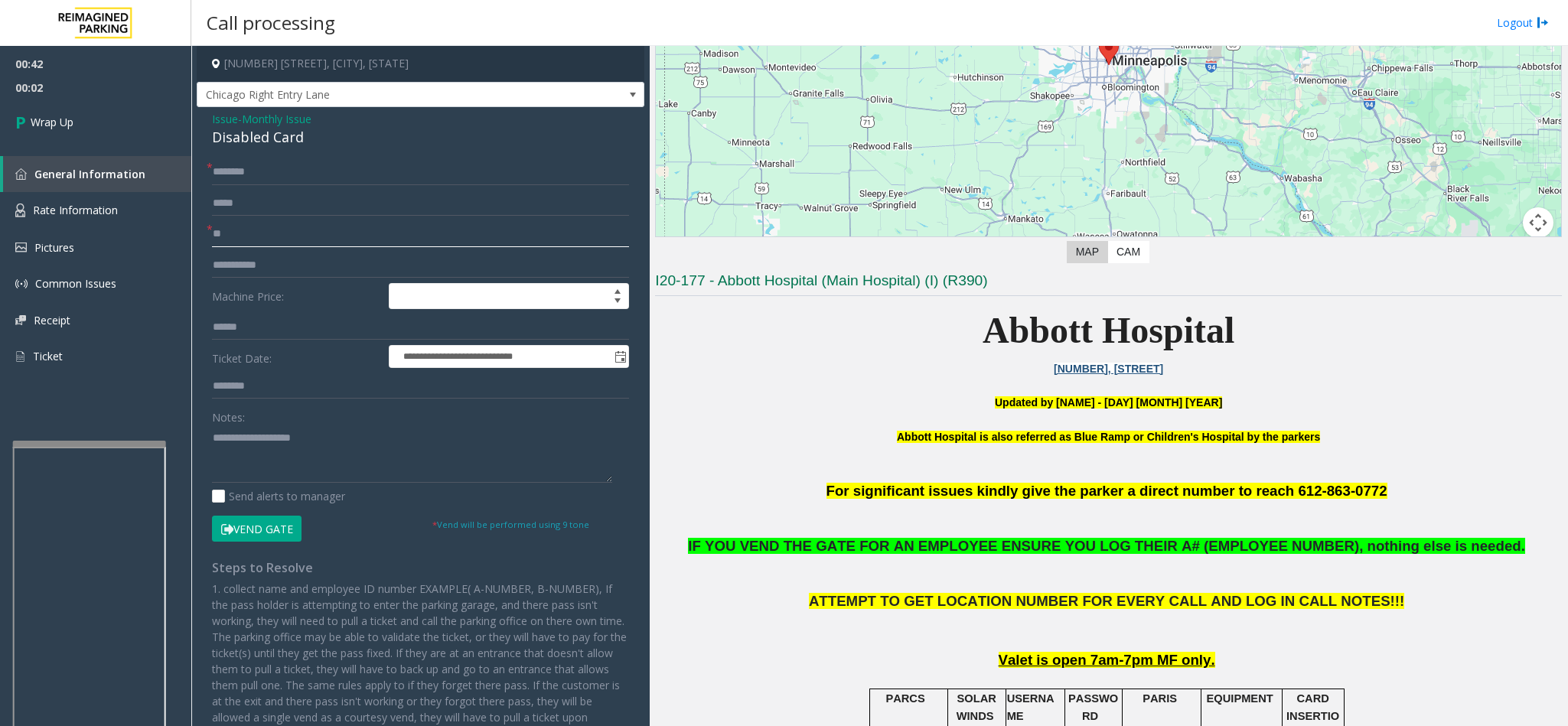 type on "**" 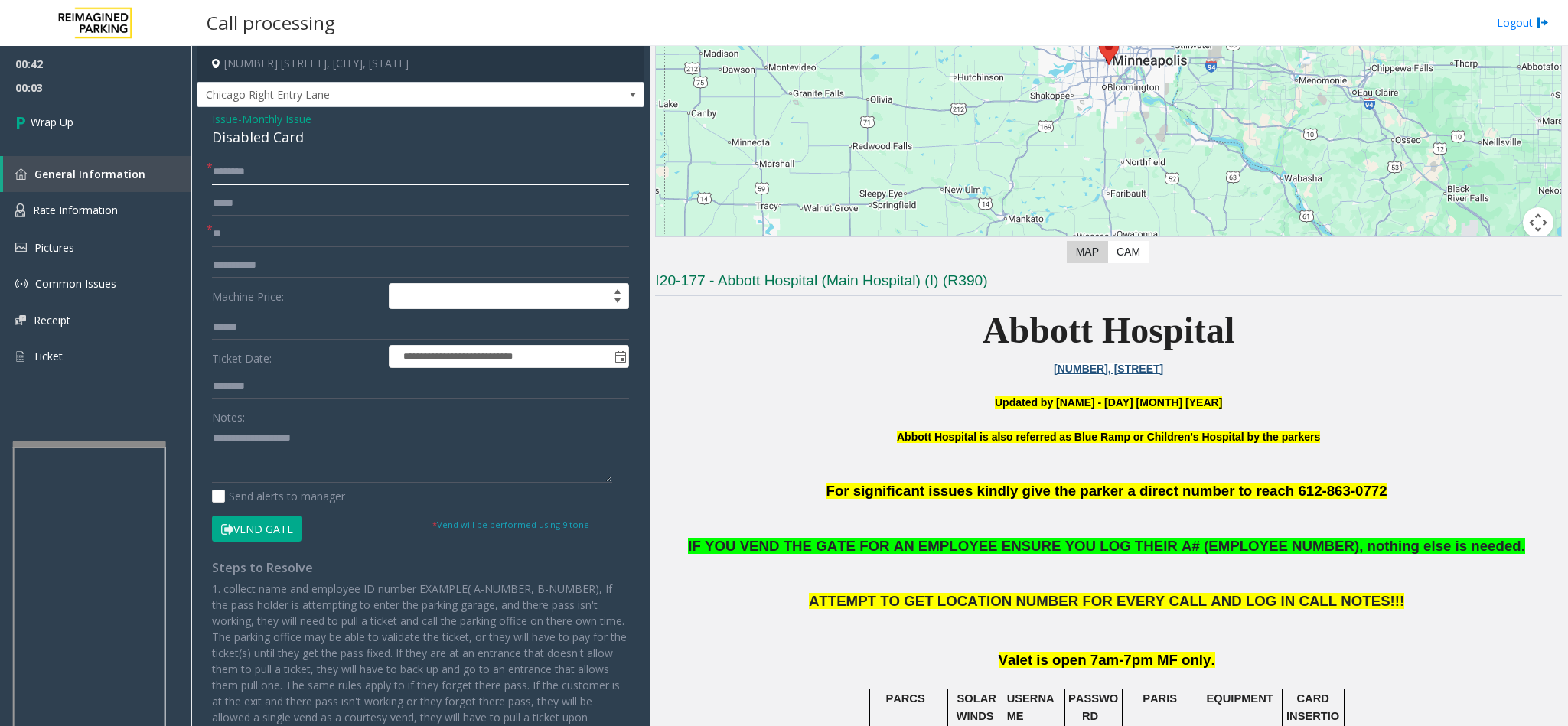 click 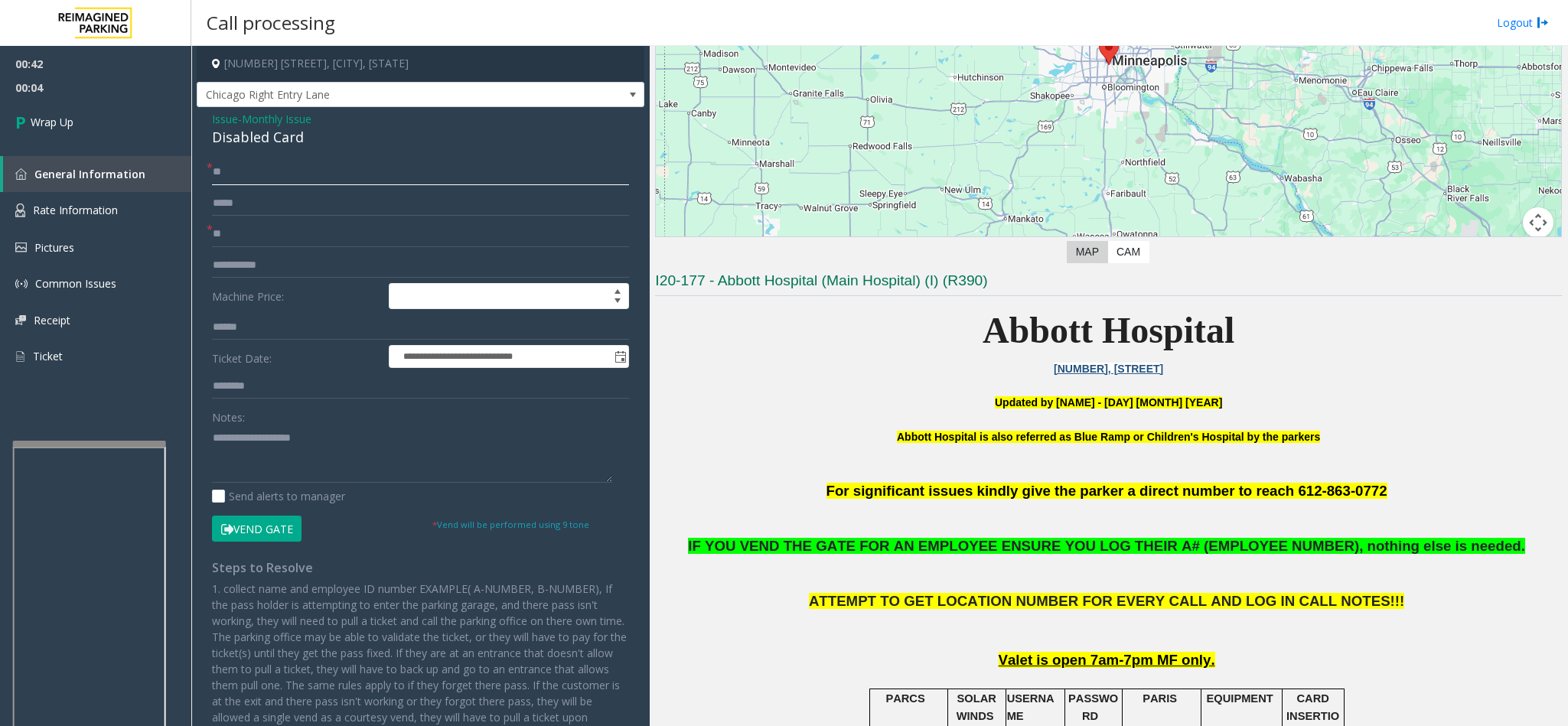 type on "**" 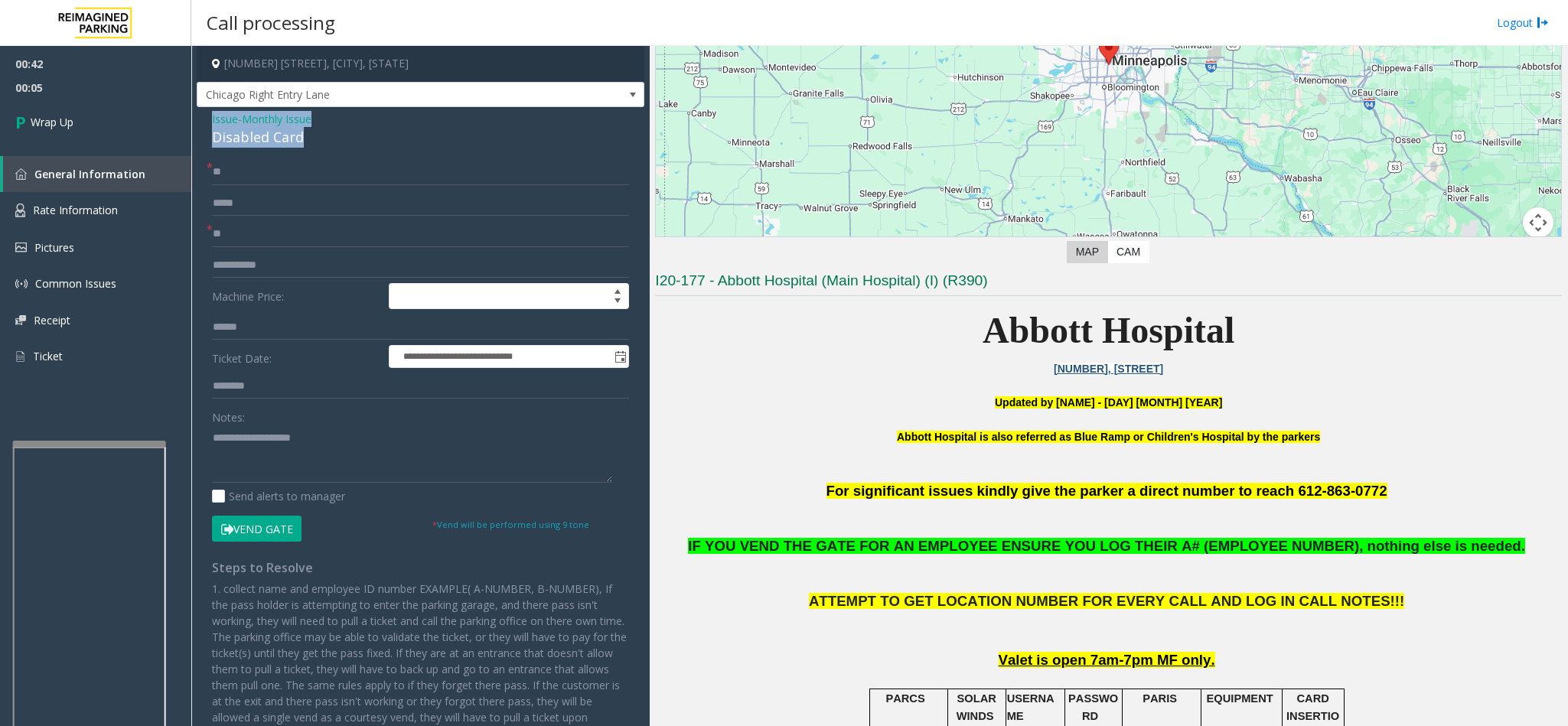 drag, startPoint x: 306, startPoint y: 132, endPoint x: 207, endPoint y: 112, distance: 101 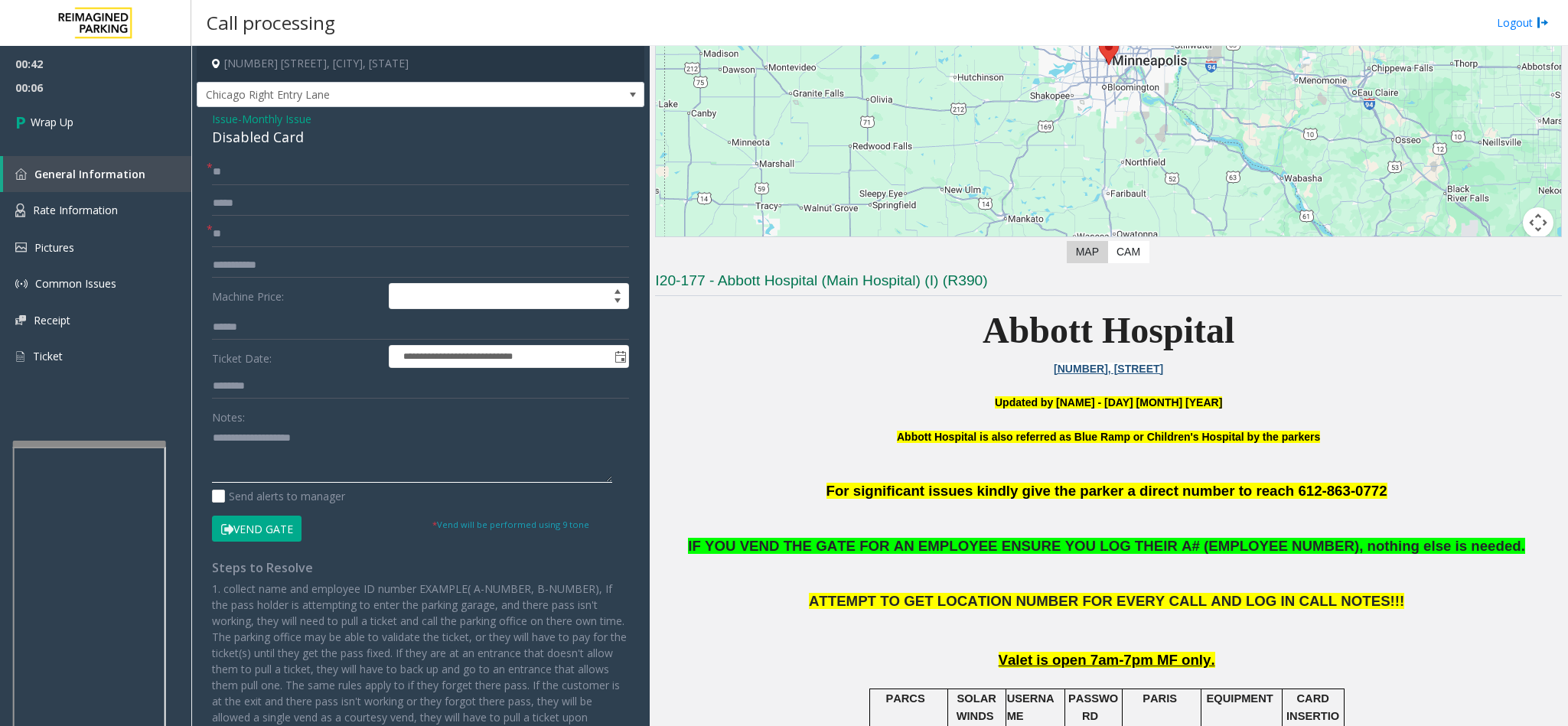 click 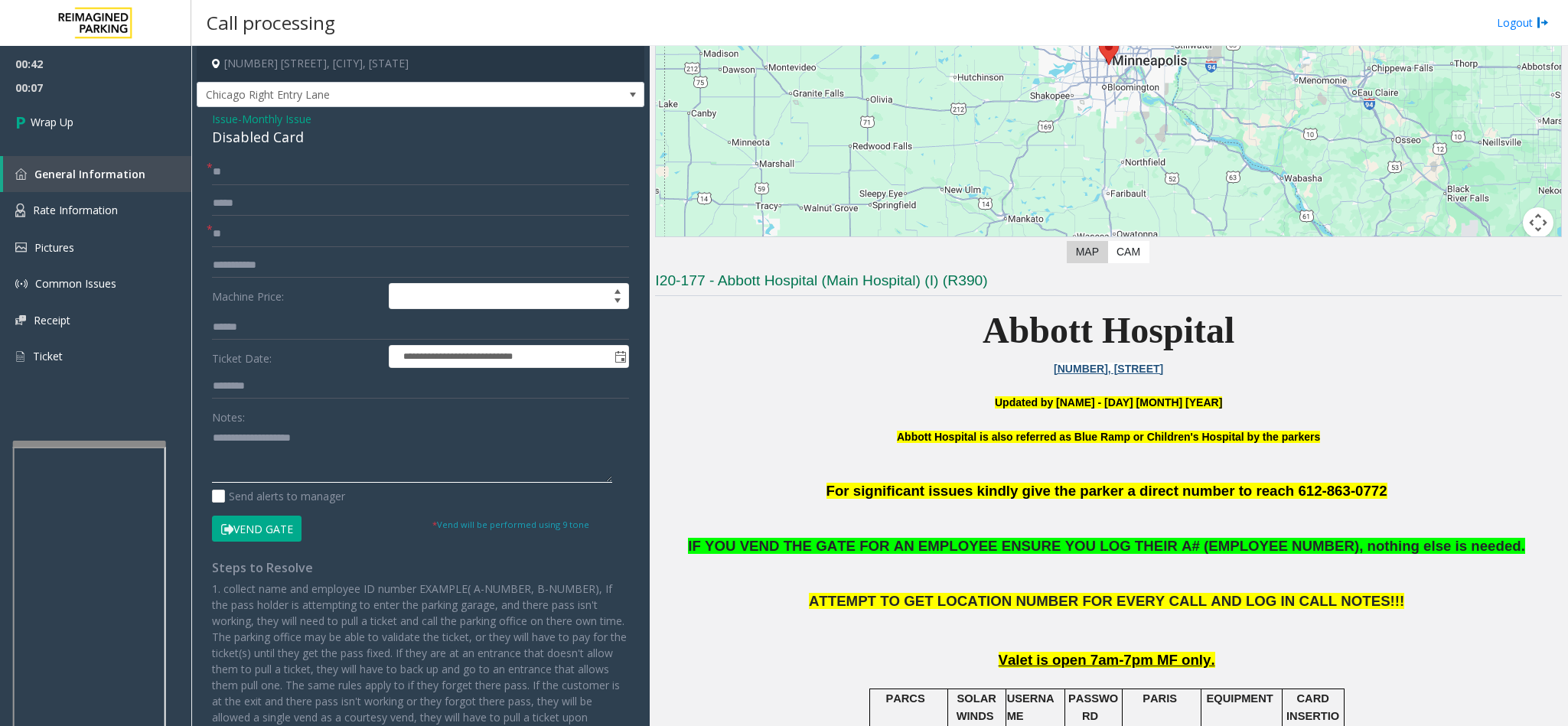 paste on "**********" 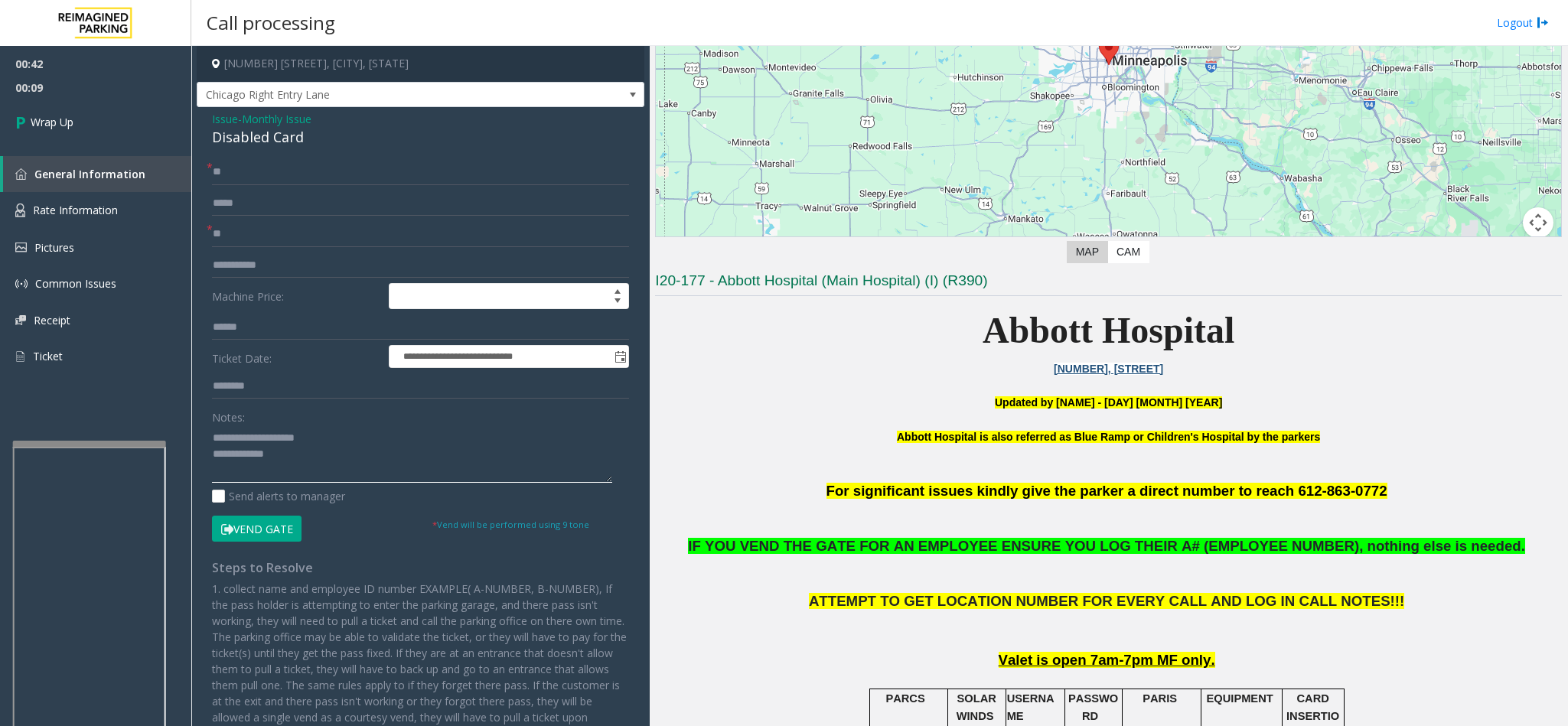 drag, startPoint x: 318, startPoint y: 441, endPoint x: 250, endPoint y: 441, distance: 68 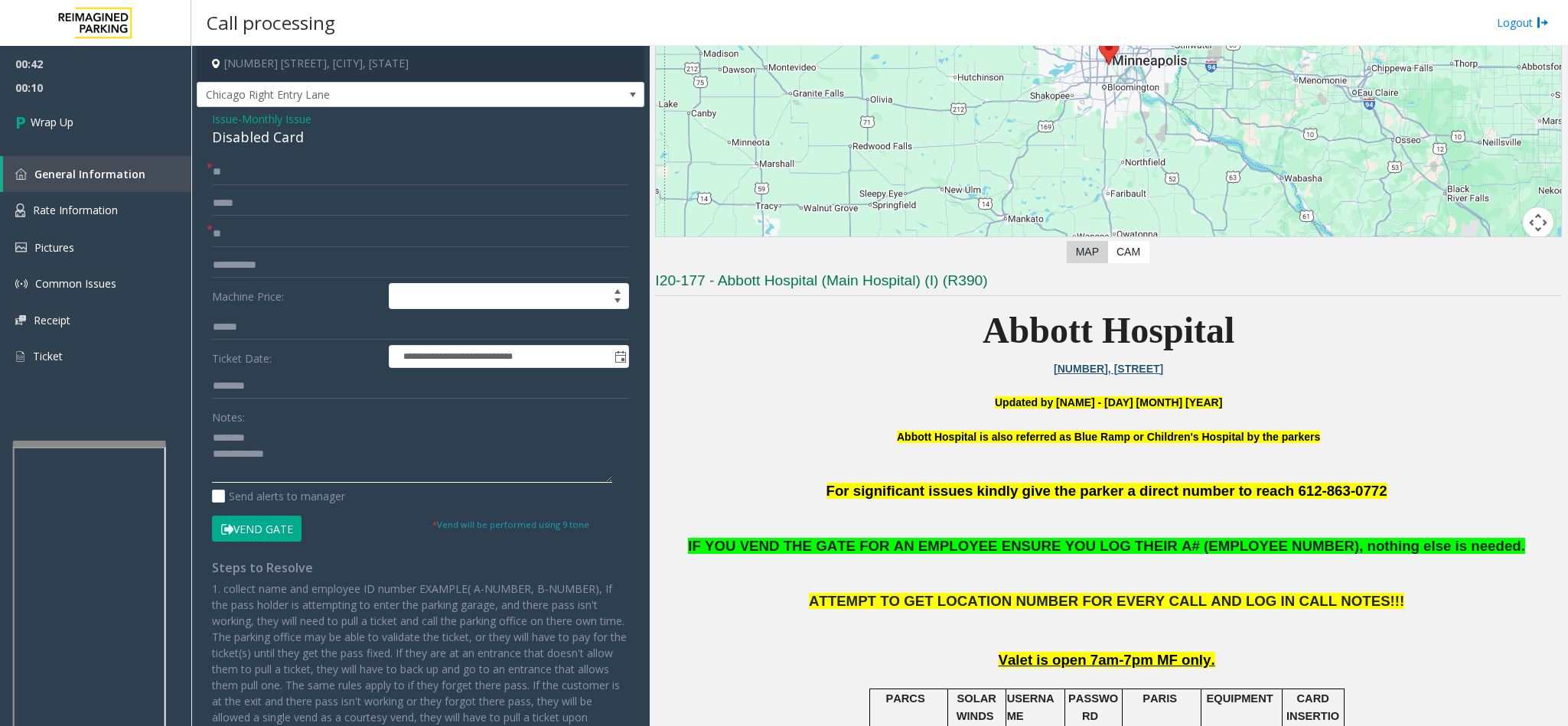 click 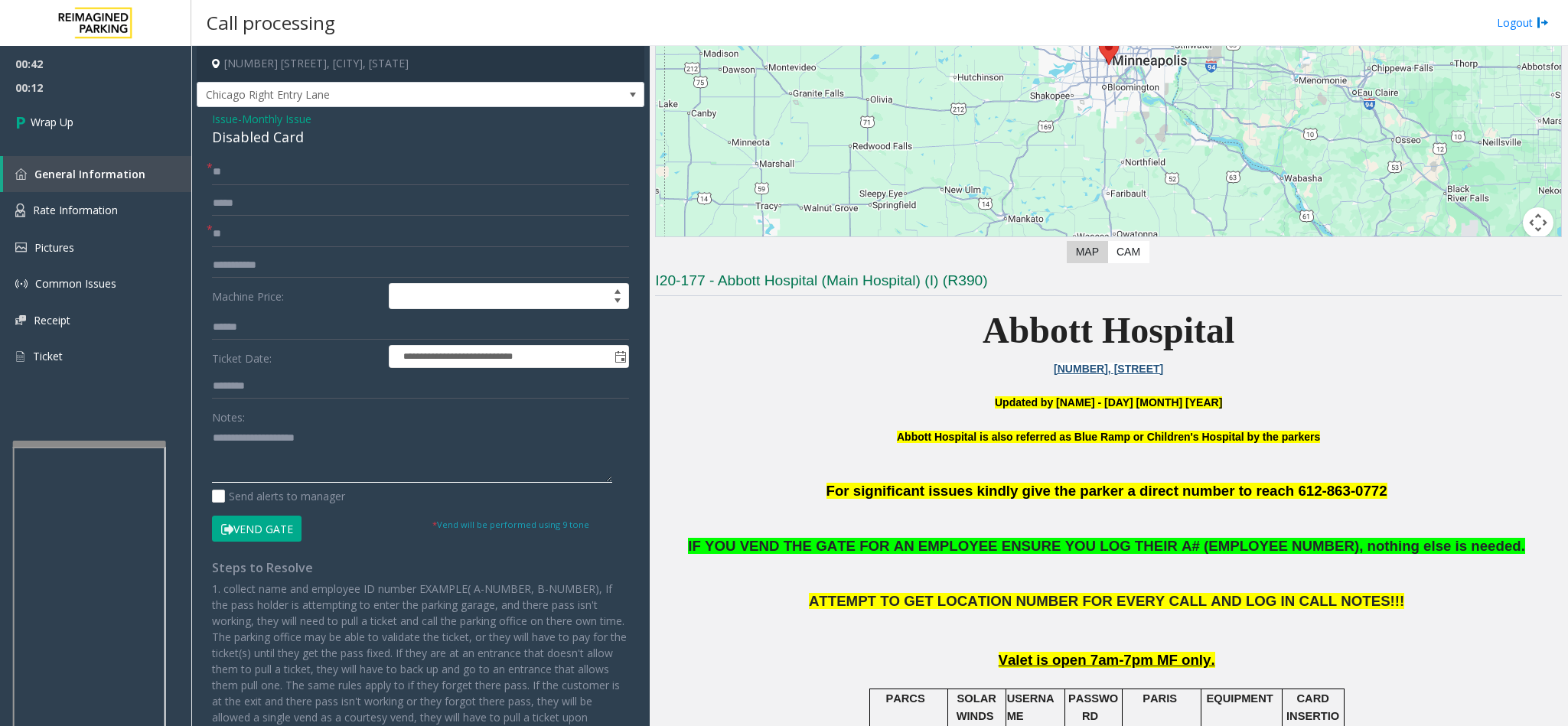 click 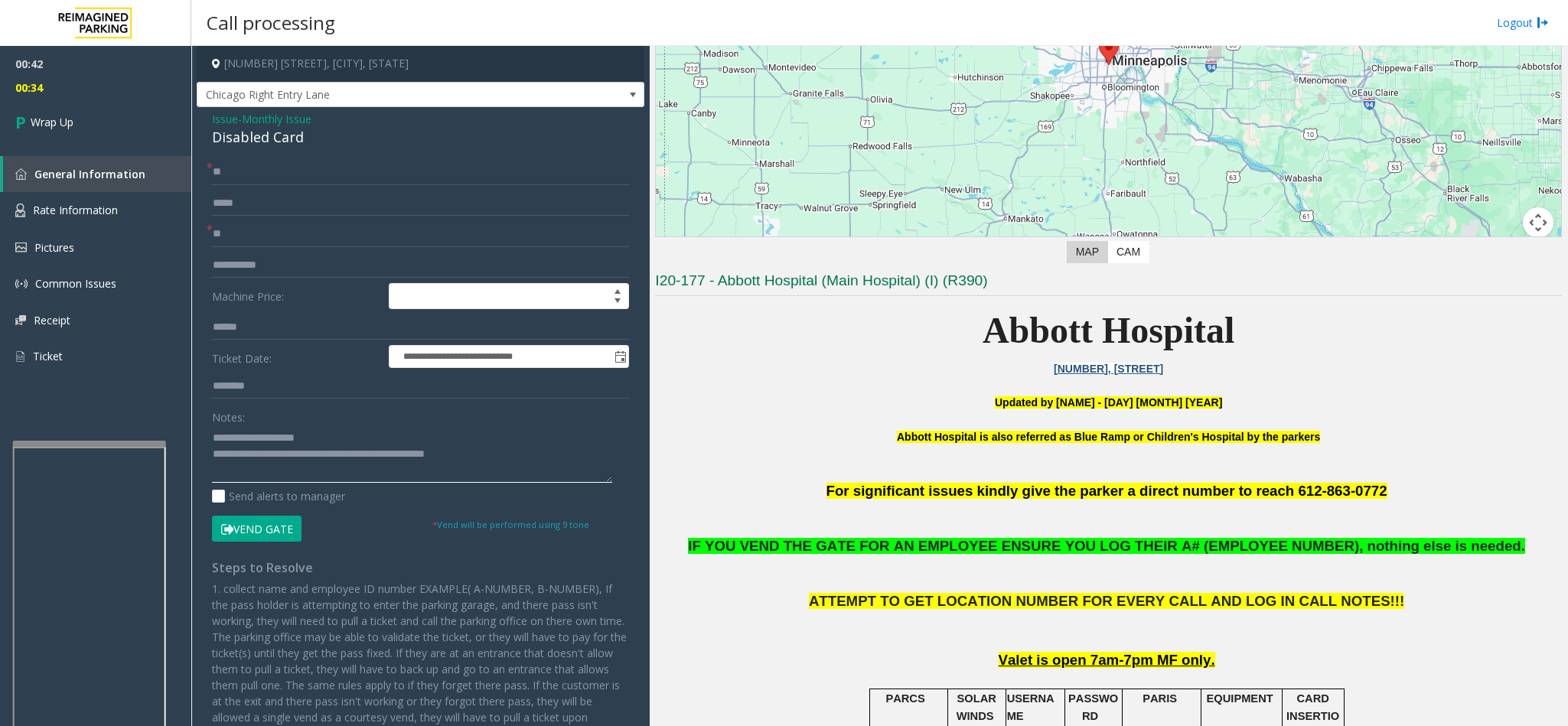 click 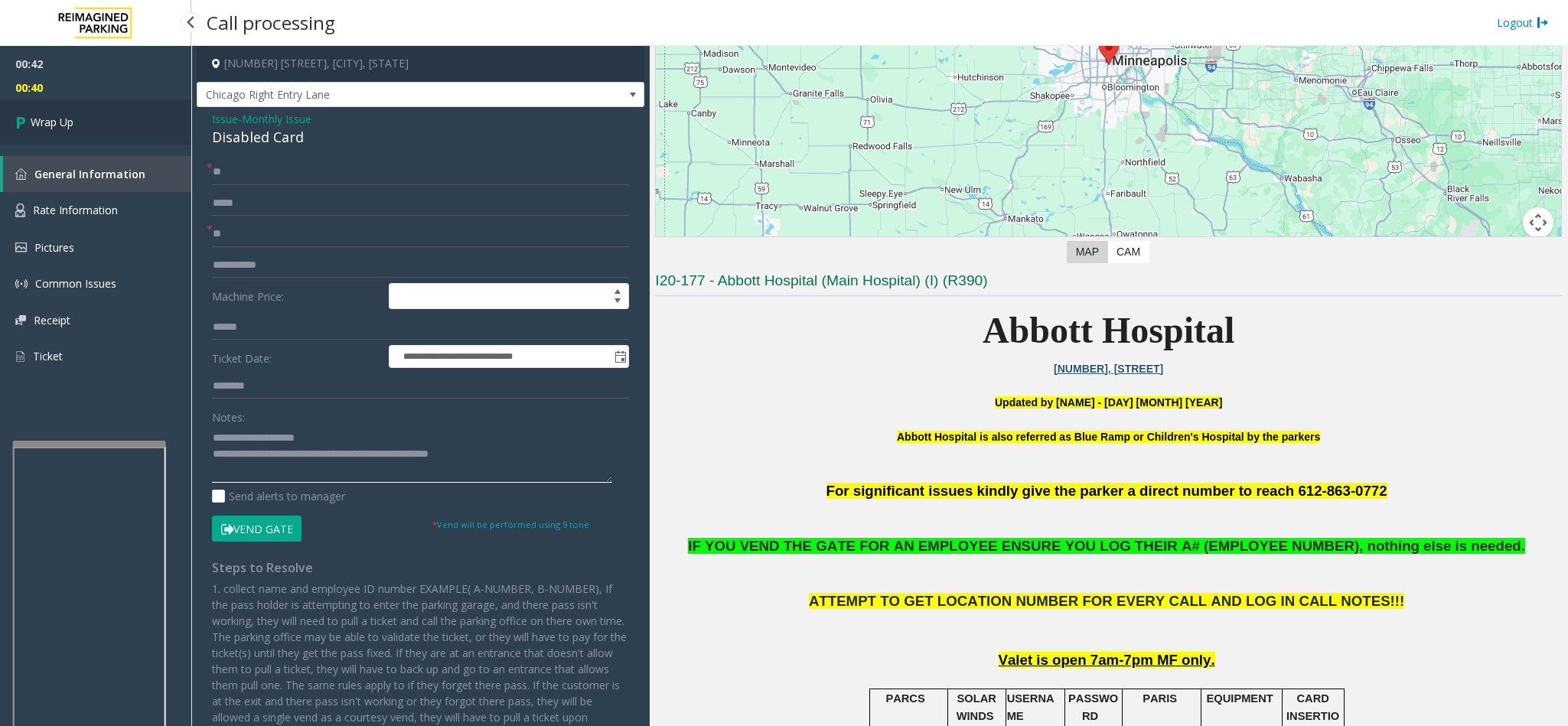 type on "**********" 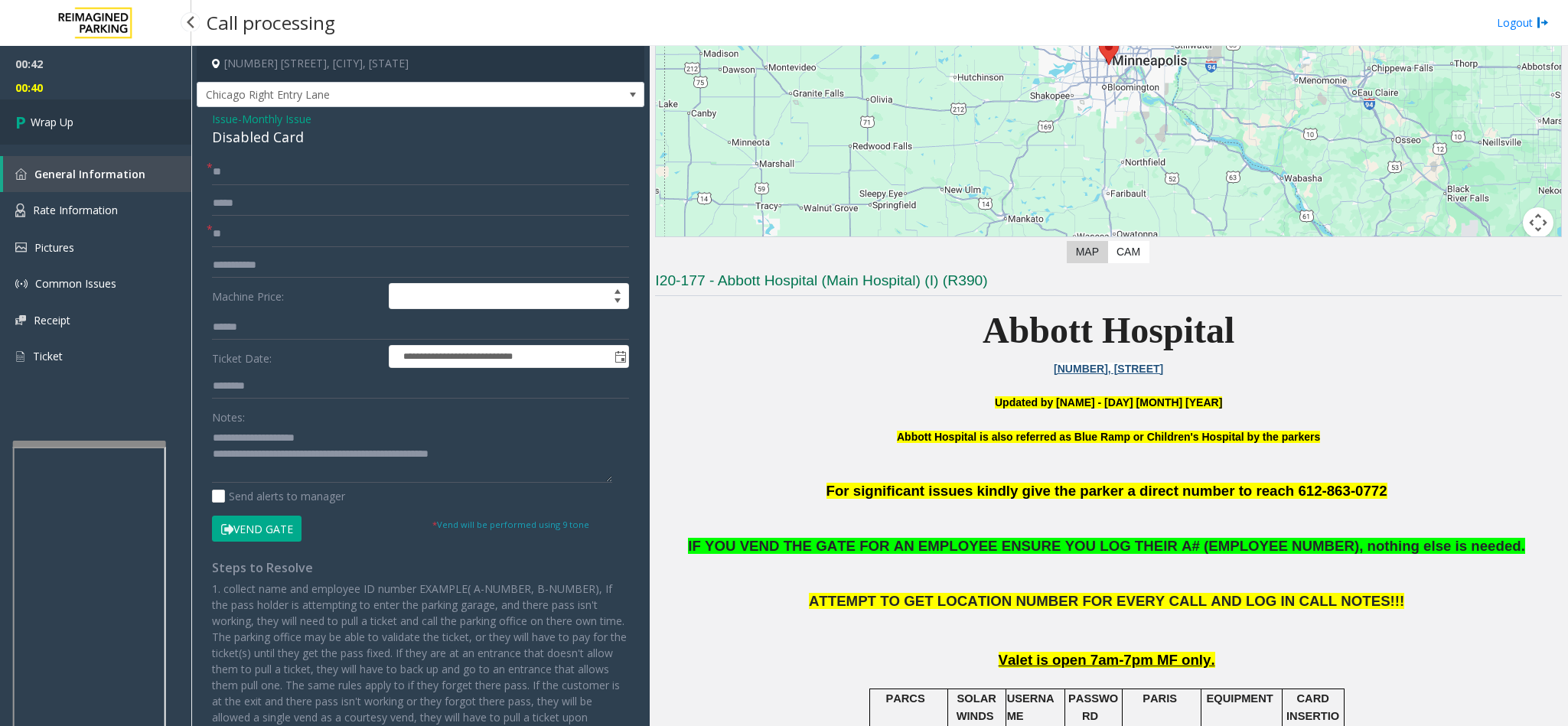 click on "Wrap Up" at bounding box center (96, 122) 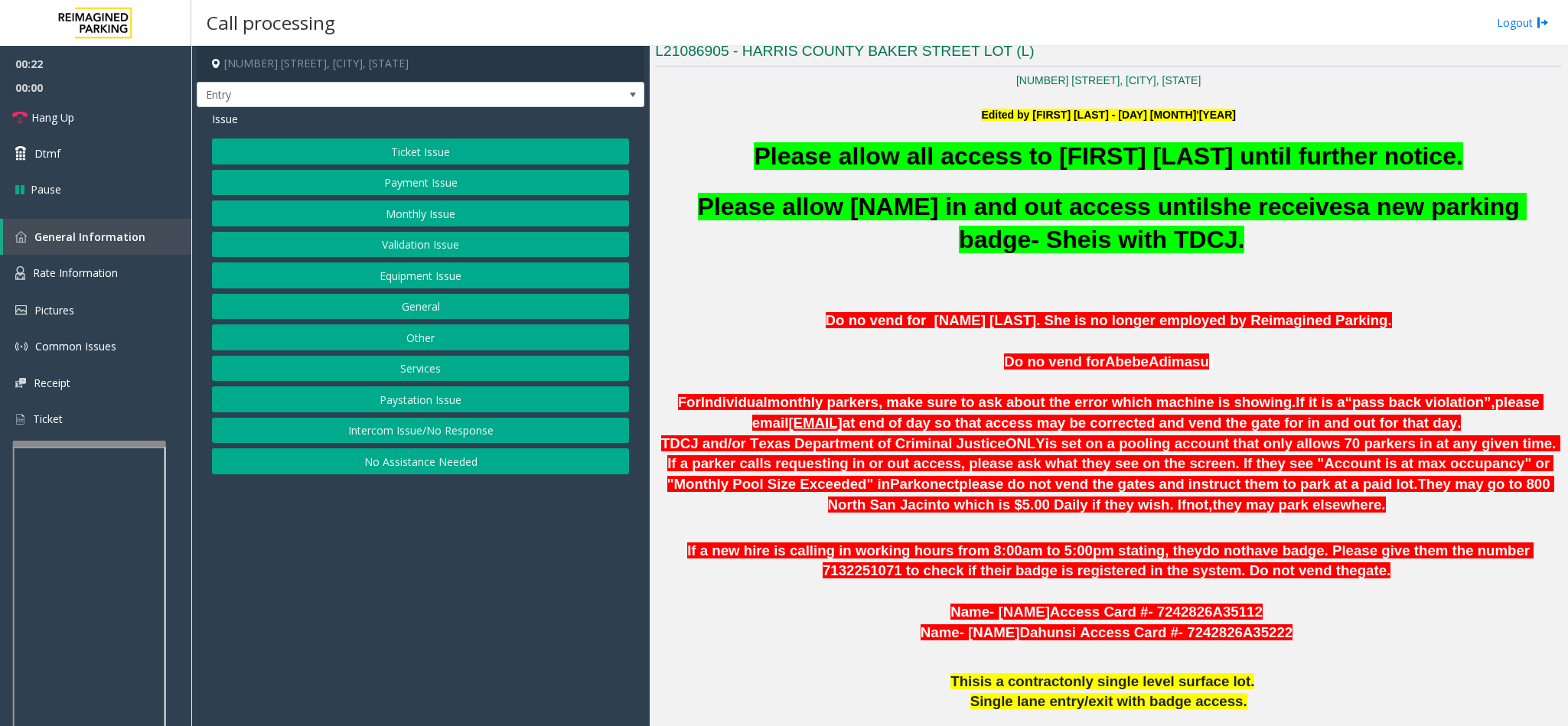 scroll, scrollTop: 344, scrollLeft: 0, axis: vertical 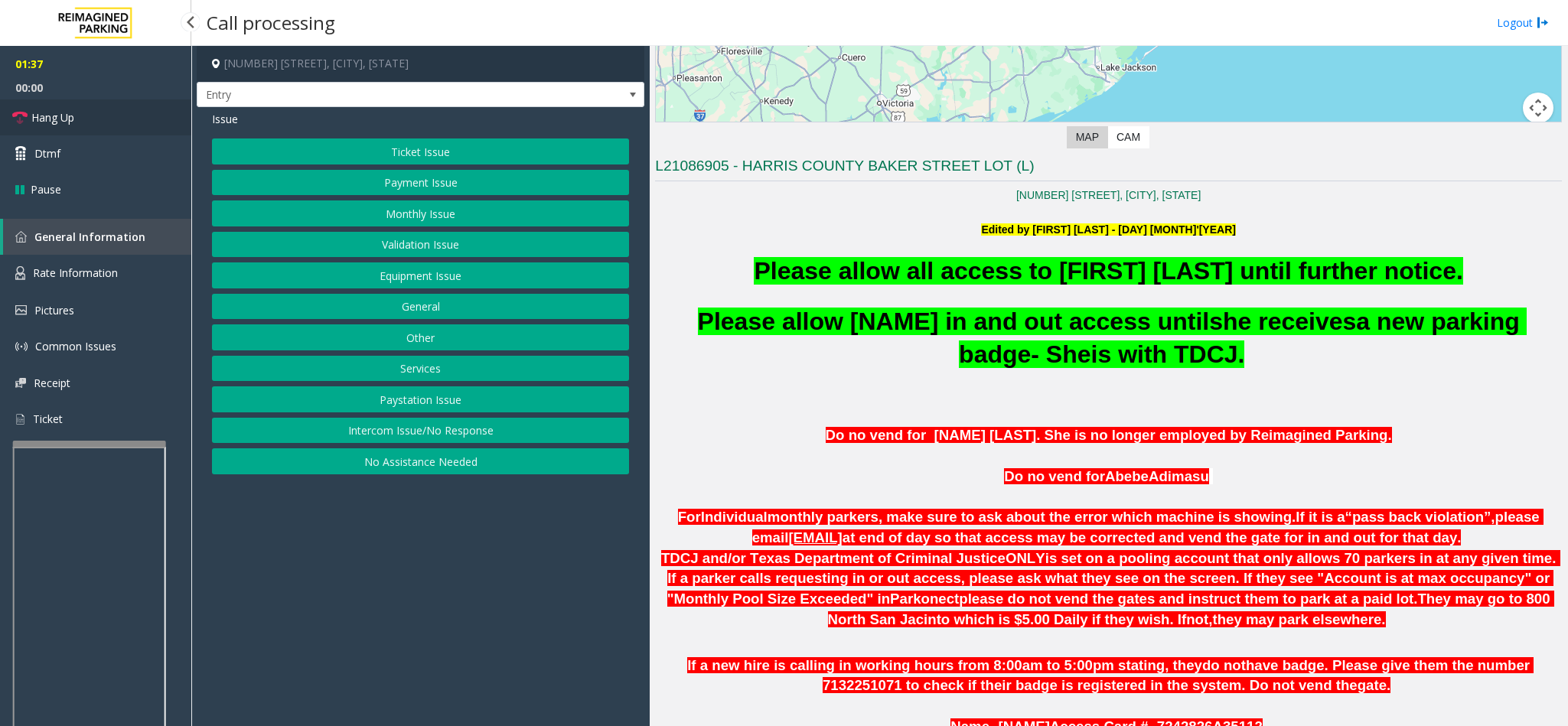 click on "Hang Up" at bounding box center (96, 117) 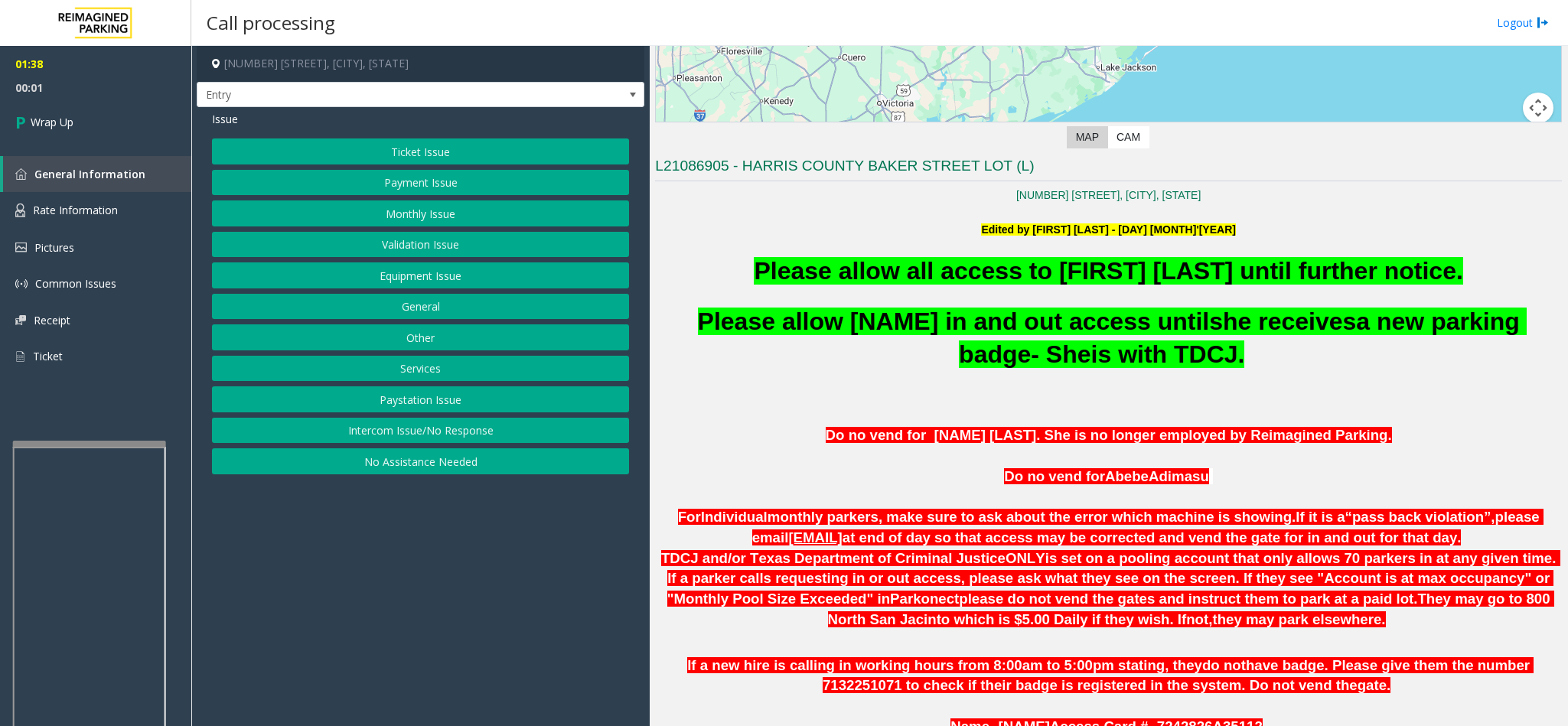 click on "Monthly Issue" 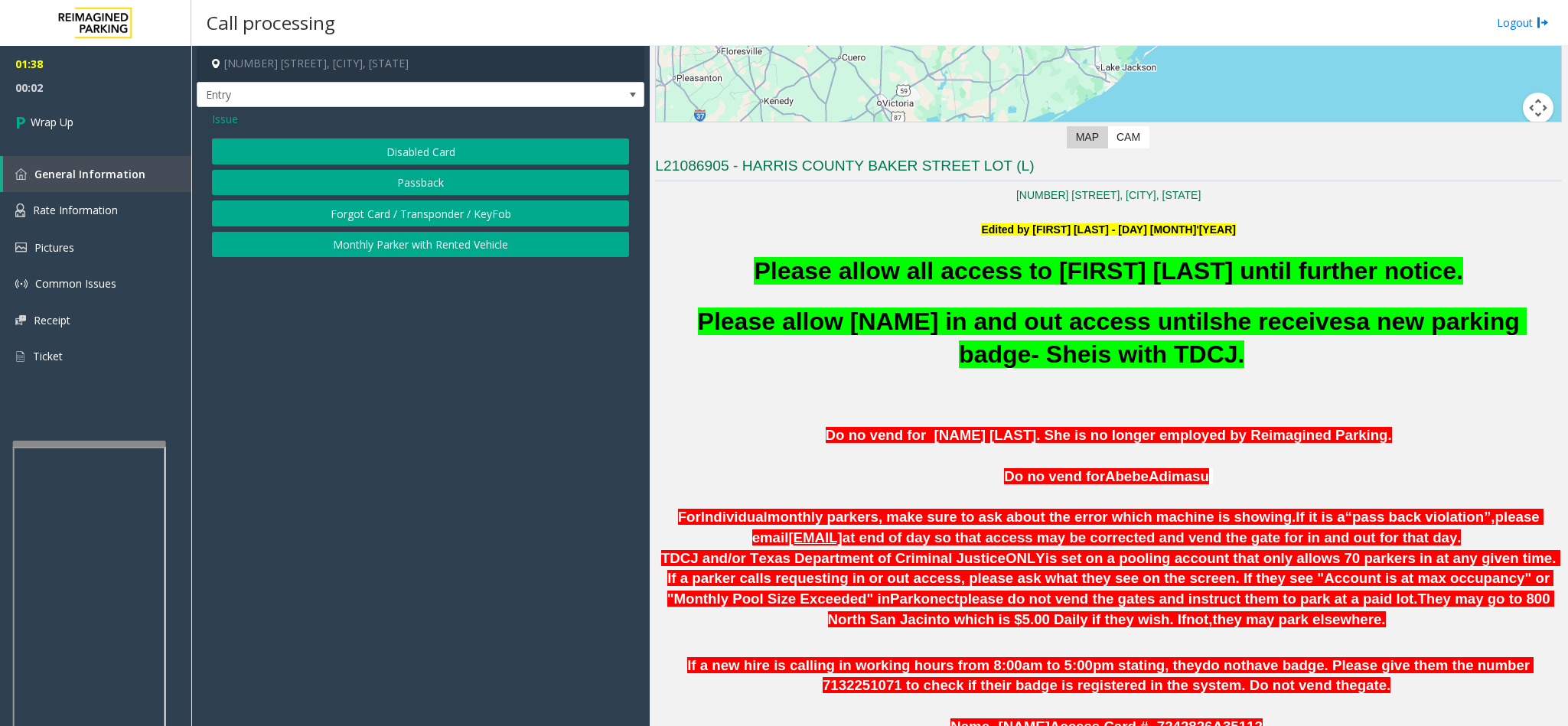 click on "Forgot Card / Transponder / KeyFob" 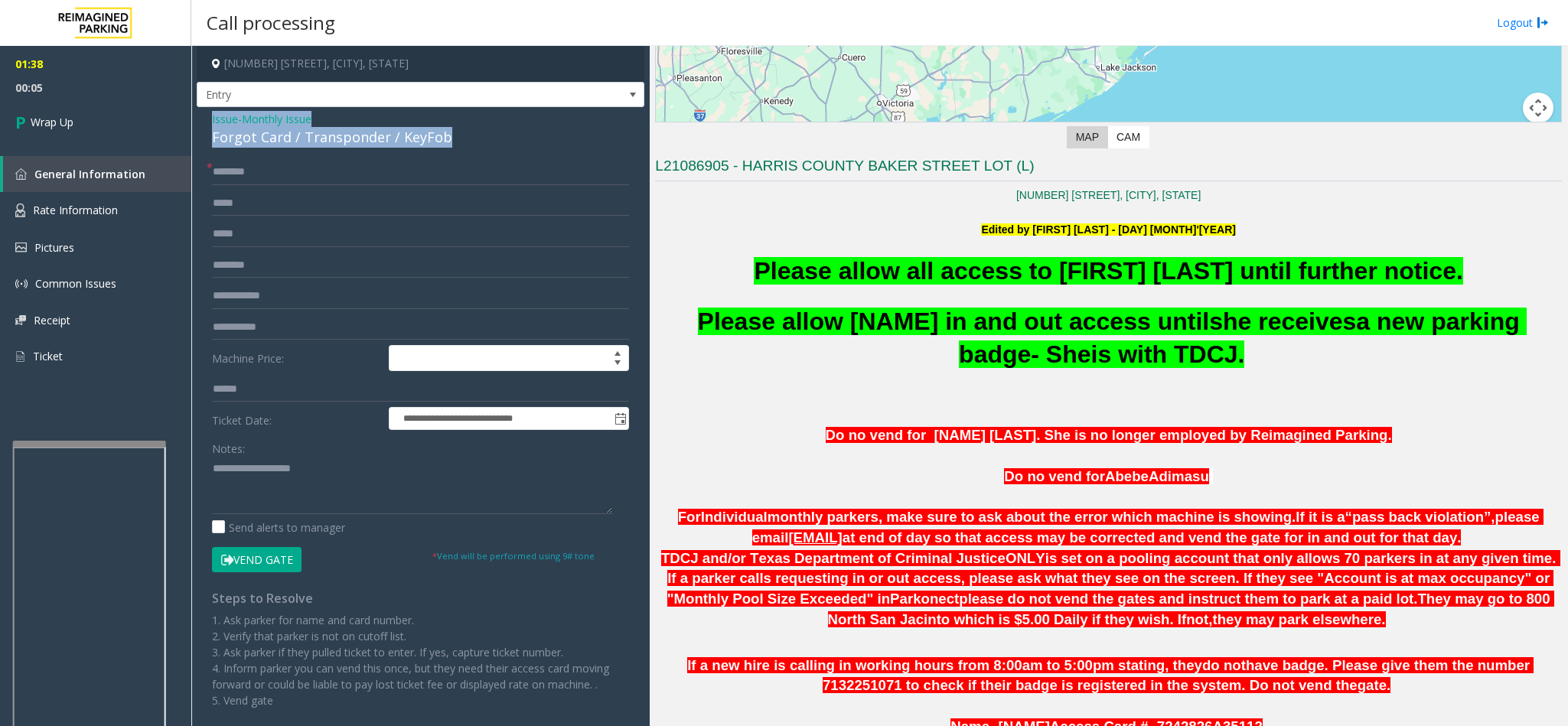 drag, startPoint x: 455, startPoint y: 131, endPoint x: 212, endPoint y: 122, distance: 243.16661 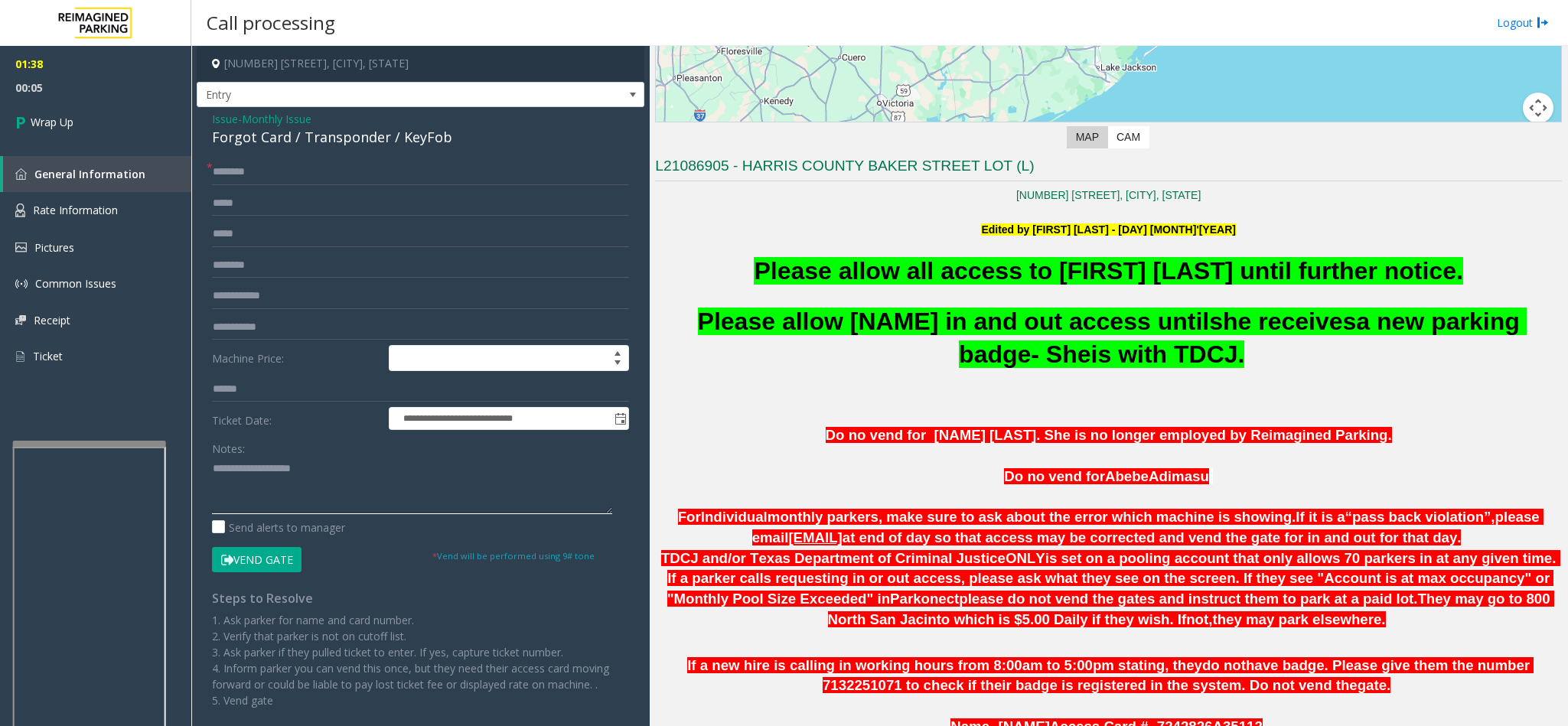 paste on "**********" 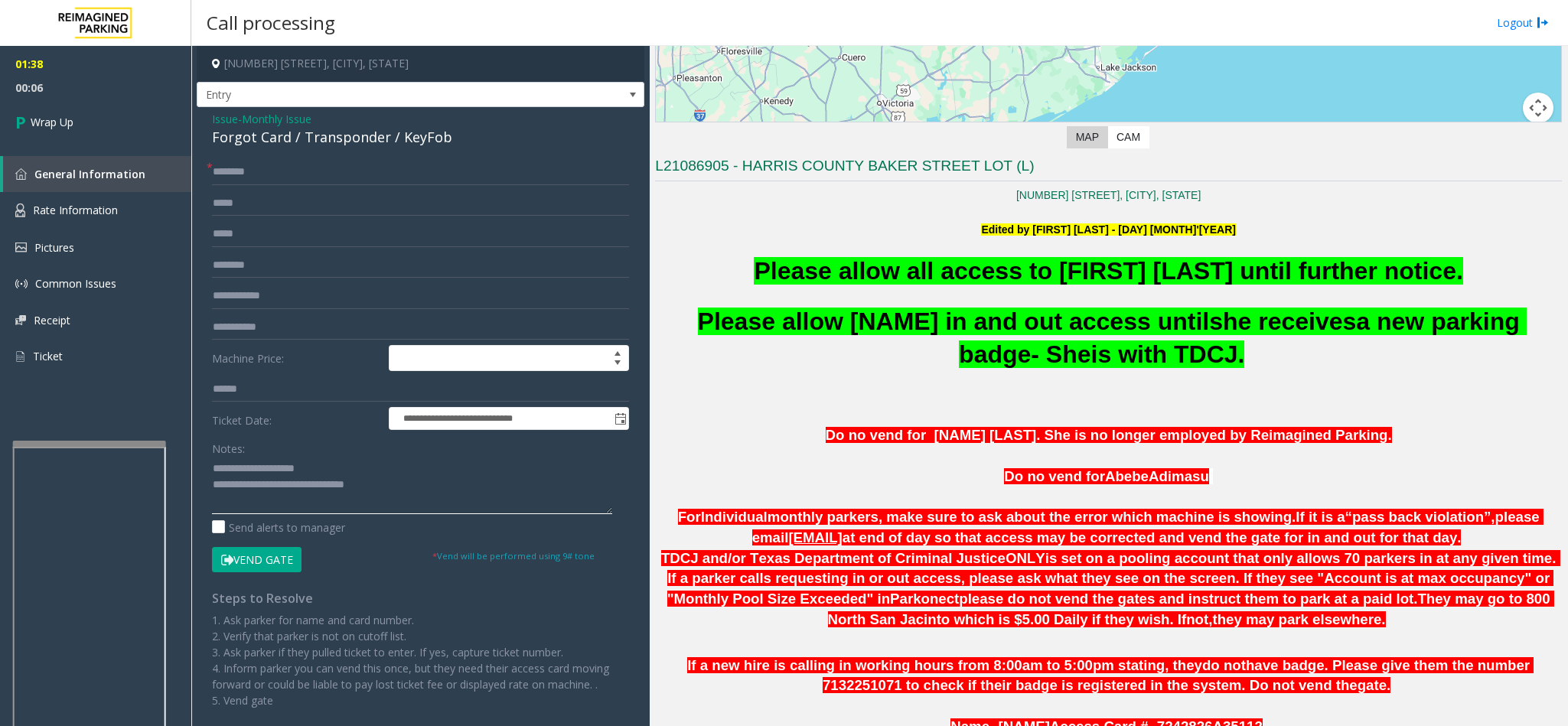 click 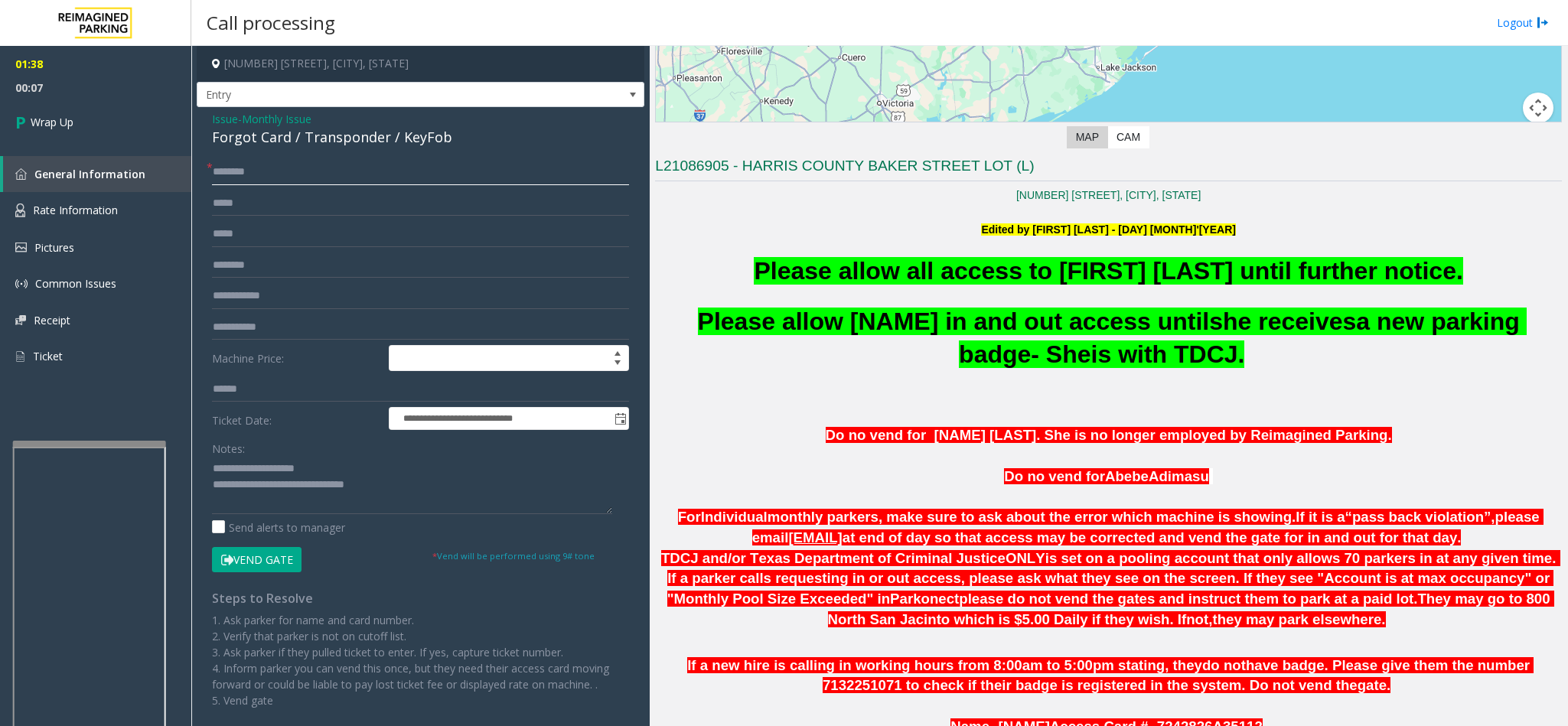 click 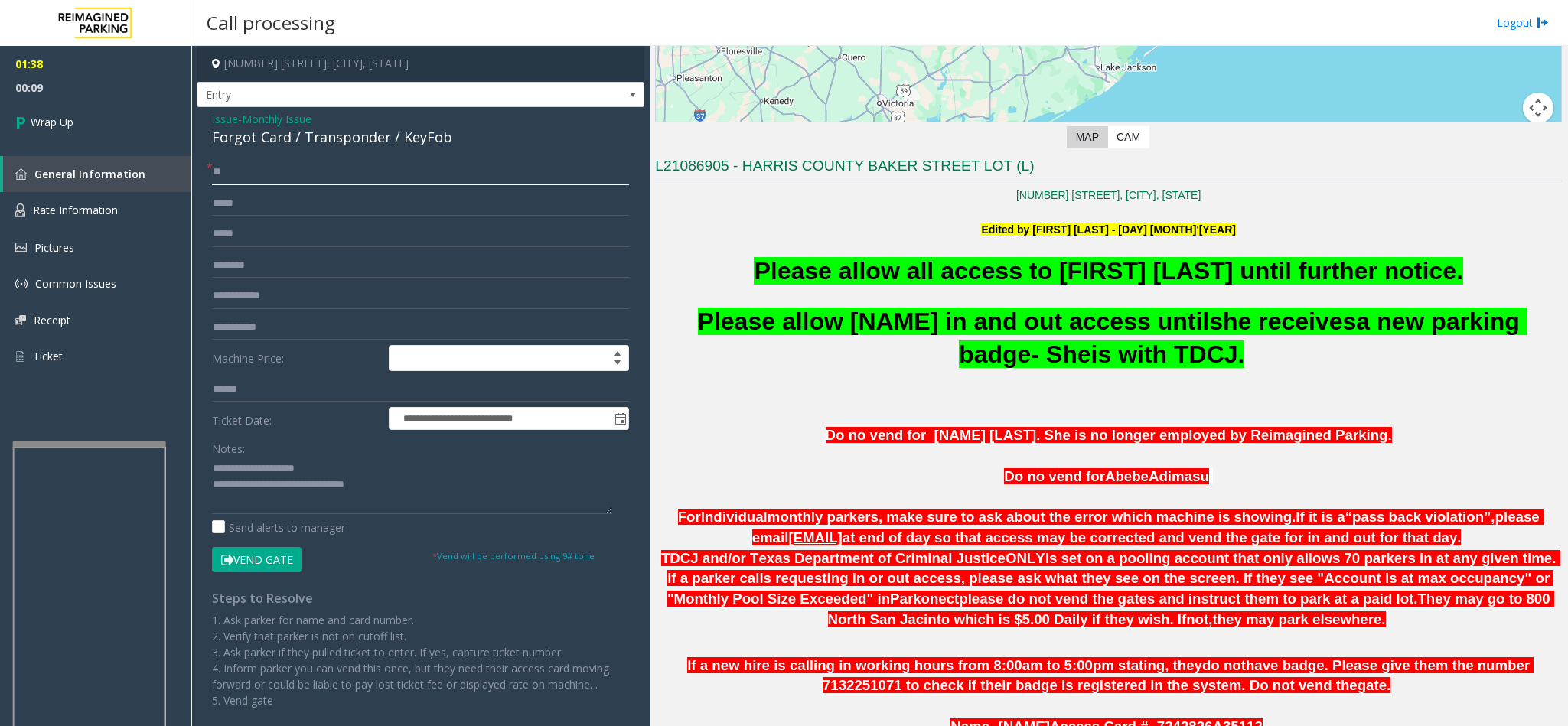 type on "**" 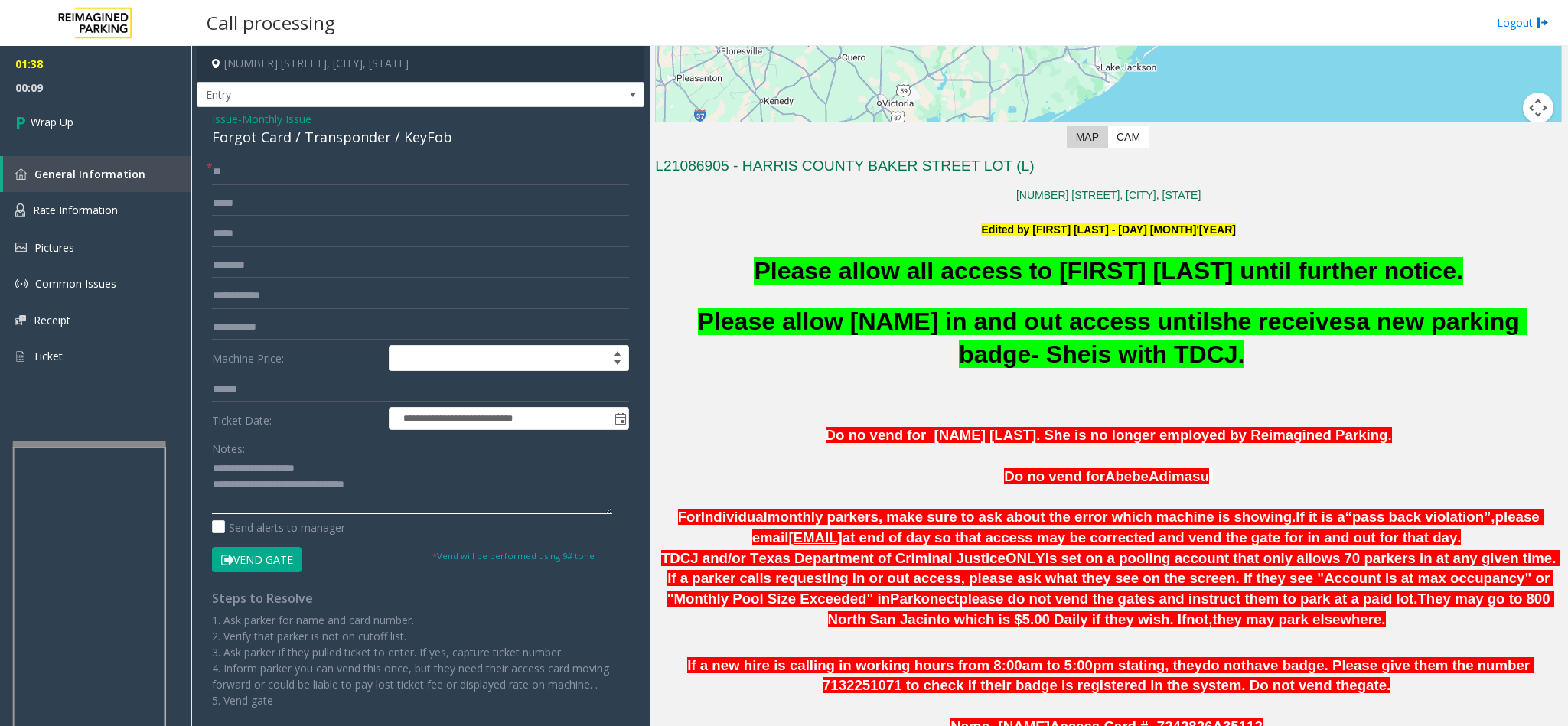 drag, startPoint x: 342, startPoint y: 480, endPoint x: 329, endPoint y: 475, distance: 13.928388 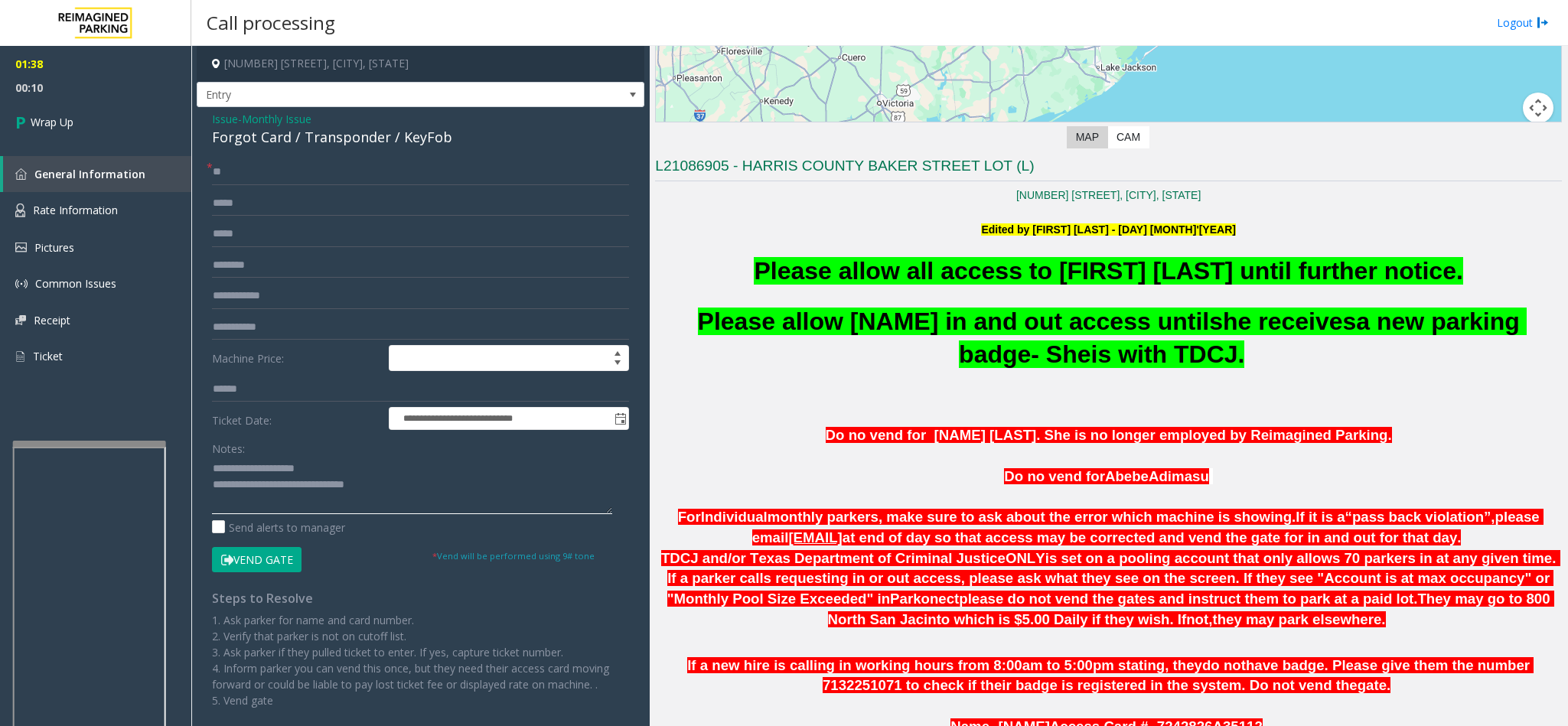 click 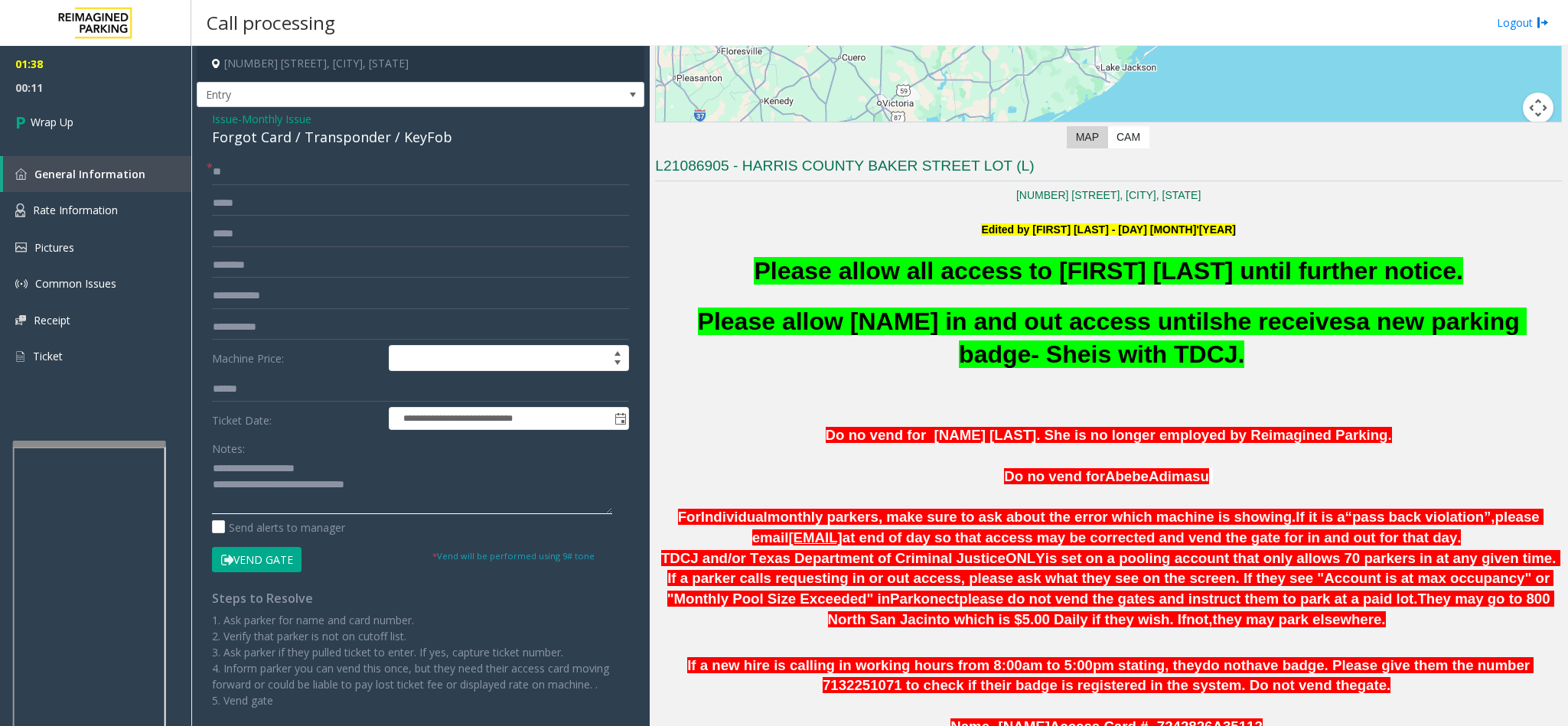 drag, startPoint x: 333, startPoint y: 467, endPoint x: 276, endPoint y: 464, distance: 57.07889 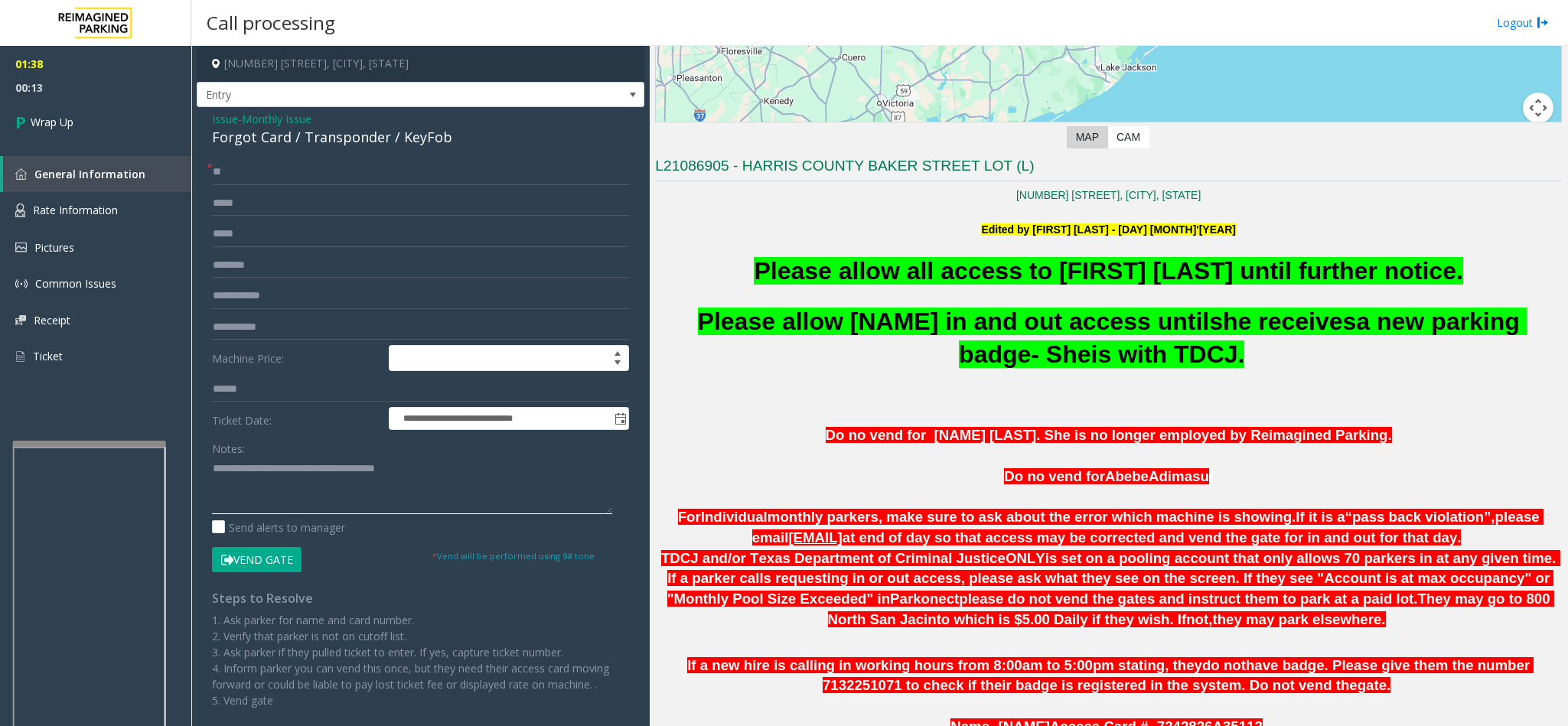 click 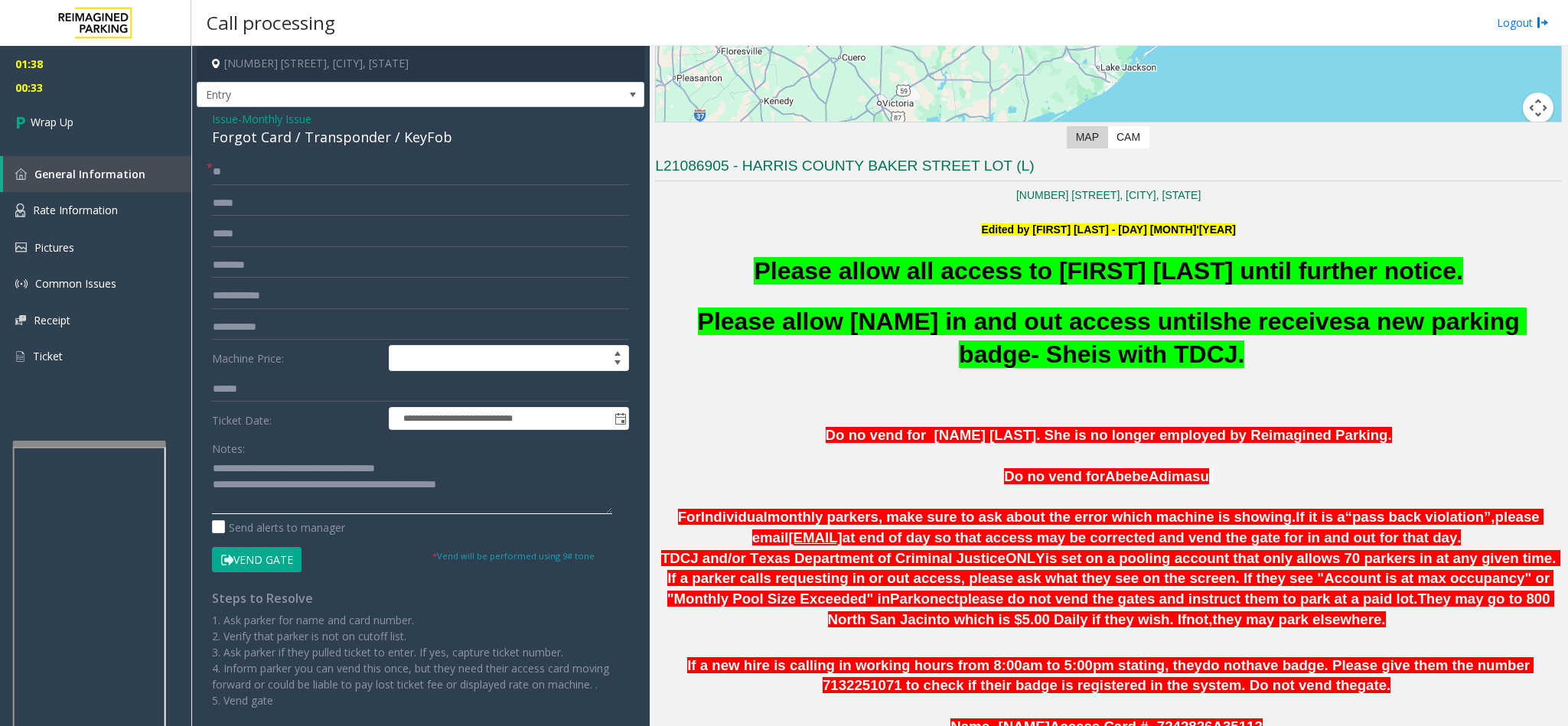 click 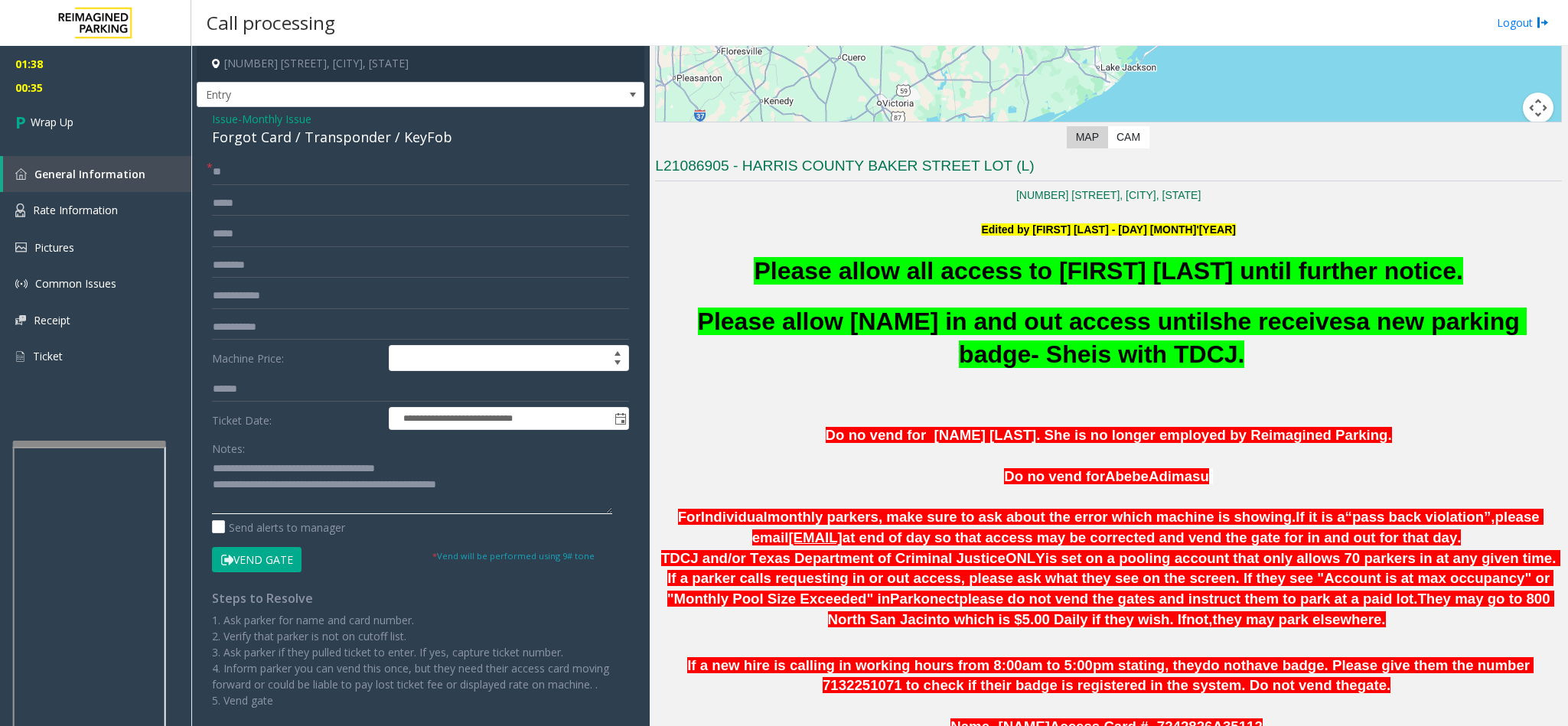drag, startPoint x: 506, startPoint y: 483, endPoint x: 455, endPoint y: 498, distance: 53.16014 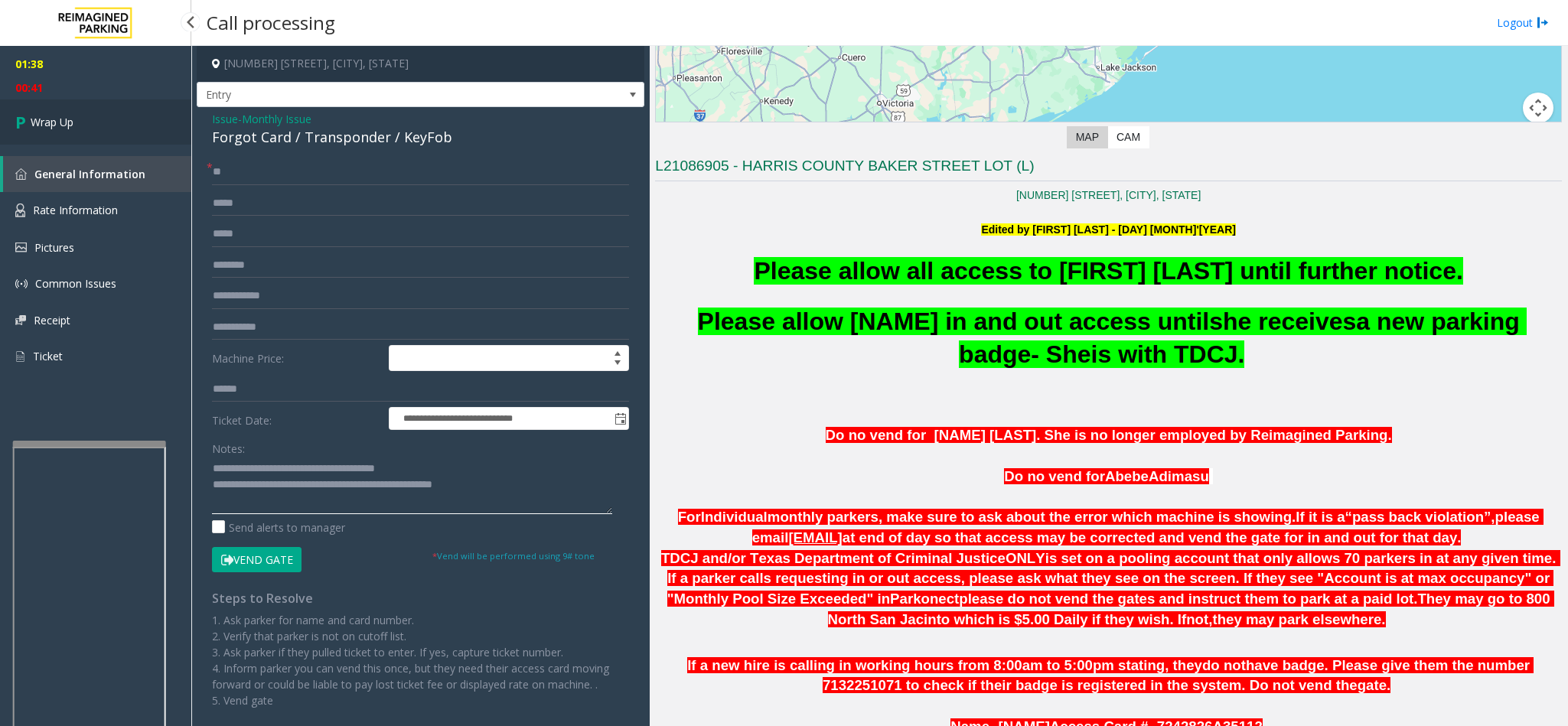 type on "**********" 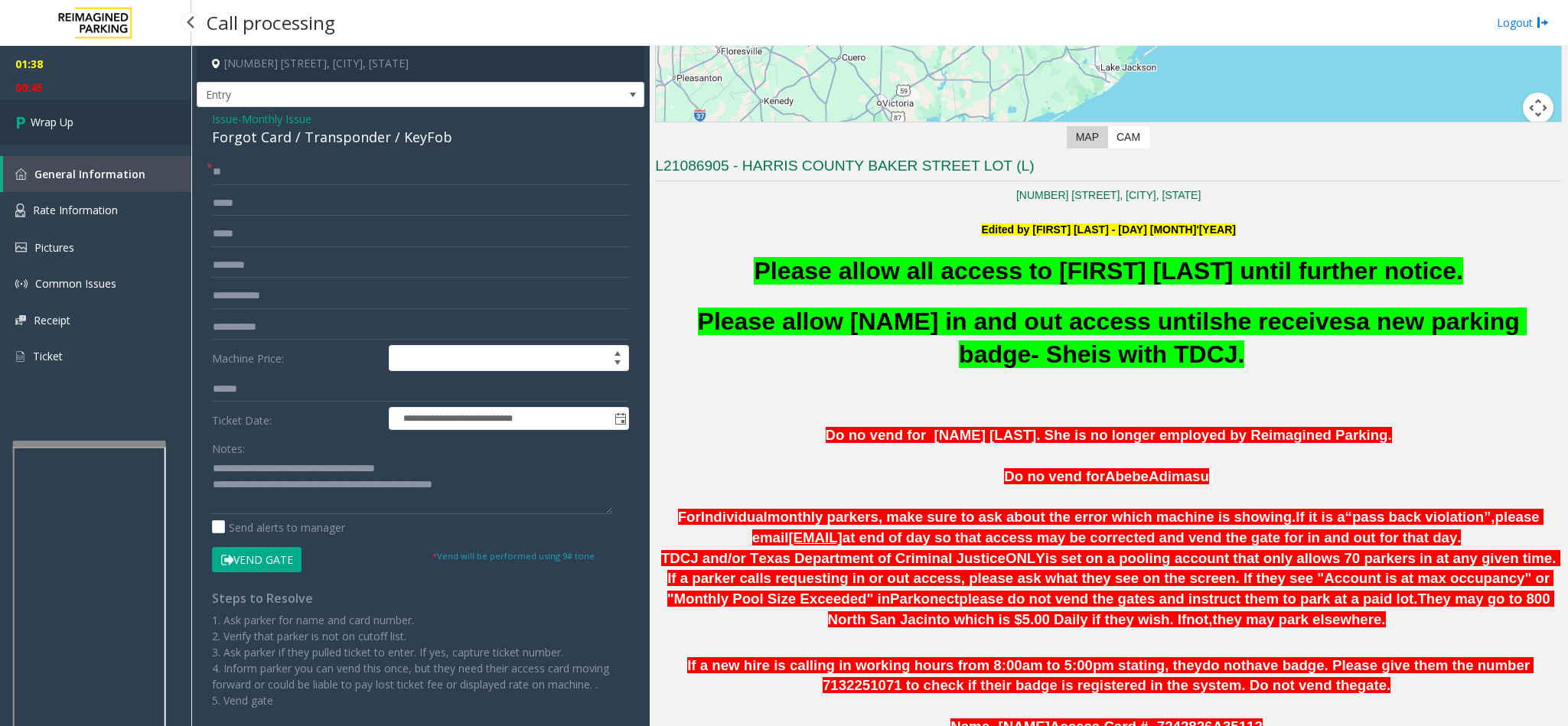 click on "Wrap Up" at bounding box center (96, 122) 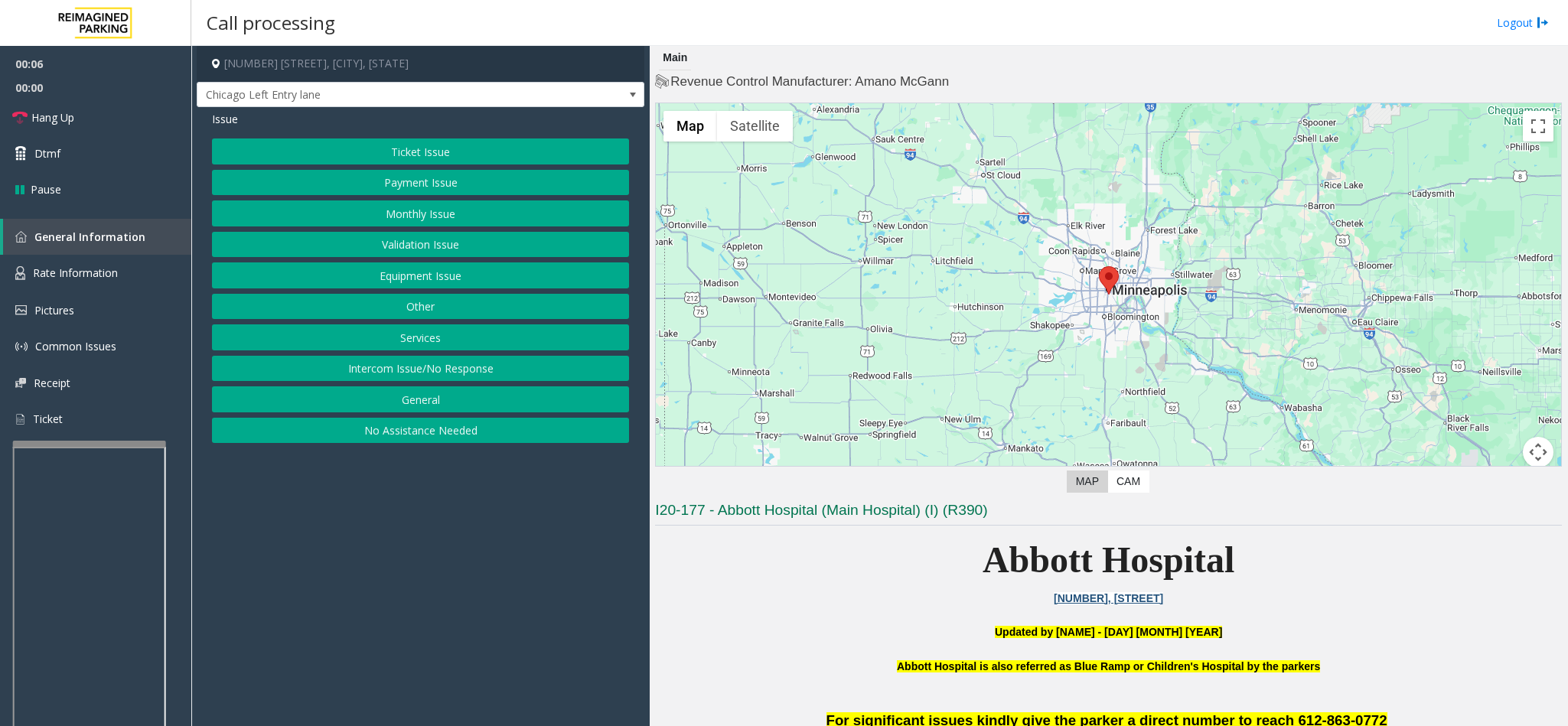 scroll, scrollTop: 115, scrollLeft: 0, axis: vertical 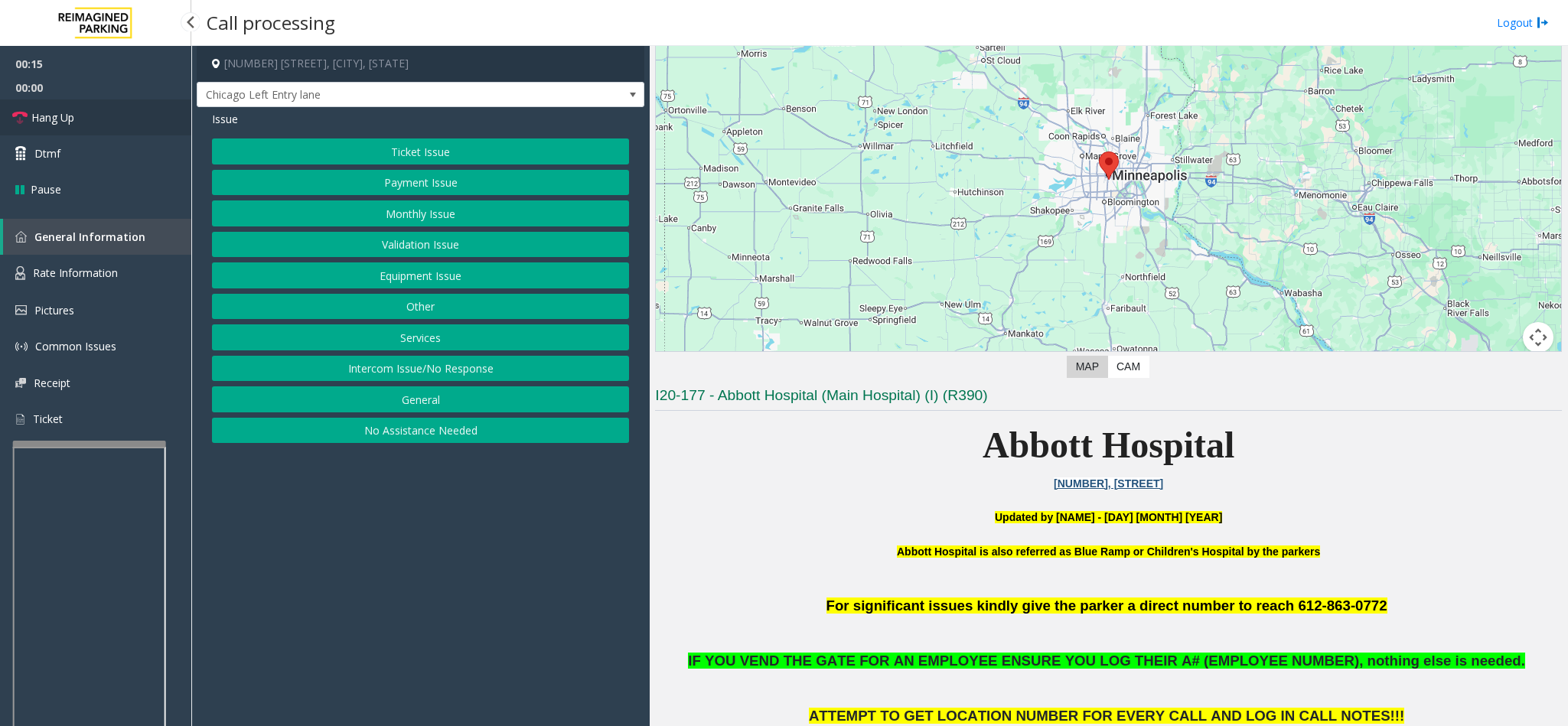 click on "Hang Up" at bounding box center [96, 117] 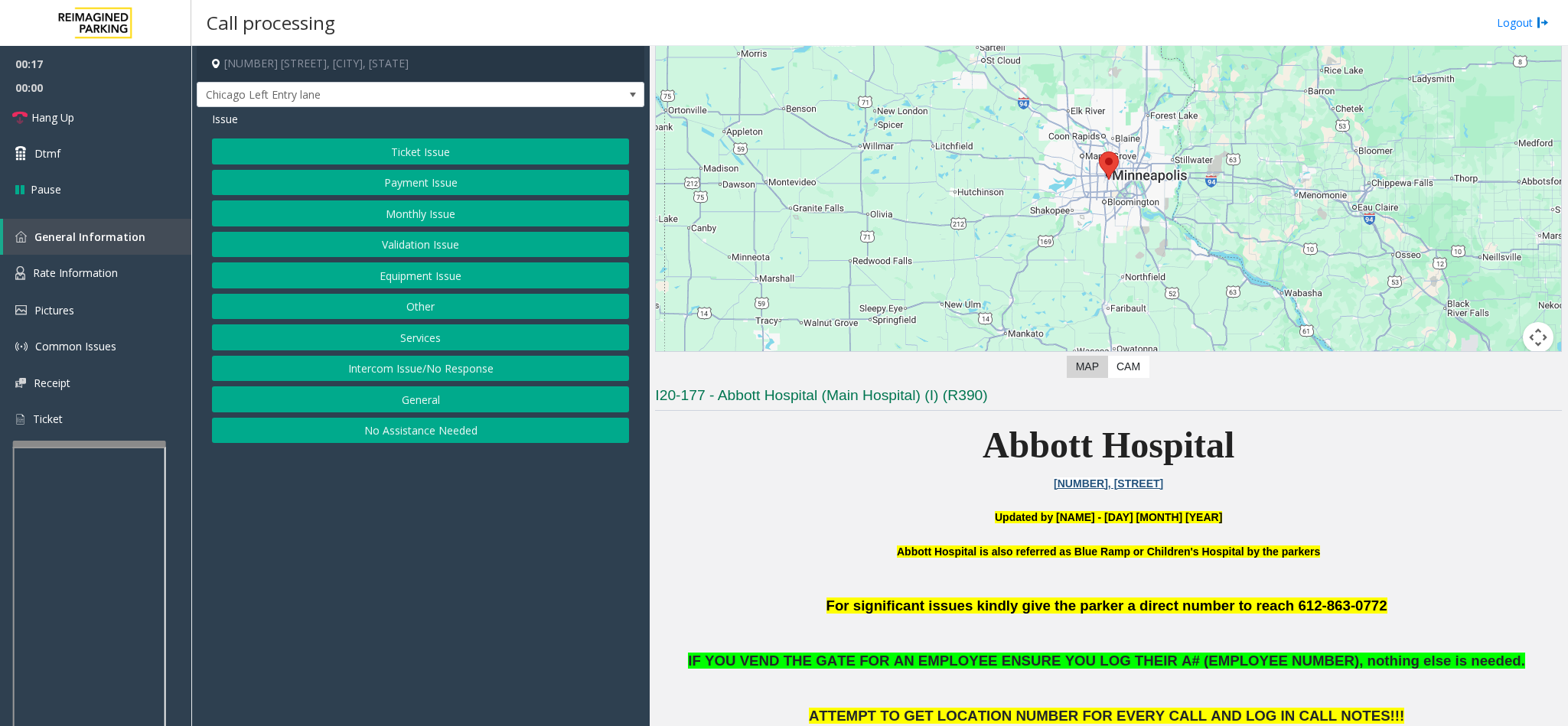 click on "Intercom Issue/No Response" 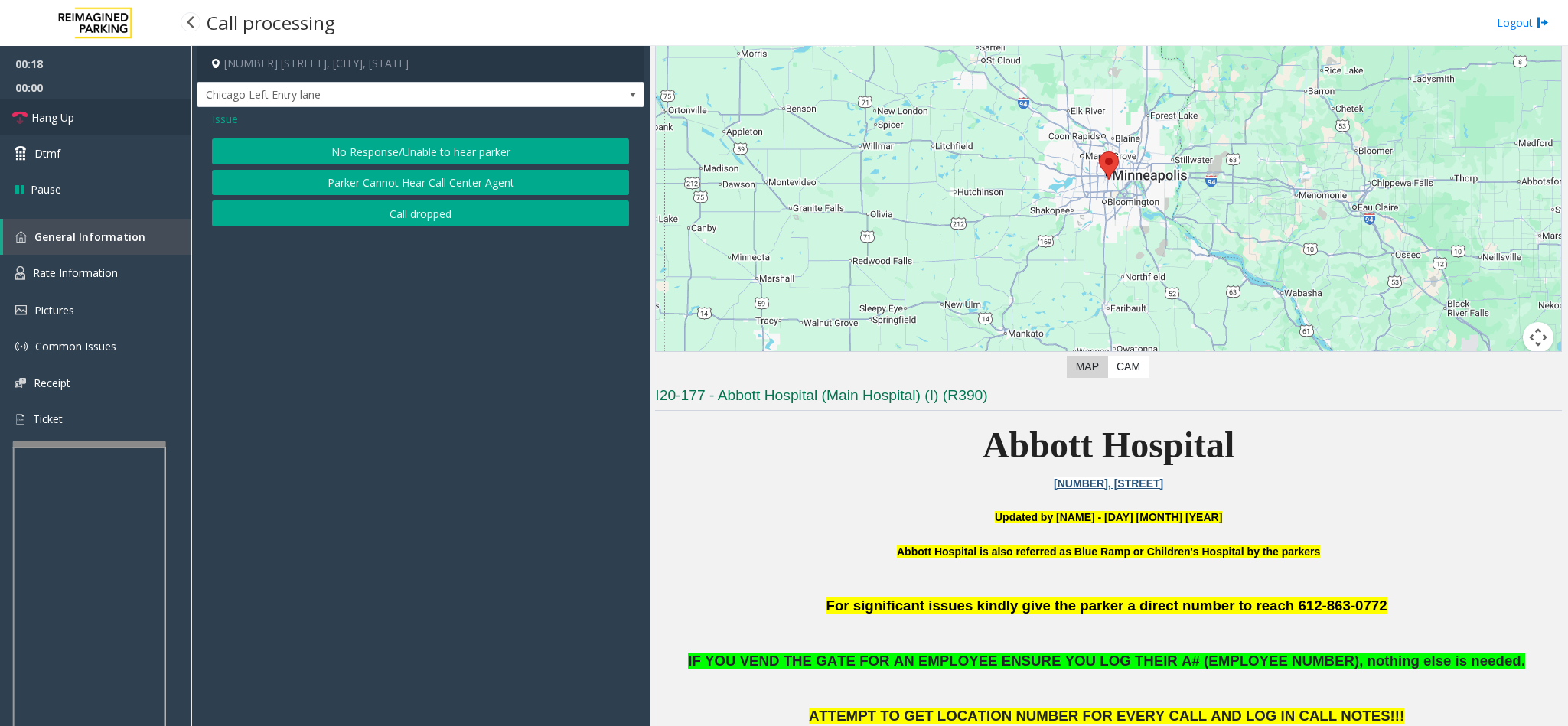 click on "Hang Up" at bounding box center (96, 117) 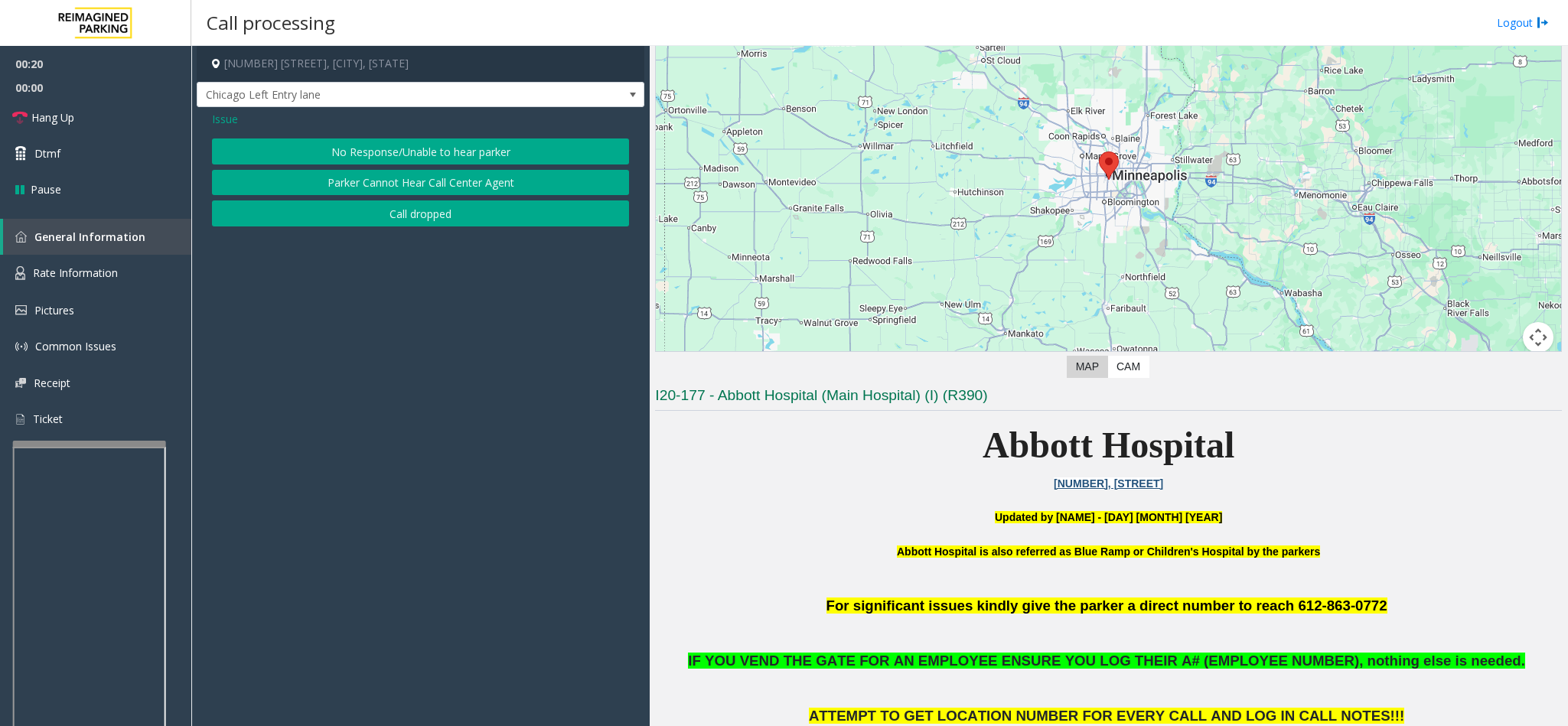 click on "No Response/Unable to hear parker" 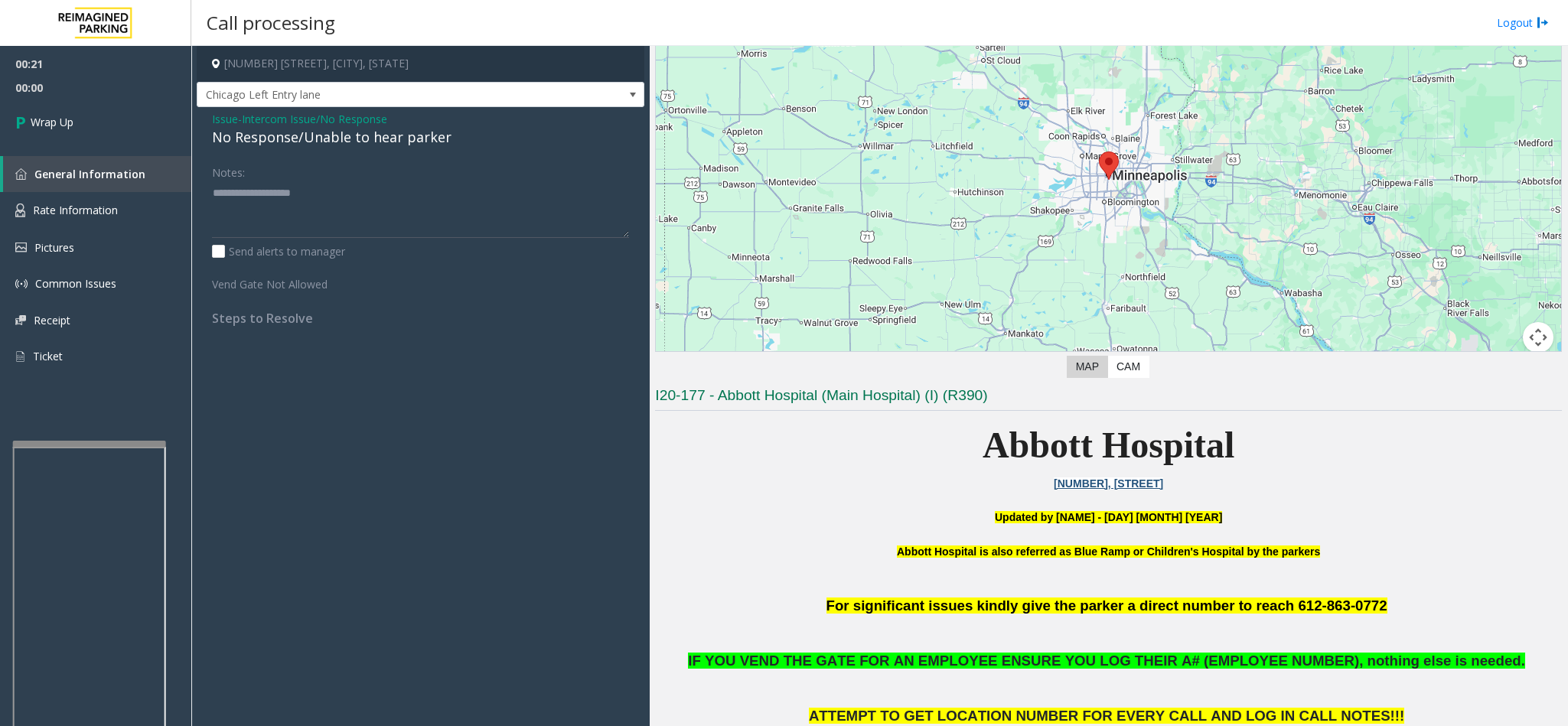 click on "Issue  -  Intercom Issue/No Response No Response/Unable to hear parker Notes:                      Send alerts to manager  Vend Gate Not Allowed  Steps to Resolve" 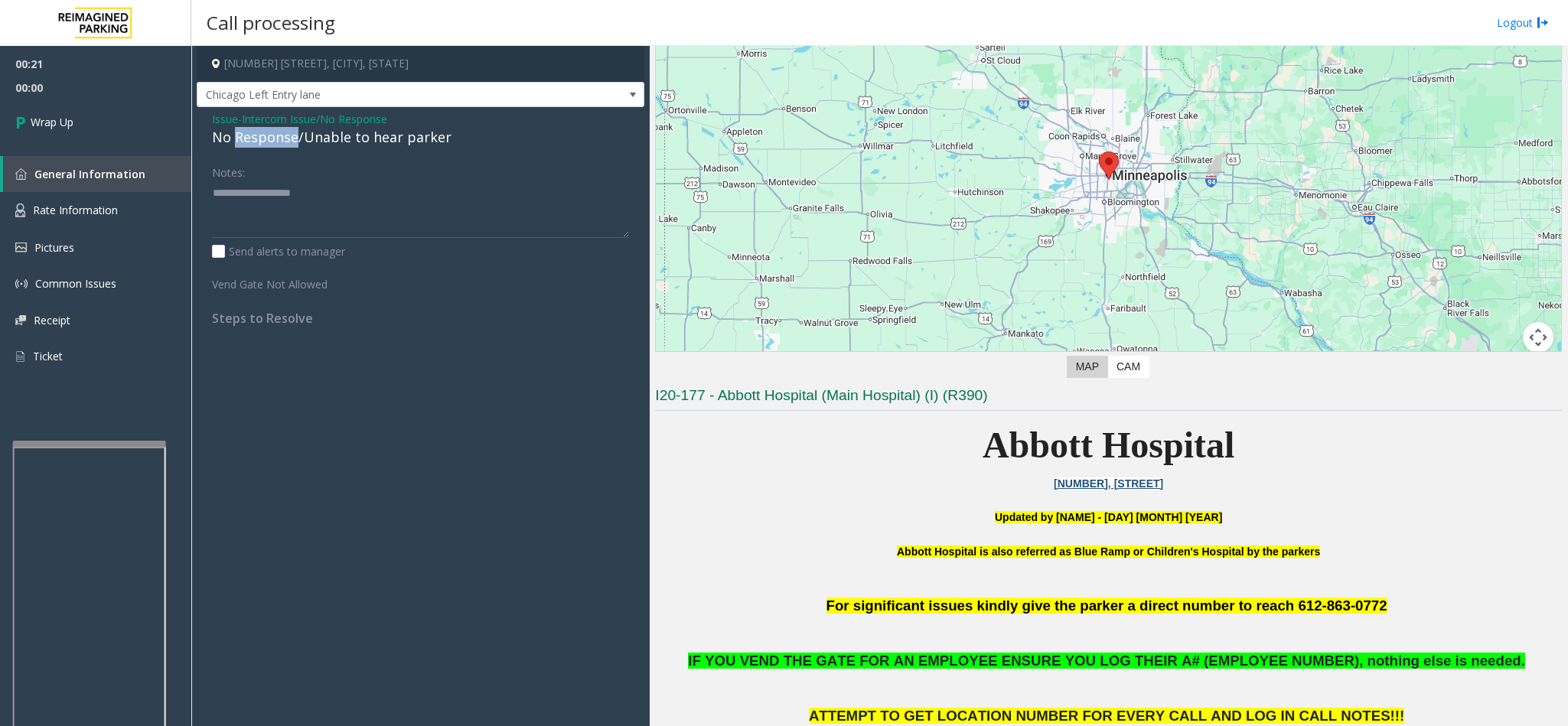 click on "No Response/Unable to hear parker" 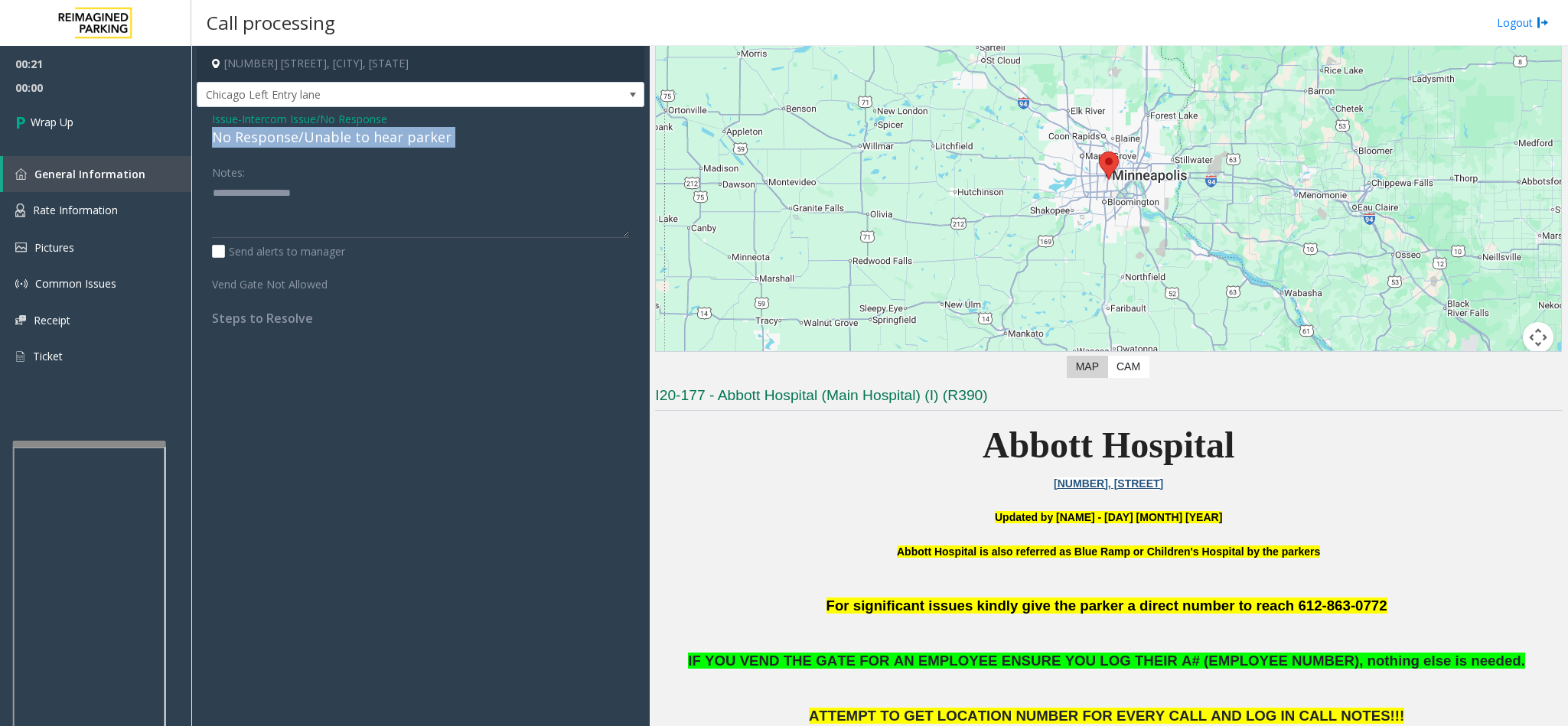 click on "No Response/Unable to hear parker" 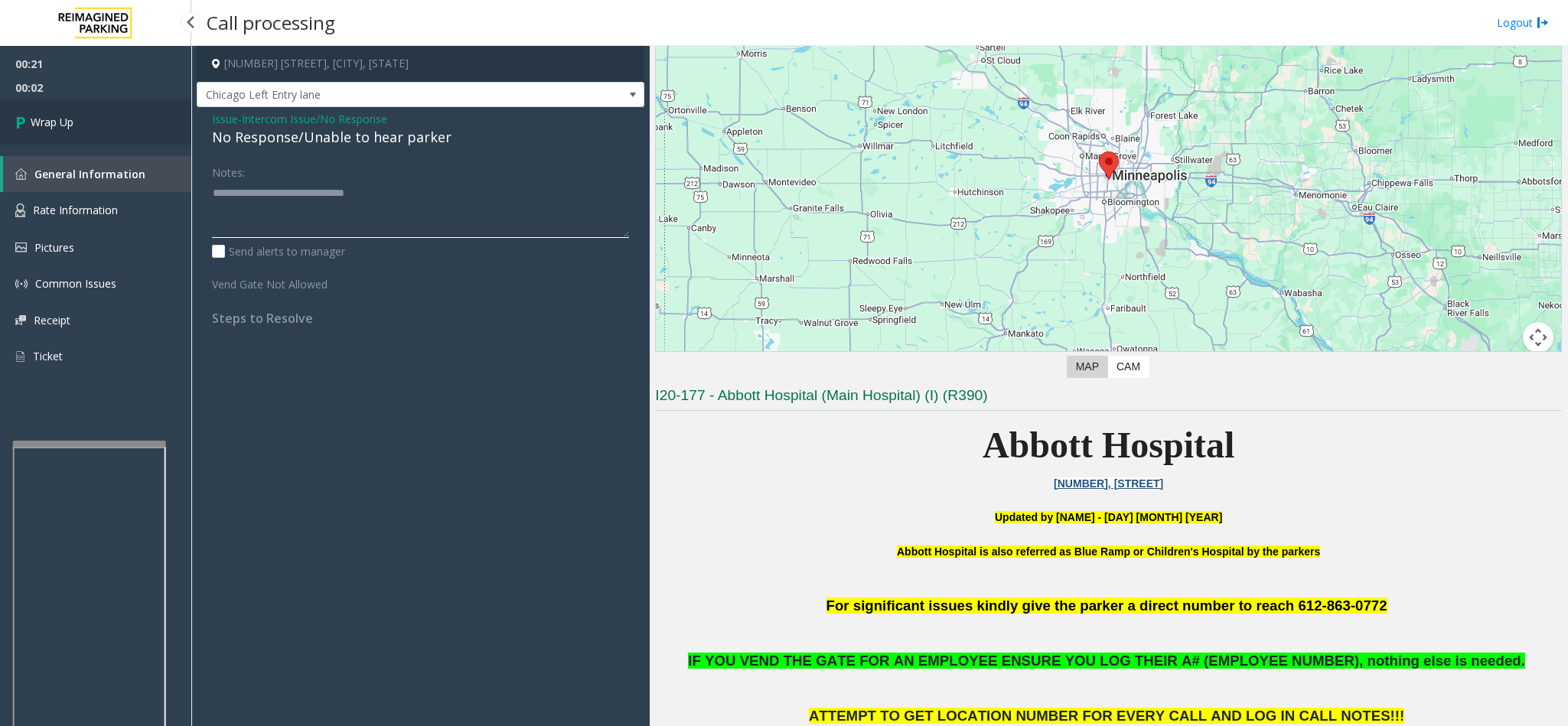 type on "**********" 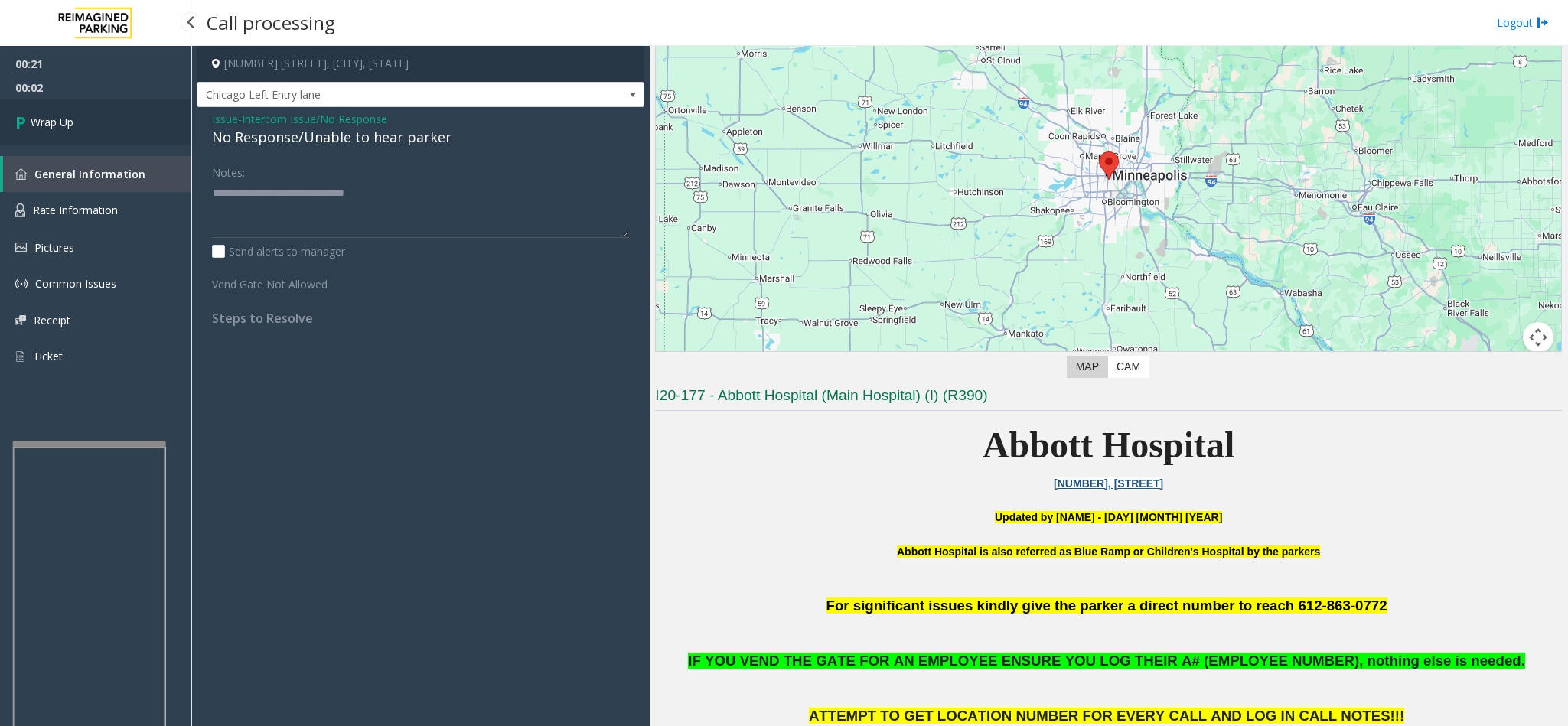 click on "Wrap Up" at bounding box center [96, 122] 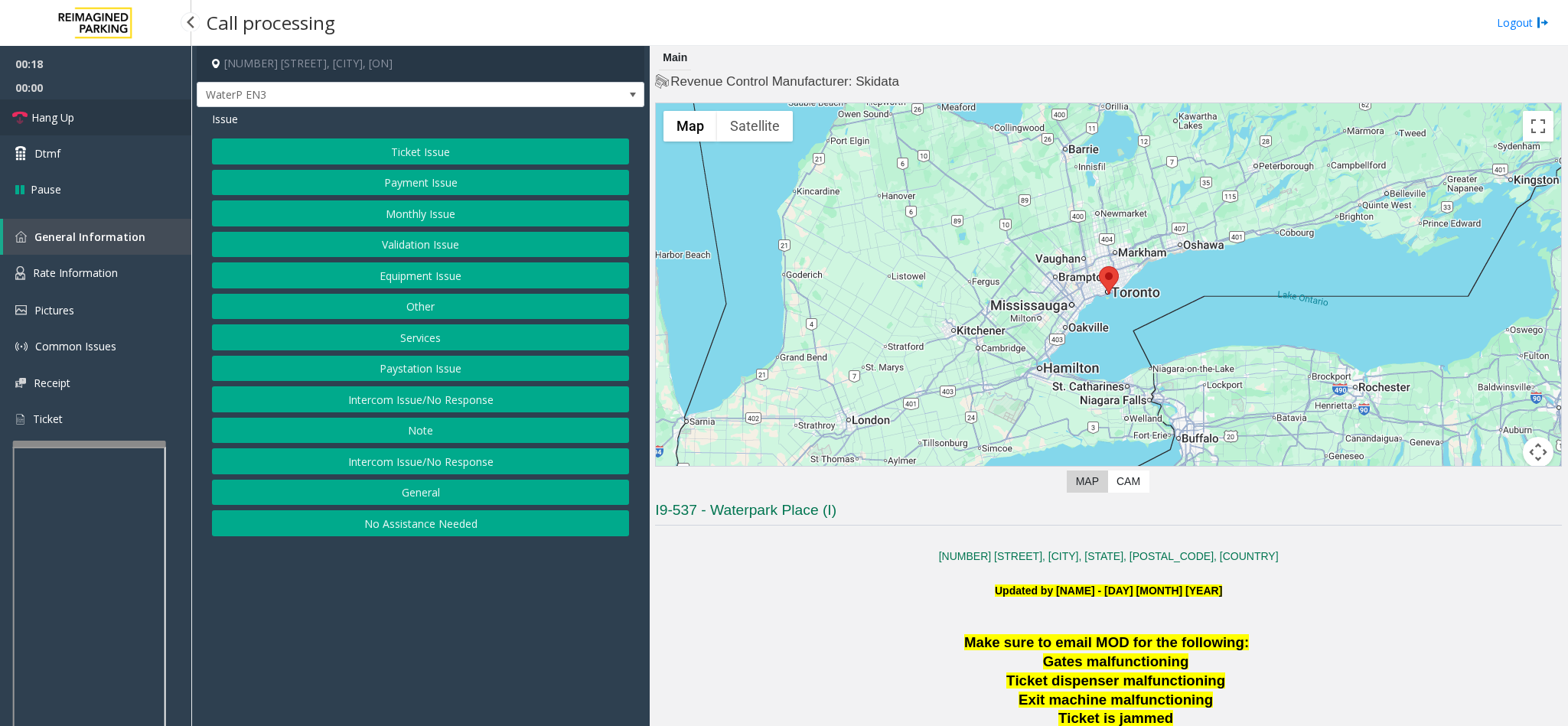 click on "Hang Up" at bounding box center [96, 117] 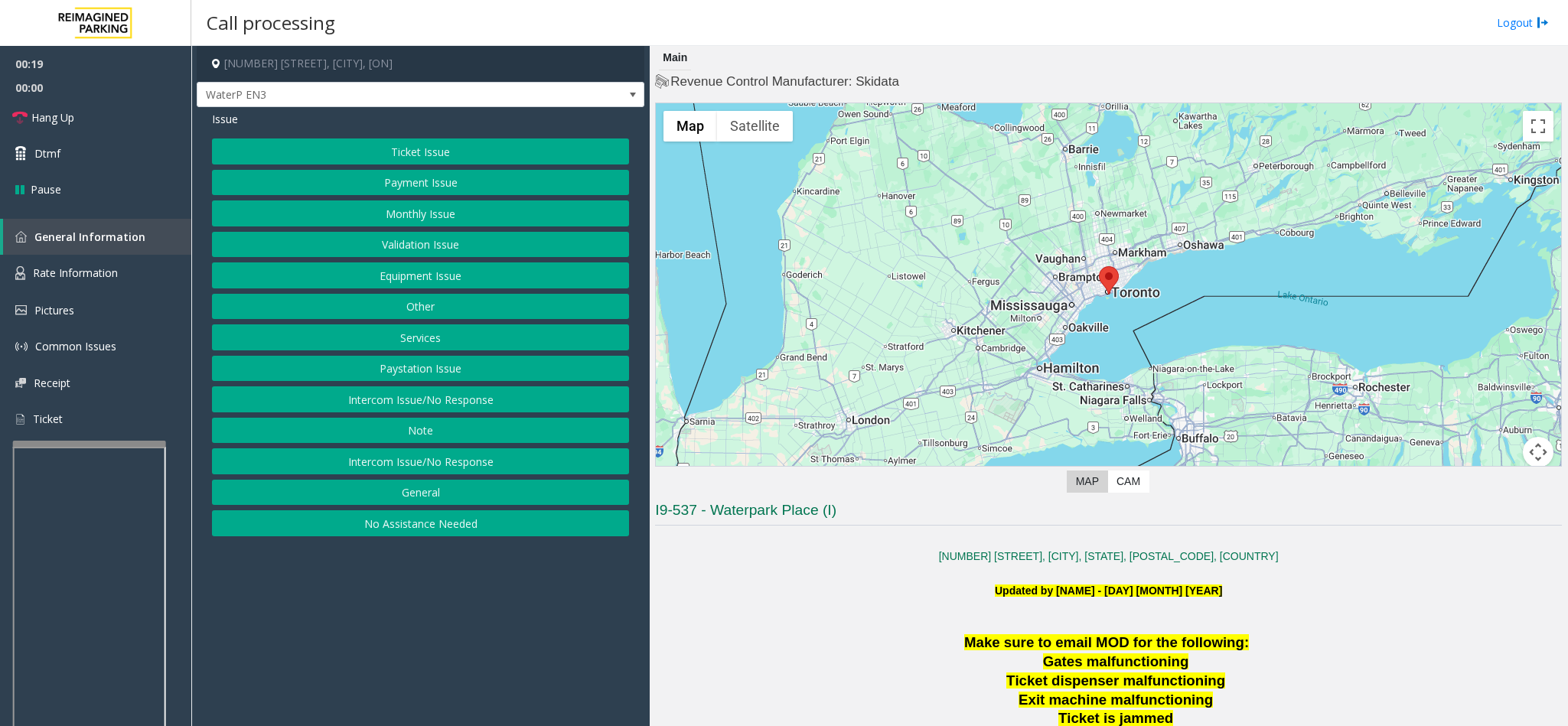 click on "Intercom Issue/No Response" 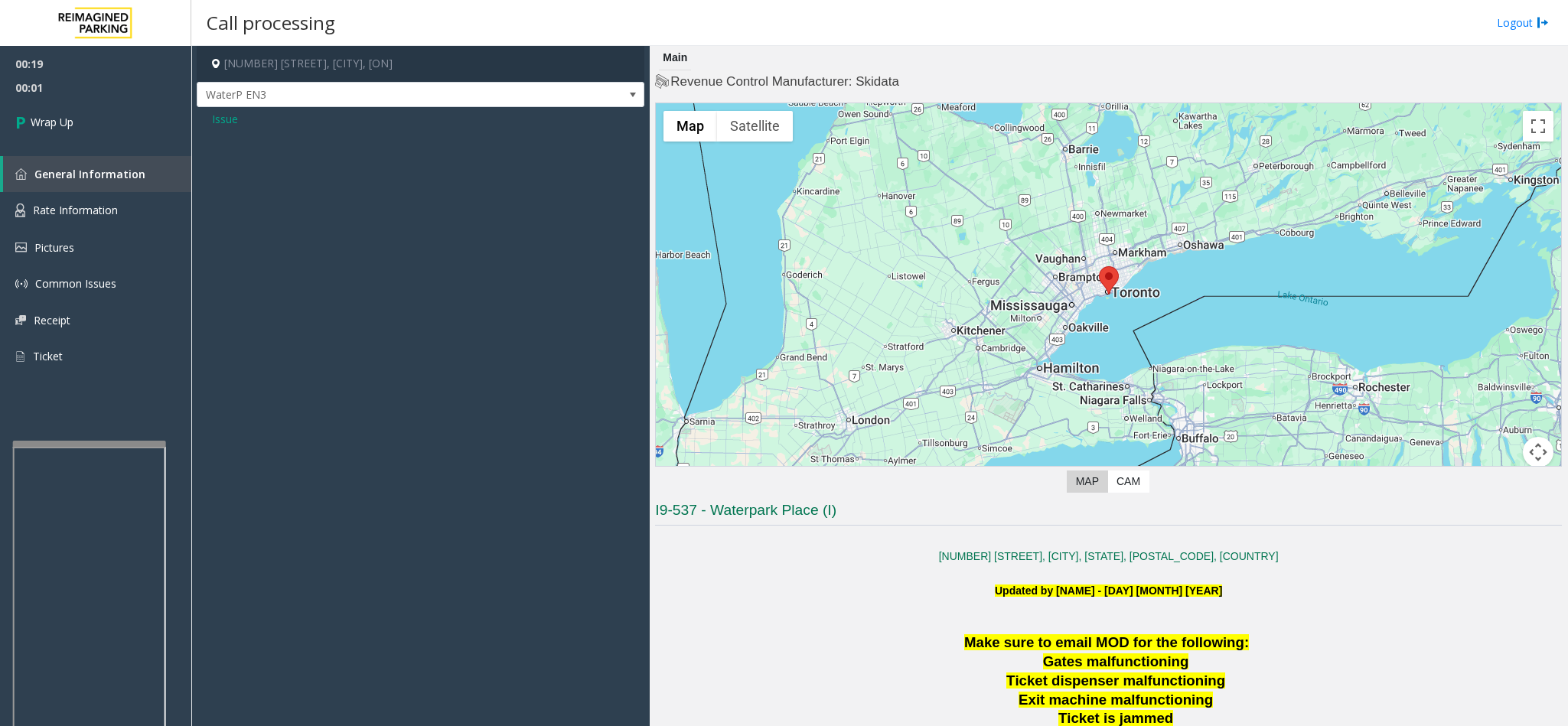 click on "Issue" 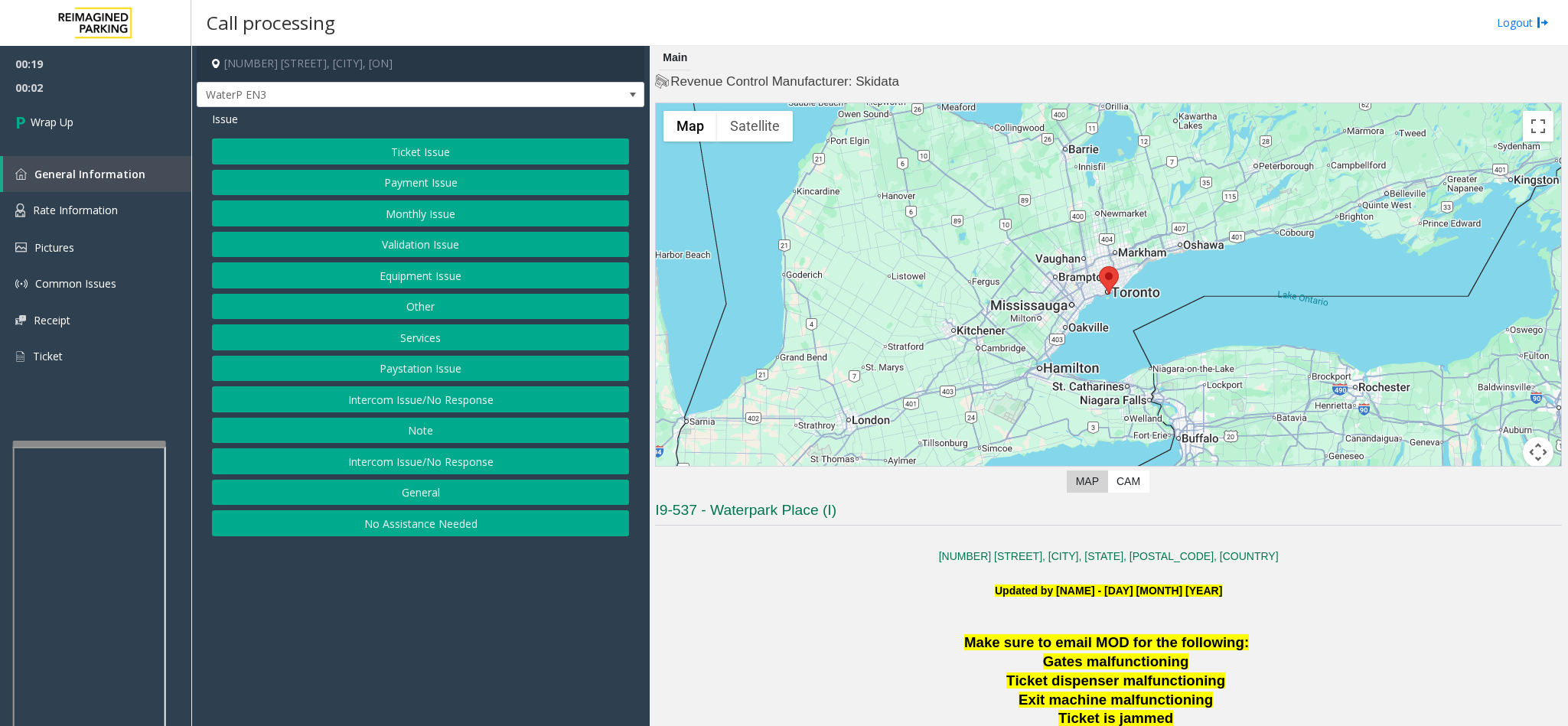 click on "Intercom Issue/No Response" 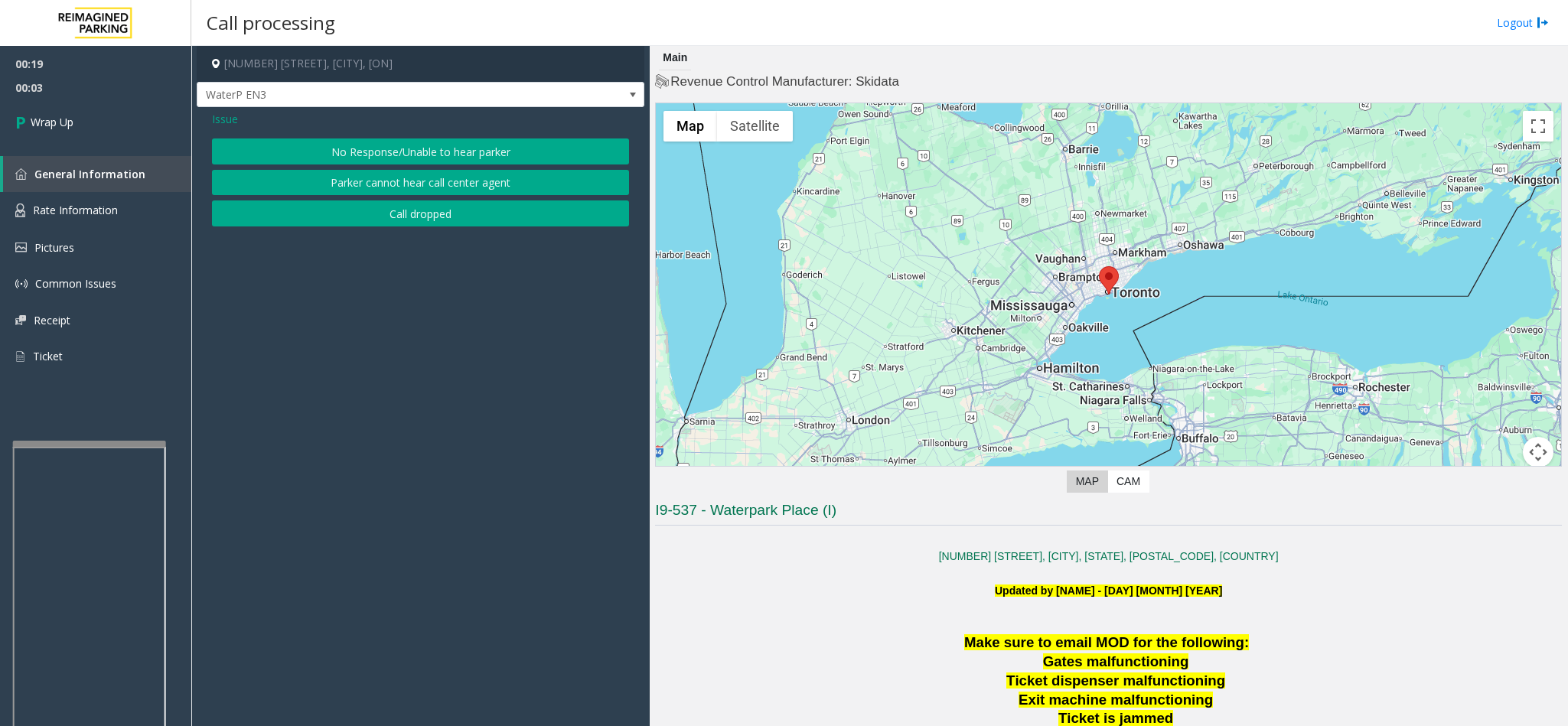 click on "No Response/Unable to hear parker" 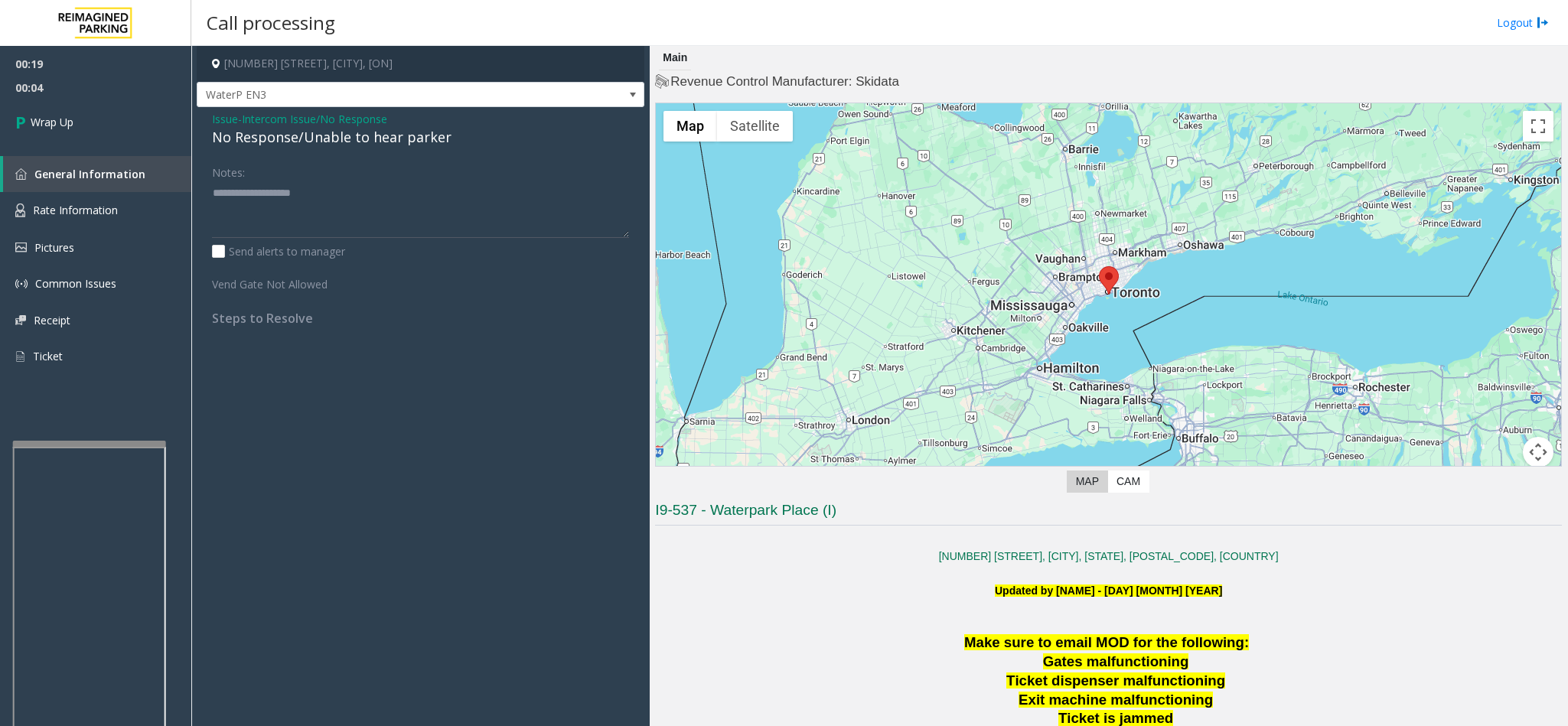 click on "No Response/Unable to hear parker" 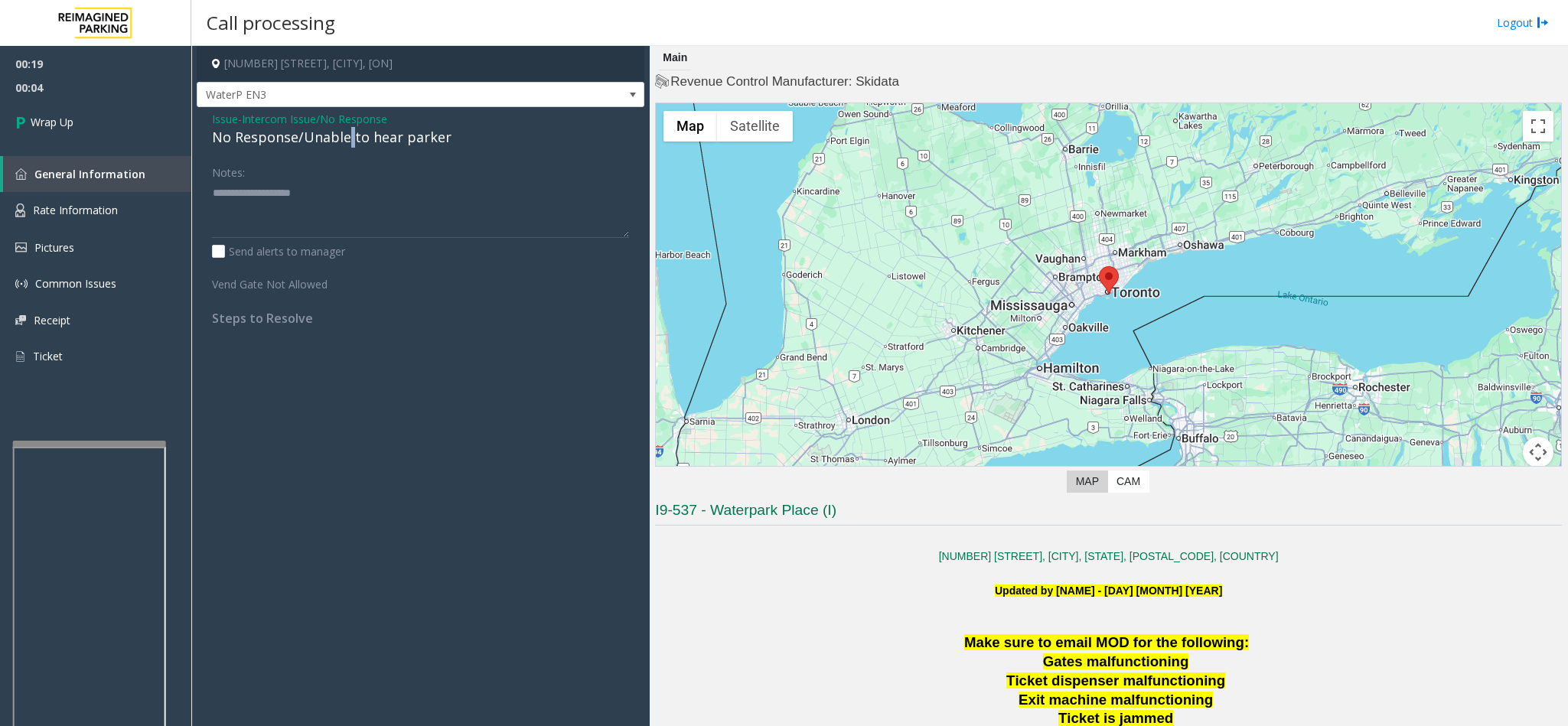 click on "No Response/Unable to hear parker" 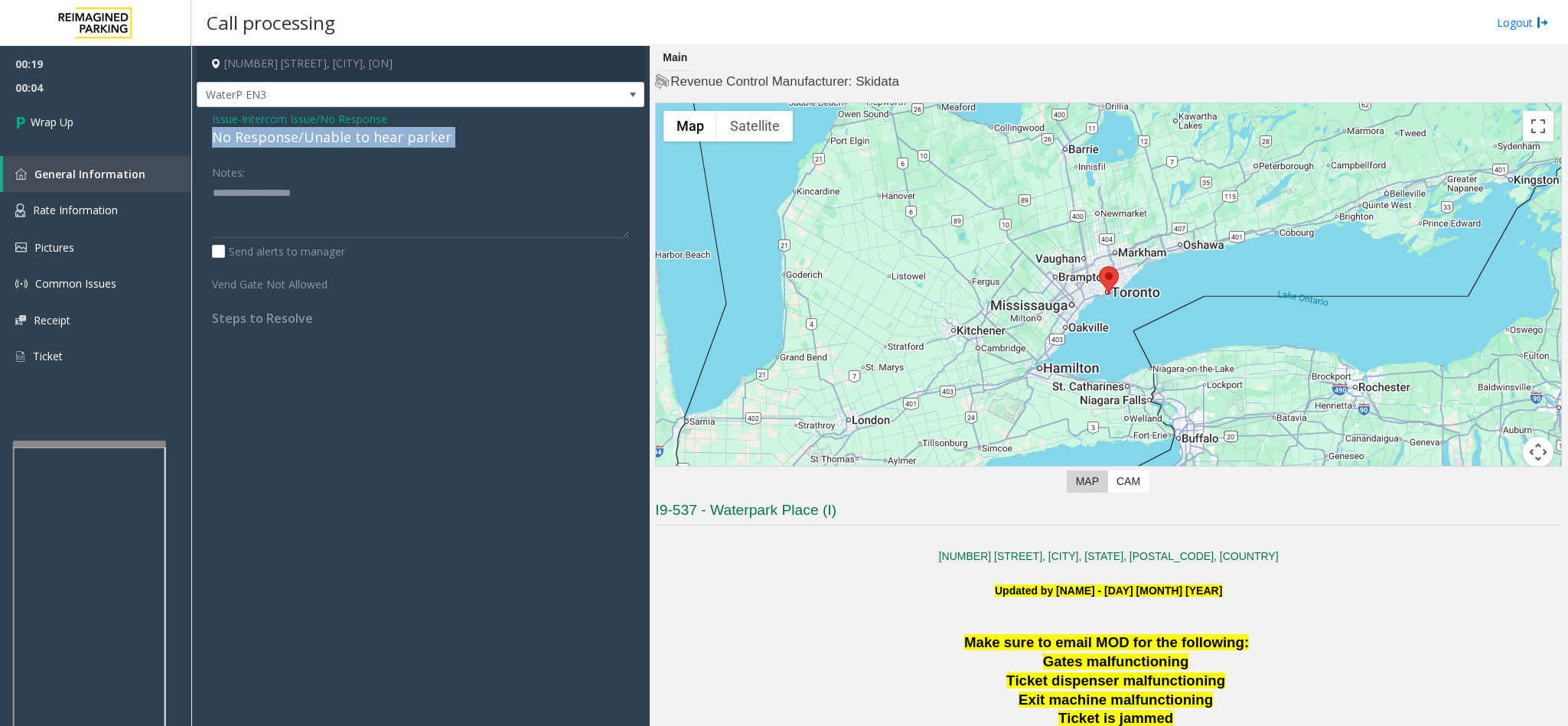 click on "No Response/Unable to hear parker" 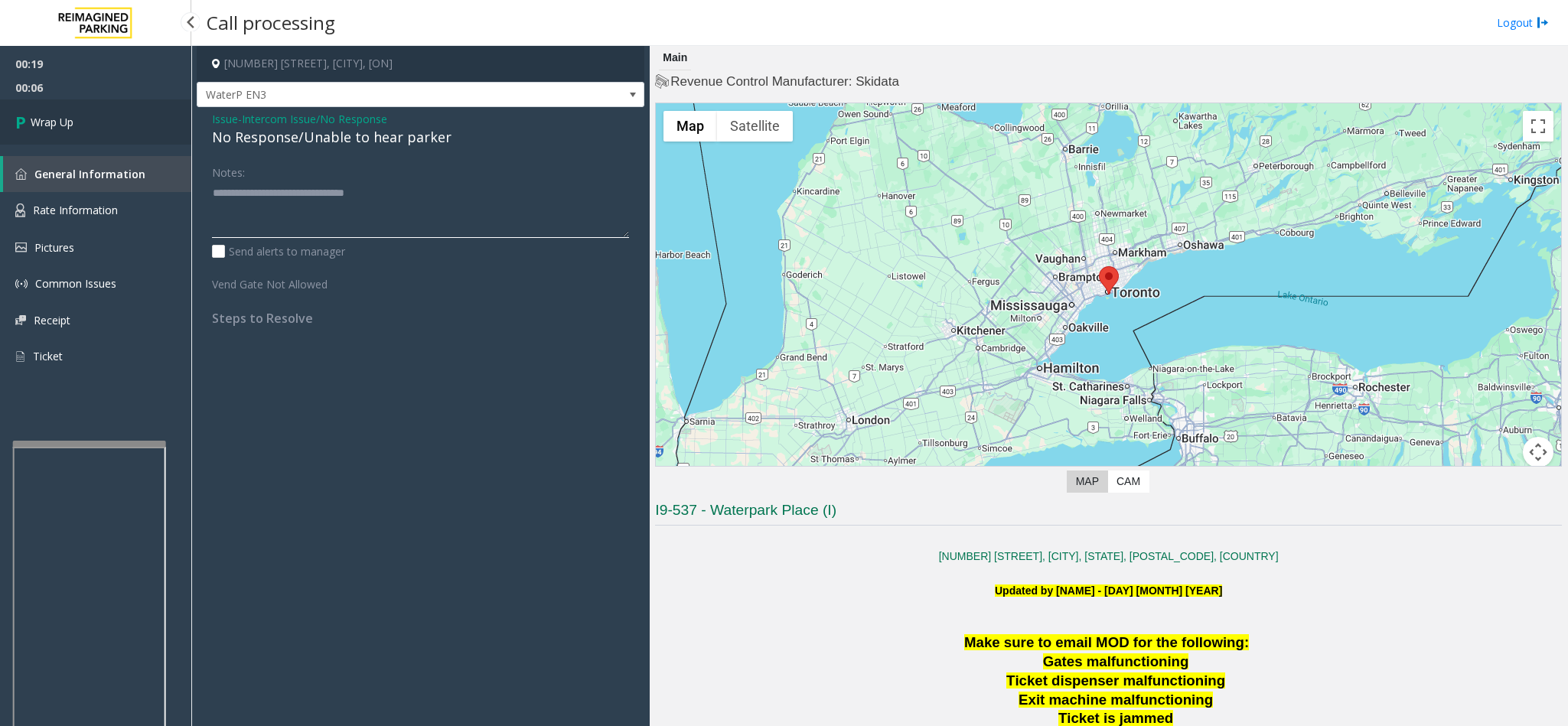 type on "**********" 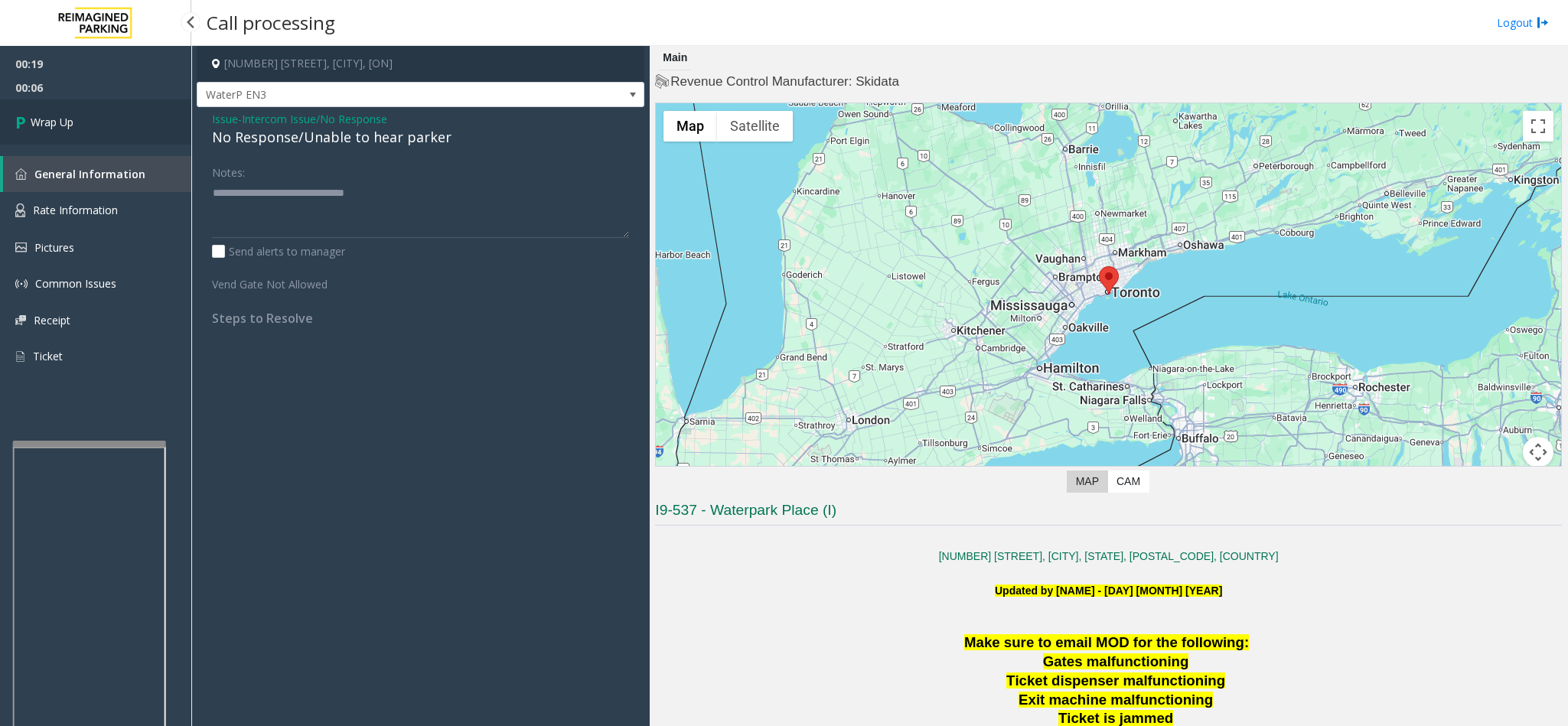click on "Wrap Up" at bounding box center [96, 122] 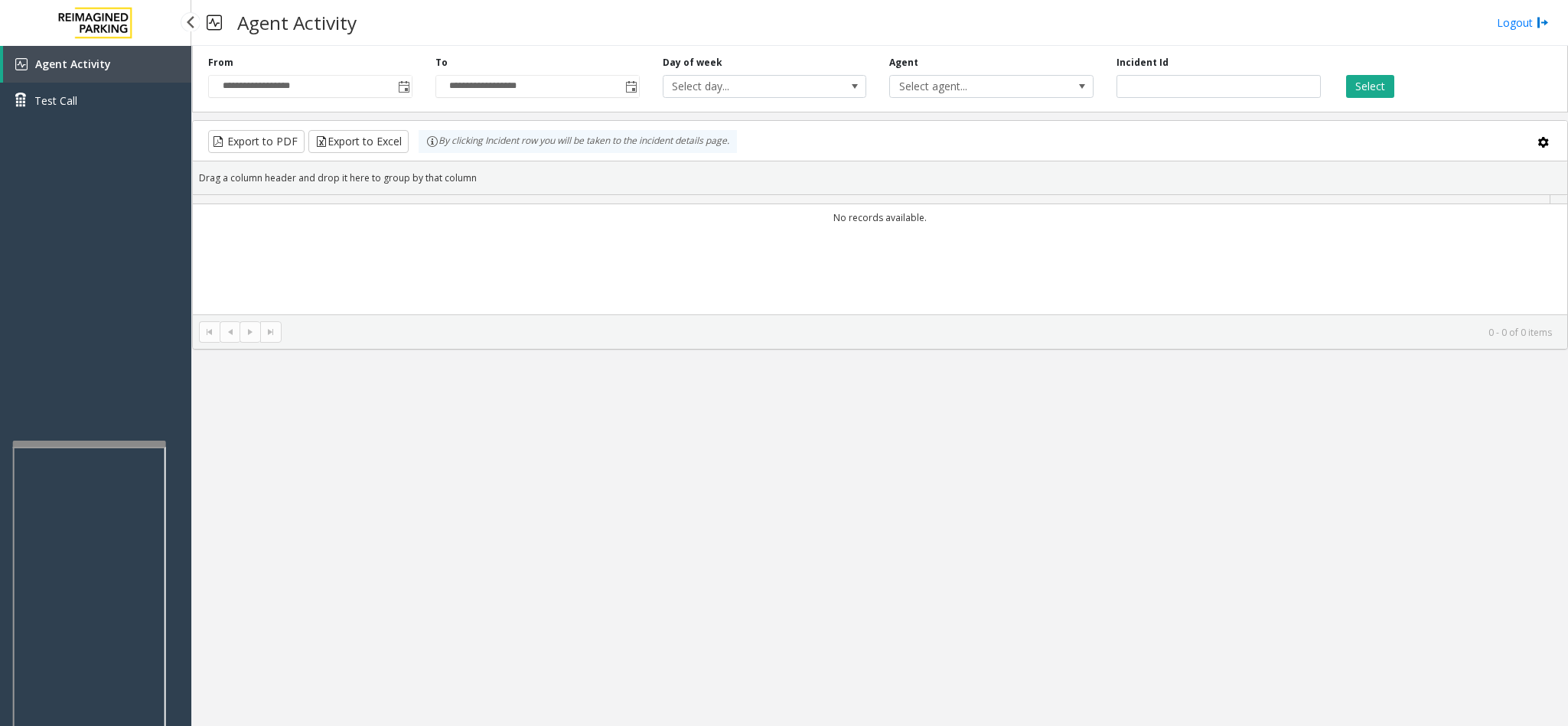 click on "Agent Activity Test Call" at bounding box center (96, 88) 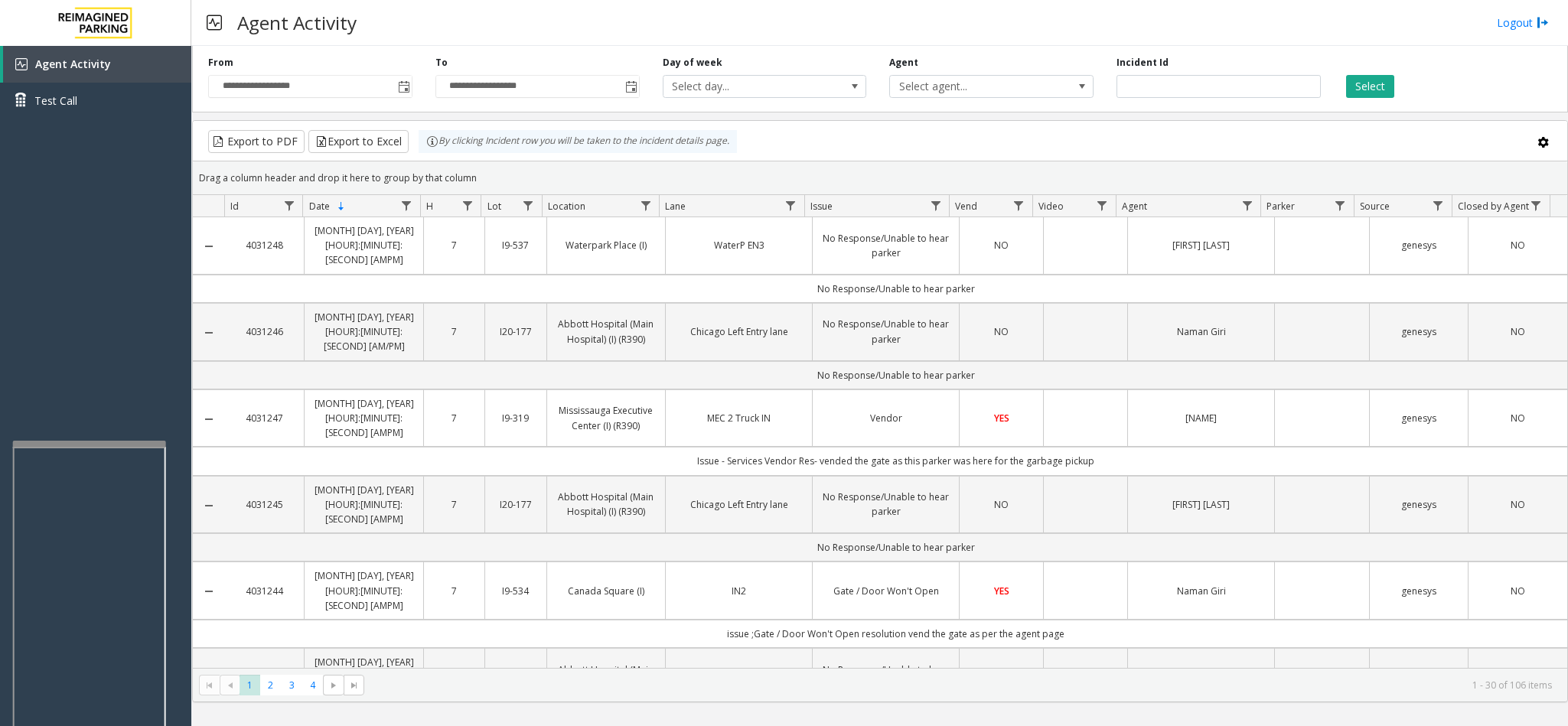 drag, startPoint x: 1514, startPoint y: 301, endPoint x: 1568, endPoint y: 287, distance: 55.7853 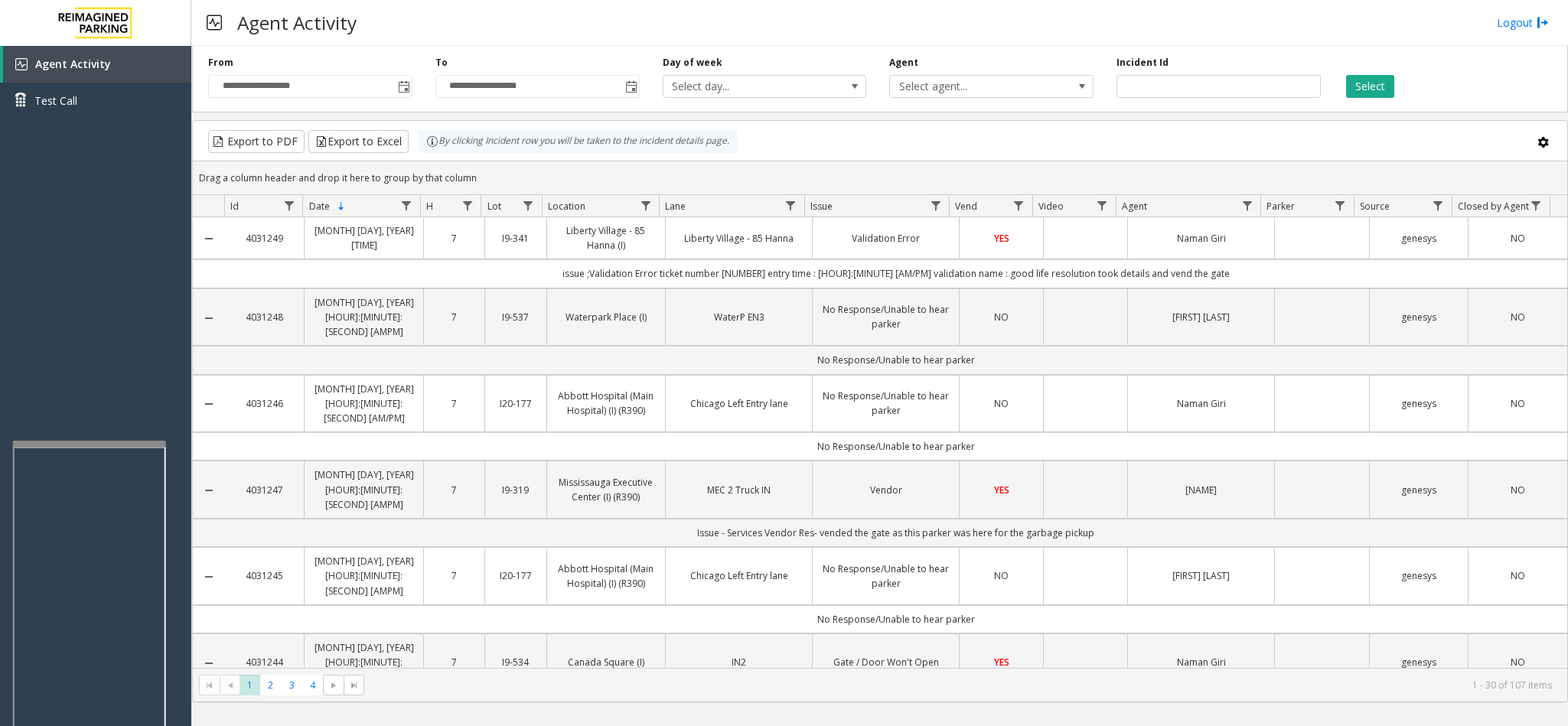 click on "Export to PDF  Export to Excel By clicking Incident row you will be taken to the incident details page." 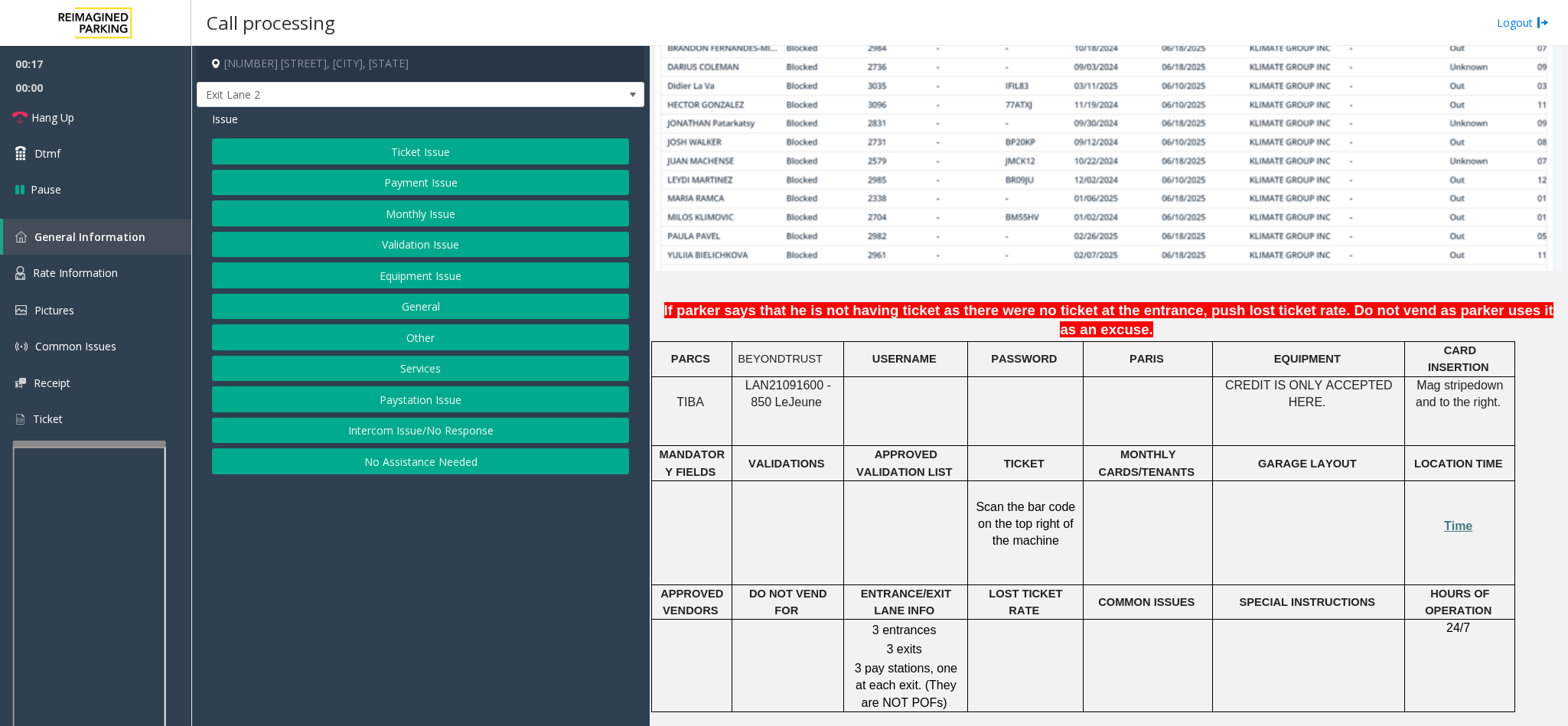 scroll, scrollTop: 1262, scrollLeft: 0, axis: vertical 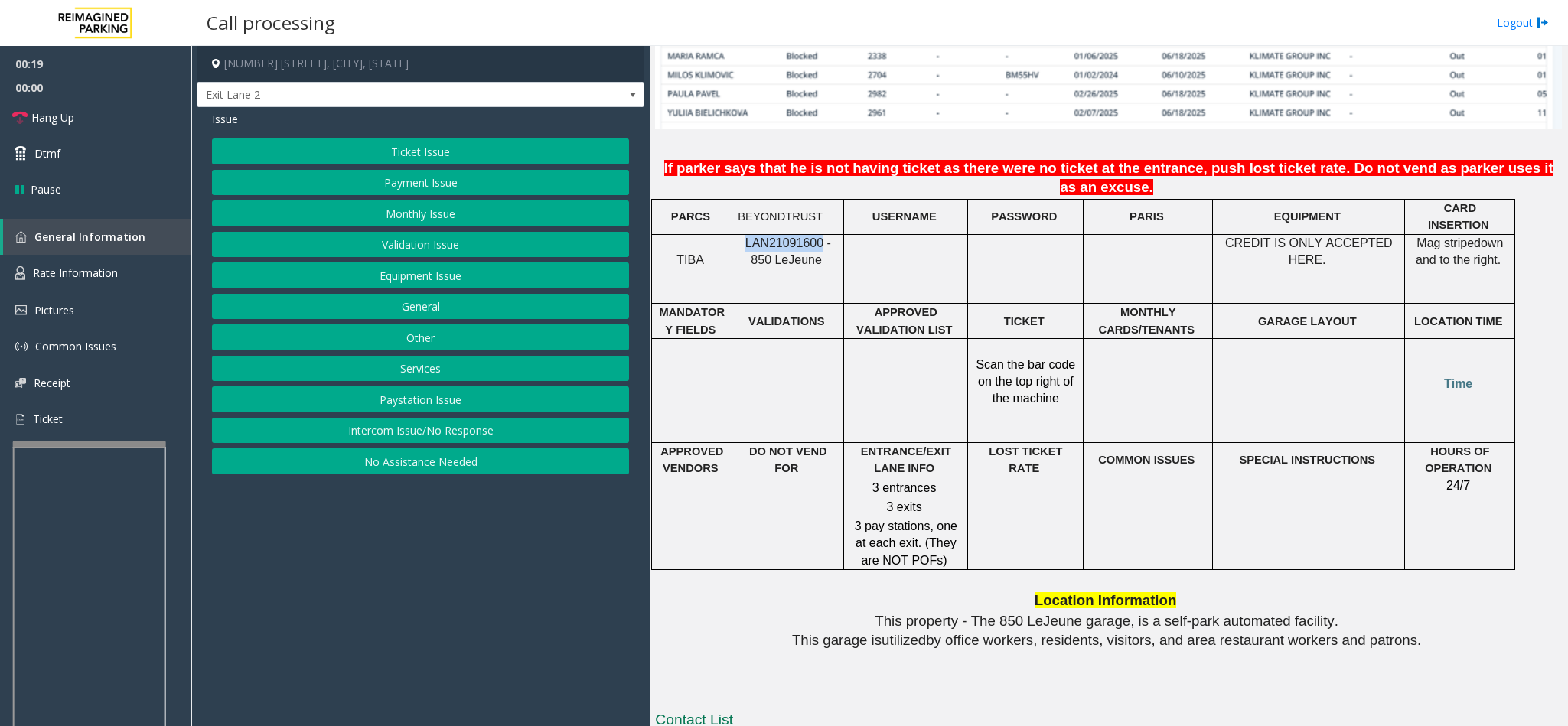 drag, startPoint x: 808, startPoint y: 223, endPoint x: 733, endPoint y: 225, distance: 75.02666 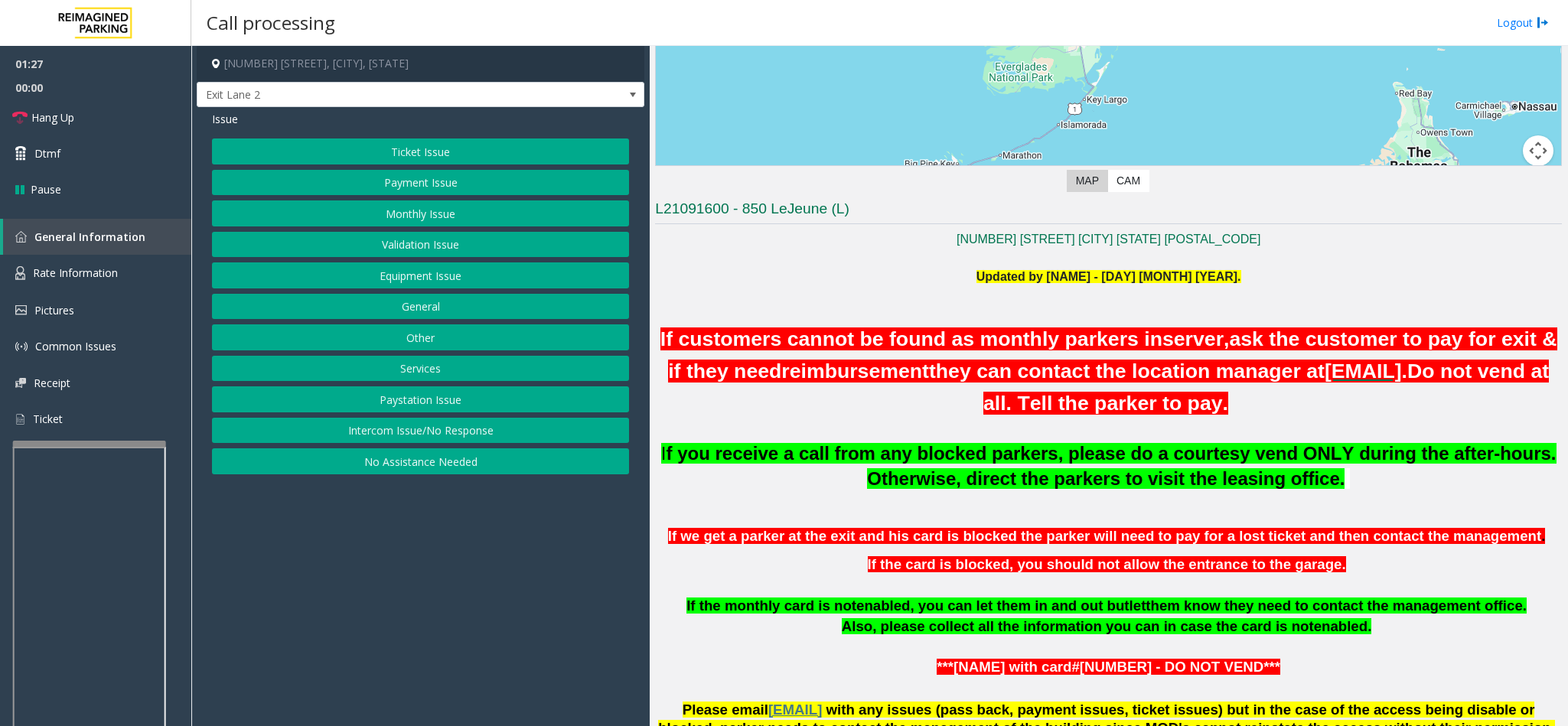 scroll, scrollTop: 230, scrollLeft: 0, axis: vertical 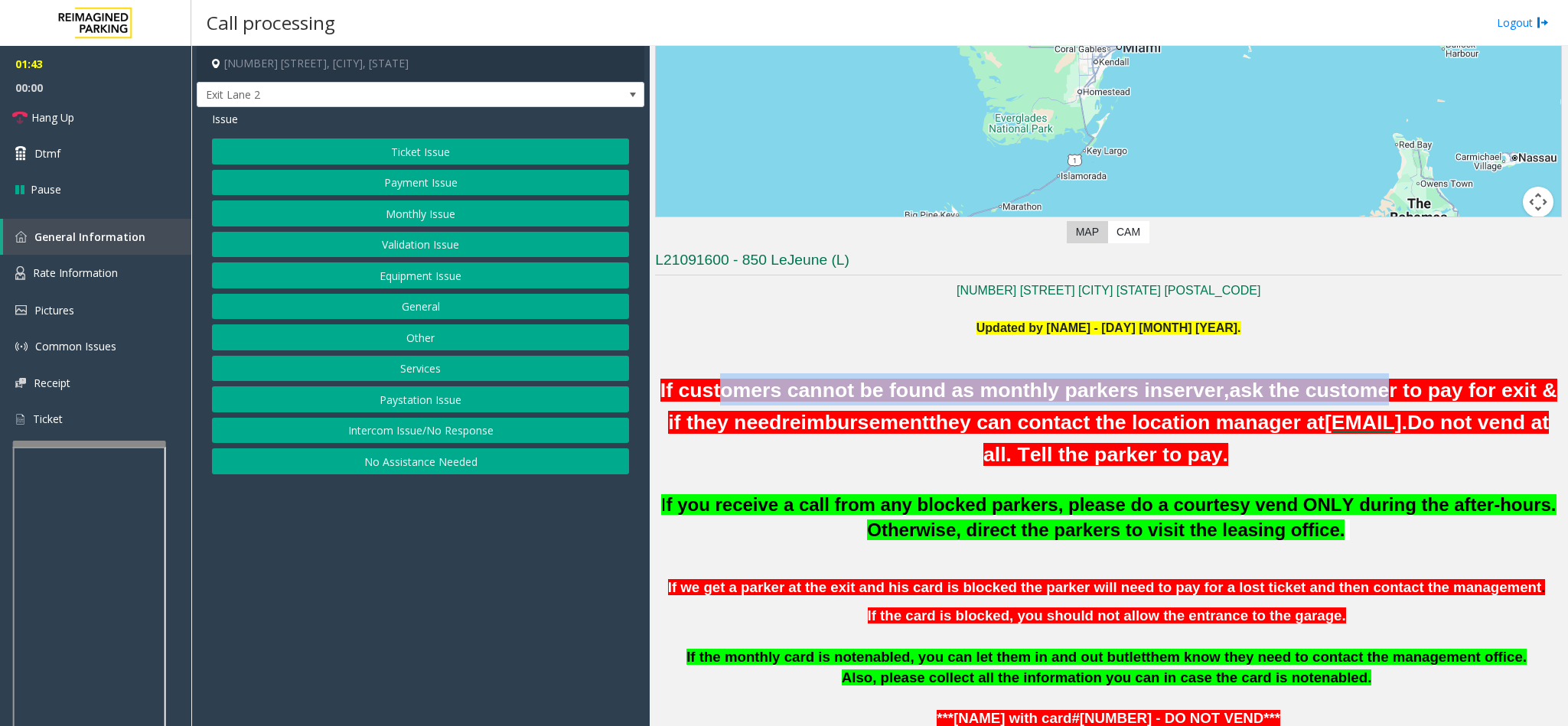 drag, startPoint x: 719, startPoint y: 388, endPoint x: 1378, endPoint y: 398, distance: 659.07587 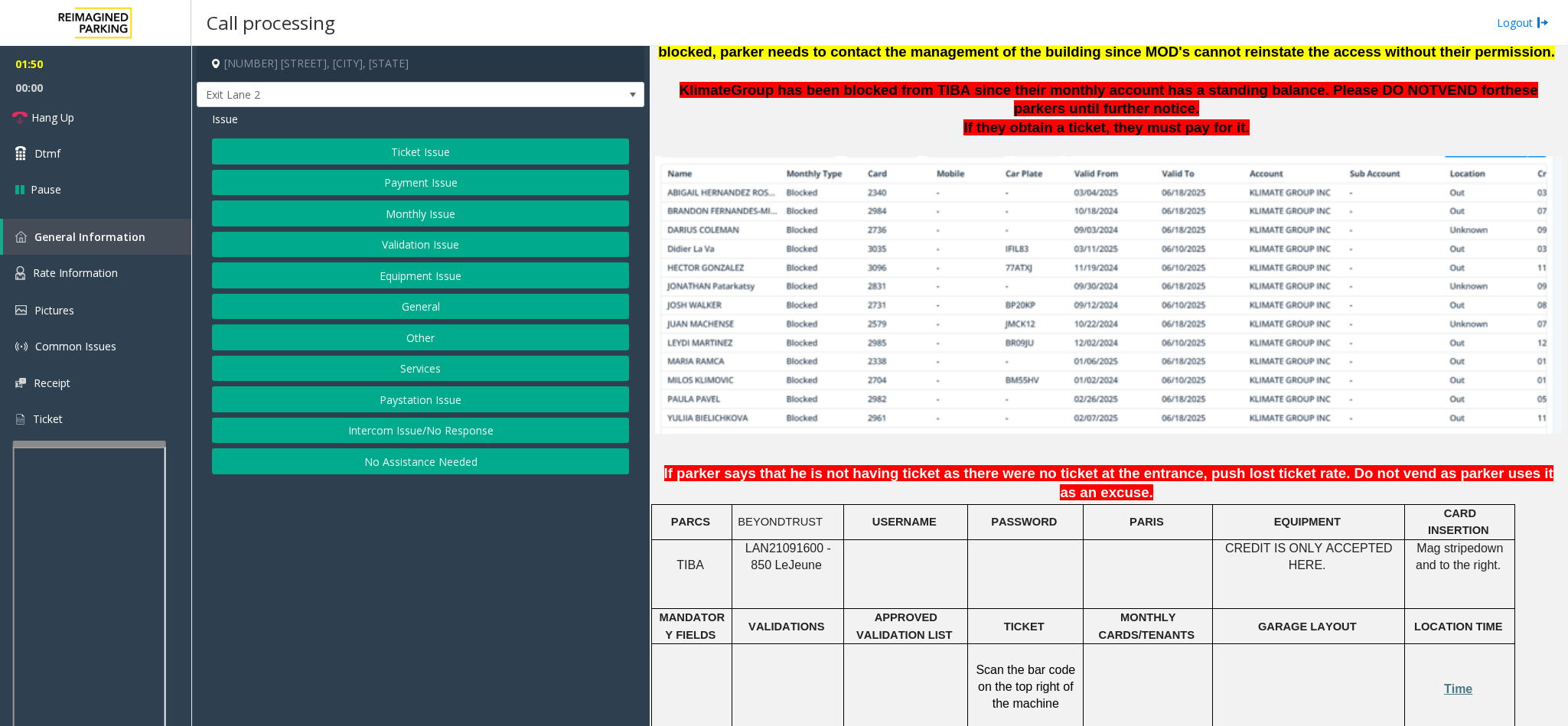 scroll, scrollTop: 1148, scrollLeft: 0, axis: vertical 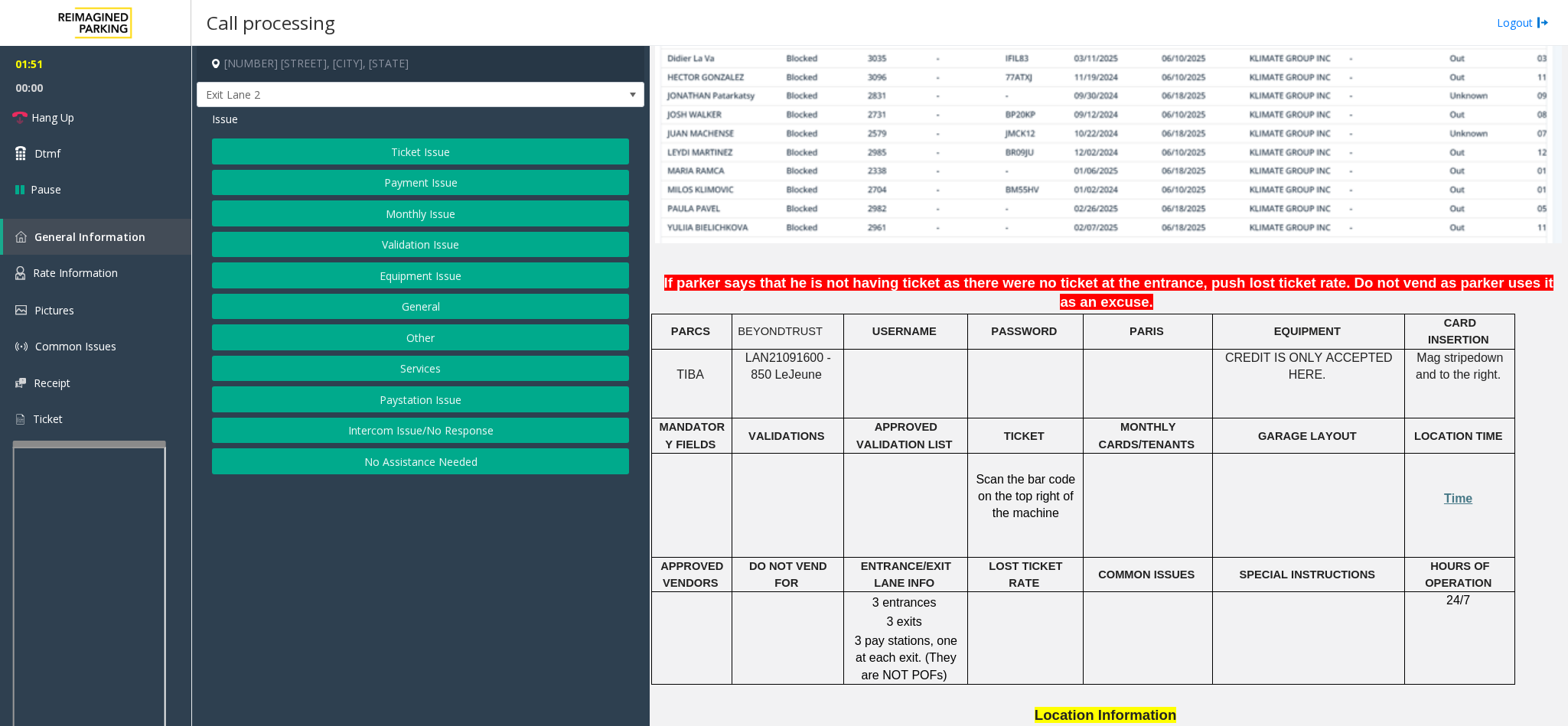 click on "Jeune" 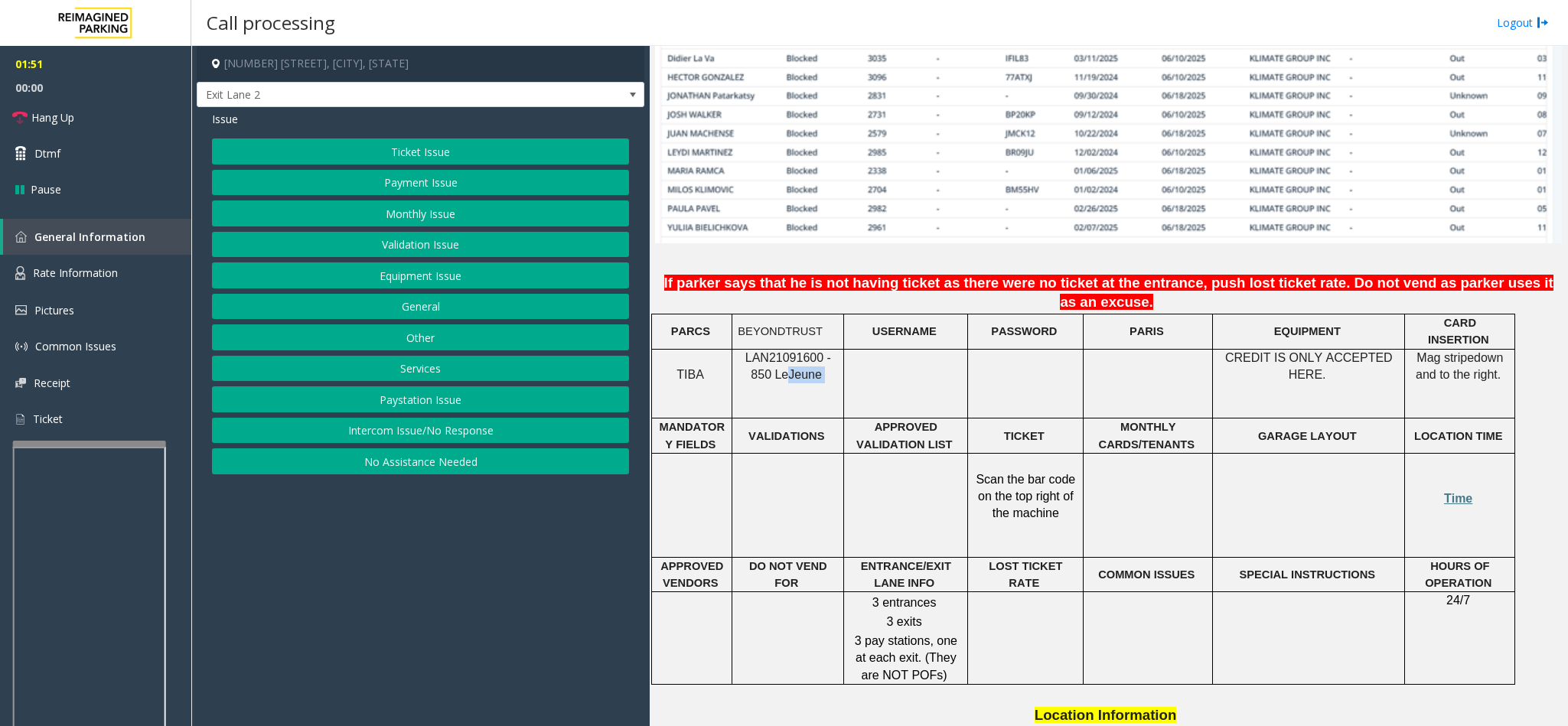 click on "Jeune" 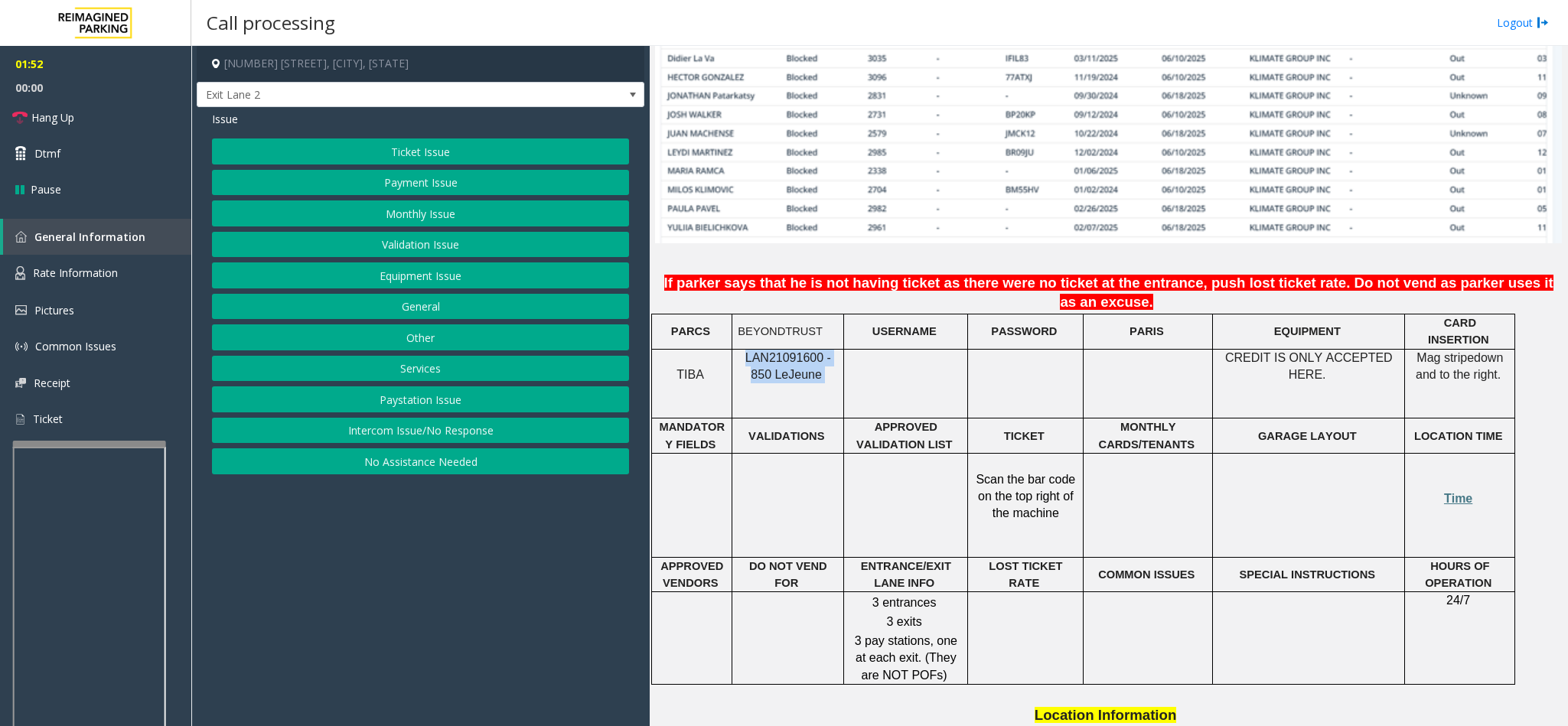 click on "Jeune" 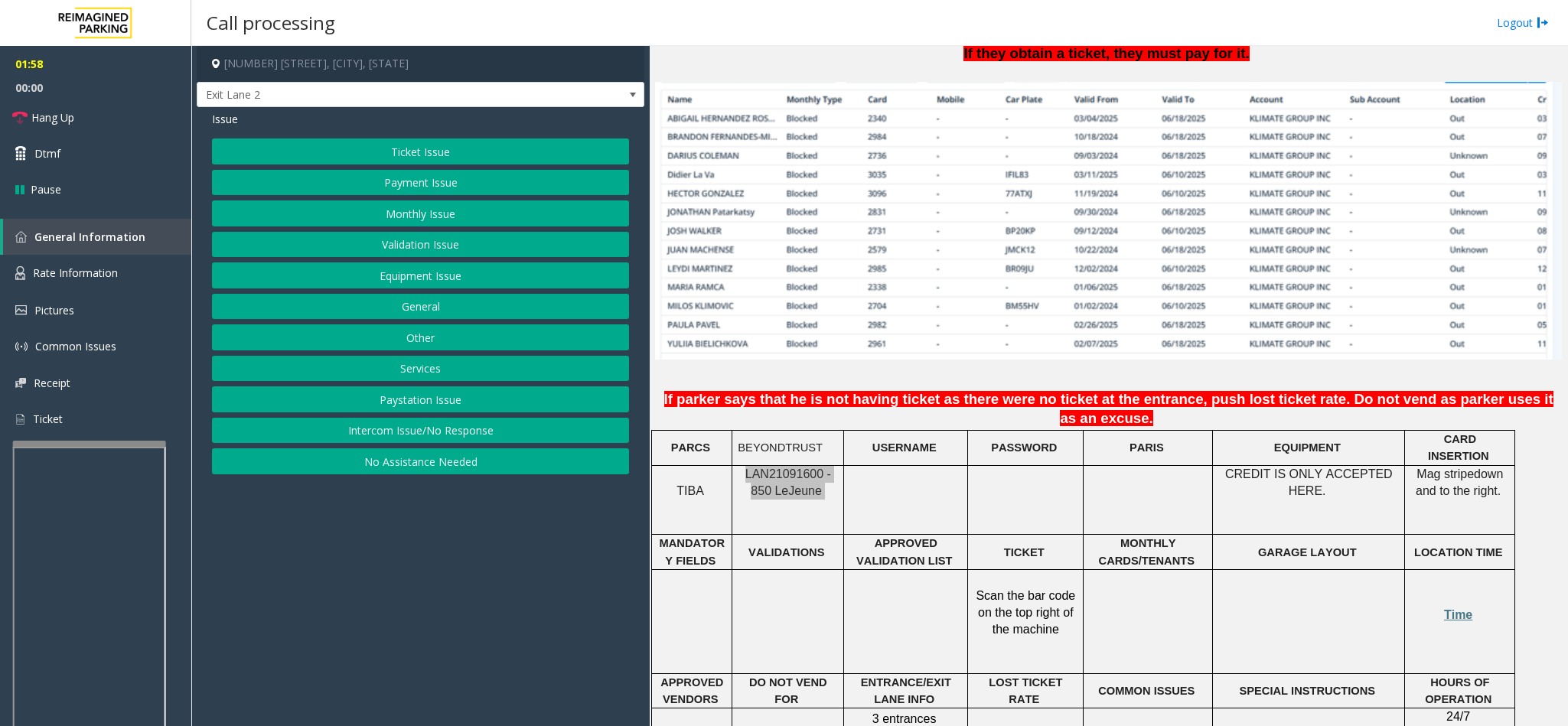 scroll, scrollTop: 803, scrollLeft: 0, axis: vertical 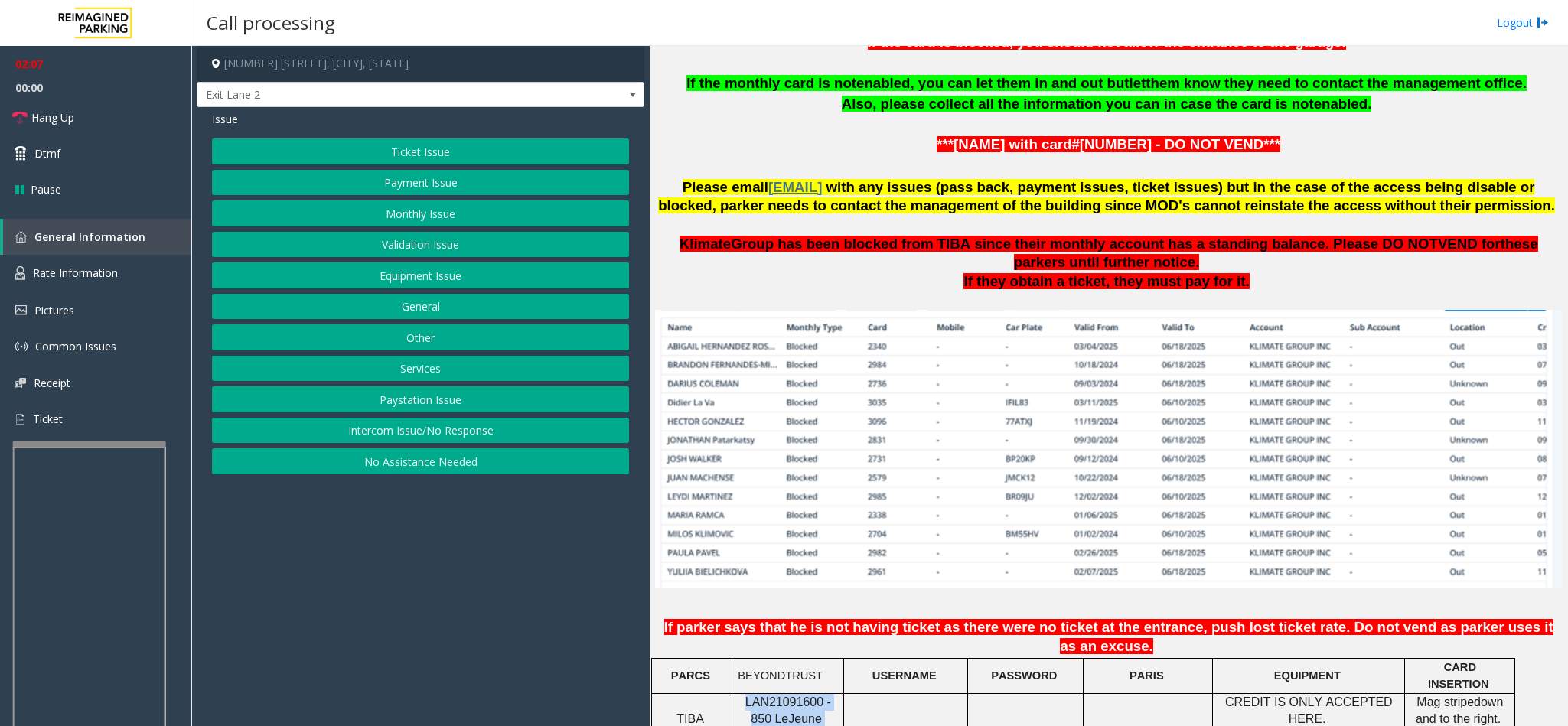 click on "Monthly Issue" 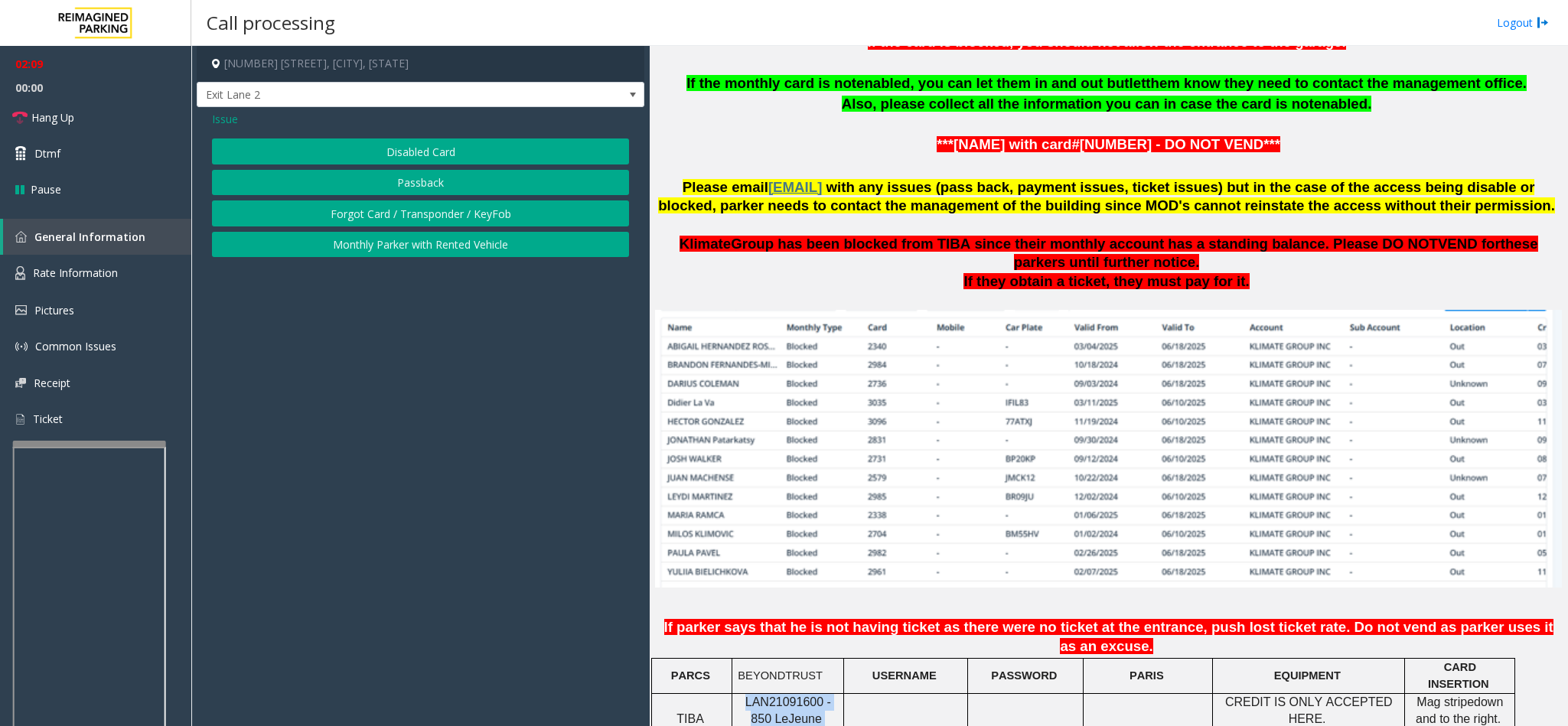click on "Disabled Card" 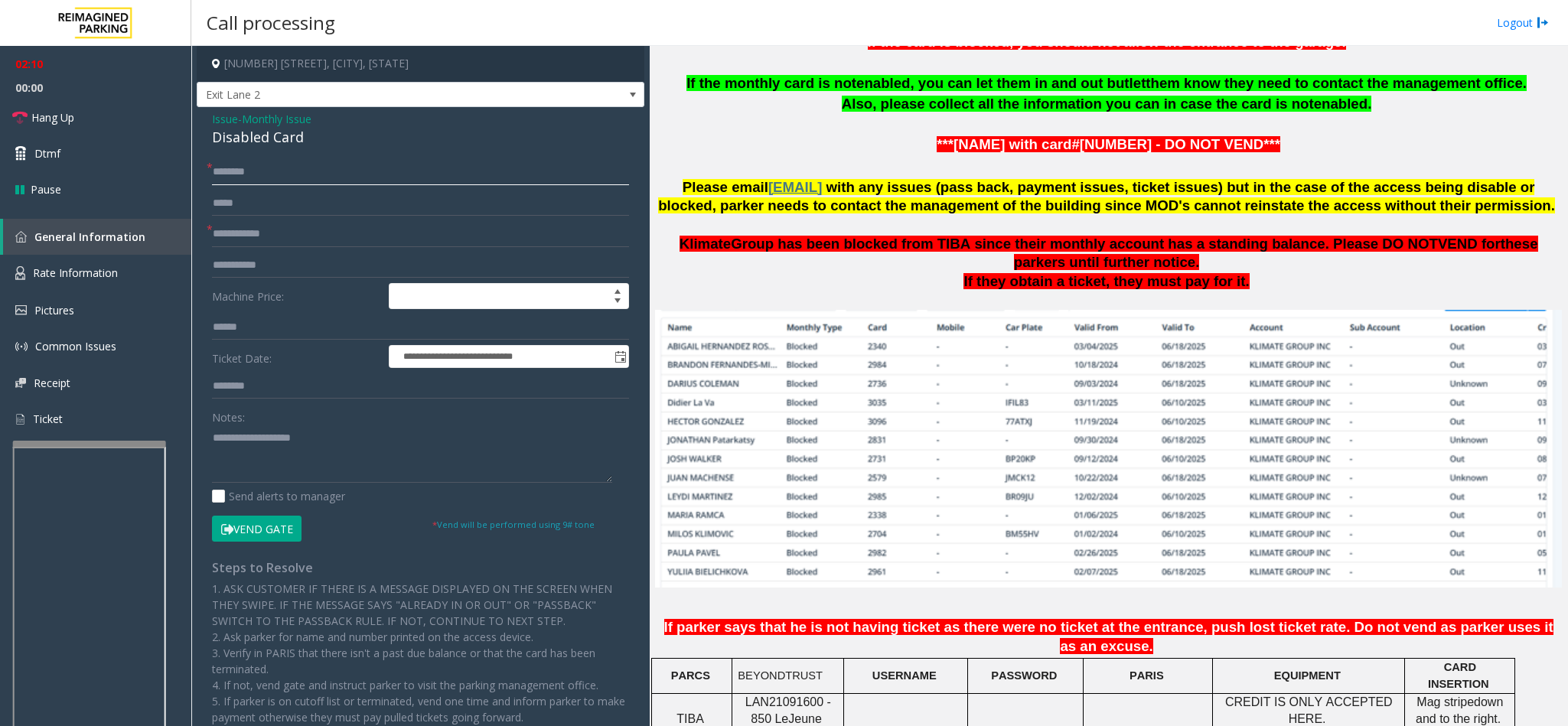 click 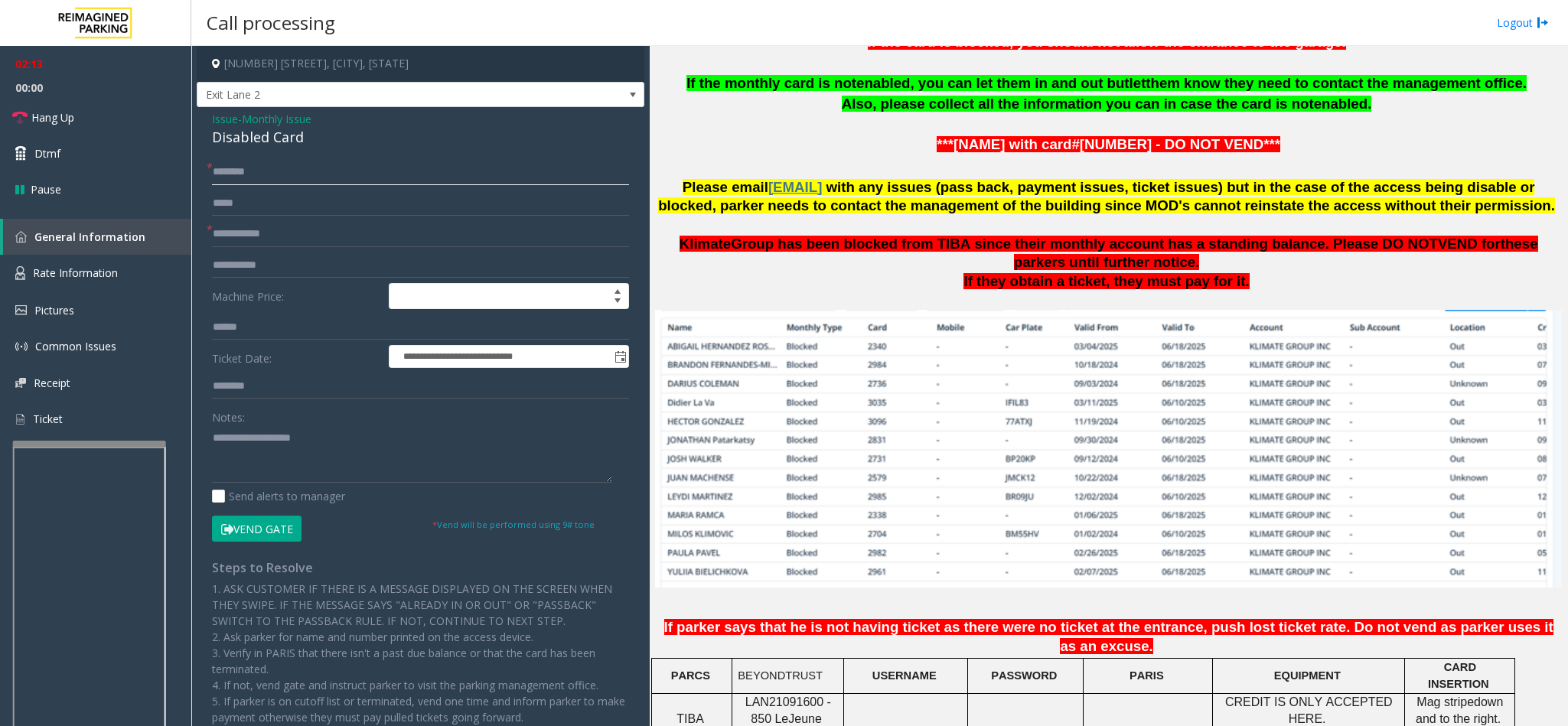 click 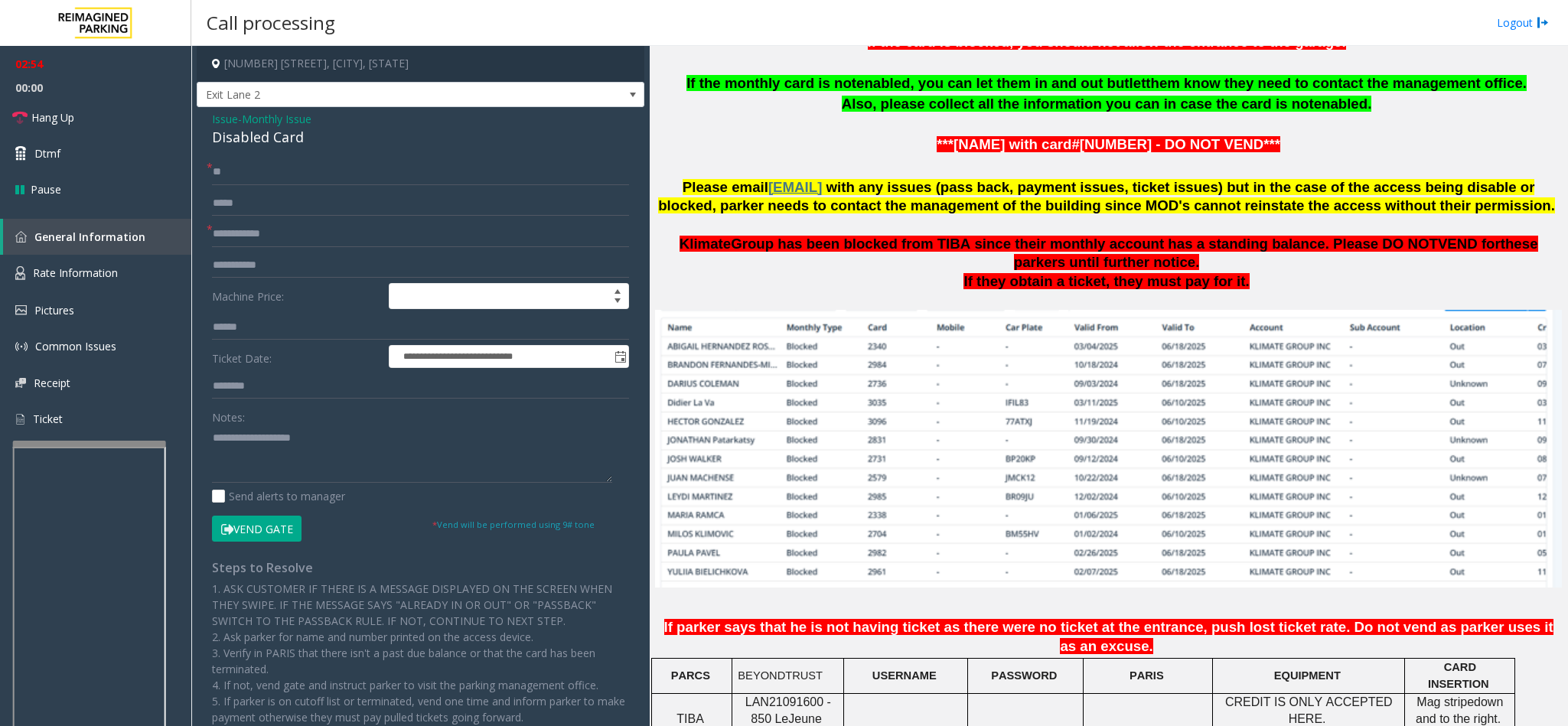 click on "Vend Gate" 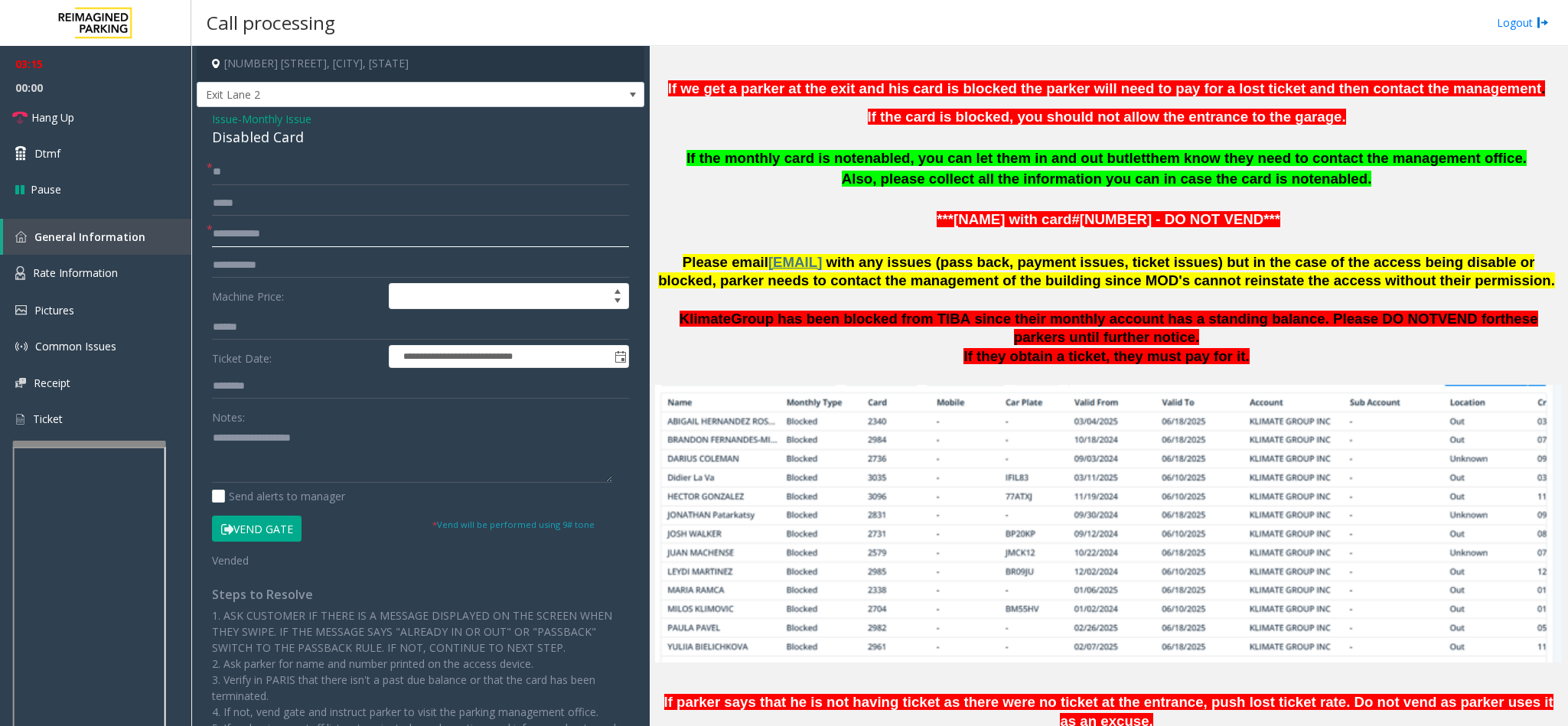 scroll, scrollTop: 689, scrollLeft: 0, axis: vertical 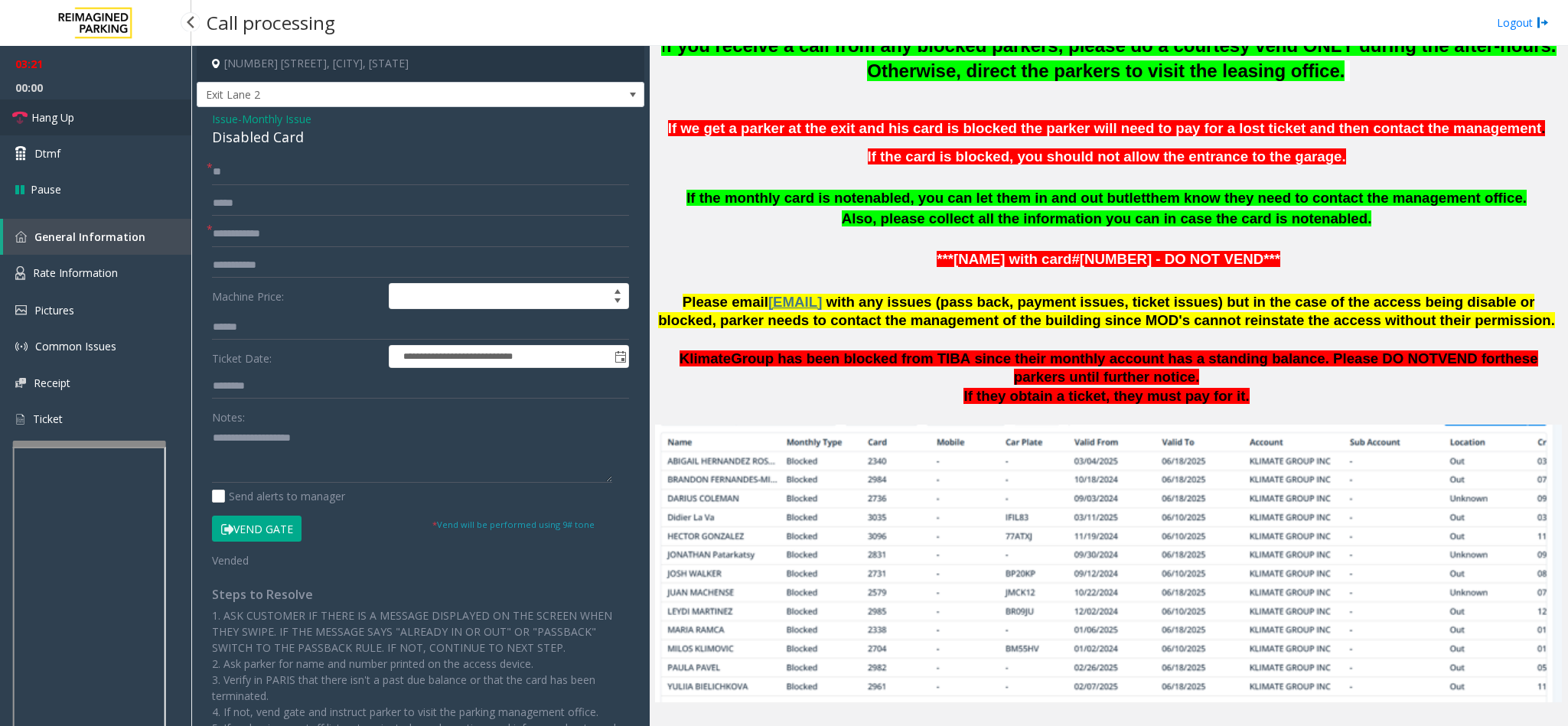 click on "Hang Up" at bounding box center [96, 117] 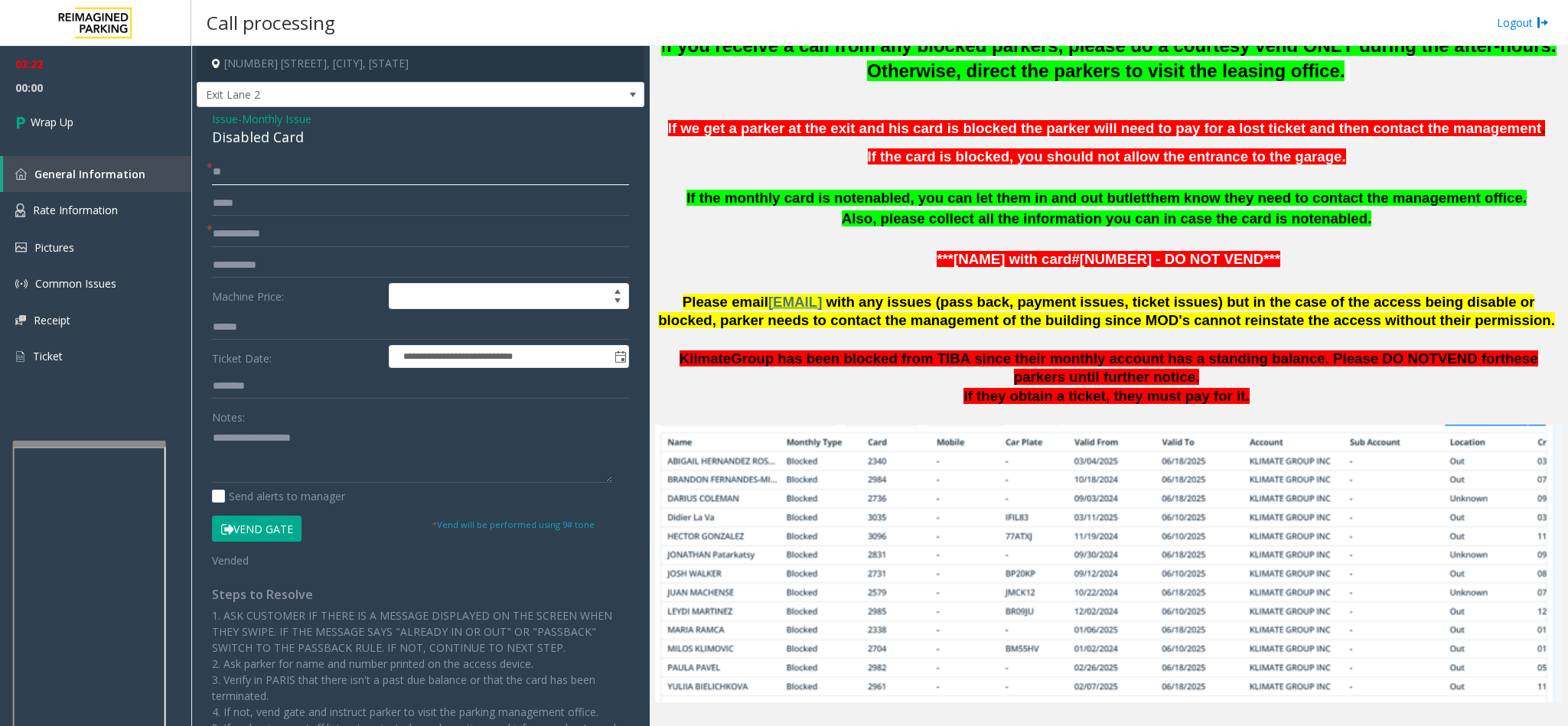 click on "**" 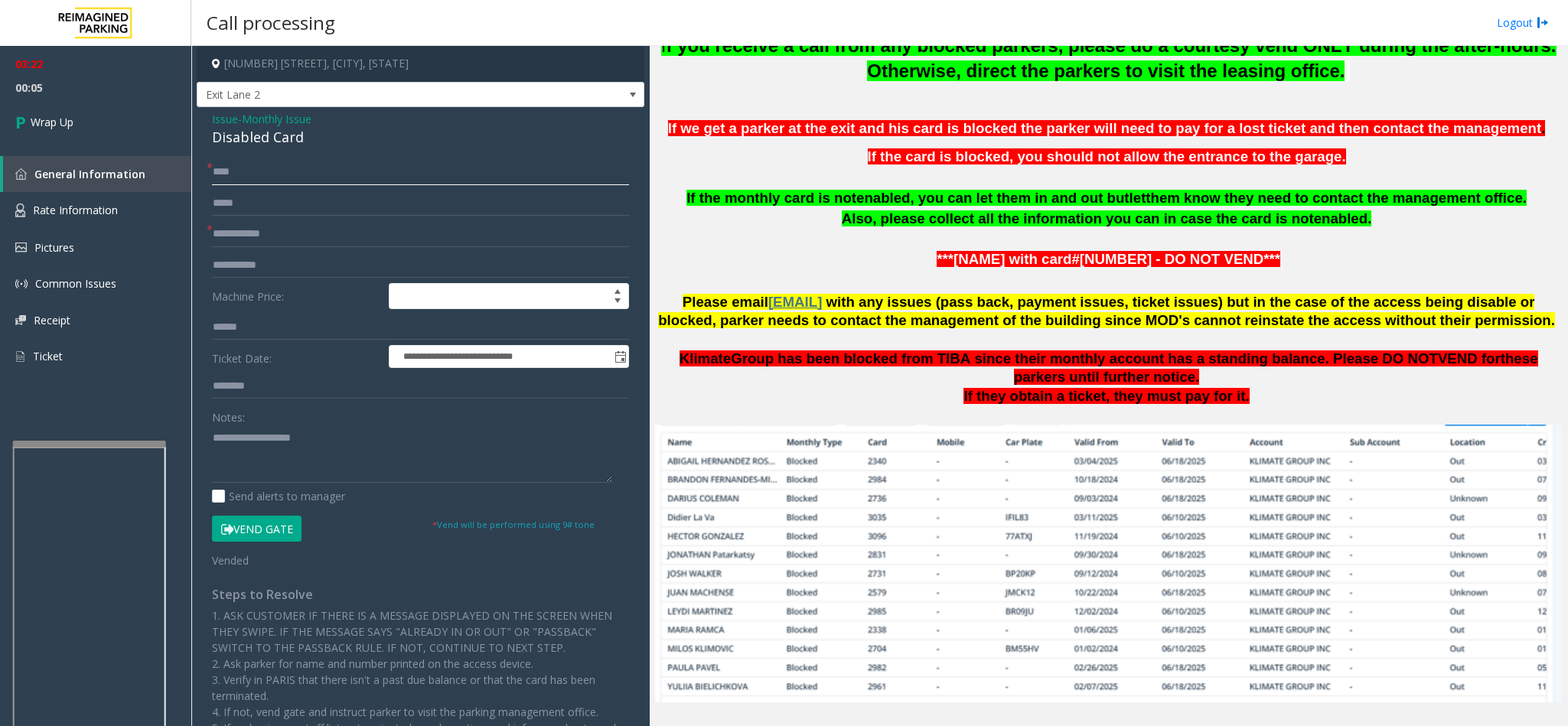 type on "****" 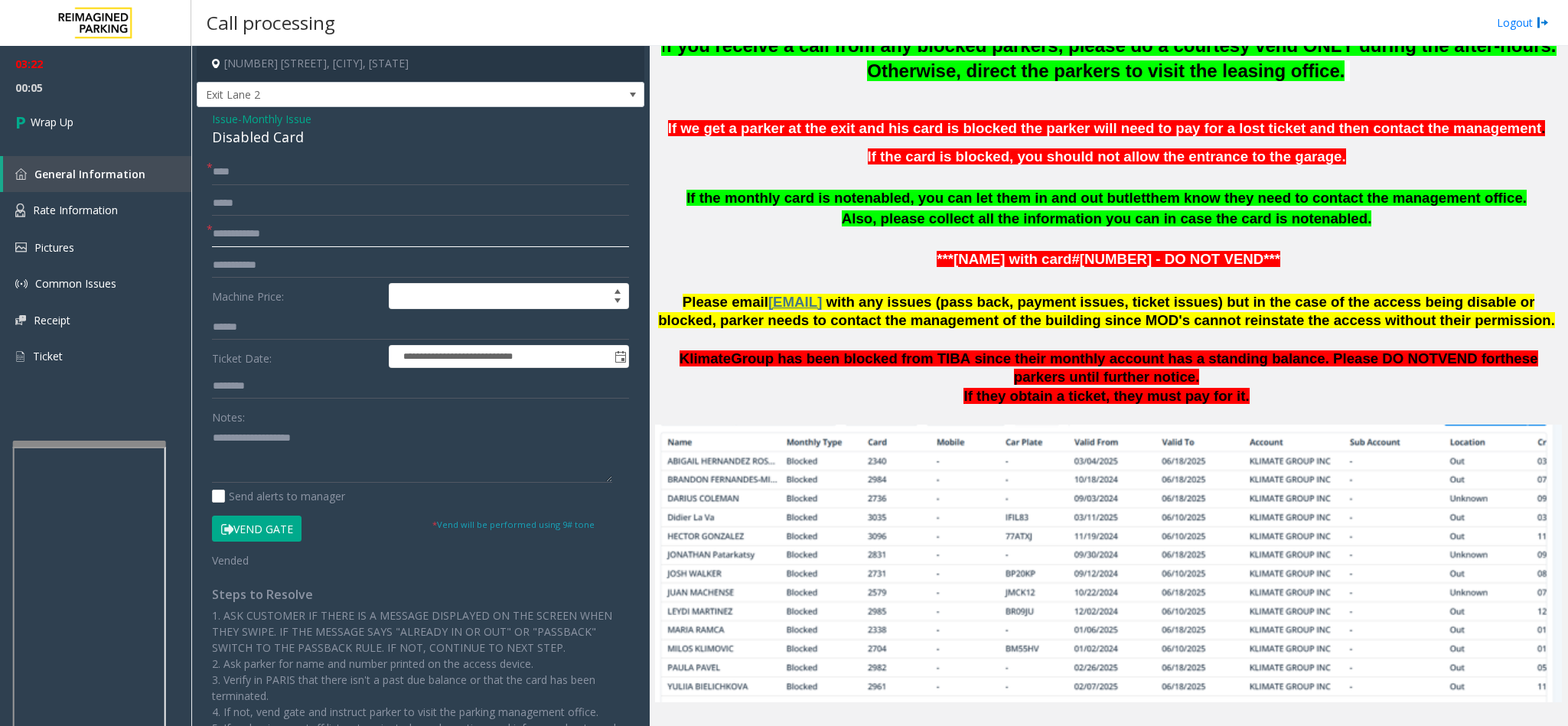 click 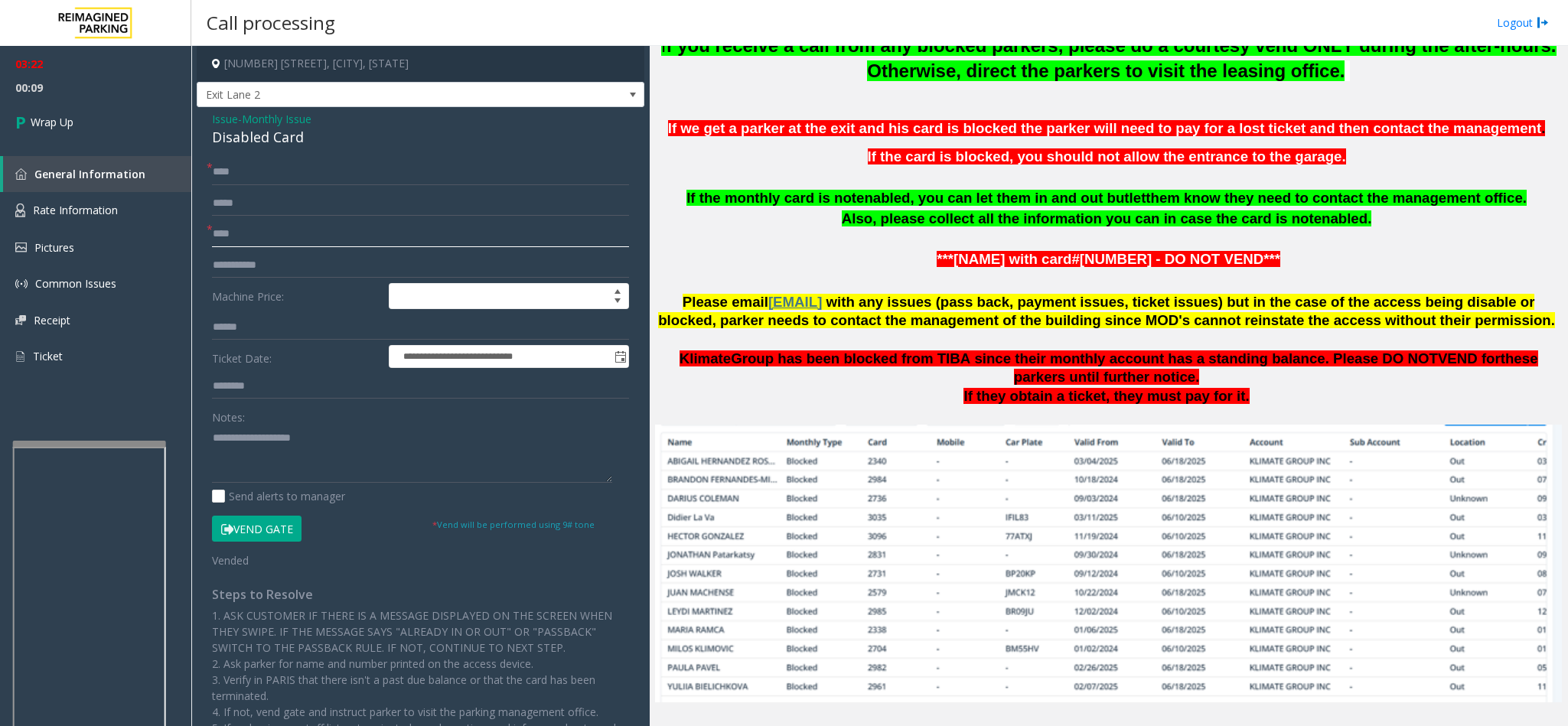 type on "****" 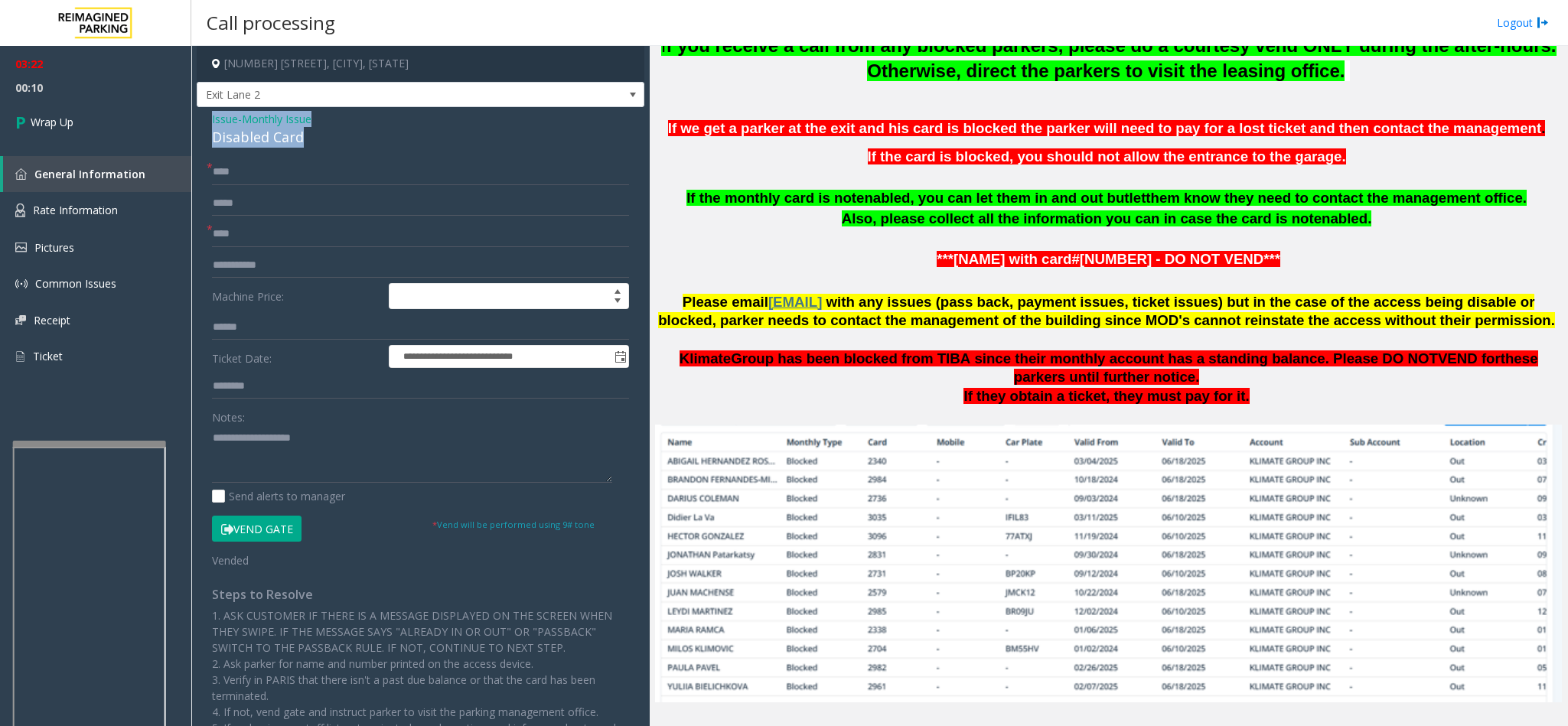 drag, startPoint x: 302, startPoint y: 135, endPoint x: 214, endPoint y: 113, distance: 90.70832 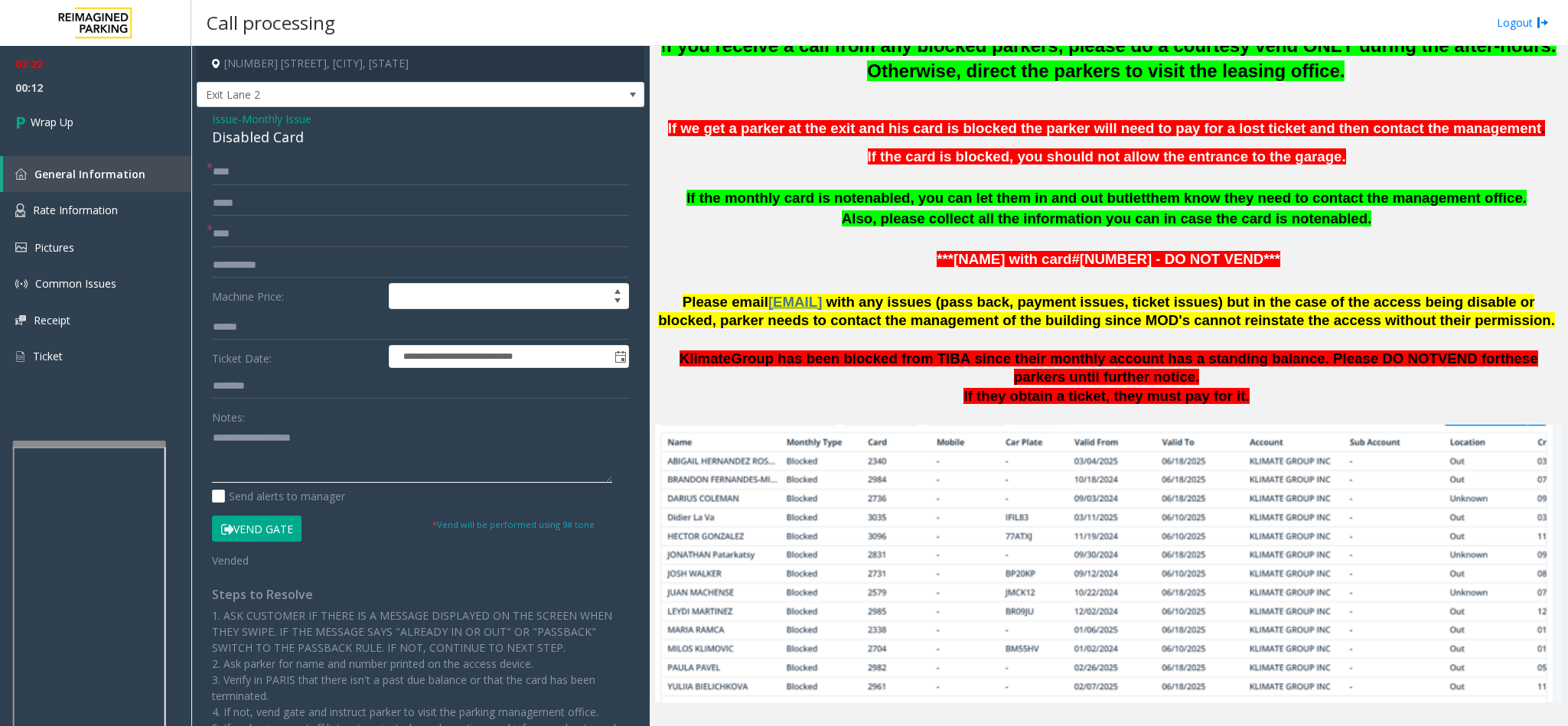 paste on "**********" 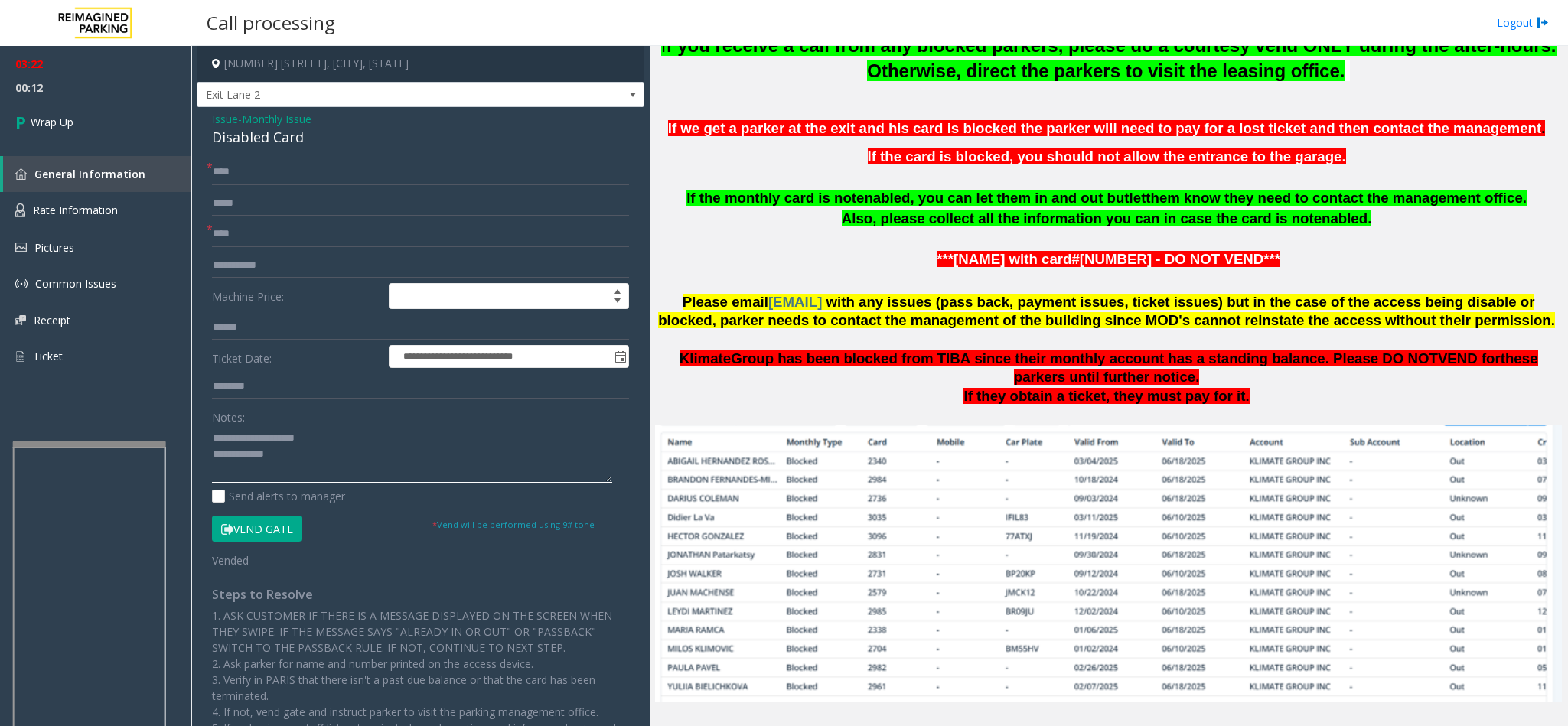 click 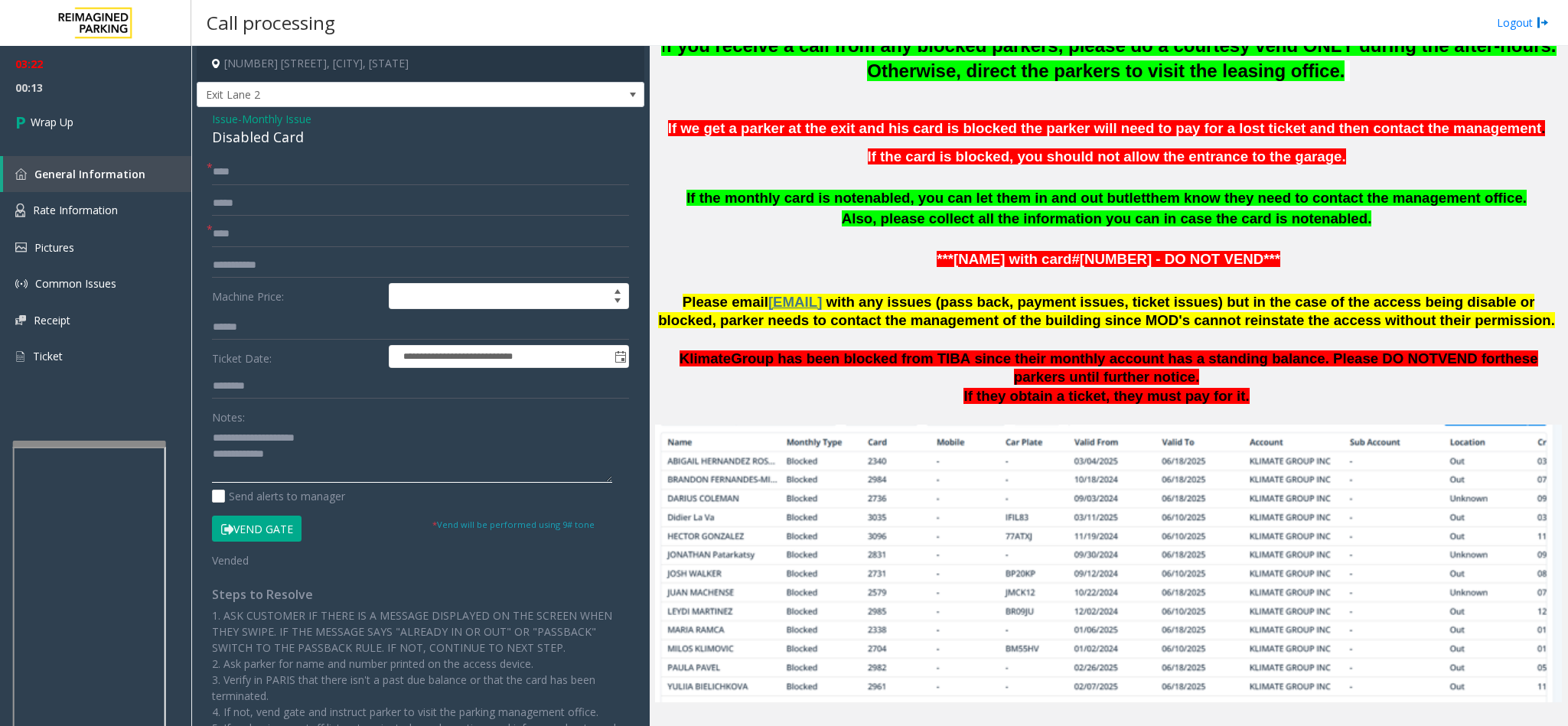 drag, startPoint x: 318, startPoint y: 437, endPoint x: 250, endPoint y: 437, distance: 68 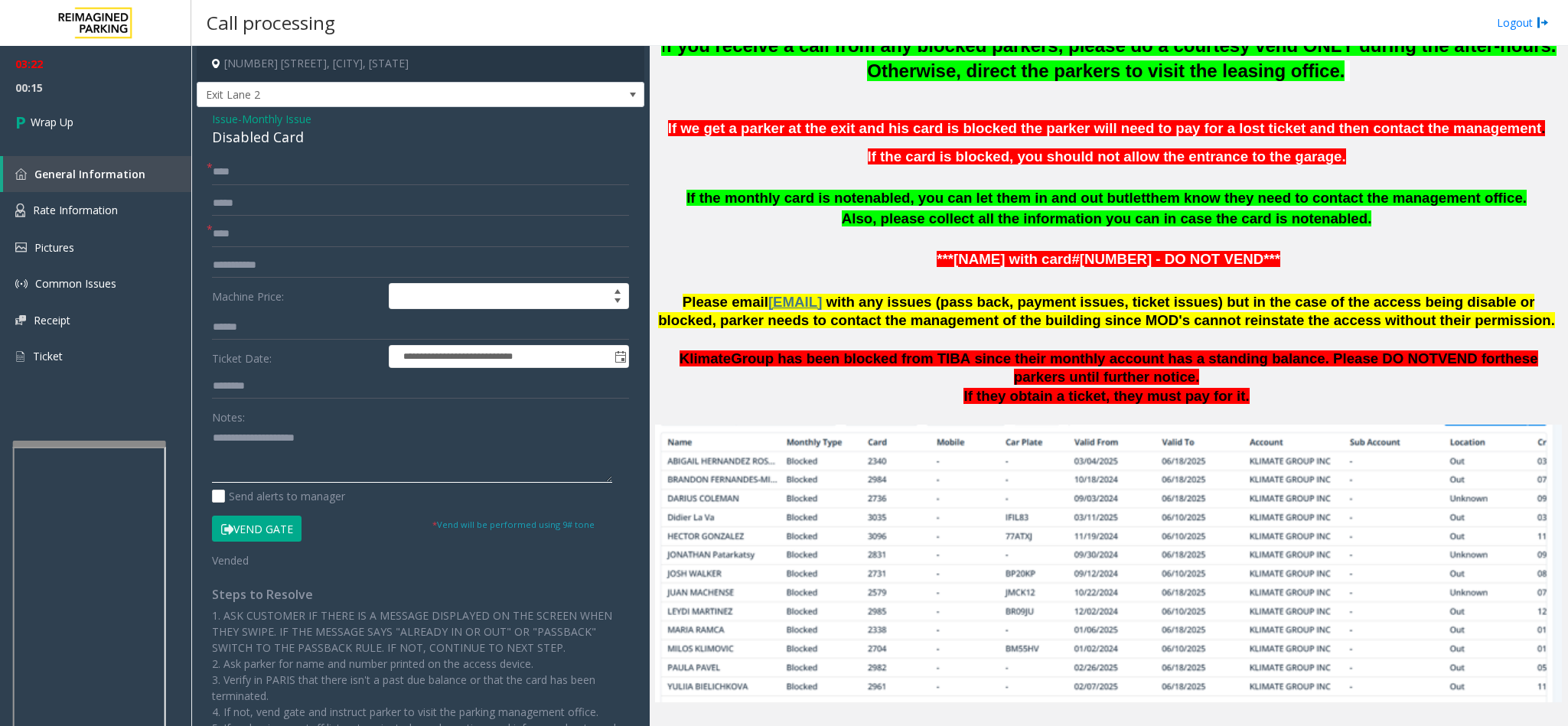 click 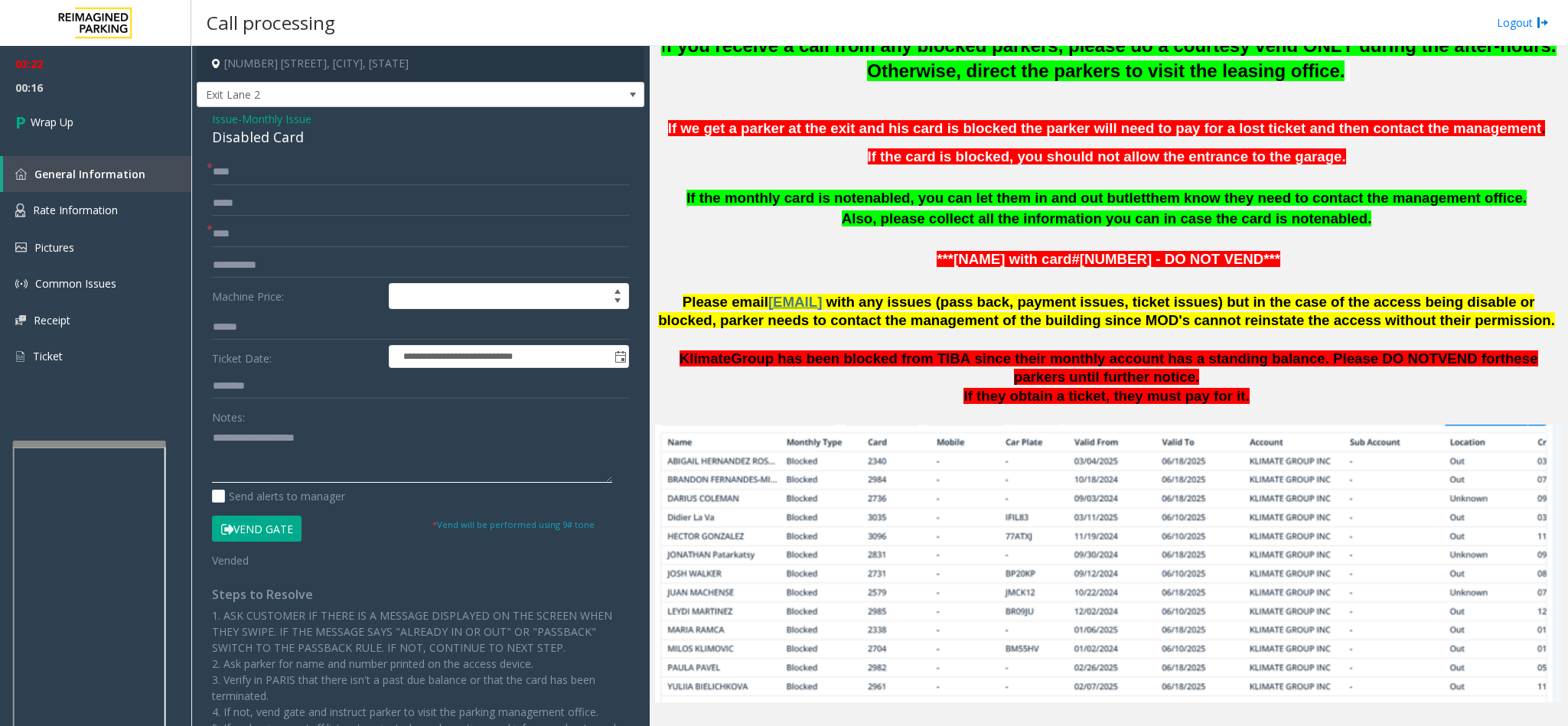click 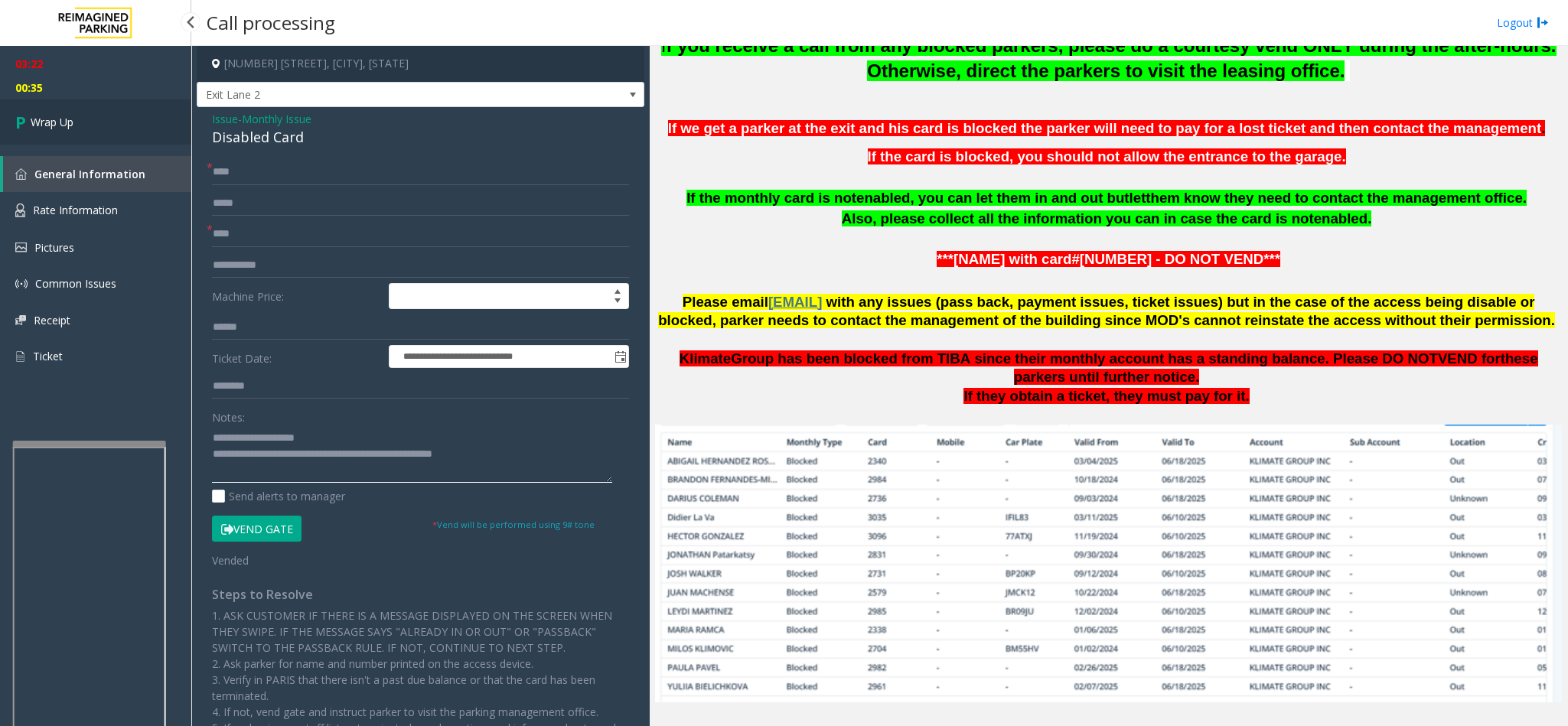 type on "**********" 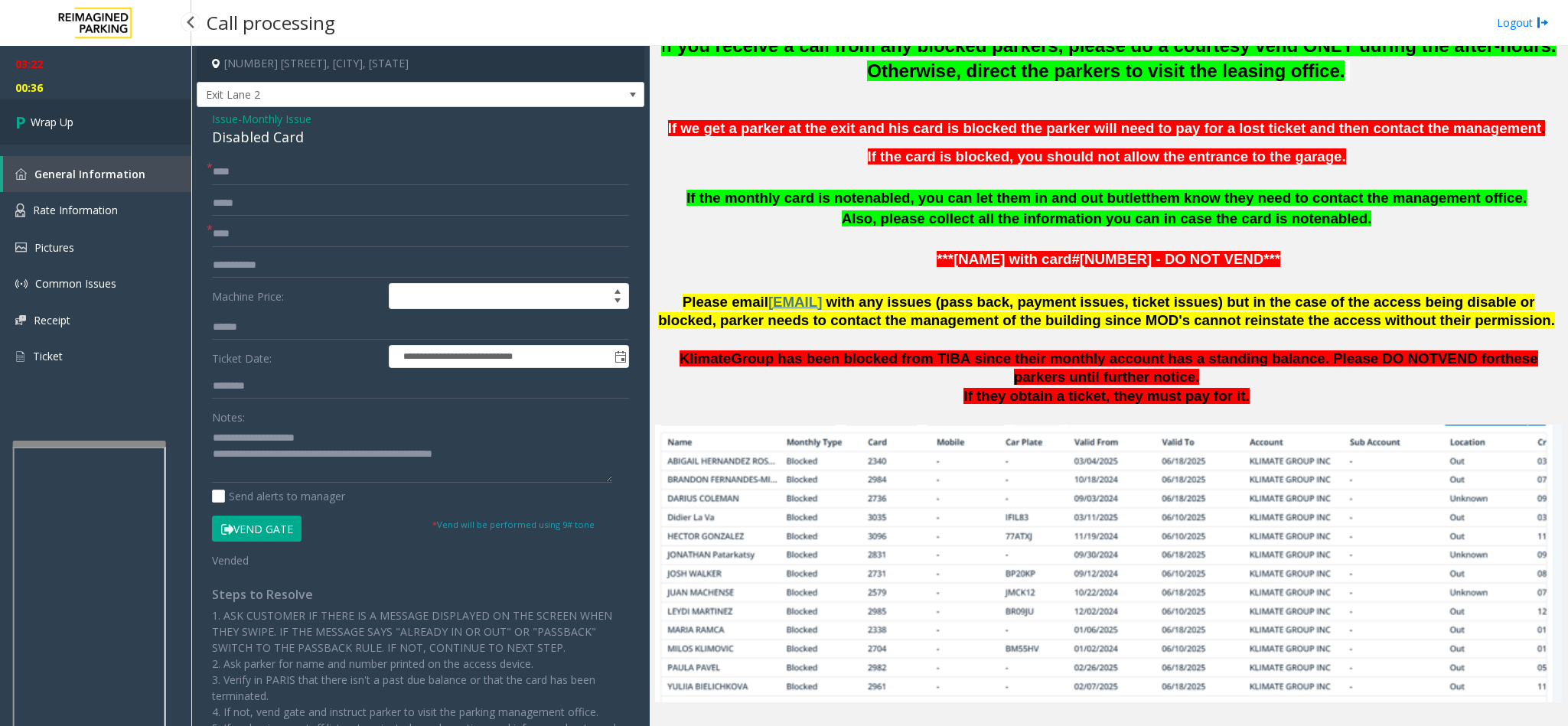click on "Wrap Up" at bounding box center (52, 122) 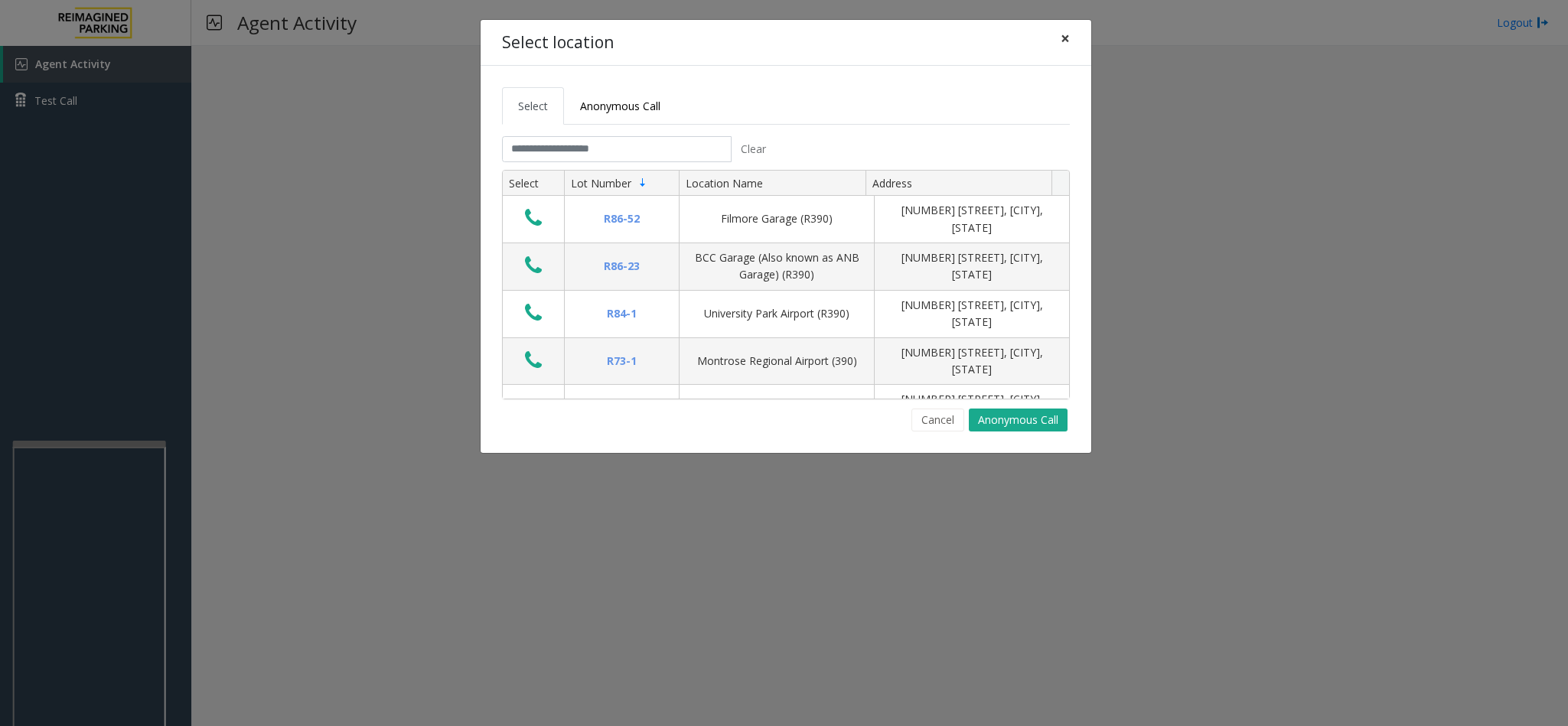 click on "×" 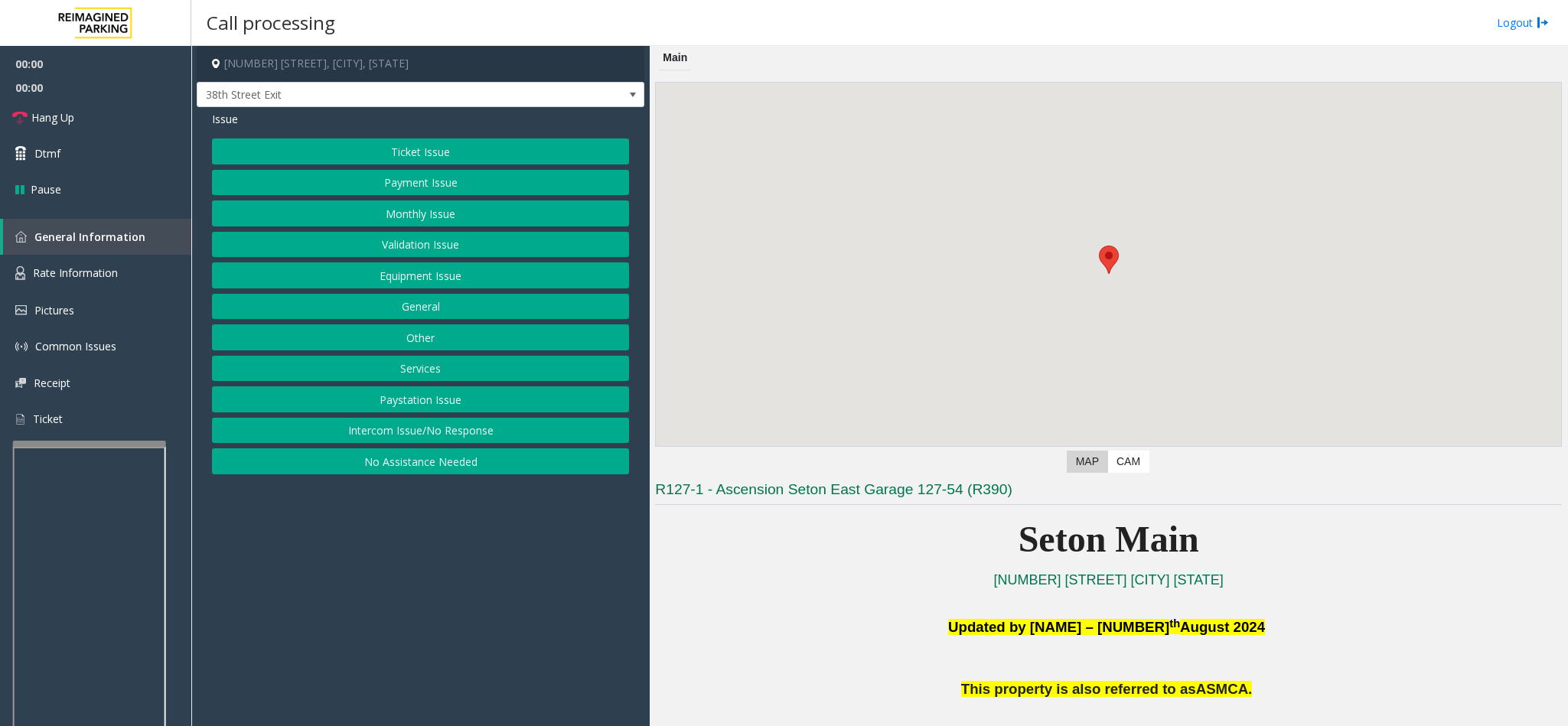 scroll, scrollTop: 344, scrollLeft: 0, axis: vertical 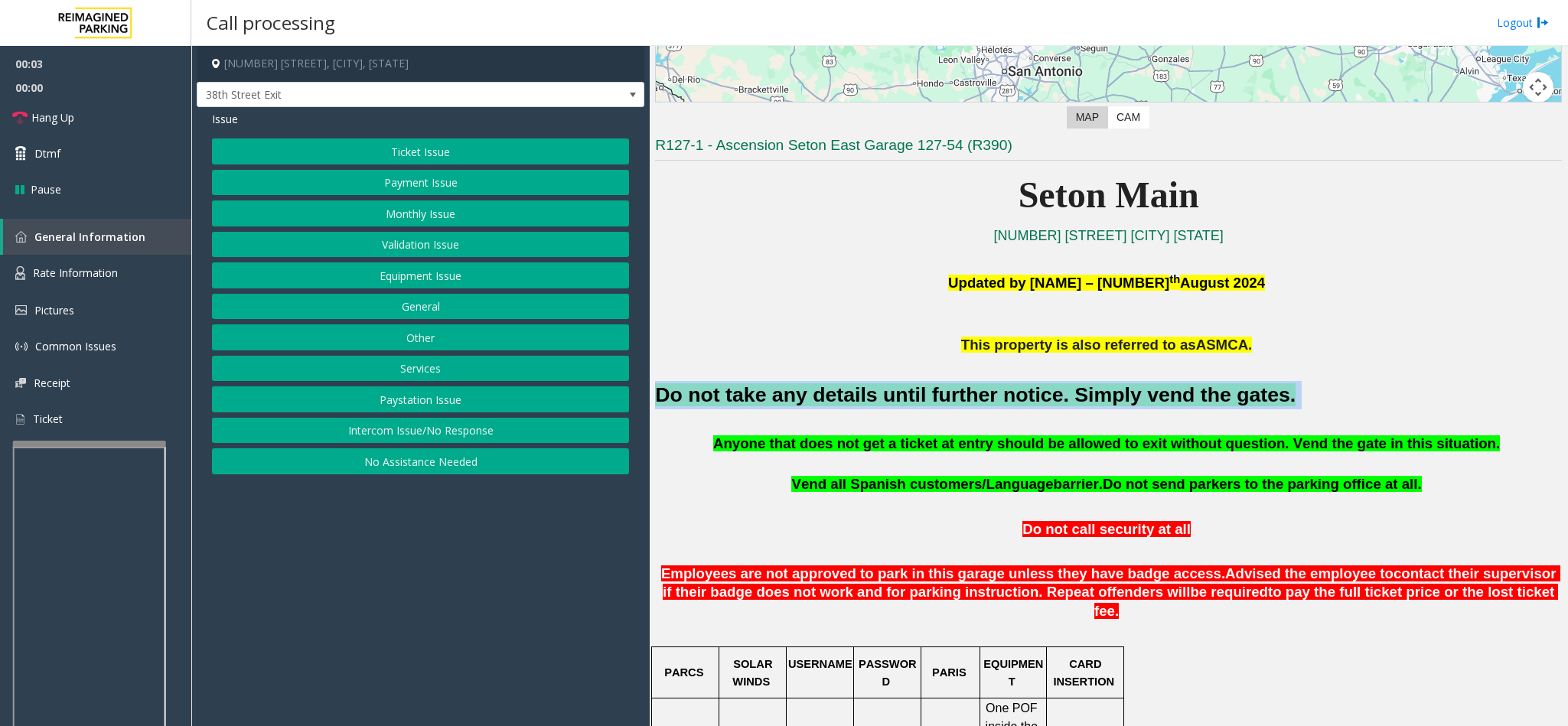 drag, startPoint x: 1224, startPoint y: 392, endPoint x: 655, endPoint y: 382, distance: 569.0879 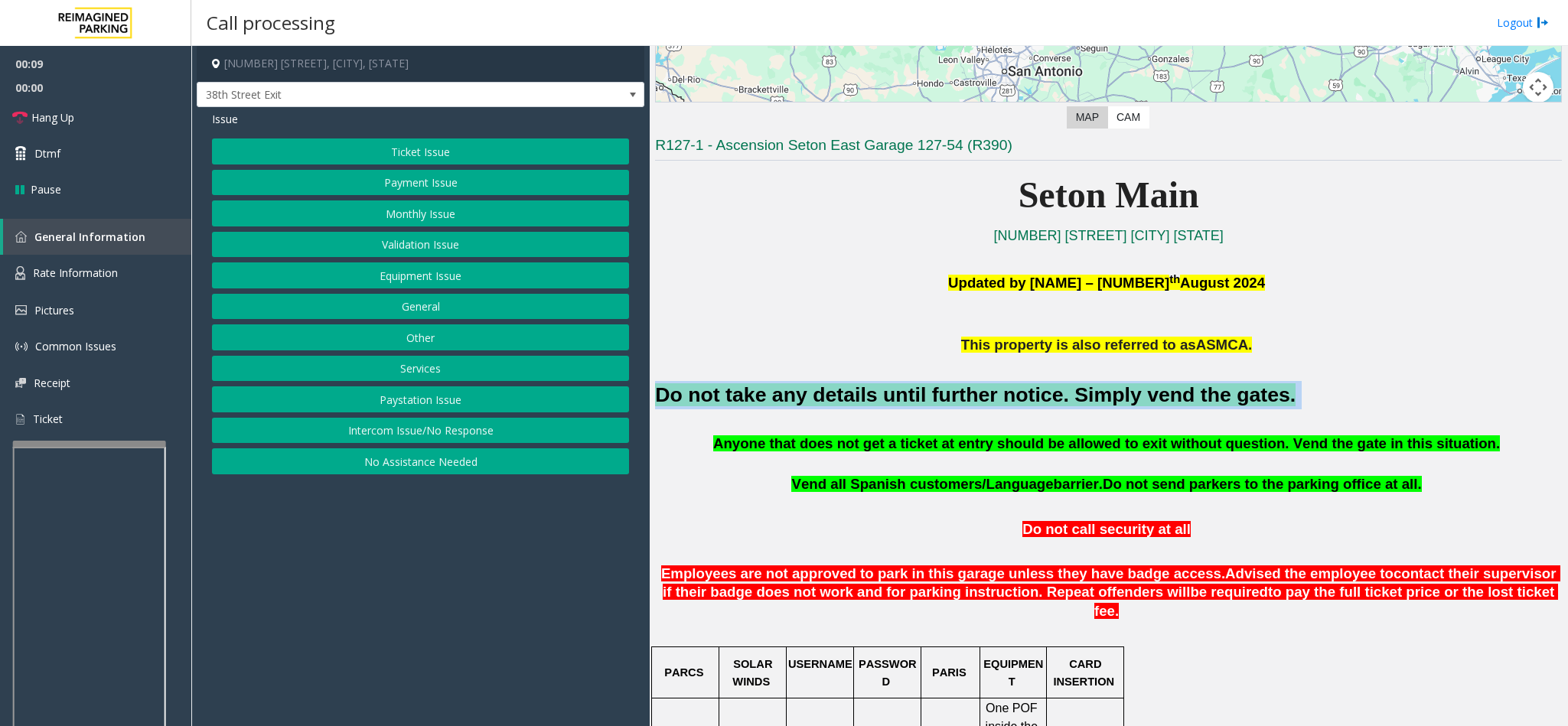 click on "Monthly Issue" 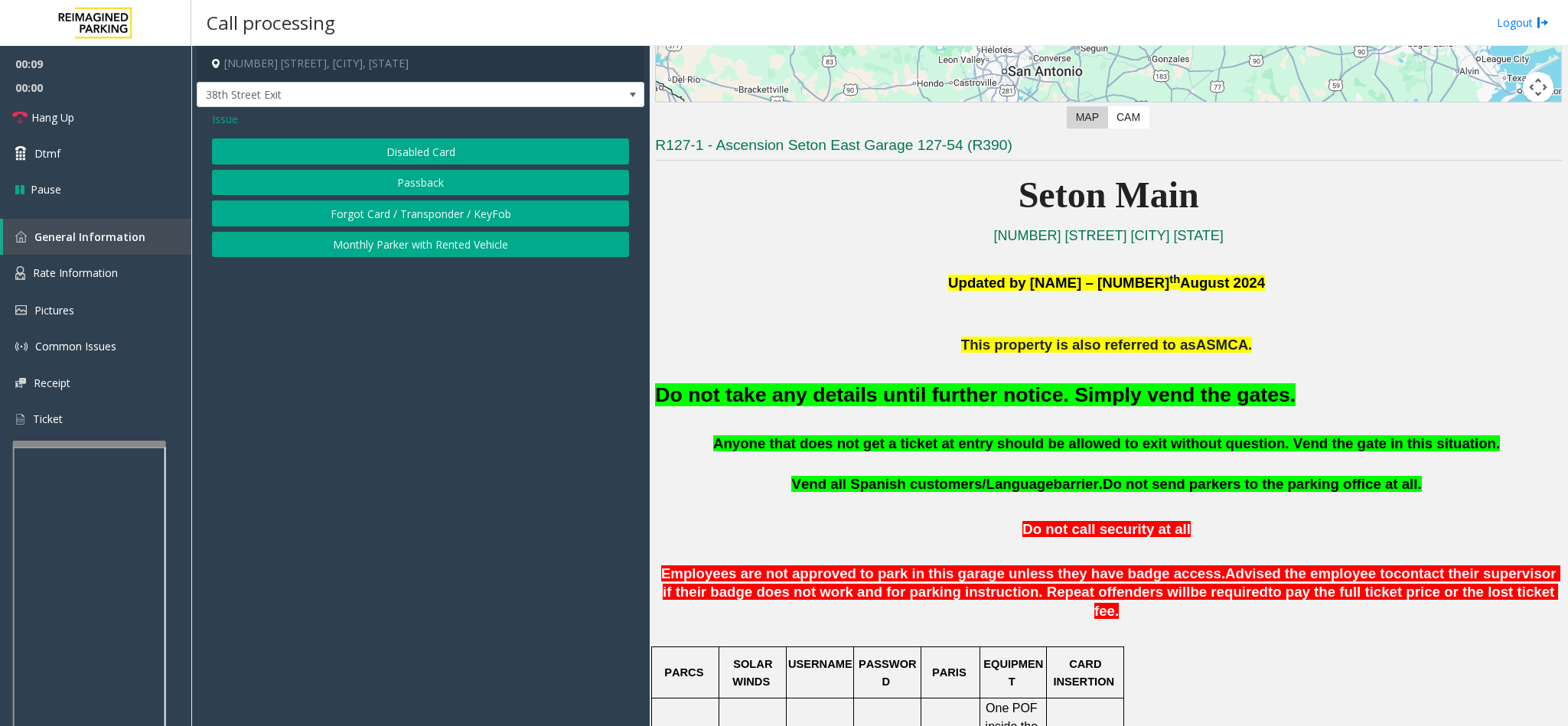 click on "Issue" 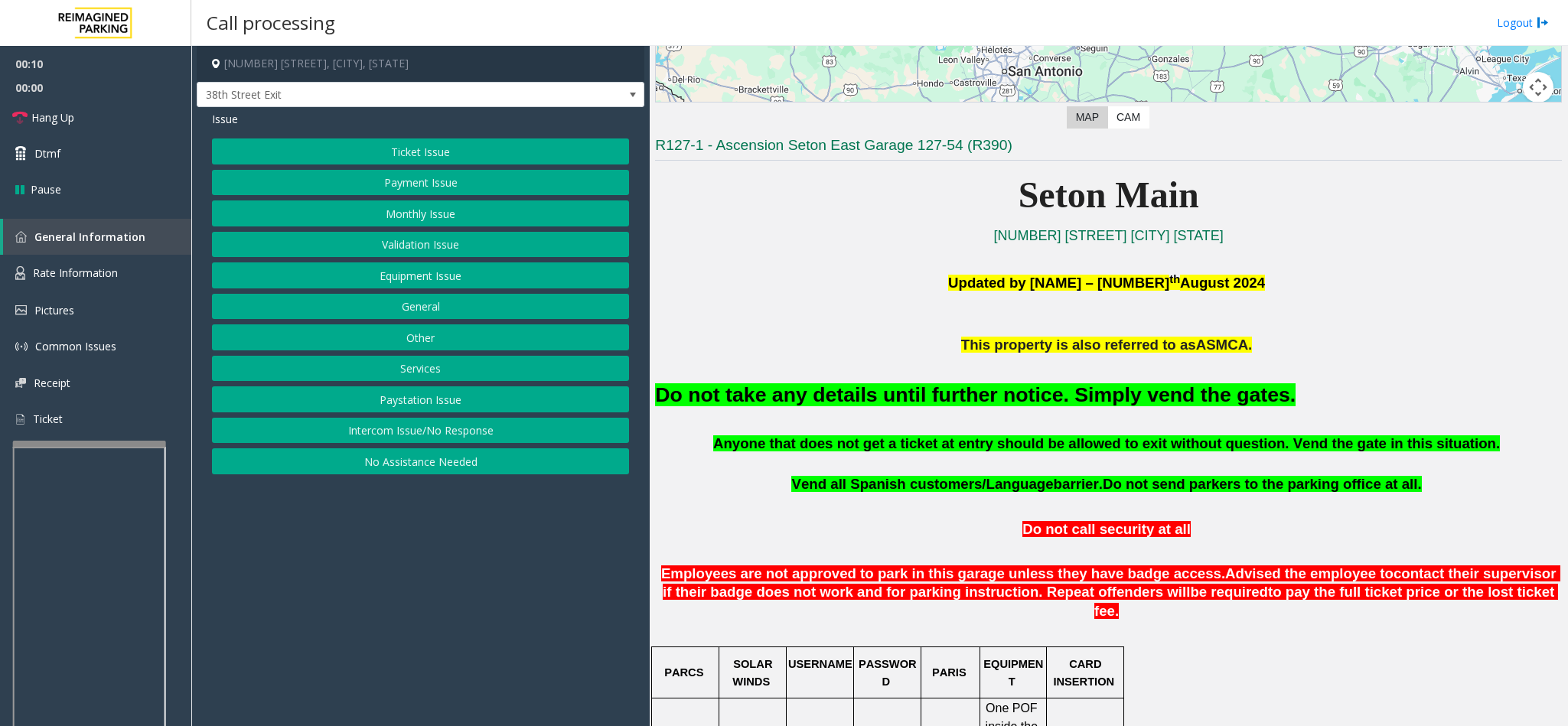 click on "Ticket Issue" 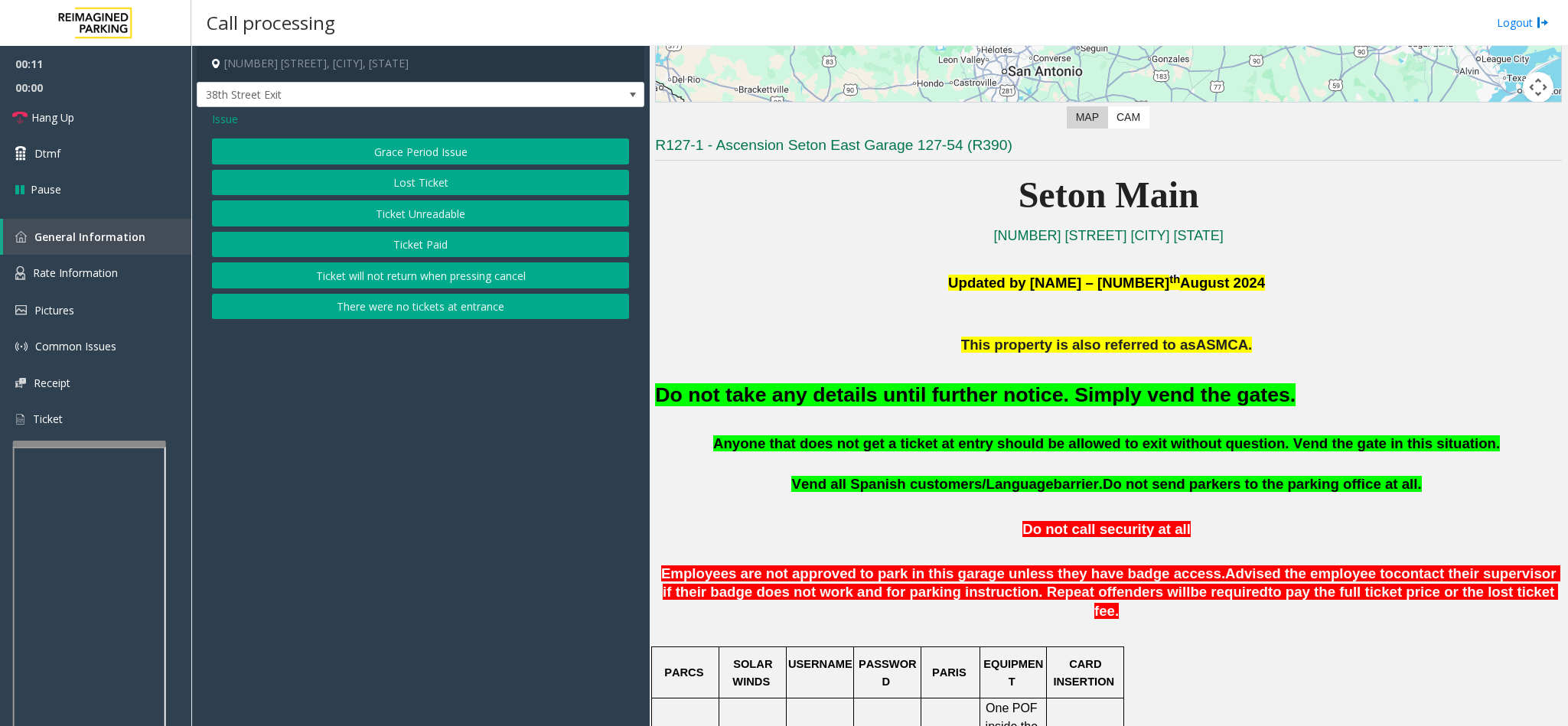 click on "Ticket Unreadable" 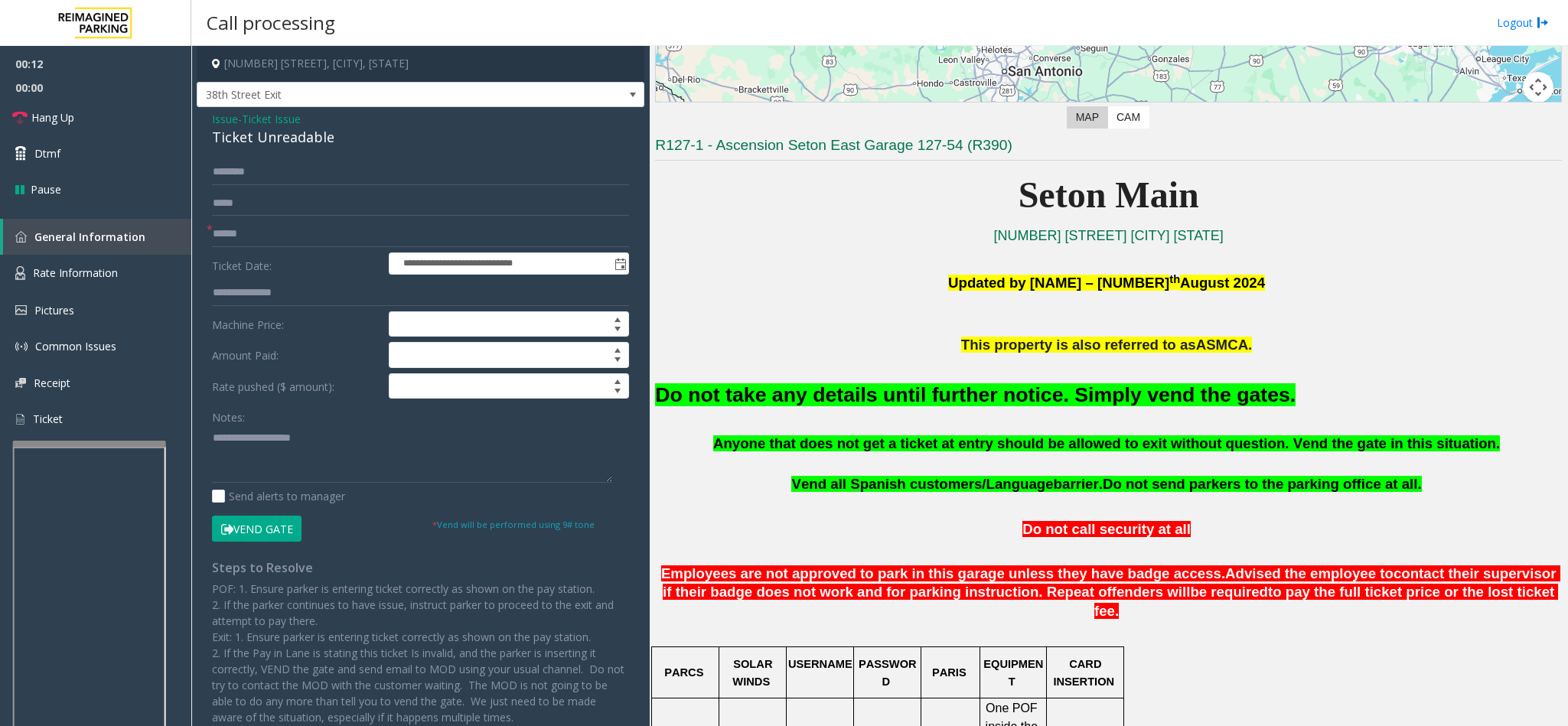 click on "Vend Gate" 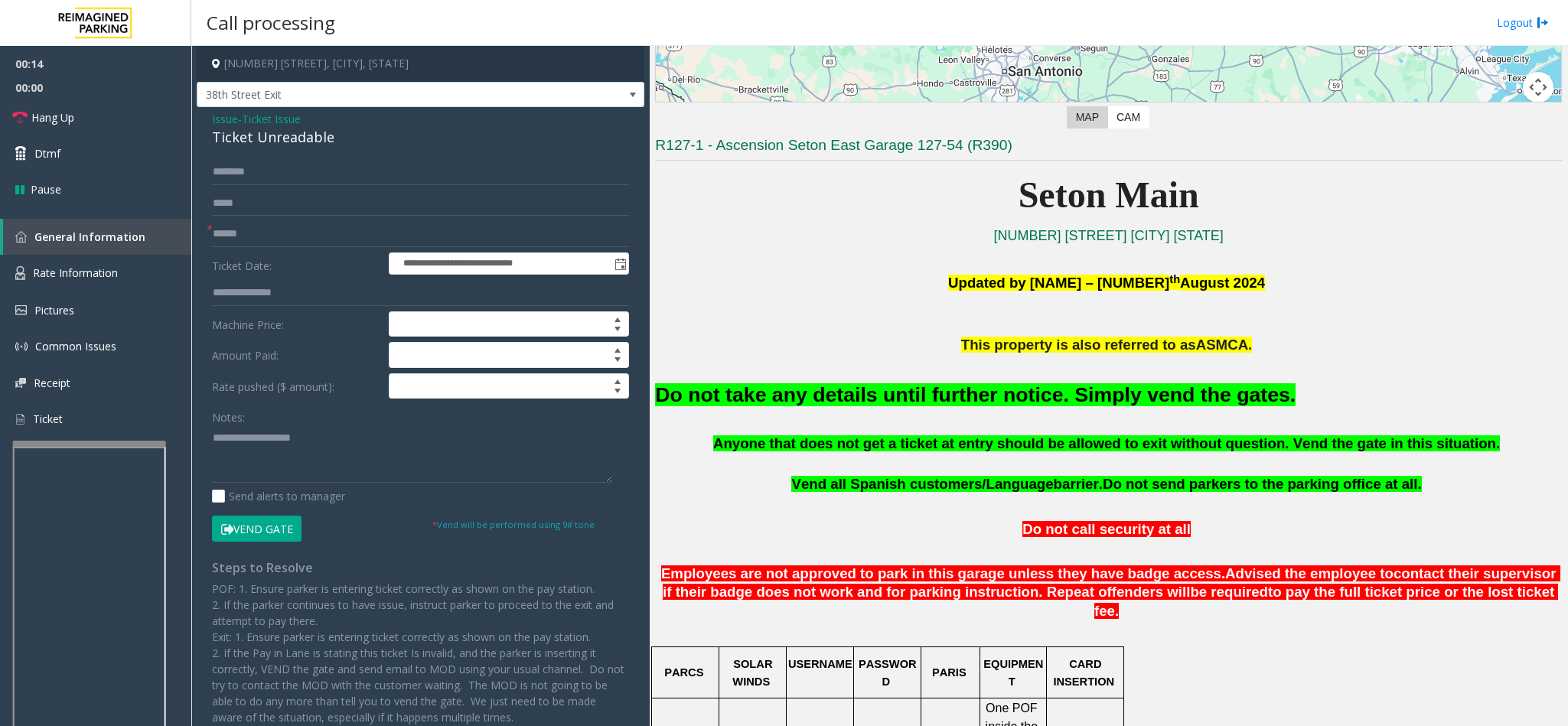 click on "Ticket Issue" 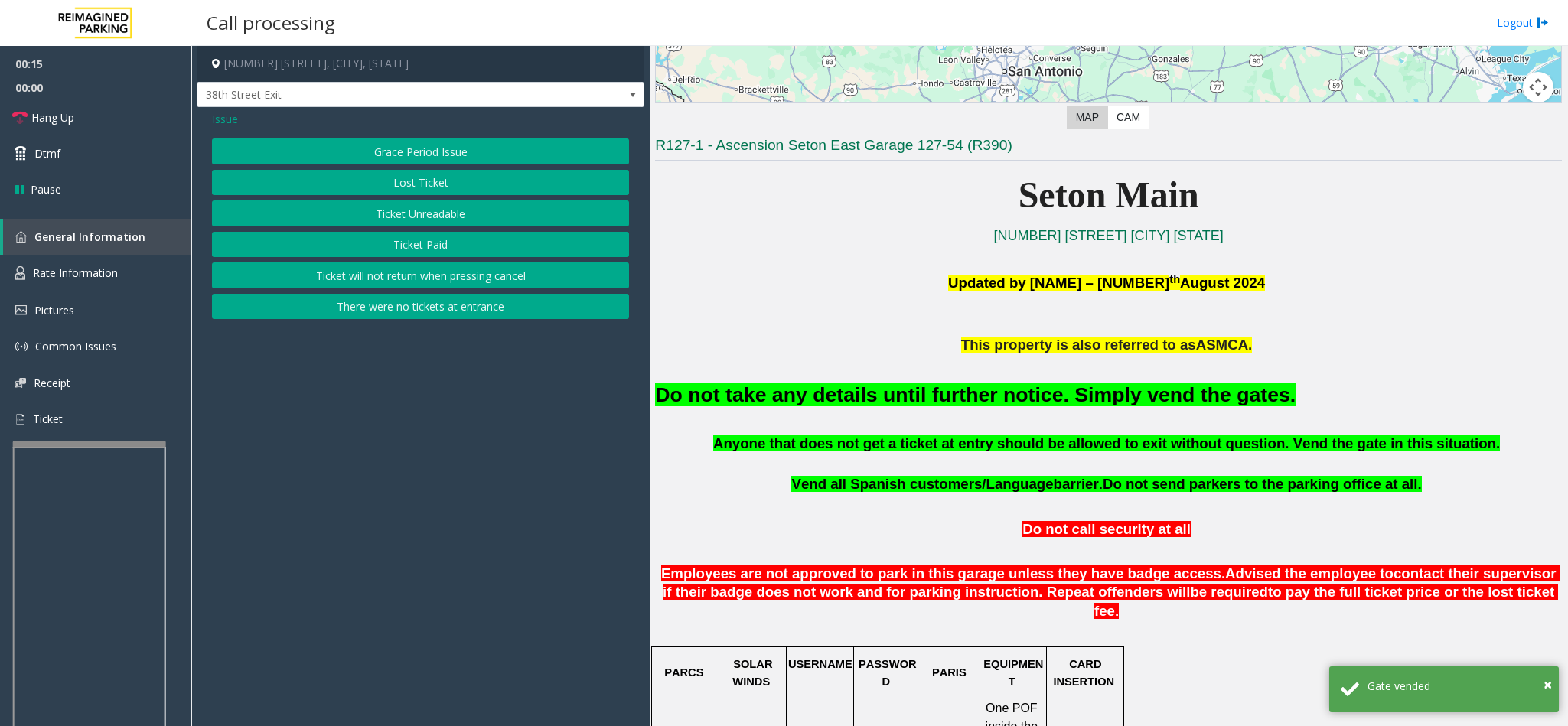 click on "Issue" 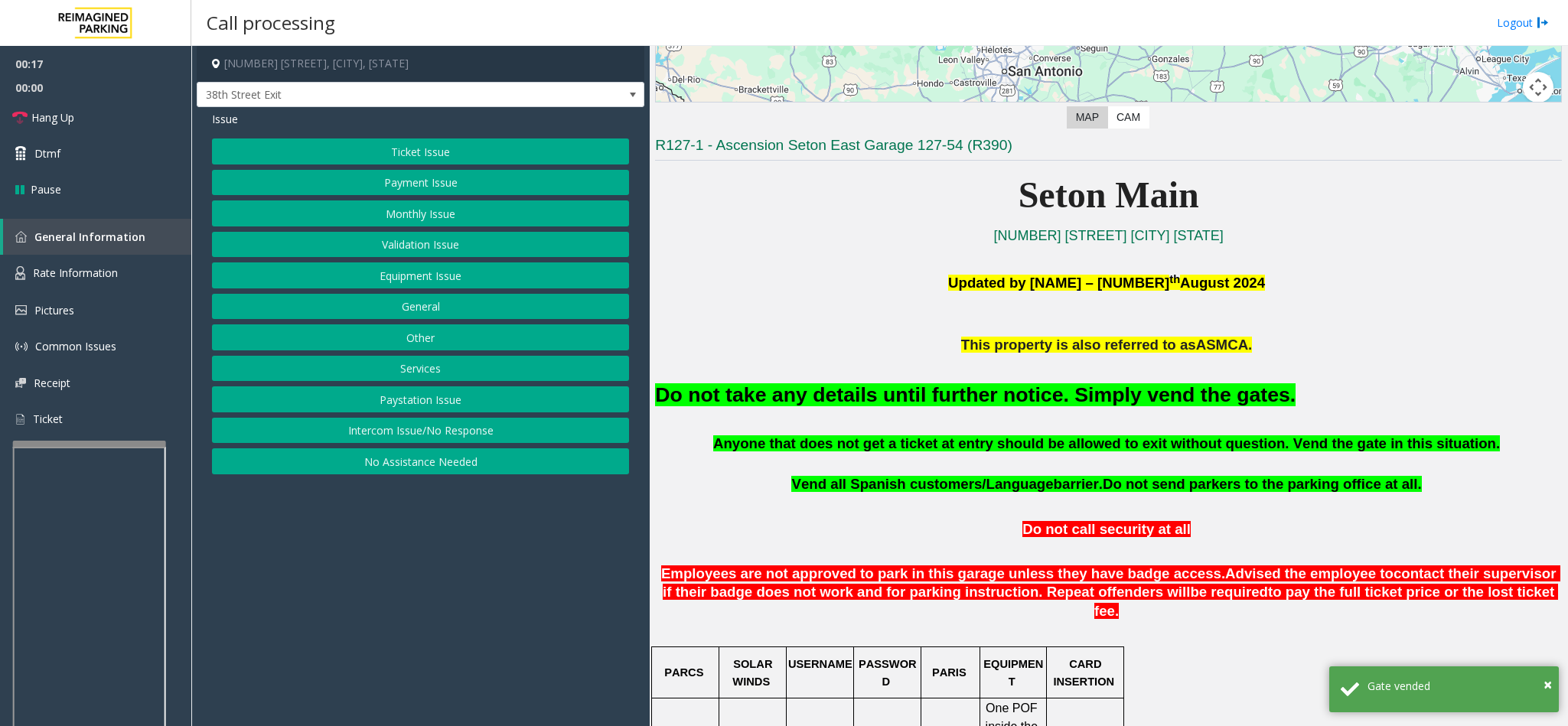 click on "Monthly Issue" 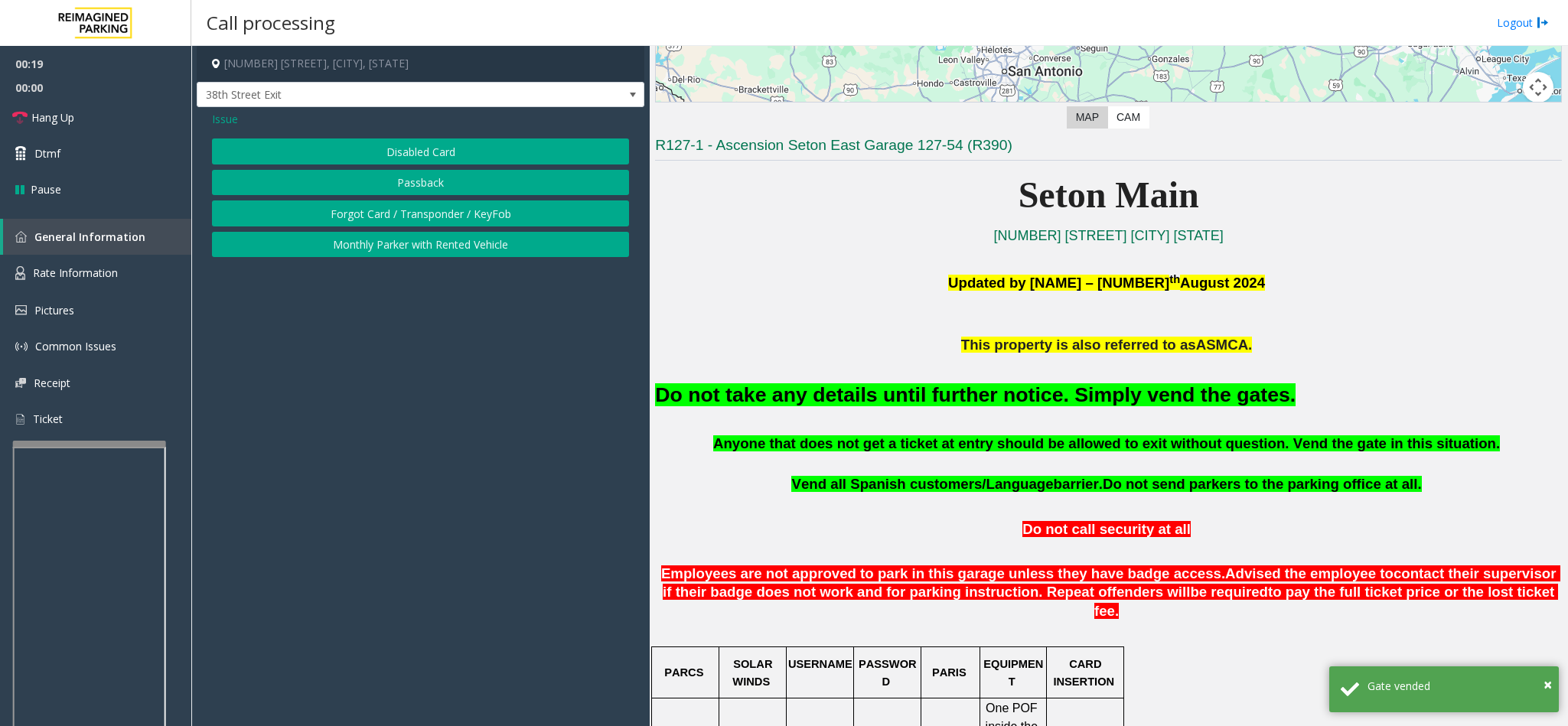 click on "Issue" 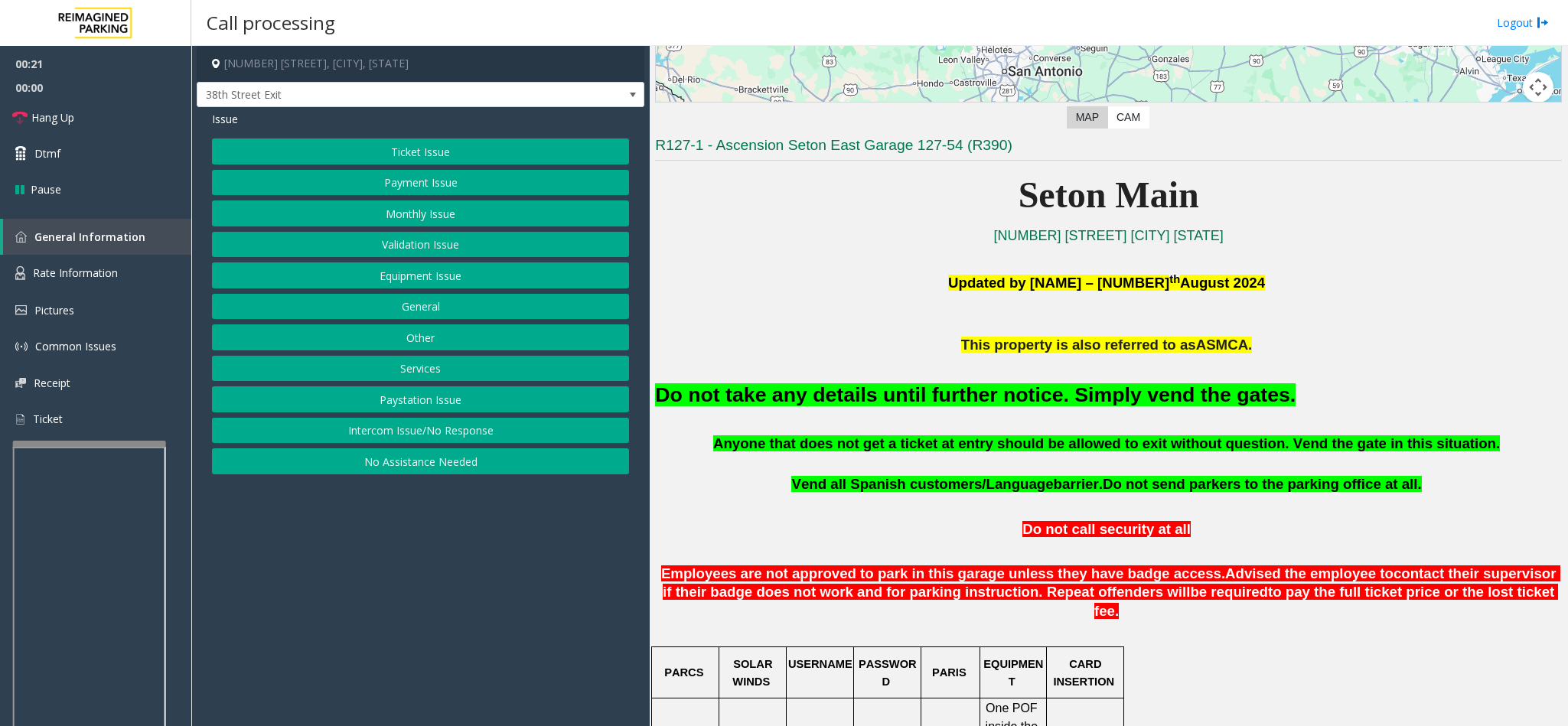 click on "Equipment Issue" 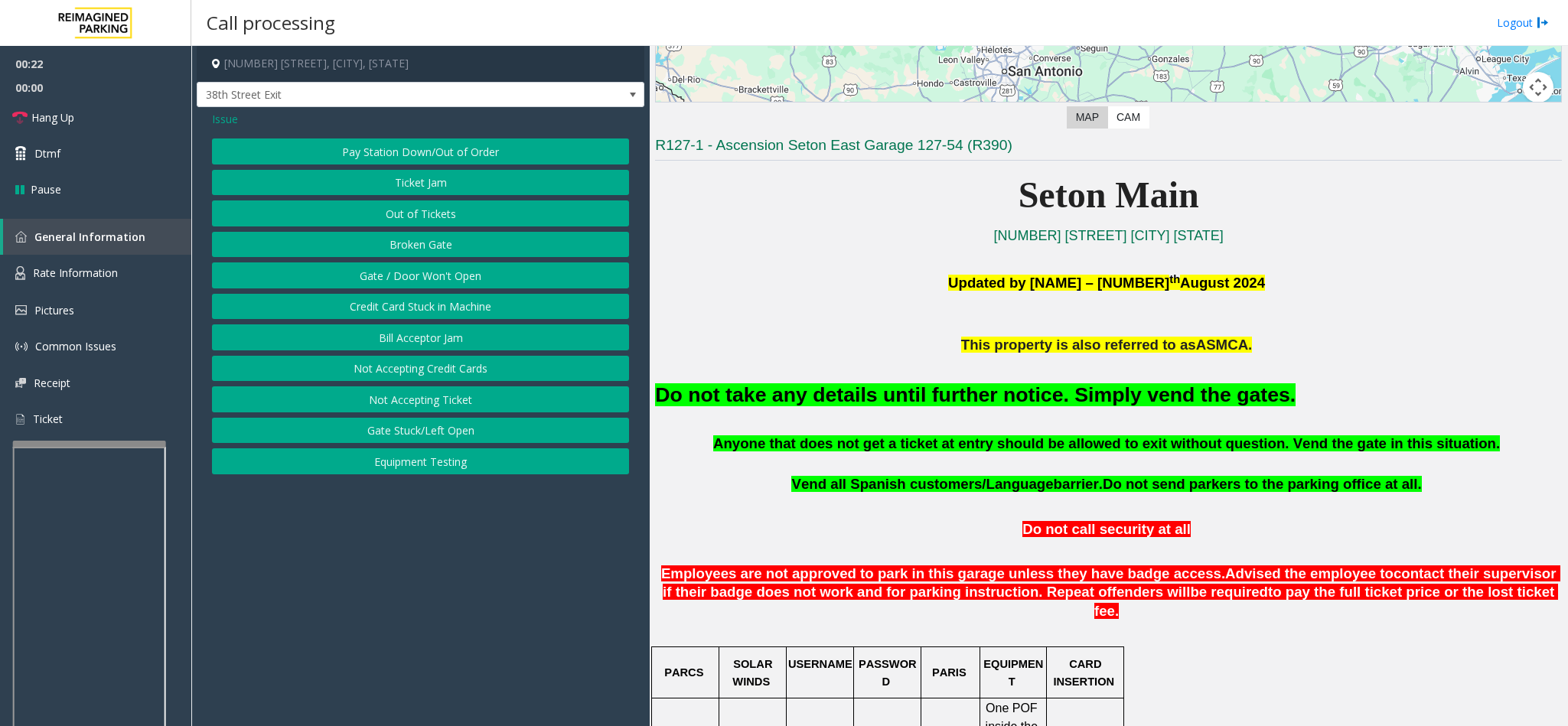 click on "Gate / Door Won't Open" 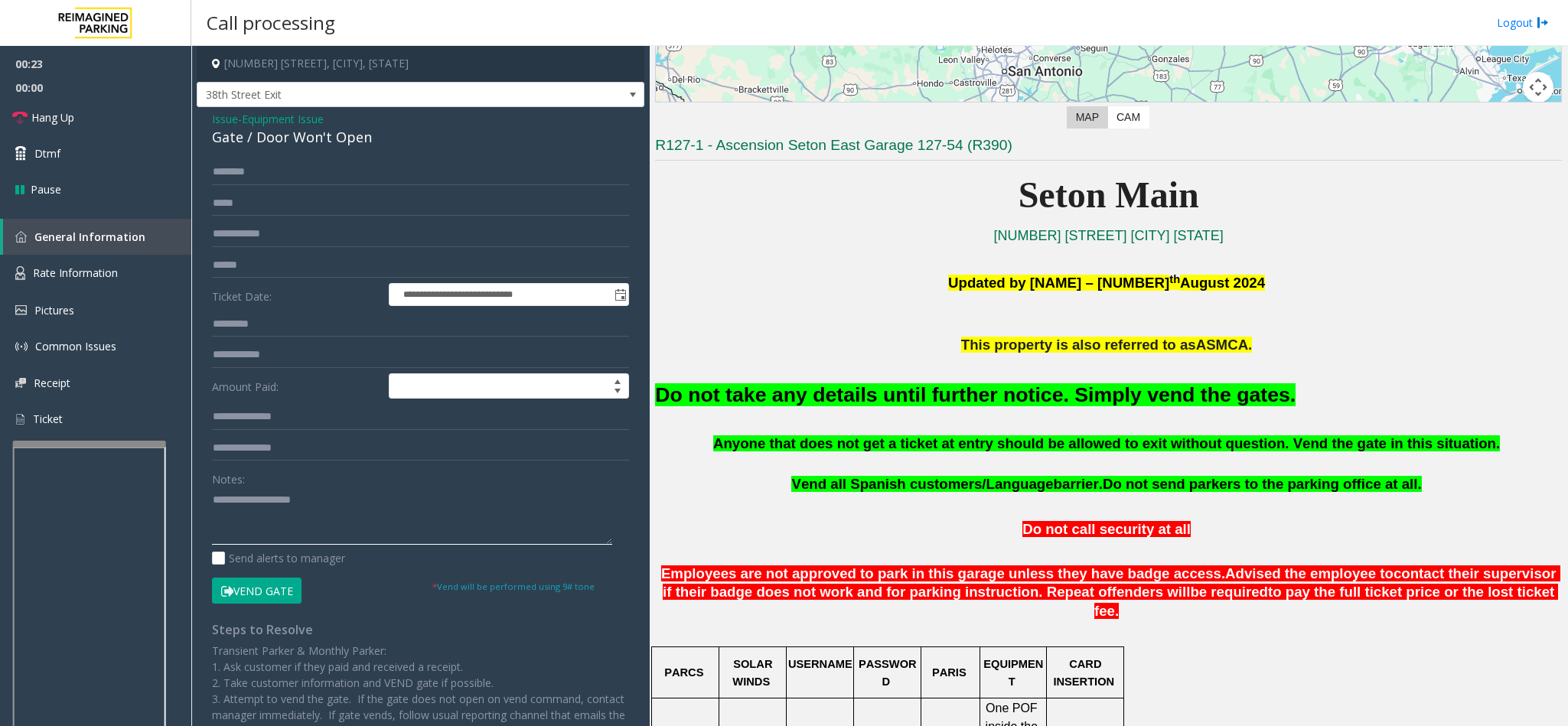 paste on "**********" 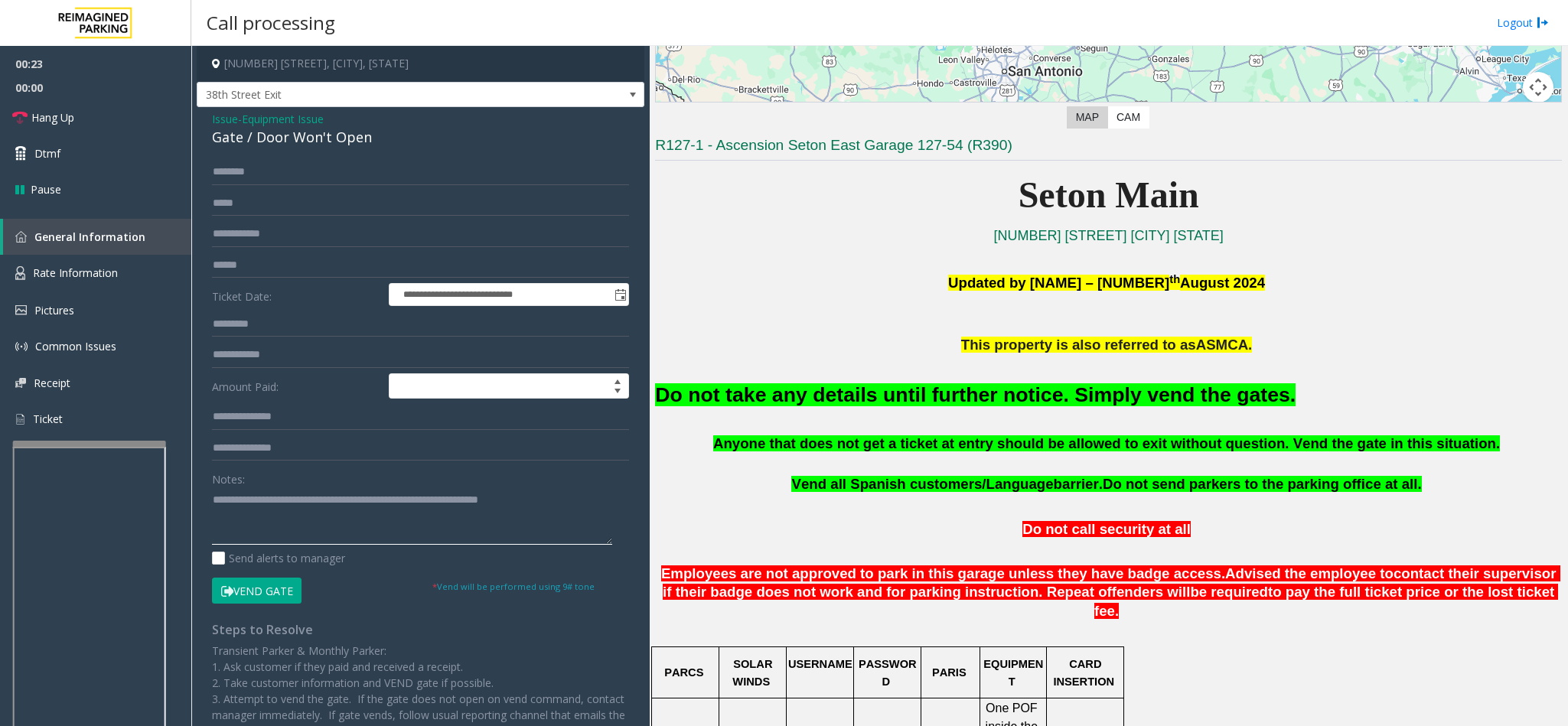 drag, startPoint x: 398, startPoint y: 501, endPoint x: 344, endPoint y: 501, distance: 54 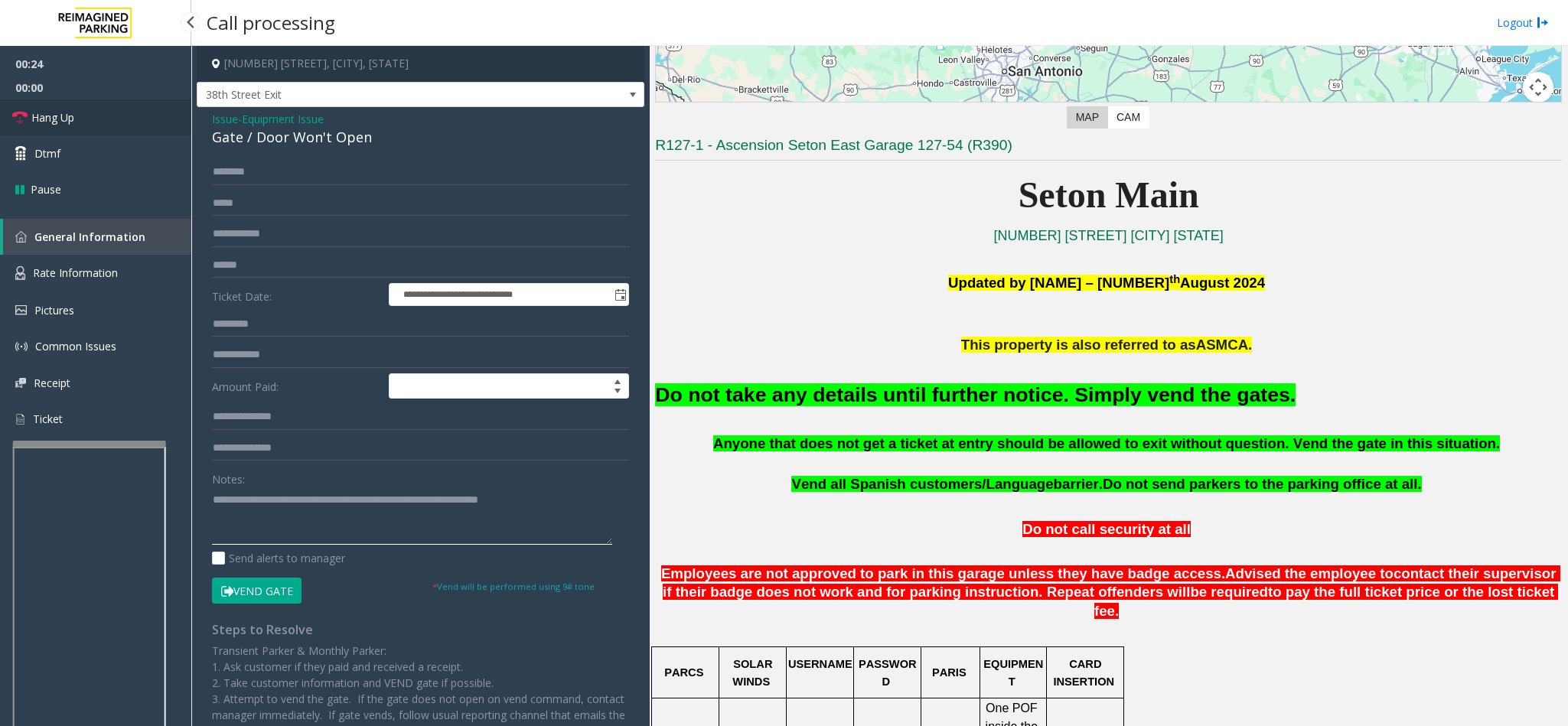 type on "**********" 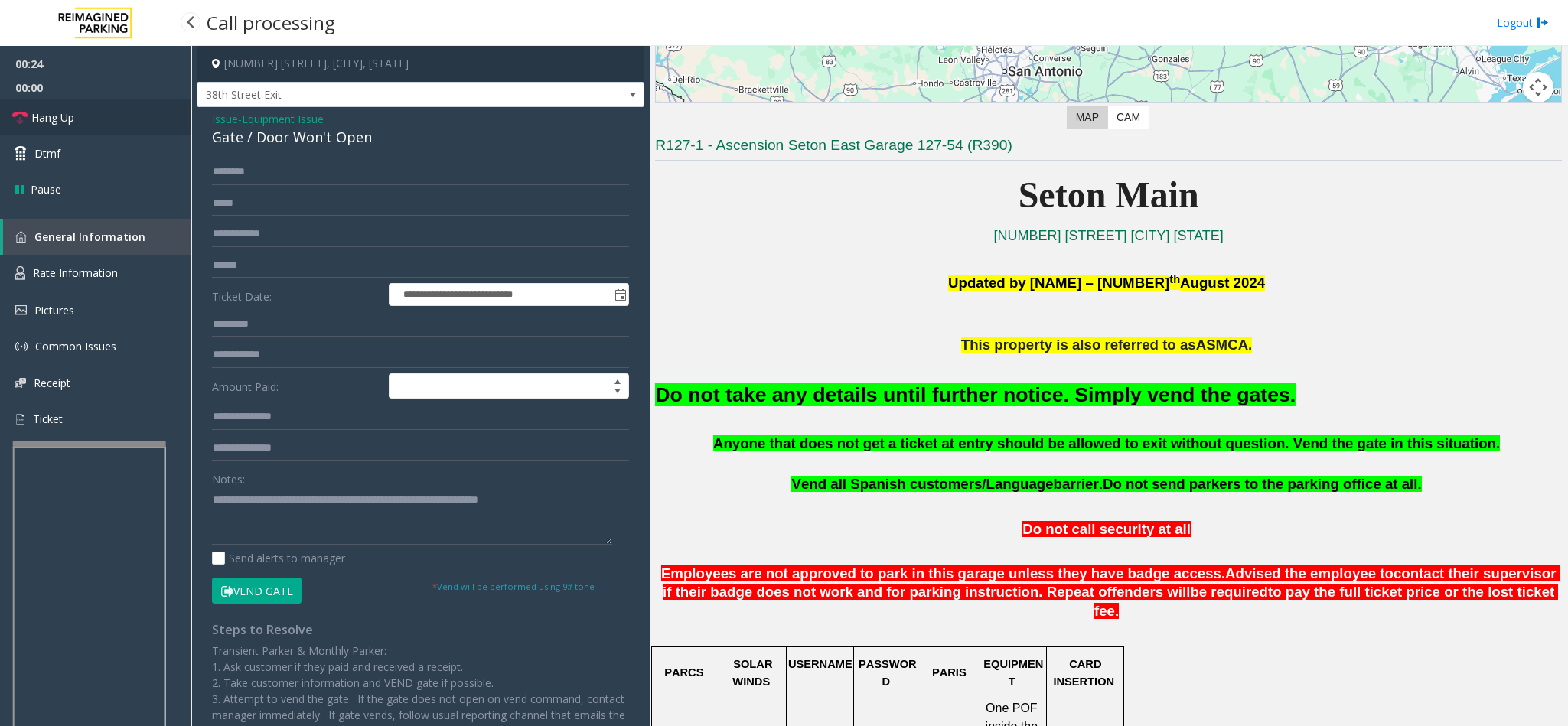 click on "Hang Up" at bounding box center (53, 117) 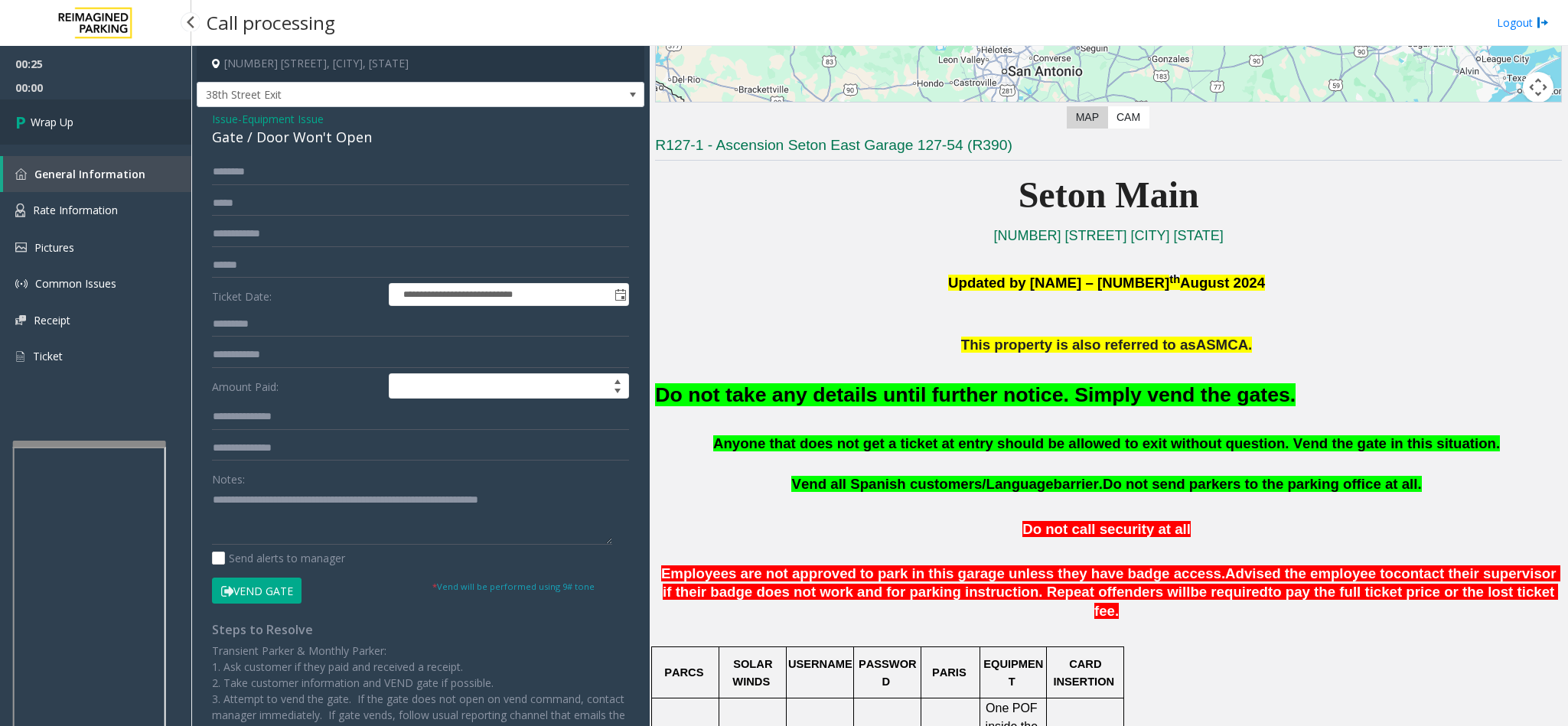 click on "Wrap Up" at bounding box center [52, 122] 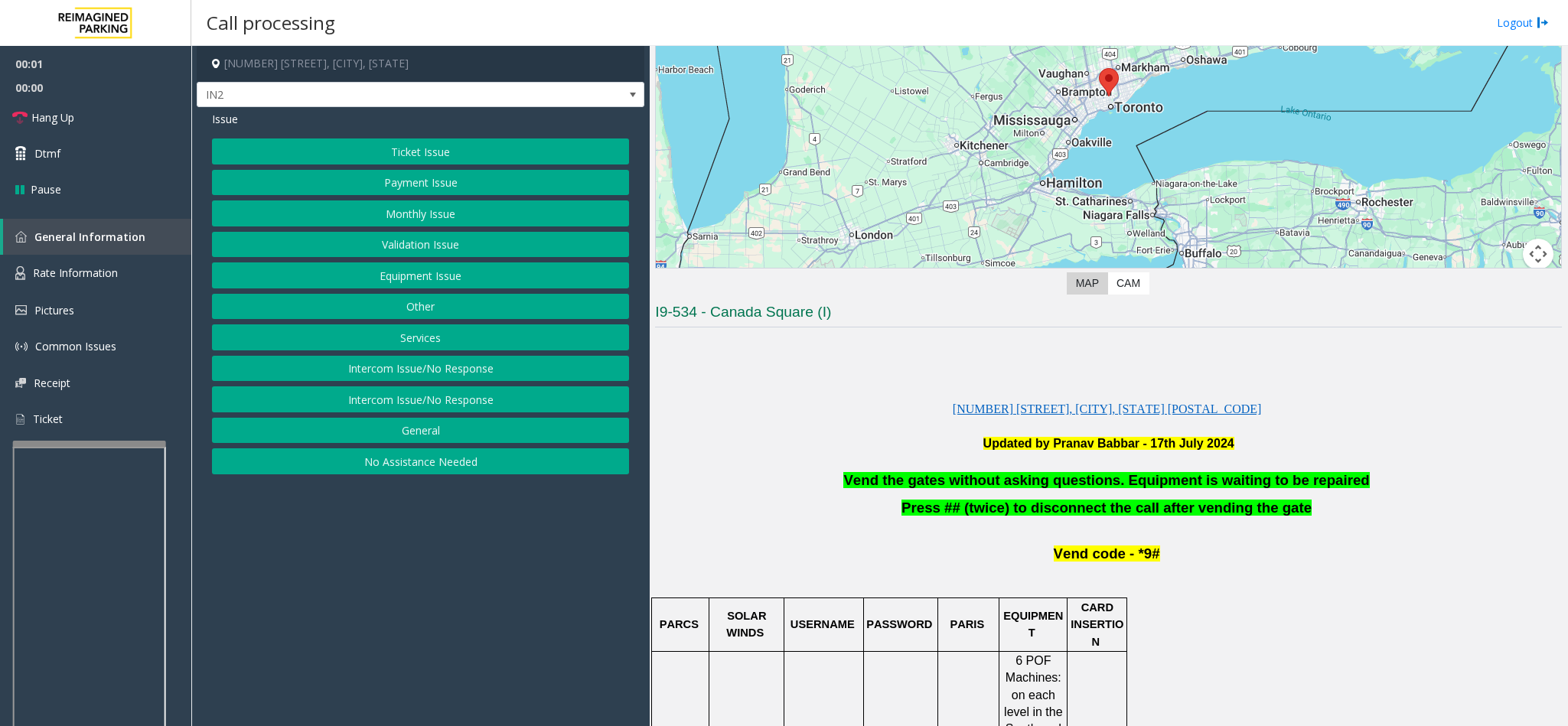 scroll, scrollTop: 230, scrollLeft: 0, axis: vertical 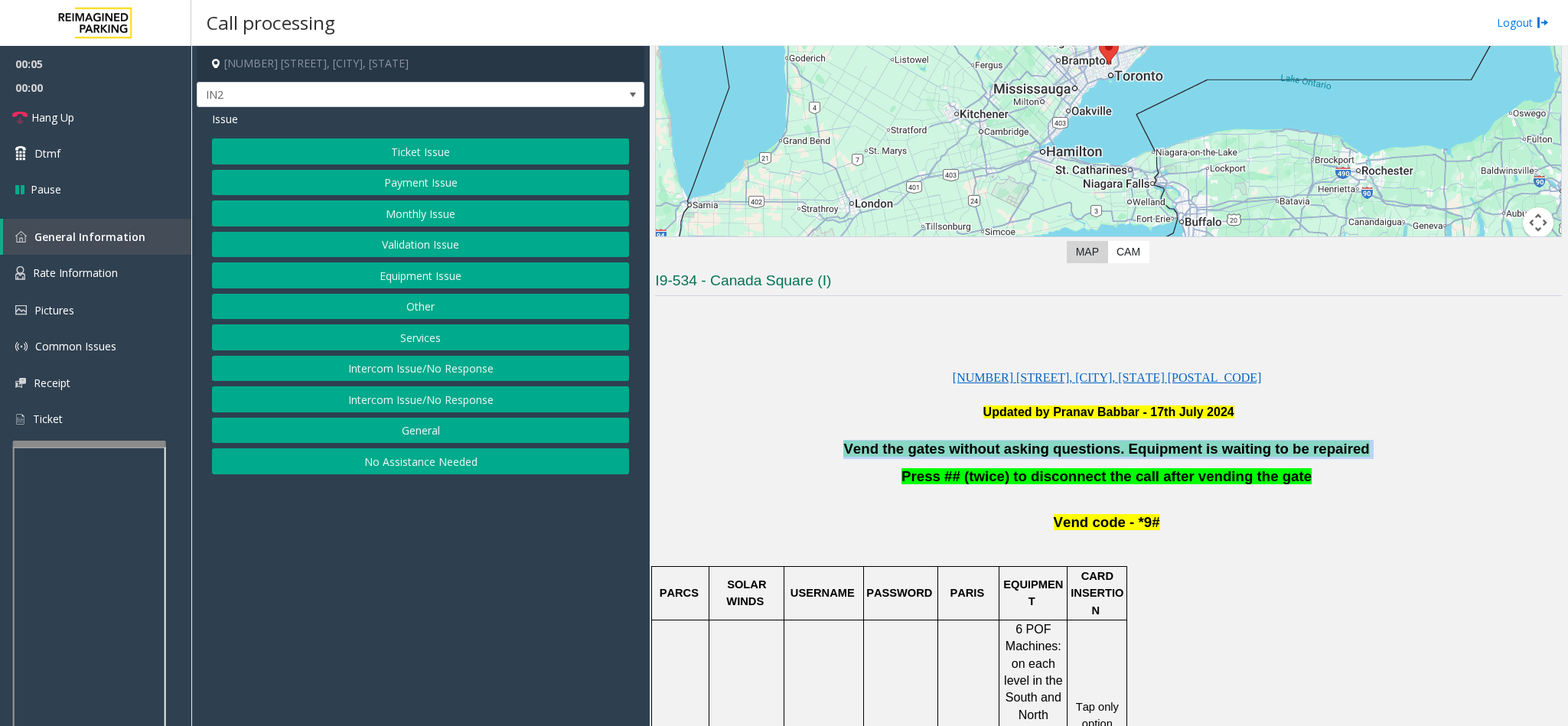 drag, startPoint x: 1337, startPoint y: 451, endPoint x: 846, endPoint y: 451, distance: 491 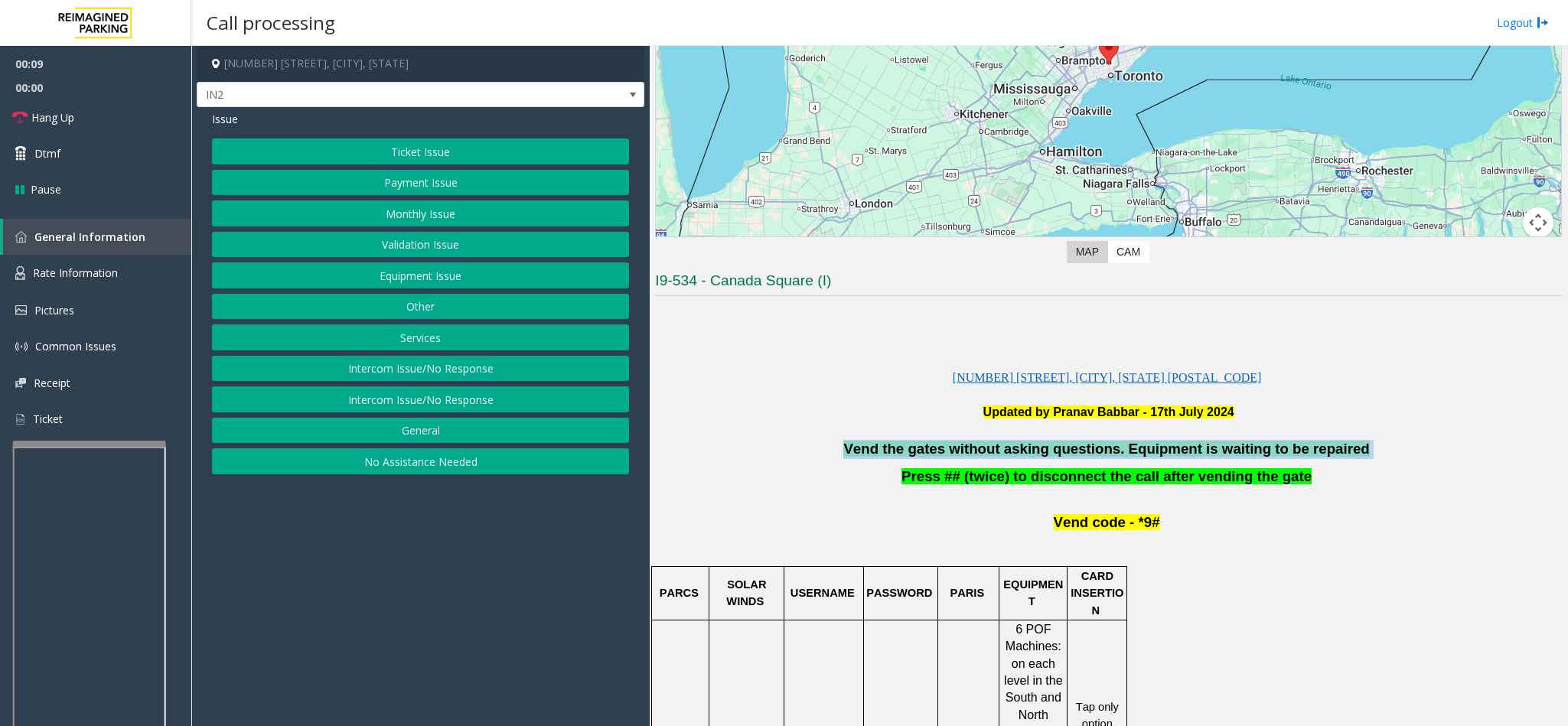 click on "Ticket Issue" 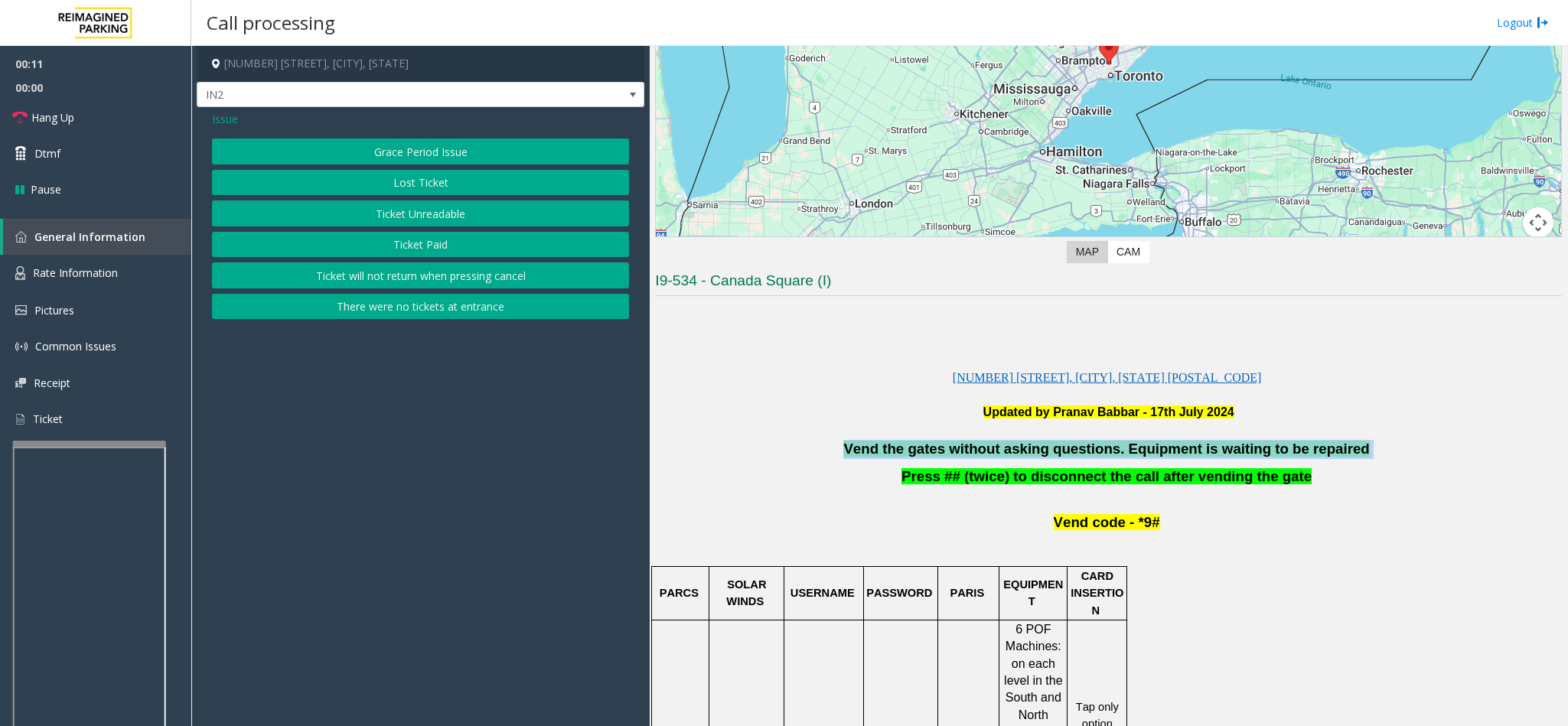 click on "Ticket Unreadable" 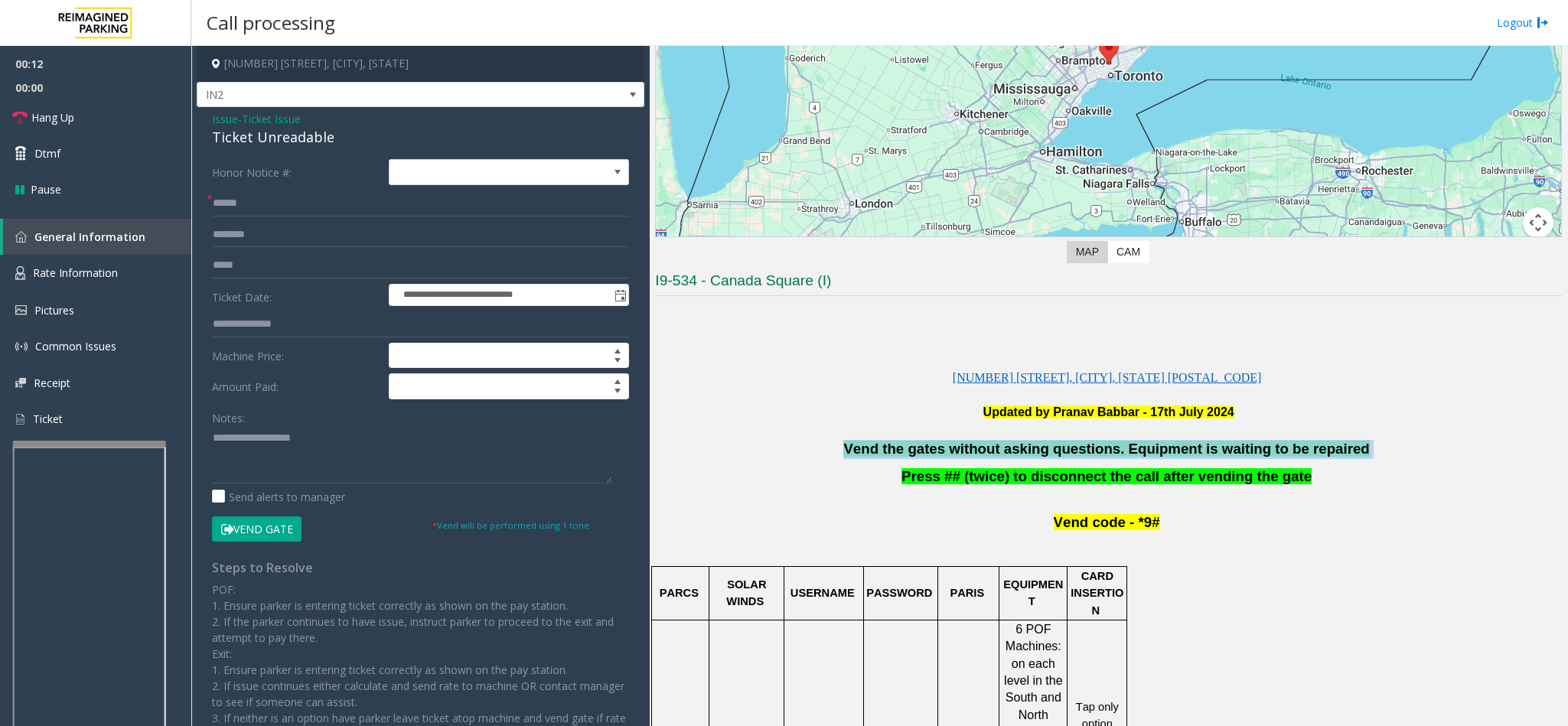 click on "Vend Gate" 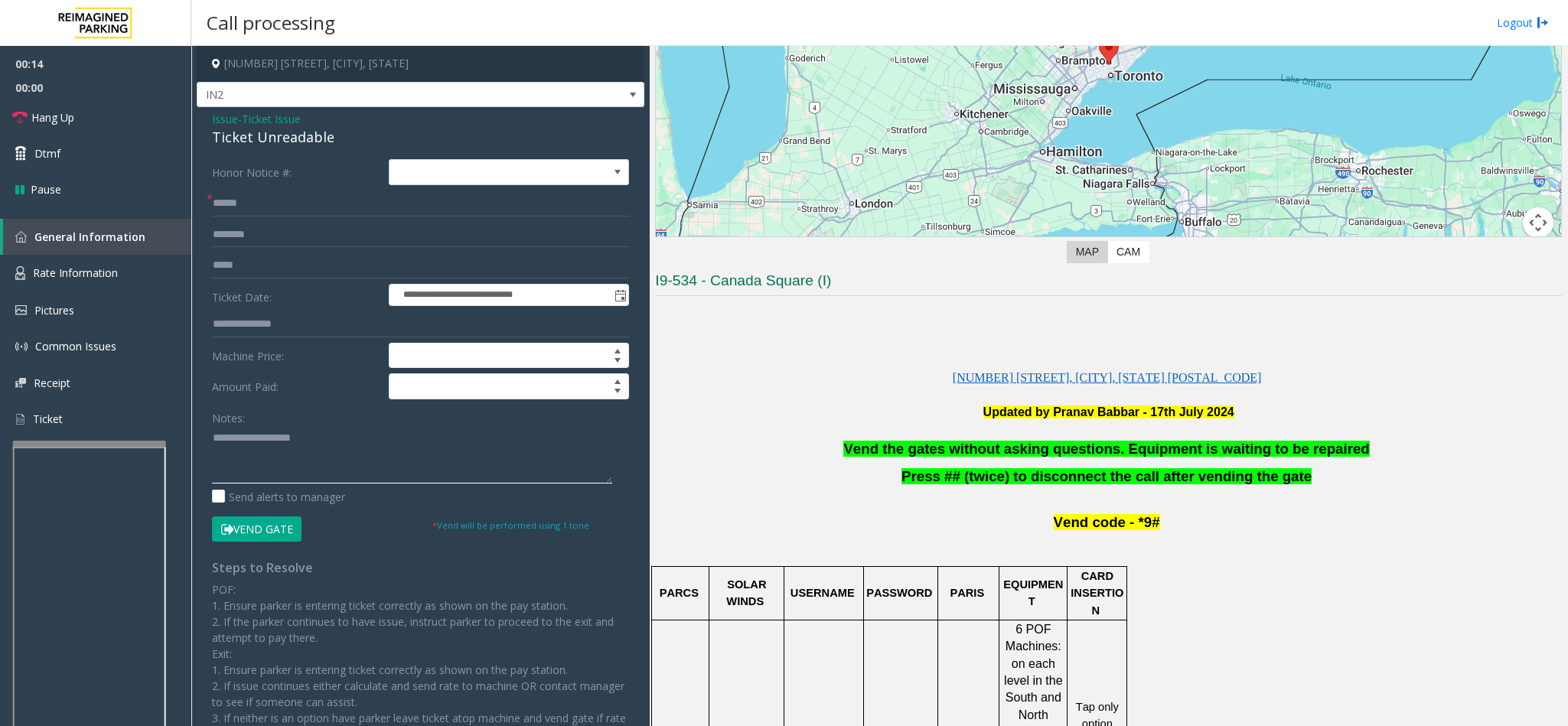 paste on "**********" 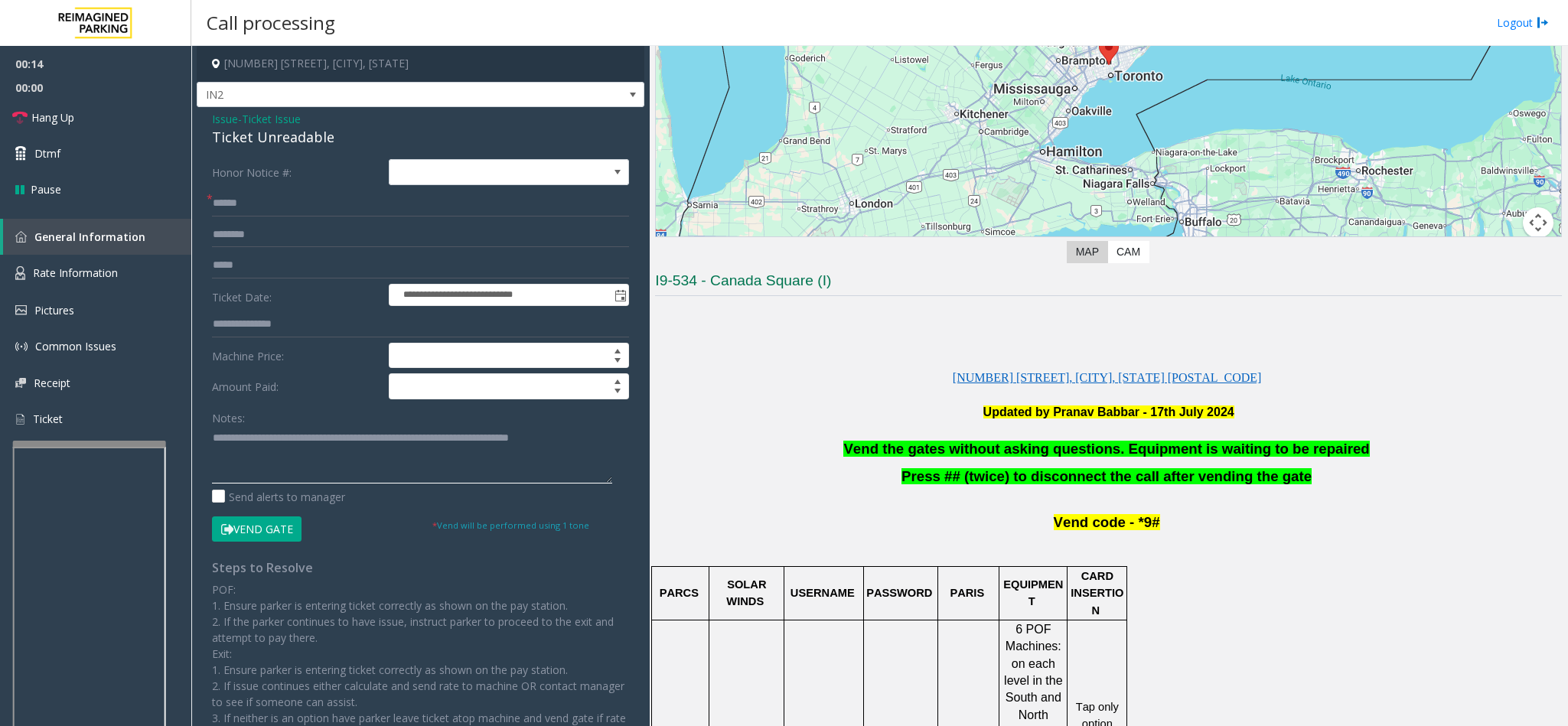 click 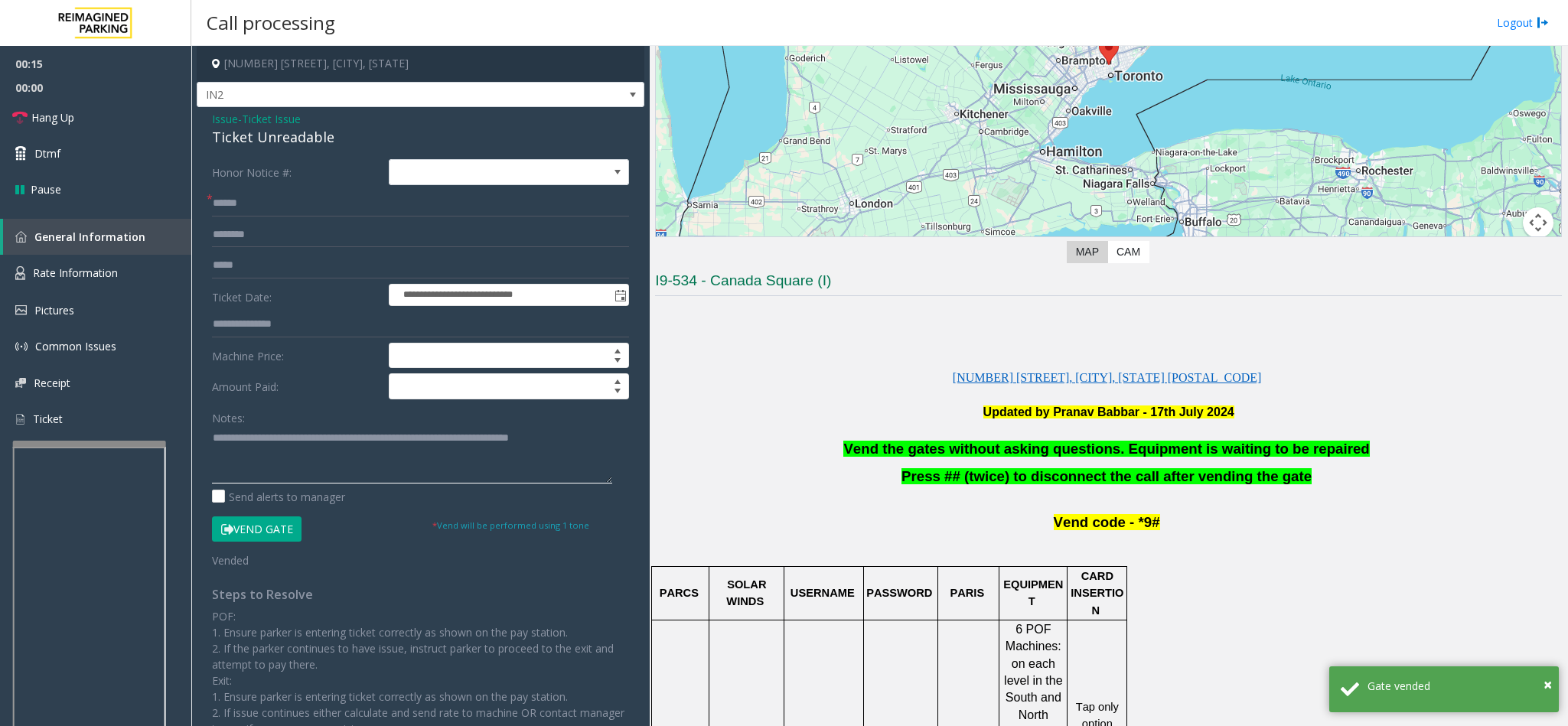 type on "**********" 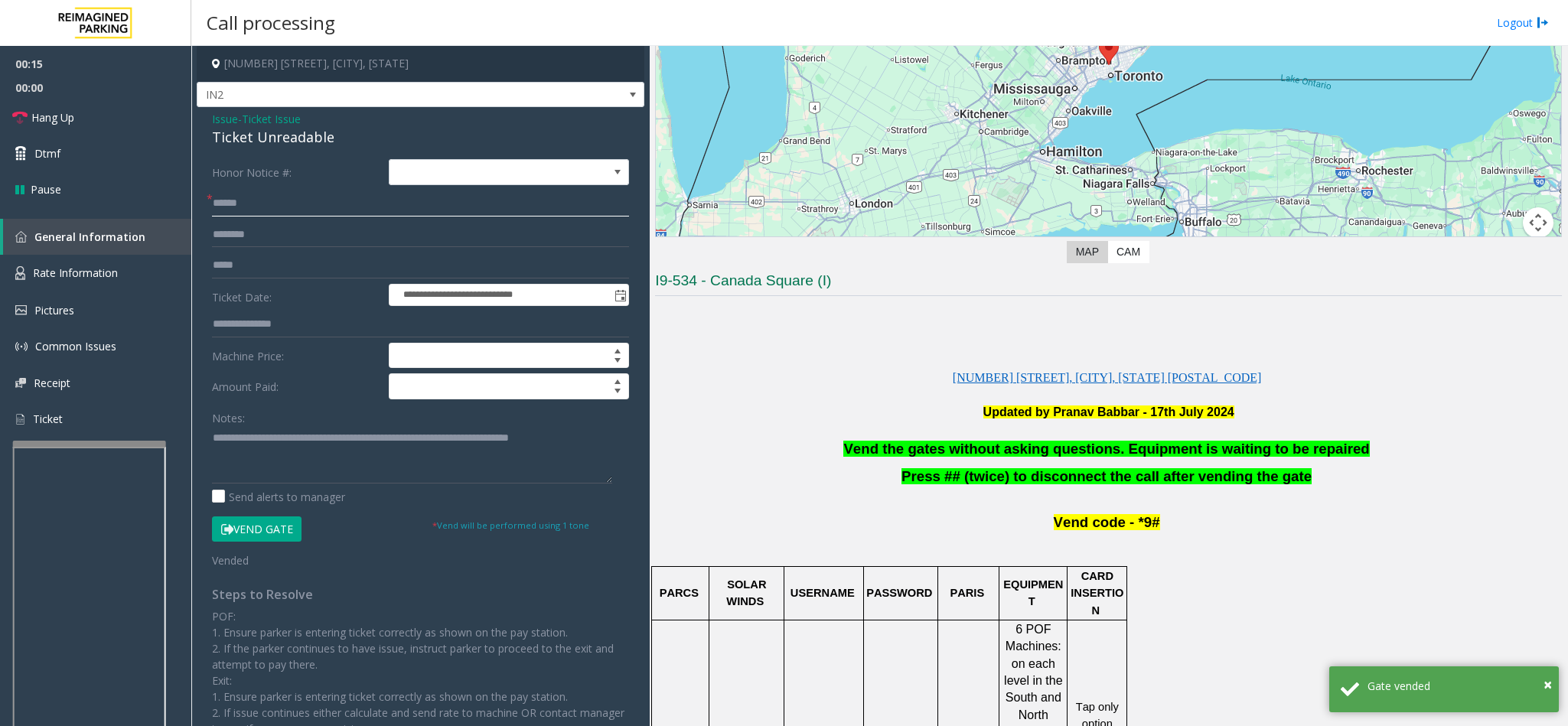 click 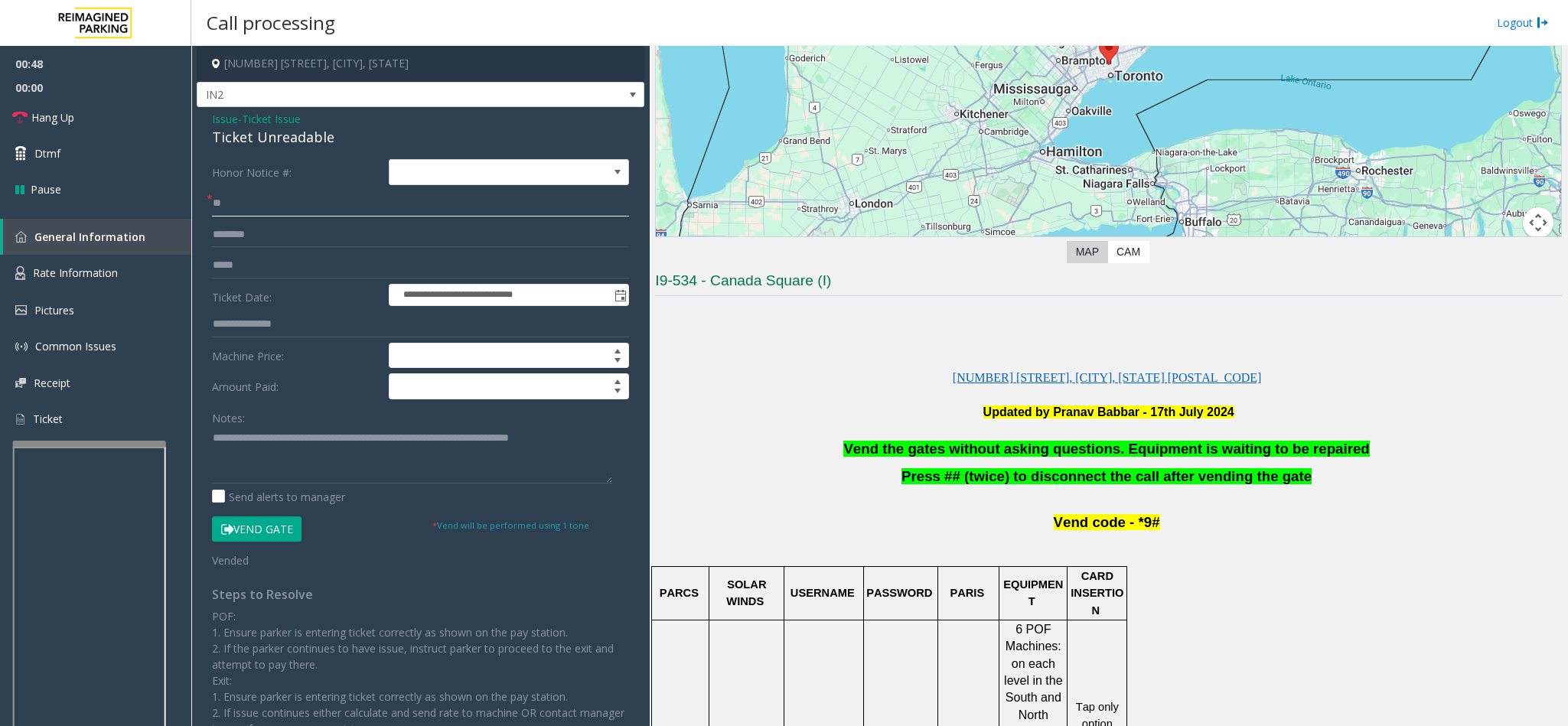 type on "**" 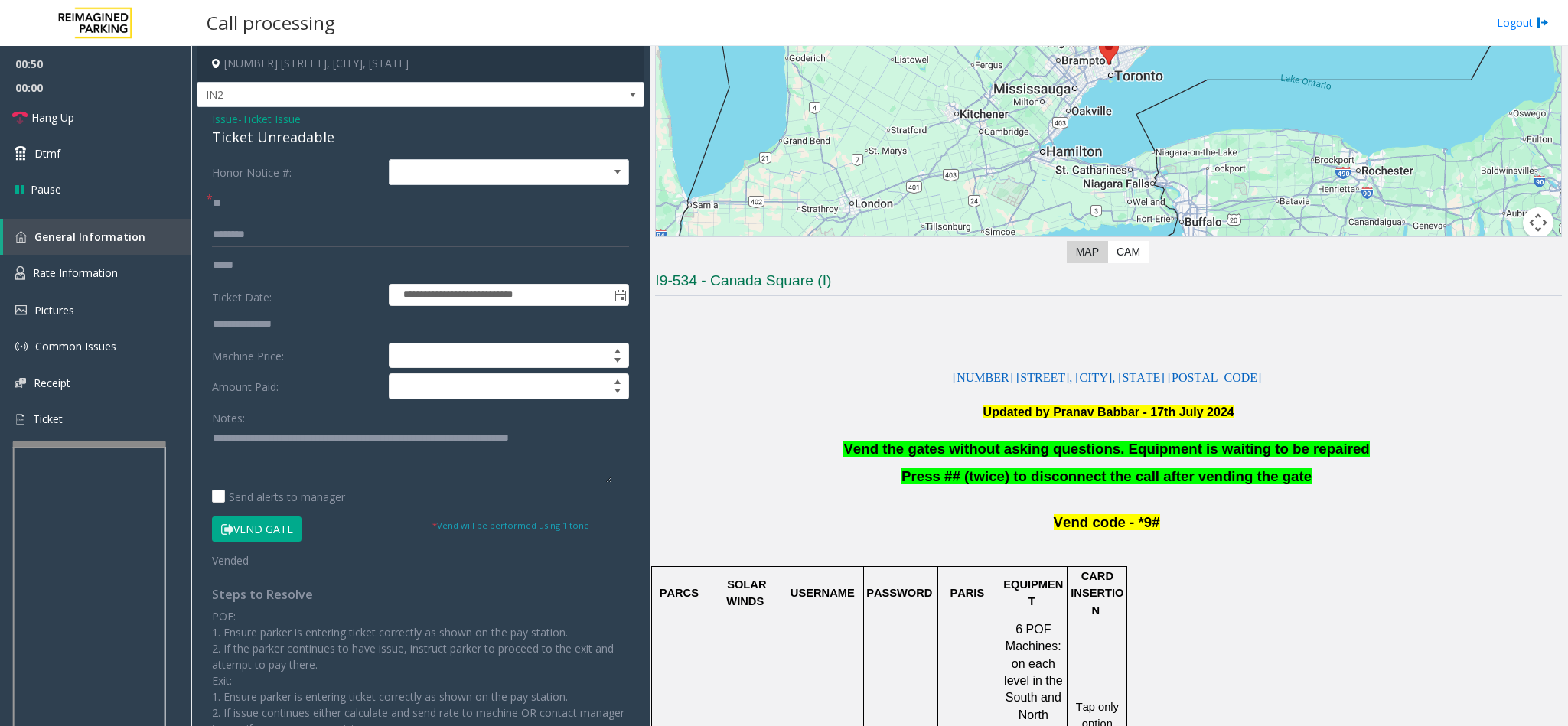 drag, startPoint x: 604, startPoint y: 444, endPoint x: 607, endPoint y: 409, distance: 35.128336 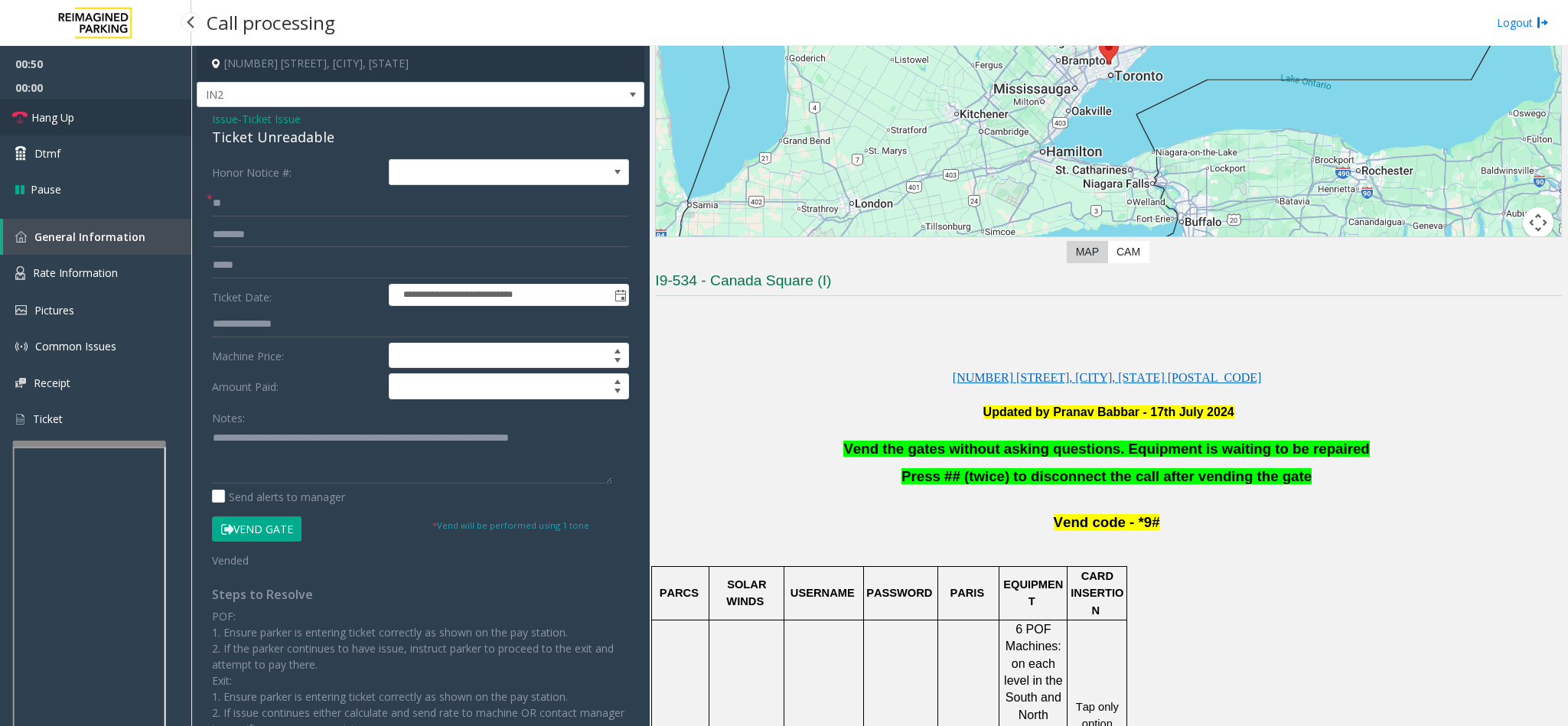 click on "Hang Up" at bounding box center (53, 117) 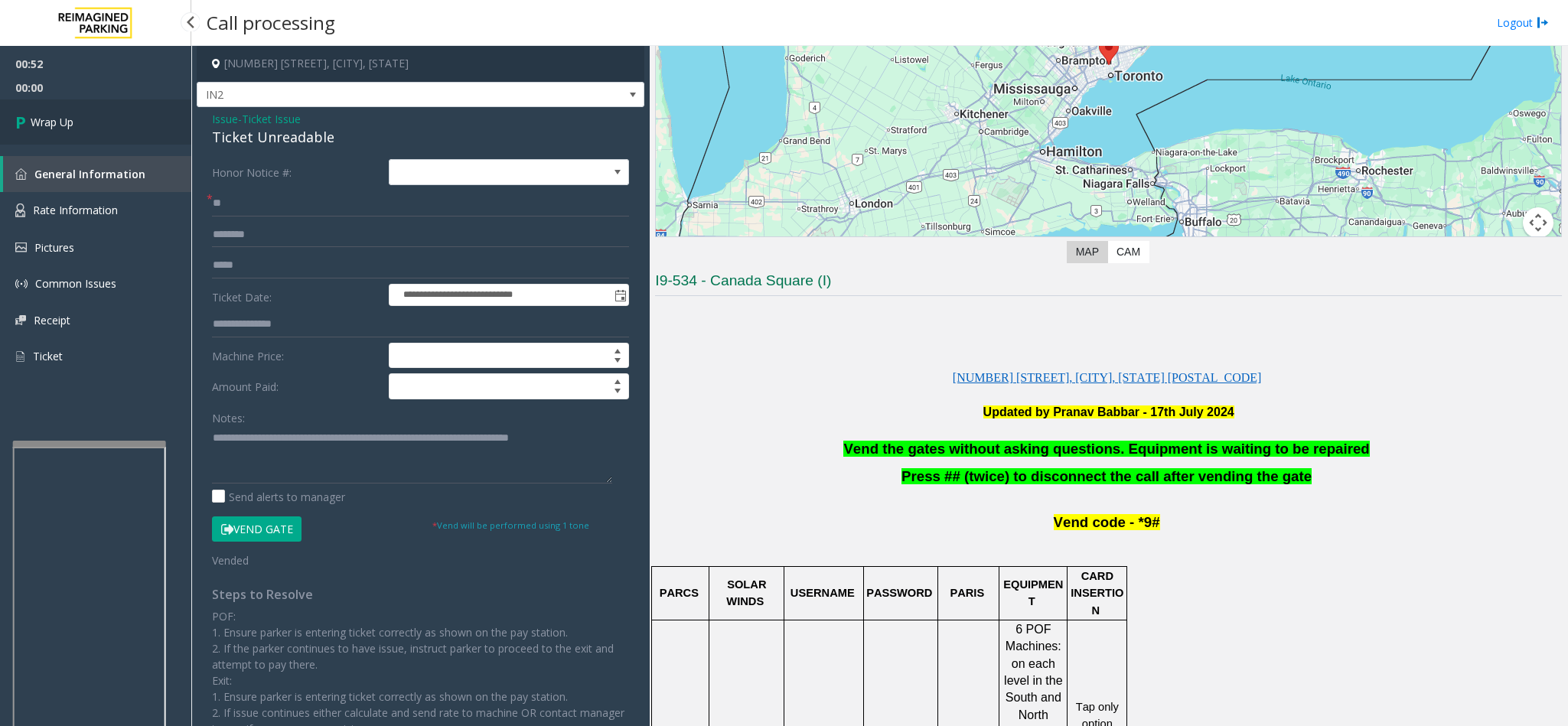 click on "Wrap Up" at bounding box center [52, 122] 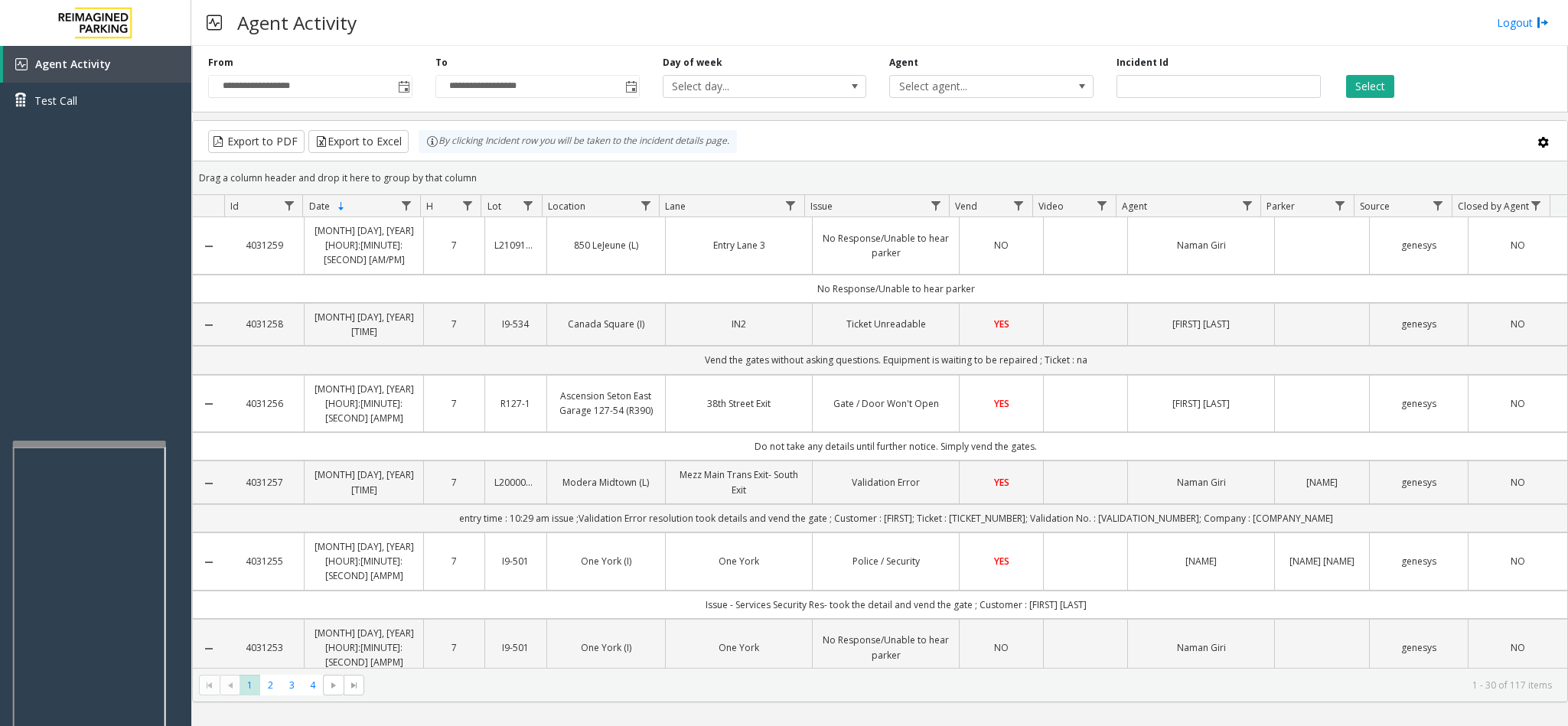click on "Agent Activity Logout" at bounding box center (879, 23) 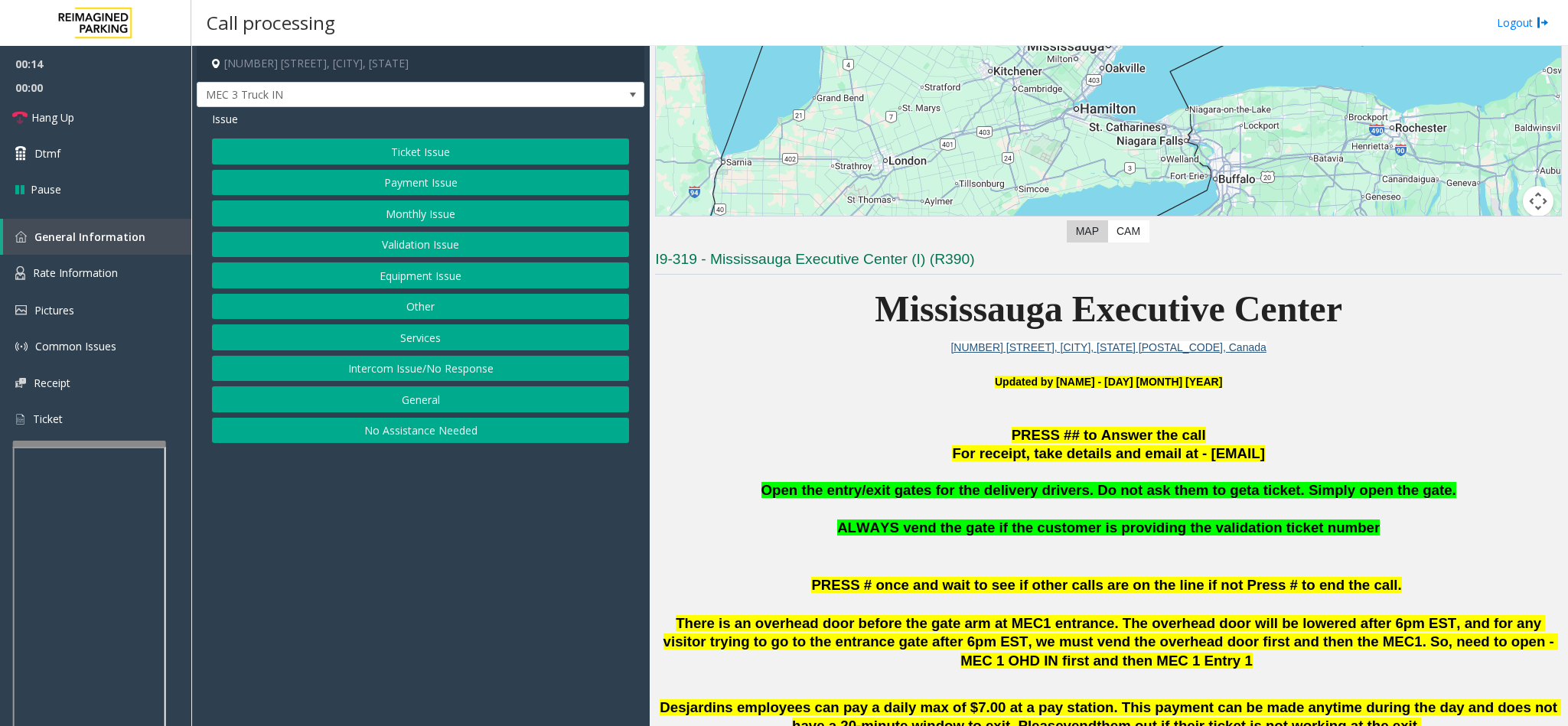 scroll, scrollTop: 230, scrollLeft: 0, axis: vertical 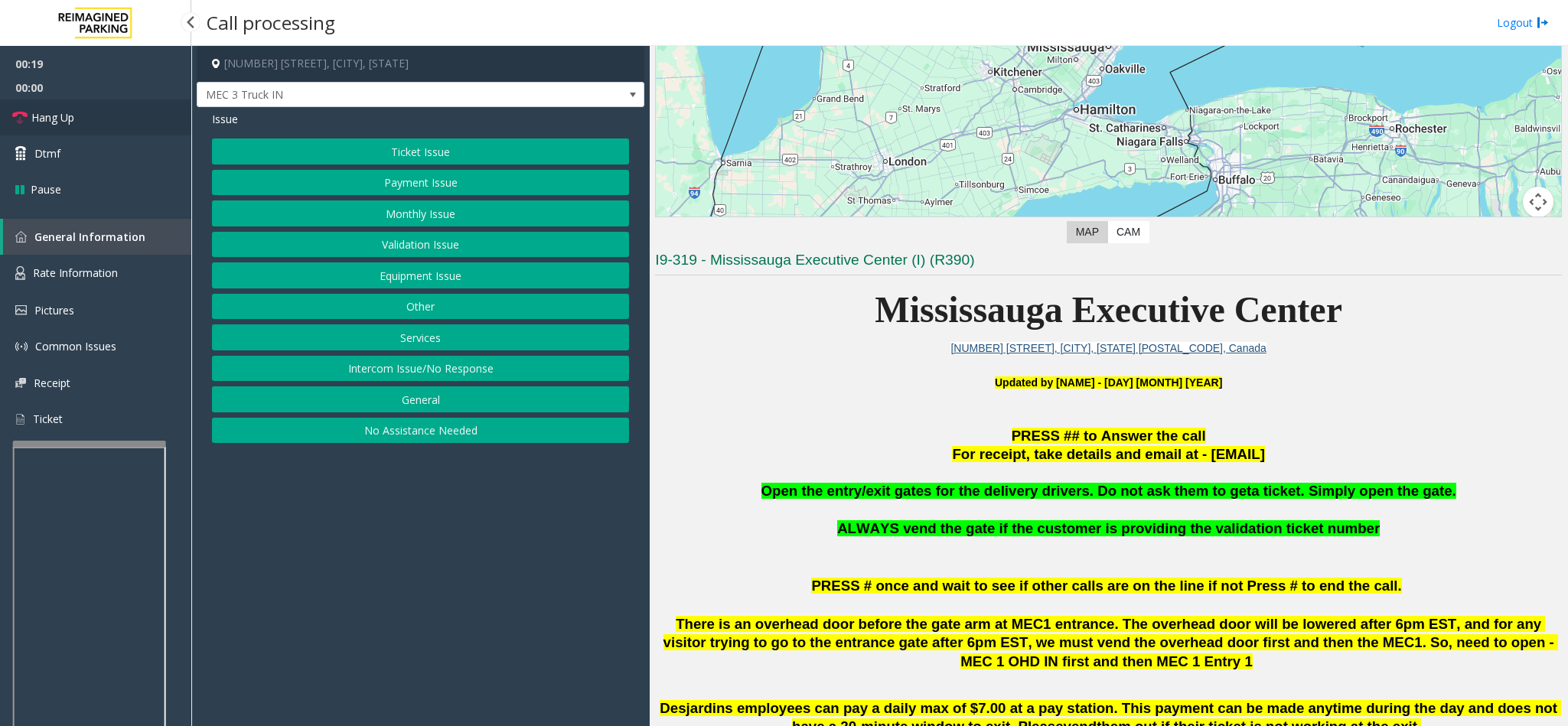 click on "Hang Up" at bounding box center (96, 117) 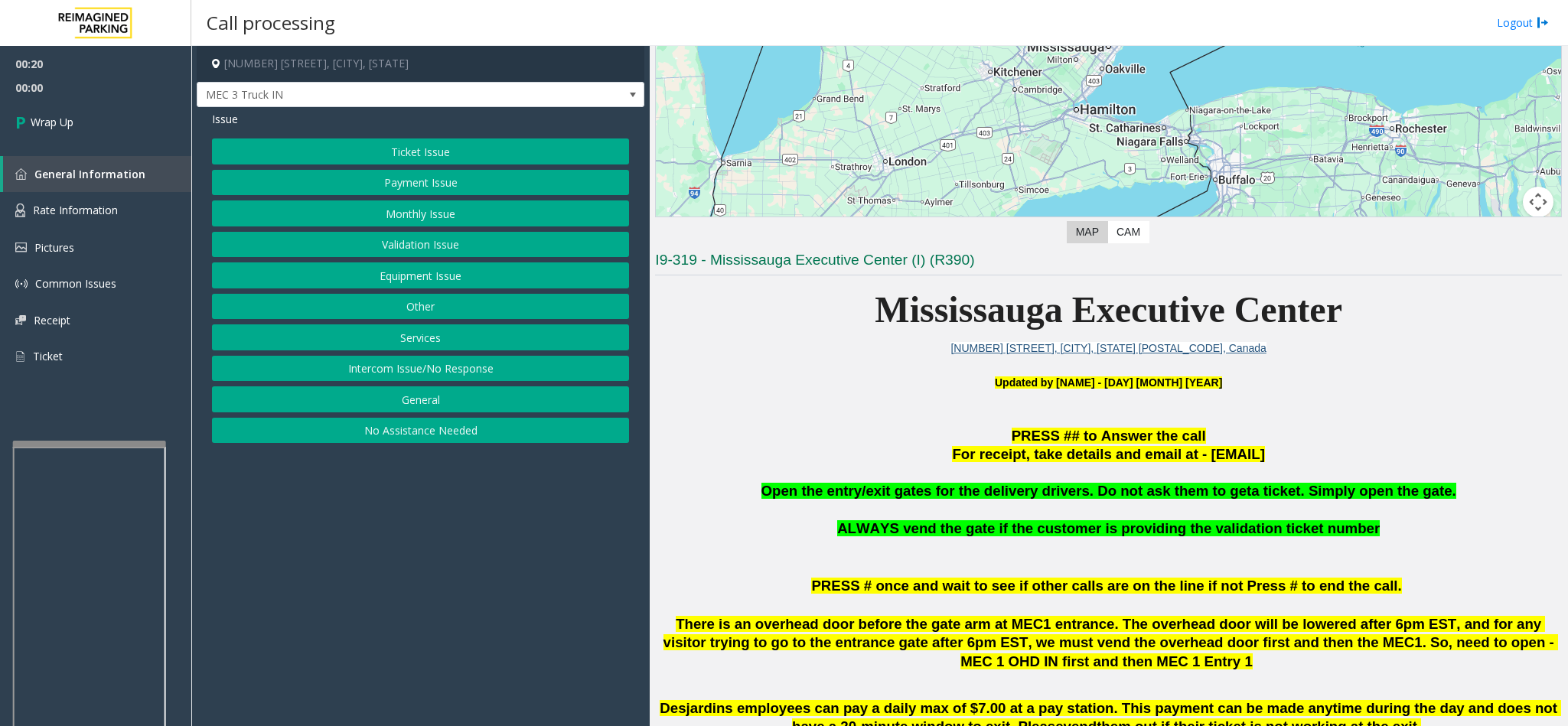click on "Intercom Issue/No Response" 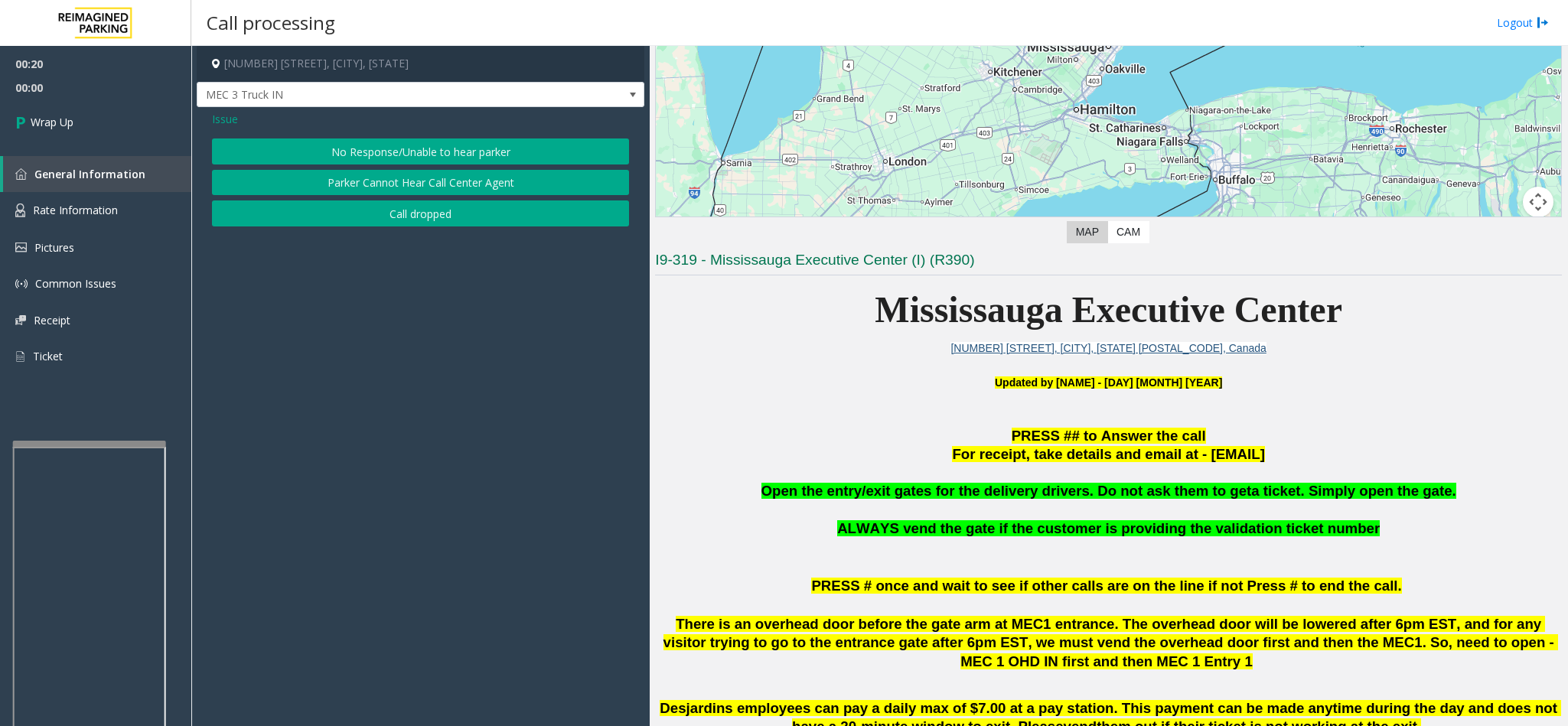 click on "No Response/Unable to hear parker" 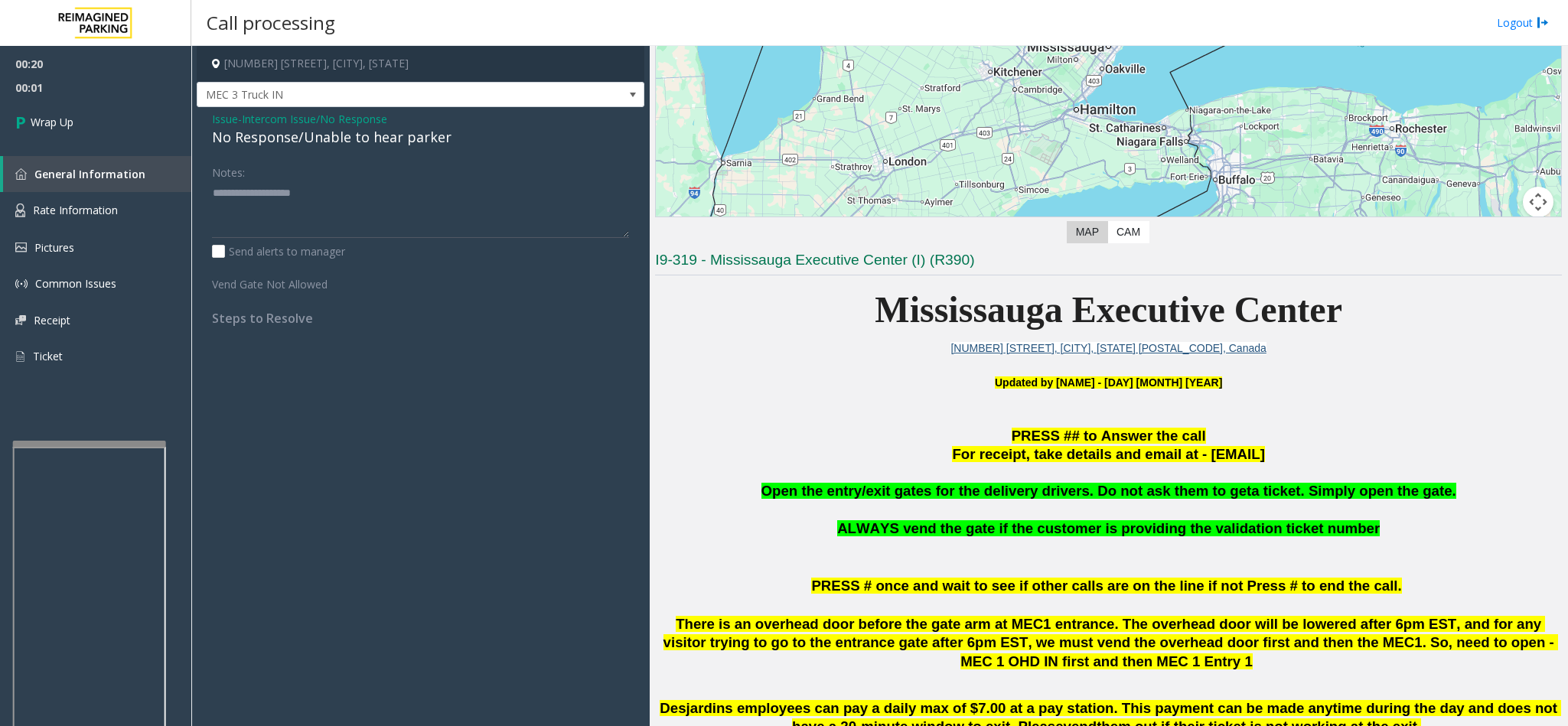 click on "No Response/Unable to hear parker" 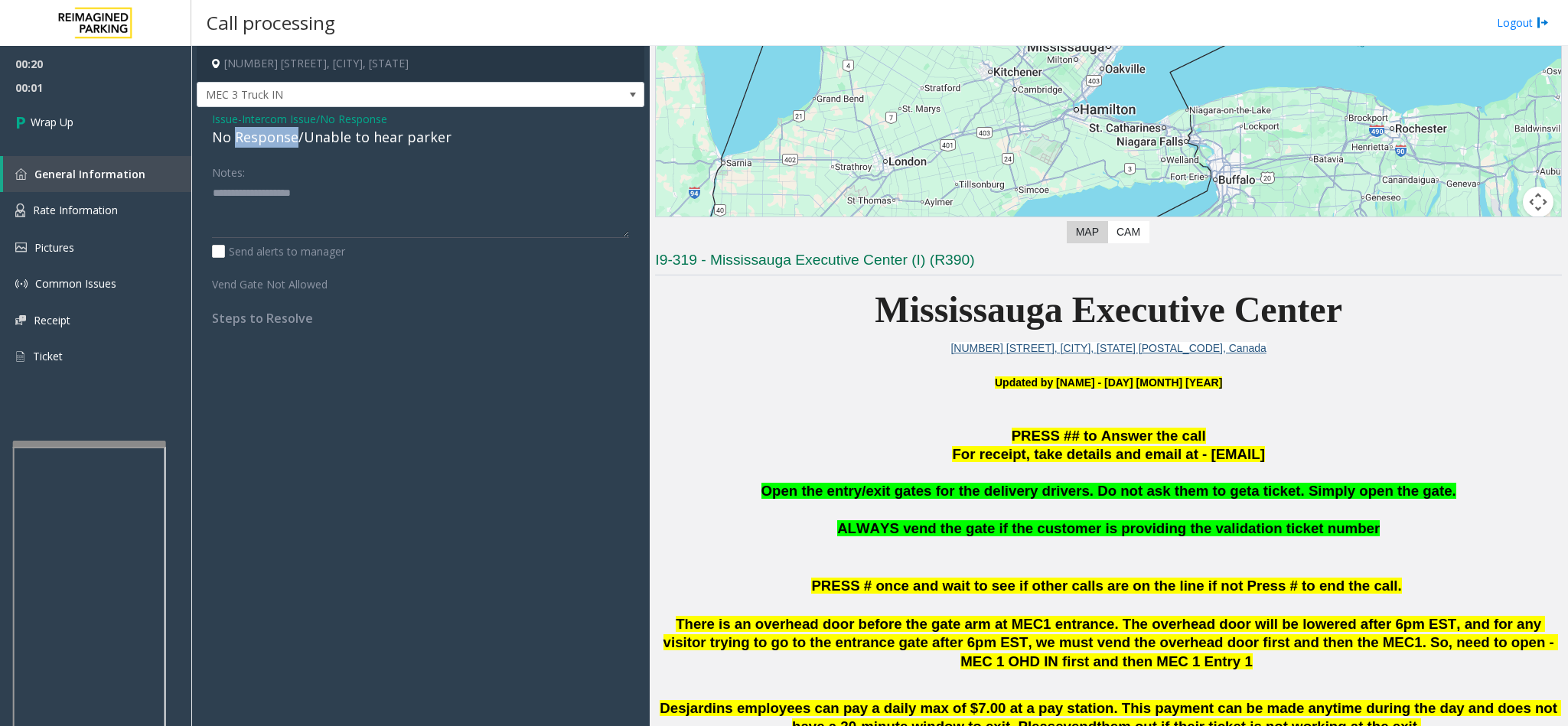 click on "No Response/Unable to hear parker" 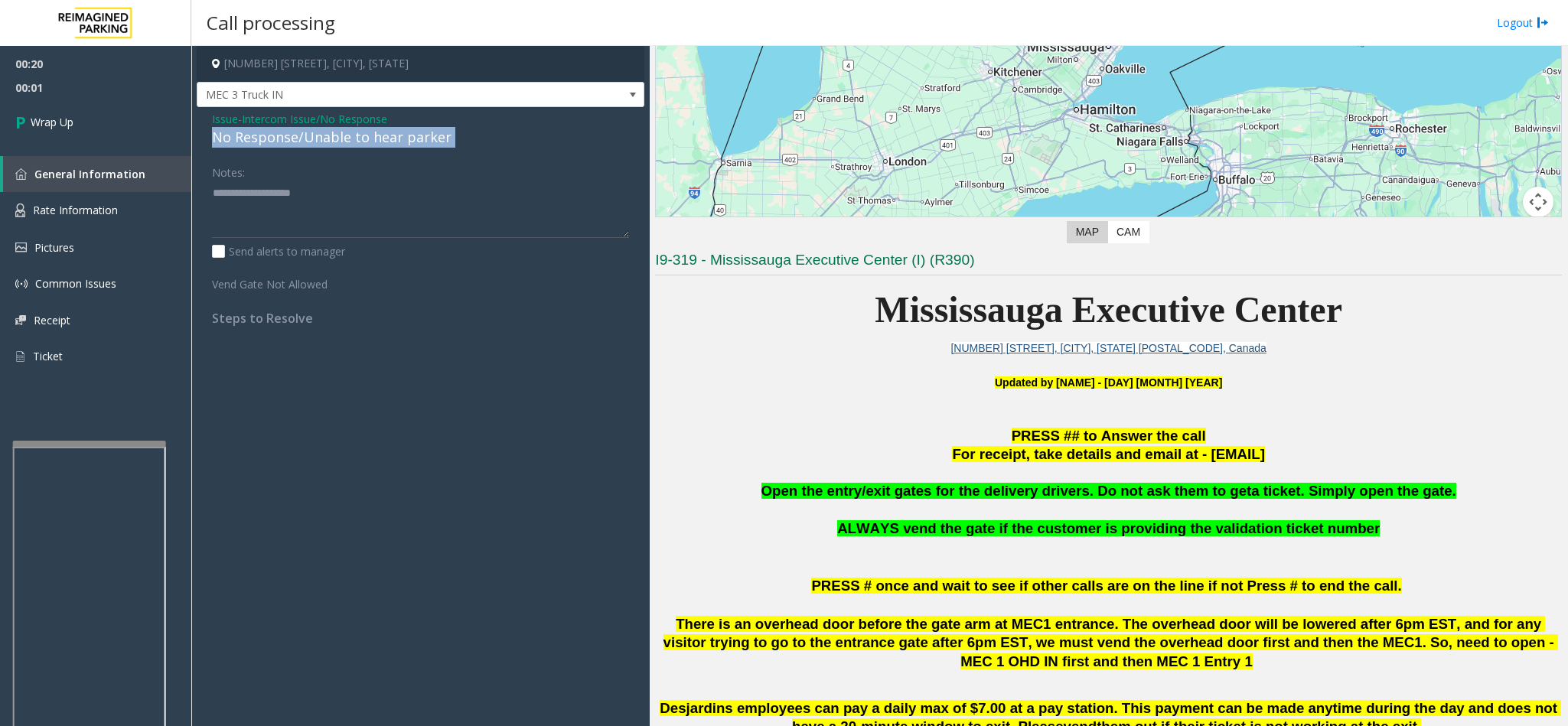 click on "No Response/Unable to hear parker" 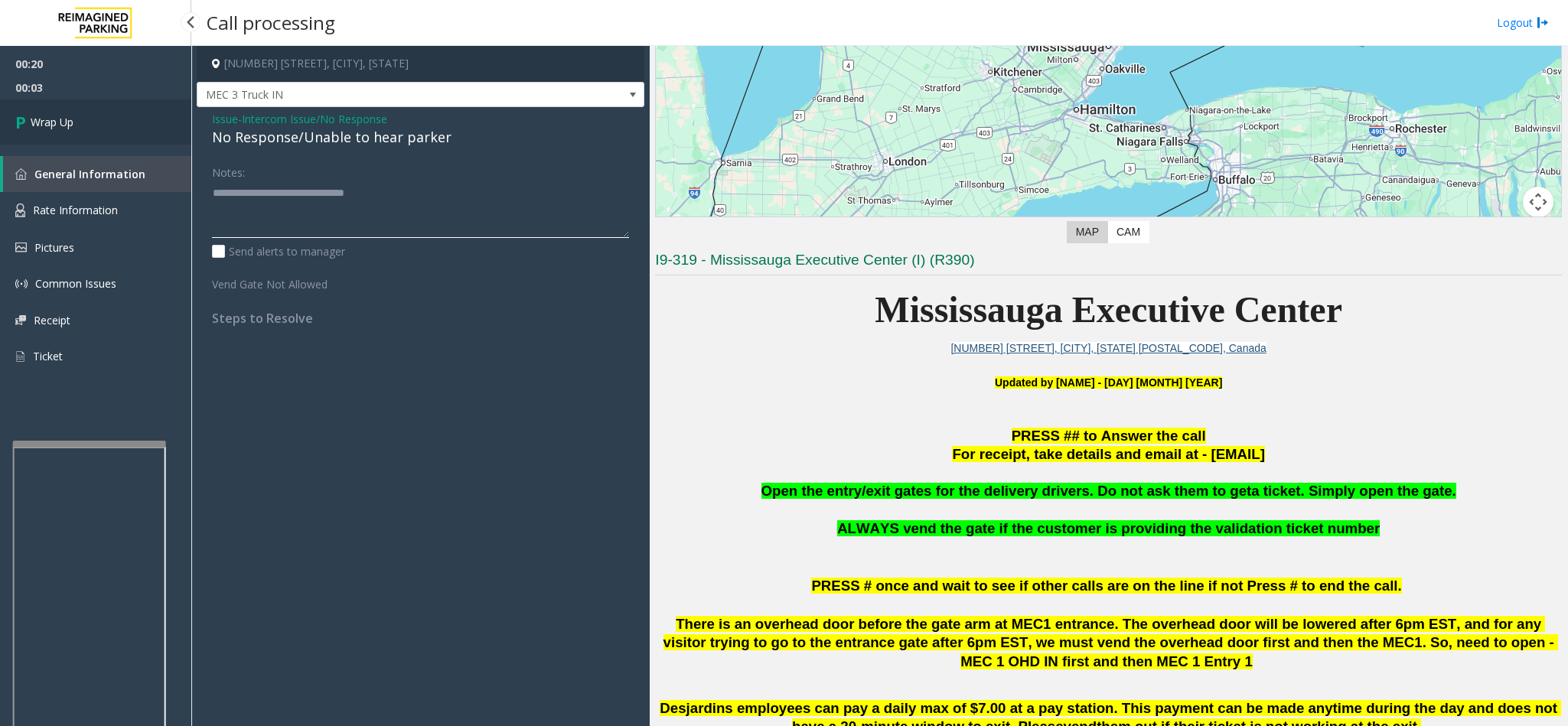 type on "**********" 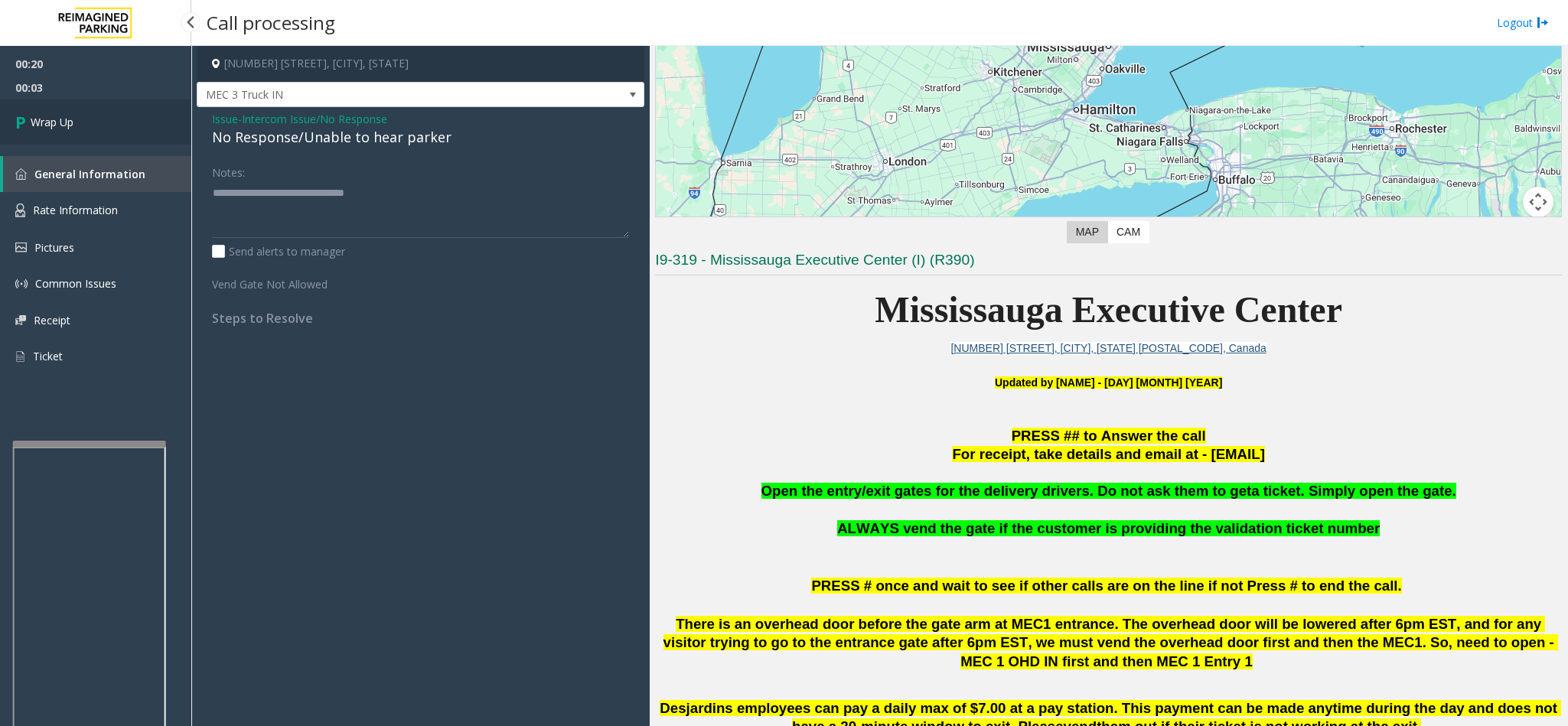 click on "Wrap Up" at bounding box center [96, 122] 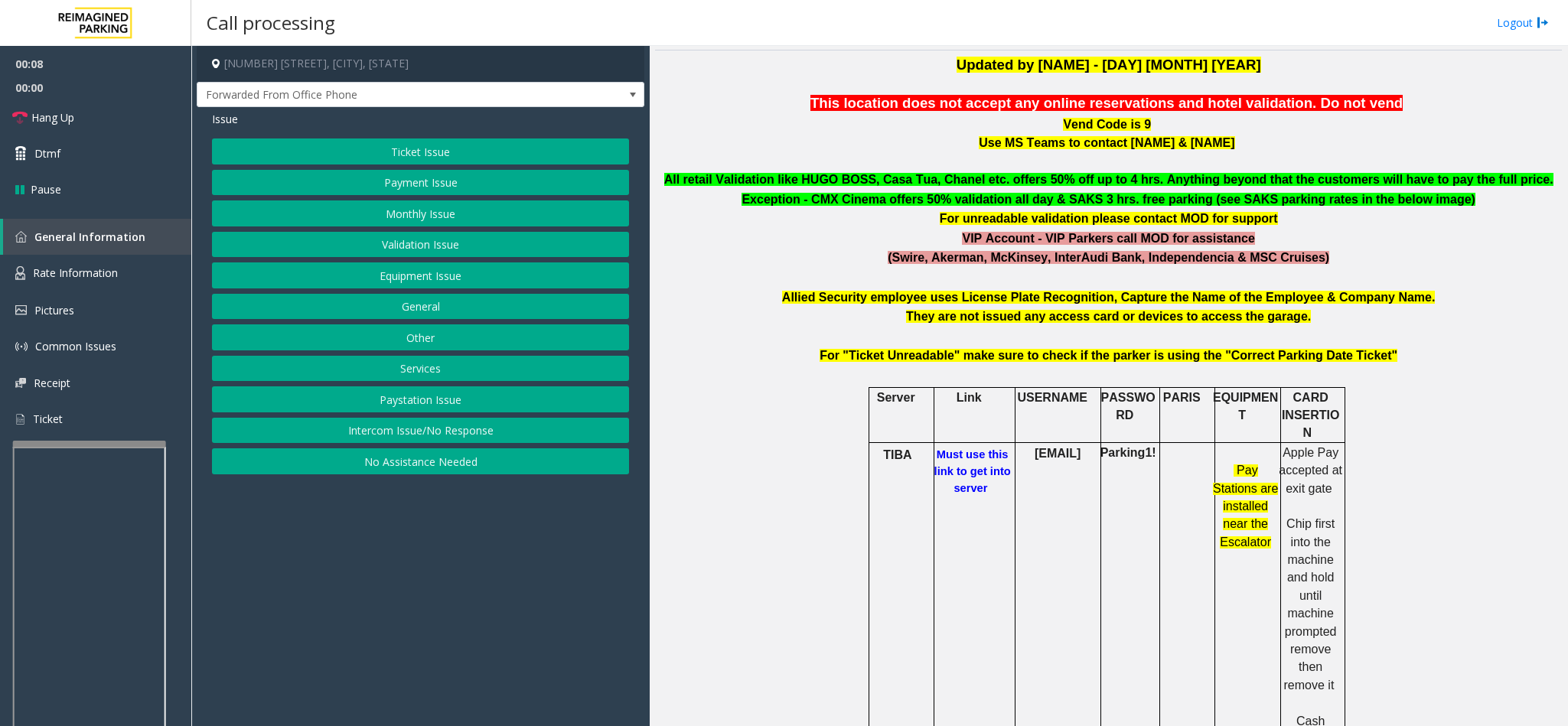 scroll, scrollTop: 574, scrollLeft: 0, axis: vertical 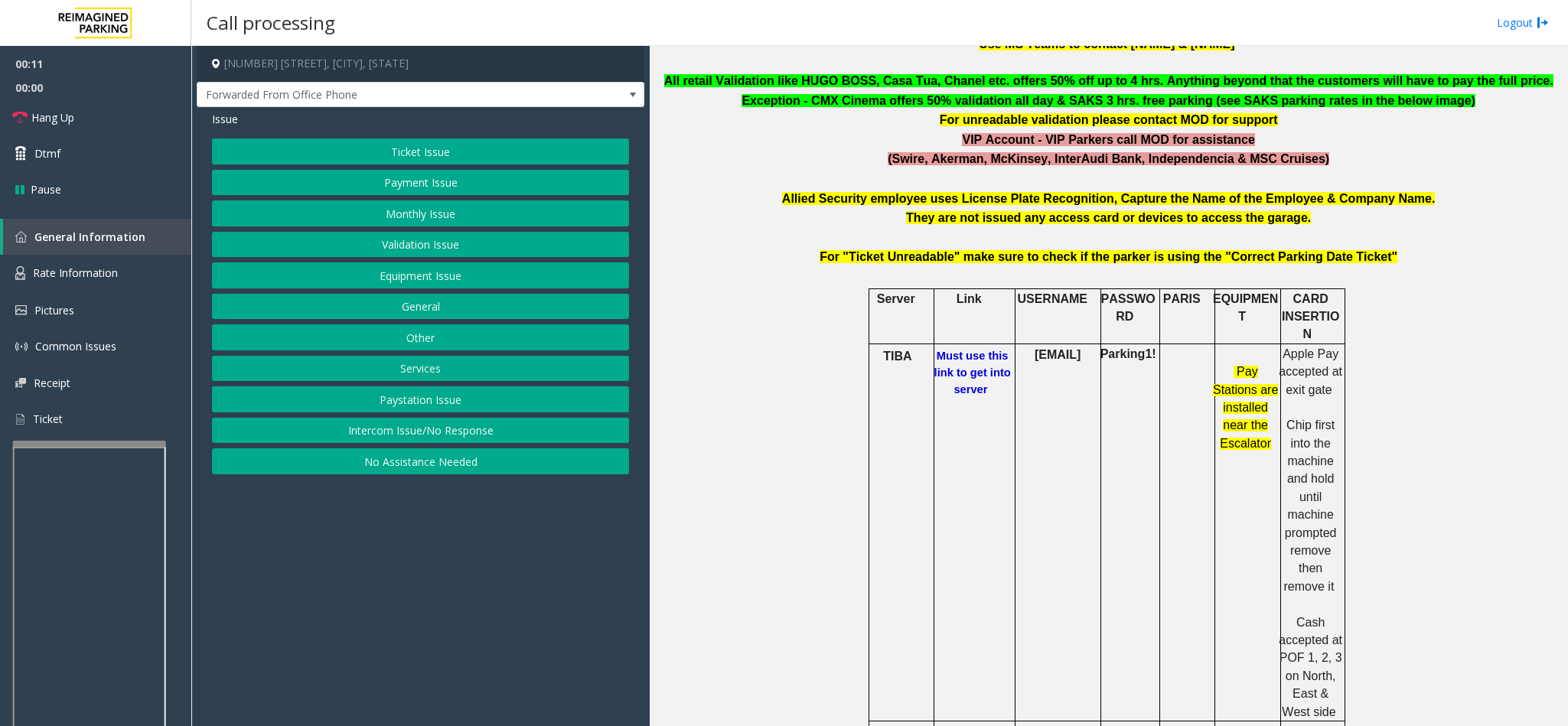 click on "Must use this link to get into server" 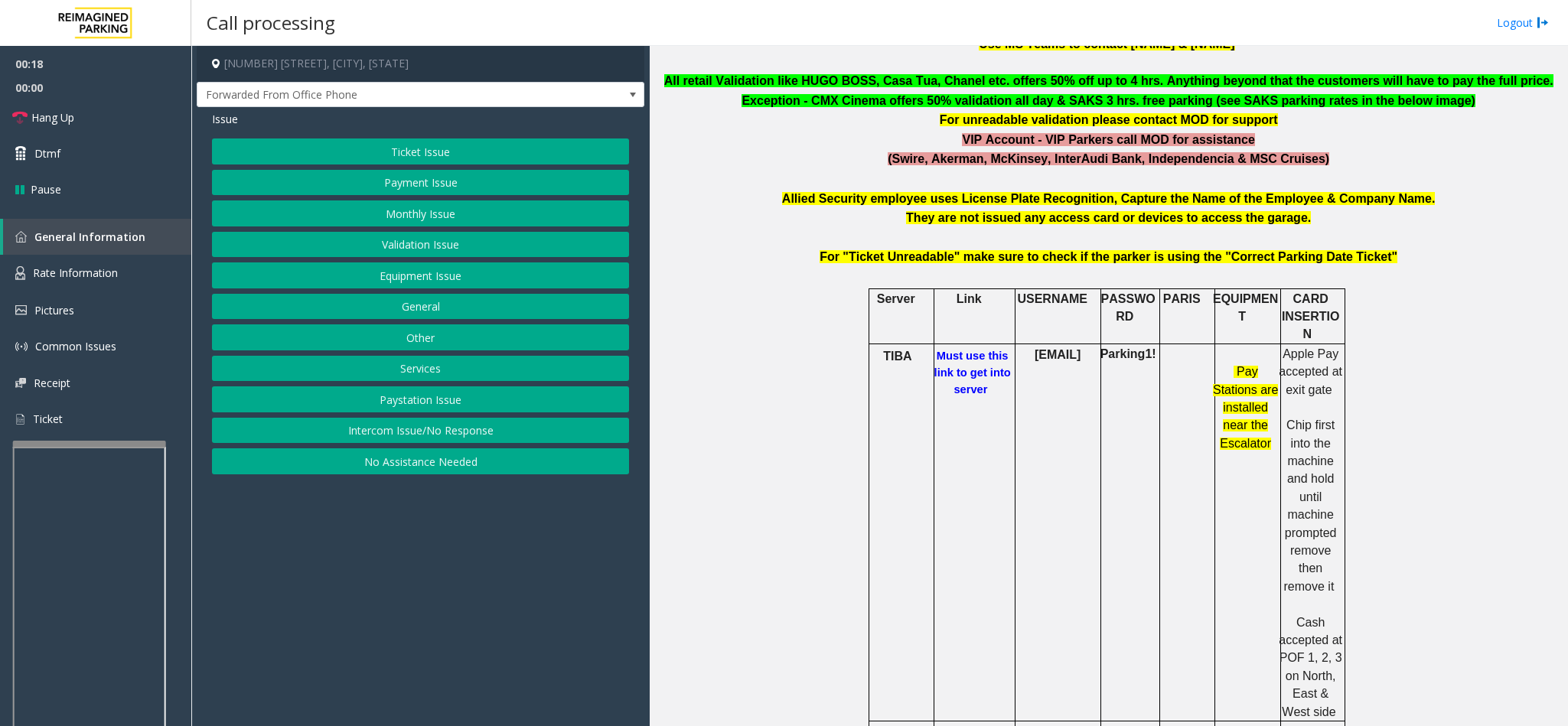 drag, startPoint x: 1082, startPoint y: 361, endPoint x: 1009, endPoint y: 343, distance: 75.18643 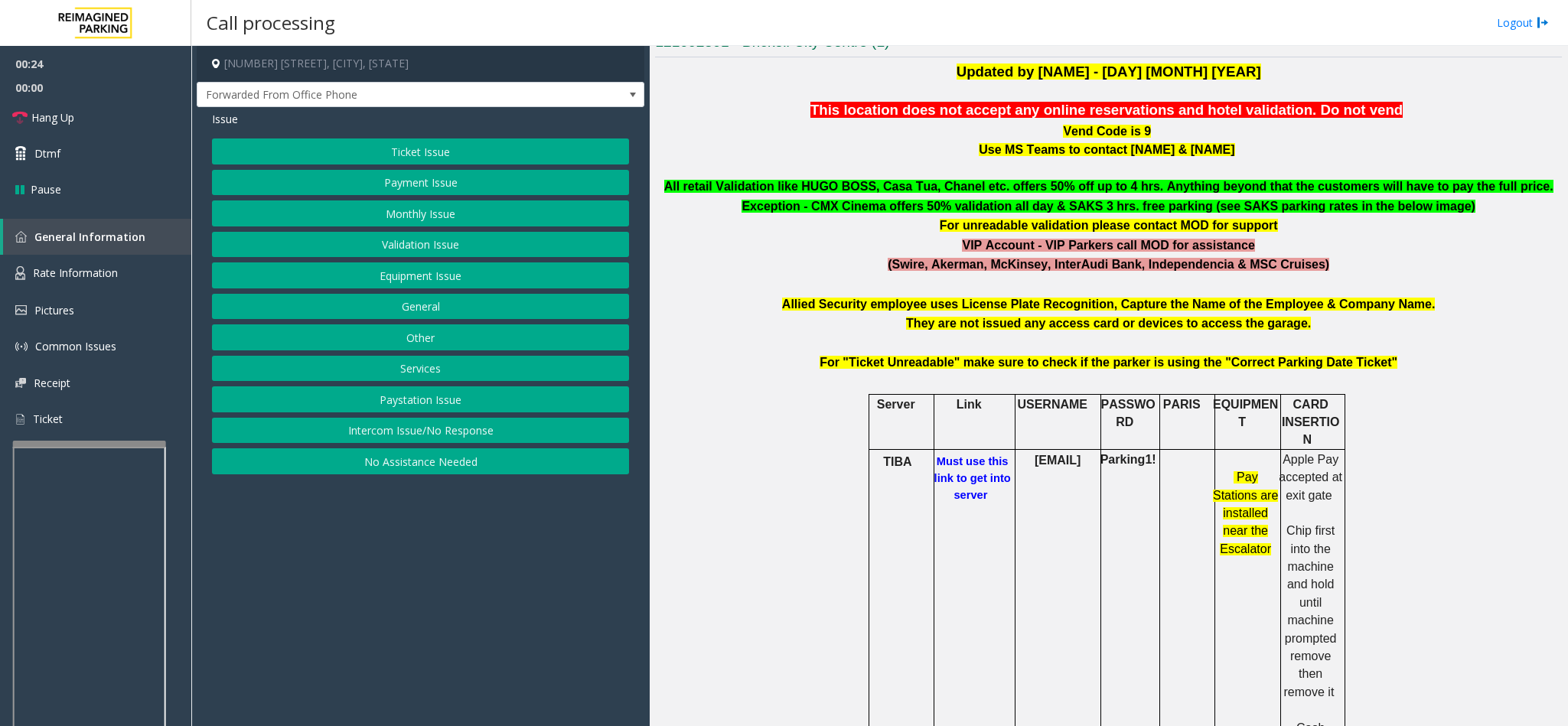 scroll, scrollTop: 459, scrollLeft: 0, axis: vertical 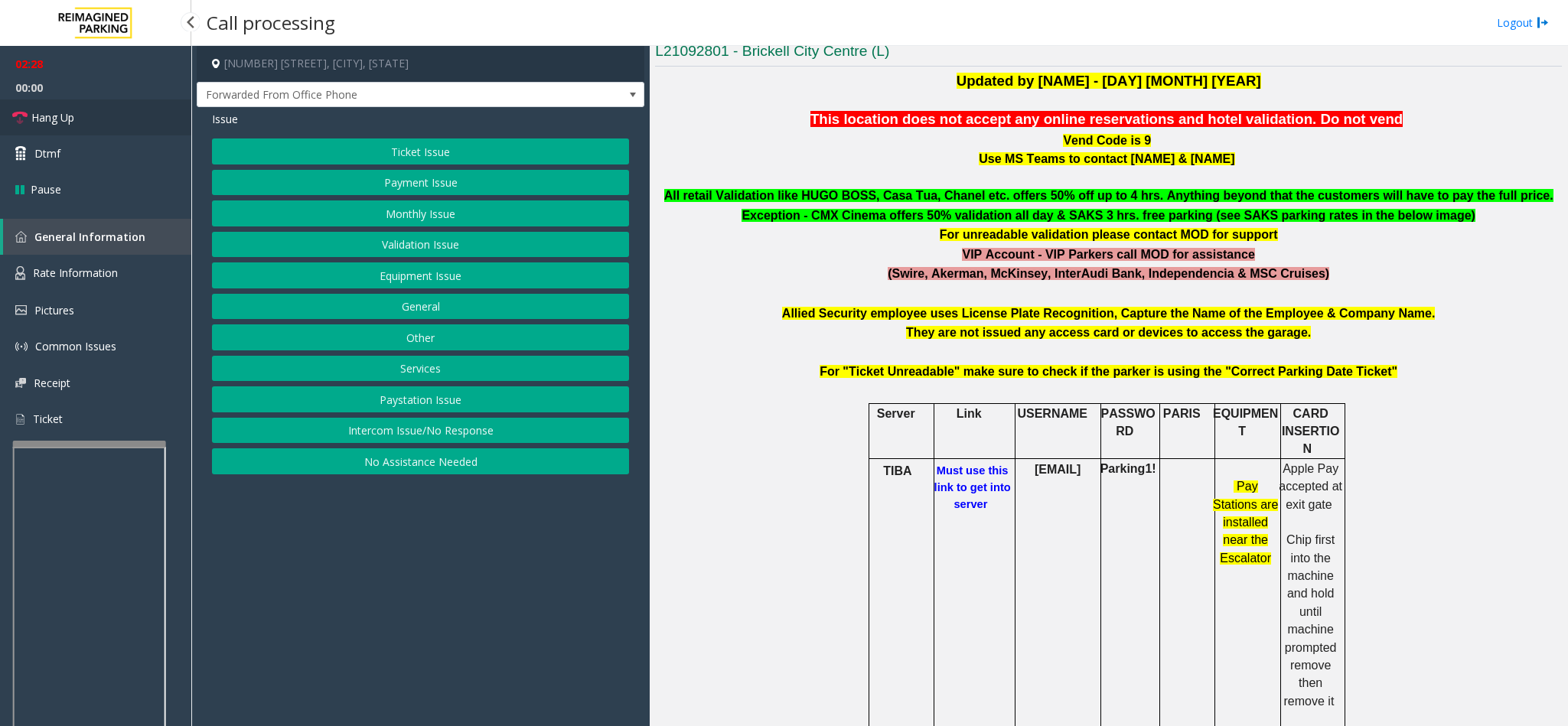 click on "Hang Up" at bounding box center [96, 117] 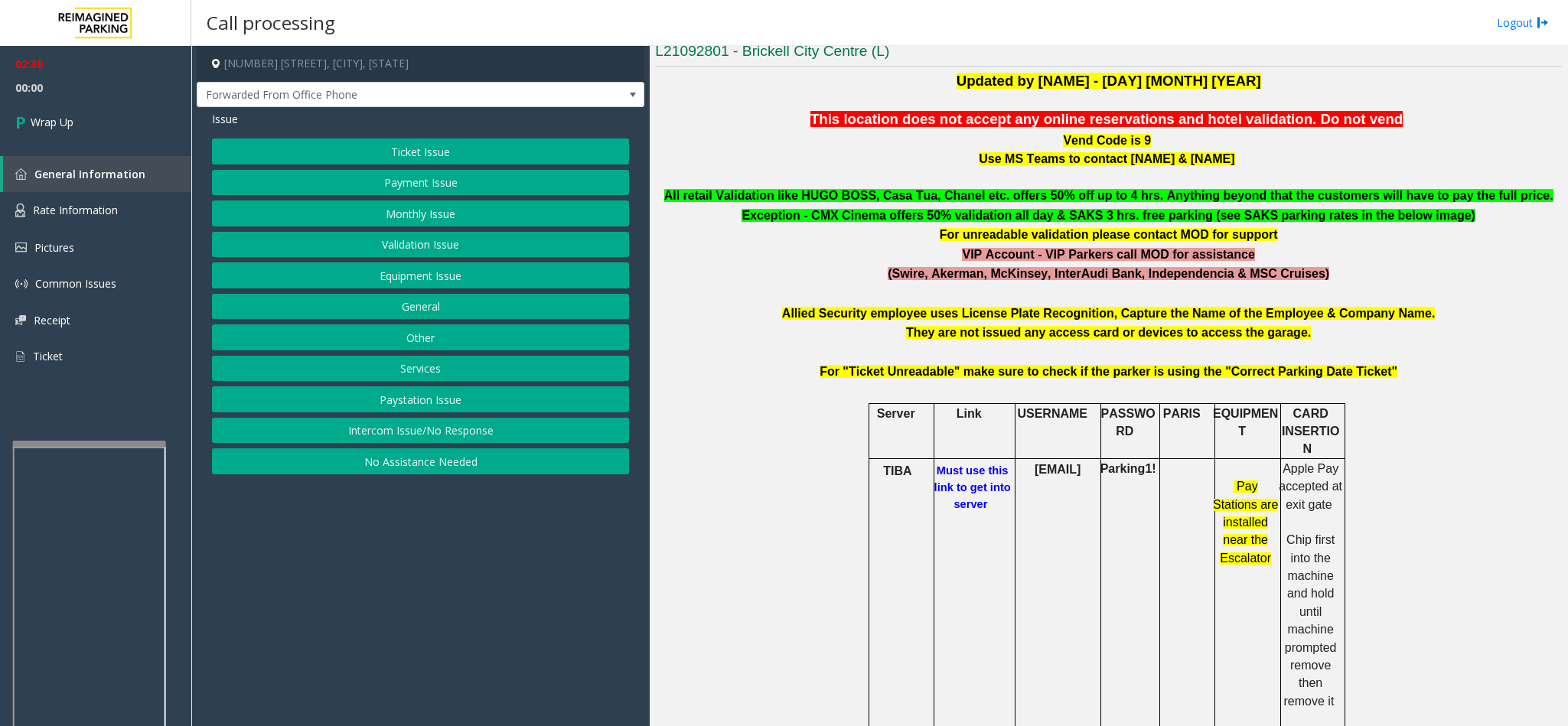 click on "Equipment Issue" 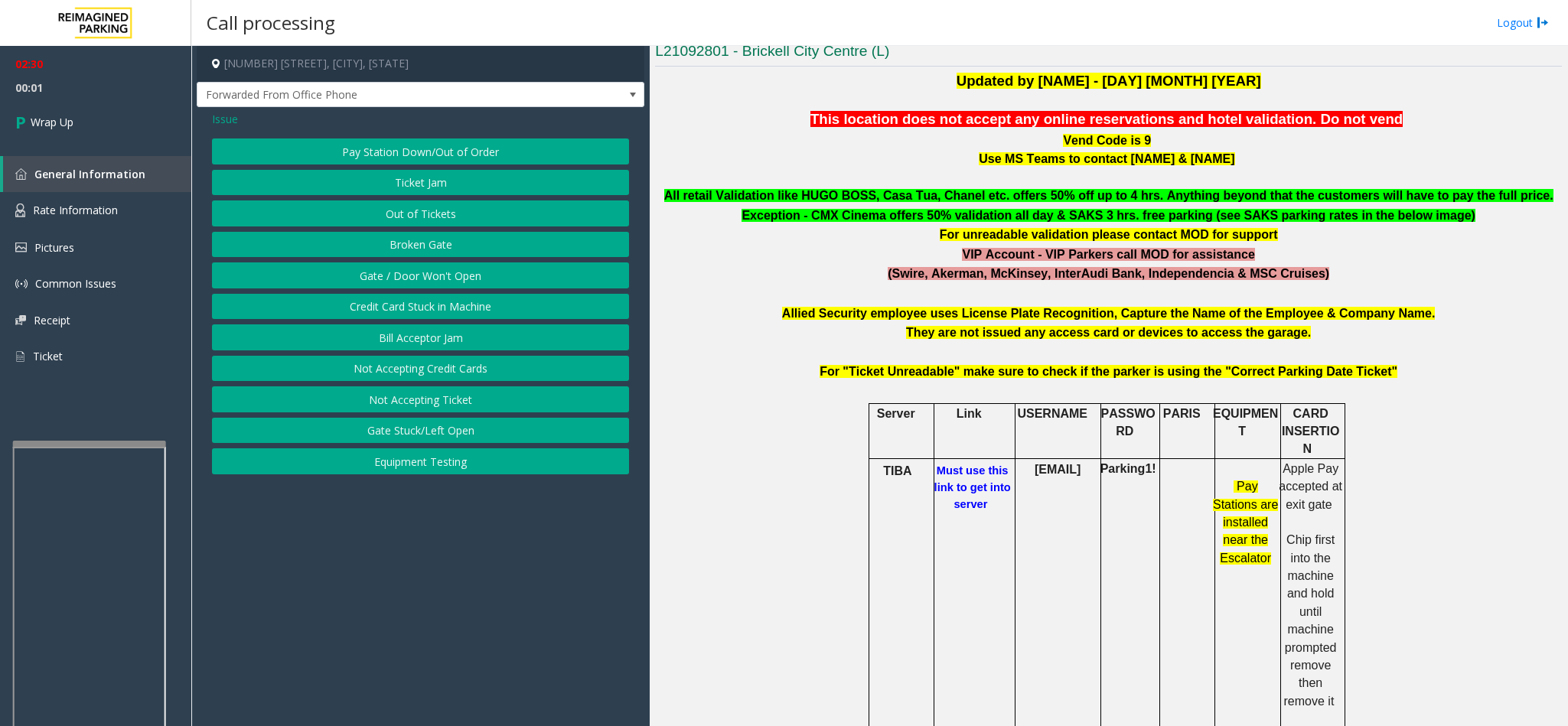 click on "Gate / Door Won't Open" 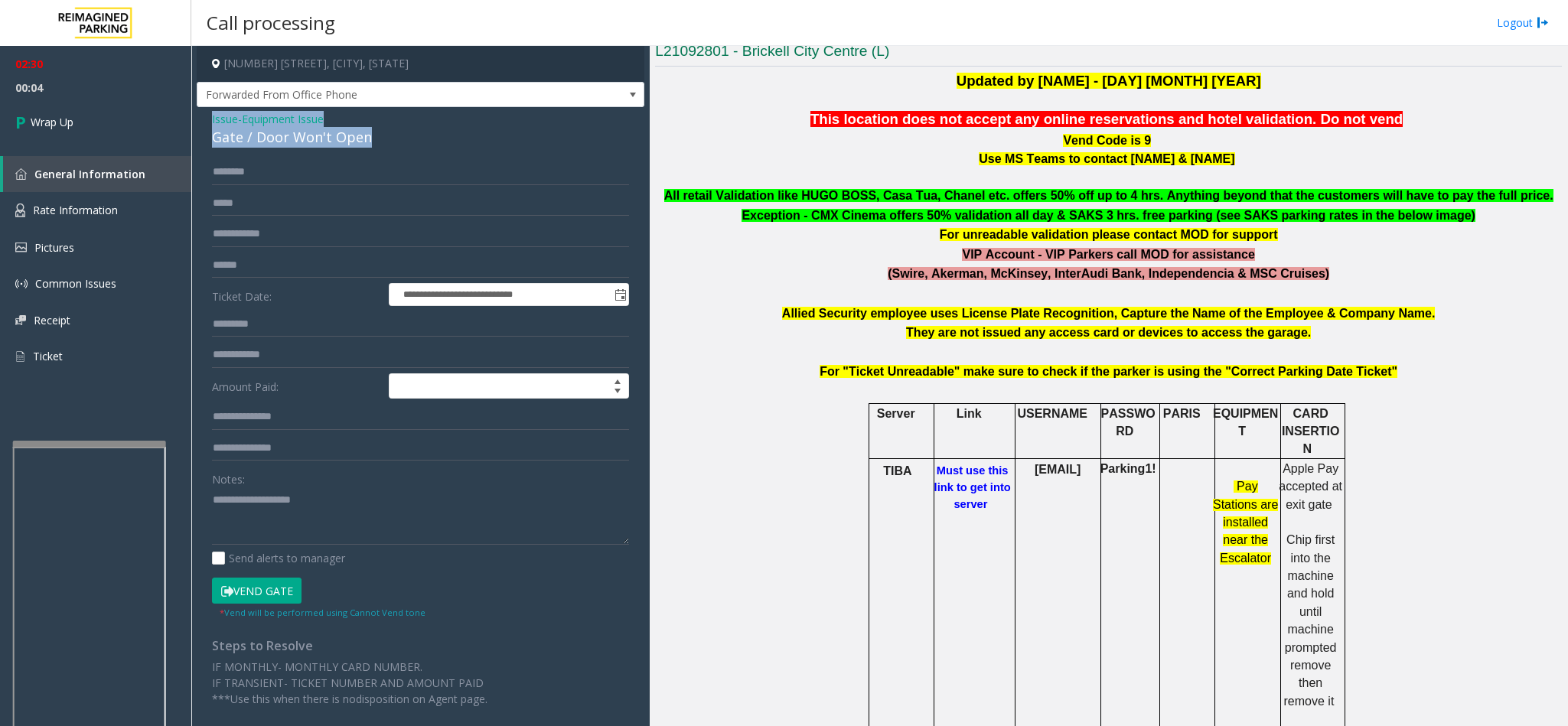 drag, startPoint x: 375, startPoint y: 135, endPoint x: 202, endPoint y: 117, distance: 173.9339 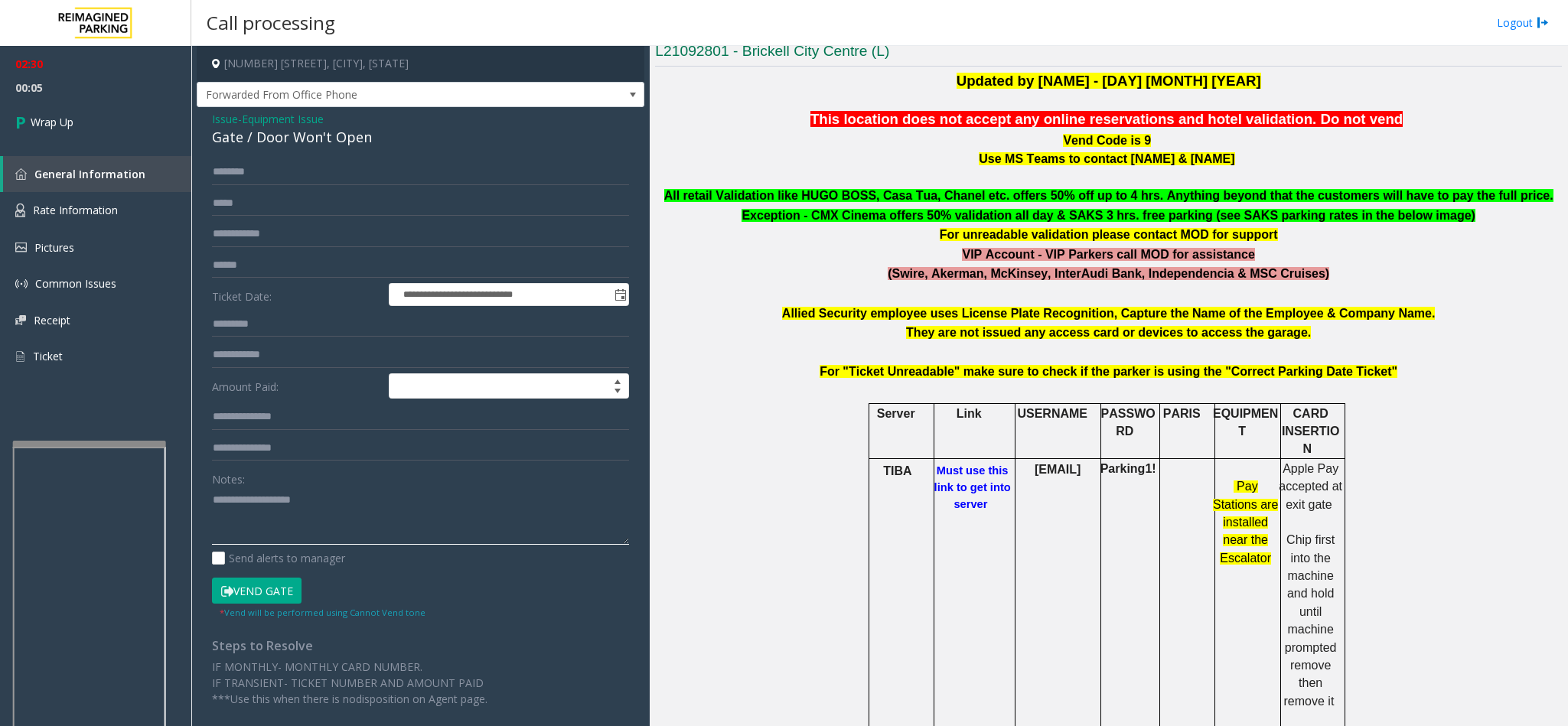 paste on "**********" 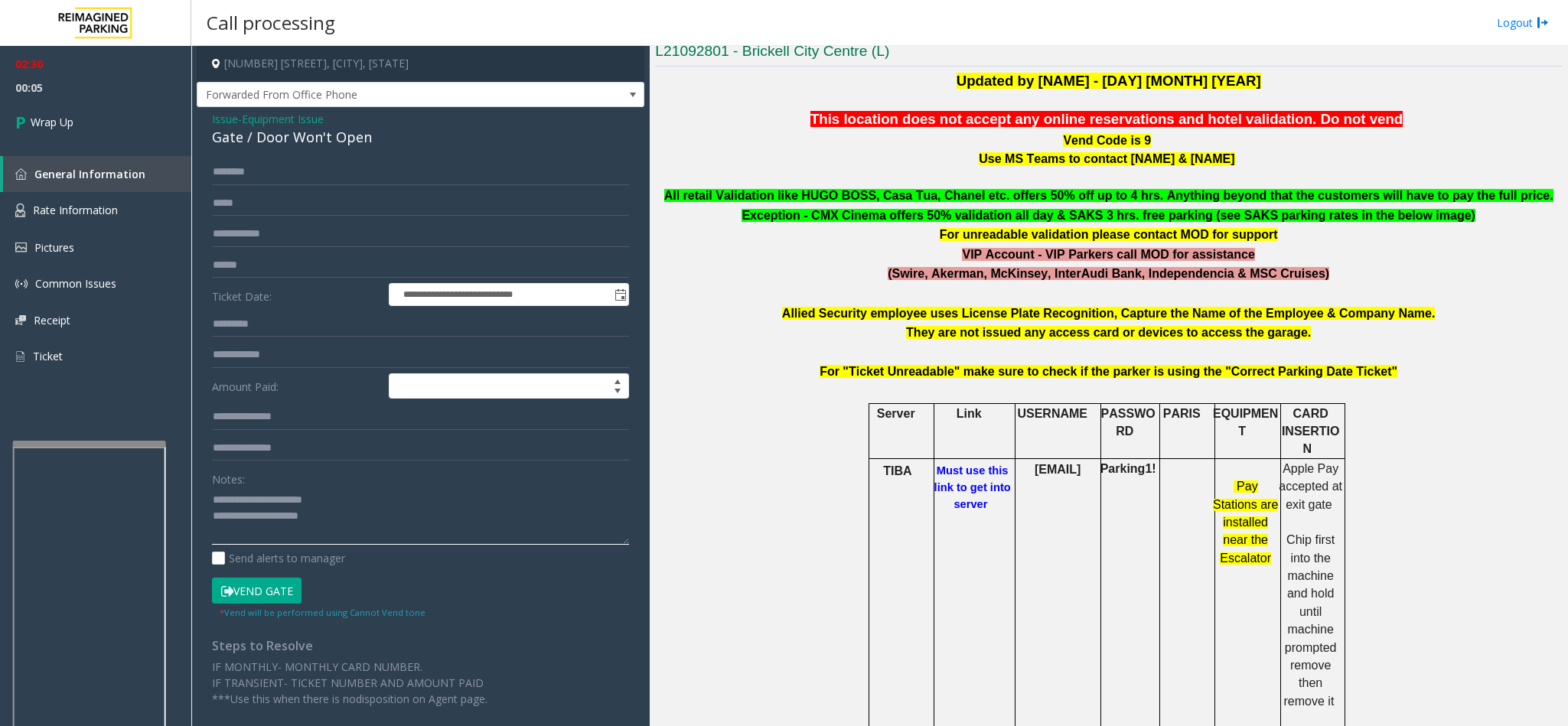 click 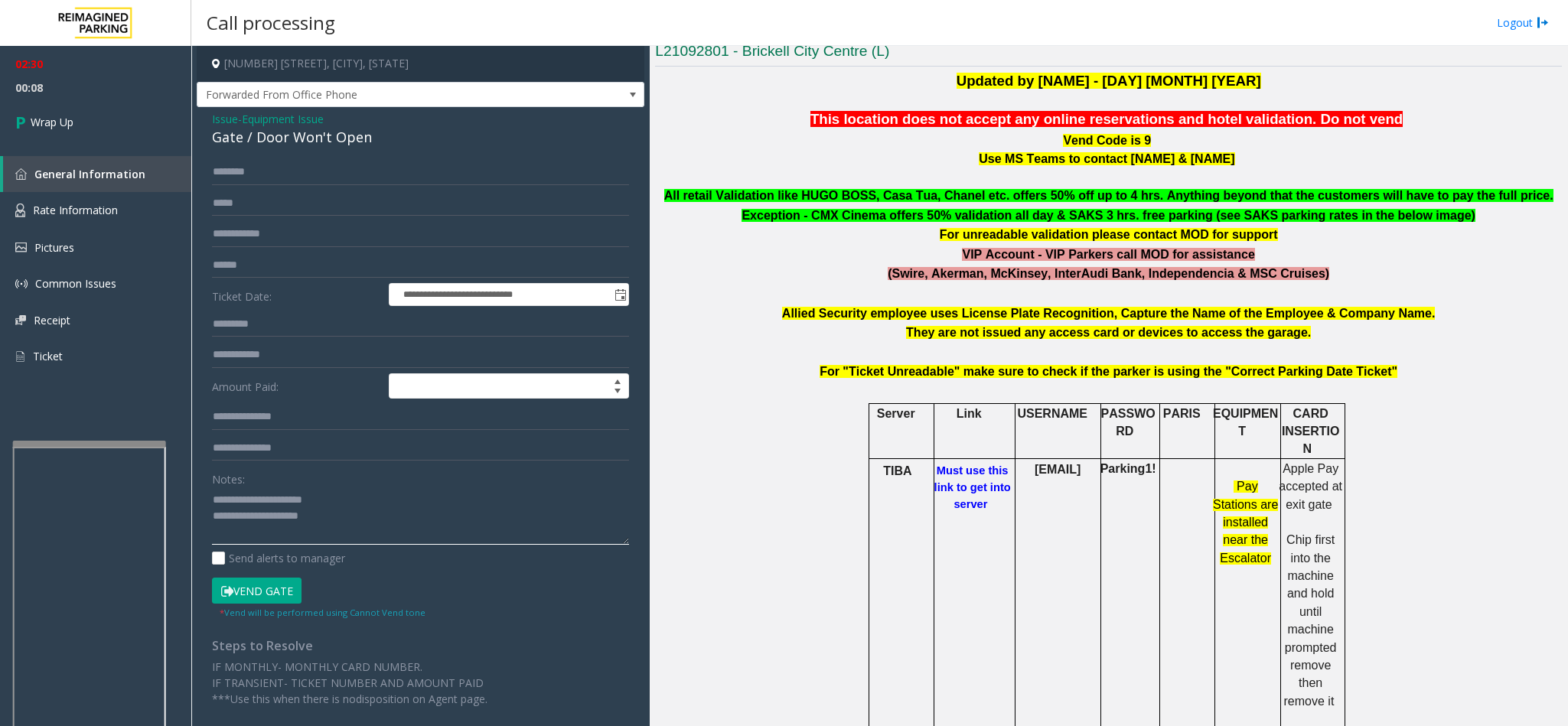 drag, startPoint x: 356, startPoint y: 493, endPoint x: 249, endPoint y: 503, distance: 107.46627 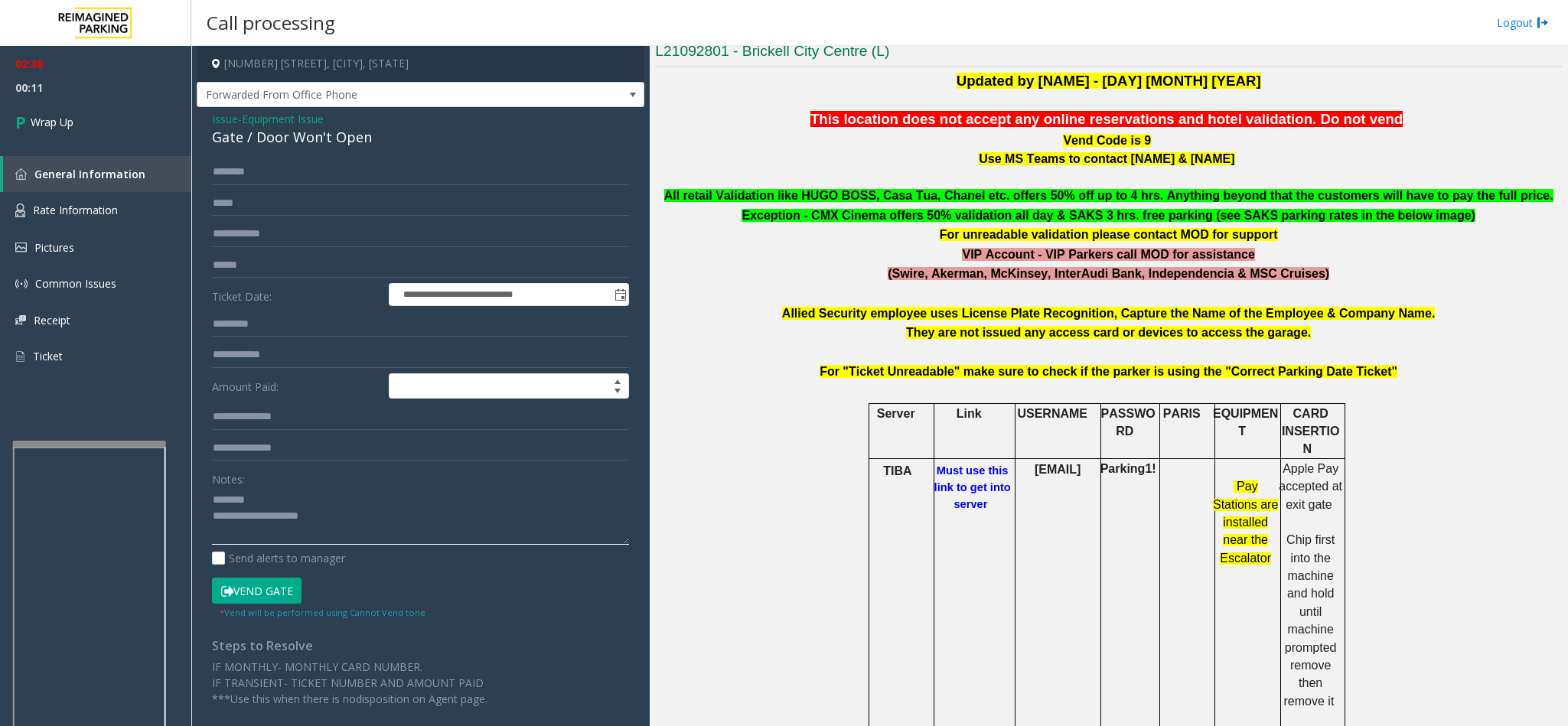 click 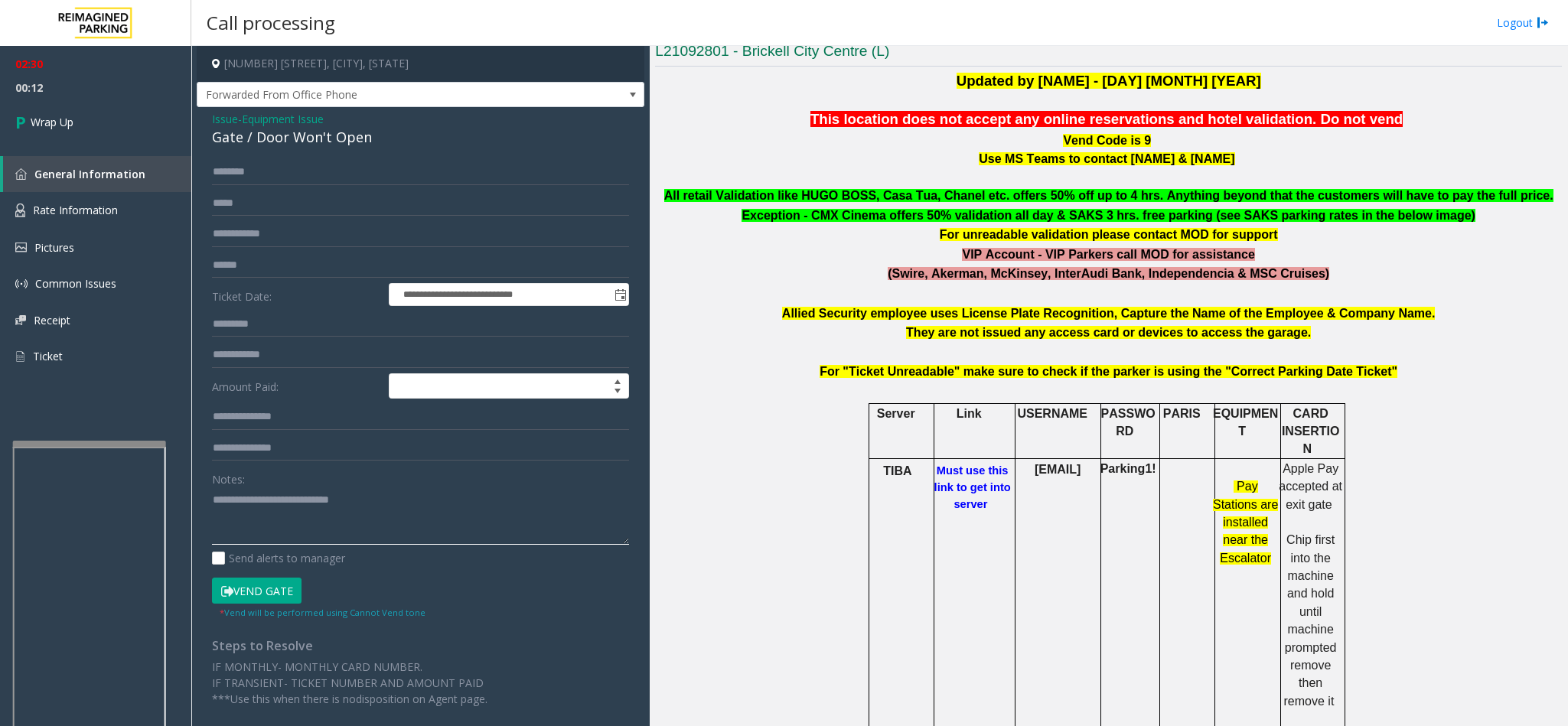 click 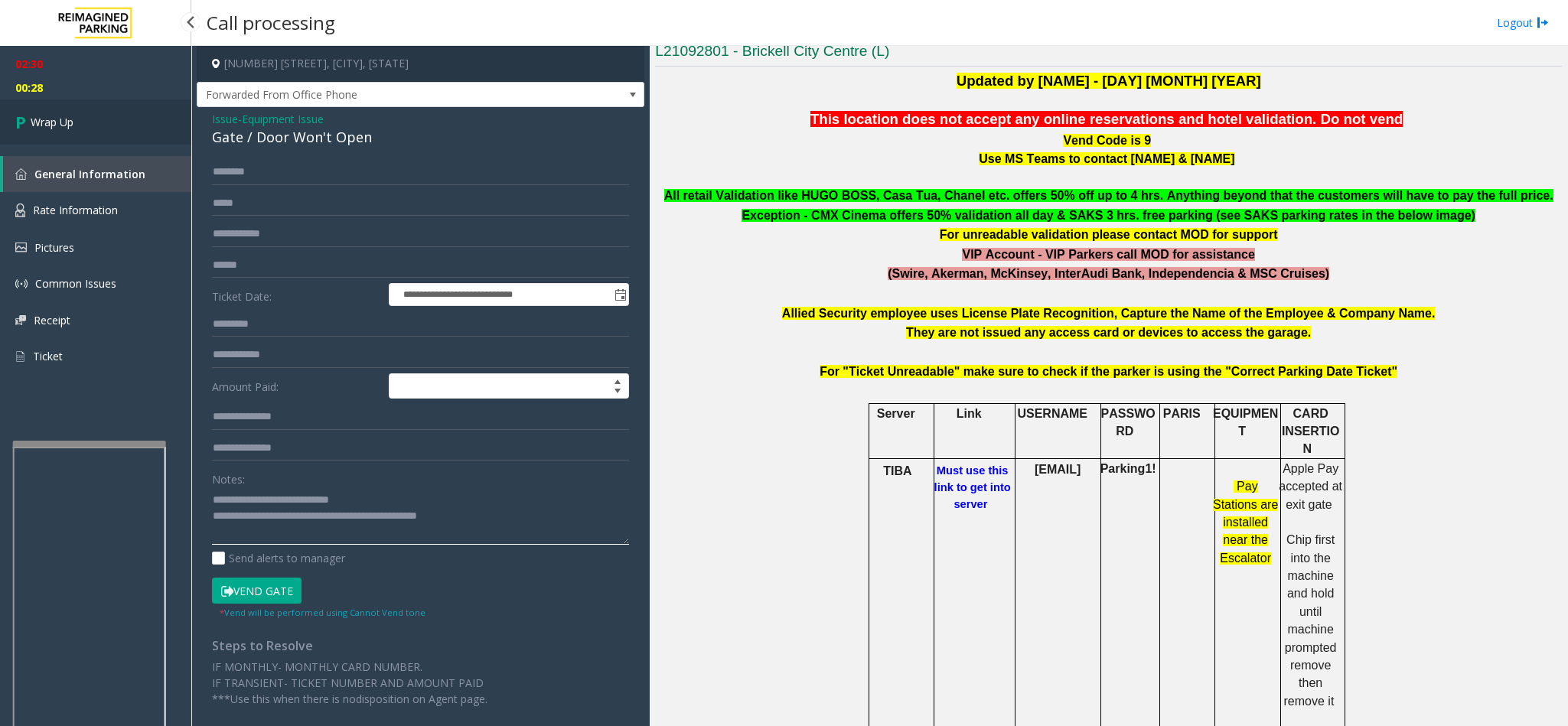 type on "**********" 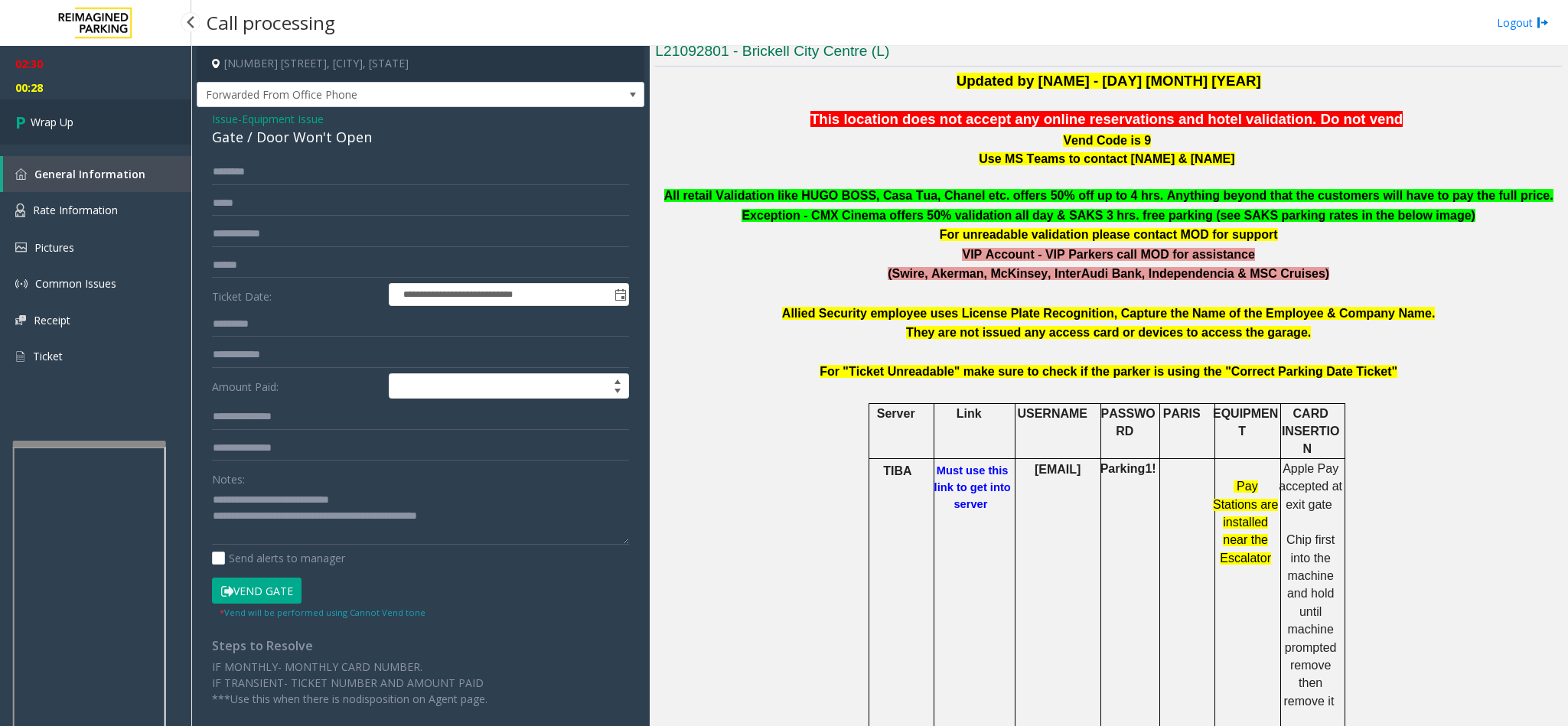 click on "Wrap Up" at bounding box center [96, 122] 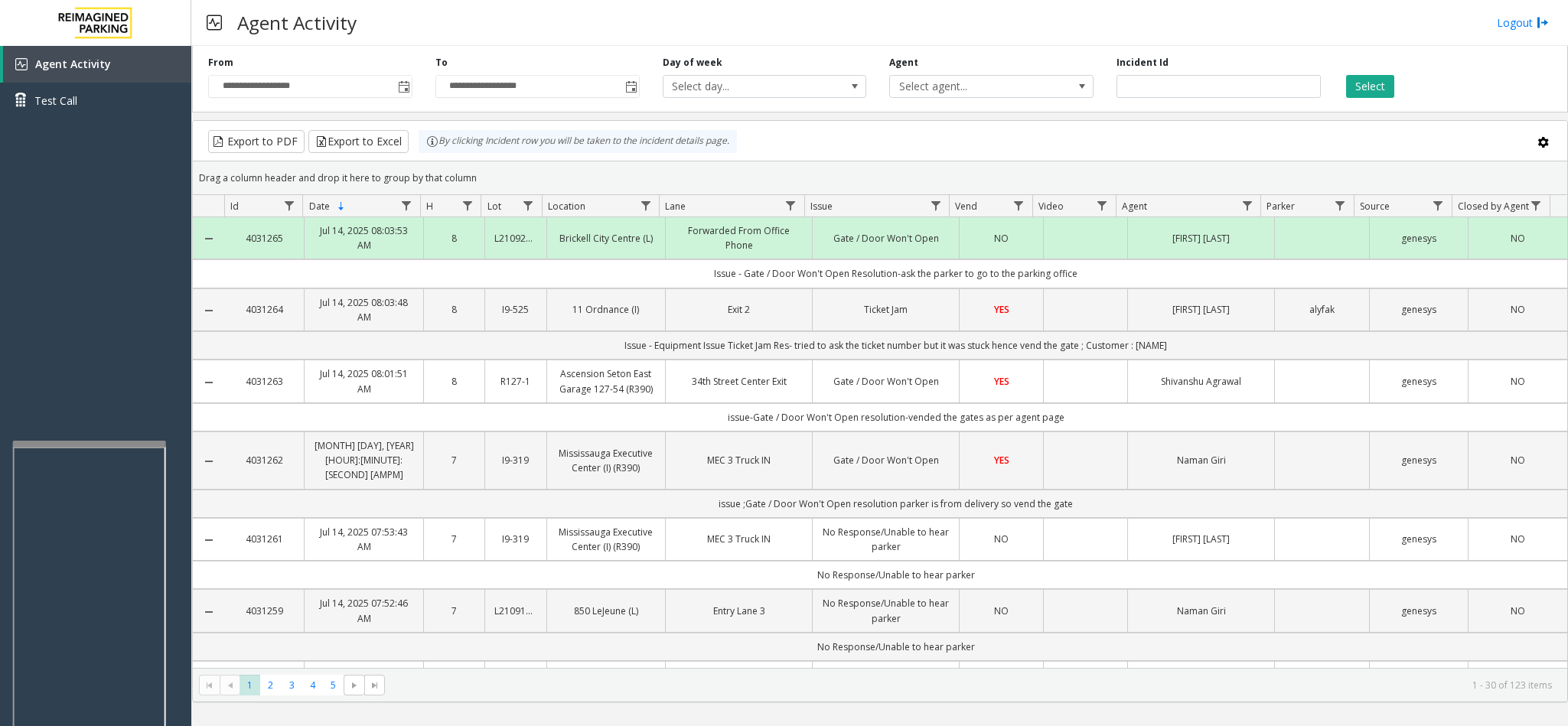 scroll, scrollTop: 0, scrollLeft: 0, axis: both 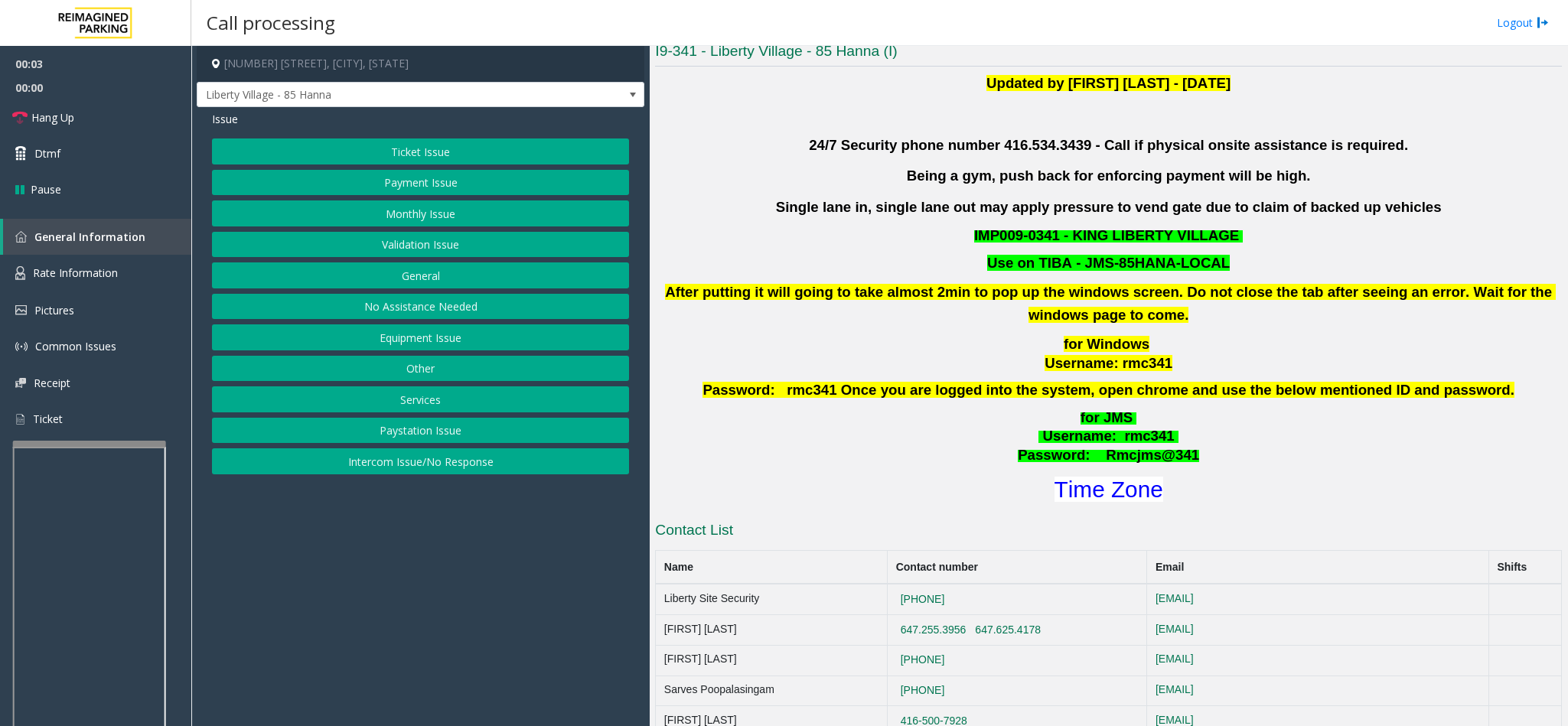 click on "Validation Issue" 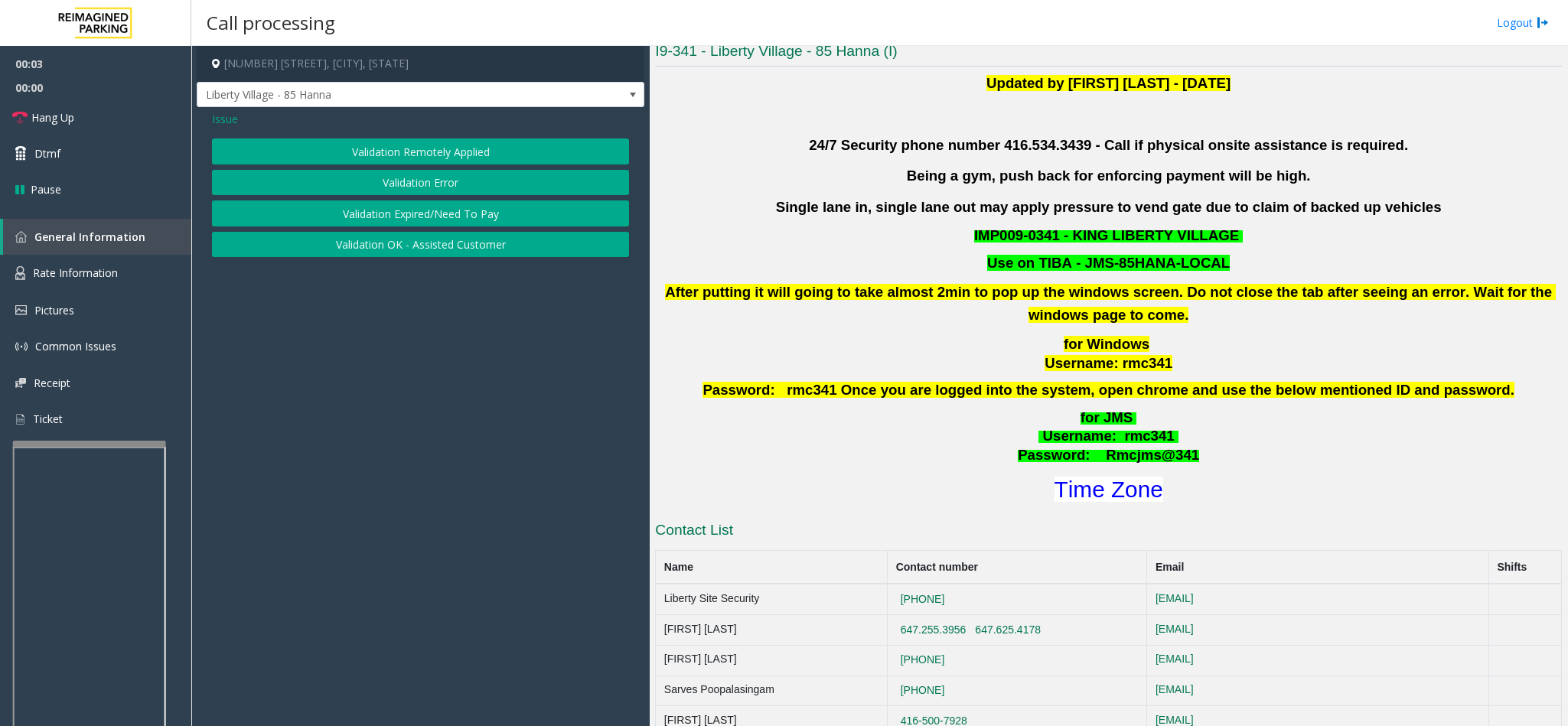 click on "Validation Error" 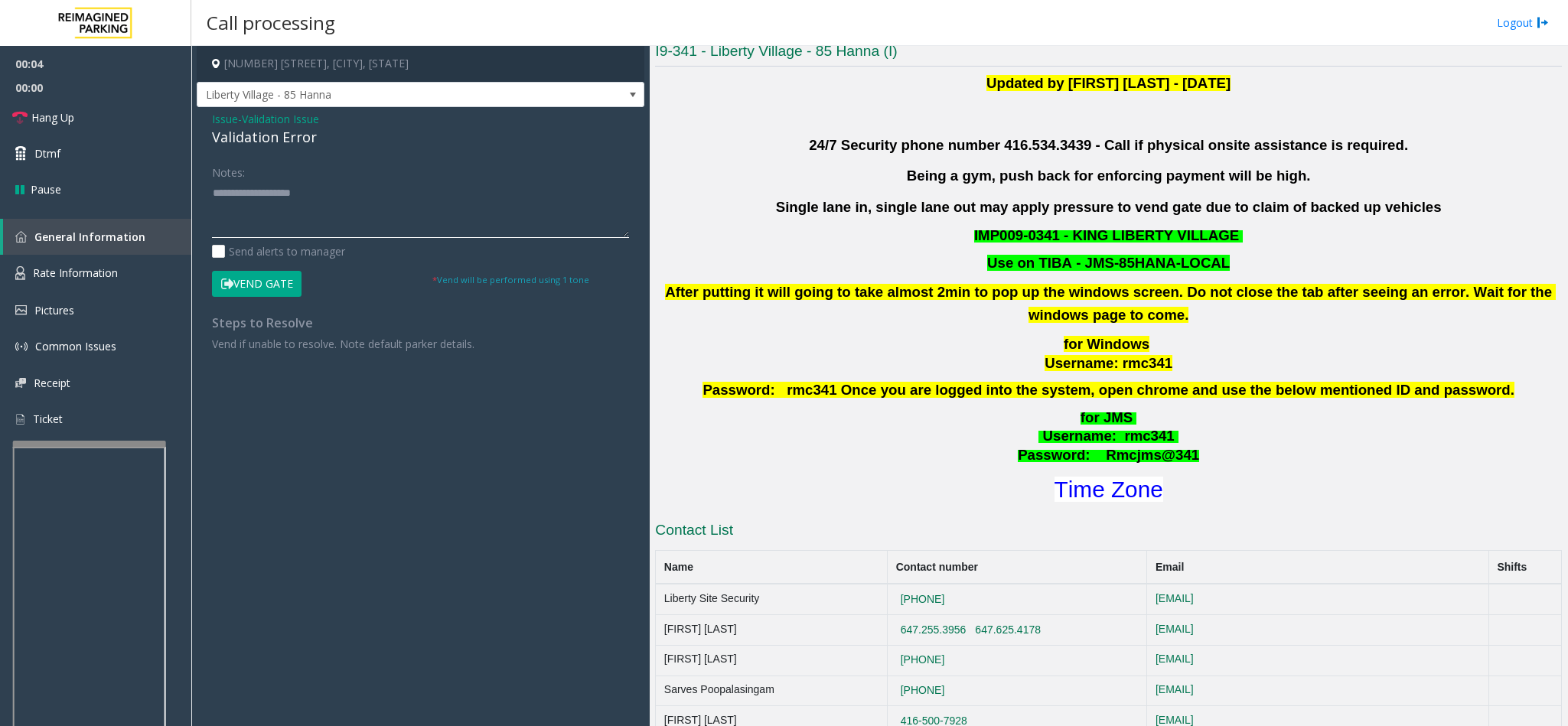 click 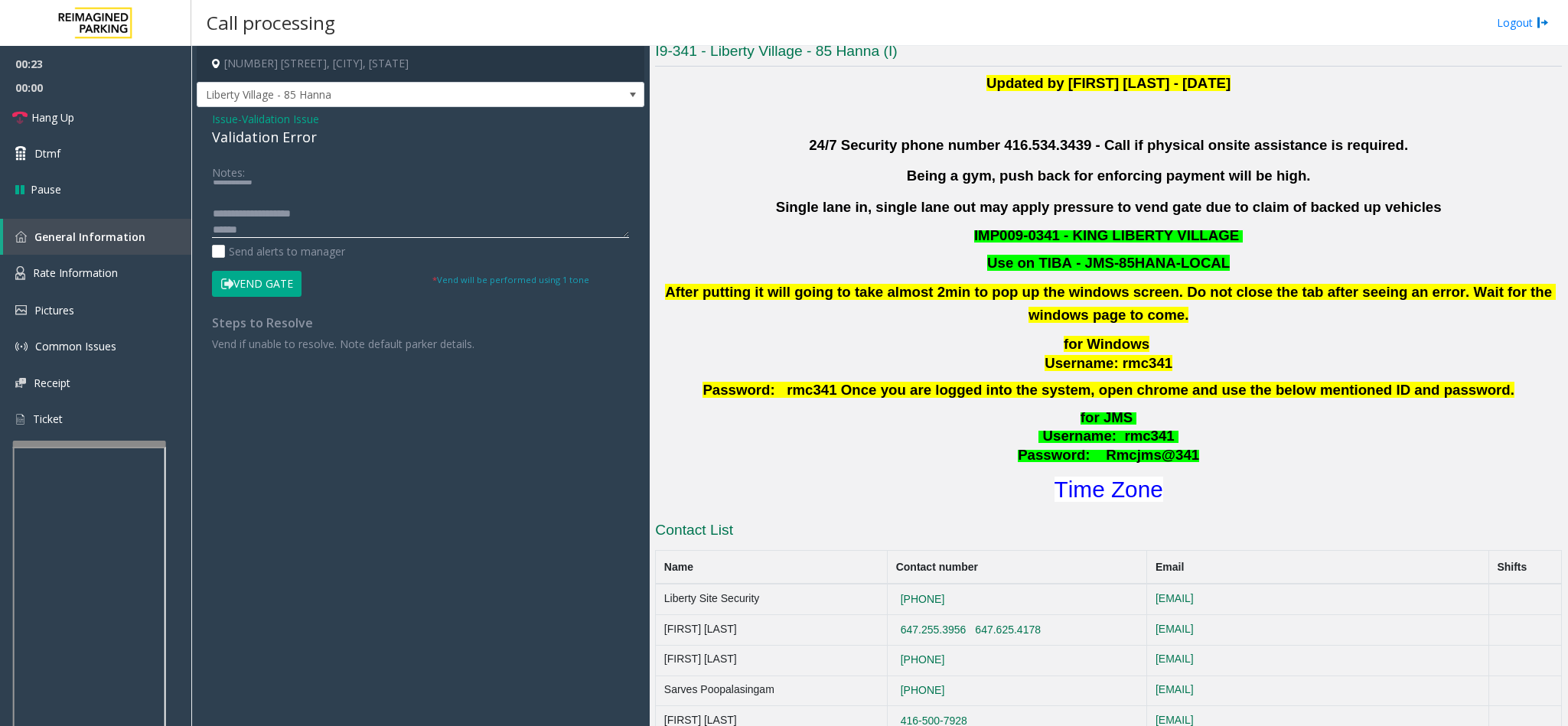 scroll, scrollTop: 44, scrollLeft: 0, axis: vertical 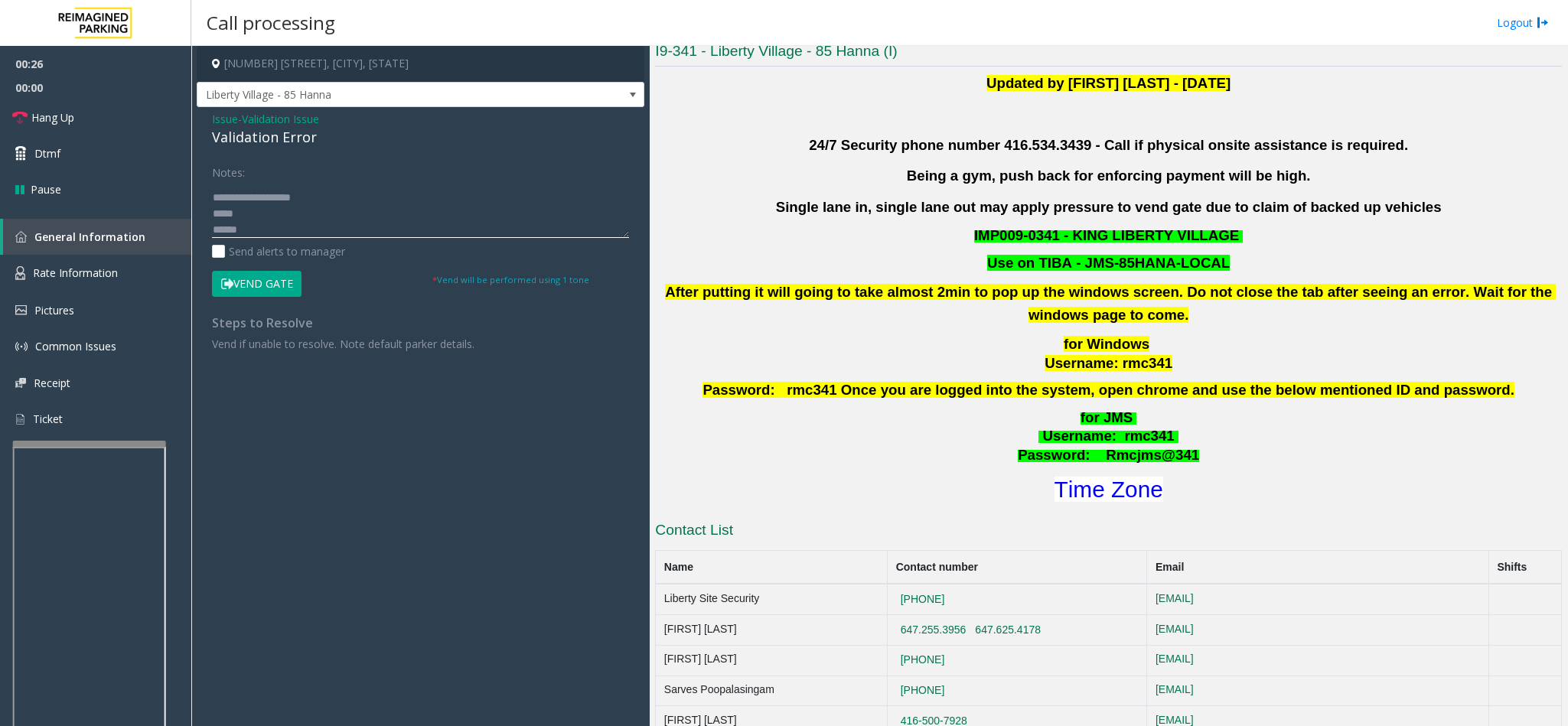 click 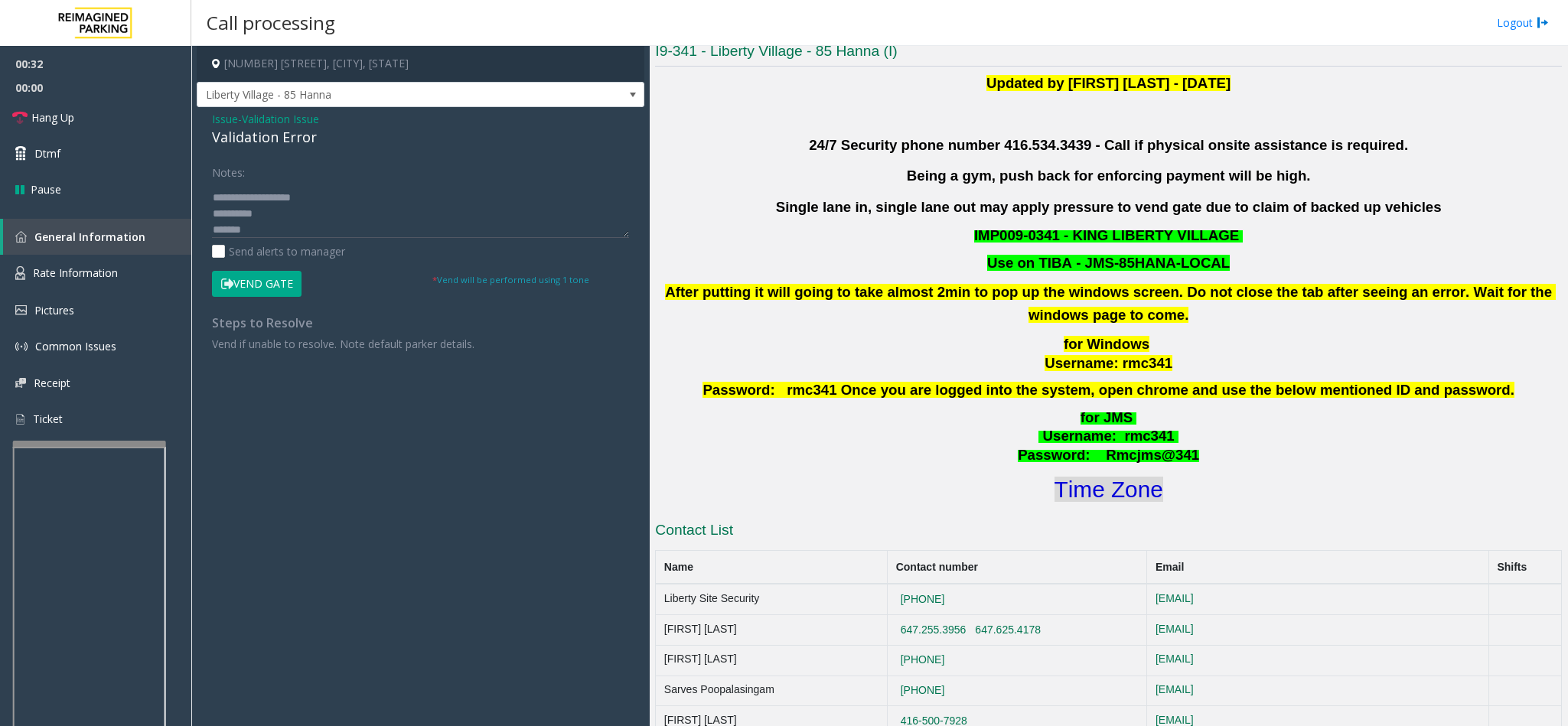 click on "Time Zone" 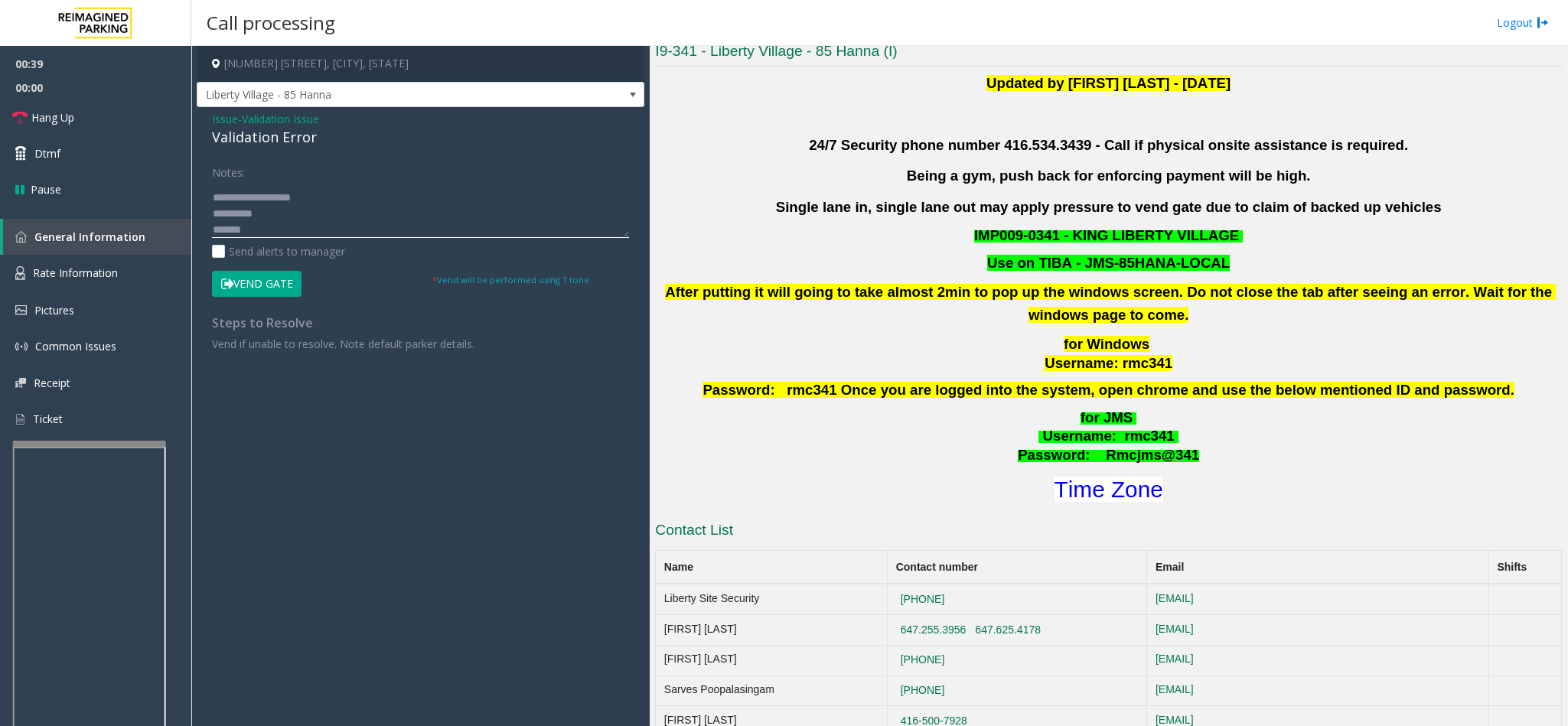 click 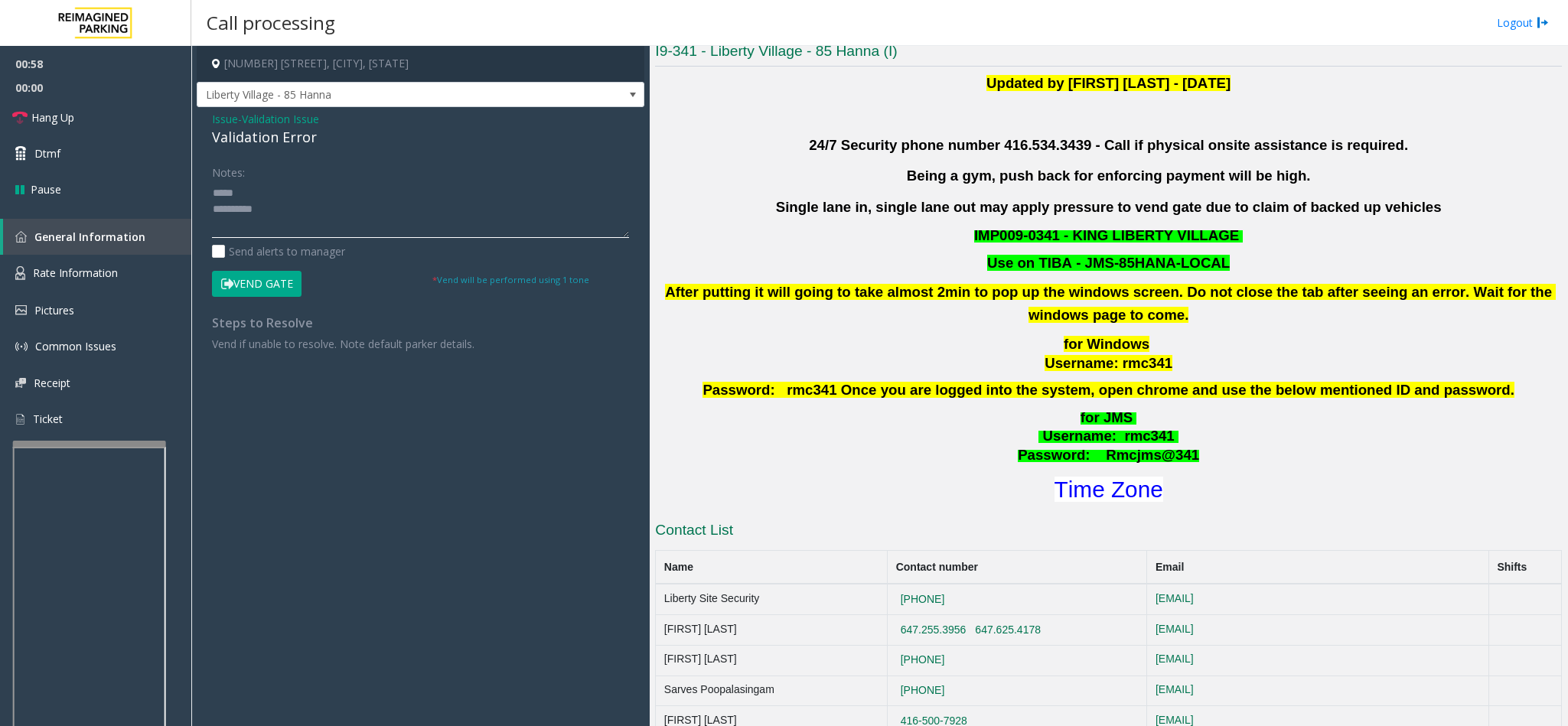 scroll, scrollTop: 64, scrollLeft: 0, axis: vertical 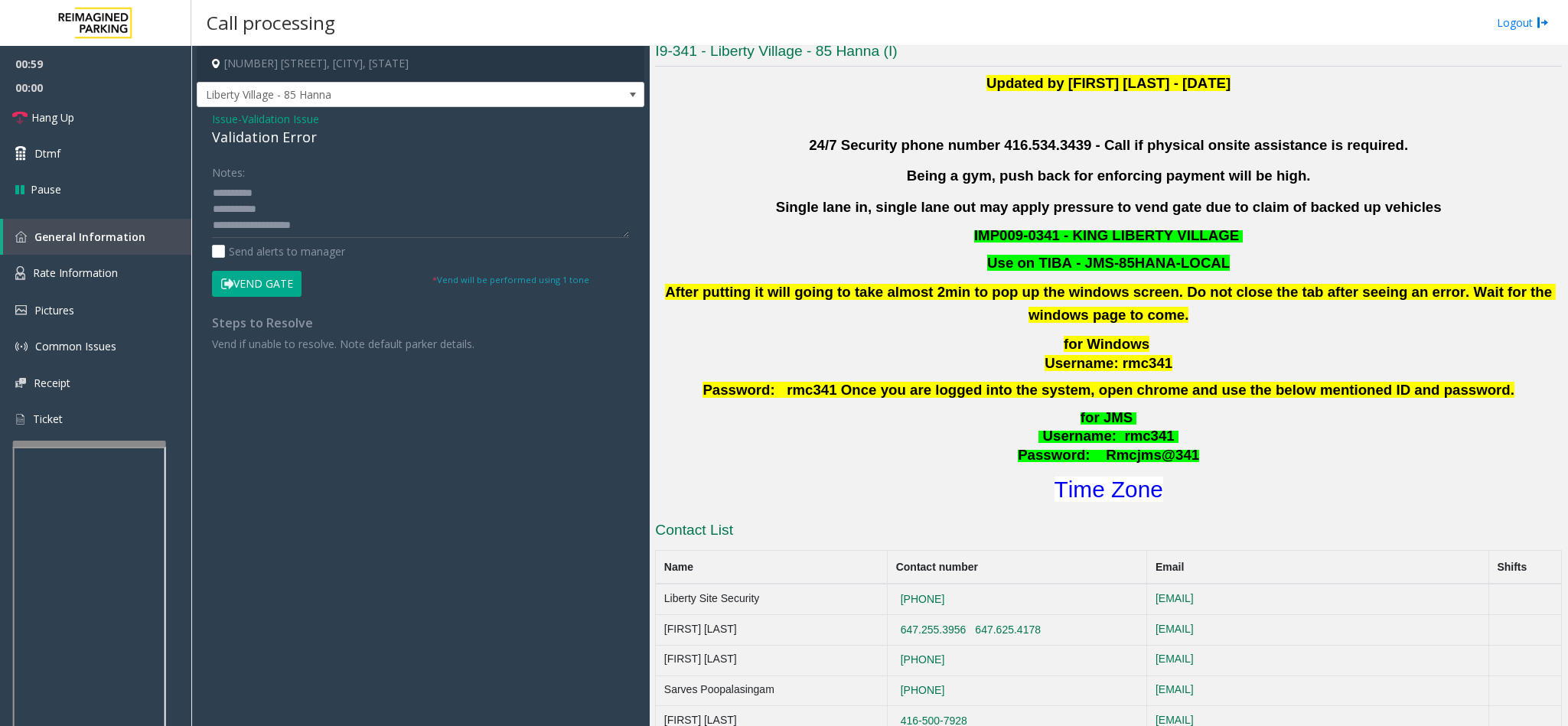 click on "Vend Gate" 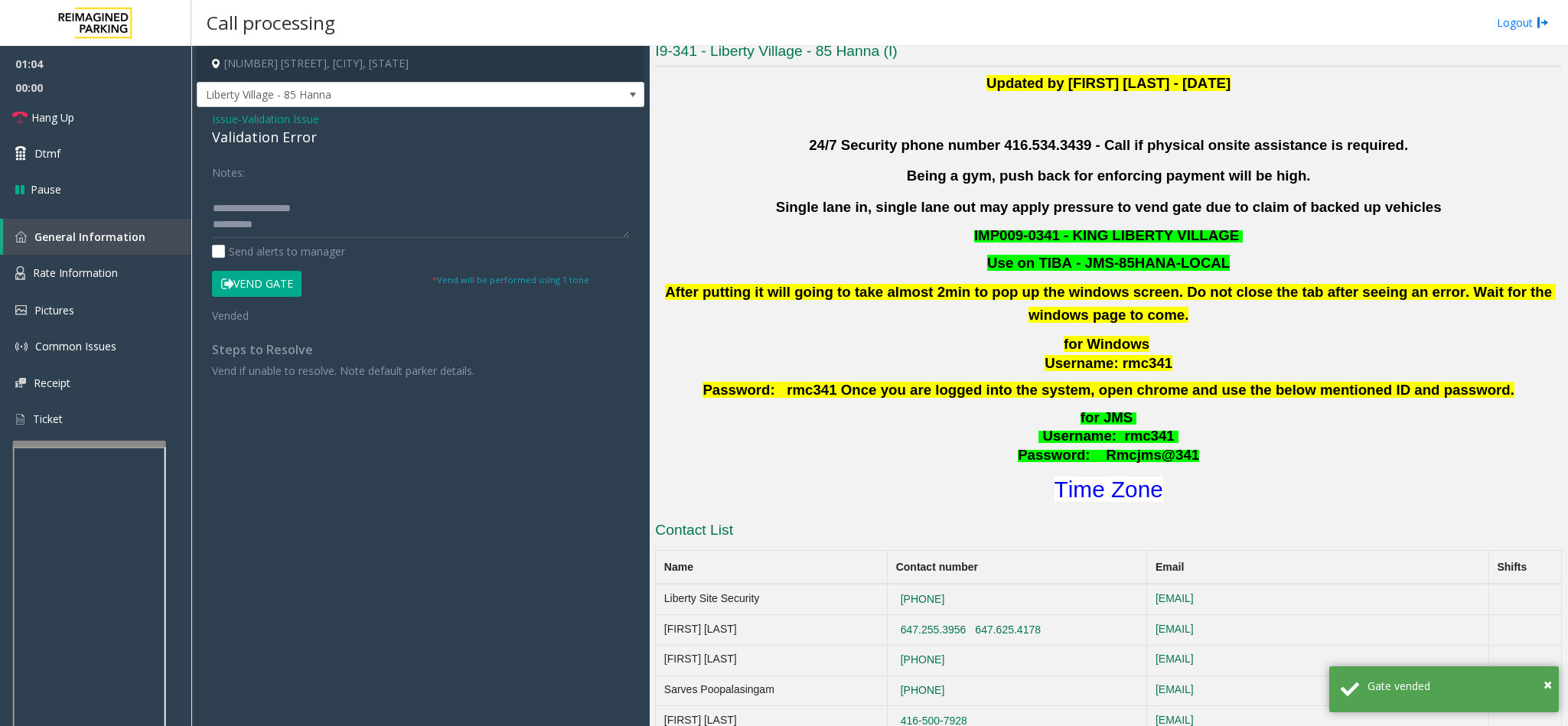 scroll, scrollTop: 64, scrollLeft: 0, axis: vertical 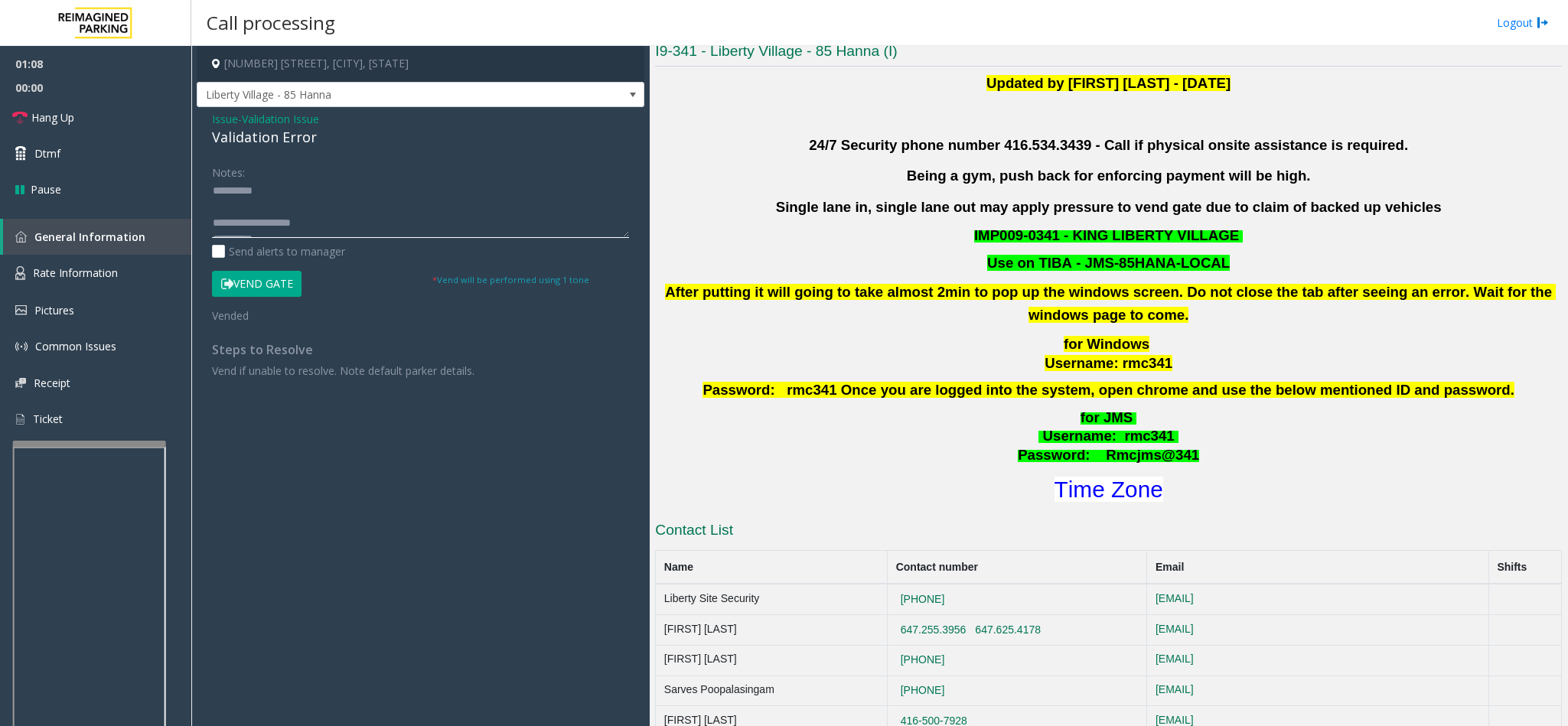 click 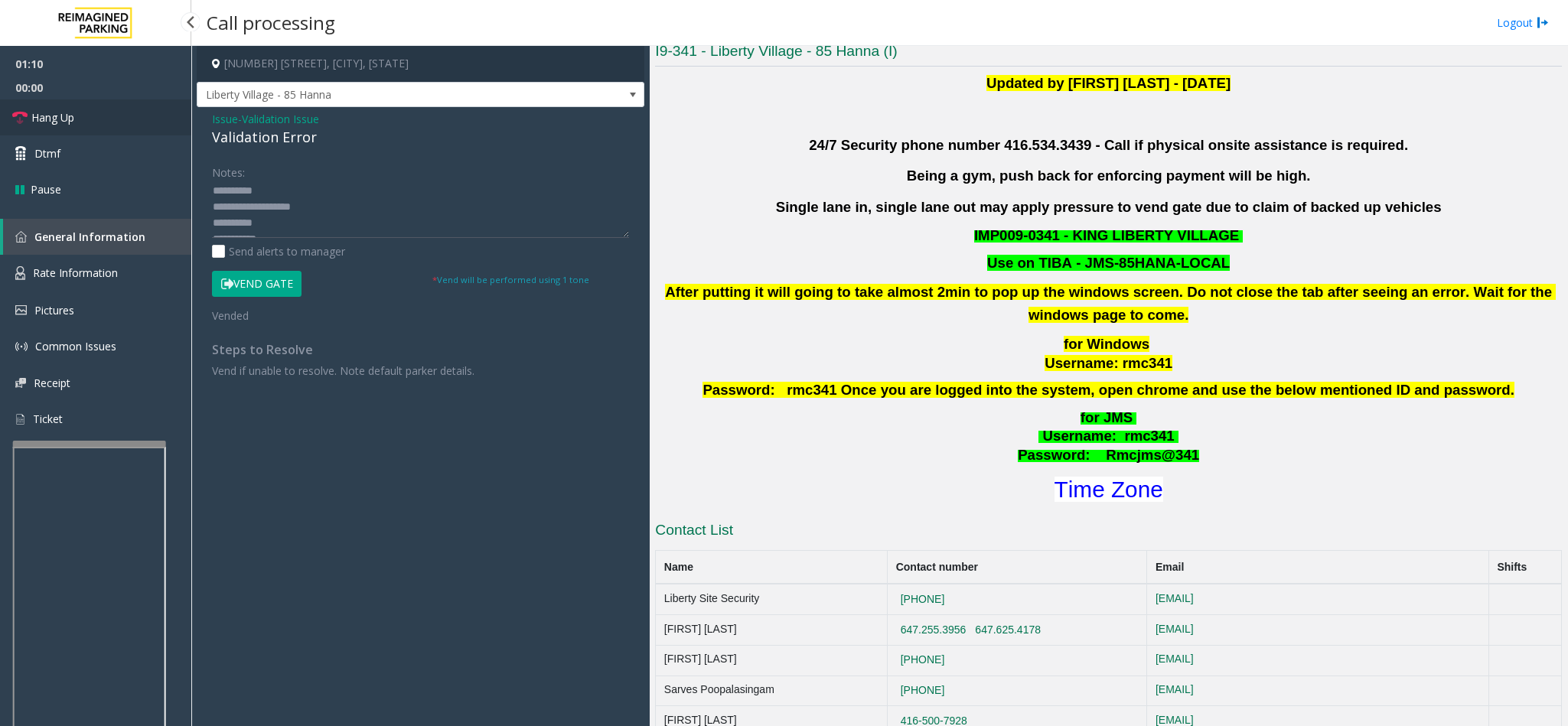click on "Hang Up" at bounding box center [53, 117] 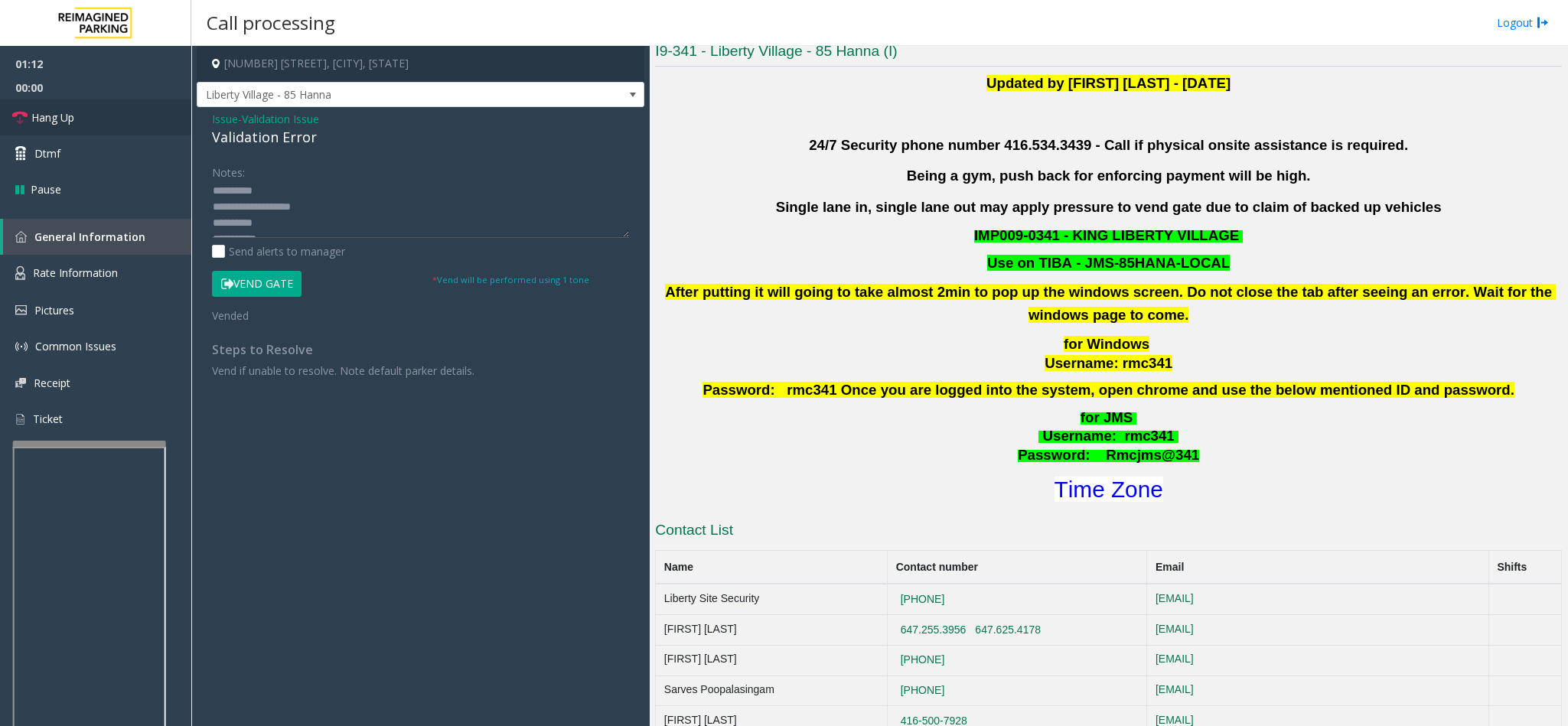 scroll, scrollTop: 0, scrollLeft: 0, axis: both 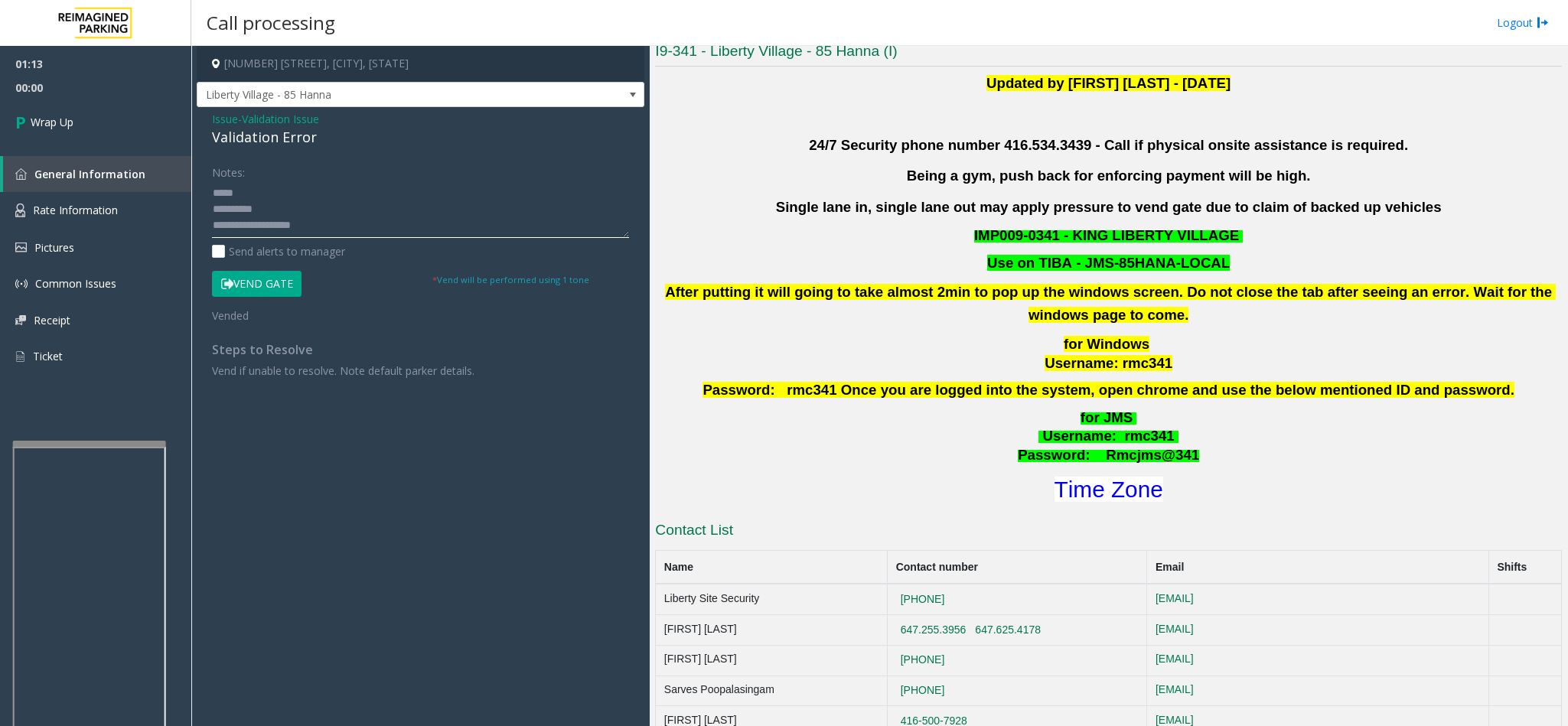 click 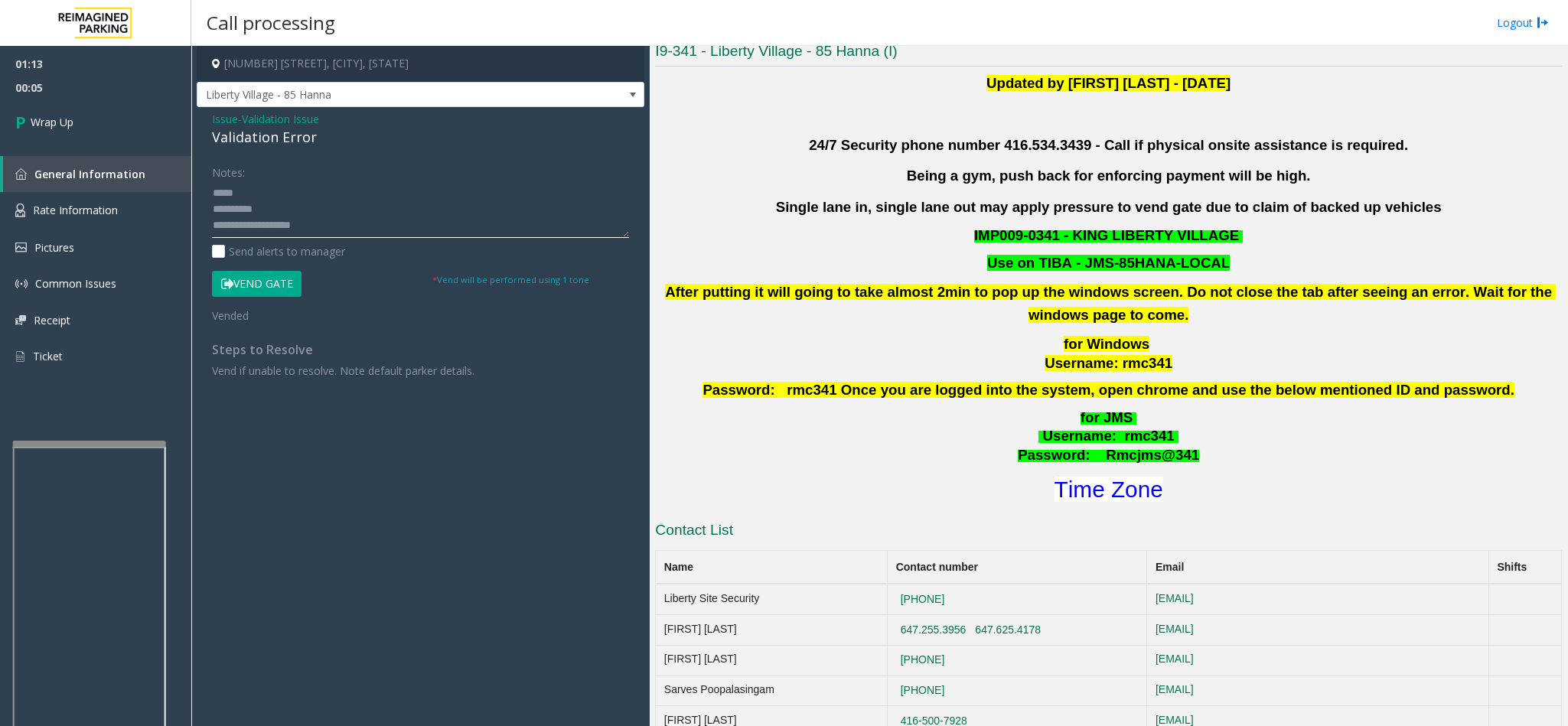 click 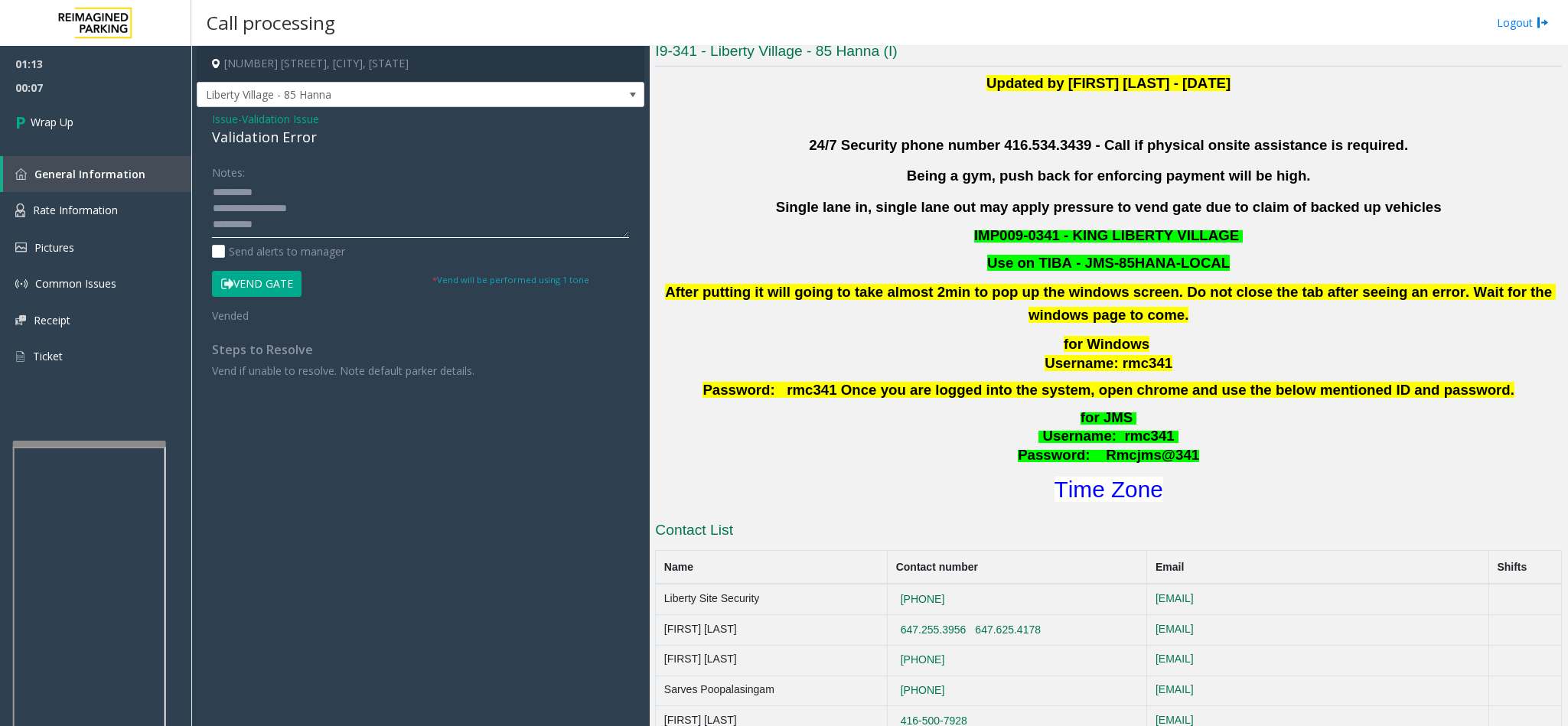 scroll, scrollTop: 0, scrollLeft: 0, axis: both 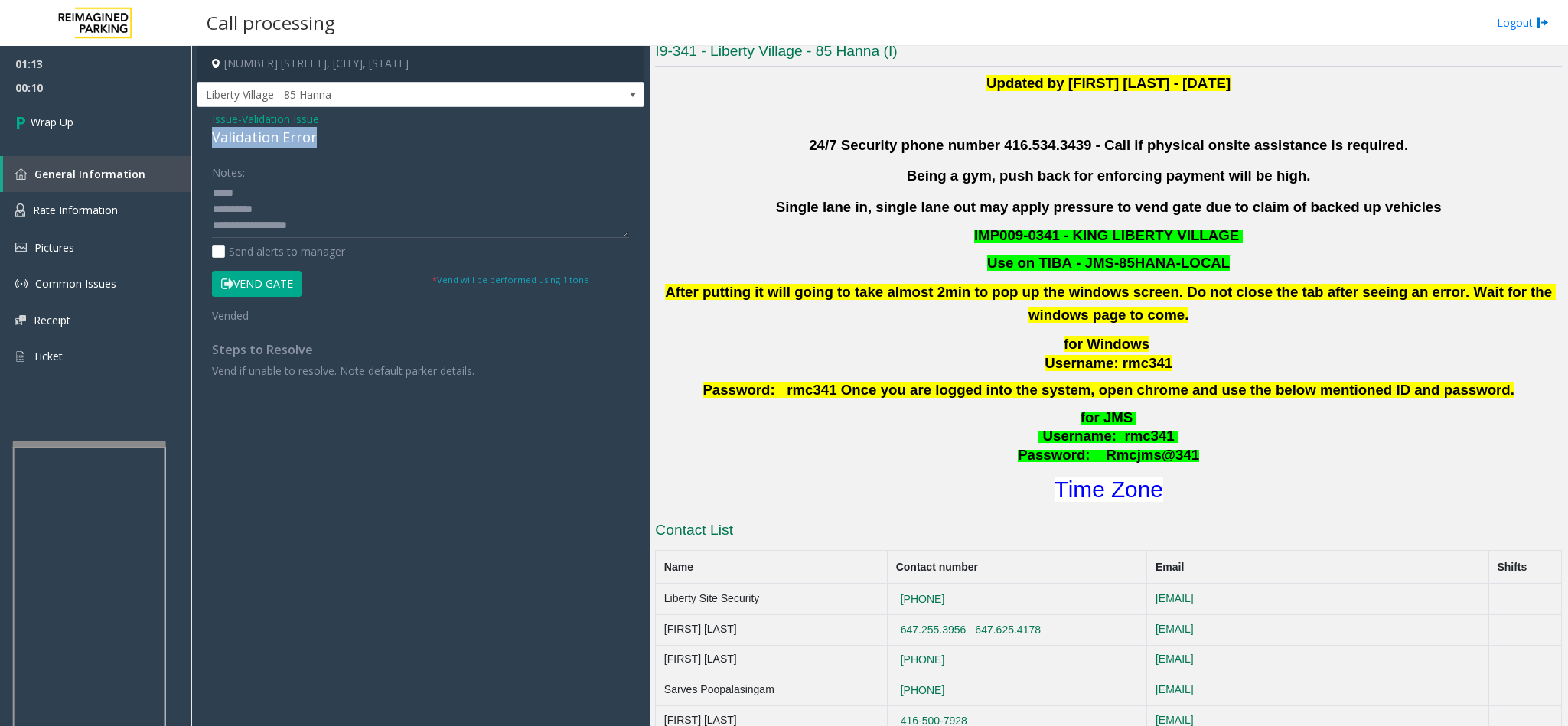 drag, startPoint x: 320, startPoint y: 134, endPoint x: 200, endPoint y: 140, distance: 120.14991 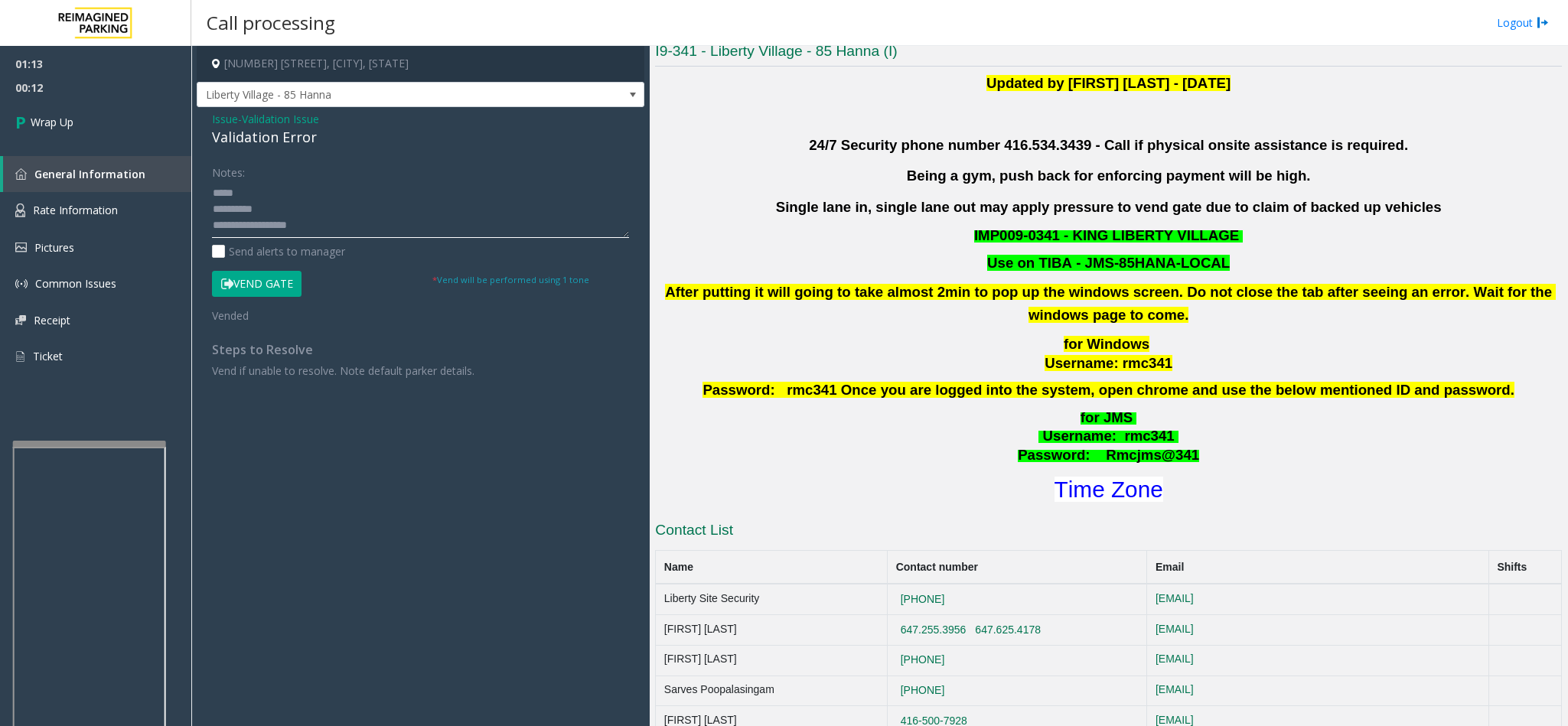 click 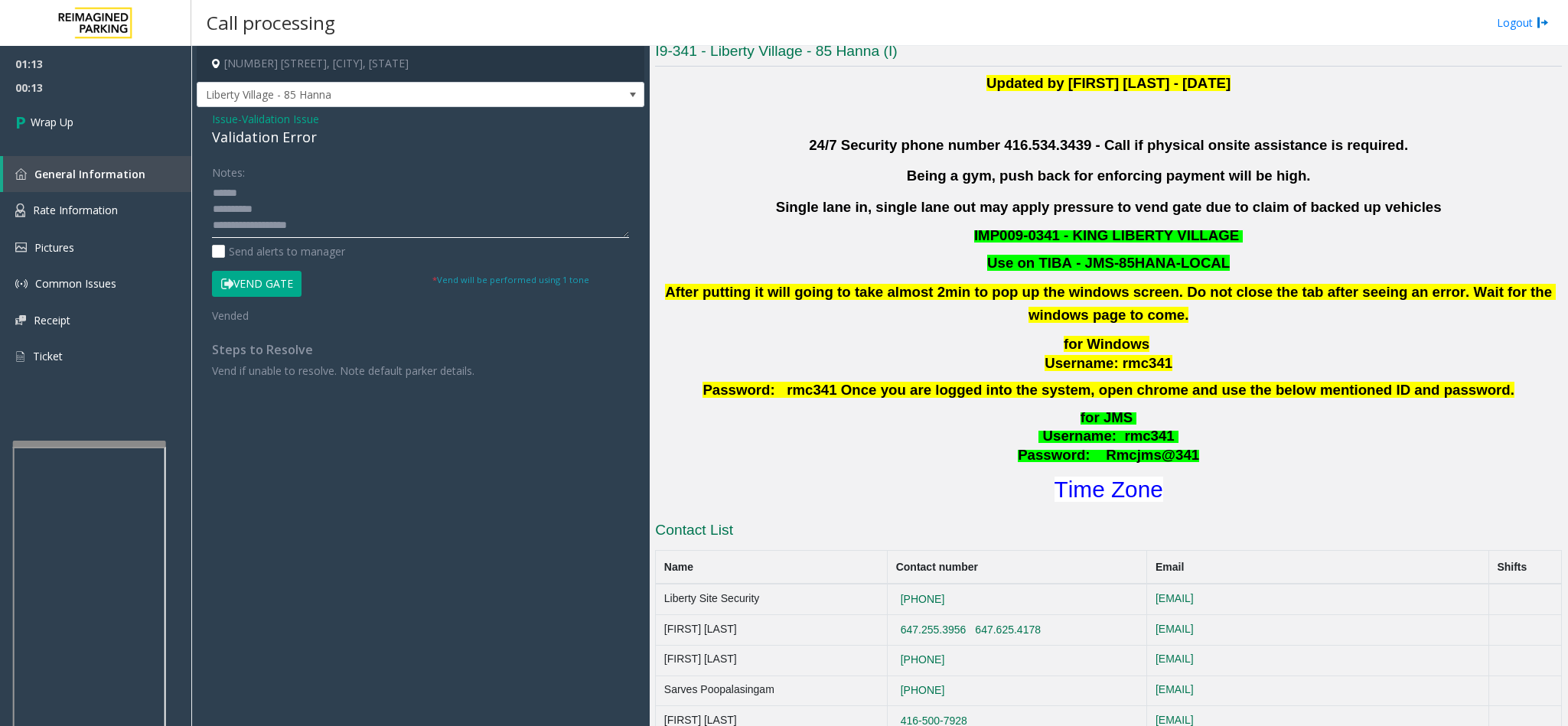 paste on "**********" 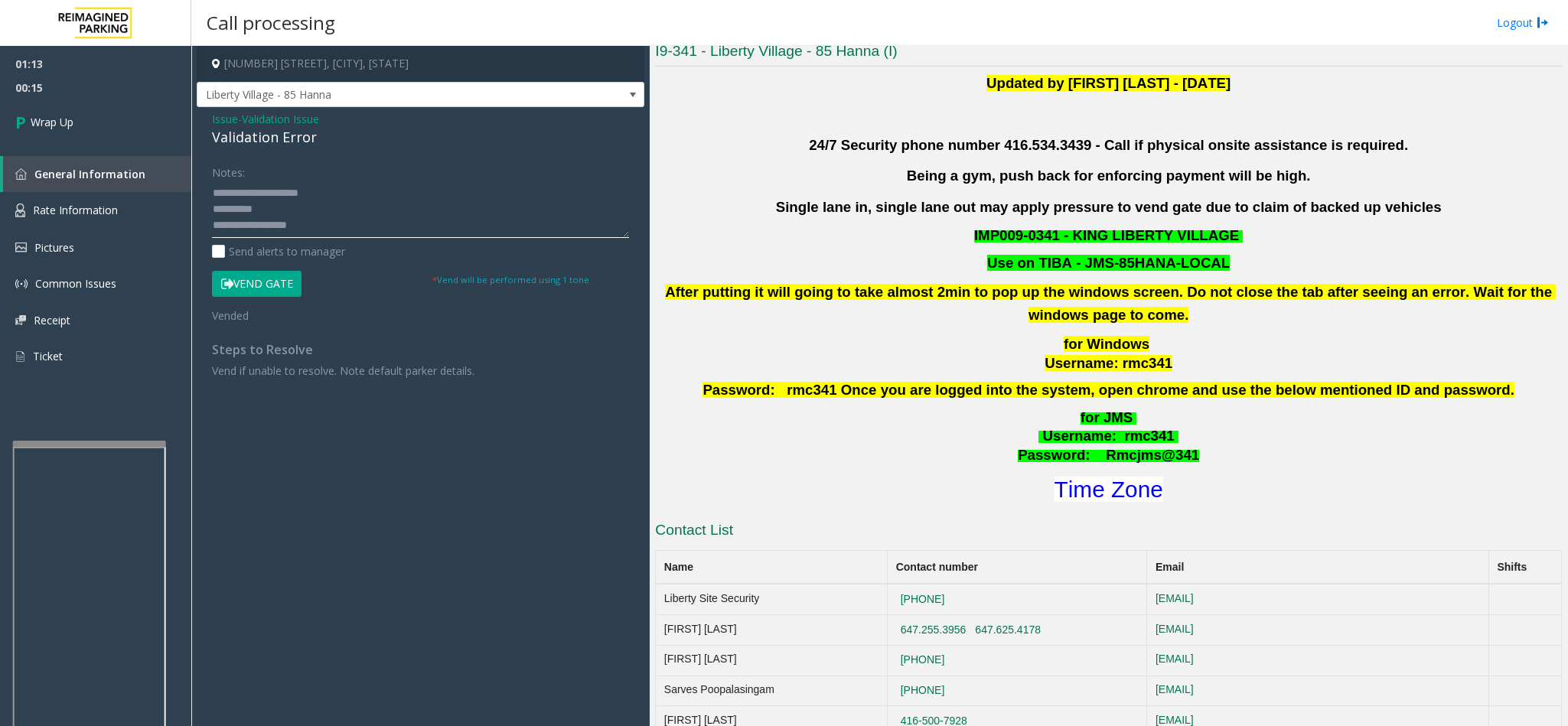 click 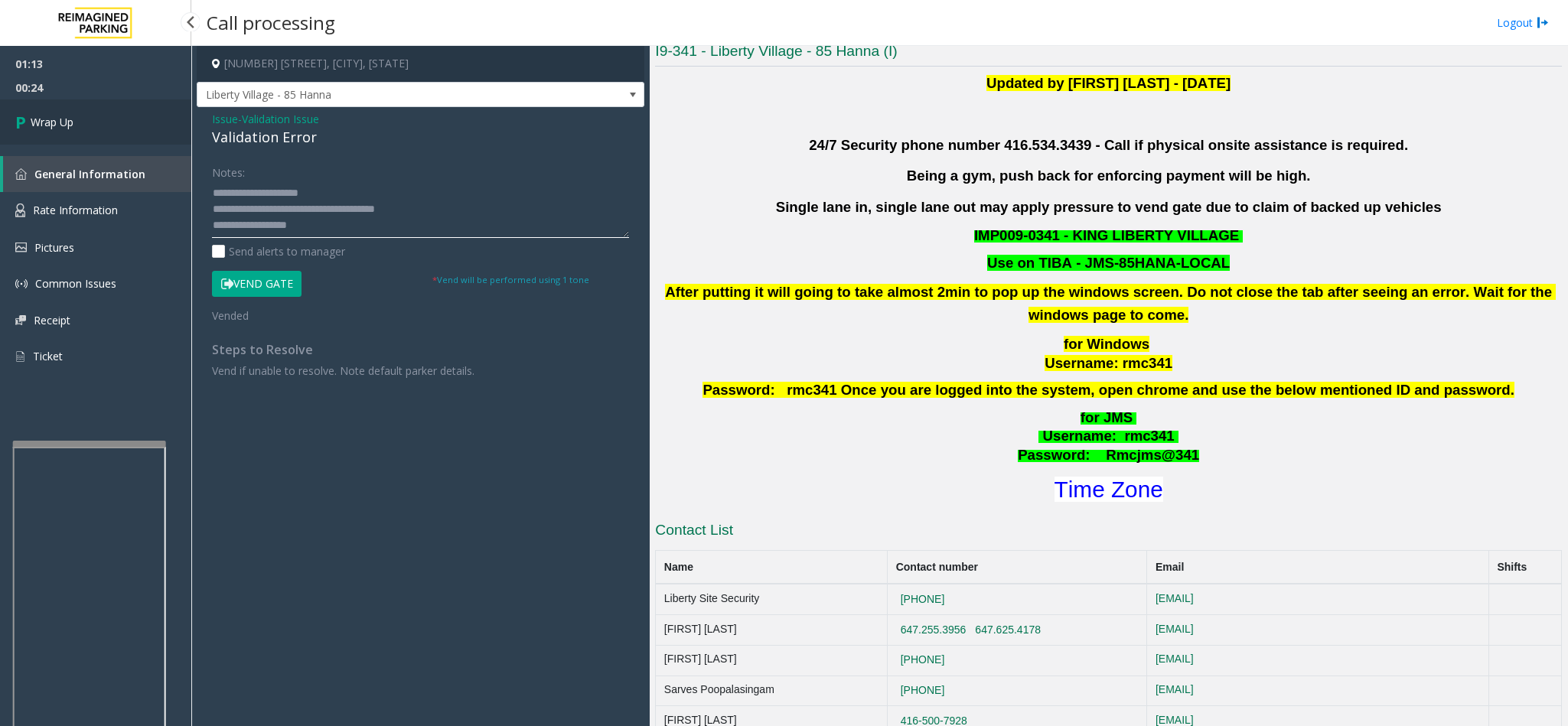 type on "**********" 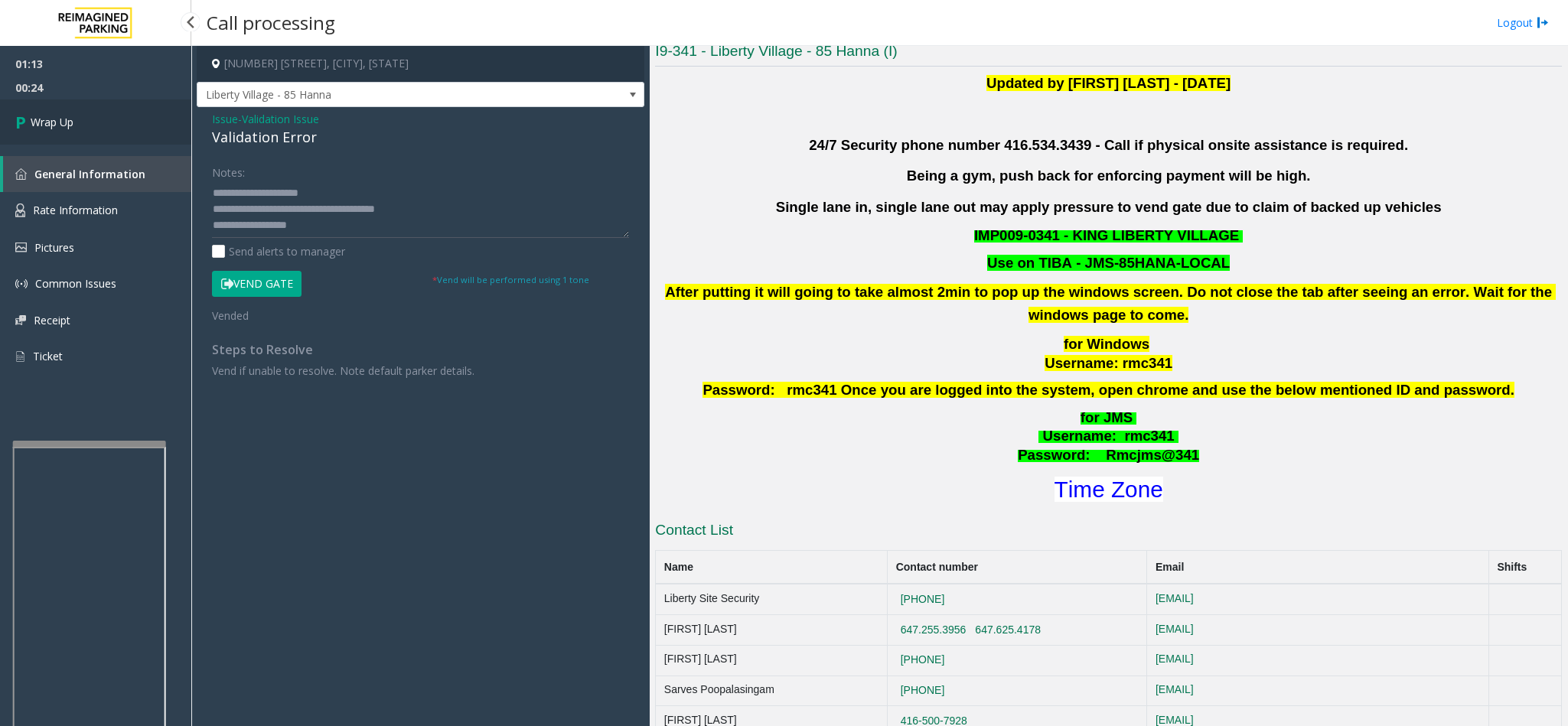 click on "Wrap Up" at bounding box center (96, 122) 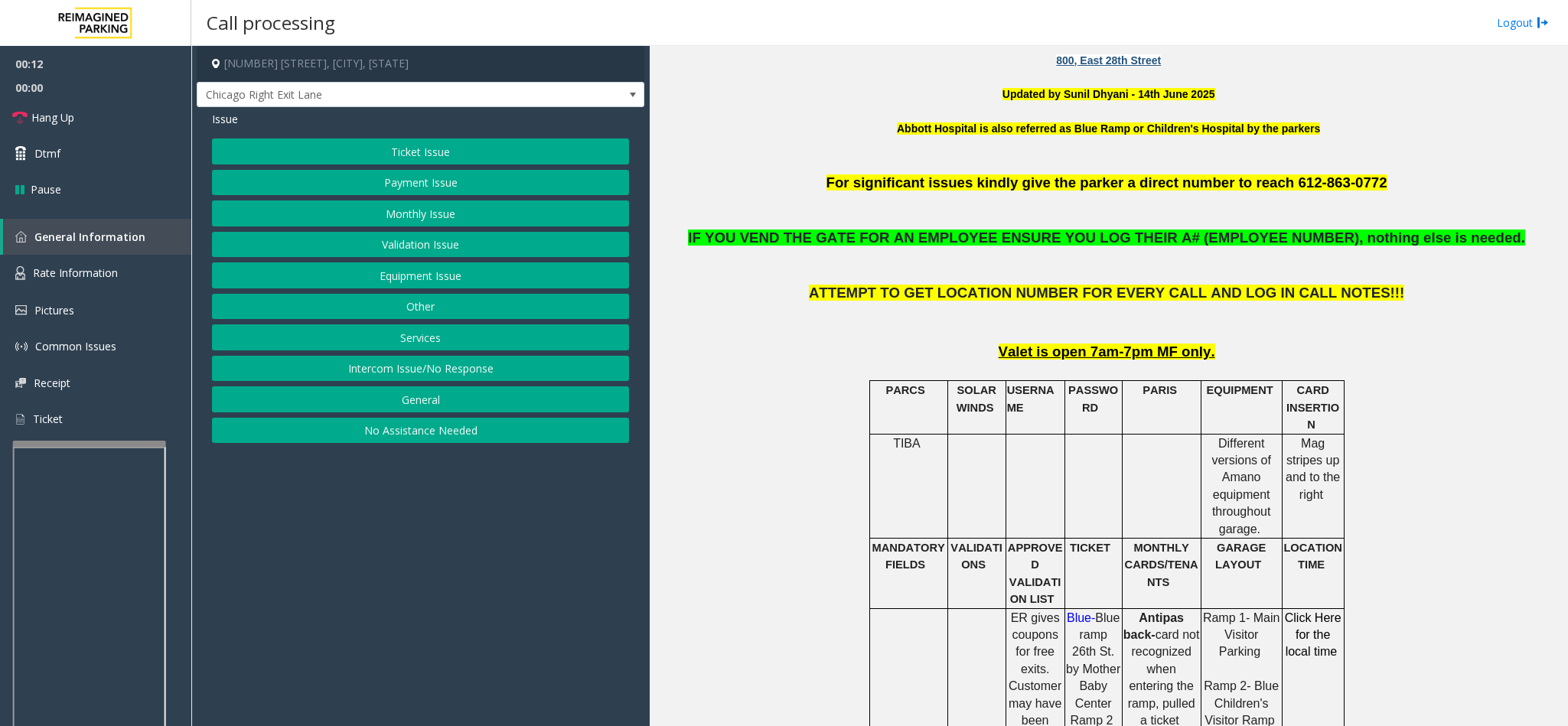 scroll, scrollTop: 459, scrollLeft: 0, axis: vertical 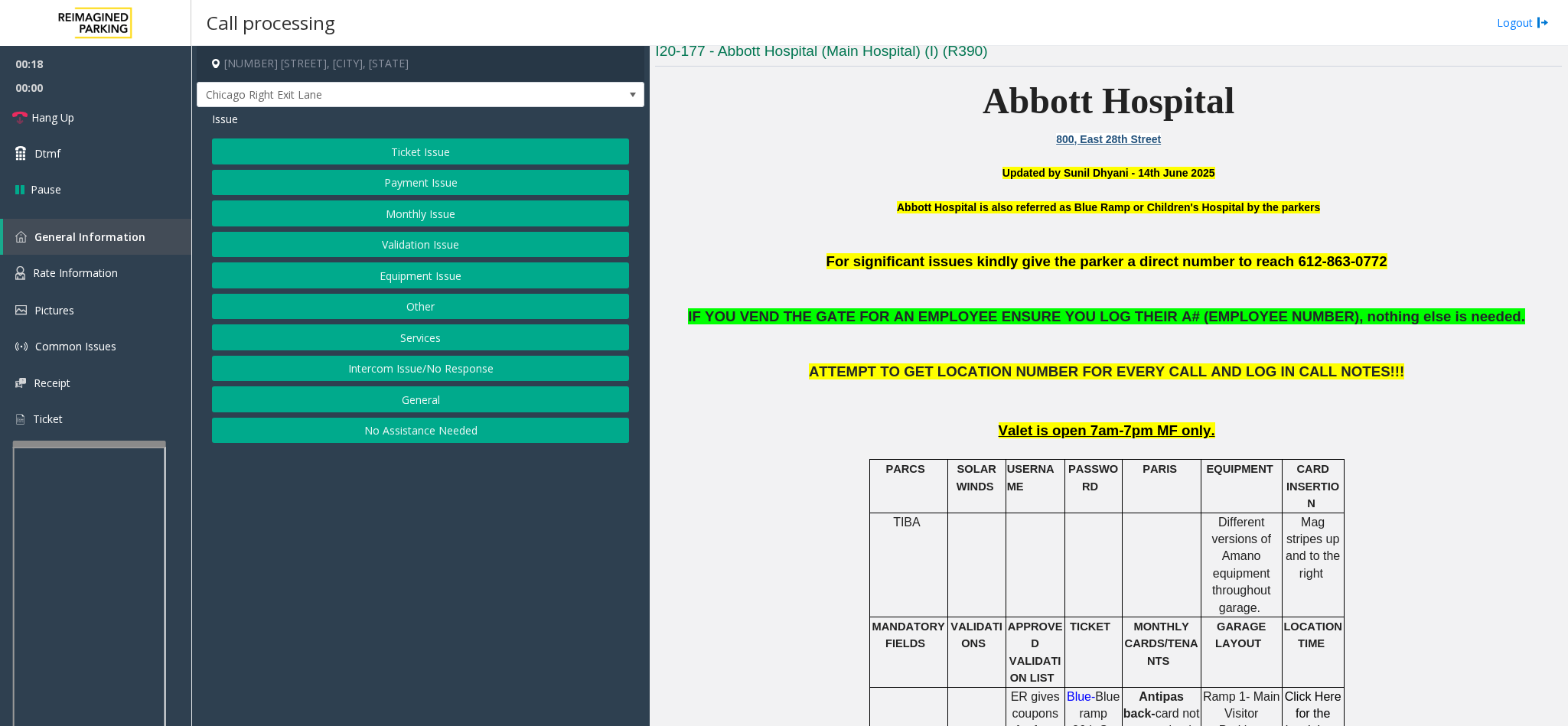 click on "Monthly Issue" 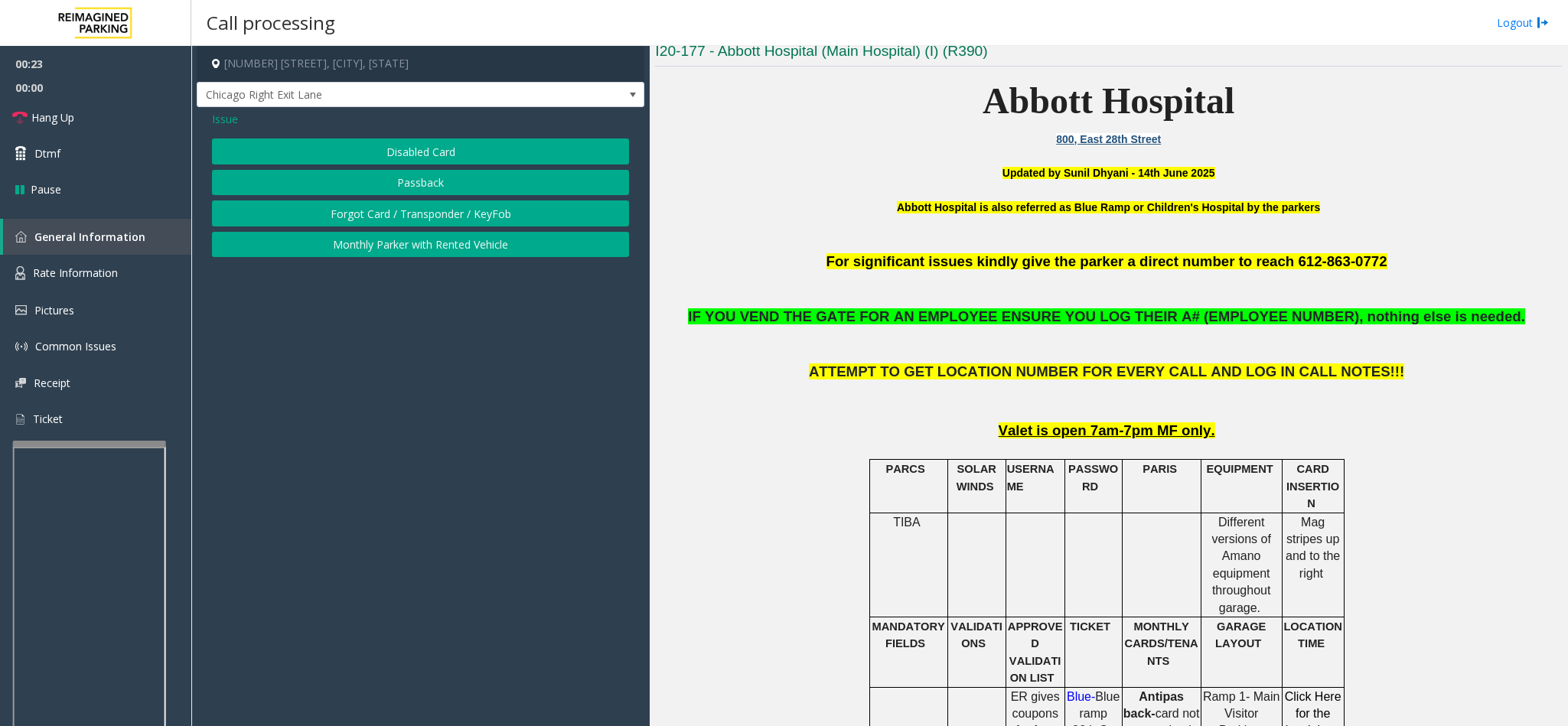 click on "Issue" 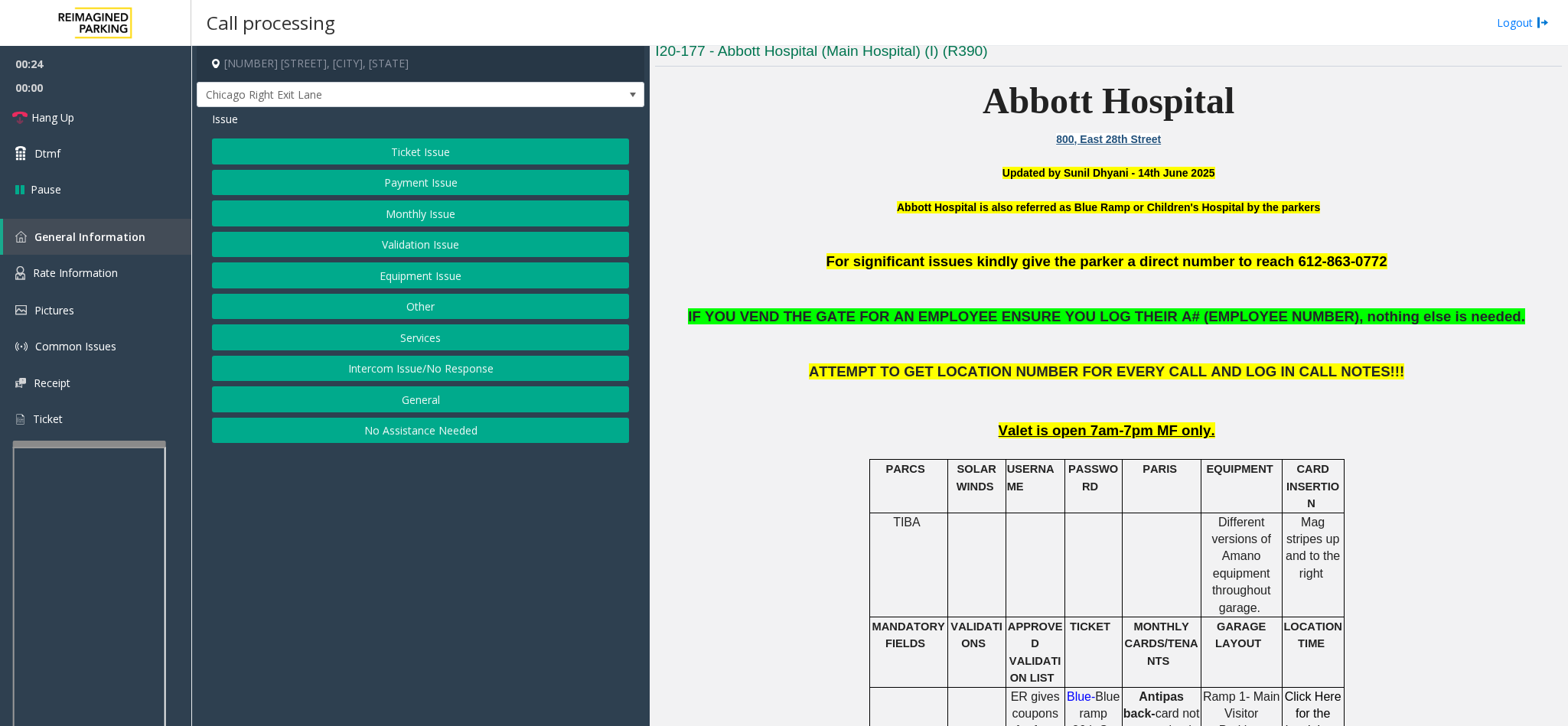 click on "Monthly Issue" 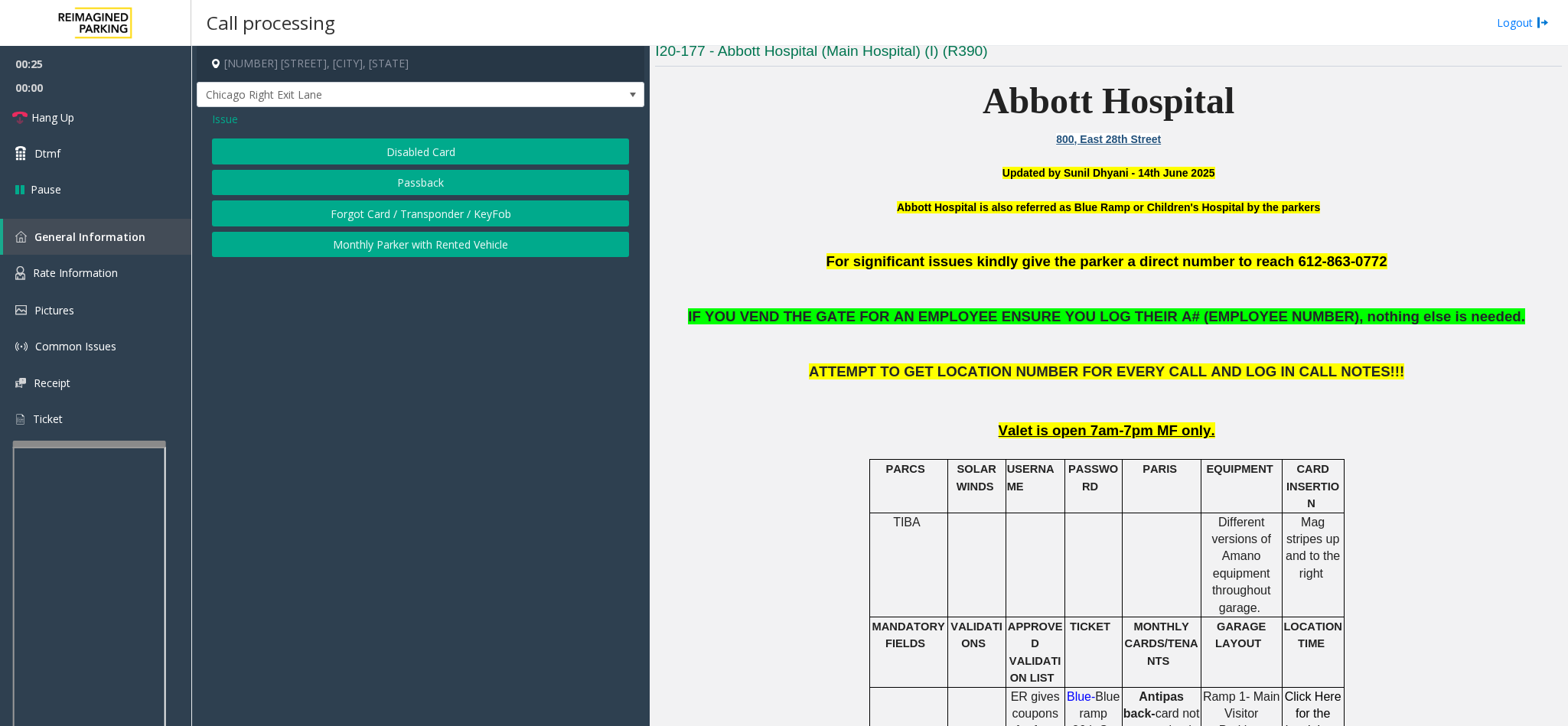click on "Disabled Card" 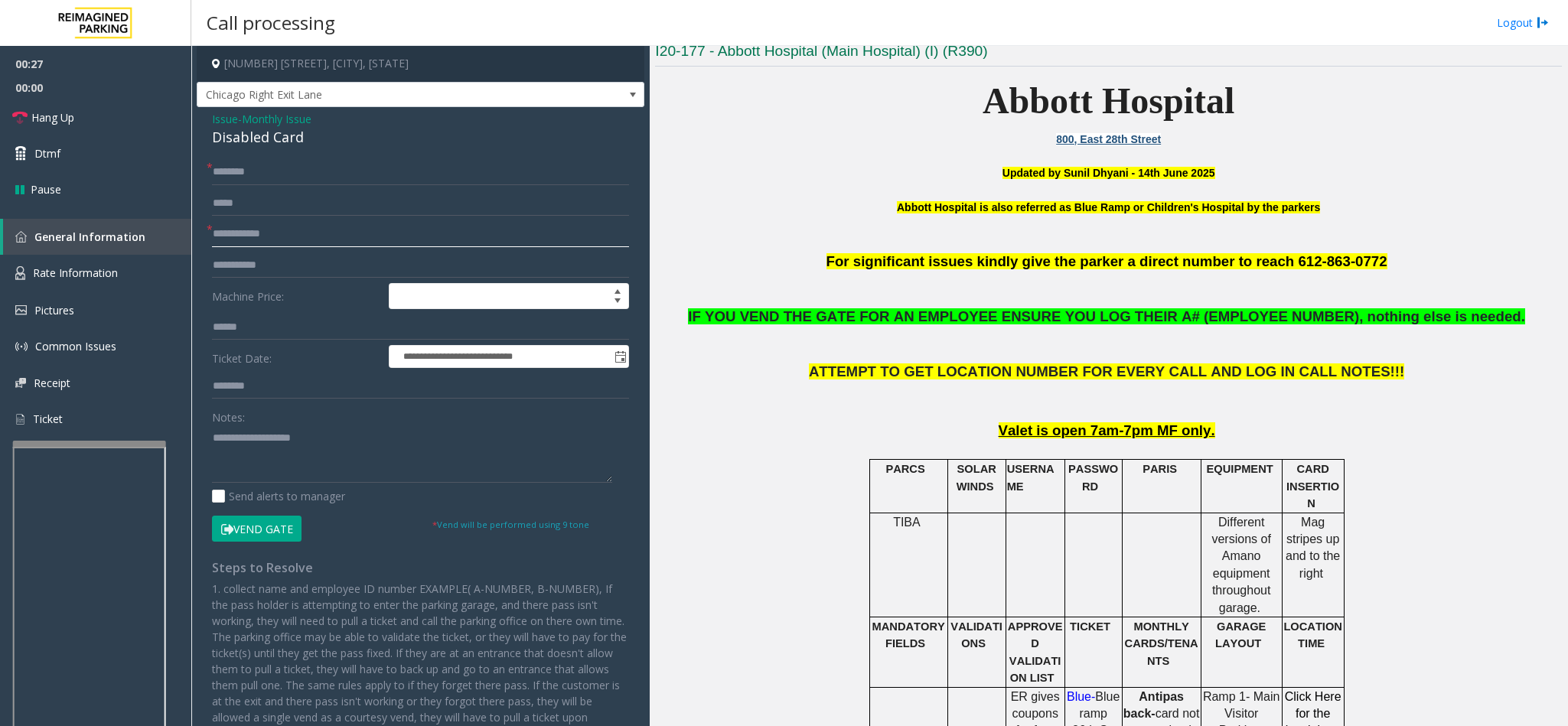 drag, startPoint x: 370, startPoint y: 234, endPoint x: 397, endPoint y: 213, distance: 34 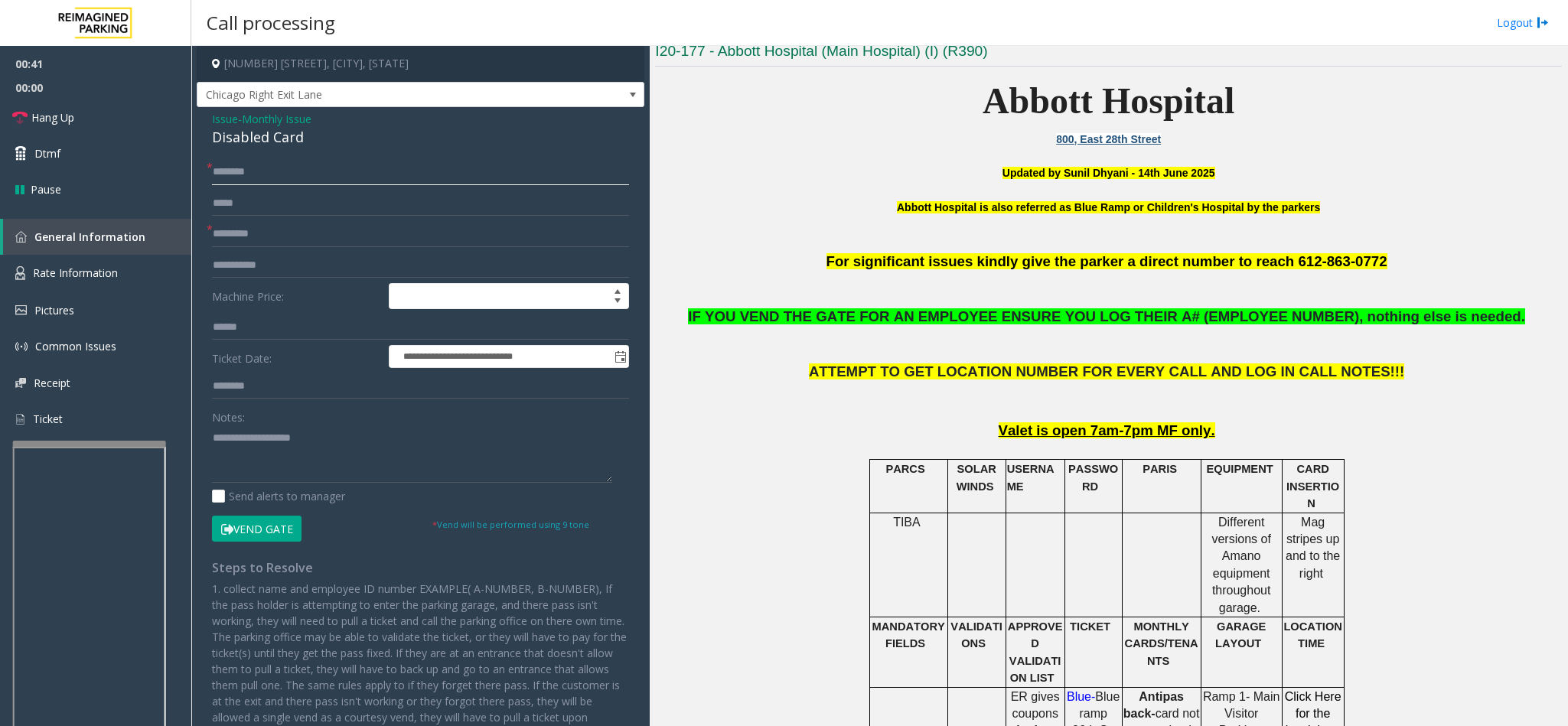 click 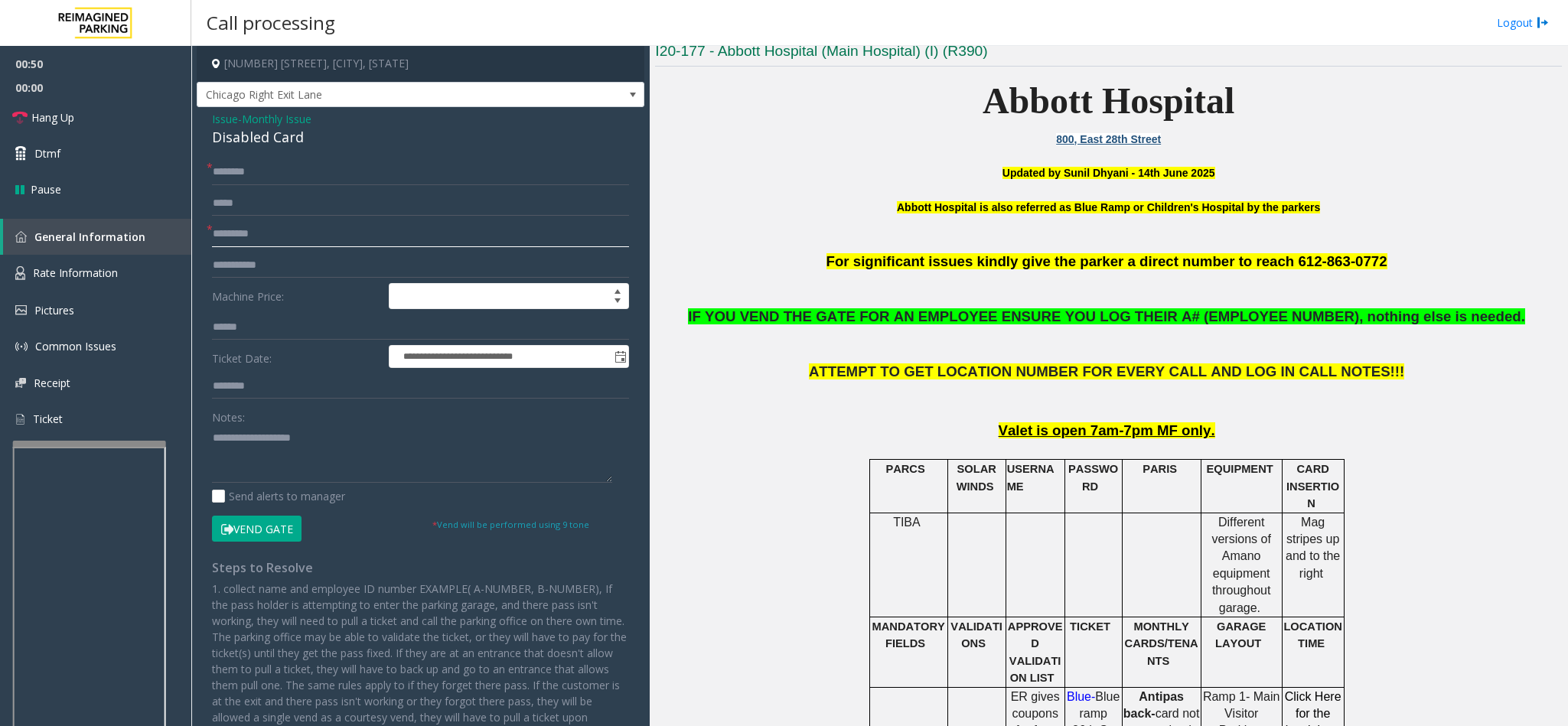 drag, startPoint x: 249, startPoint y: 237, endPoint x: 233, endPoint y: 242, distance: 16.76305 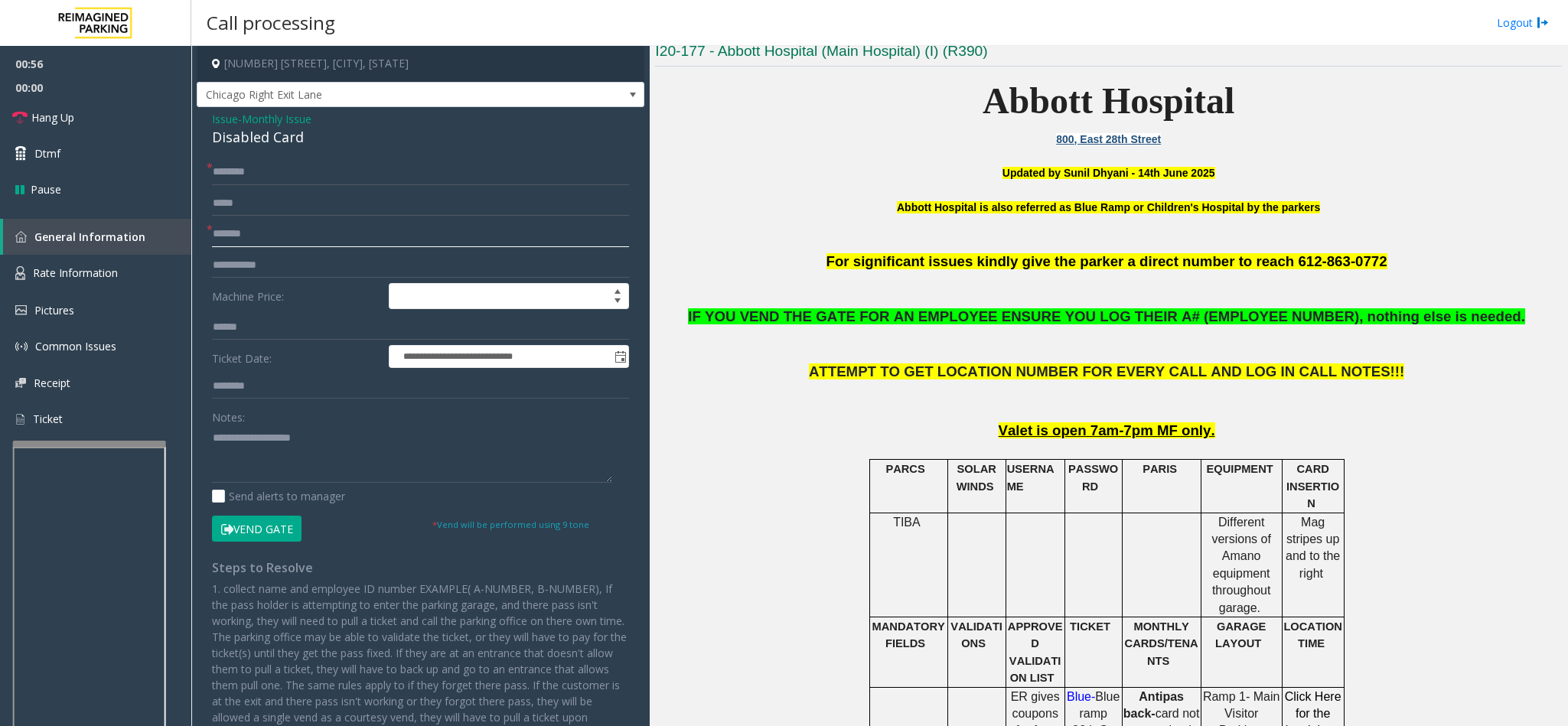 type on "*******" 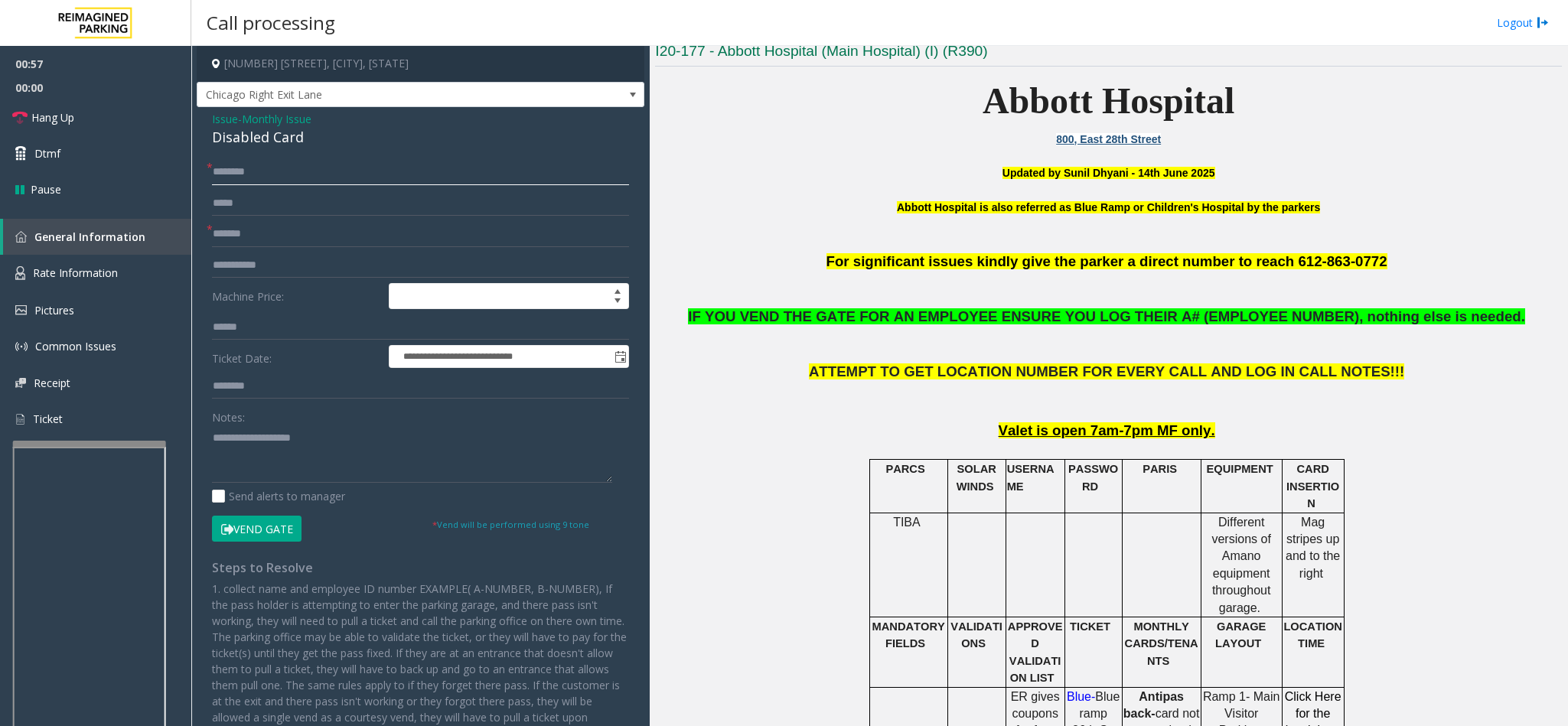 click 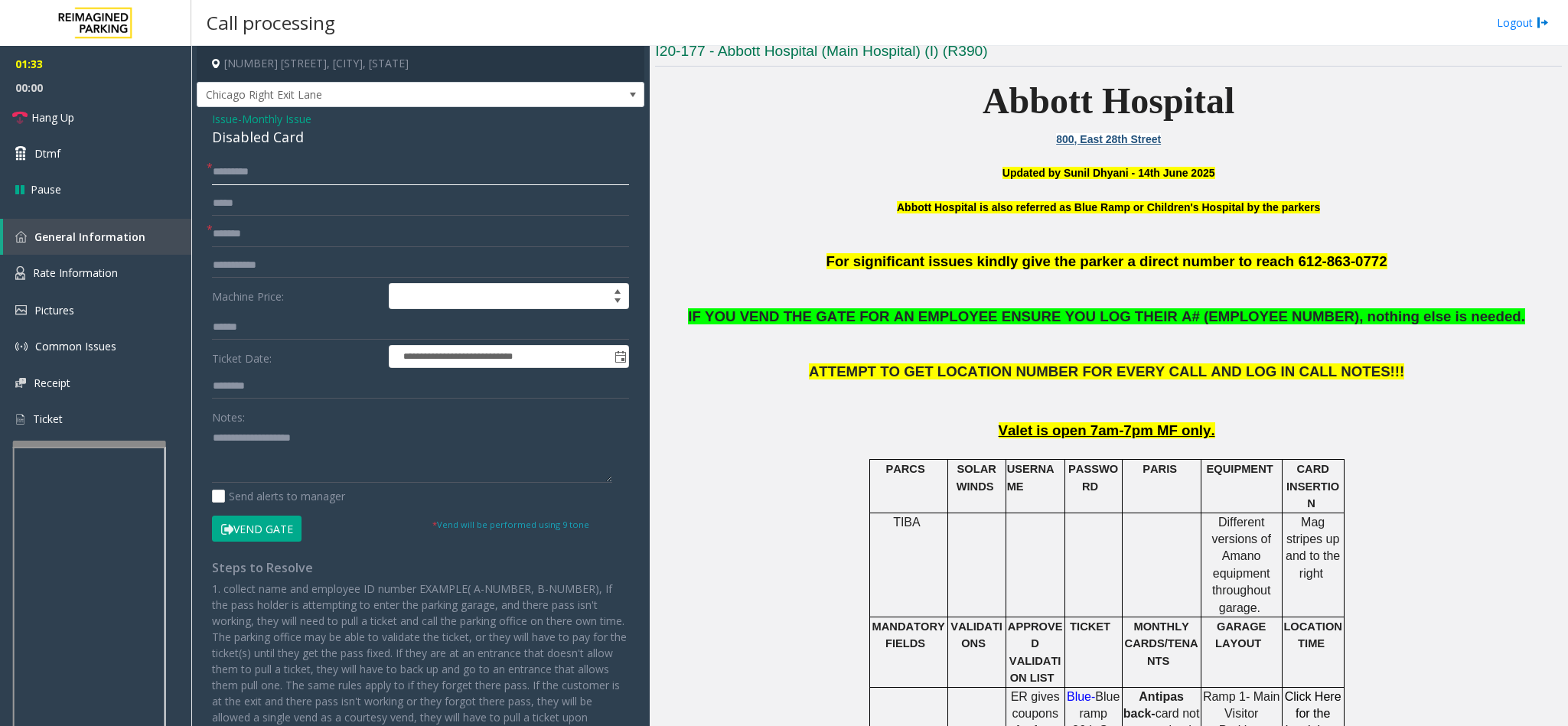 click on "*********" 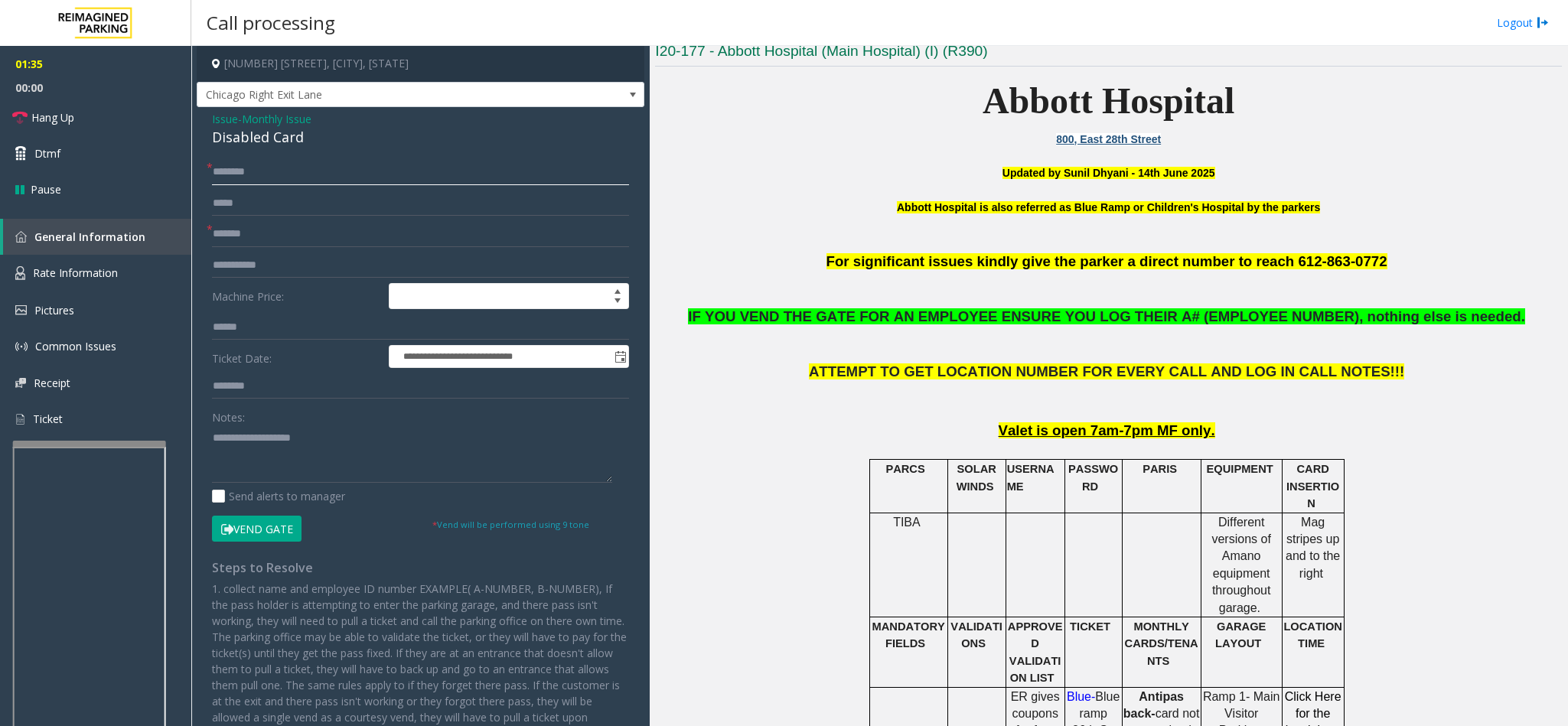 click on "********" 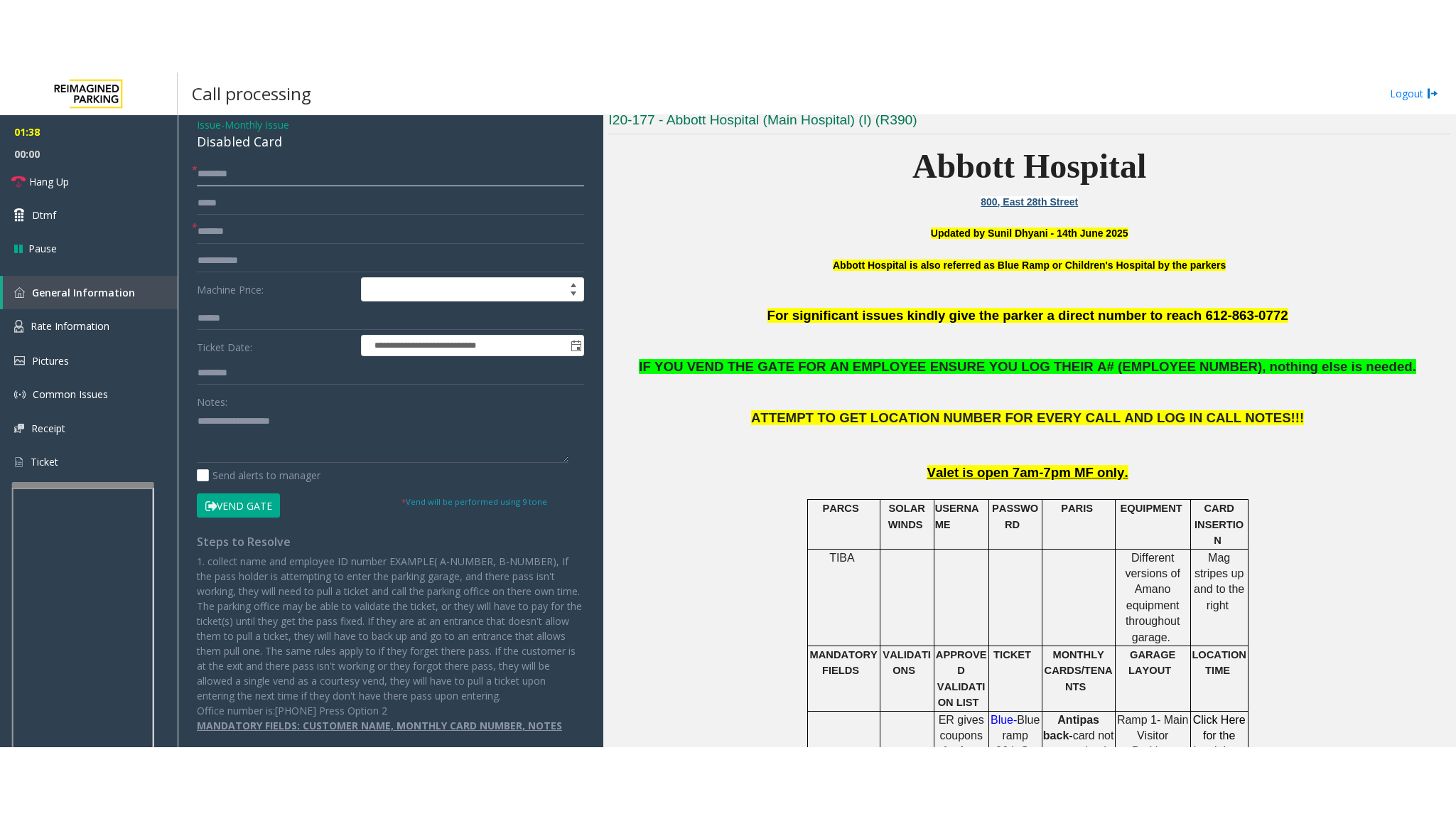 scroll, scrollTop: 0, scrollLeft: 0, axis: both 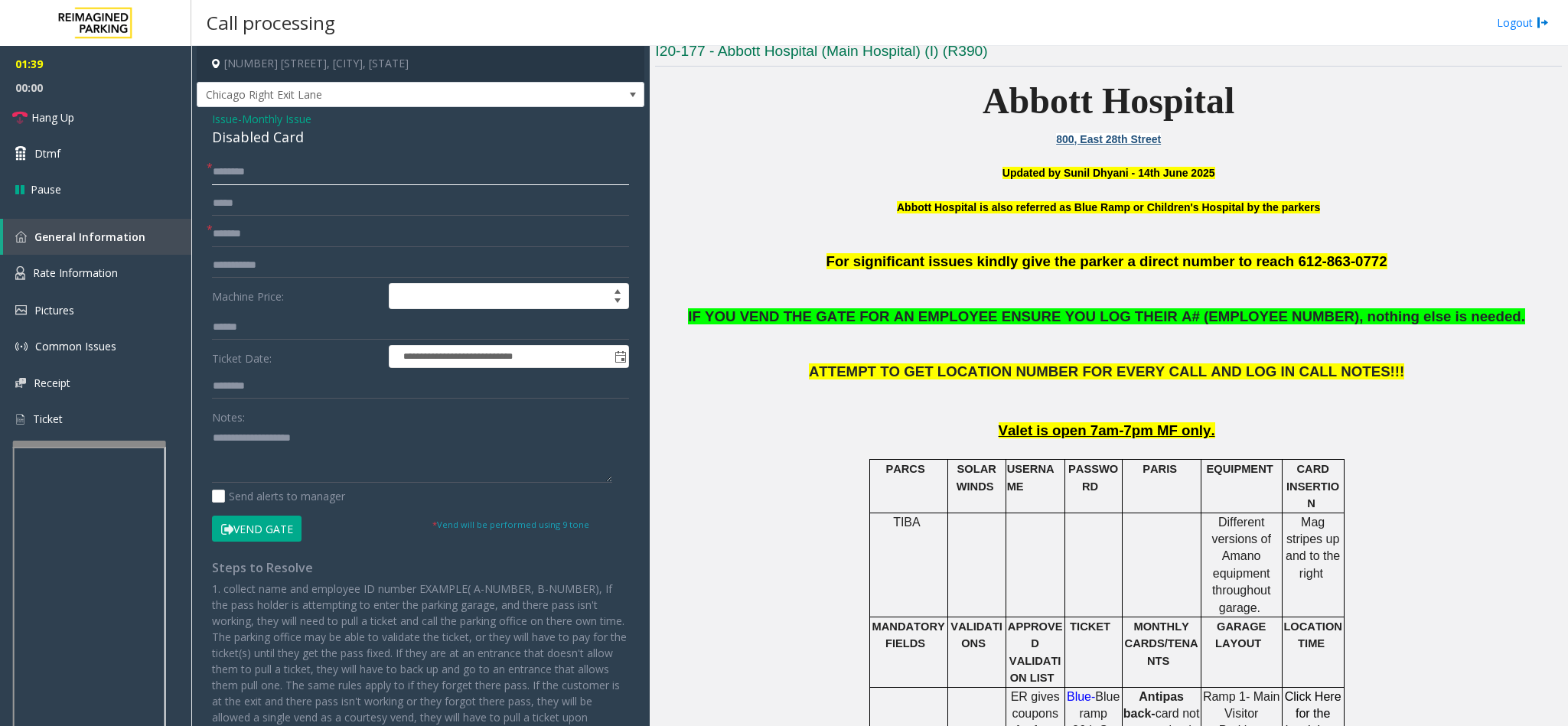 type on "********" 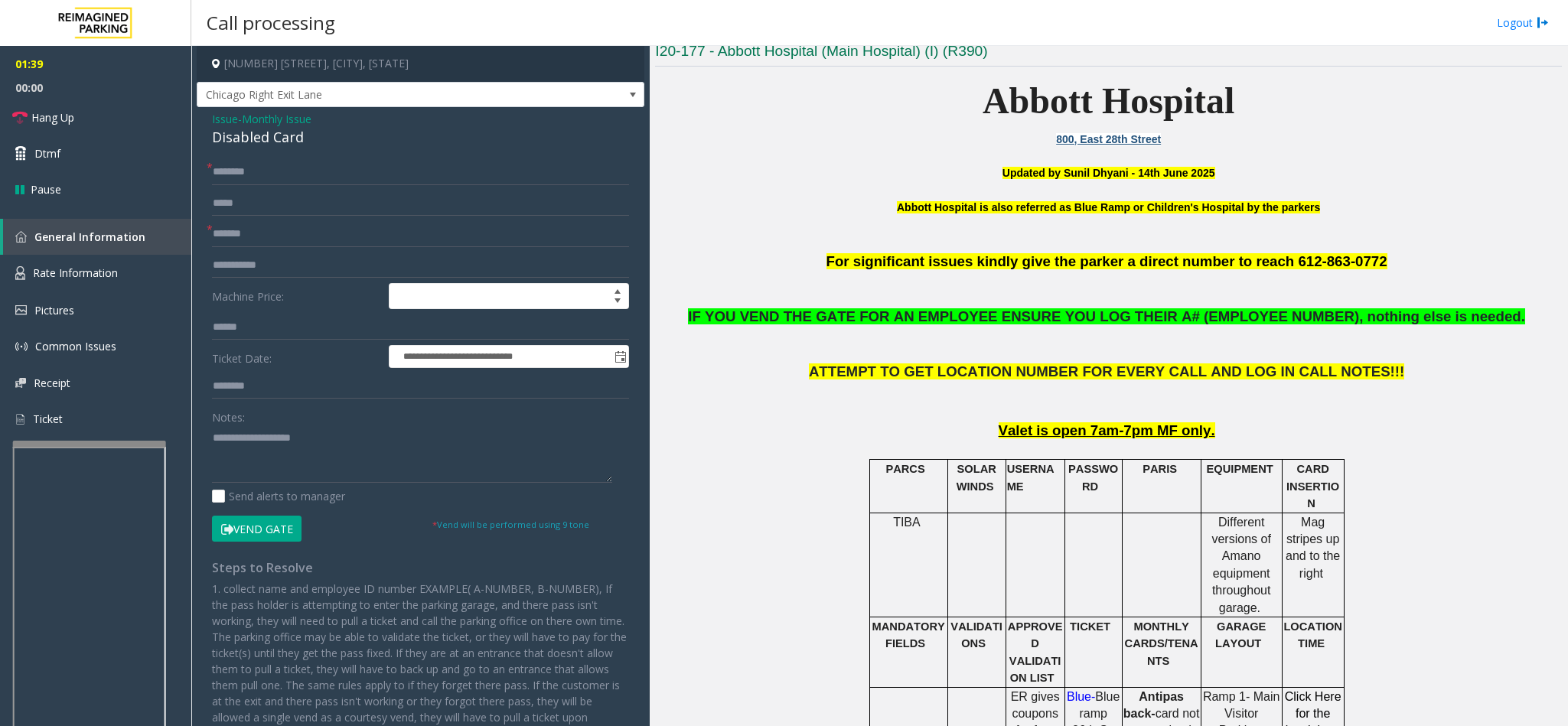 click on "Vend Gate" 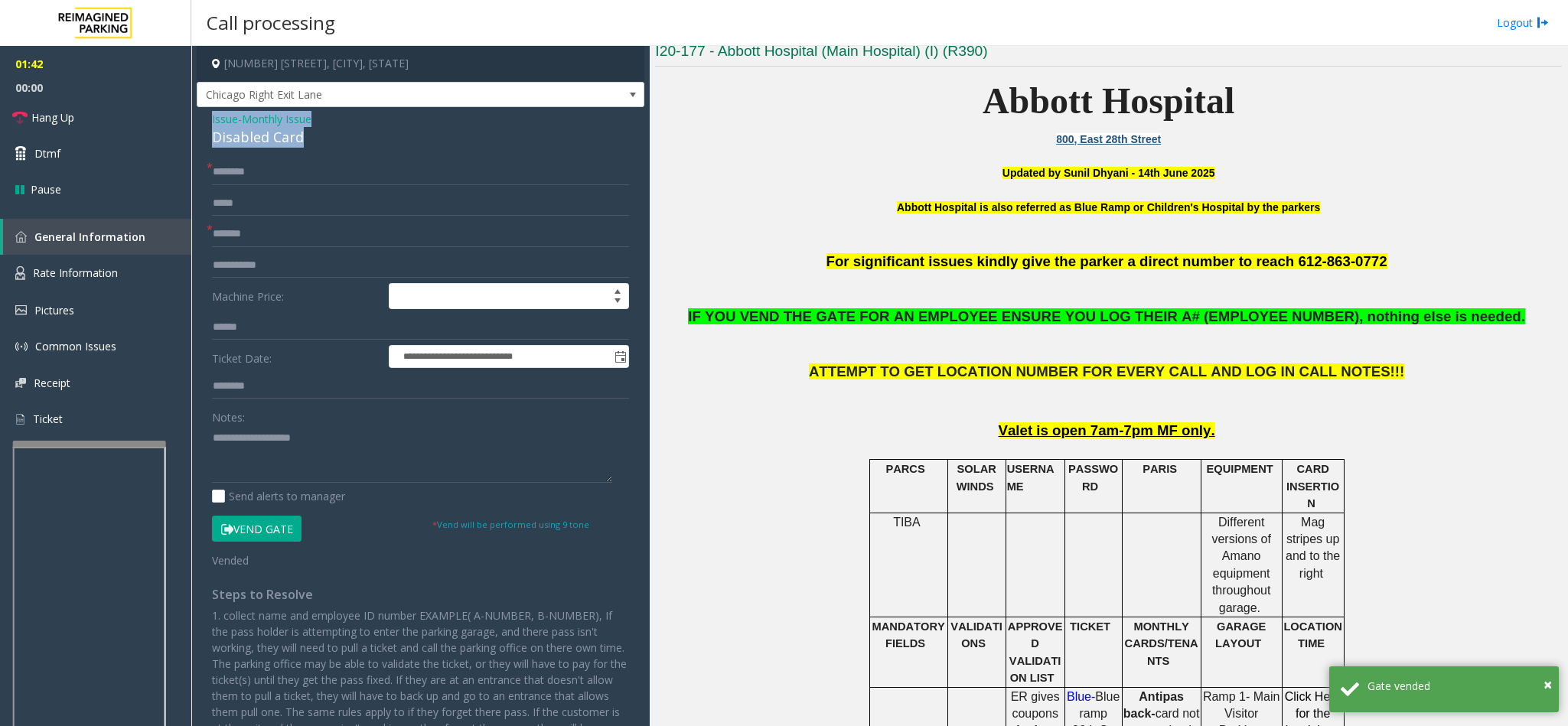 drag, startPoint x: 333, startPoint y: 142, endPoint x: 202, endPoint y: 127, distance: 131.85598 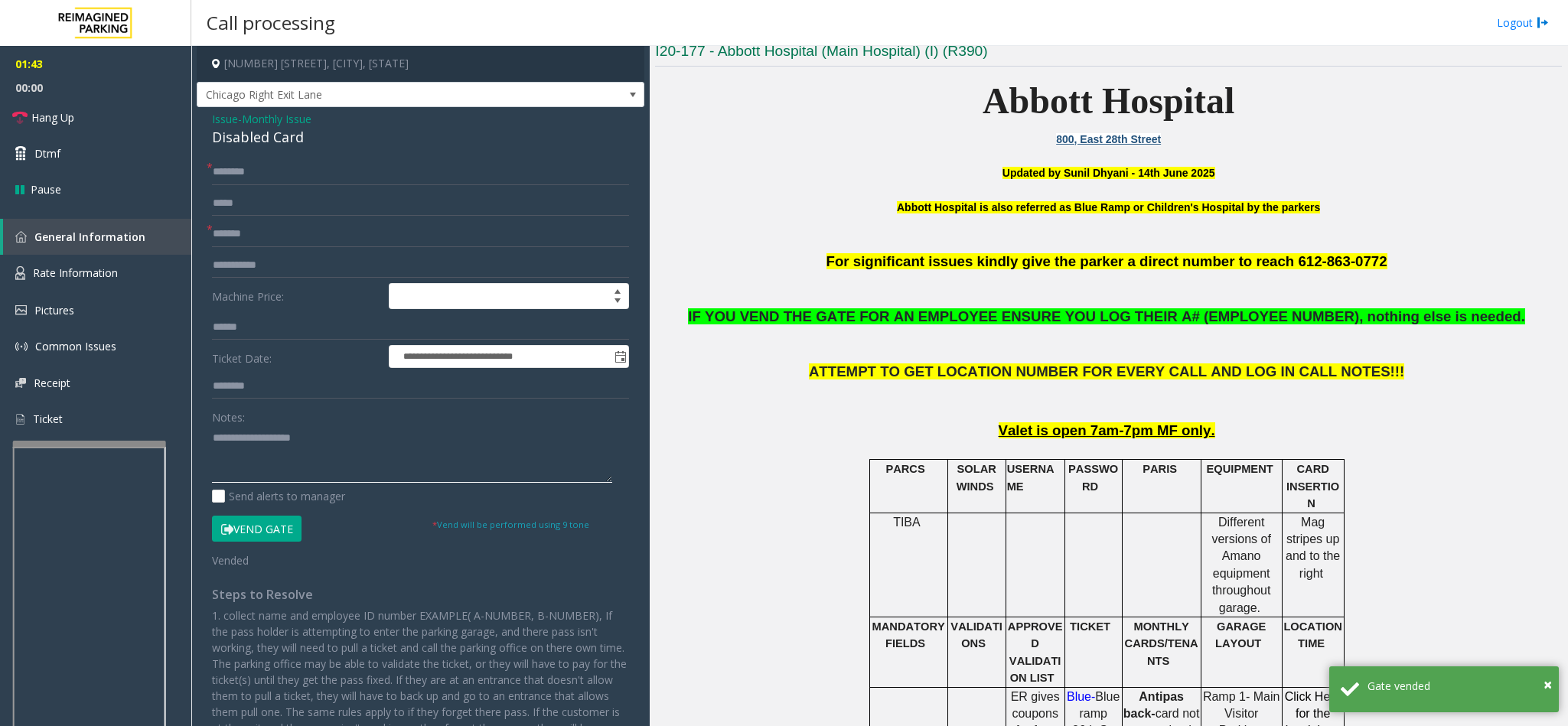 paste on "**********" 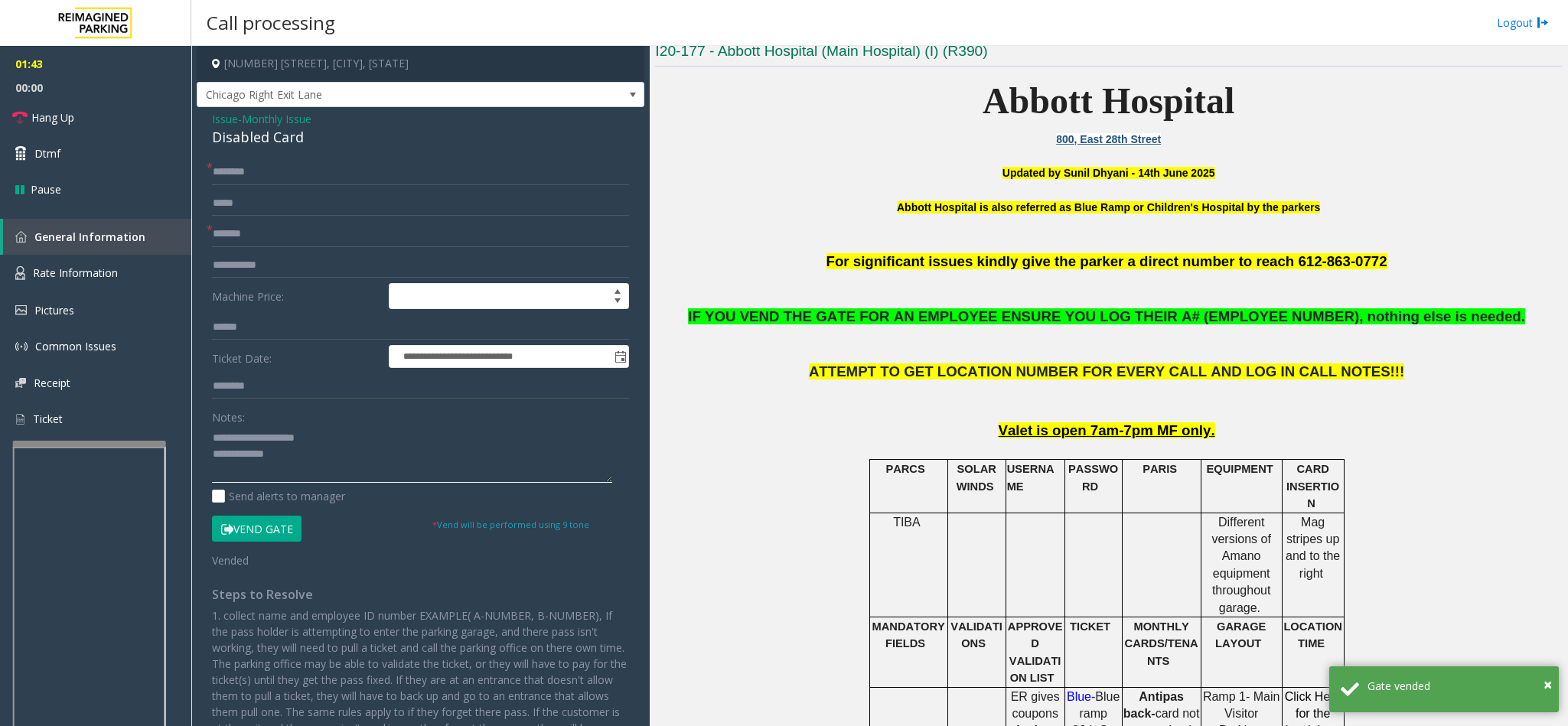 click 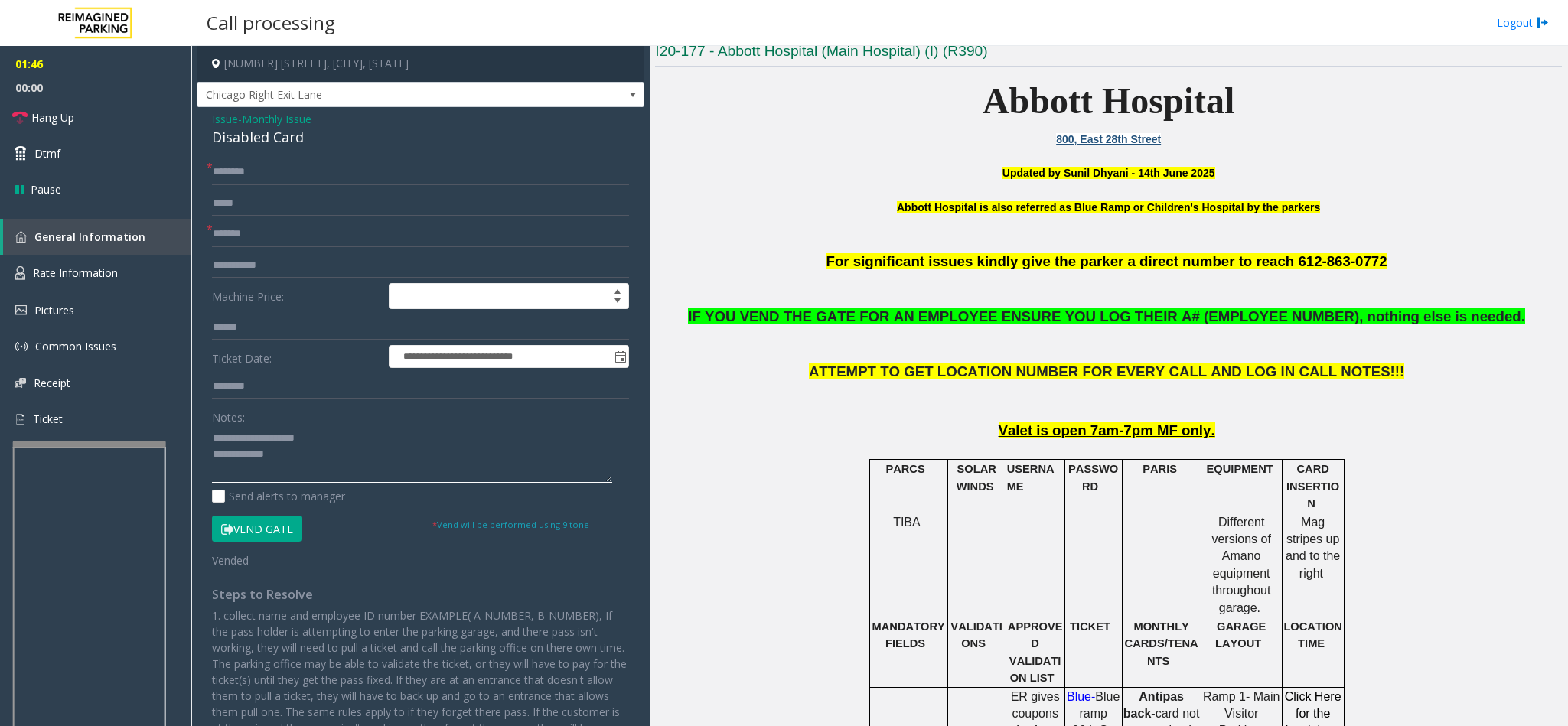 drag, startPoint x: 333, startPoint y: 436, endPoint x: 246, endPoint y: 434, distance: 87.02299 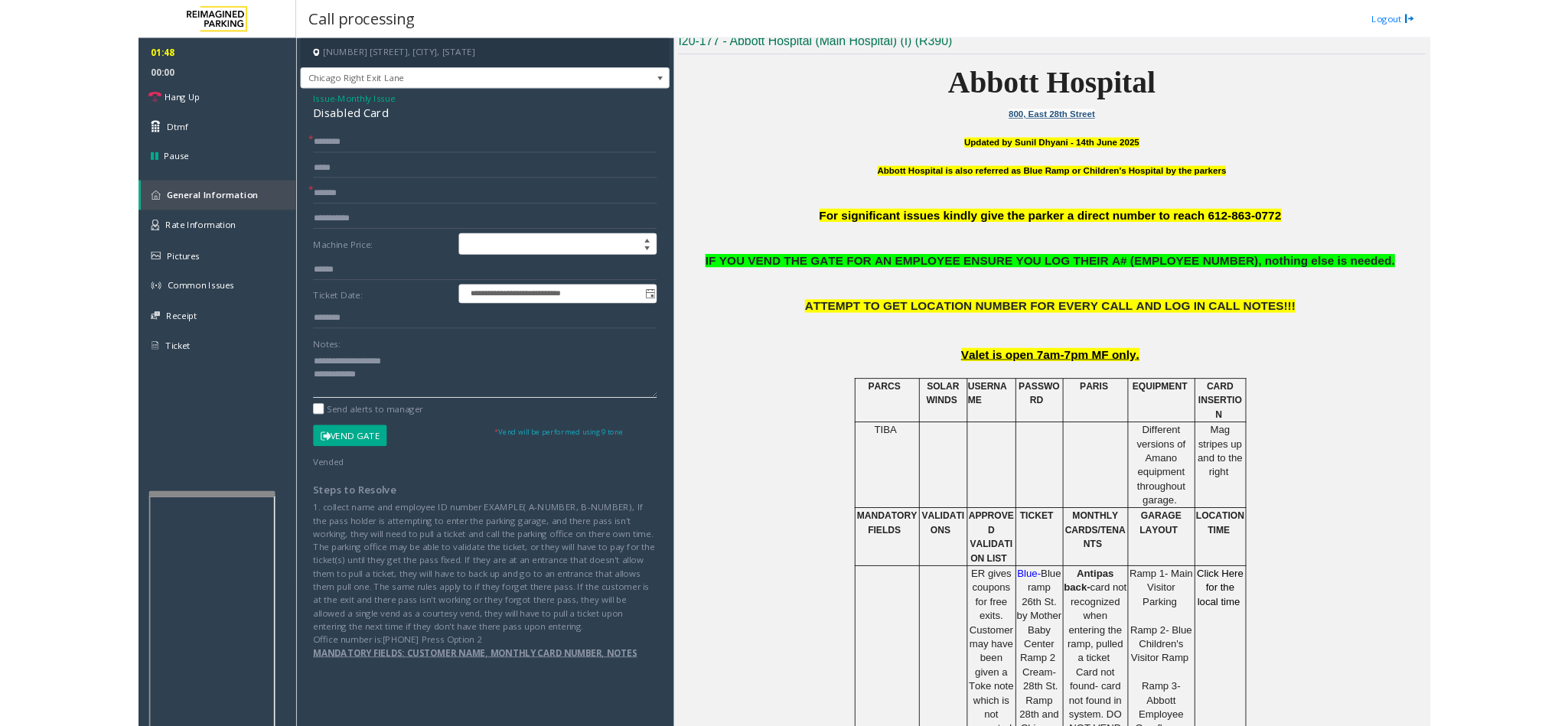 scroll, scrollTop: 459, scrollLeft: 0, axis: vertical 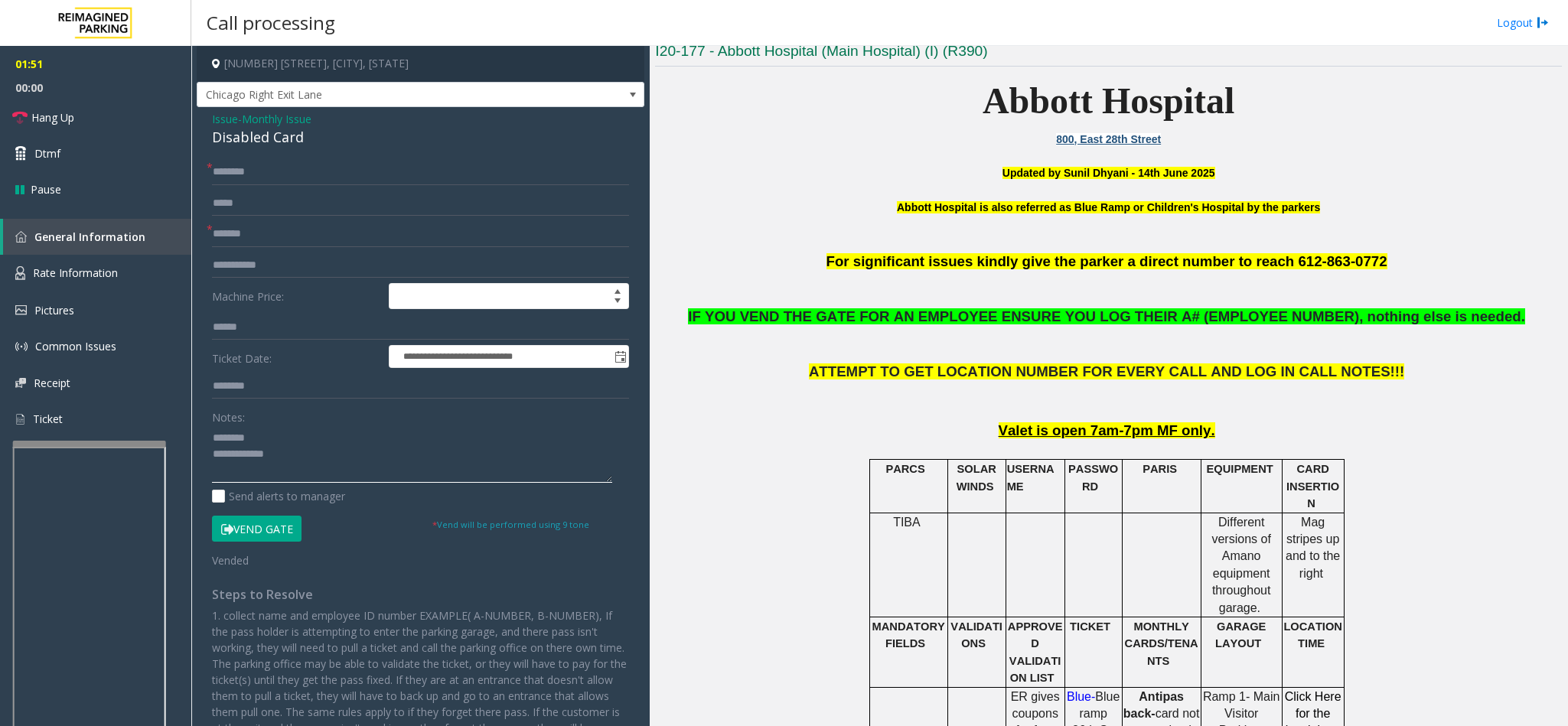 drag, startPoint x: 212, startPoint y: 462, endPoint x: 308, endPoint y: 480, distance: 97.67292 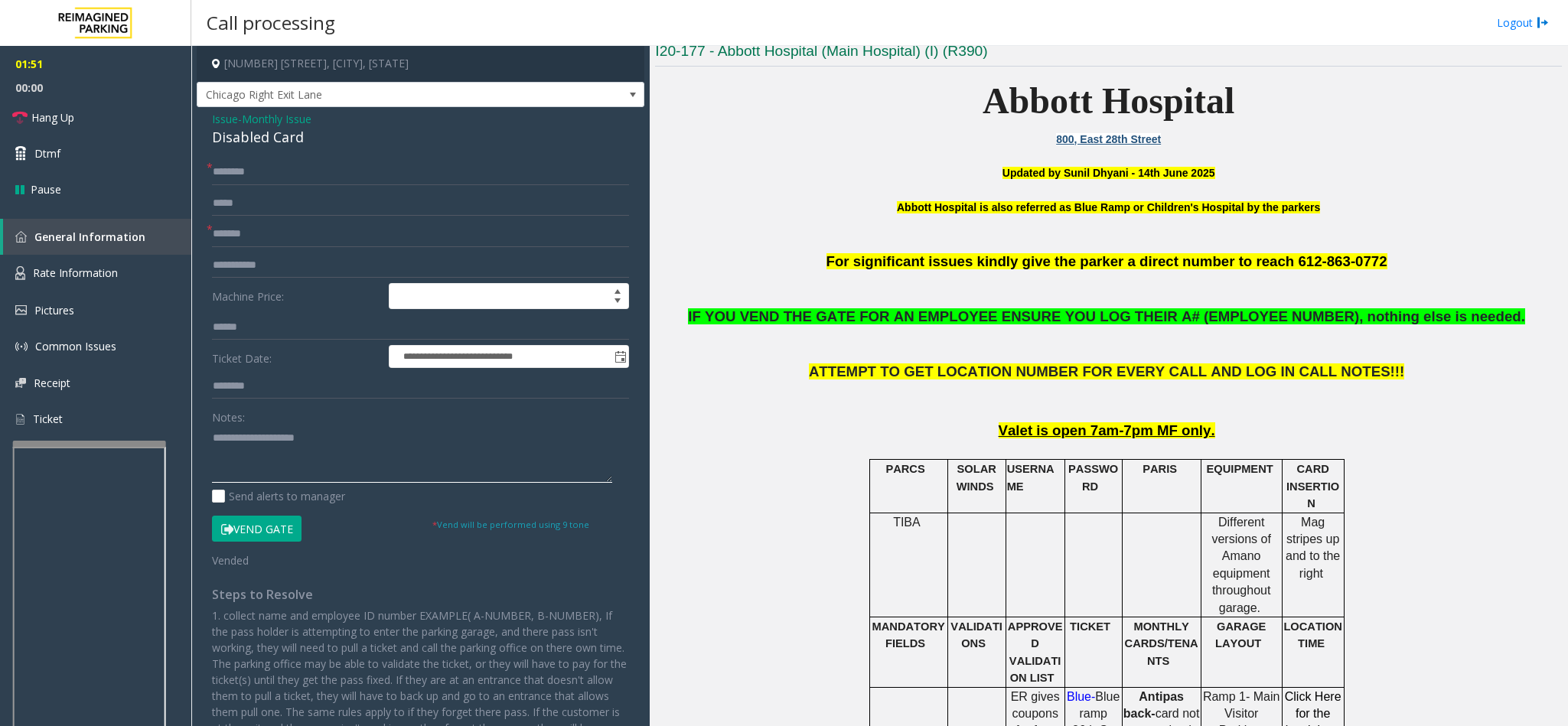 click 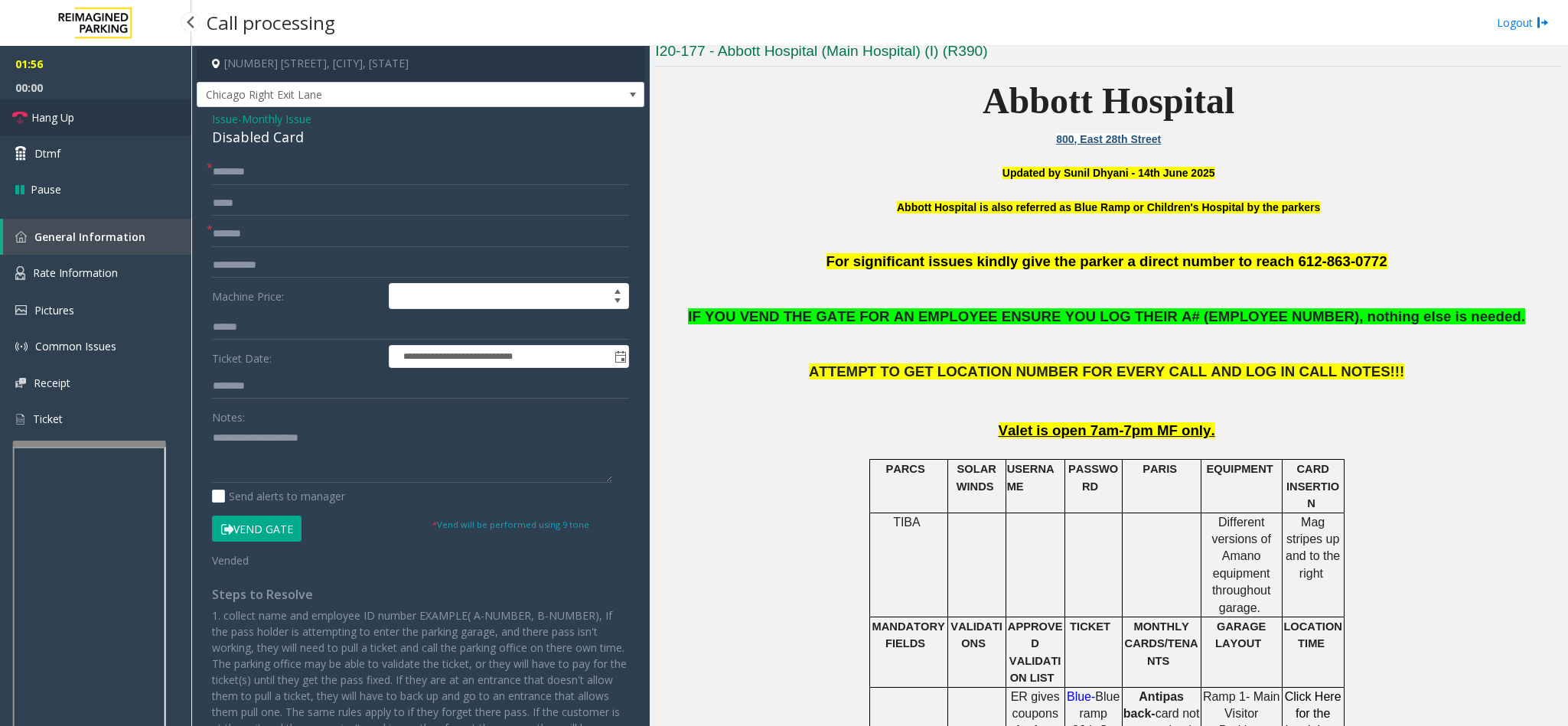 click on "Hang Up" at bounding box center (53, 117) 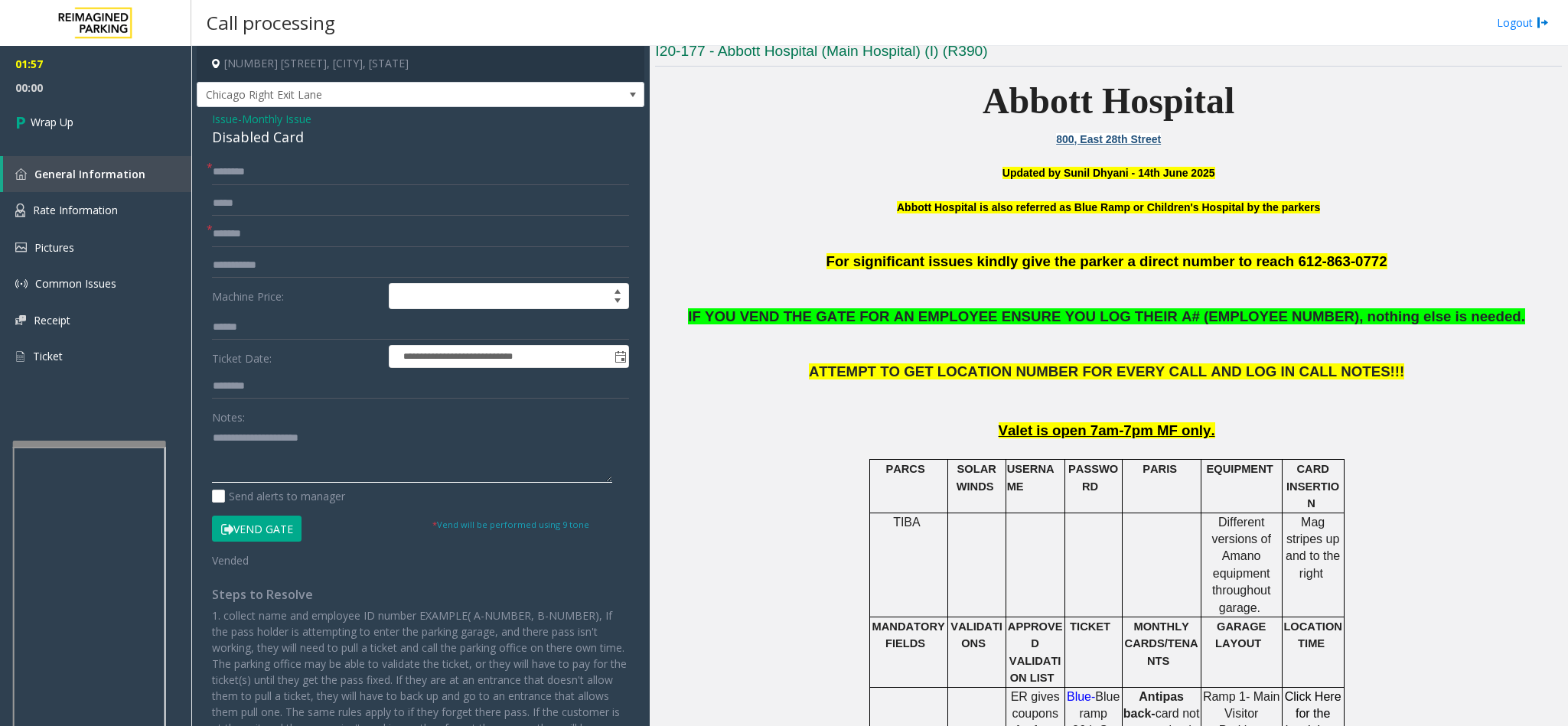 click 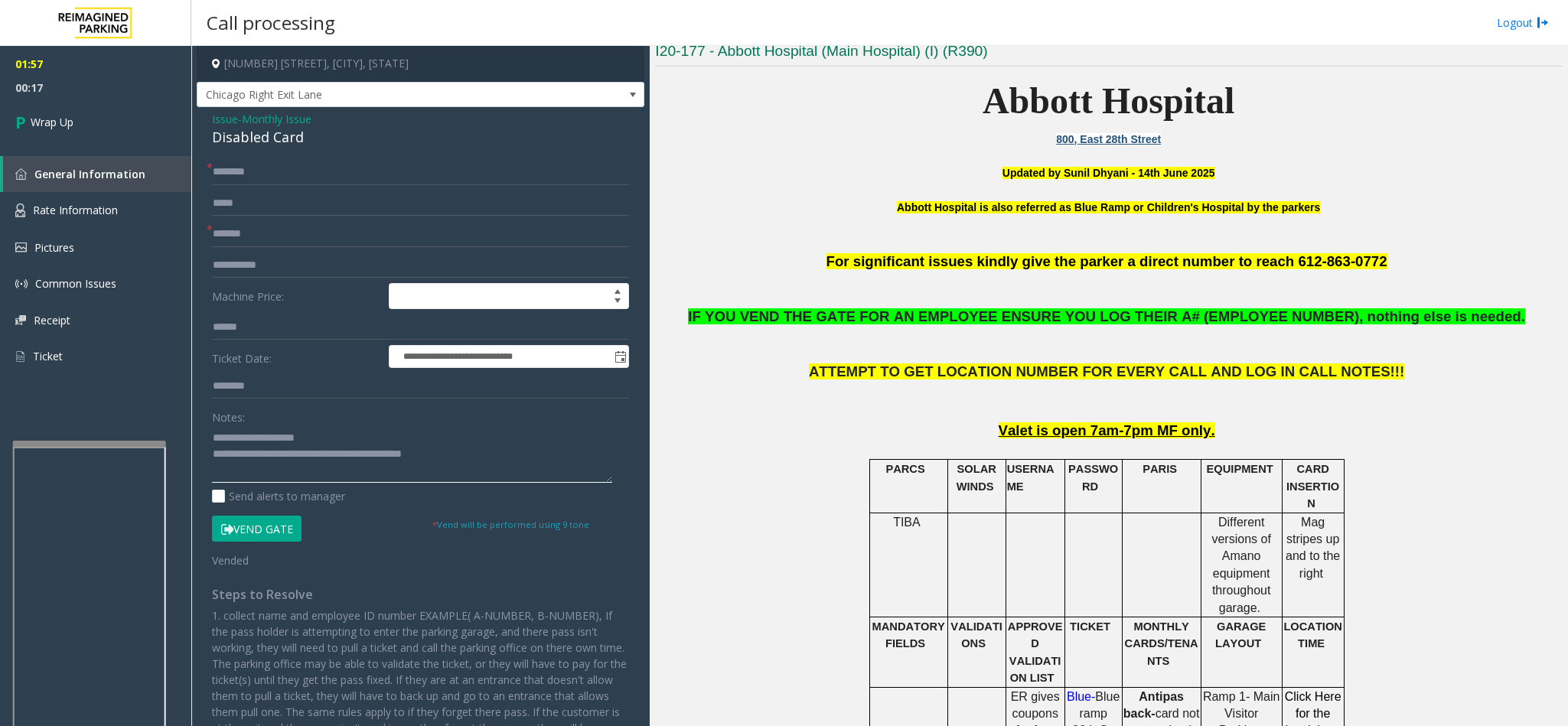 click 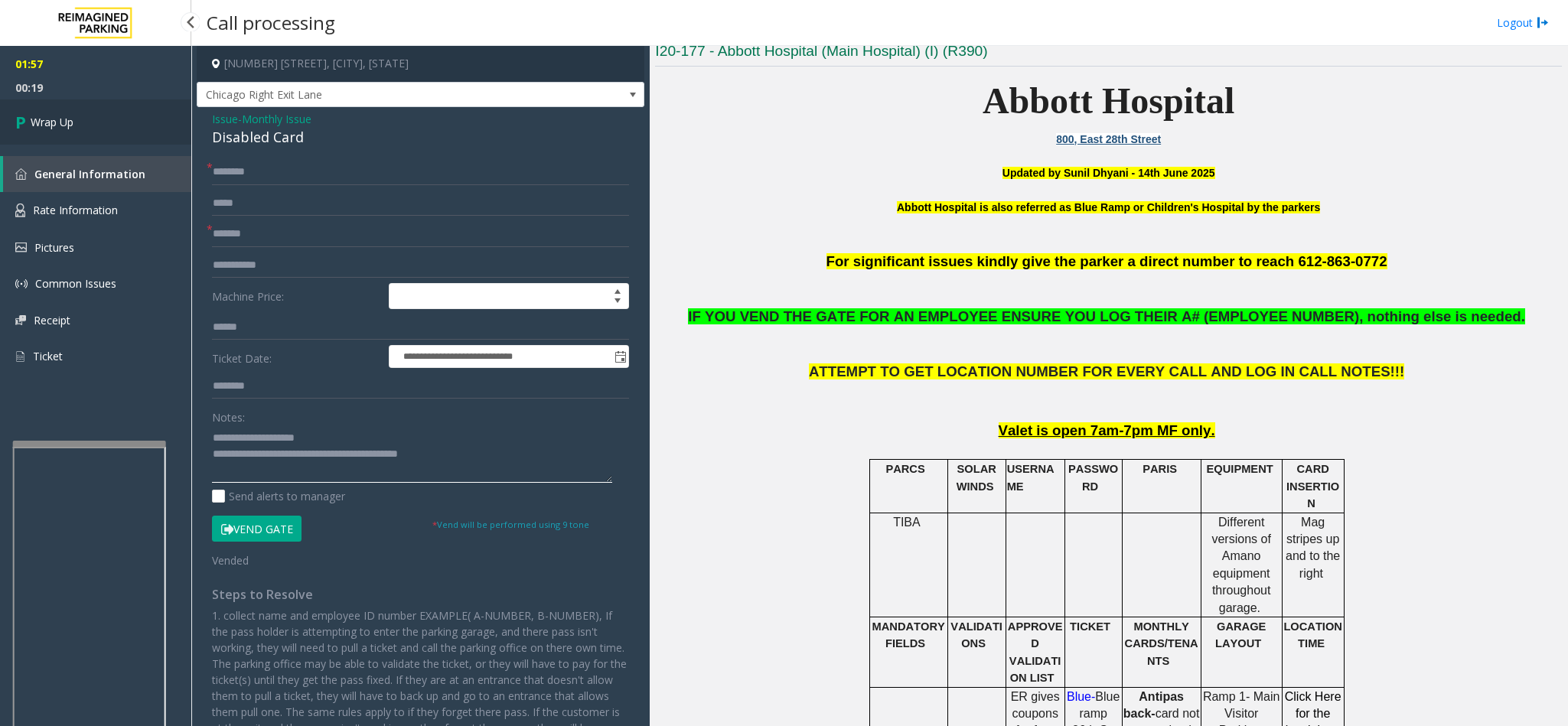 type on "**********" 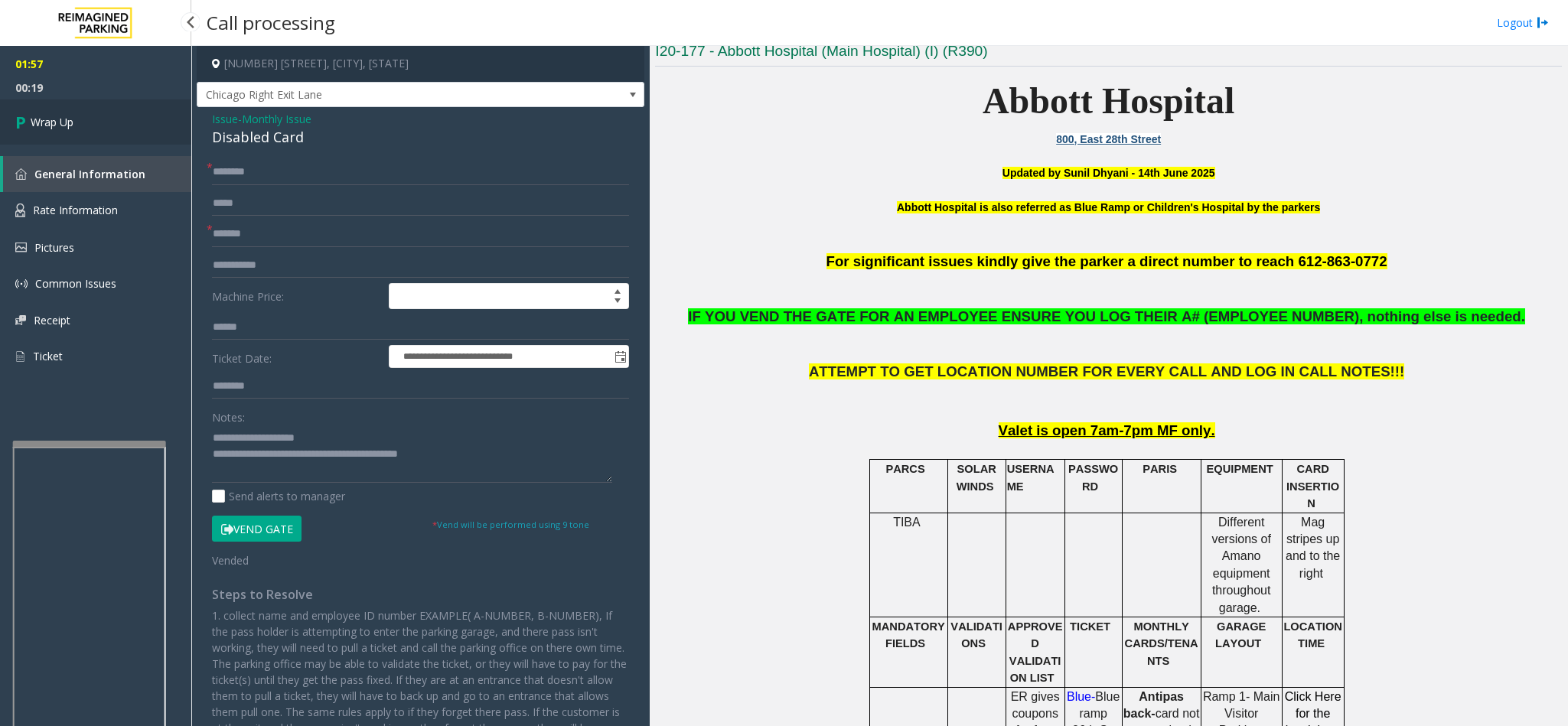 click on "Wrap Up" at bounding box center (96, 122) 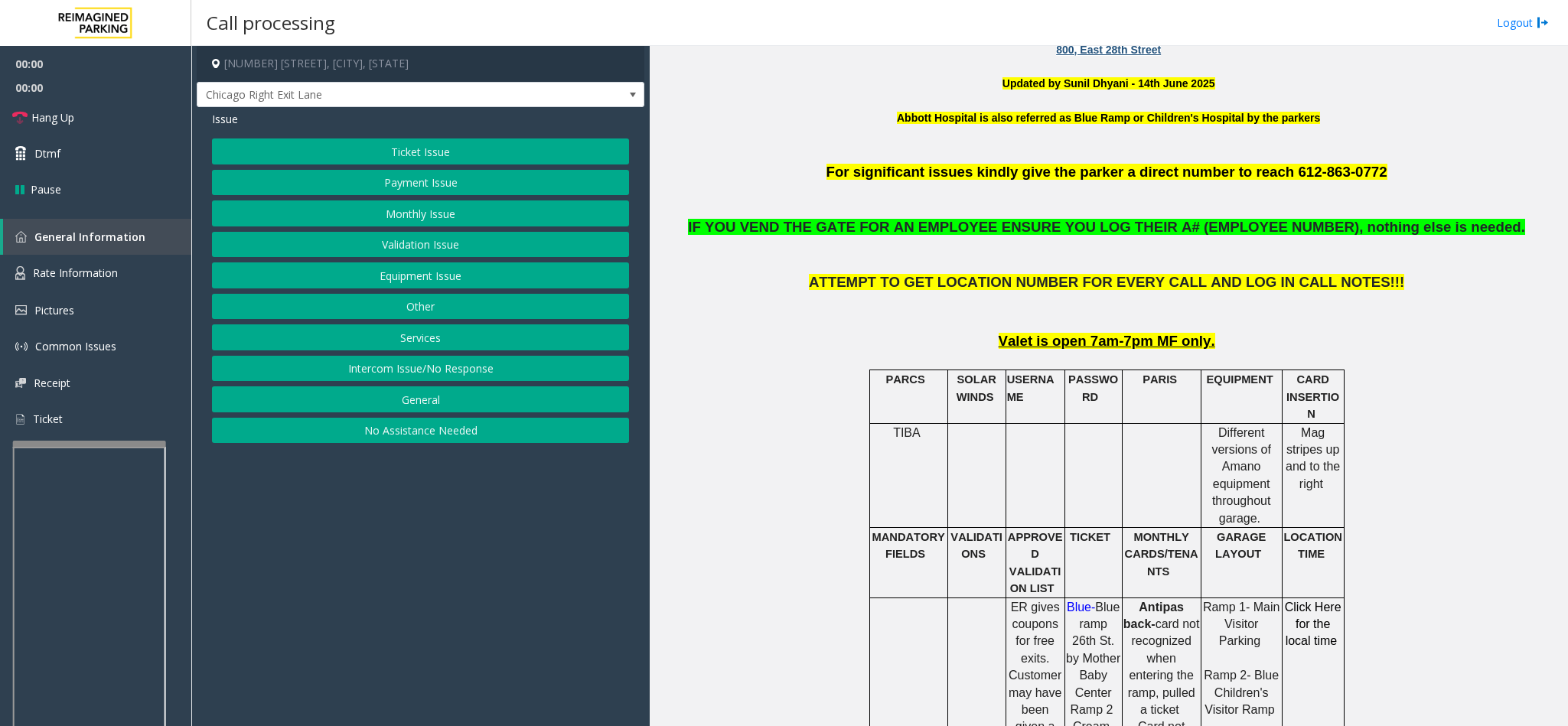 scroll, scrollTop: 574, scrollLeft: 0, axis: vertical 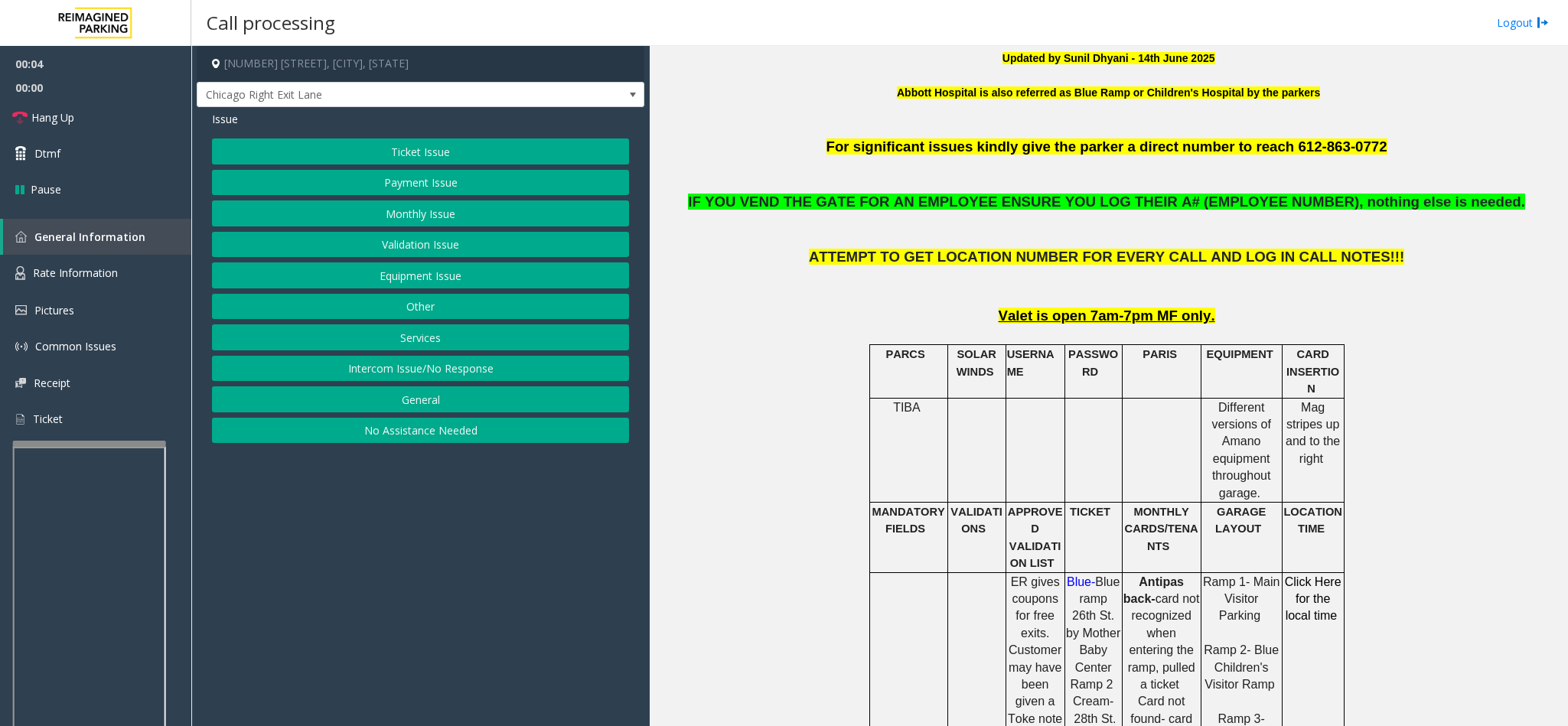 click on "Payment Issue" 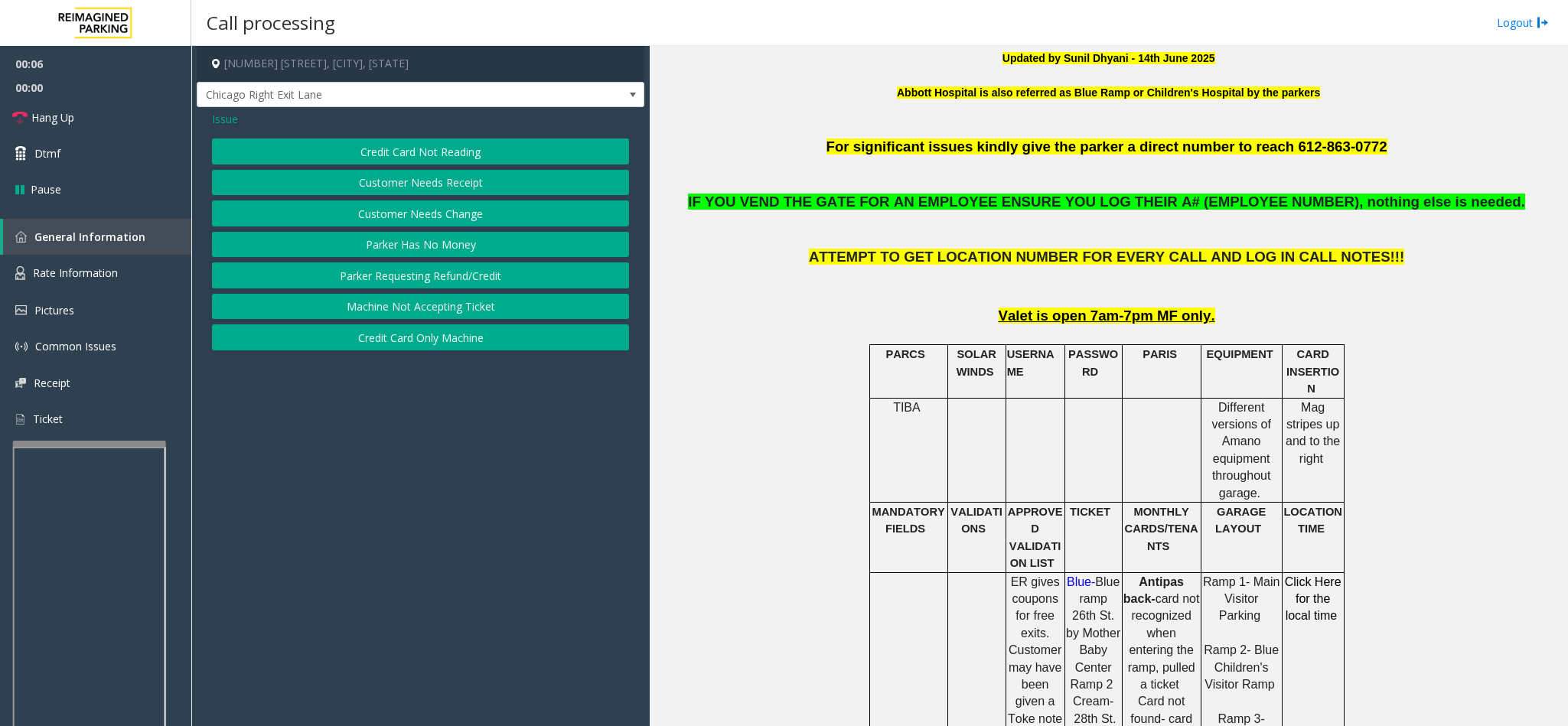 click on "Issue" 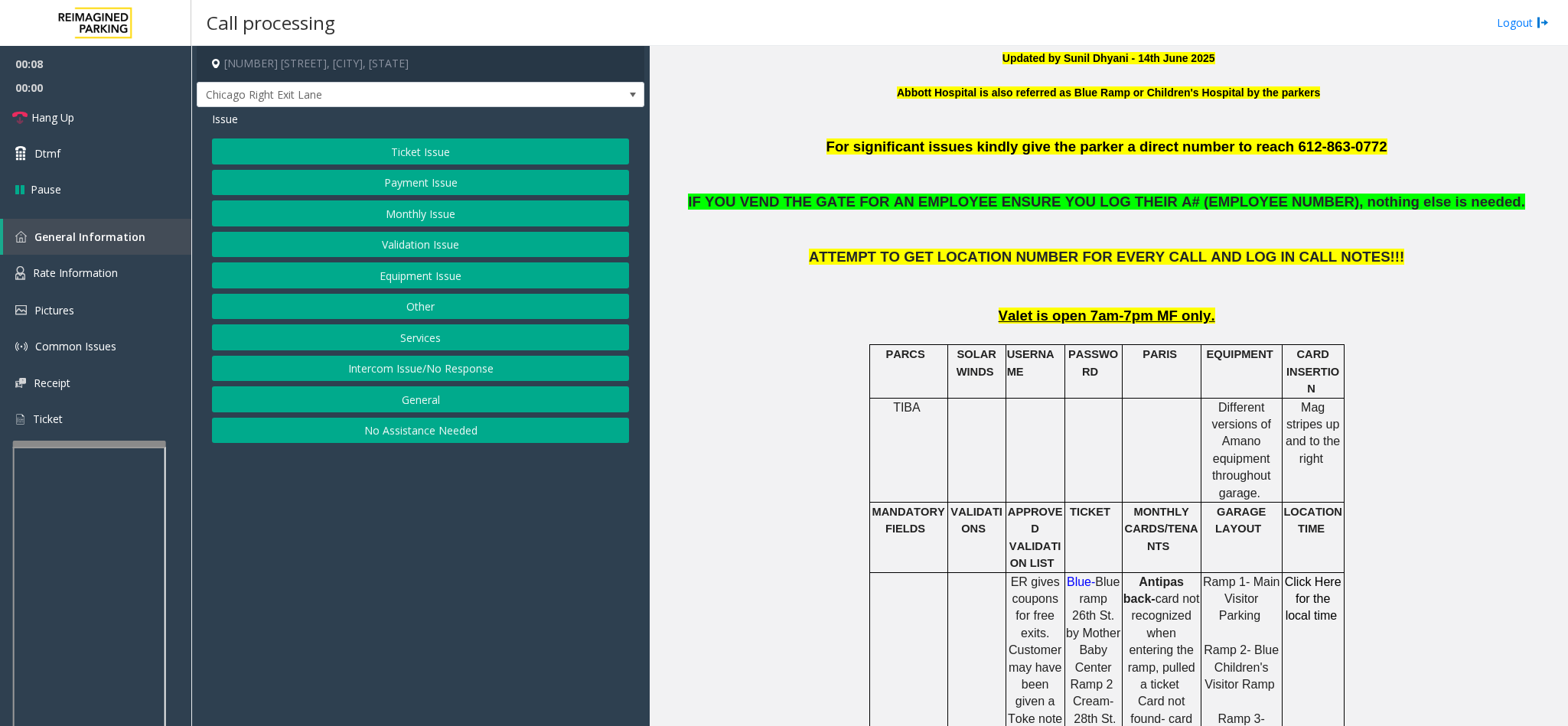 click on "Monthly Issue" 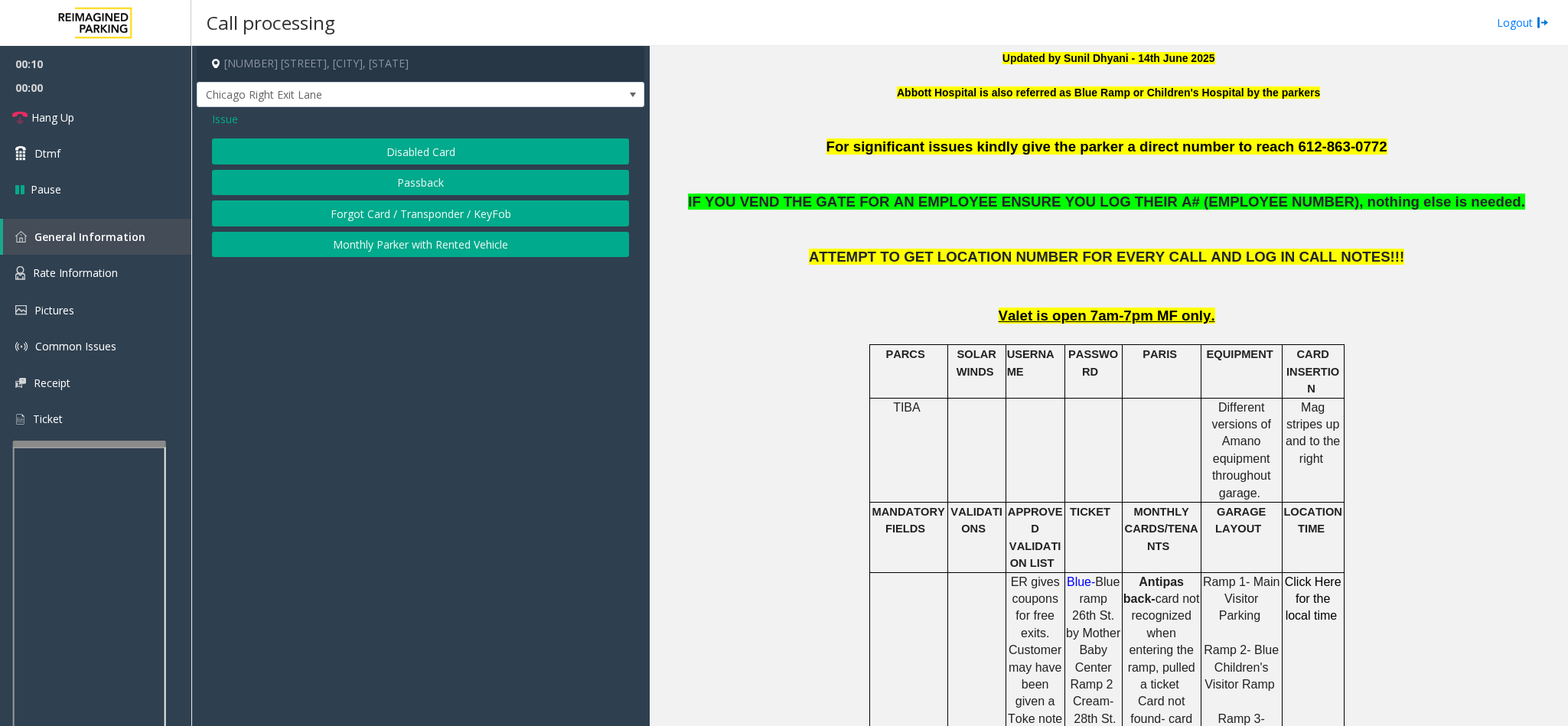 click on "Issue" 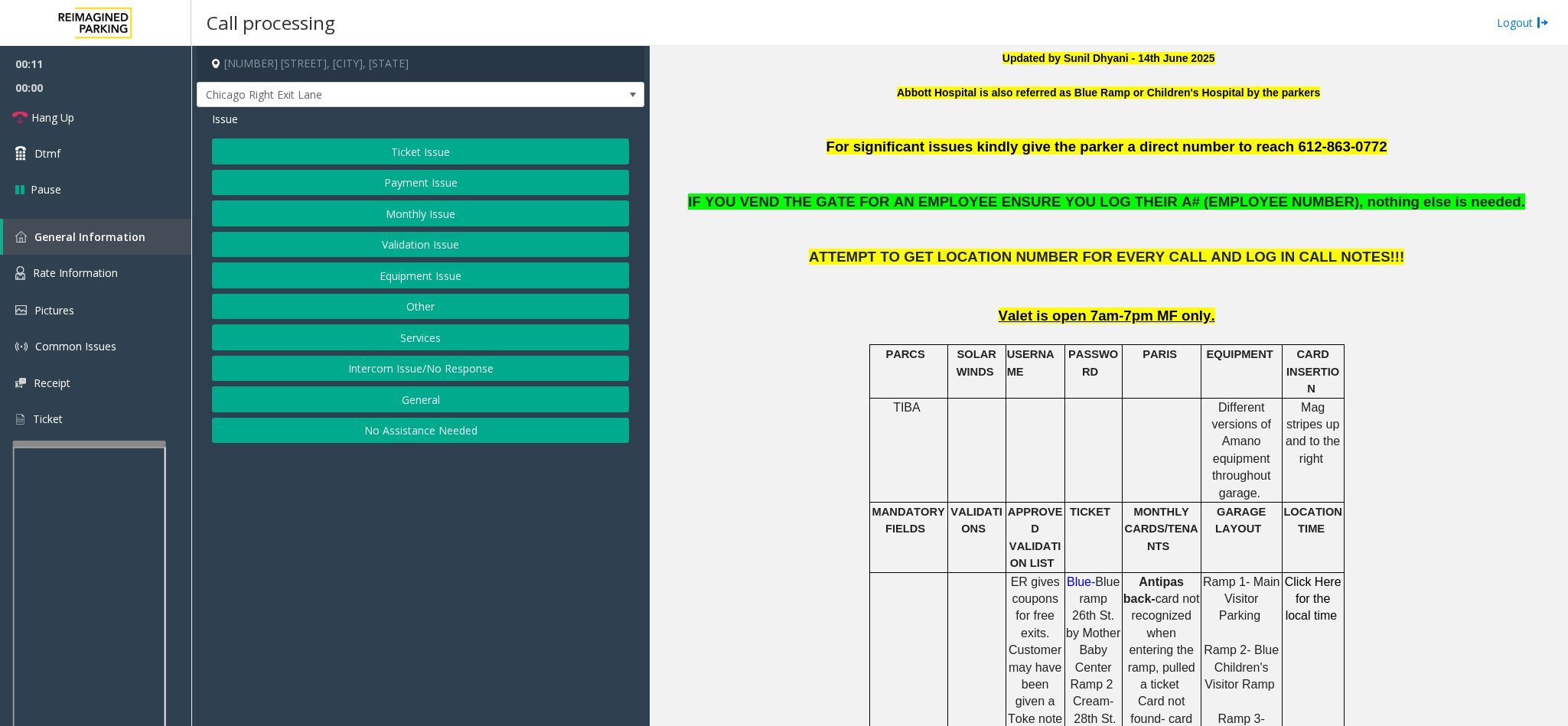 click on "Monthly Issue" 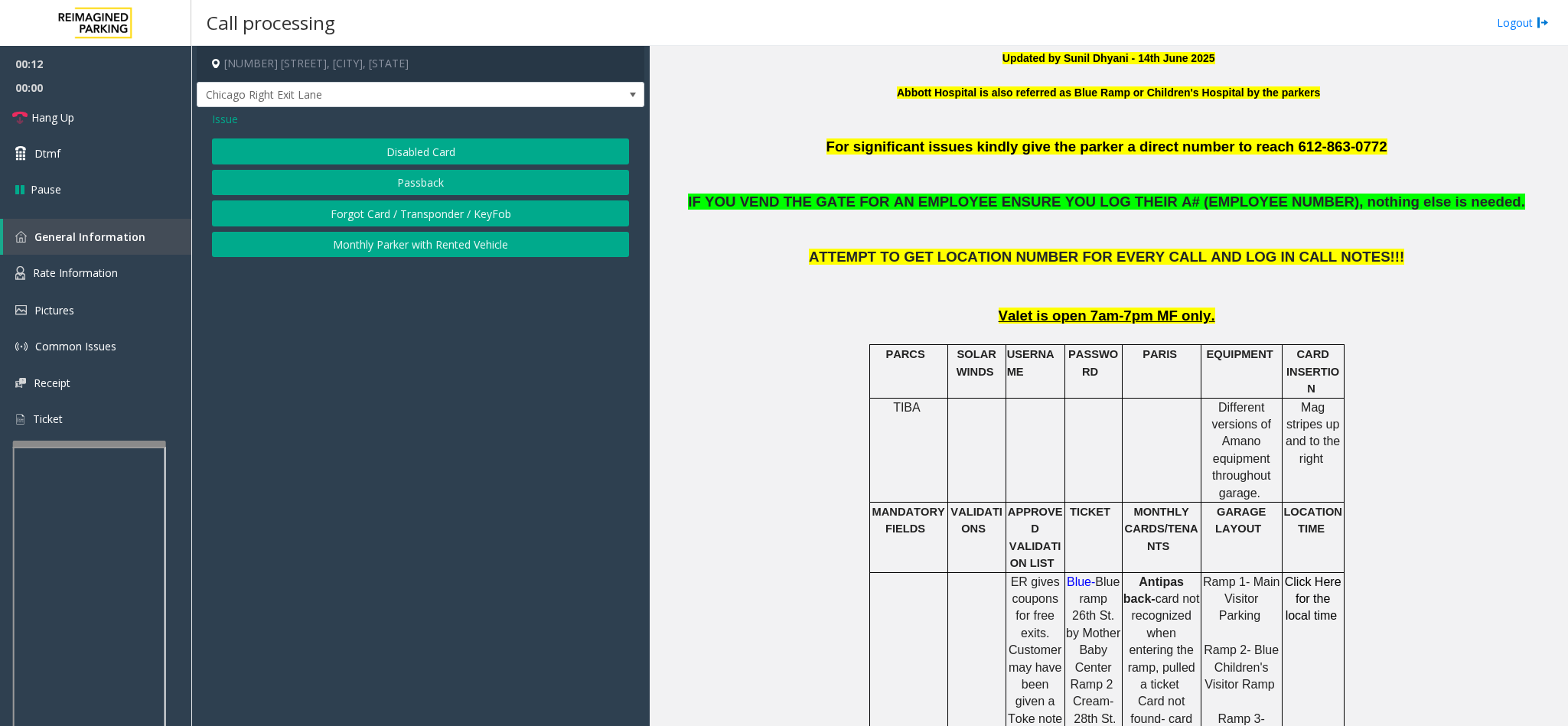 click on "Disabled Card" 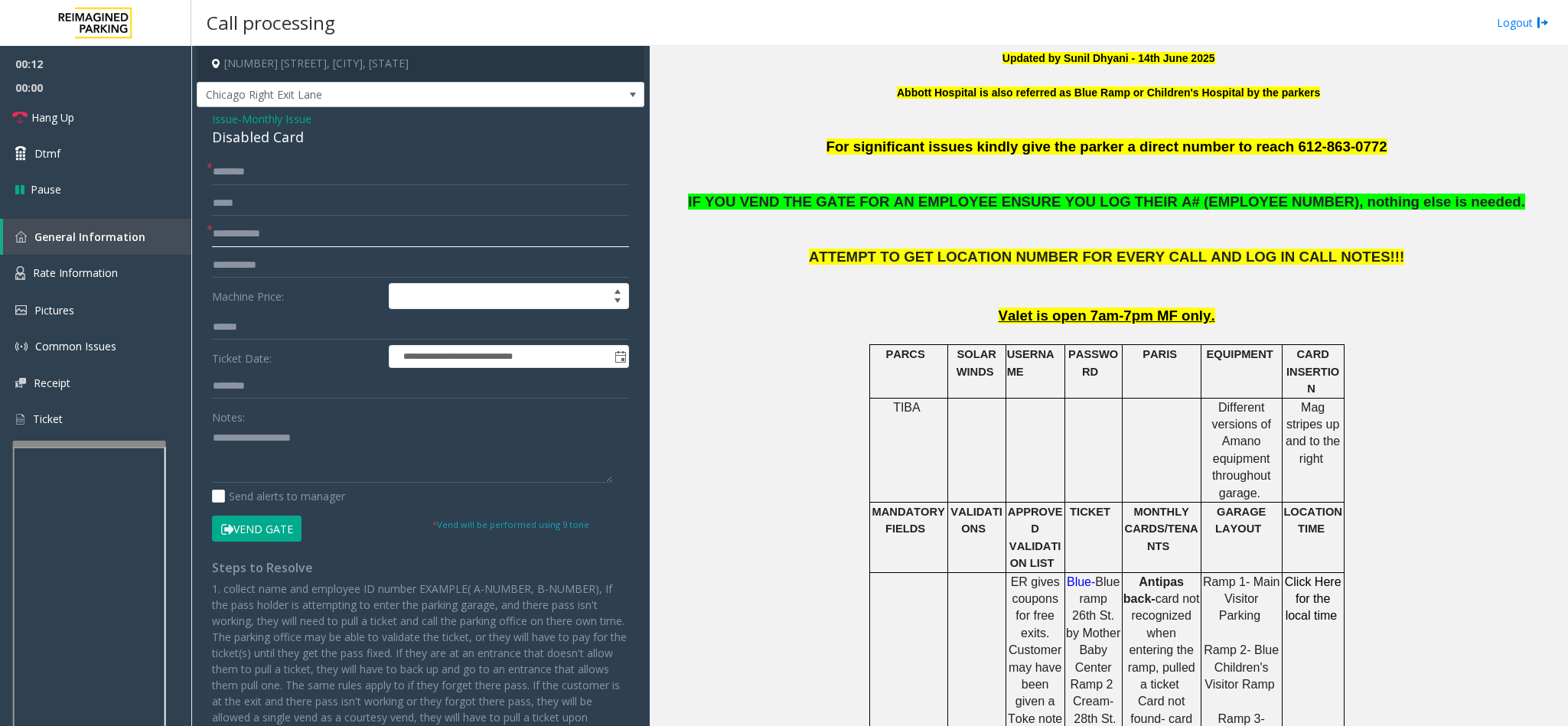 click 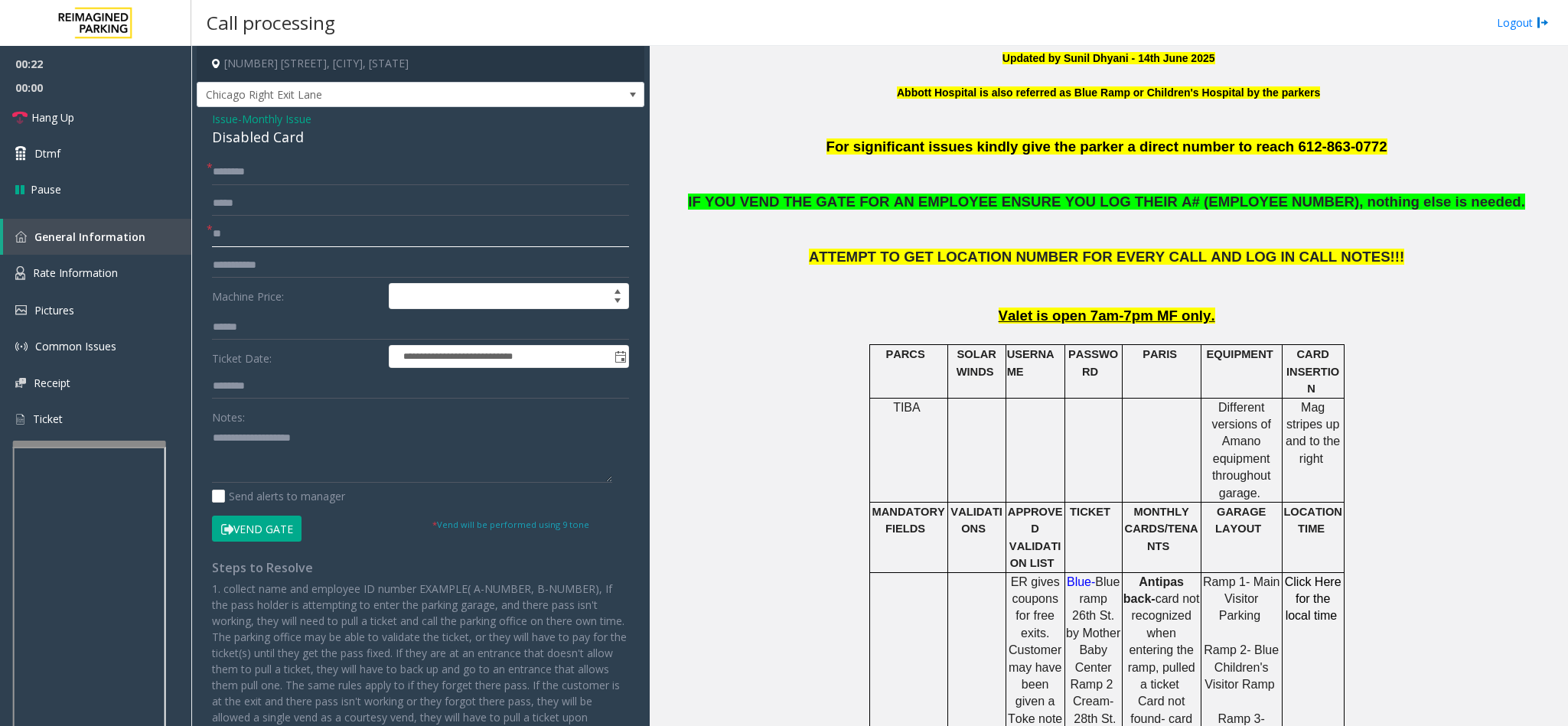 type on "*" 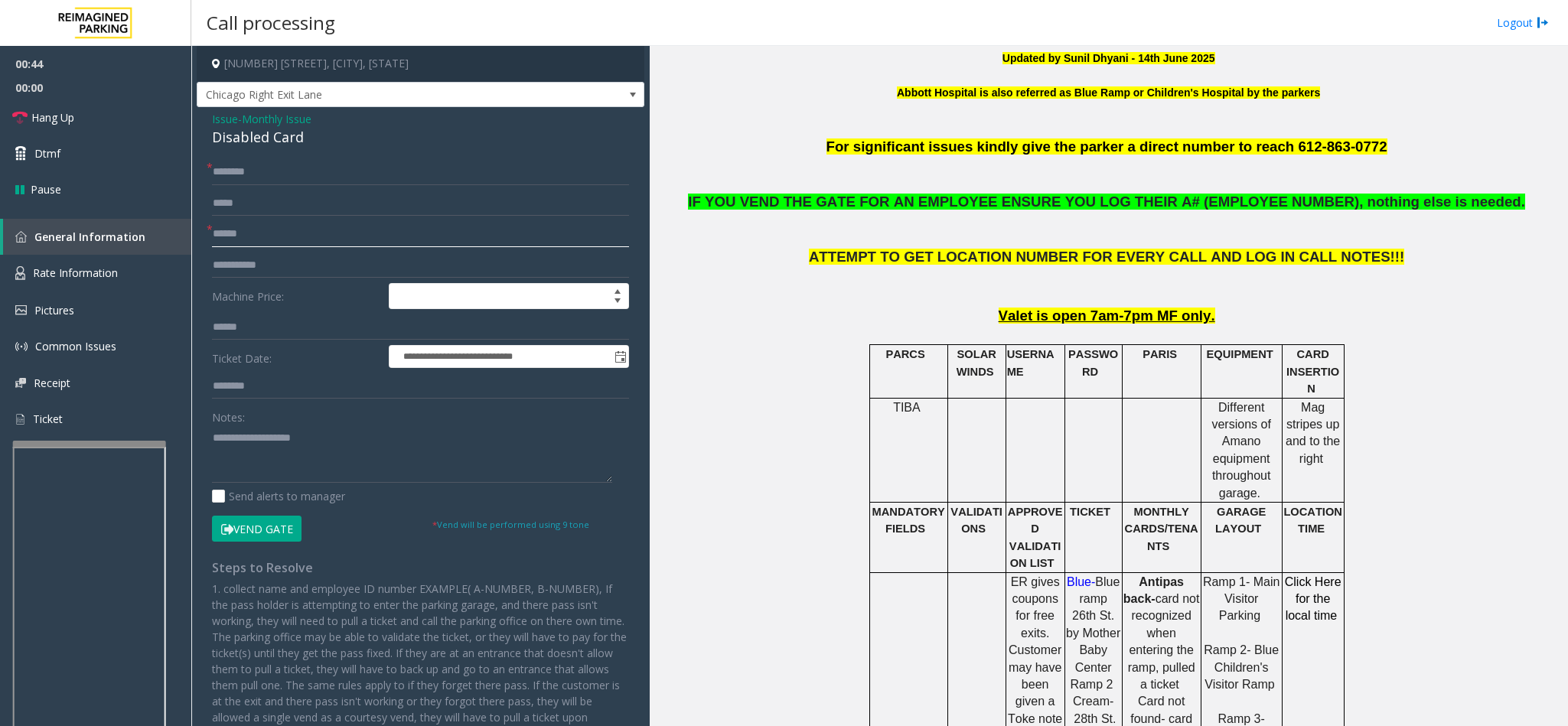 click on "******" 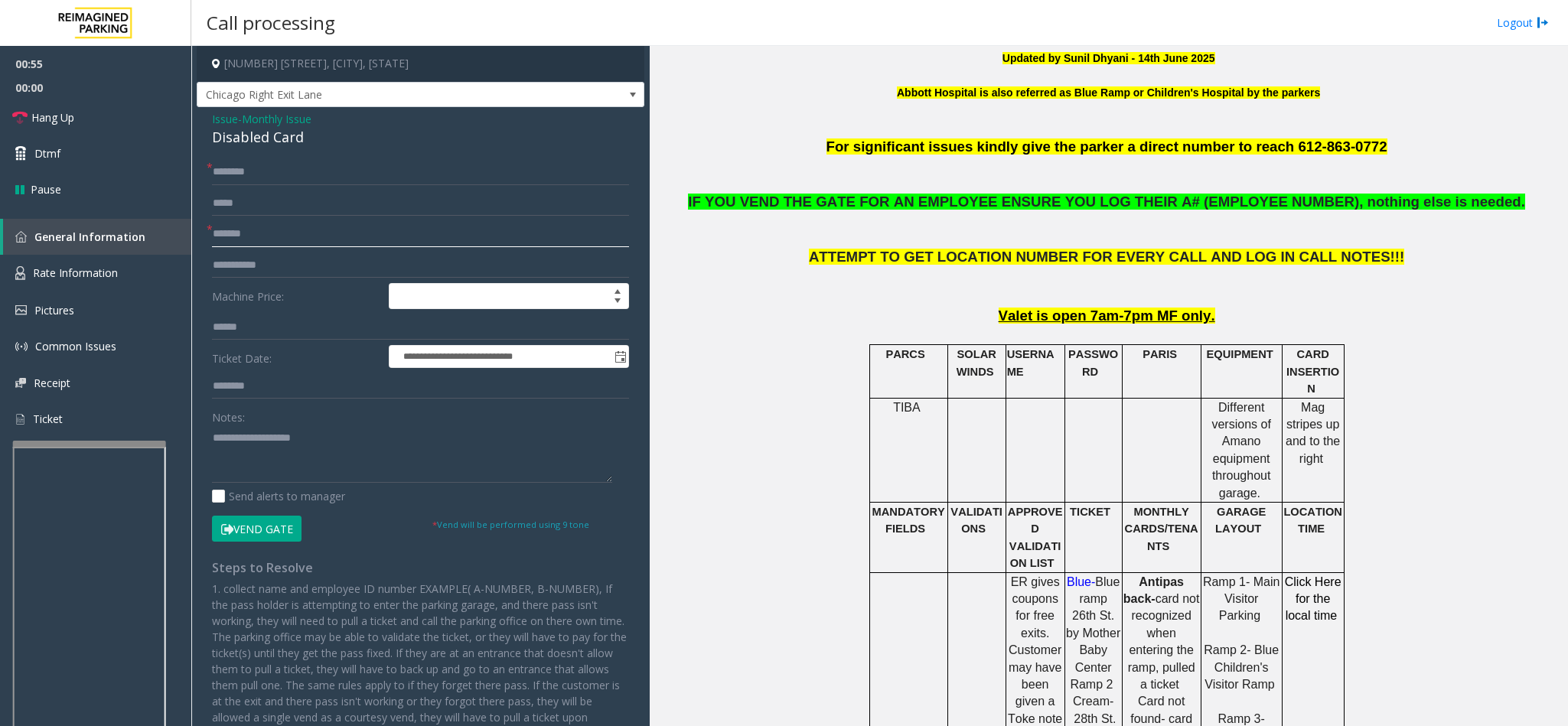 type on "*******" 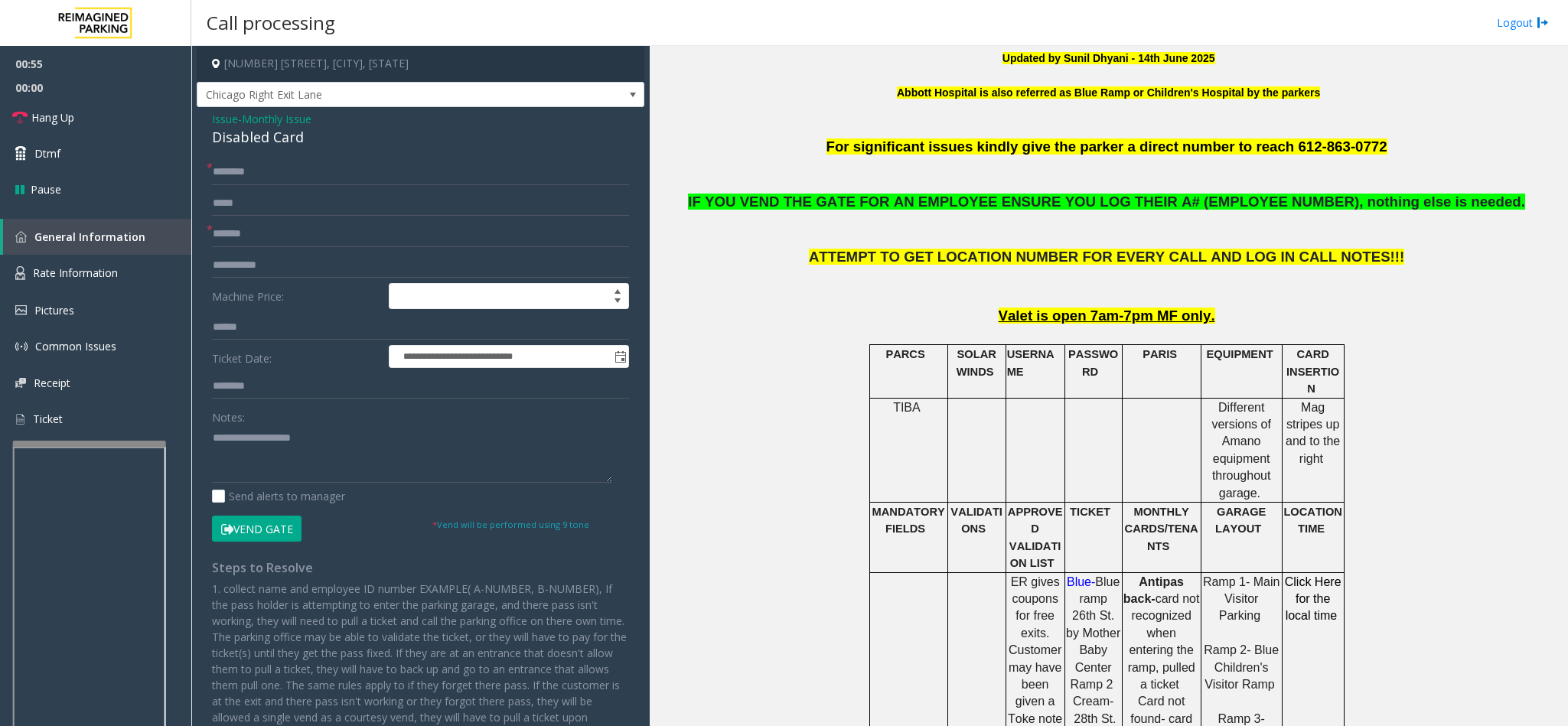 click on "Vend Gate" 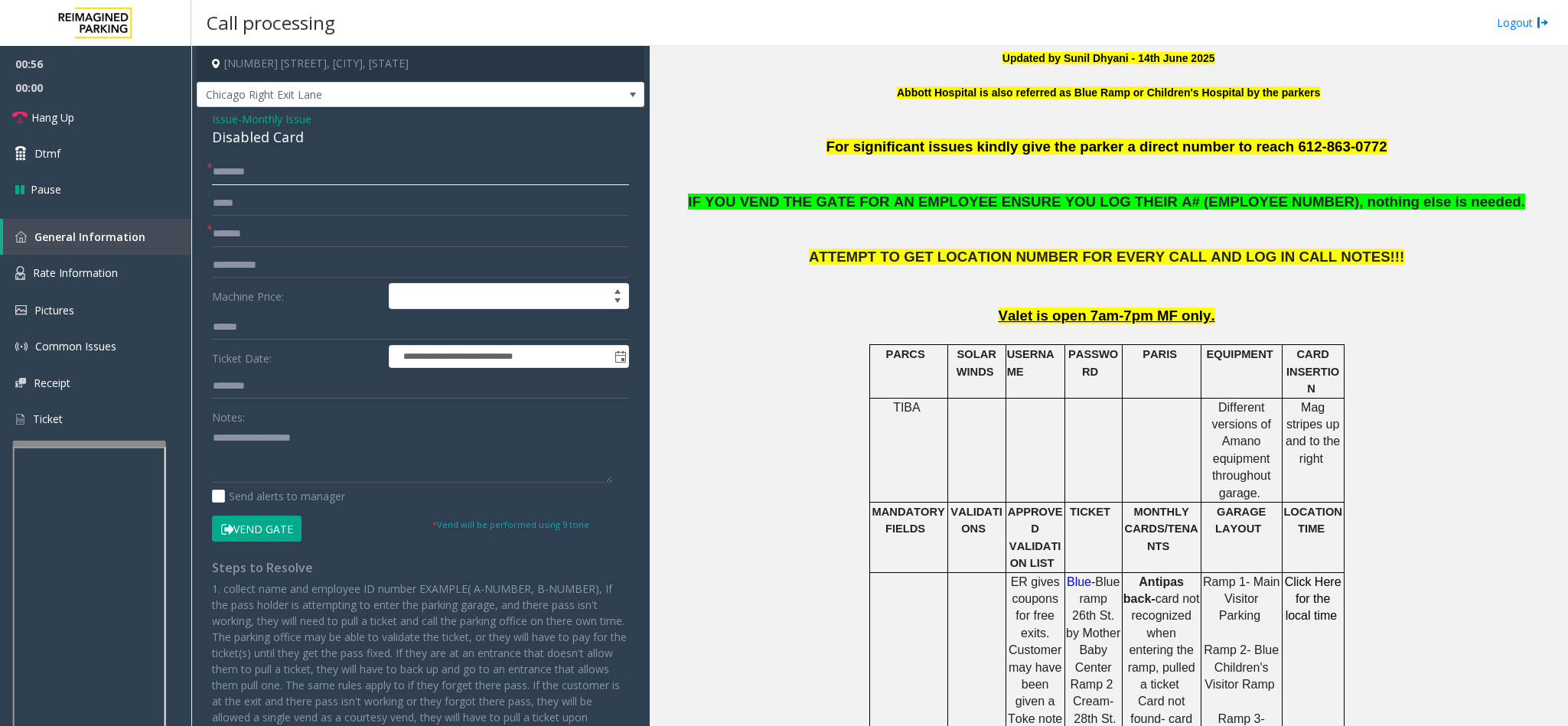 click 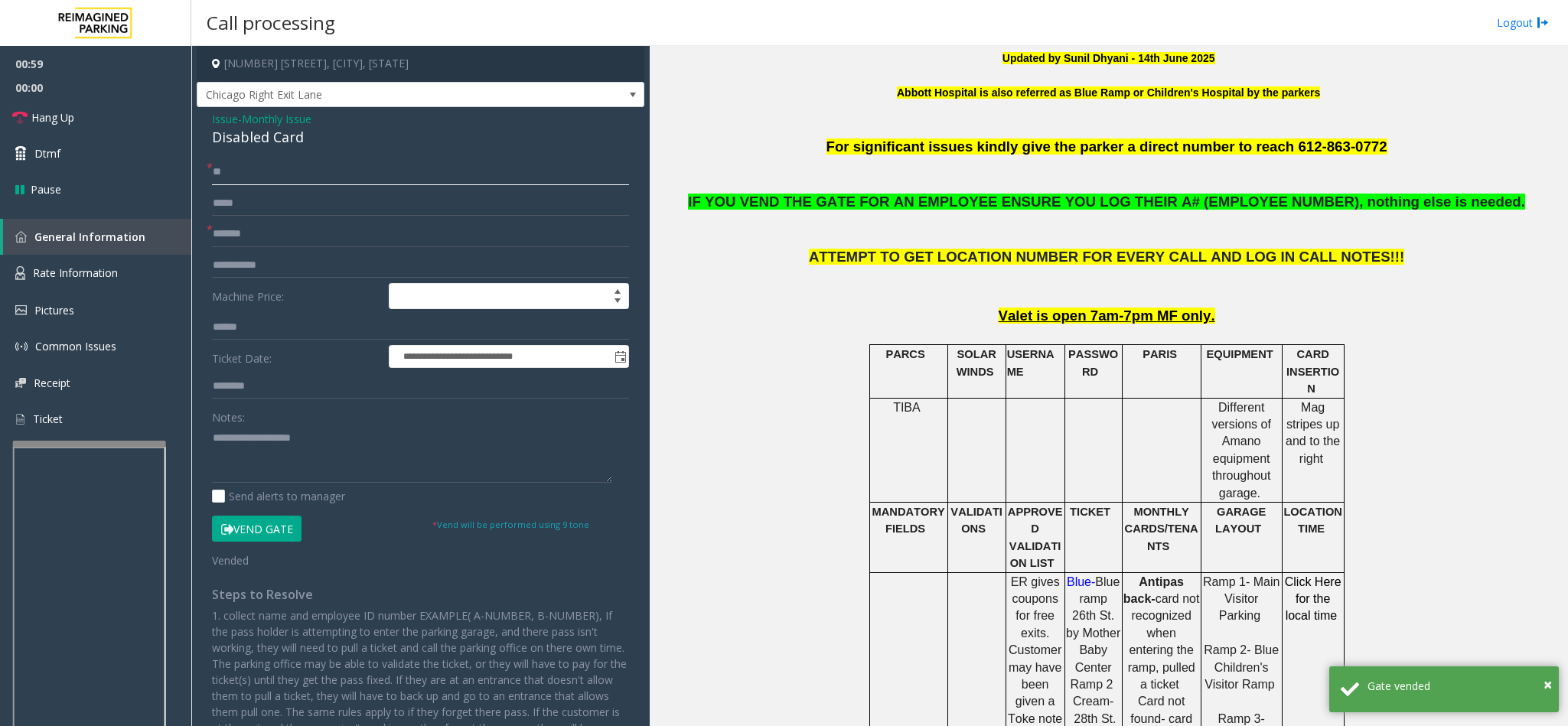 type on "**" 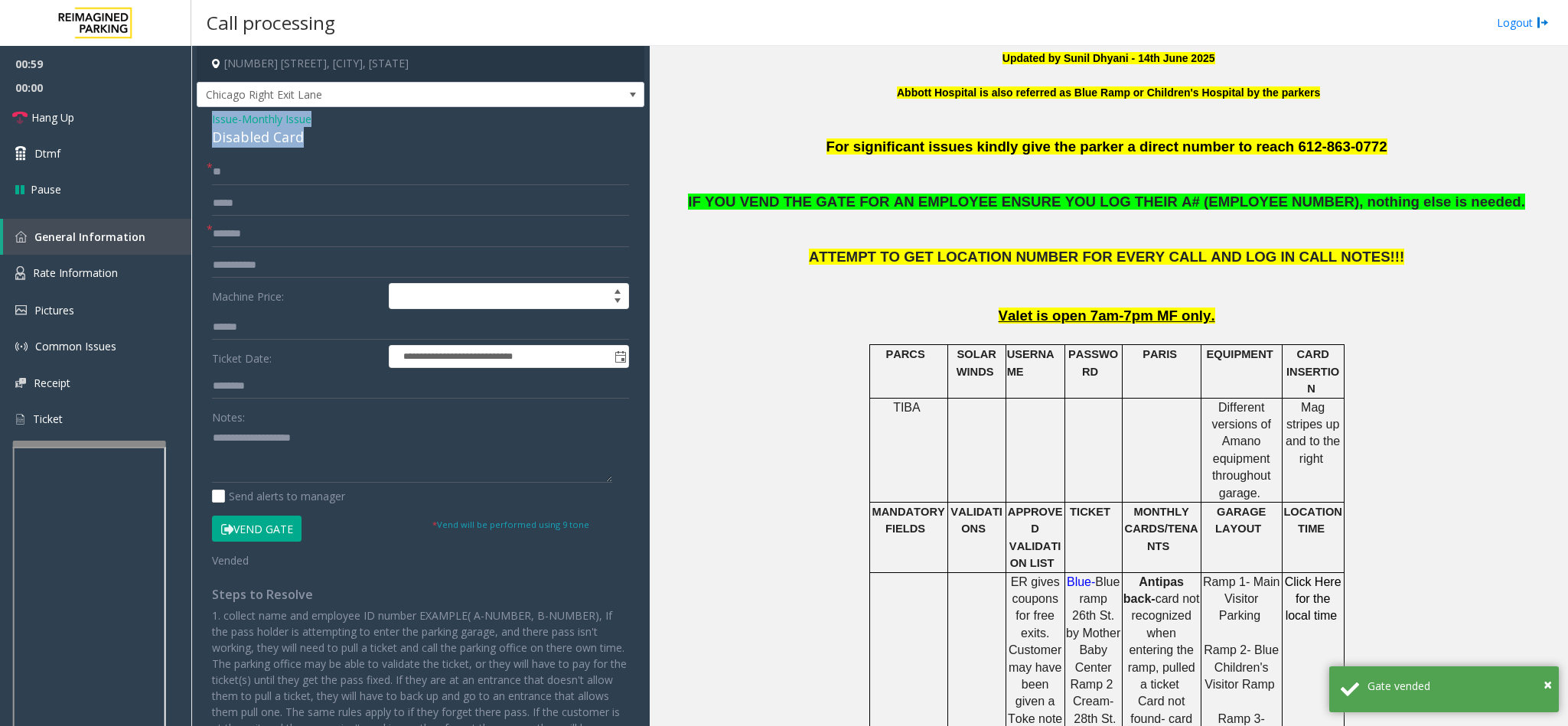 drag, startPoint x: 308, startPoint y: 134, endPoint x: 202, endPoint y: 120, distance: 106.92053 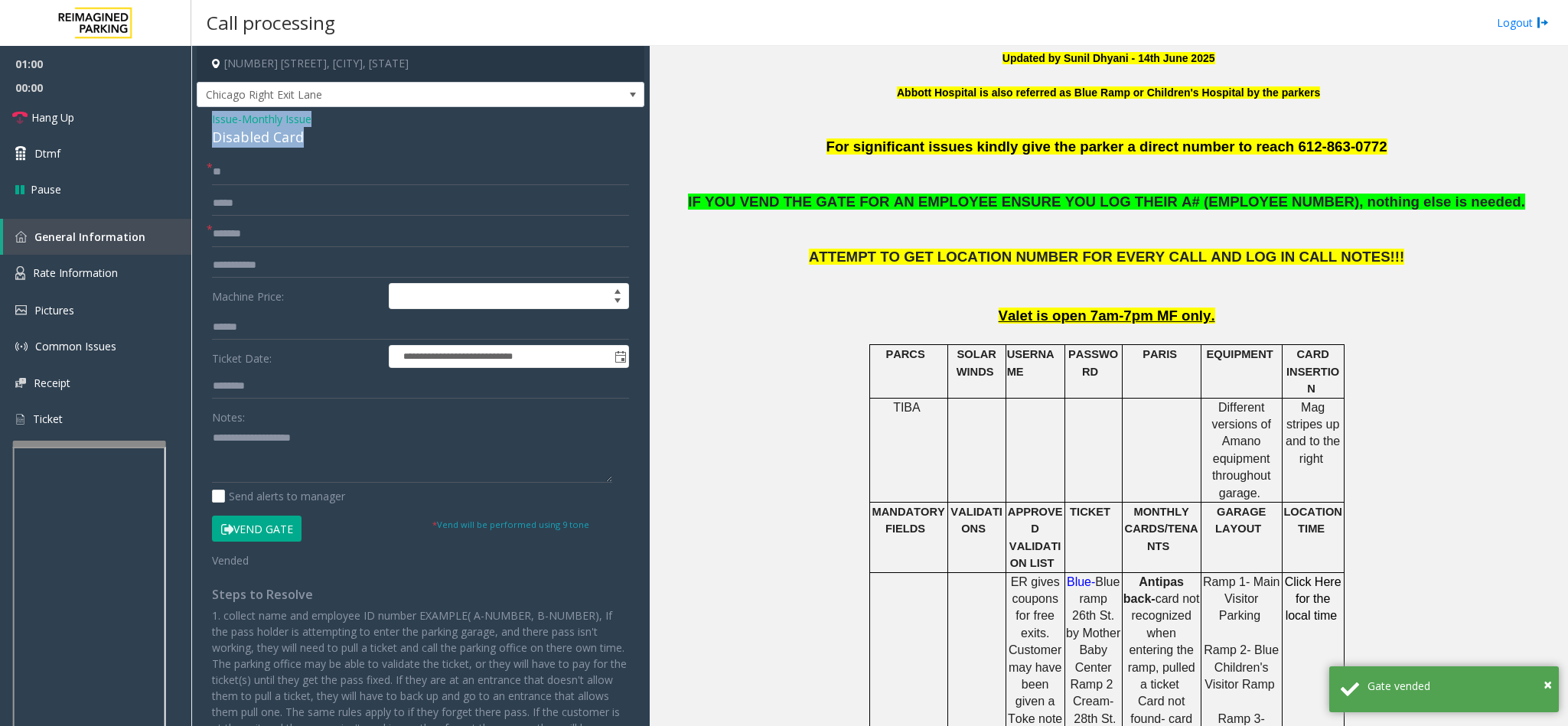 copy on "Issue  -  Monthly Issue Disabled Card" 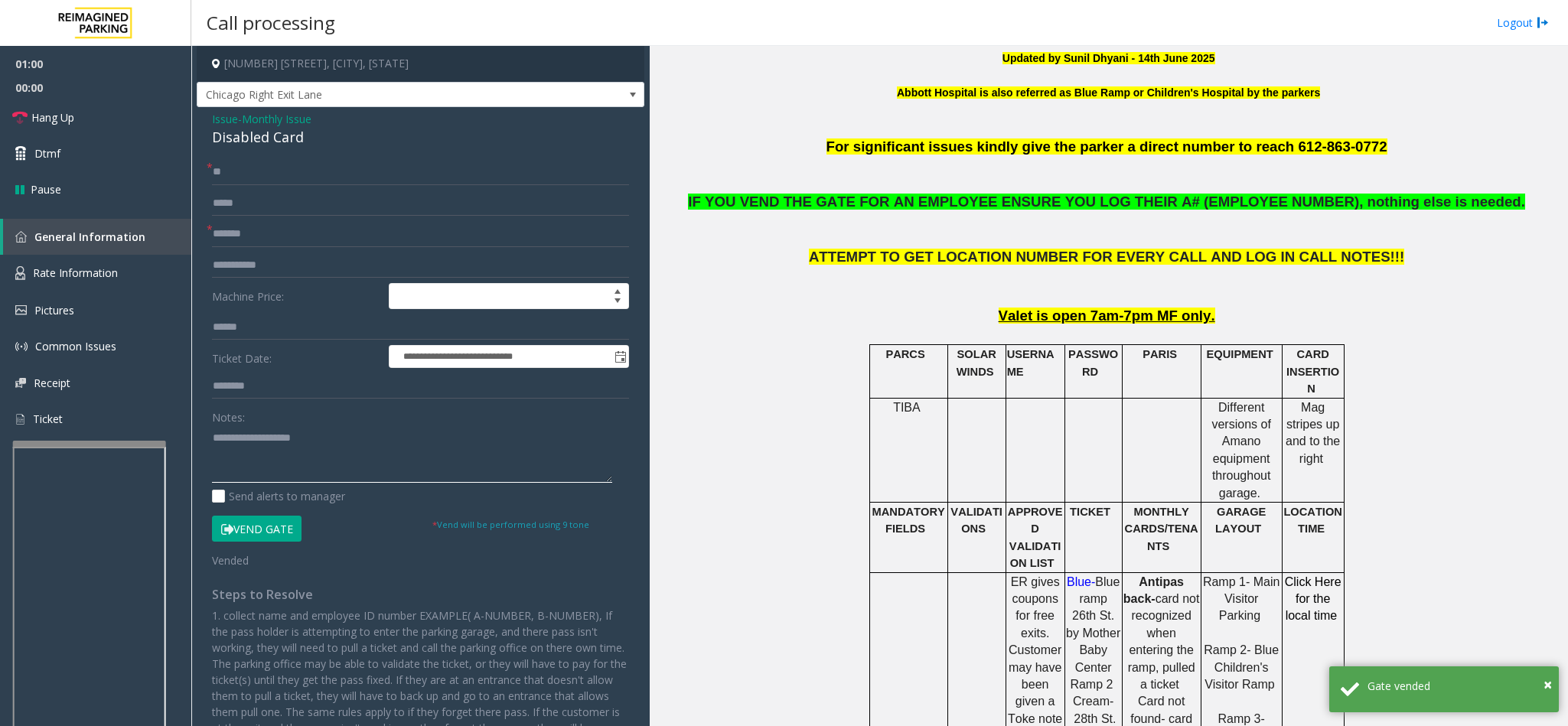 click 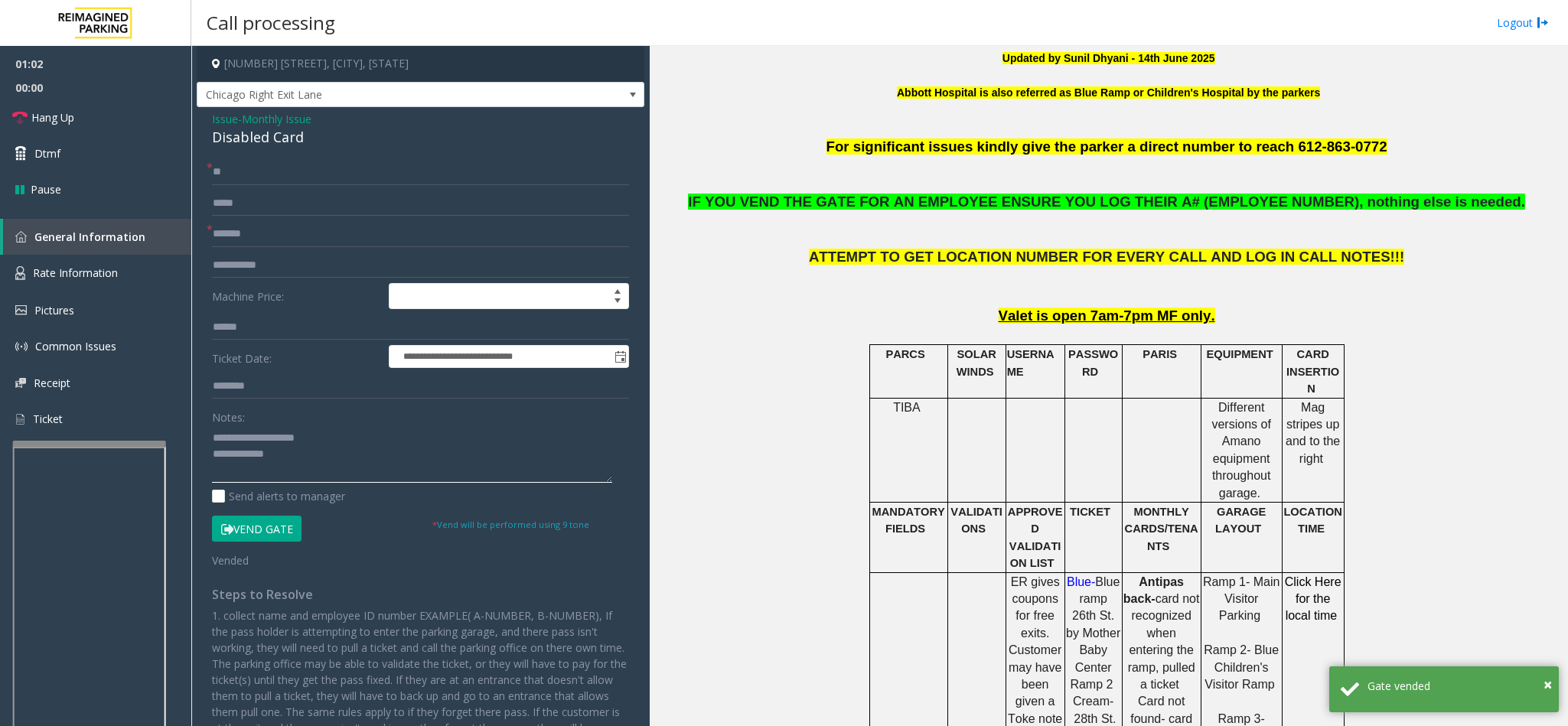 drag, startPoint x: 328, startPoint y: 444, endPoint x: 253, endPoint y: 443, distance: 75.00667 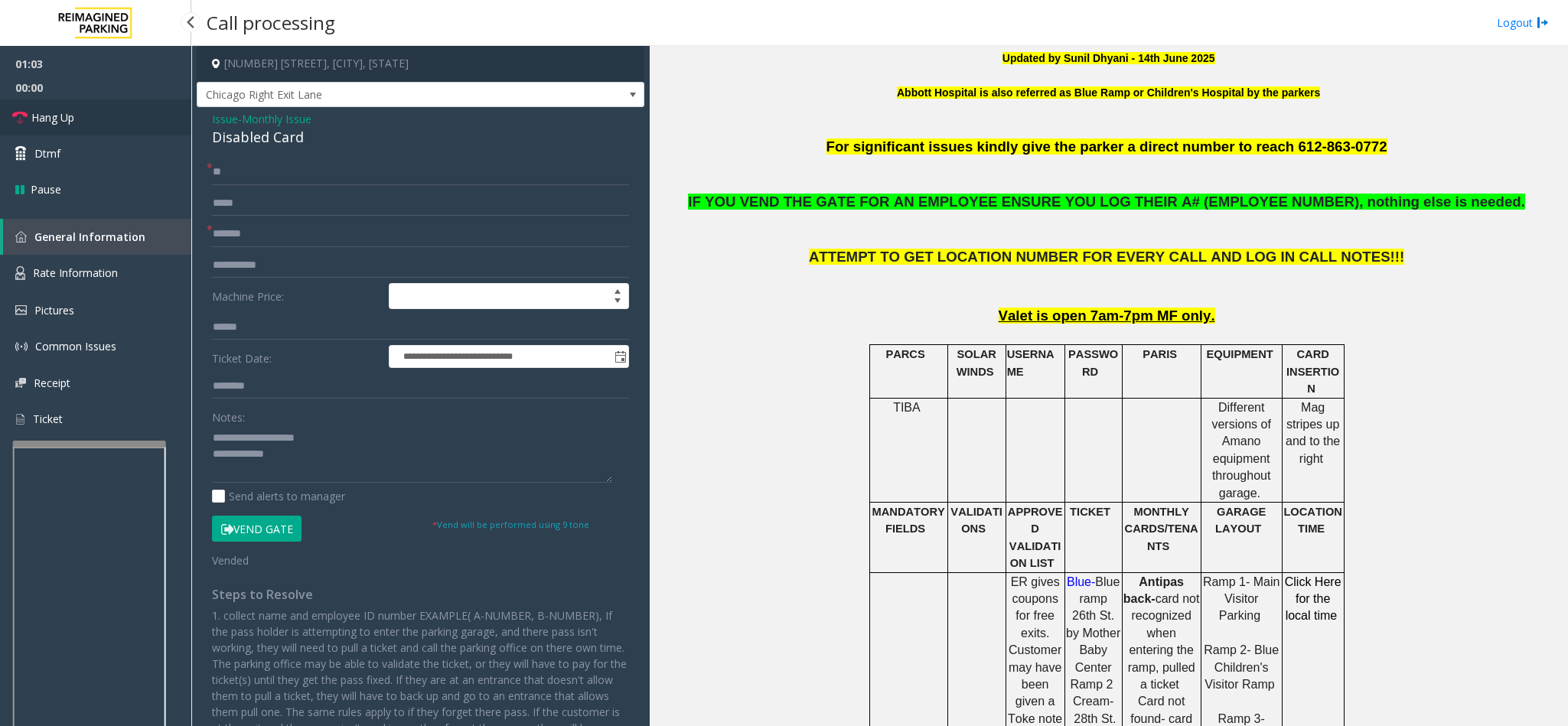 click on "Hang Up" at bounding box center [53, 117] 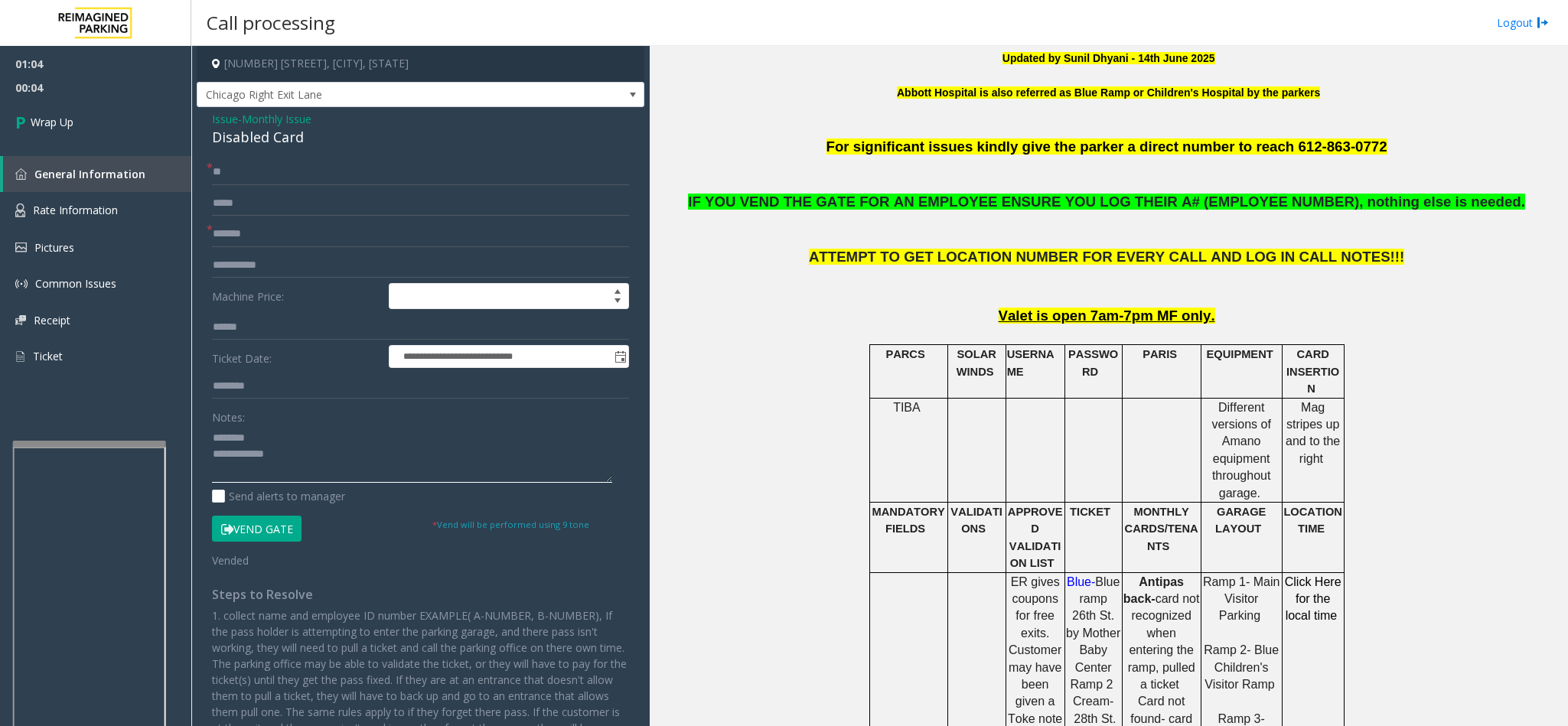 click 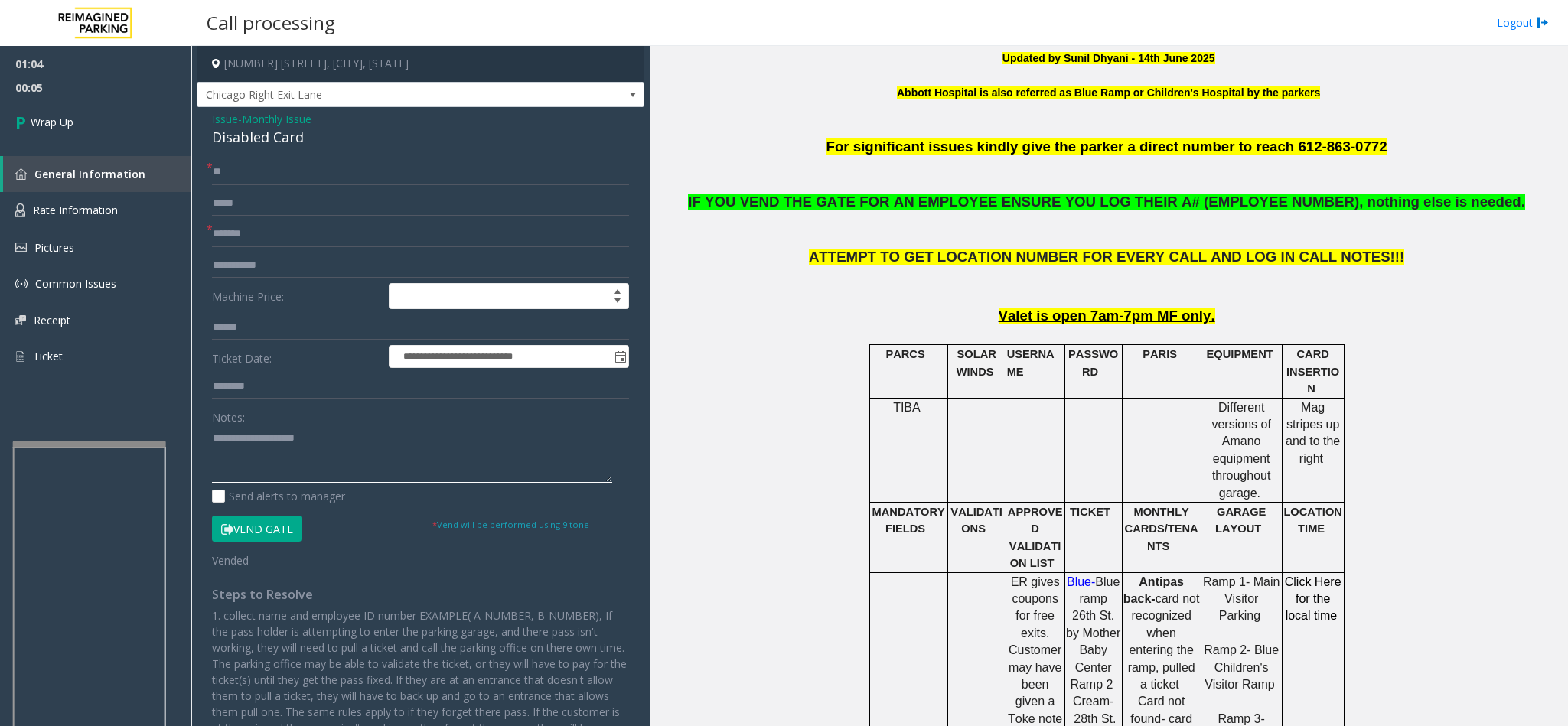 click 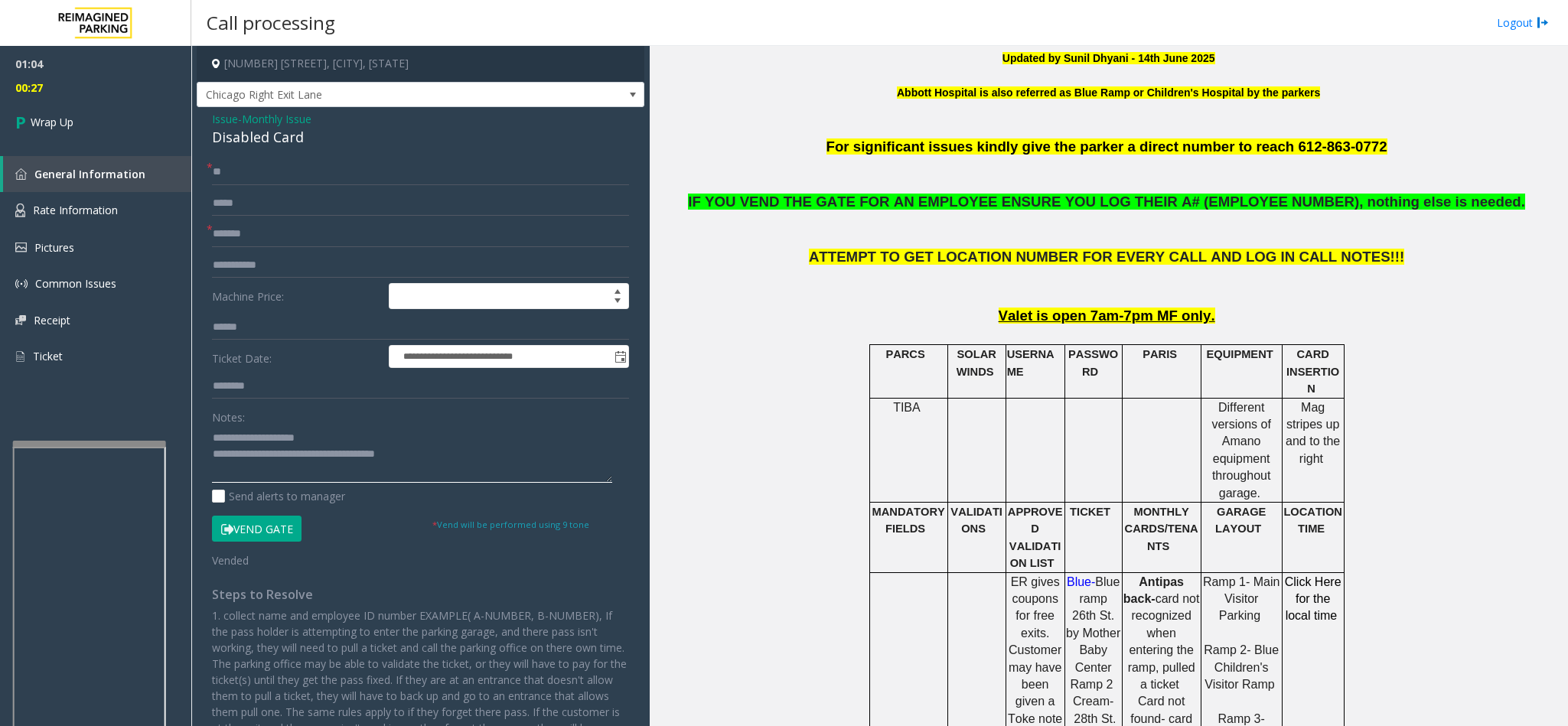 click 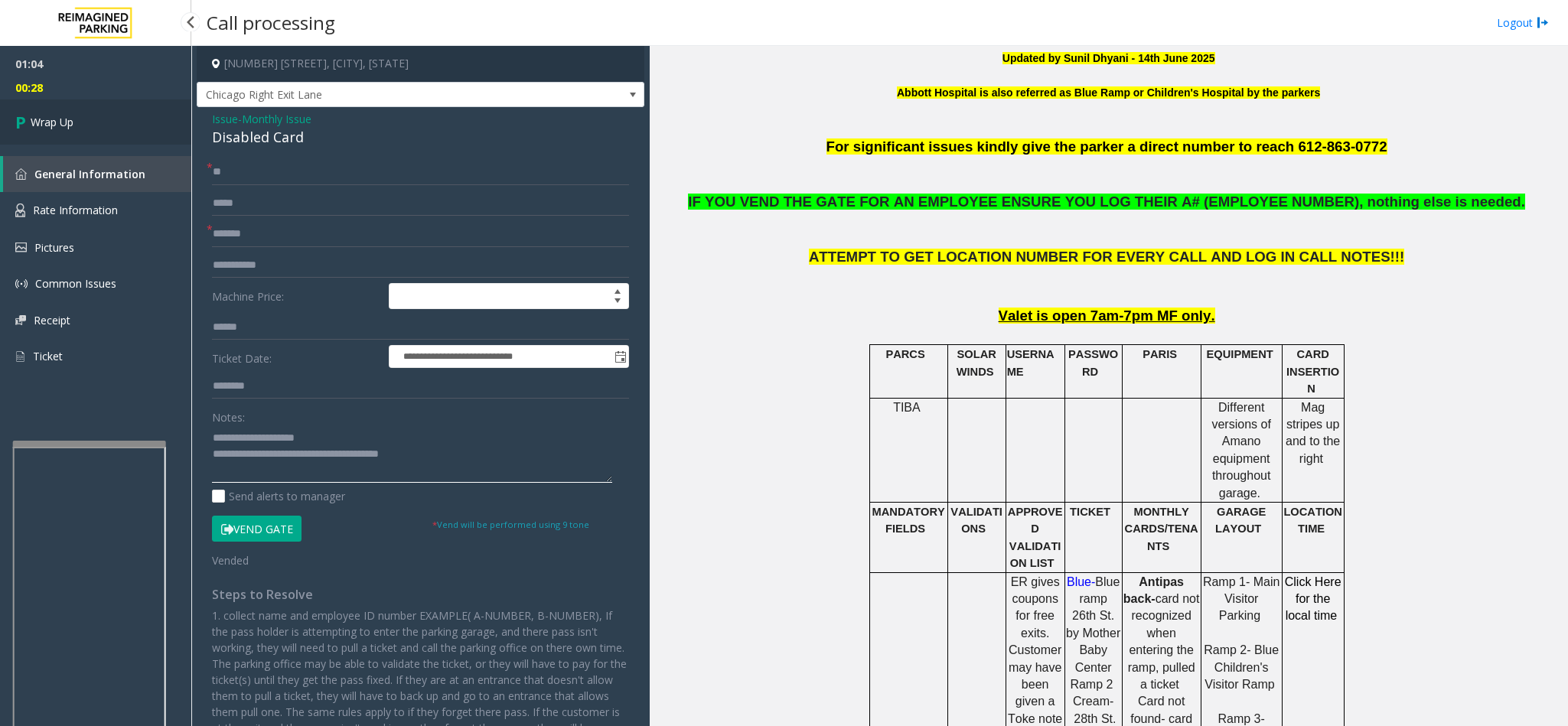 type on "**********" 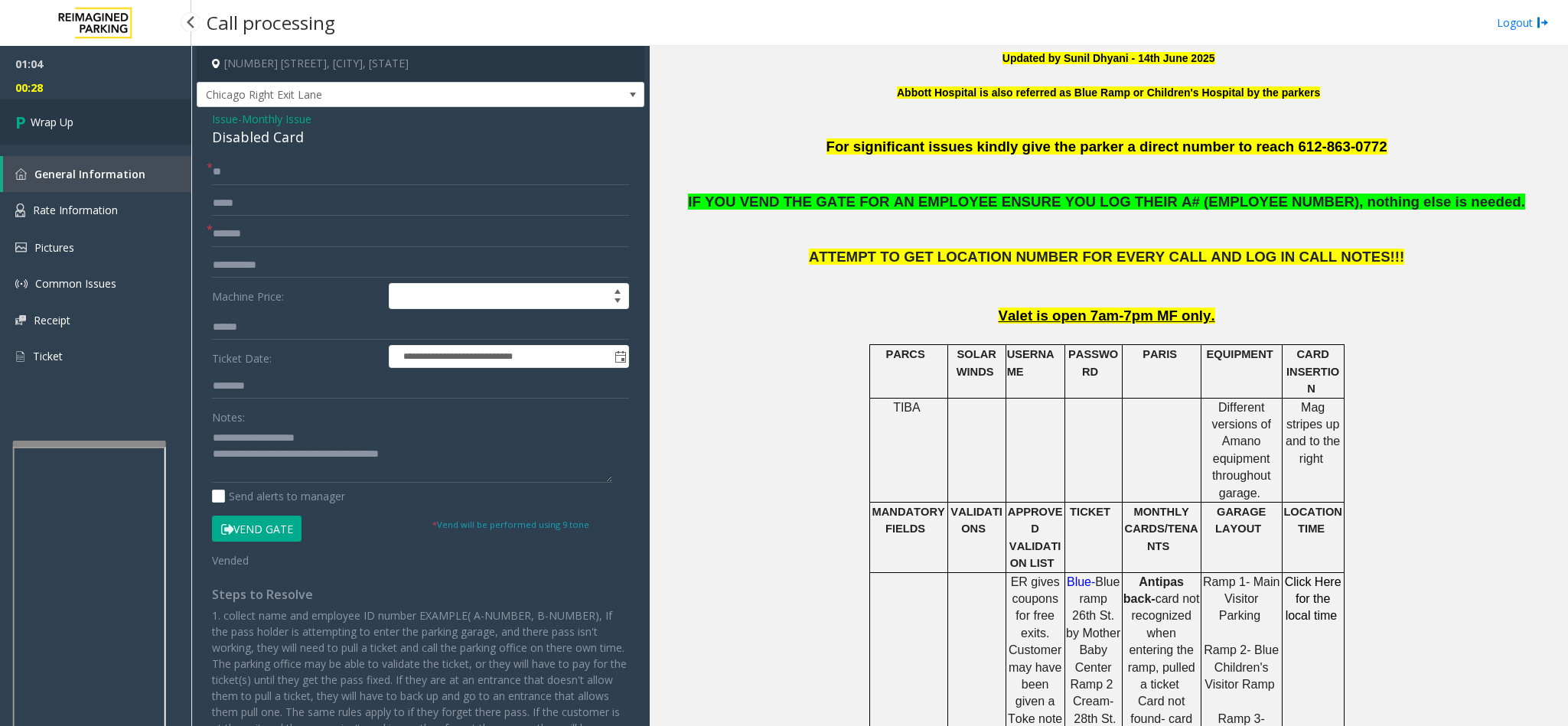 click on "Wrap Up" at bounding box center (52, 122) 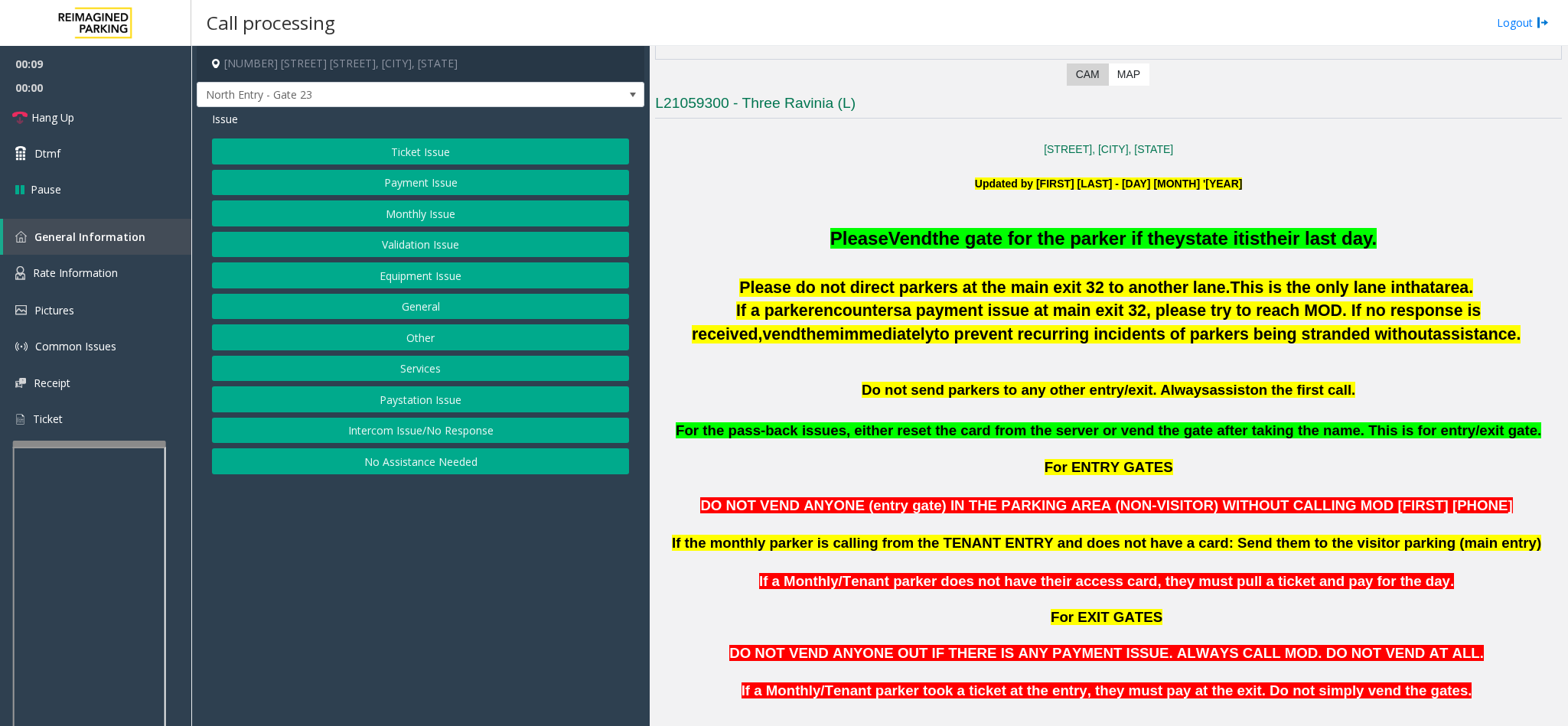 scroll, scrollTop: 459, scrollLeft: 0, axis: vertical 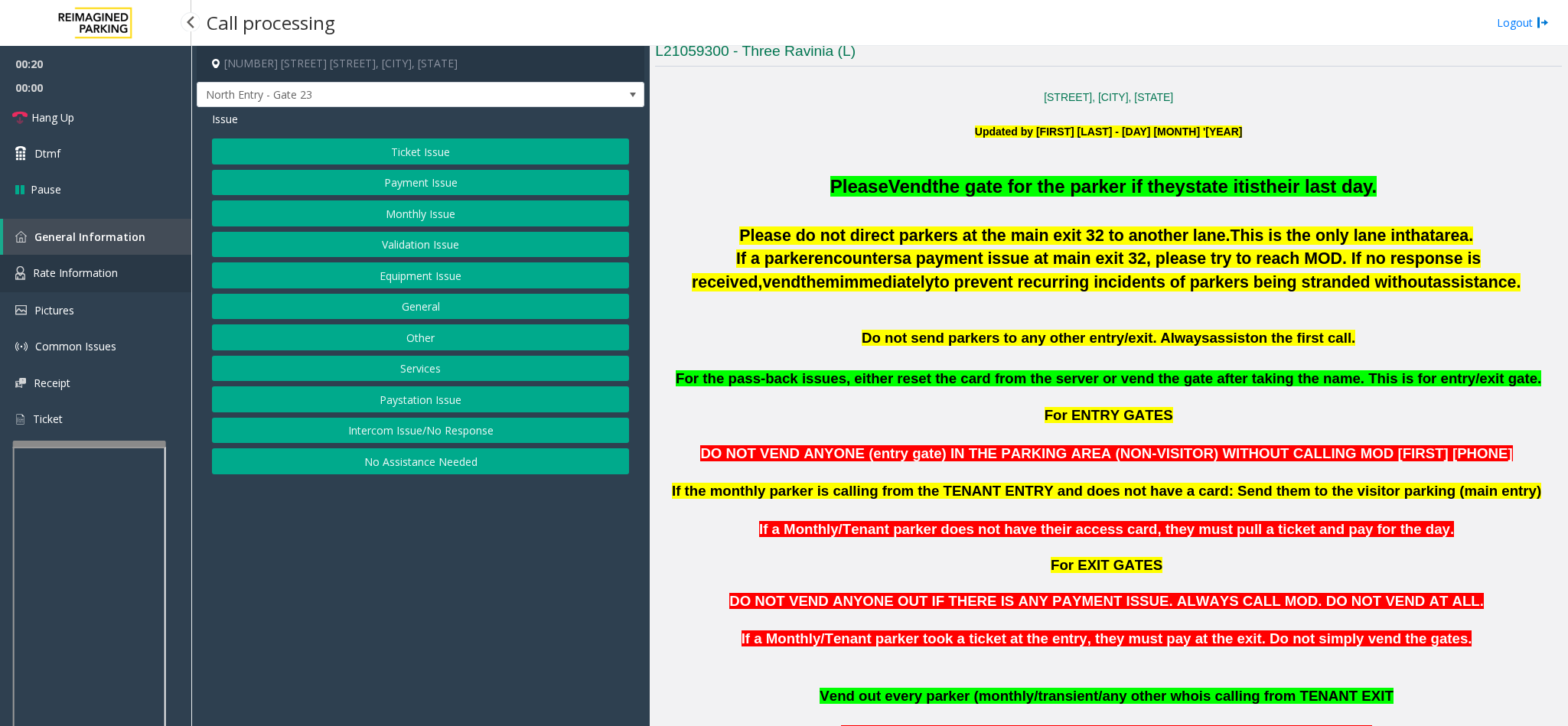 click on "Rate Information" at bounding box center [75, 272] 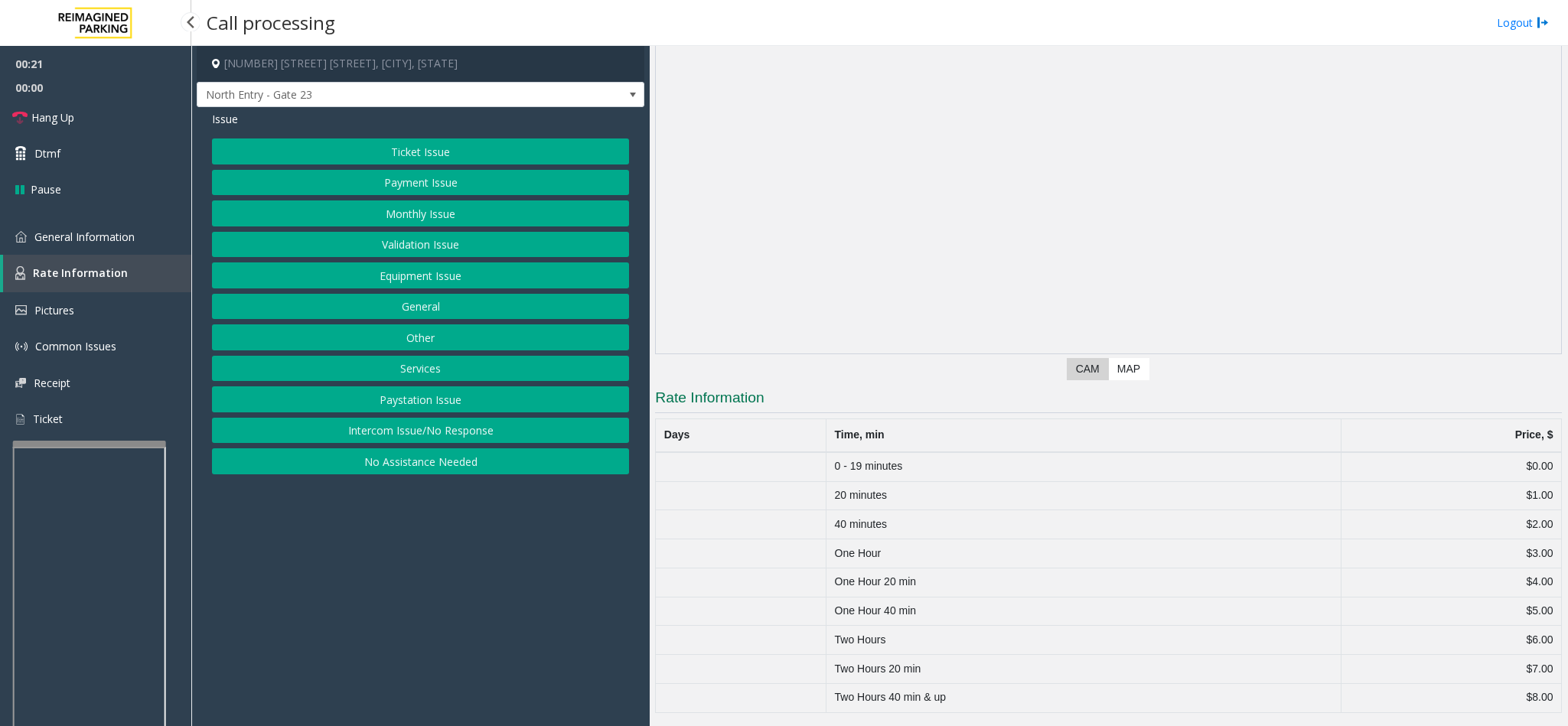 scroll, scrollTop: 117, scrollLeft: 0, axis: vertical 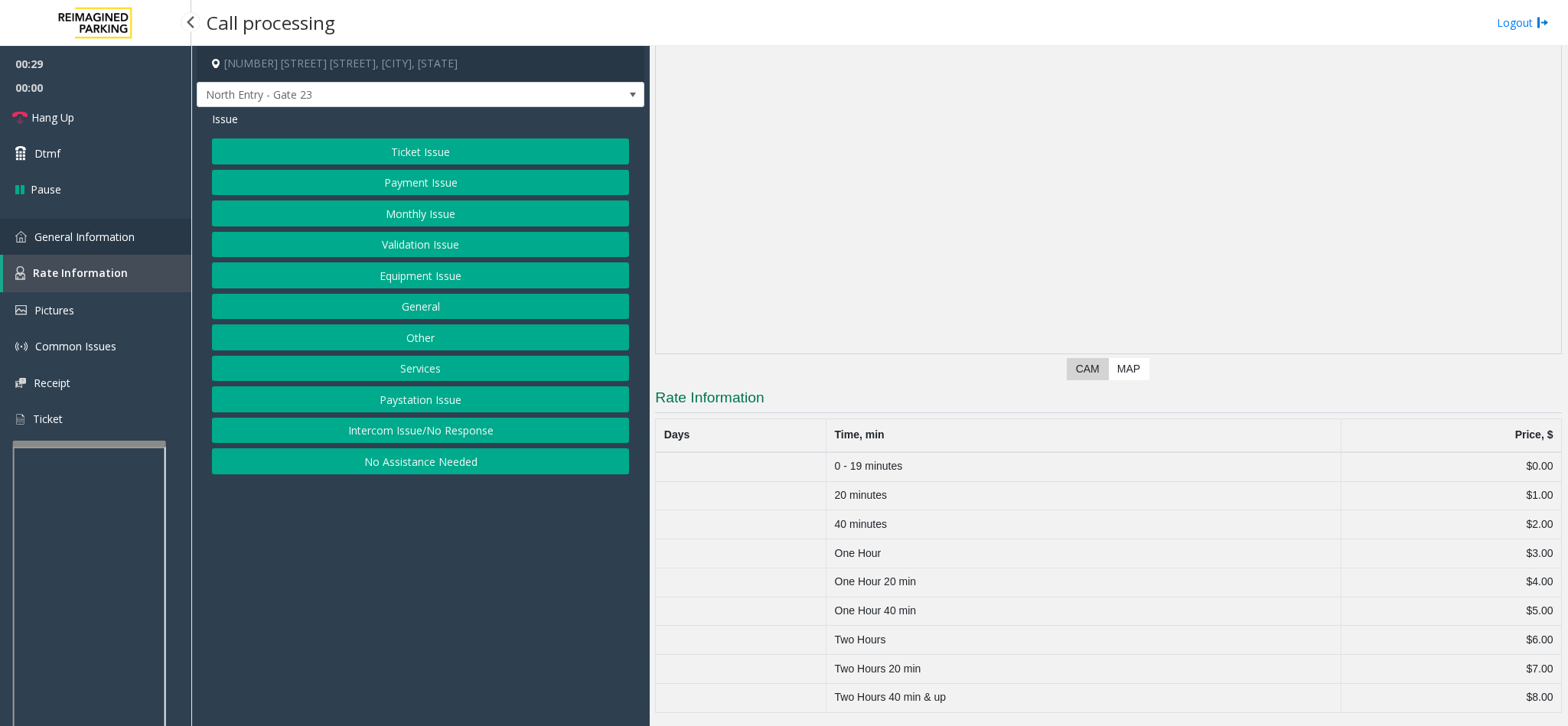 click on "General Information" at bounding box center (84, 236) 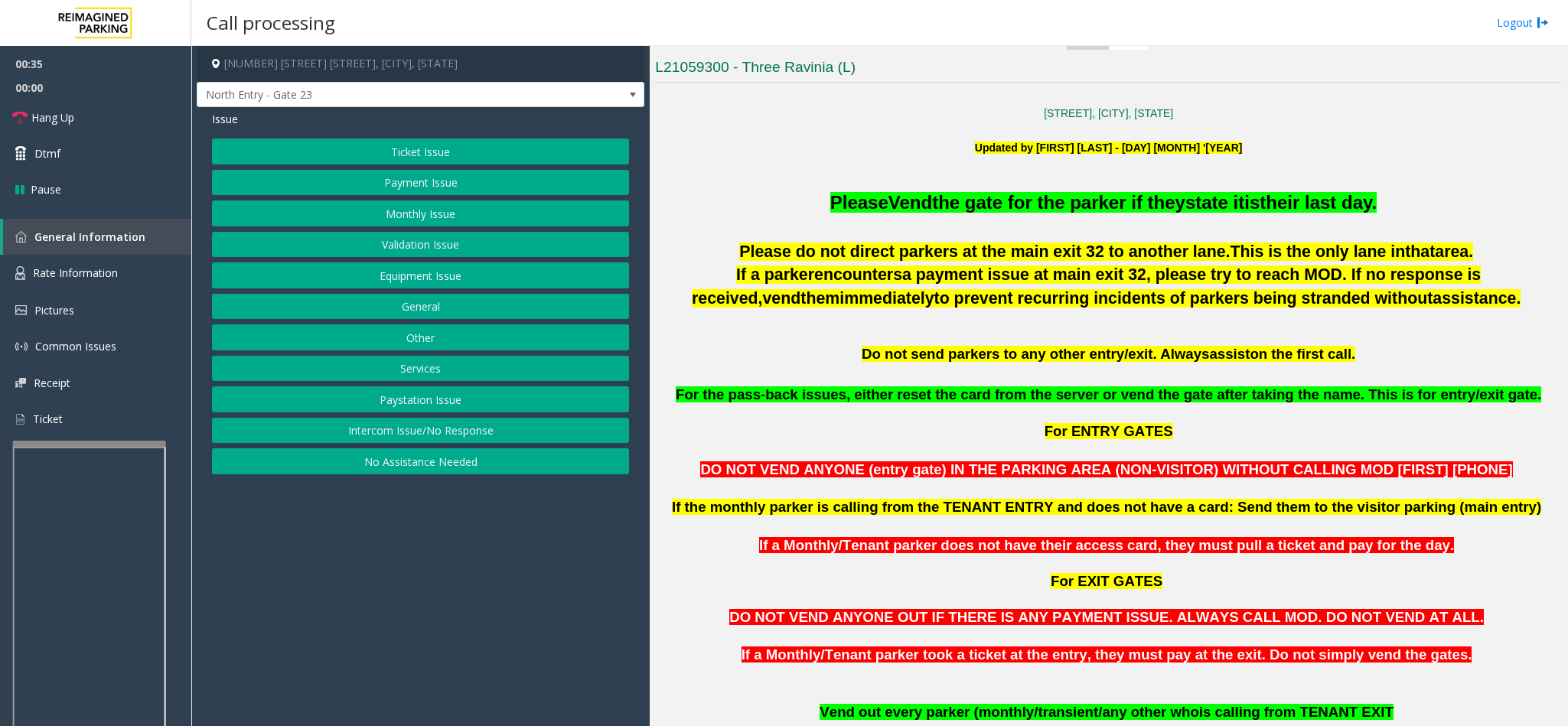 scroll, scrollTop: 459, scrollLeft: 0, axis: vertical 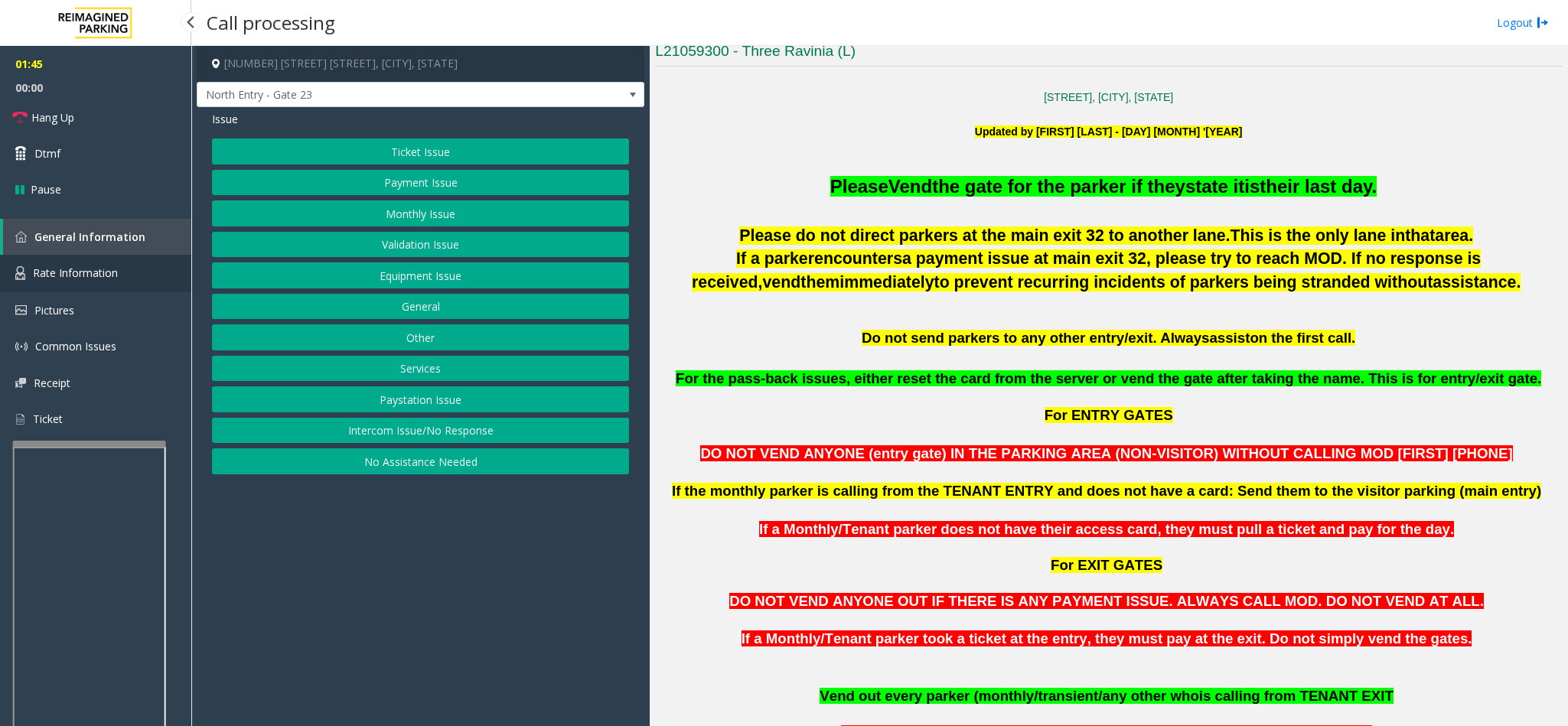 click on "Rate Information" at bounding box center (96, 273) 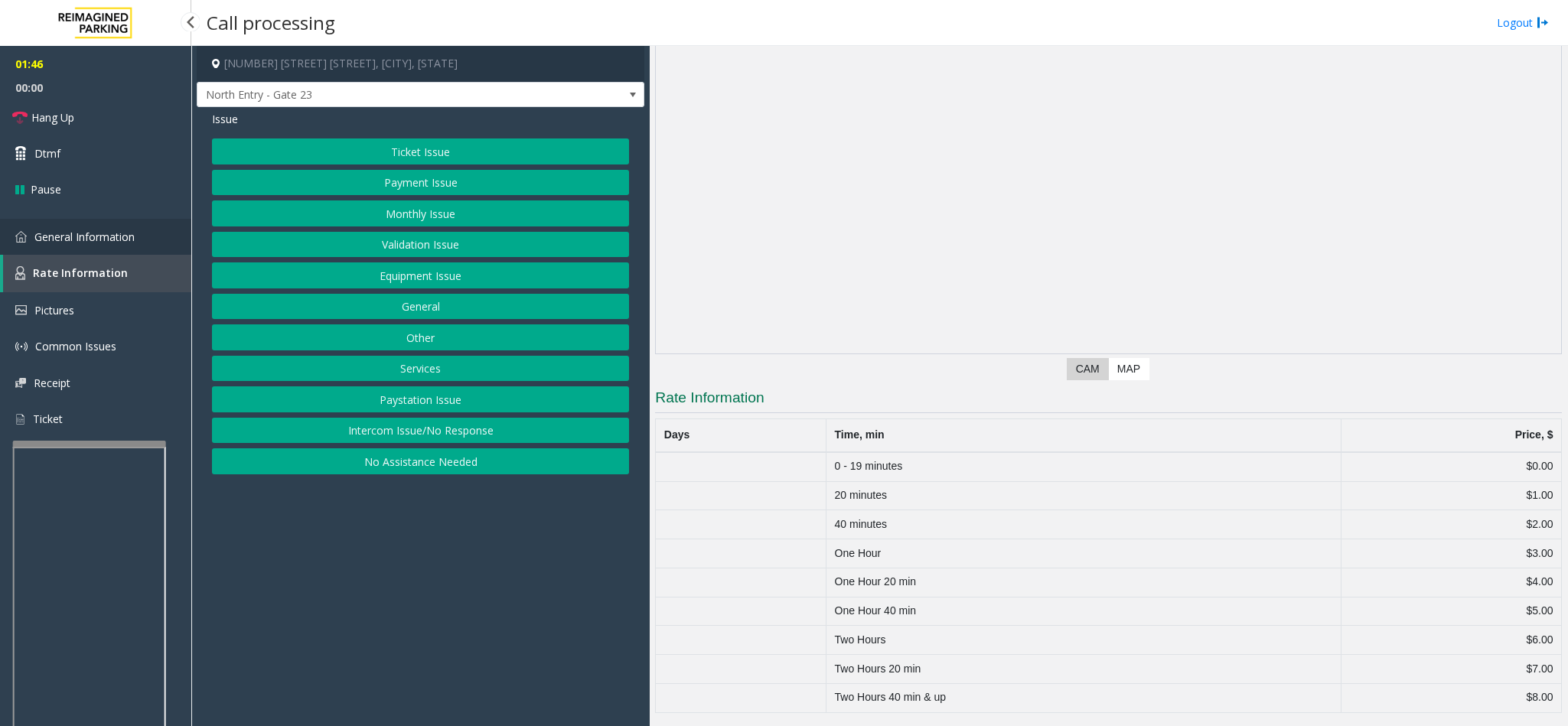 click on "General Information" at bounding box center [96, 236] 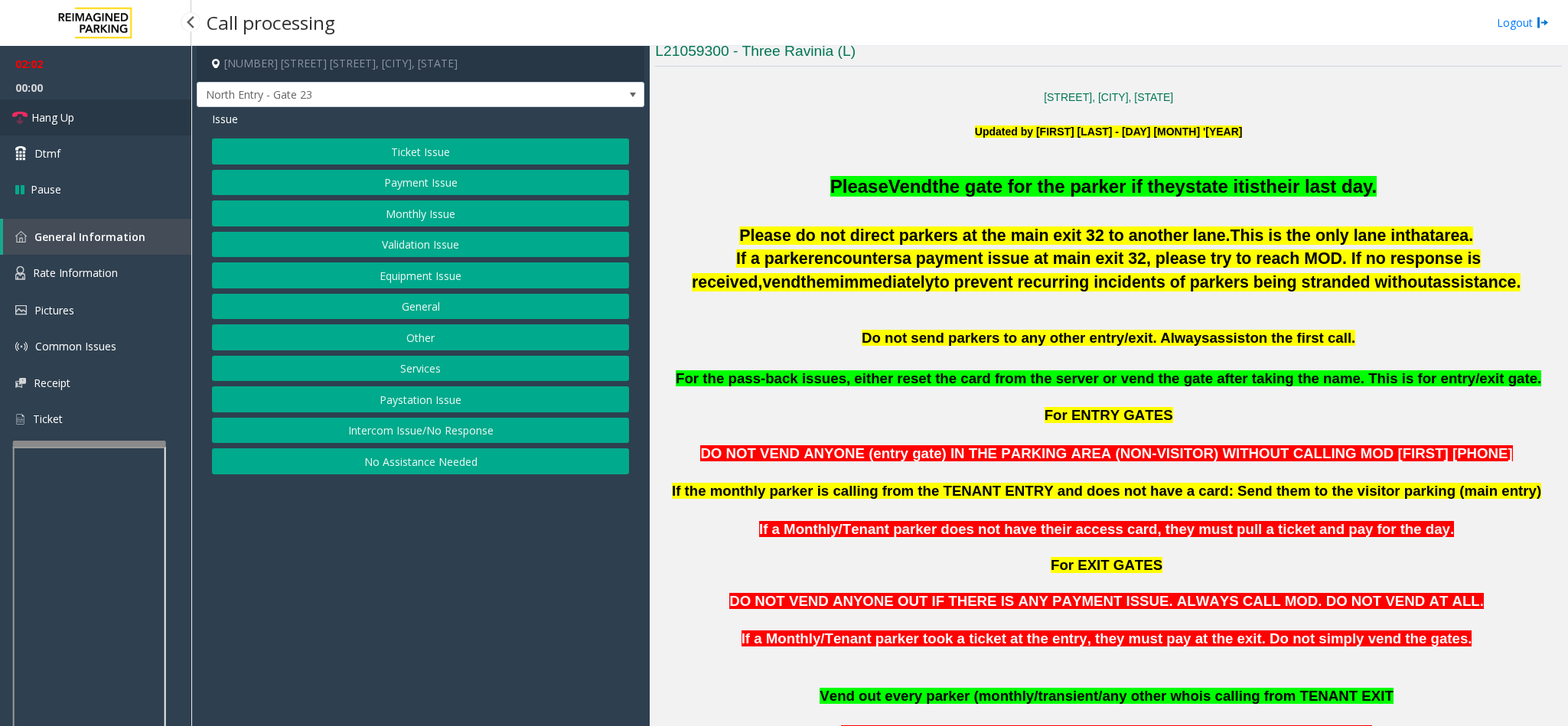 click on "Hang Up" at bounding box center [96, 117] 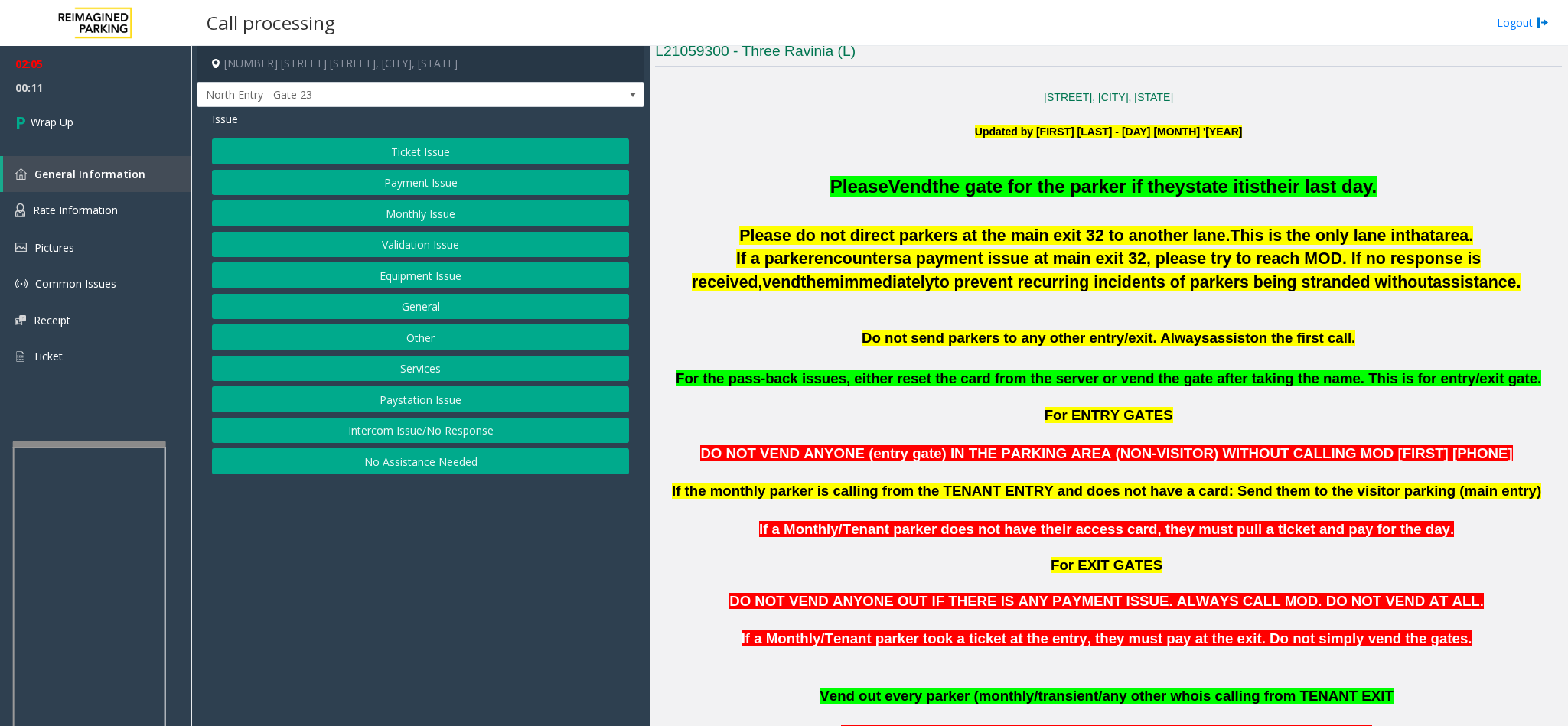 drag, startPoint x: 422, startPoint y: 269, endPoint x: 428, endPoint y: 200, distance: 69.26038 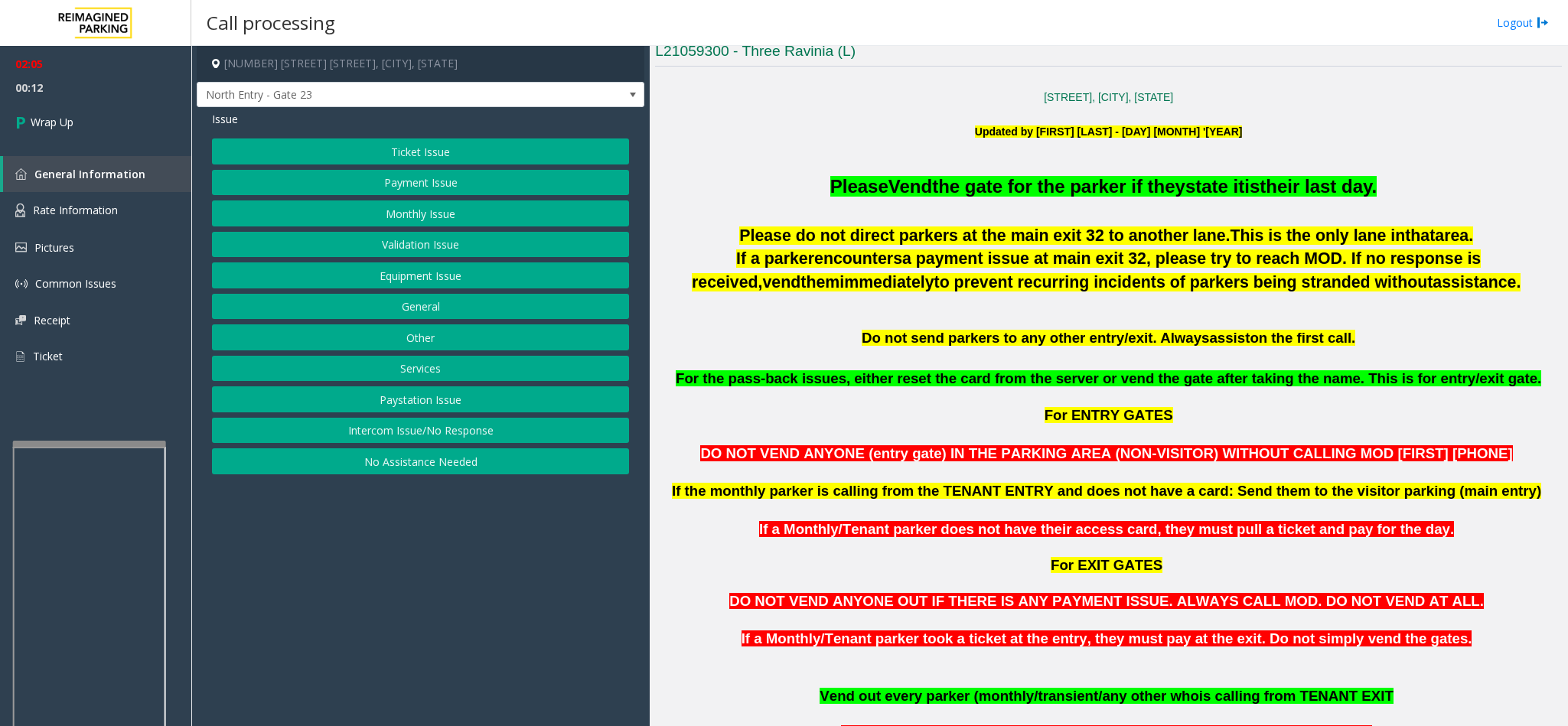 click on "Ticket Issue" 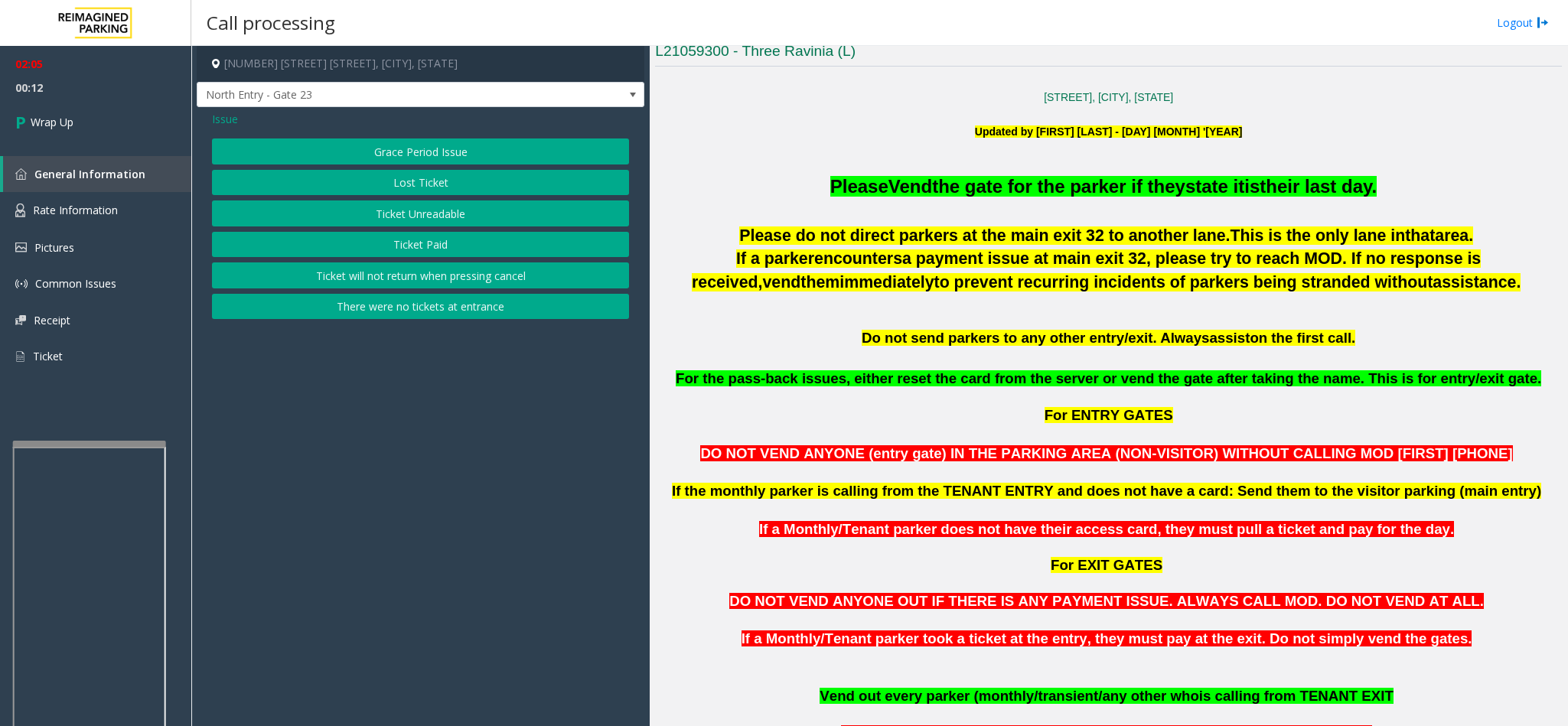 click on "There were no tickets at entrance" 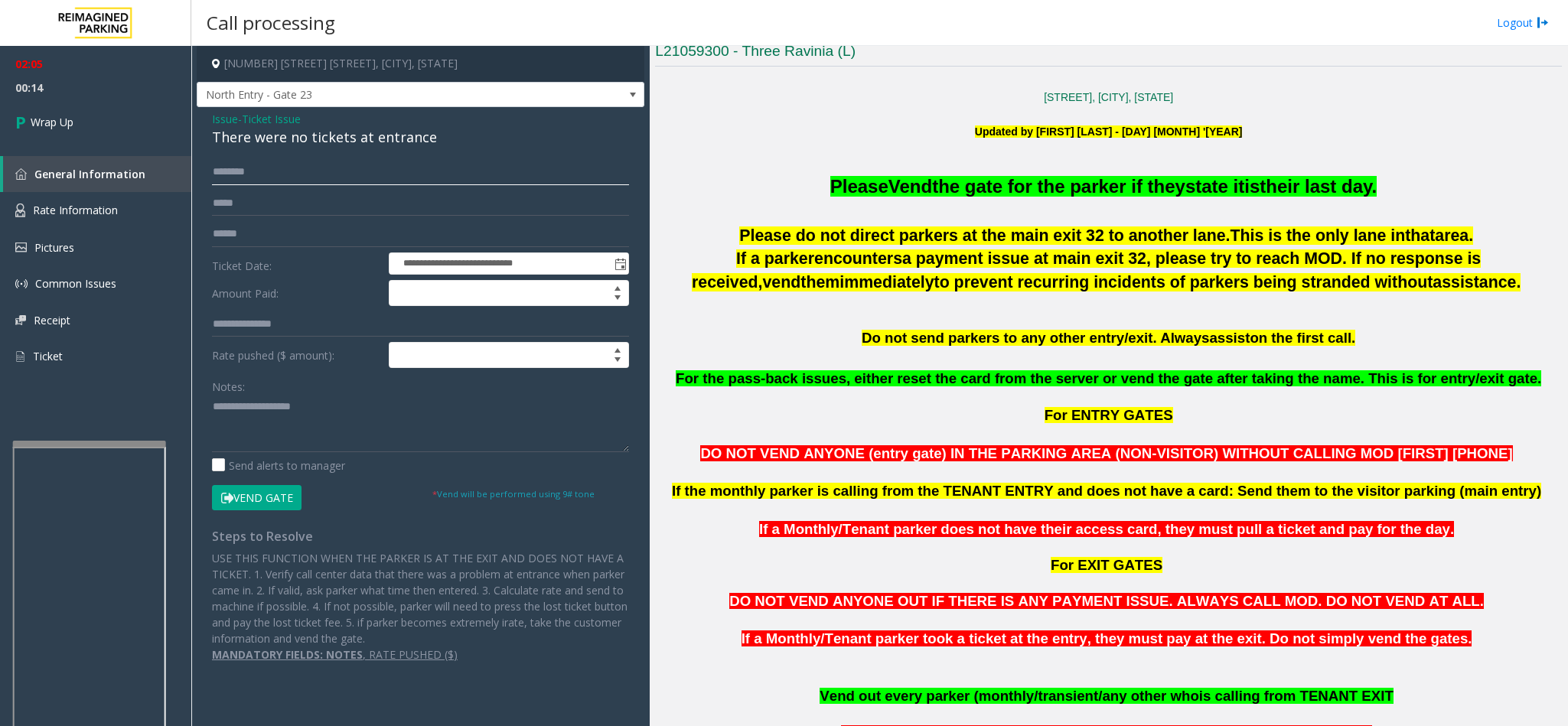 click 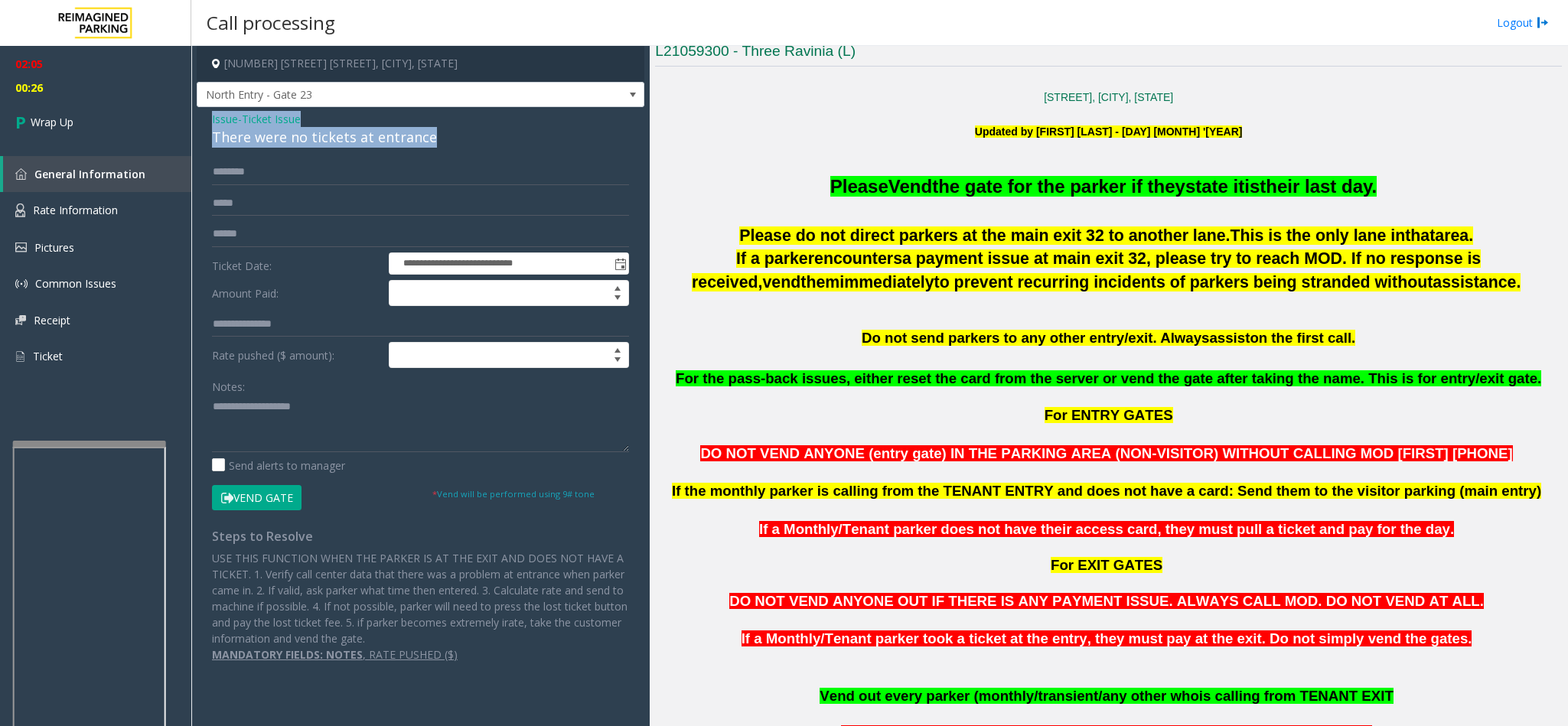 drag, startPoint x: 446, startPoint y: 141, endPoint x: 207, endPoint y: 116, distance: 240.304 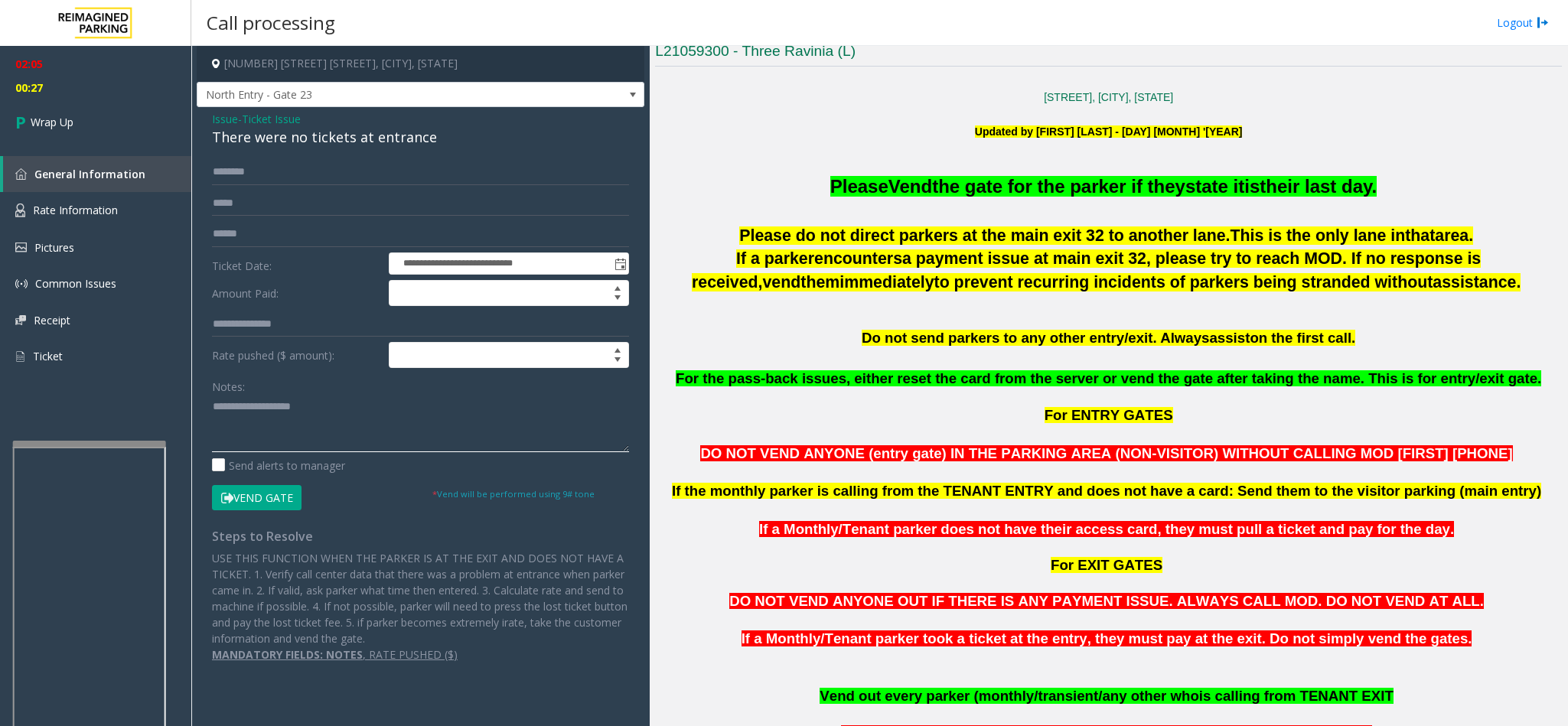 click 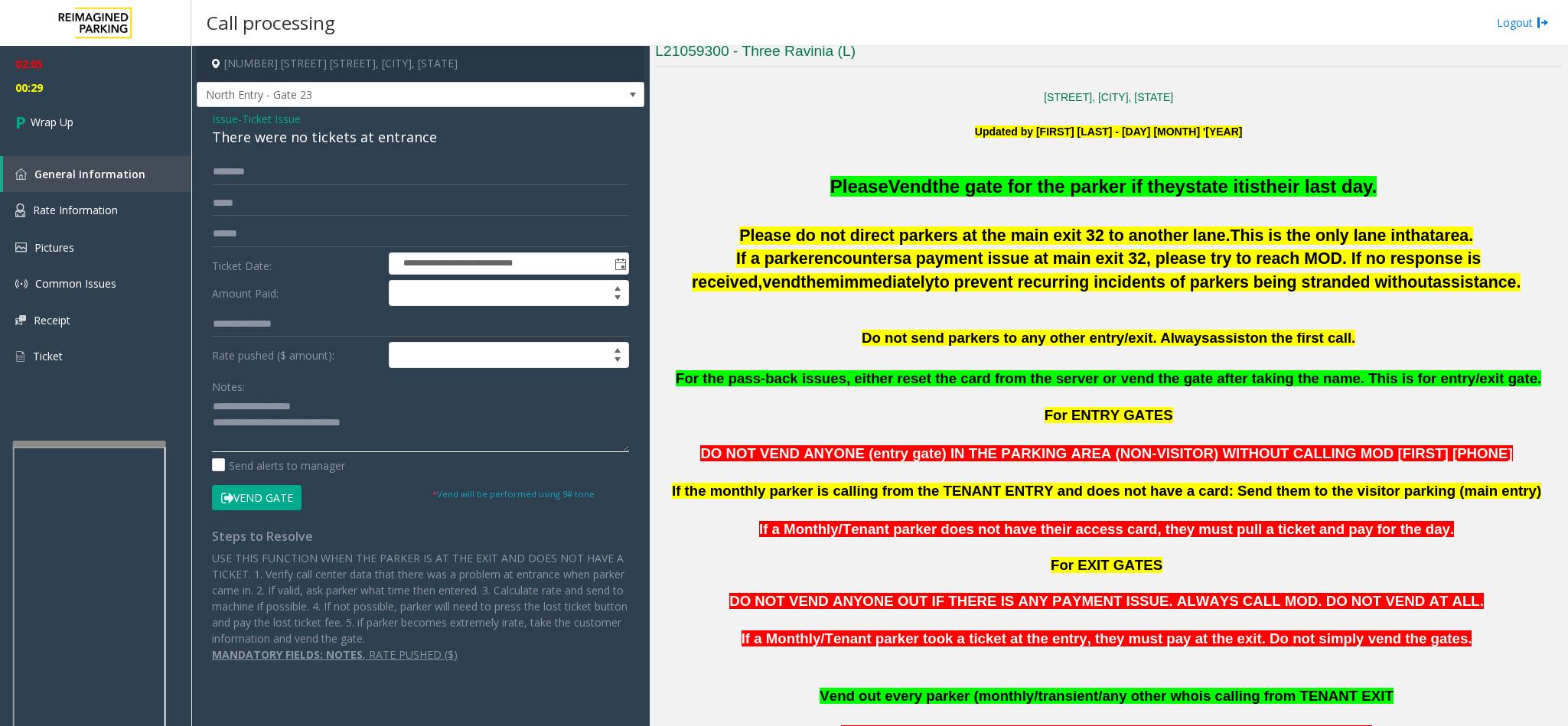 drag, startPoint x: 308, startPoint y: 406, endPoint x: 250, endPoint y: 398, distance: 58.54912 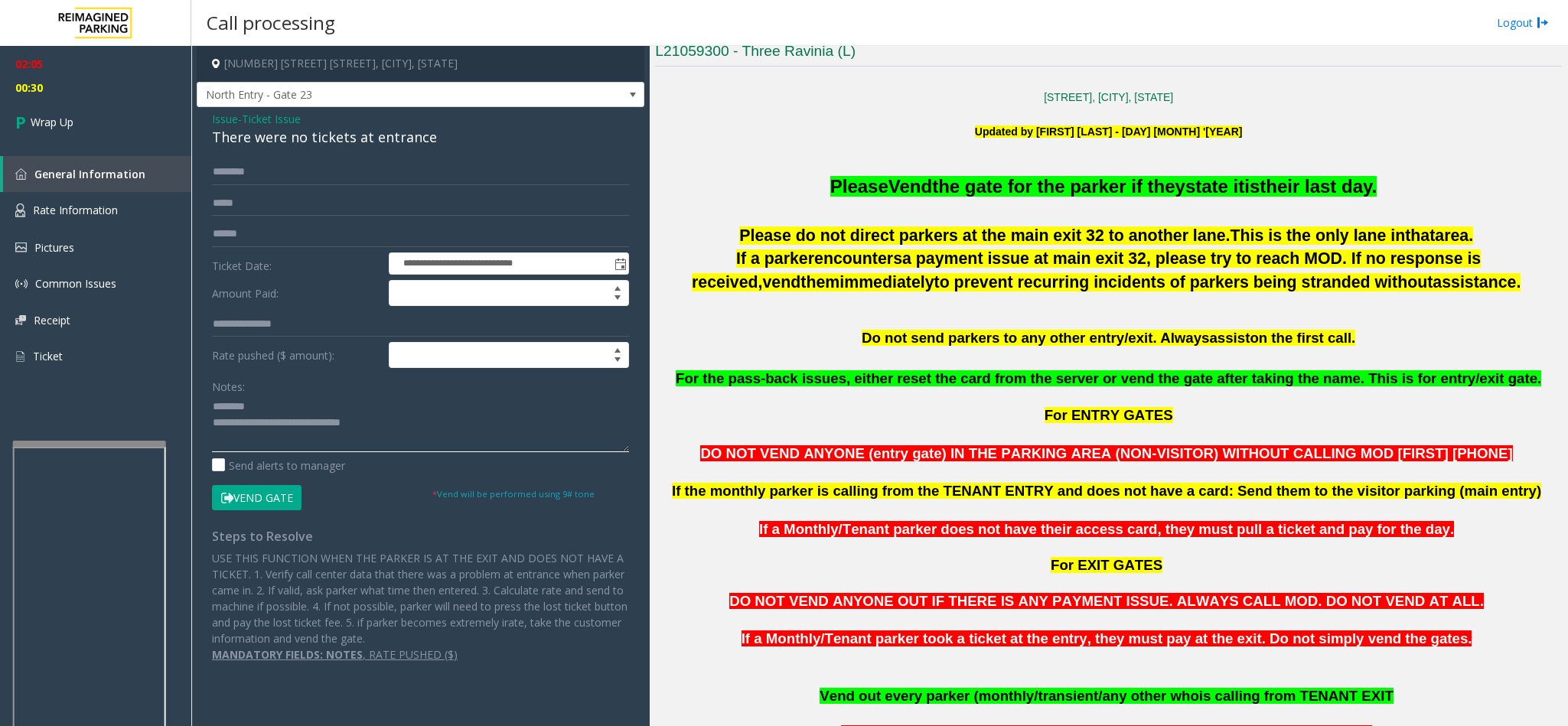 click 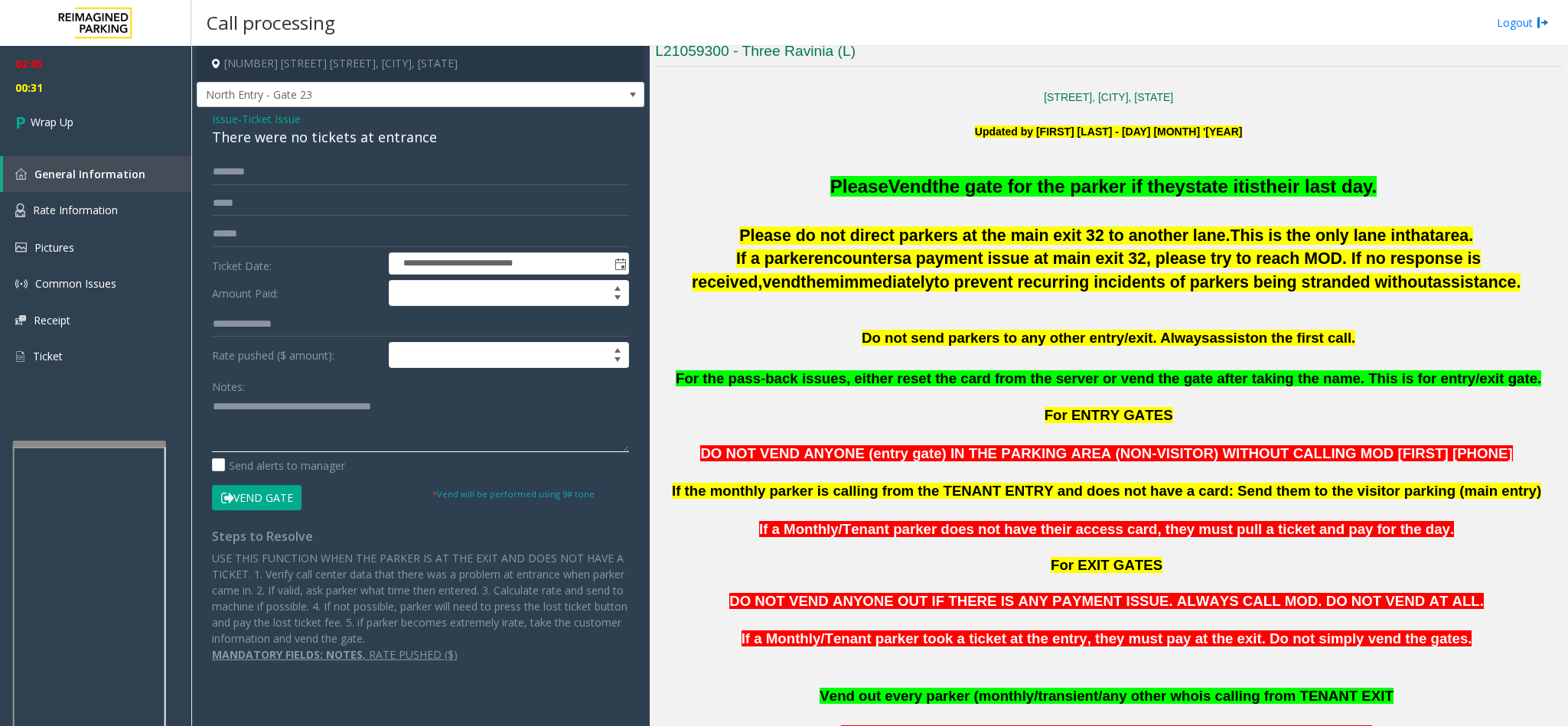 click 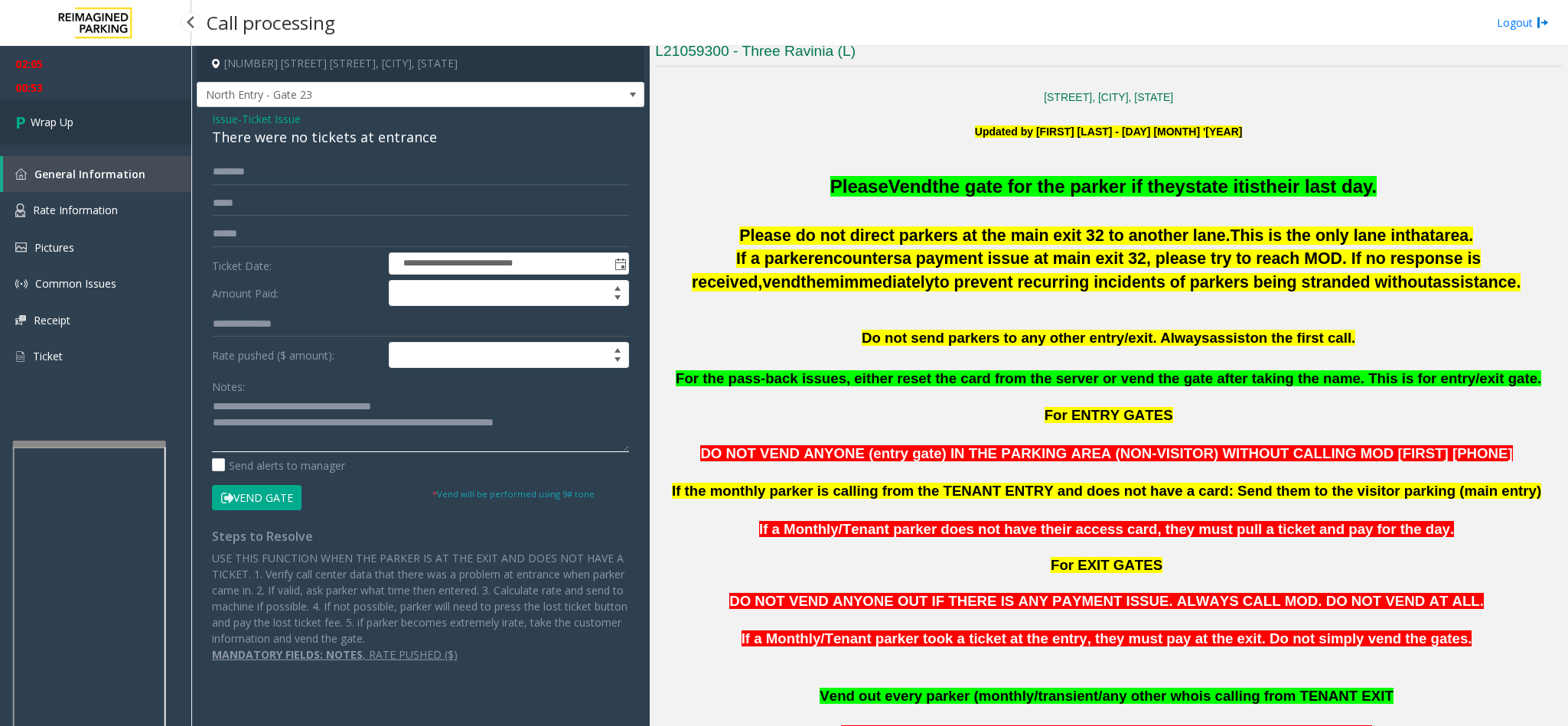 type on "**********" 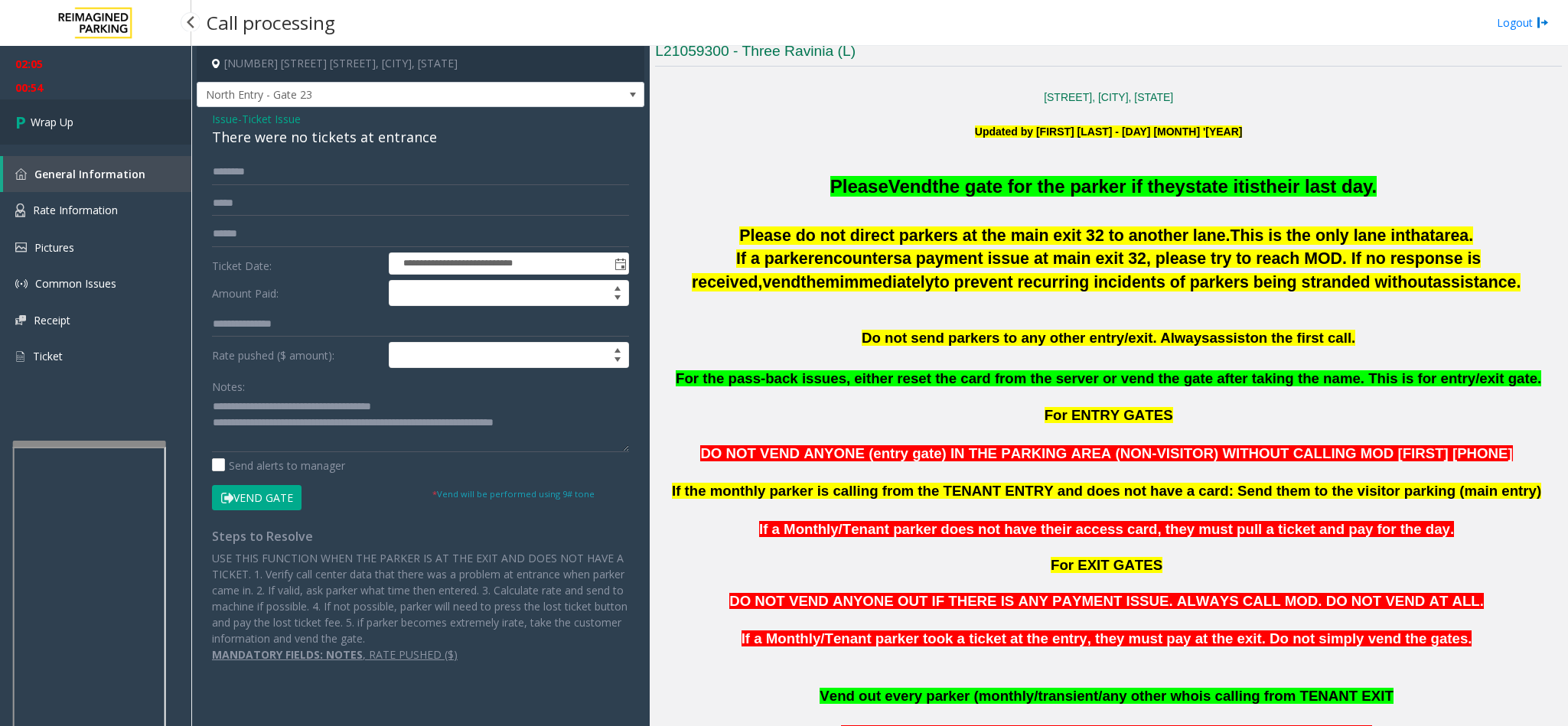 click on "Wrap Up" at bounding box center (52, 122) 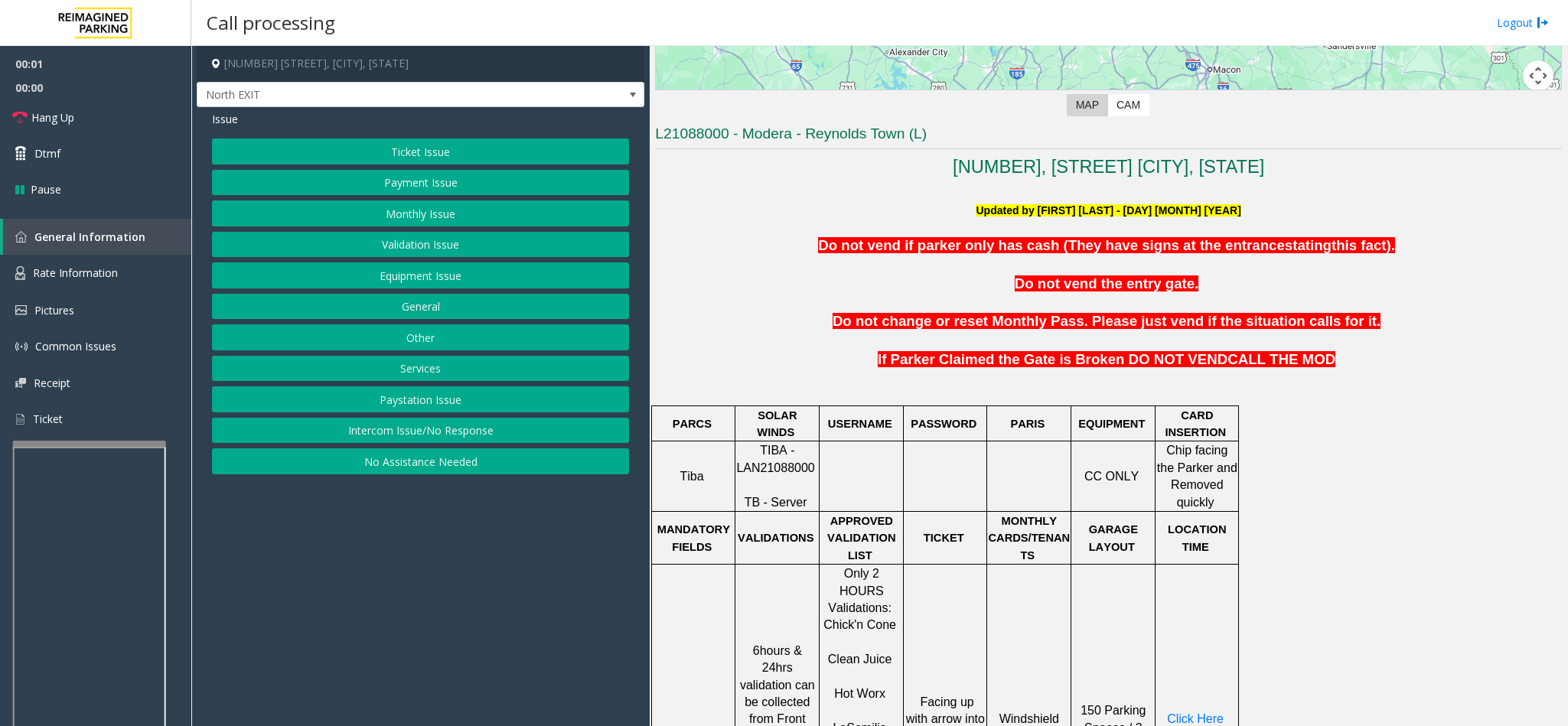 scroll, scrollTop: 574, scrollLeft: 0, axis: vertical 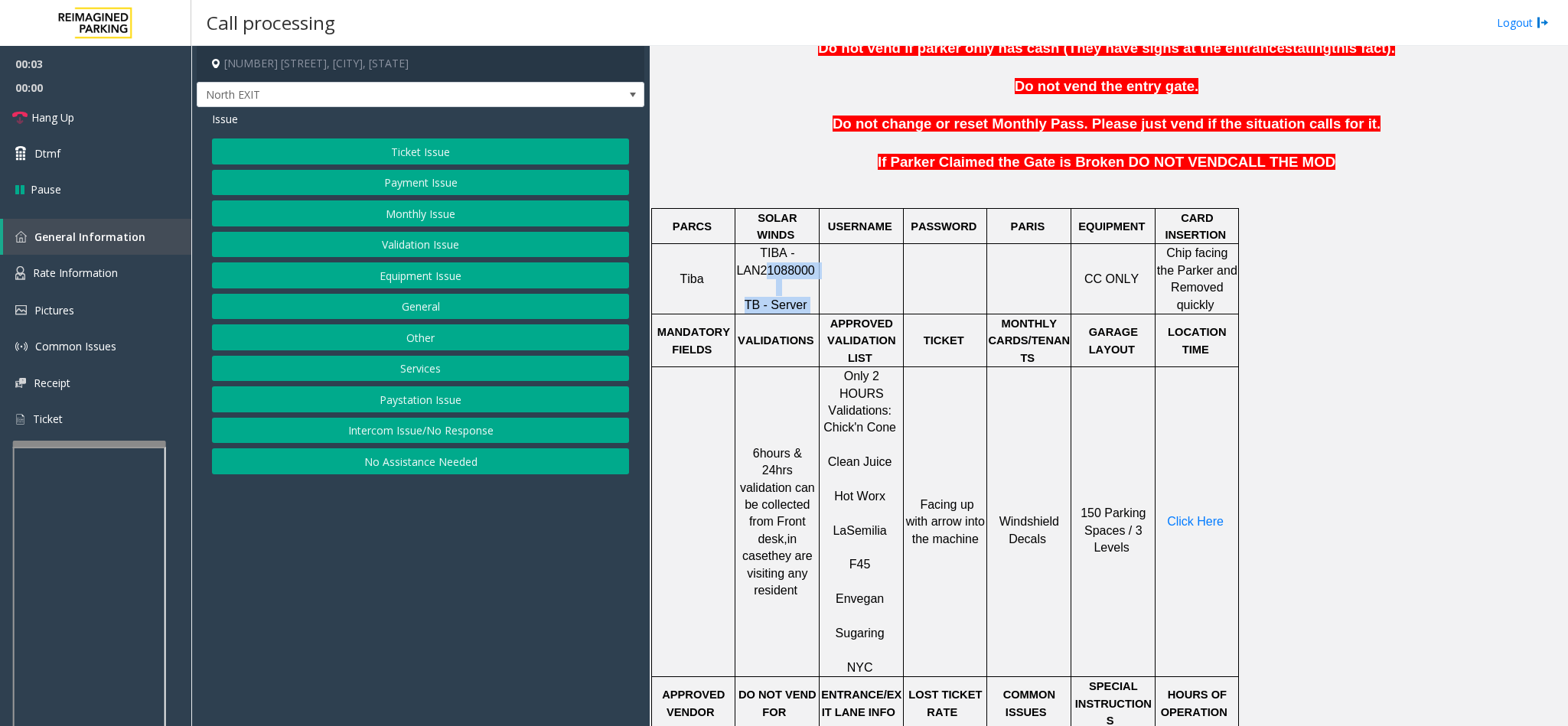 drag, startPoint x: 820, startPoint y: 282, endPoint x: 774, endPoint y: 276, distance: 46.389654 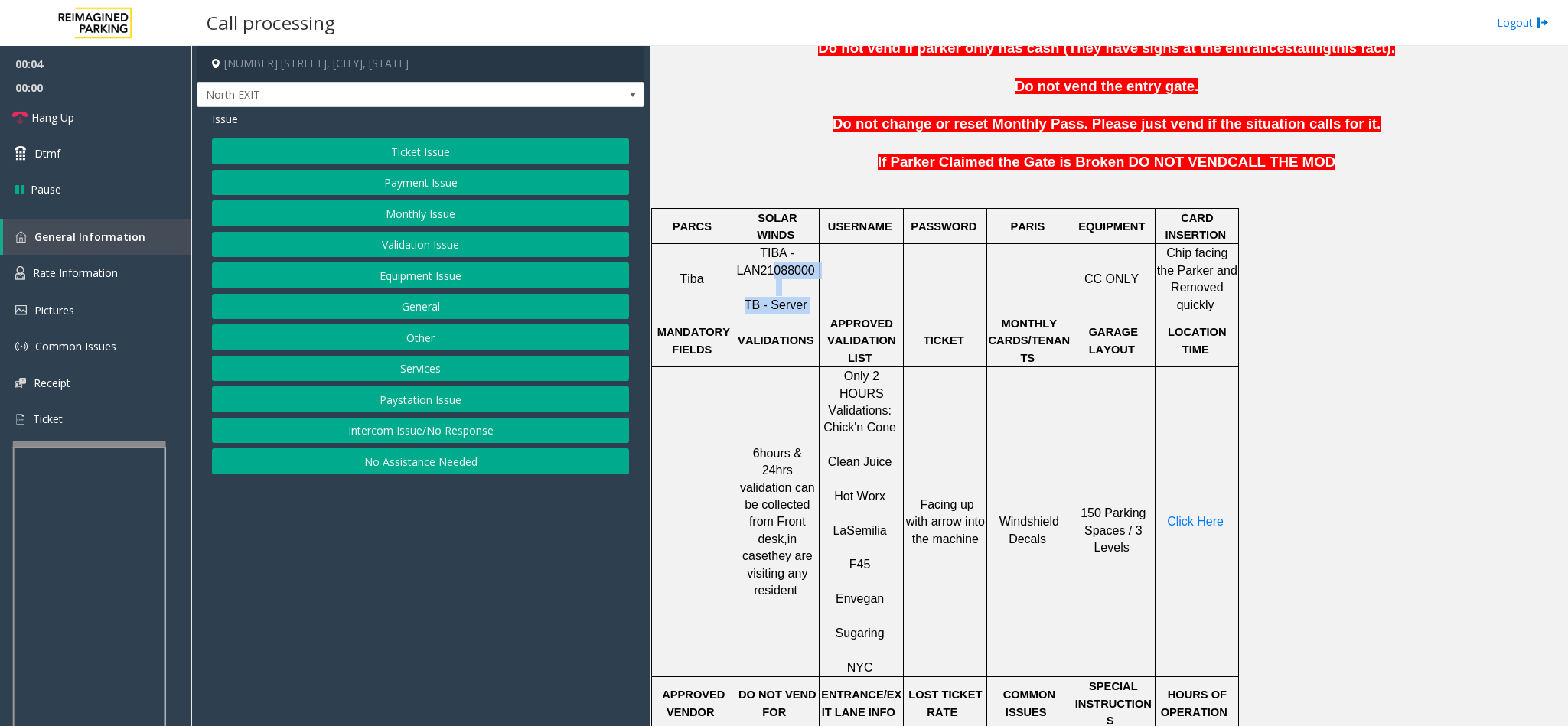 click on "TIBA - [ALPHANUMERIC_ID] TB - Server" 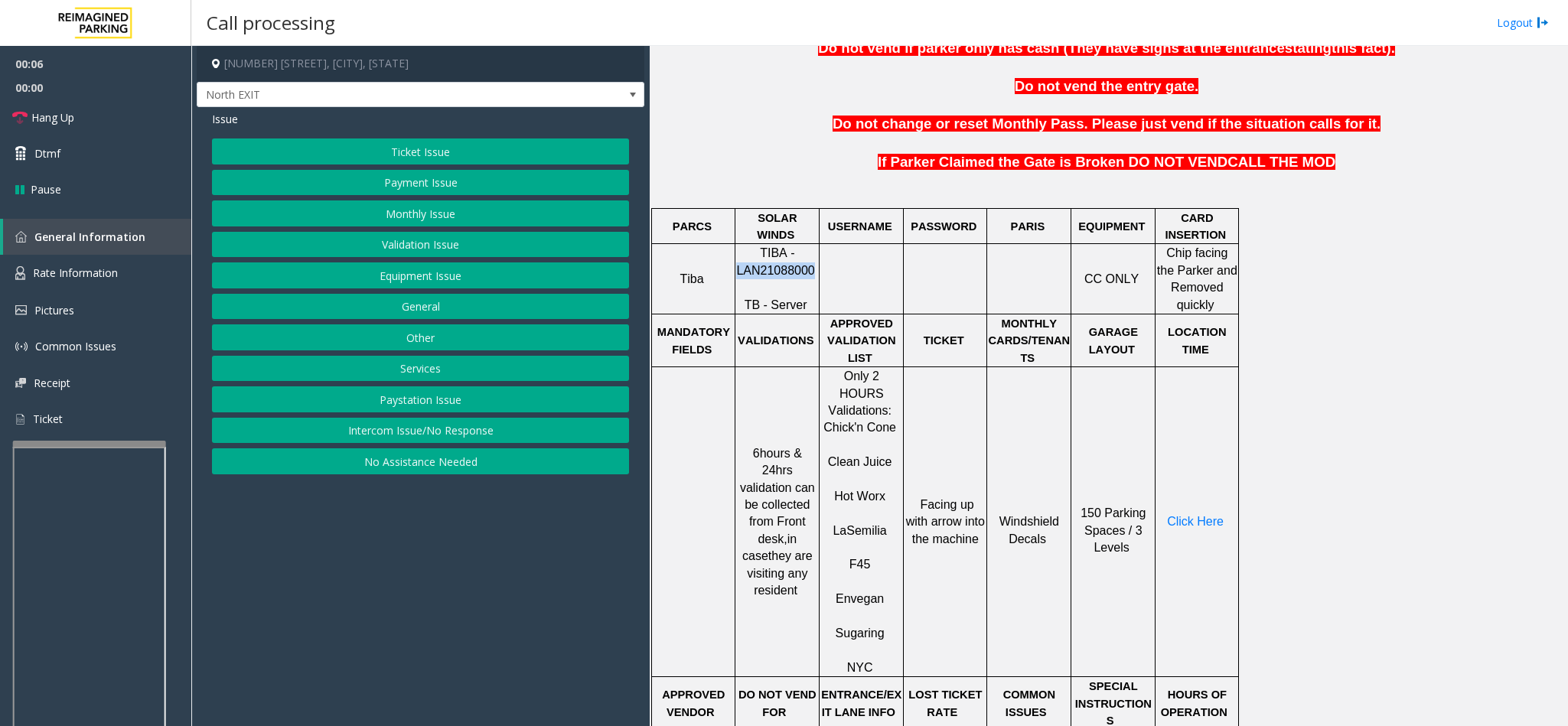 drag, startPoint x: 797, startPoint y: 276, endPoint x: 742, endPoint y: 280, distance: 55.145263 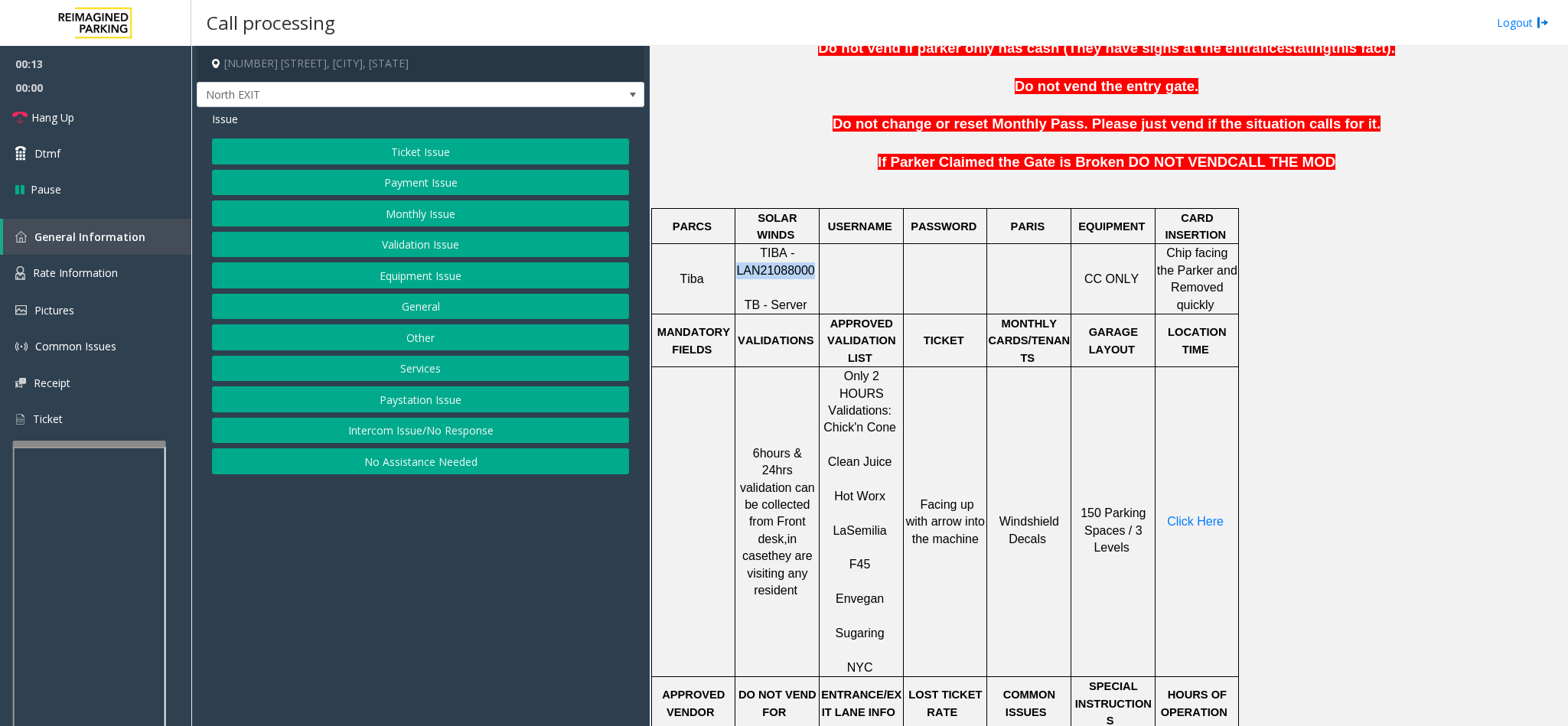click on "Validation Issue" 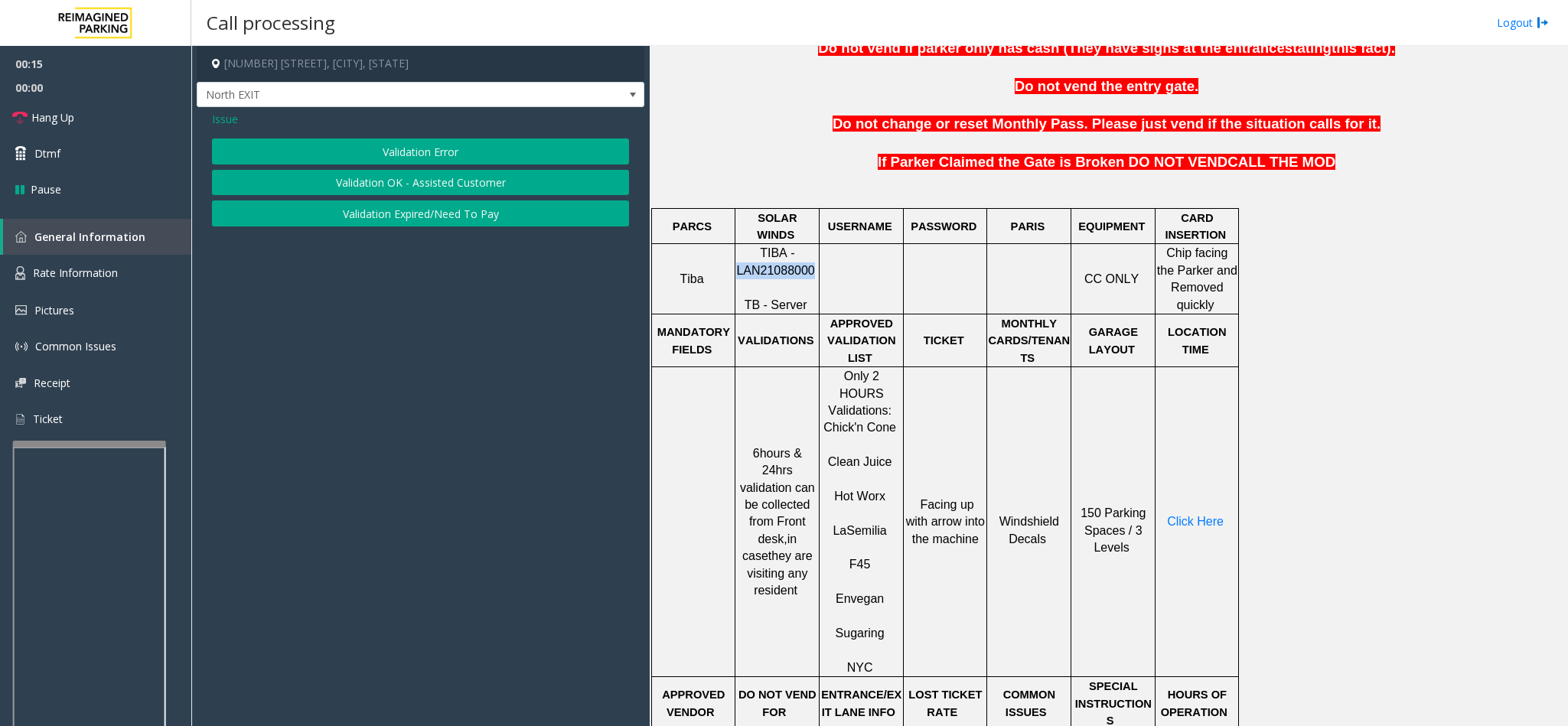 click on "Validation Error" 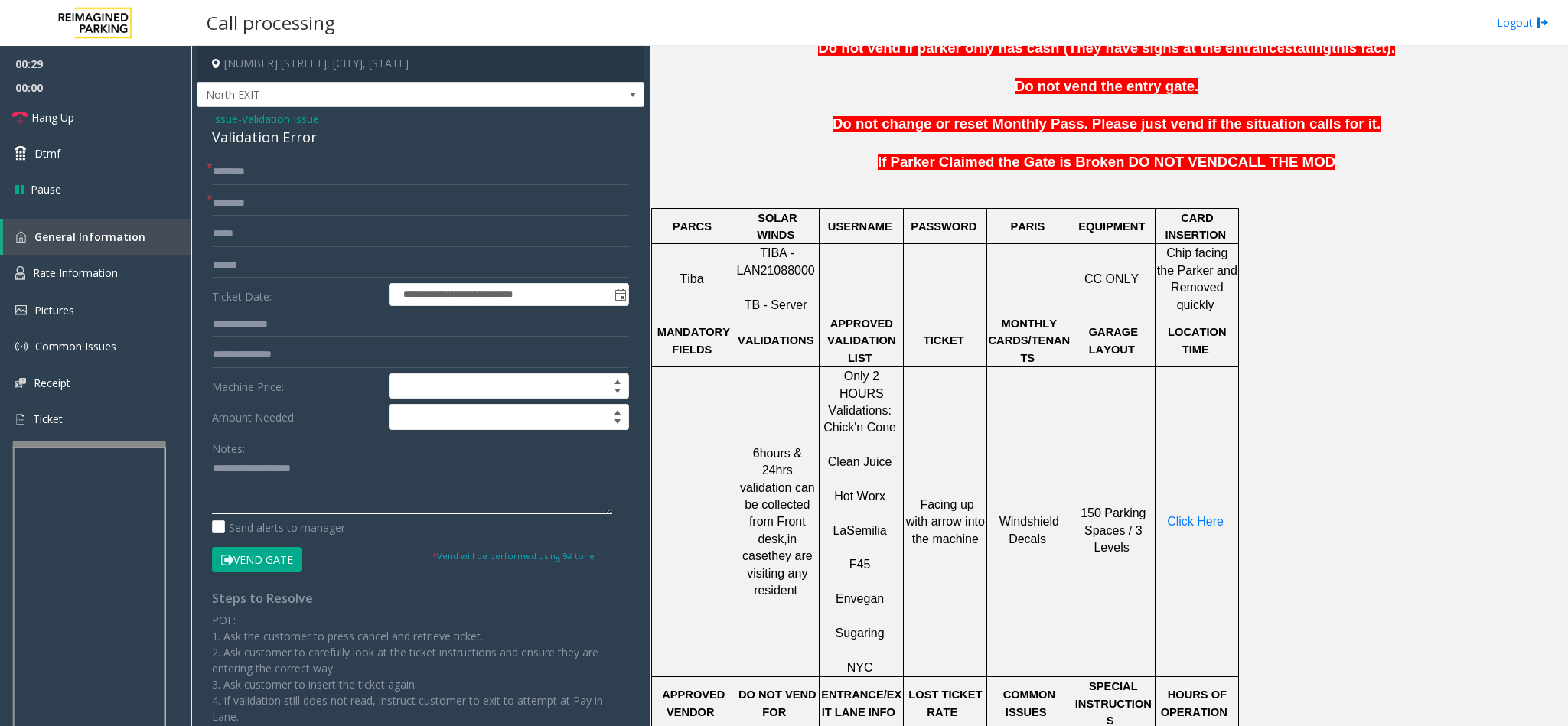 click 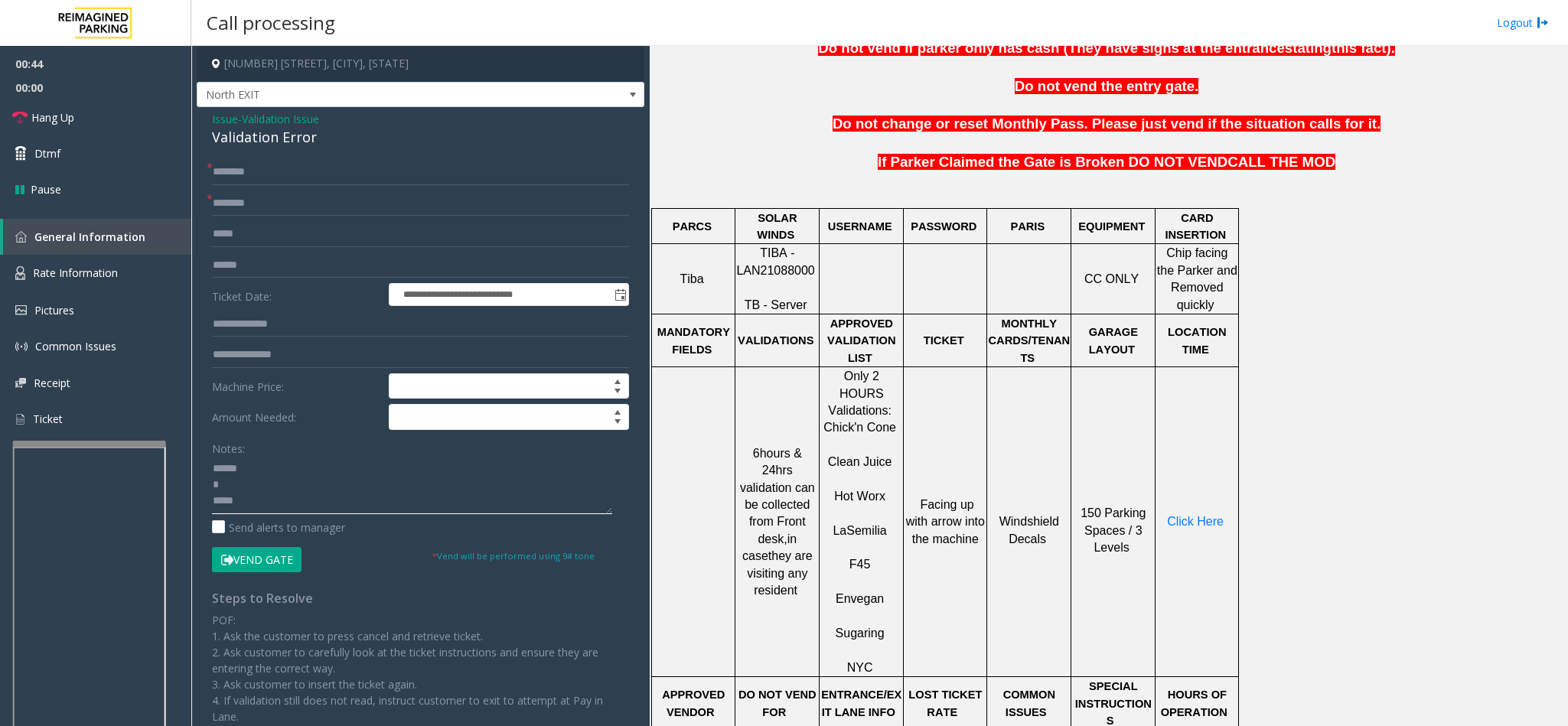 click 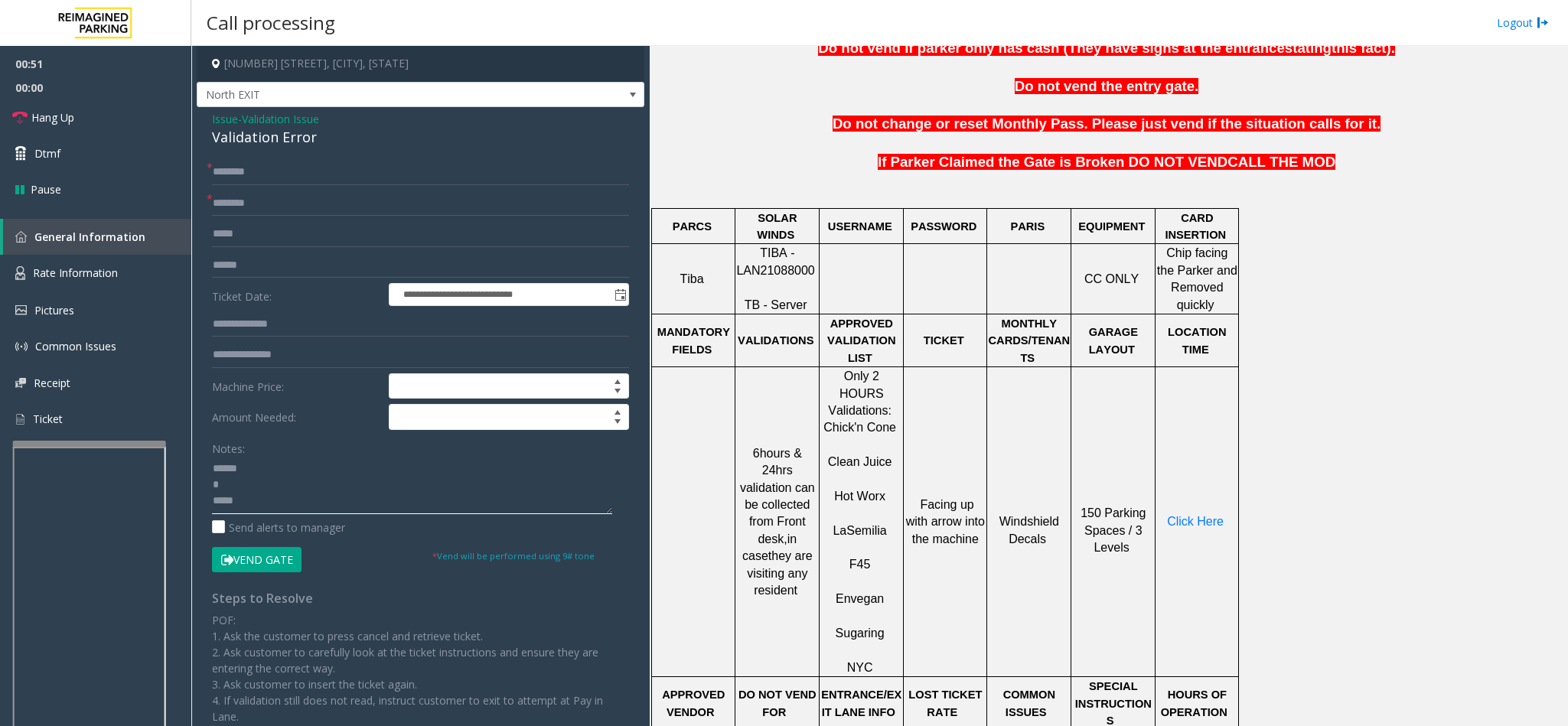 click 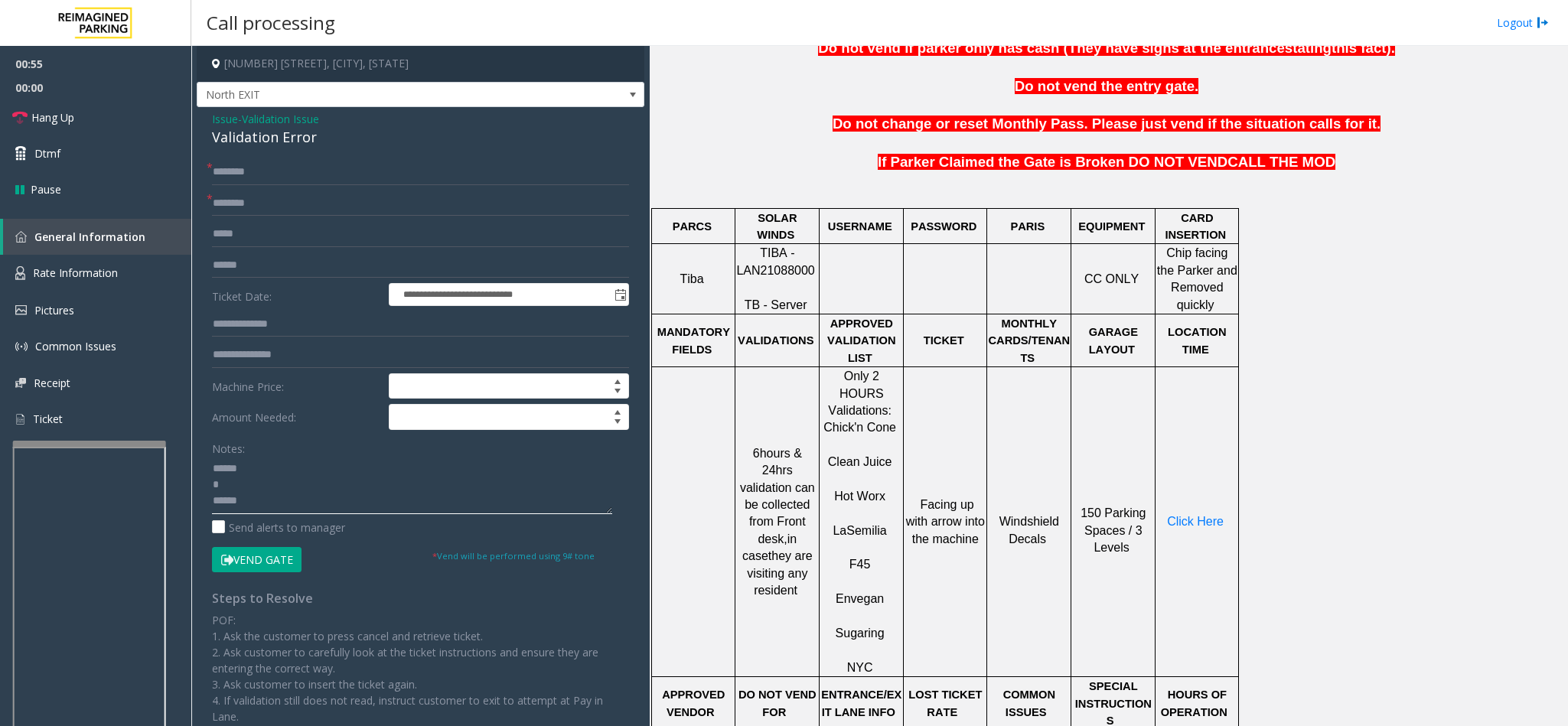 click 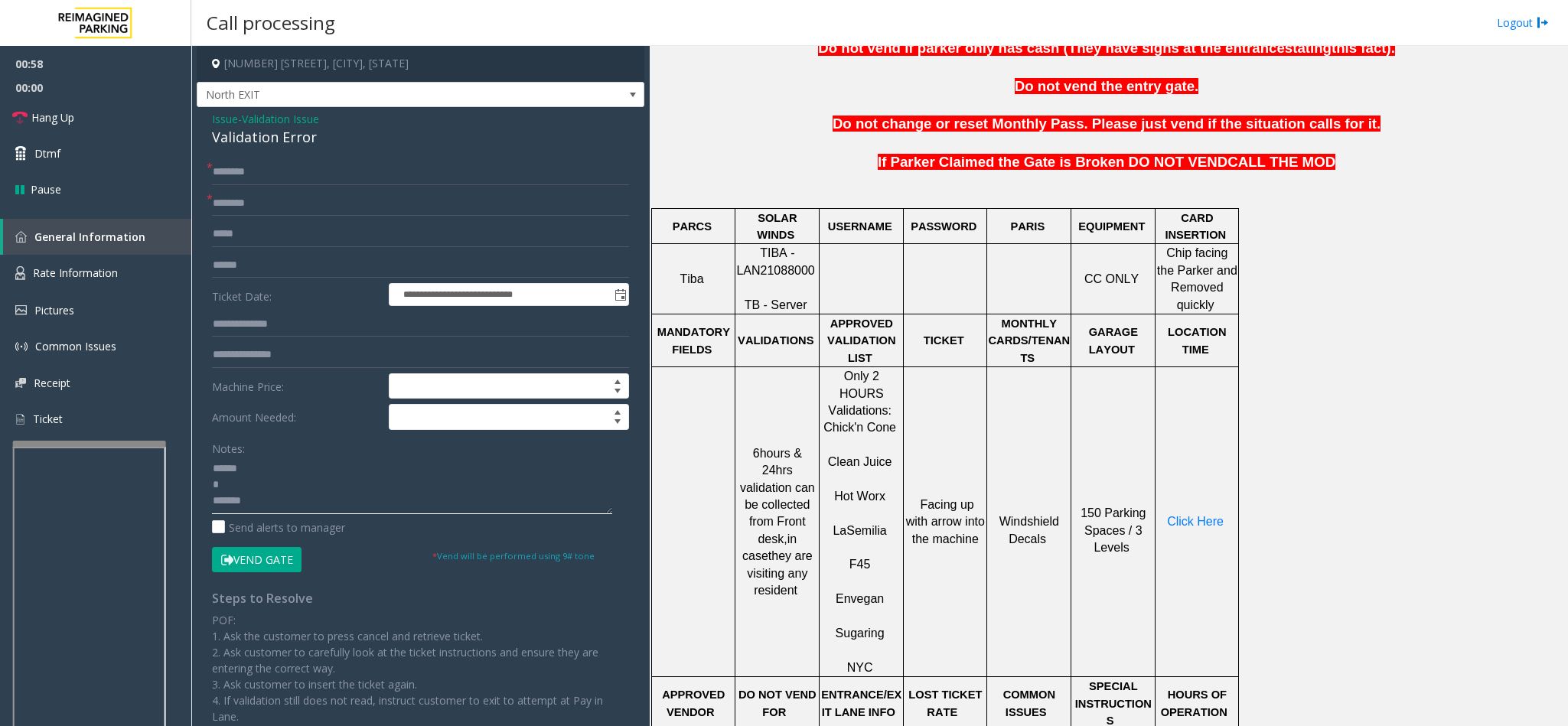 type on "******
*
*******" 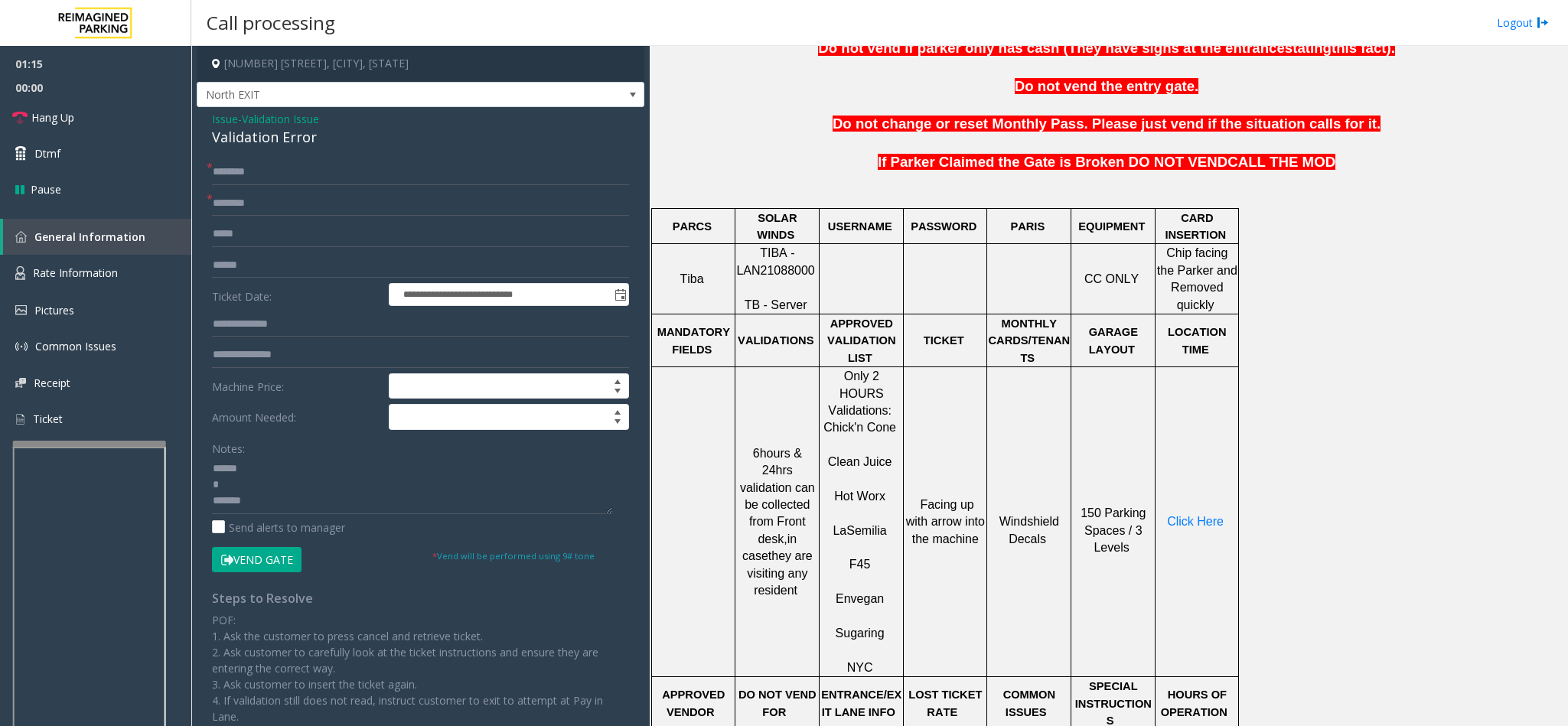 click on "**********" 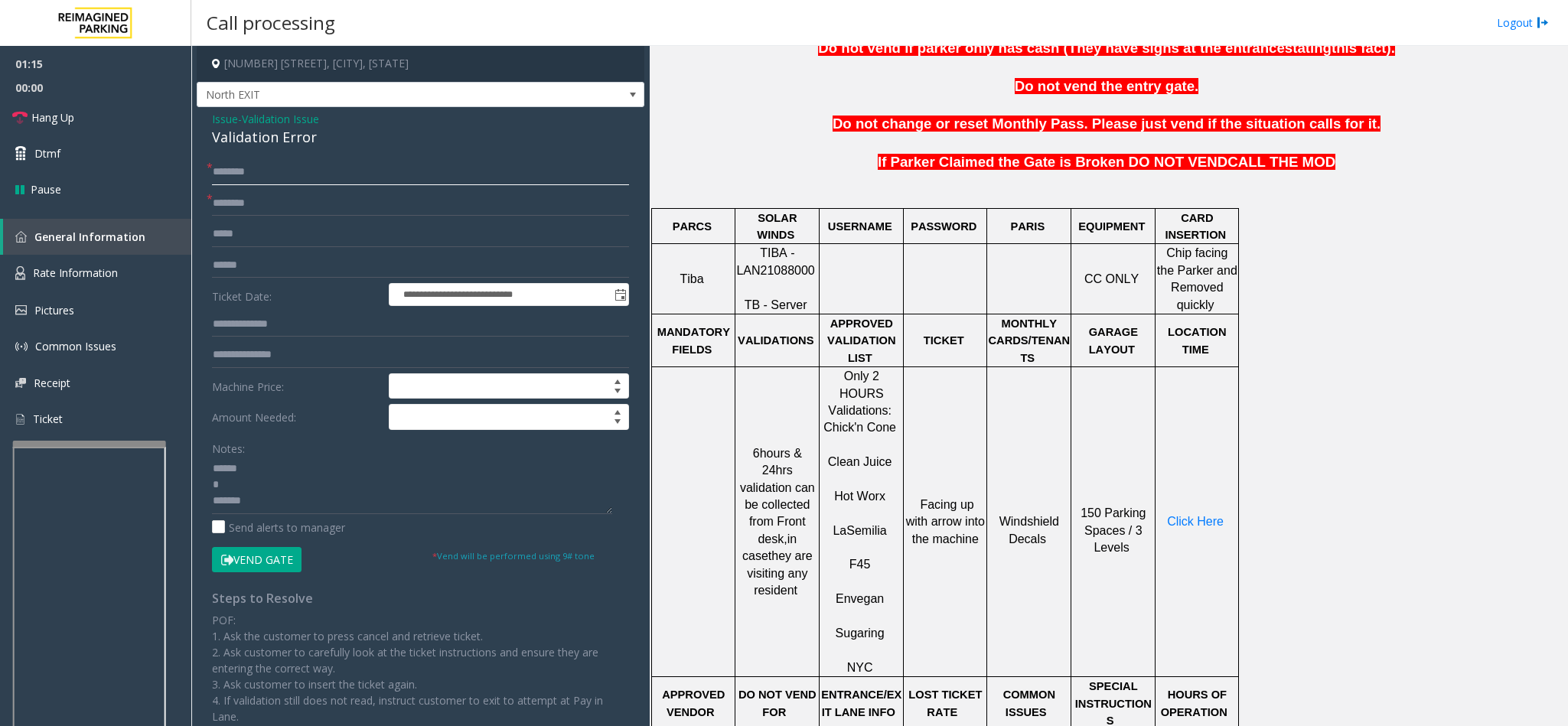 click 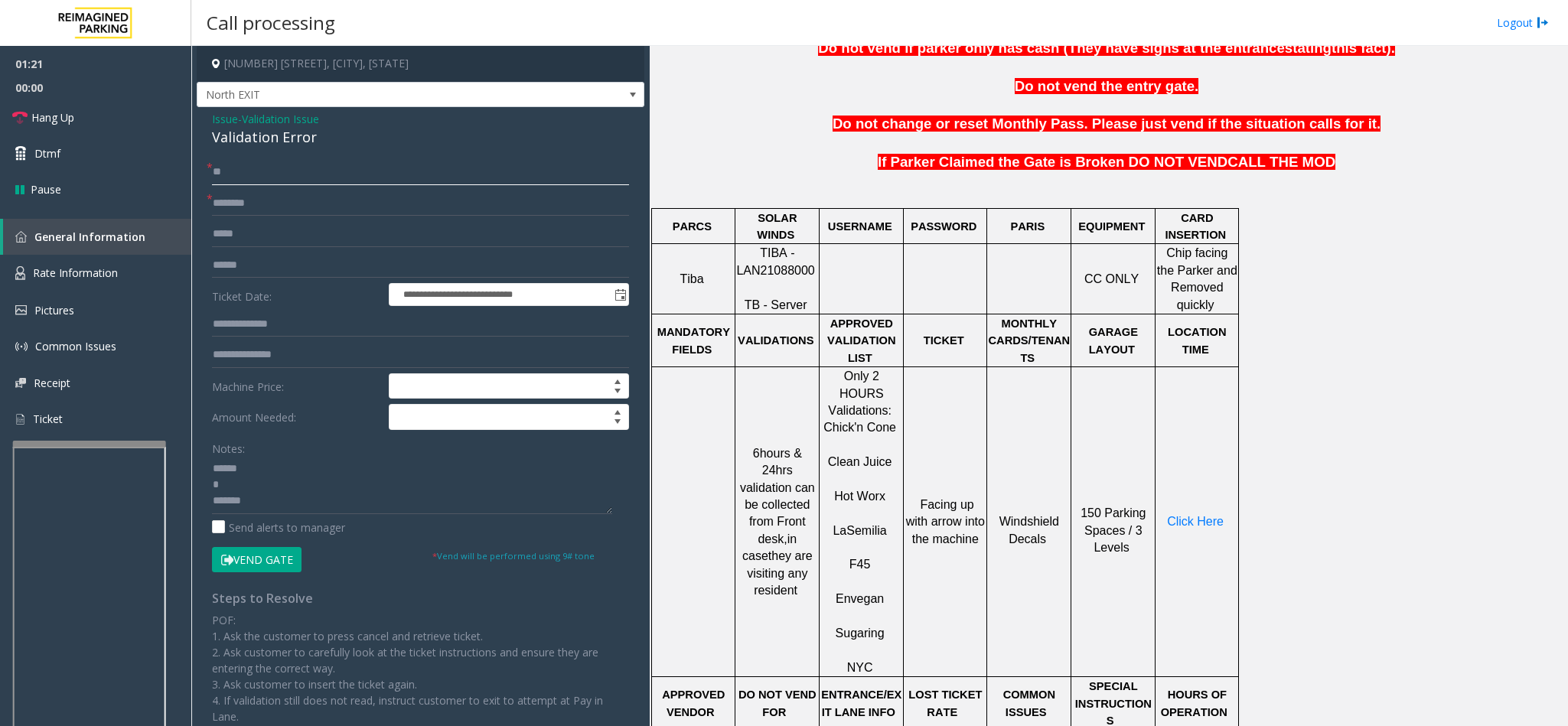 drag, startPoint x: 283, startPoint y: 174, endPoint x: 220, endPoint y: 179, distance: 63.198101 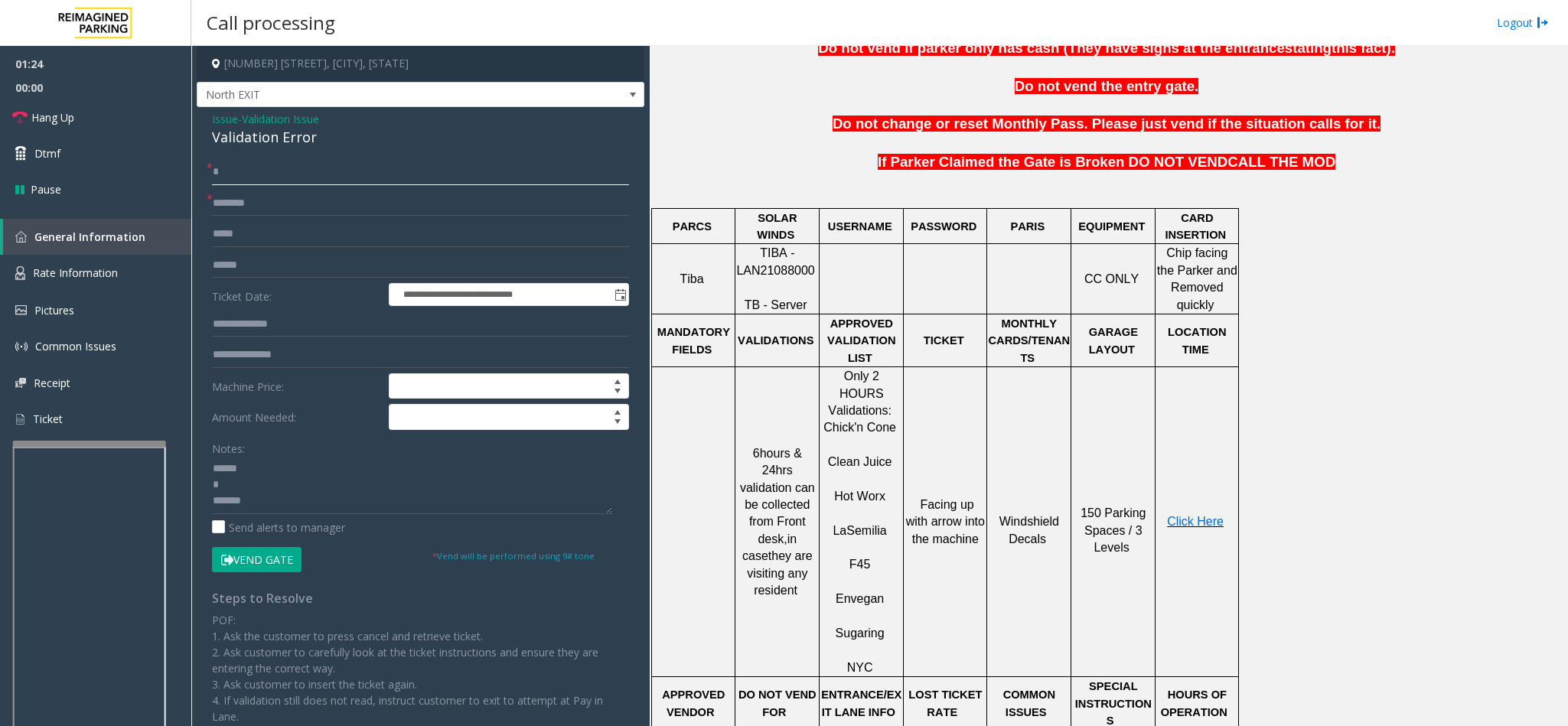 type on "*" 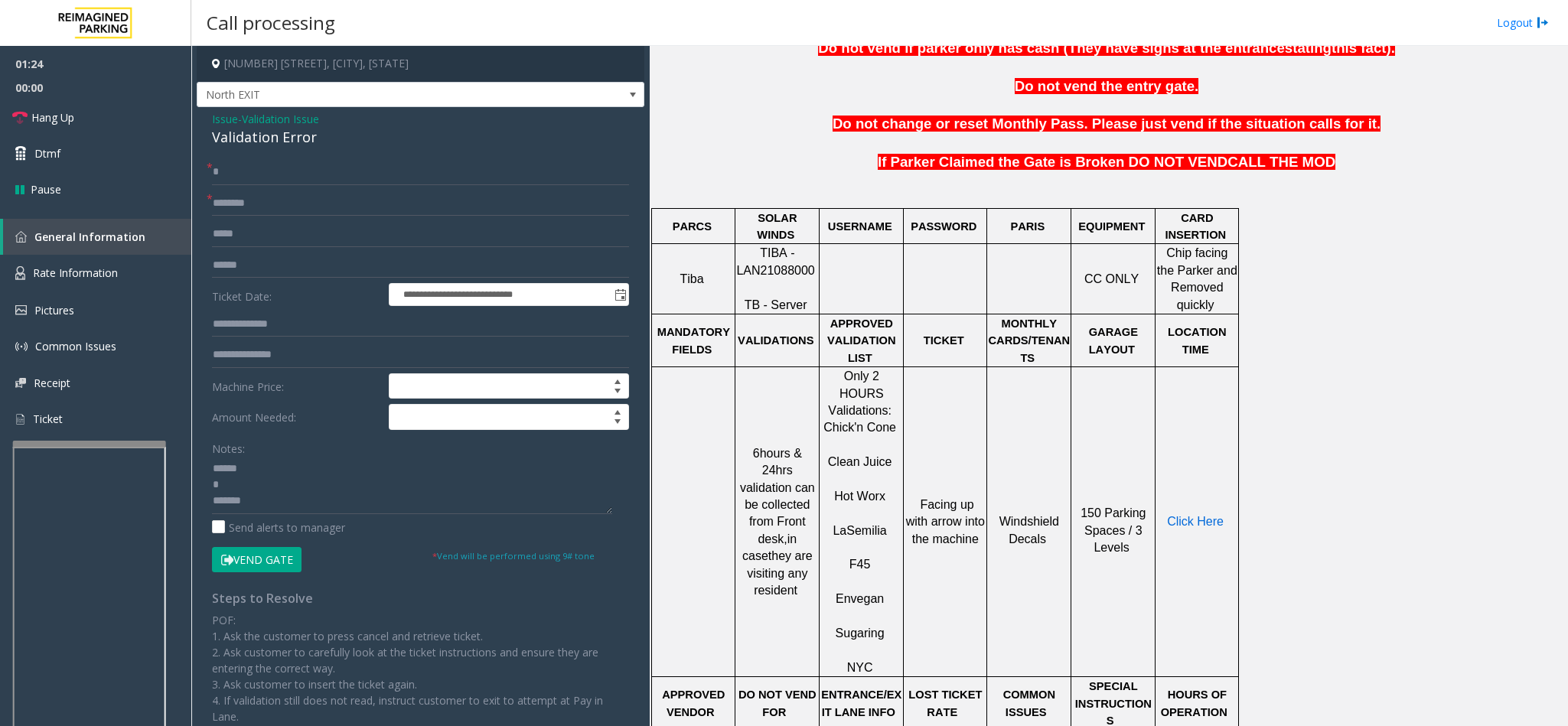click on "Click Here" 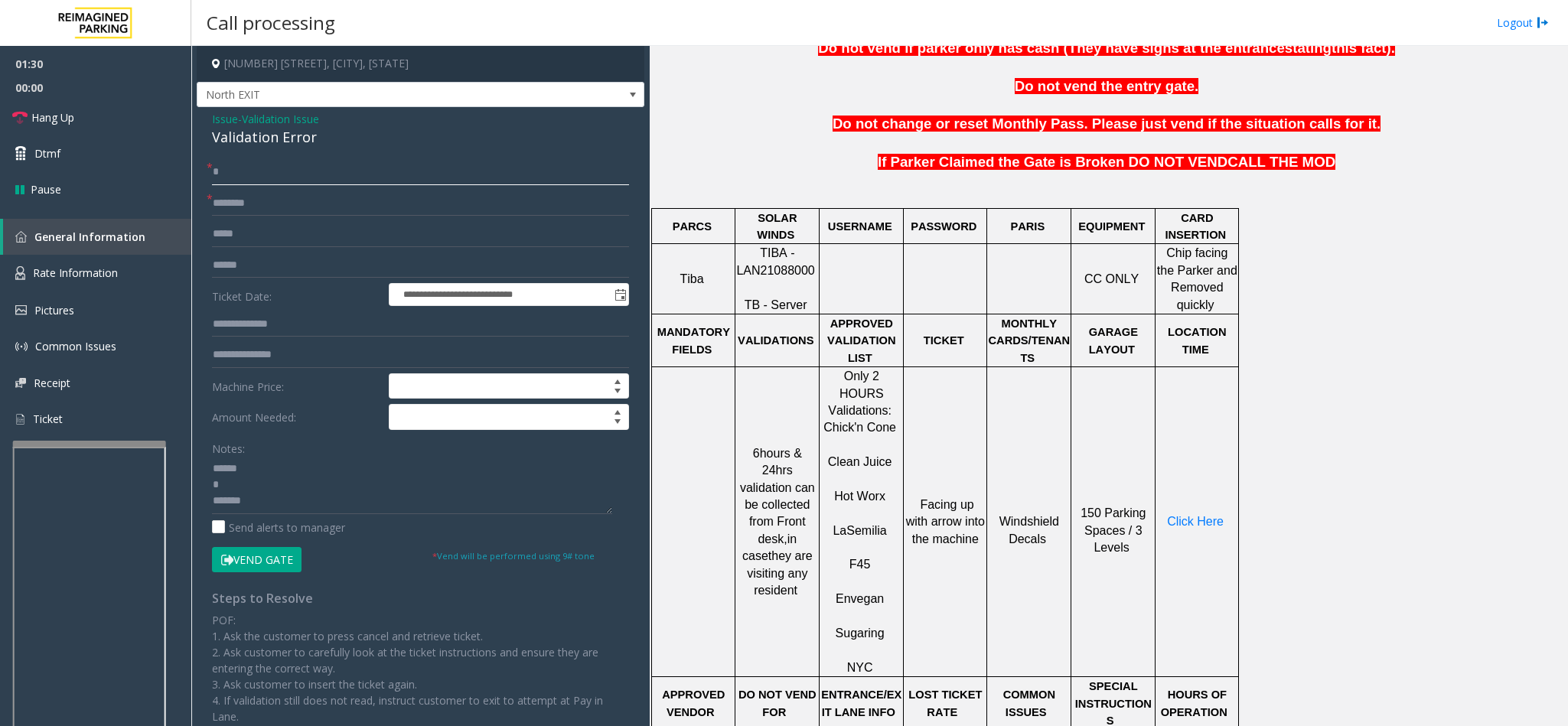 click on "*" 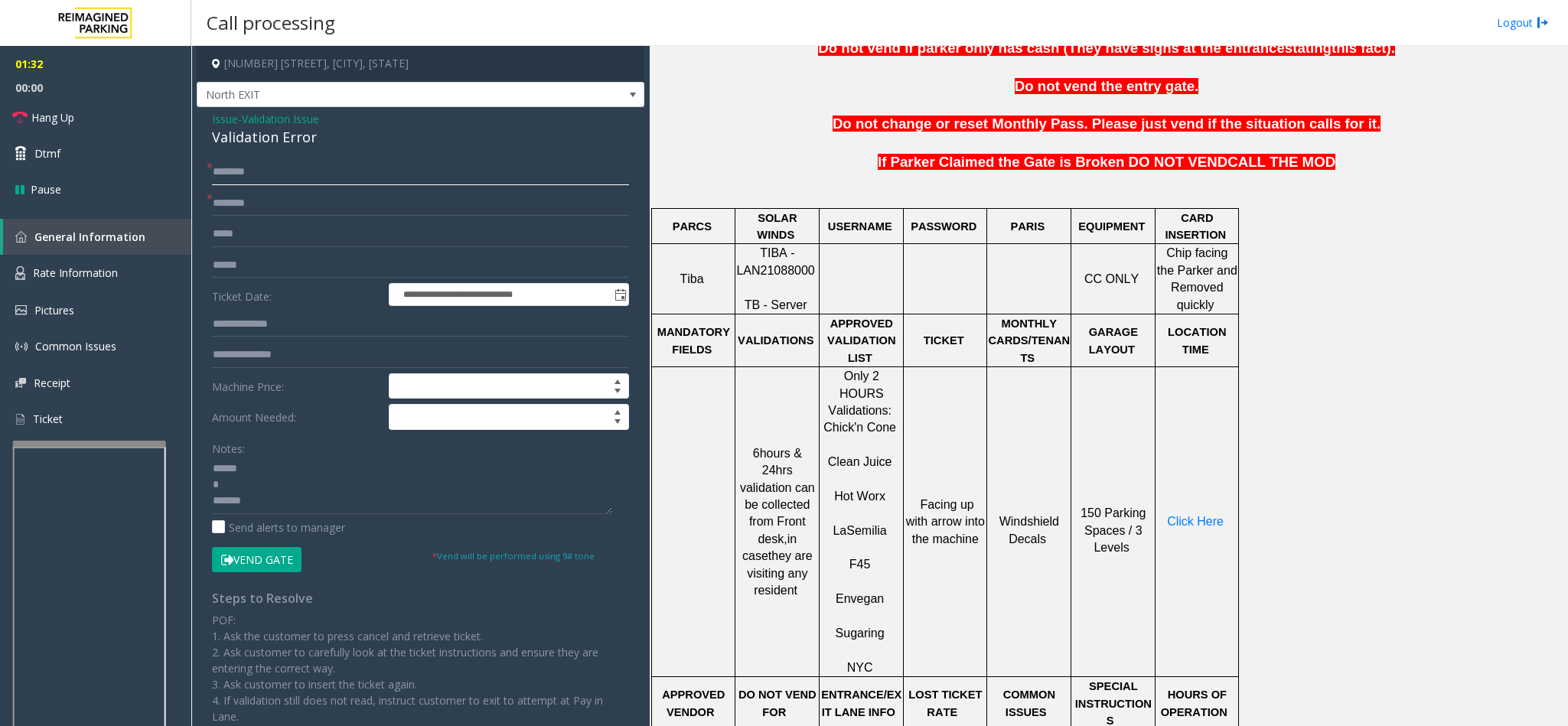 type 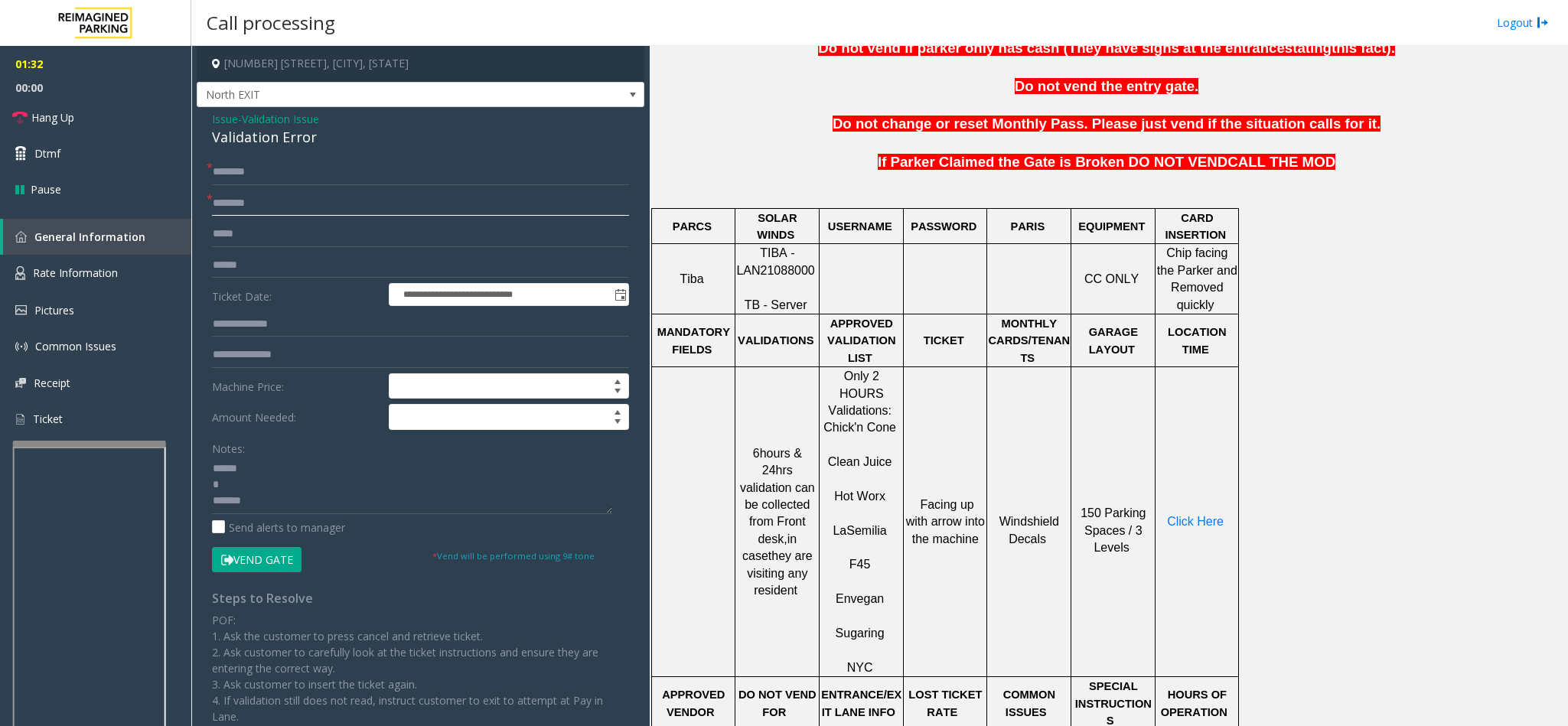 click 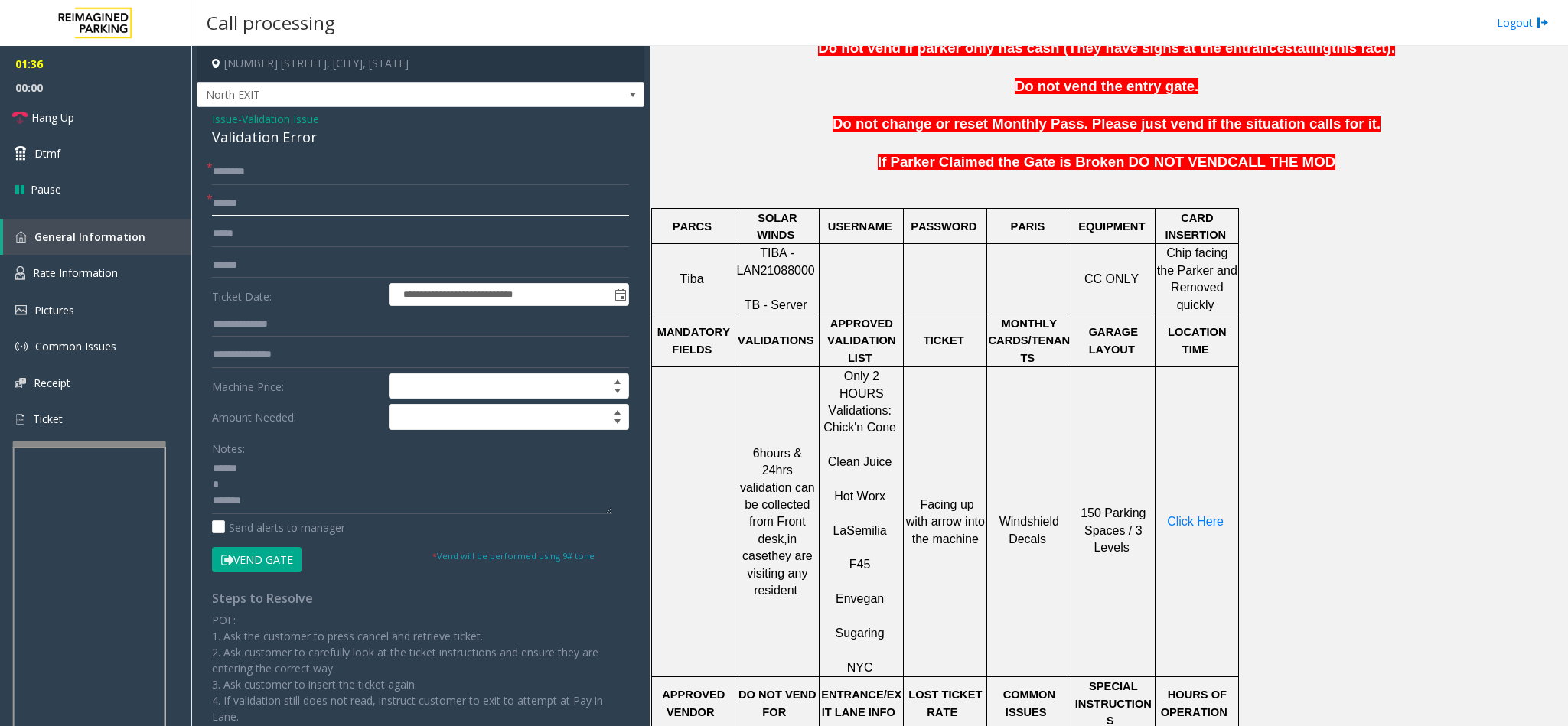 type on "******" 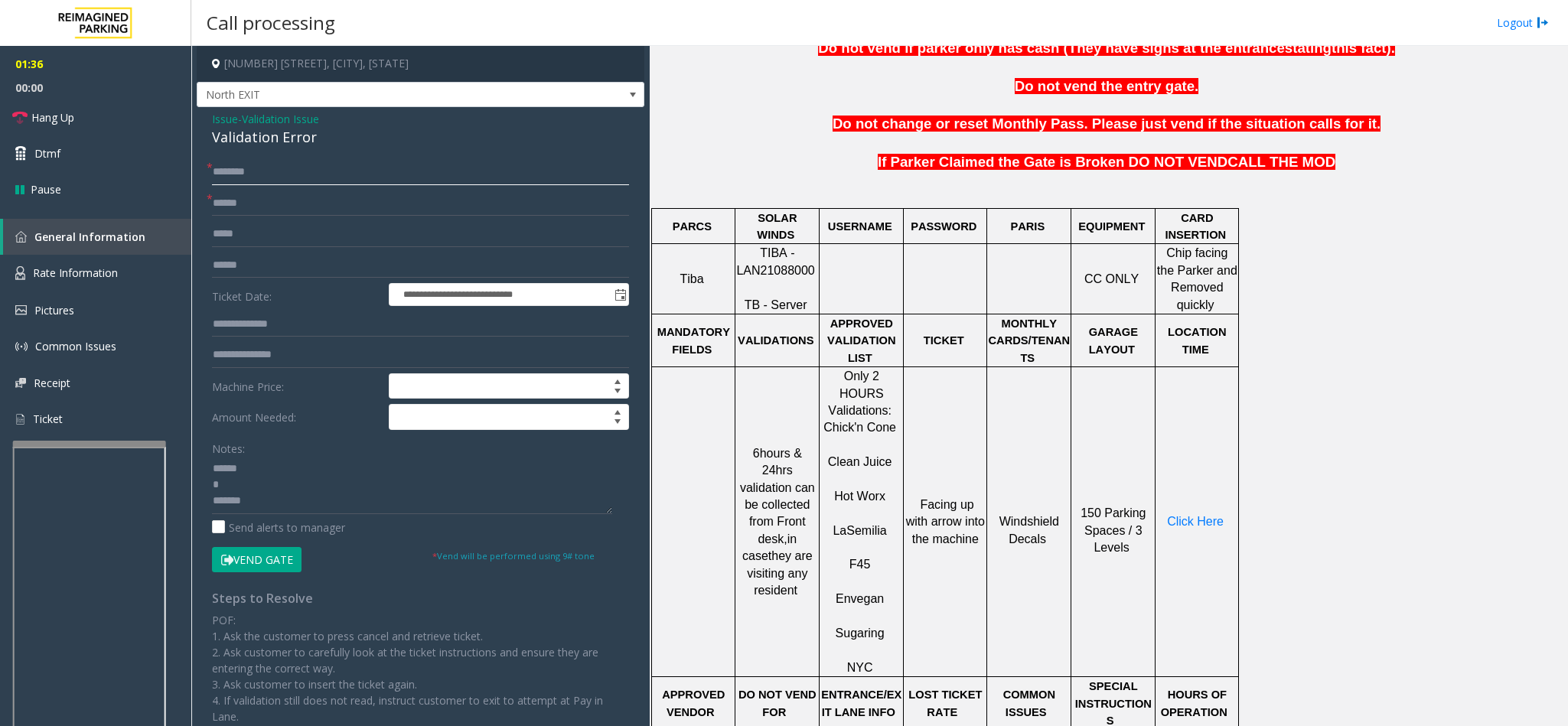 click 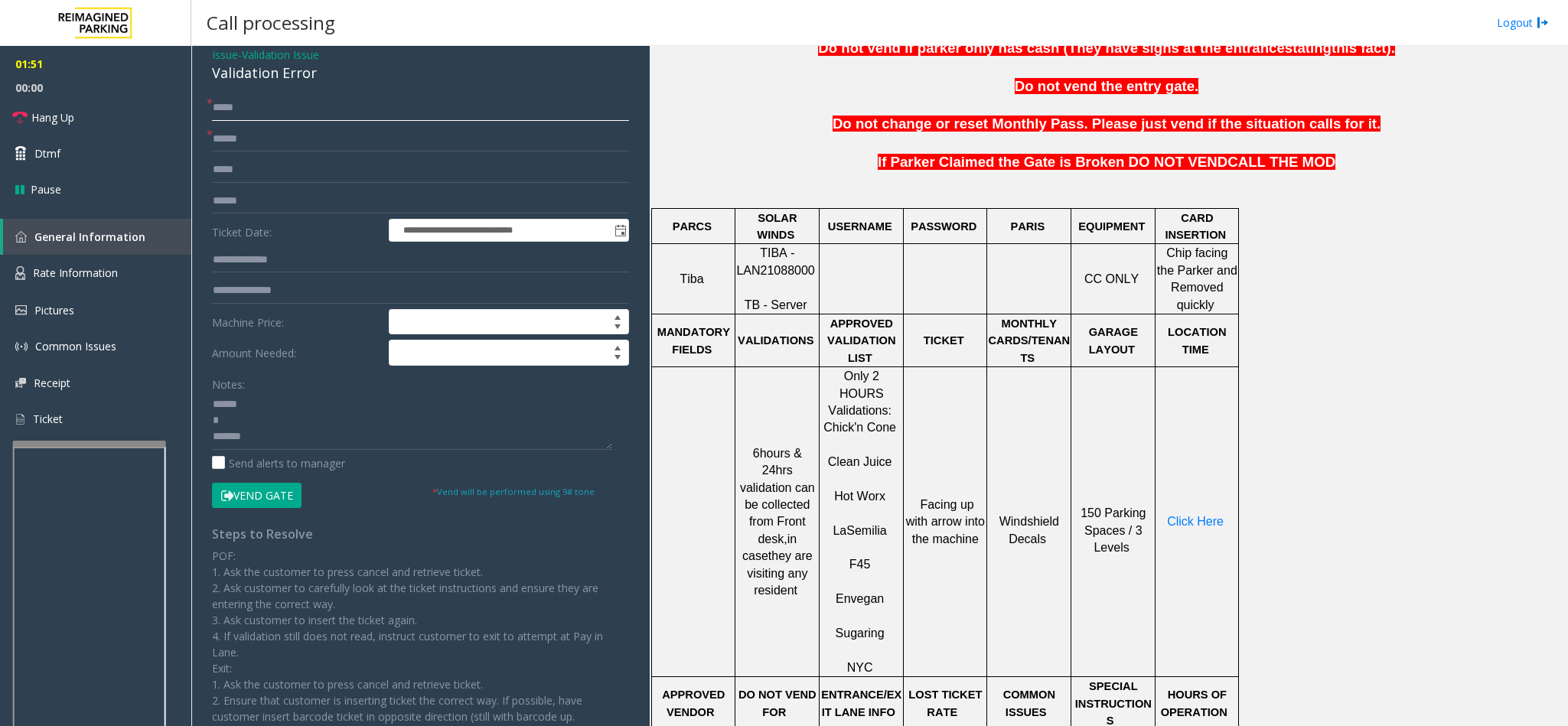 scroll, scrollTop: 115, scrollLeft: 0, axis: vertical 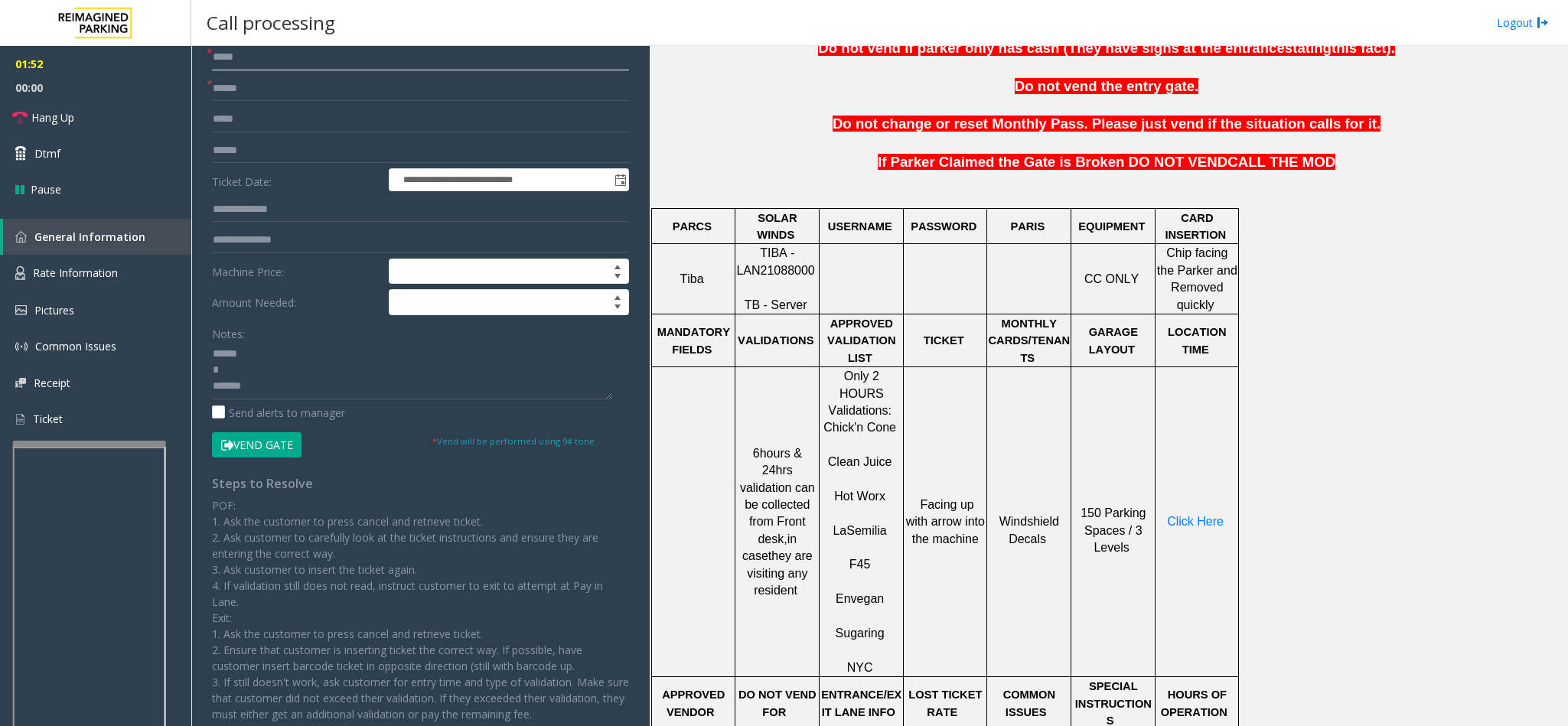 type on "*****" 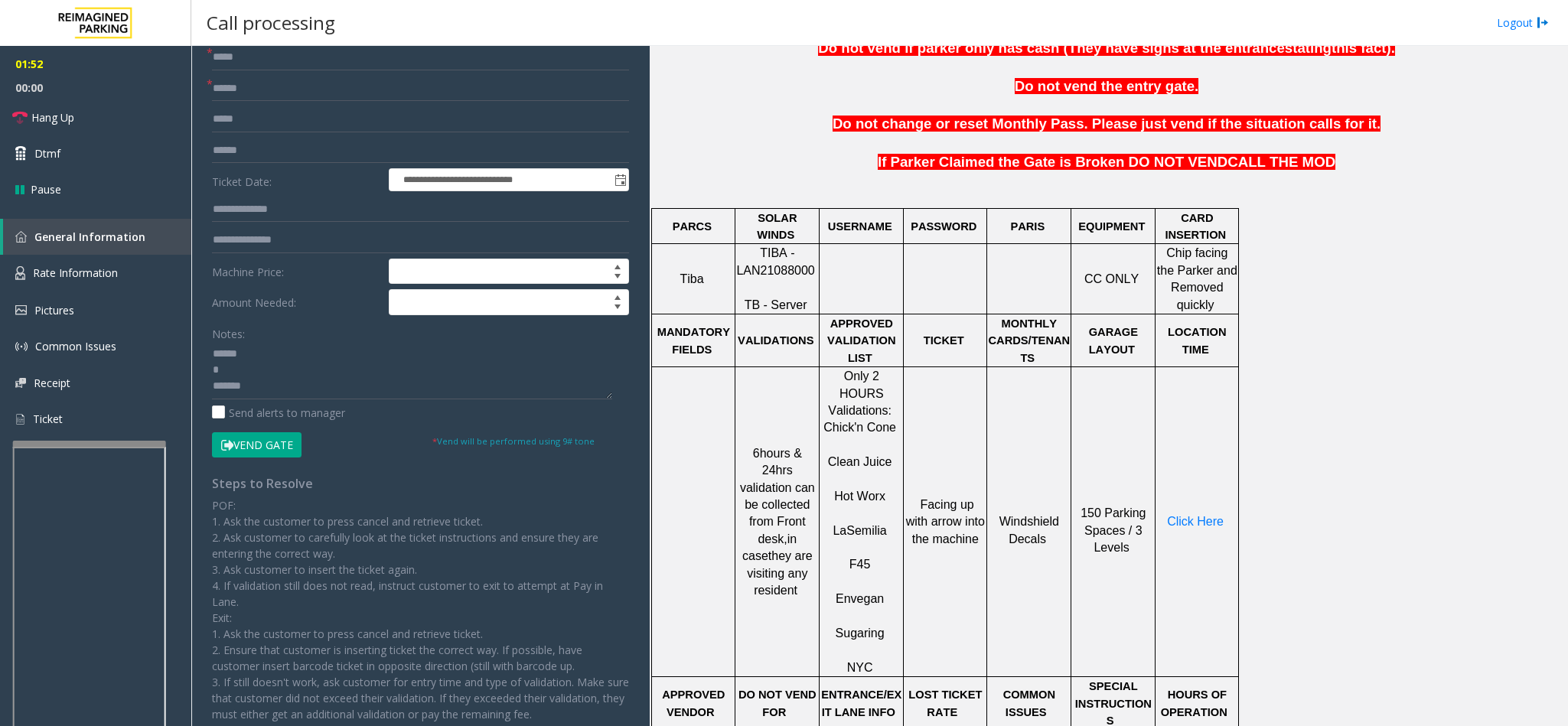 click on "Vend Gate" 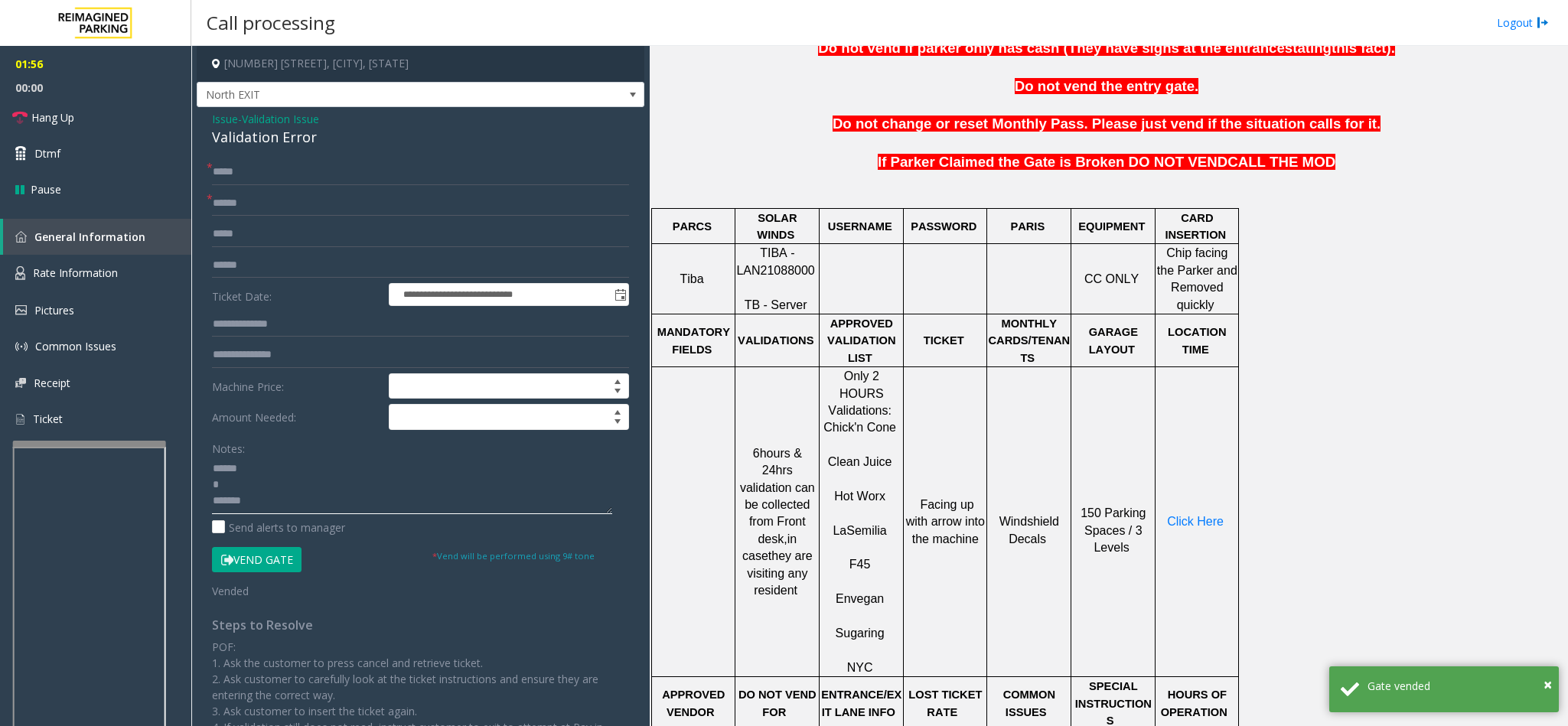 click 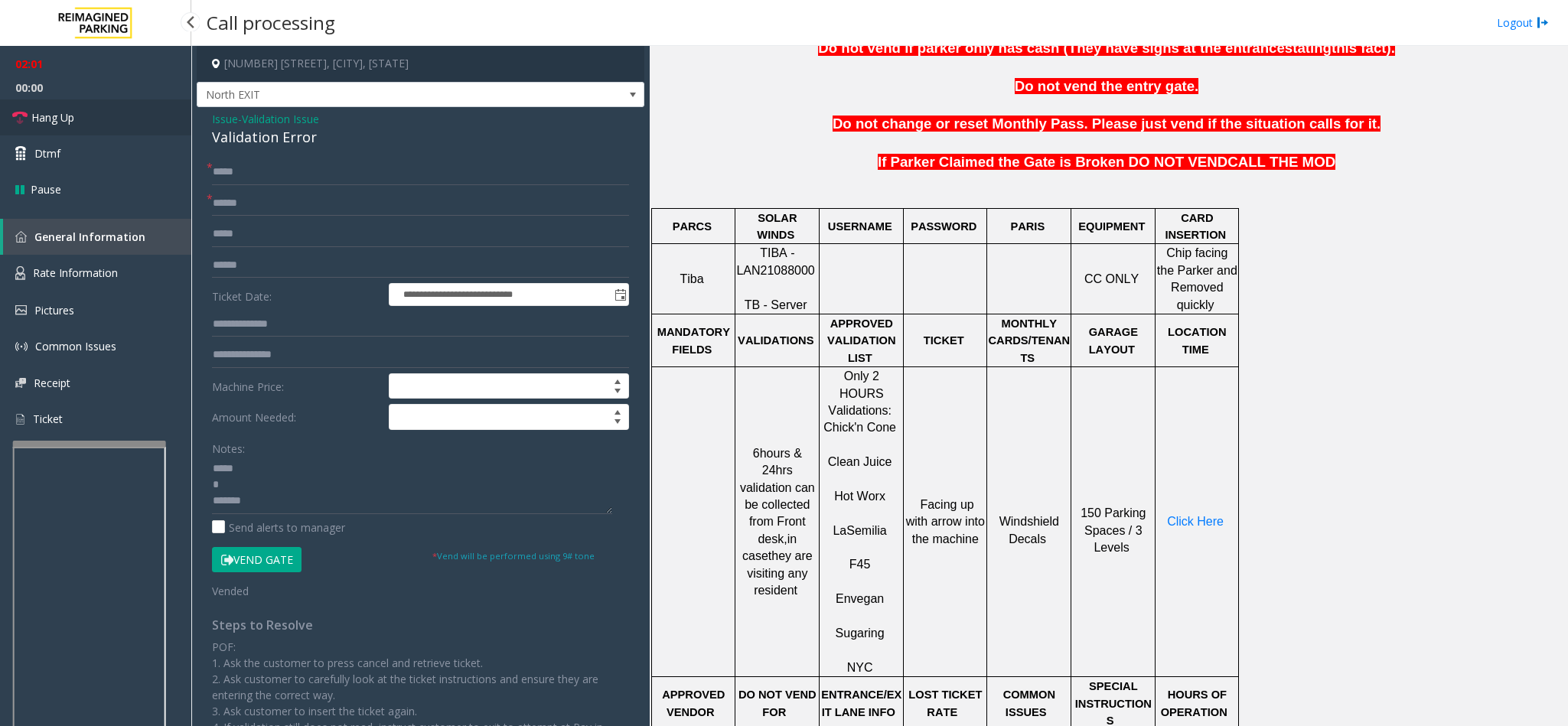 click on "Hang Up" at bounding box center (53, 117) 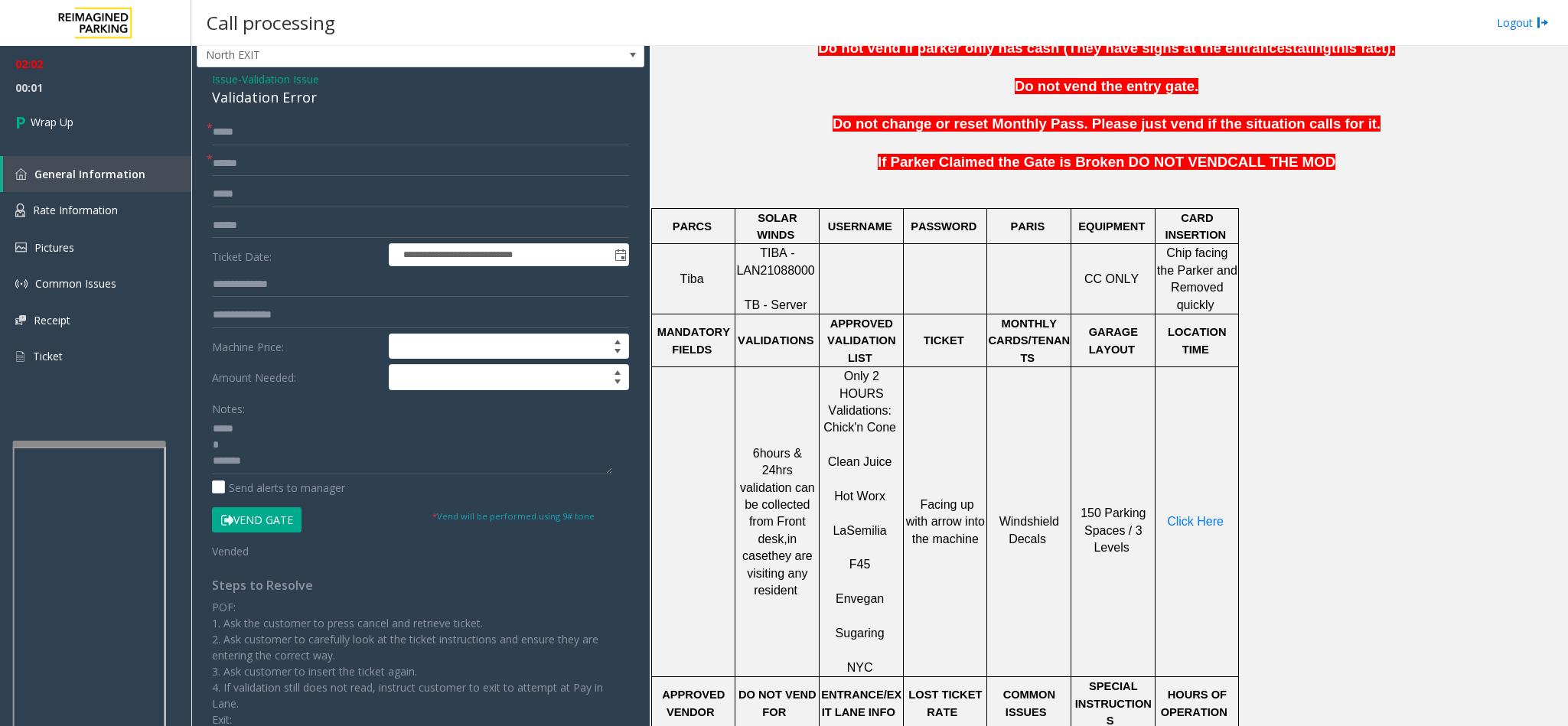scroll, scrollTop: 0, scrollLeft: 0, axis: both 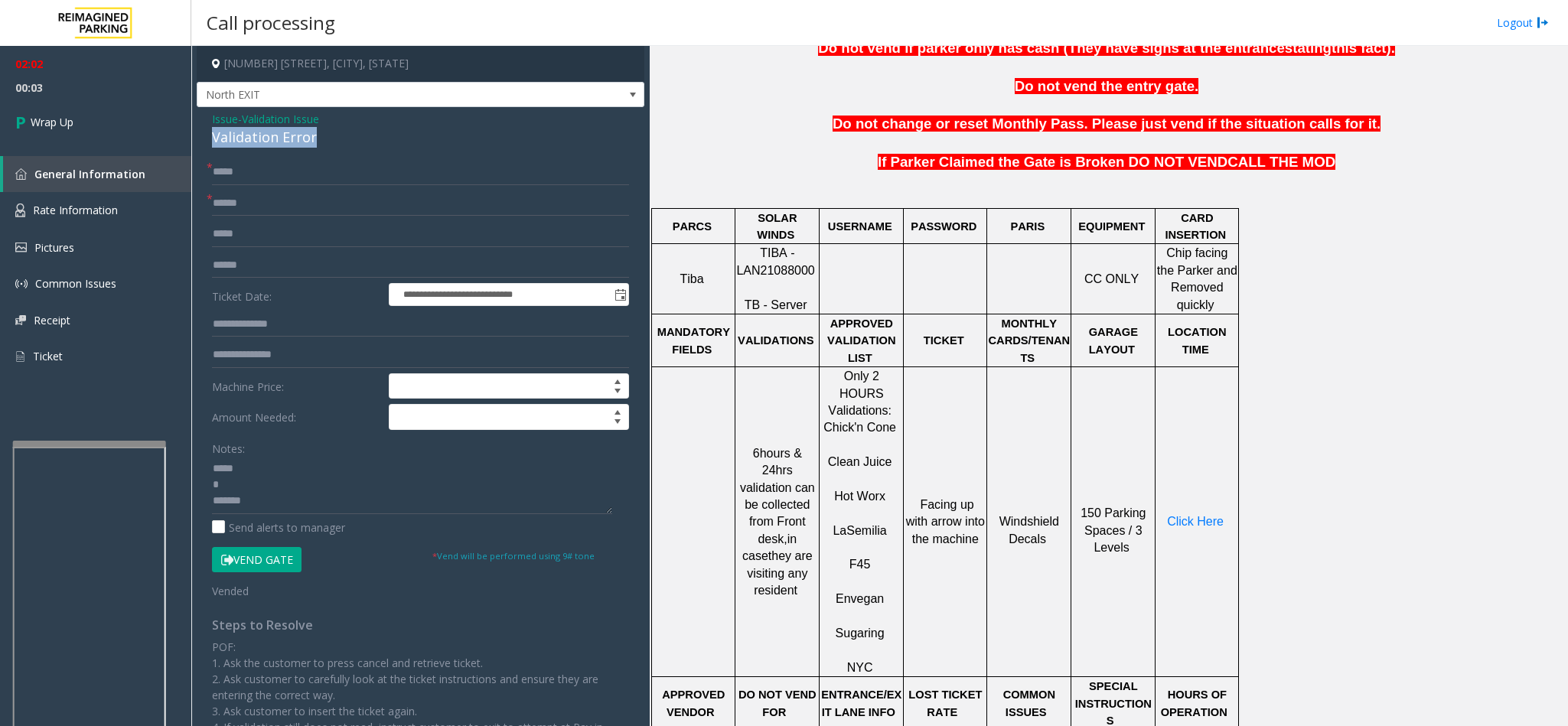 drag, startPoint x: 324, startPoint y: 133, endPoint x: 198, endPoint y: 143, distance: 126.3962 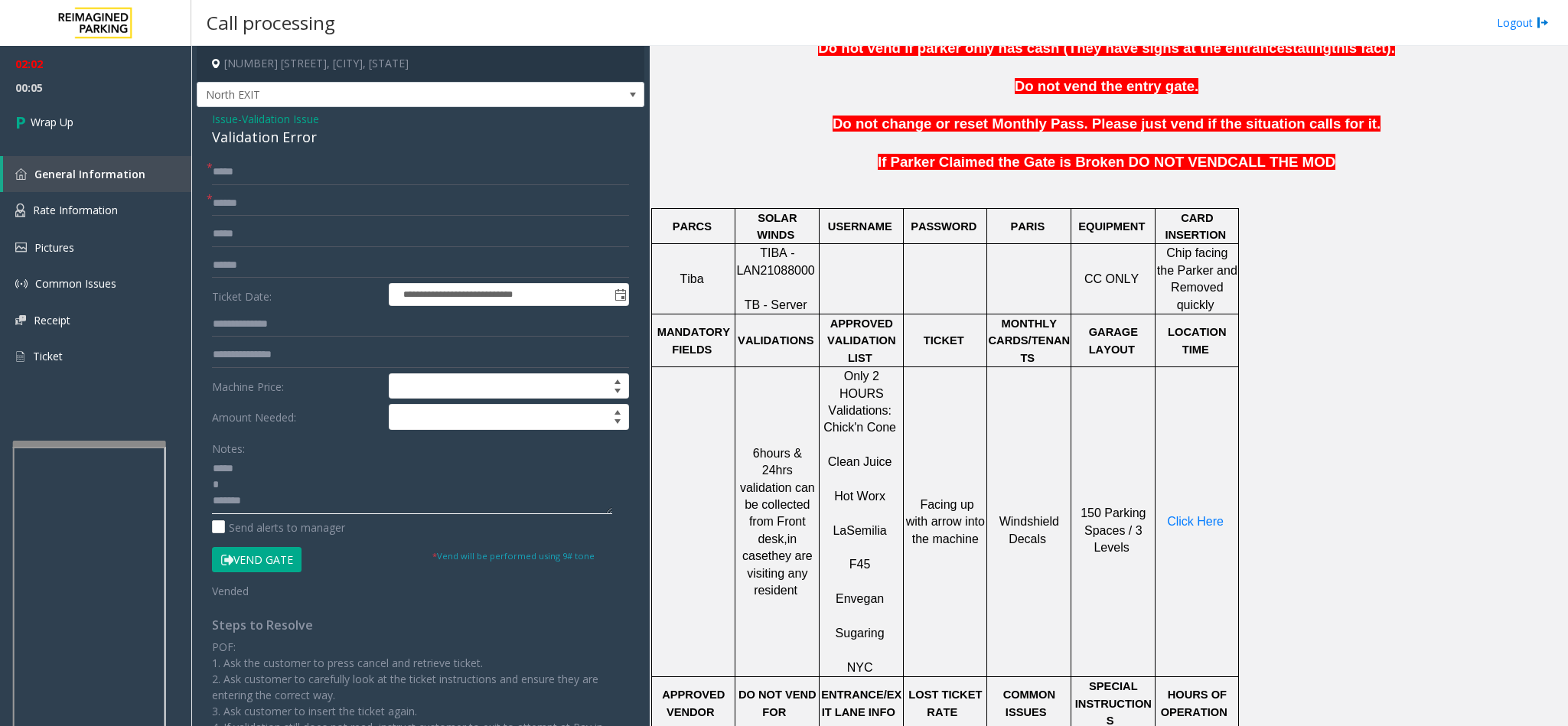 click 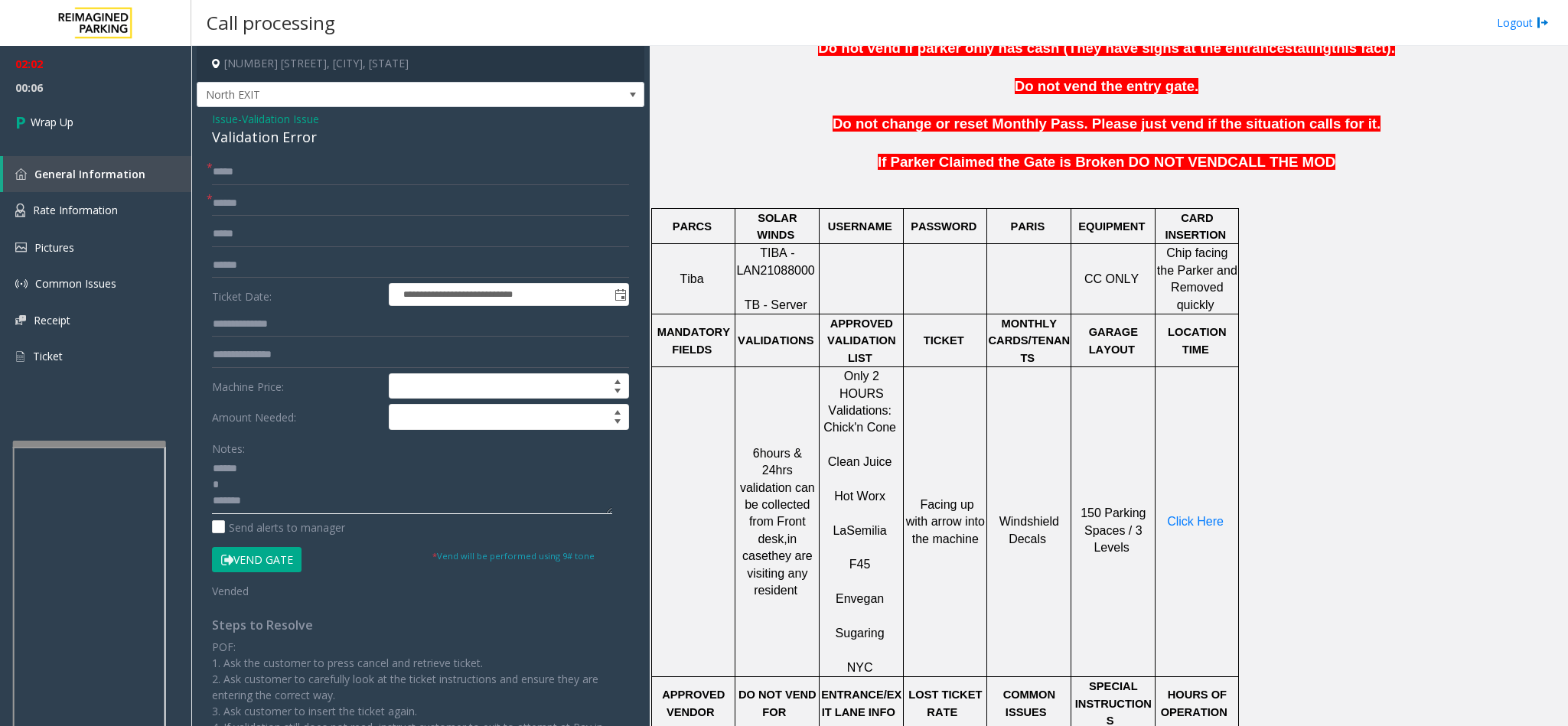 paste on "**********" 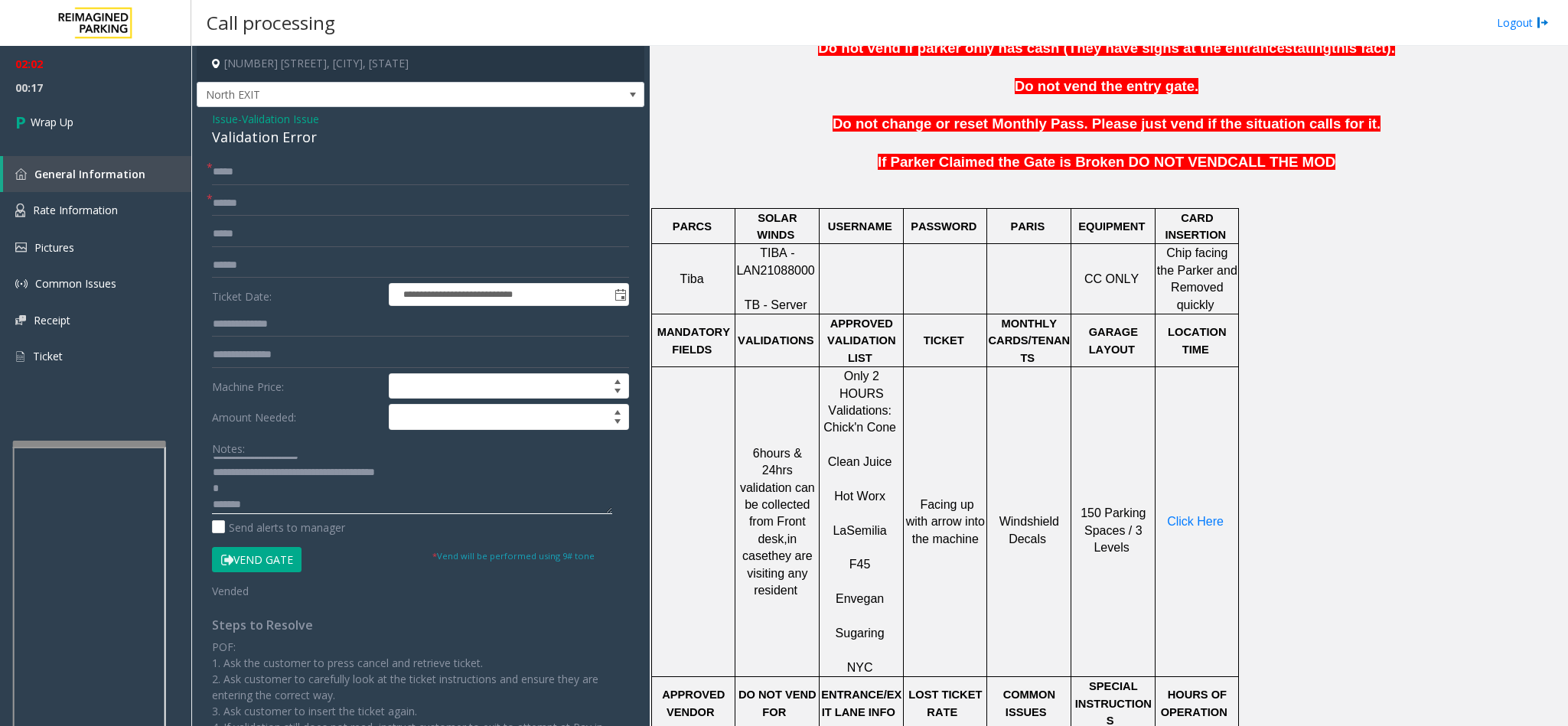 scroll, scrollTop: 16, scrollLeft: 0, axis: vertical 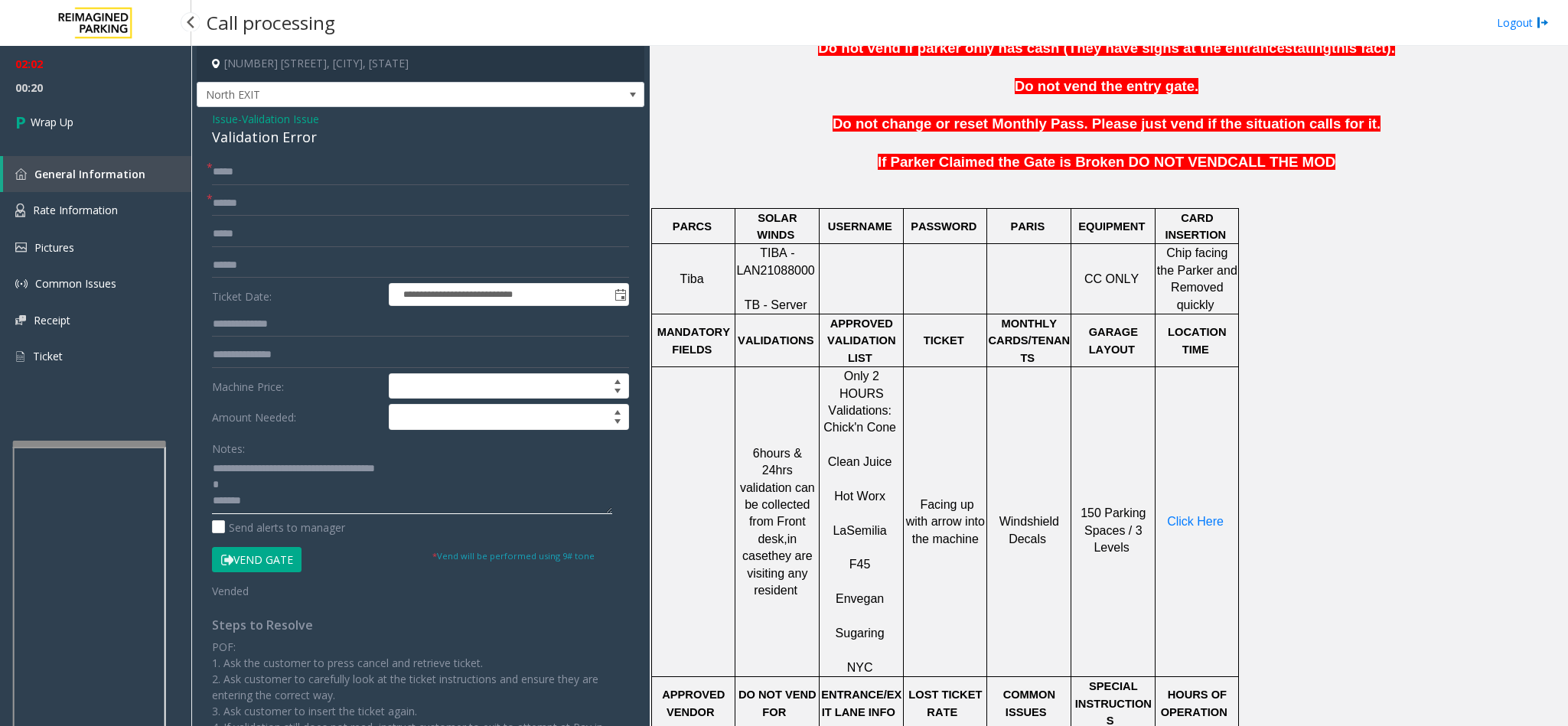drag, startPoint x: 273, startPoint y: 496, endPoint x: 187, endPoint y: 505, distance: 86.469648 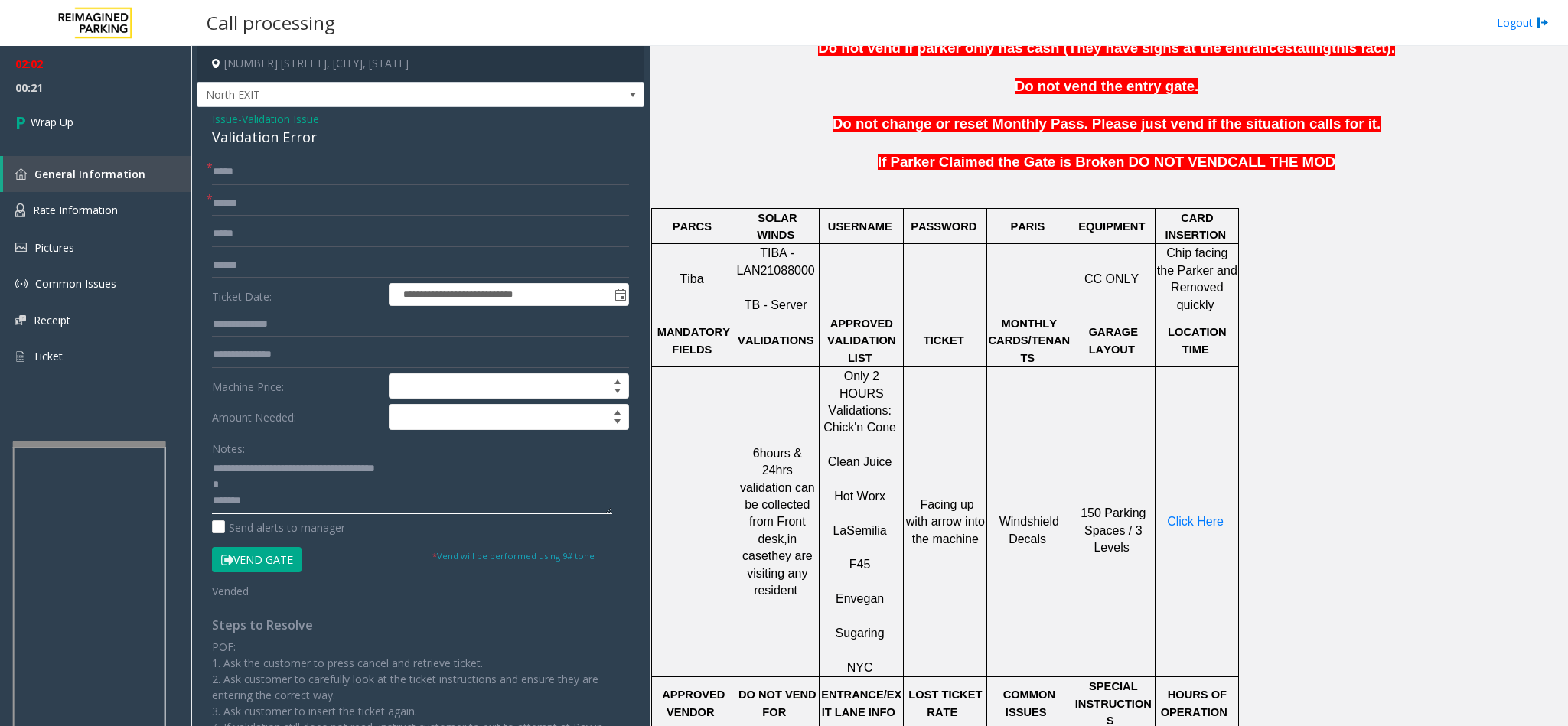 type on "**********" 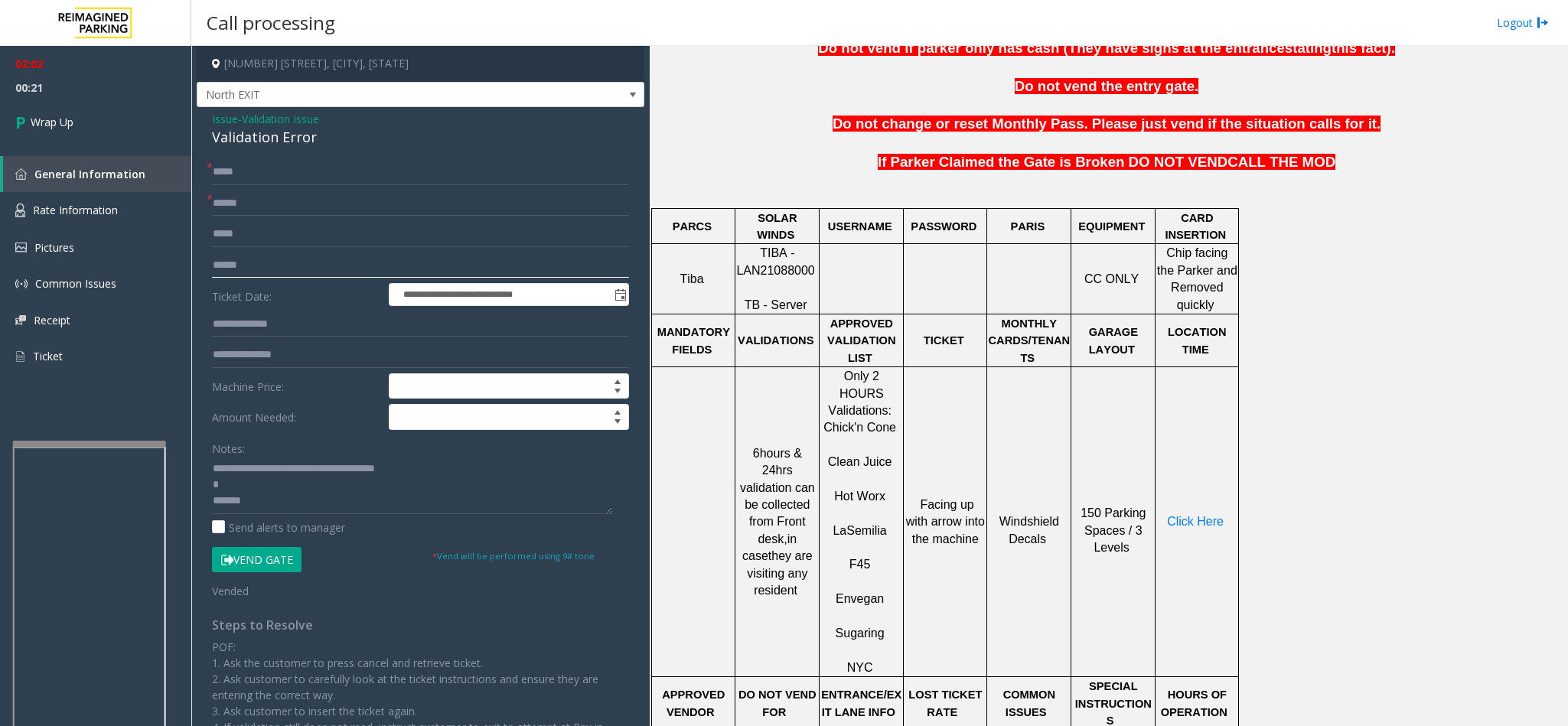 click 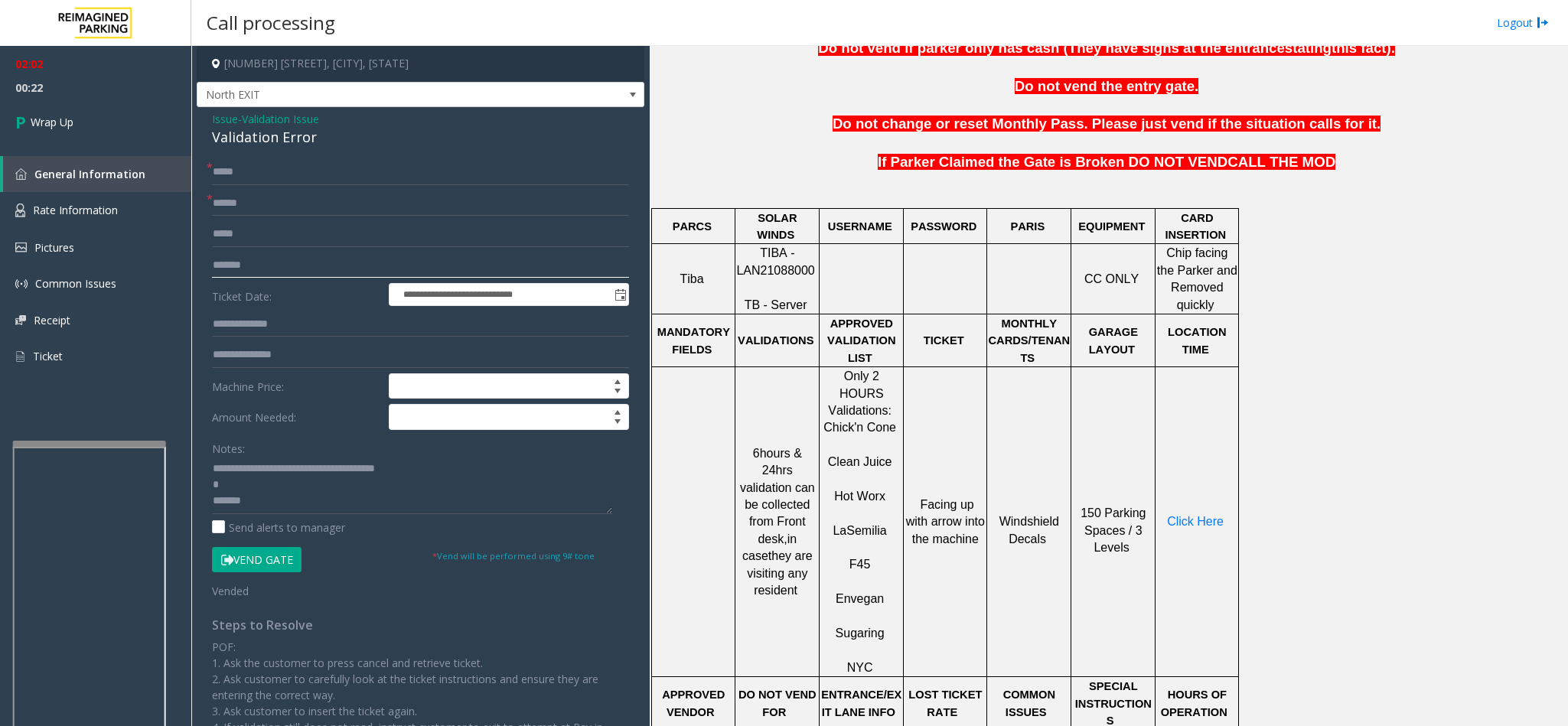 type on "*******" 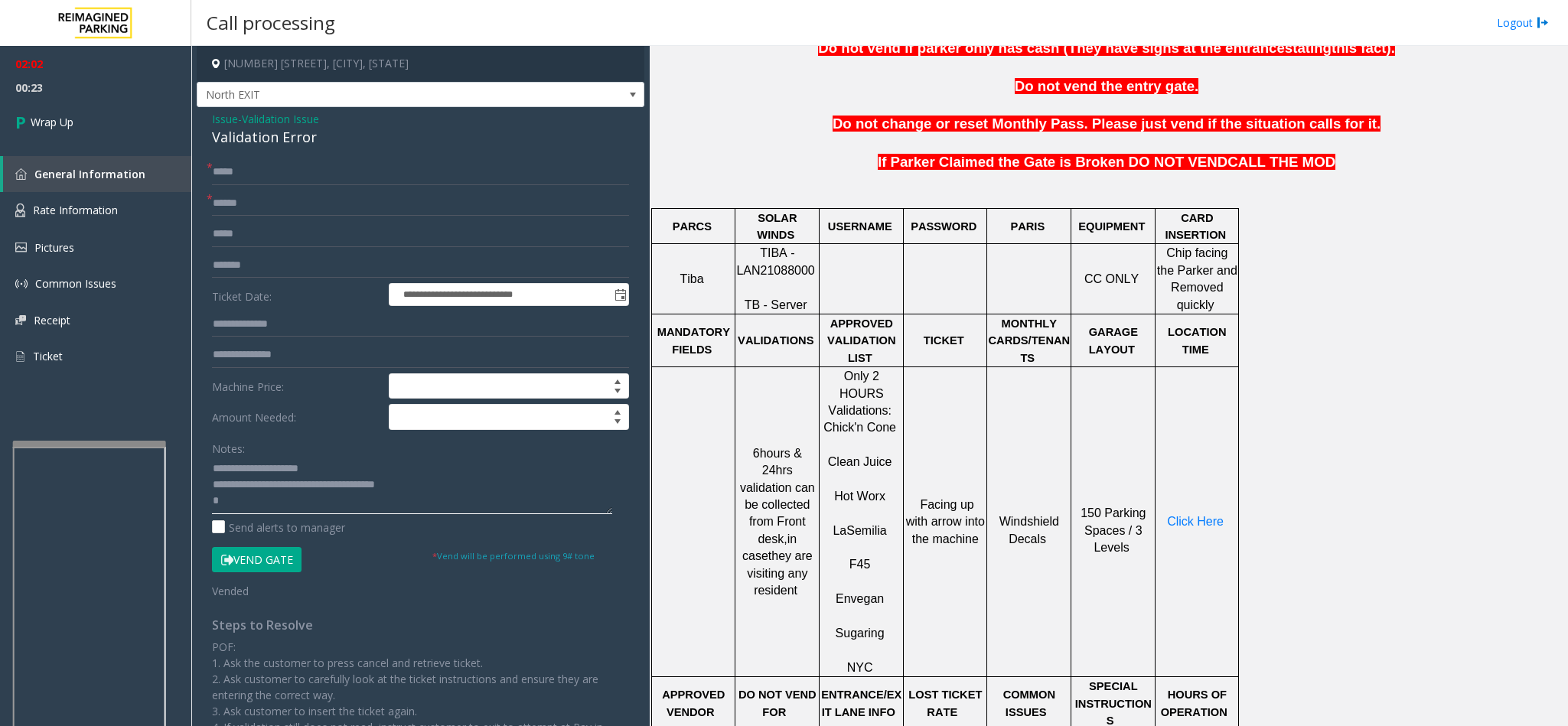 scroll, scrollTop: 16, scrollLeft: 0, axis: vertical 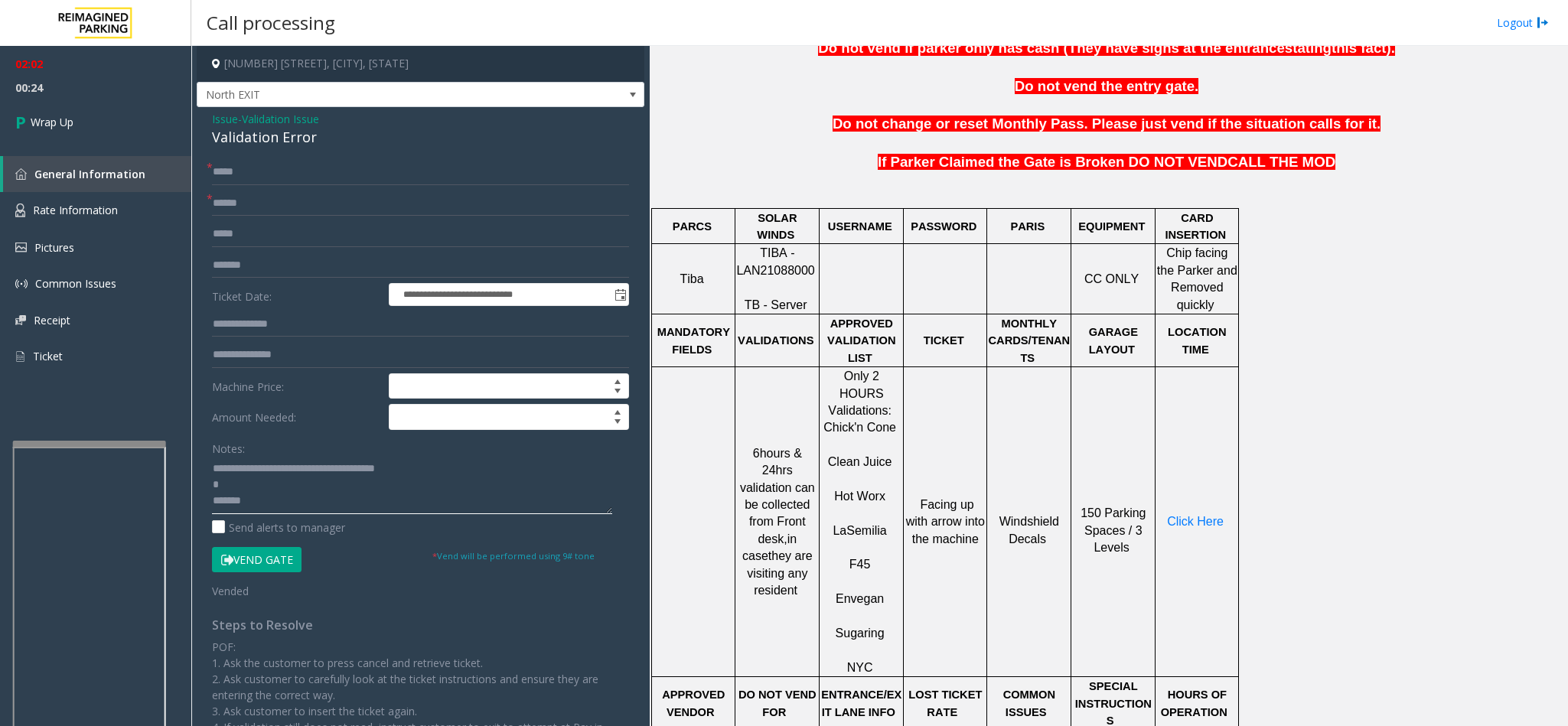 drag, startPoint x: 271, startPoint y: 506, endPoint x: 218, endPoint y: 487, distance: 56.30275 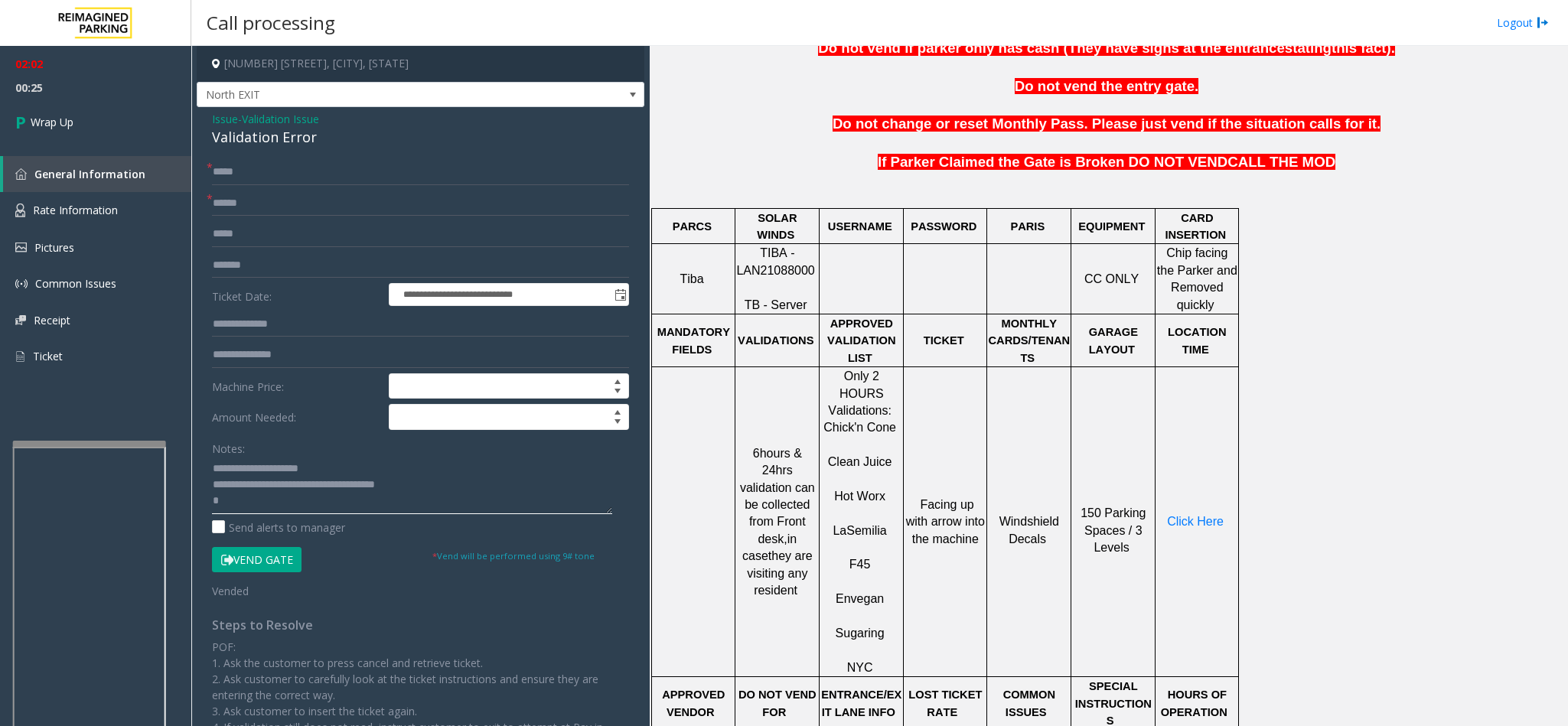 scroll, scrollTop: 0, scrollLeft: 0, axis: both 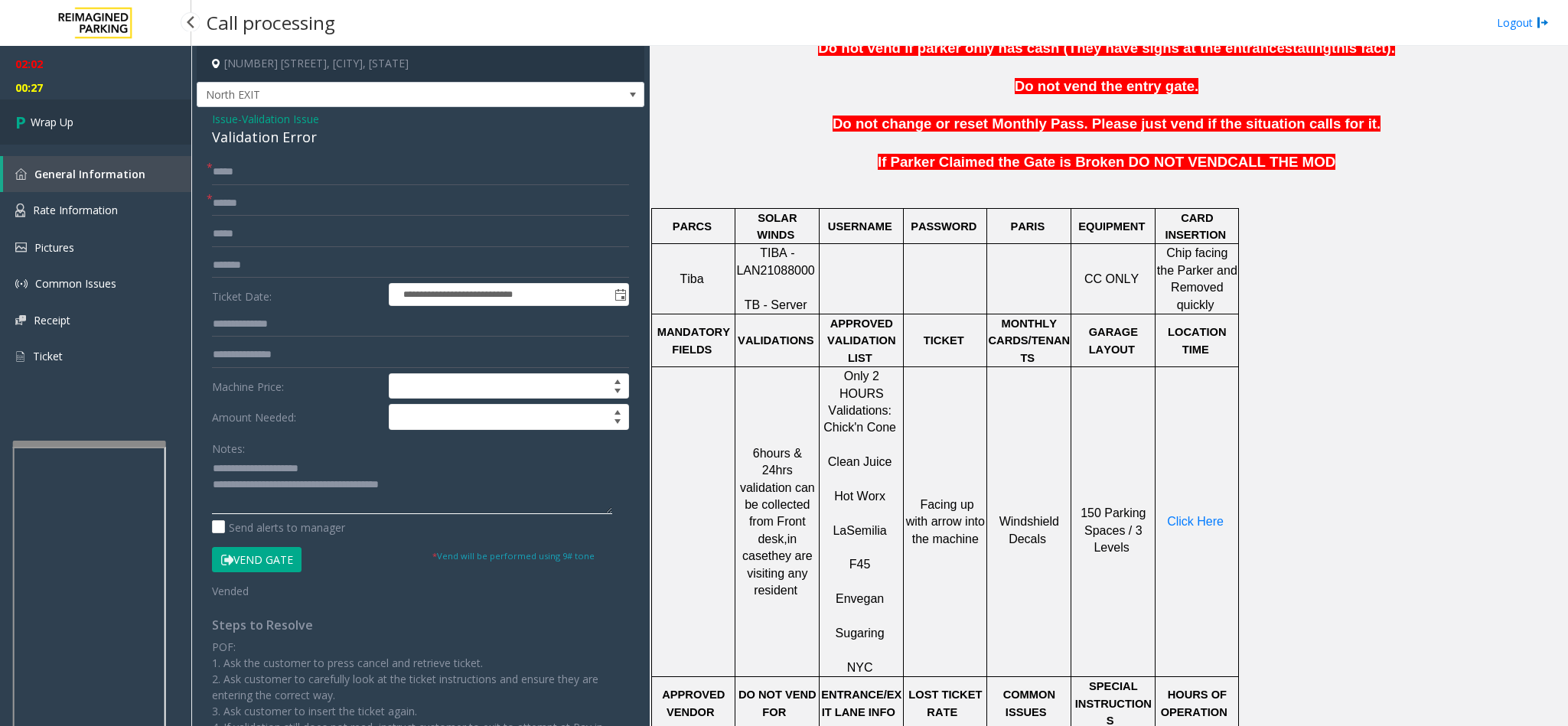 type on "**********" 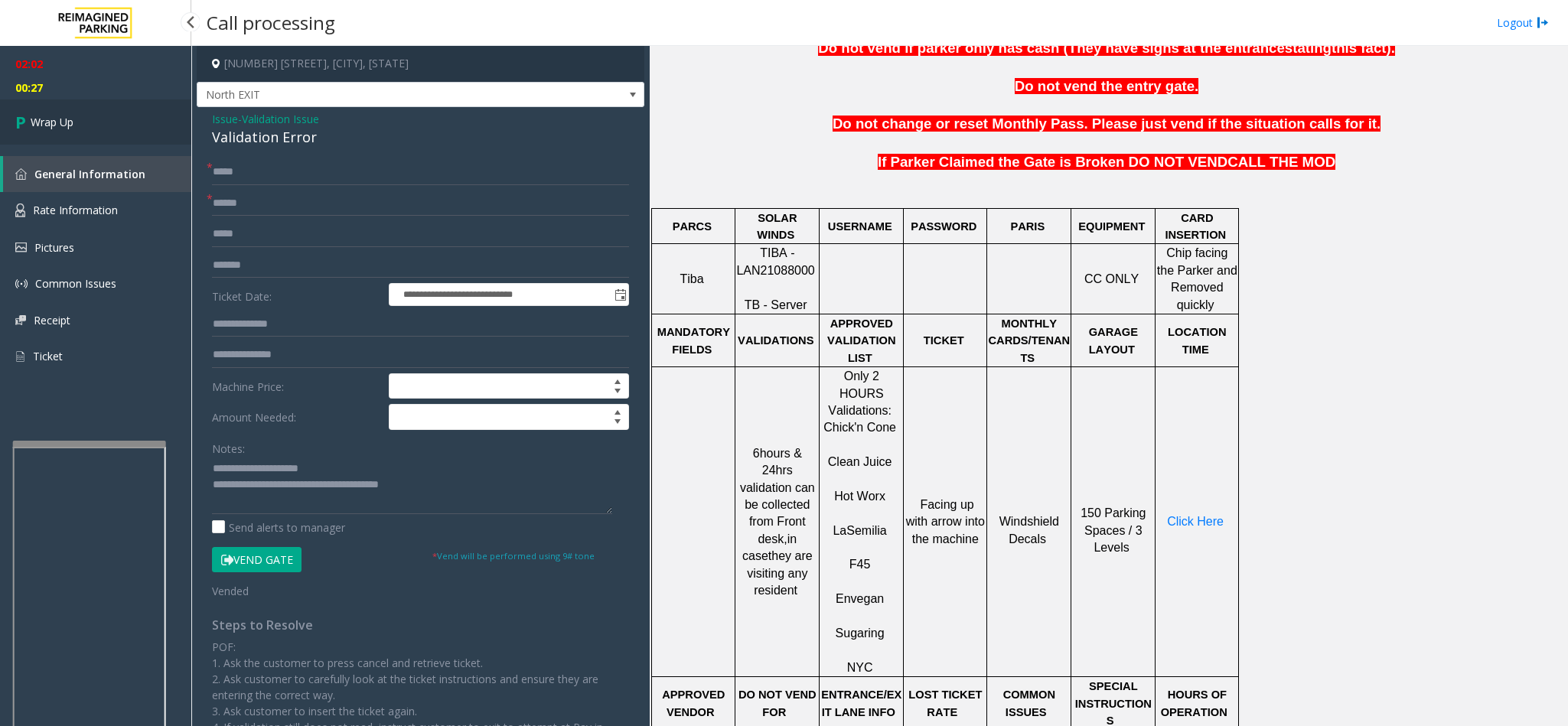 click on "Wrap Up" at bounding box center (96, 122) 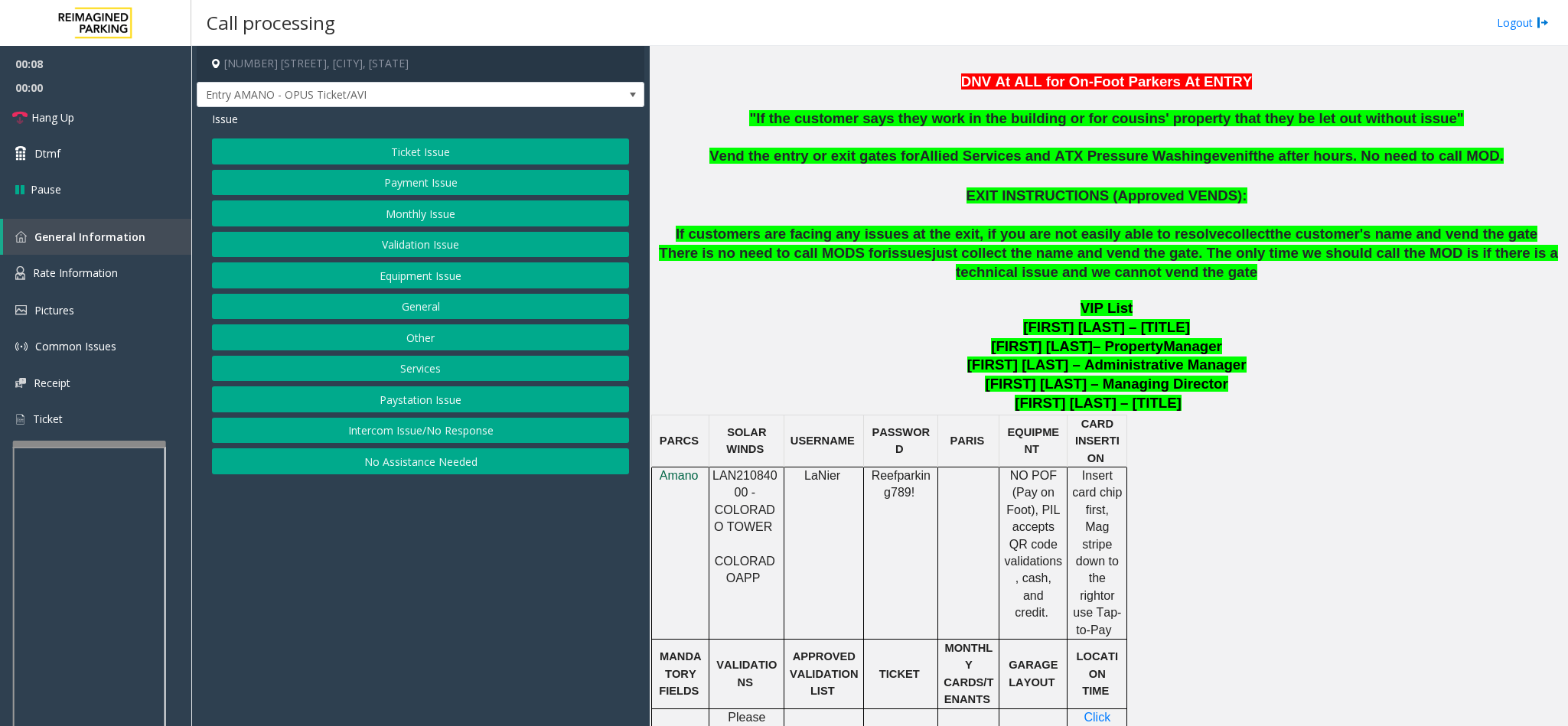 scroll, scrollTop: 918, scrollLeft: 0, axis: vertical 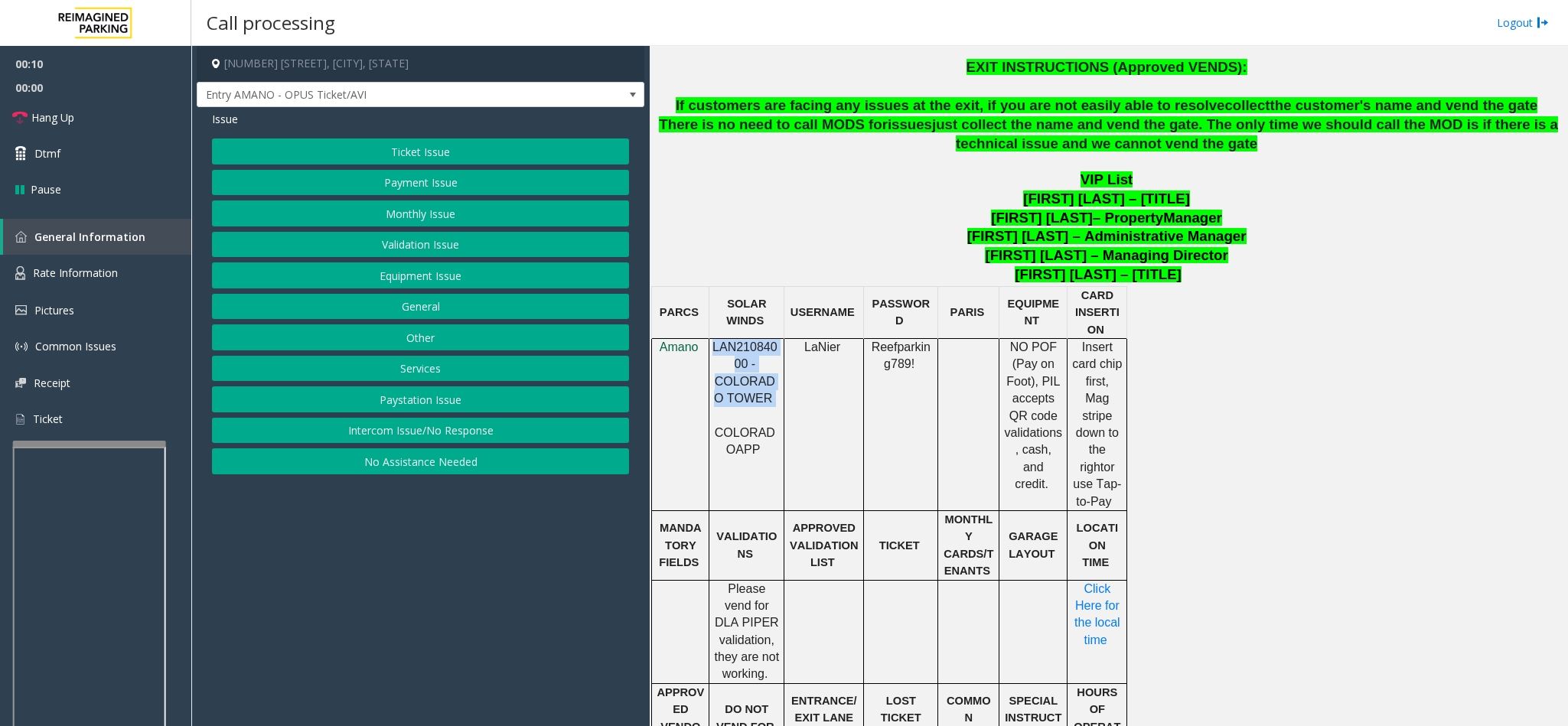 drag, startPoint x: 769, startPoint y: 382, endPoint x: 712, endPoint y: 336, distance: 73.24616 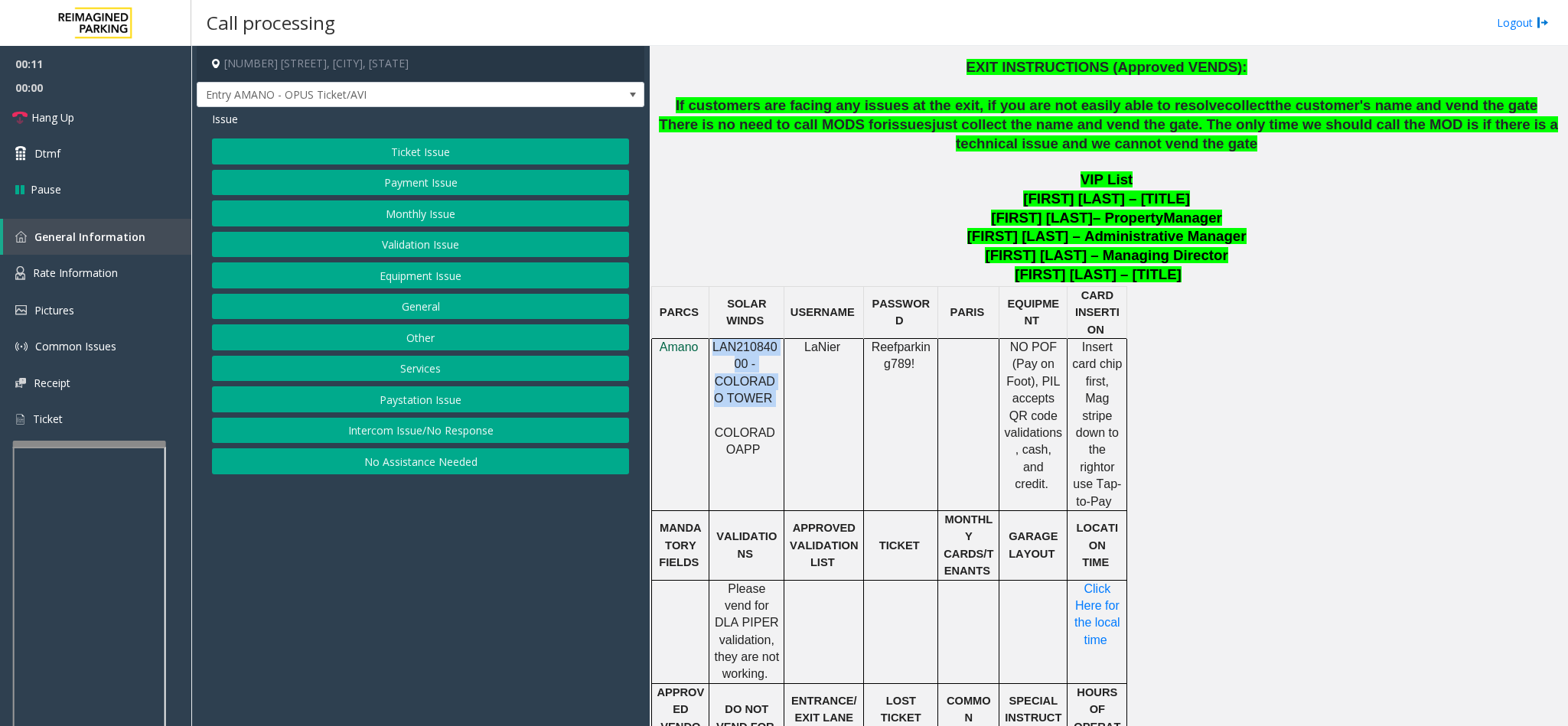copy on "LAN21084000 - COLORADO TOWER" 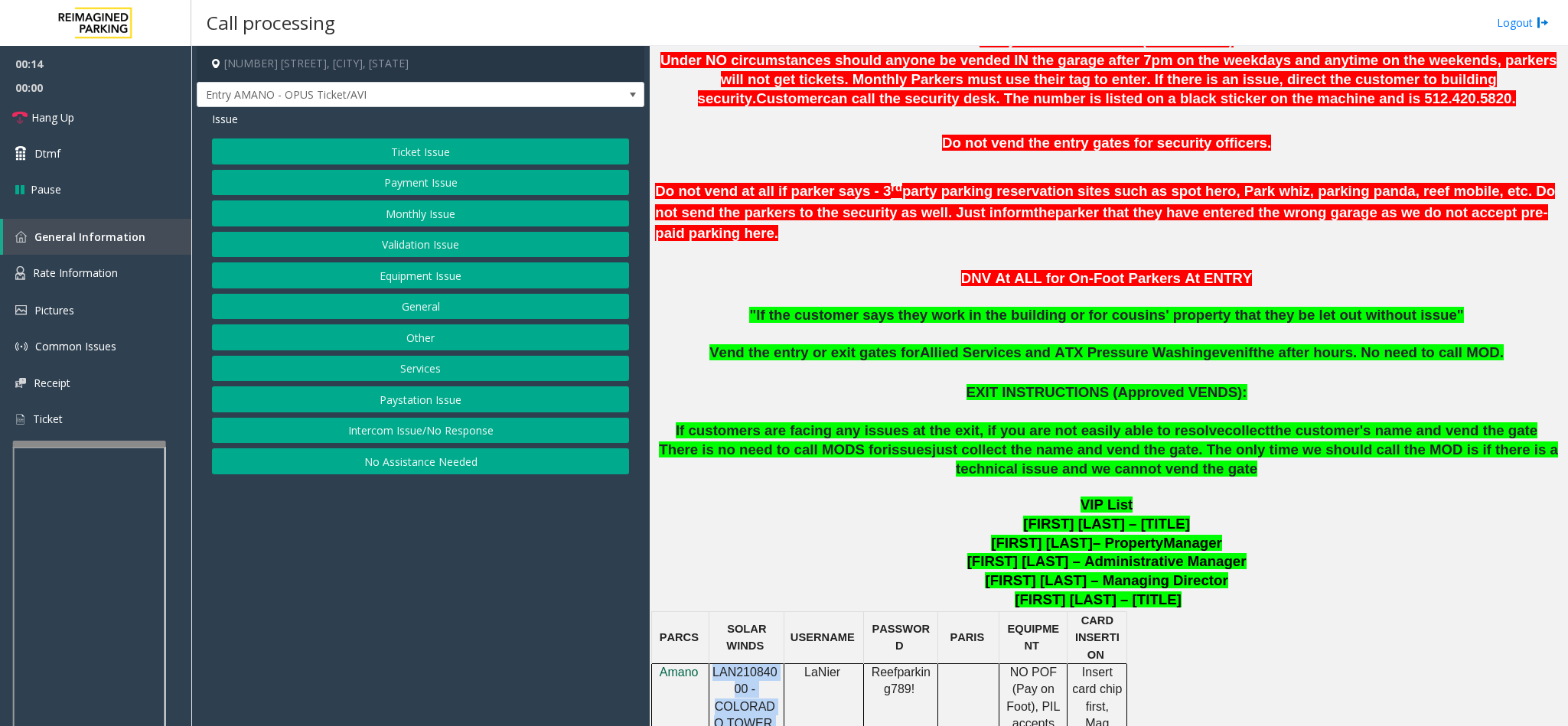 scroll, scrollTop: 574, scrollLeft: 0, axis: vertical 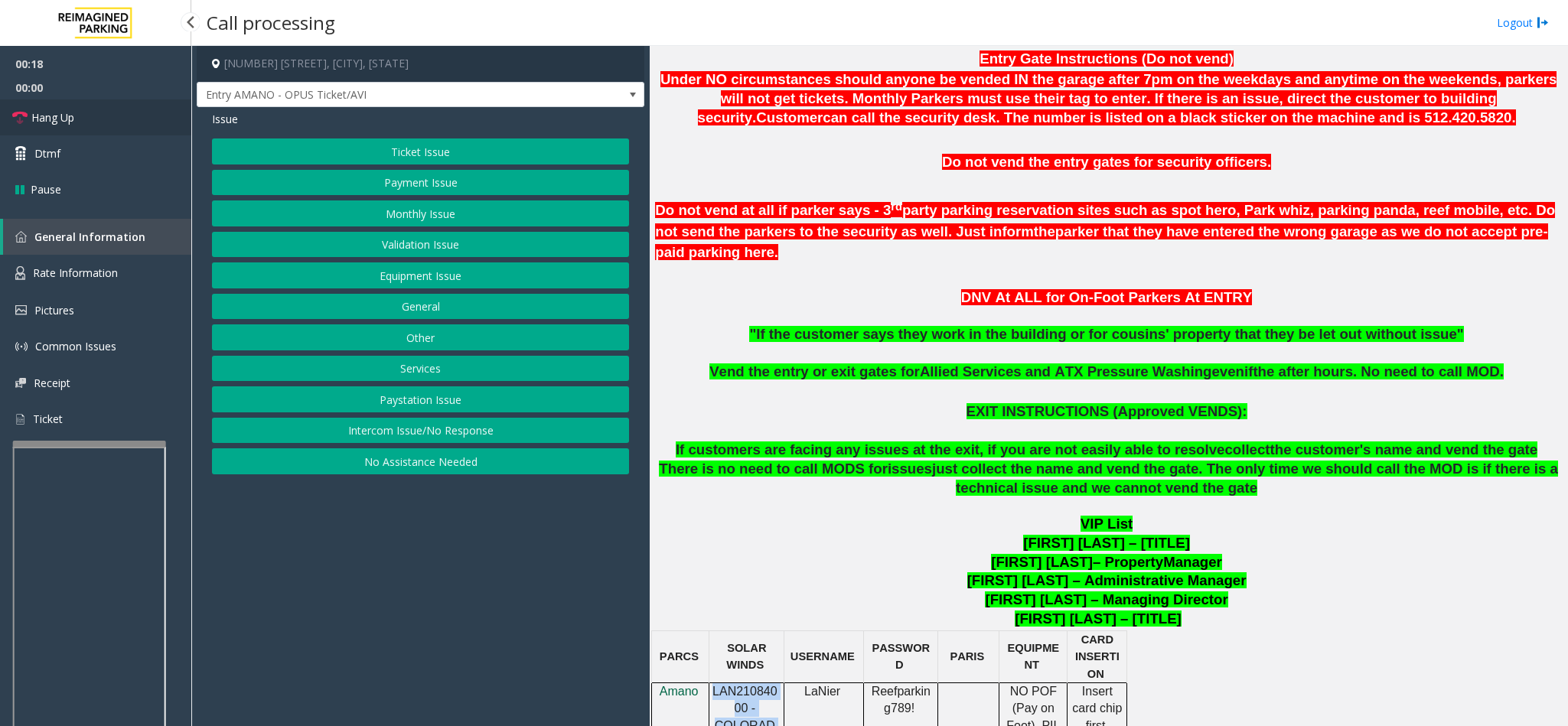click on "Hang Up" at bounding box center [53, 117] 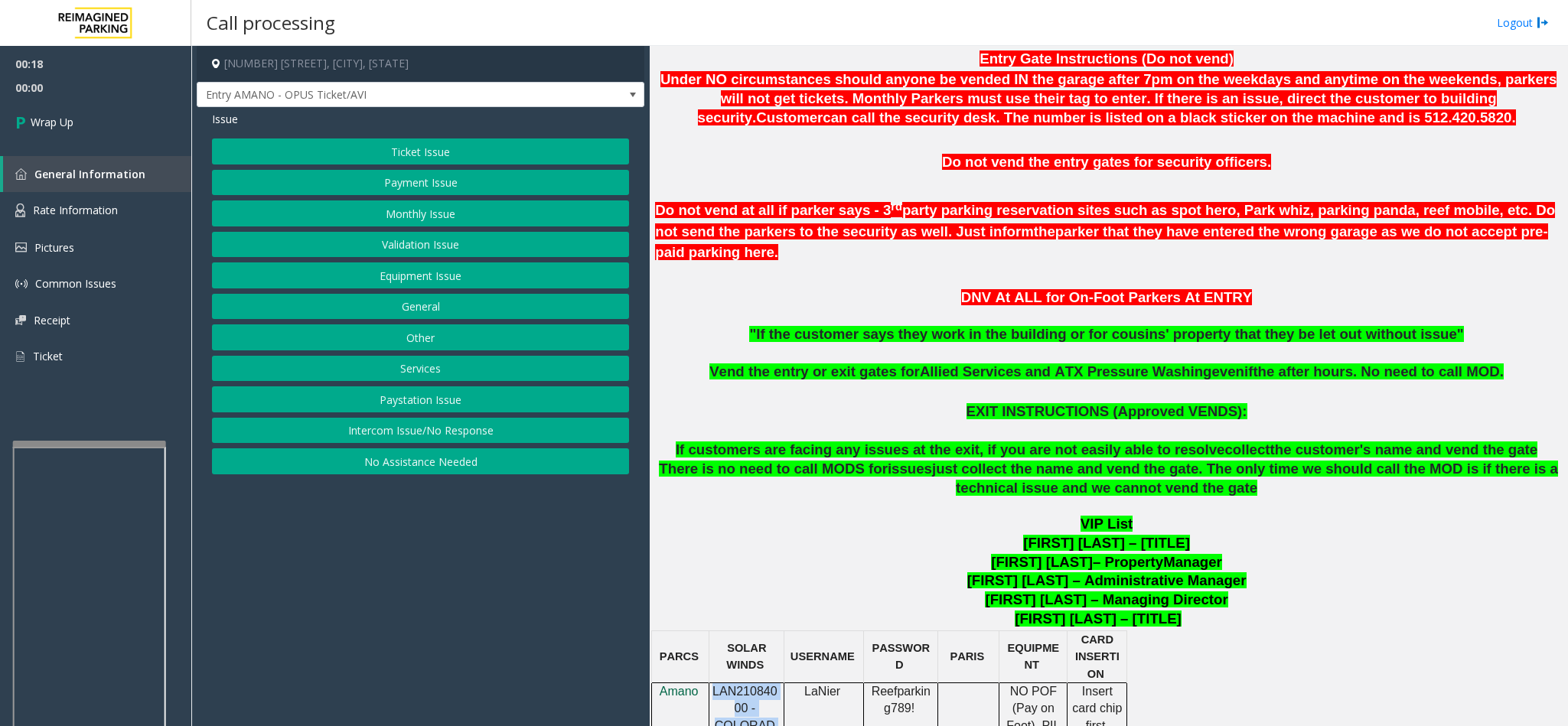 click on "Intercom Issue/No Response" 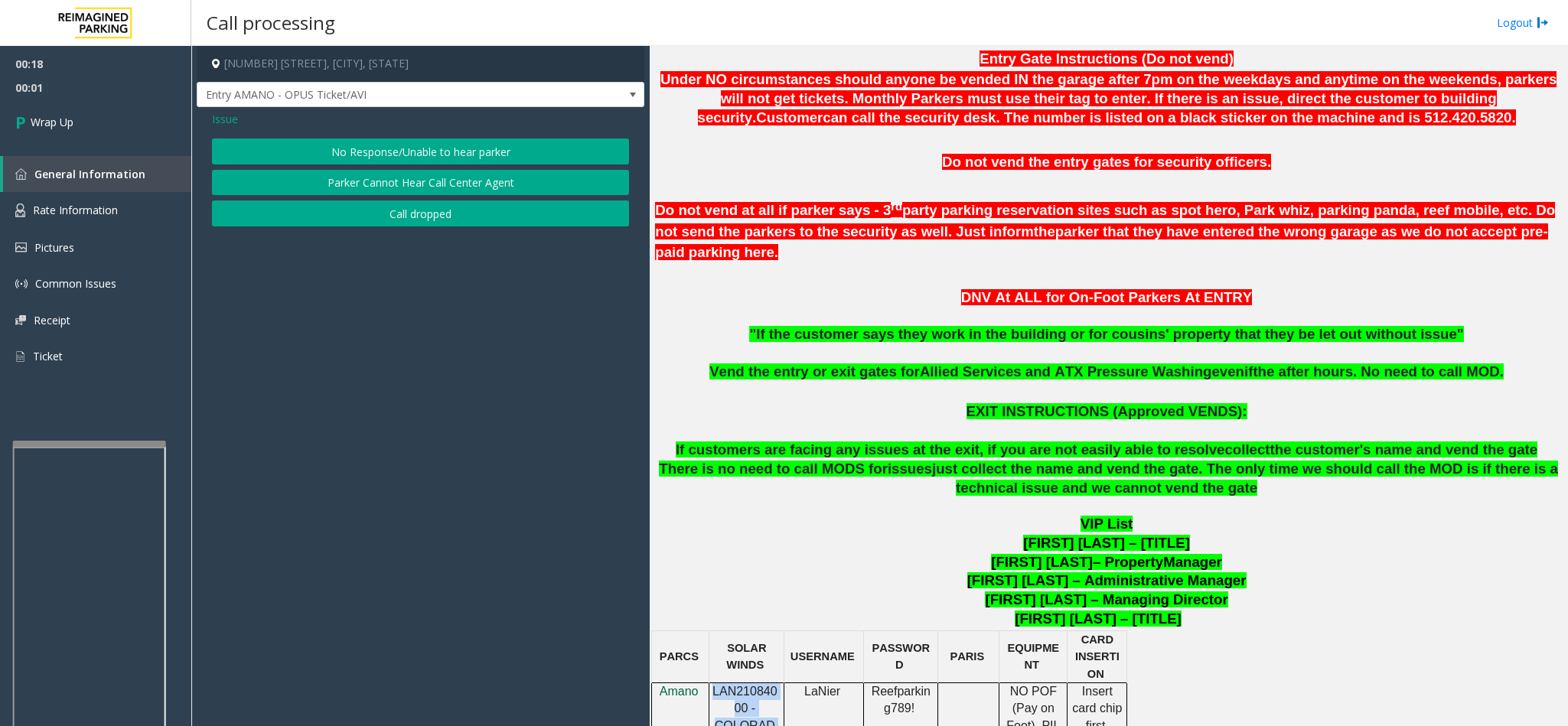 click on "No Response/Unable to hear parker" 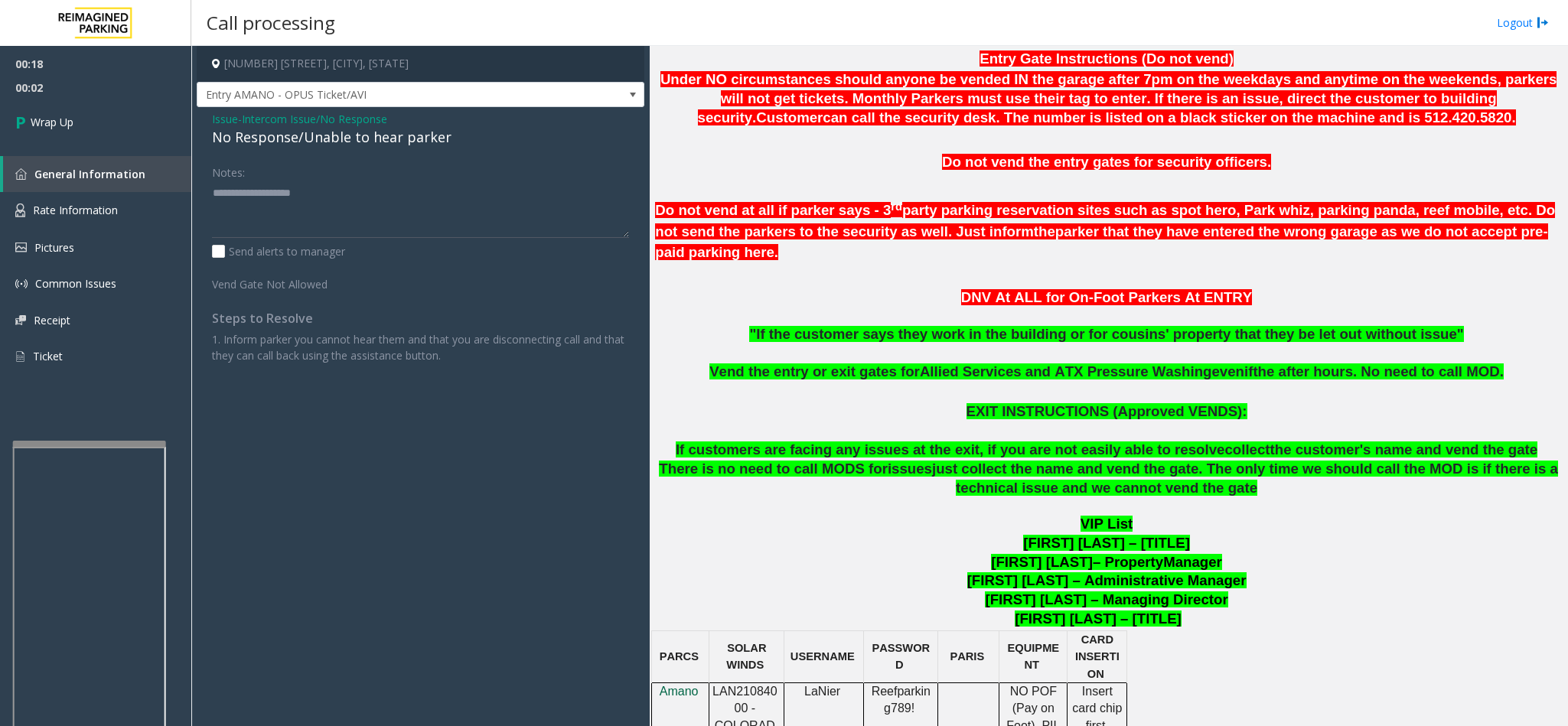 click on "No Response/Unable to hear parker" 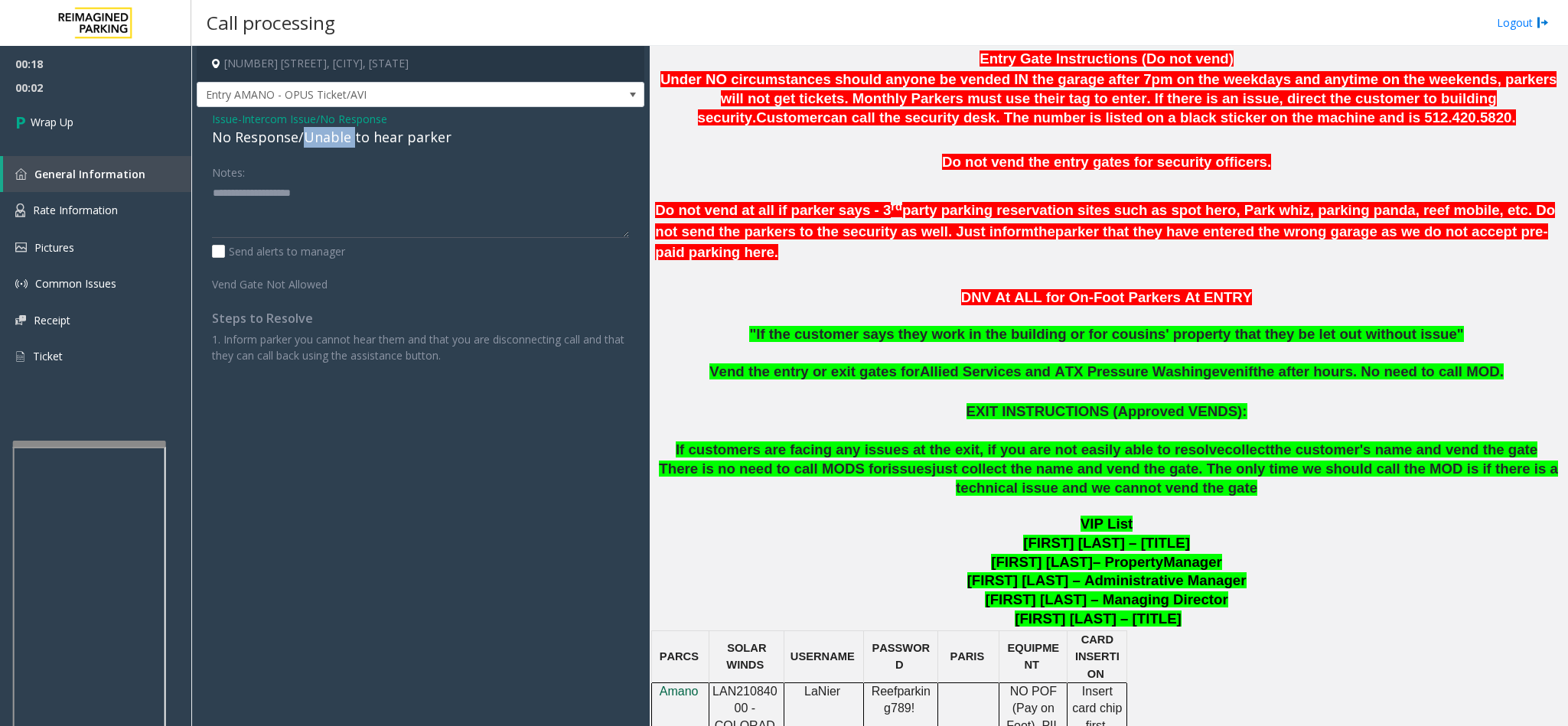 click on "No Response/Unable to hear parker" 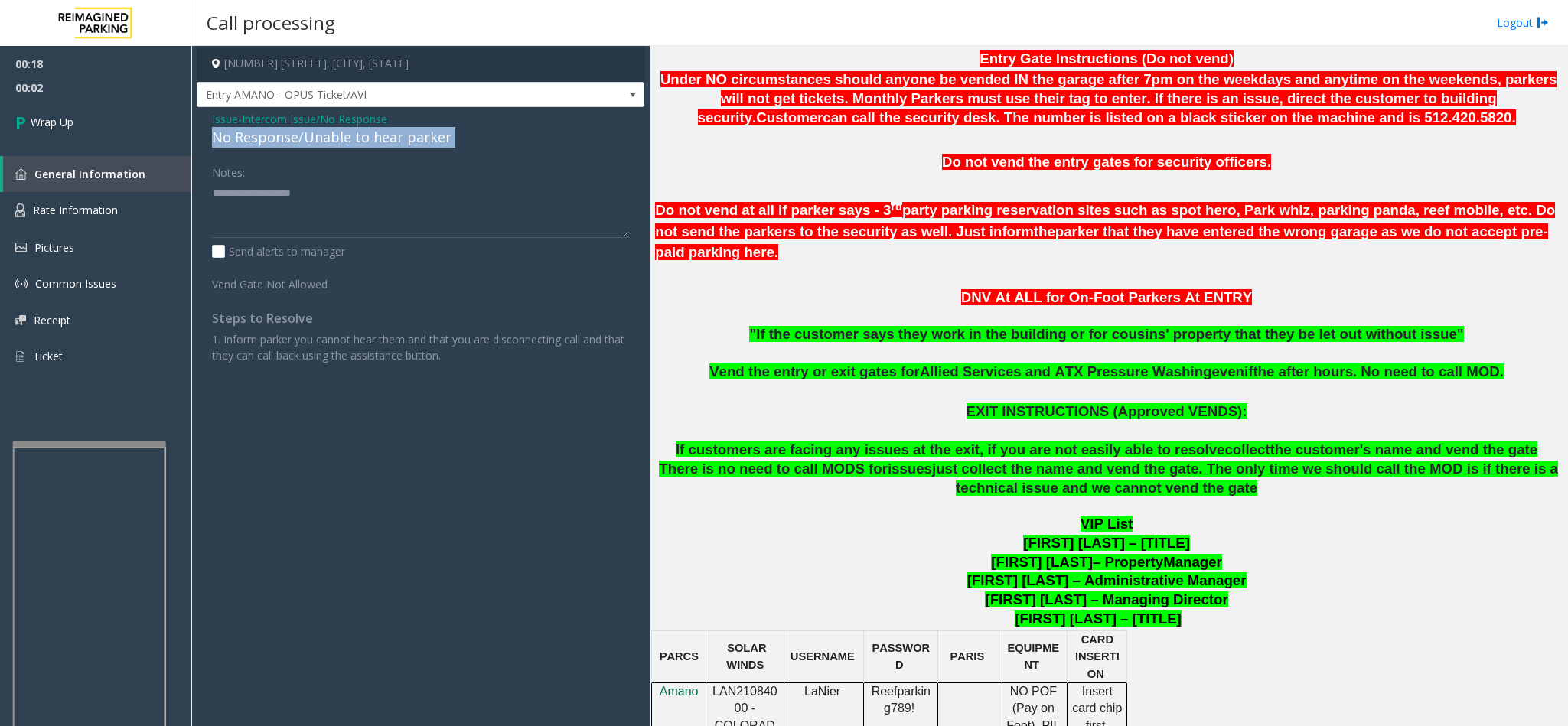 click on "No Response/Unable to hear parker" 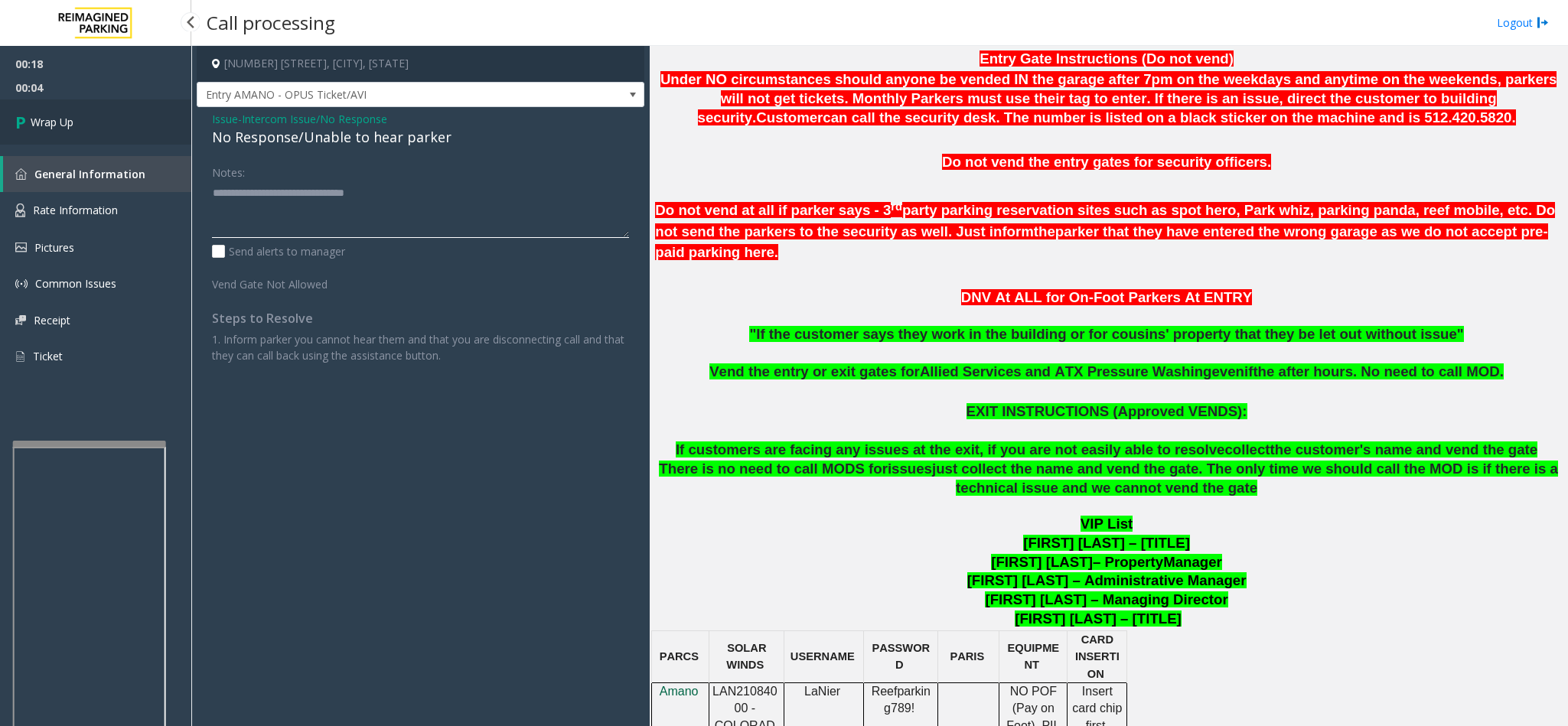 type on "**********" 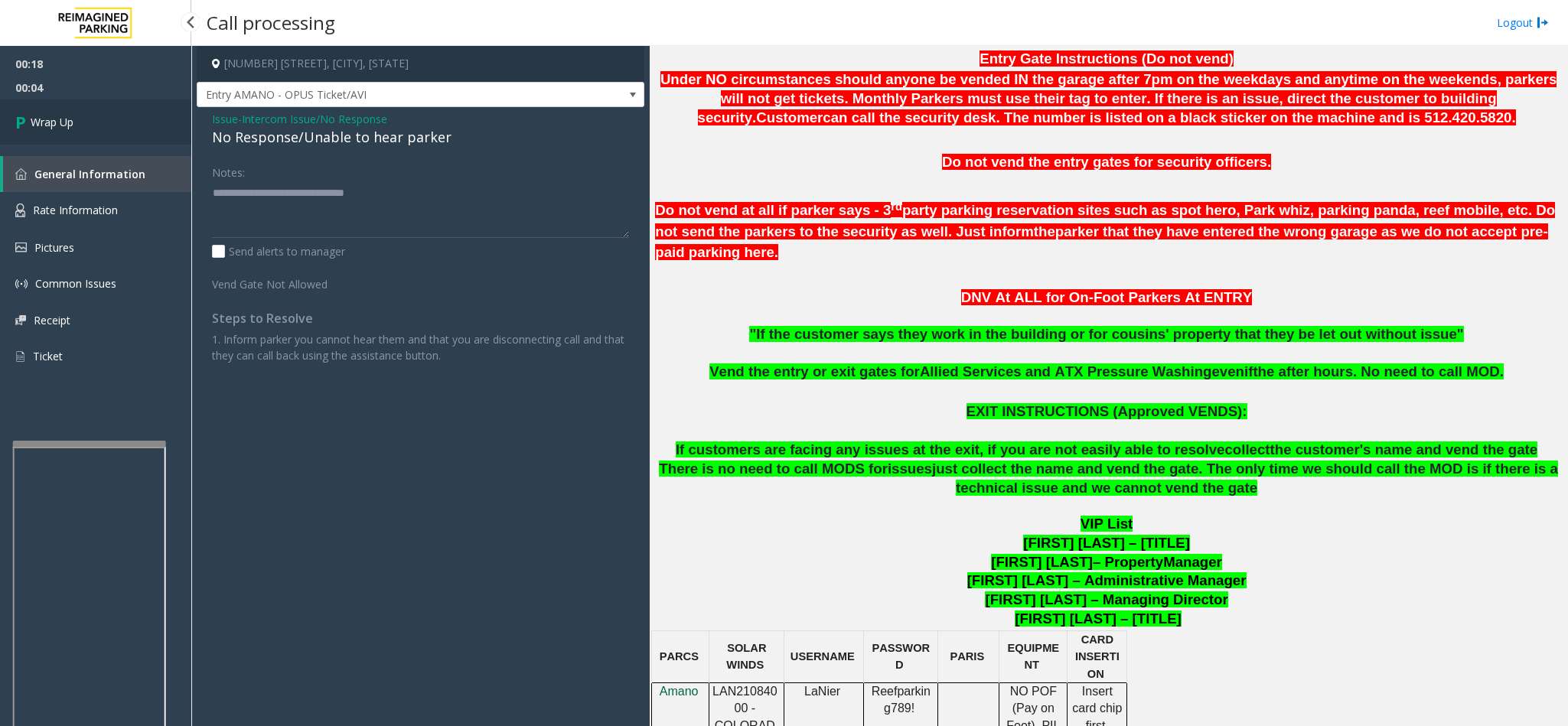 click on "Wrap Up" at bounding box center [96, 122] 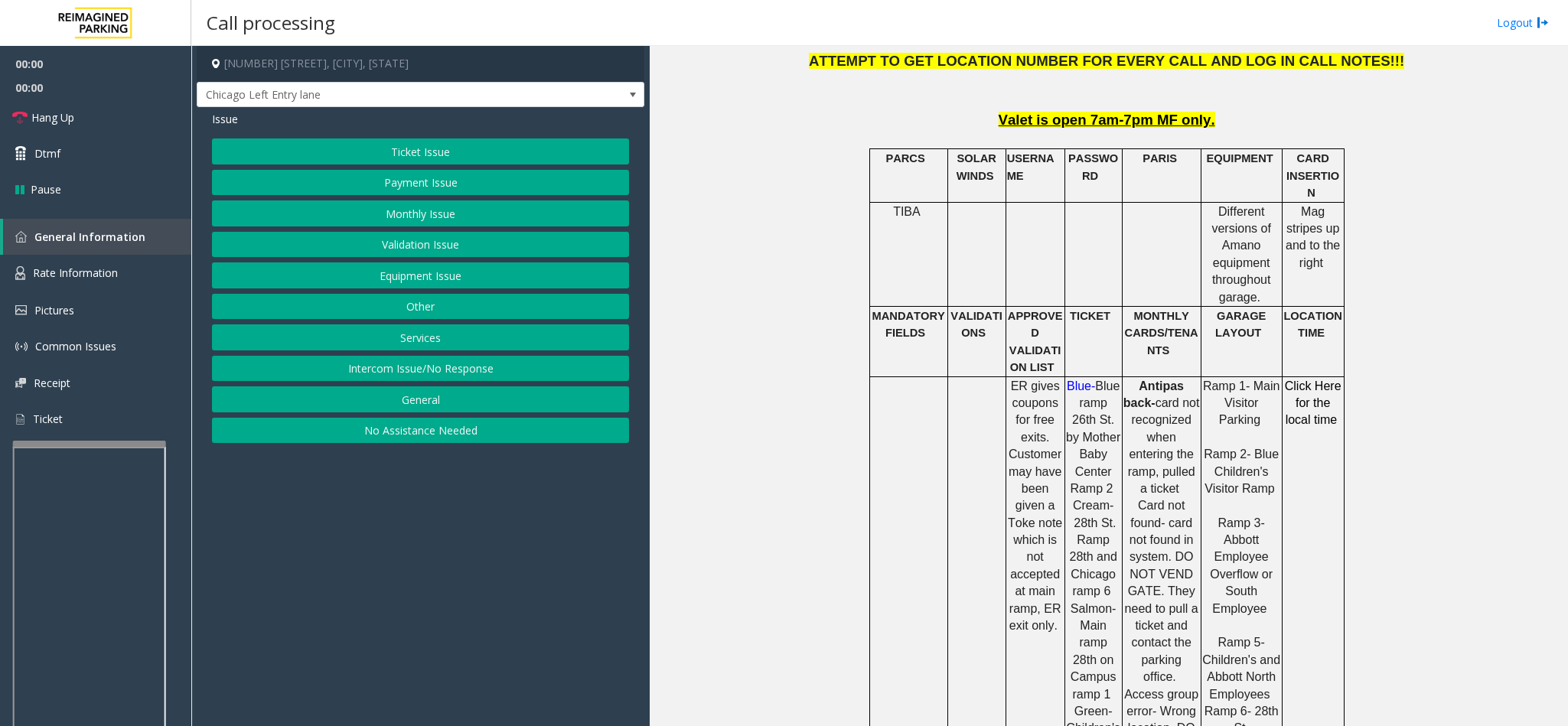 scroll, scrollTop: 803, scrollLeft: 0, axis: vertical 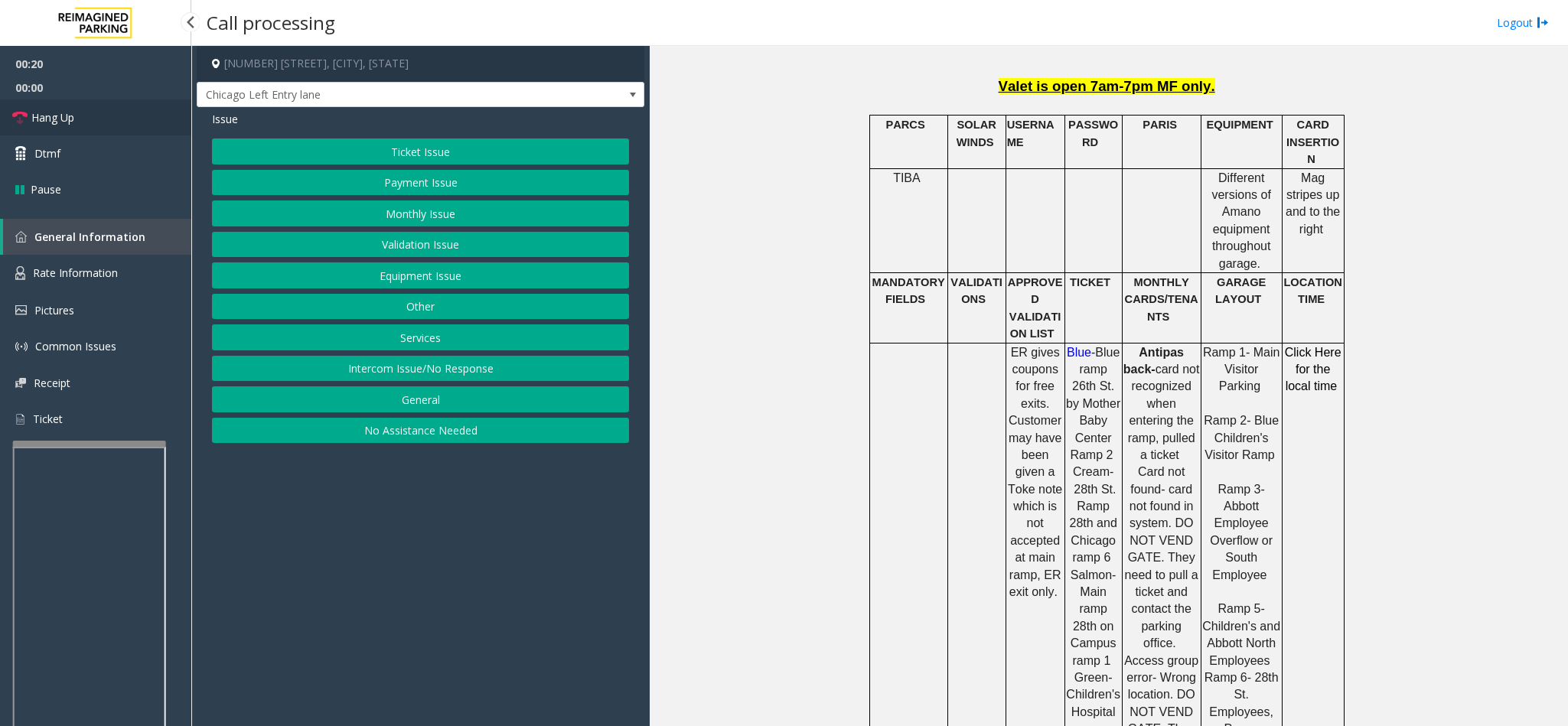 click on "Hang Up" at bounding box center (96, 117) 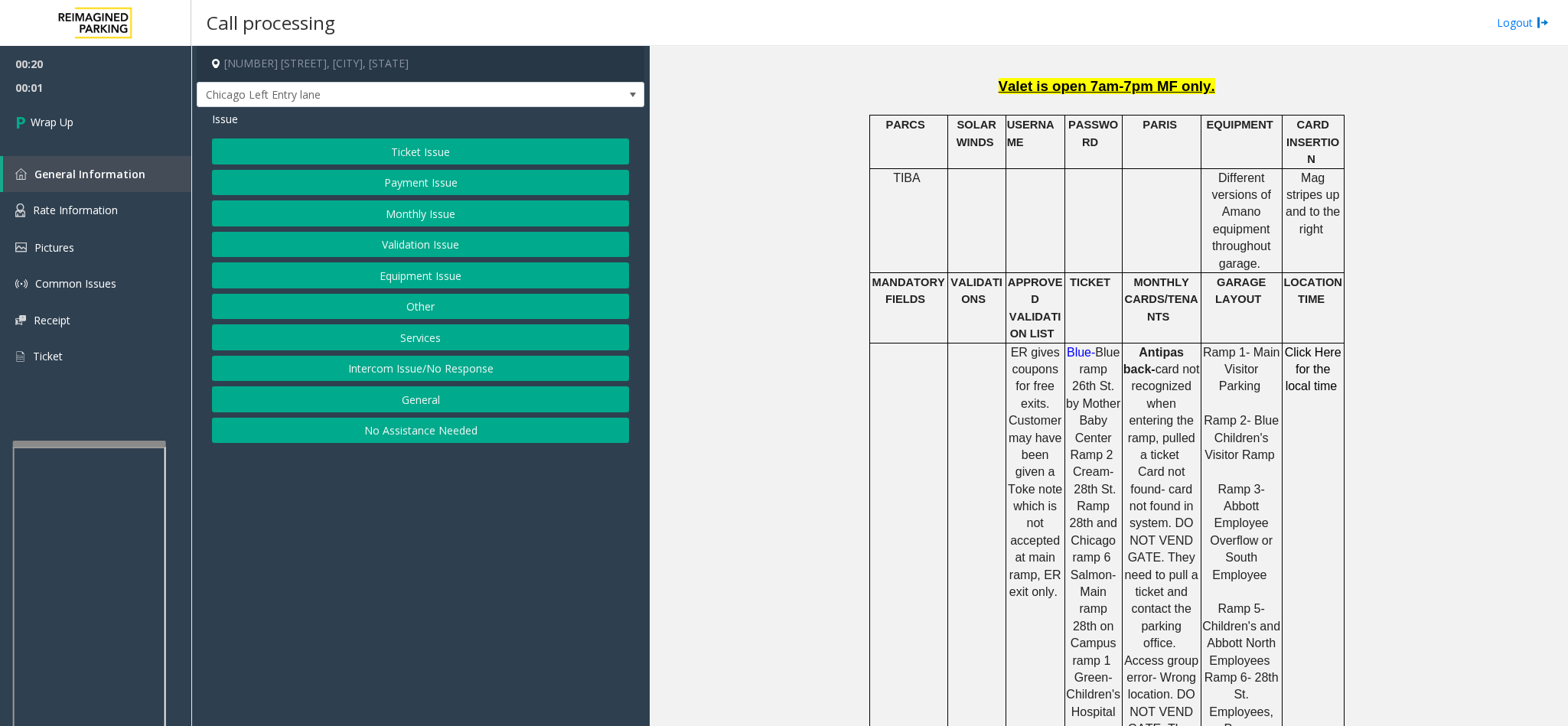 click on "Intercom Issue/No Response" 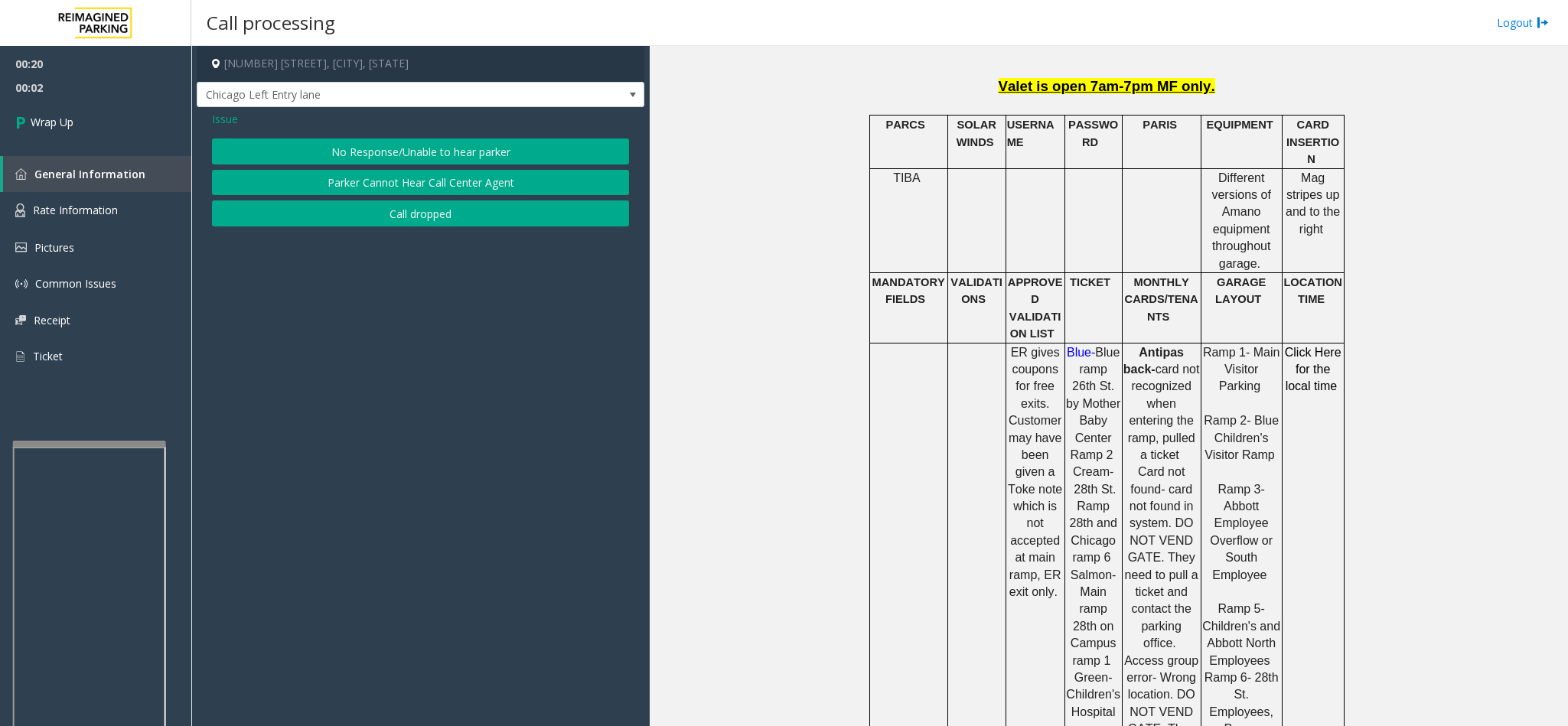 click on "No Response/Unable to hear parker" 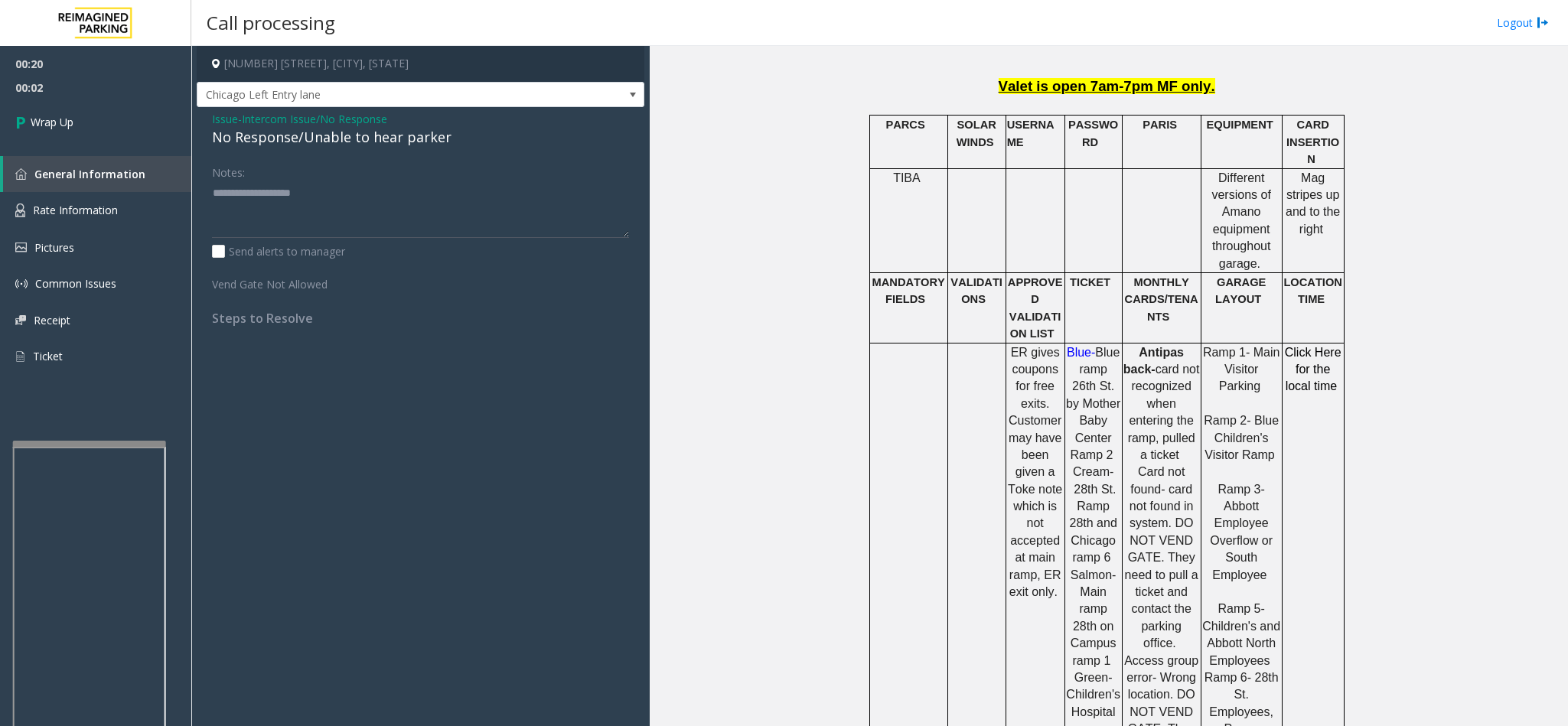 click on "No Response/Unable to hear parker" 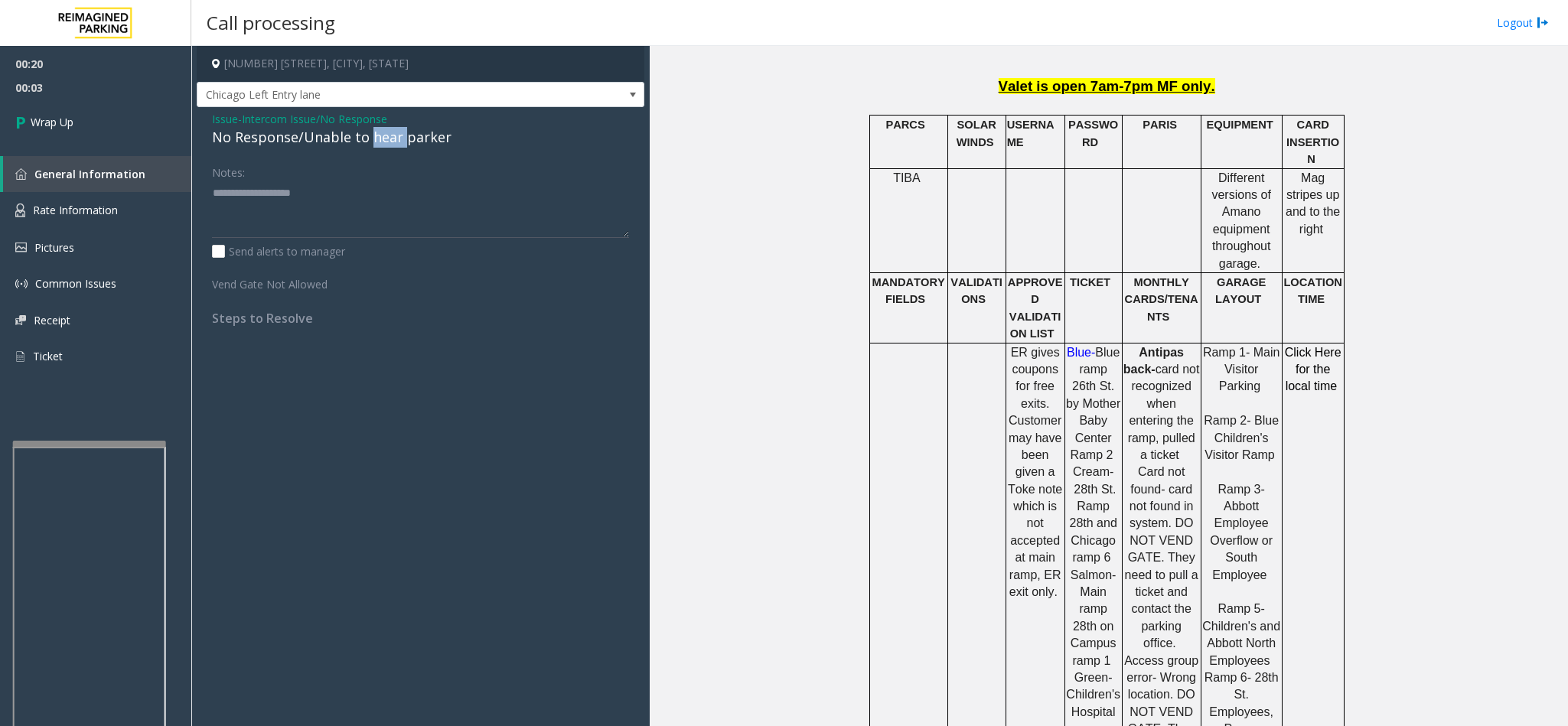 click on "No Response/Unable to hear parker" 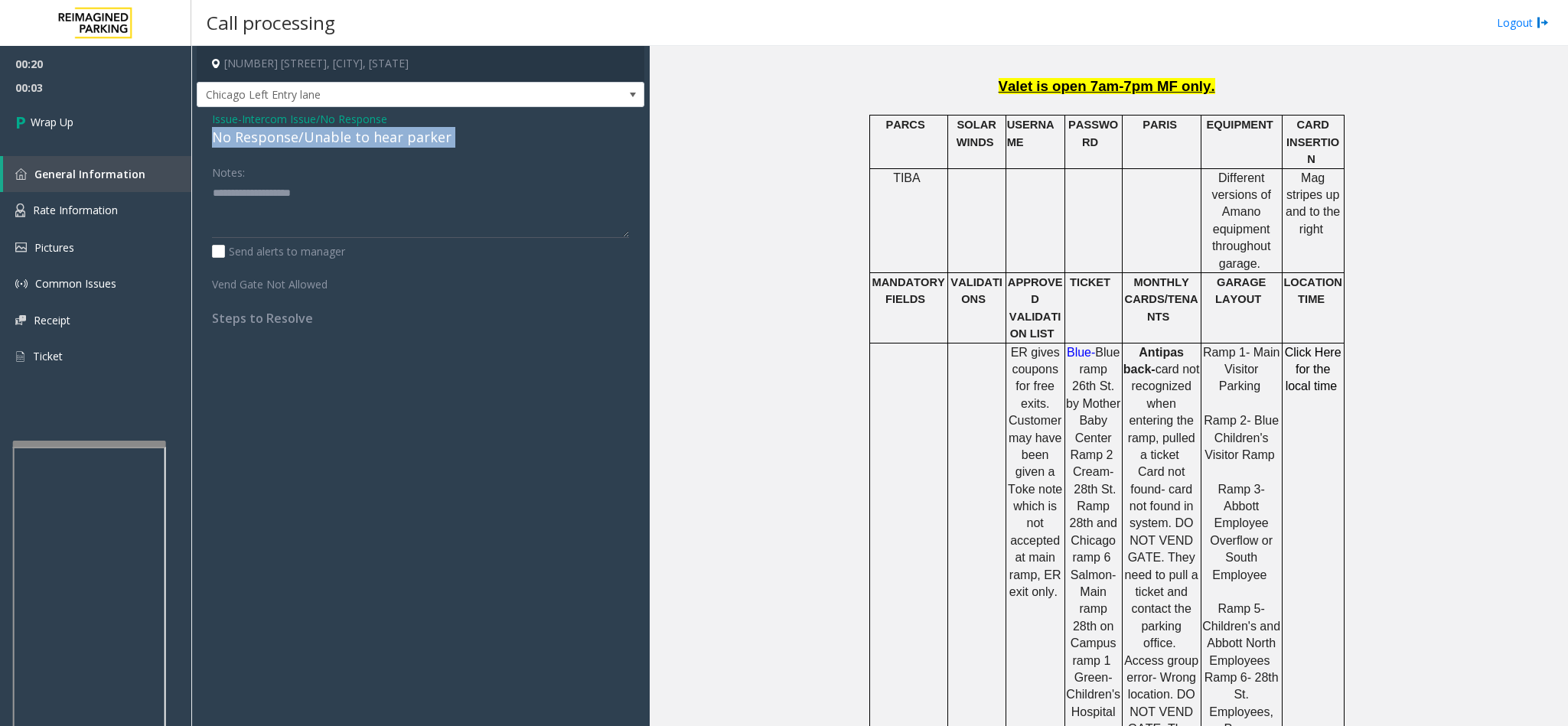 click on "No Response/Unable to hear parker" 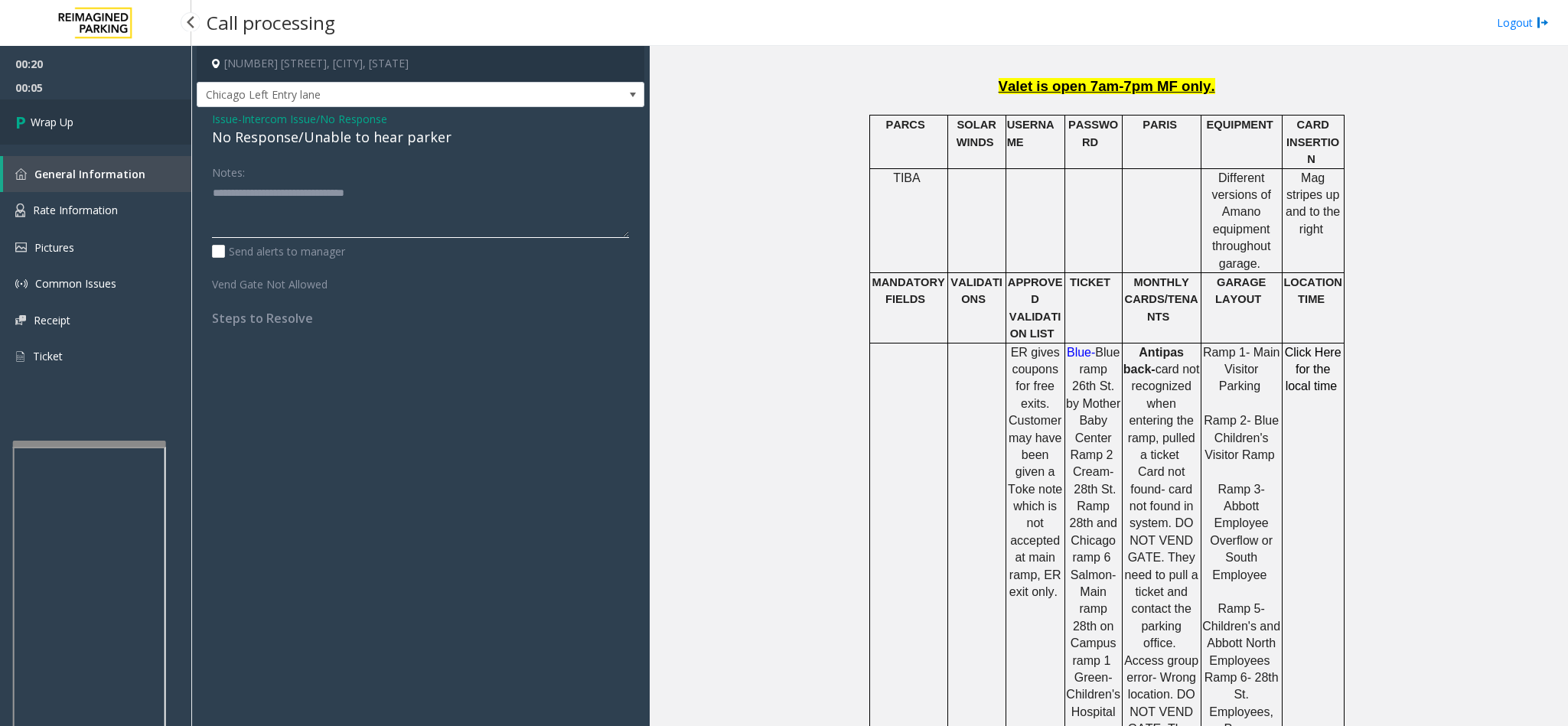 type on "**********" 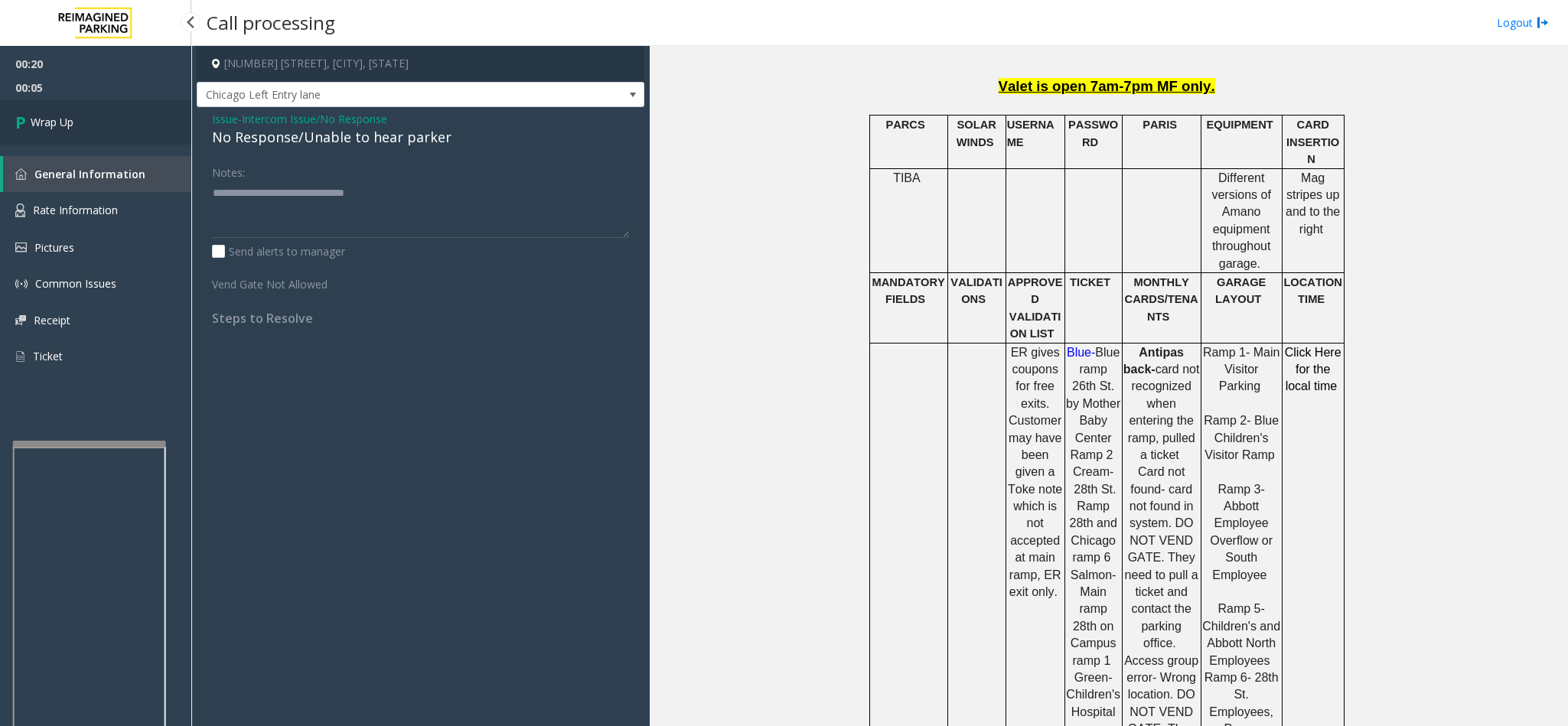 click on "Wrap Up" at bounding box center (96, 122) 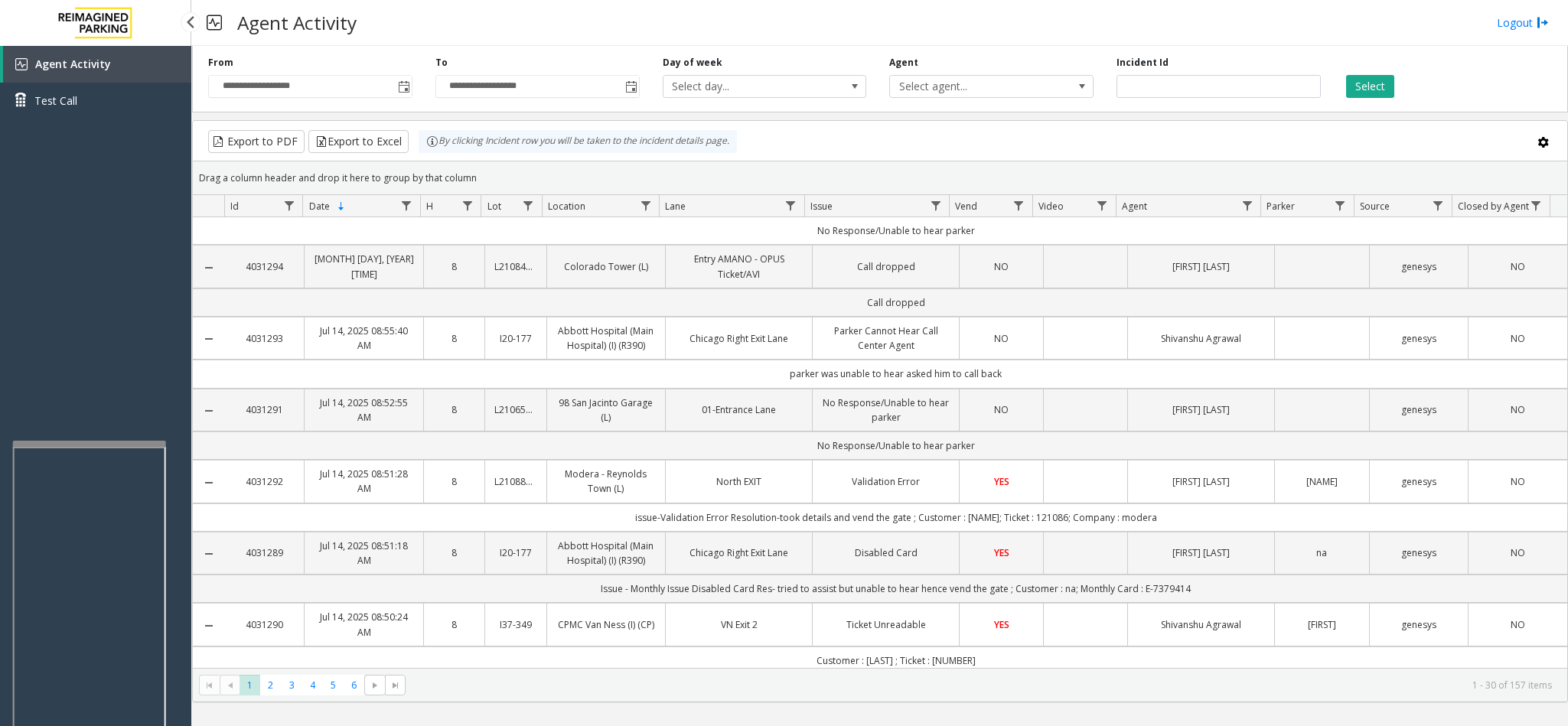 scroll, scrollTop: 0, scrollLeft: 0, axis: both 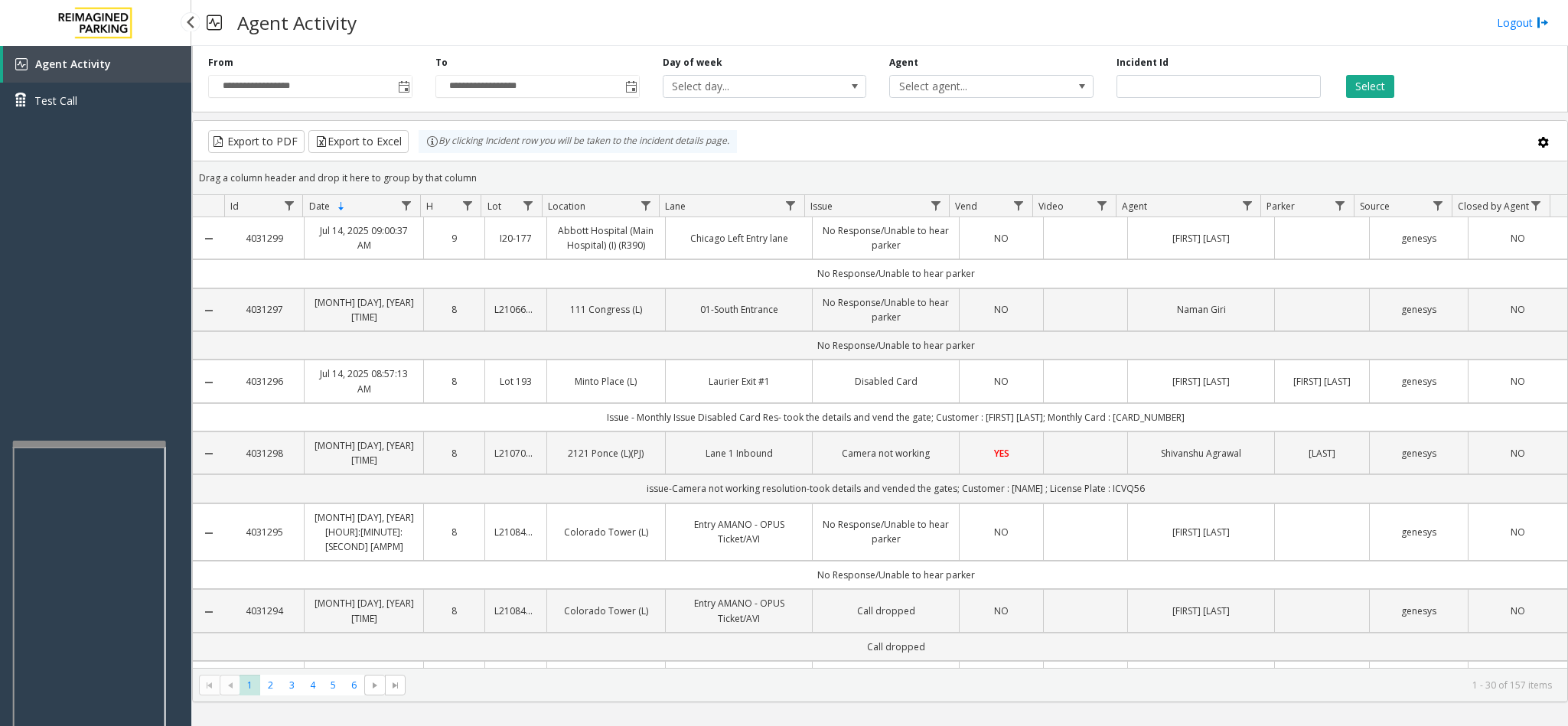 drag, startPoint x: 87, startPoint y: 437, endPoint x: 74, endPoint y: 451, distance: 19.104973 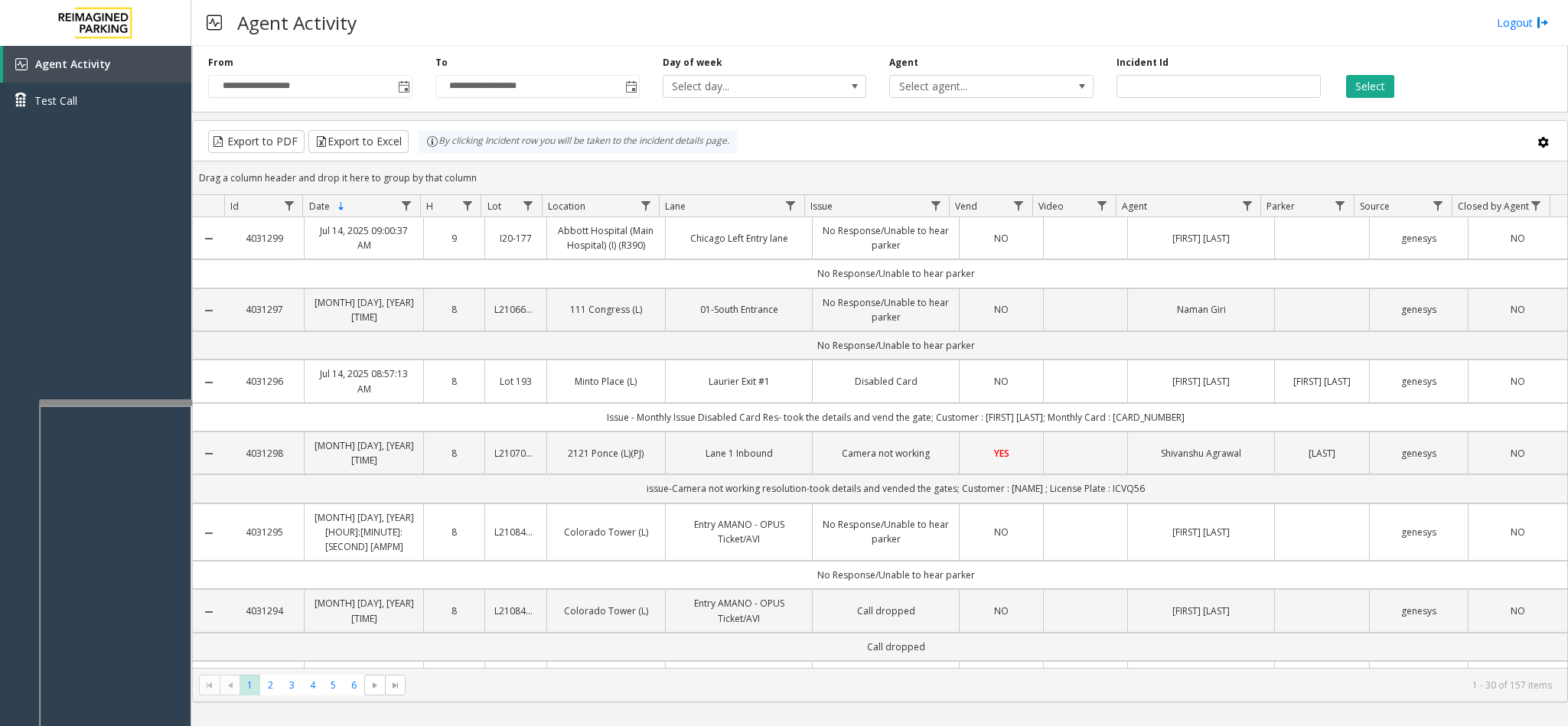 click at bounding box center [116, 402] 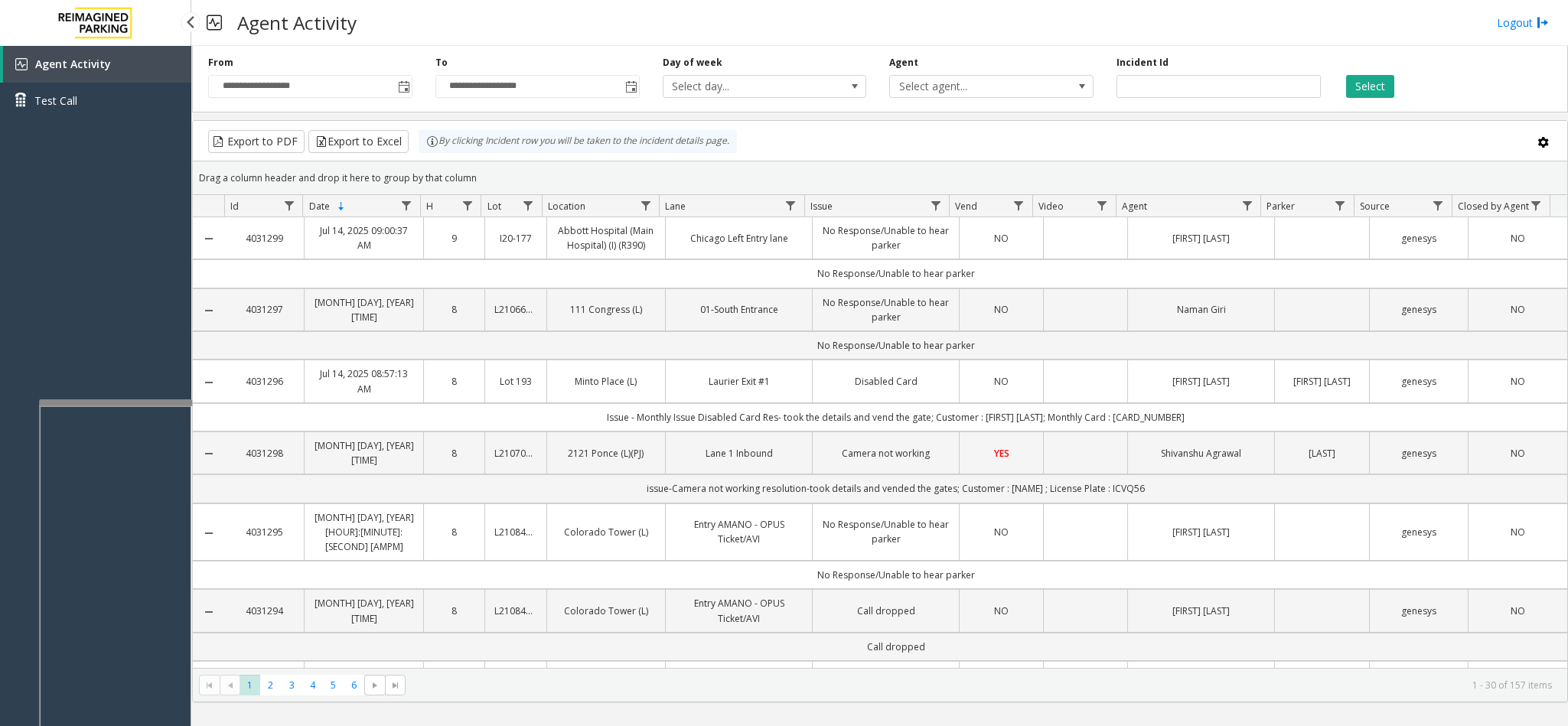 click on "Agent Activity Test Call" at bounding box center (96, 409) 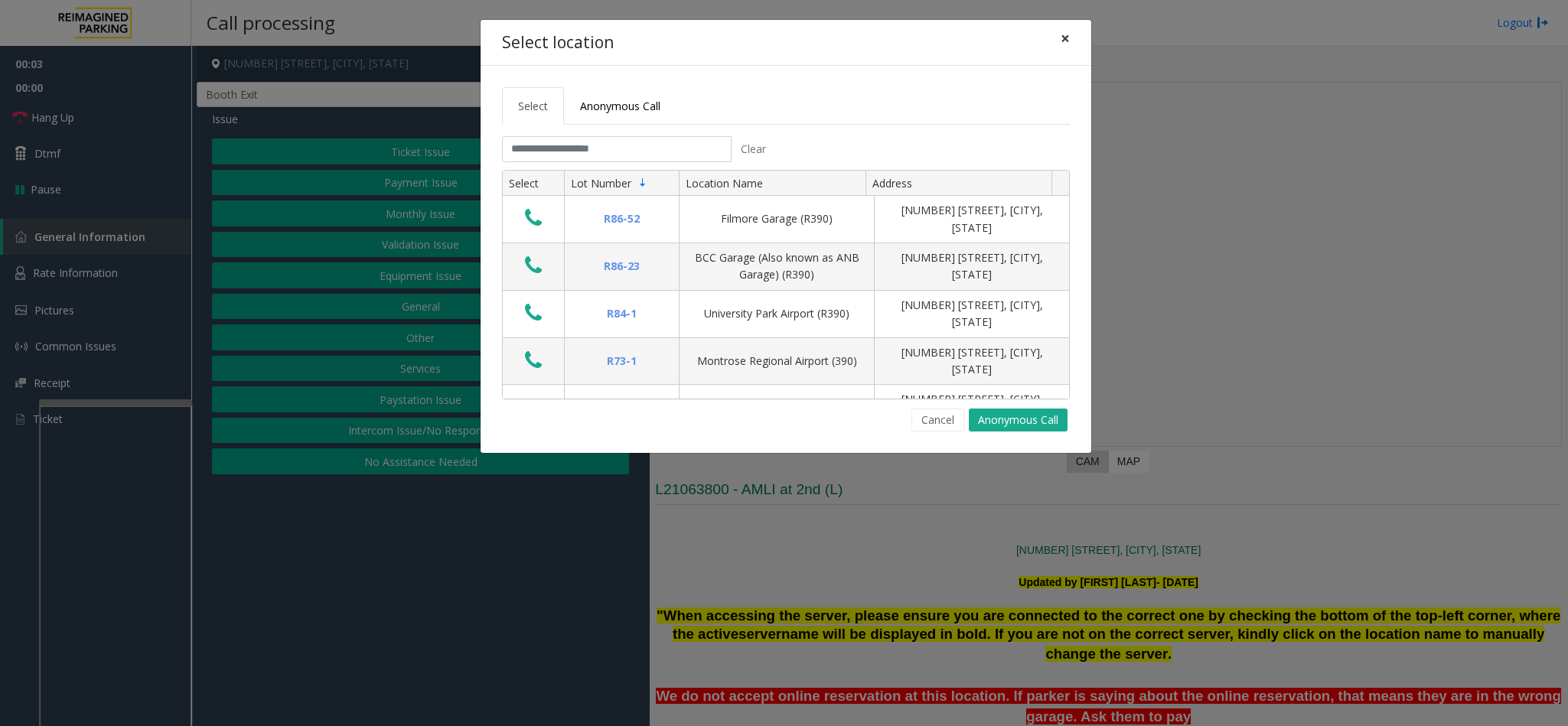 click on "×" 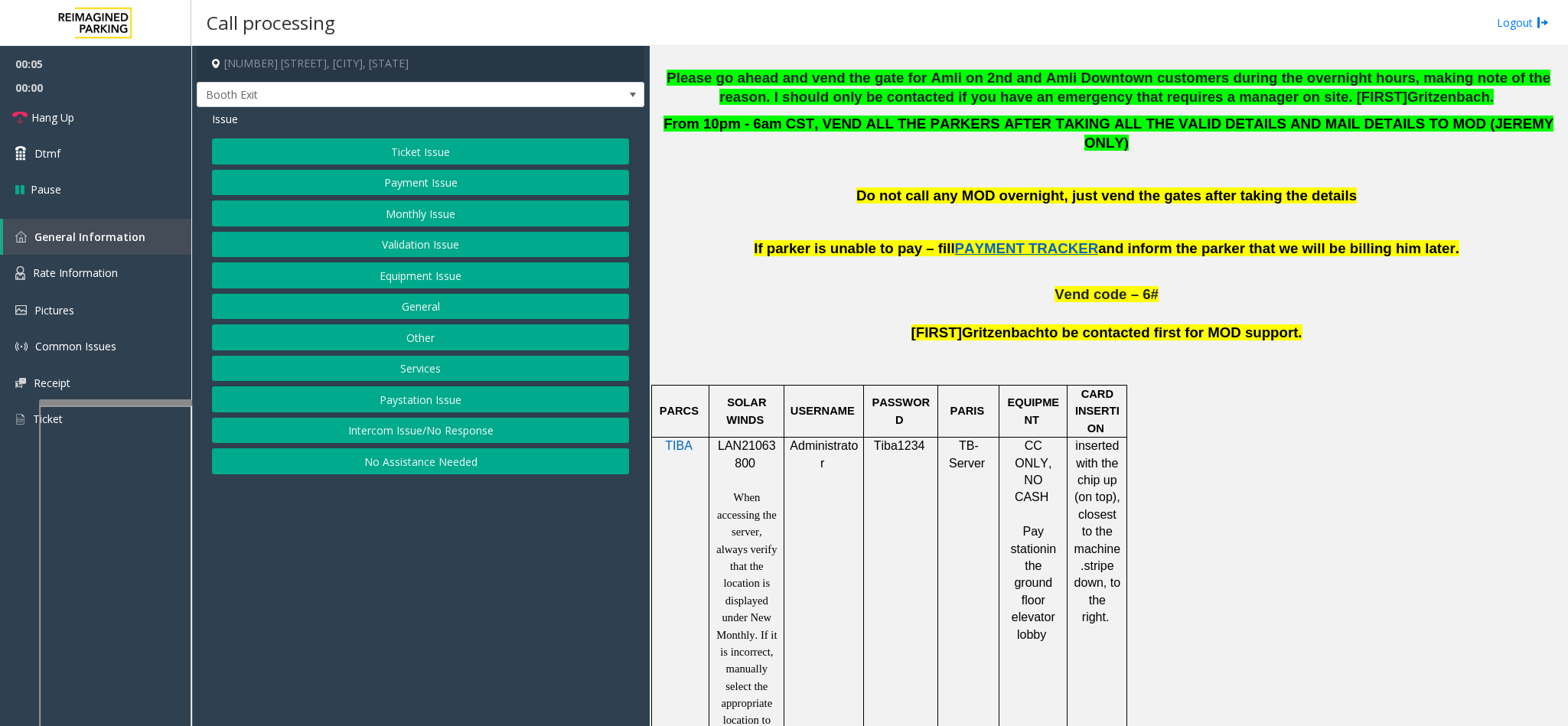 scroll, scrollTop: 918, scrollLeft: 0, axis: vertical 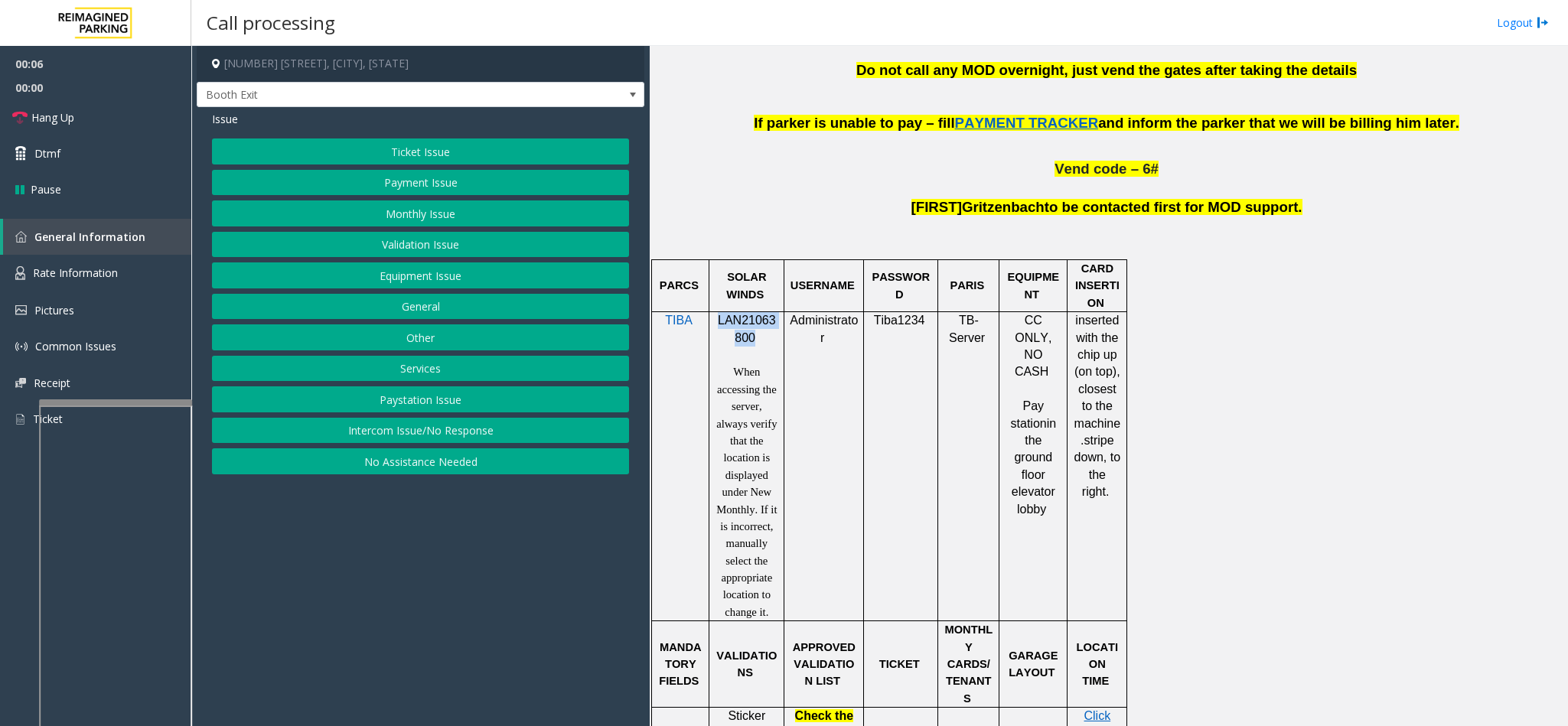 drag, startPoint x: 751, startPoint y: 329, endPoint x: 716, endPoint y: 312, distance: 38.91015 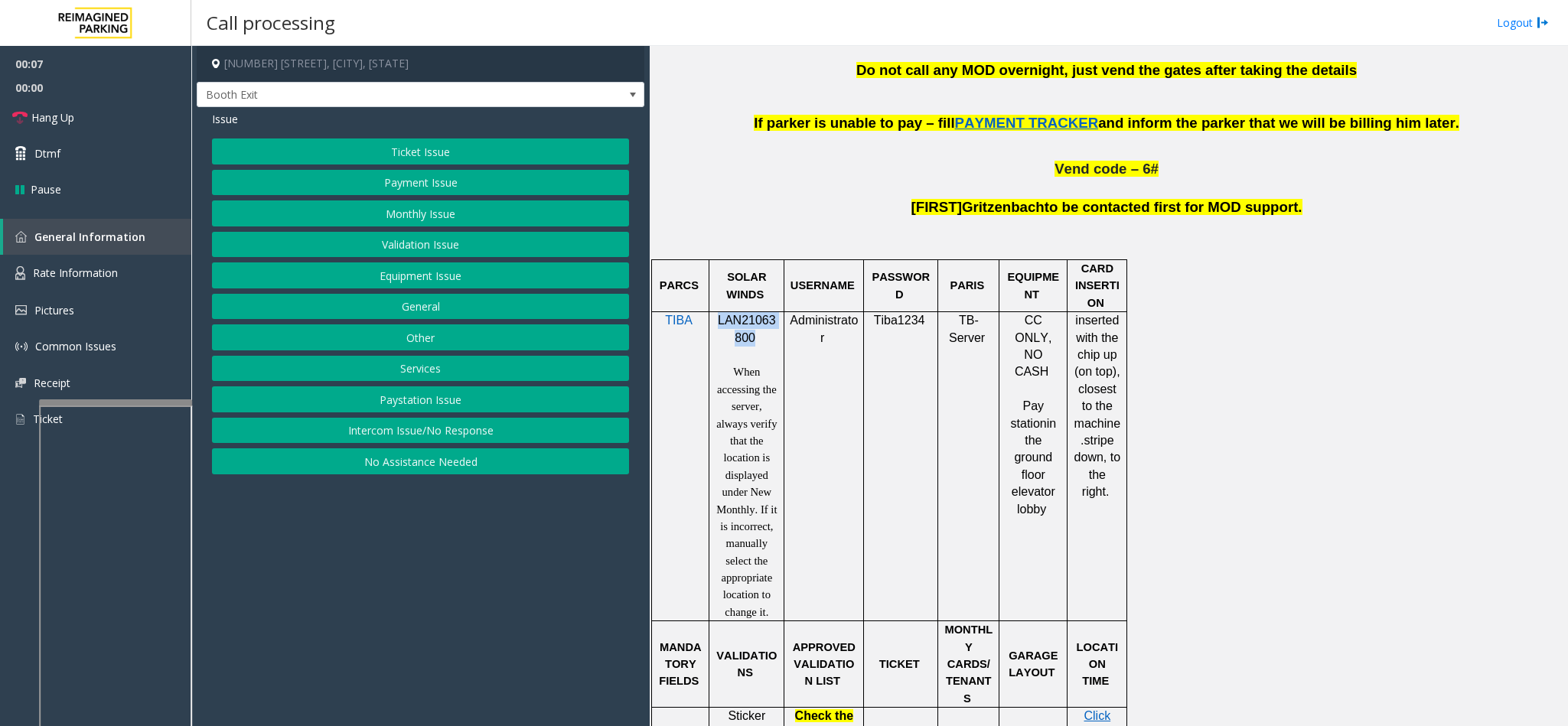 copy on "LAN21063800" 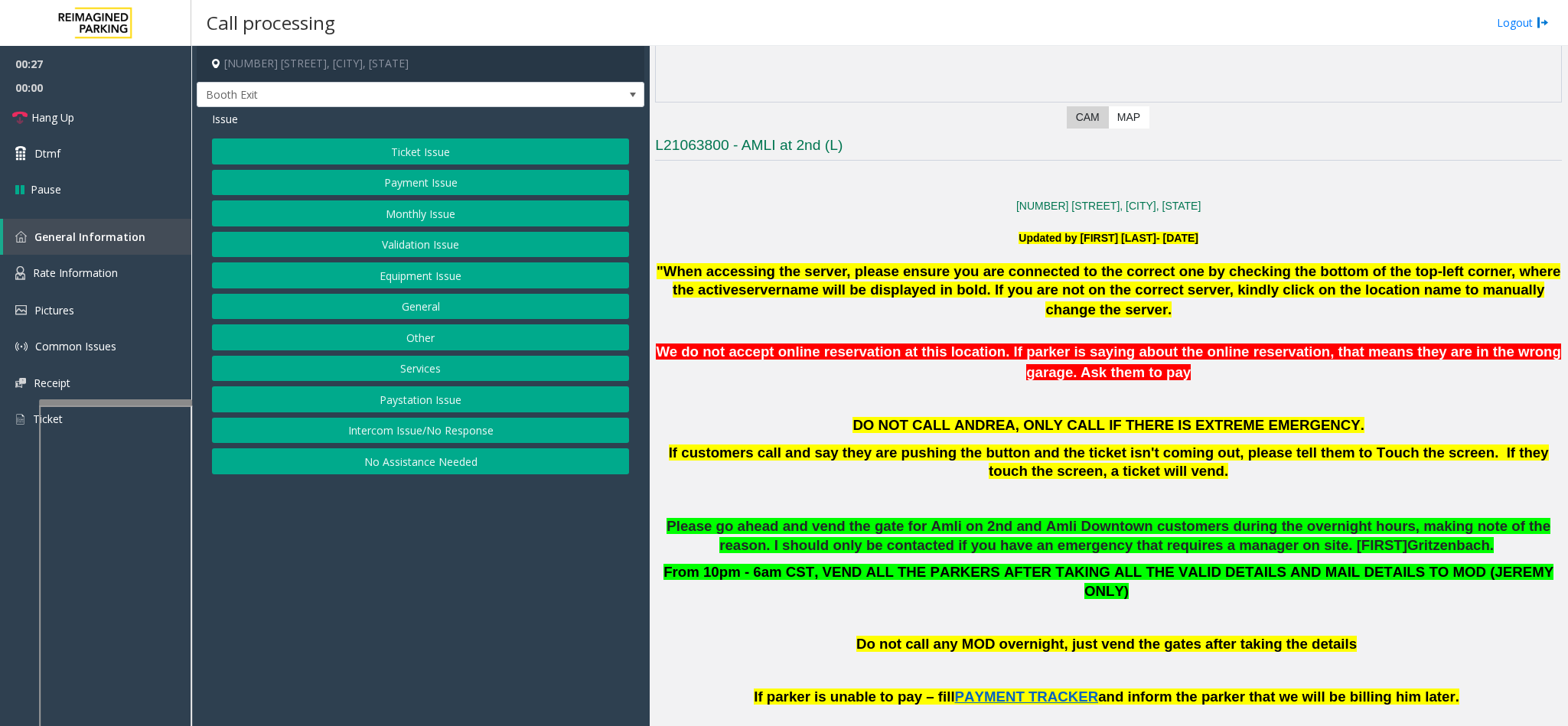 scroll, scrollTop: 0, scrollLeft: 0, axis: both 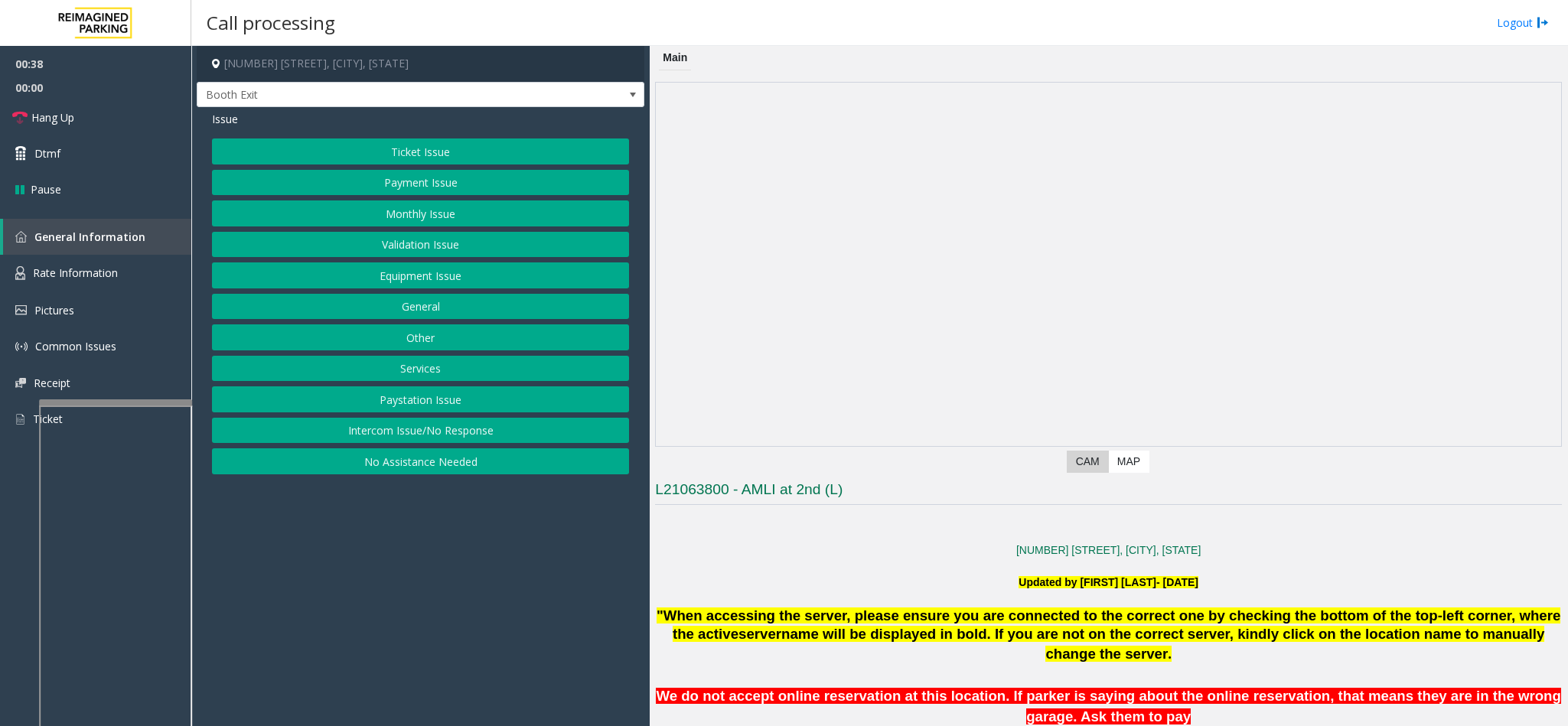 click on "Validation Issue" 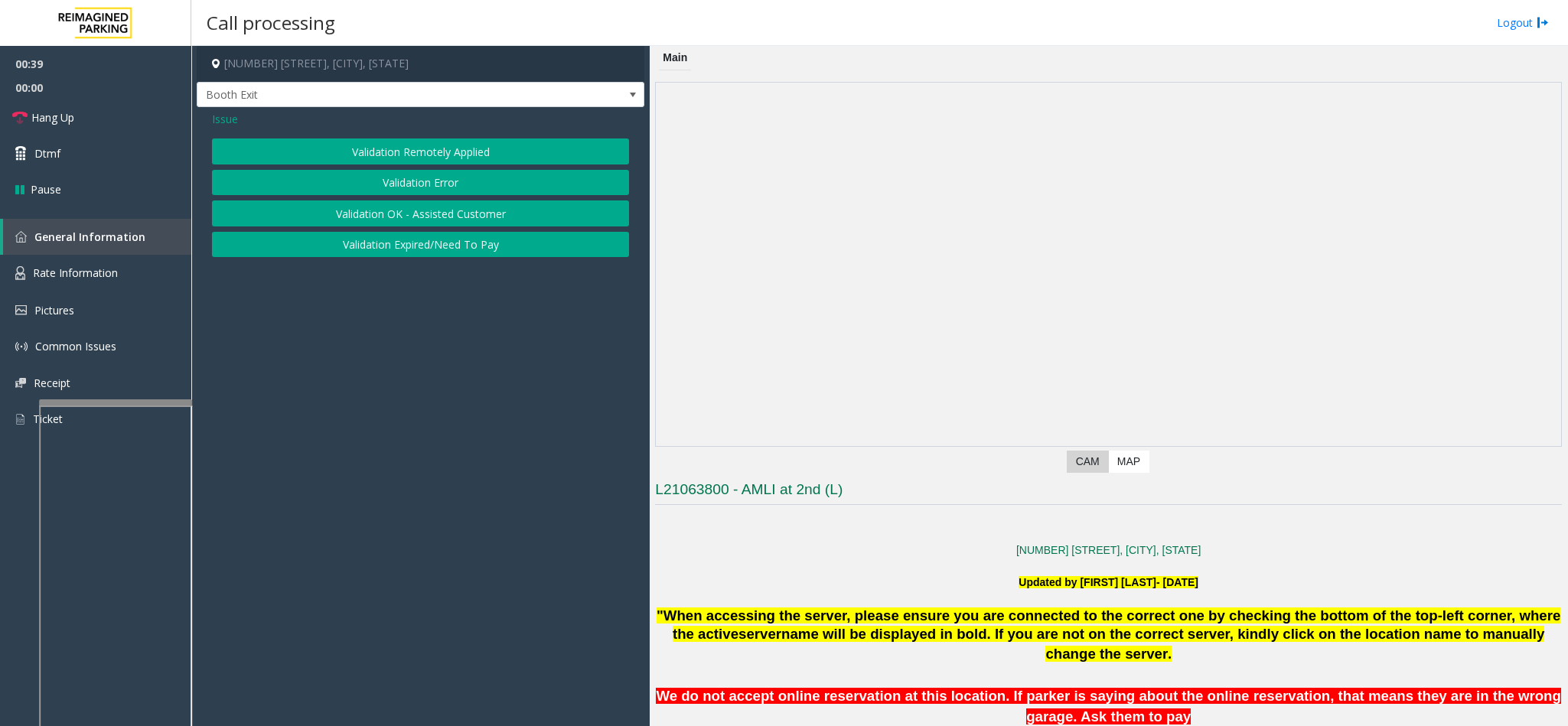 click on "Validation Error" 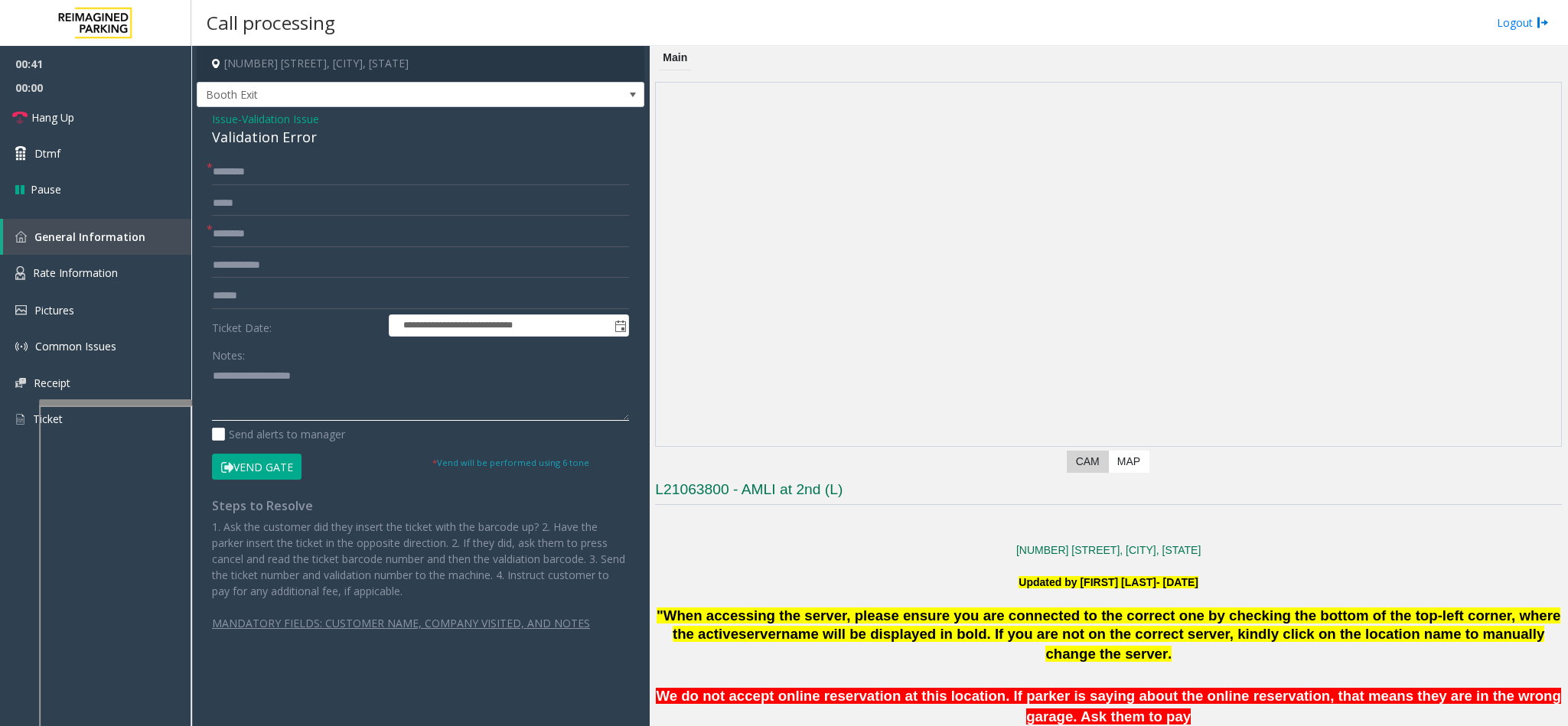 click 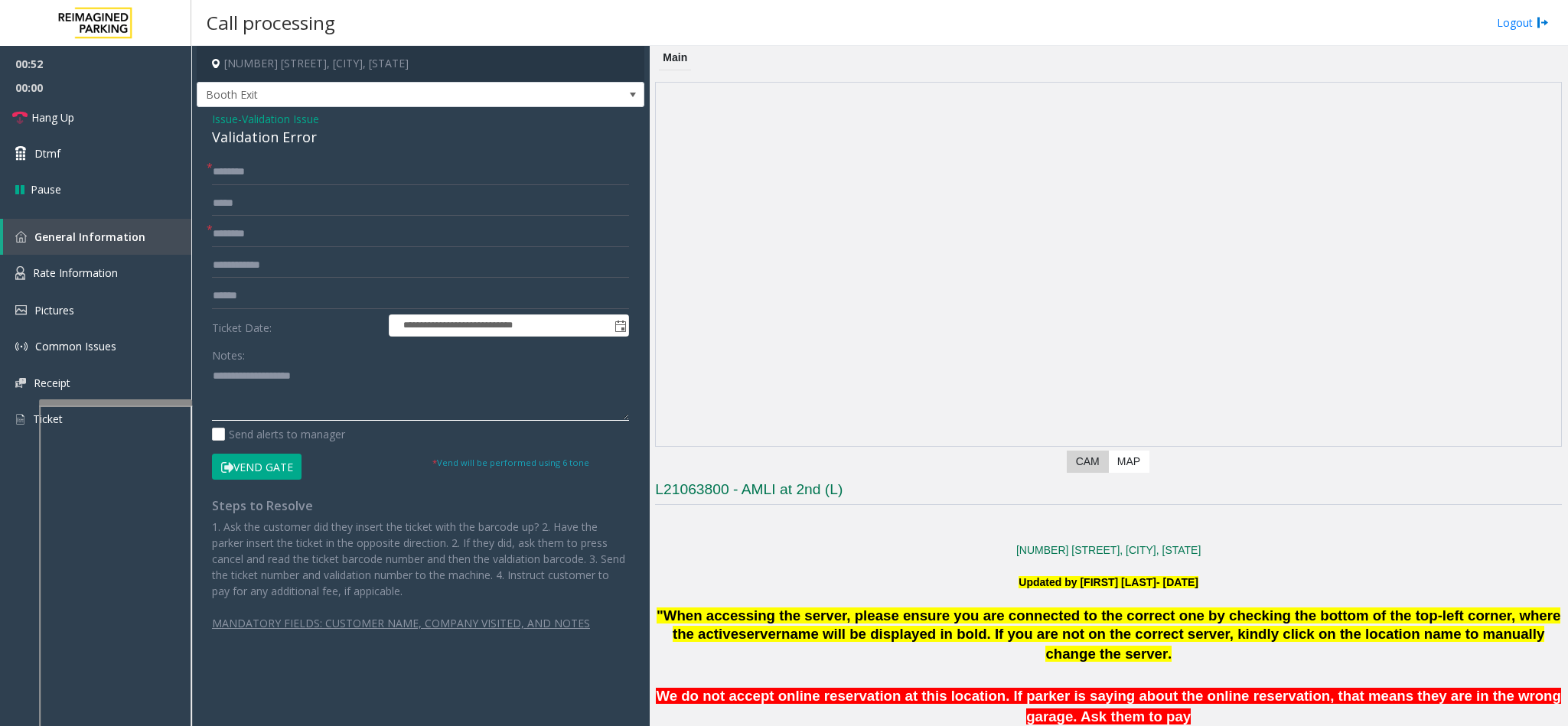 click 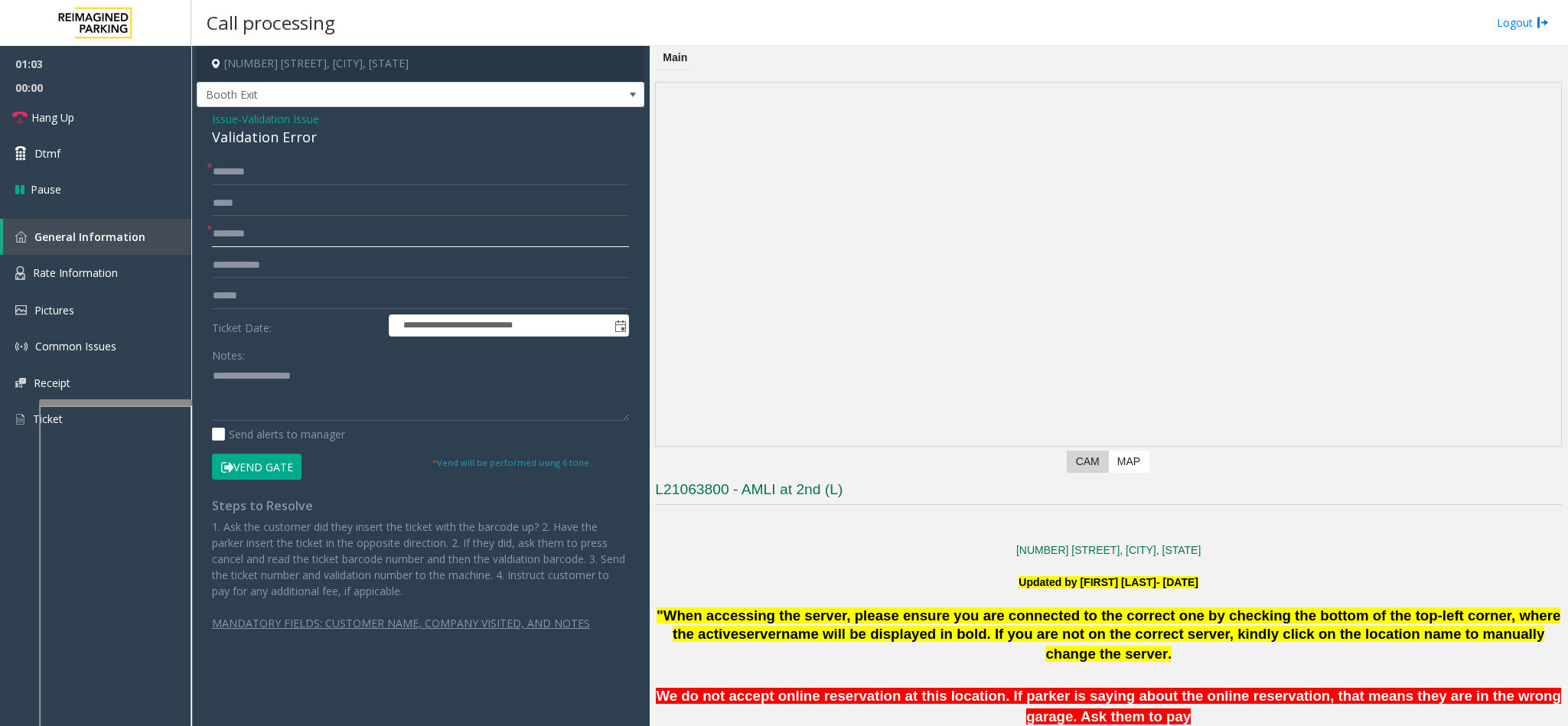 click 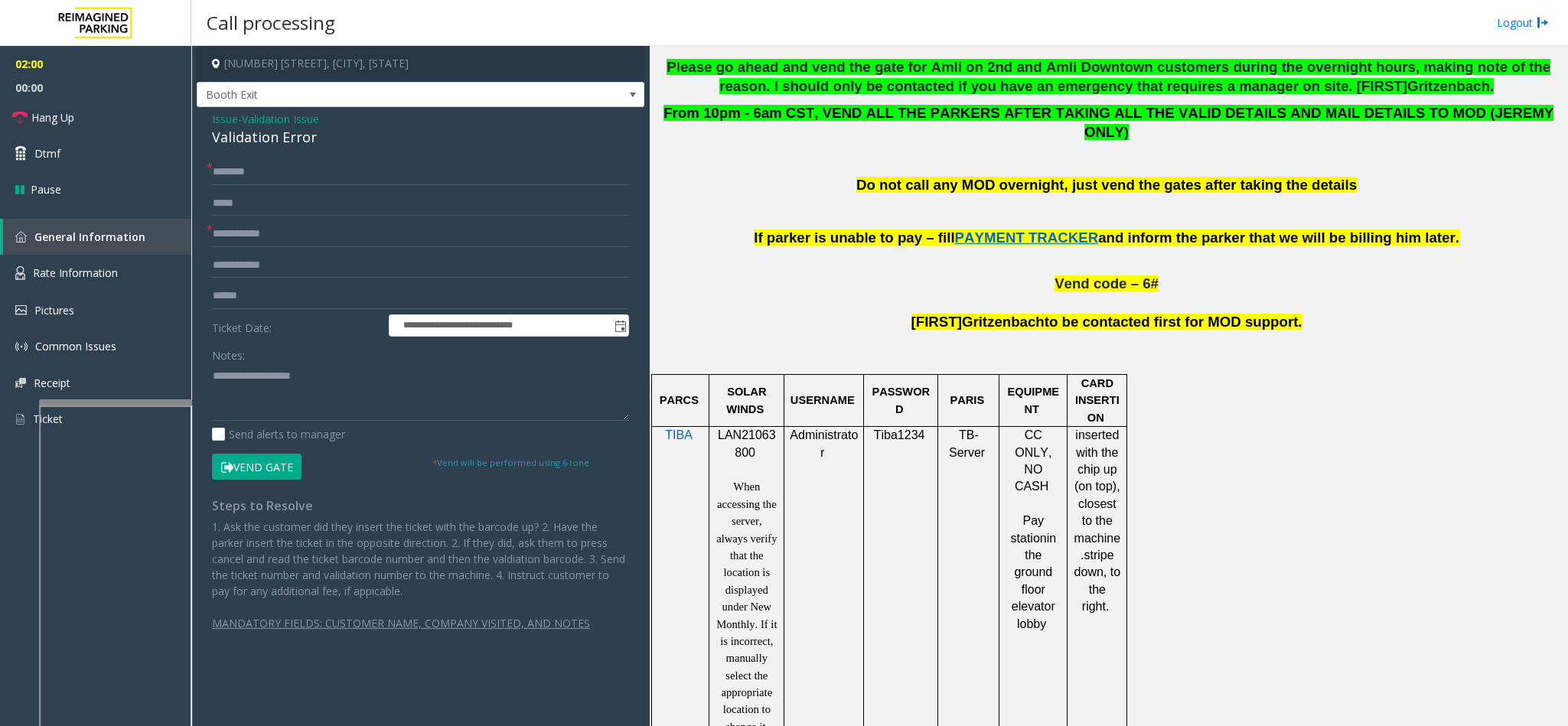 scroll, scrollTop: 1148, scrollLeft: 0, axis: vertical 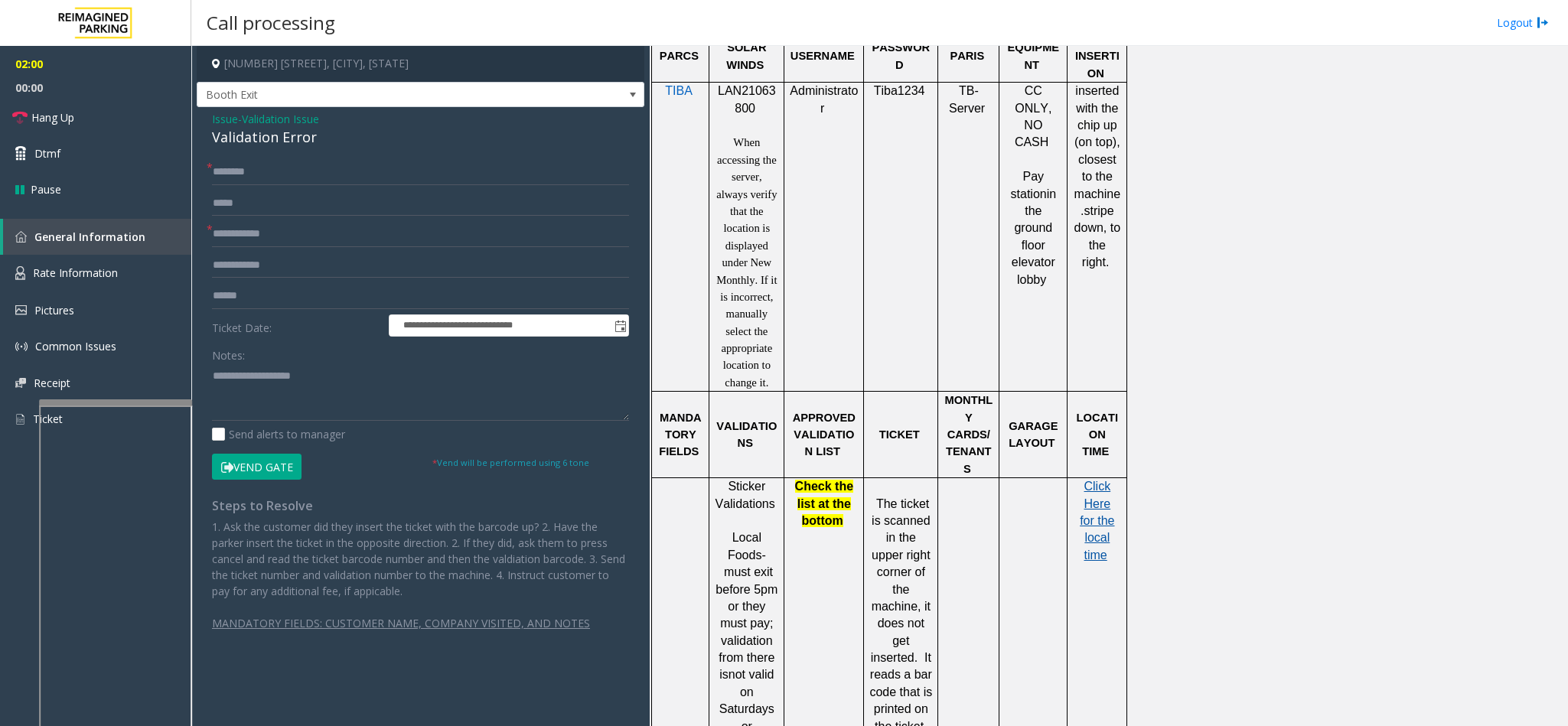 click on "Click Here for the local time" 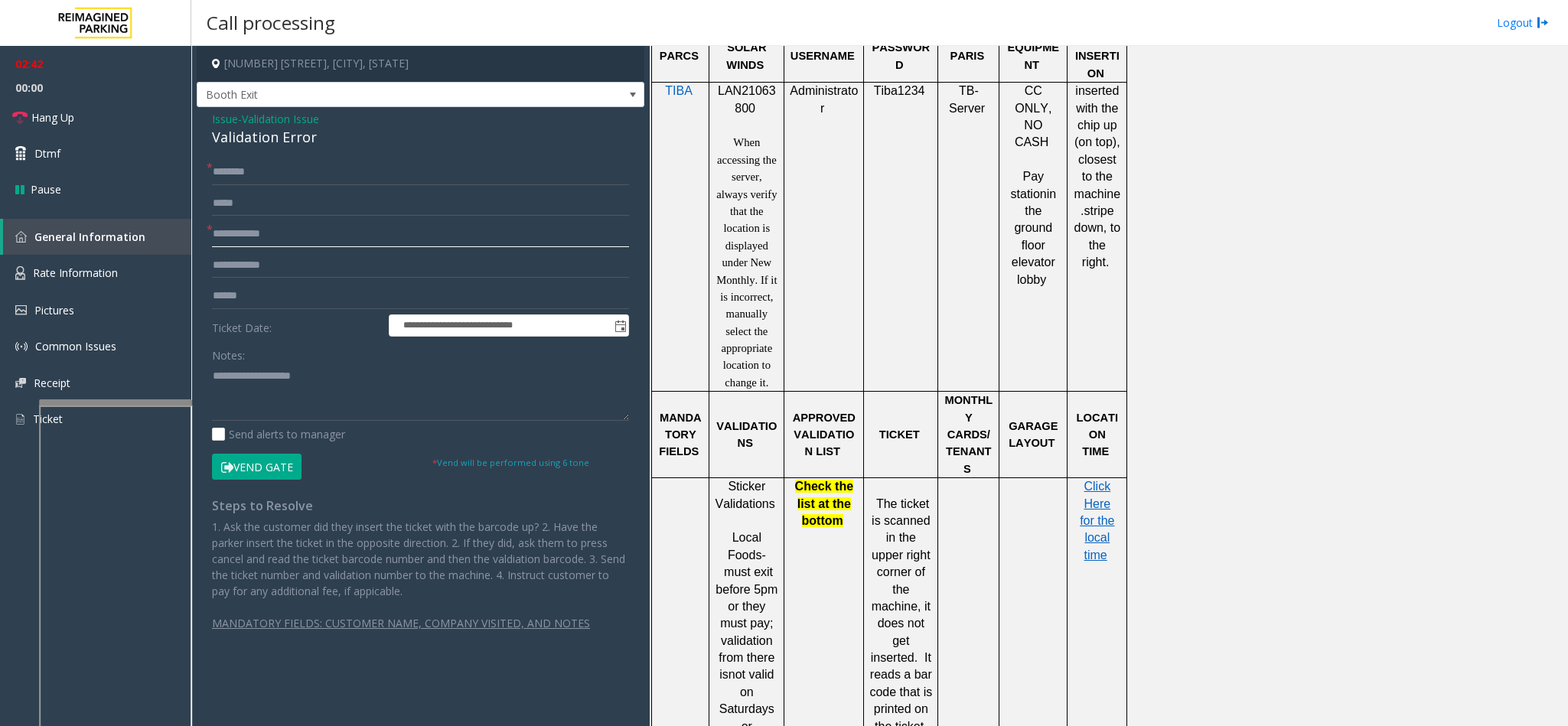 click on "**********" 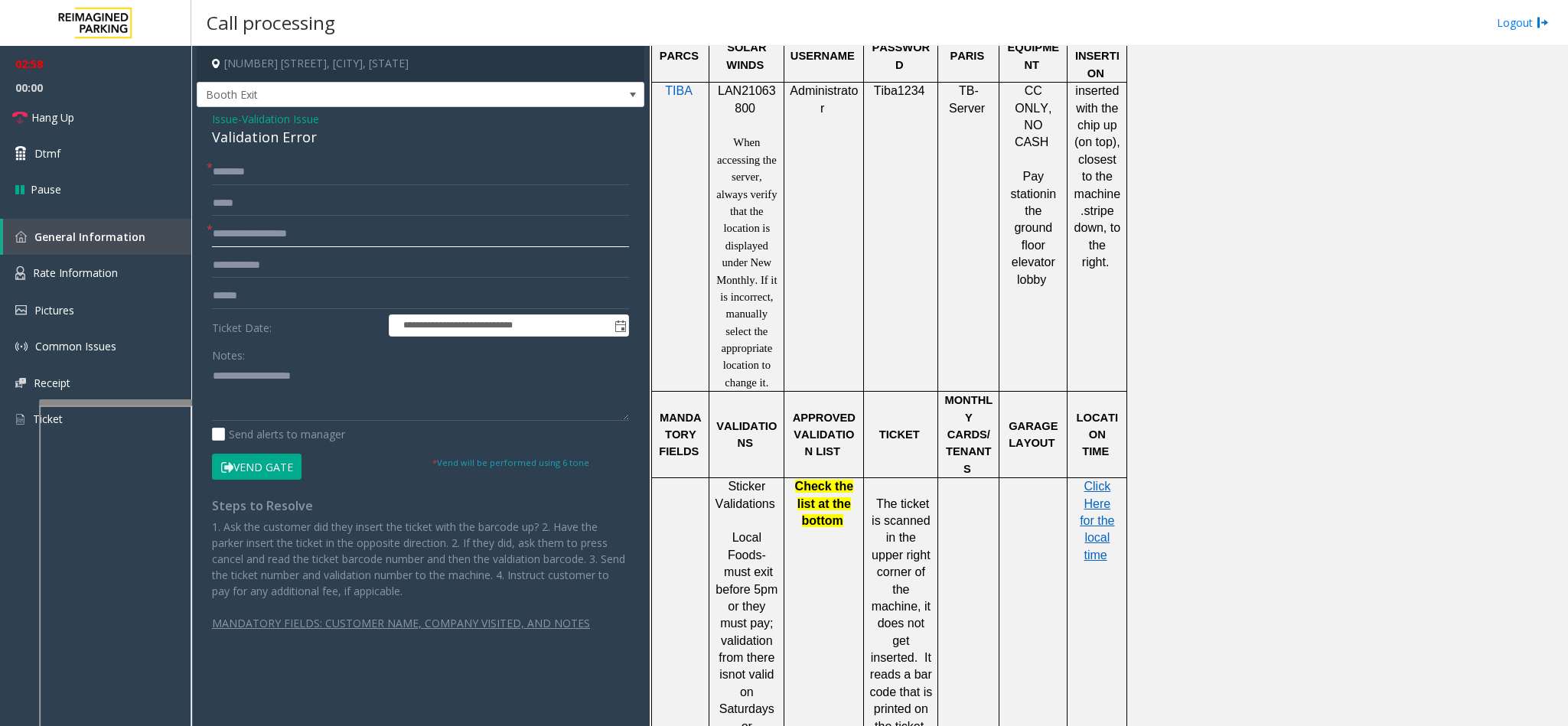 click on "**********" 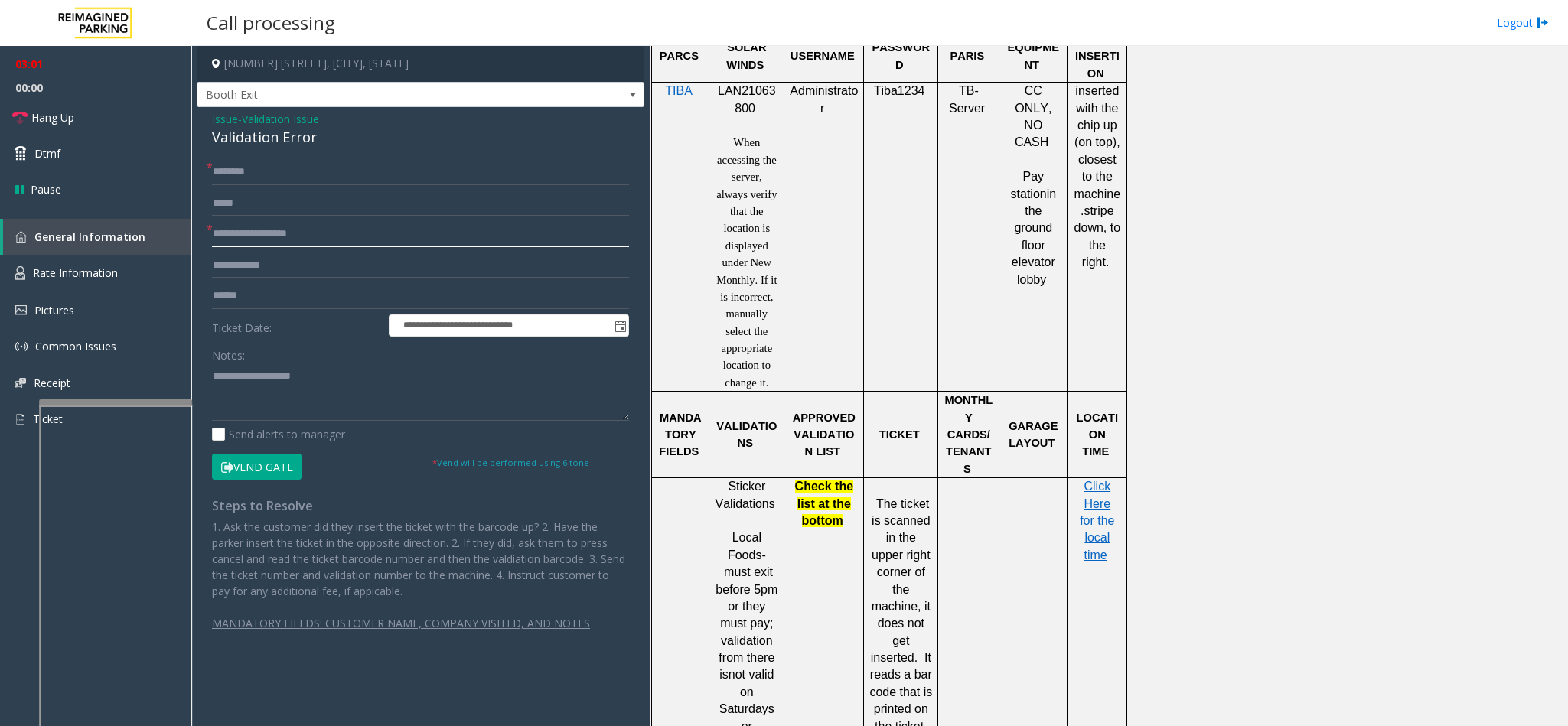 click on "**********" 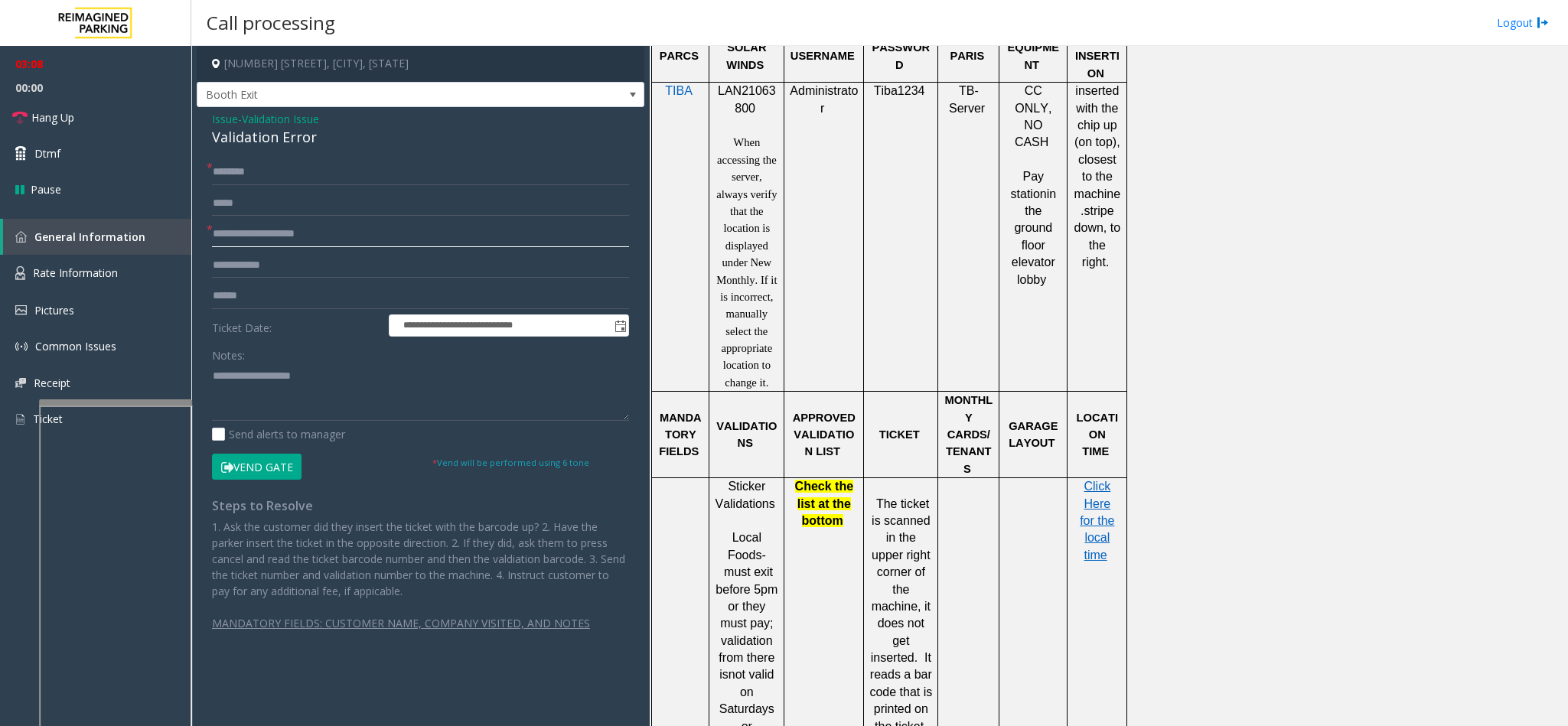 drag, startPoint x: 249, startPoint y: 239, endPoint x: 191, endPoint y: 243, distance: 58.13777 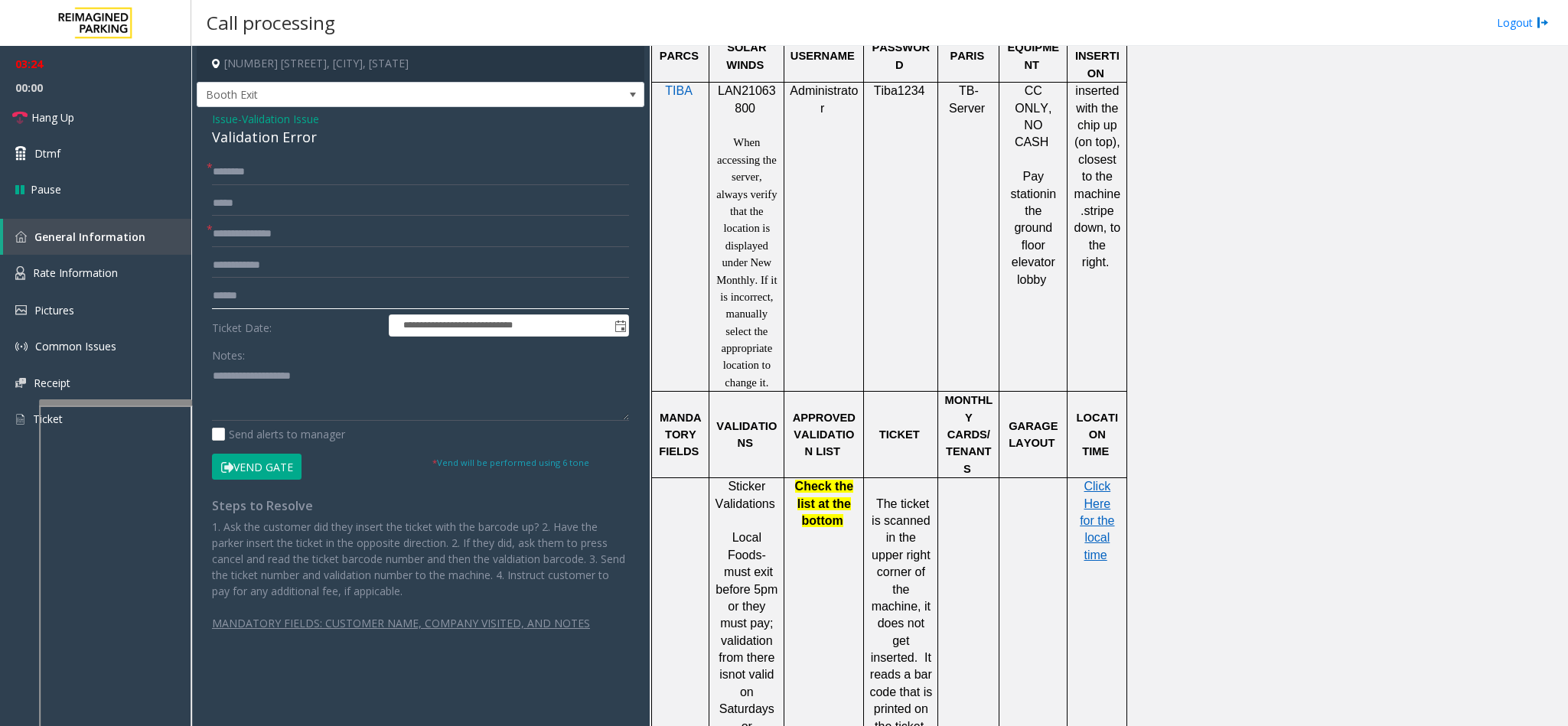 click 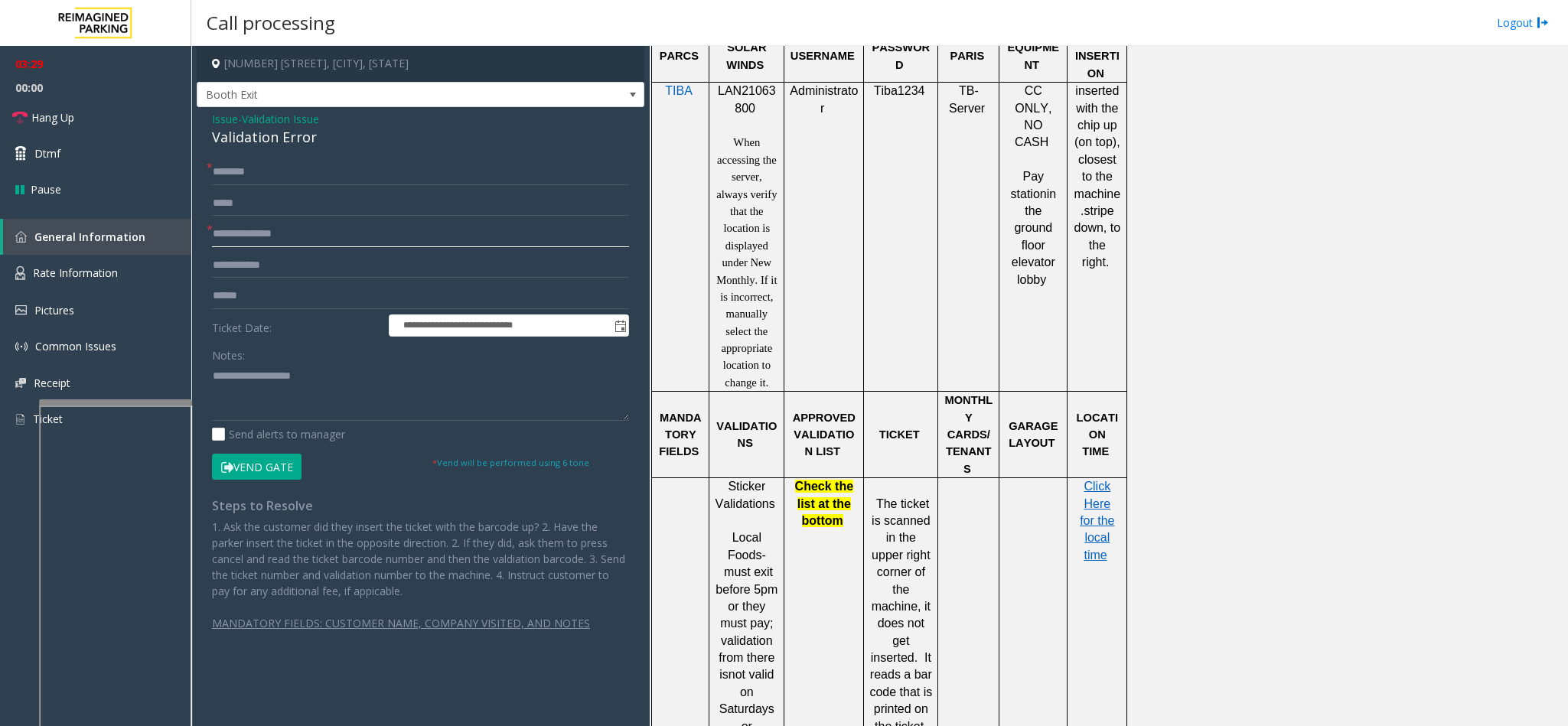 drag, startPoint x: 251, startPoint y: 233, endPoint x: 341, endPoint y: 230, distance: 90.04999 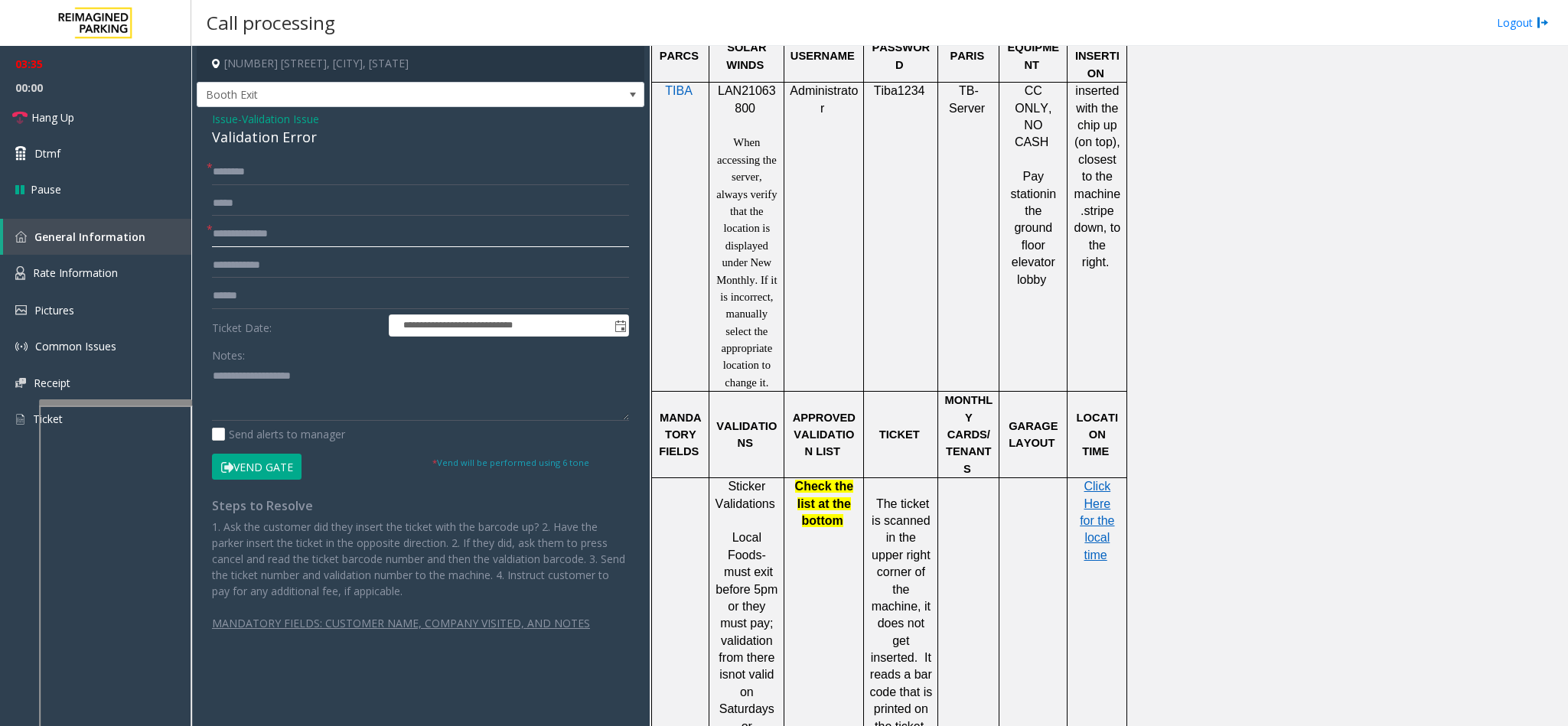 type on "**********" 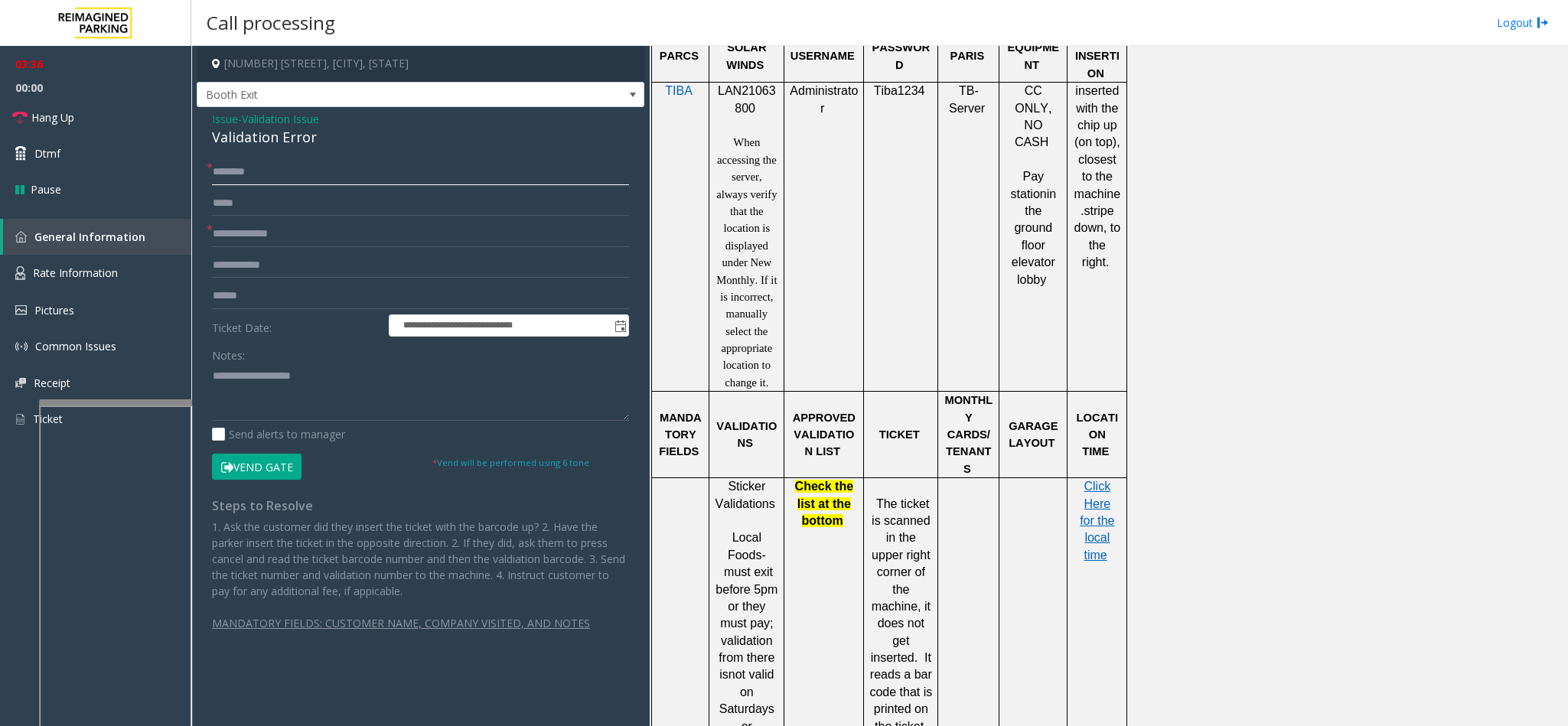 click 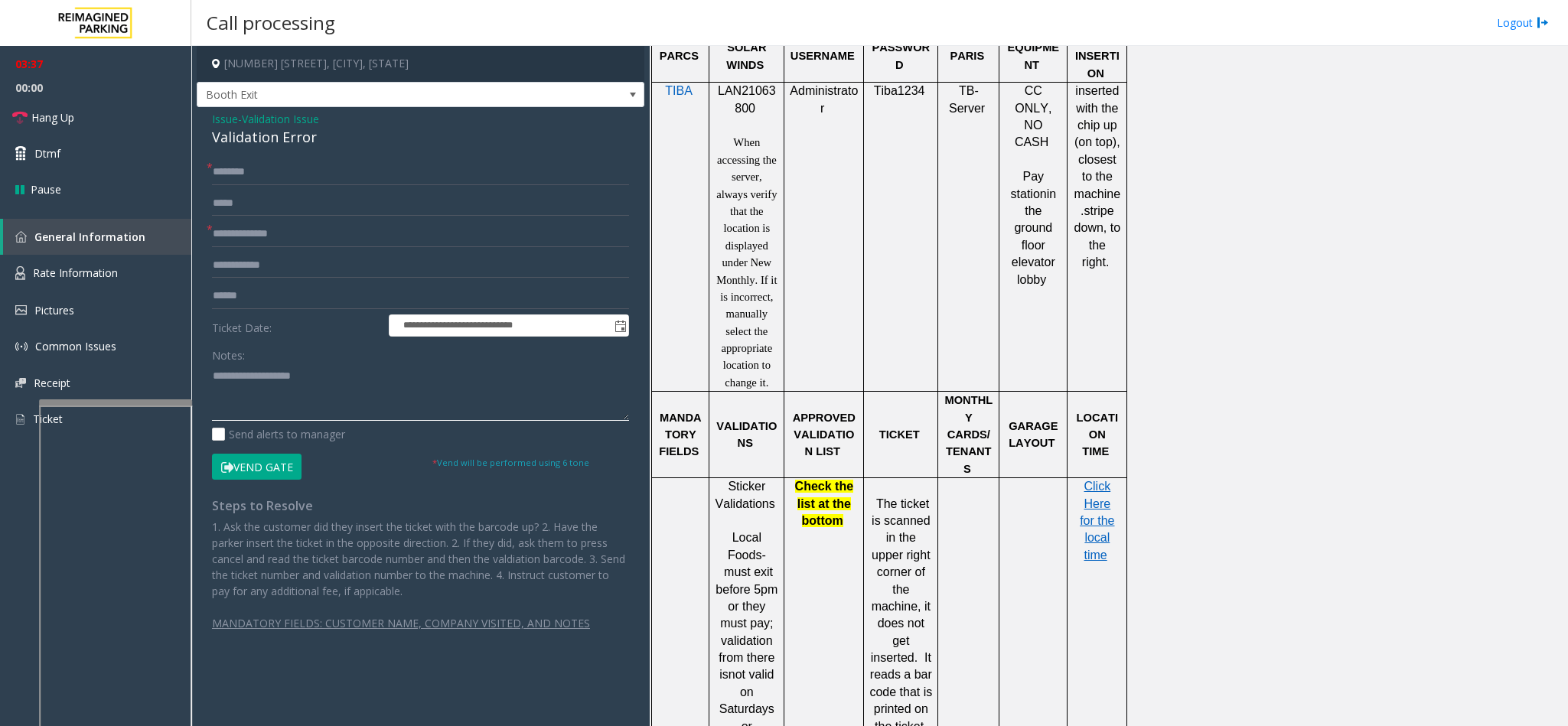 click 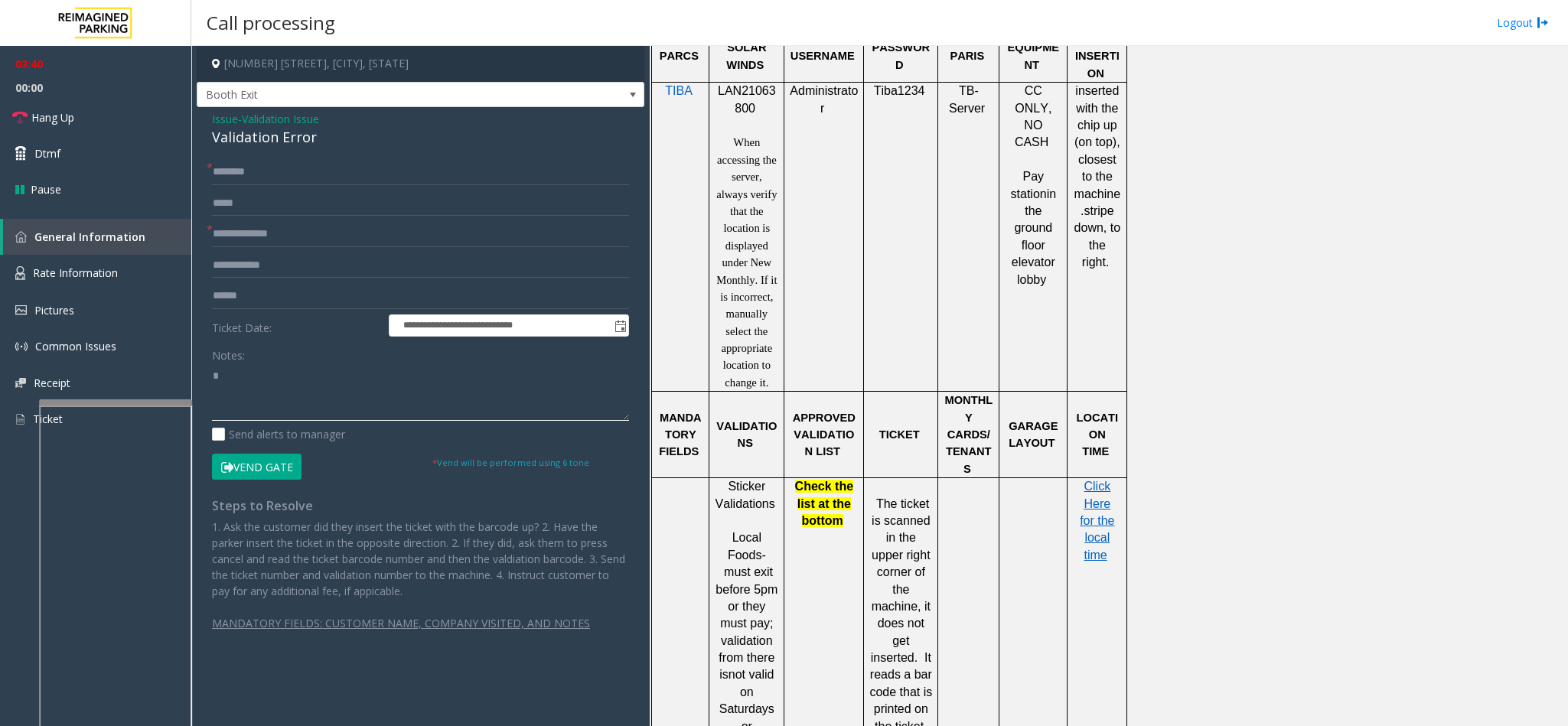 type on "*" 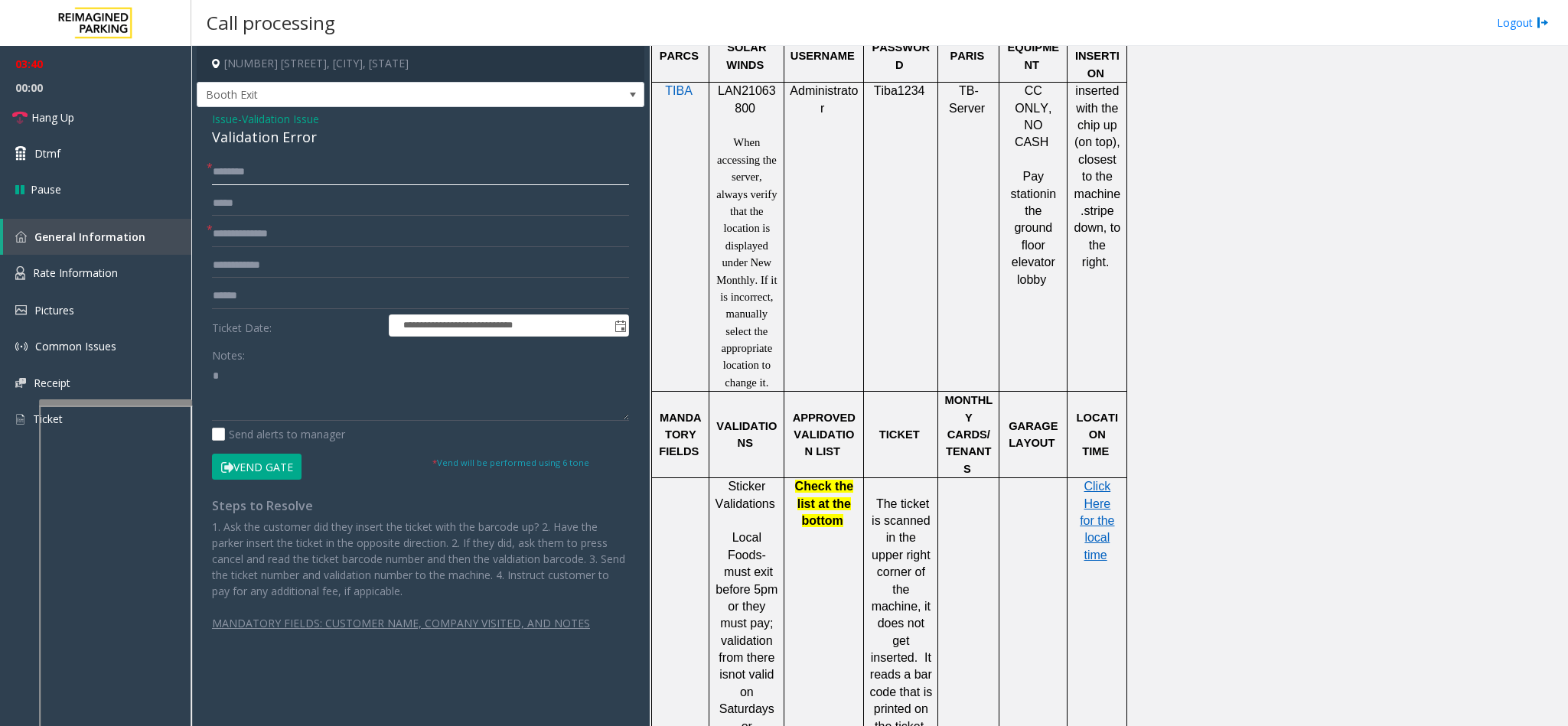click 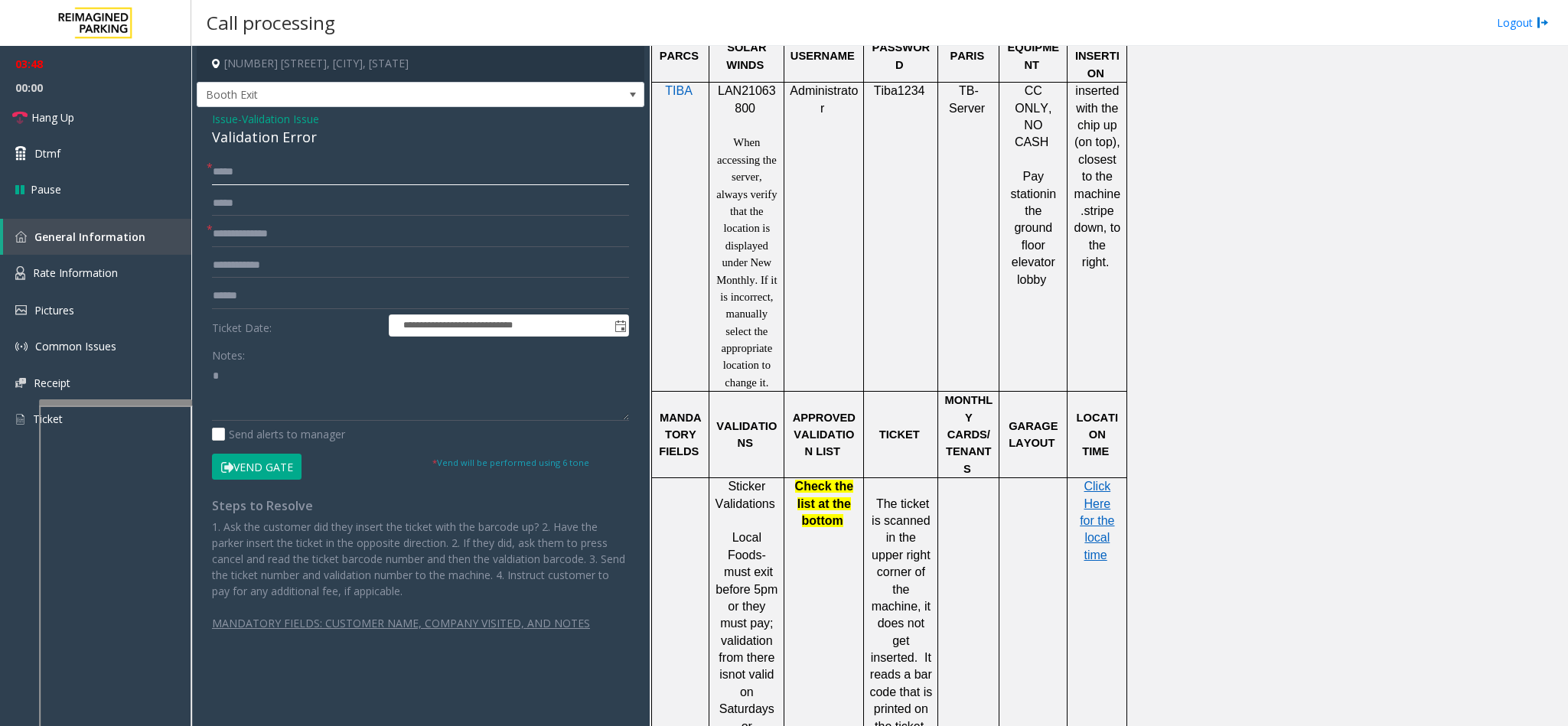 type on "*****" 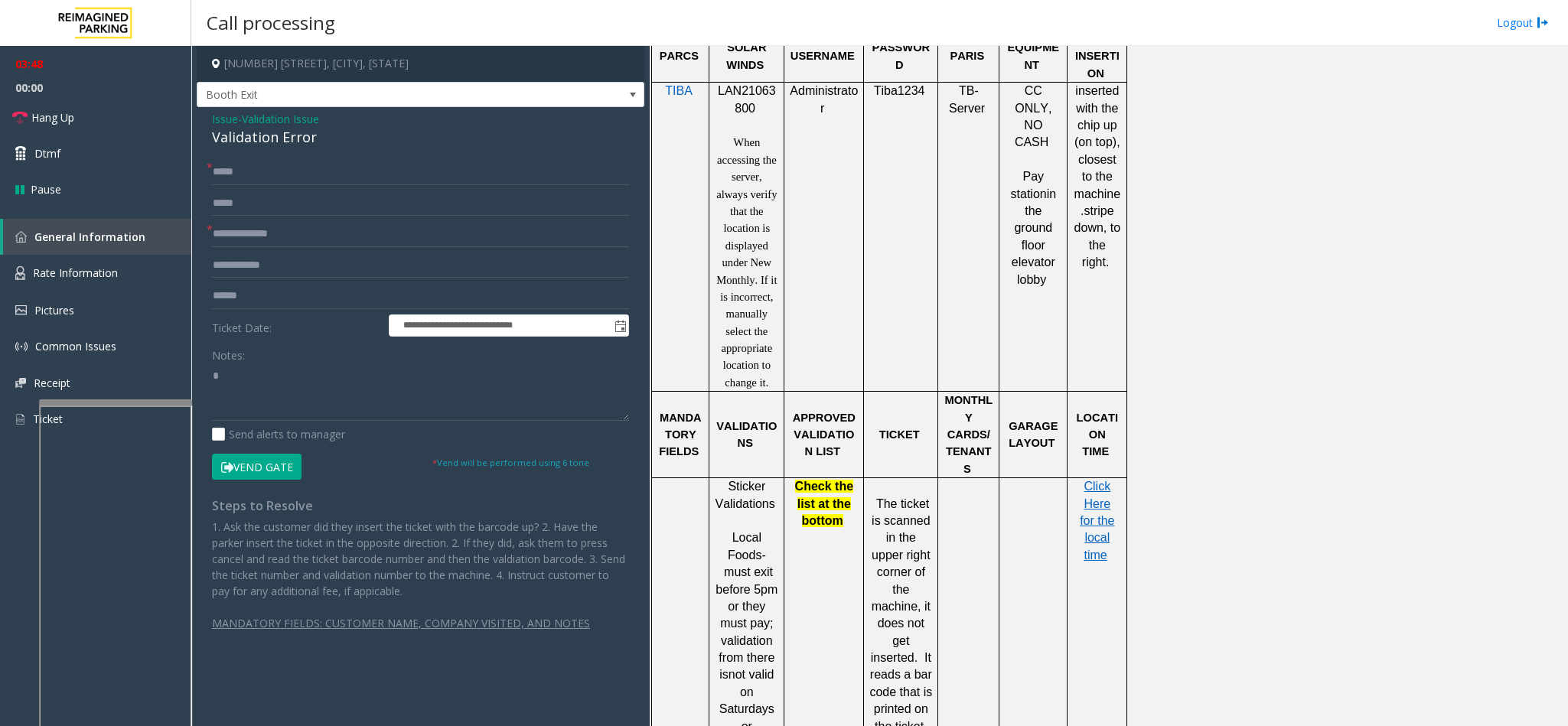 click on "Vend Gate" 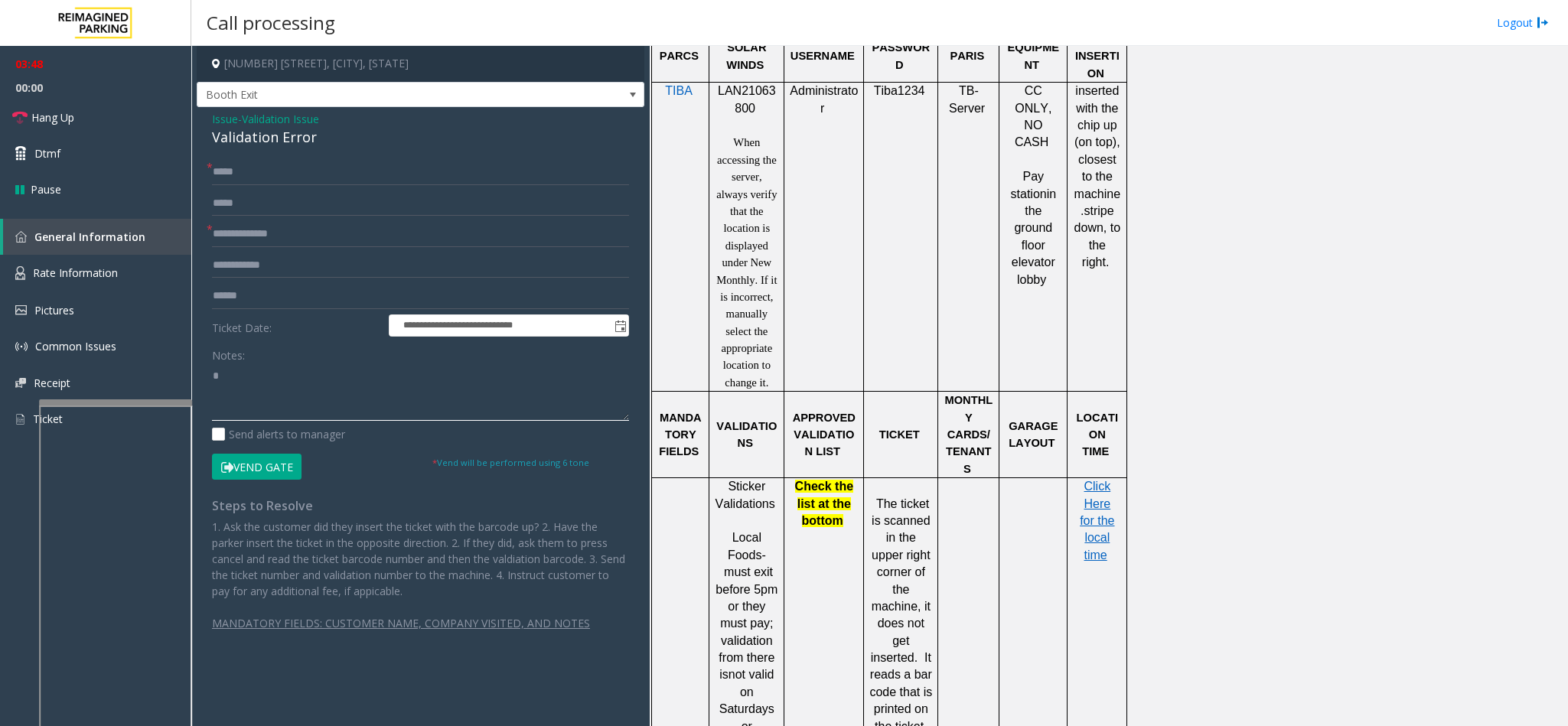 click 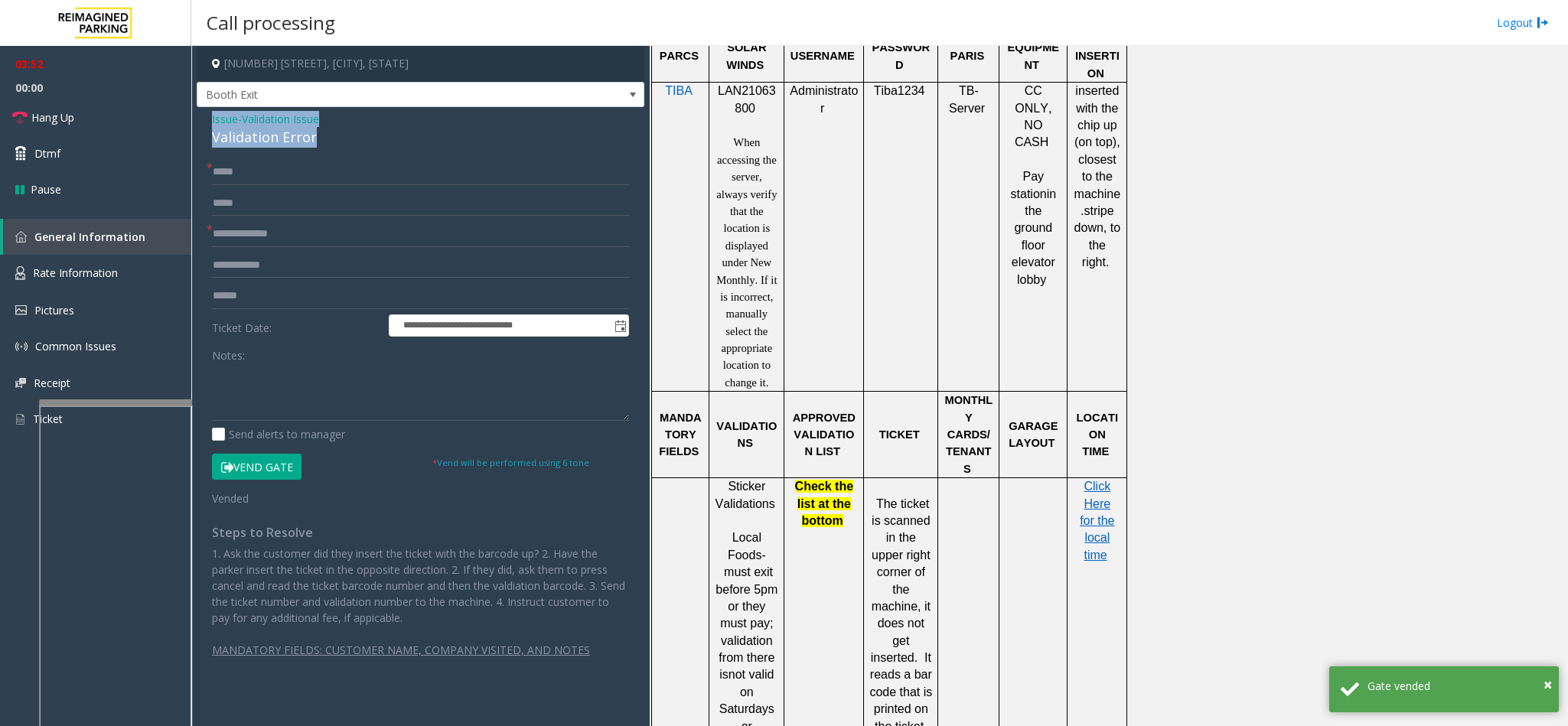 drag, startPoint x: 331, startPoint y: 140, endPoint x: 209, endPoint y: 125, distance: 122.91867 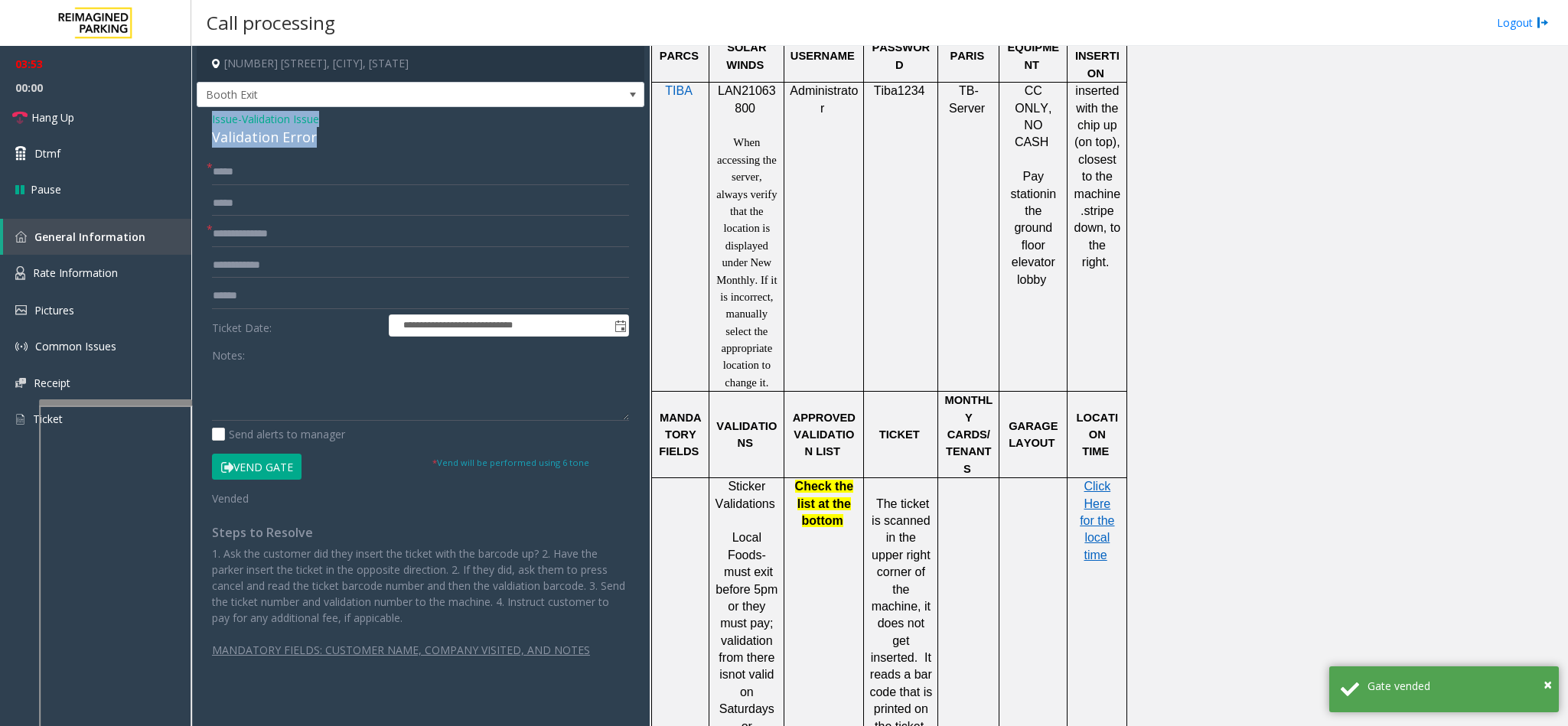 copy on "Issue  -  Validation Issue Validation Error" 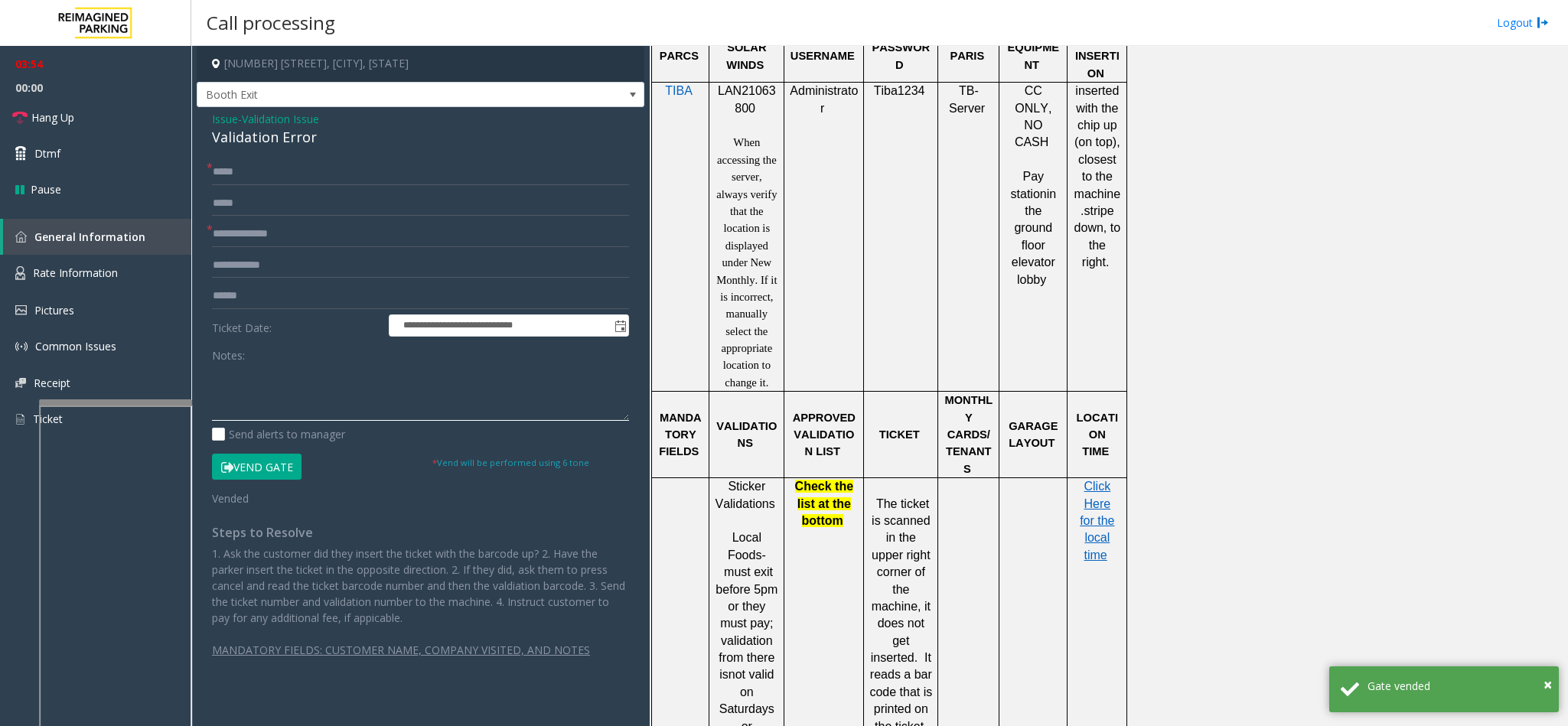 click 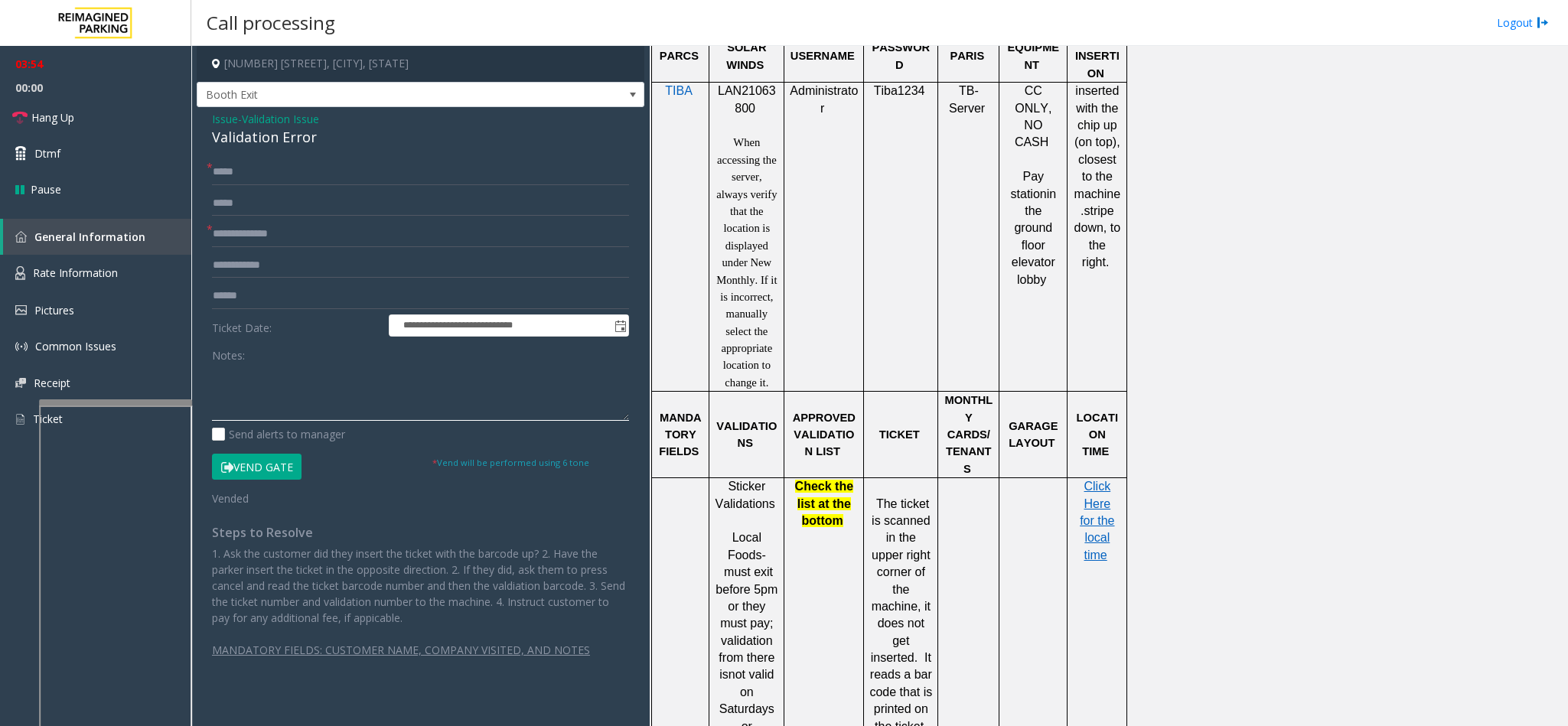paste on "**********" 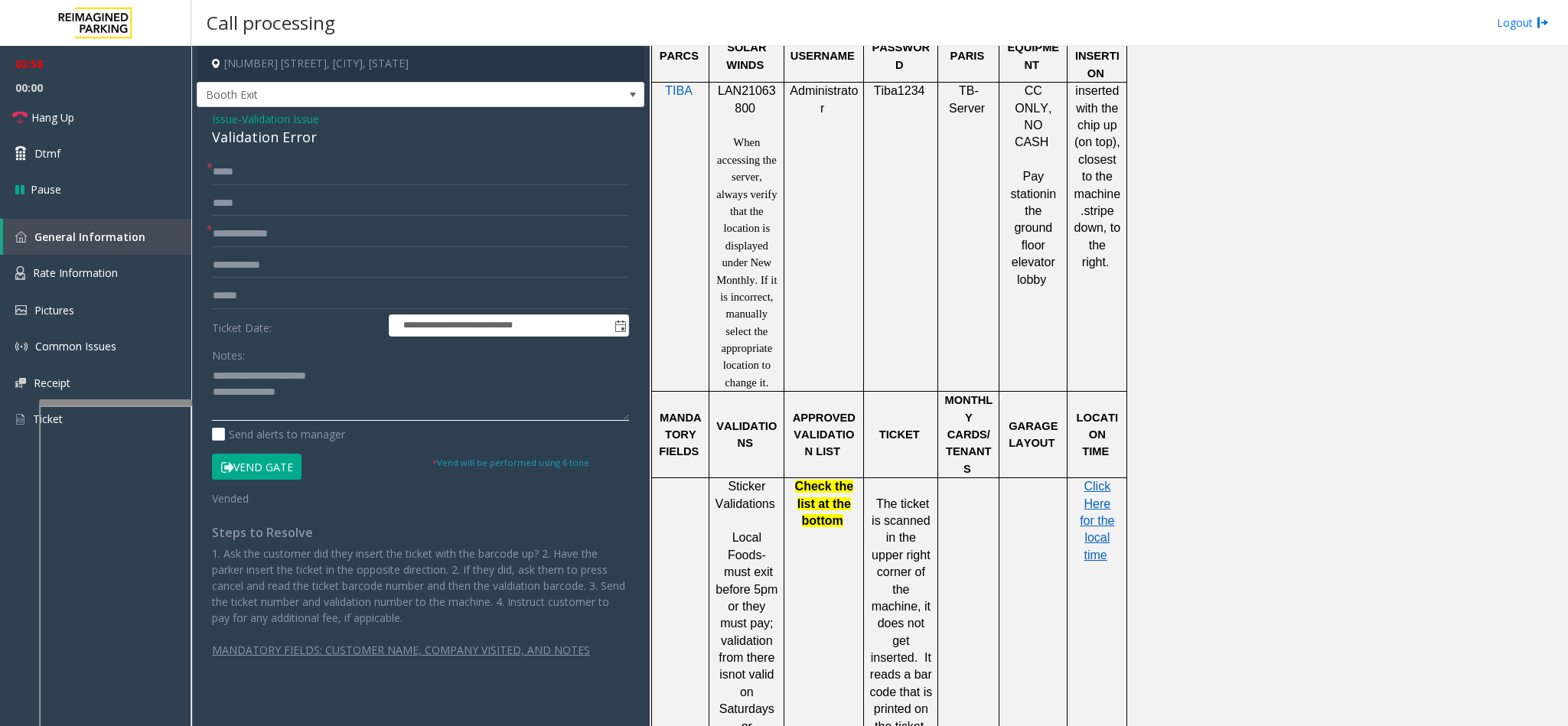drag, startPoint x: 341, startPoint y: 370, endPoint x: 251, endPoint y: 381, distance: 90.66973 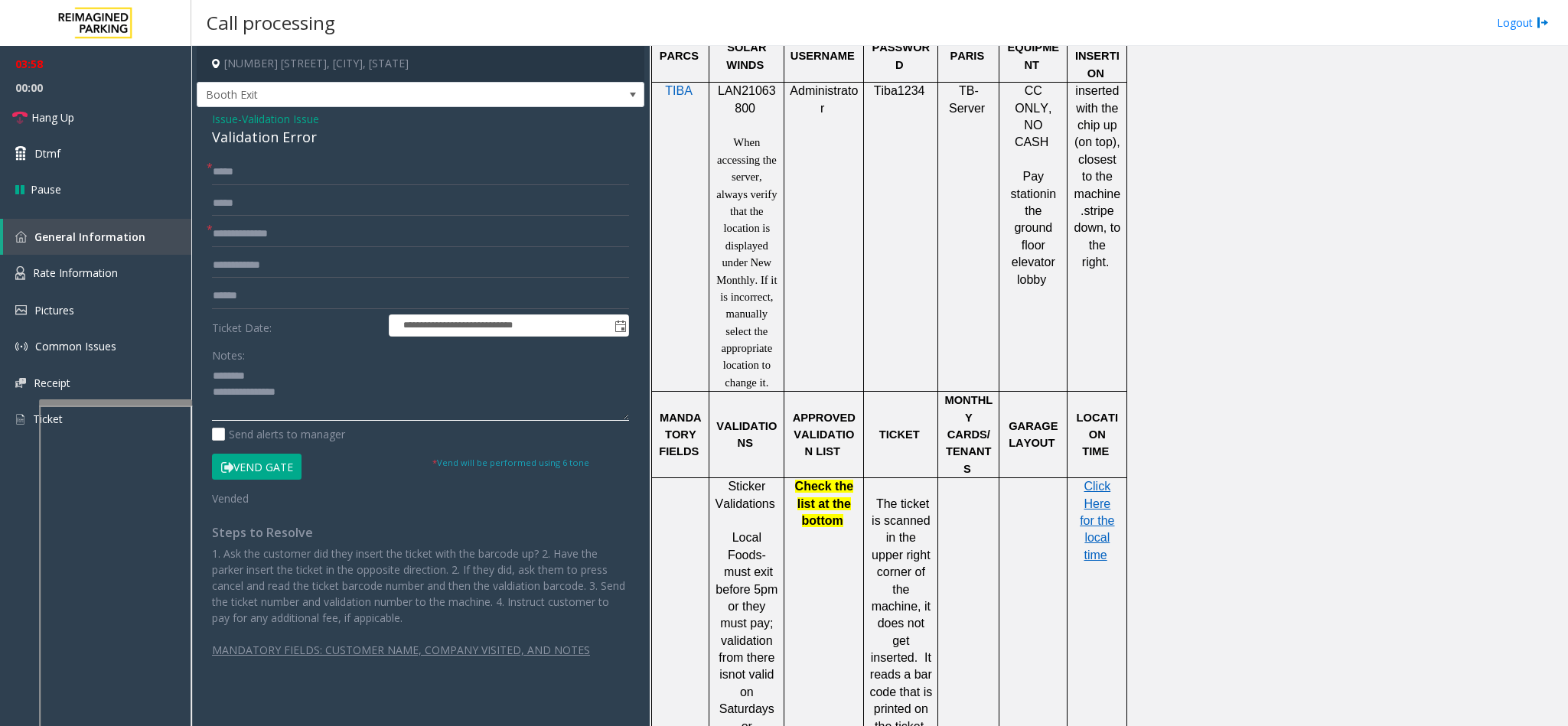 click 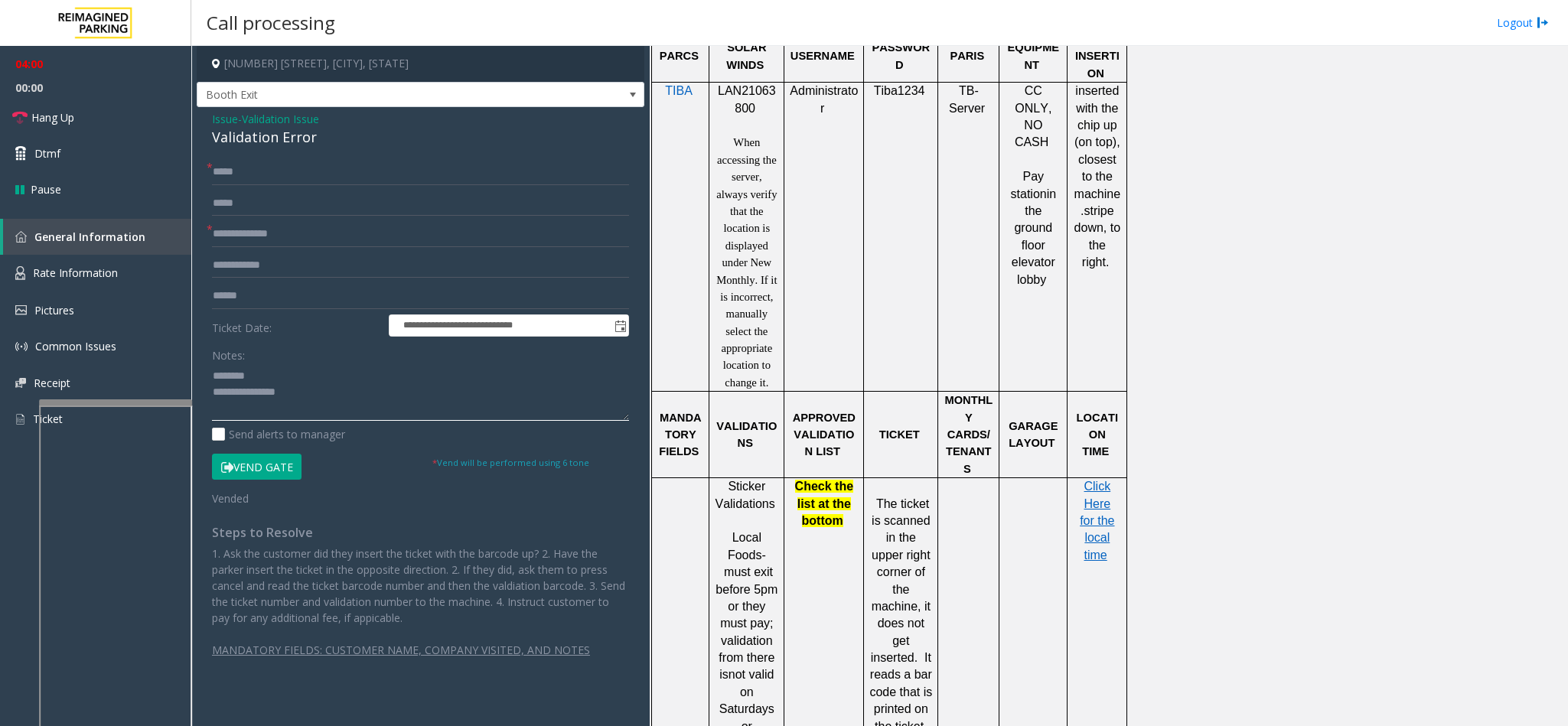 click 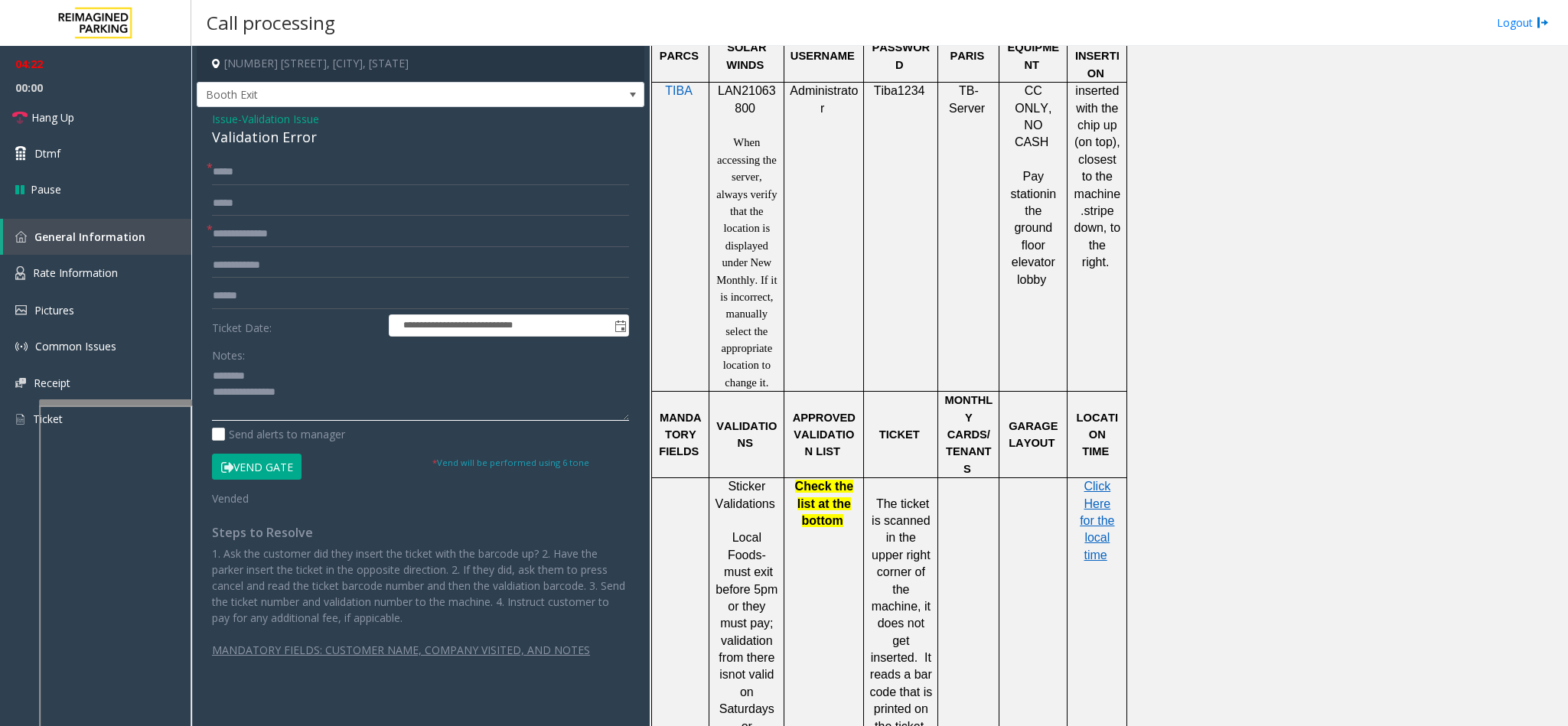 click 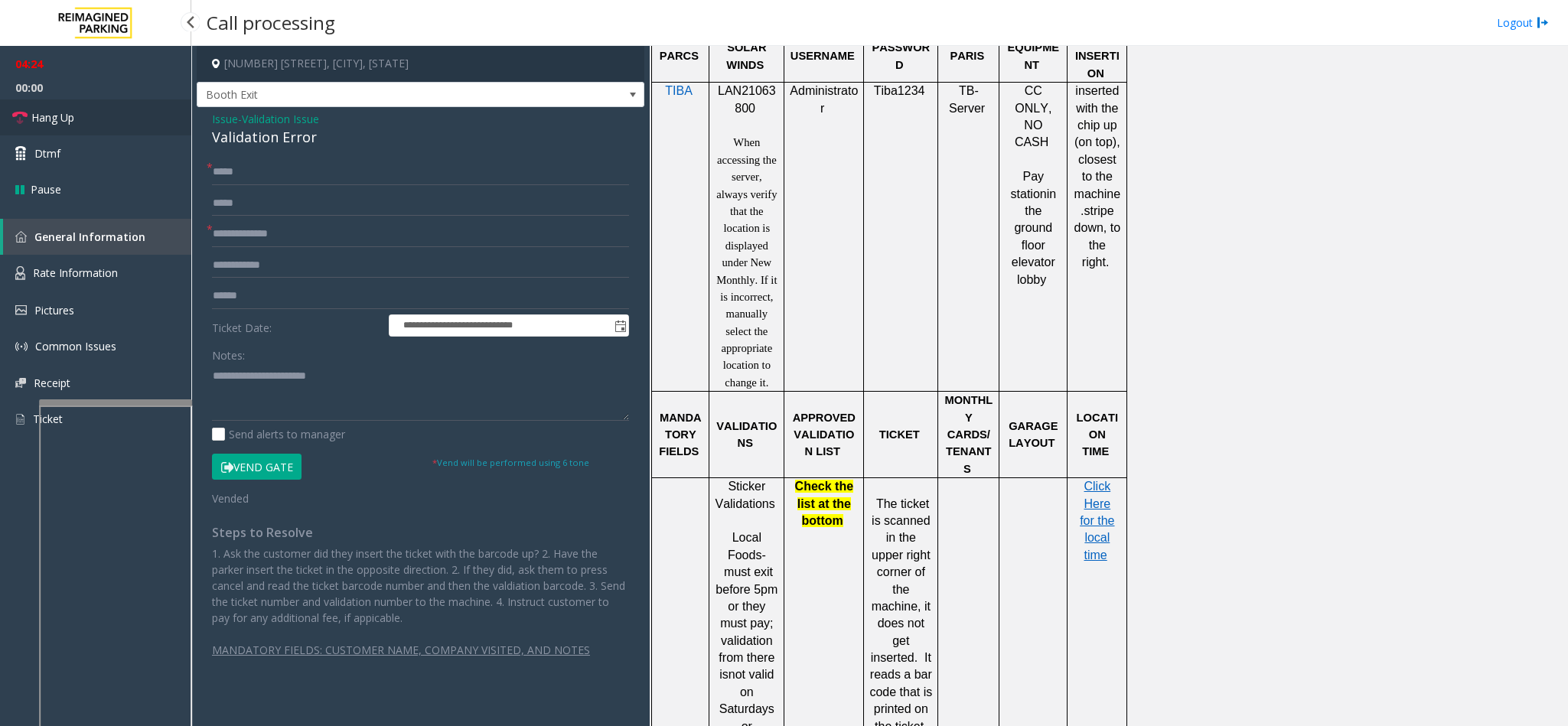 click on "Hang Up" at bounding box center (96, 117) 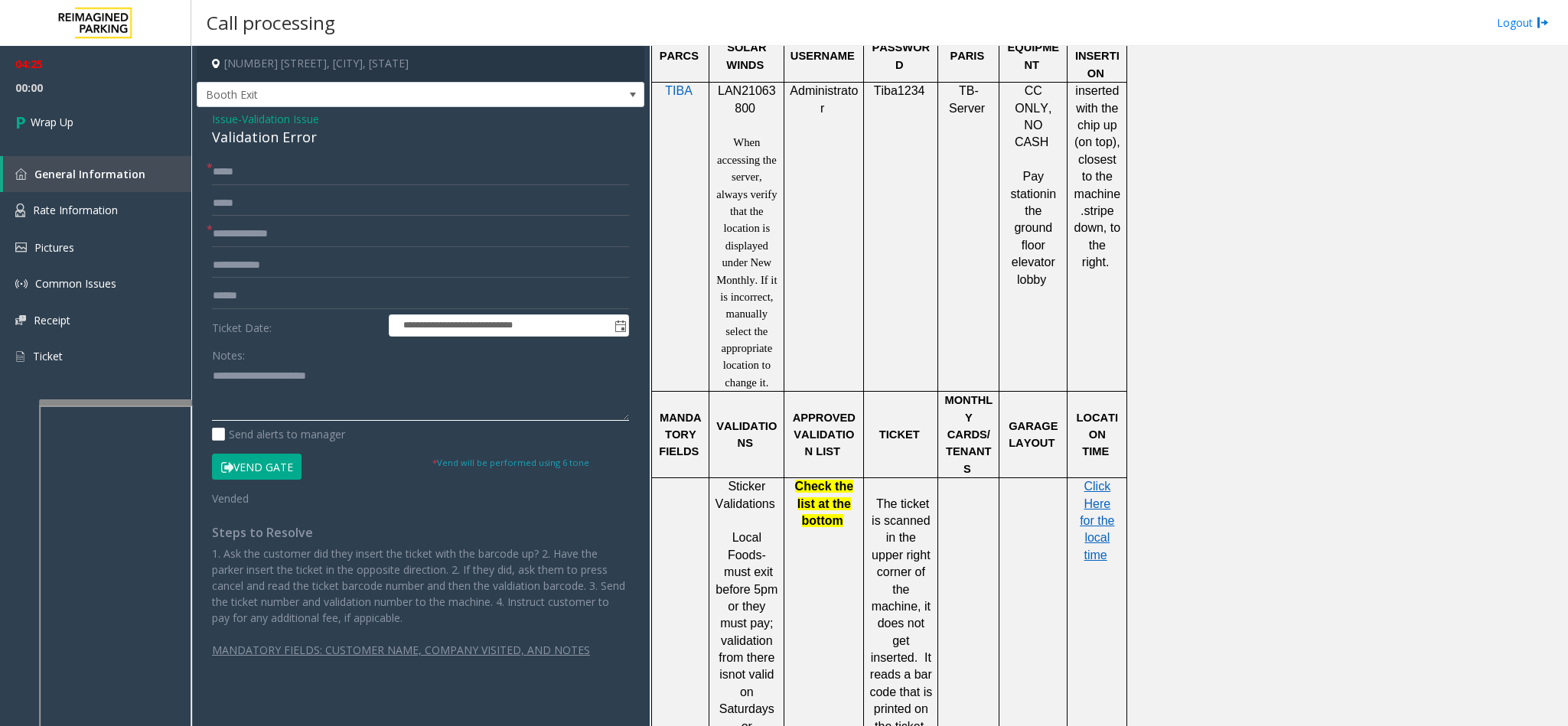 click 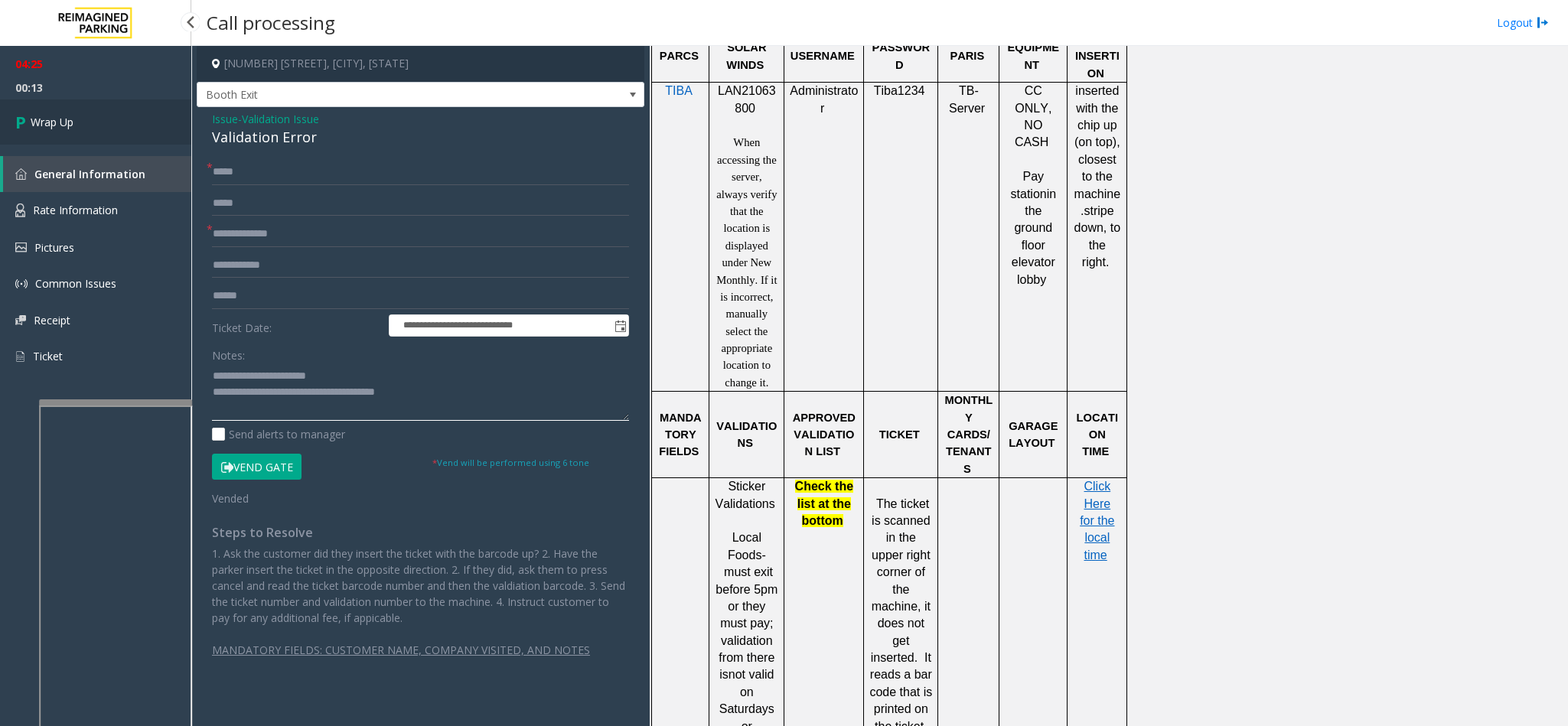 type on "**********" 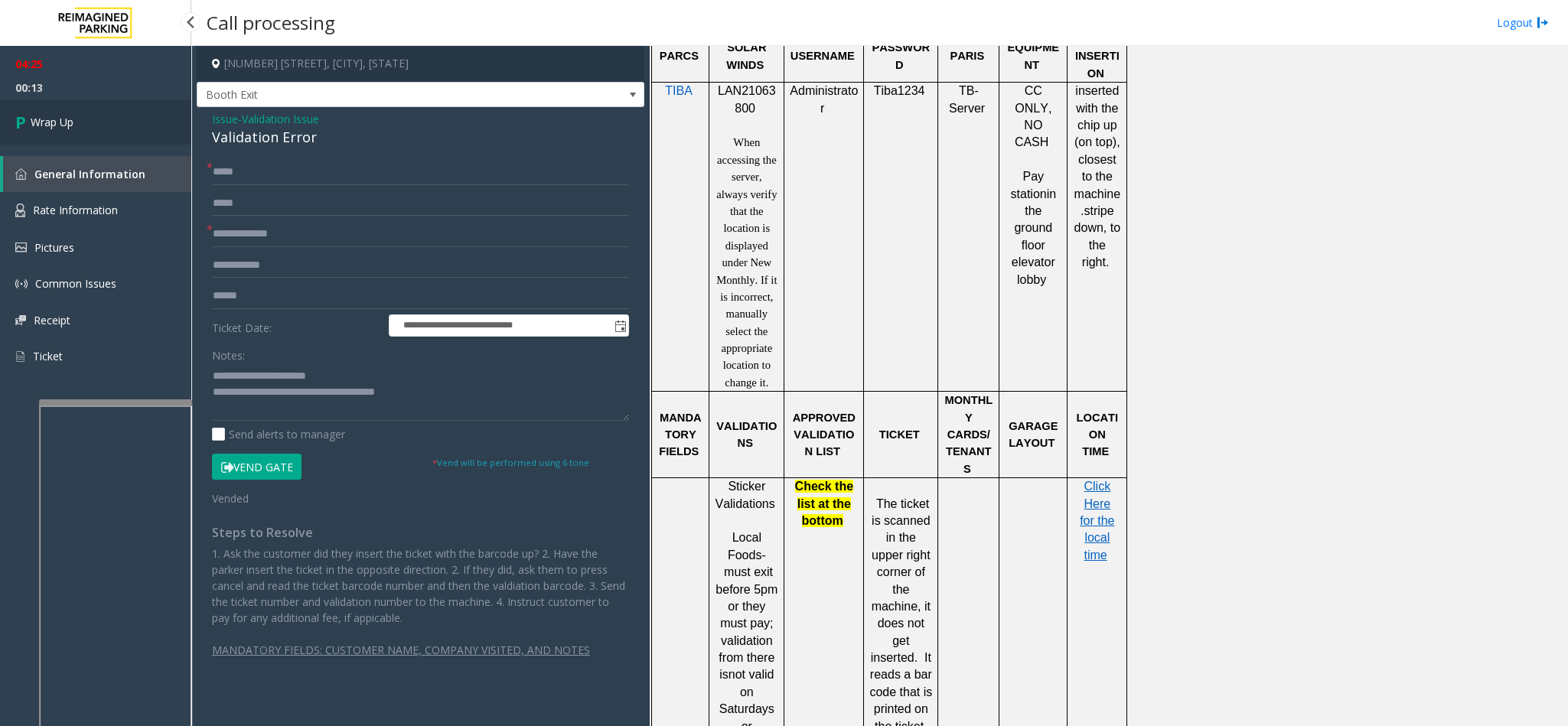 click on "Wrap Up" at bounding box center [96, 122] 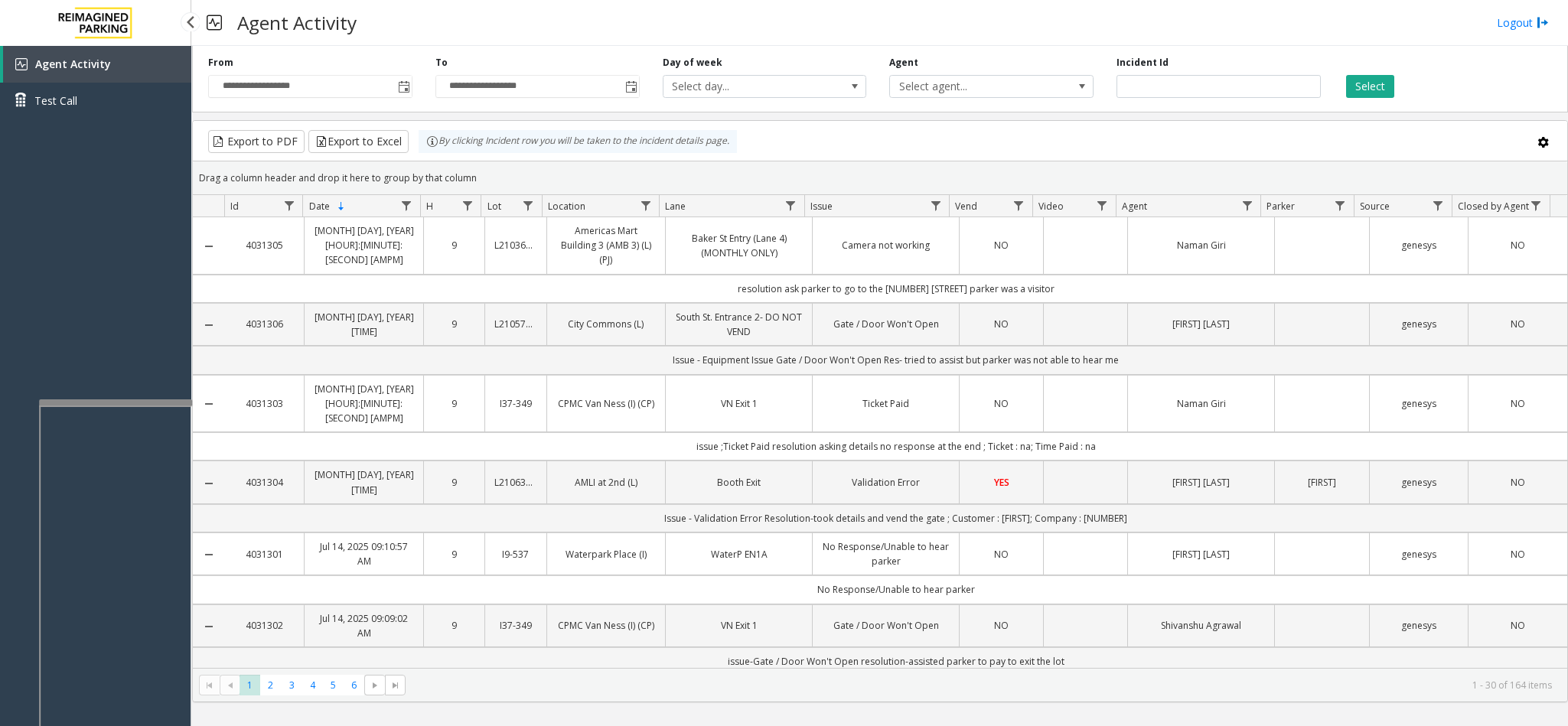 drag, startPoint x: 120, startPoint y: 324, endPoint x: 106, endPoint y: 313, distance: 17.804494 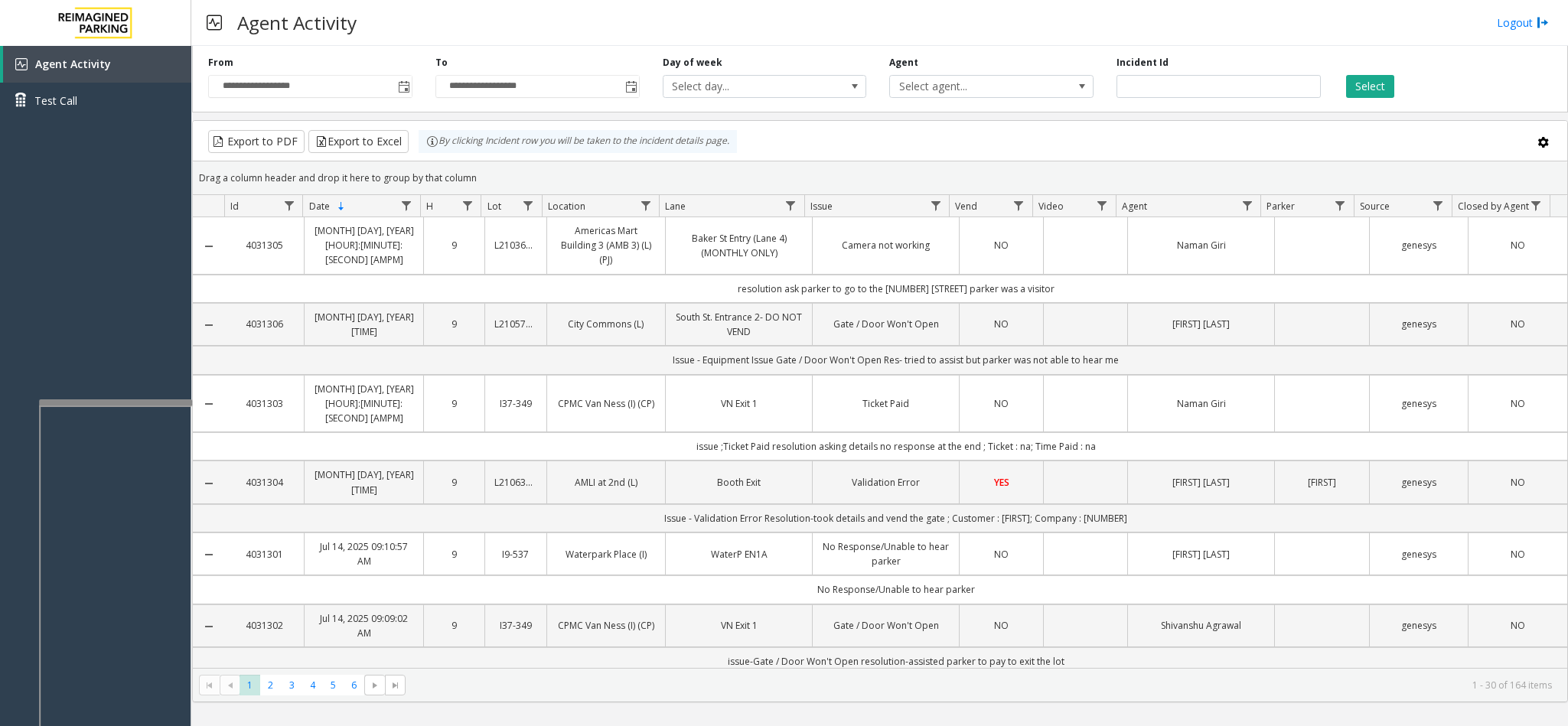 drag, startPoint x: 106, startPoint y: 313, endPoint x: 696, endPoint y: 37, distance: 651.365 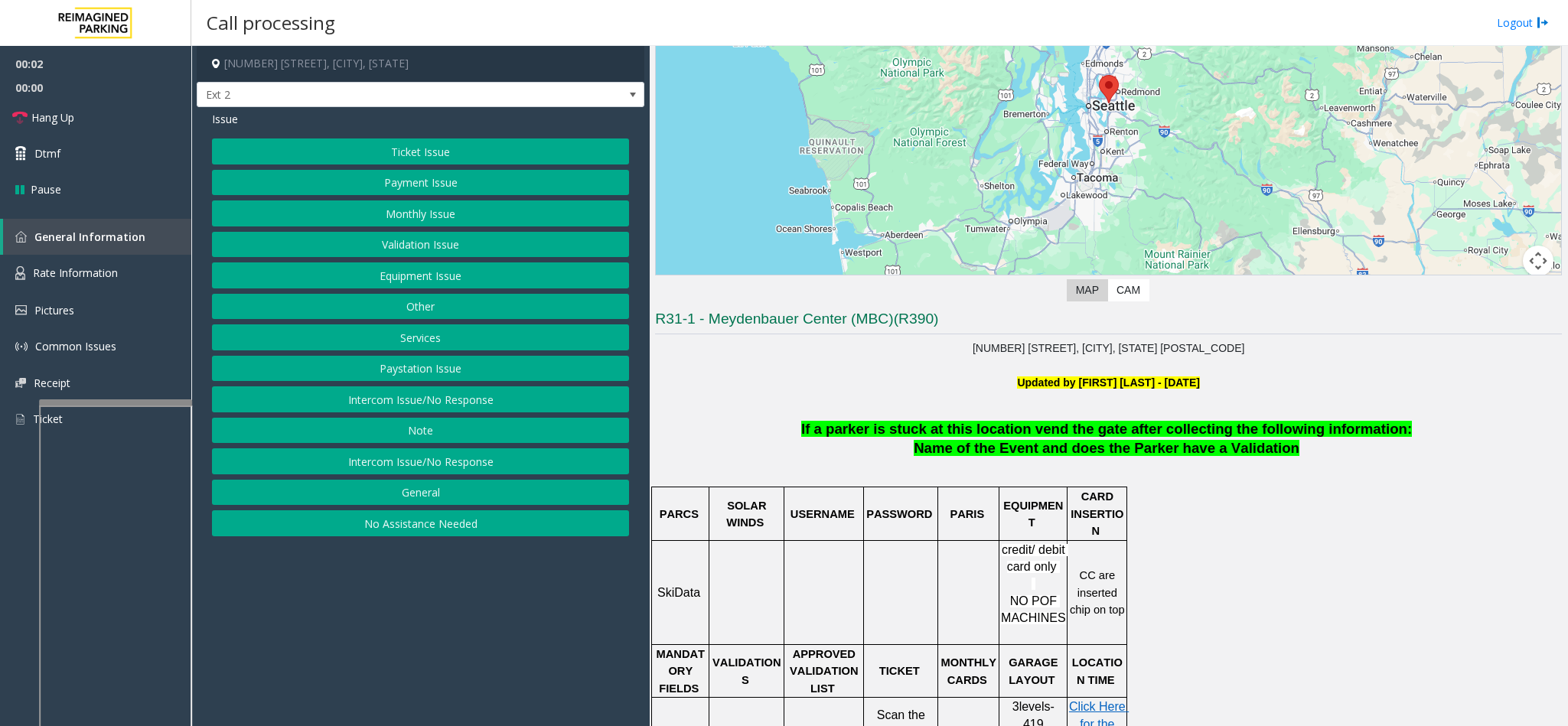 scroll, scrollTop: 230, scrollLeft: 0, axis: vertical 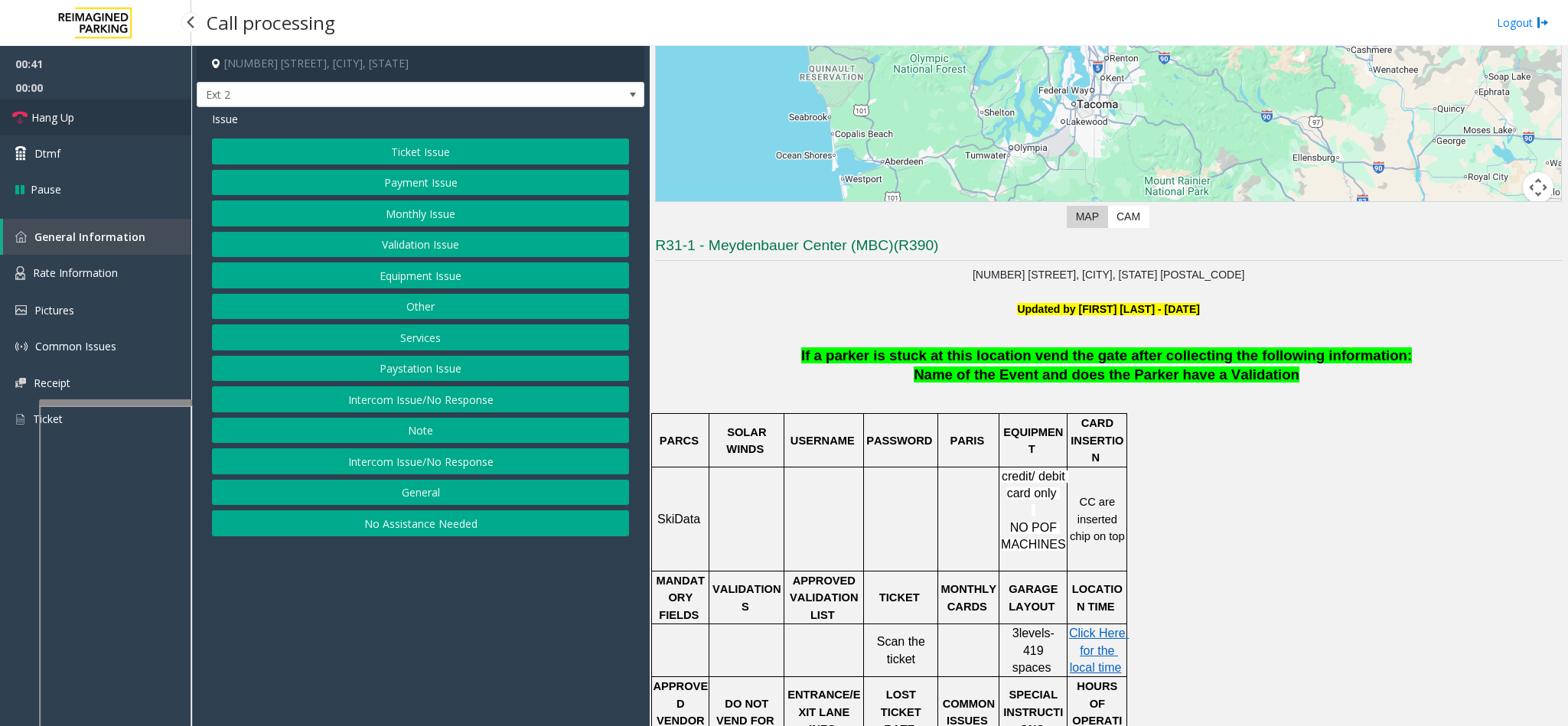 click on "Hang Up" at bounding box center (53, 117) 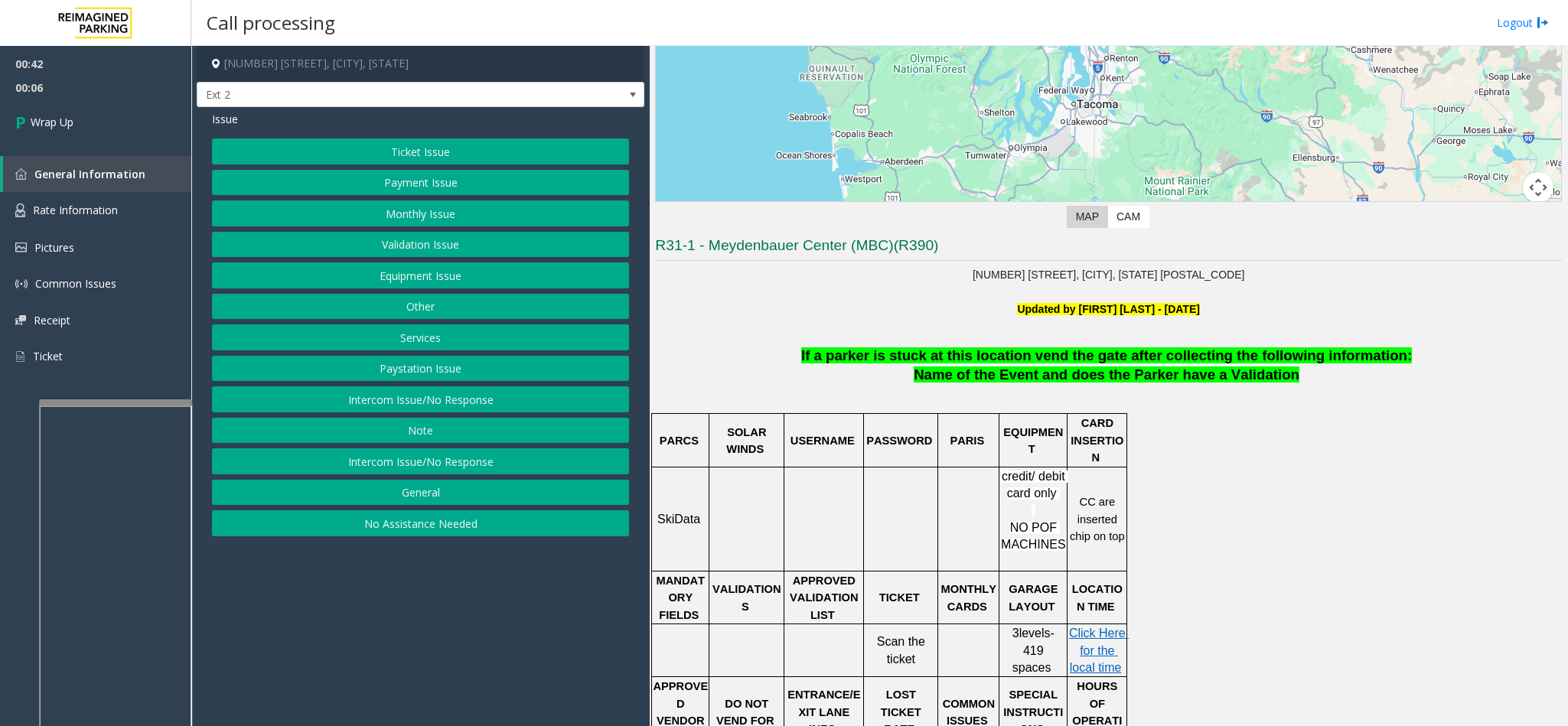 click on "Validation Issue" 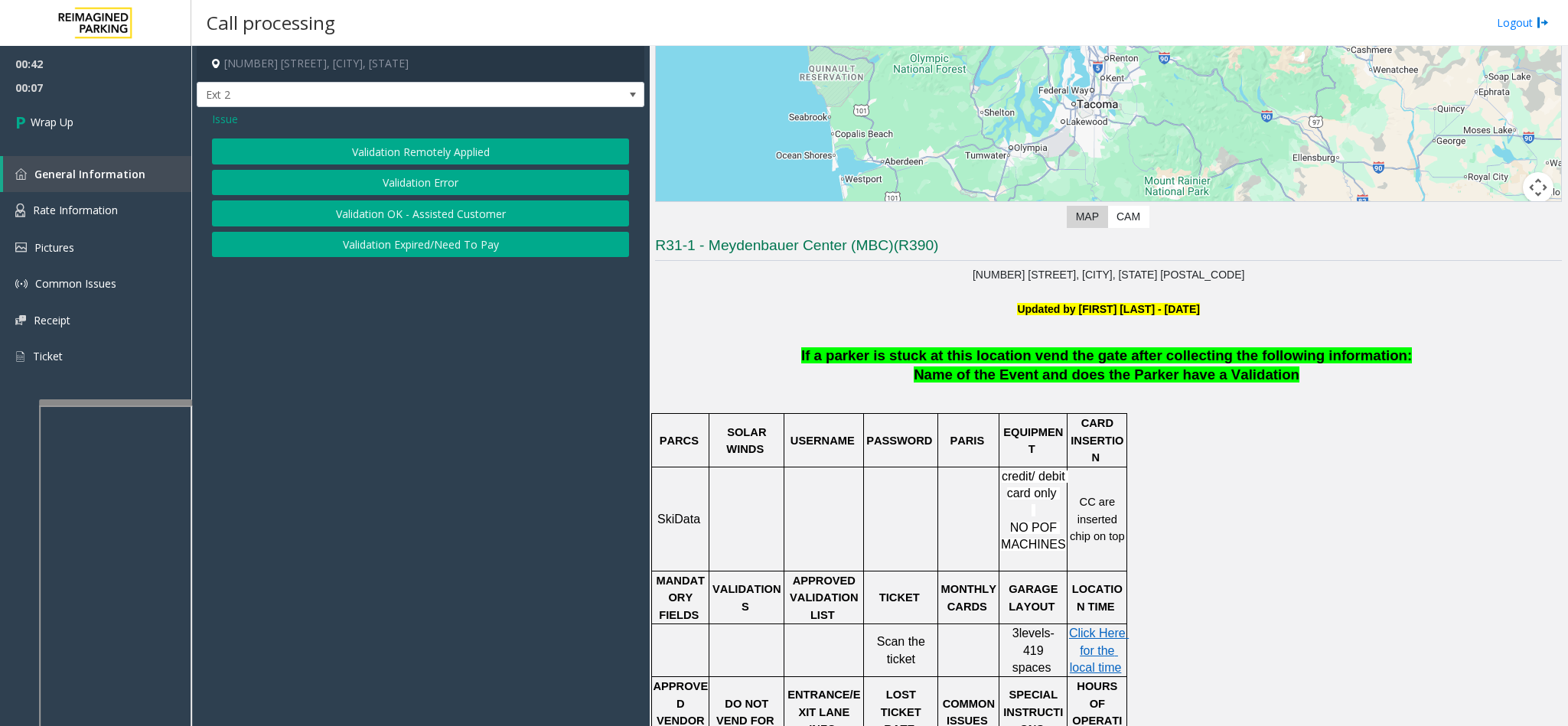 click on "Validation Error" 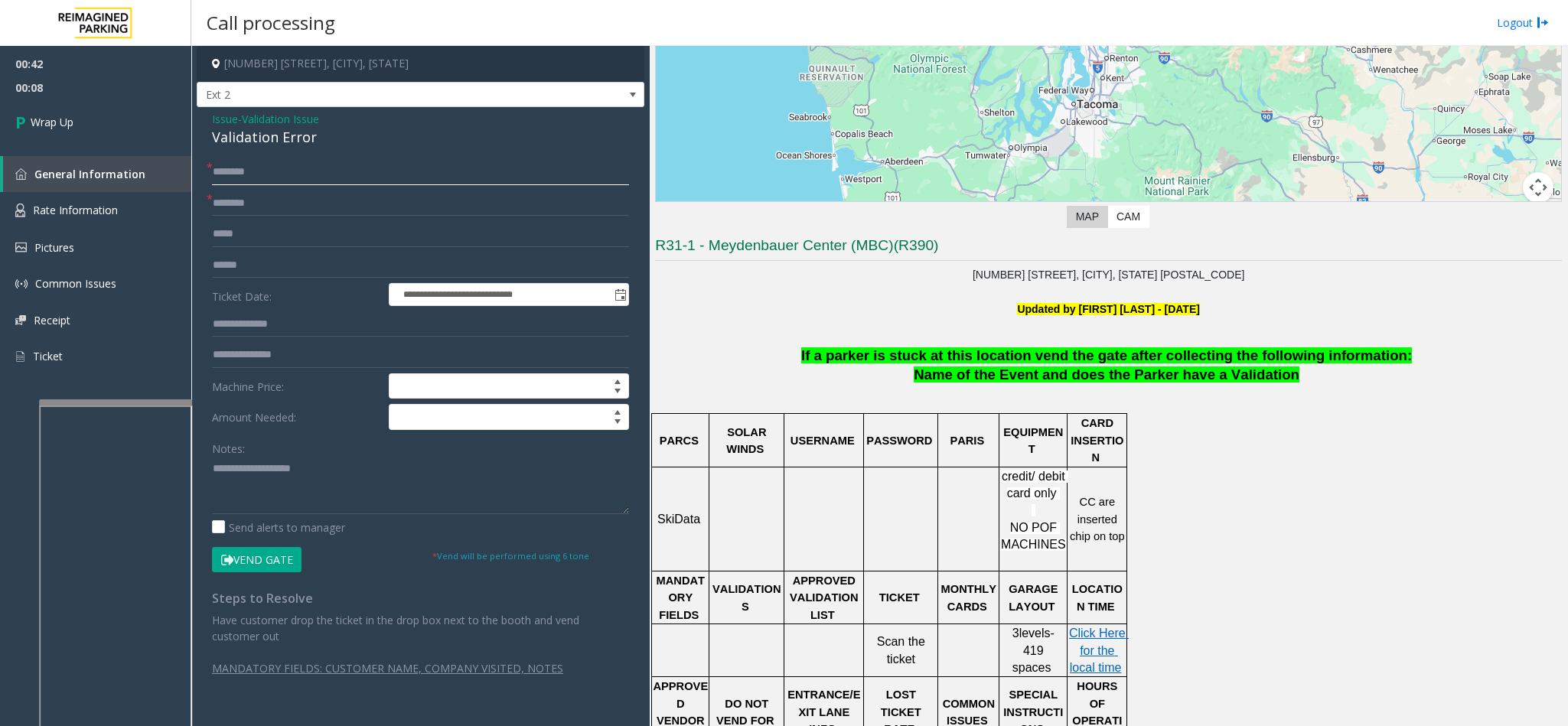 click 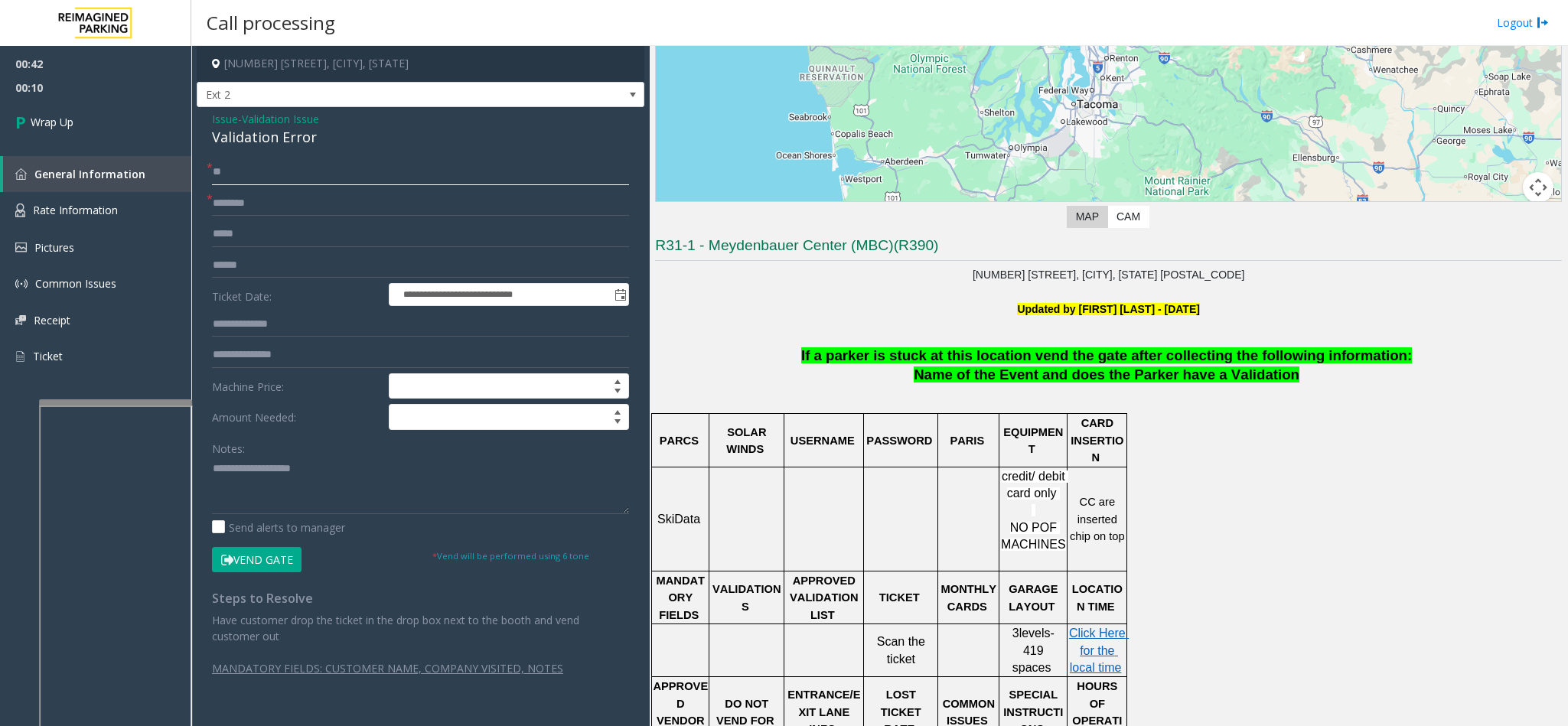 type on "**" 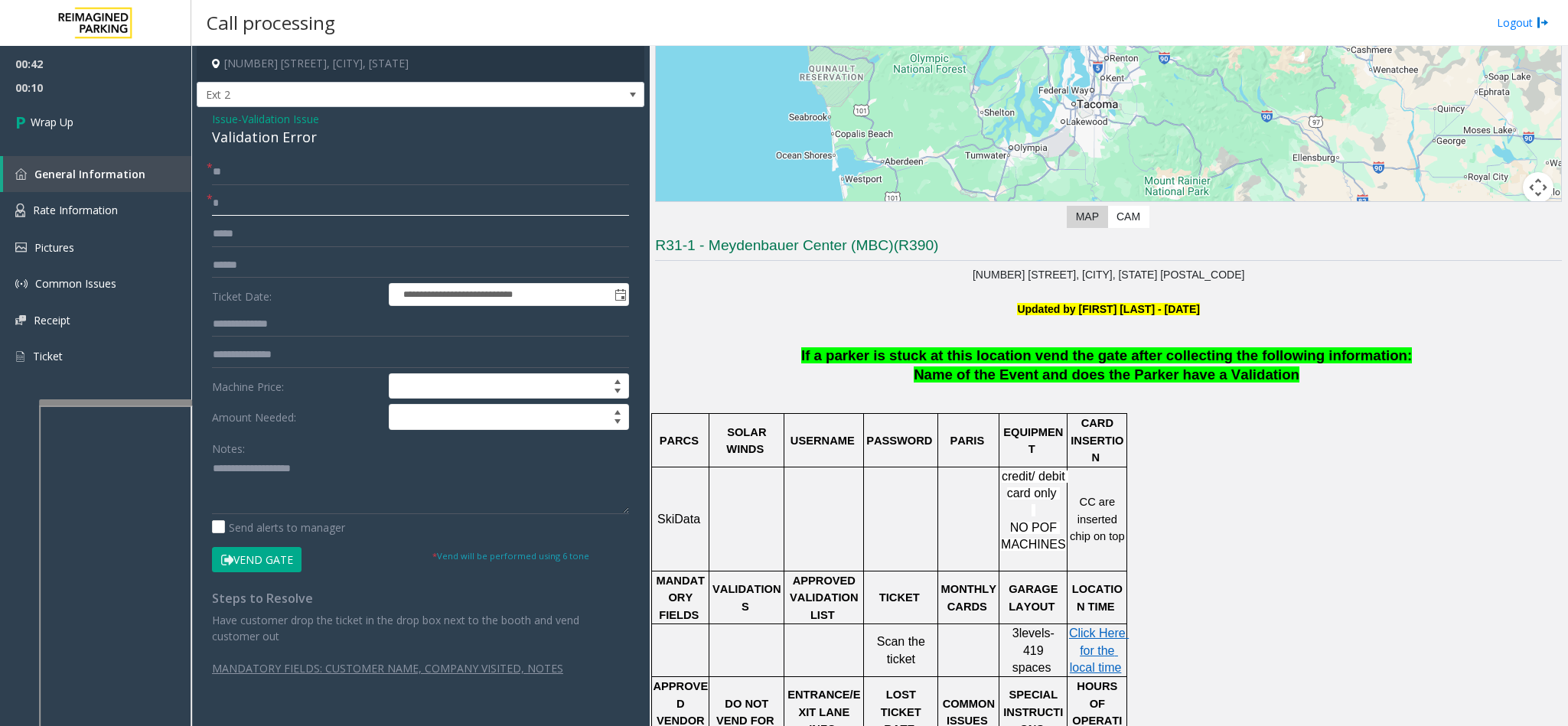 click on "*" 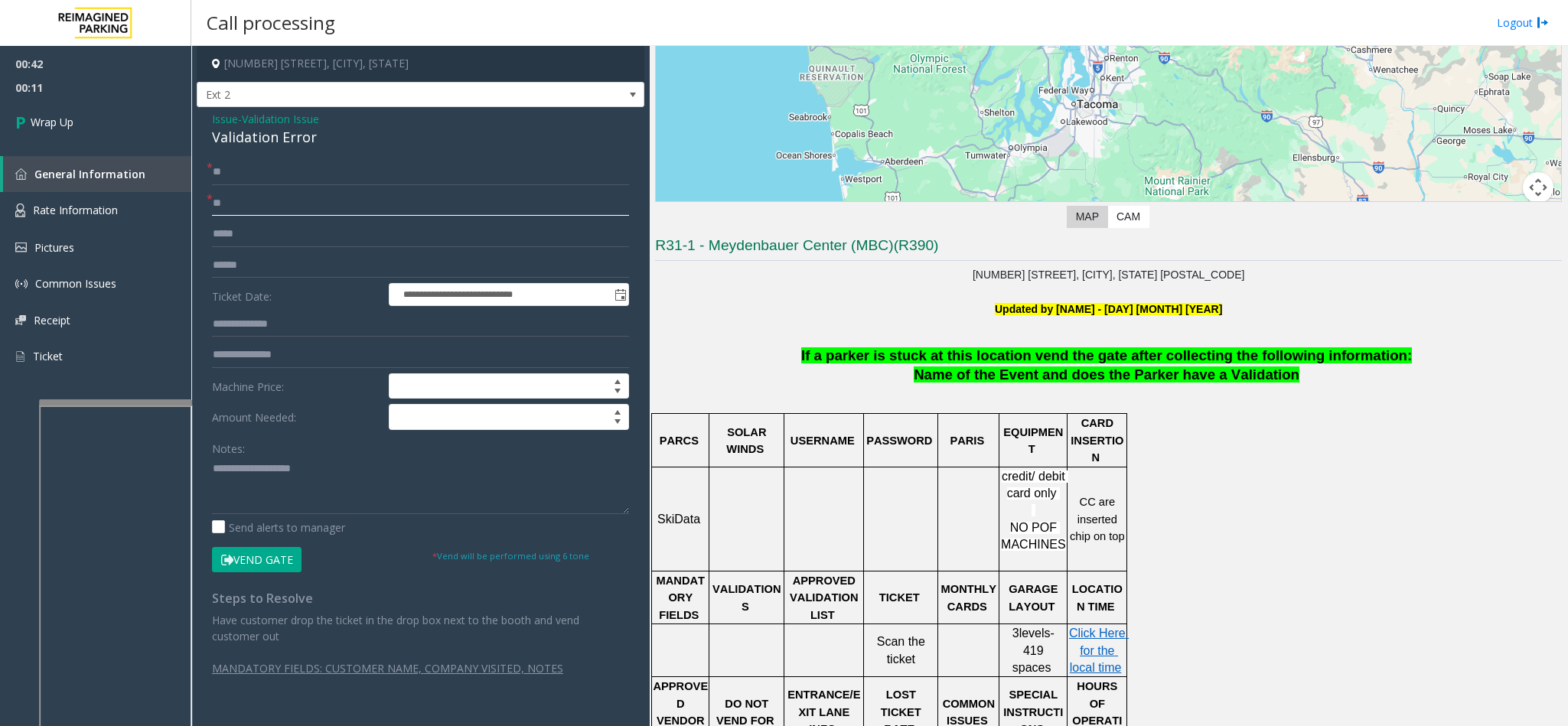 type on "**" 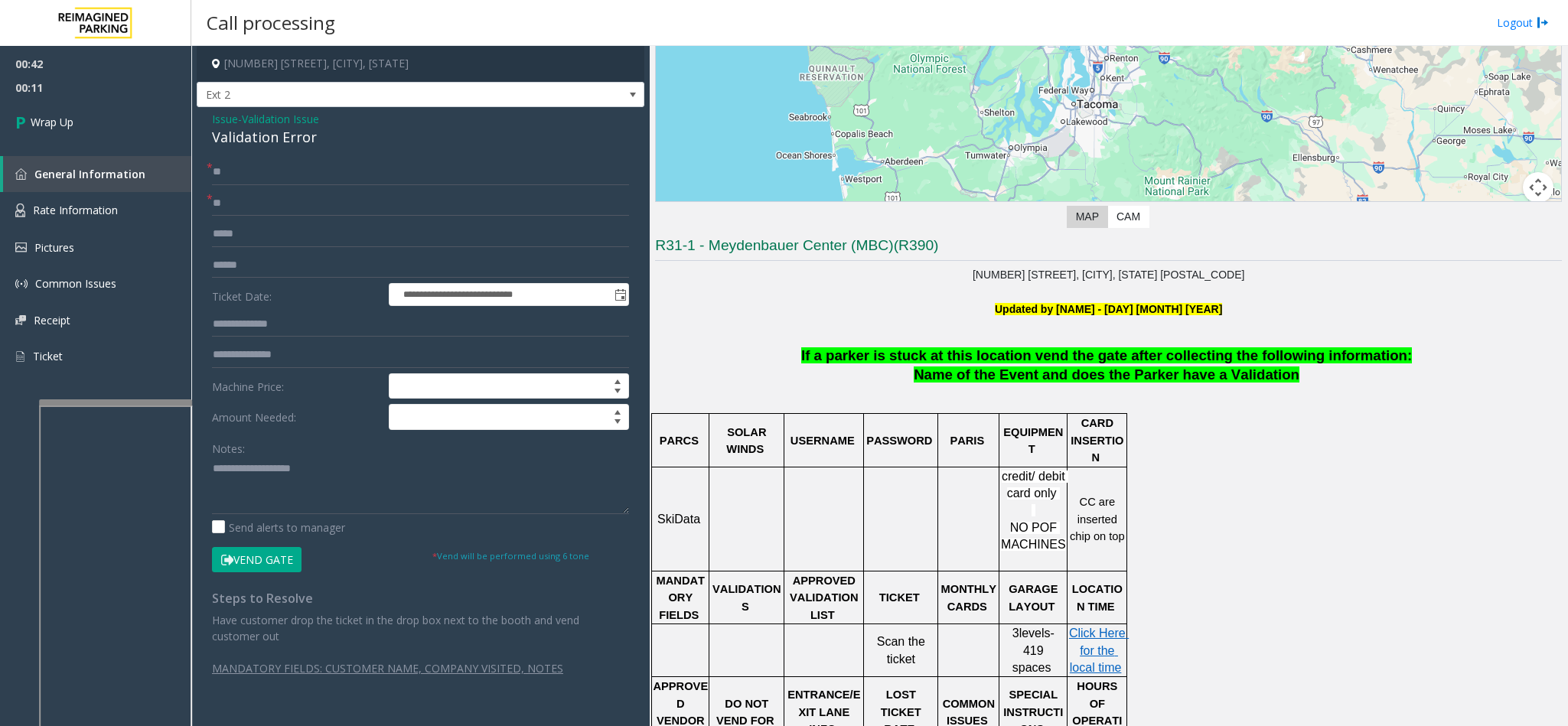 click on "Notes:                      Send alerts to manager" 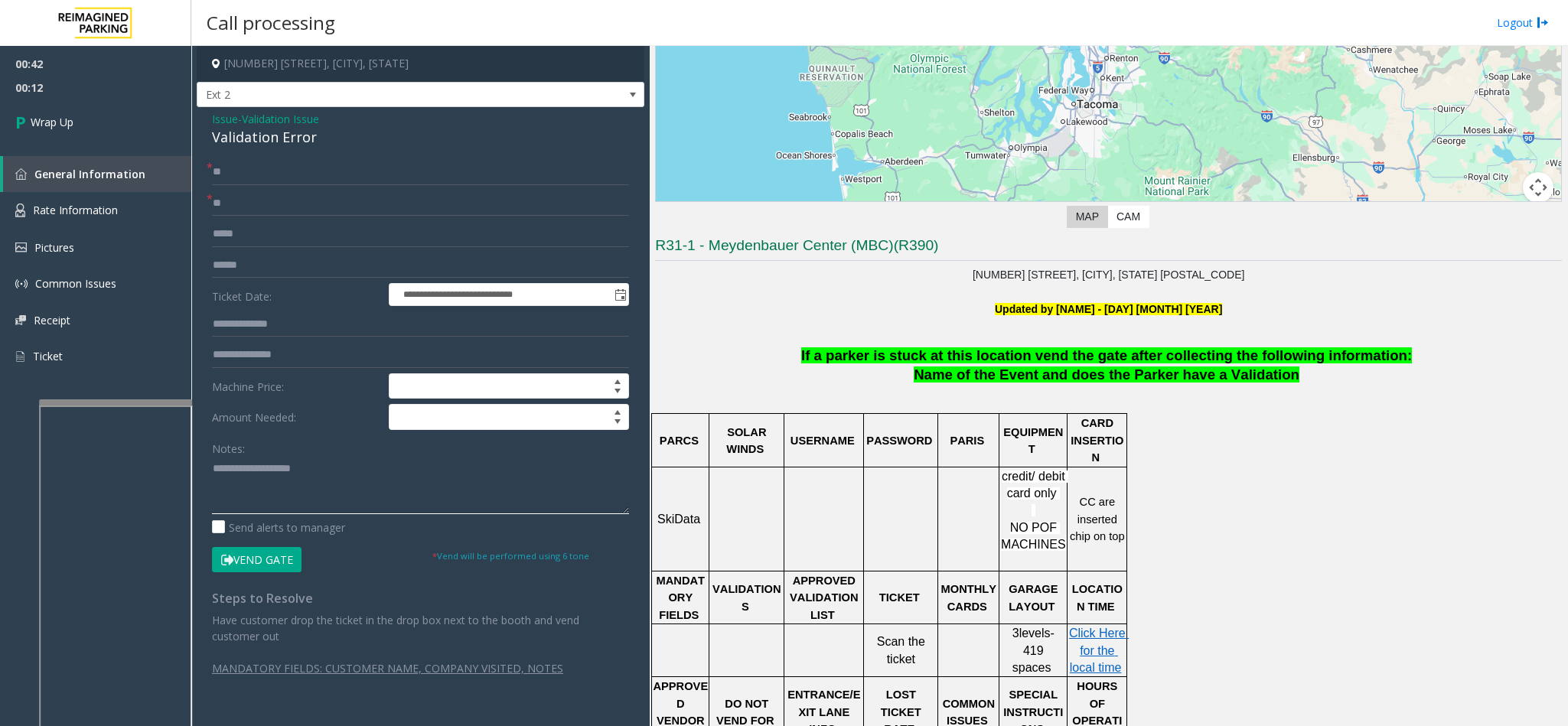 click 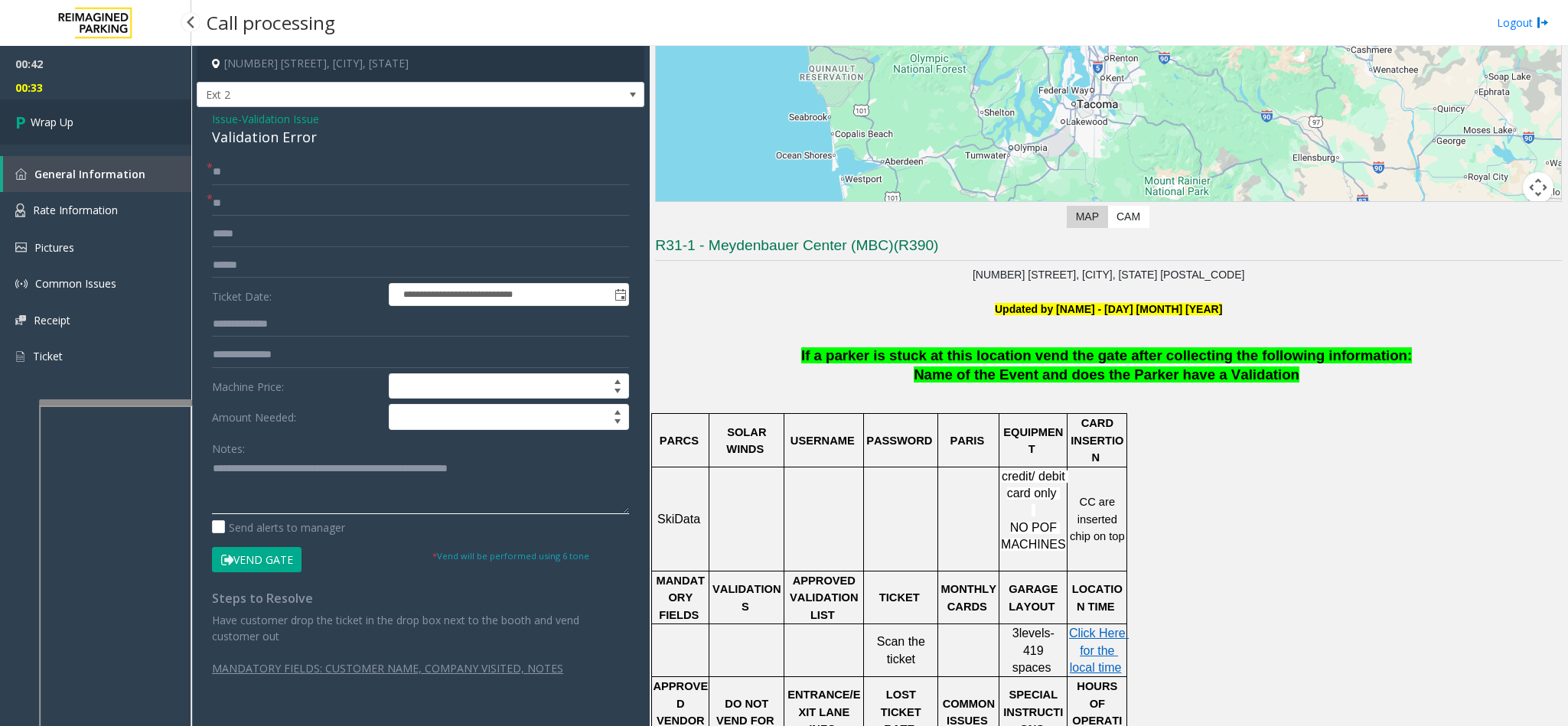 type on "**********" 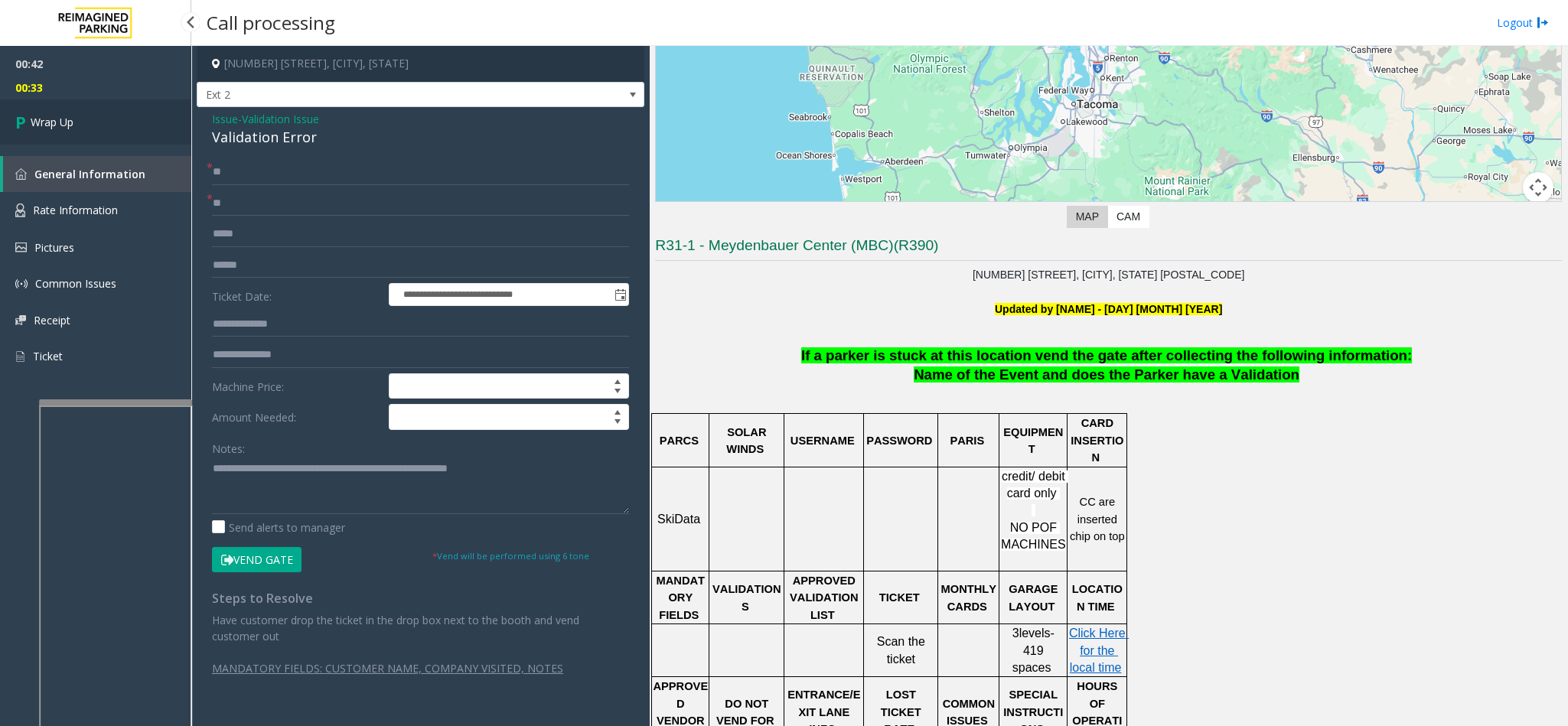 click on "Wrap Up" at bounding box center (52, 122) 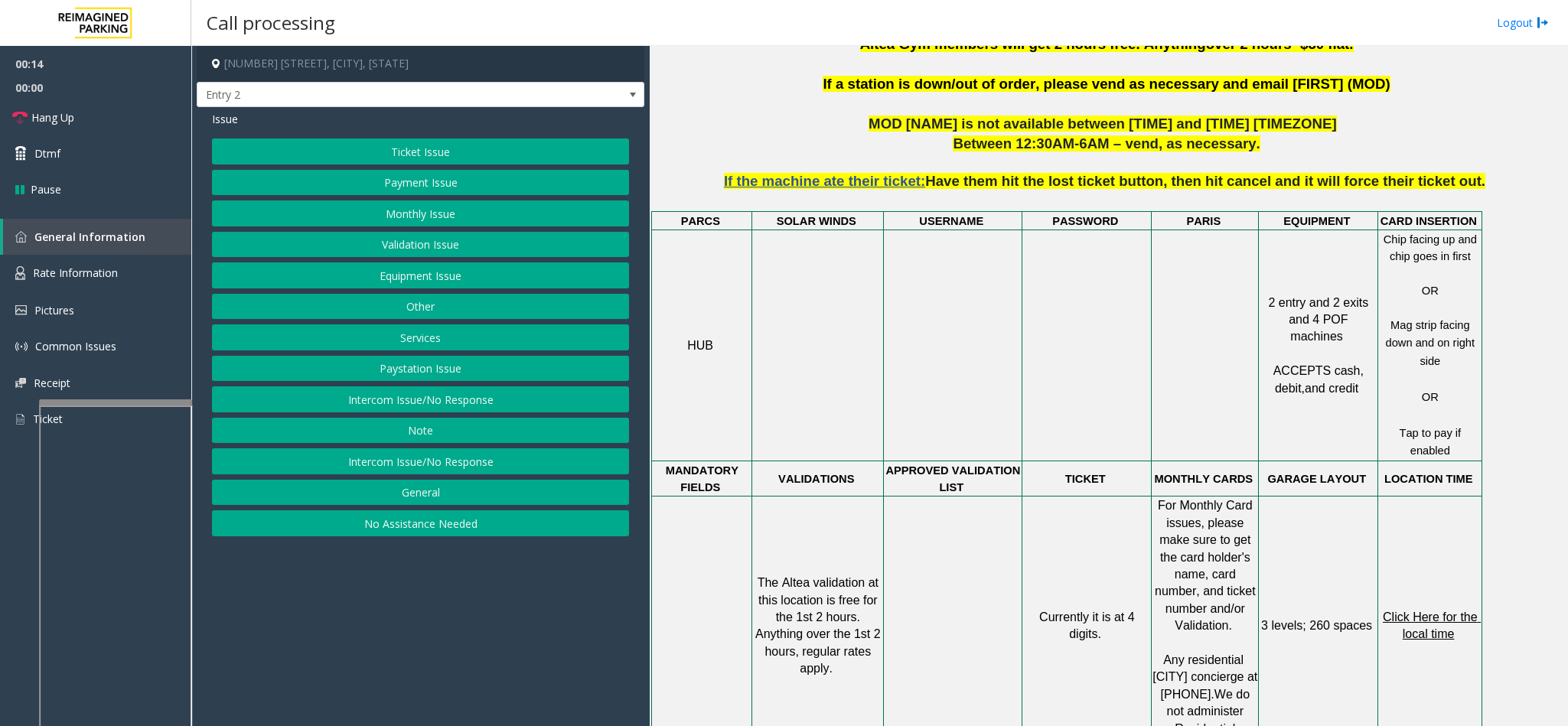 scroll, scrollTop: 459, scrollLeft: 0, axis: vertical 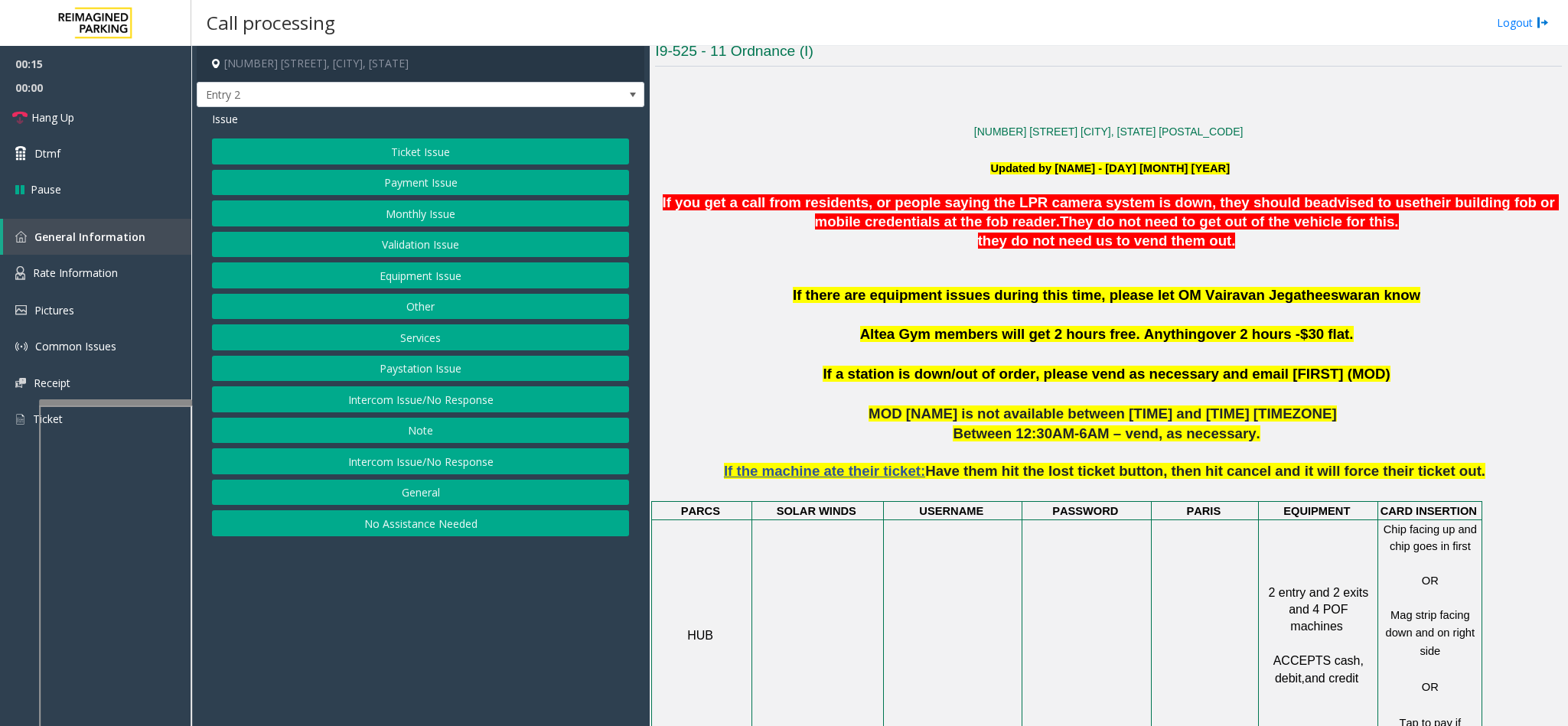 click on "Monthly Issue" 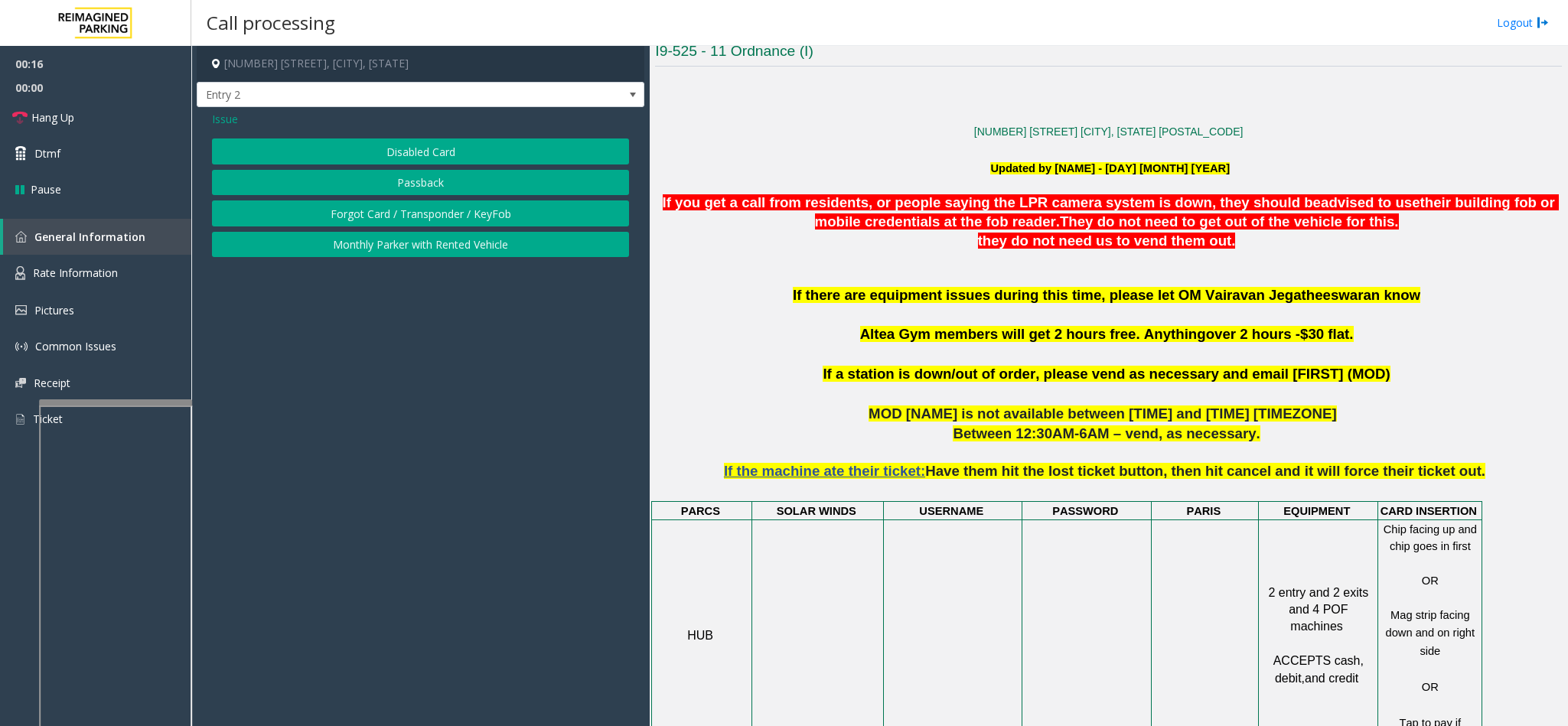 click on "Disabled Card" 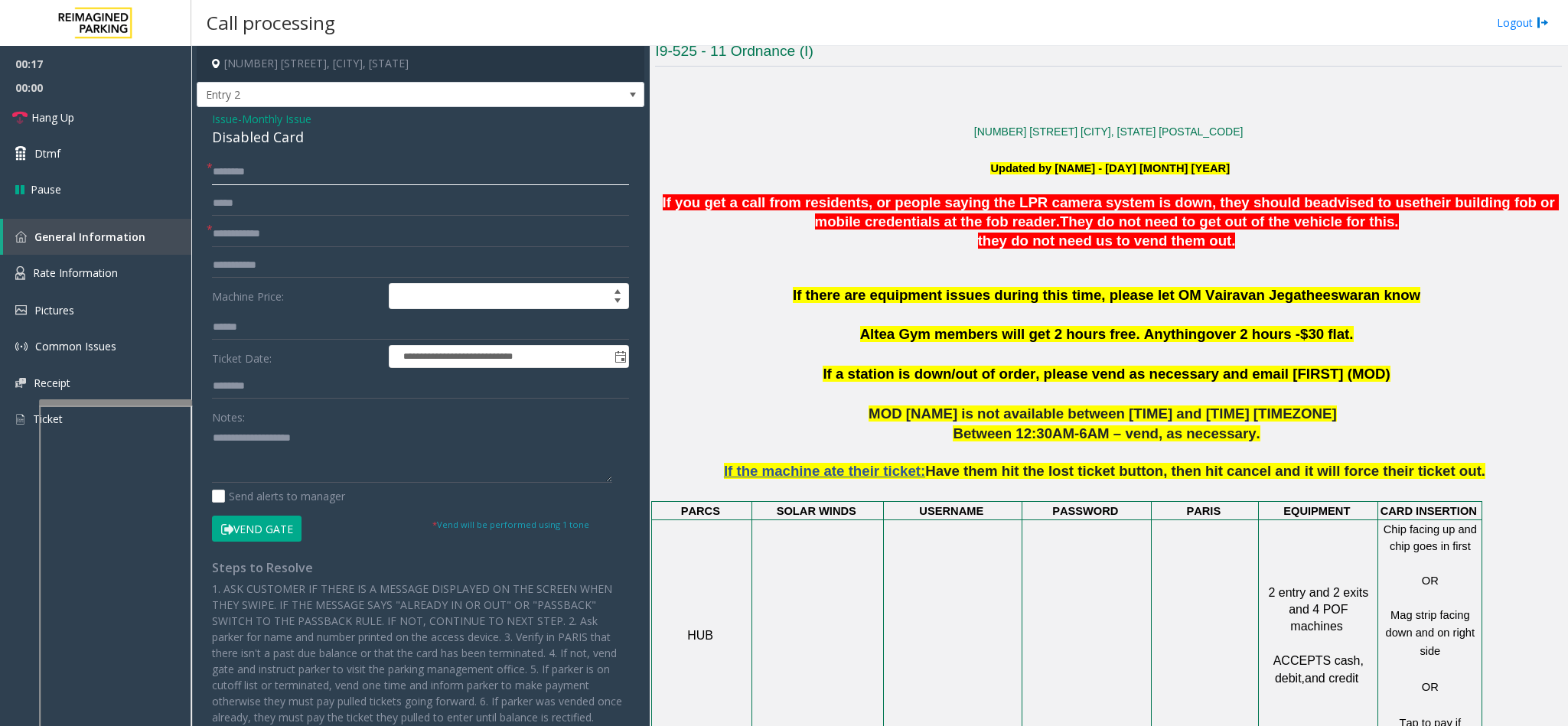 click 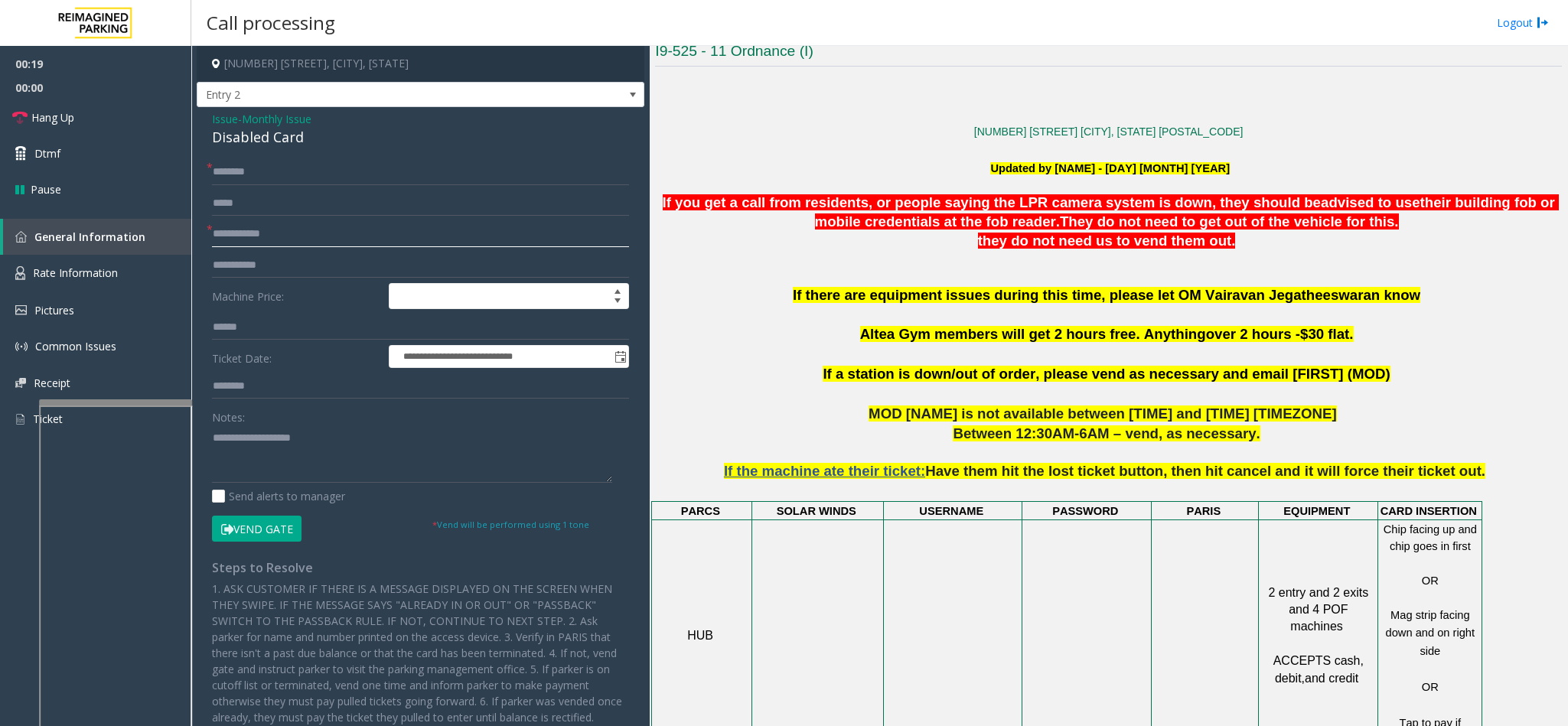 click 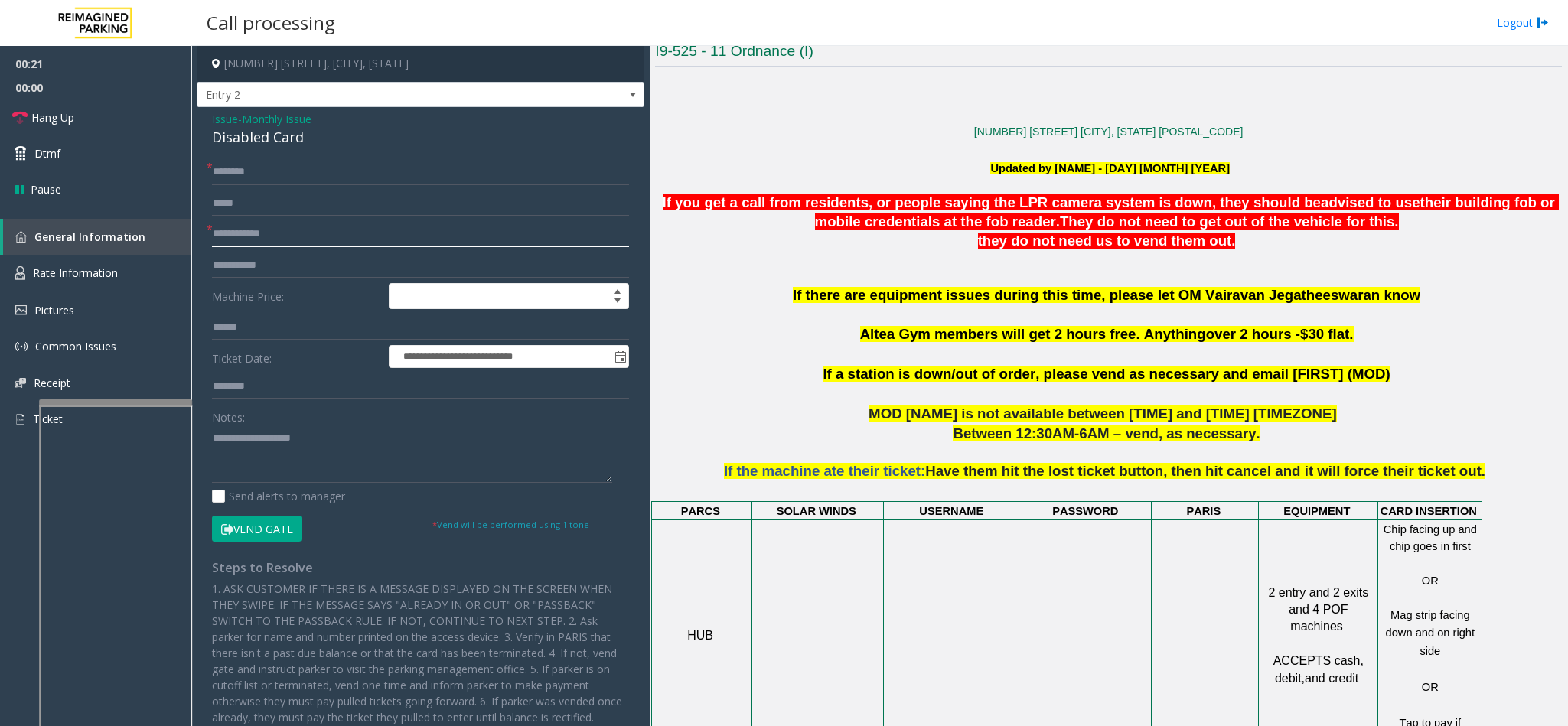 click 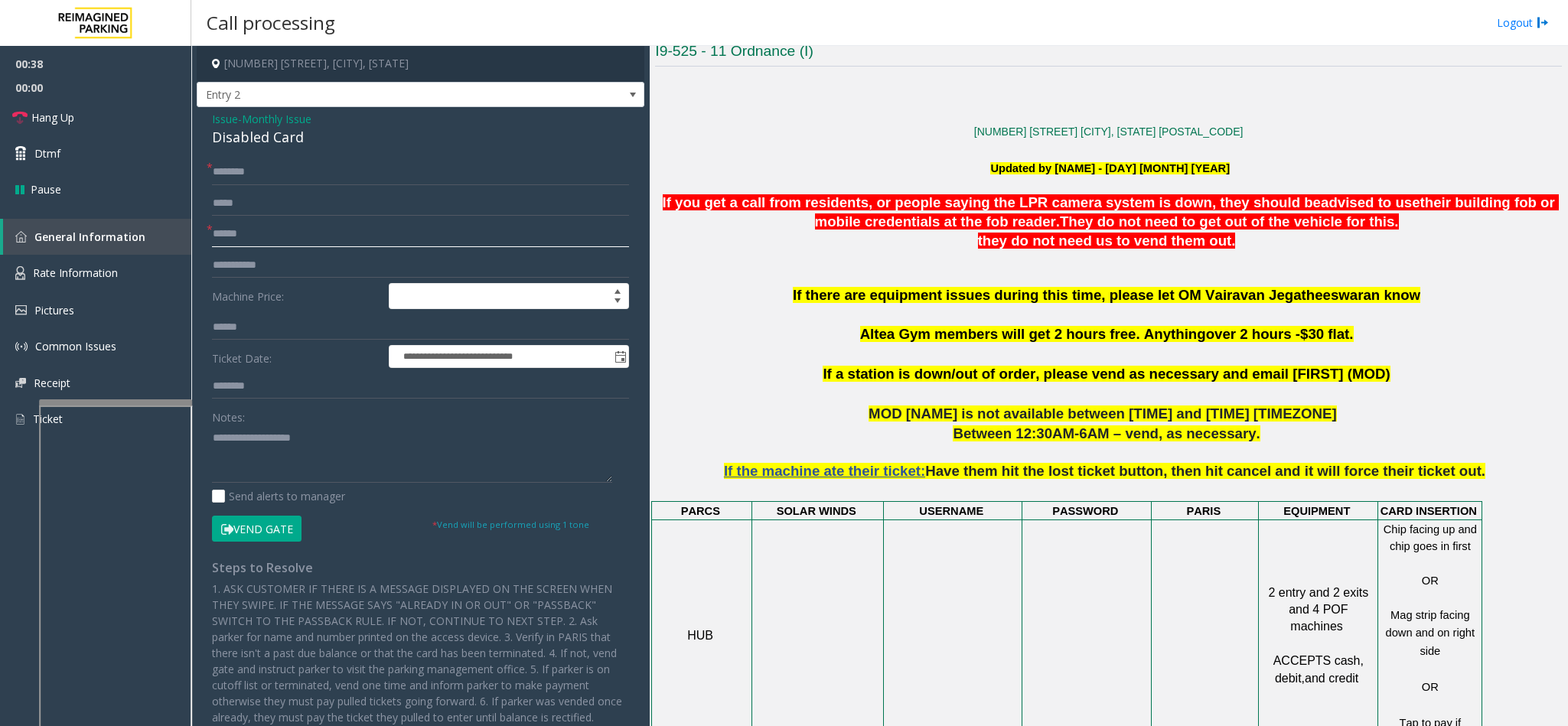 type on "******" 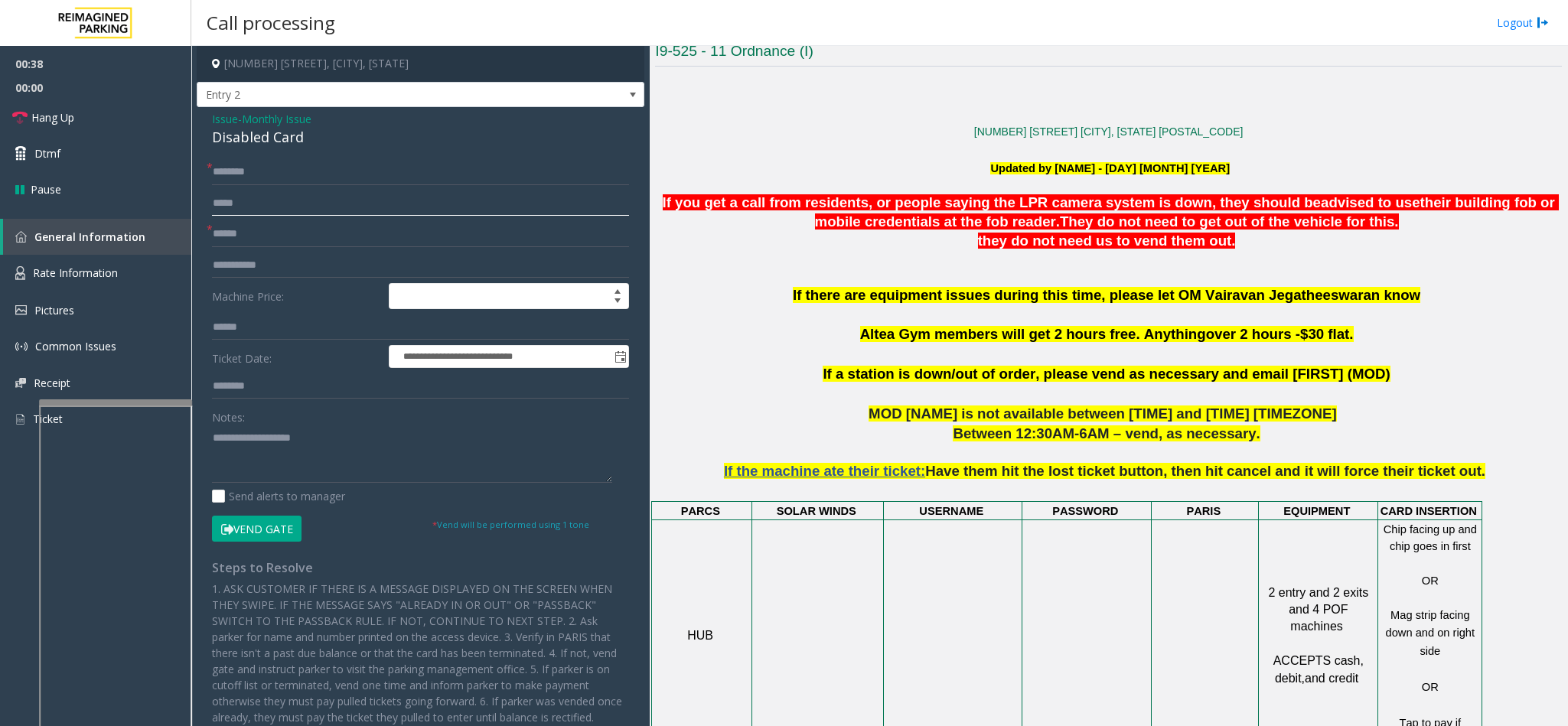 click 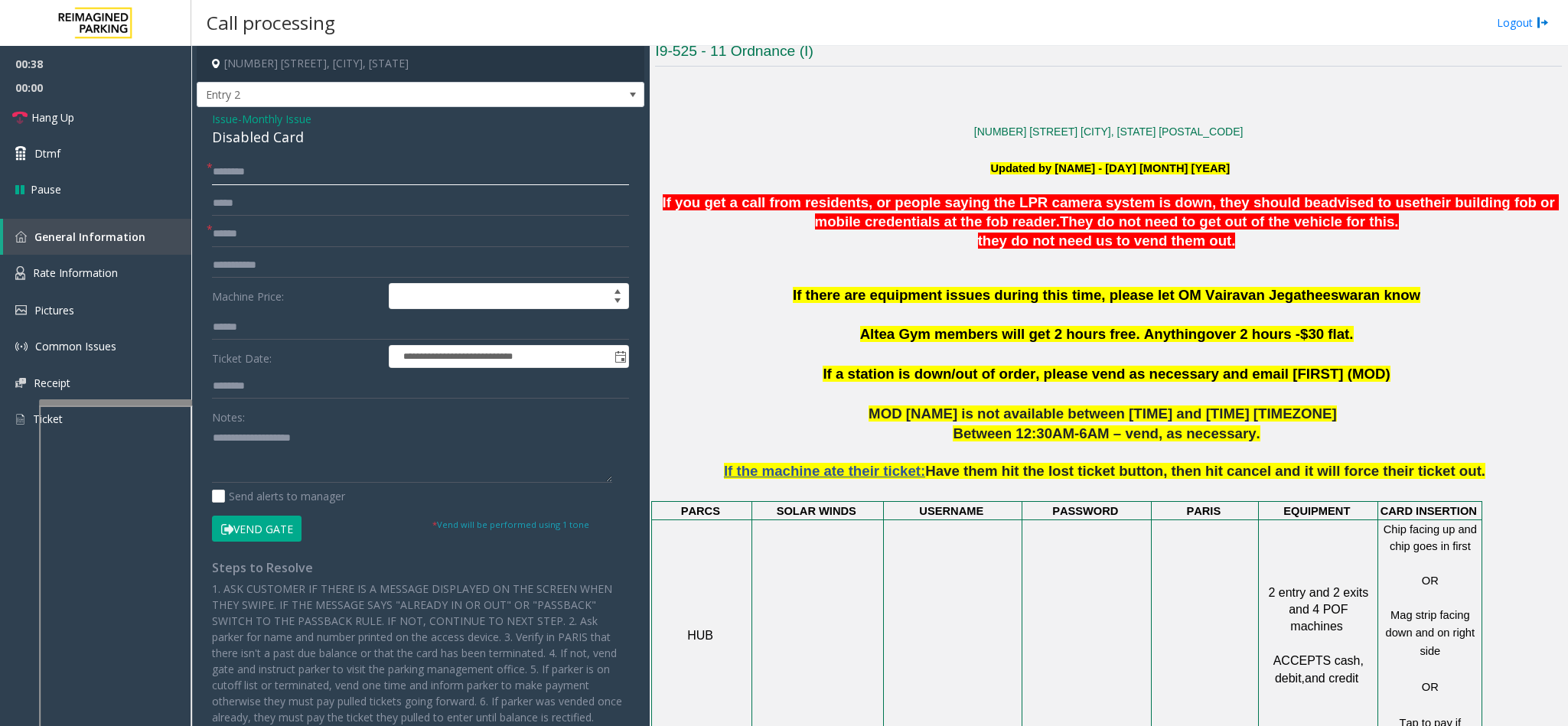 click 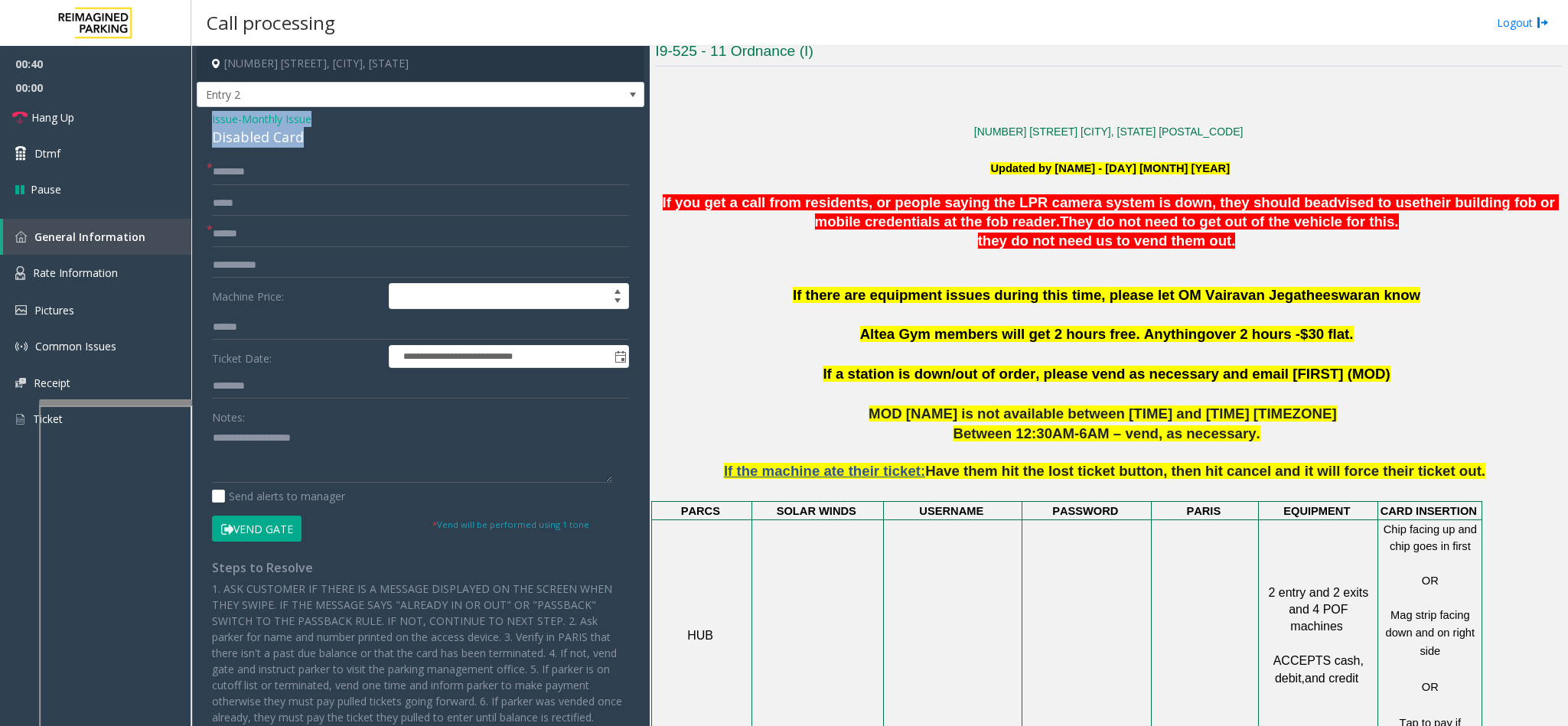 drag, startPoint x: 317, startPoint y: 142, endPoint x: 207, endPoint y: 125, distance: 111.30588 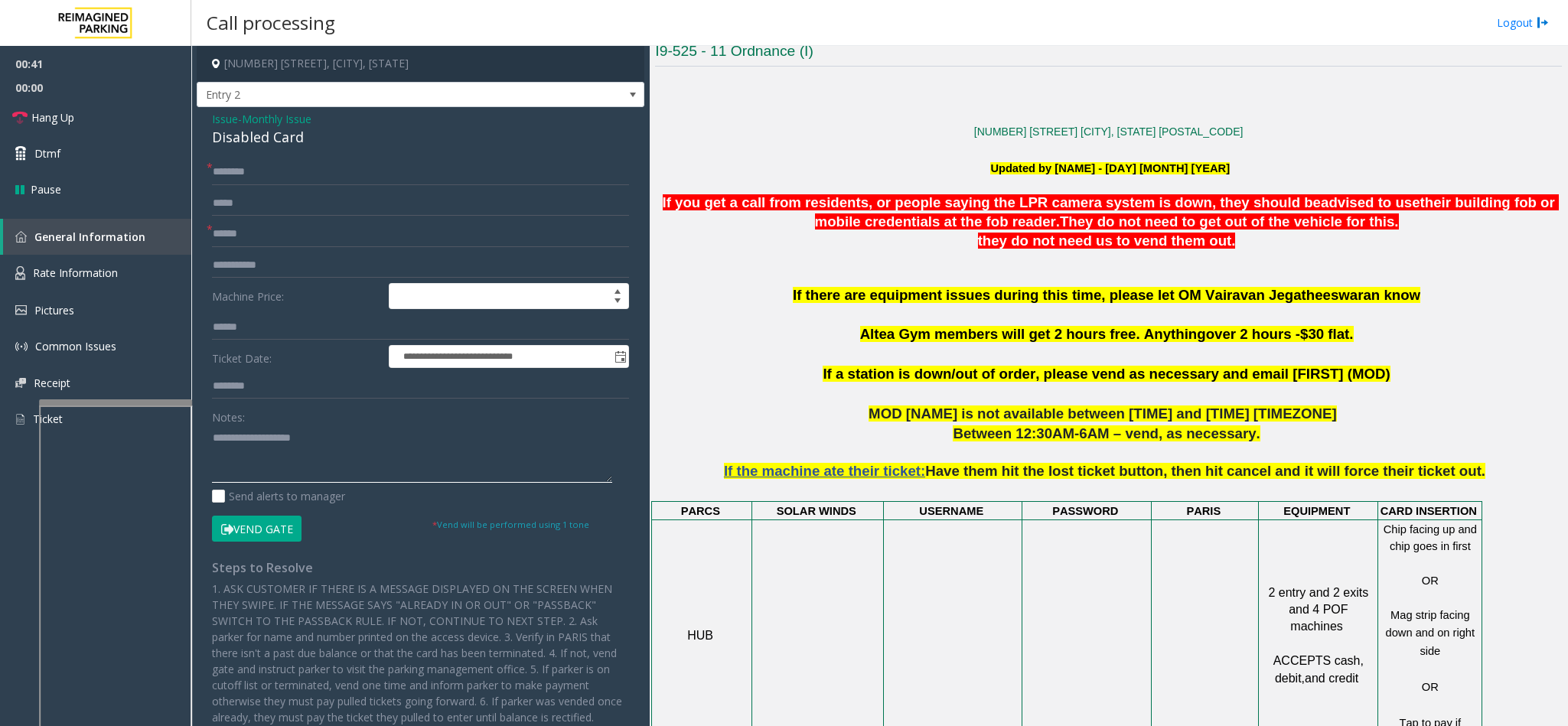 paste on "**********" 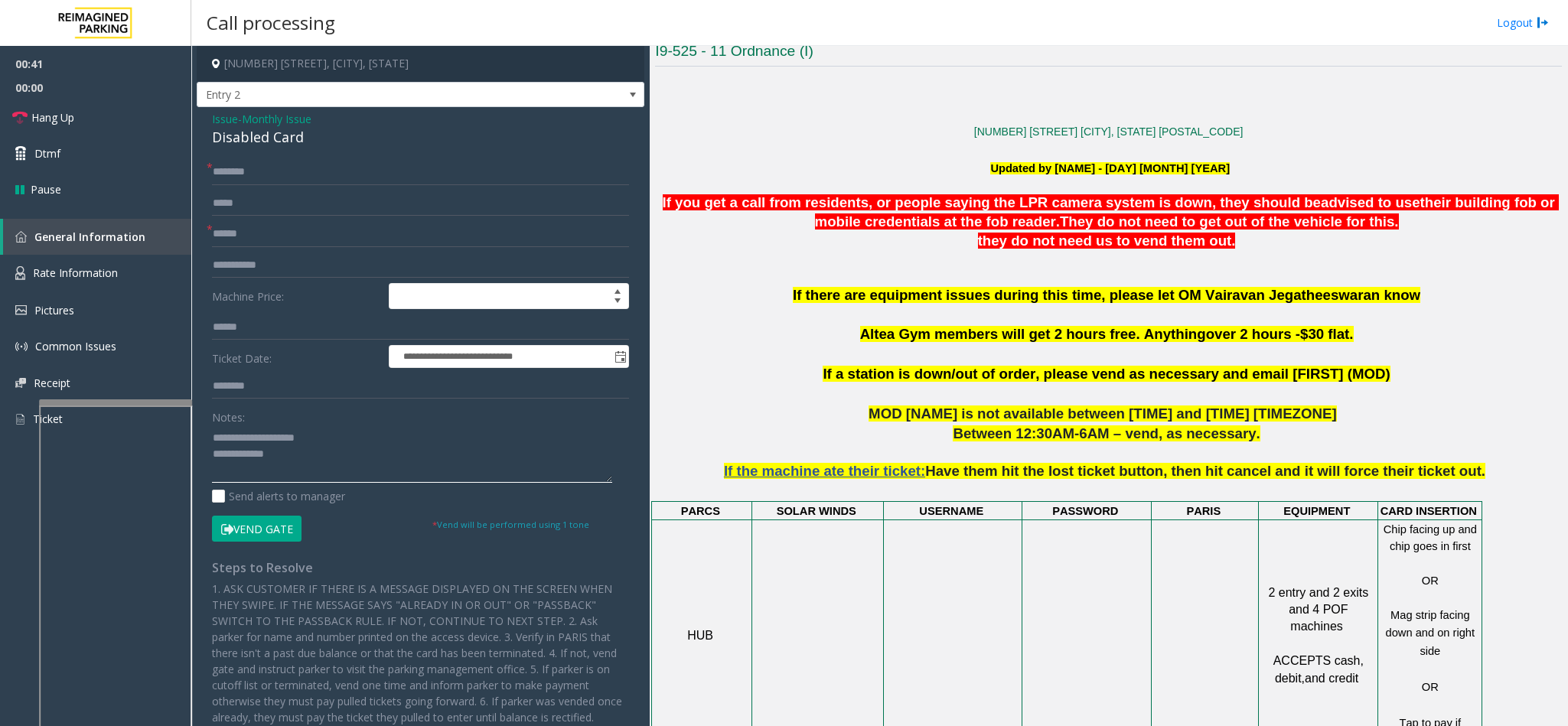 click 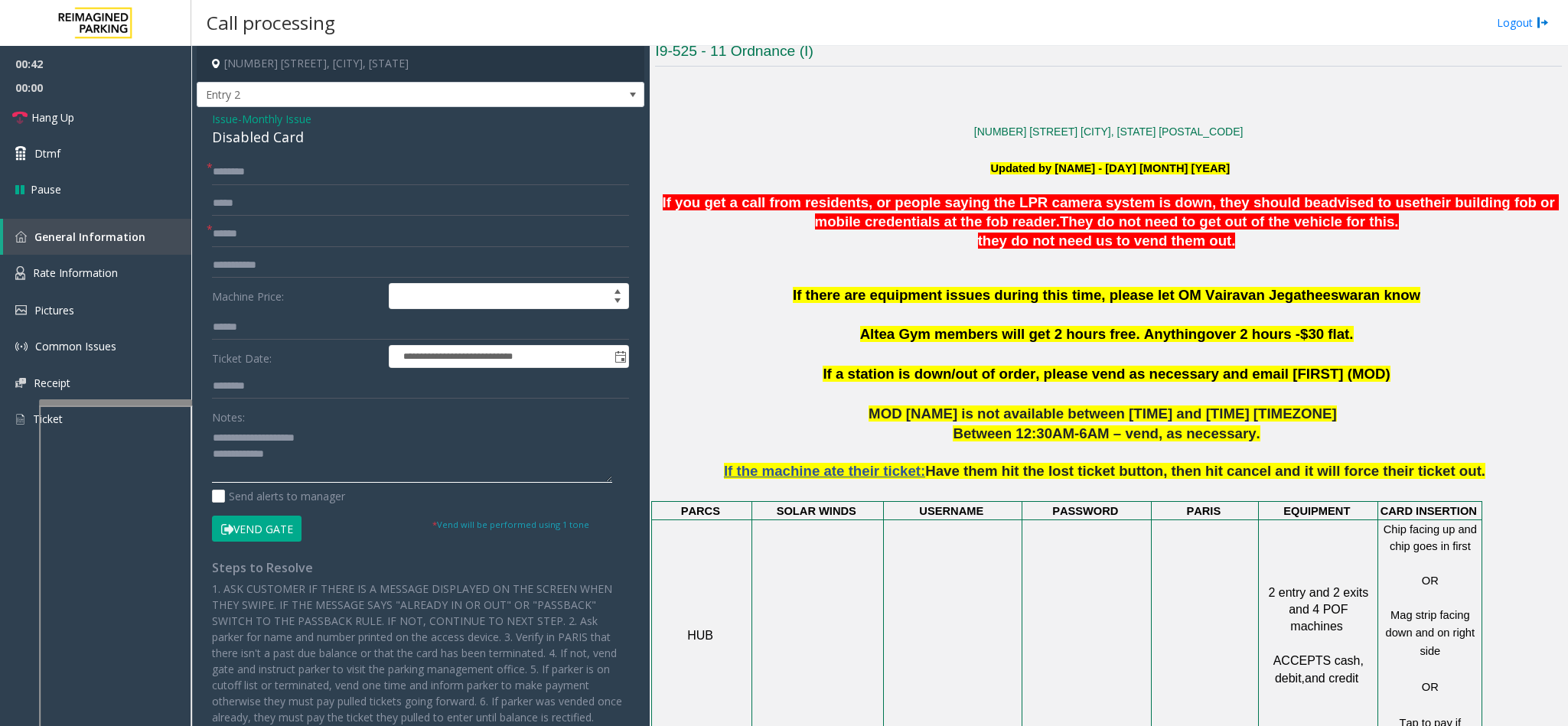 drag, startPoint x: 321, startPoint y: 441, endPoint x: 250, endPoint y: 428, distance: 72.18033 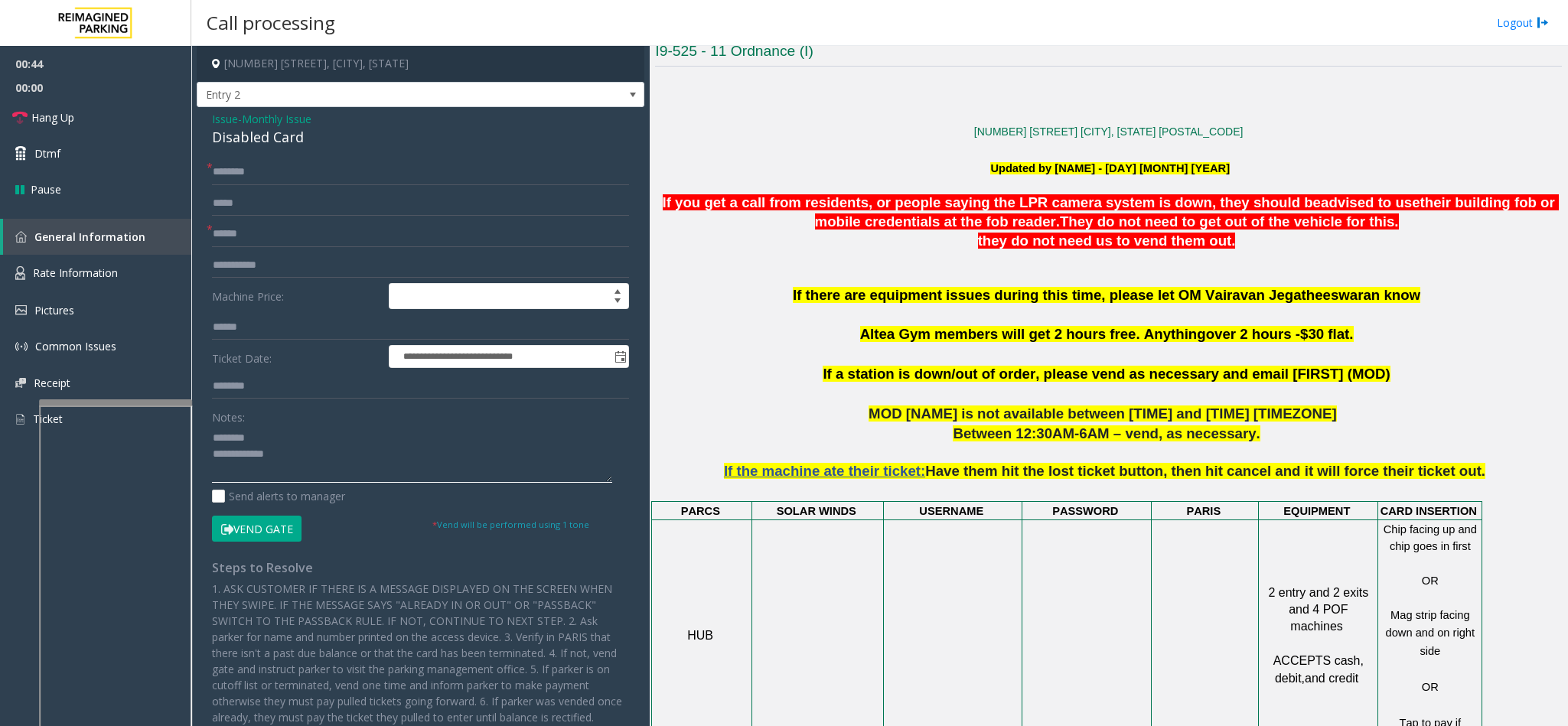 click 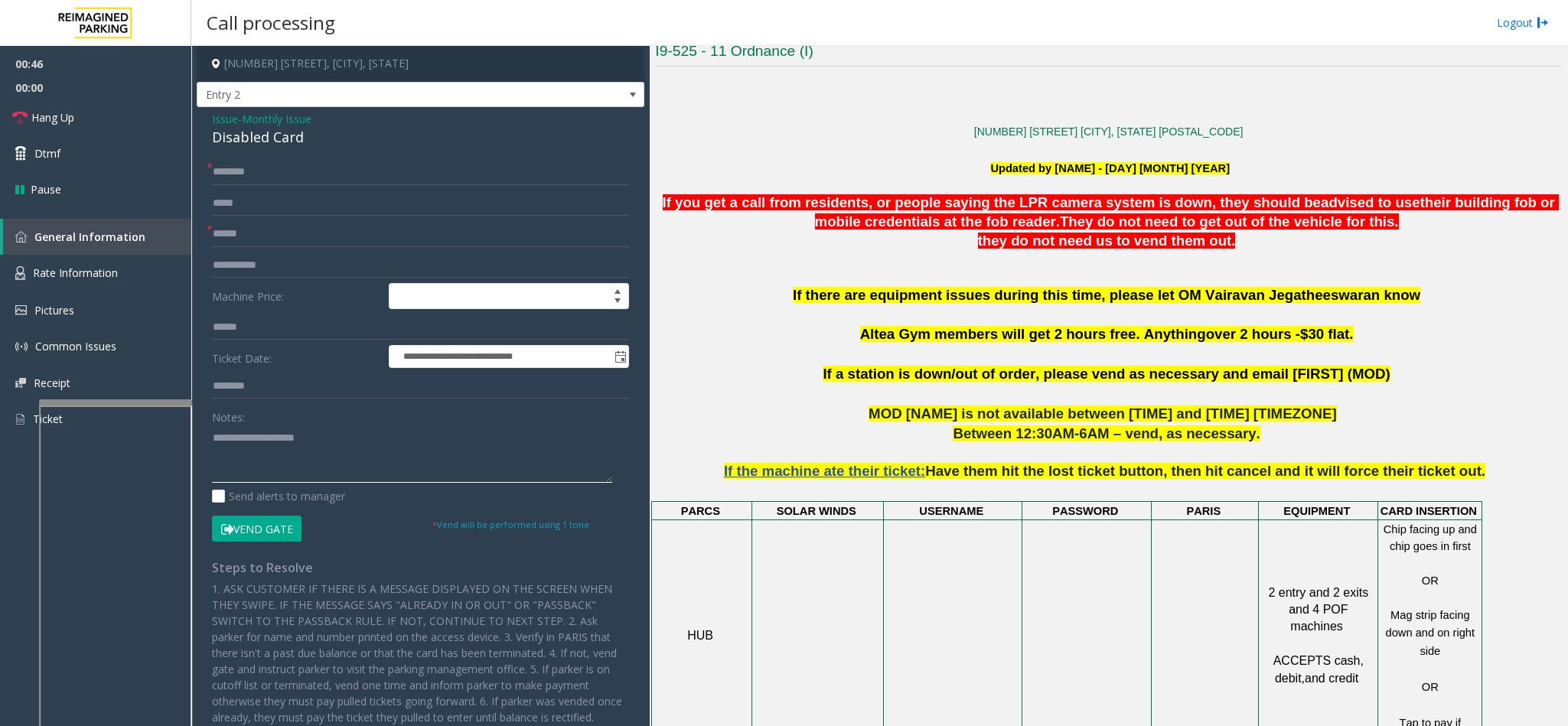 type on "**********" 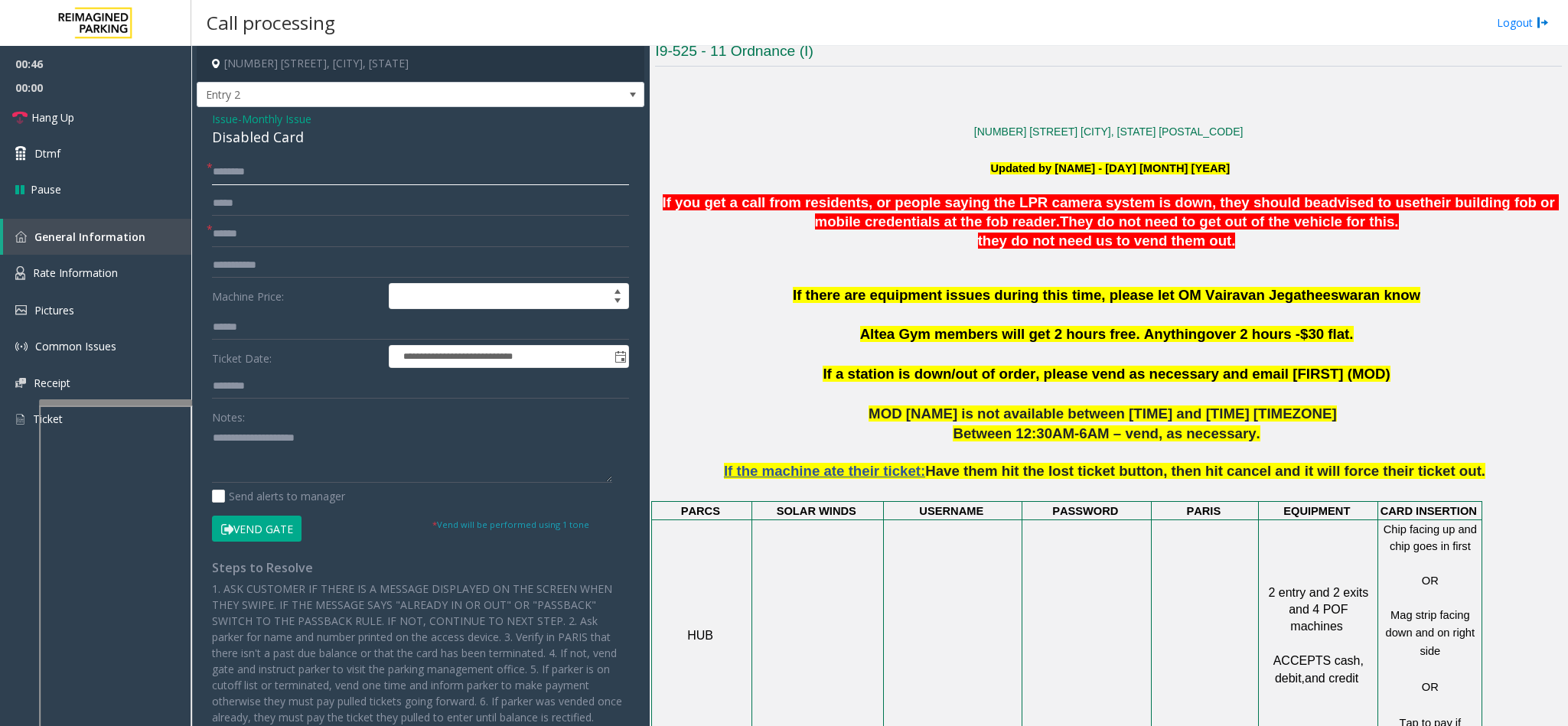 click 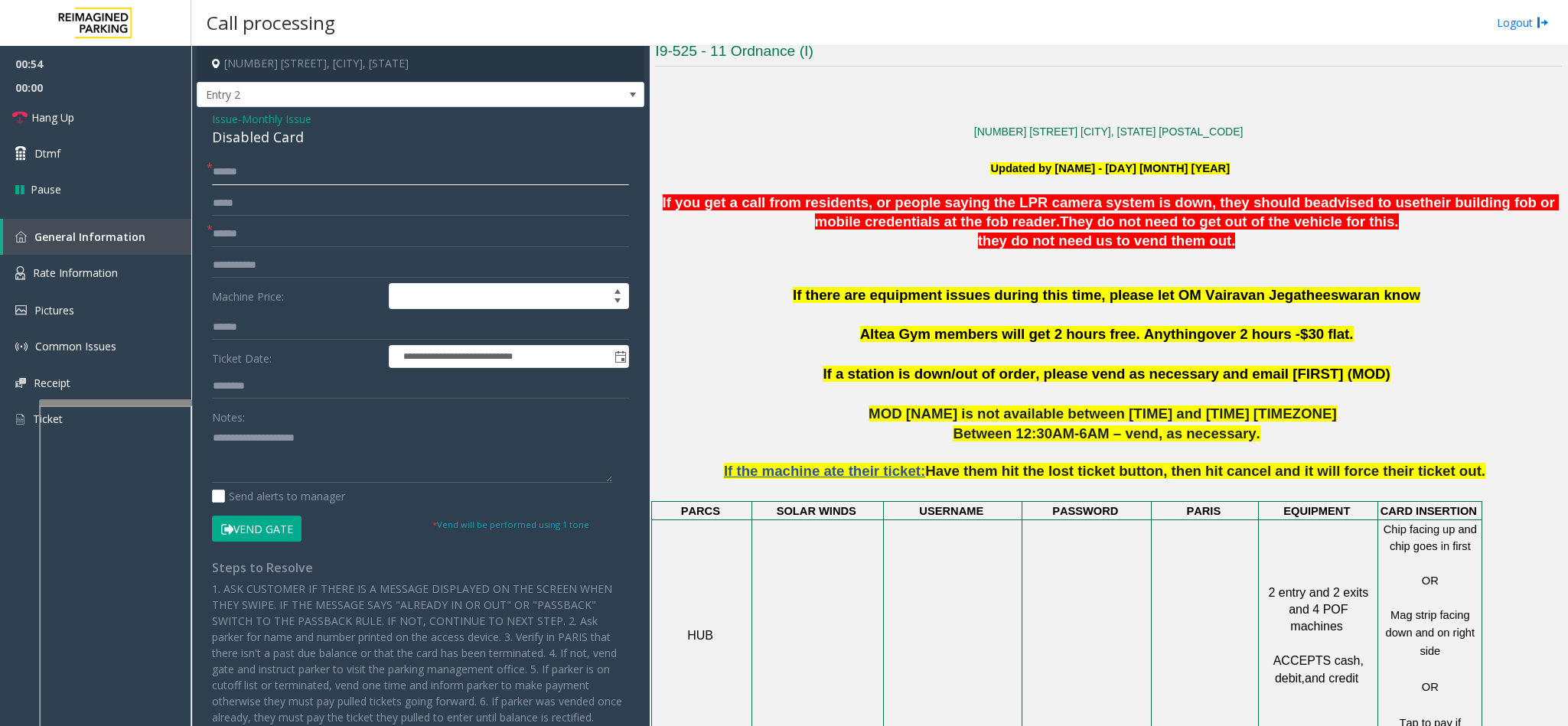 type on "******" 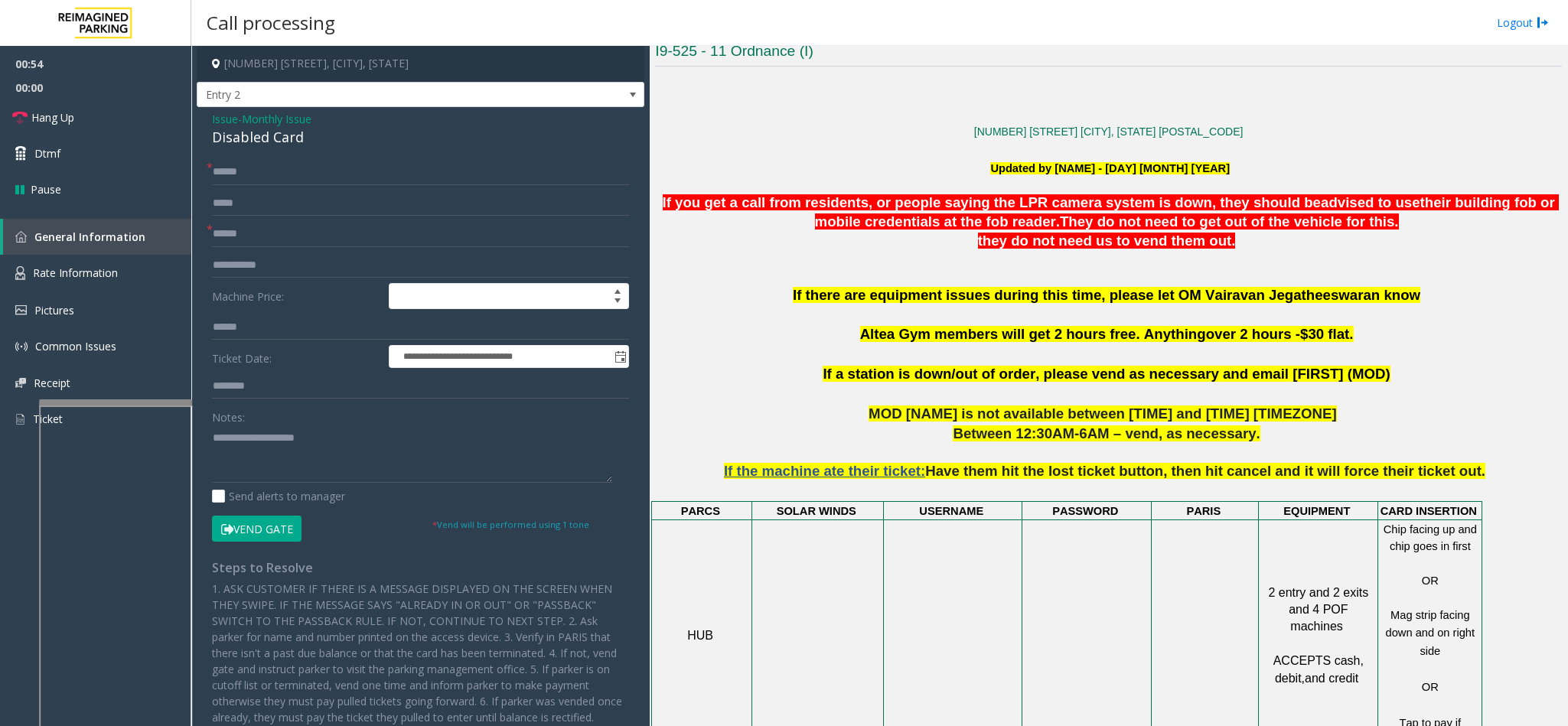 click on "Vend Gate" 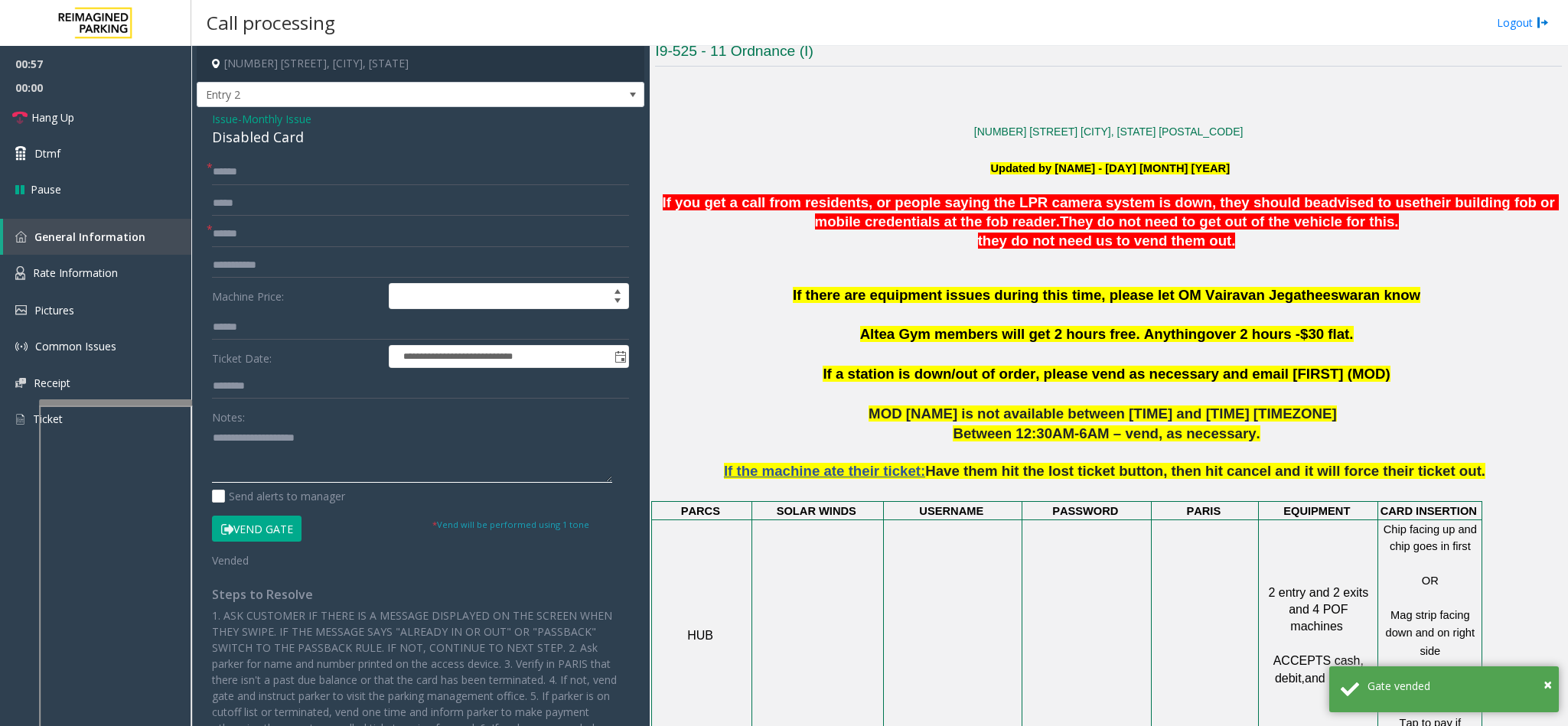 click 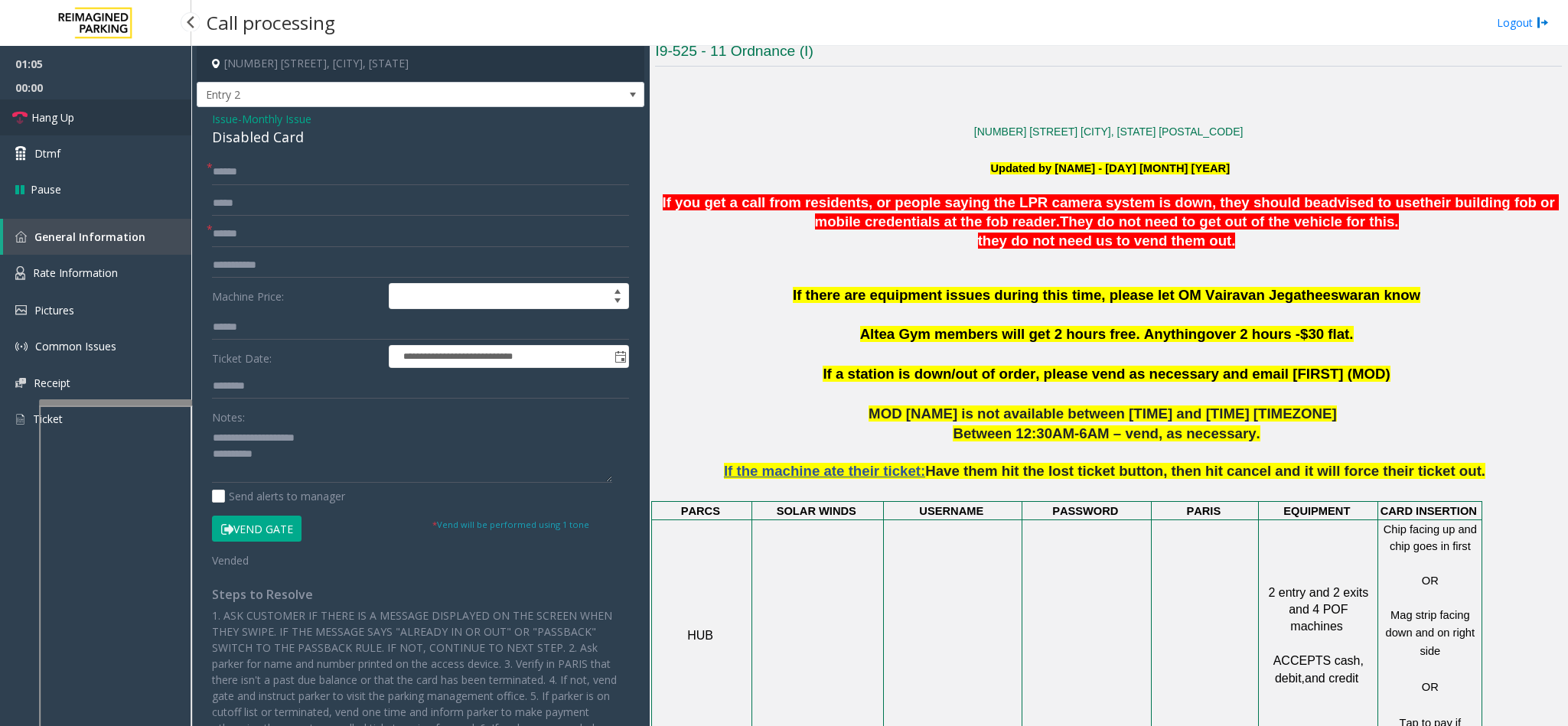 click on "Hang Up" at bounding box center [96, 117] 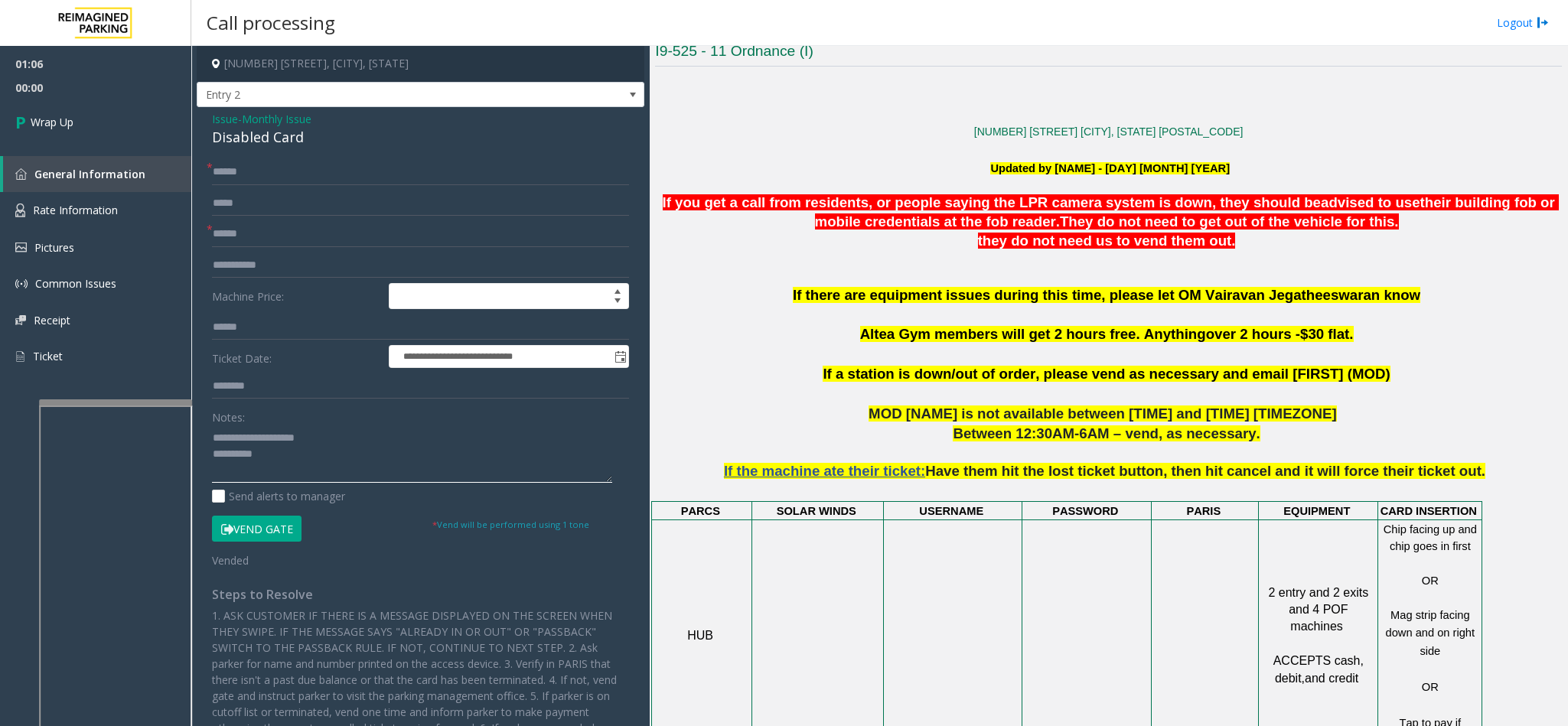 click 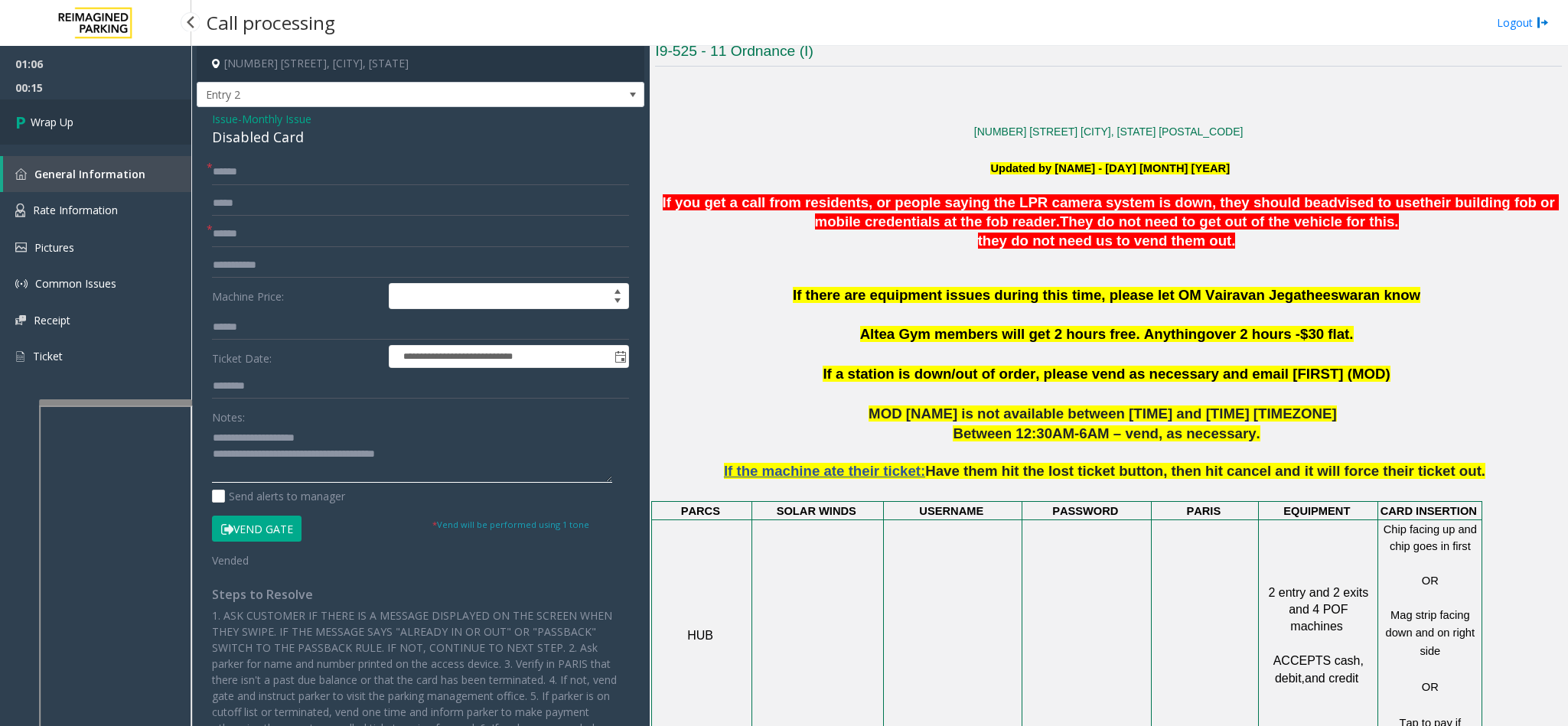 type on "**********" 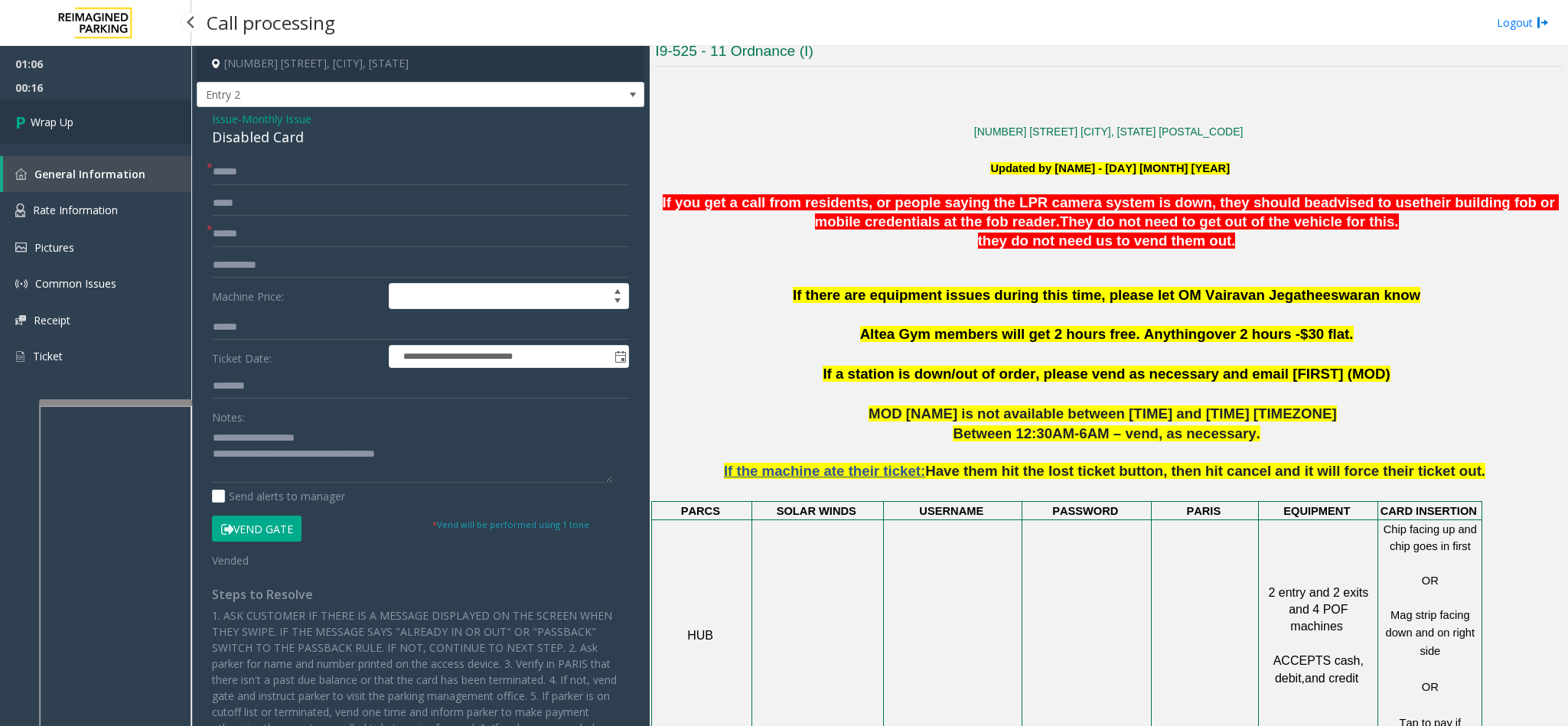 click on "Wrap Up" at bounding box center (52, 122) 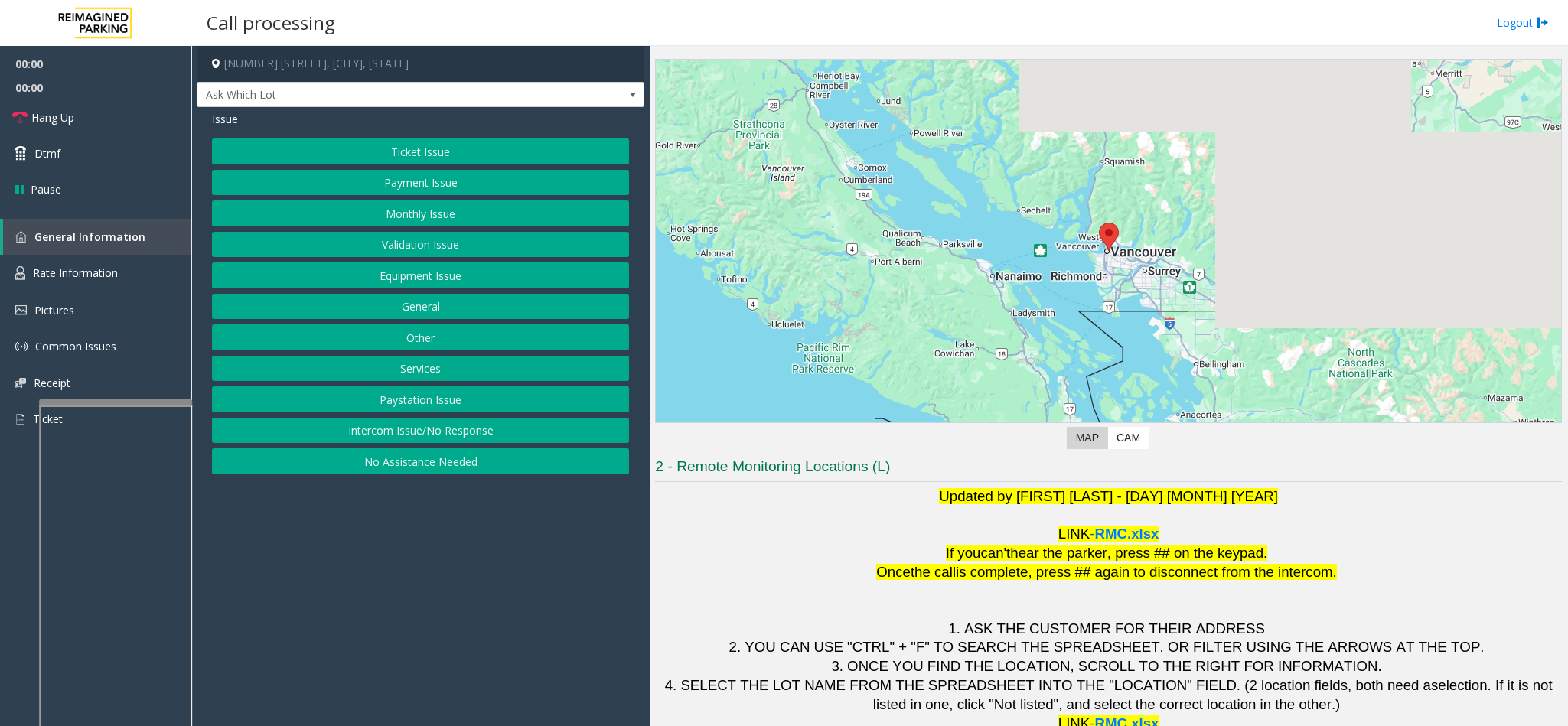 scroll, scrollTop: 67, scrollLeft: 0, axis: vertical 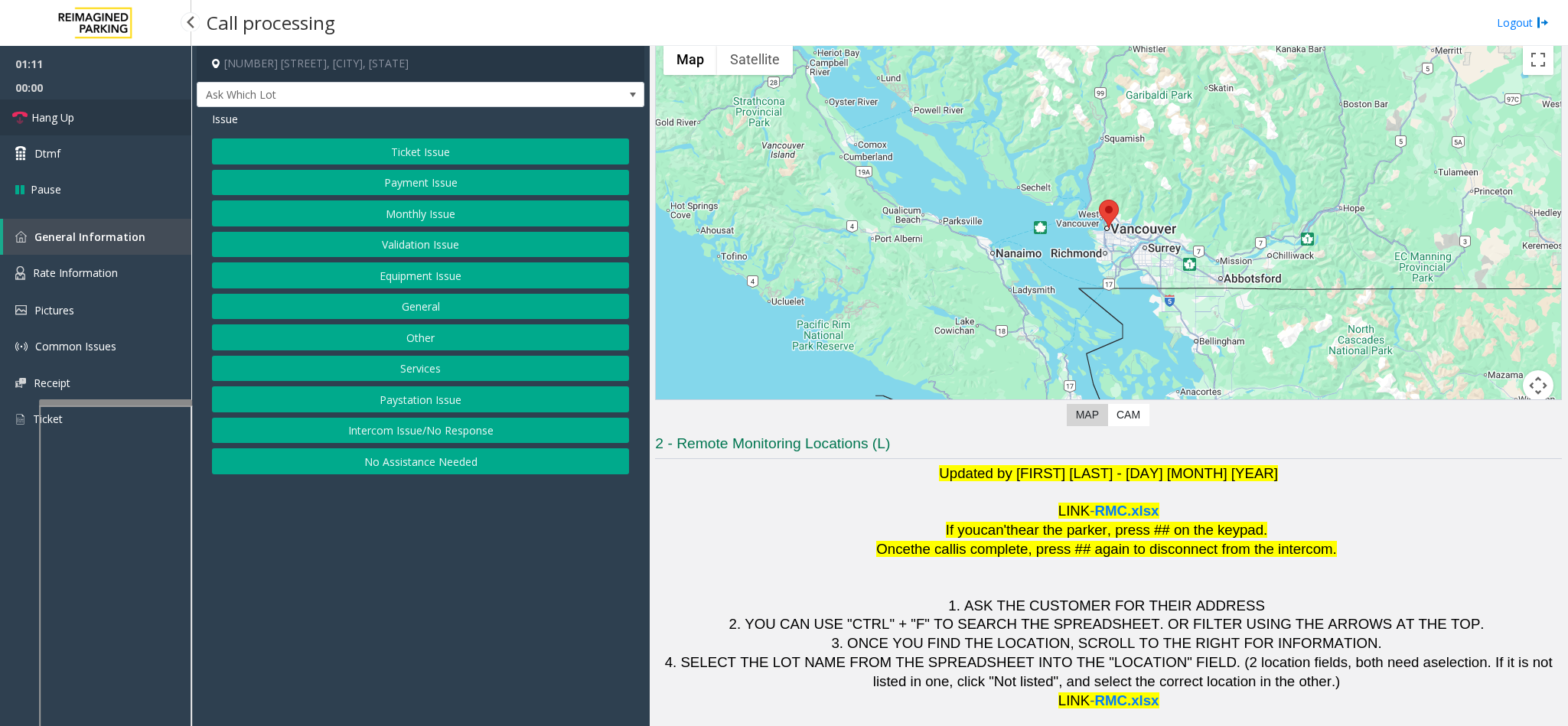 click on "Hang Up" at bounding box center [53, 117] 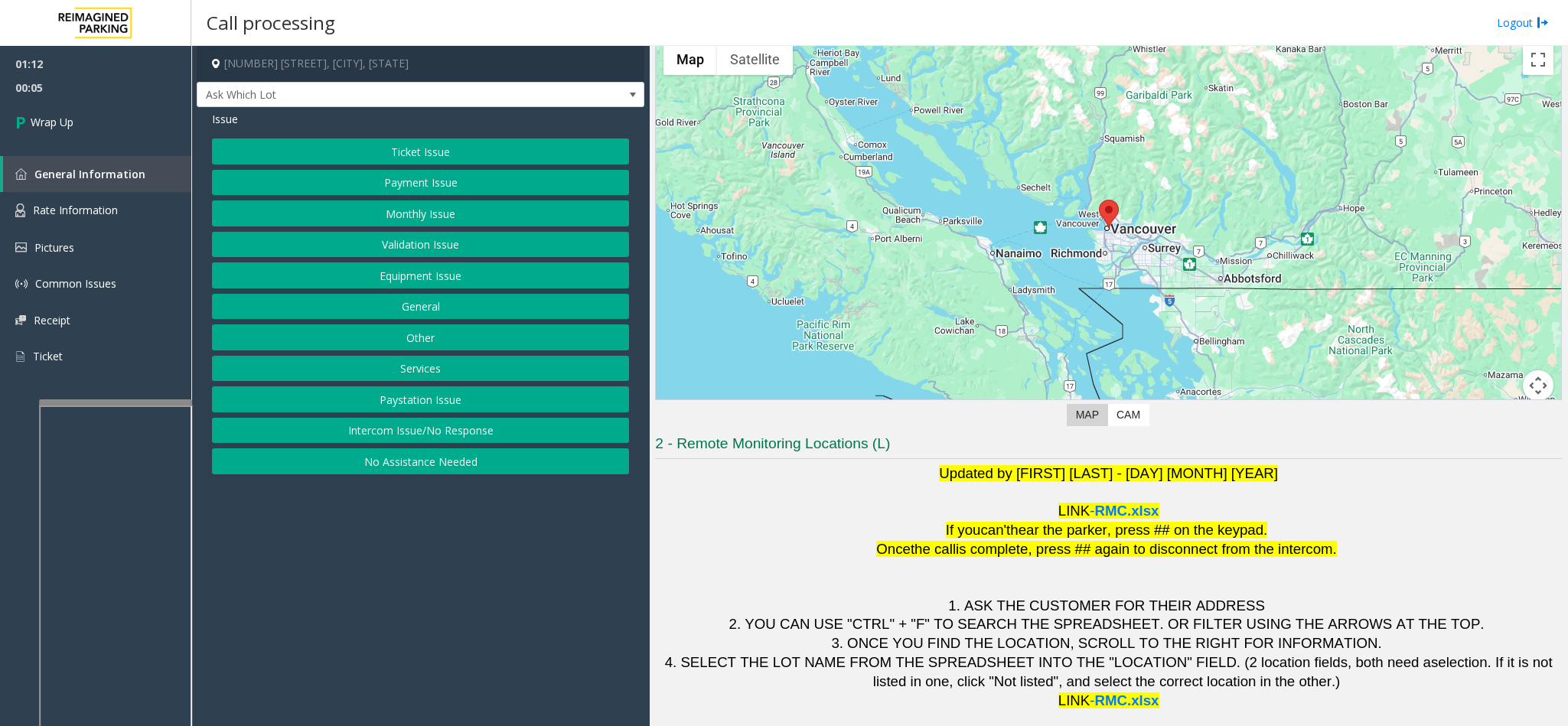 click on "Equipment Issue" 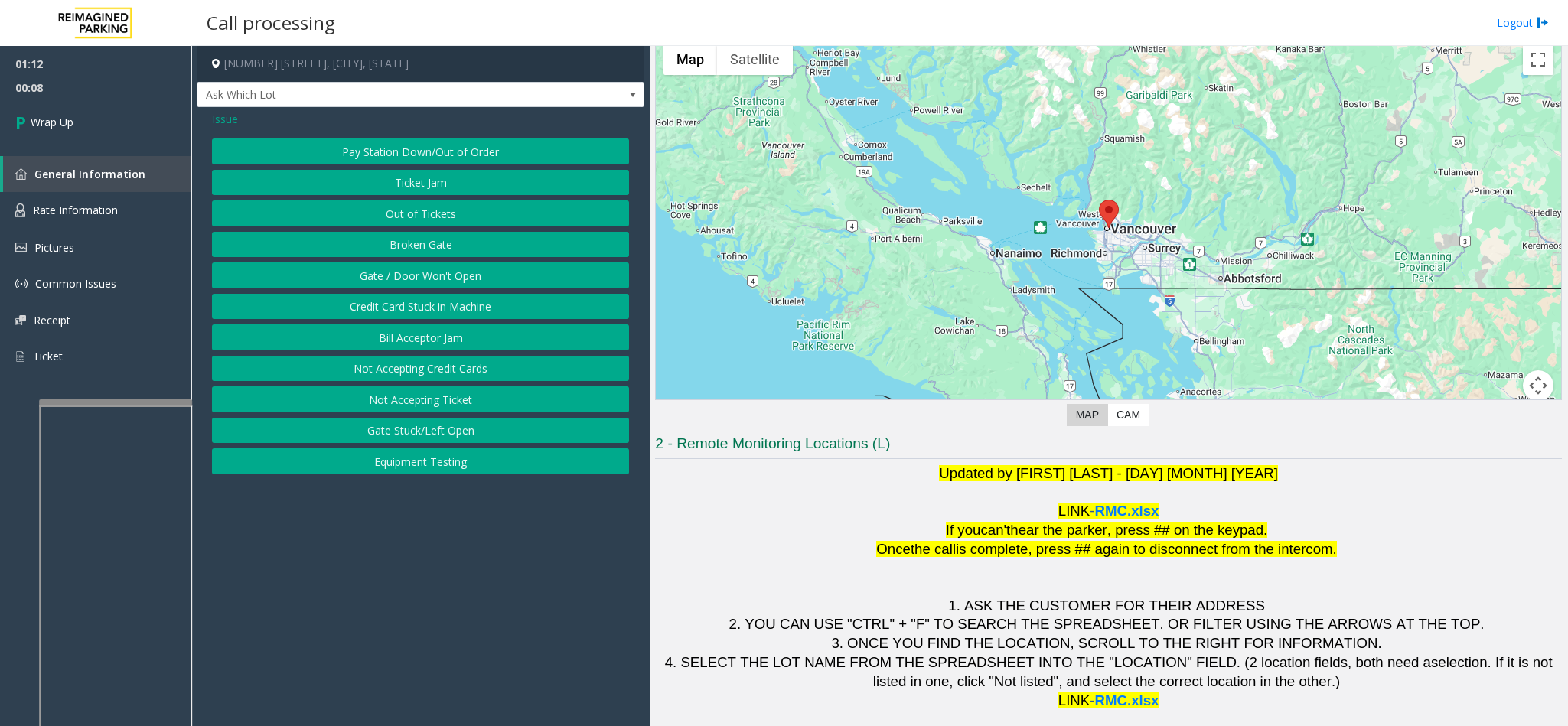 click on "Gate / Door Won't Open" 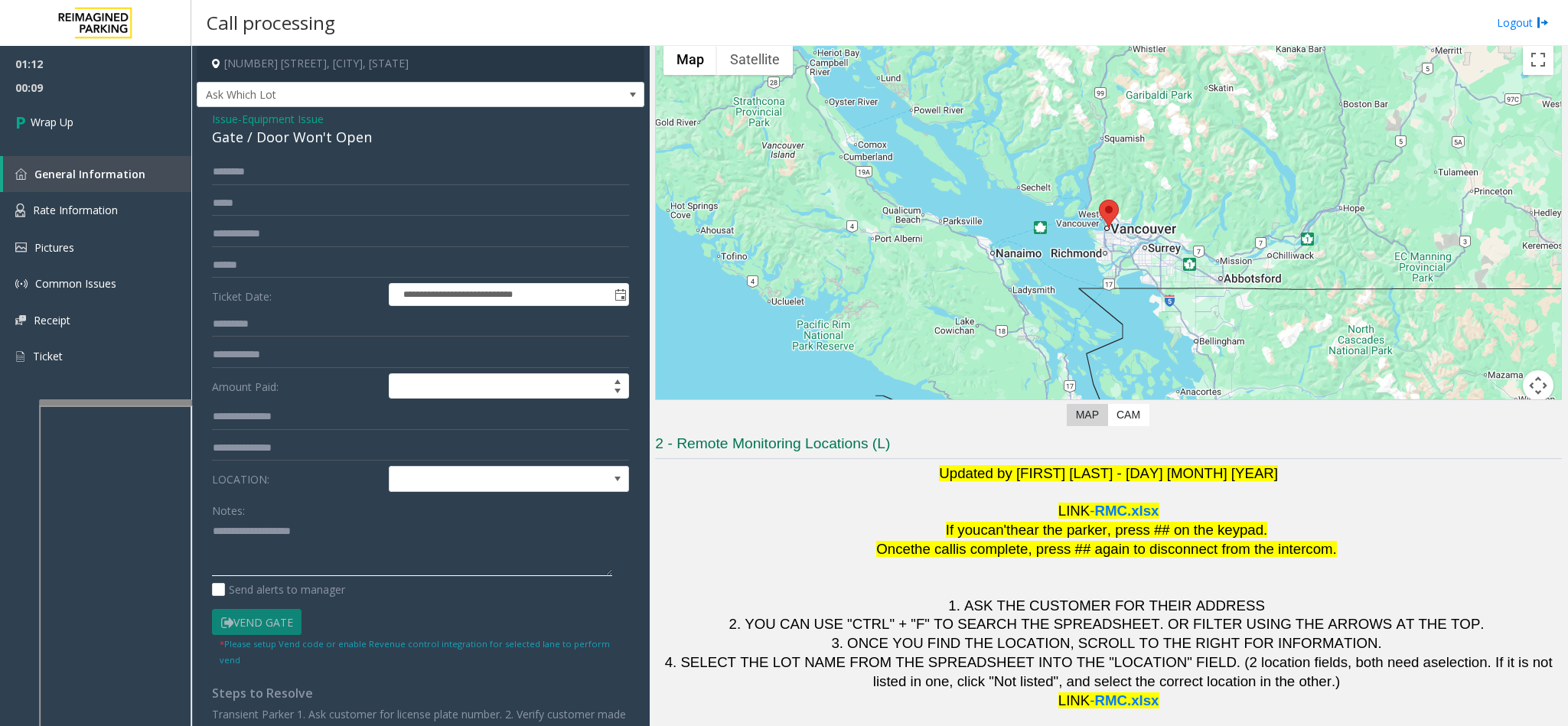 click 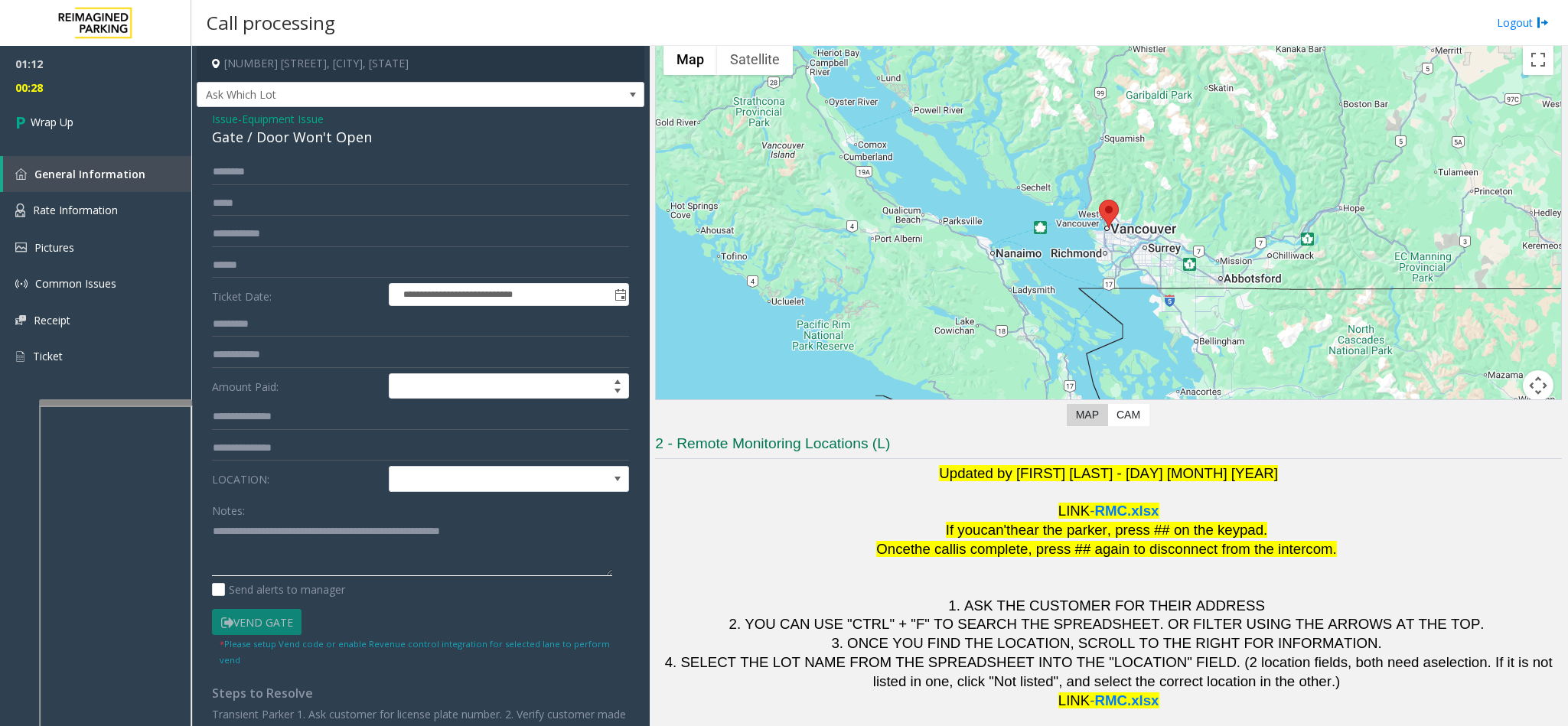 click 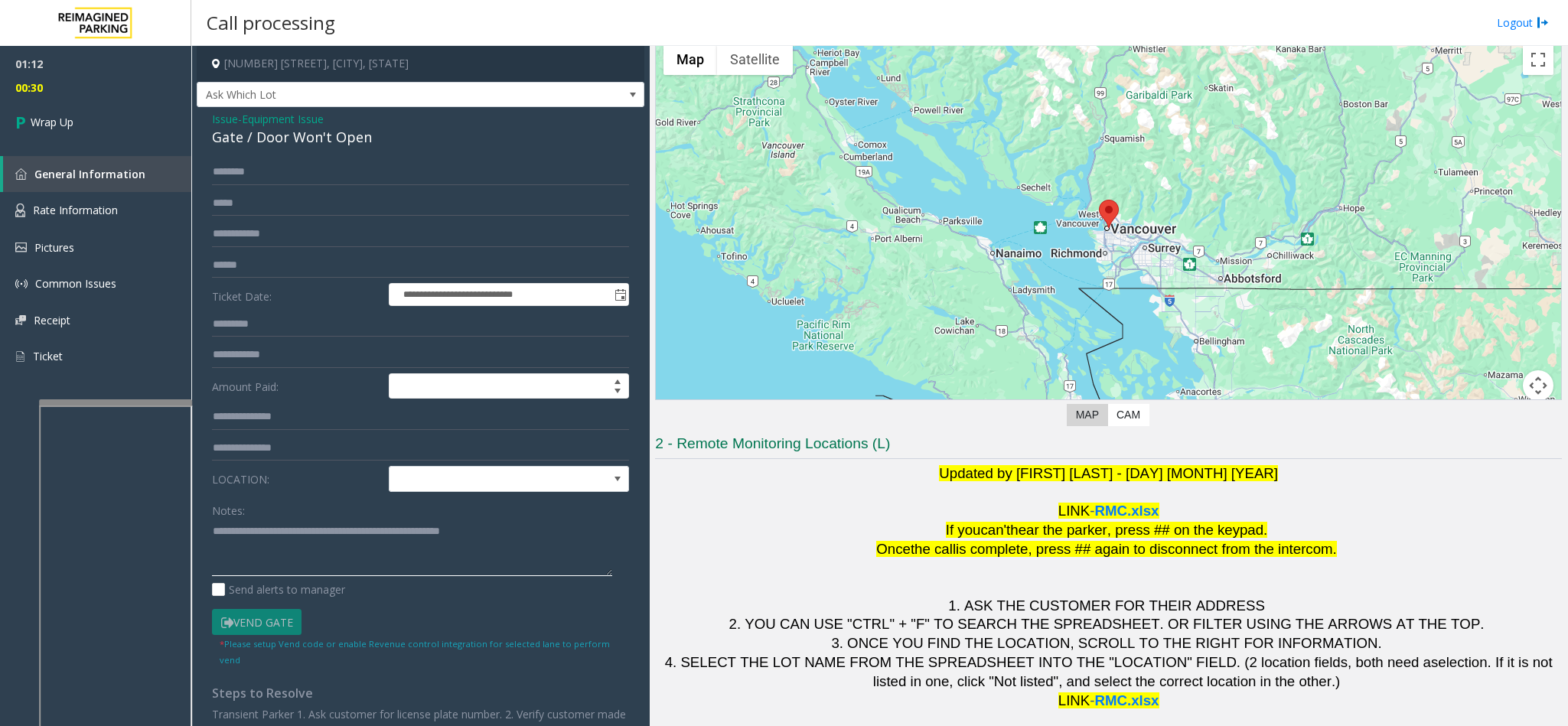 drag, startPoint x: 269, startPoint y: 538, endPoint x: 308, endPoint y: 546, distance: 39.8121 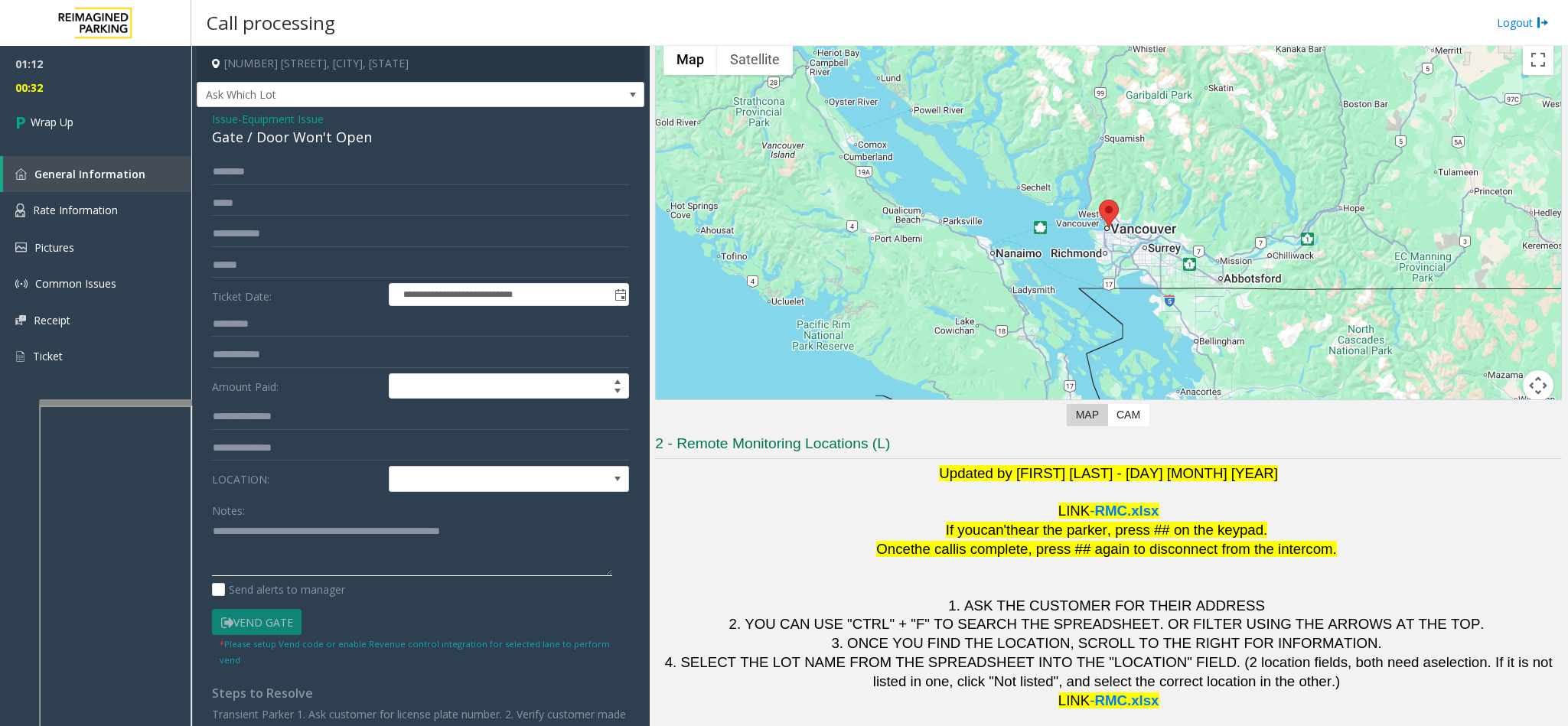 click 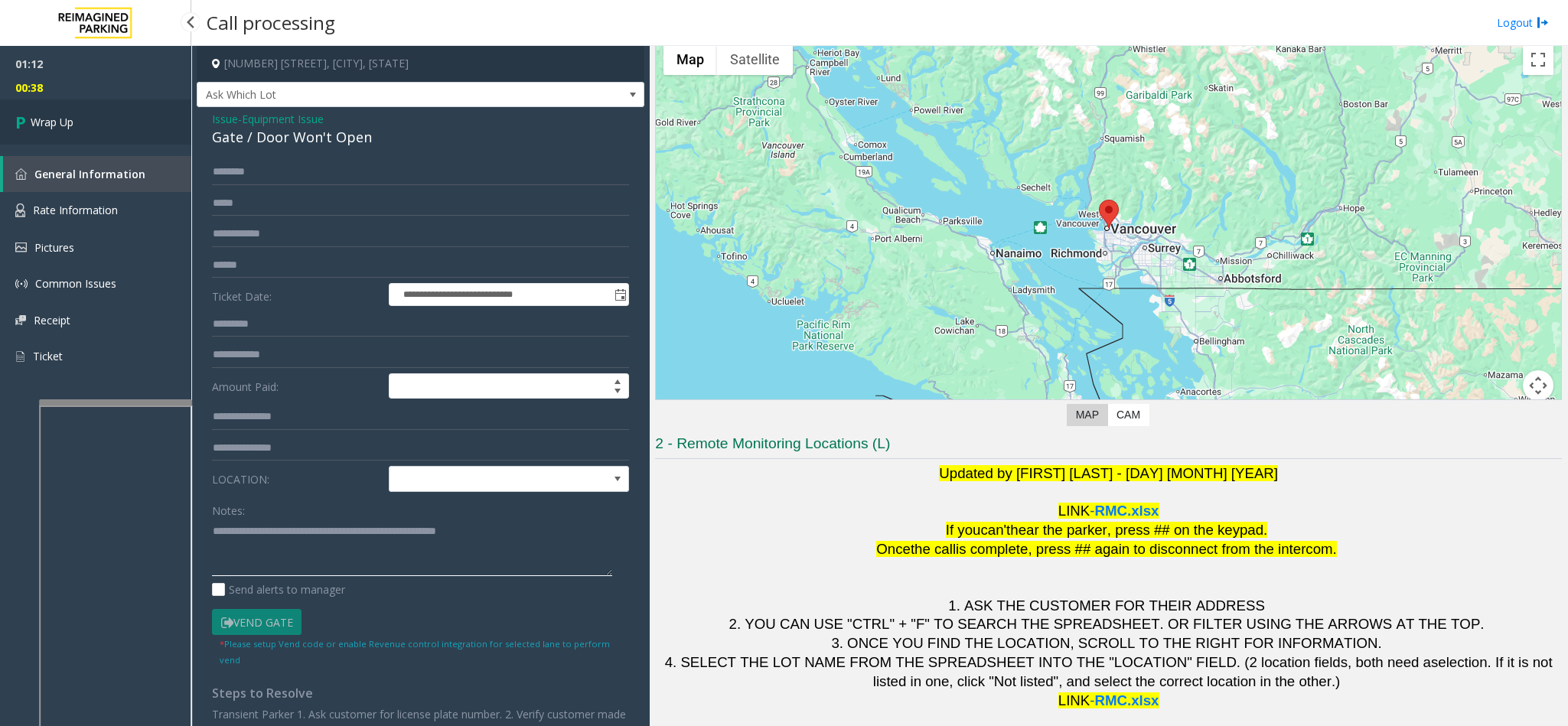 type on "**********" 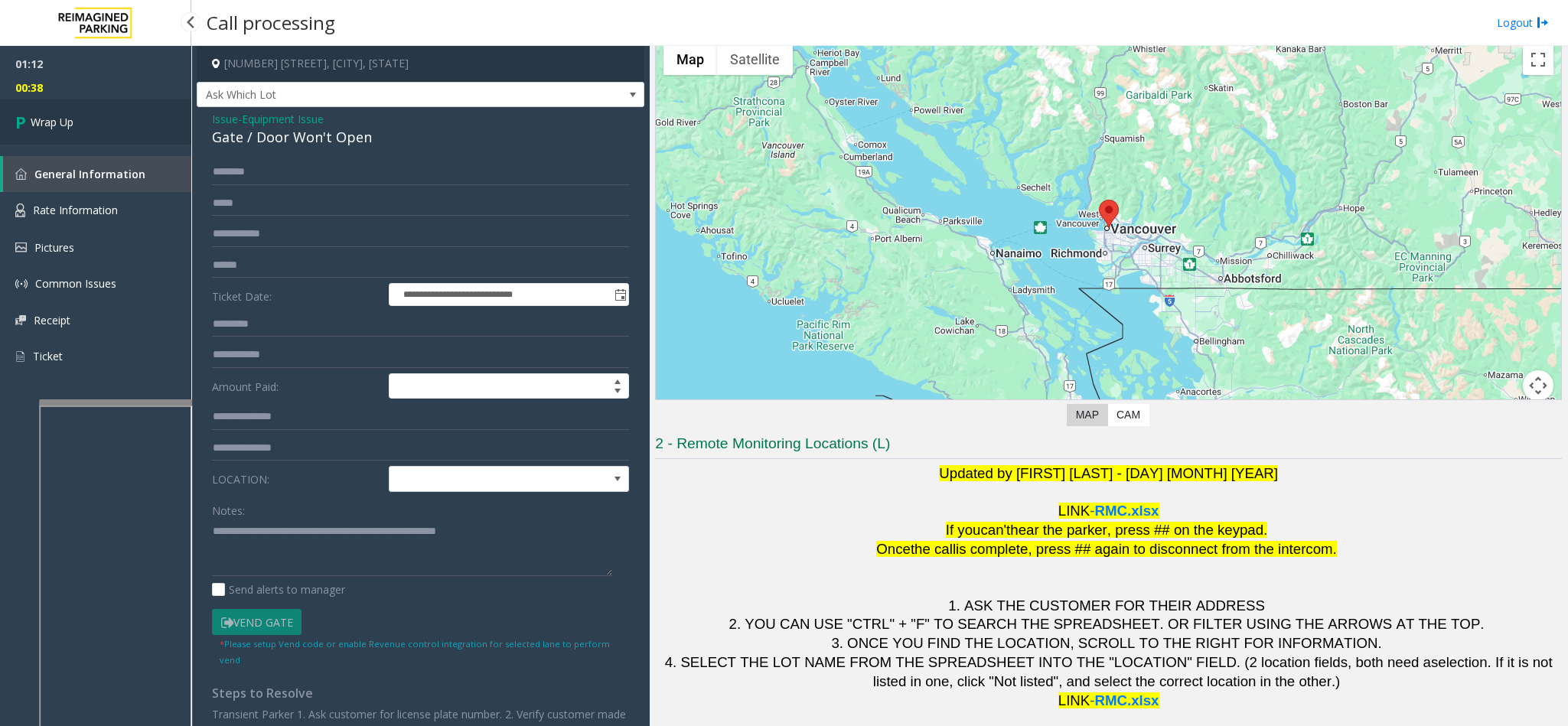 click on "Wrap Up" at bounding box center (96, 122) 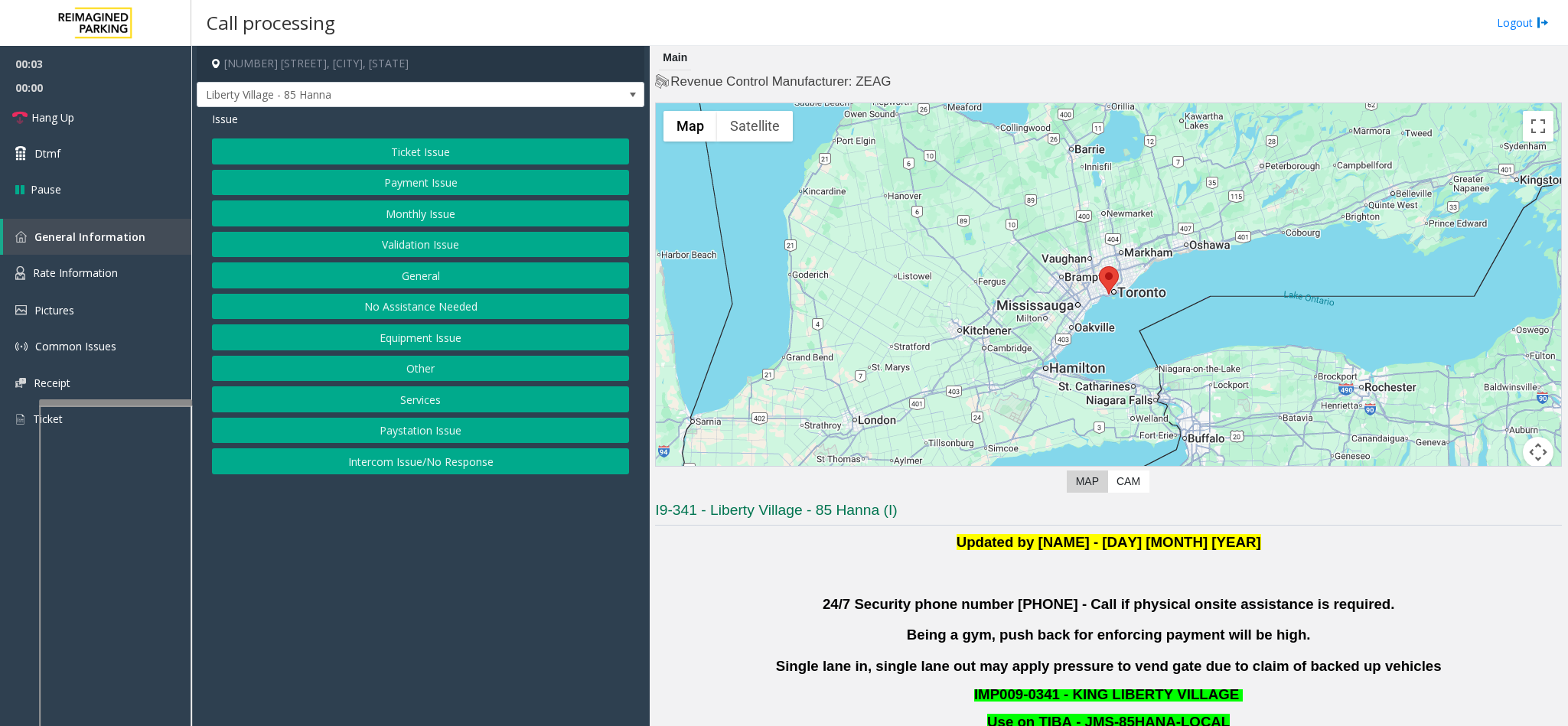 click on "Validation Issue" 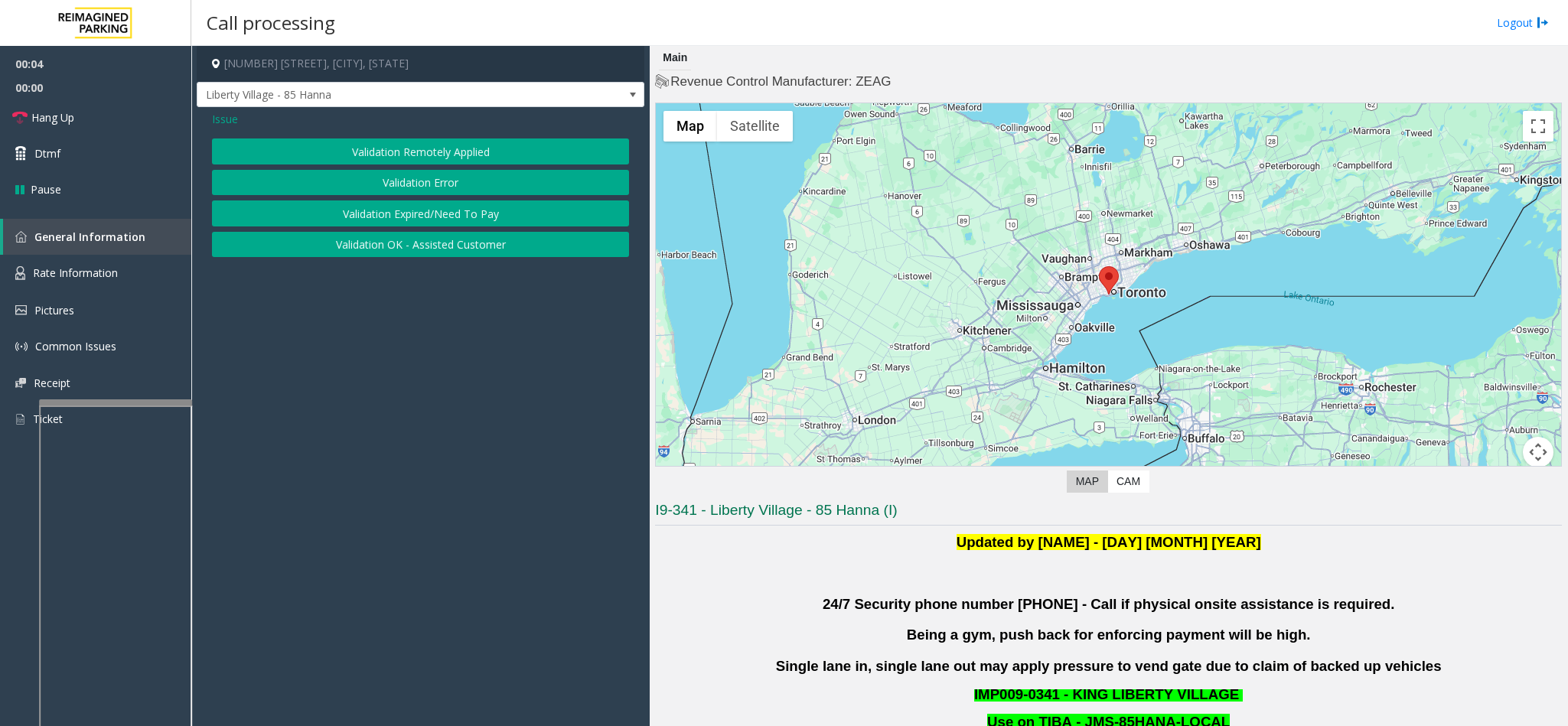 click on "Validation Error" 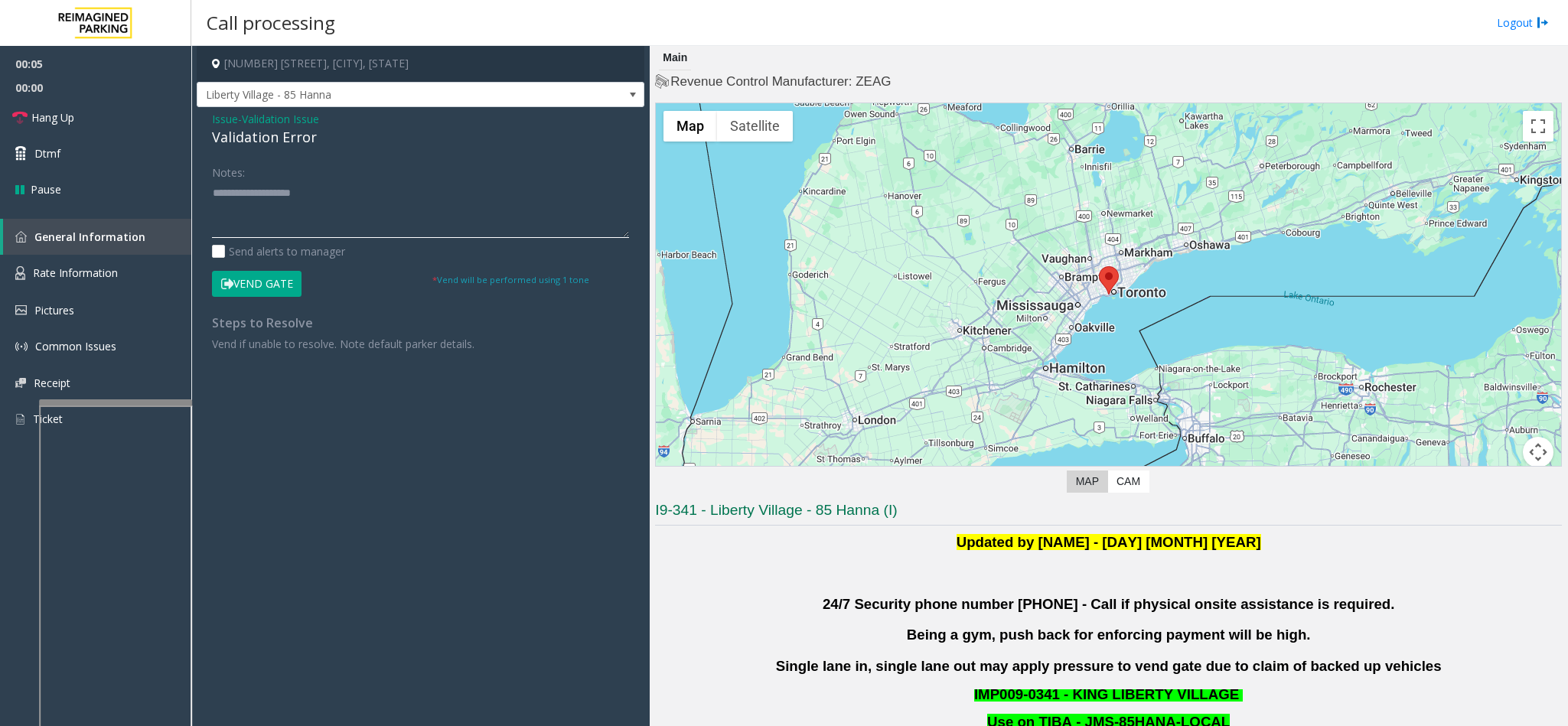 click 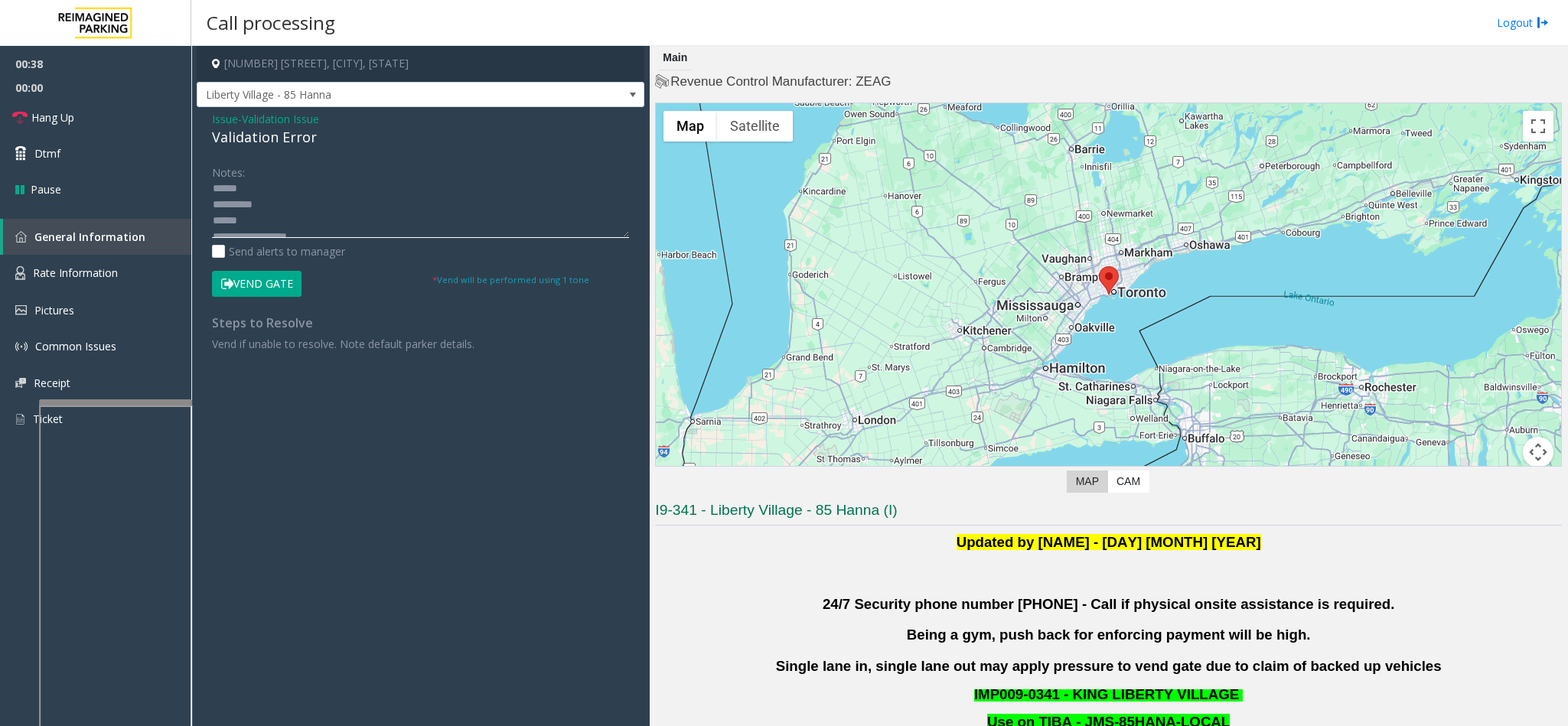 scroll, scrollTop: 0, scrollLeft: 0, axis: both 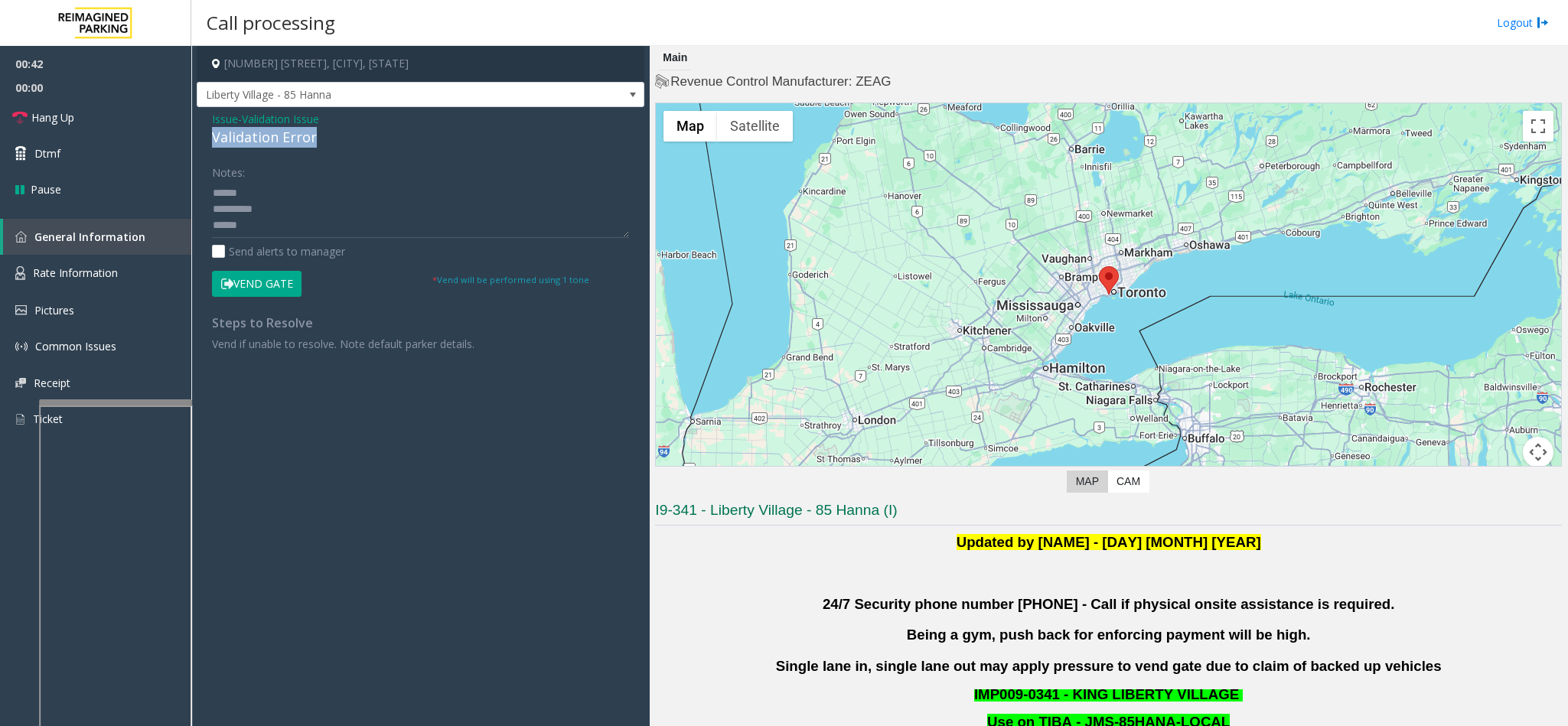 drag, startPoint x: 318, startPoint y: 136, endPoint x: 209, endPoint y: 142, distance: 109.16501 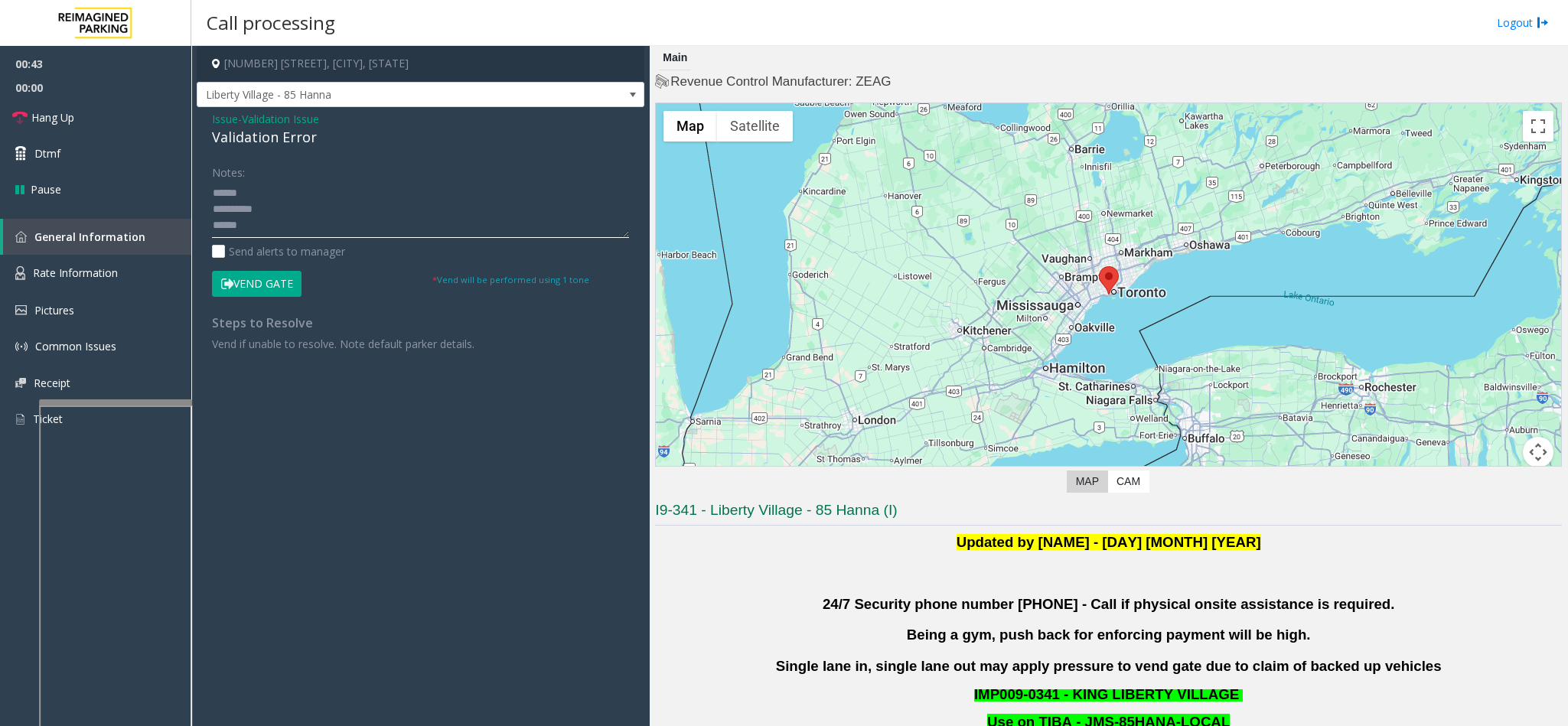 click 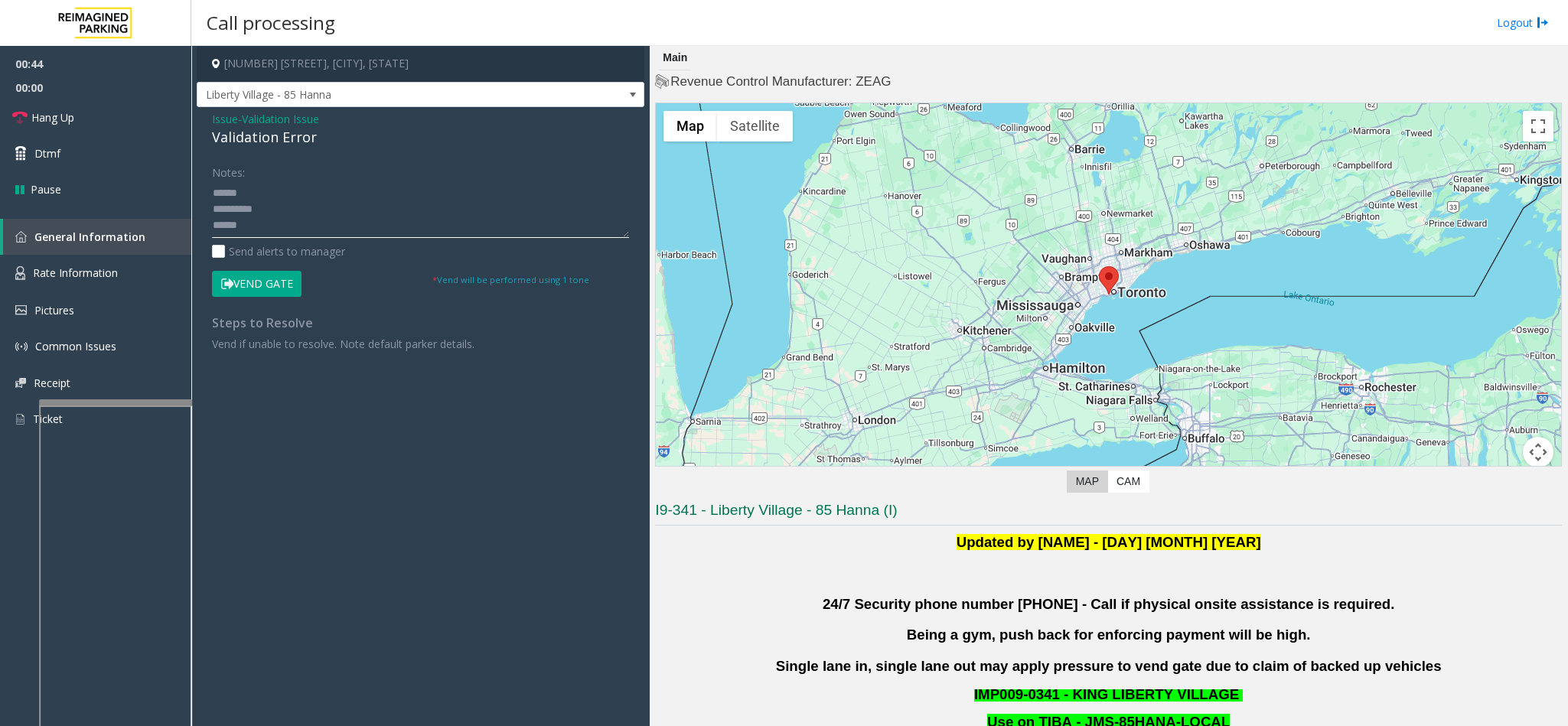 paste on "**********" 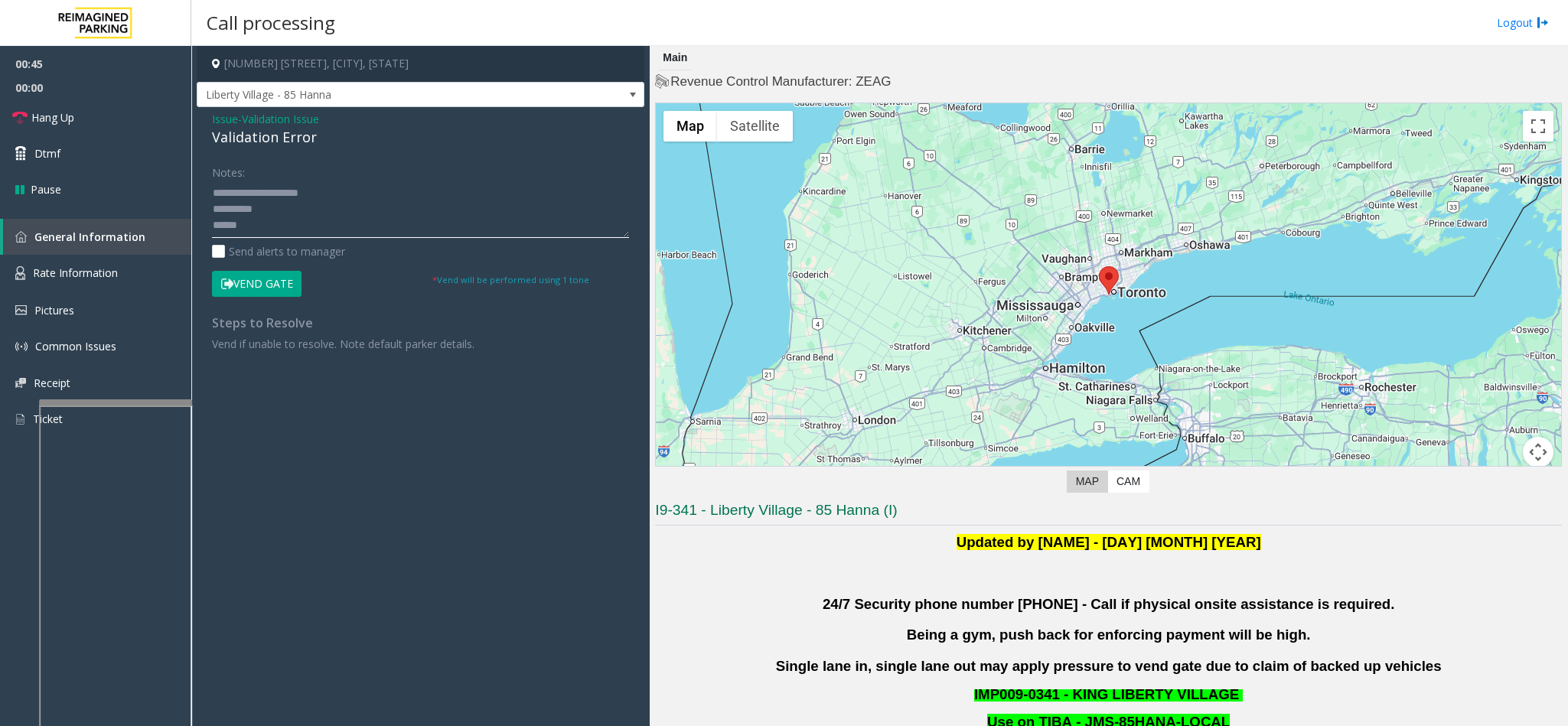 click 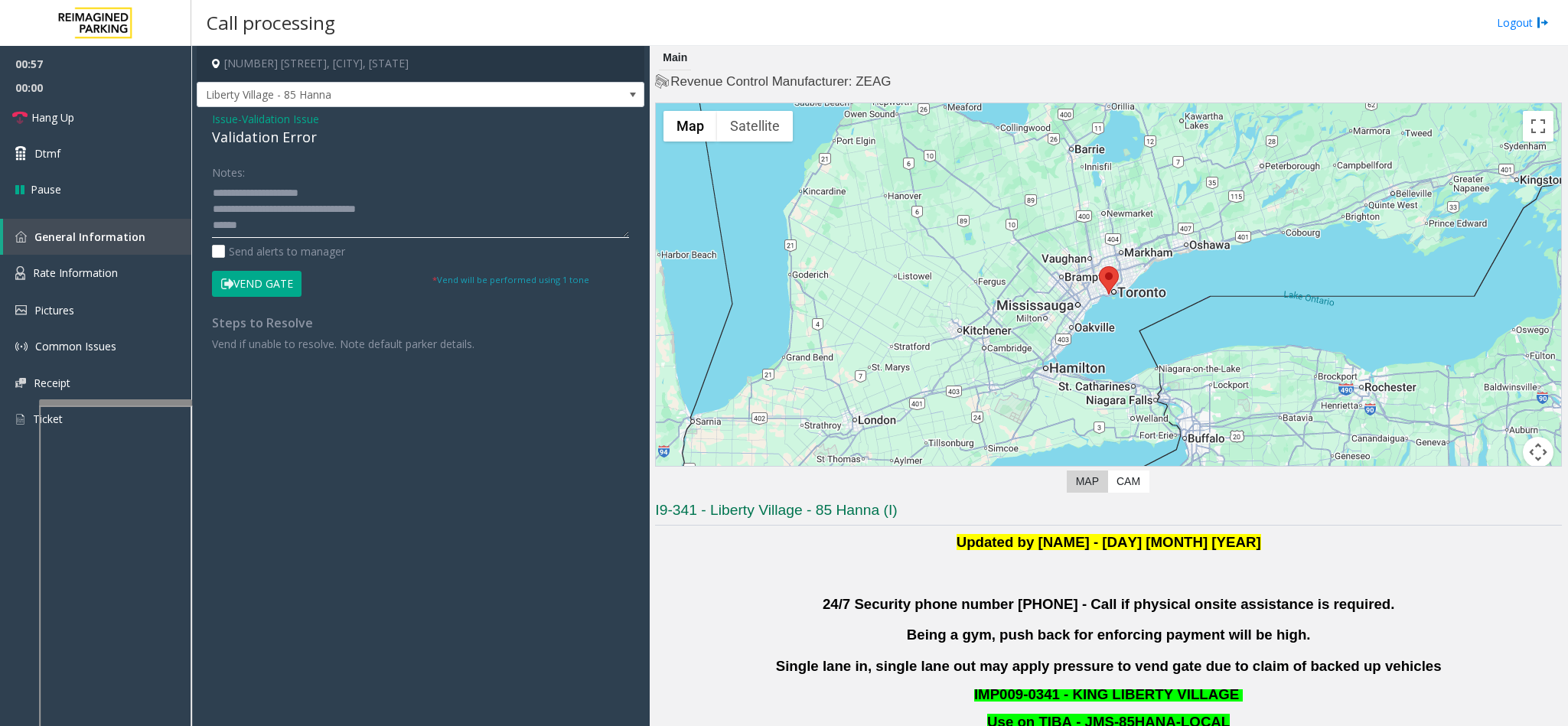 click 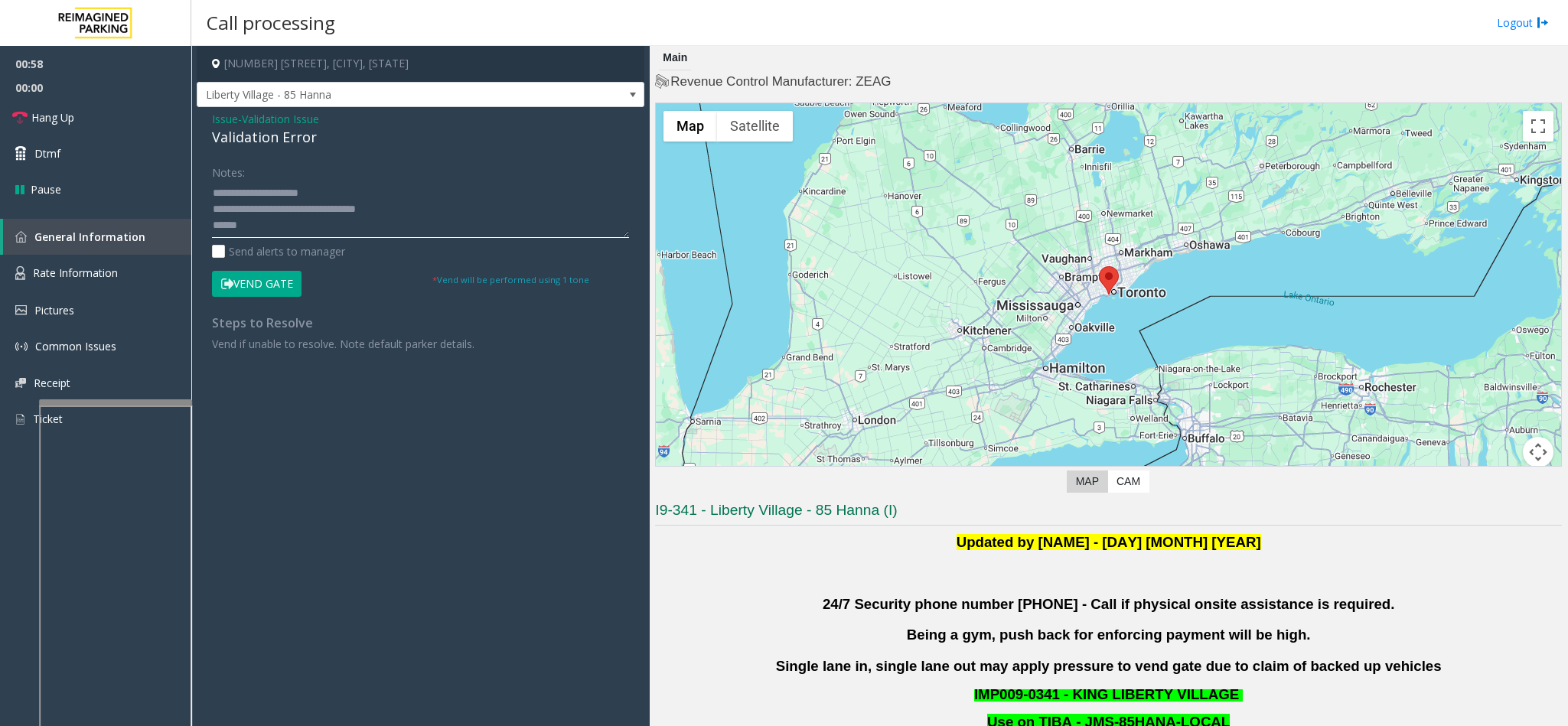 click 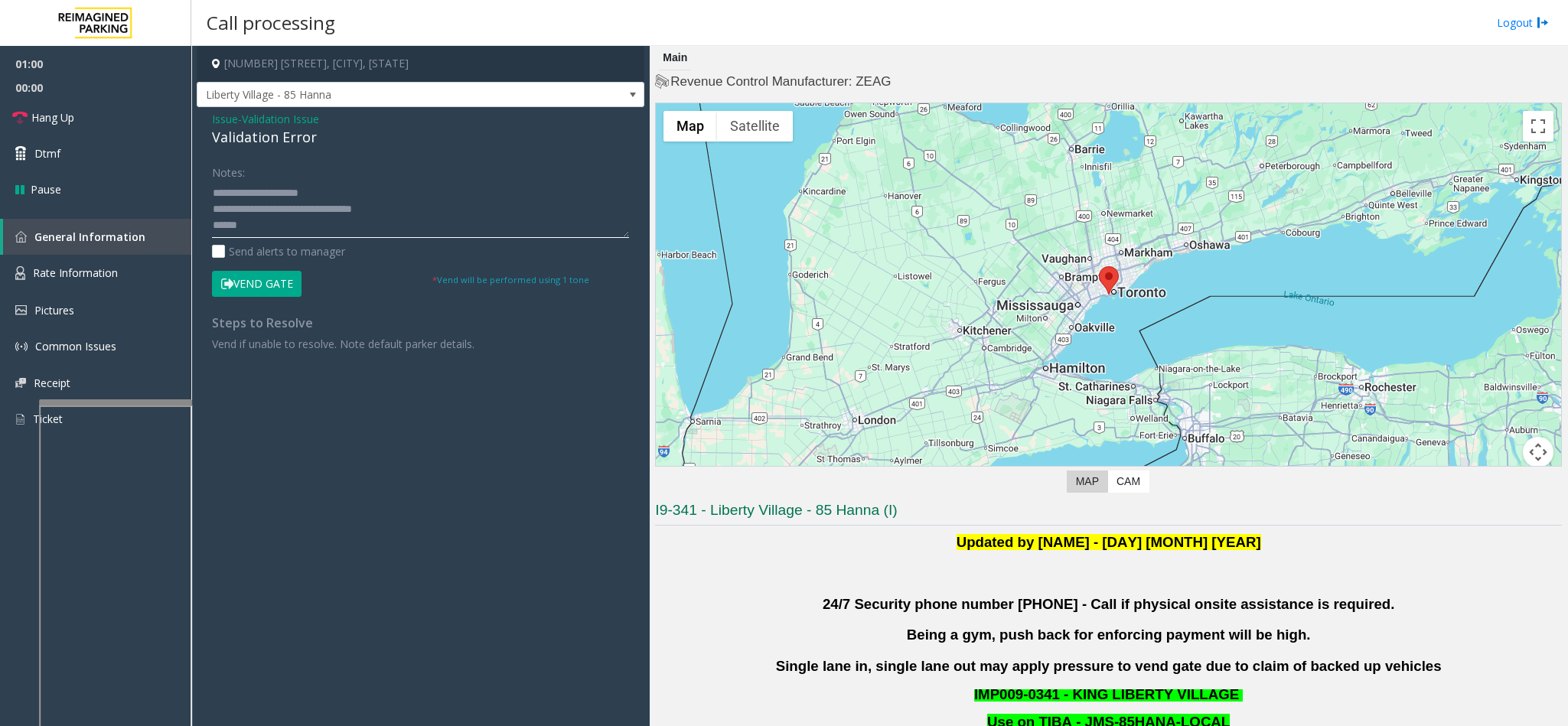 click 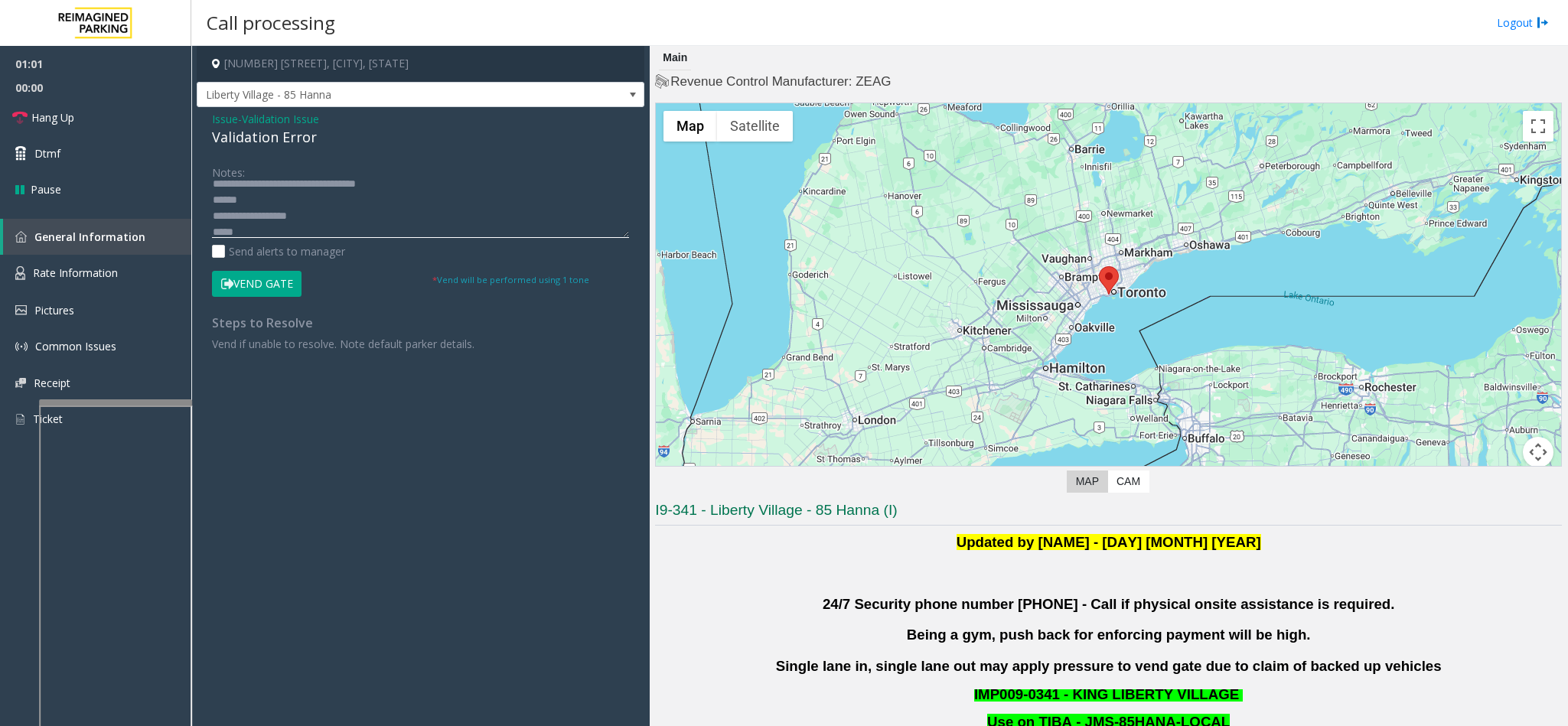 scroll, scrollTop: 32, scrollLeft: 0, axis: vertical 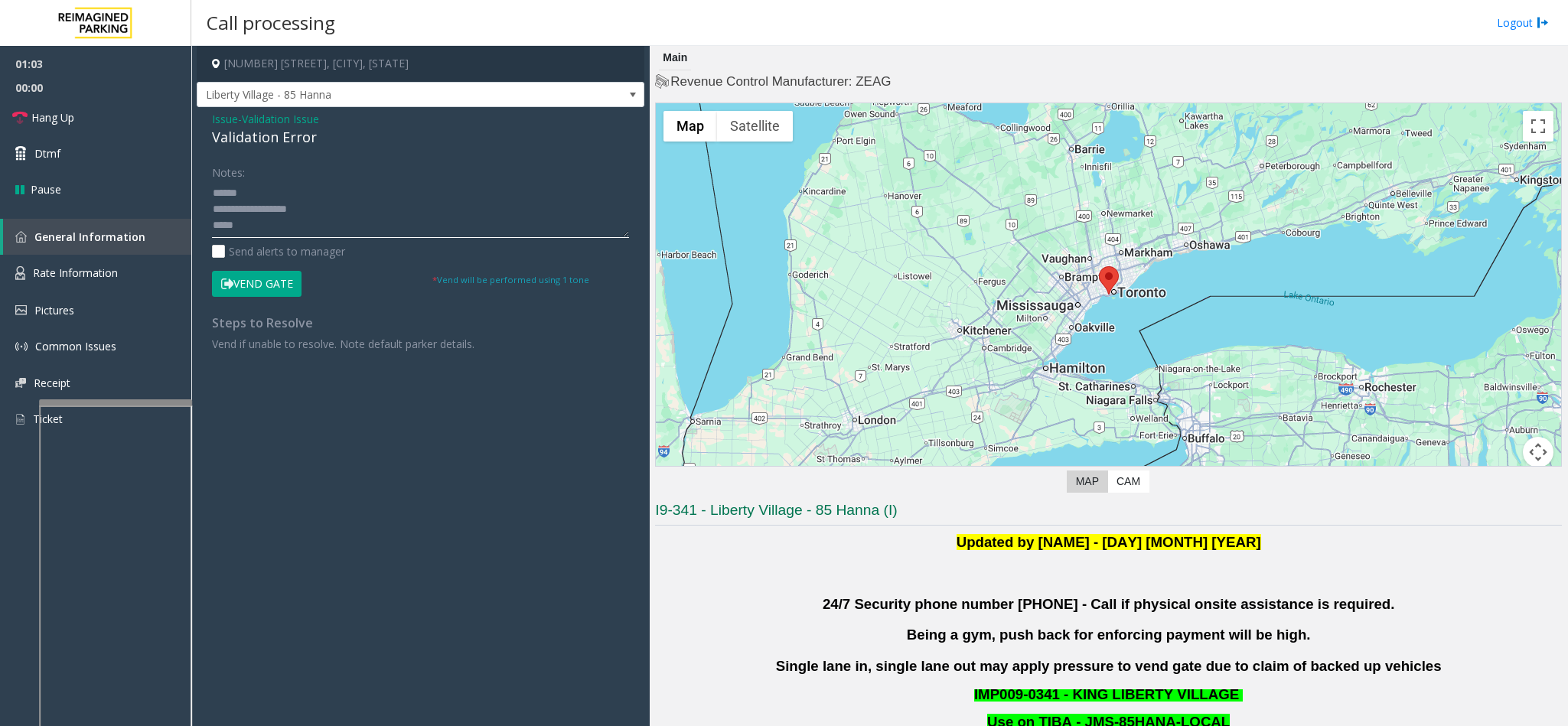click 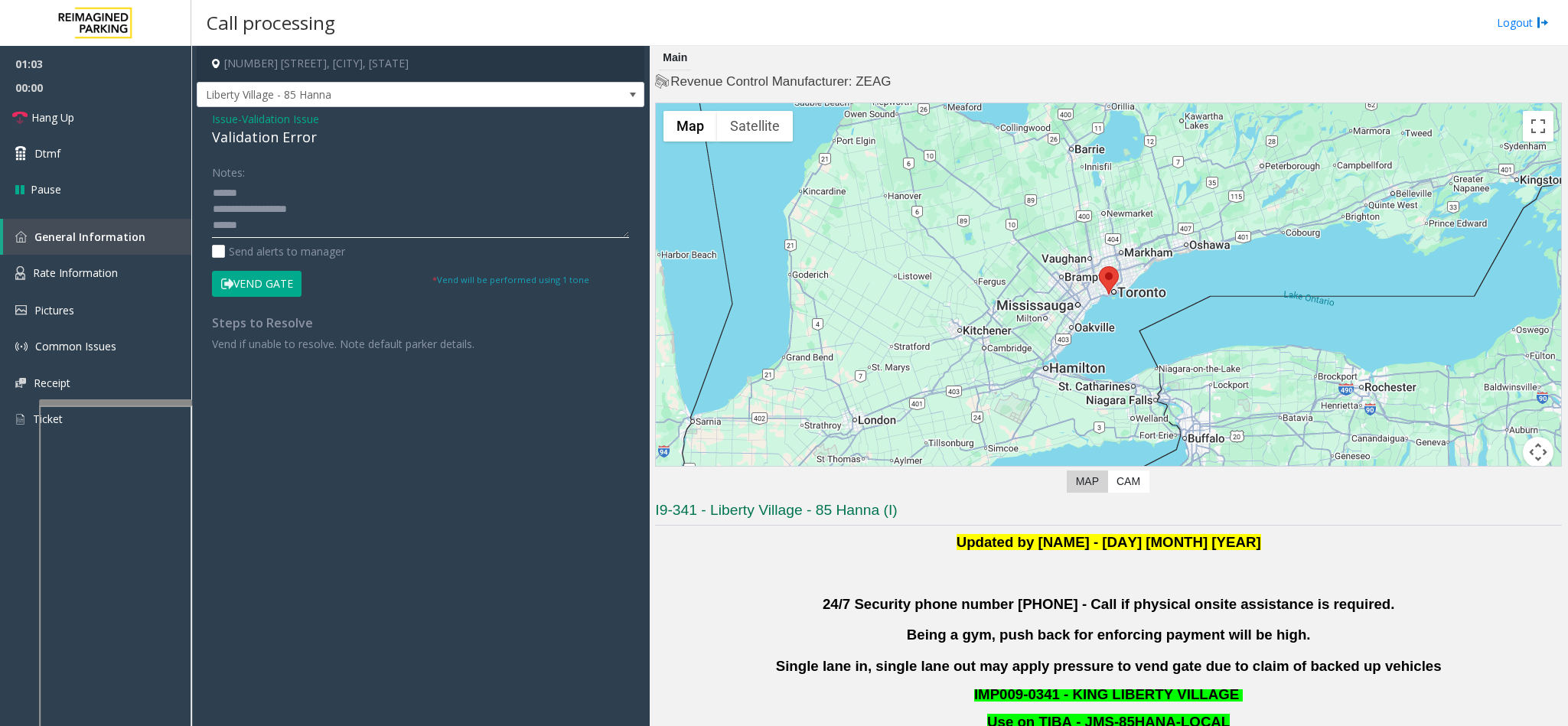scroll, scrollTop: 44, scrollLeft: 0, axis: vertical 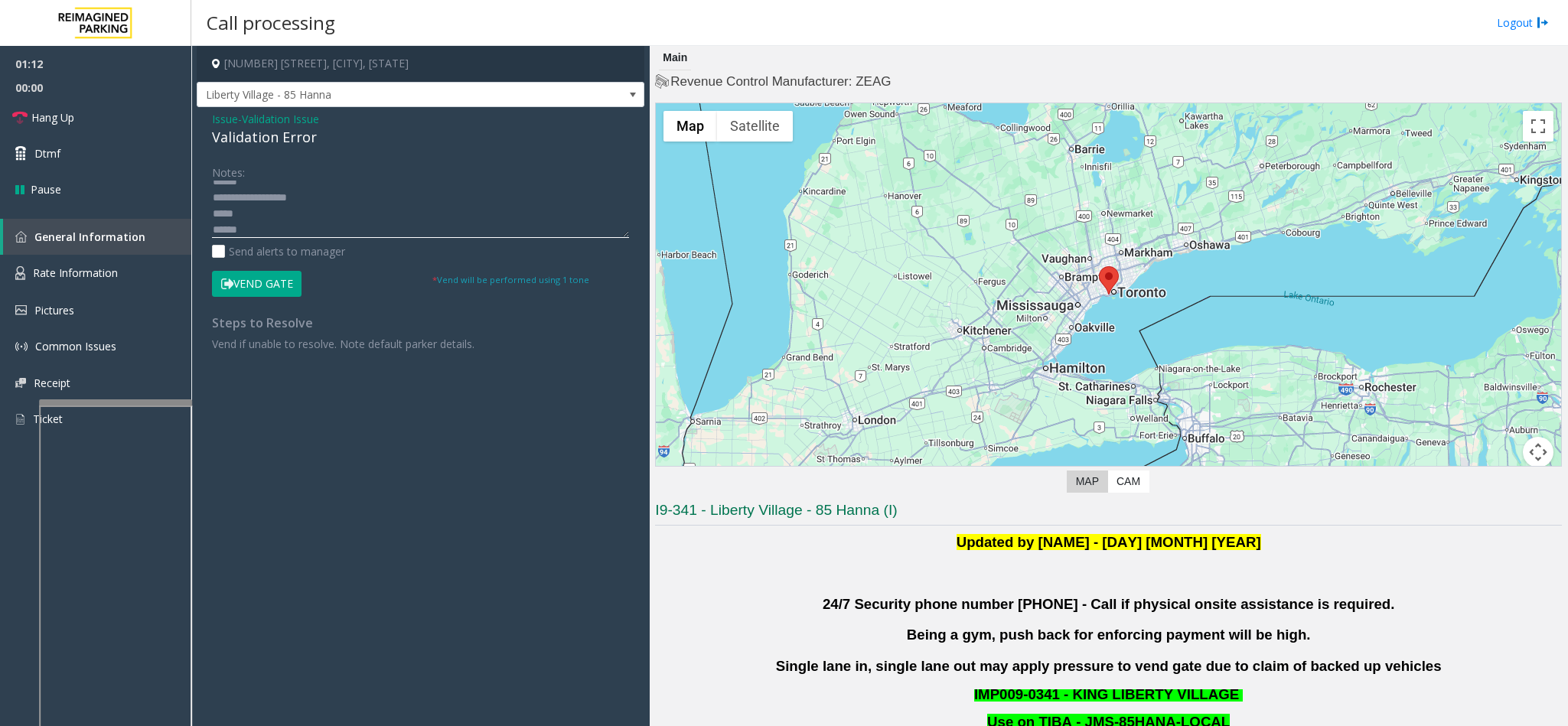 click 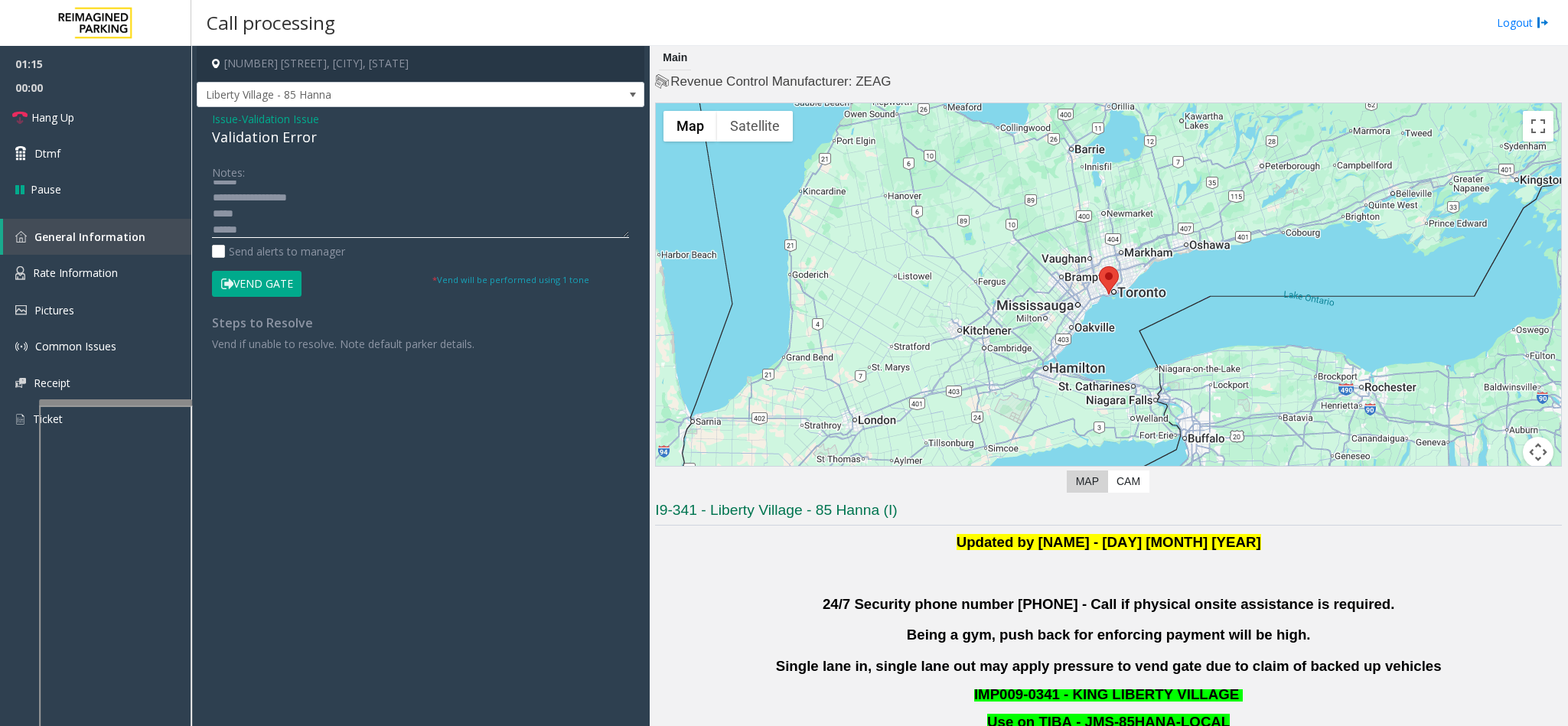 click 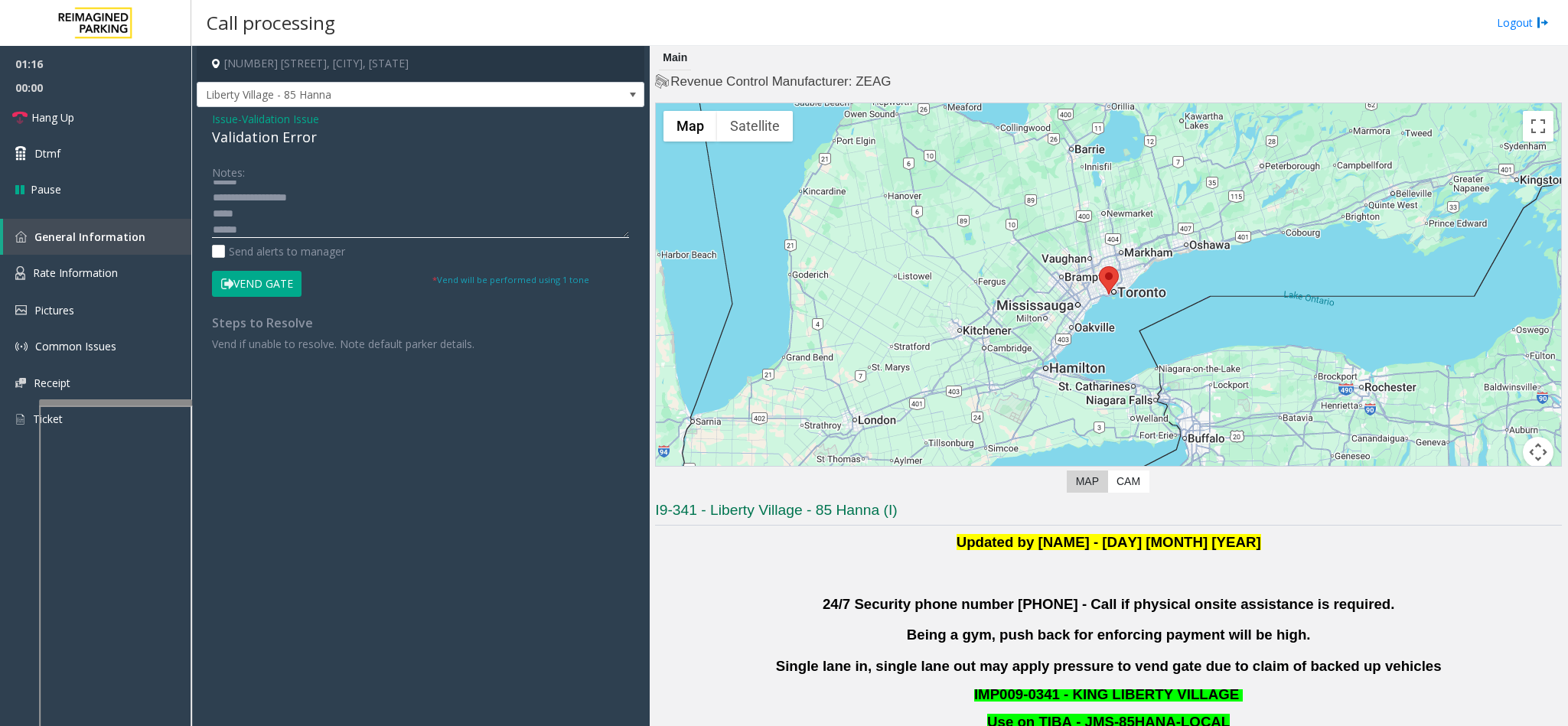 click 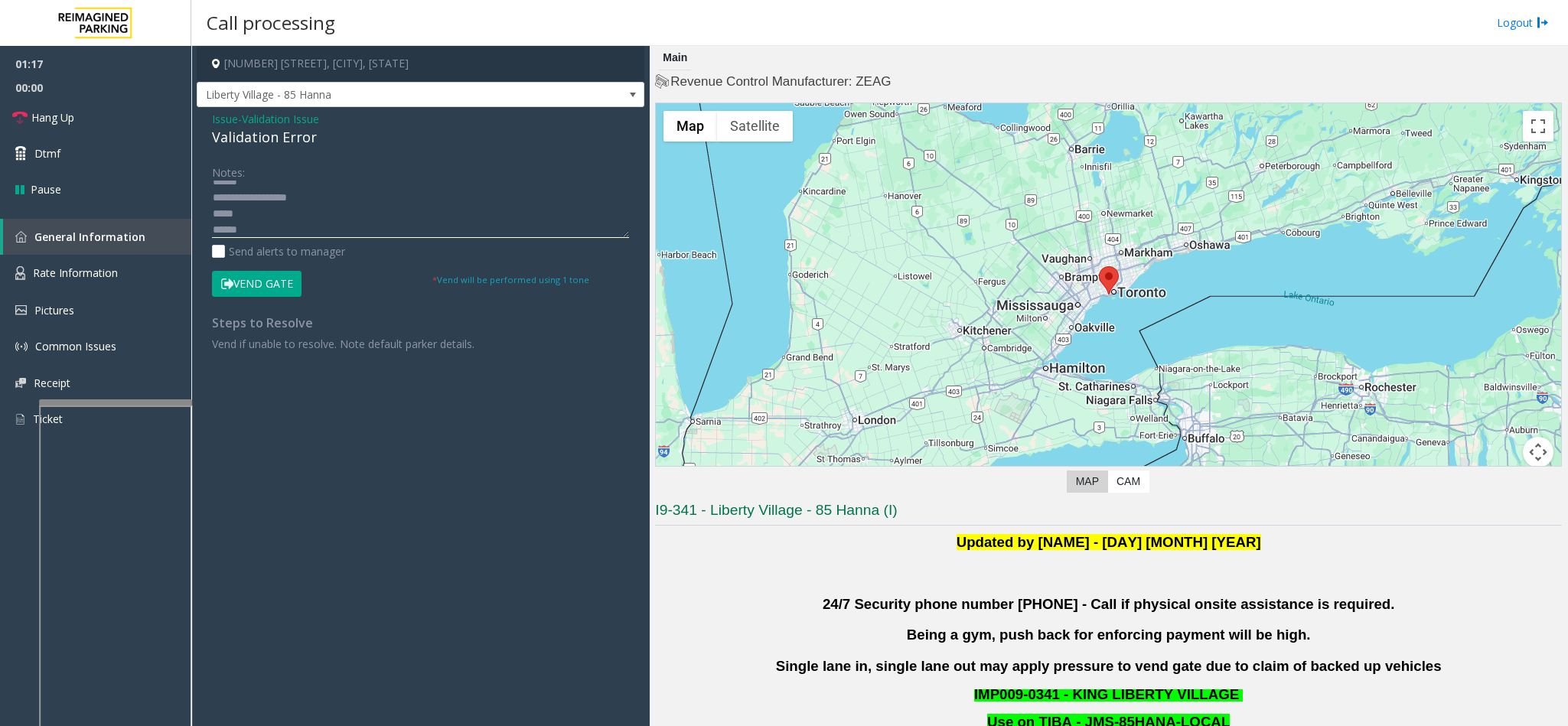 click 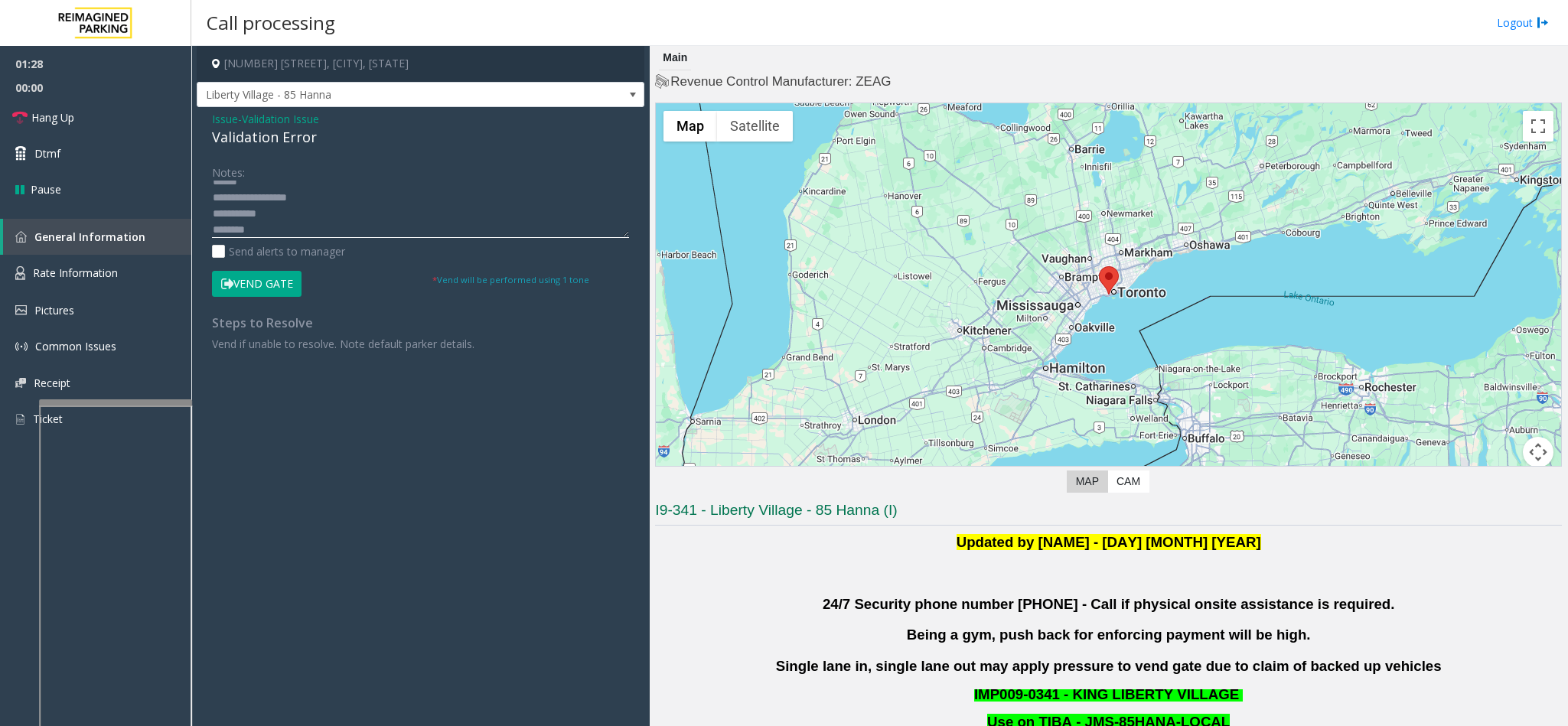 click 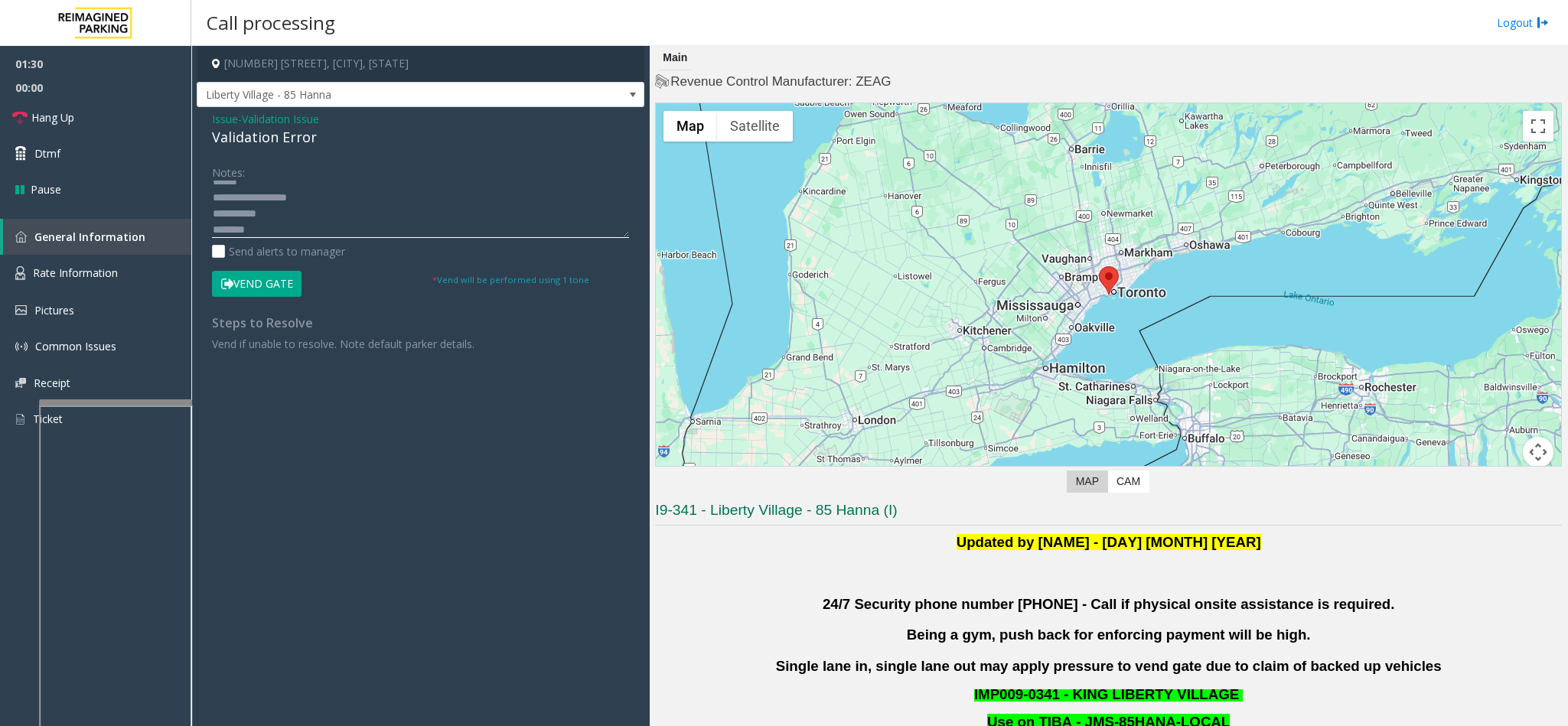 click 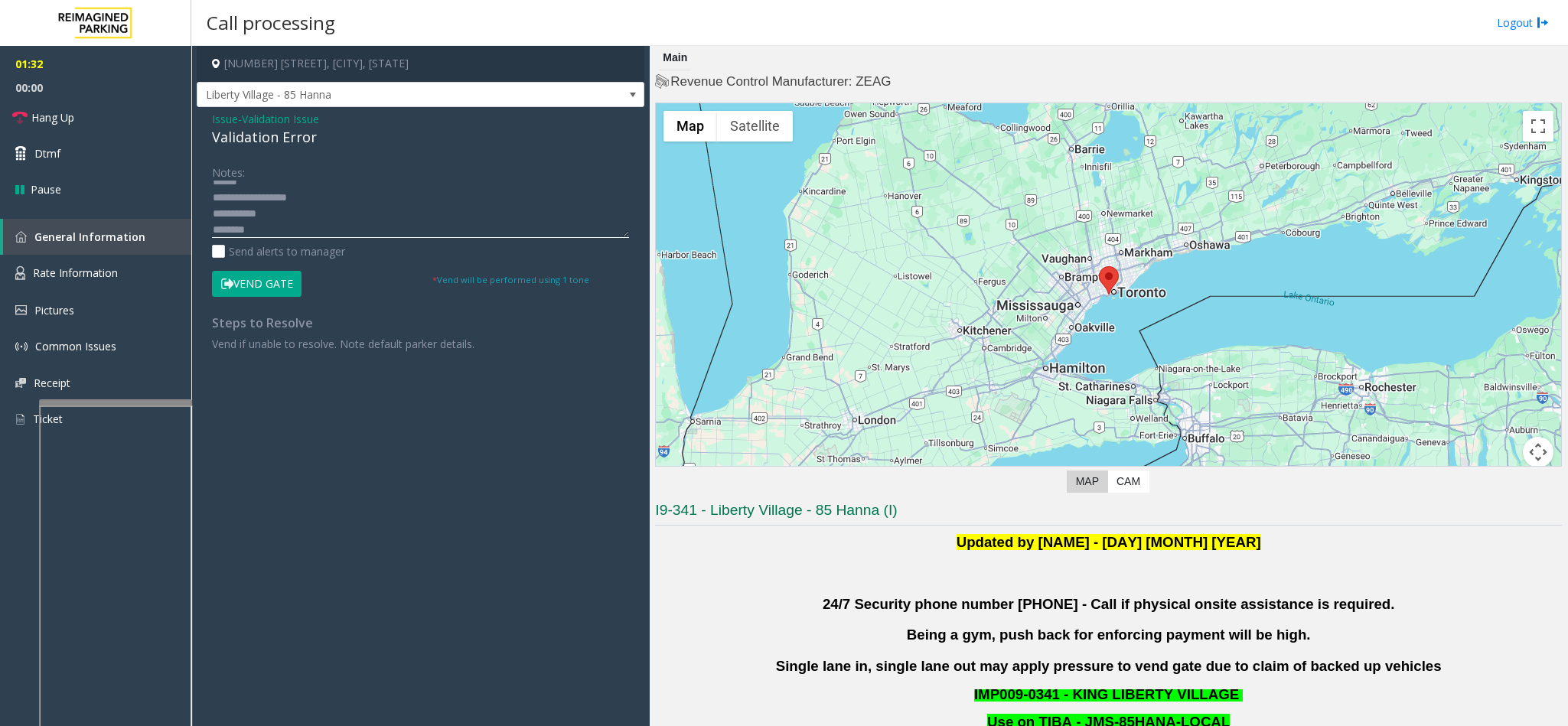 click 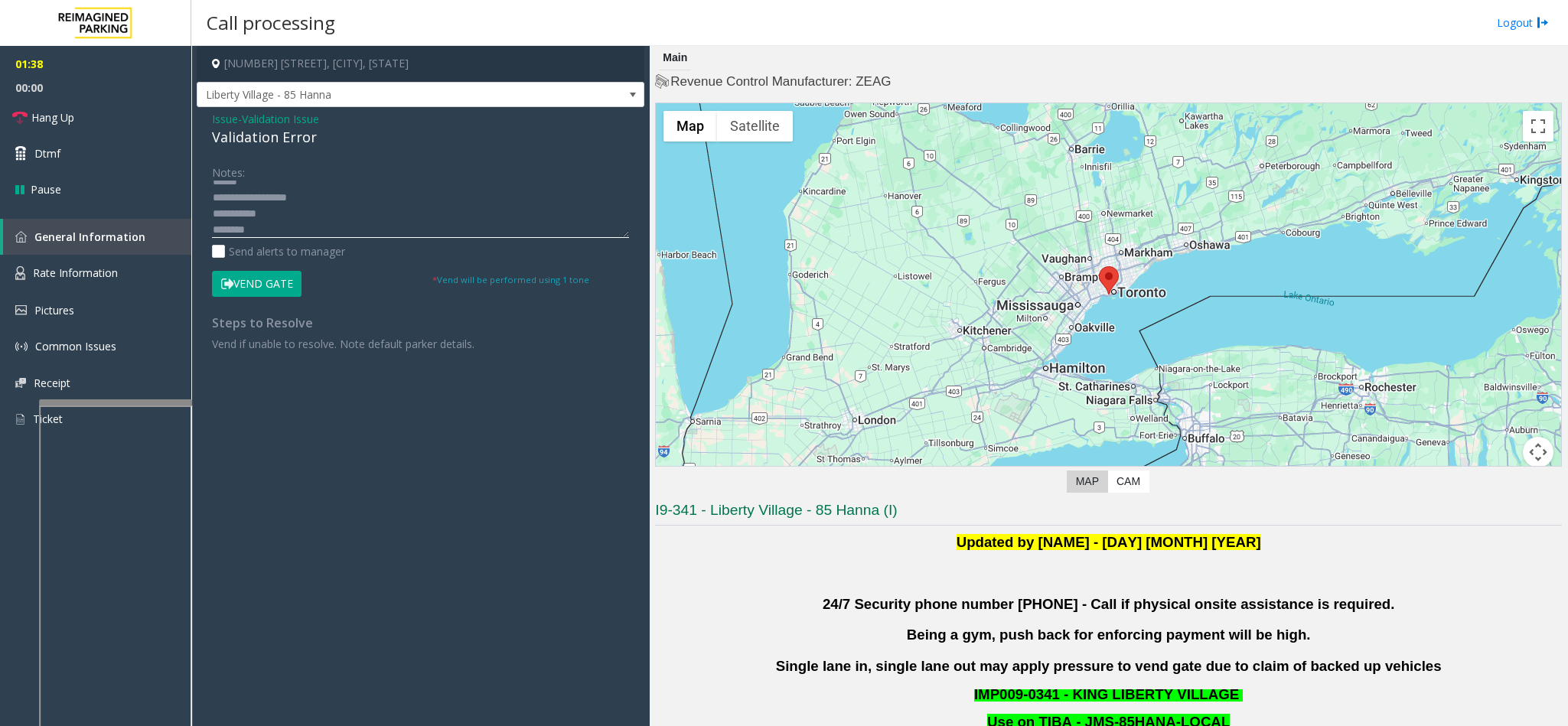 drag, startPoint x: 214, startPoint y: 230, endPoint x: 226, endPoint y: 234, distance: 12.649111 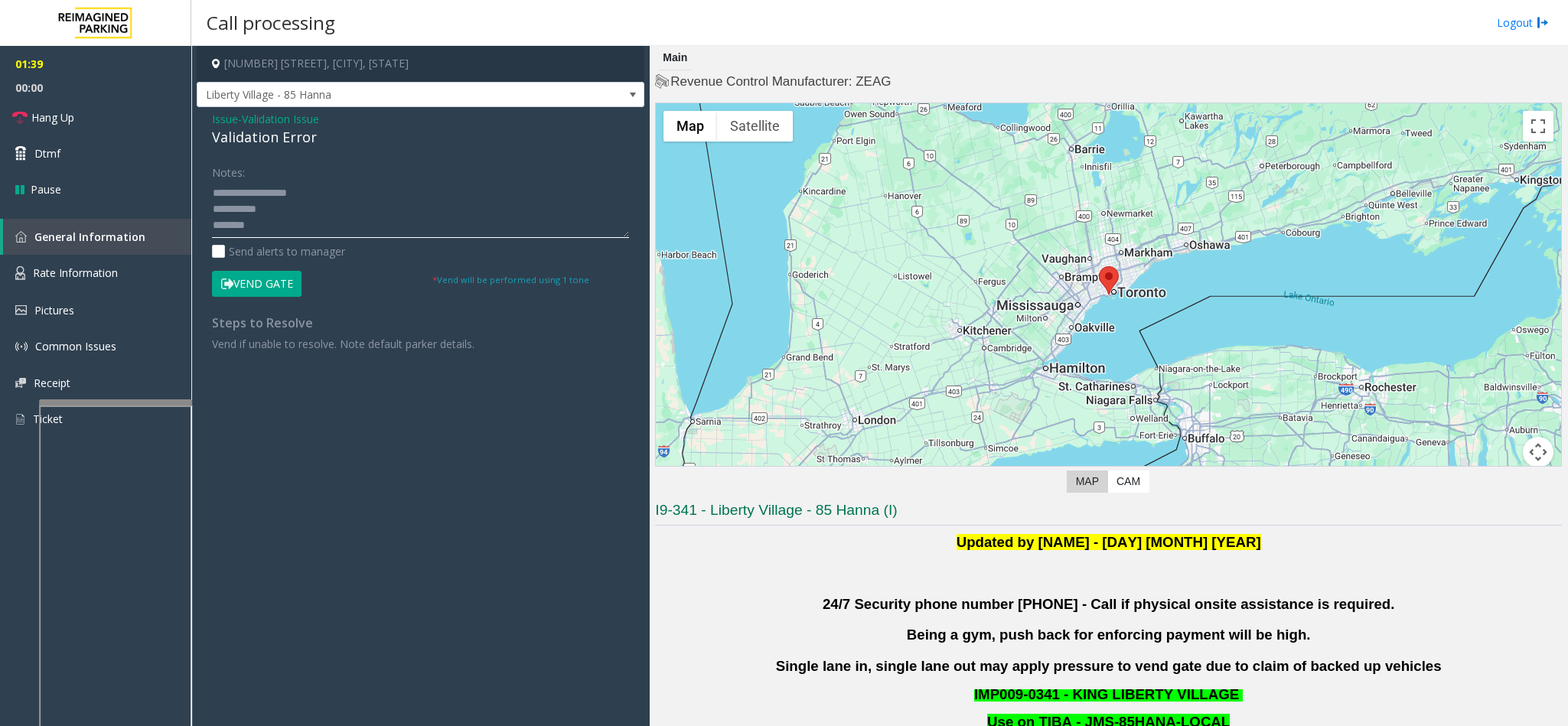 click 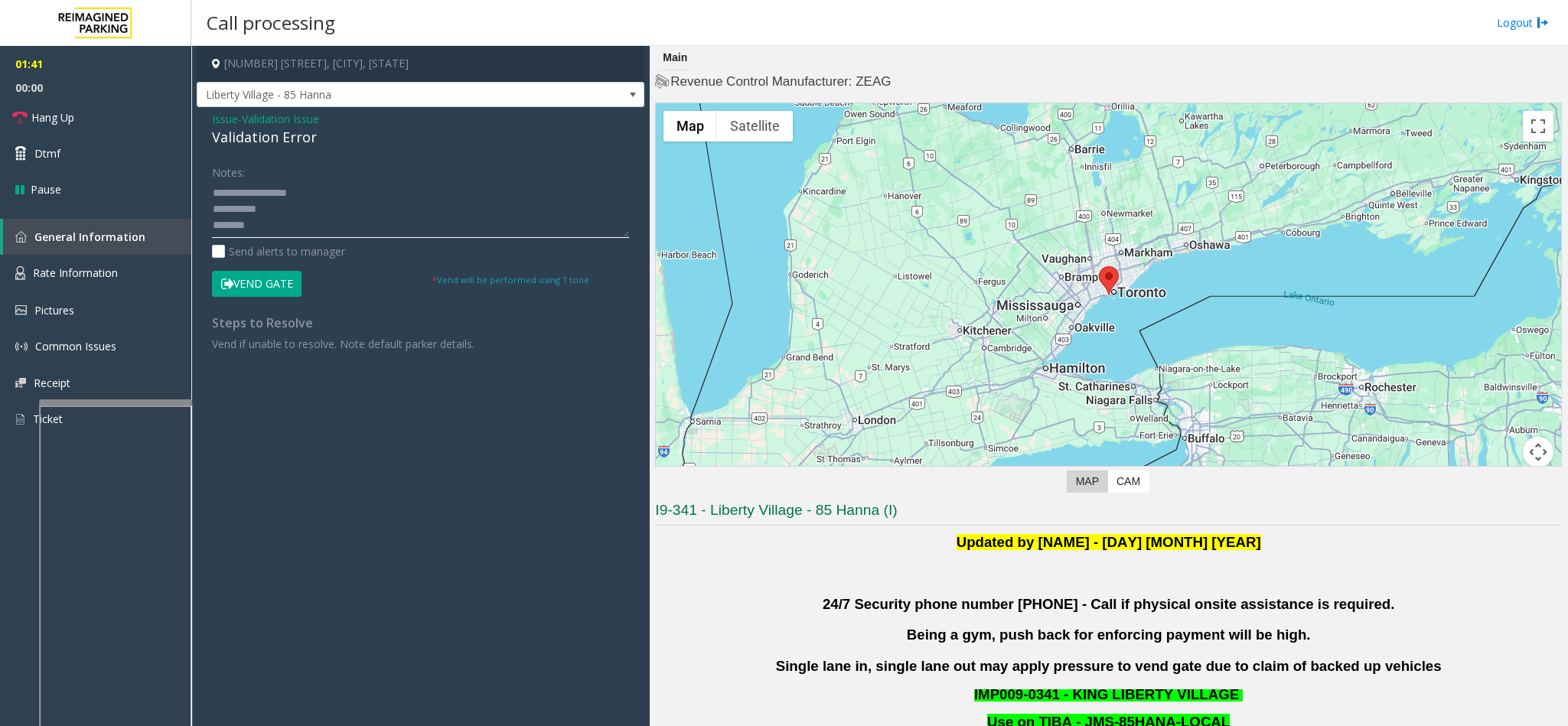 click 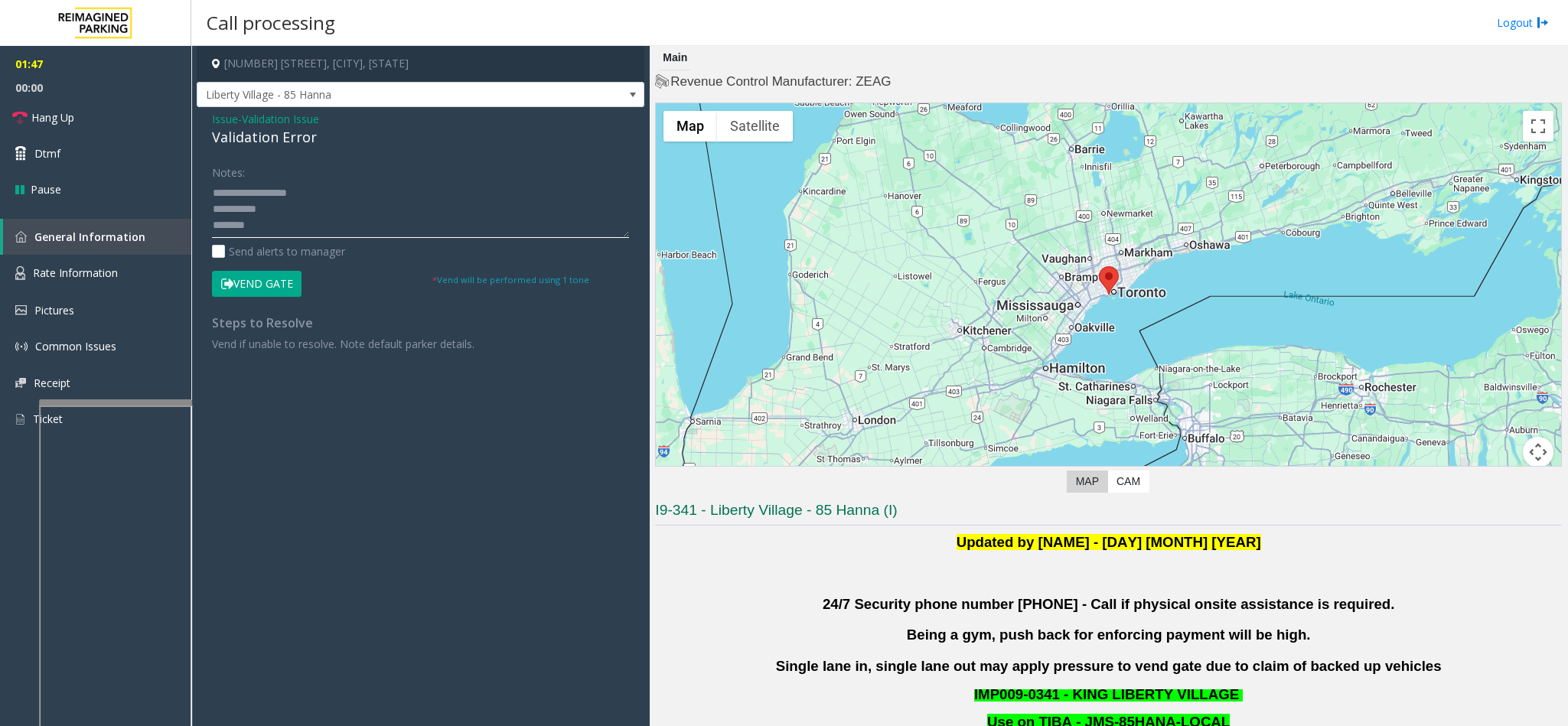 click 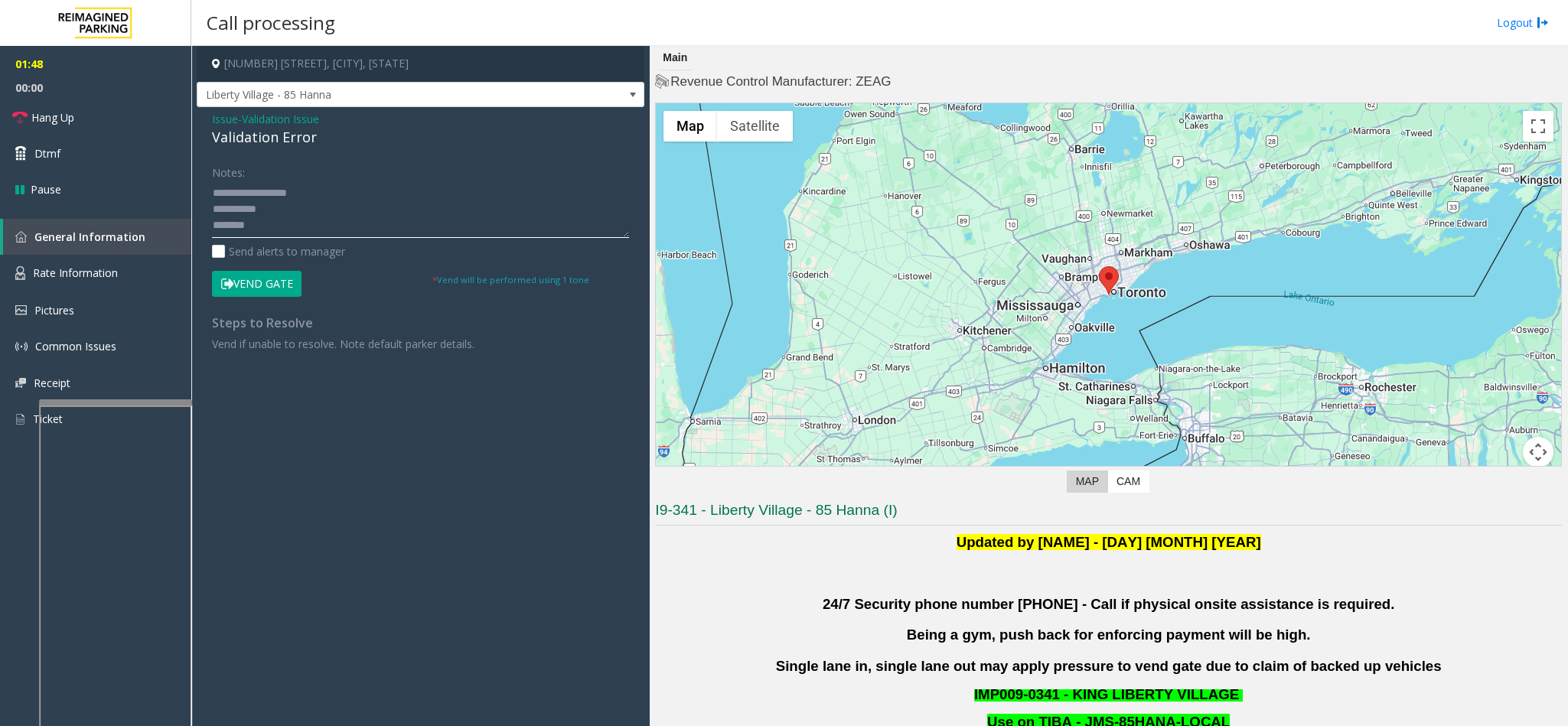 click 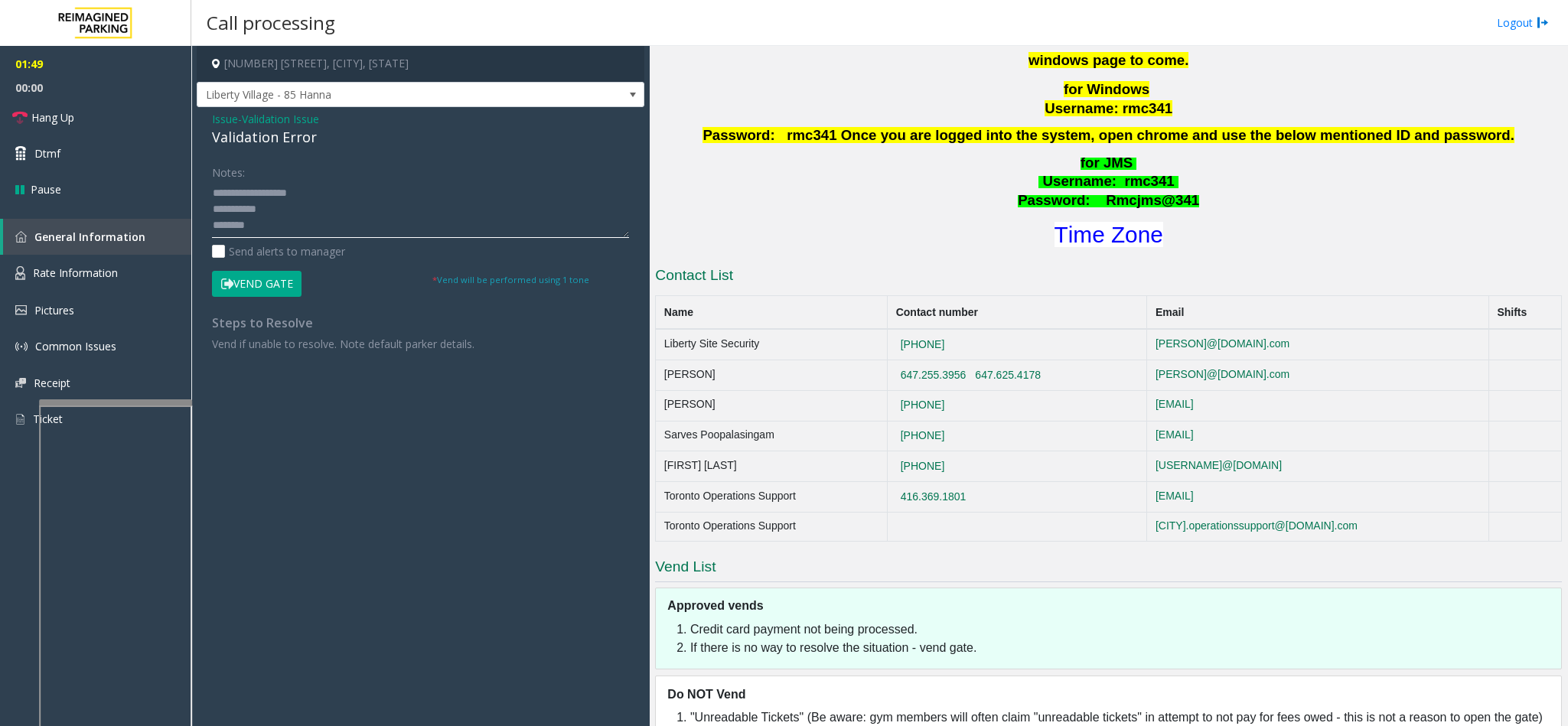 scroll, scrollTop: 574, scrollLeft: 0, axis: vertical 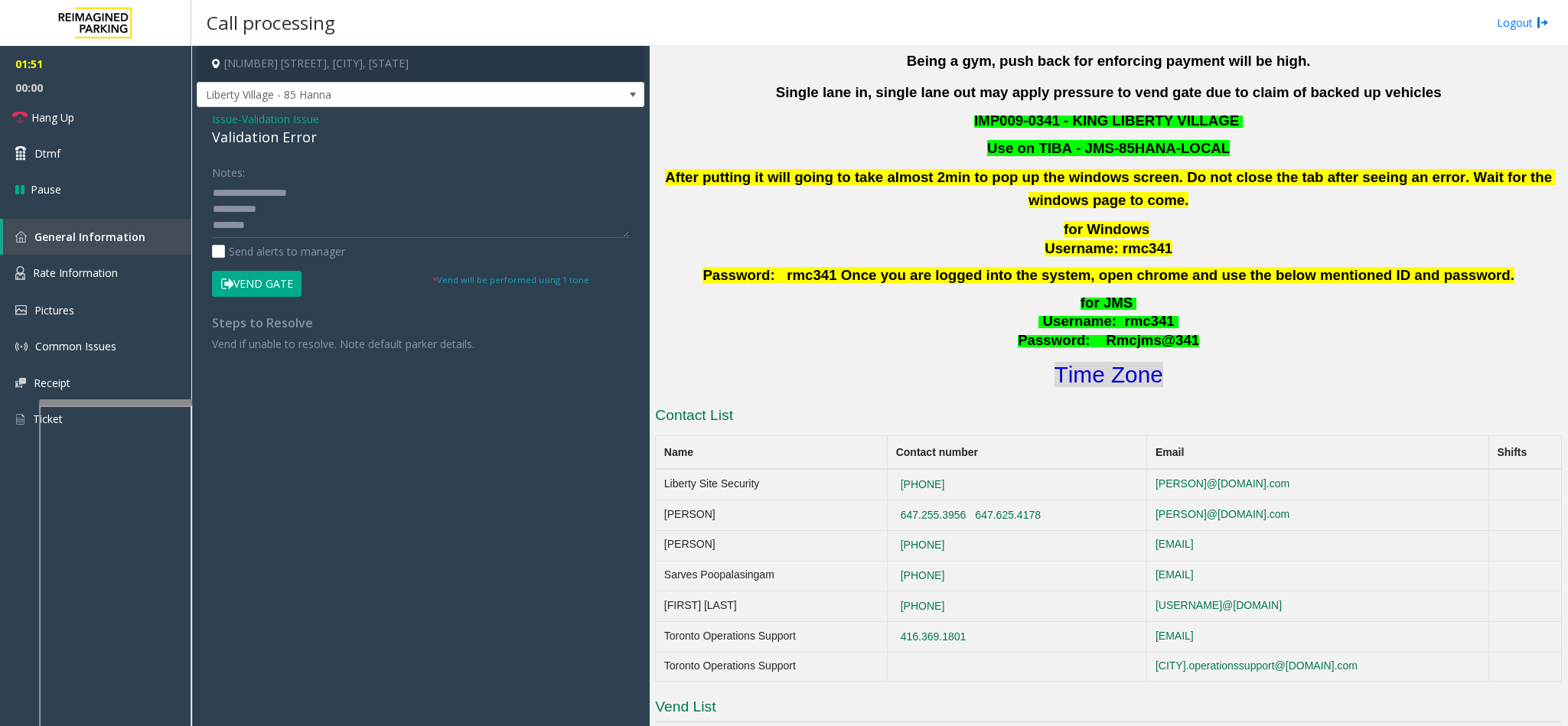 click on "Time Zone" 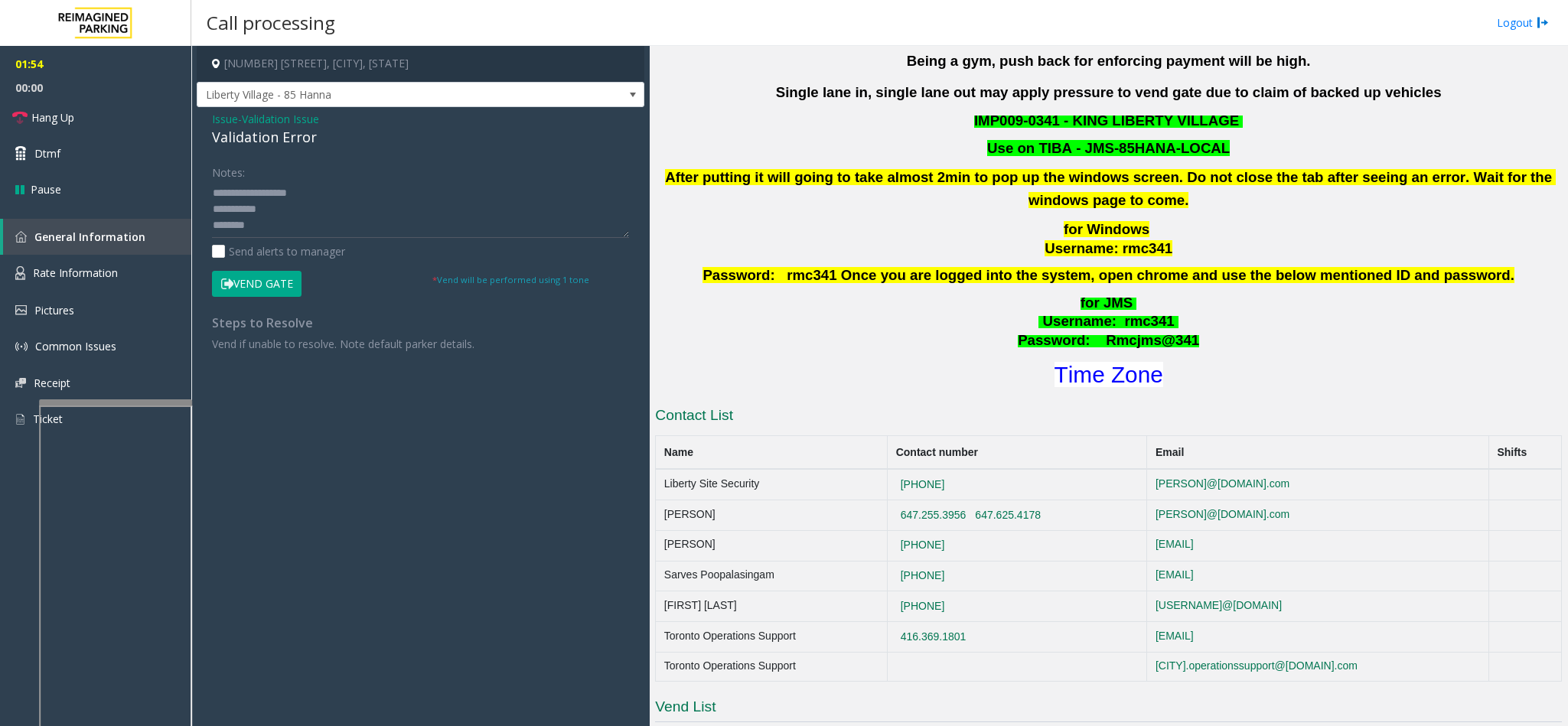 click on "Notes:                      Send alerts to manager  Vend Gate  * Vend will be performed using 1 tone  Steps to Resolve Vend if unable to resolve. Note default parker details." 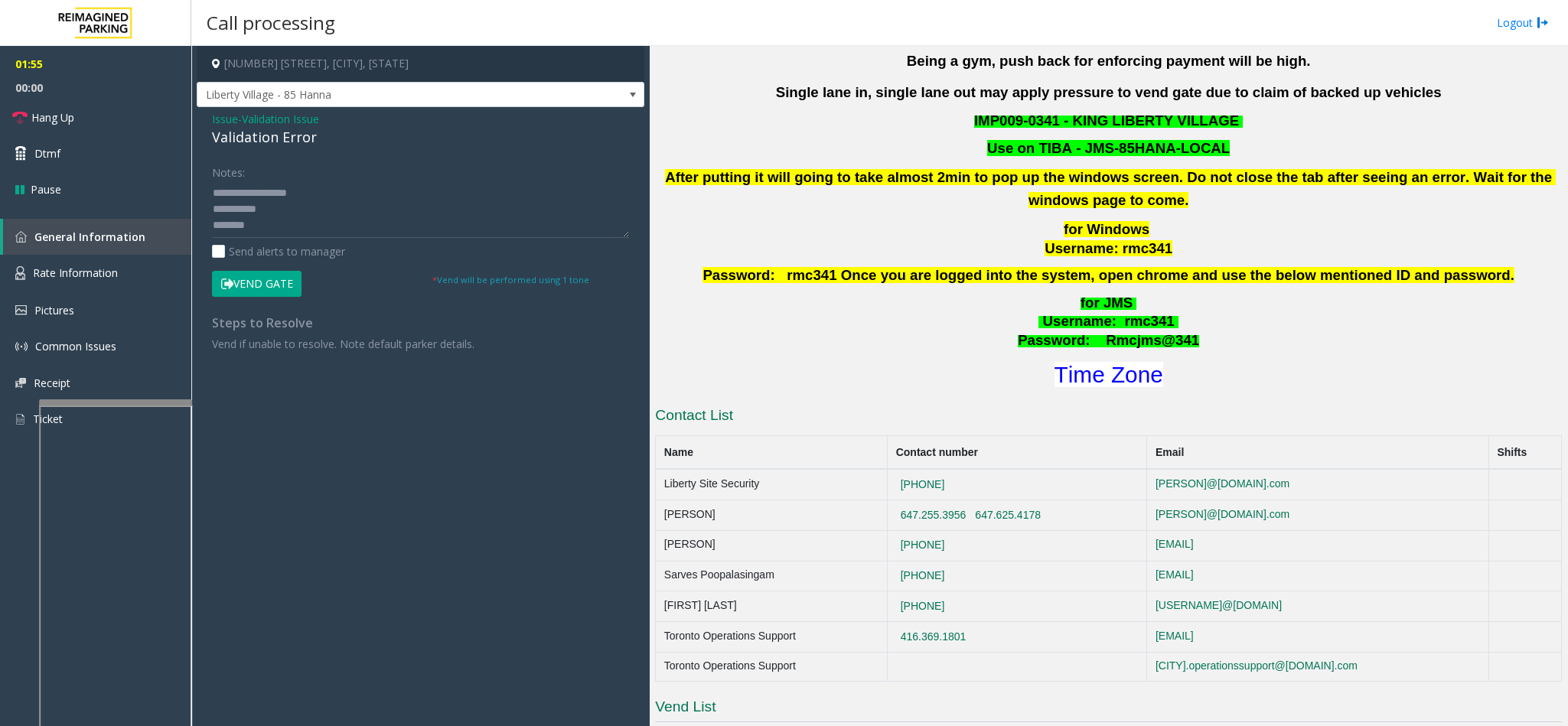click on "Vend Gate" 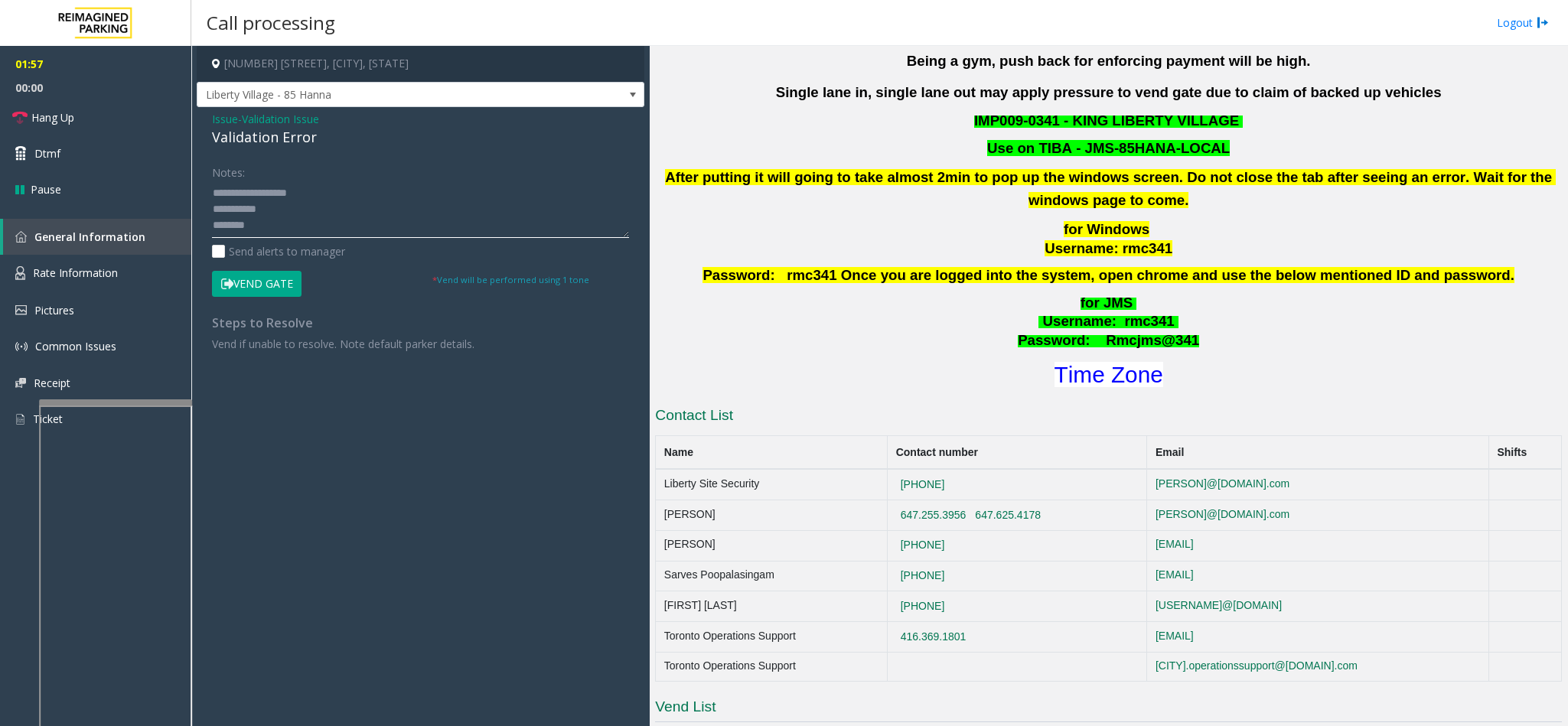 click 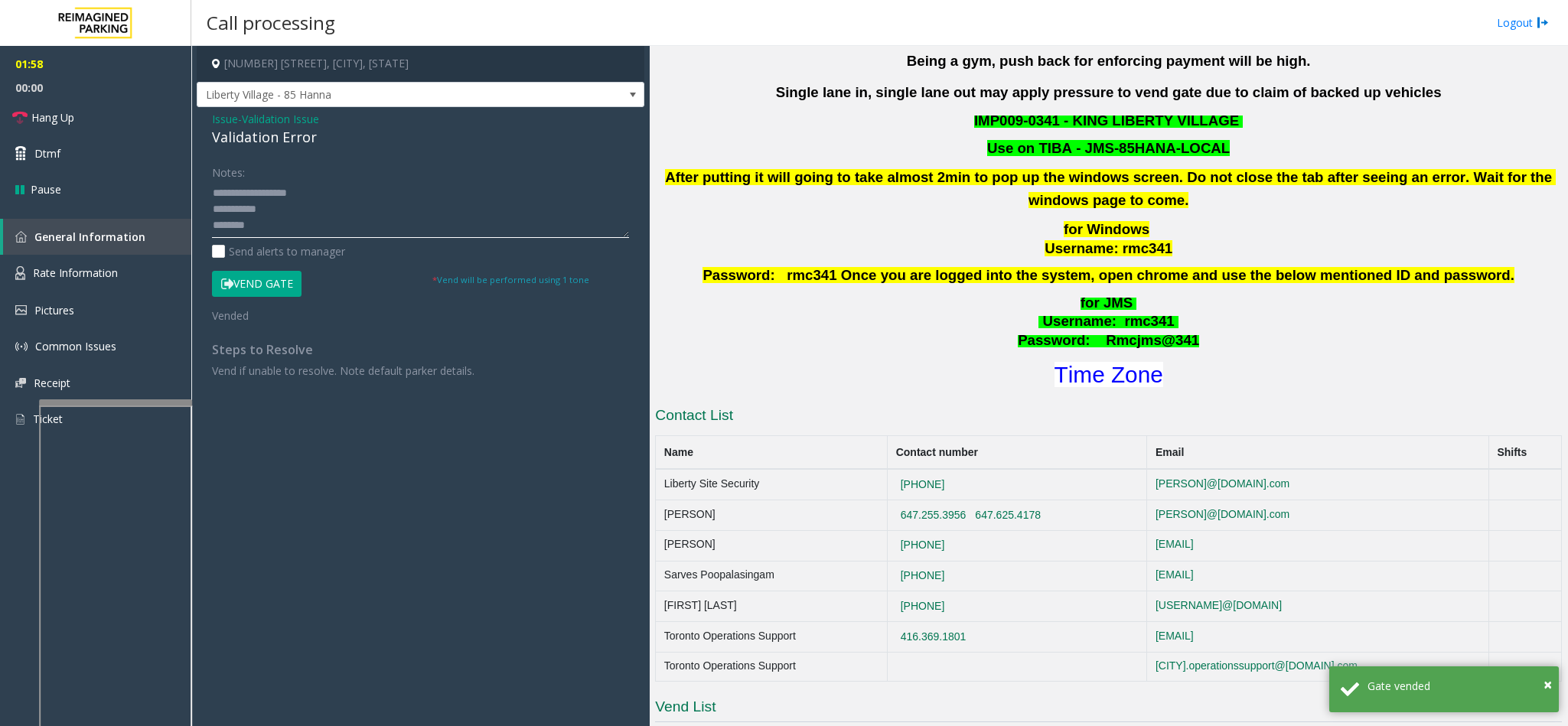 click 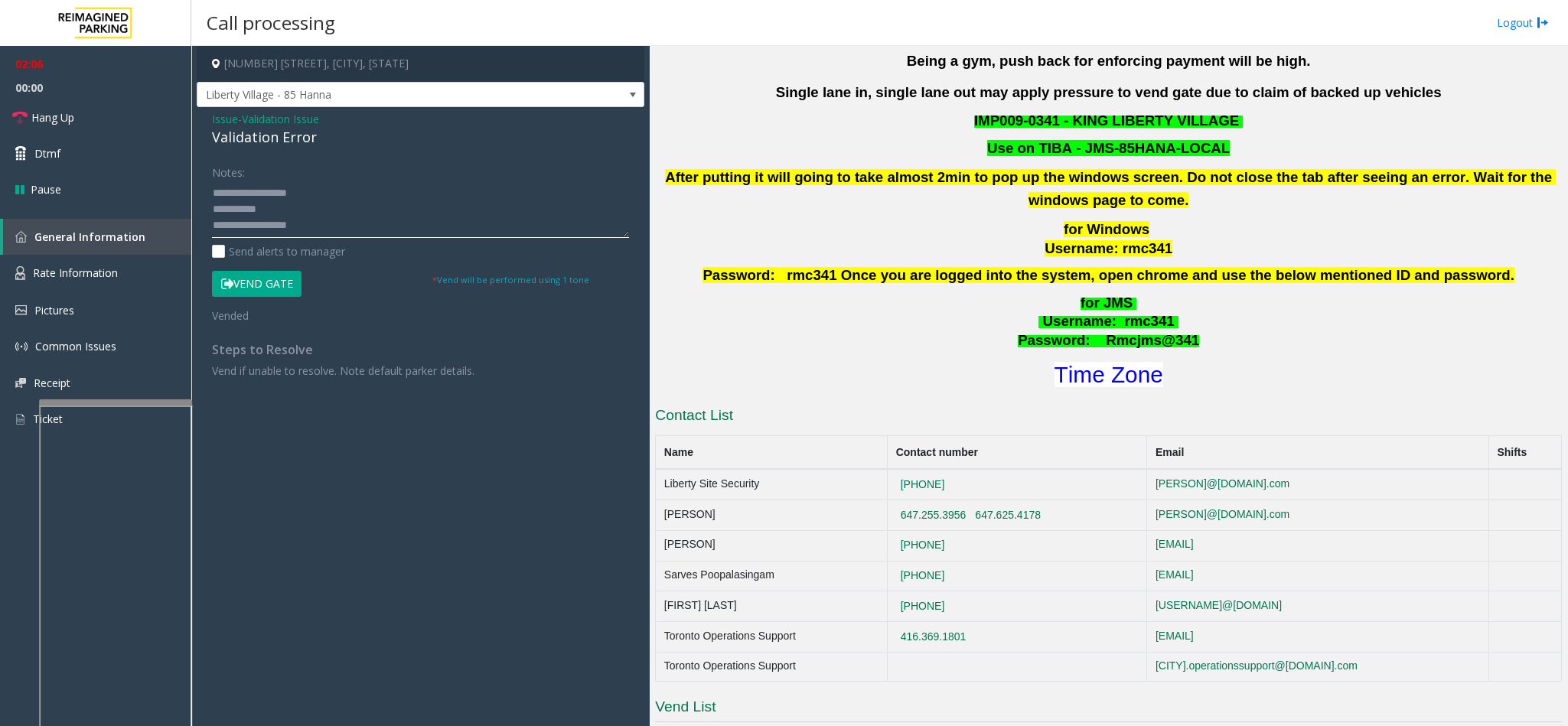 scroll, scrollTop: 0, scrollLeft: 0, axis: both 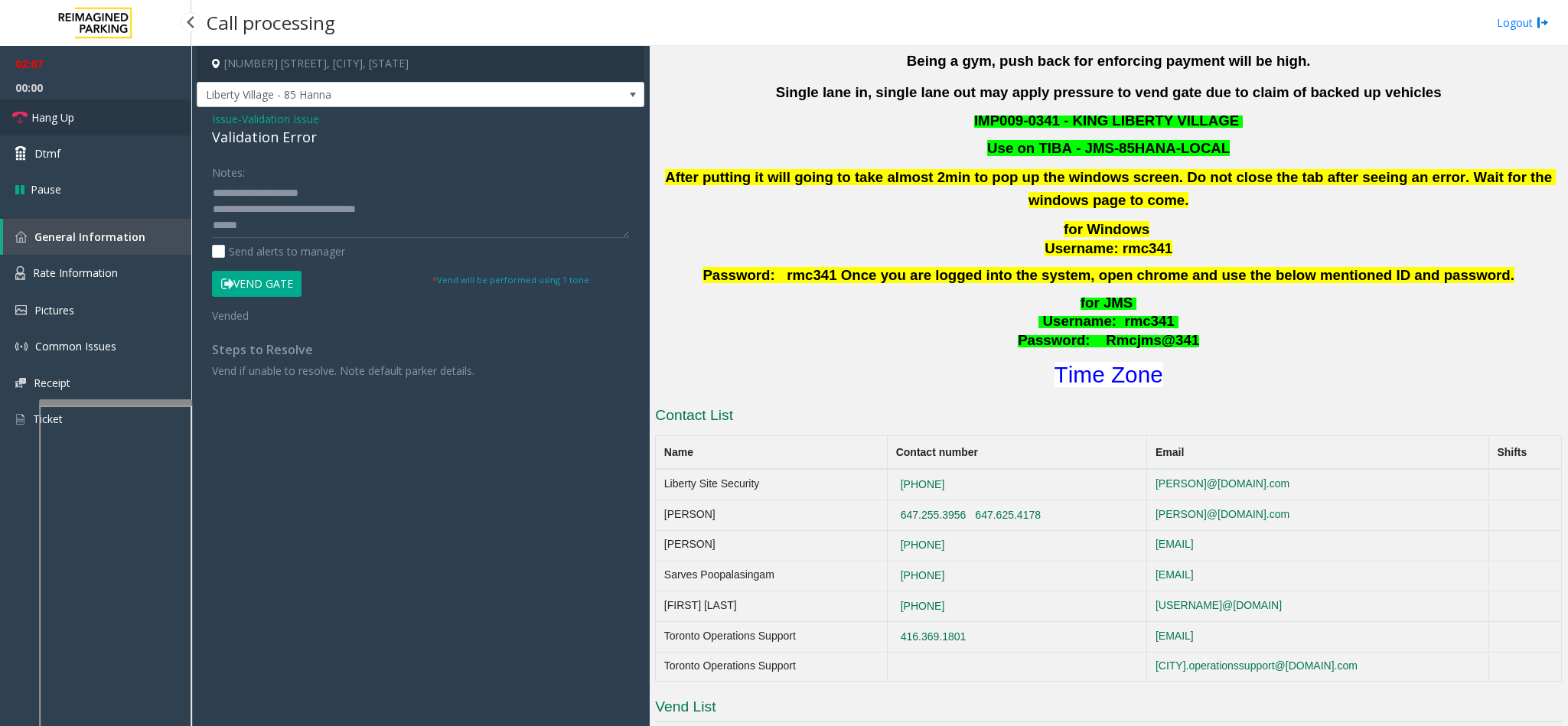 click on "Hang Up" at bounding box center (53, 117) 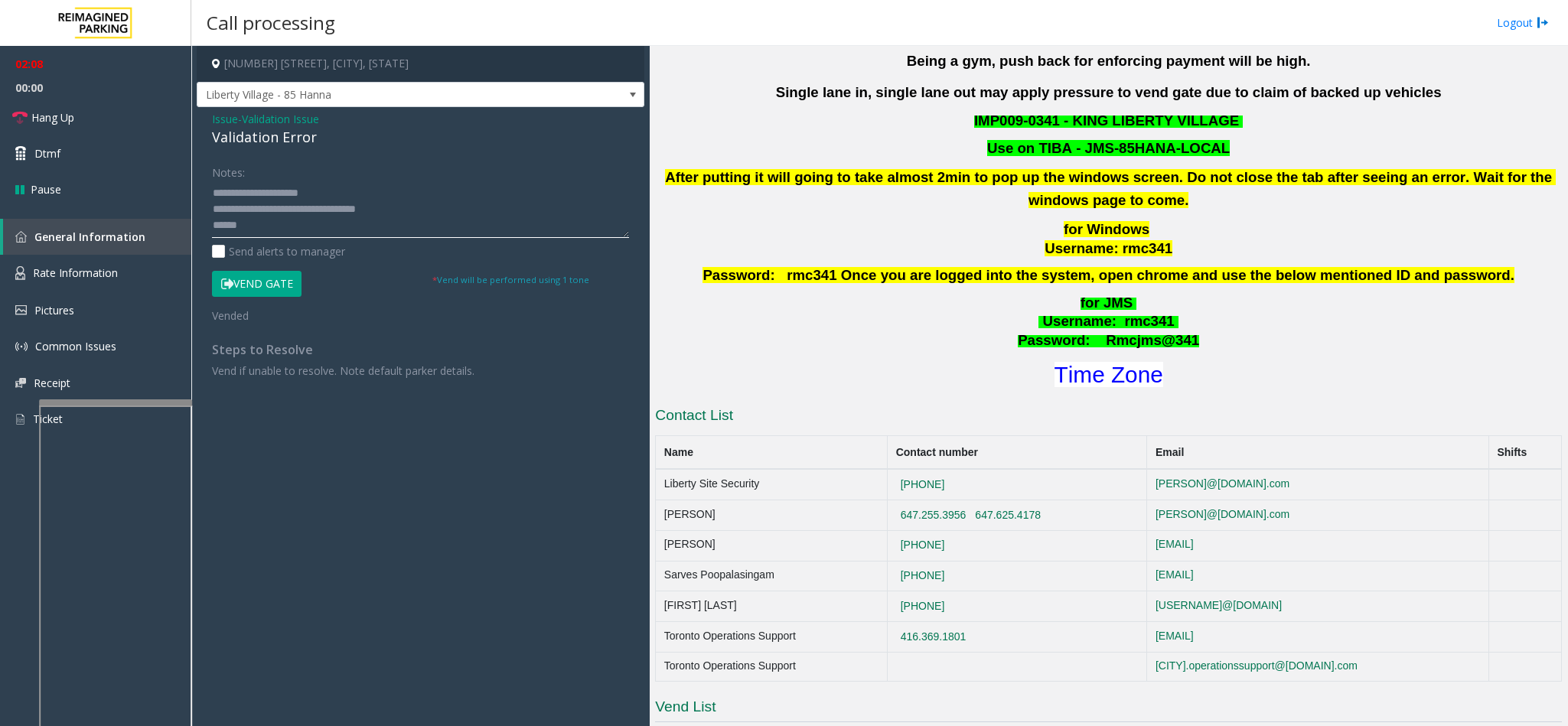 click 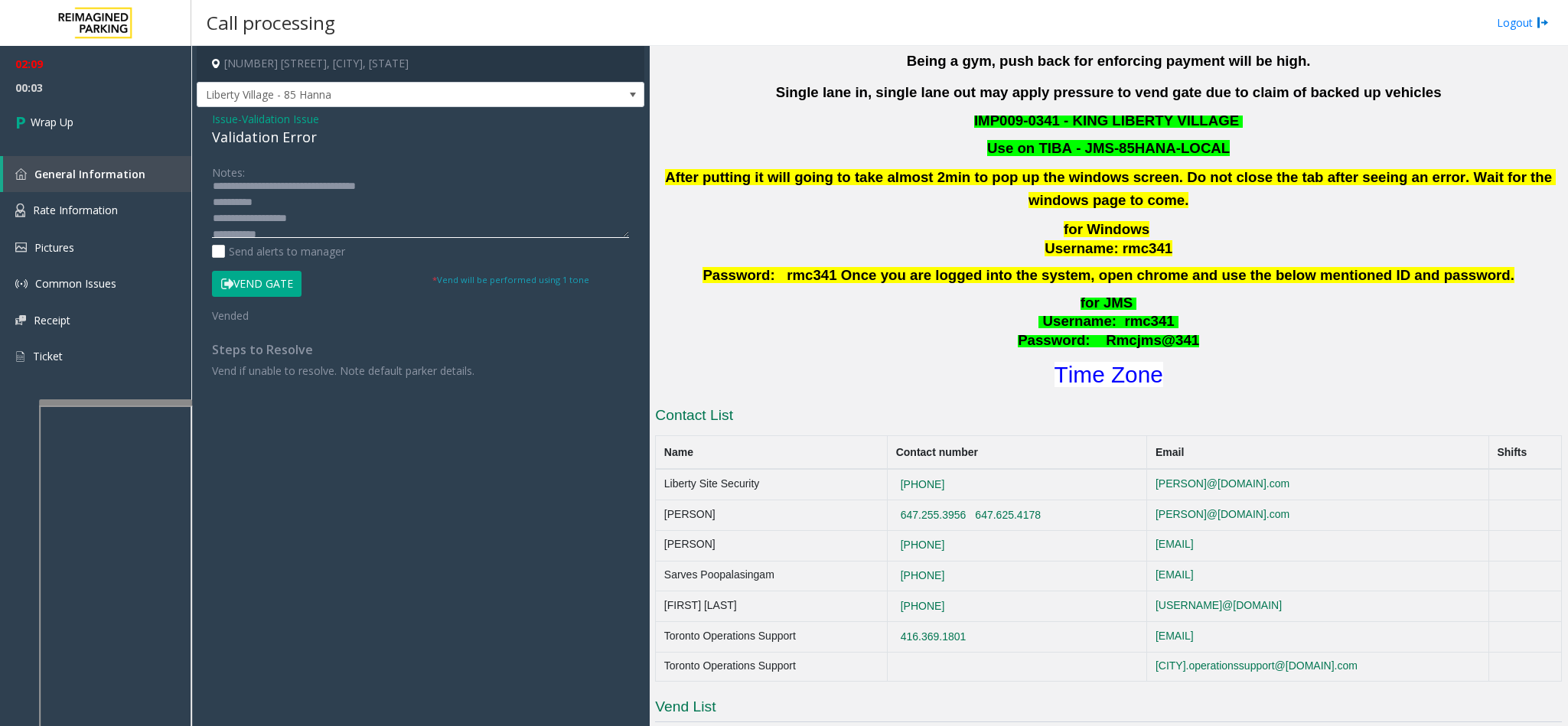 scroll, scrollTop: 0, scrollLeft: 0, axis: both 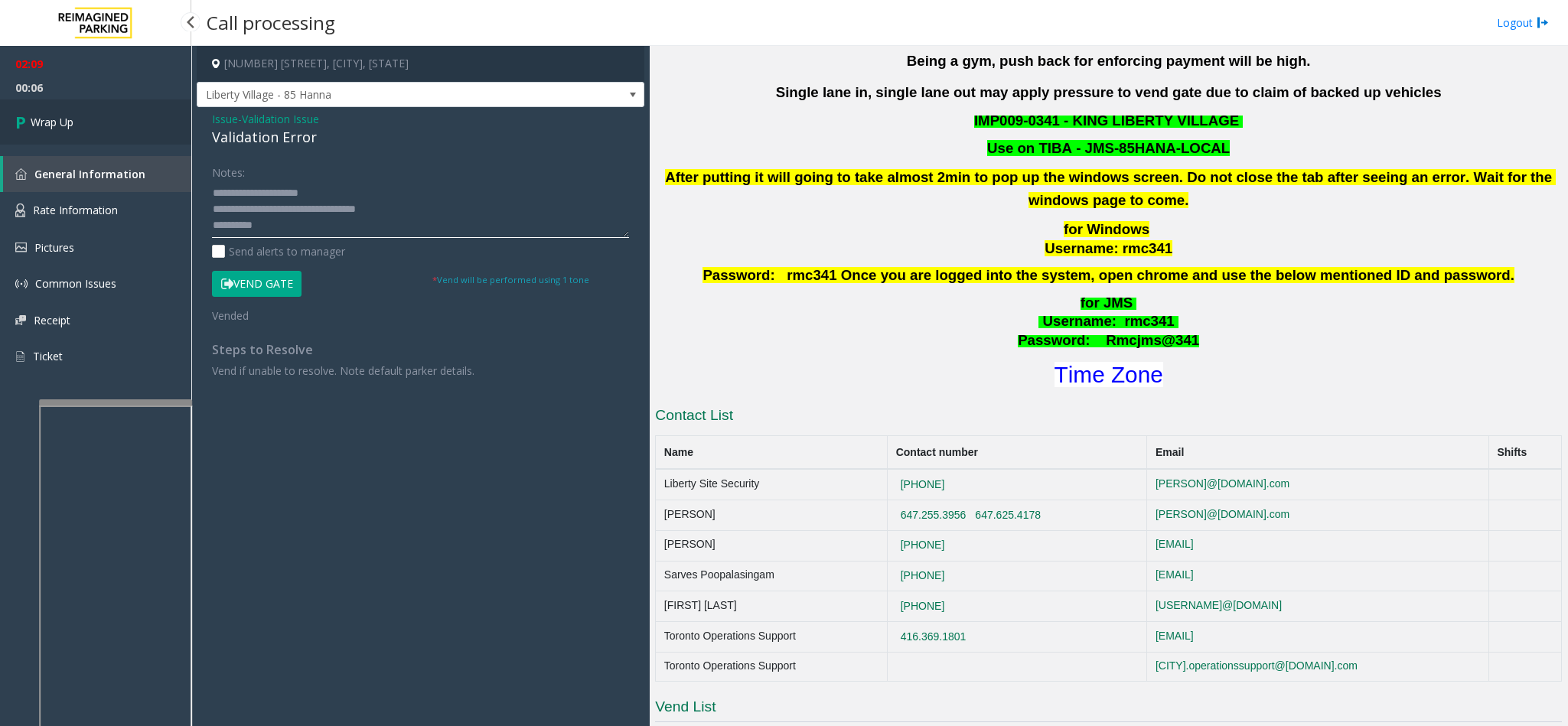type on "**********" 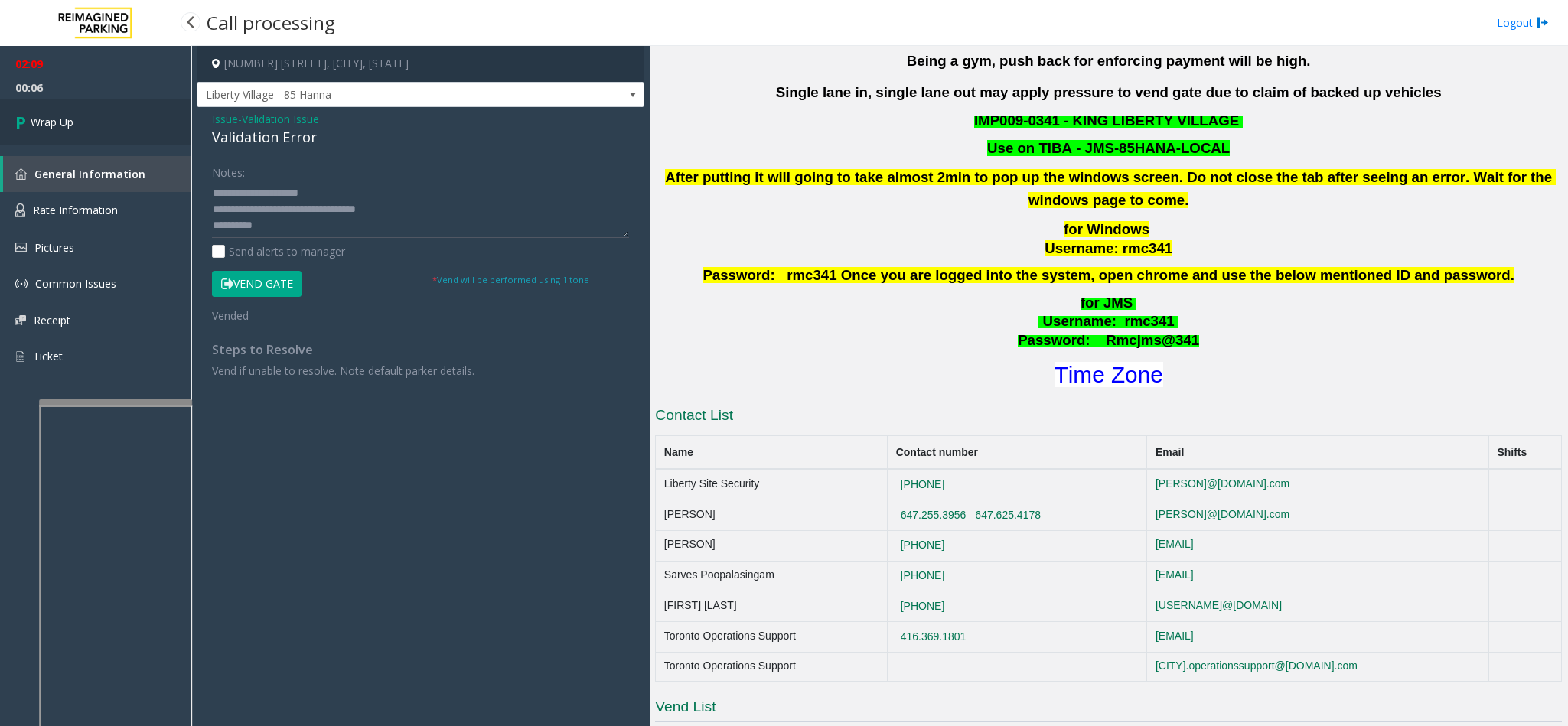 click on "Wrap Up" at bounding box center [52, 122] 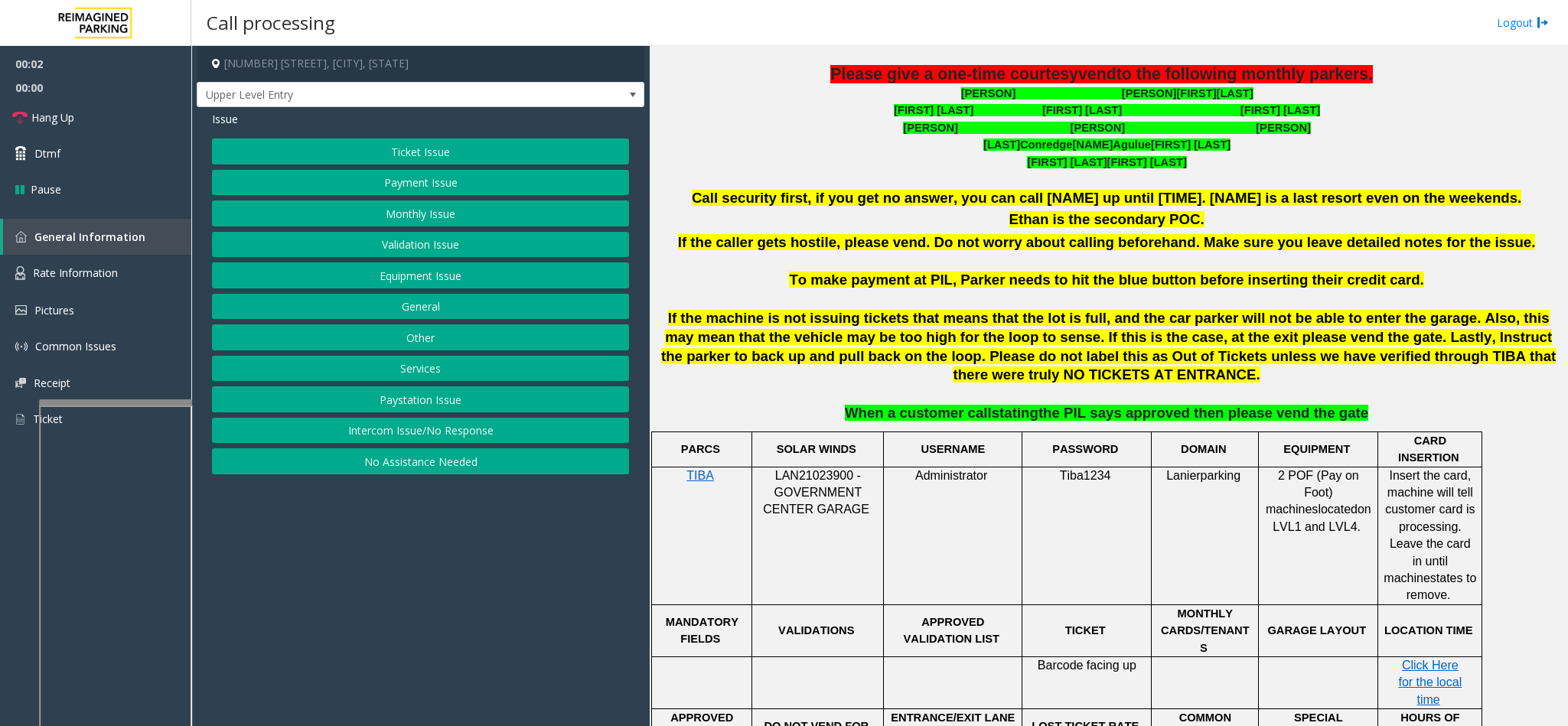 scroll, scrollTop: 803, scrollLeft: 0, axis: vertical 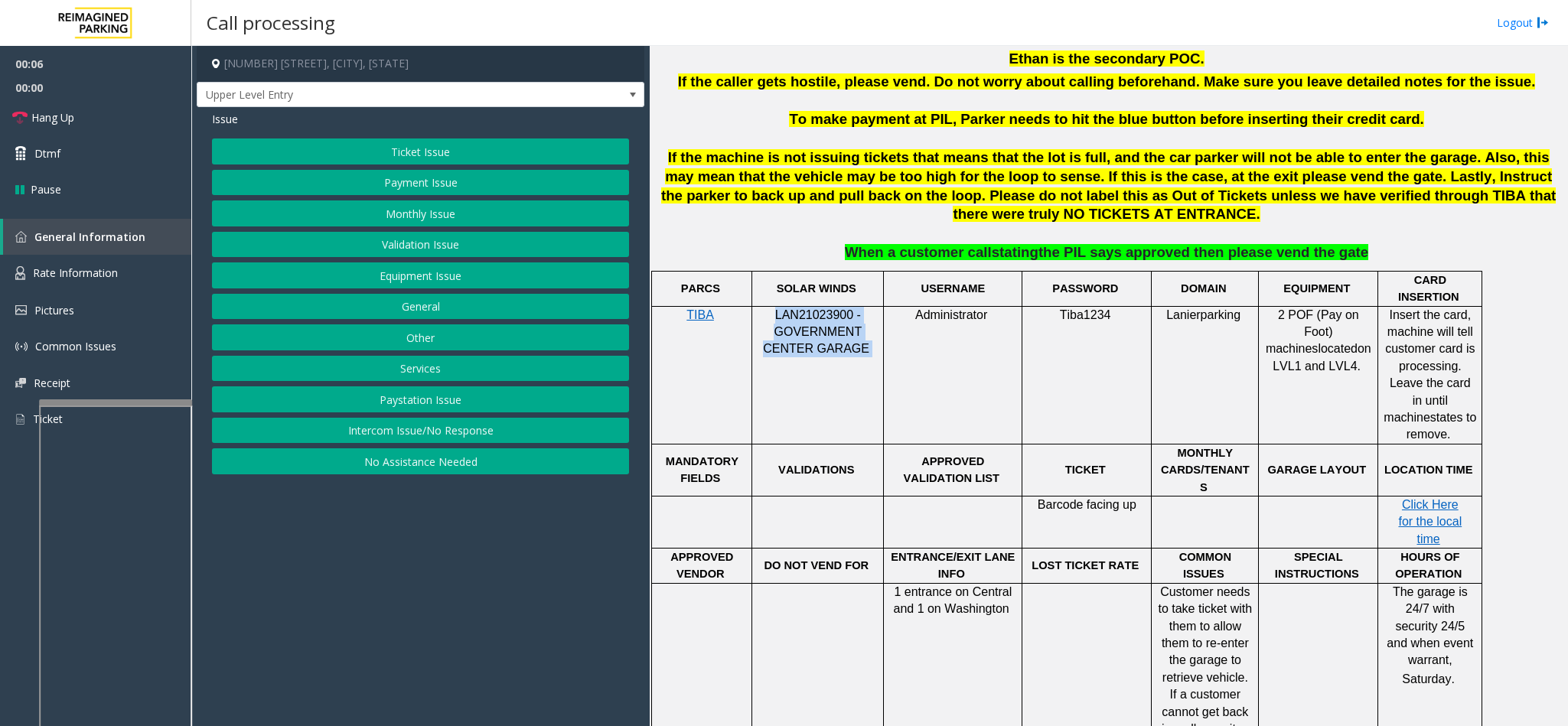 drag, startPoint x: 868, startPoint y: 334, endPoint x: 765, endPoint y: 301, distance: 108.15729 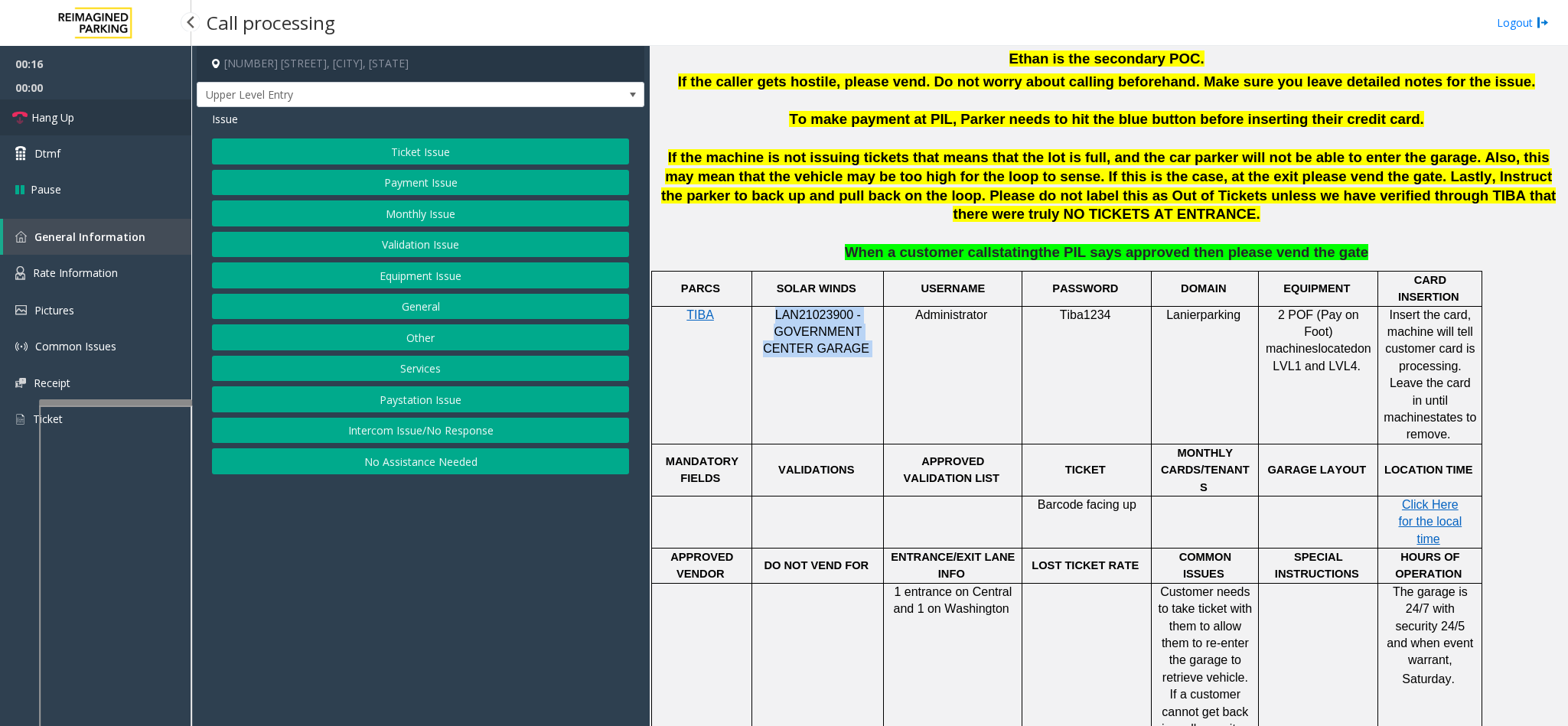 click on "Hang Up" at bounding box center (96, 117) 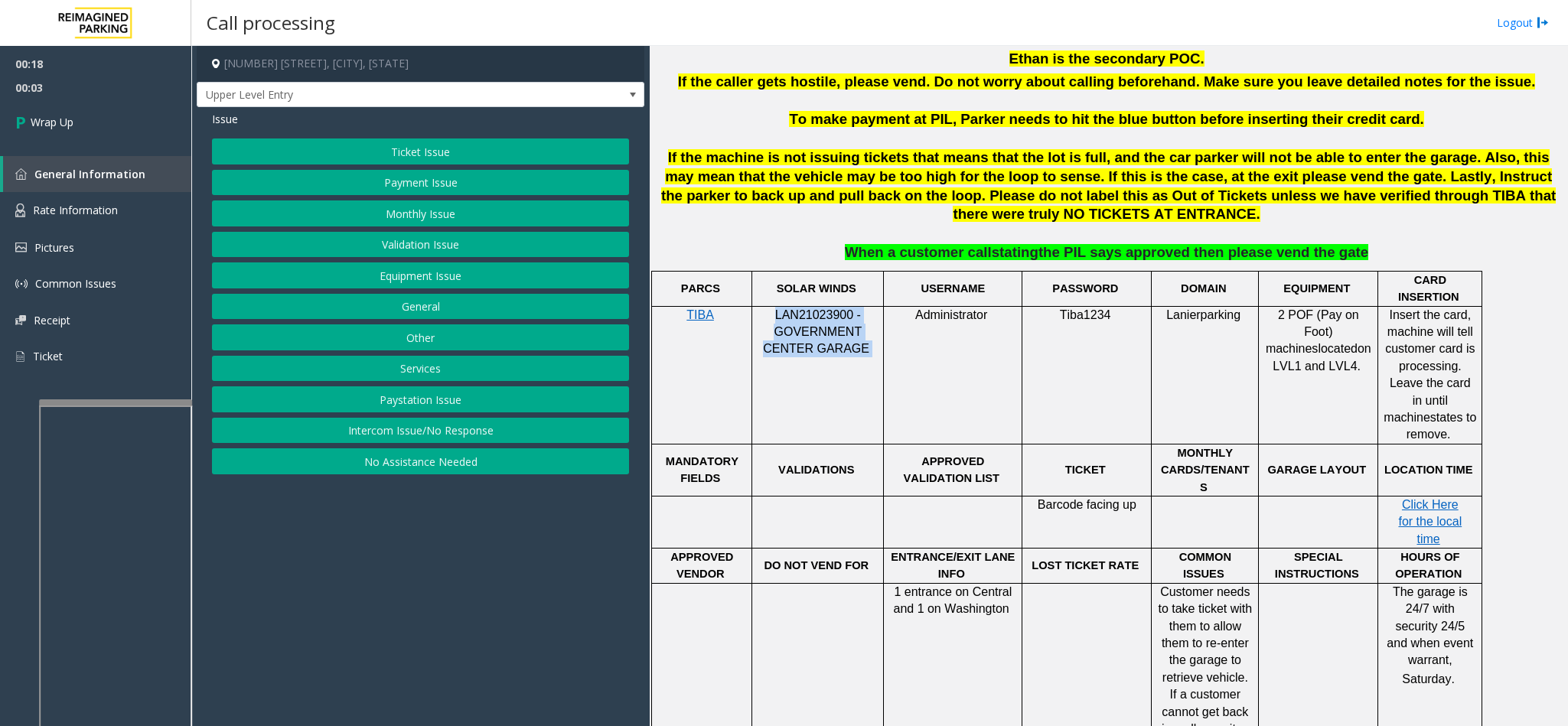 click on "Intercom Issue/No Response" 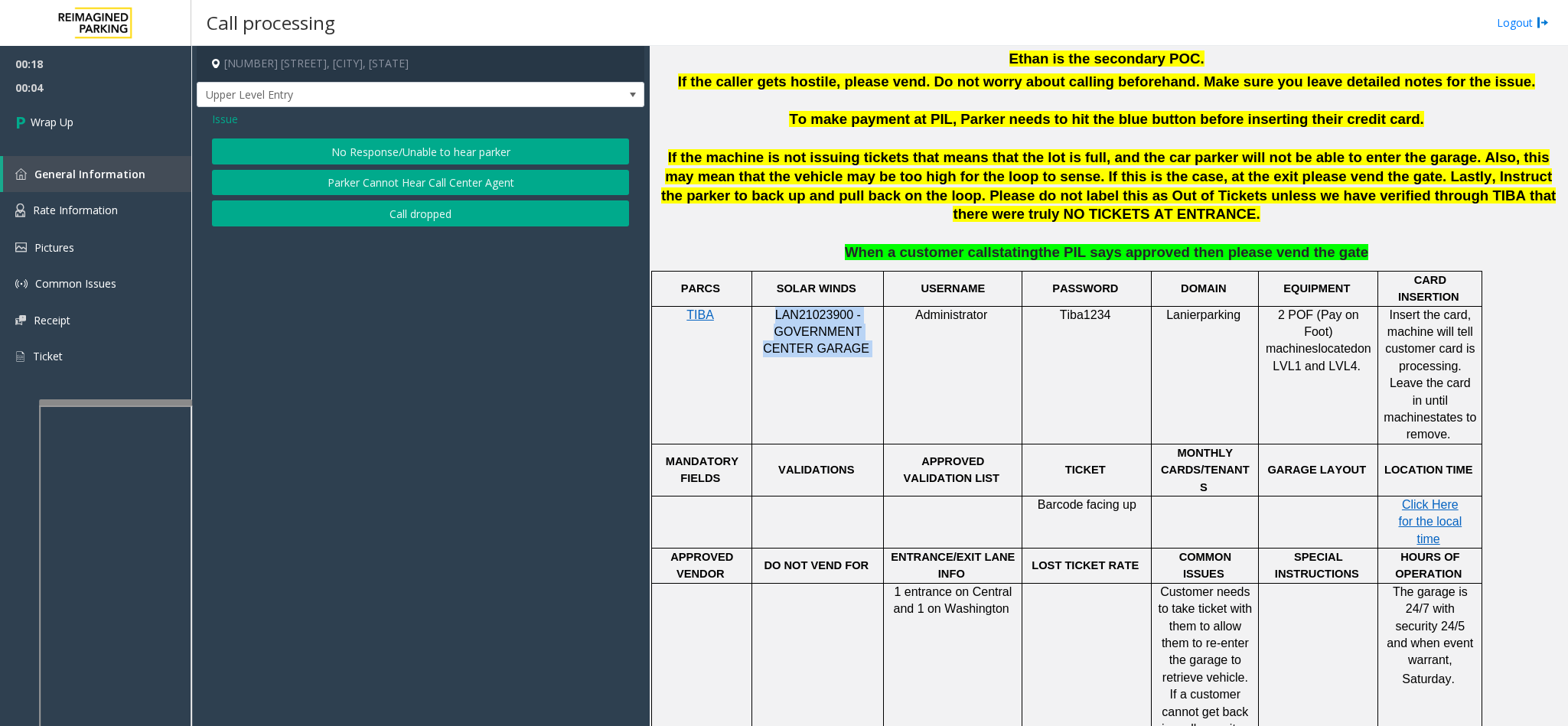 click on "No Response/Unable to hear parker" 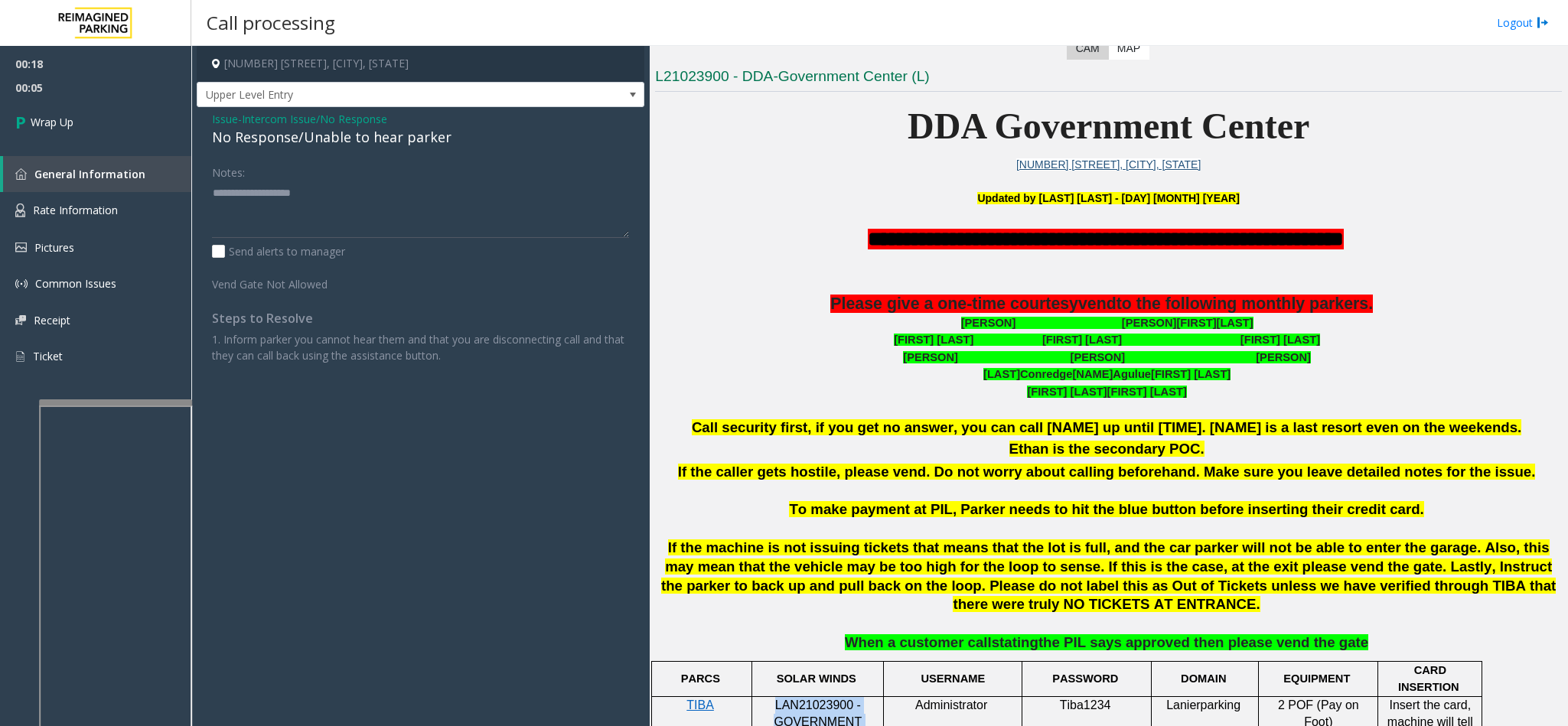 scroll, scrollTop: 115, scrollLeft: 0, axis: vertical 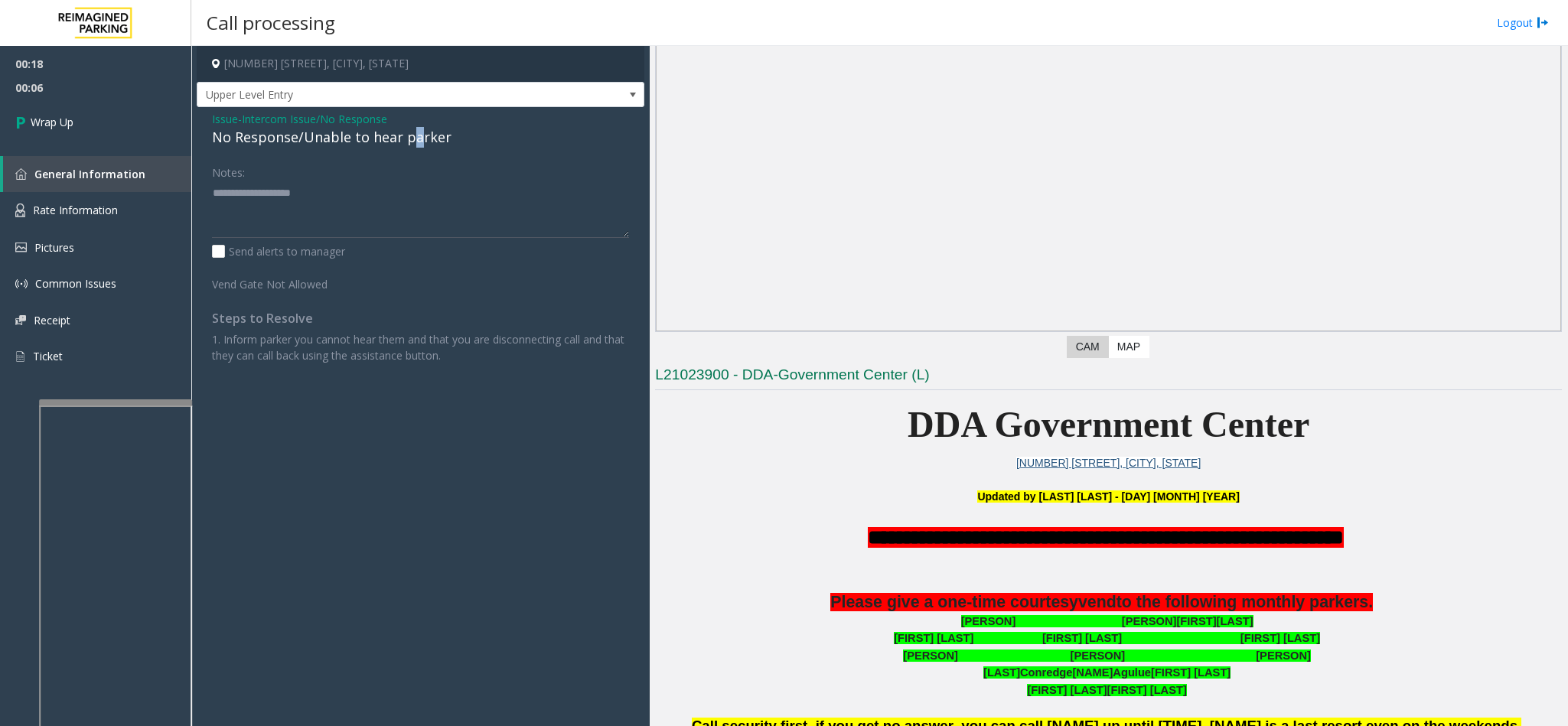click on "No Response/Unable to hear parker" 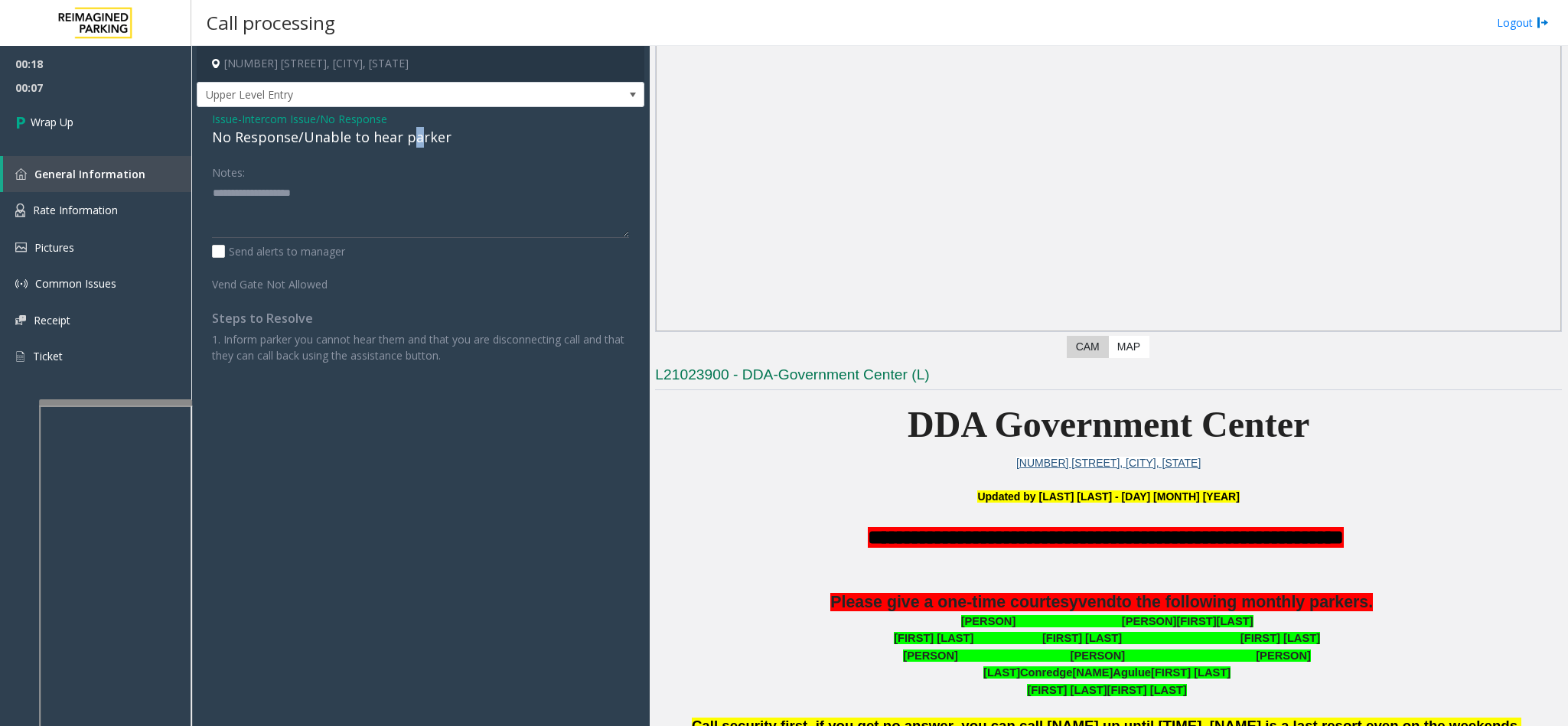 click on "No Response/Unable to hear parker" 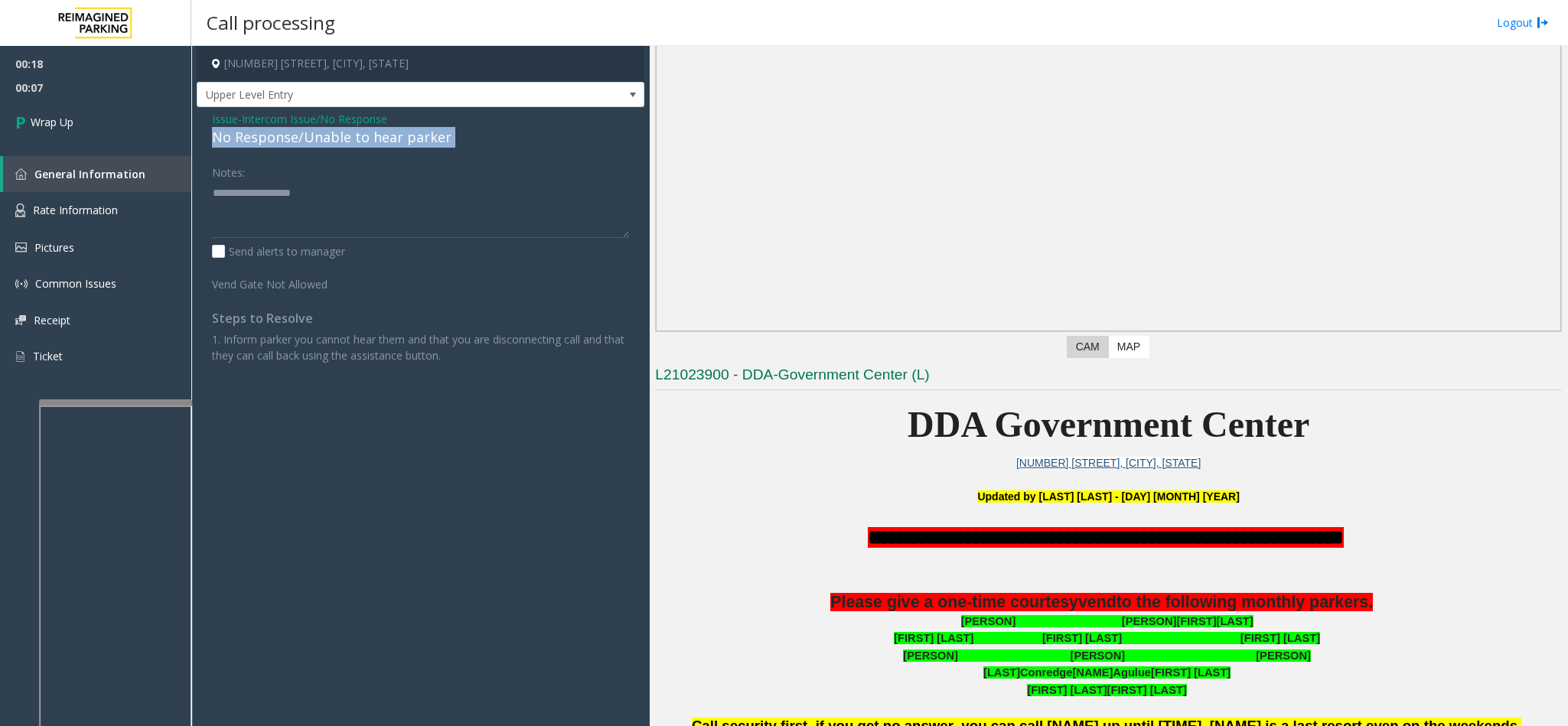 click on "No Response/Unable to hear parker" 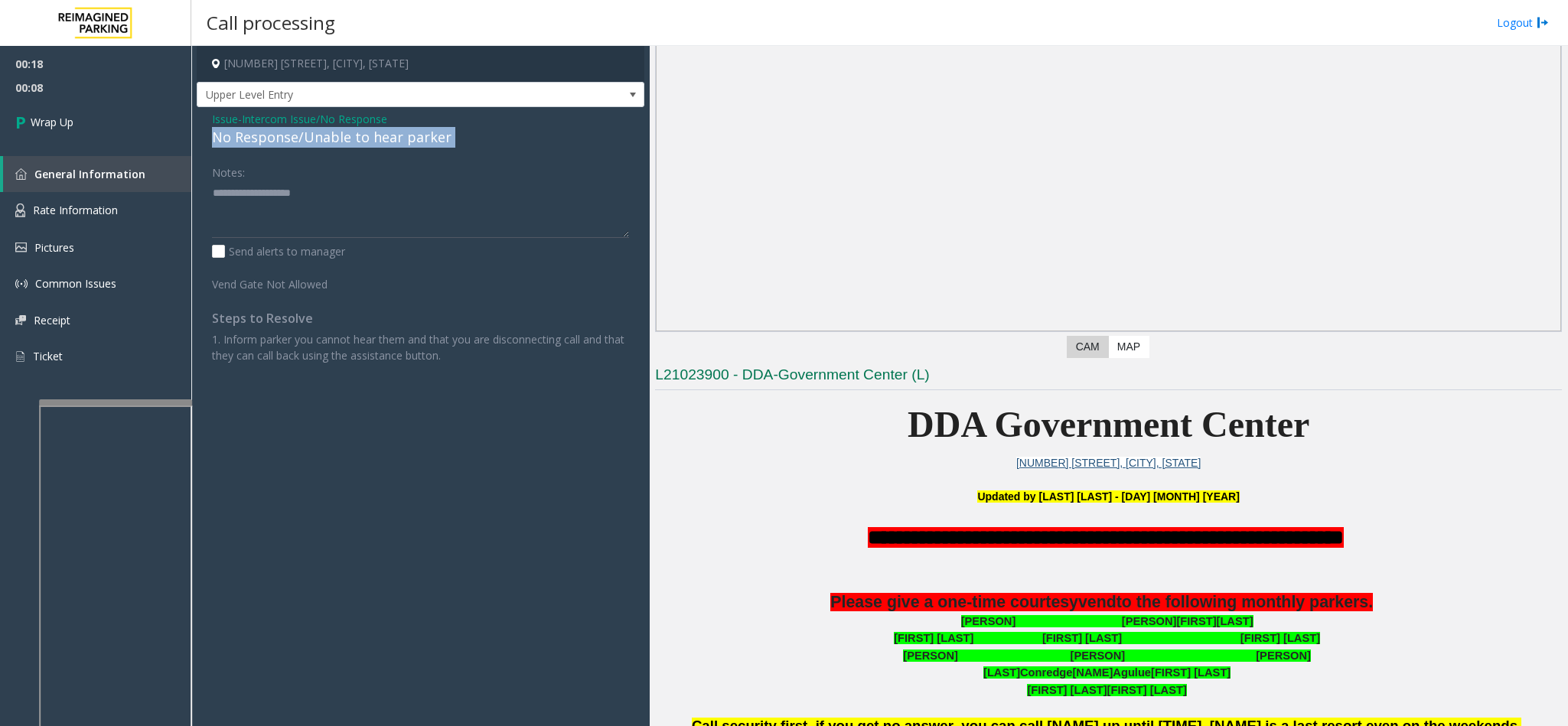 drag, startPoint x: 414, startPoint y: 138, endPoint x: 391, endPoint y: 141, distance: 23.194827 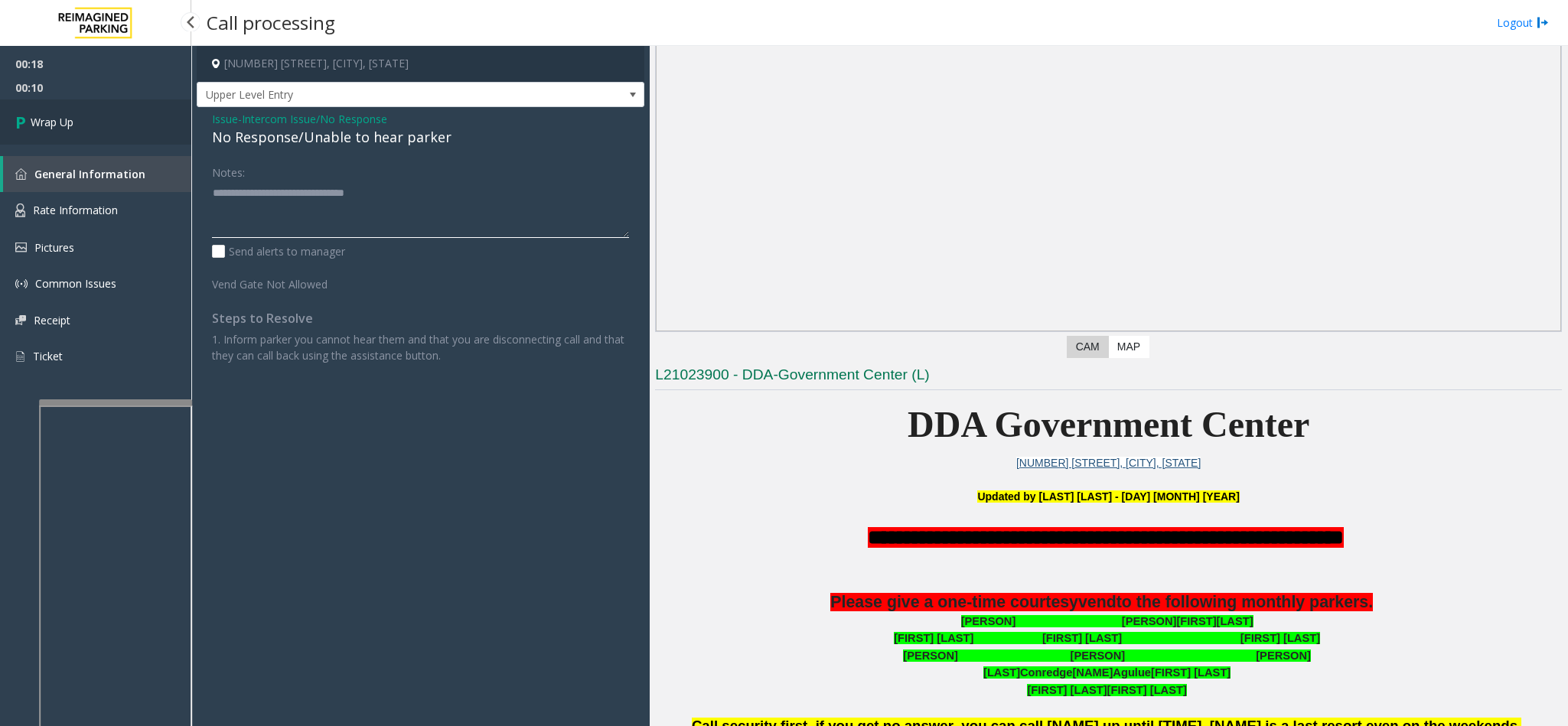 type on "**********" 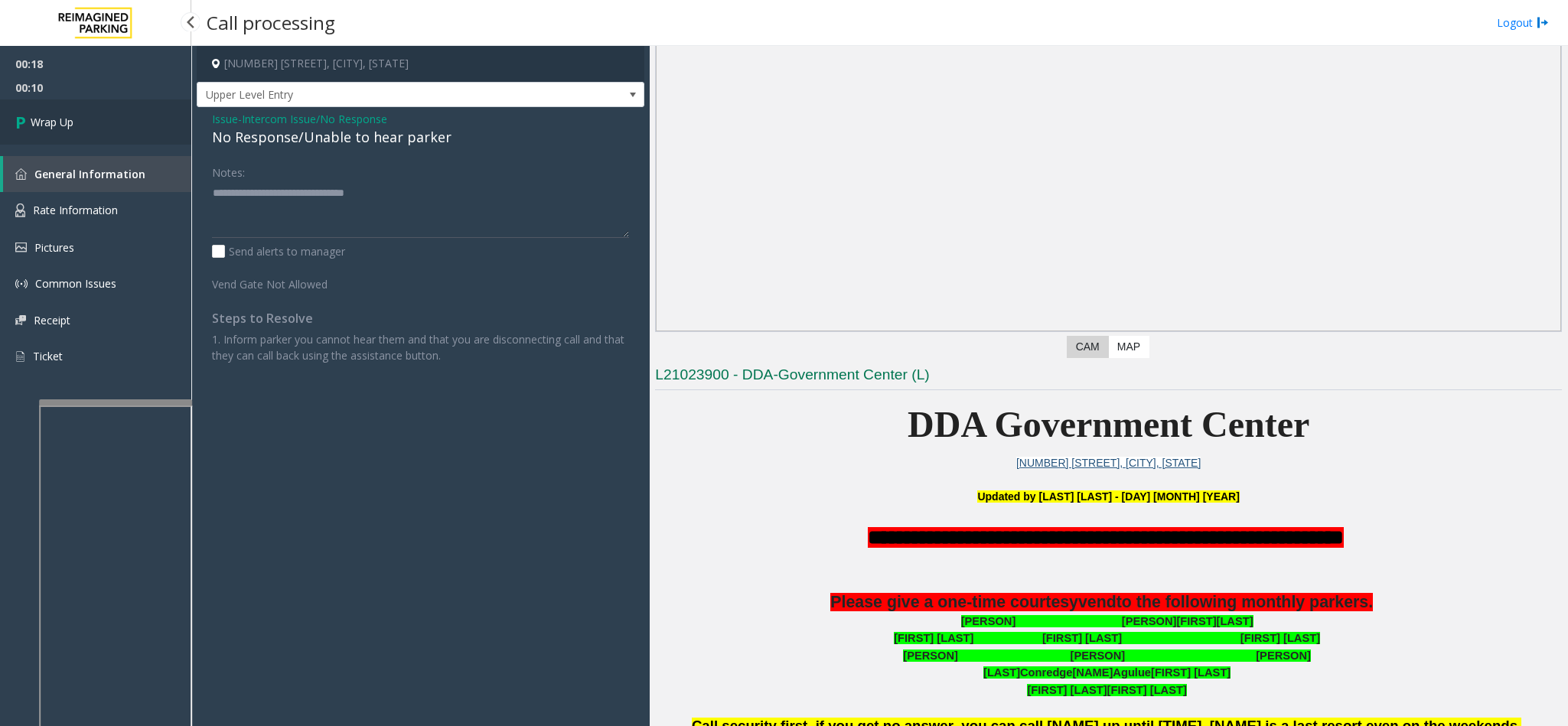 click on "Wrap Up" at bounding box center (96, 122) 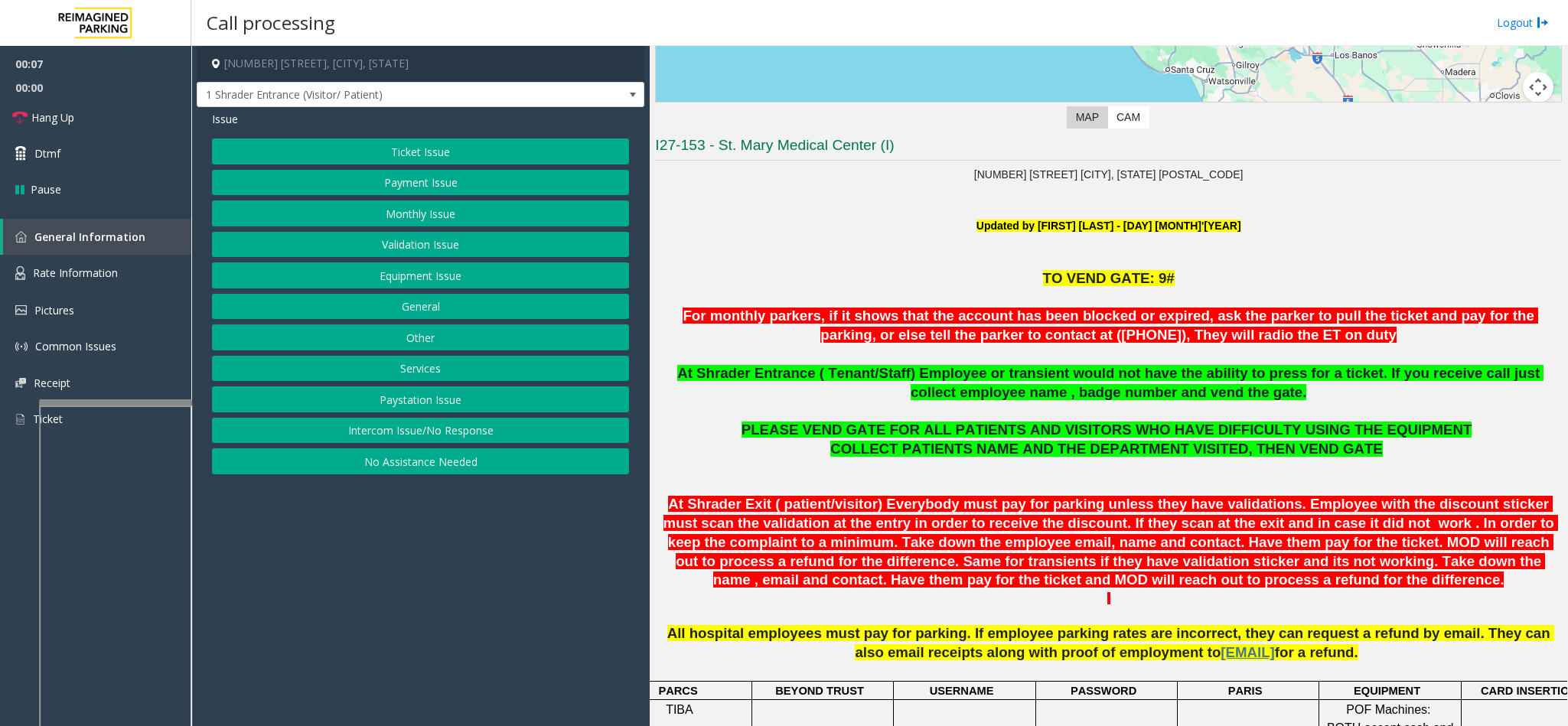 scroll, scrollTop: 459, scrollLeft: 0, axis: vertical 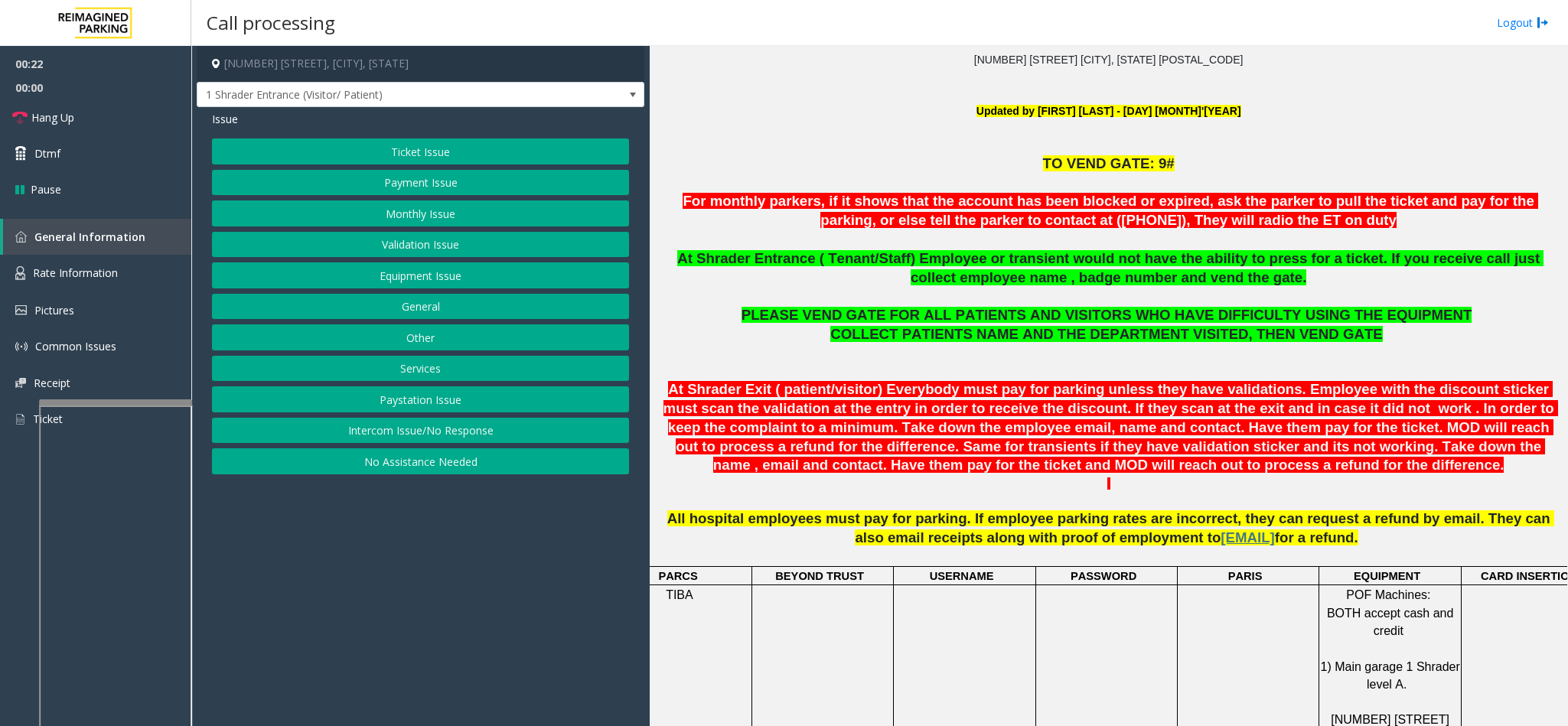 click on "Ticket Issue" 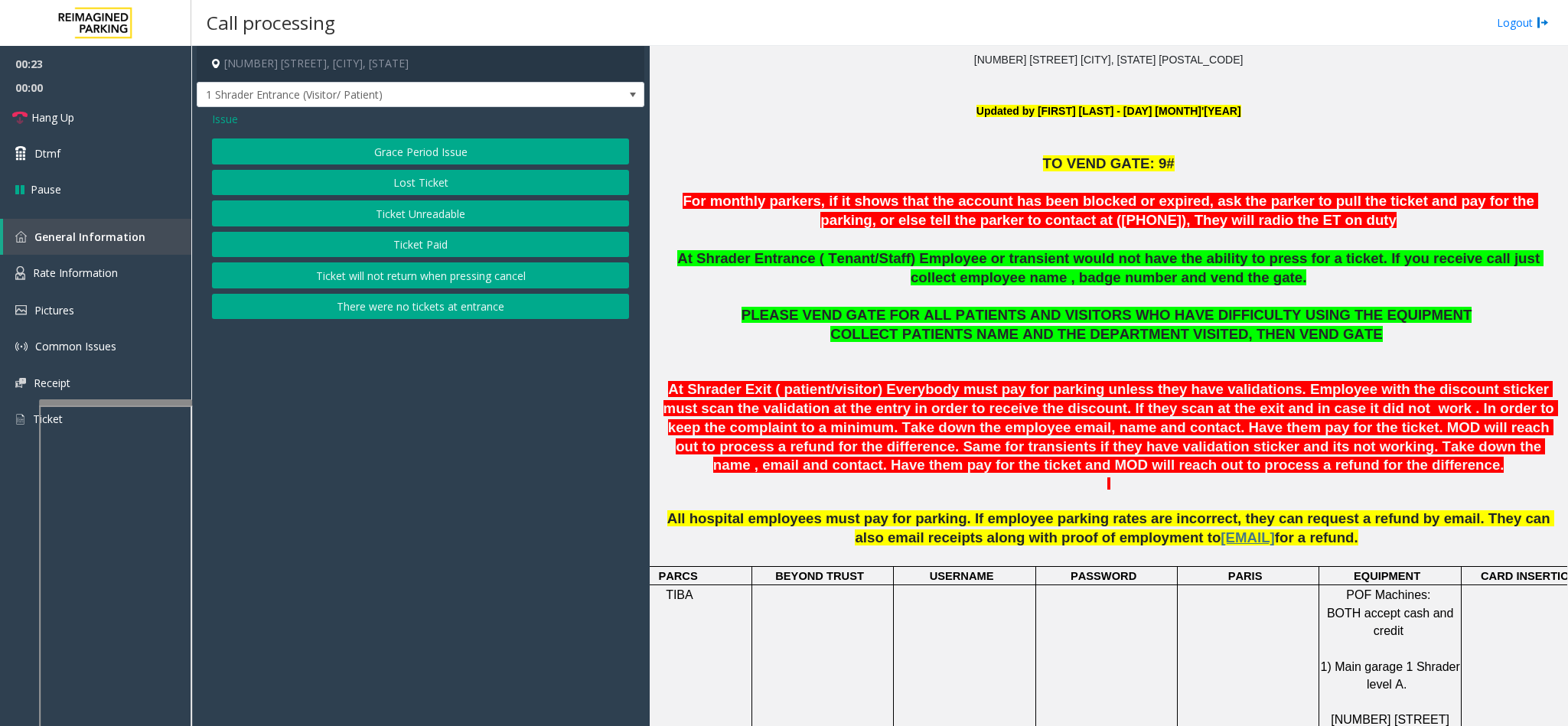 click on "Ticket Unreadable" 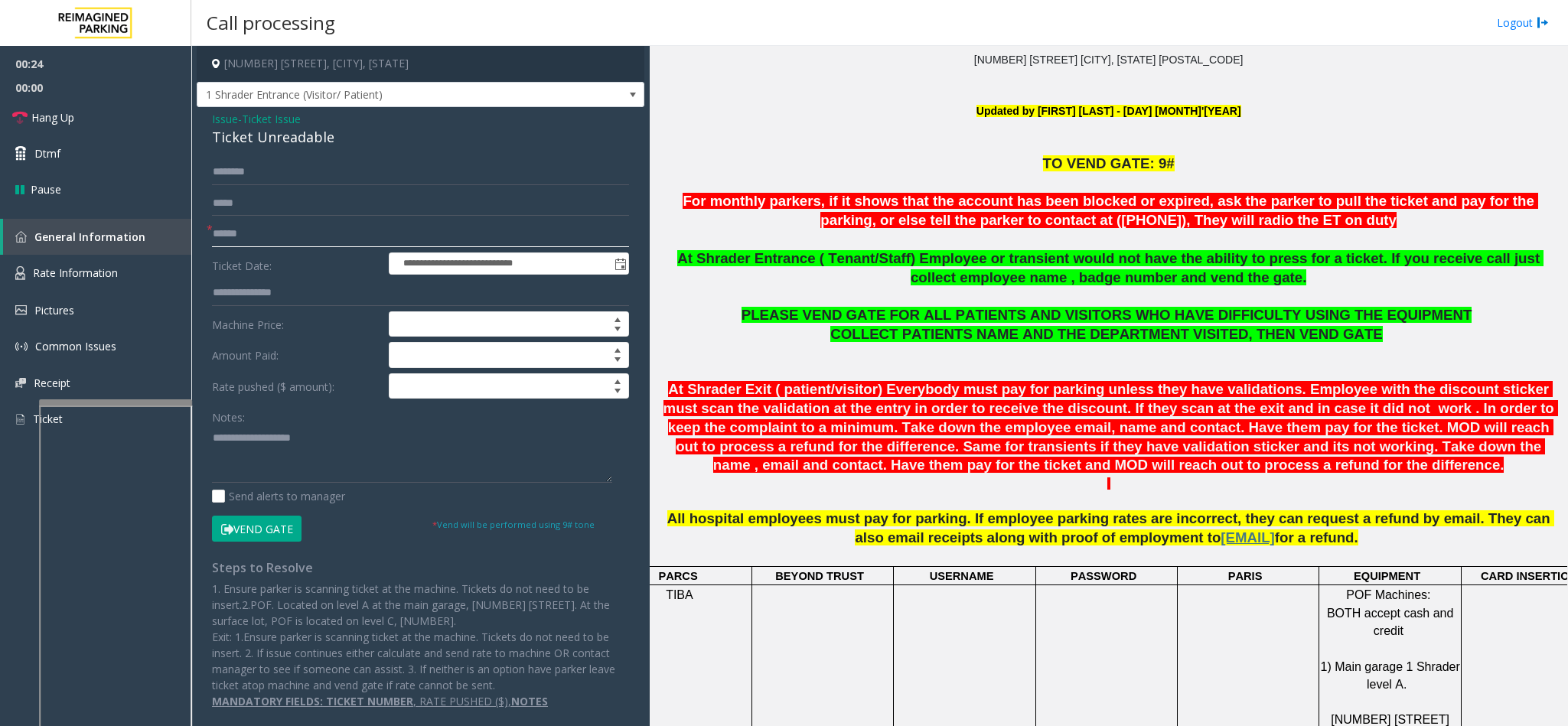 click 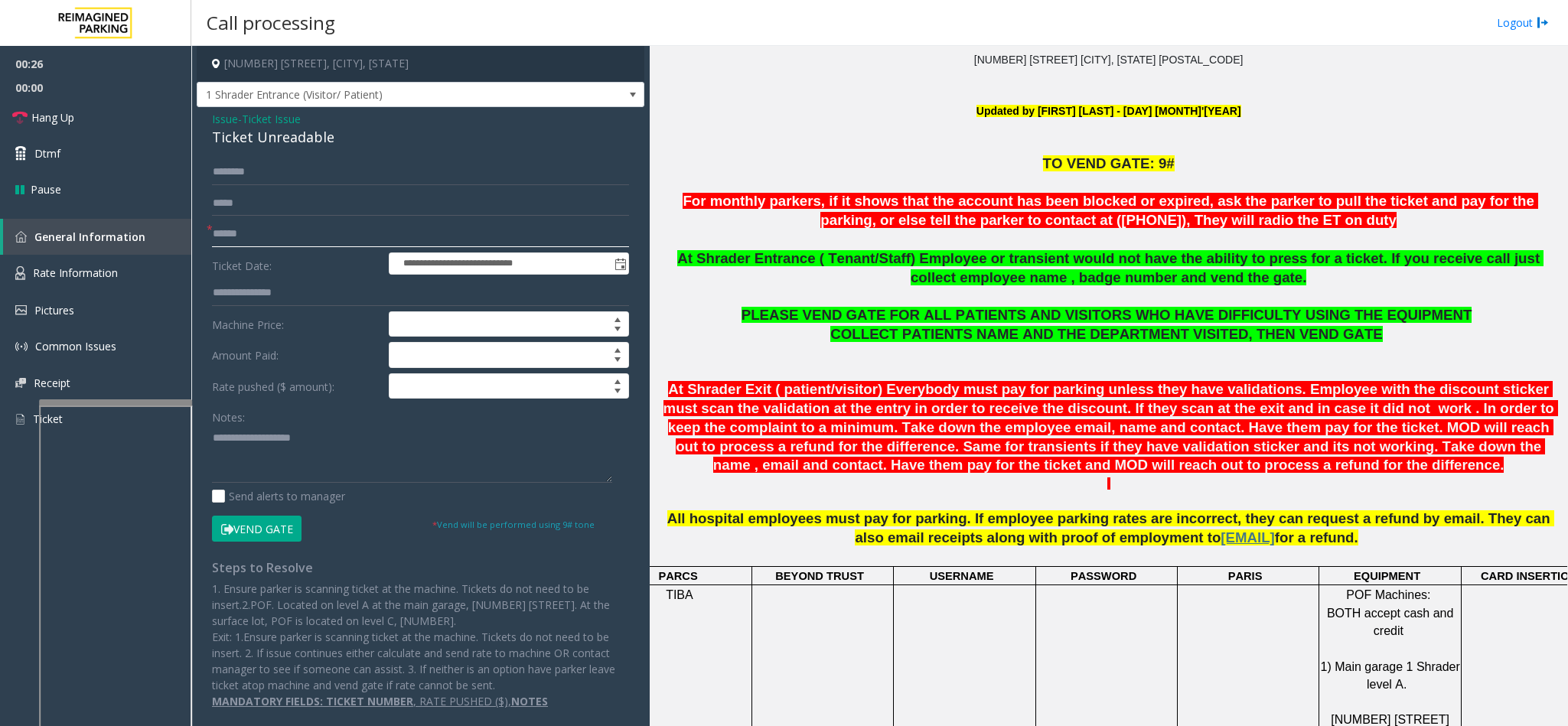 click 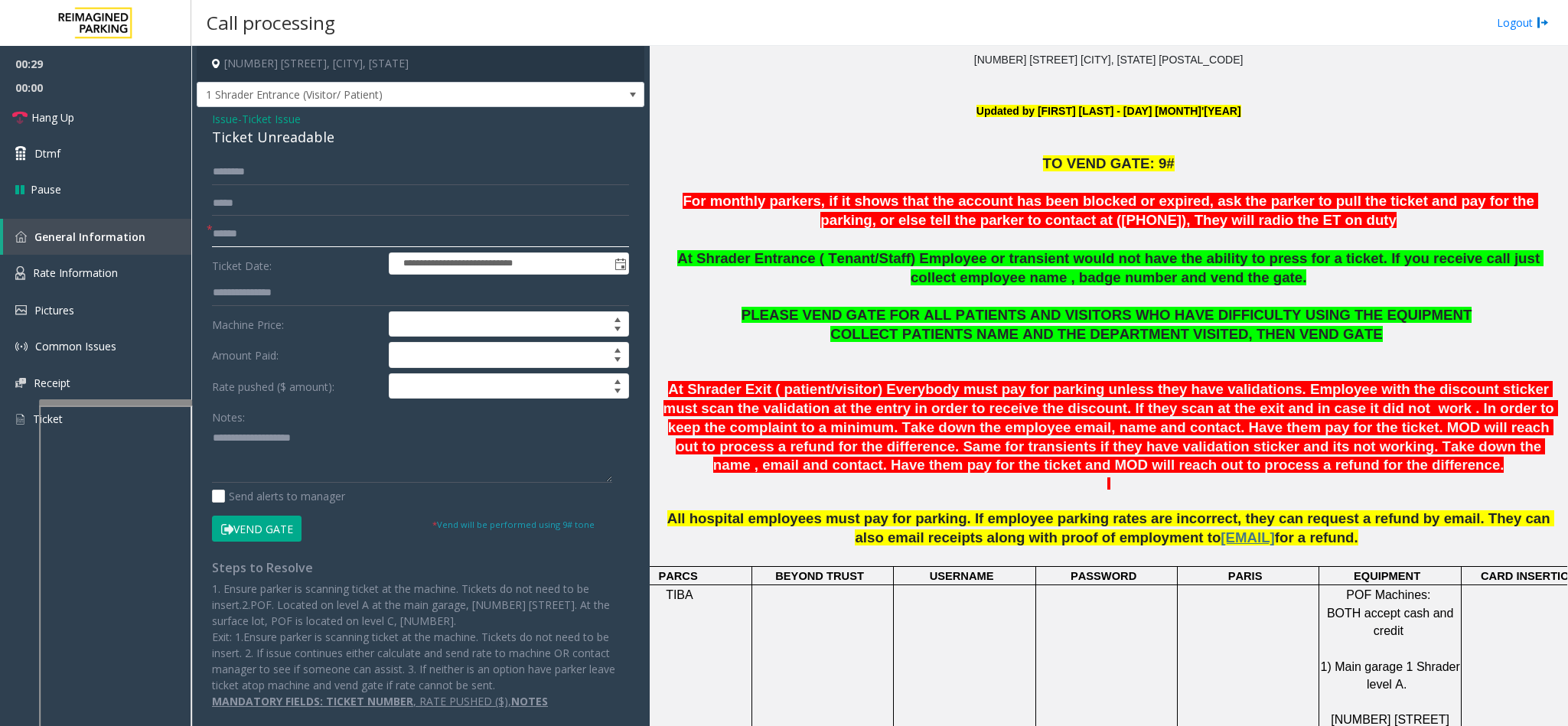 click 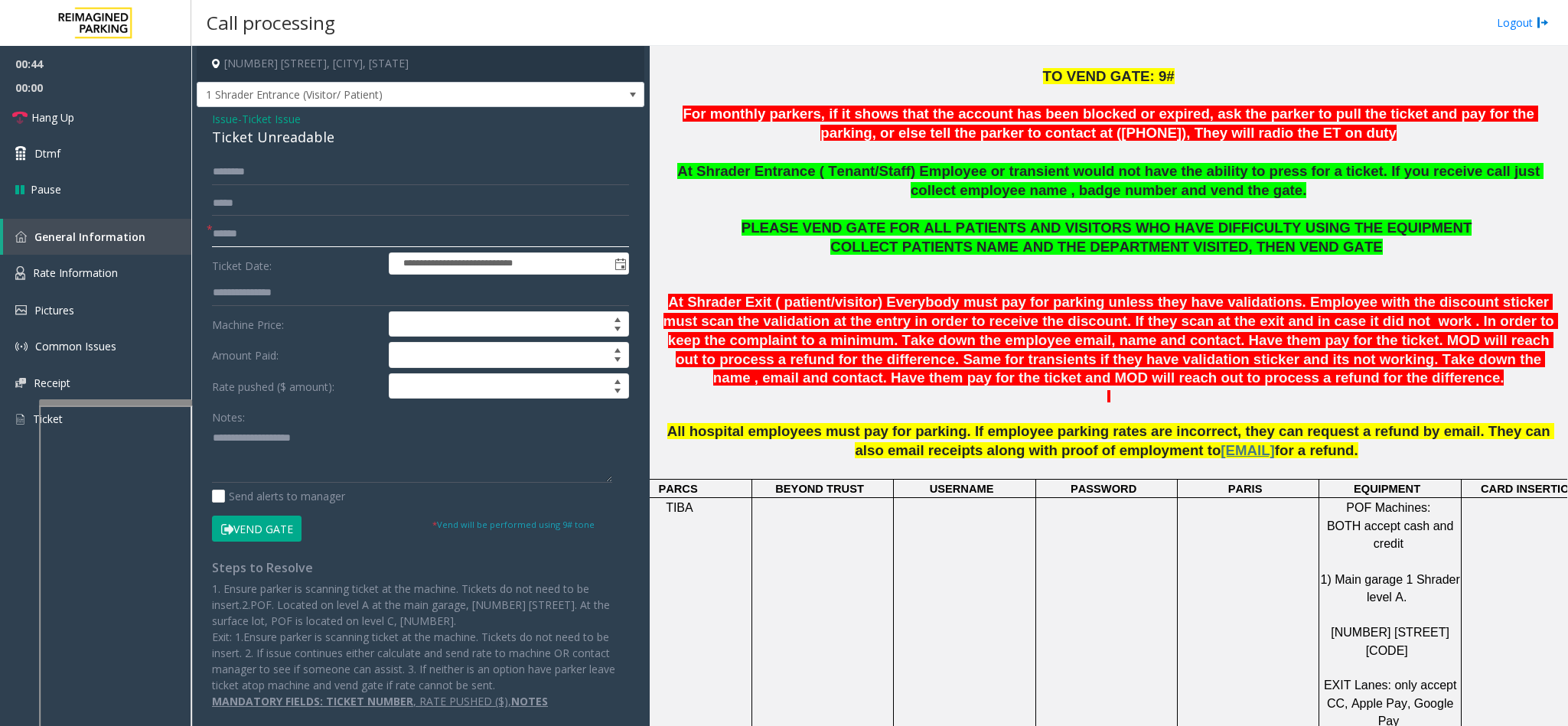 scroll, scrollTop: 803, scrollLeft: 0, axis: vertical 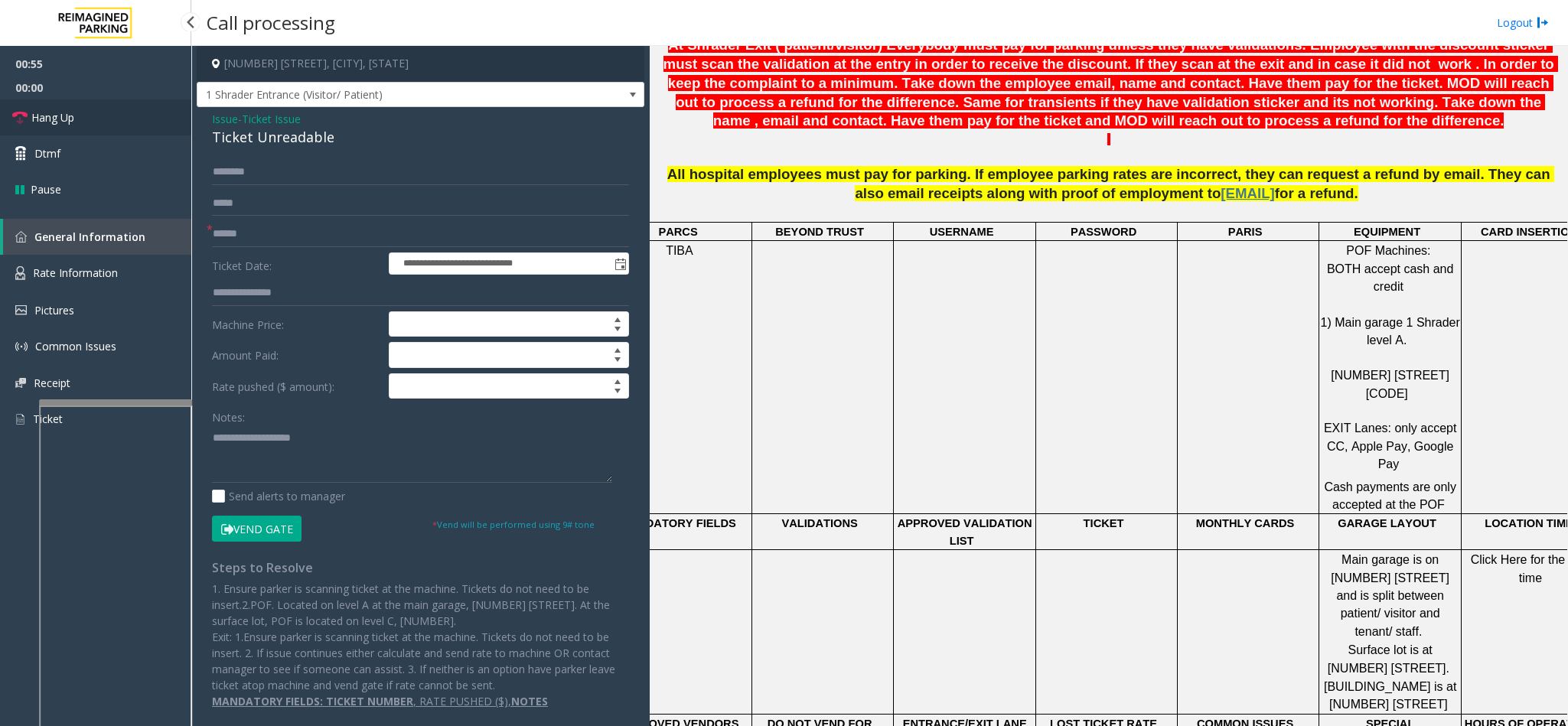 click on "Hang Up" at bounding box center (96, 117) 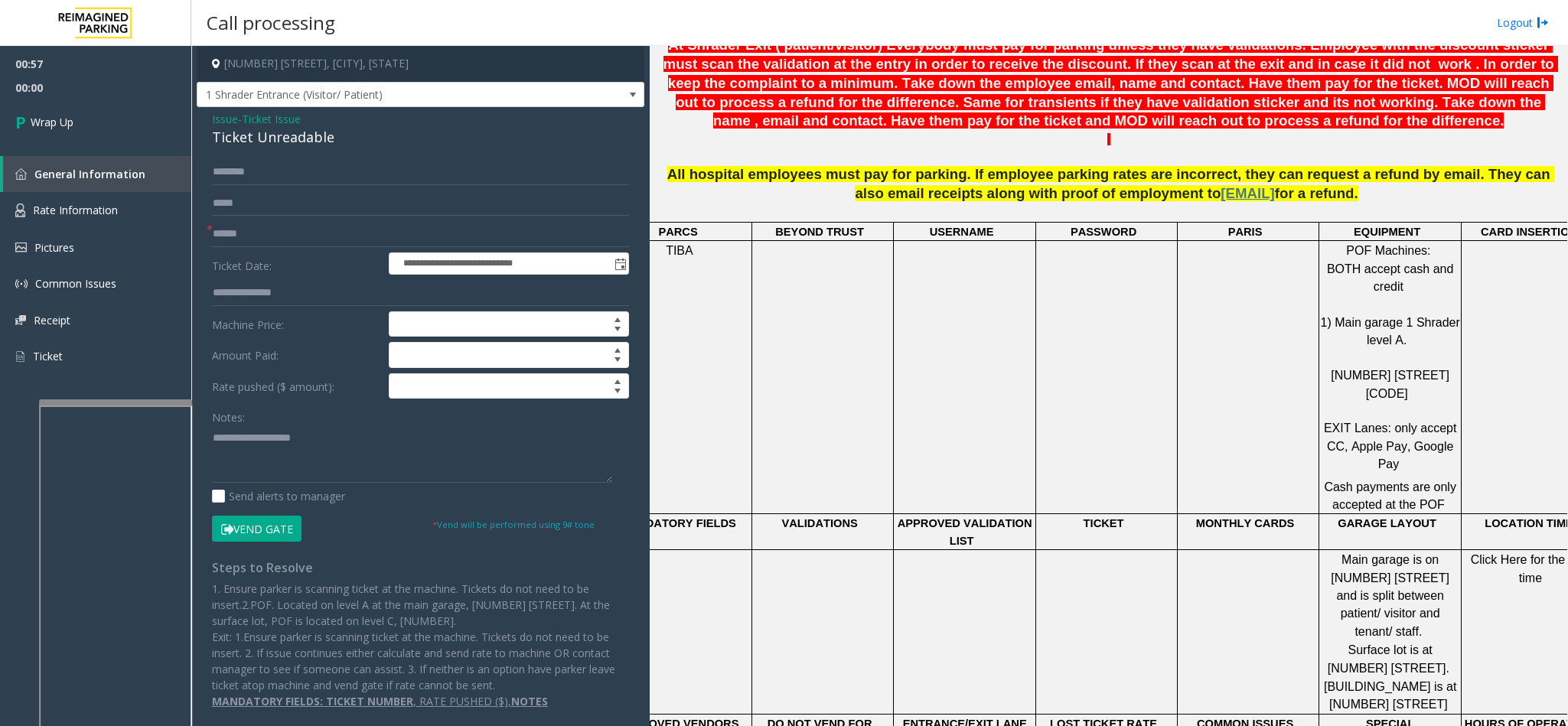 click on "Ticket Unreadable" 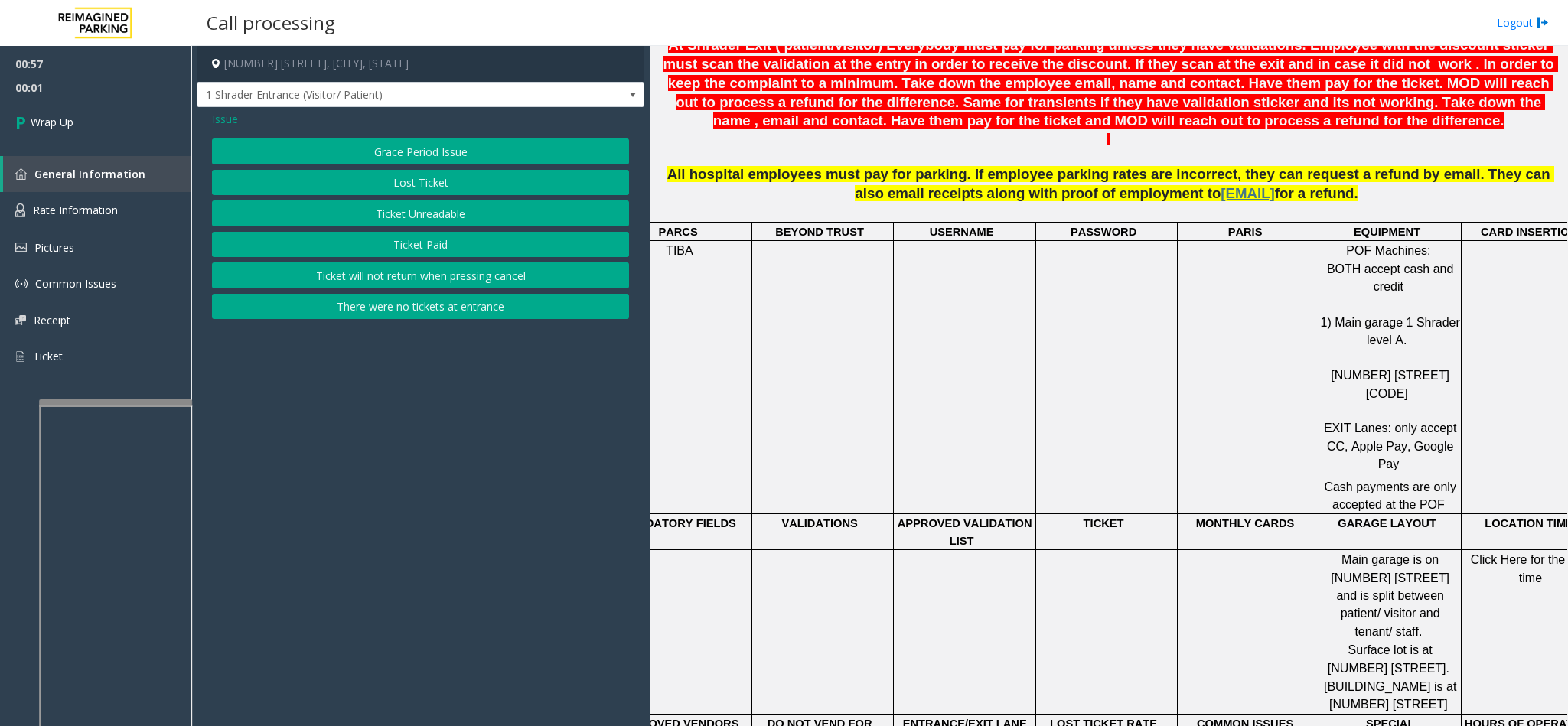 click on "Issue" 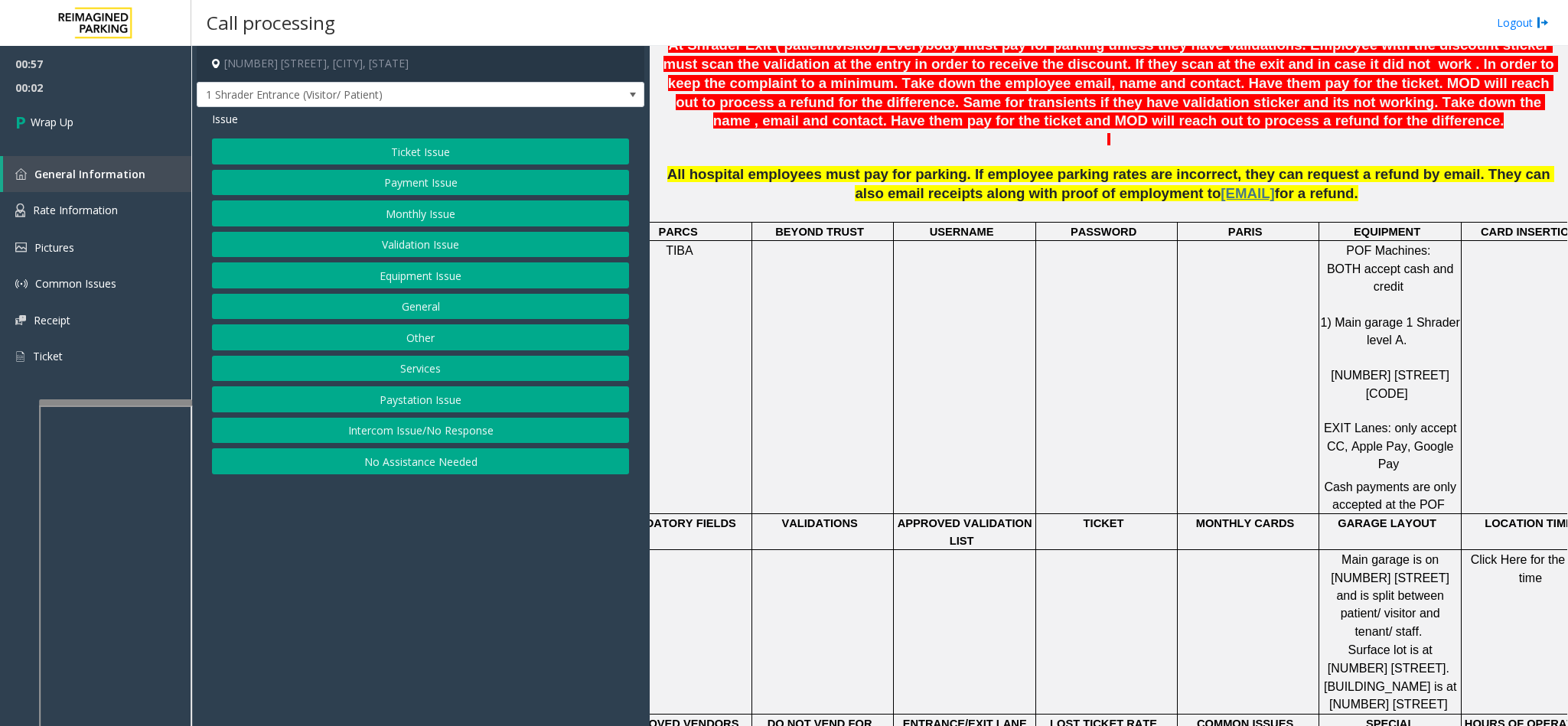 click on "Ticket Issue" 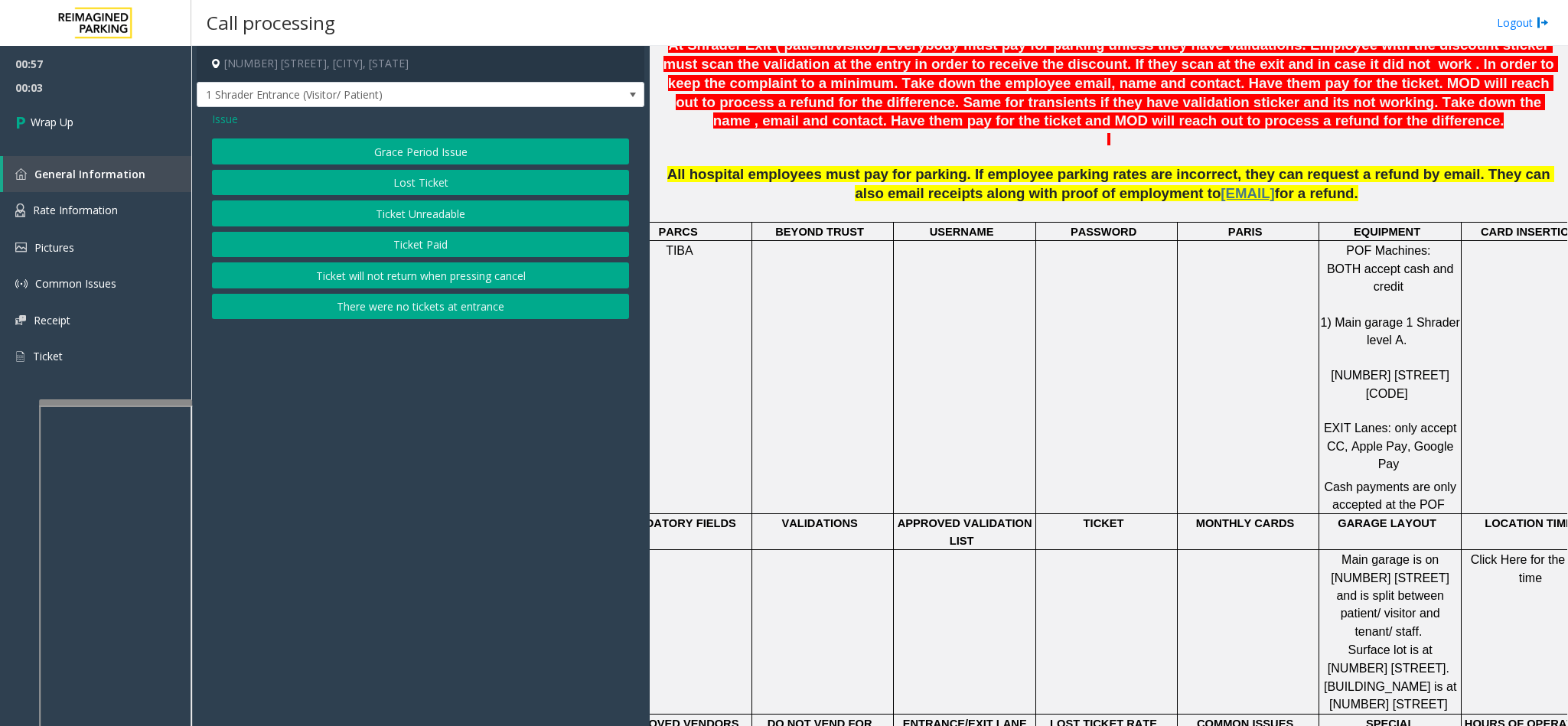 click on "There were no tickets at entrance" 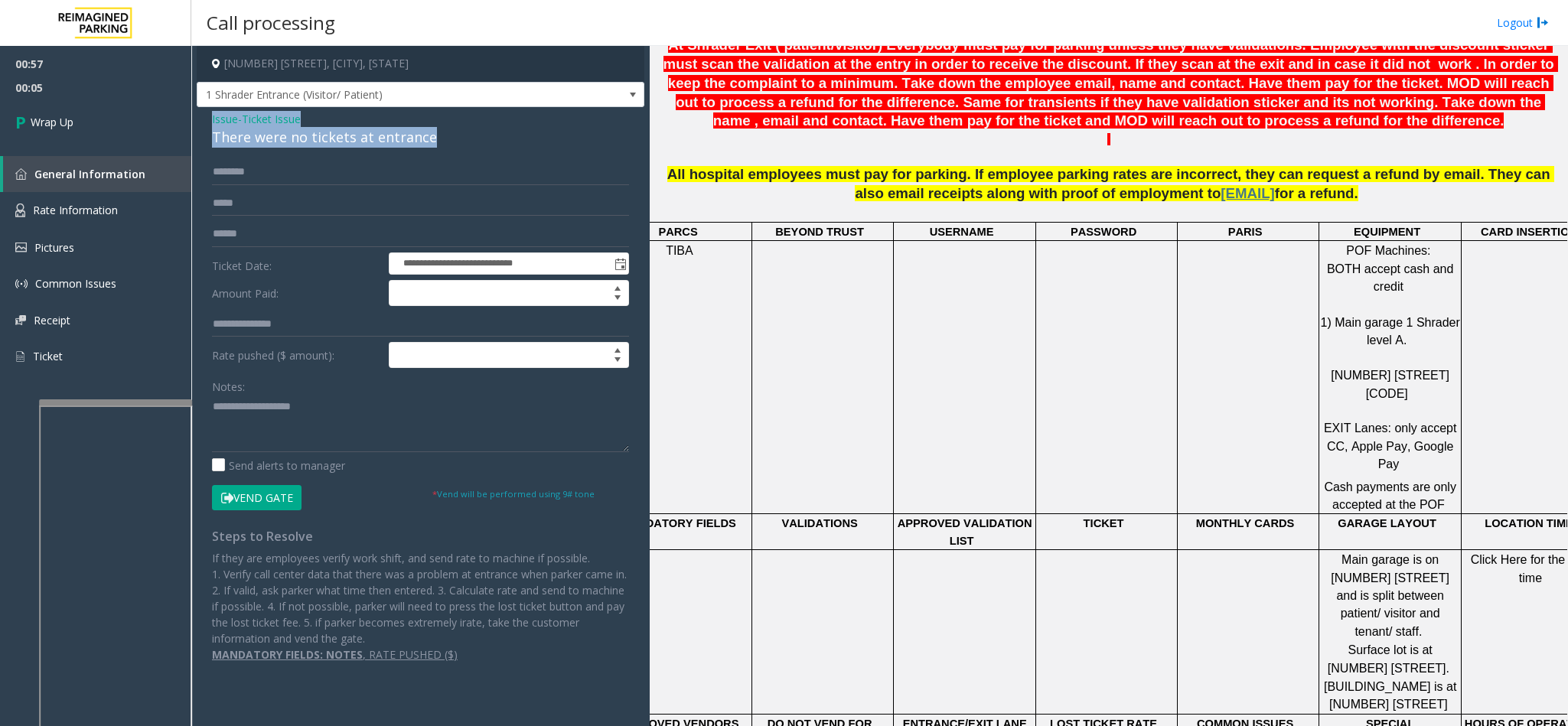 drag, startPoint x: 442, startPoint y: 129, endPoint x: 205, endPoint y: 119, distance: 237.21088 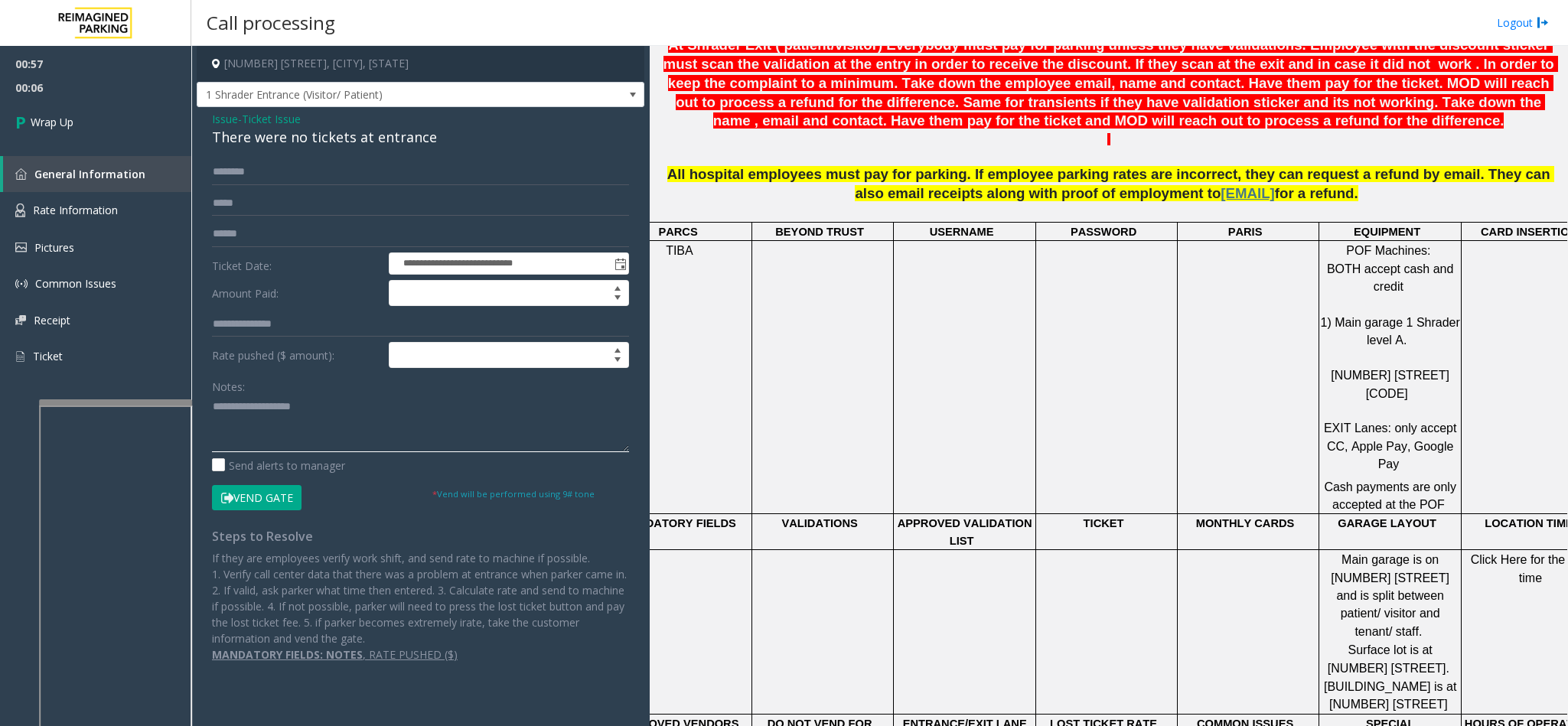 paste on "**********" 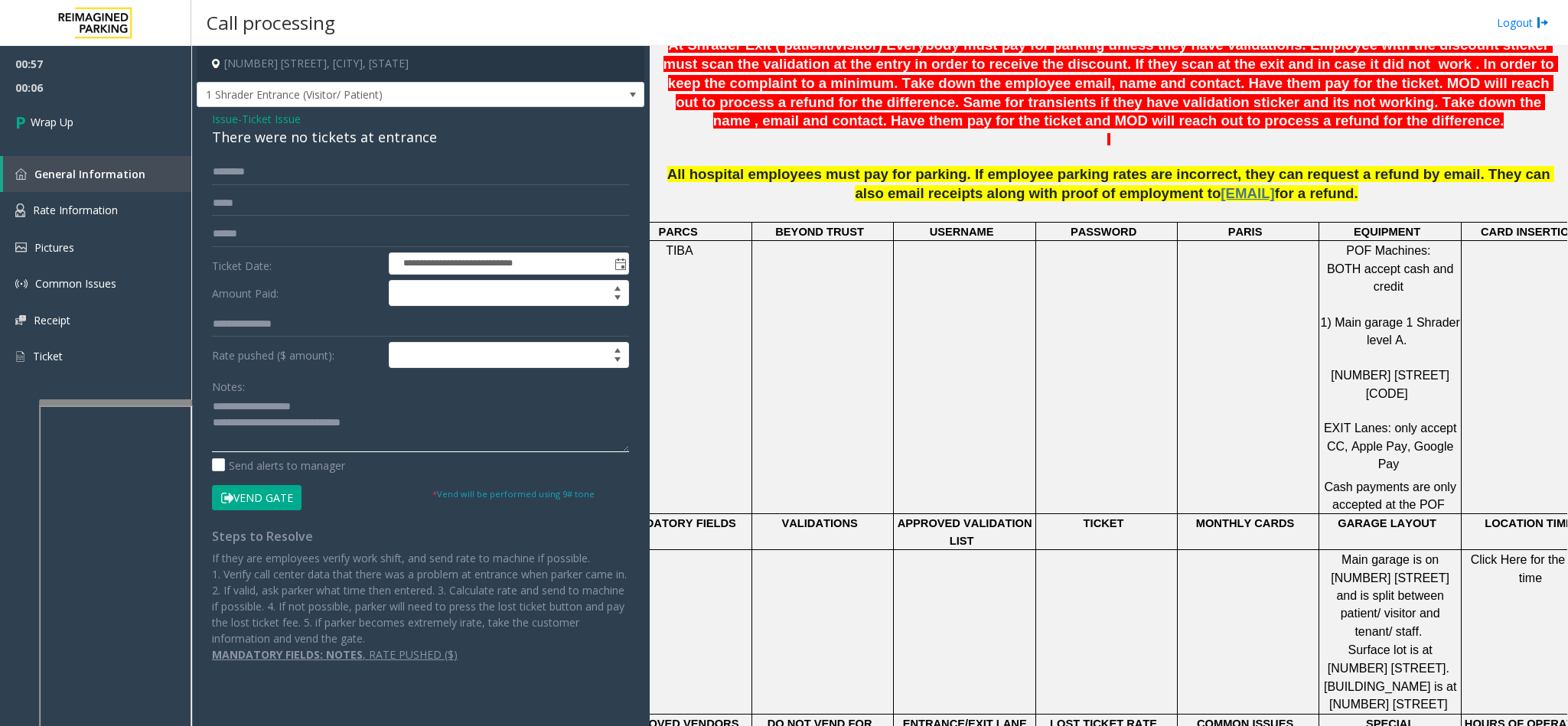click 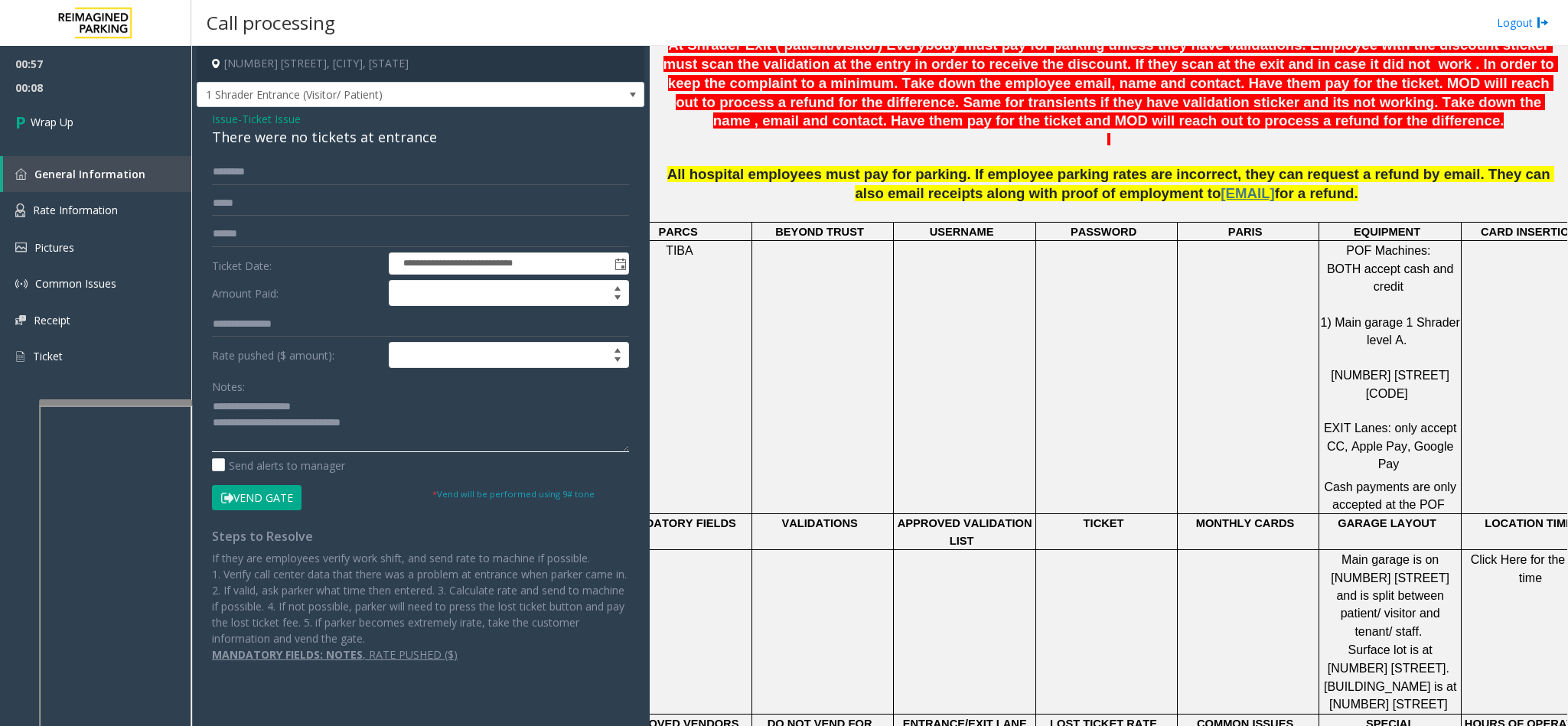 drag, startPoint x: 322, startPoint y: 406, endPoint x: 246, endPoint y: 402, distance: 76.10519 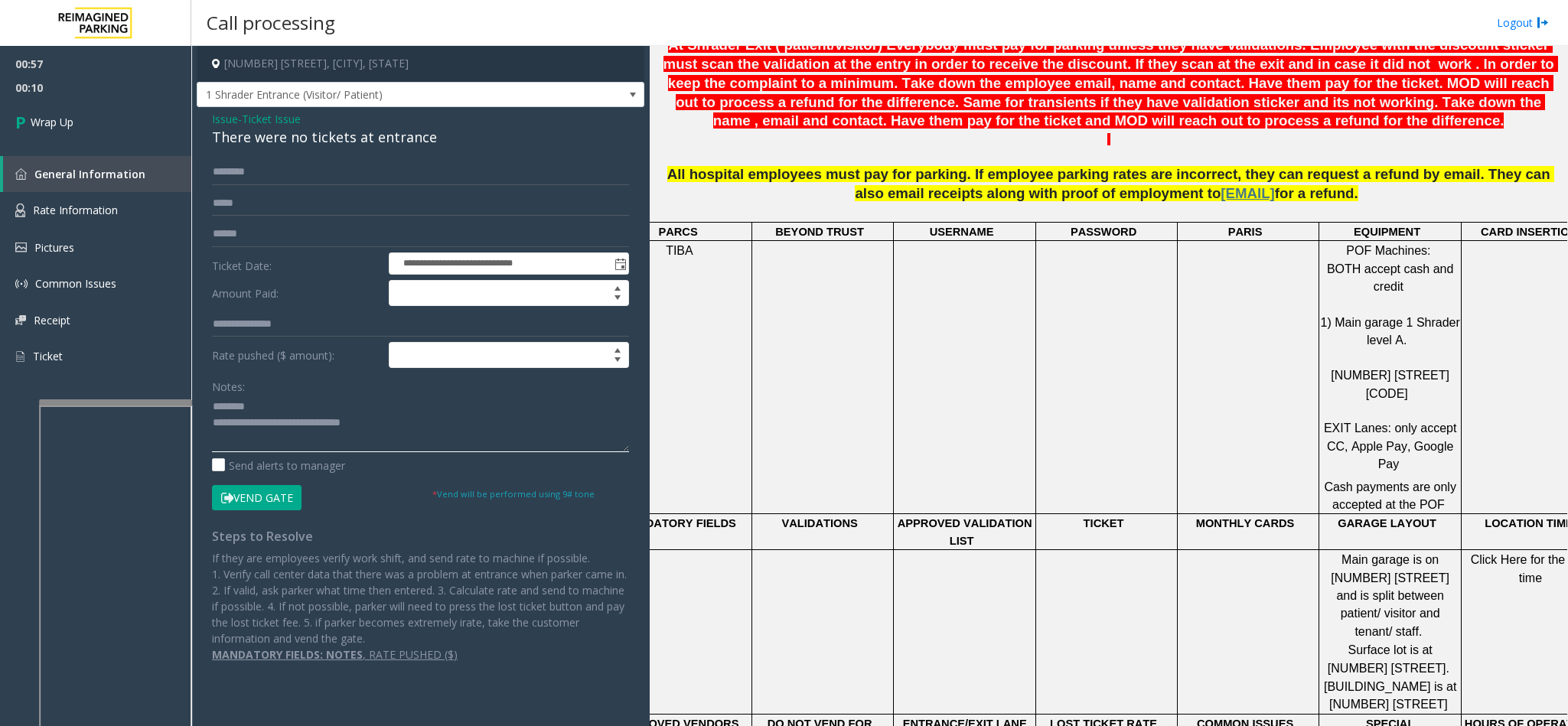 click 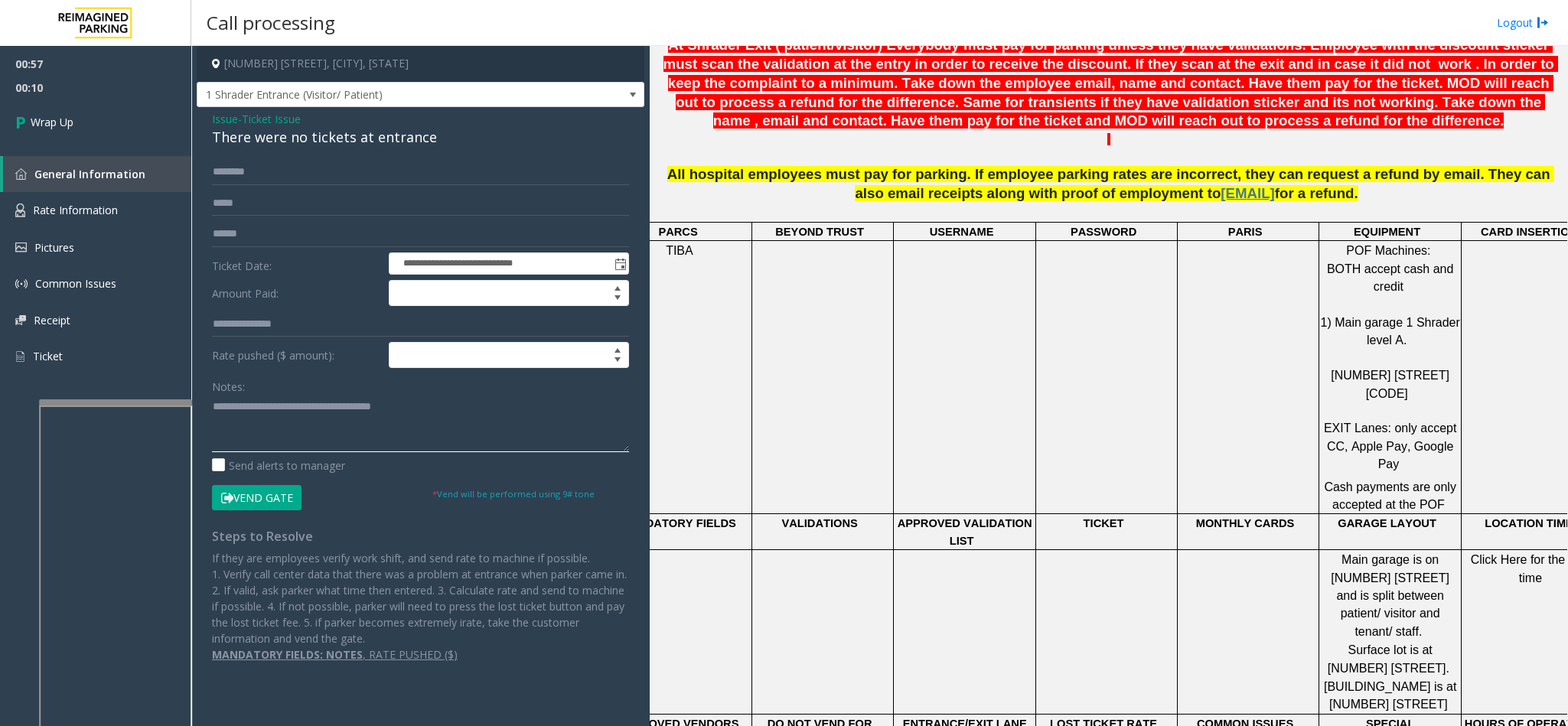 click 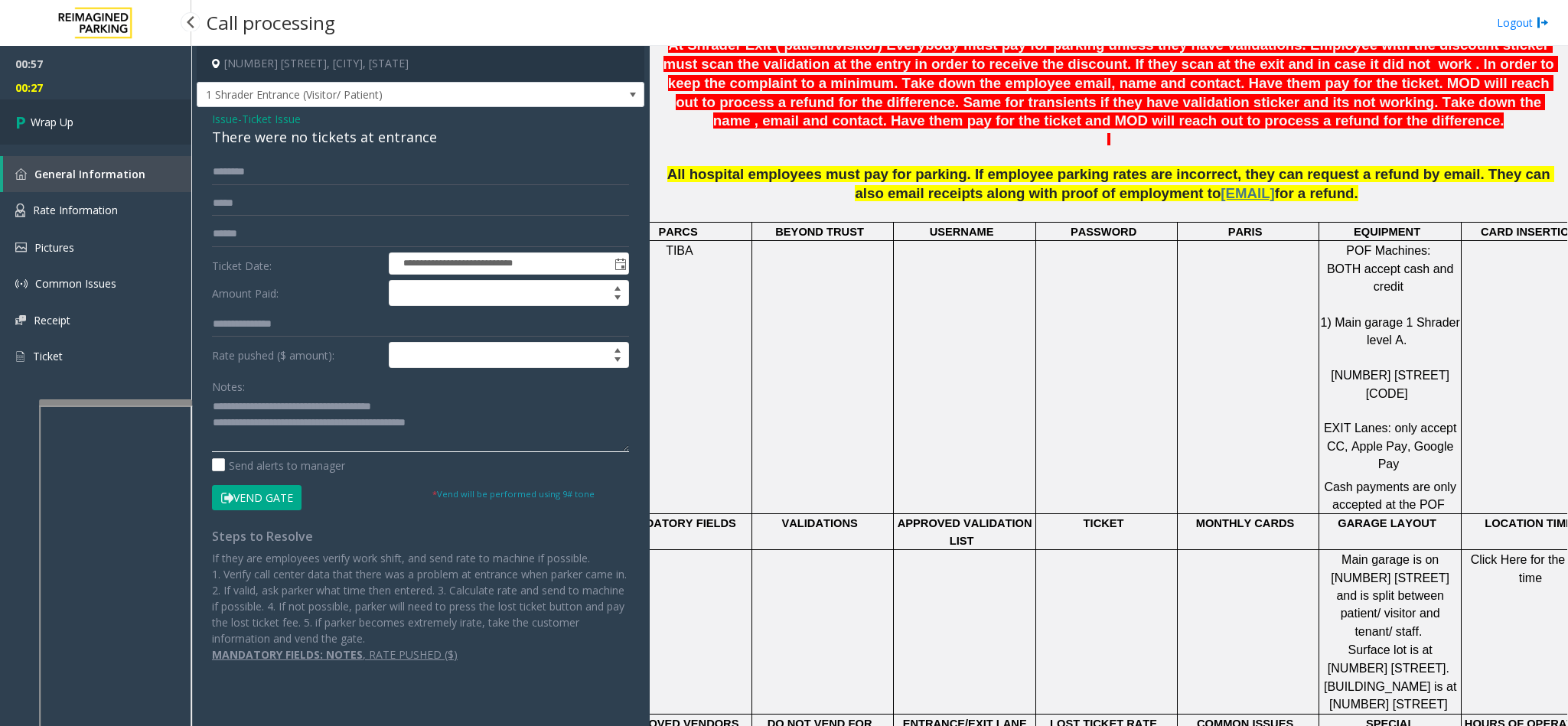 type on "**********" 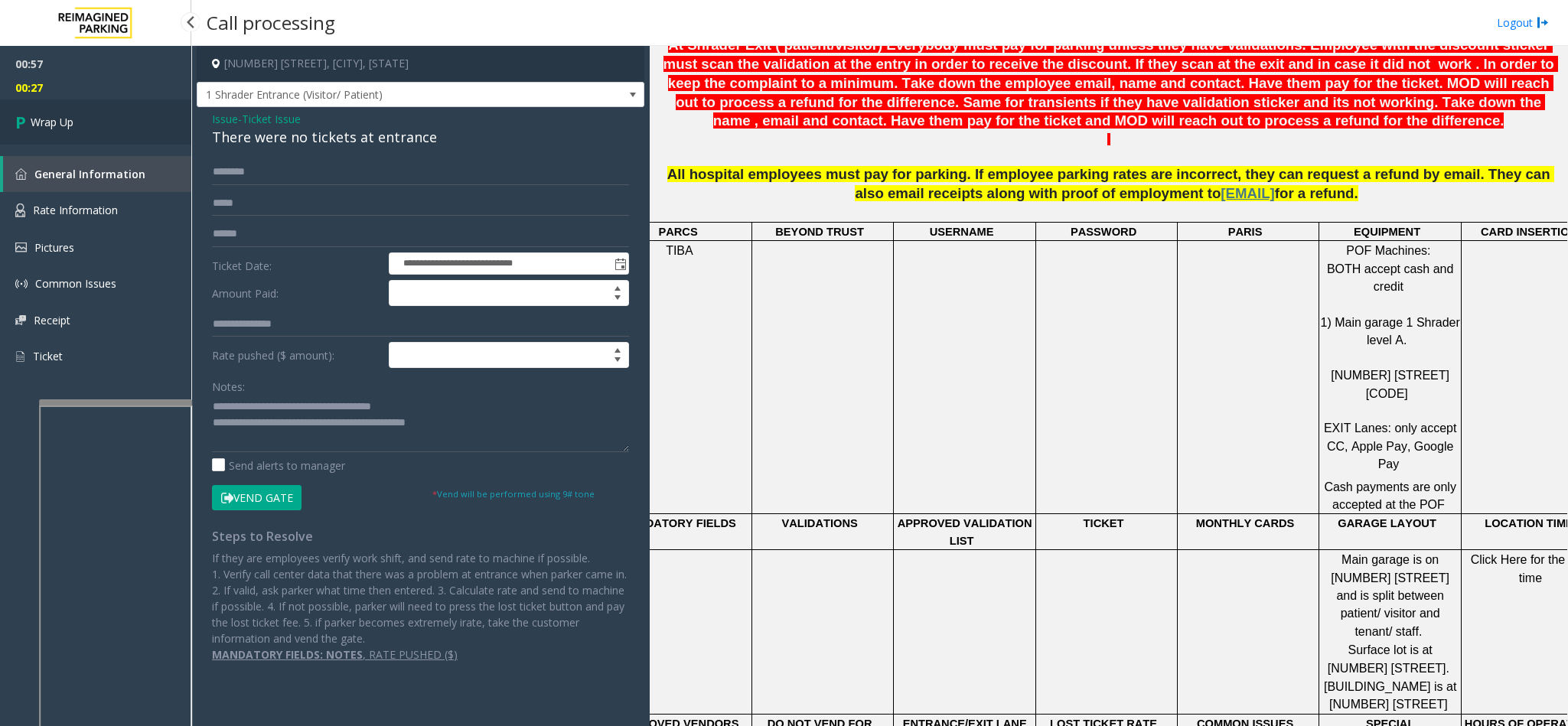 click on "Wrap Up" at bounding box center (96, 122) 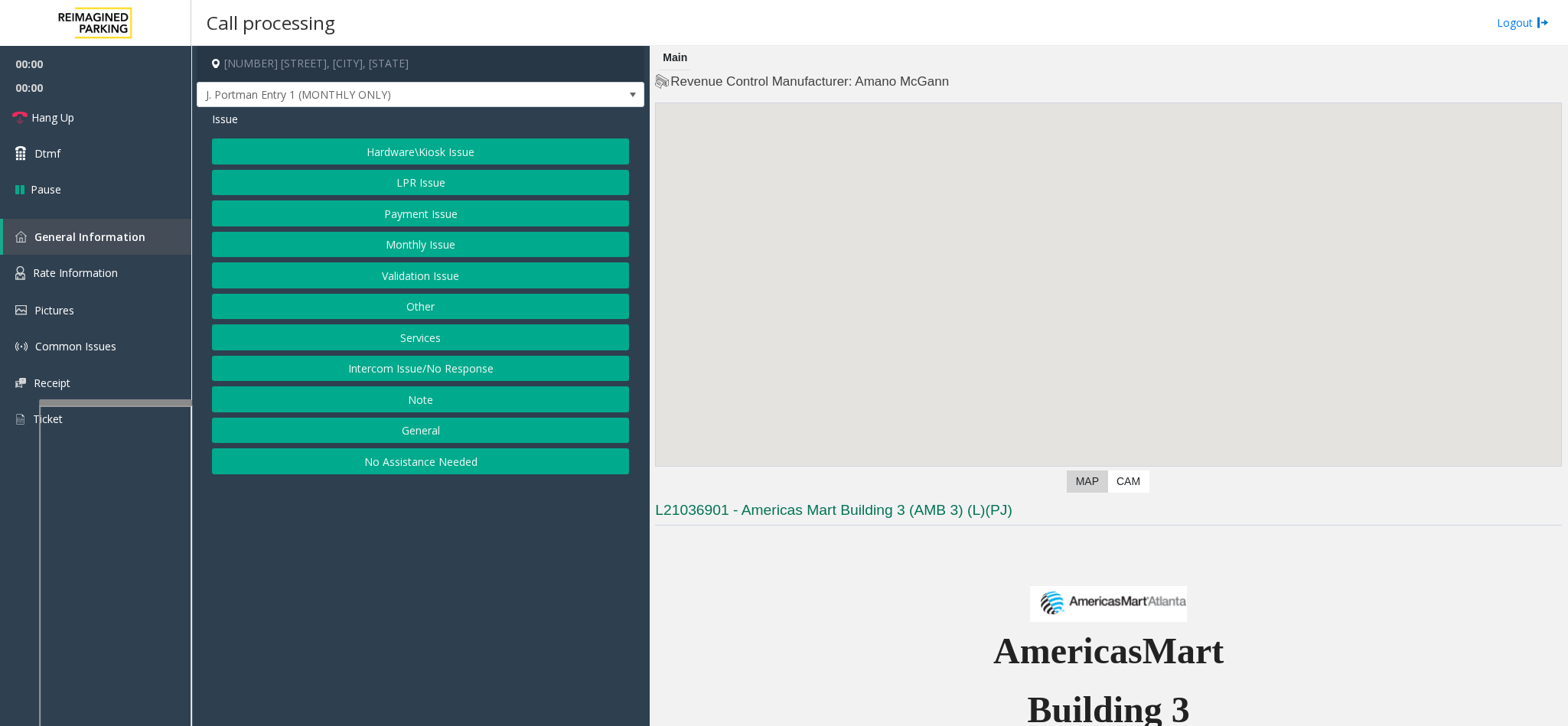 scroll, scrollTop: 0, scrollLeft: 0, axis: both 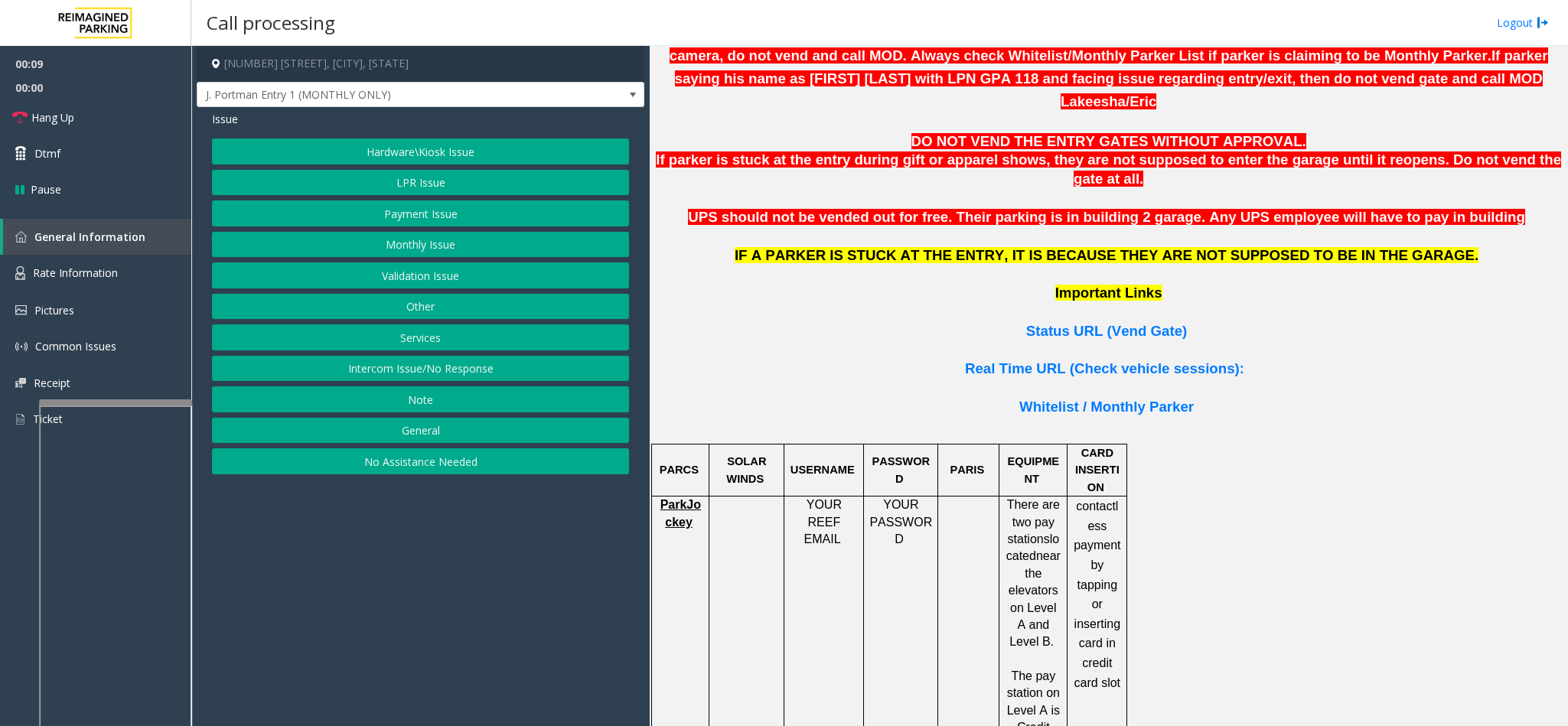 click on "ParkJockey" 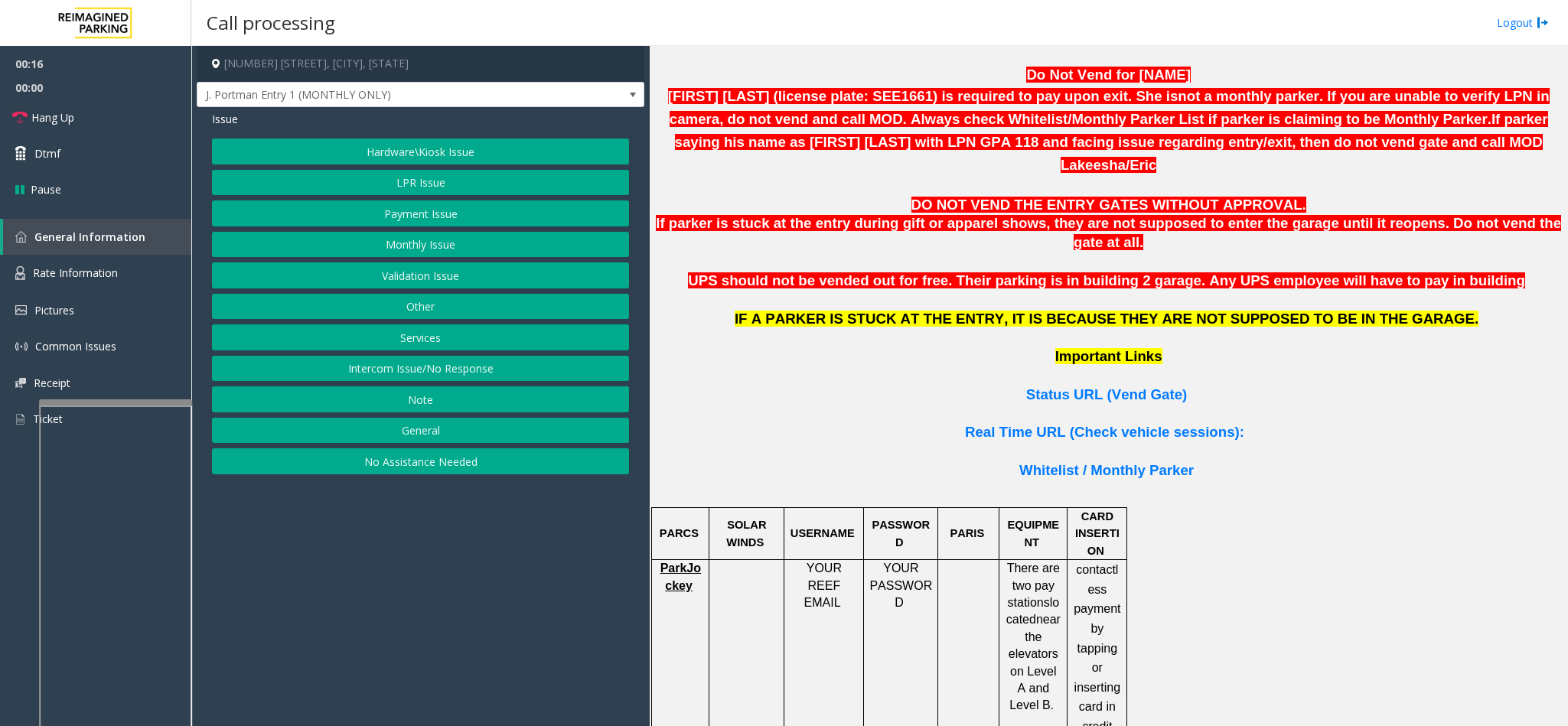 scroll, scrollTop: 803, scrollLeft: 0, axis: vertical 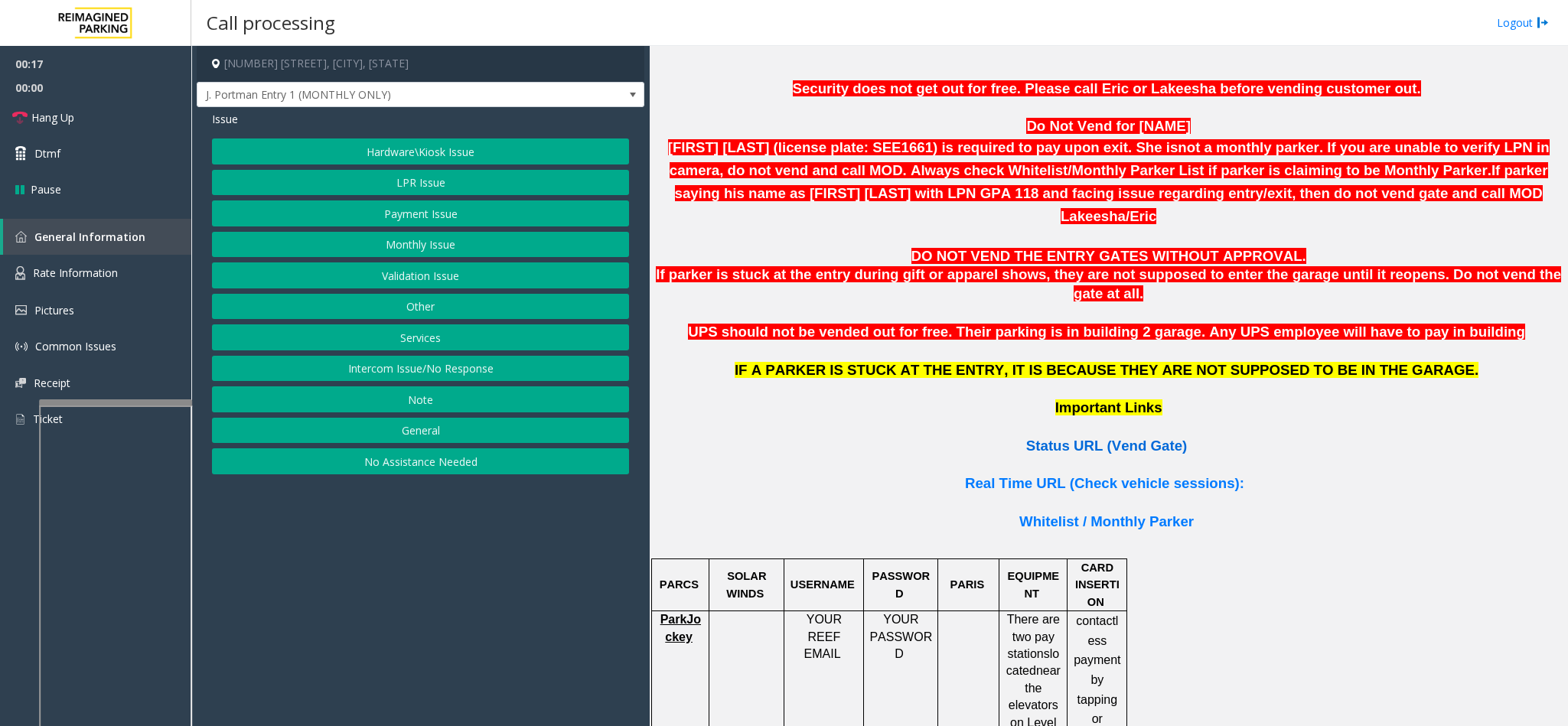 click on "Status URL (Vend Gate)" 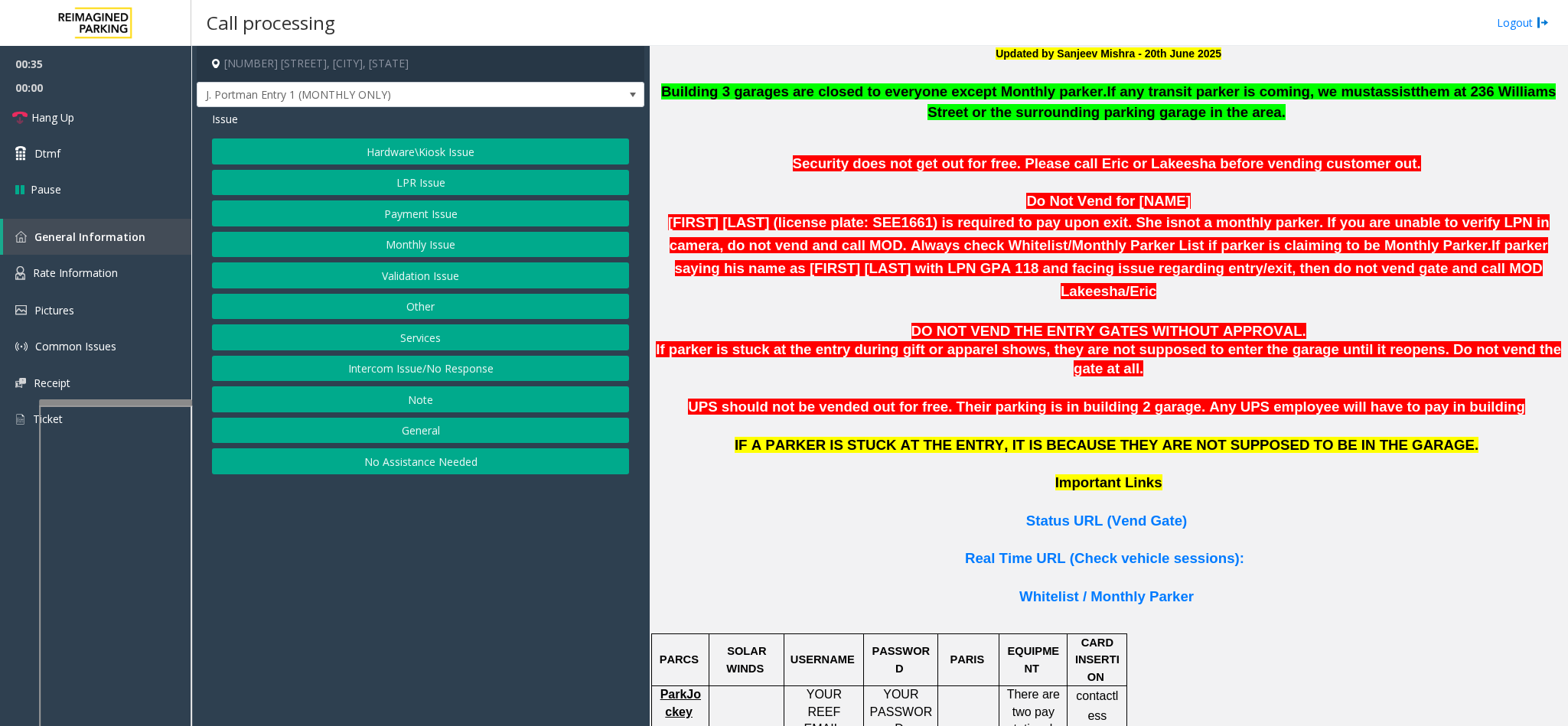 scroll, scrollTop: 689, scrollLeft: 0, axis: vertical 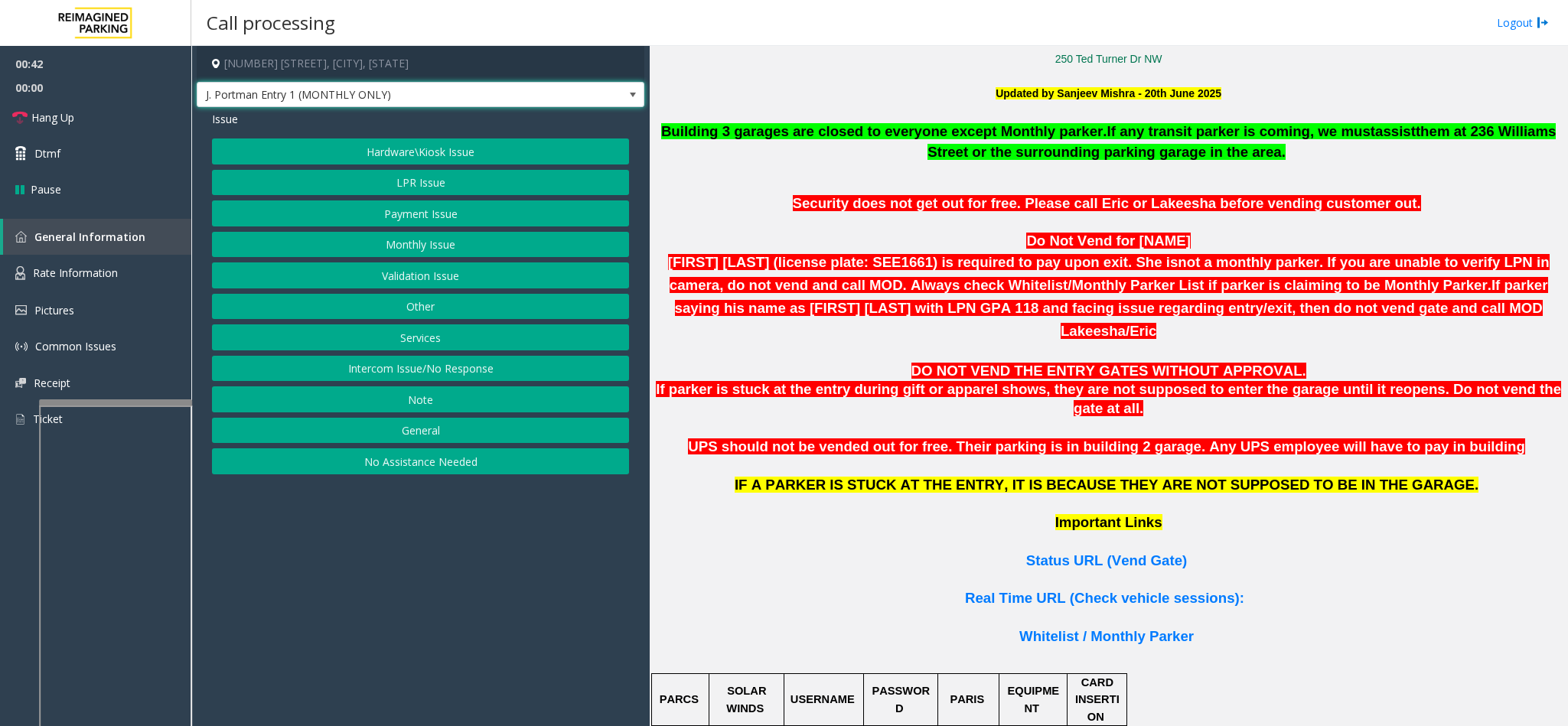 click at bounding box center [633, 95] 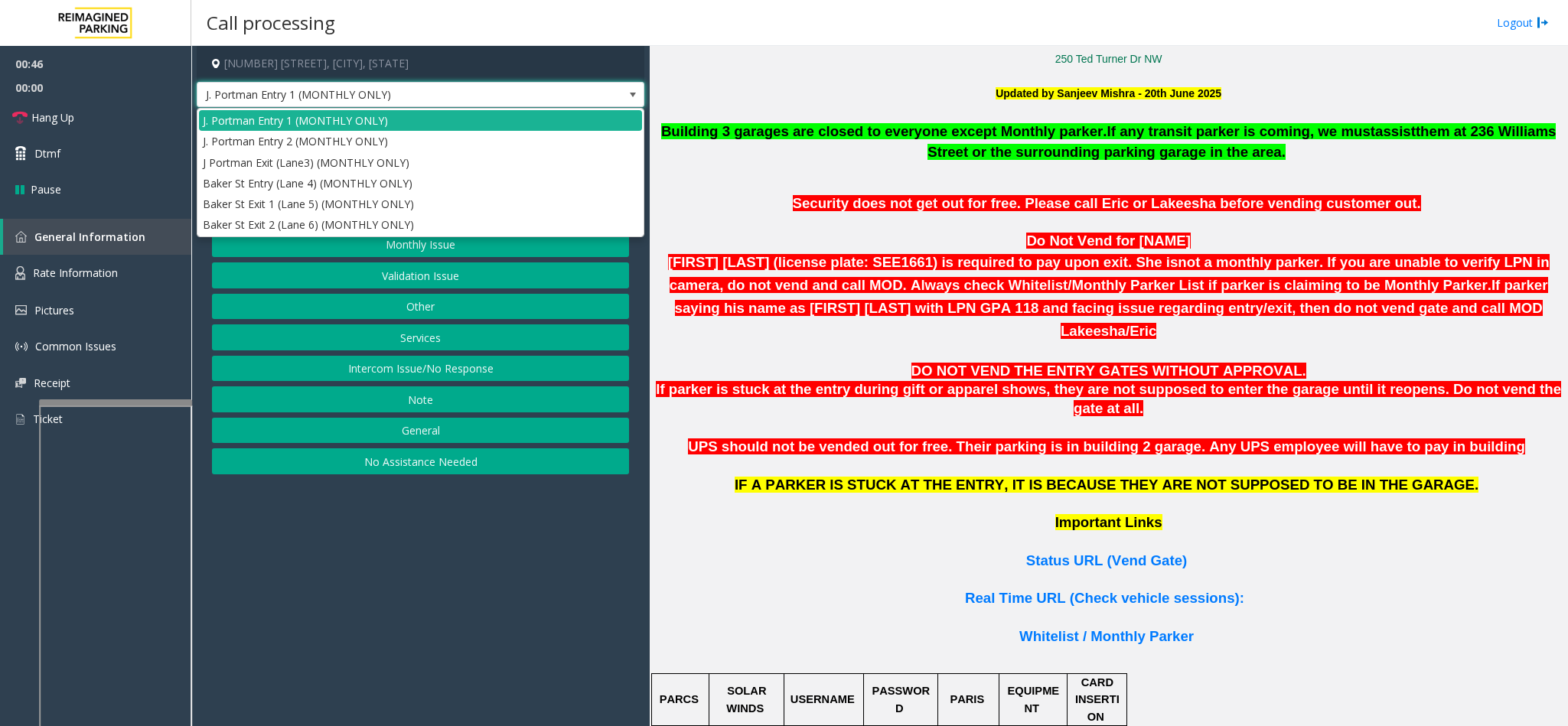 click on "J. Portman Entry 1 (MONTHLY ONLY)" at bounding box center (420, 95) 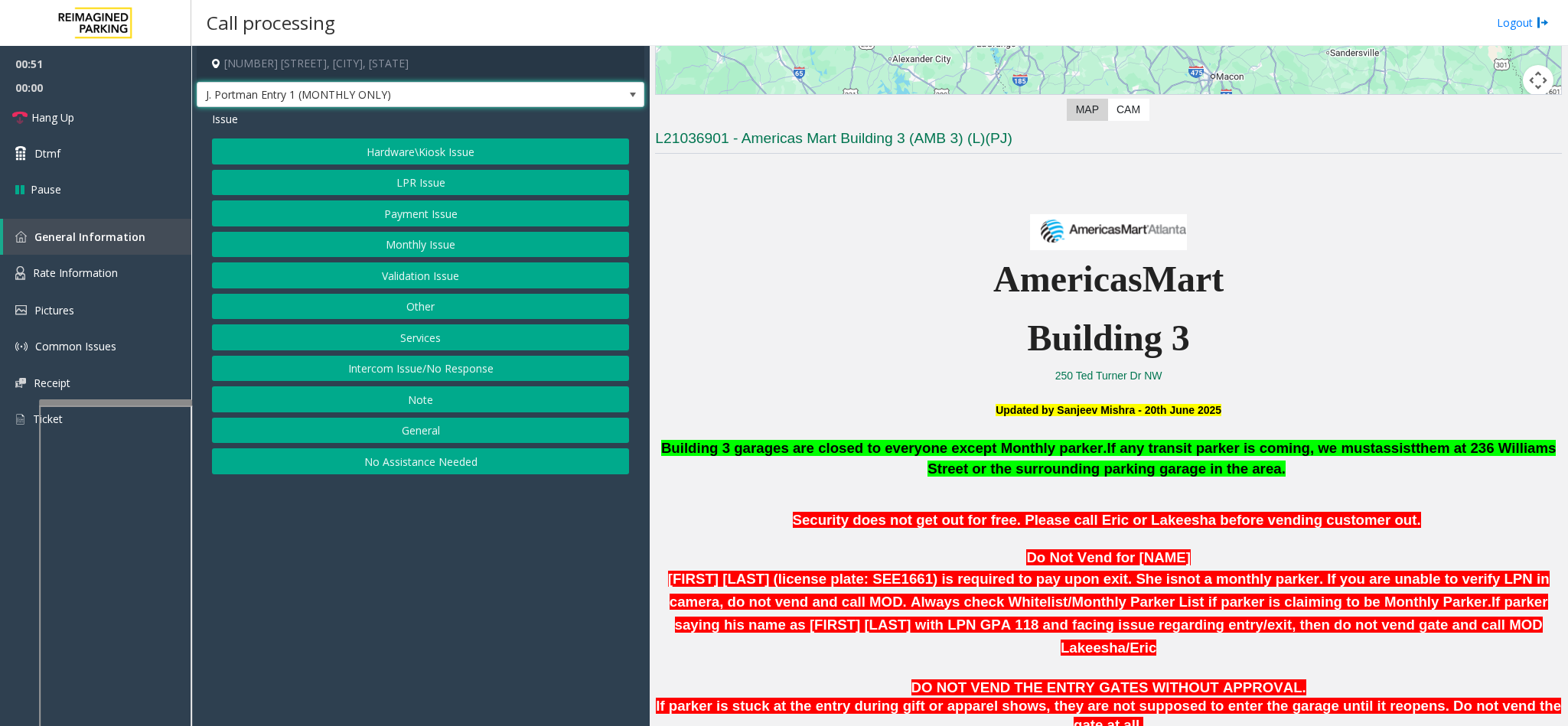 scroll, scrollTop: 344, scrollLeft: 0, axis: vertical 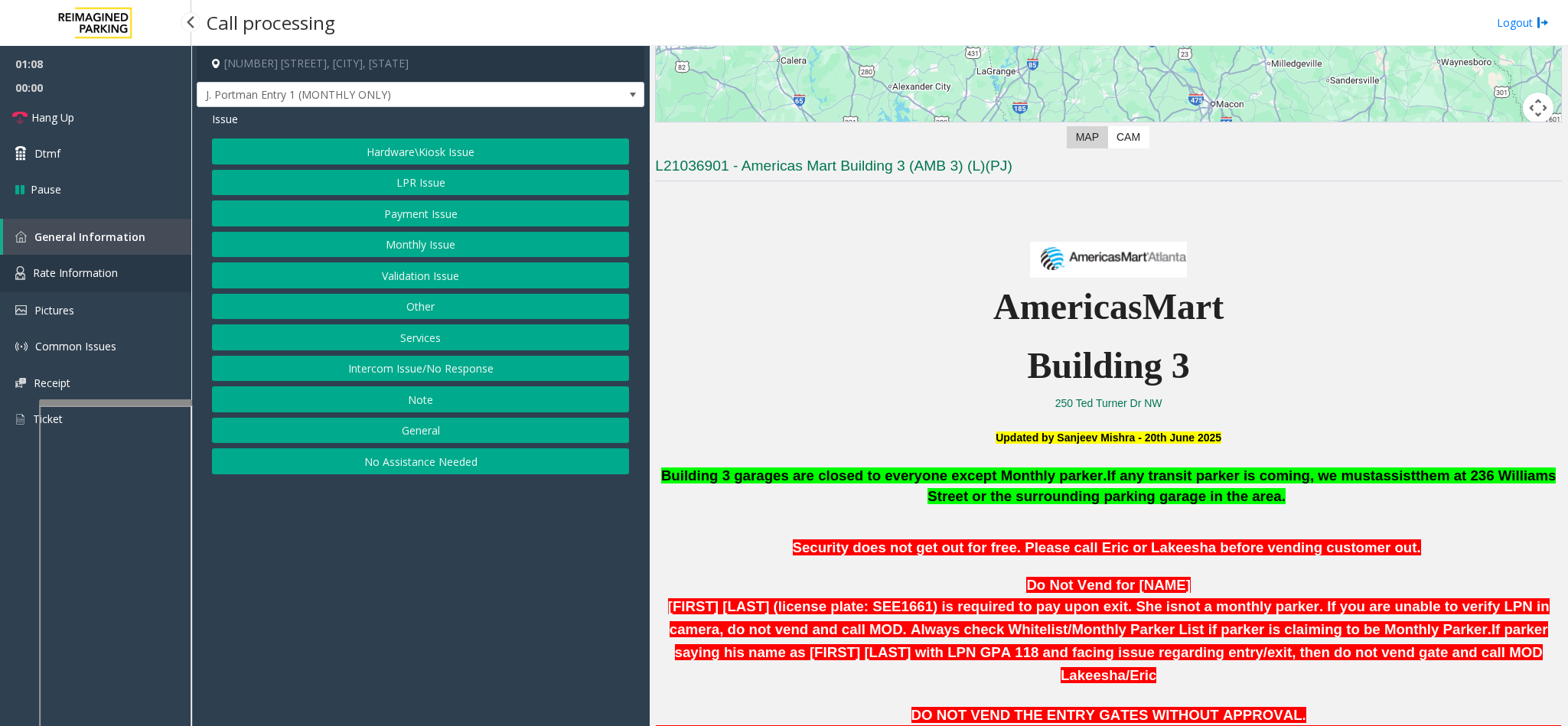 click on "Rate Information" at bounding box center [96, 273] 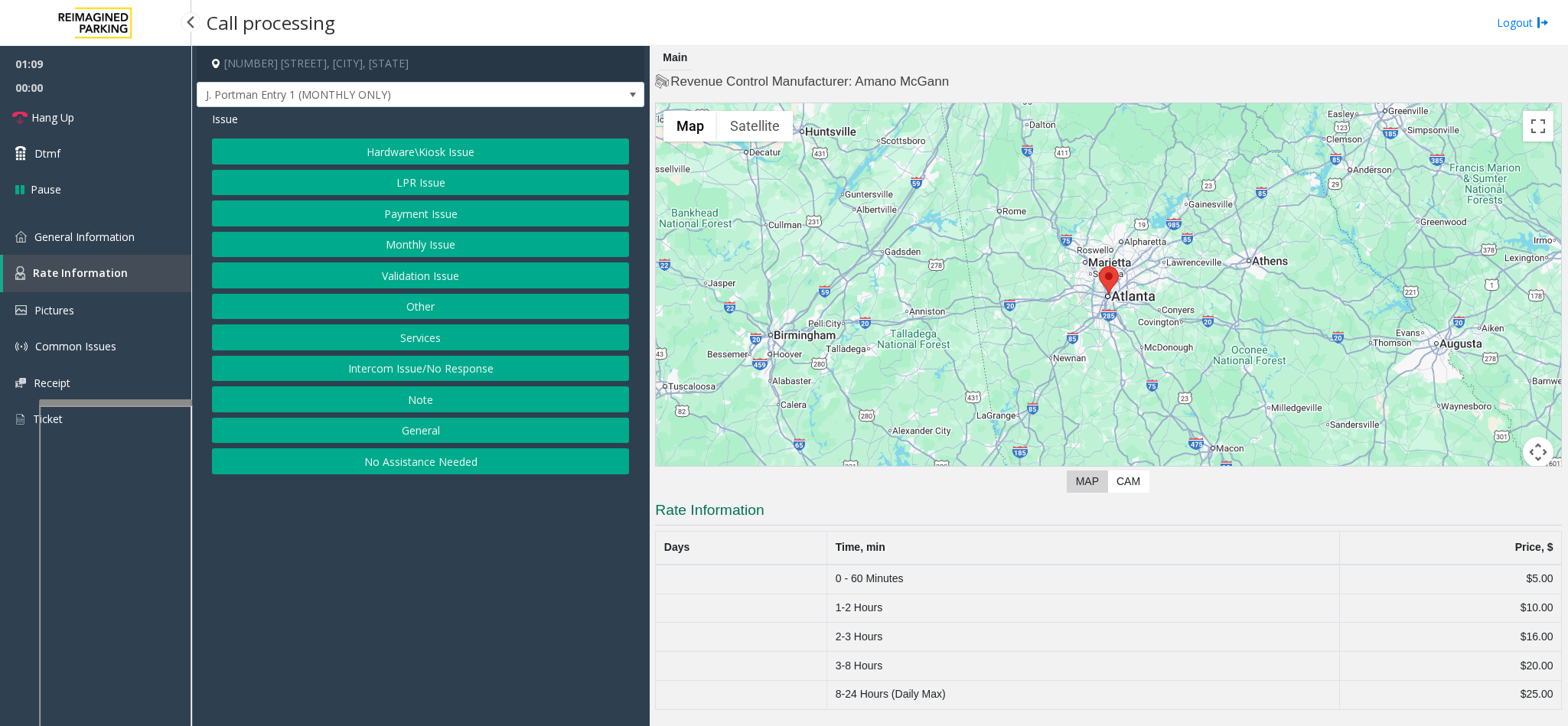 scroll, scrollTop: 0, scrollLeft: 0, axis: both 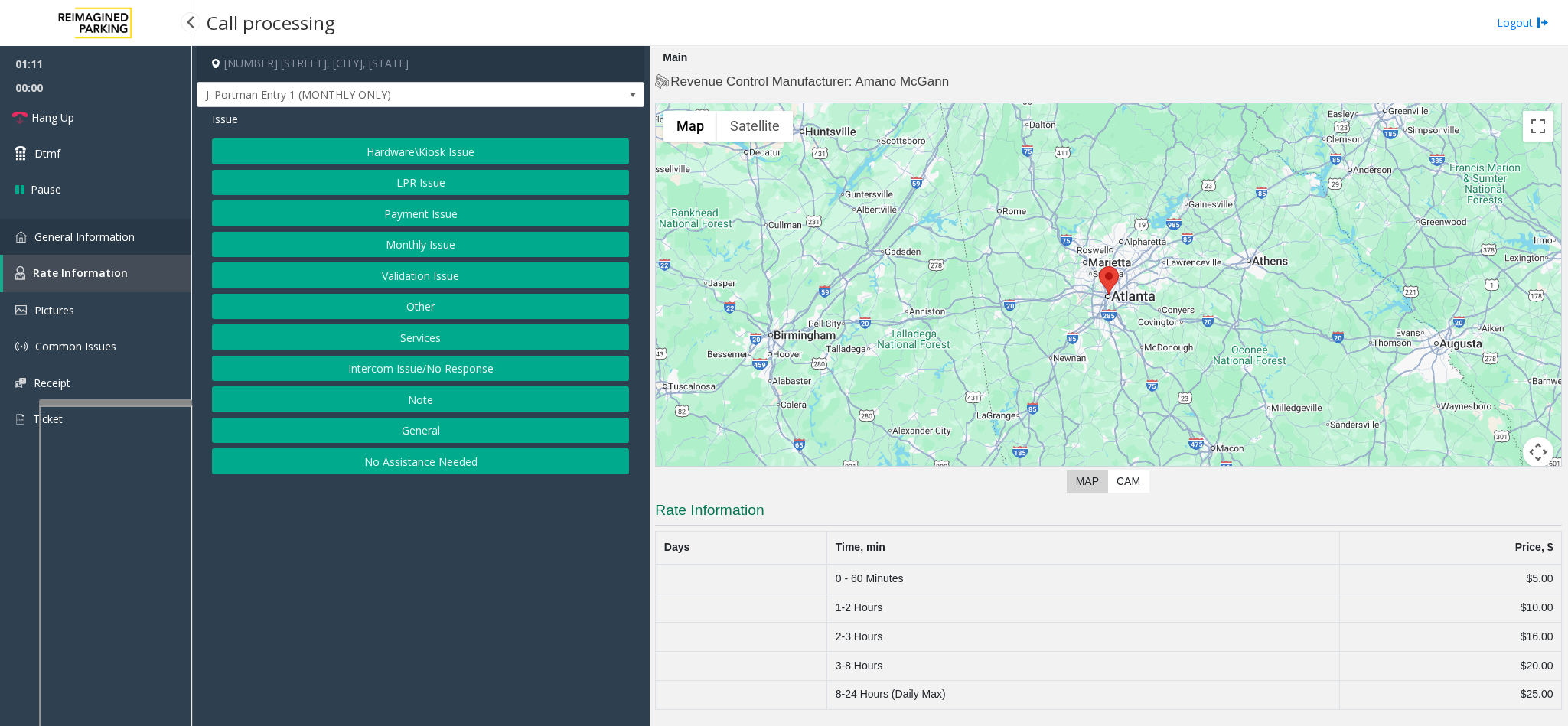 click on "General Information" at bounding box center (84, 236) 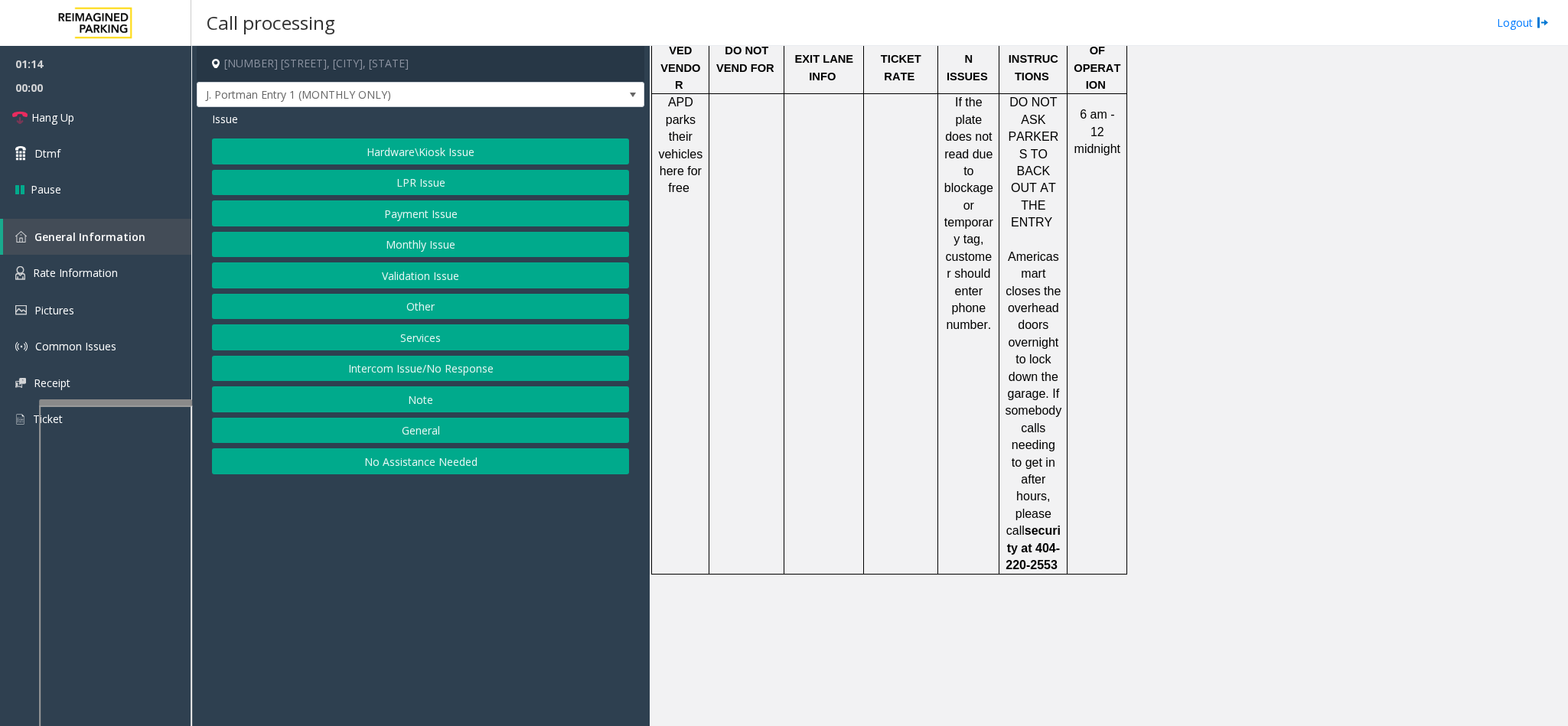 scroll, scrollTop: 2318, scrollLeft: 0, axis: vertical 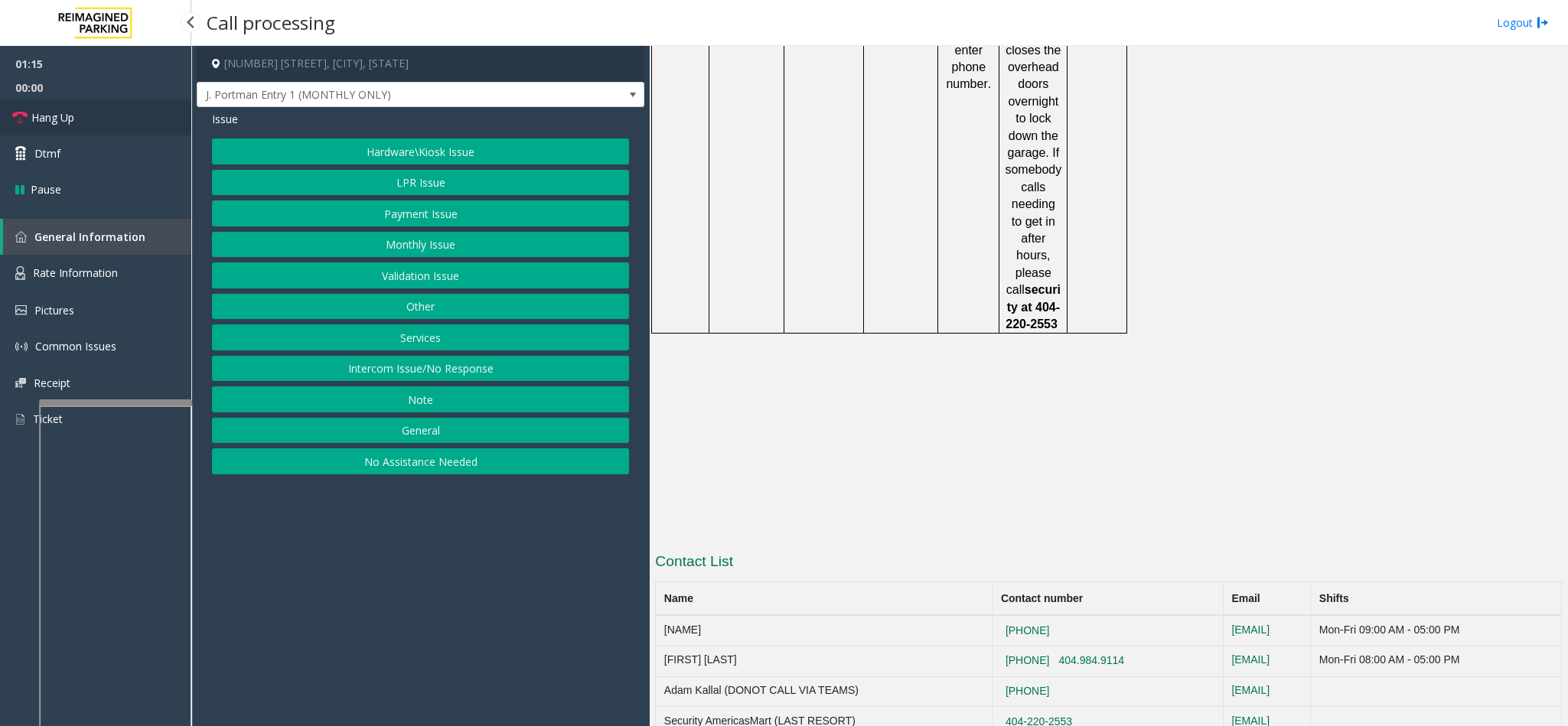 click on "Hang Up" at bounding box center [53, 117] 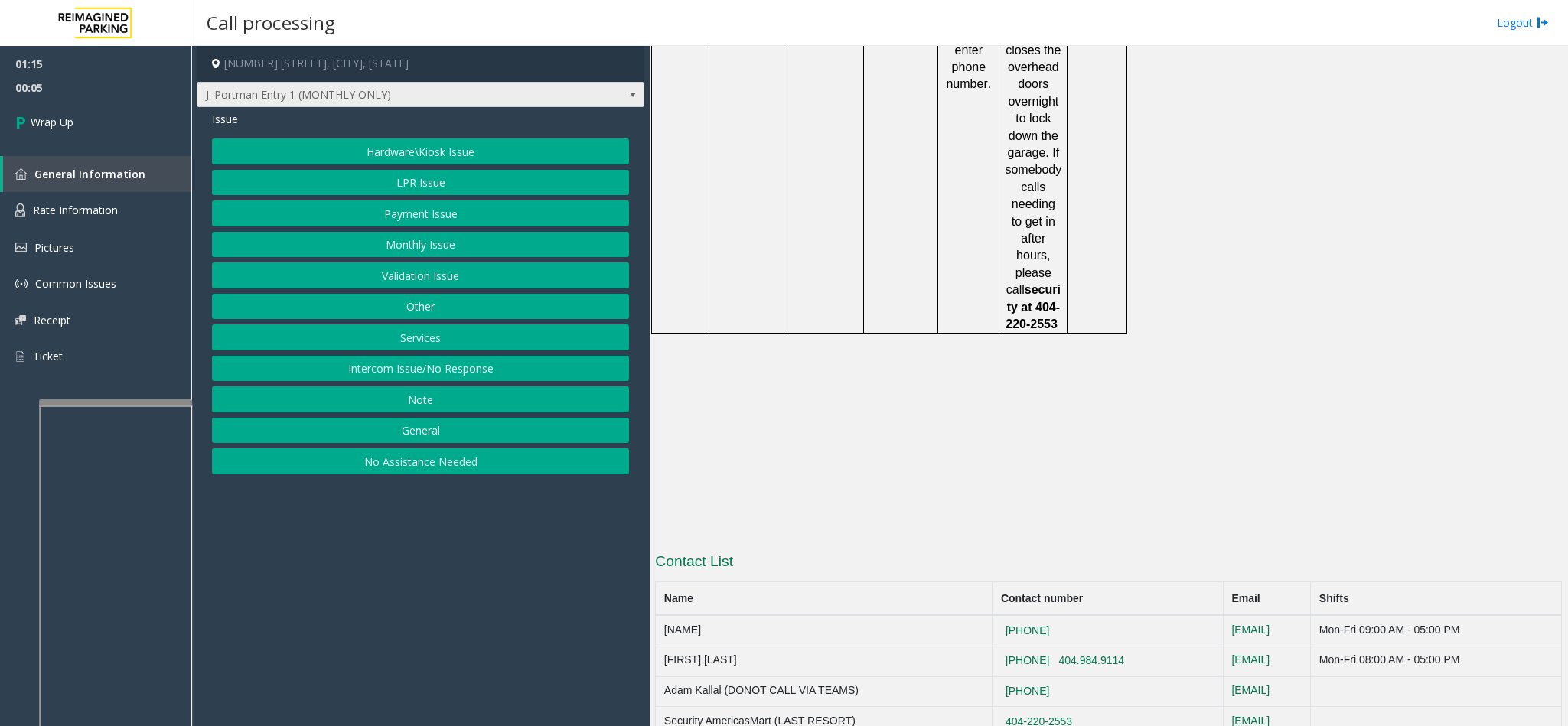 click on "J. Portman Entry 1 (MONTHLY ONLY)" at bounding box center [376, 95] 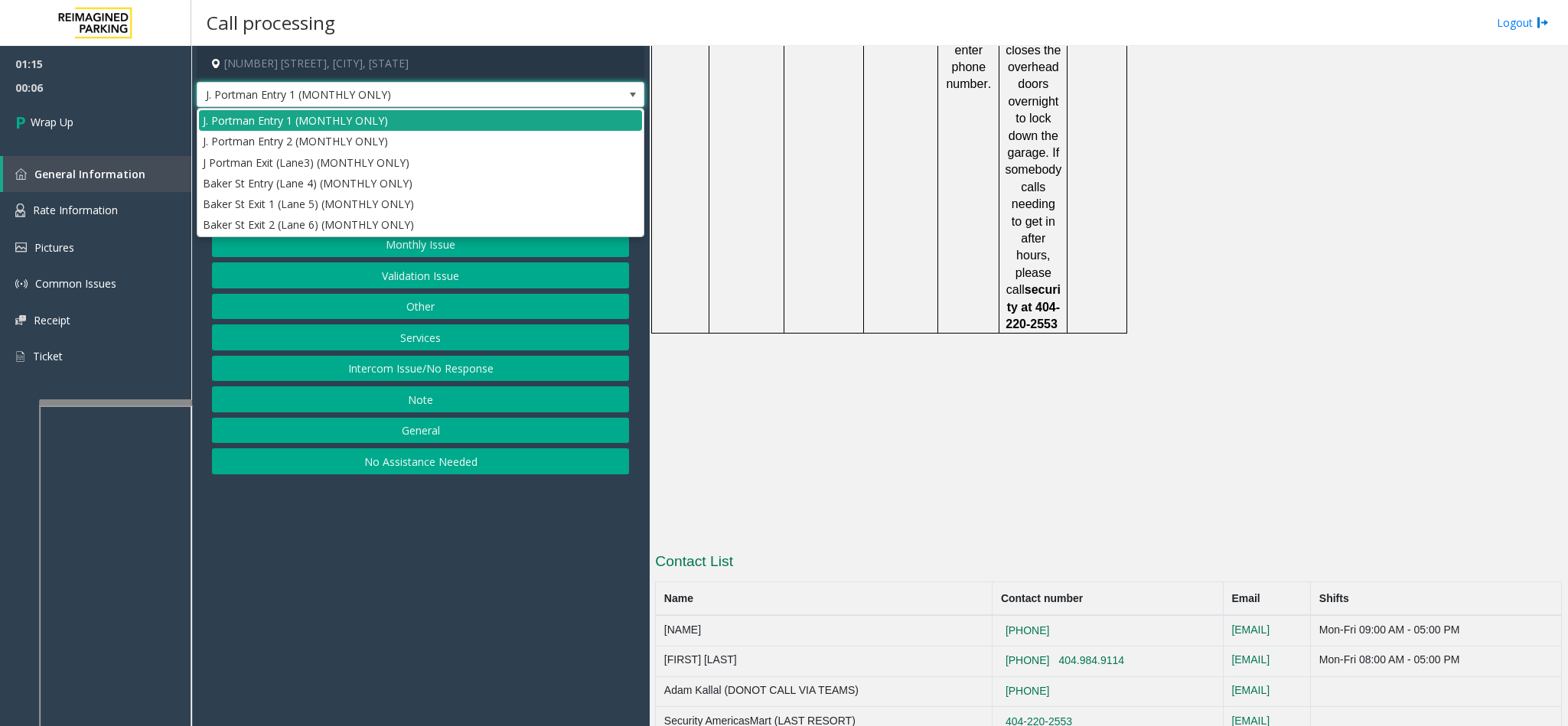 click on "J. Portman Entry 1 (MONTHLY ONLY)" at bounding box center [420, 120] 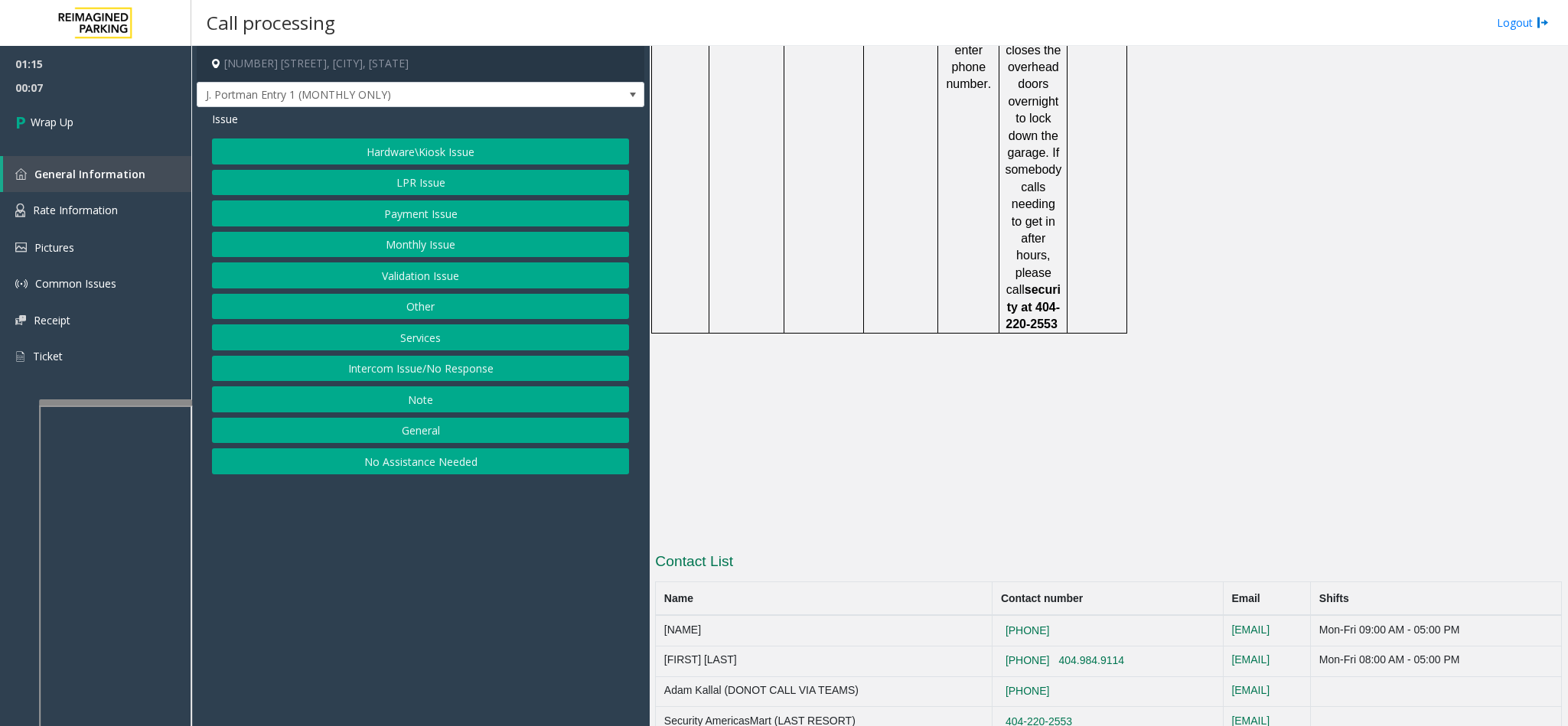 click on "Issue" 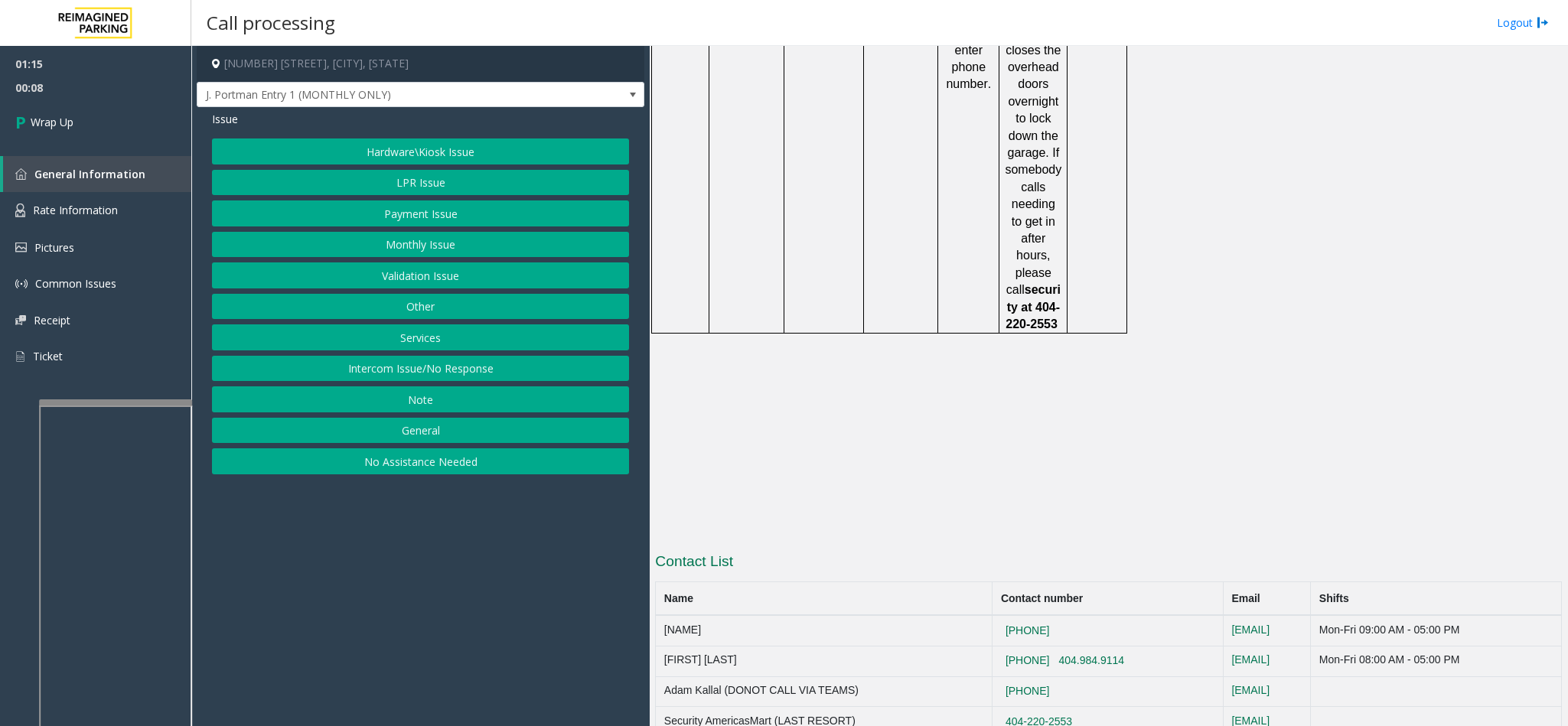 click on "Issue" 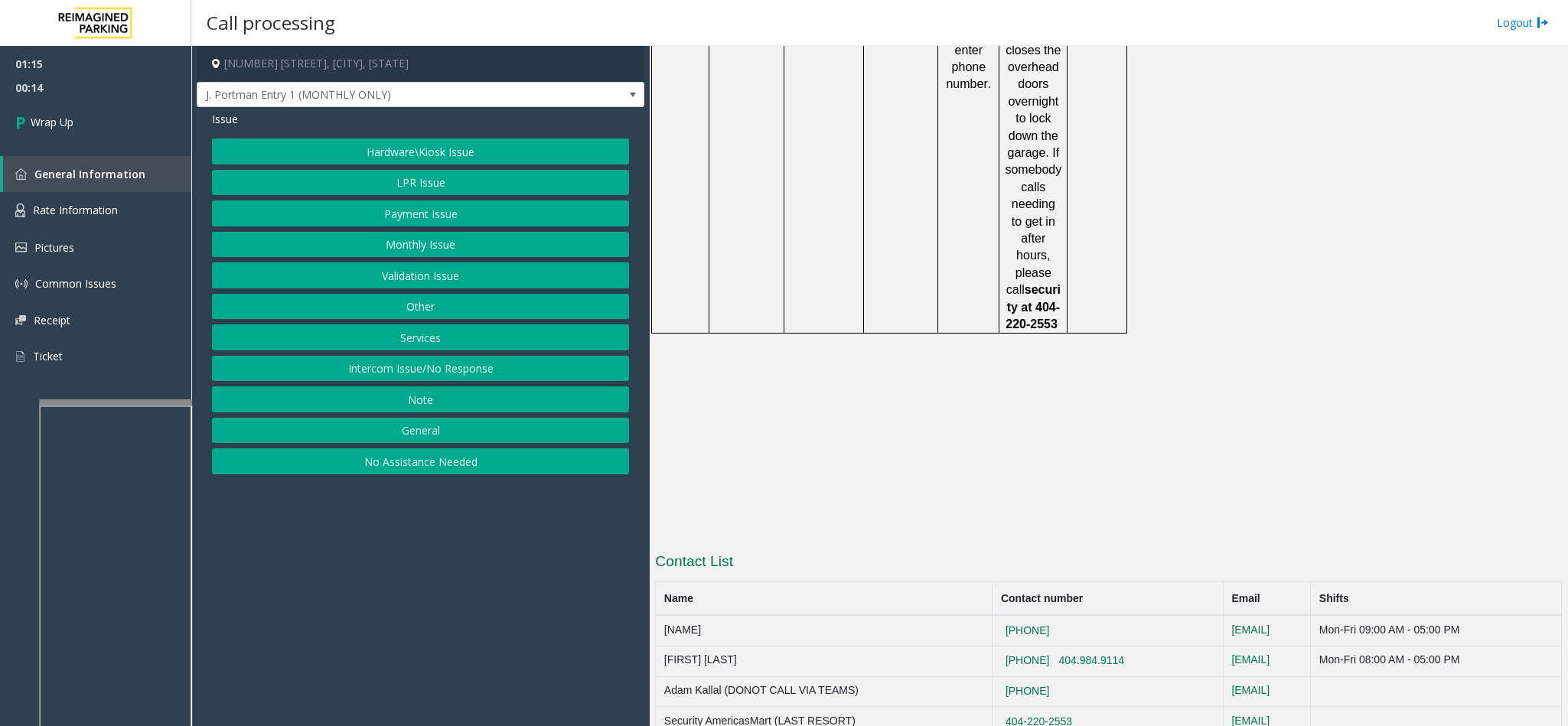 click on "Hardware\Kiosk Issue" 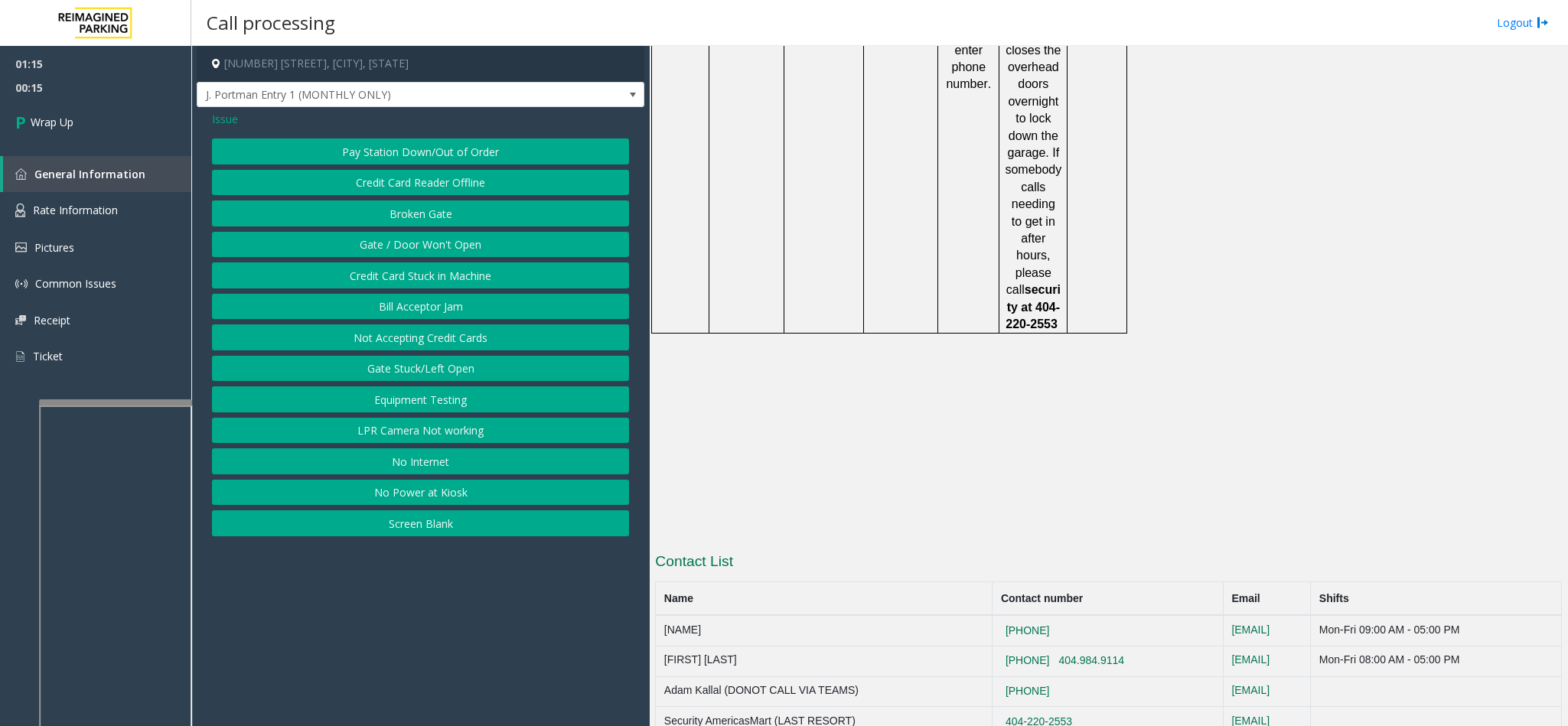 click on "Gate / Door Won't Open" 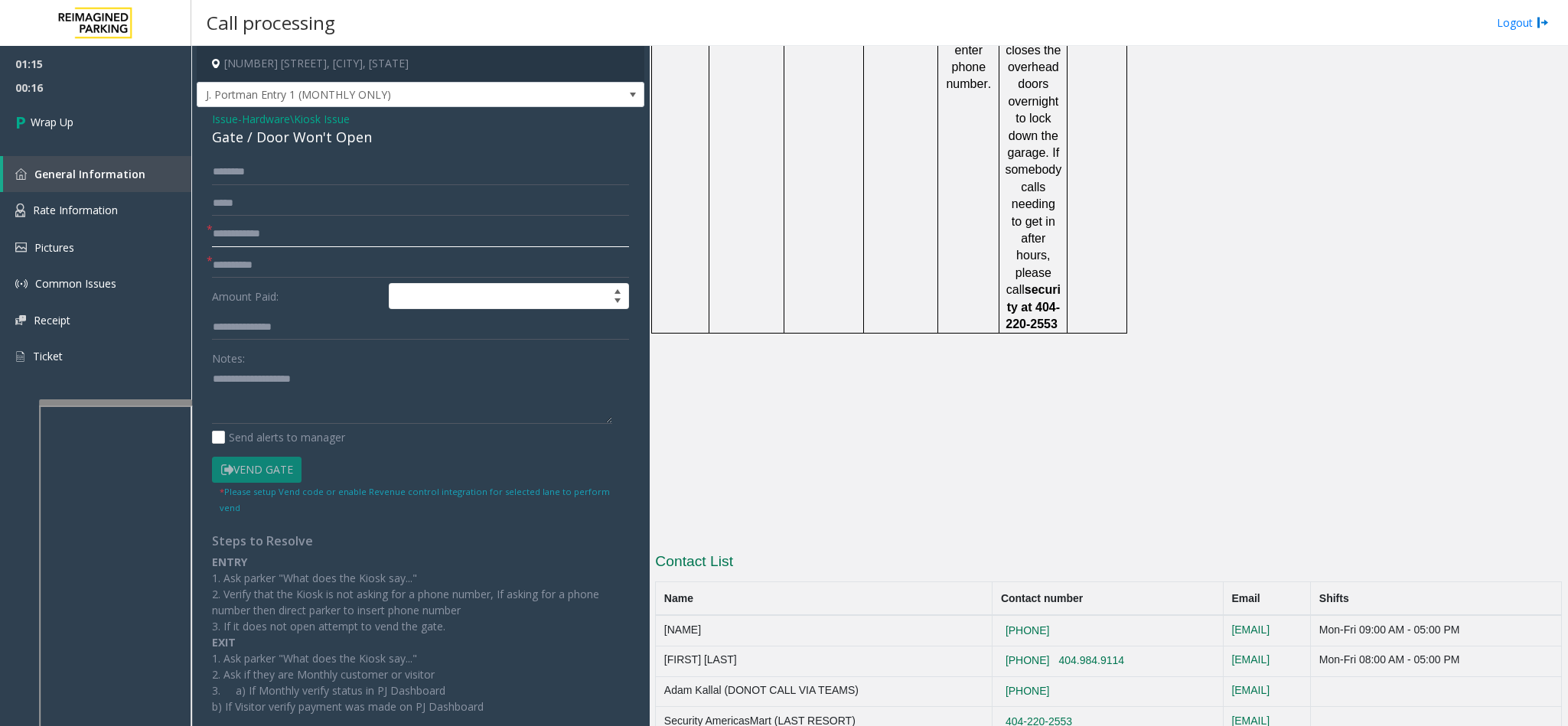 click 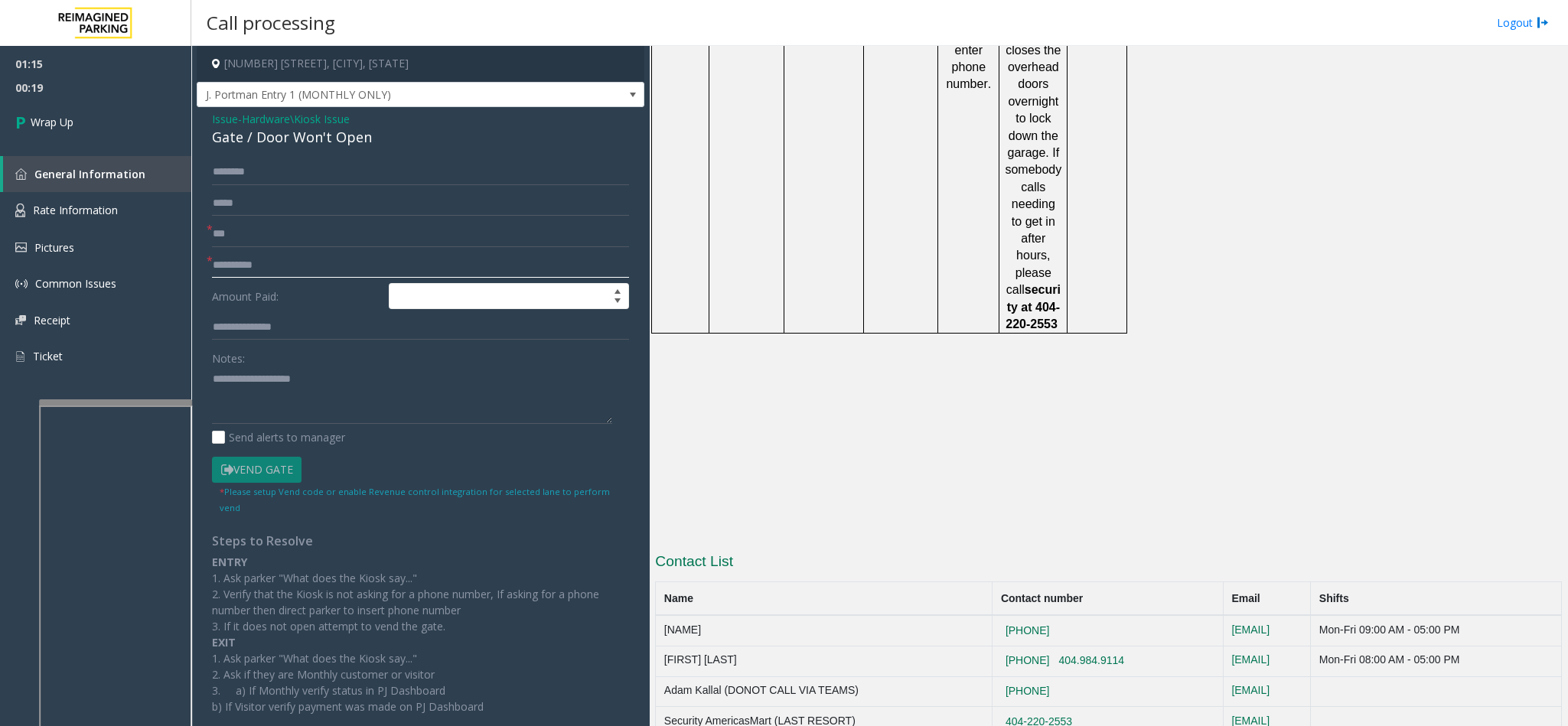 click 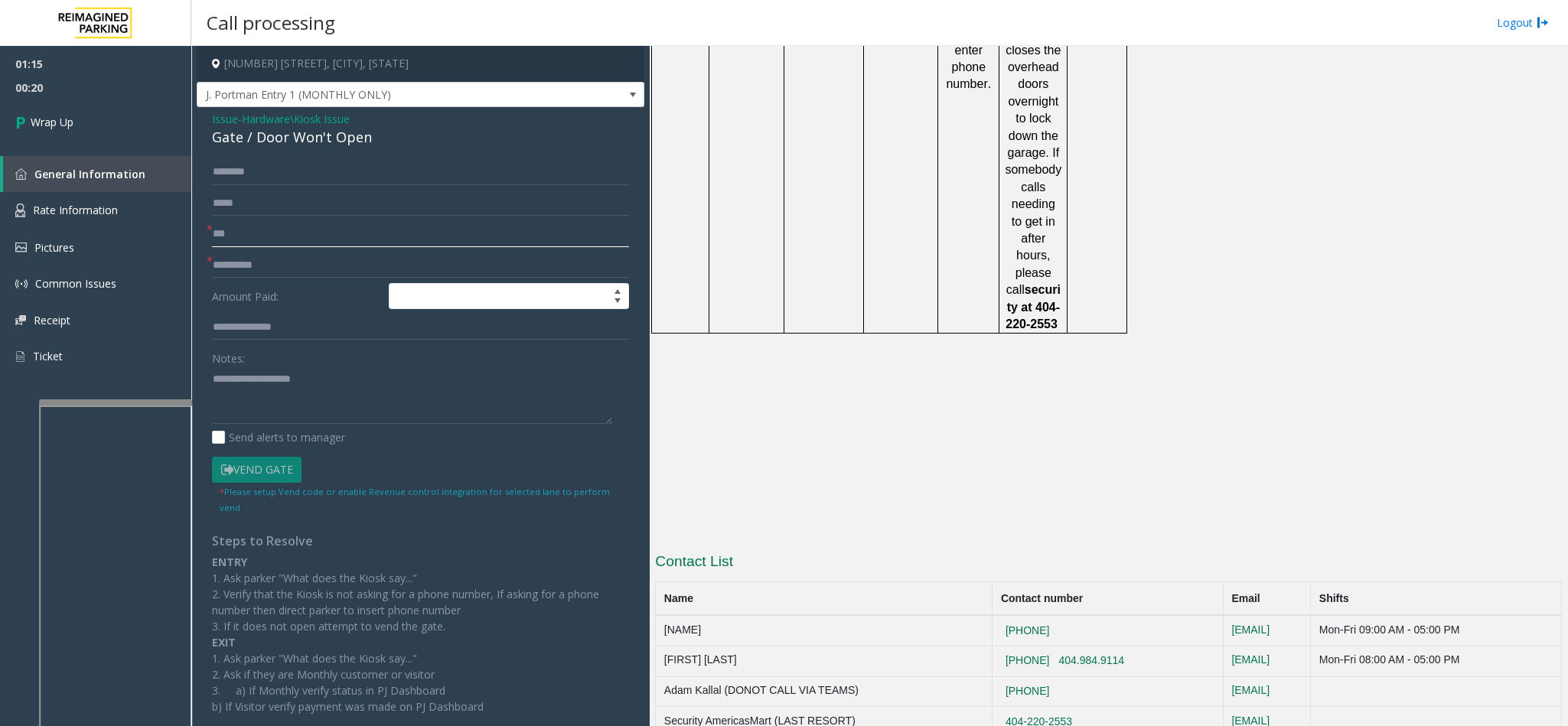 click on "***" 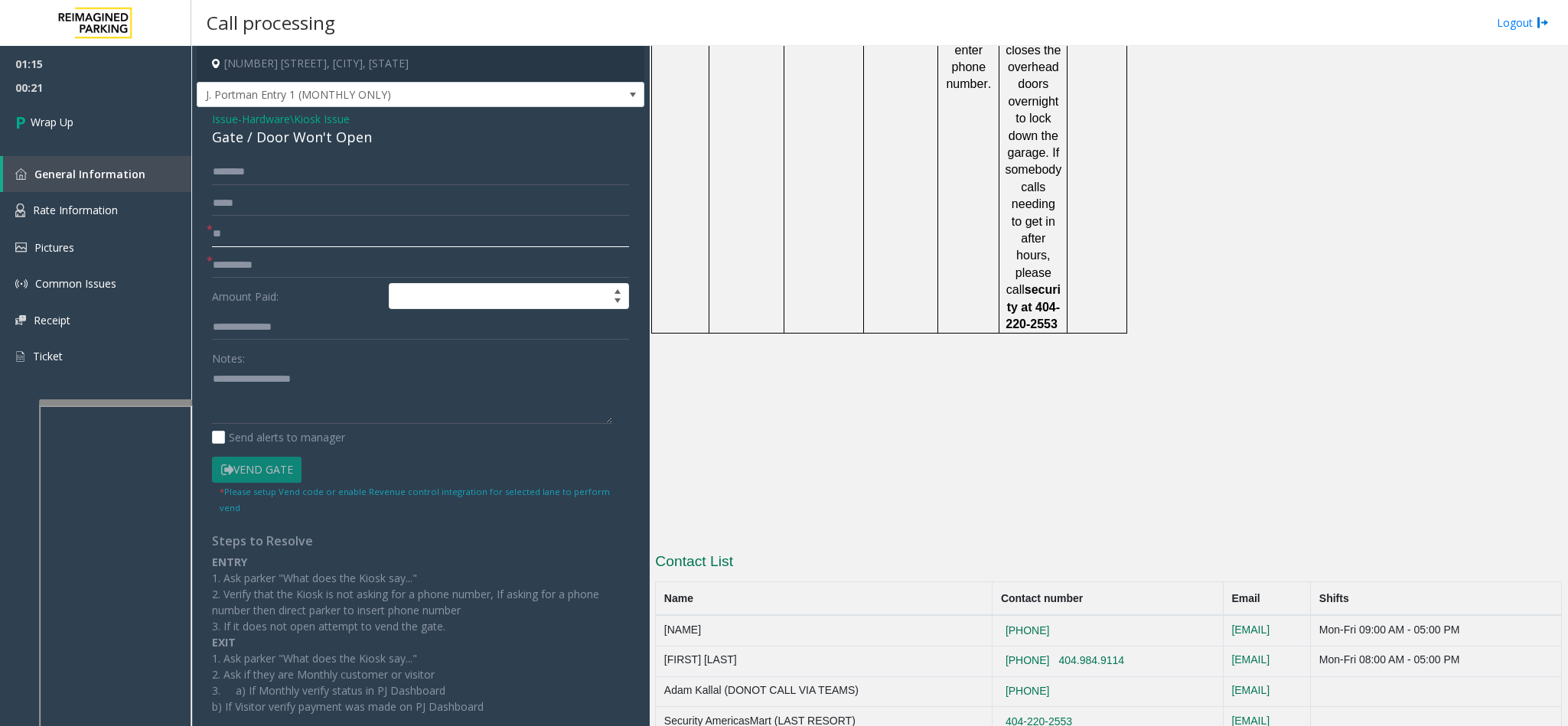 type on "**" 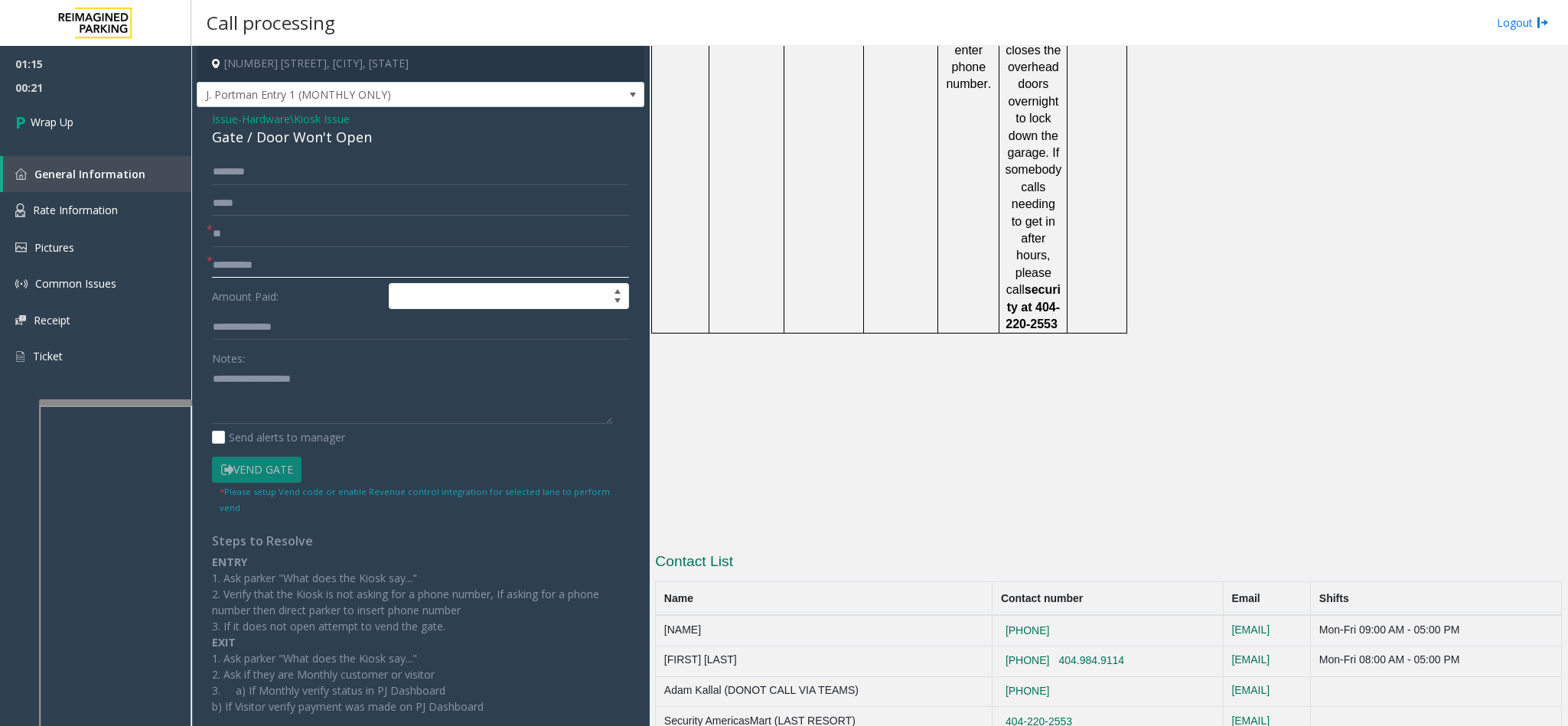 click 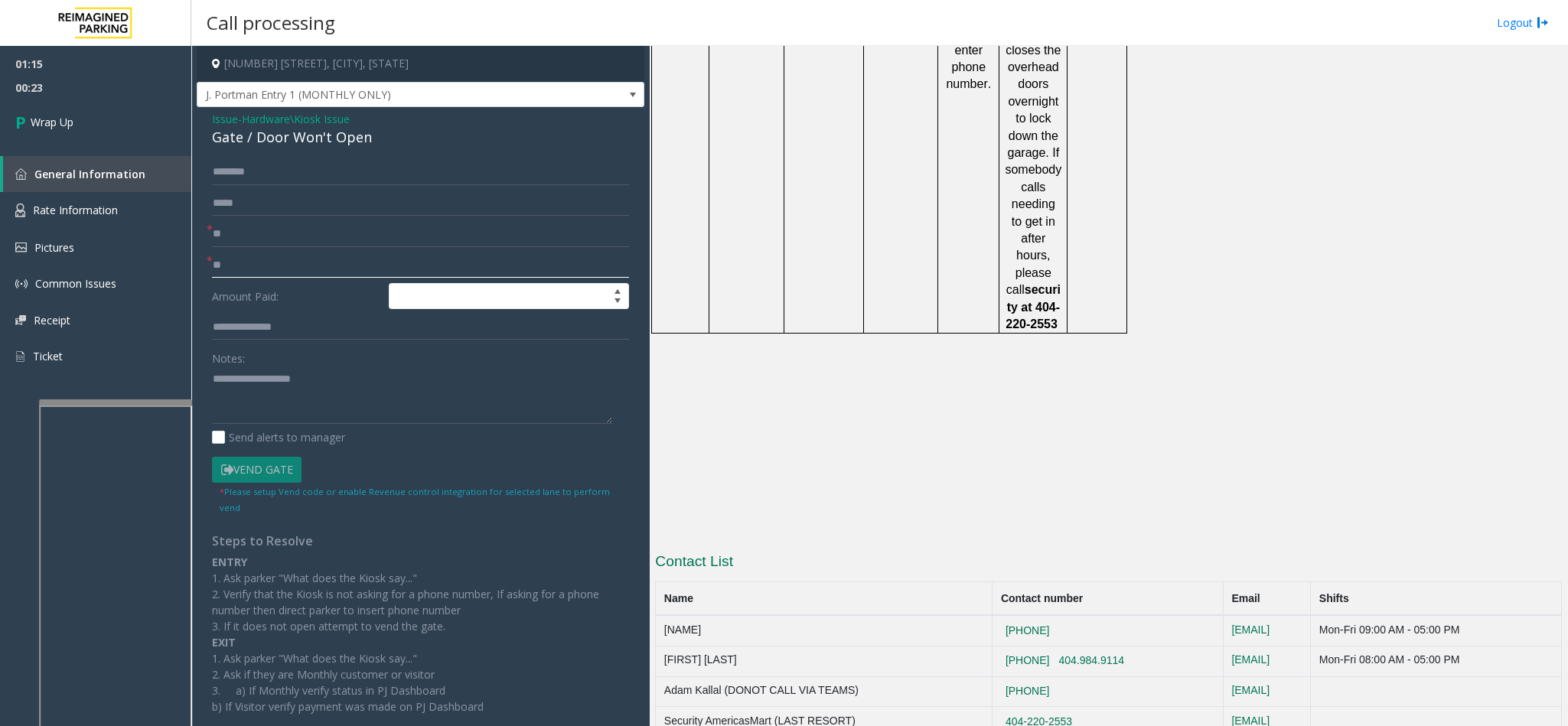 type on "**" 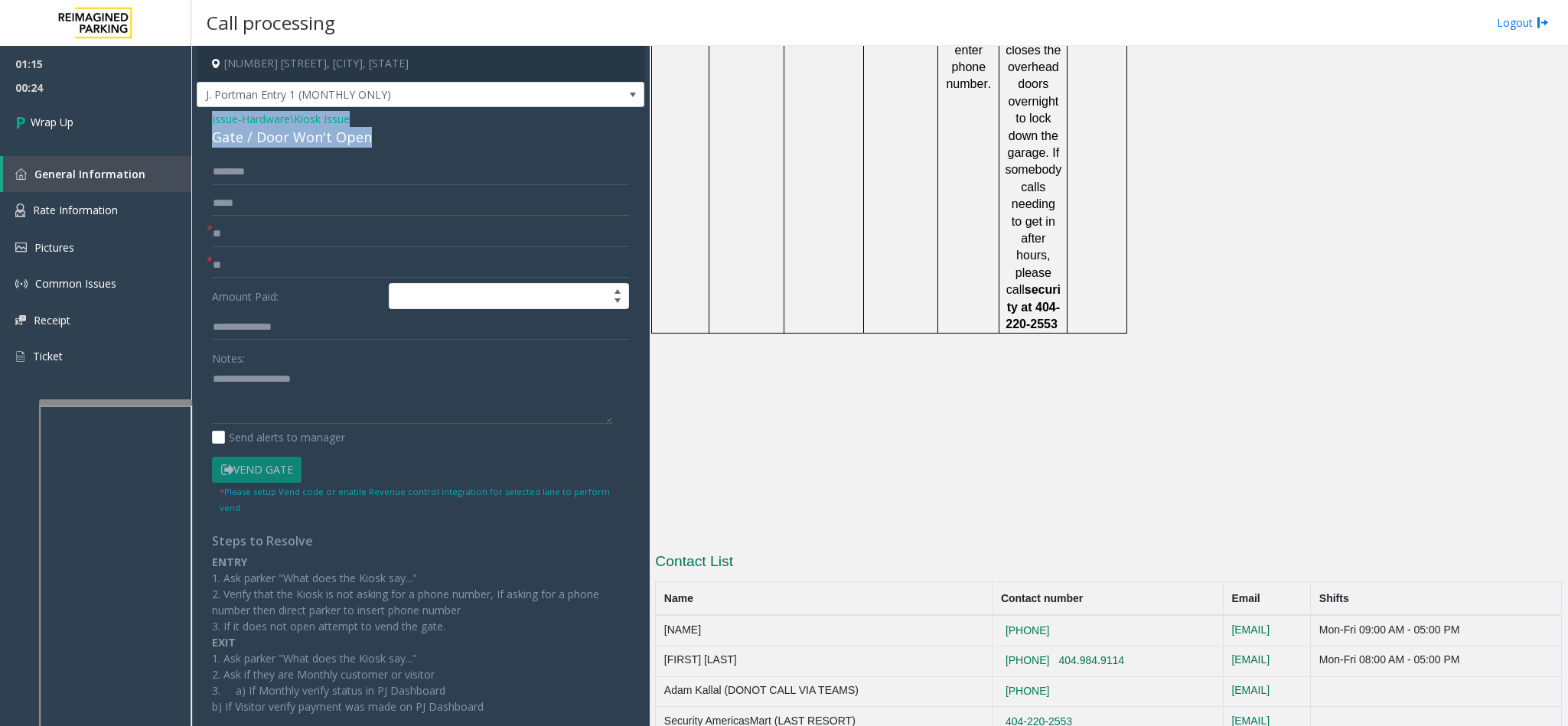 drag, startPoint x: 367, startPoint y: 138, endPoint x: 196, endPoint y: 119, distance: 172.05232 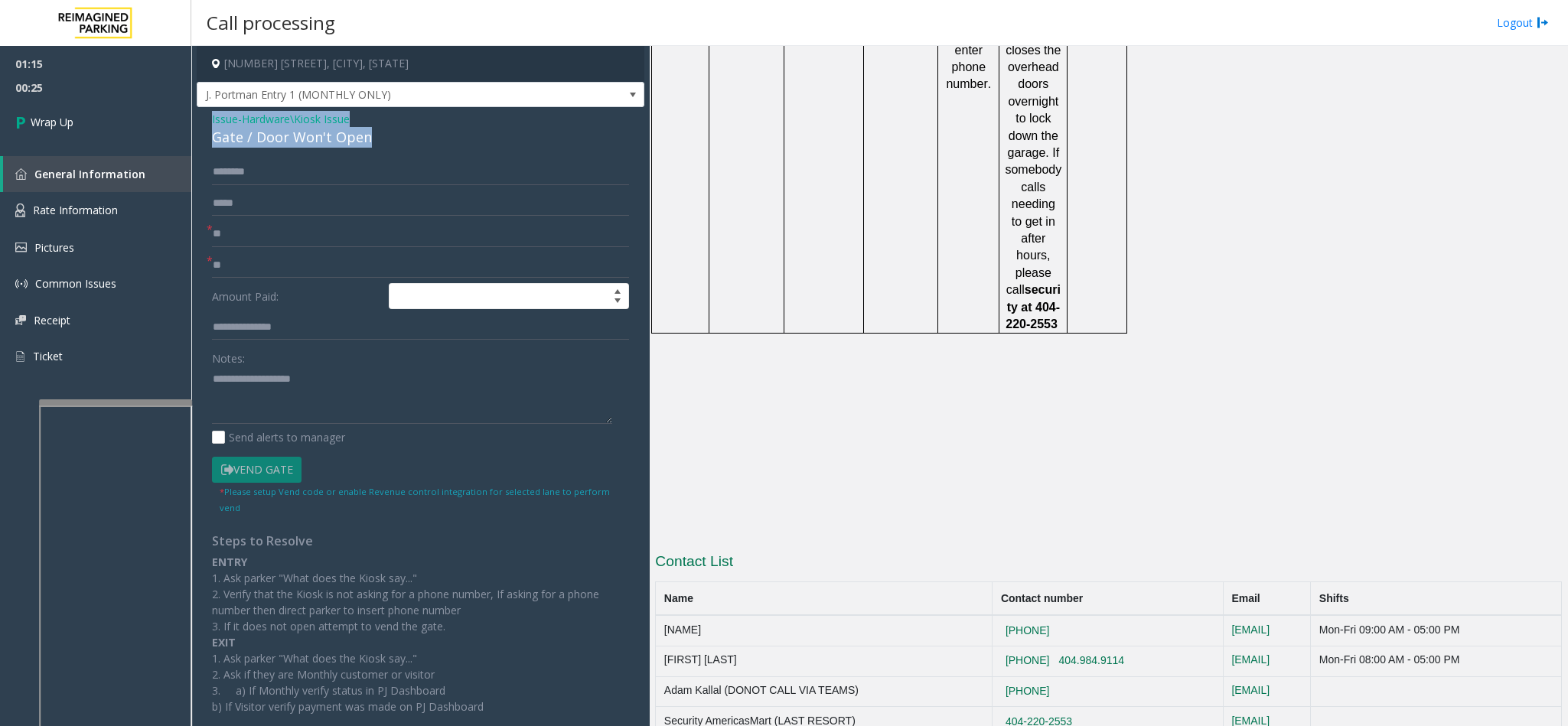 copy on "Issue  -  Hardware\Kiosk Issue Gate / Door Won't Open" 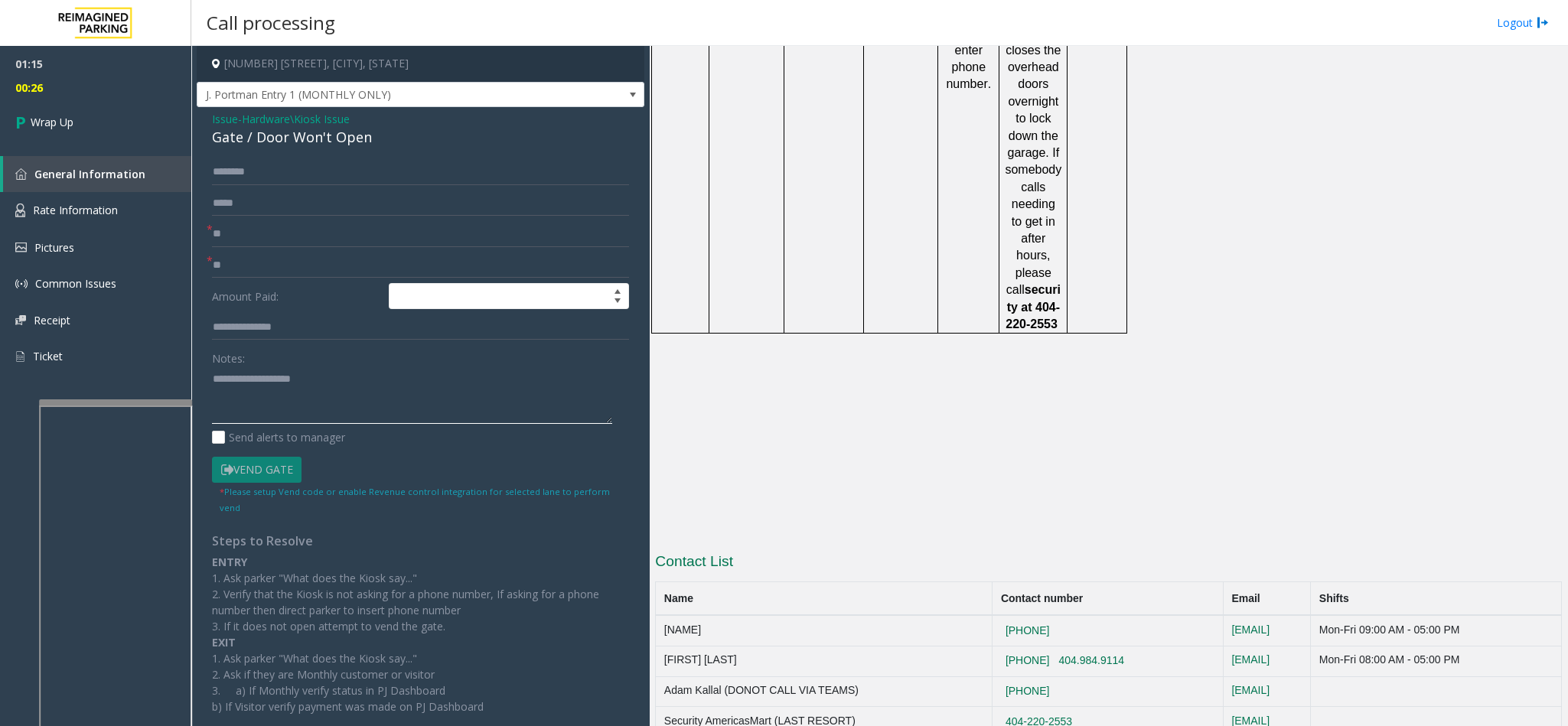 paste on "**********" 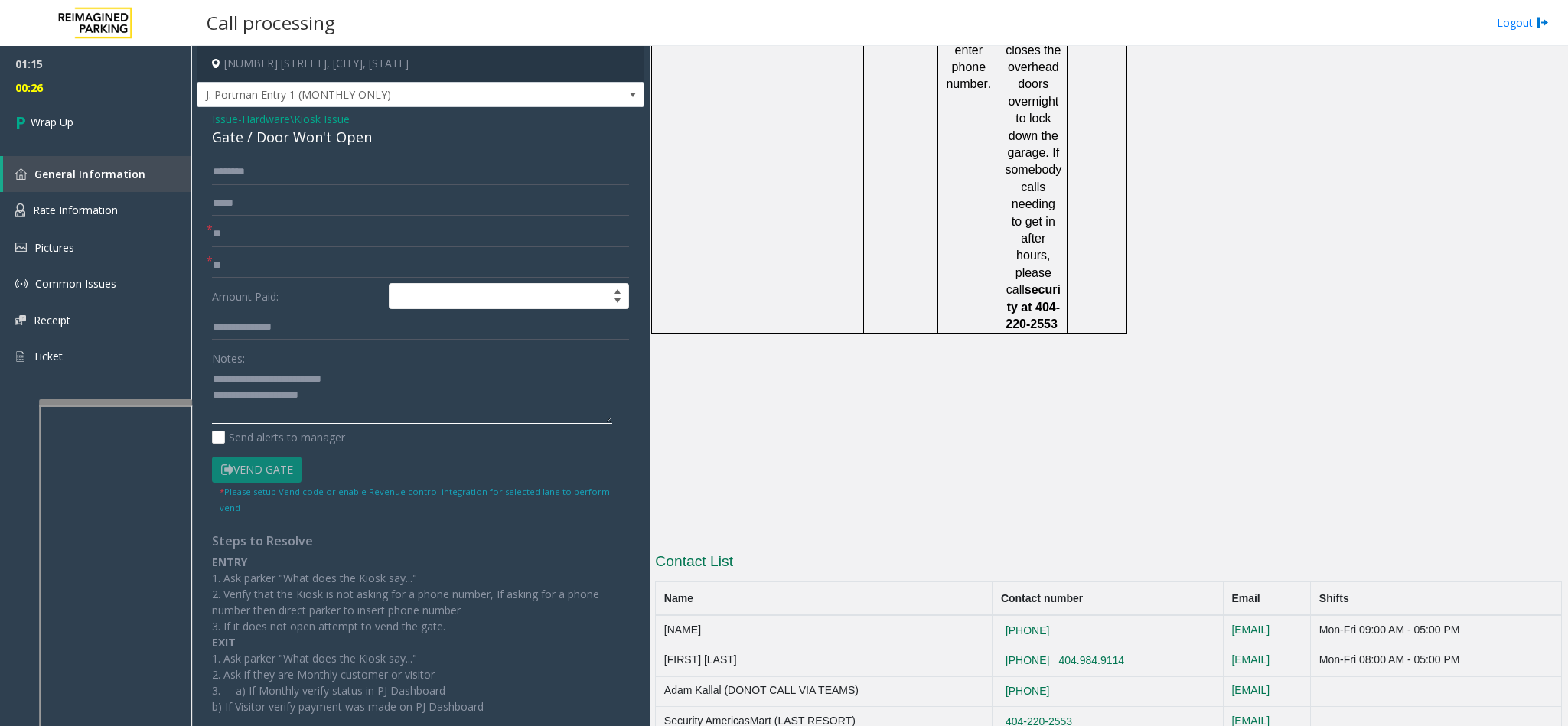 click 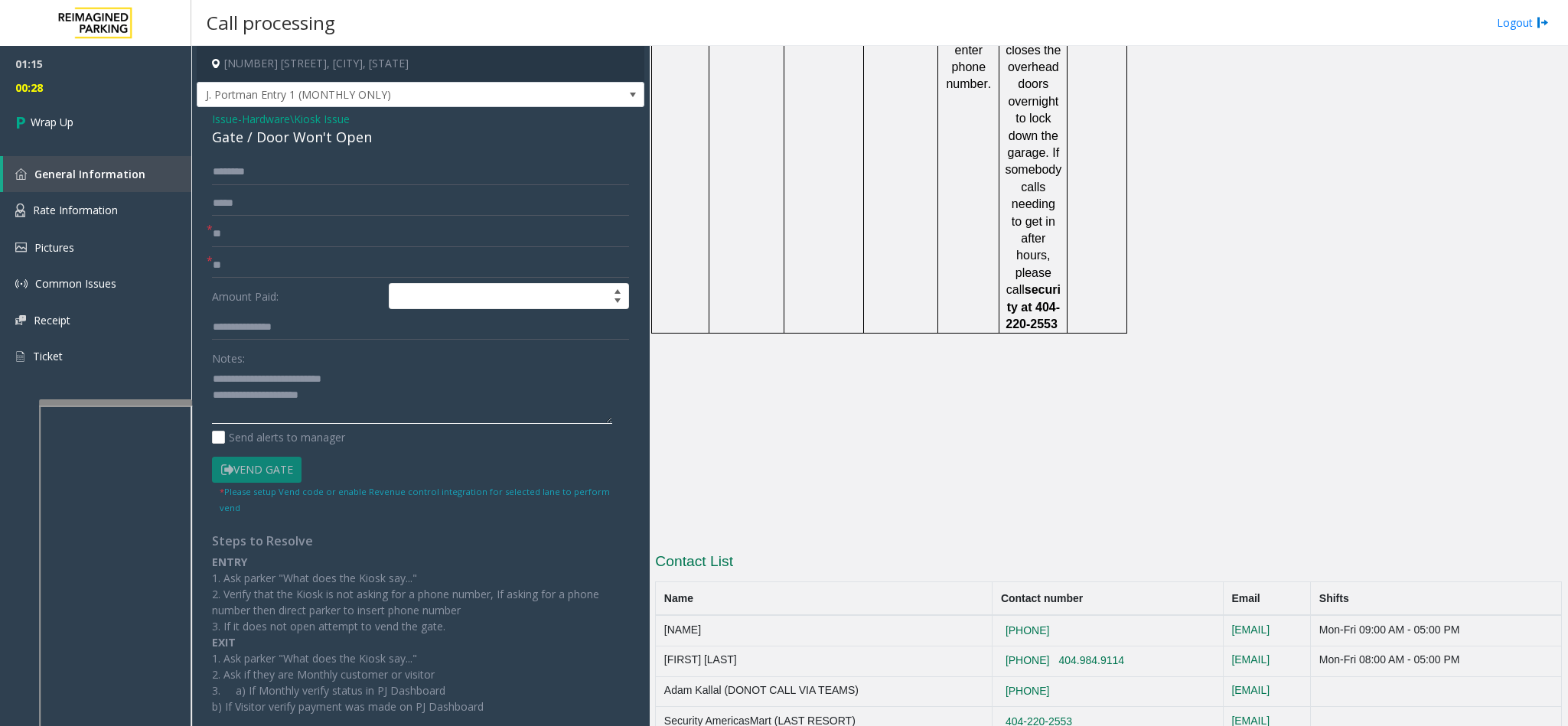 drag, startPoint x: 361, startPoint y: 372, endPoint x: 250, endPoint y: 372, distance: 111 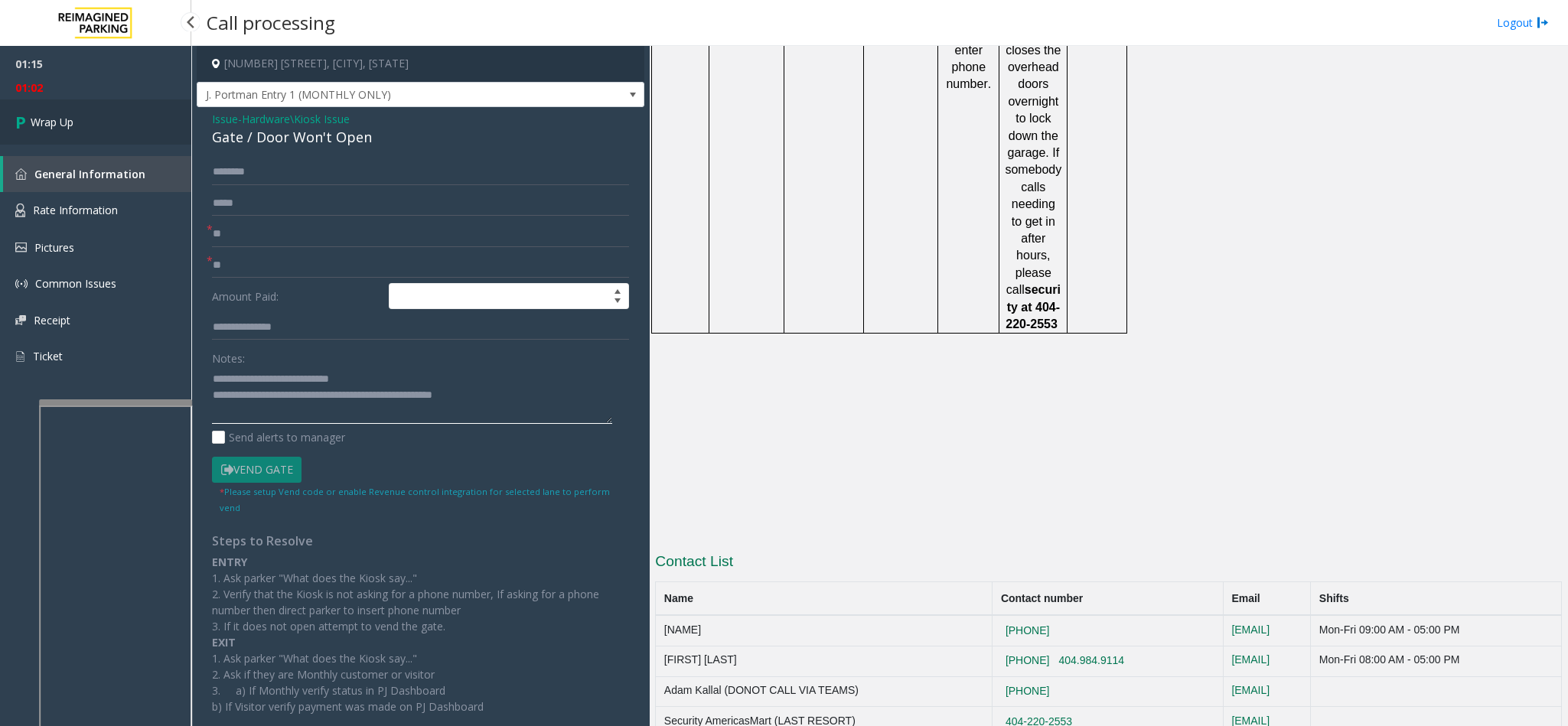 type on "**********" 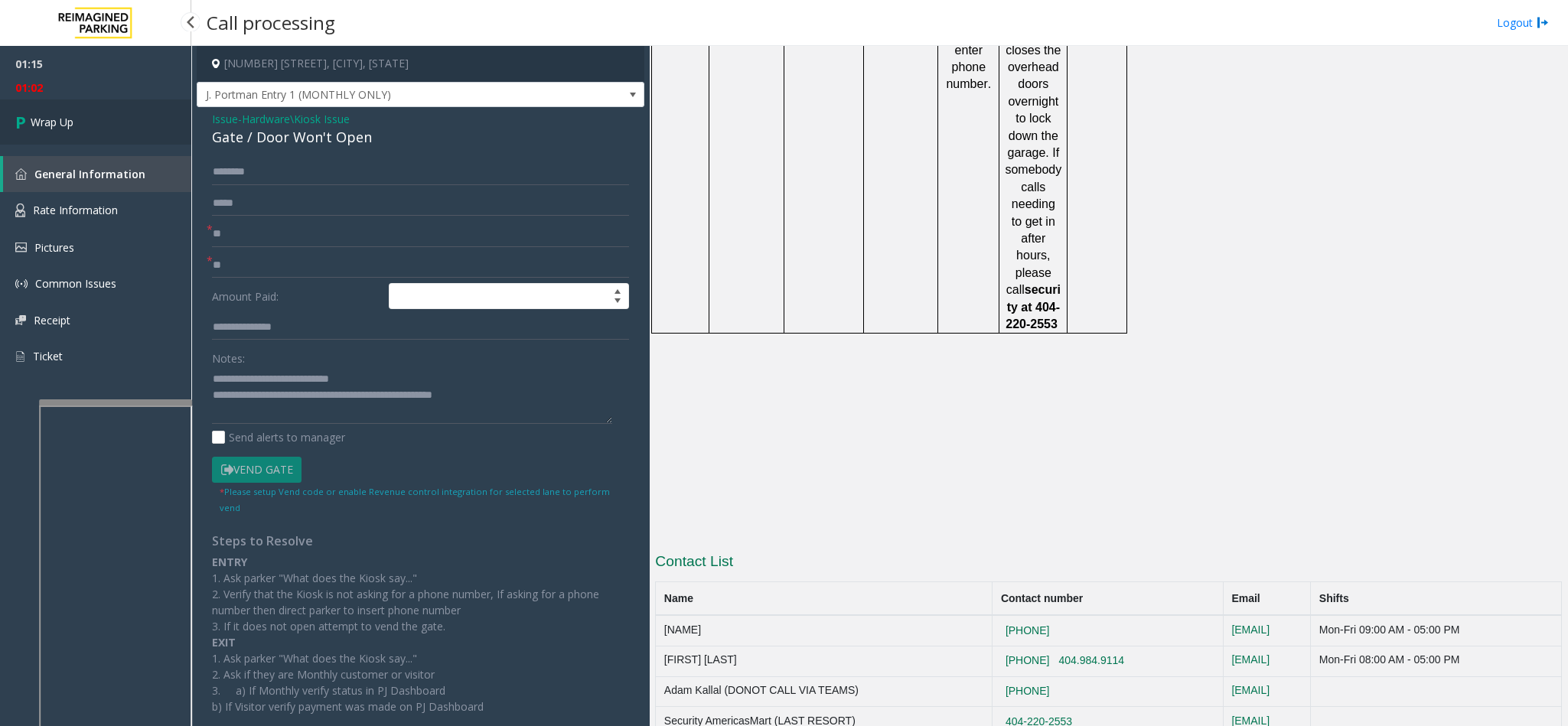 click on "Wrap Up" at bounding box center [96, 122] 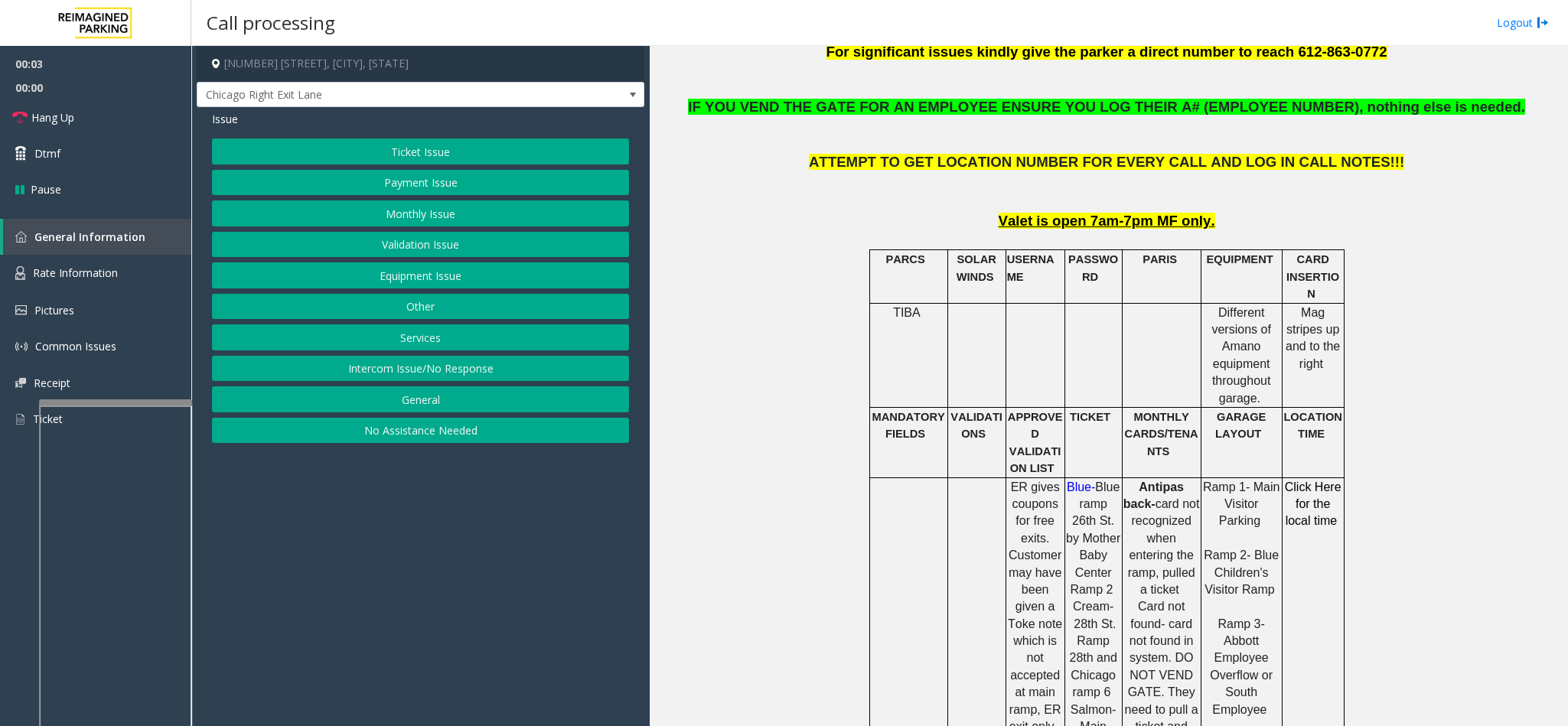 scroll, scrollTop: 689, scrollLeft: 0, axis: vertical 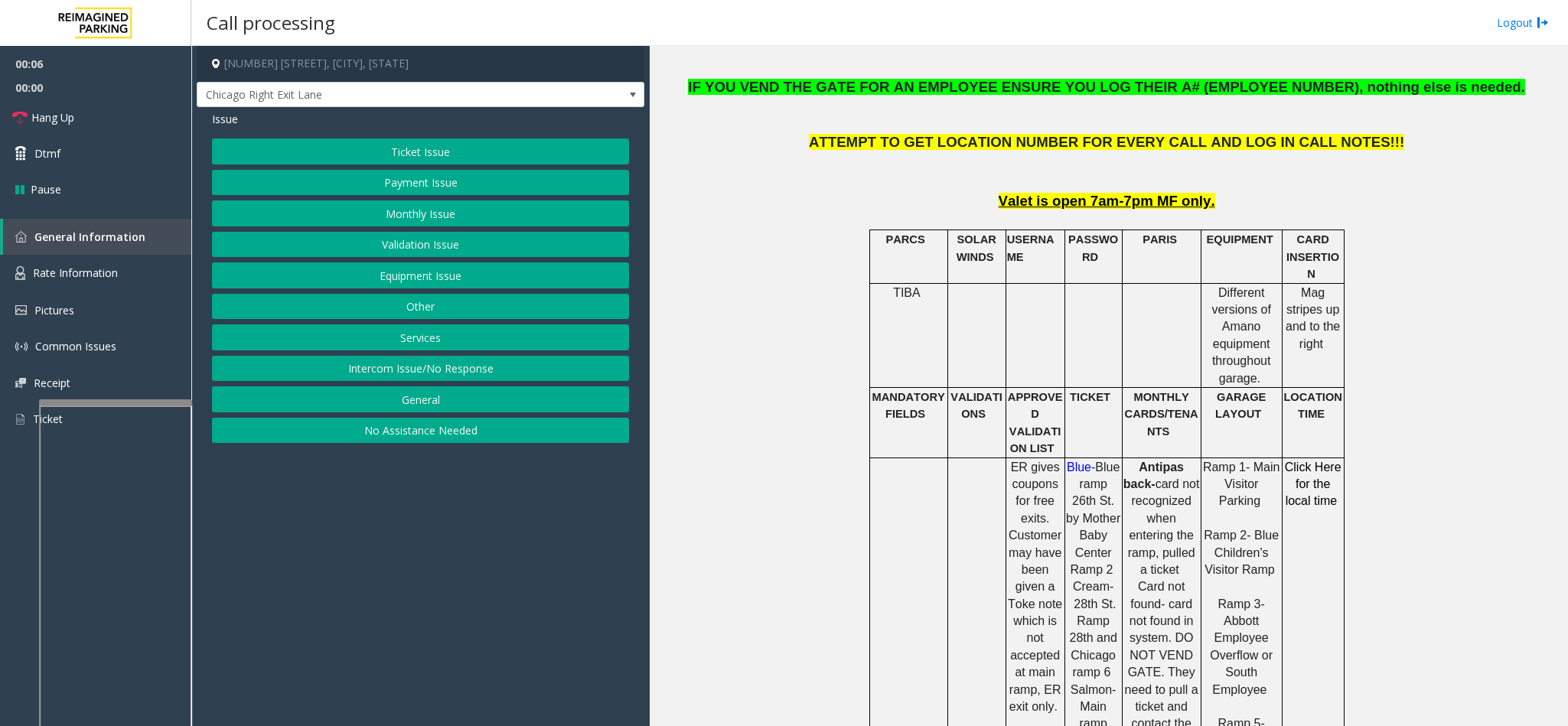 click on "Validation Issue" 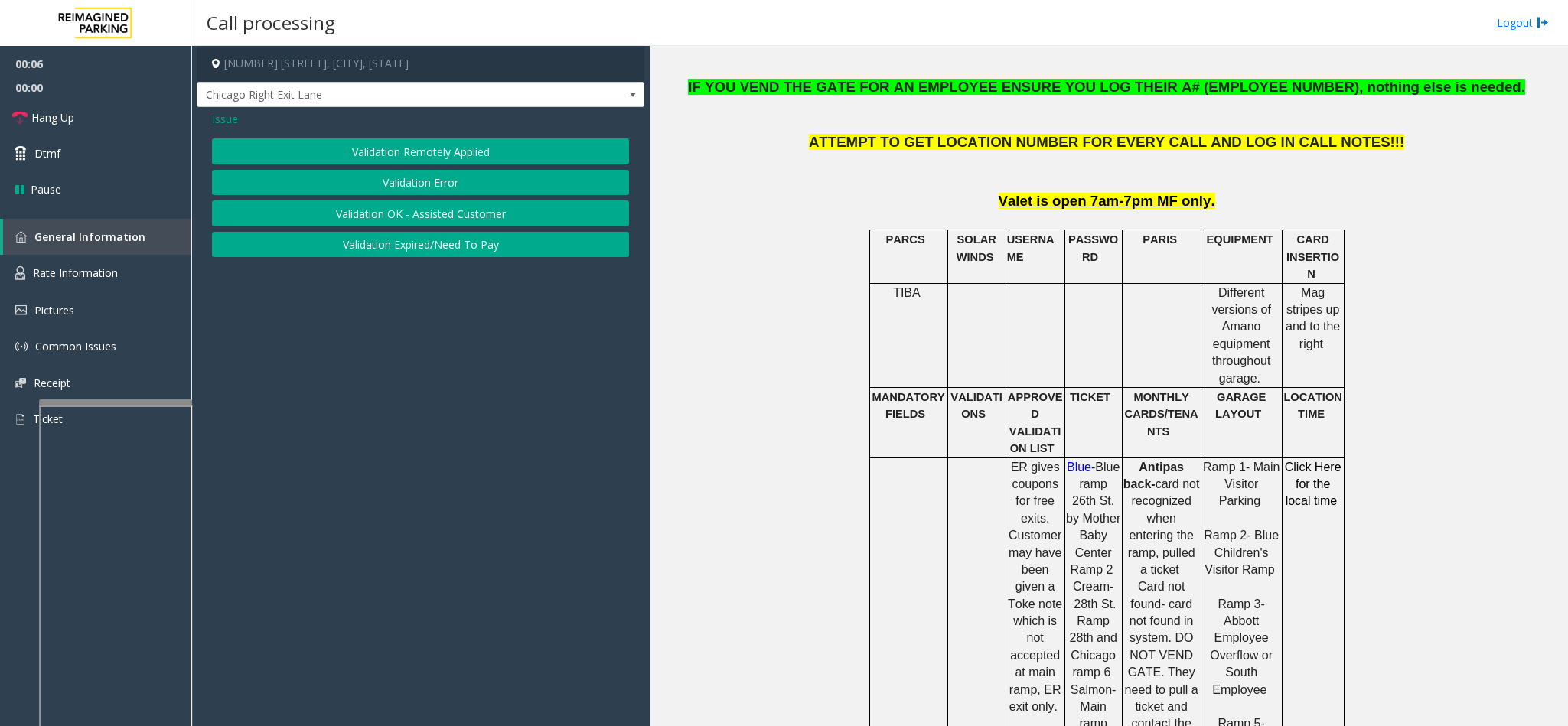 click on "Validation Error" 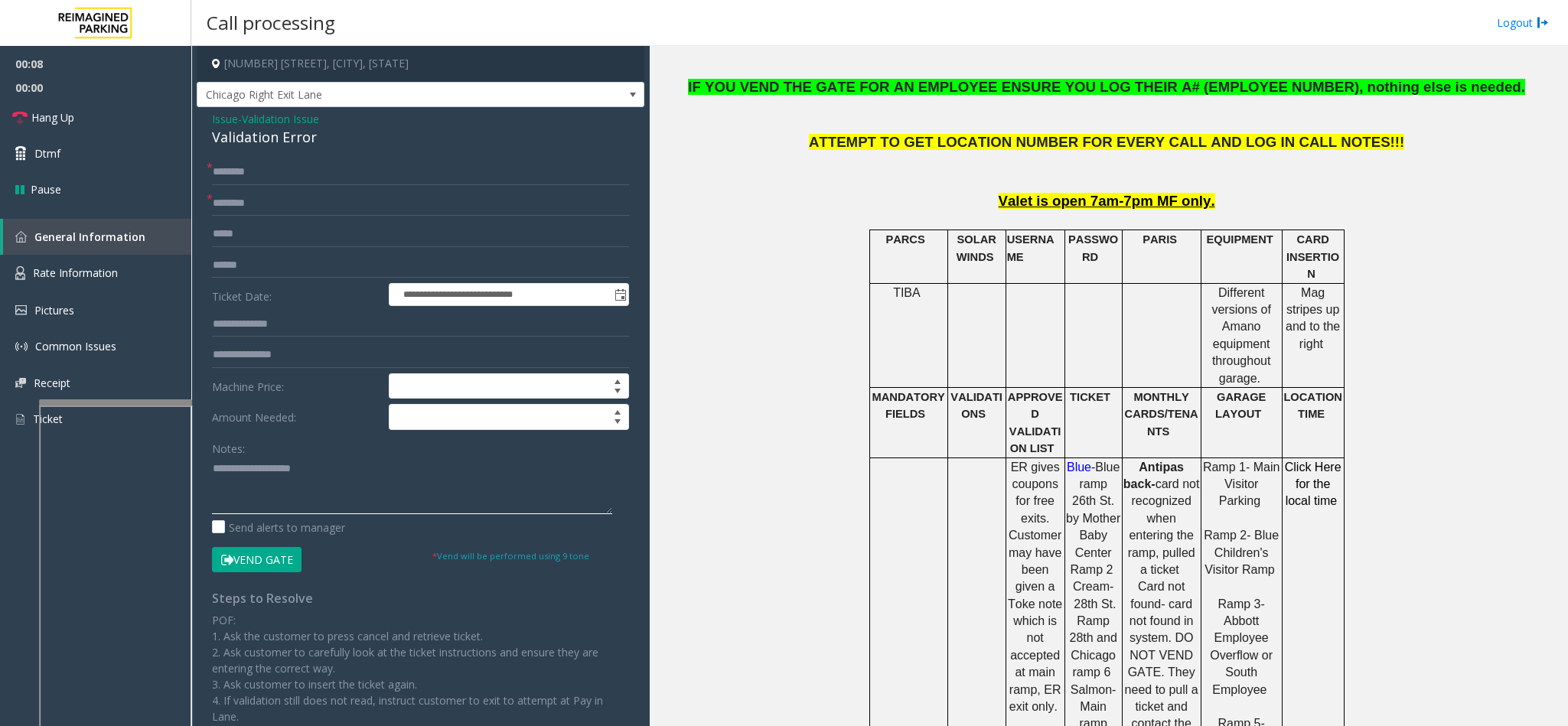 click 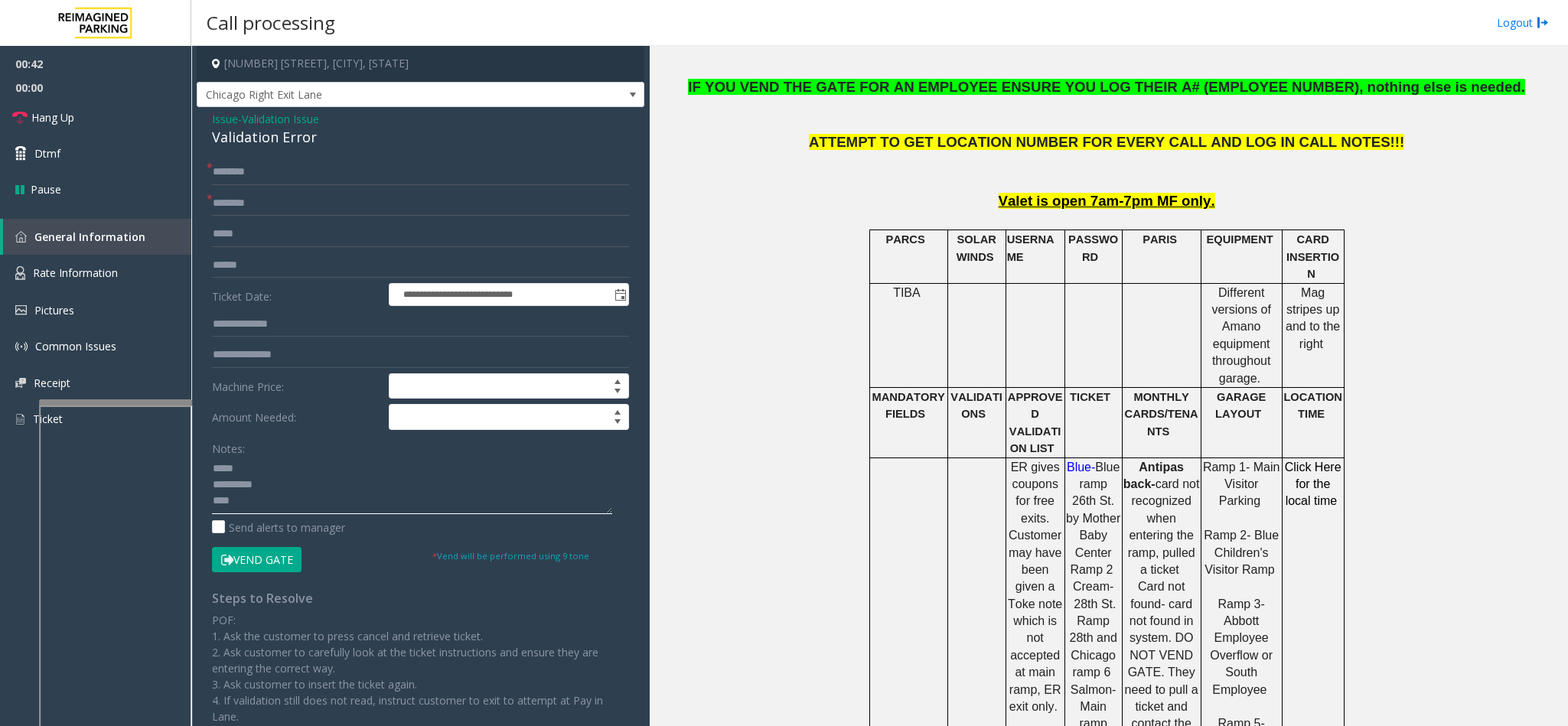 click 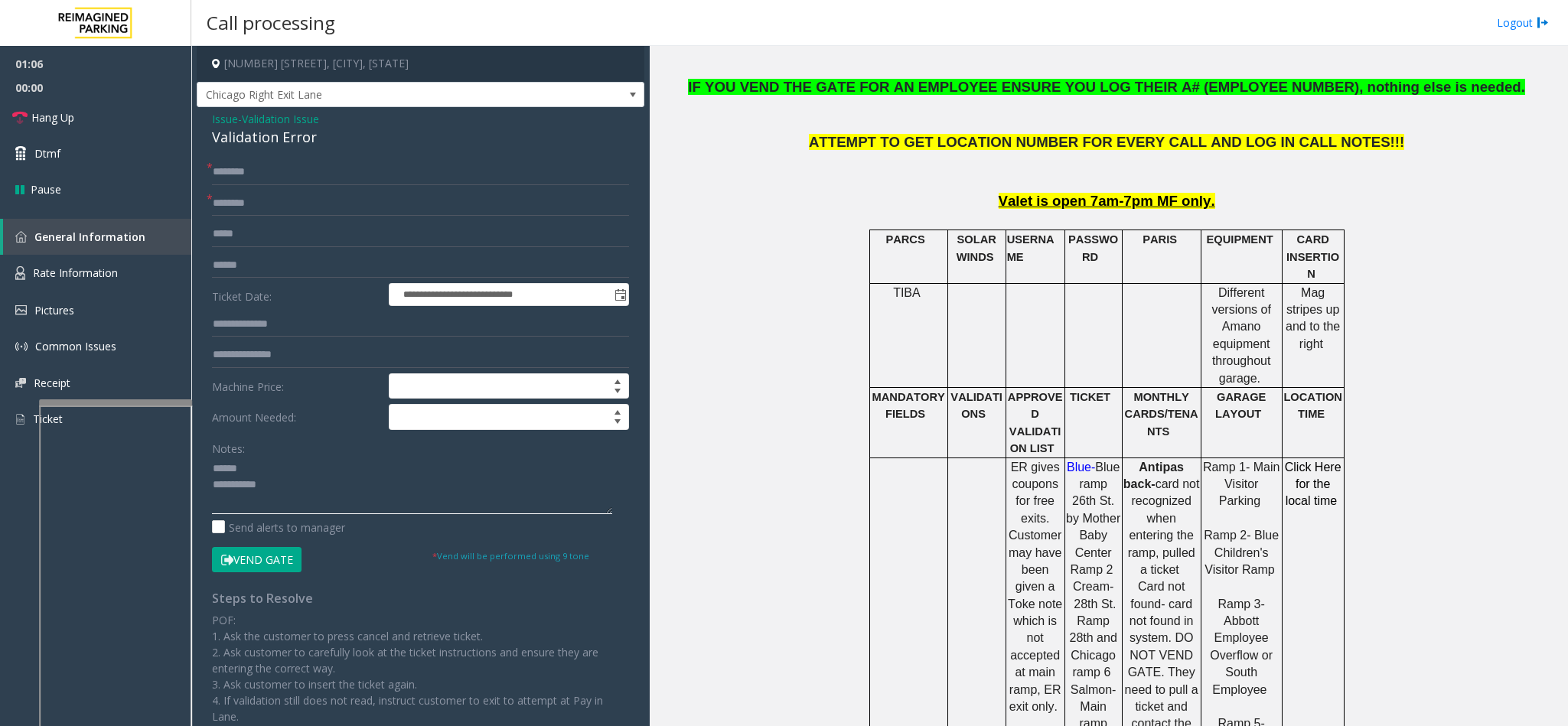 type on "**********" 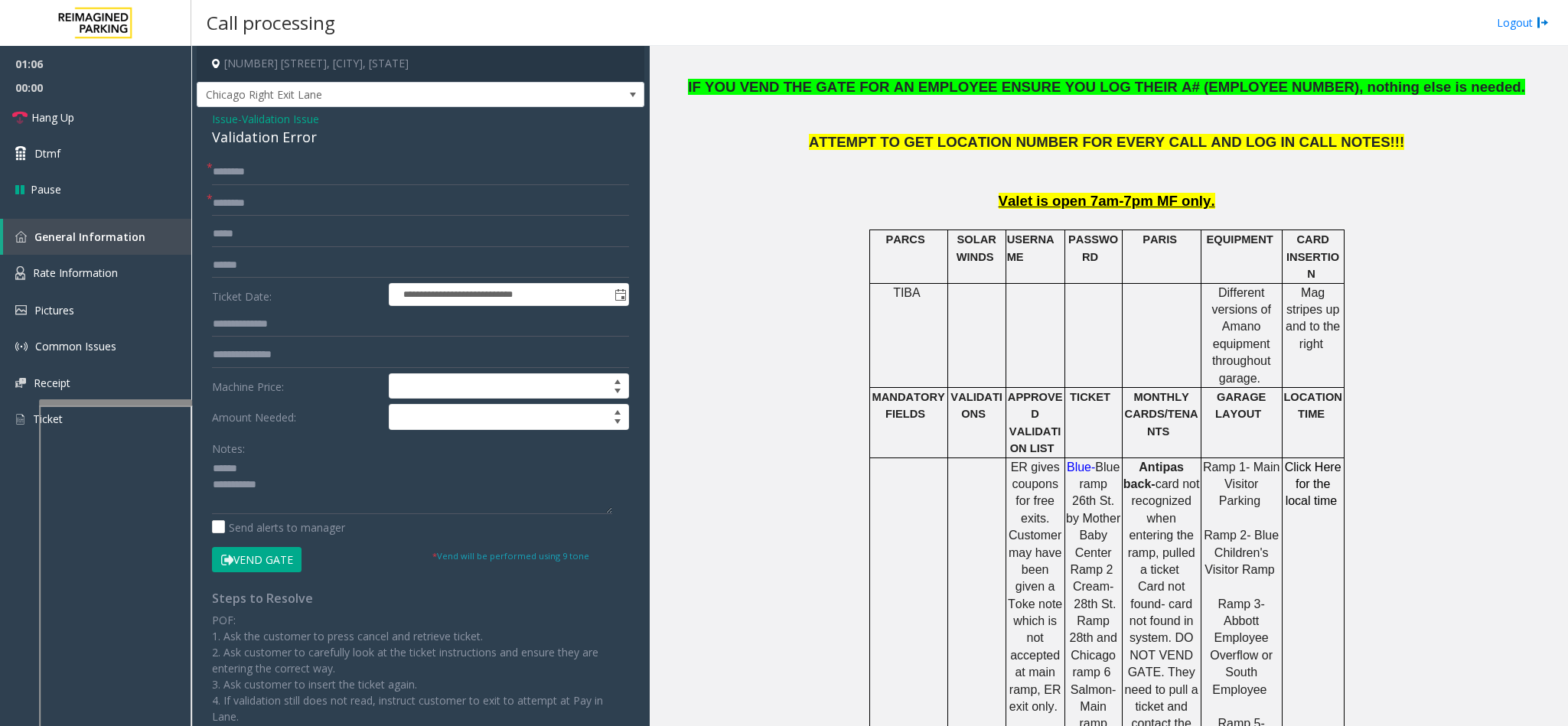 click on "Vend Gate" 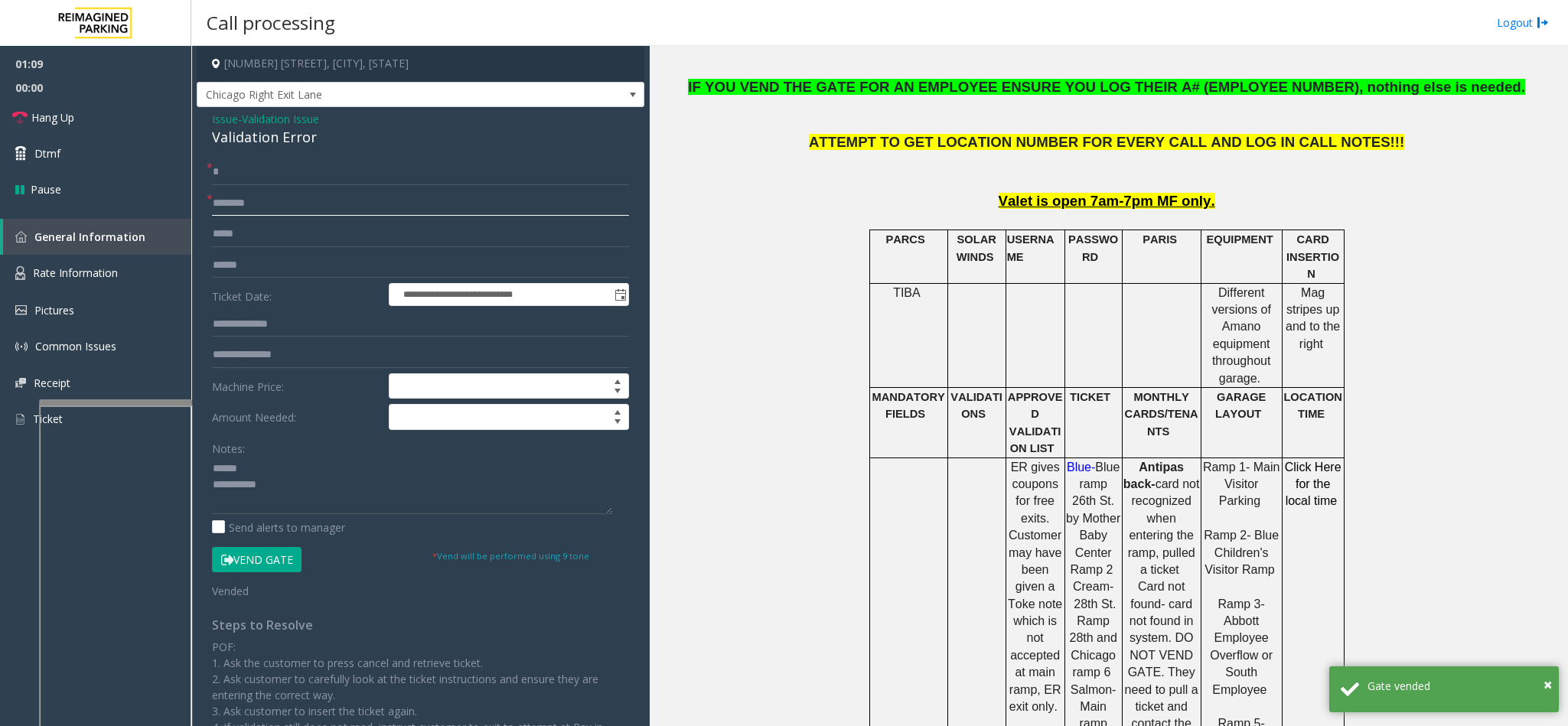 click 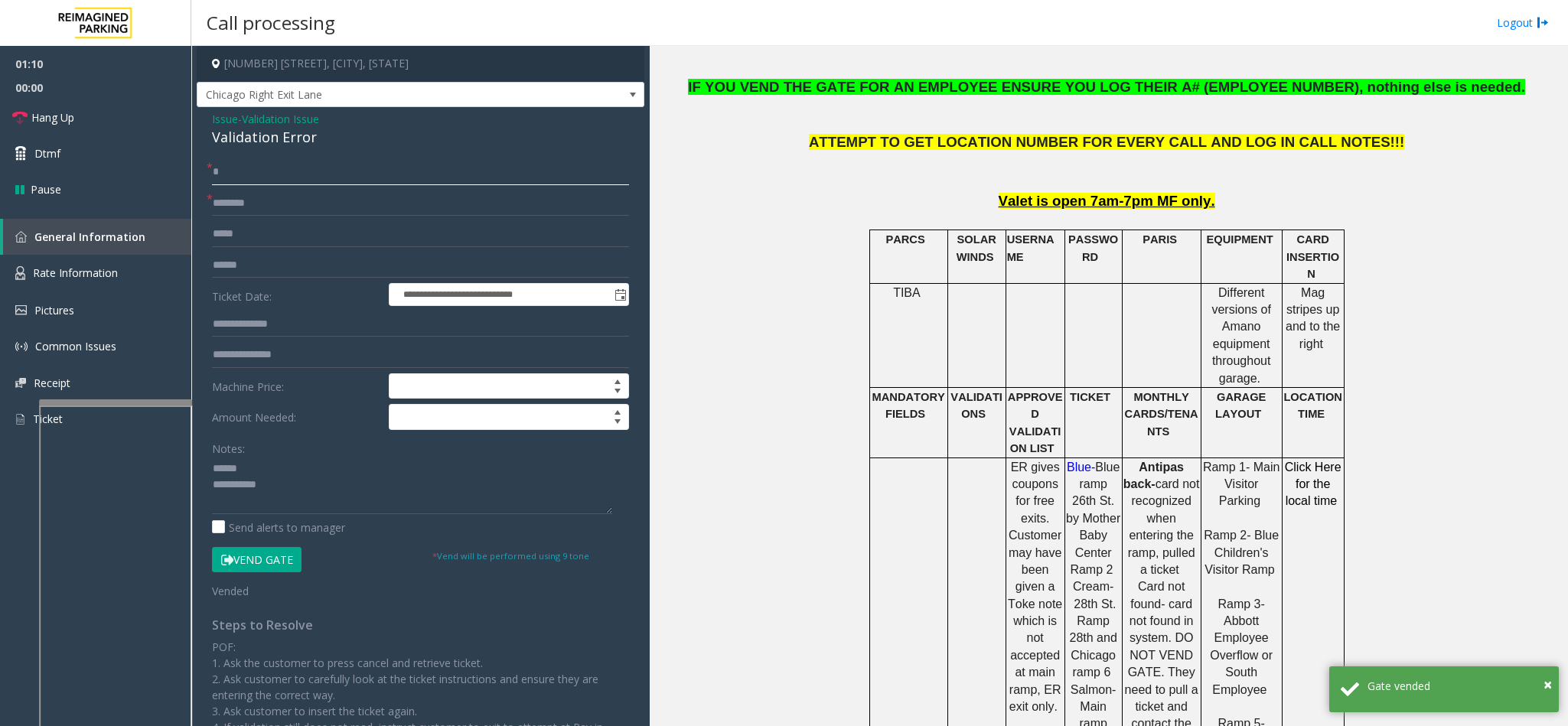 click on "*" 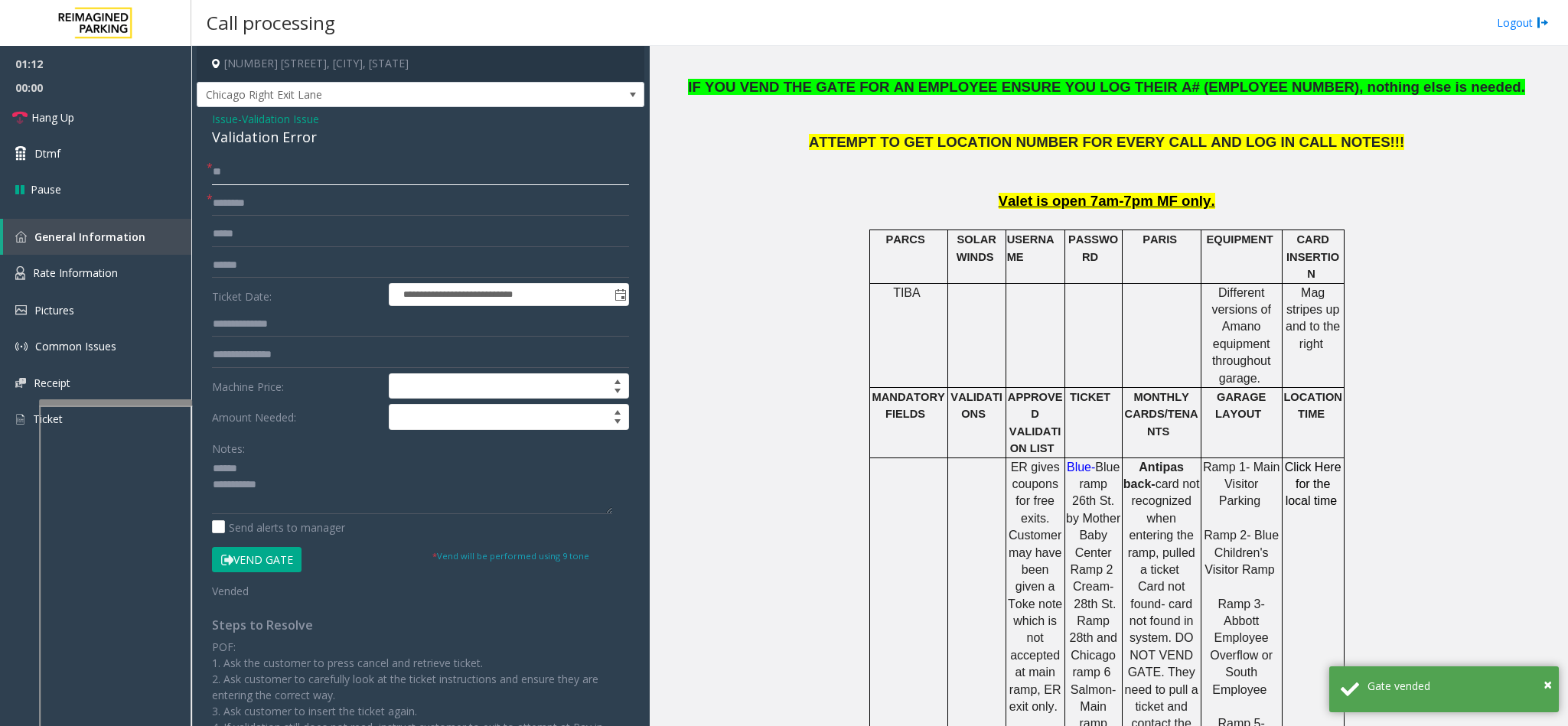 type on "**" 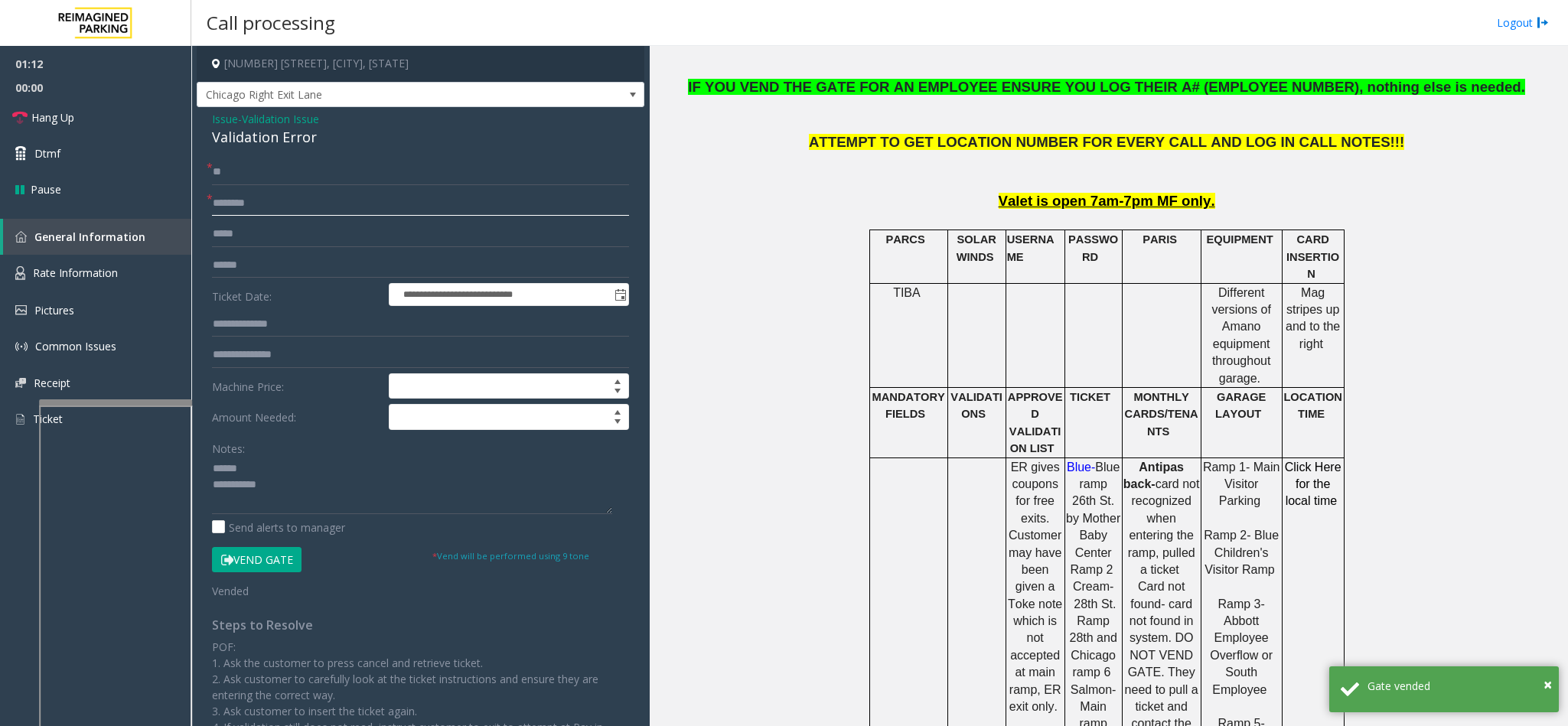 click 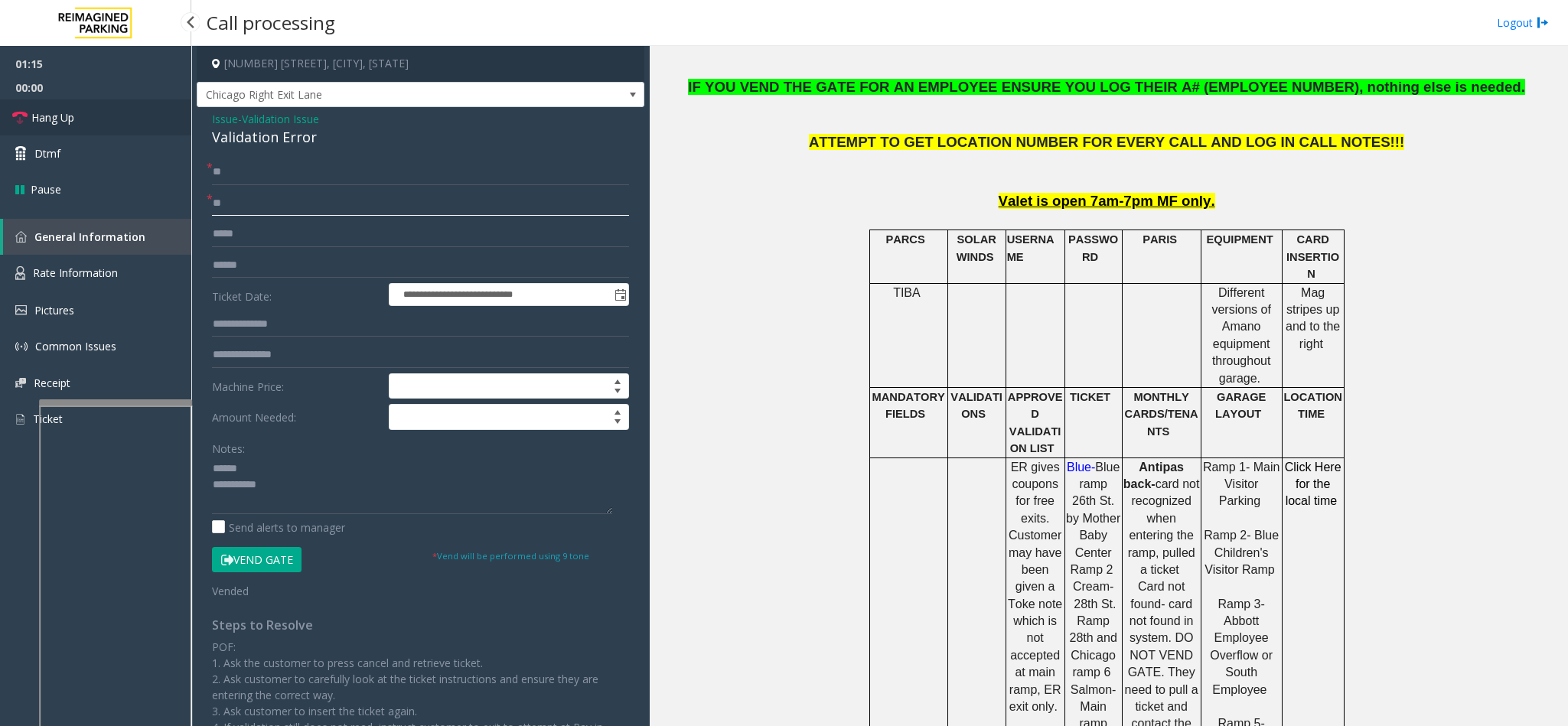 type on "**" 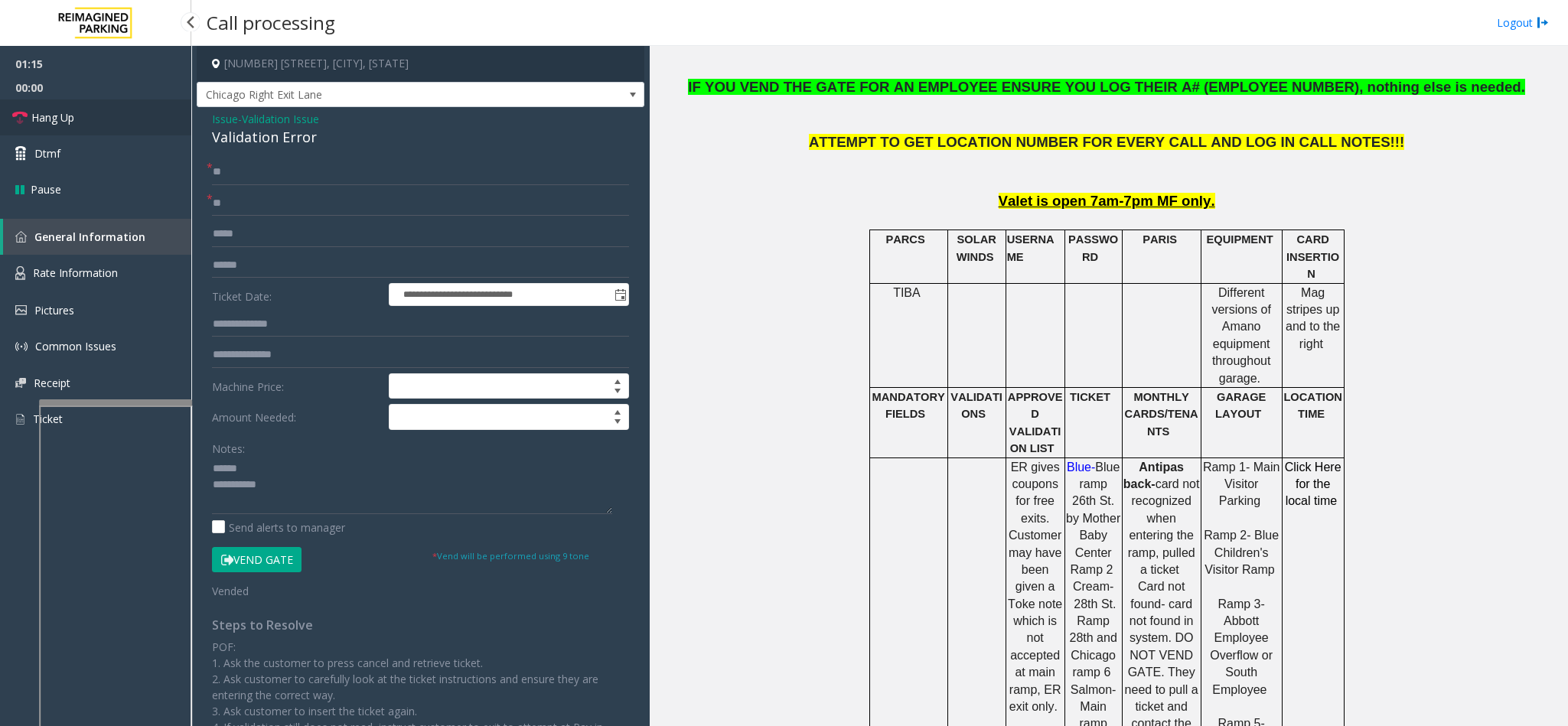 click on "Hang Up" at bounding box center (96, 117) 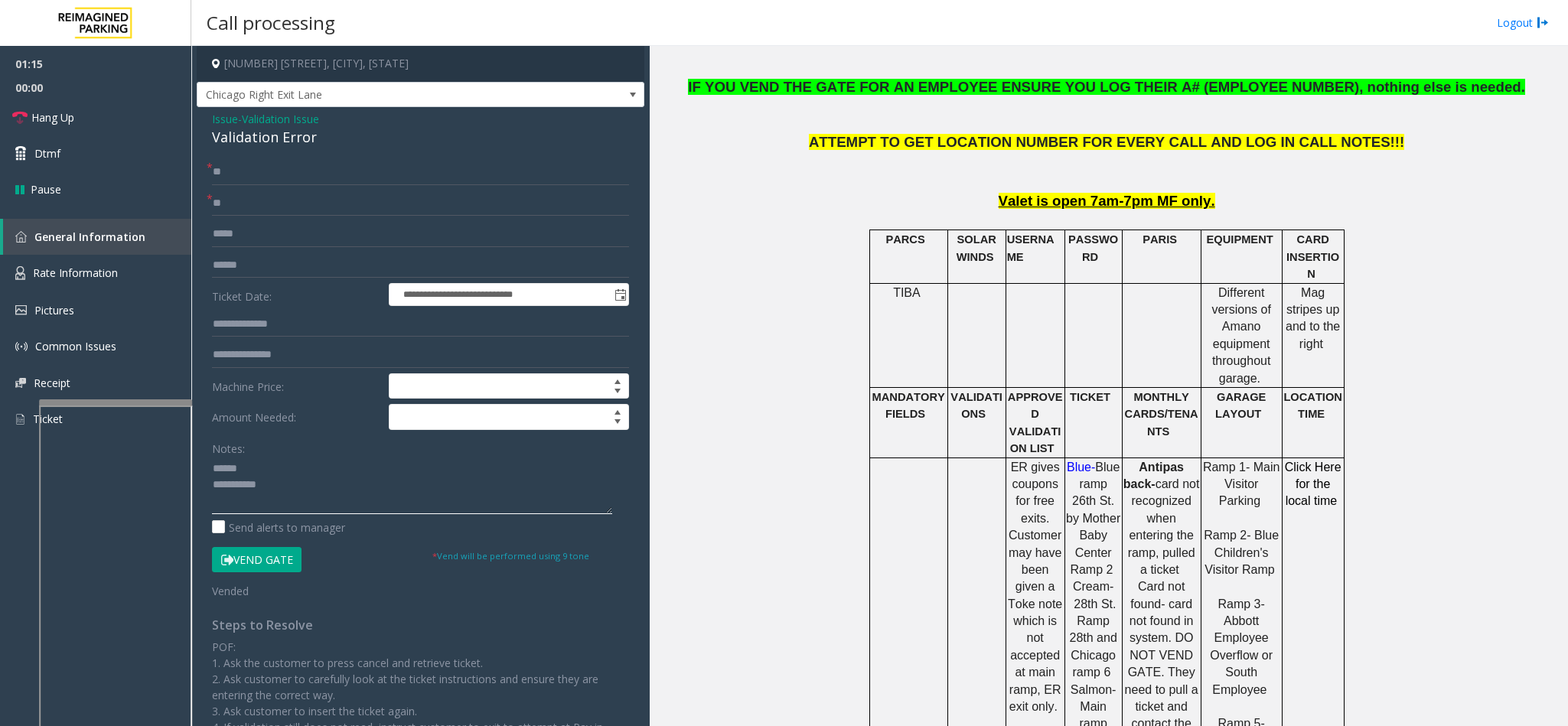 click 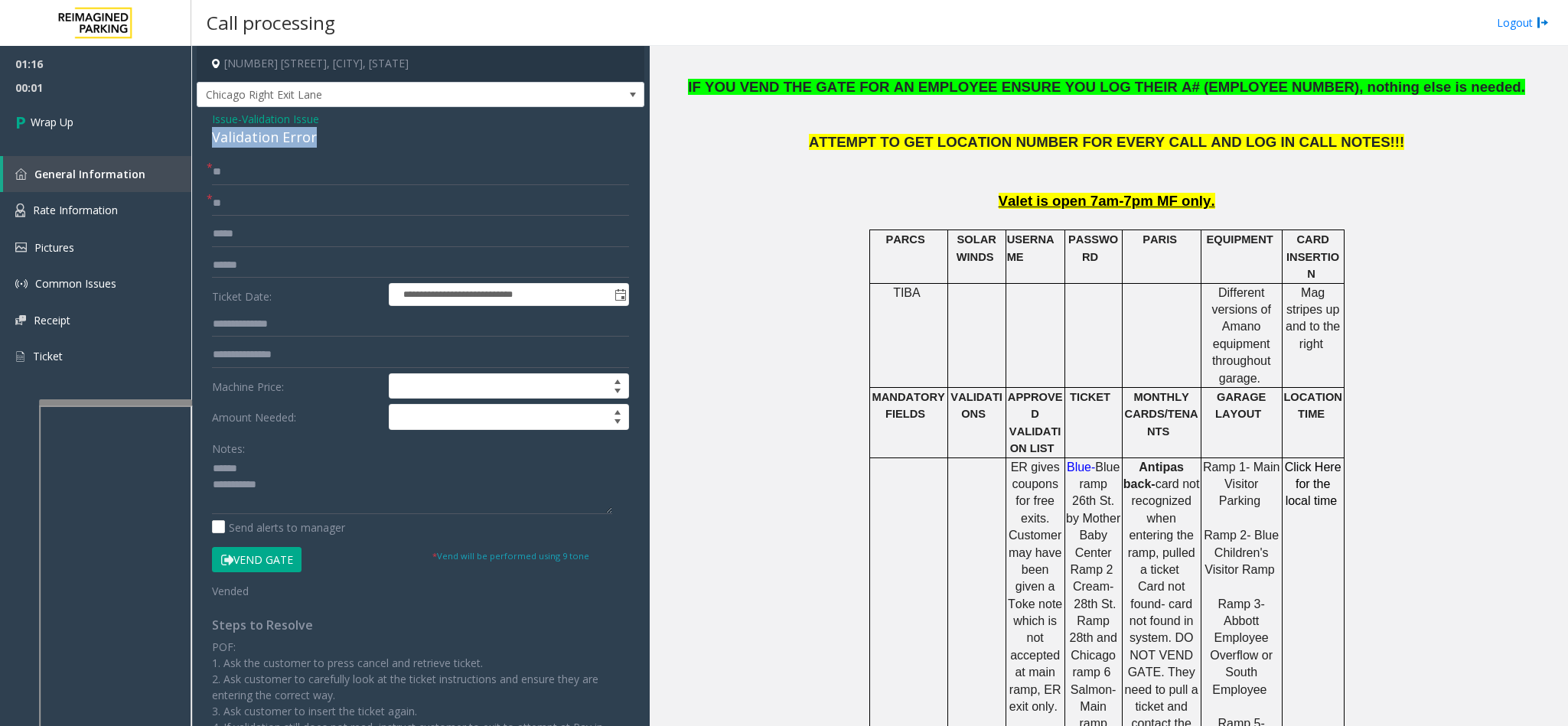 drag, startPoint x: 318, startPoint y: 136, endPoint x: 210, endPoint y: 134, distance: 108.0185 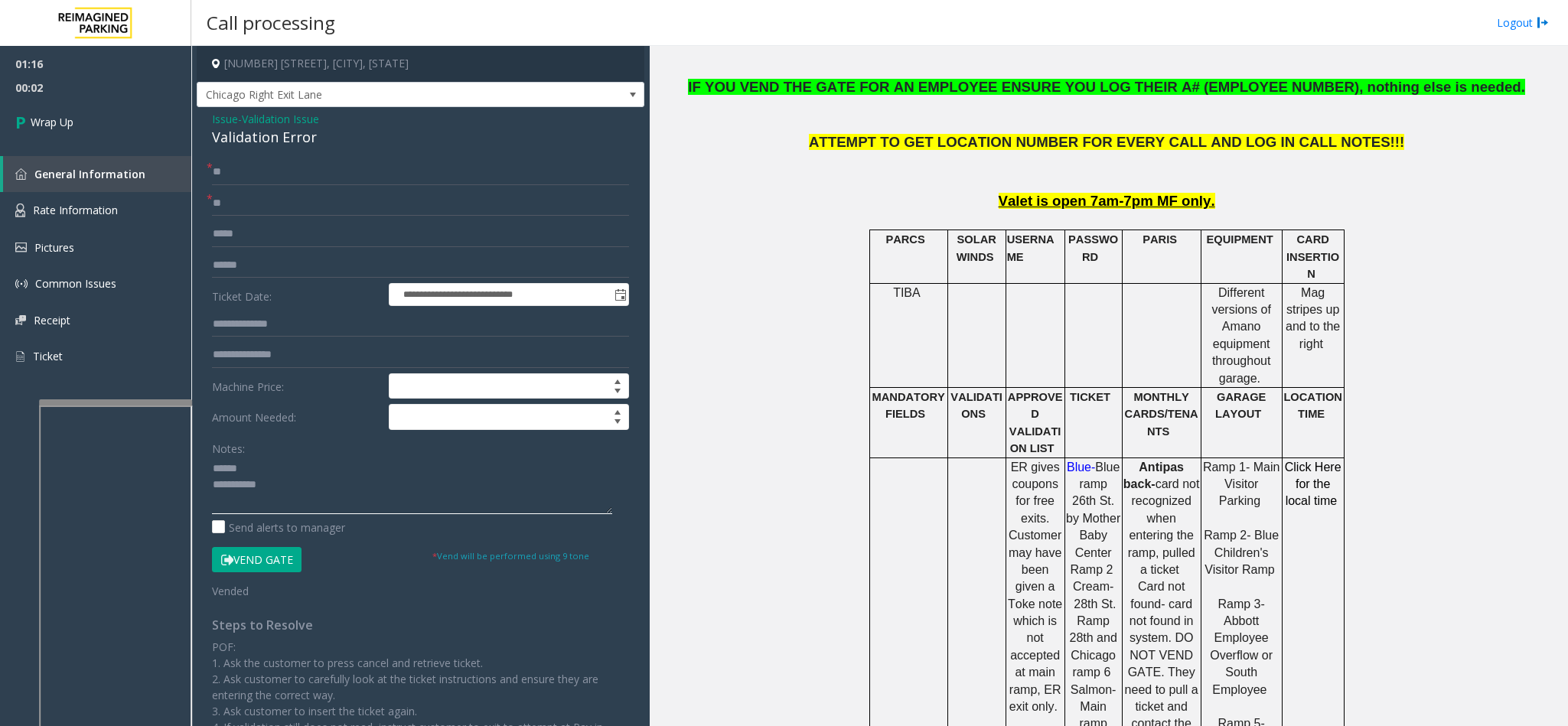 click 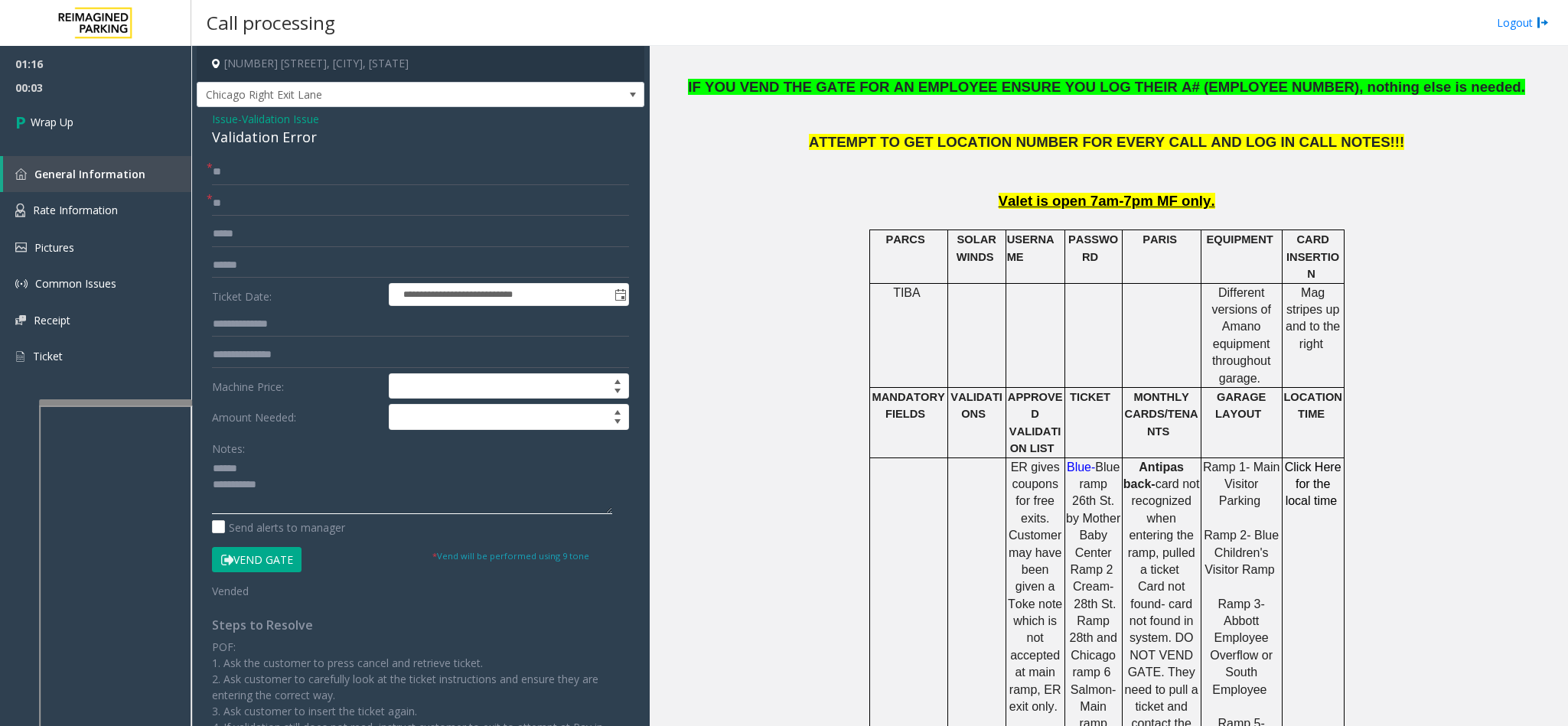paste on "**********" 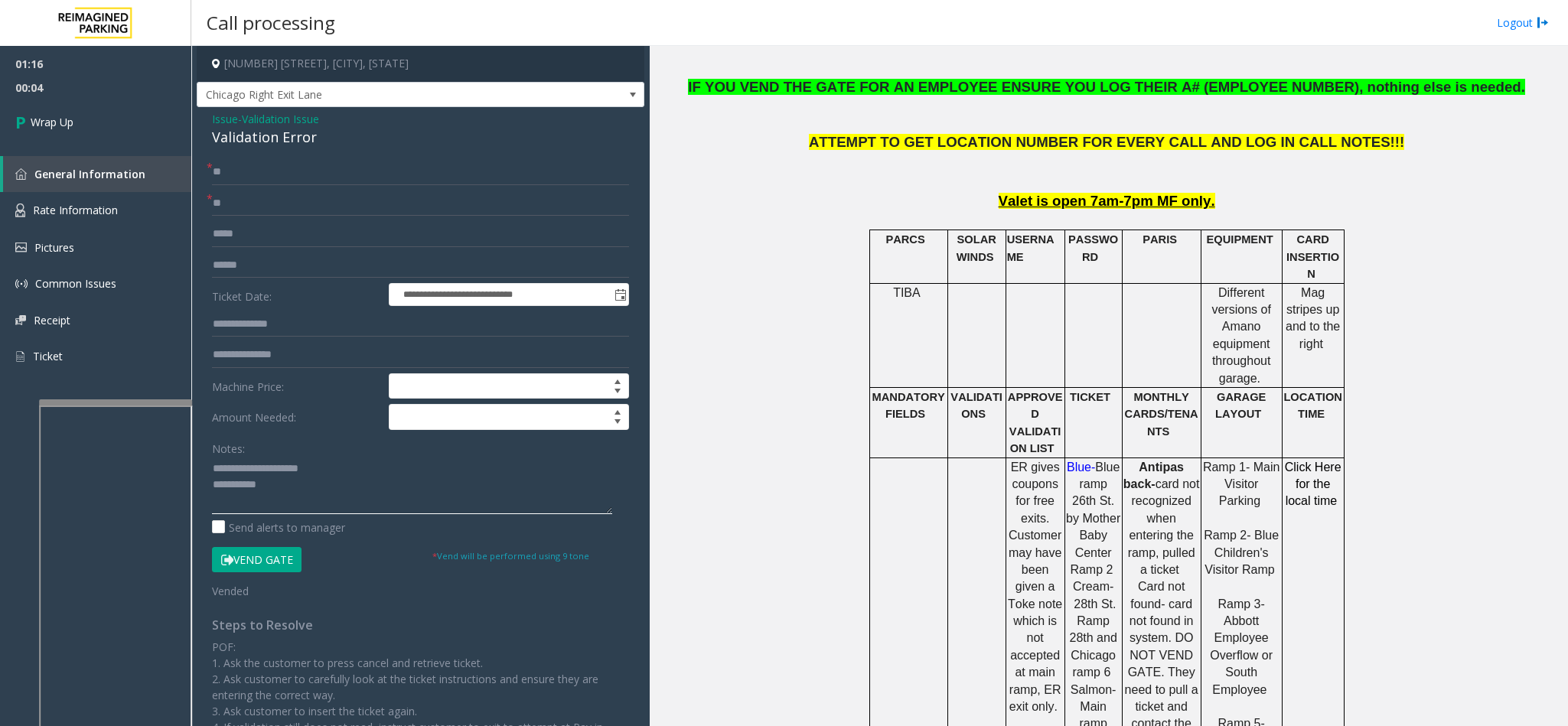 click 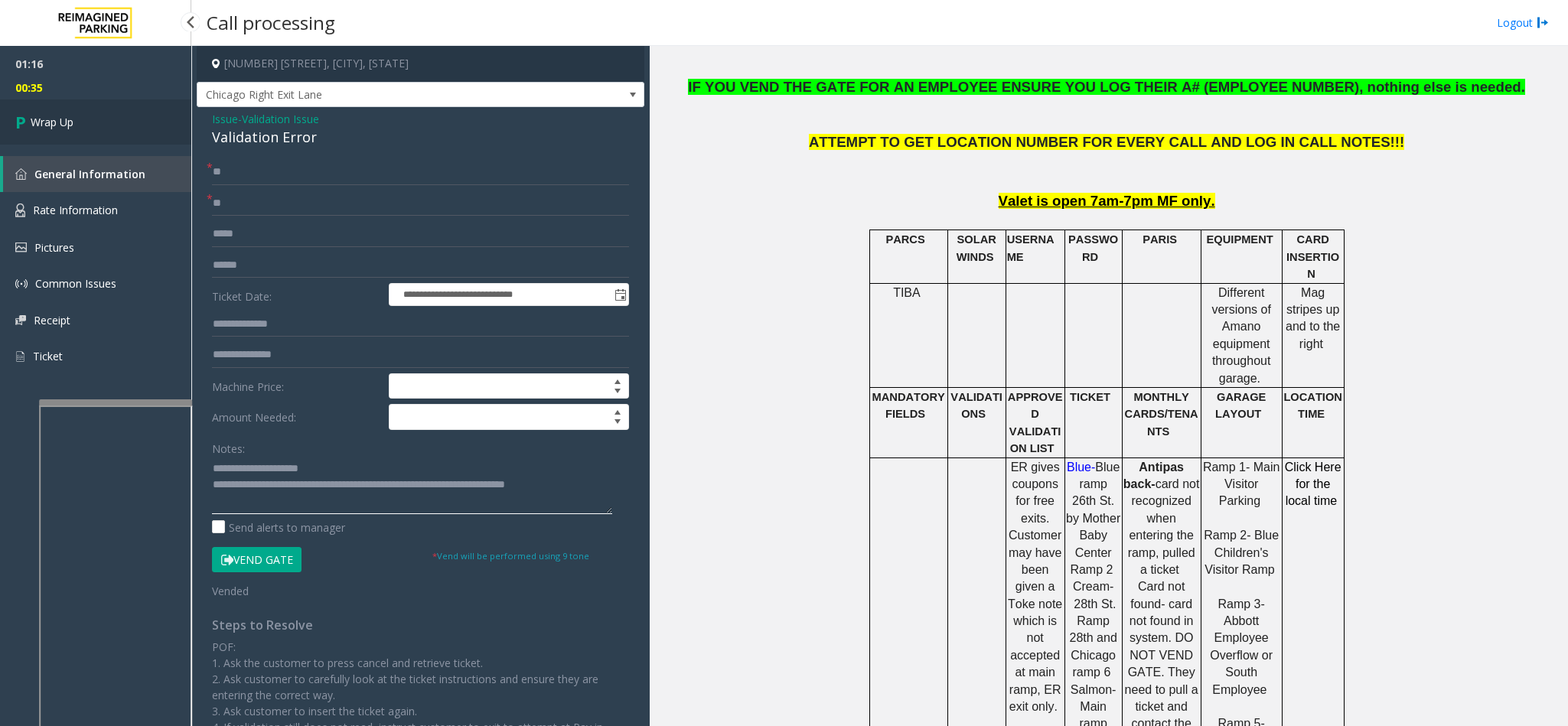 type on "**********" 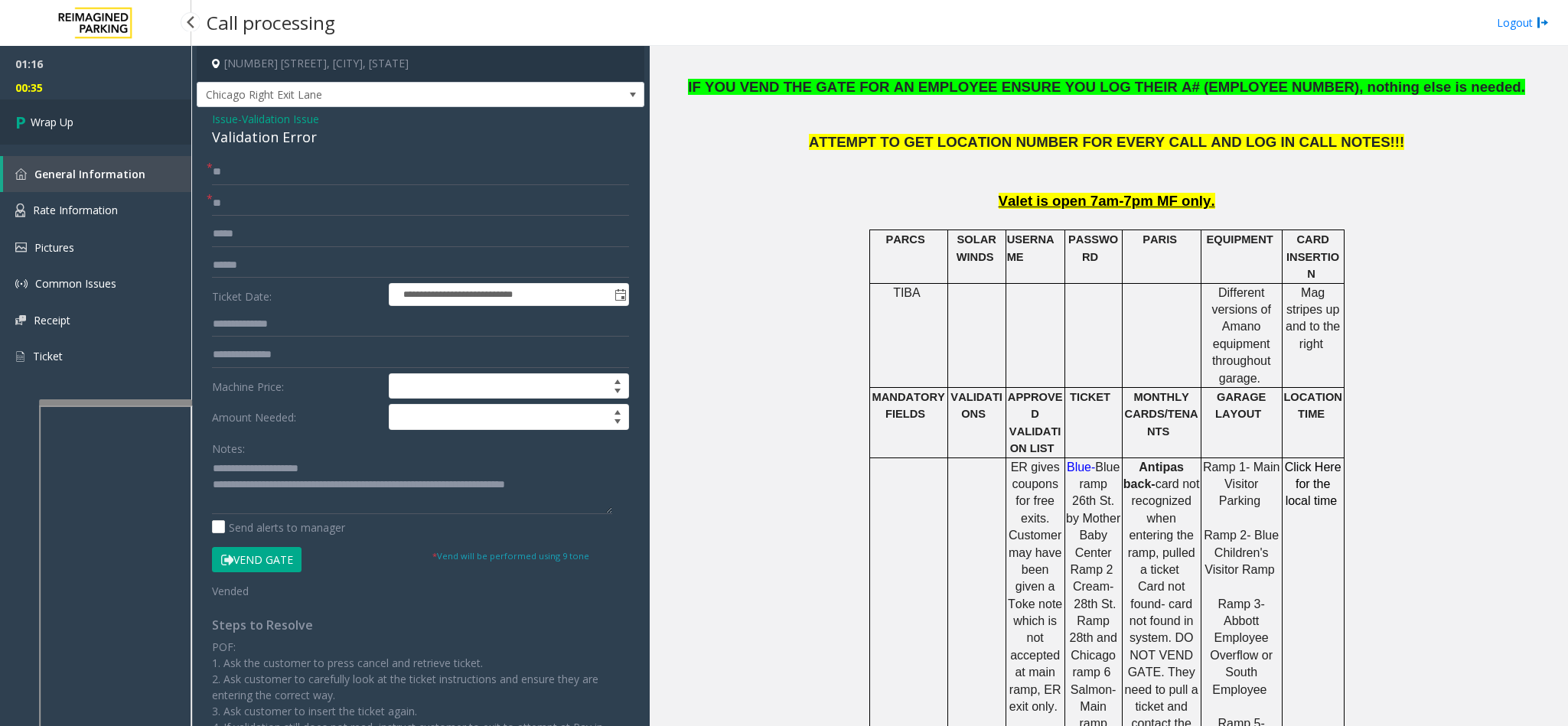 click on "Wrap Up" at bounding box center [52, 122] 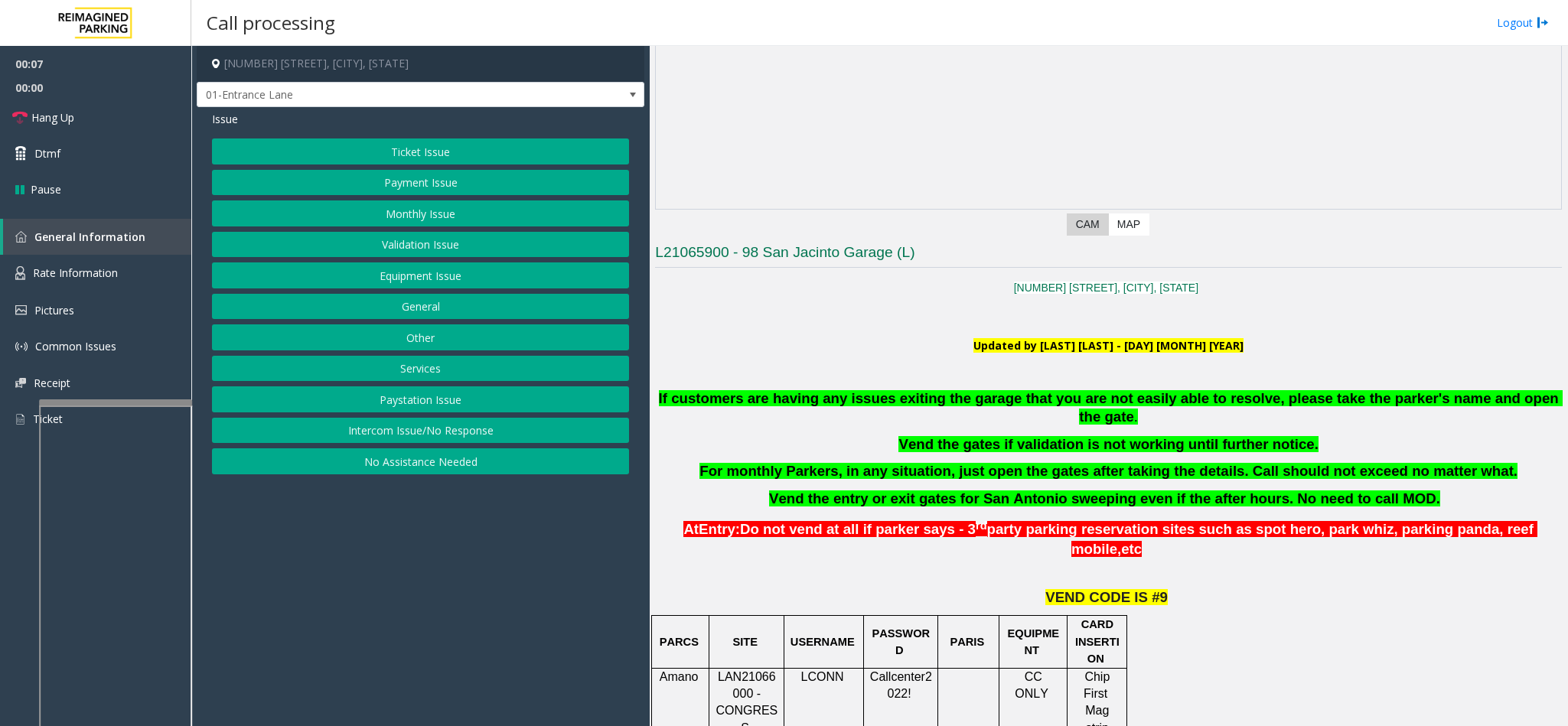 scroll, scrollTop: 230, scrollLeft: 0, axis: vertical 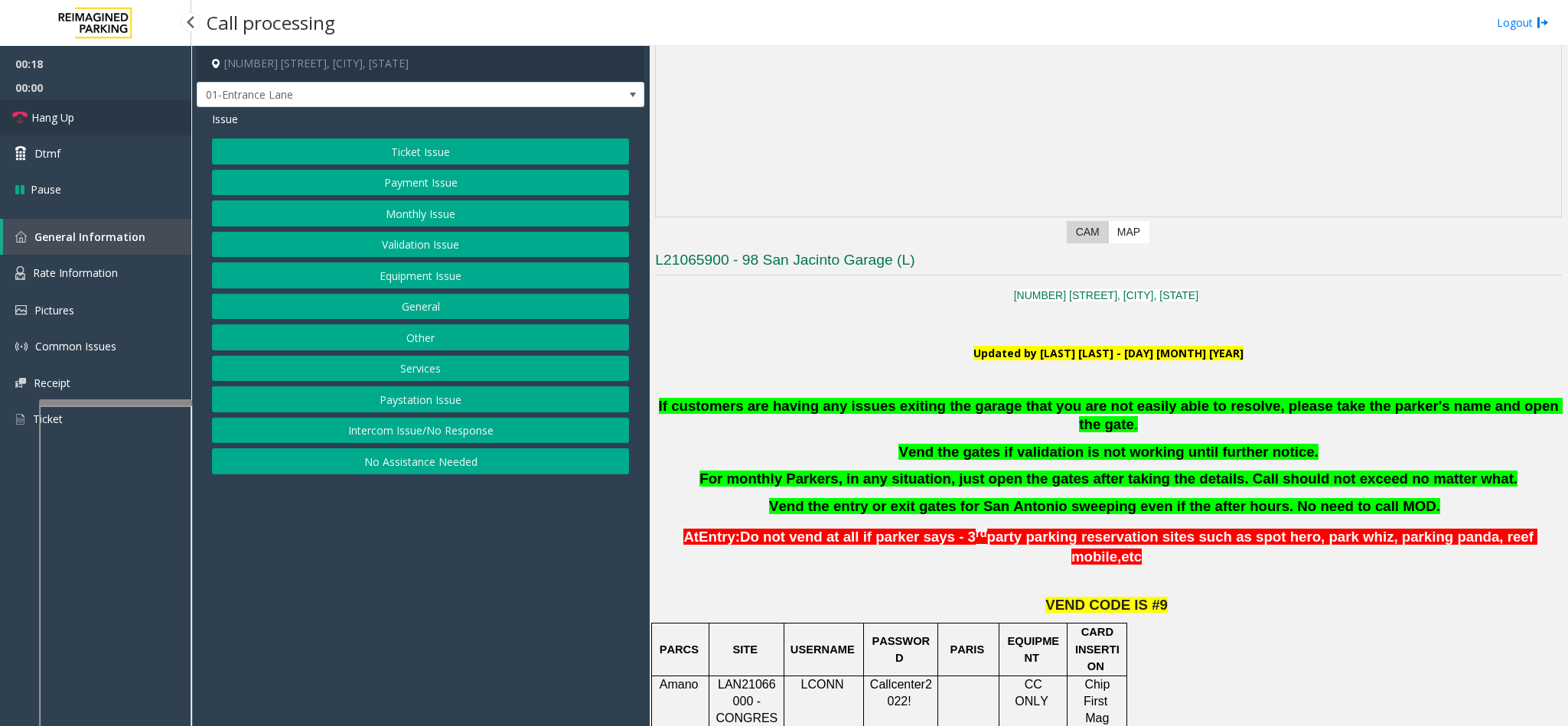 click on "Hang Up" at bounding box center [96, 117] 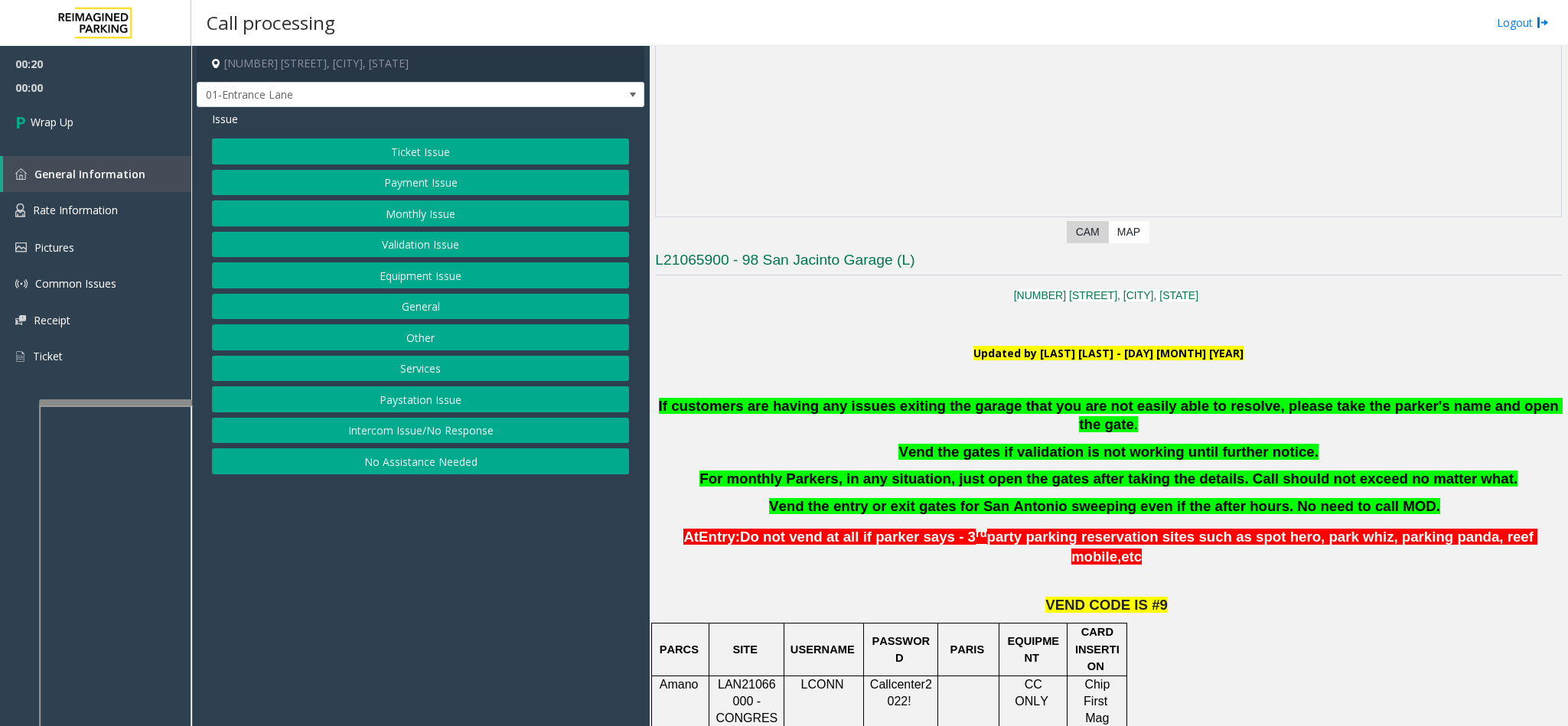 click on "Intercom Issue/No Response" 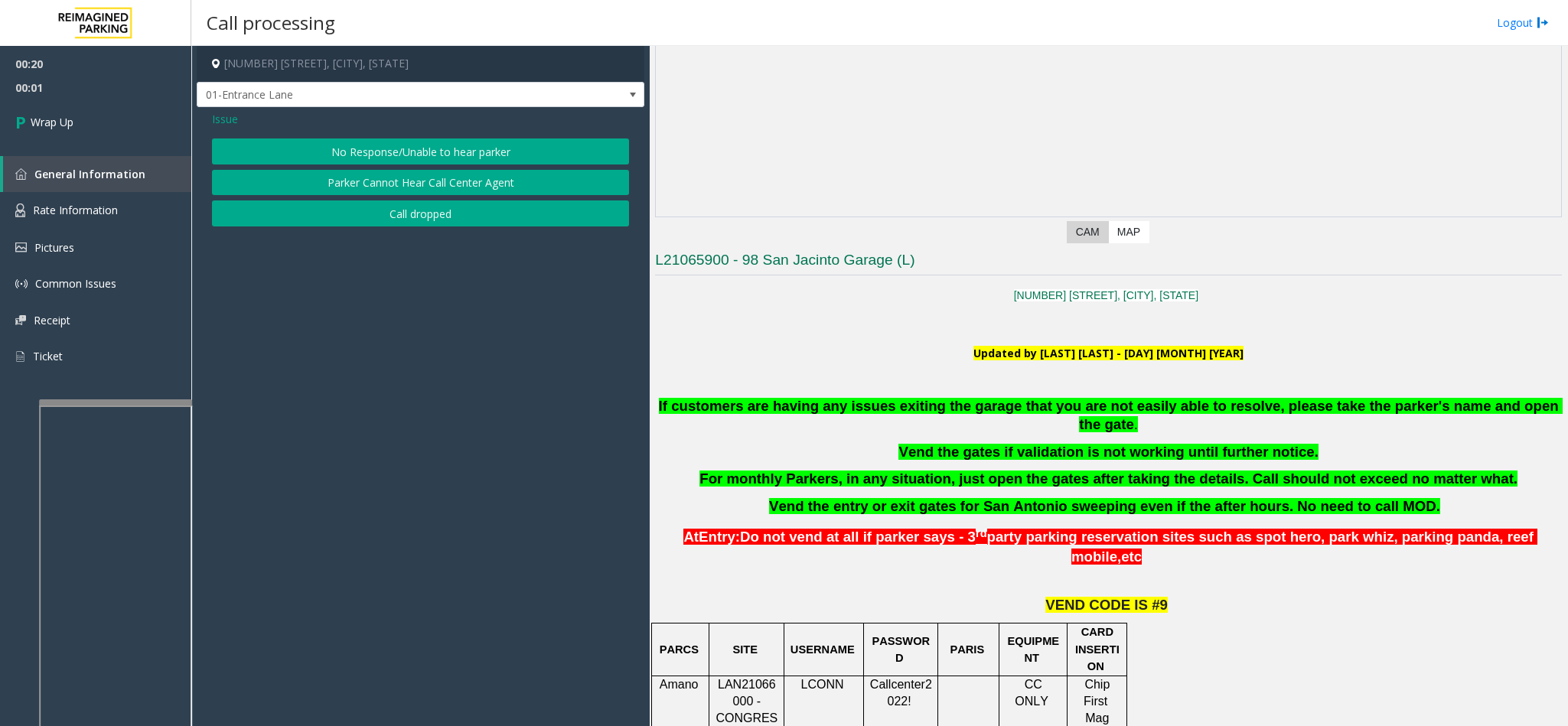 click on "No Response/Unable to hear parker" 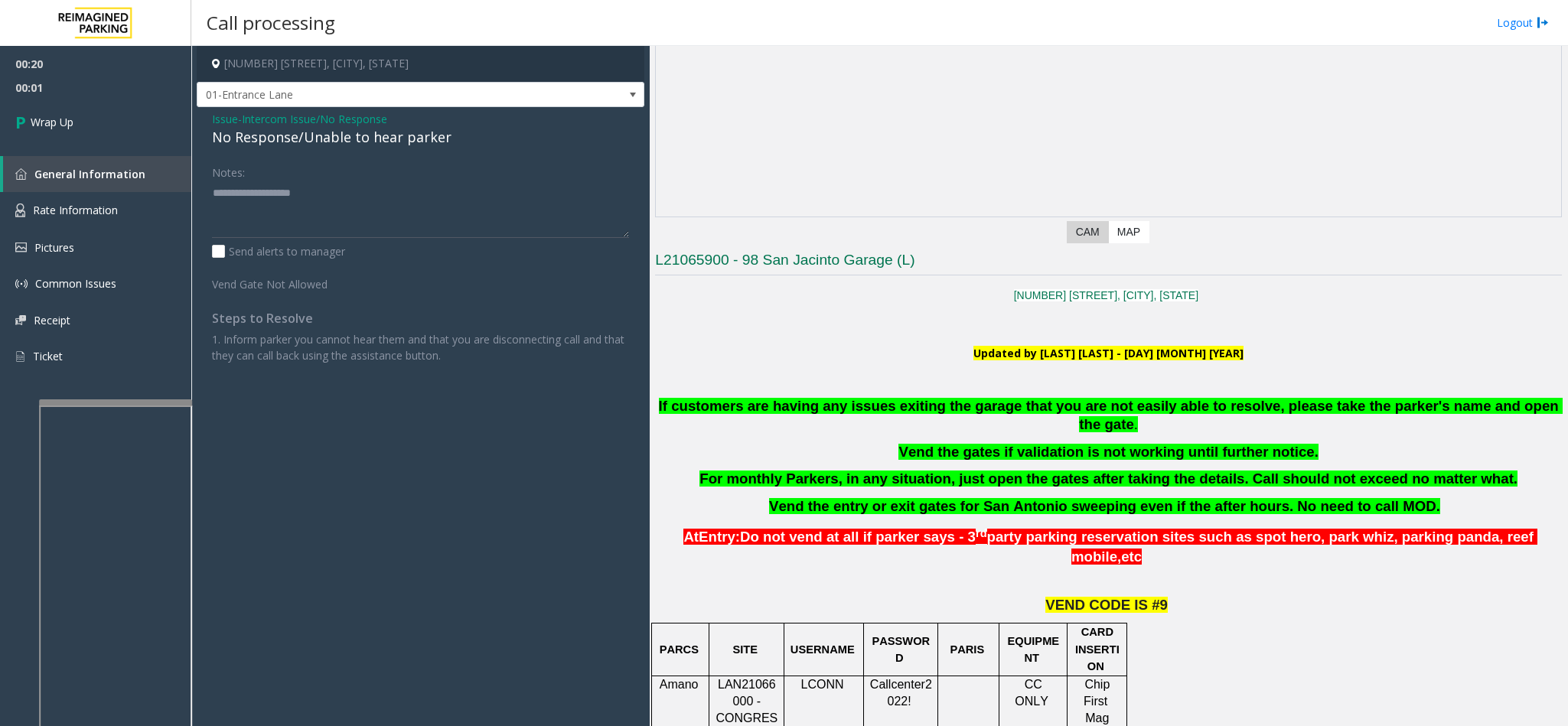 click on "No Response/Unable to hear parker" 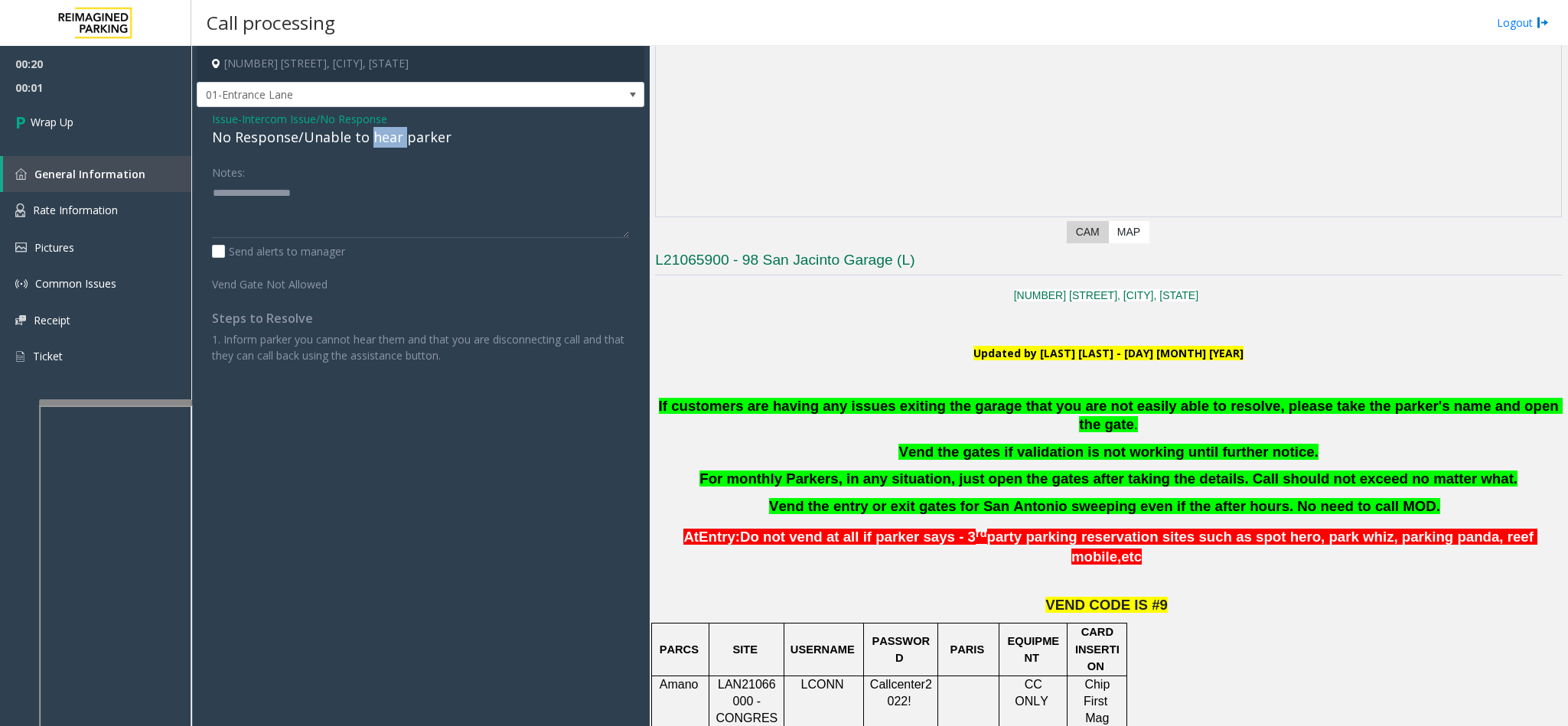 click on "No Response/Unable to hear parker" 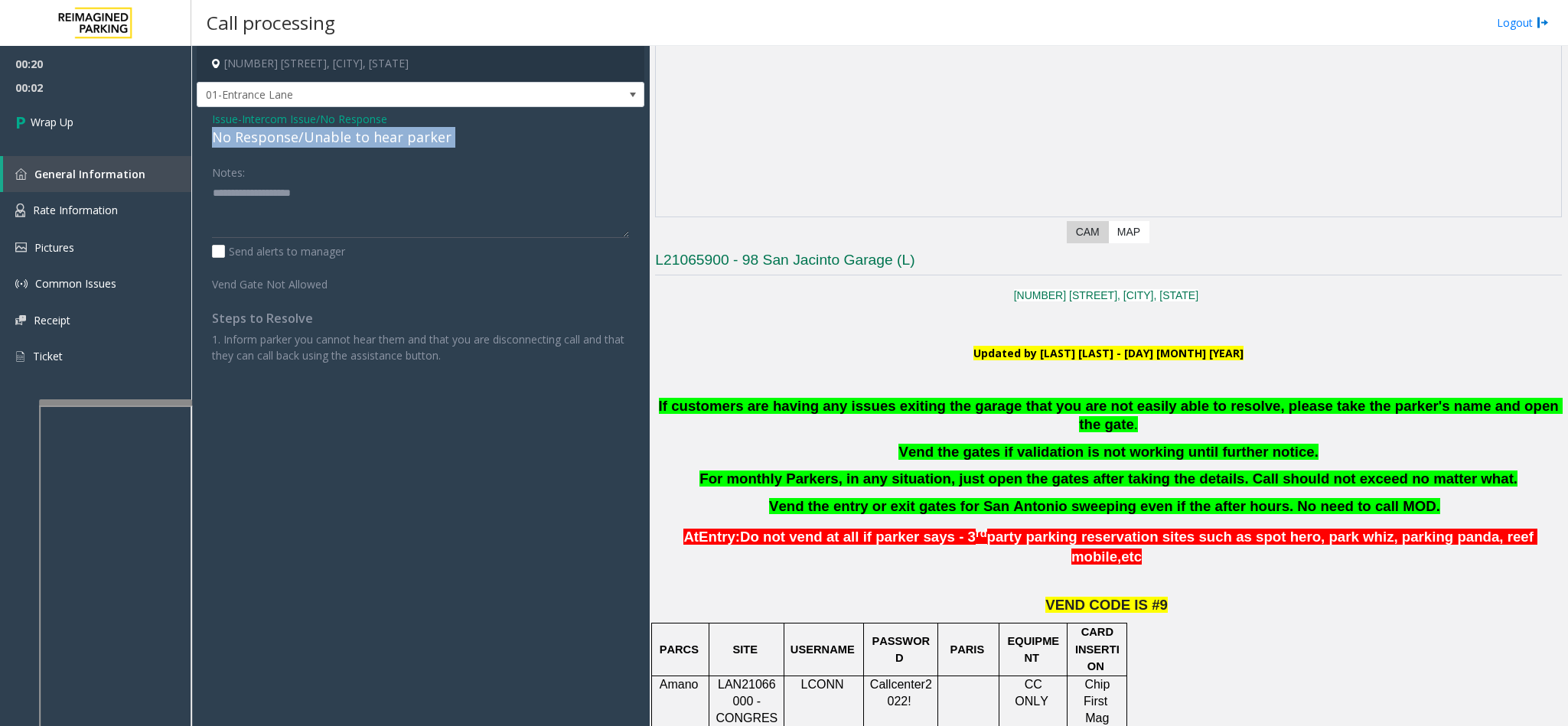 click on "No Response/Unable to hear parker" 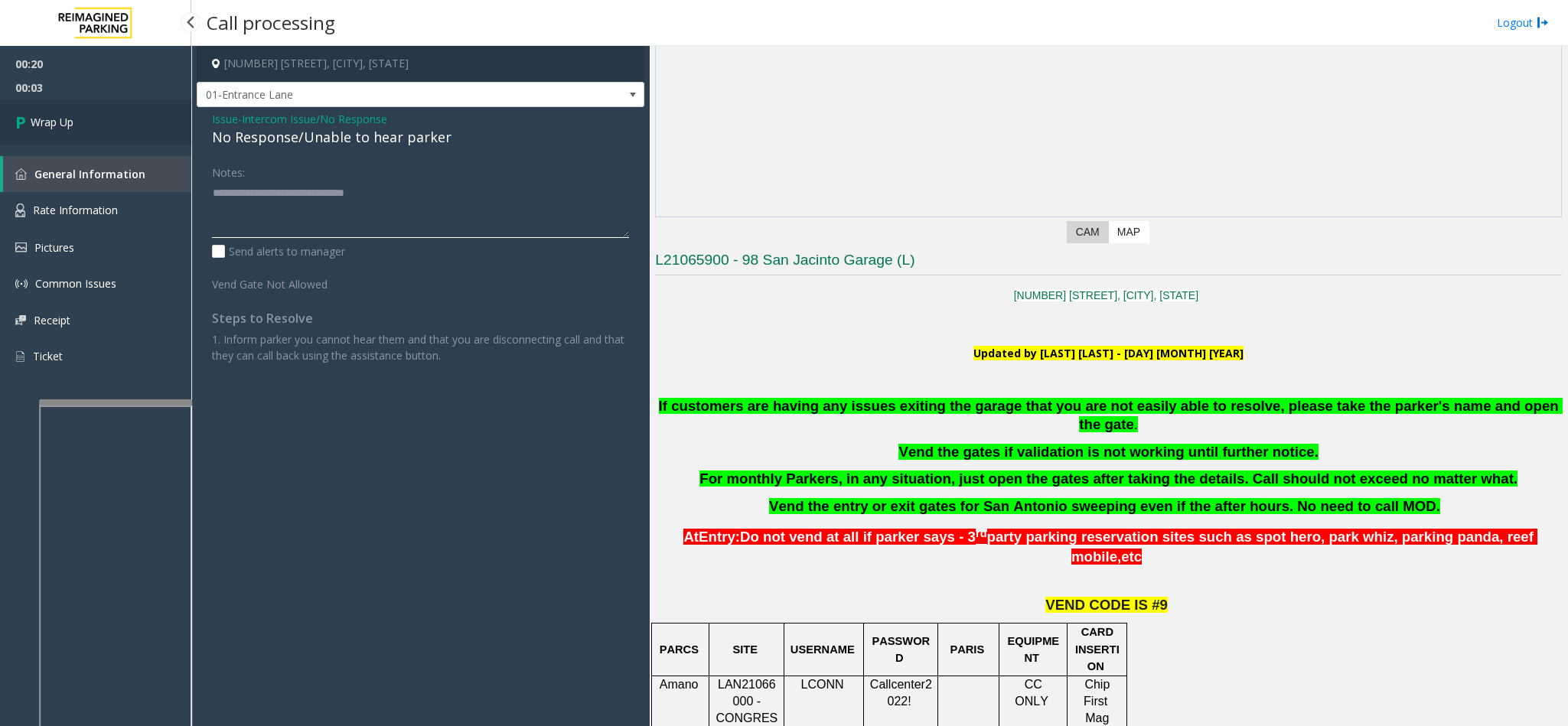 type on "**********" 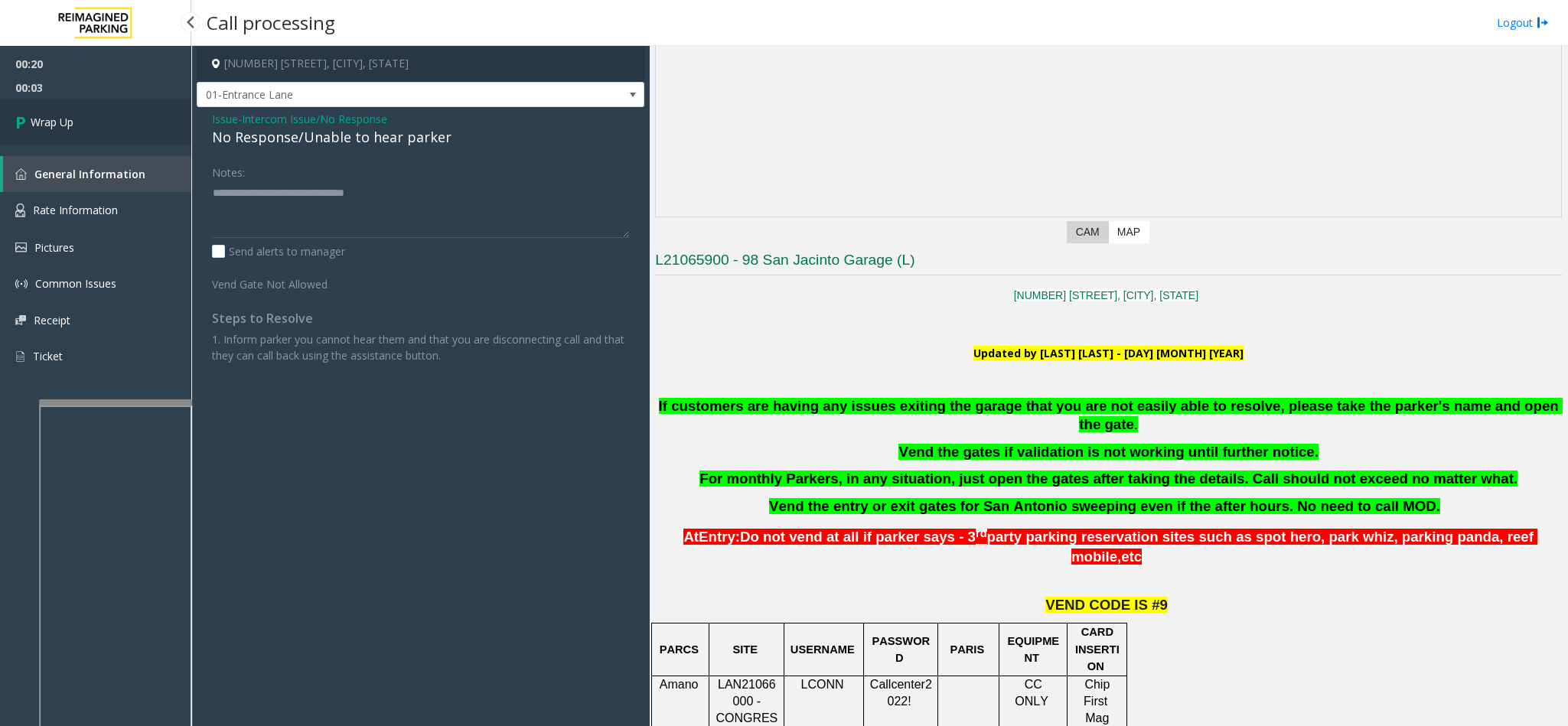 click on "Wrap Up" at bounding box center (52, 122) 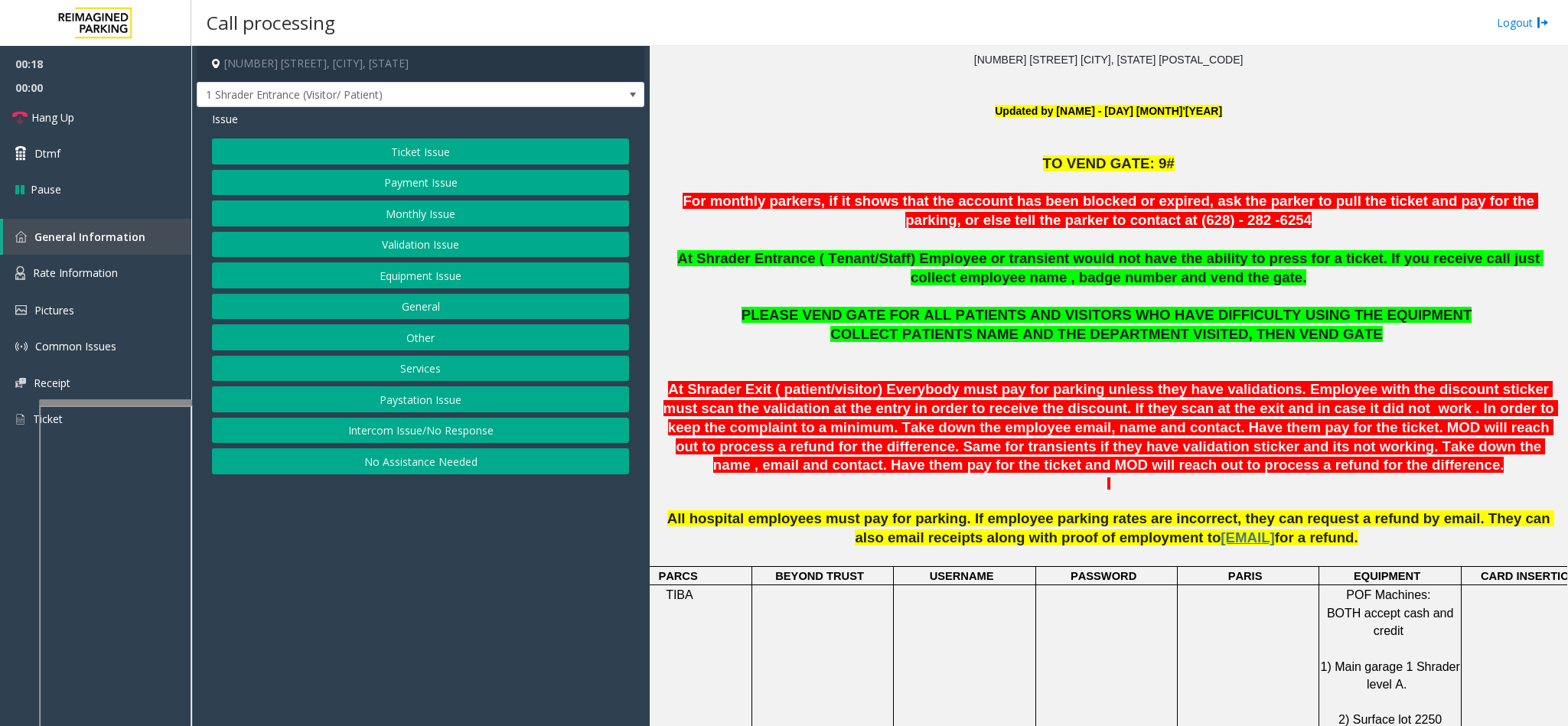 scroll, scrollTop: 344, scrollLeft: 0, axis: vertical 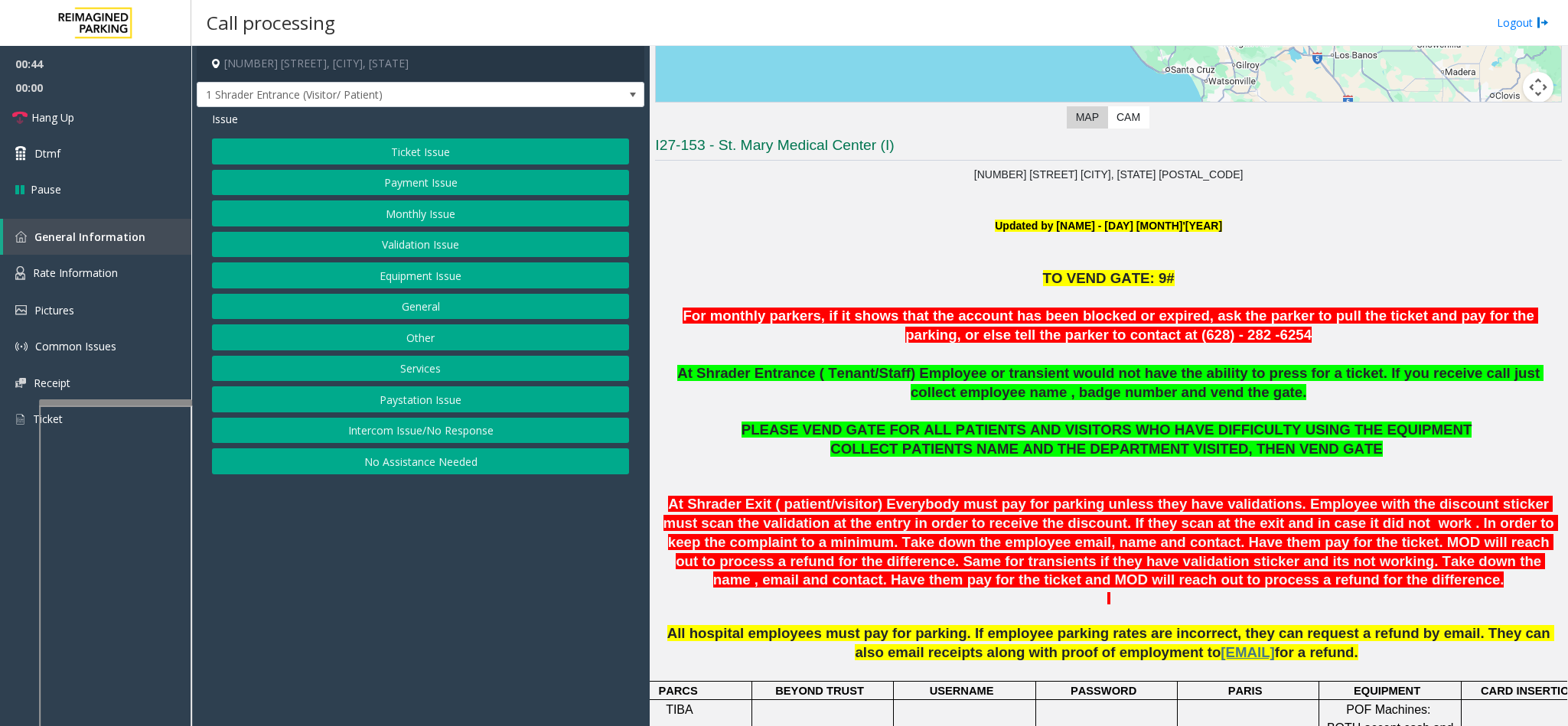 click on "Ticket Issue" 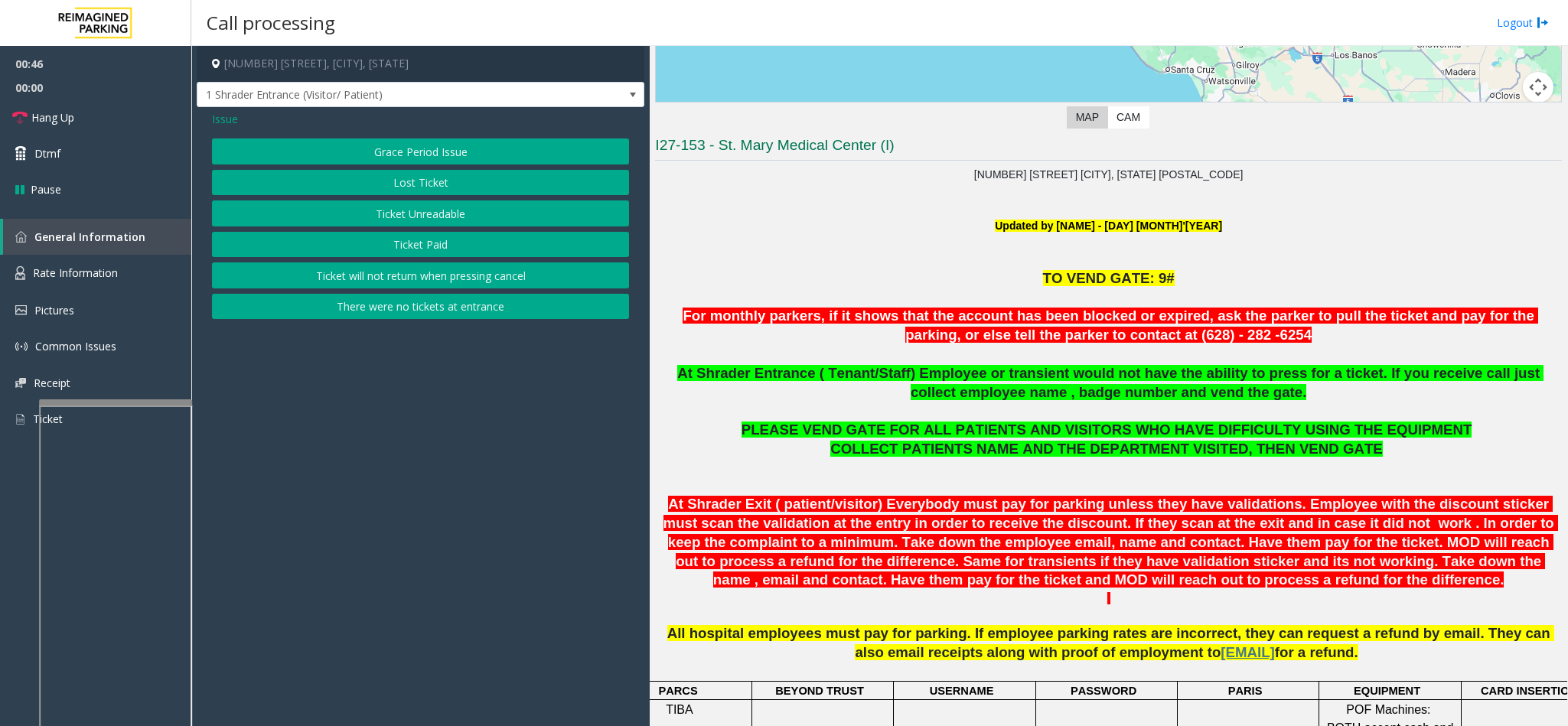 click on "Issue" 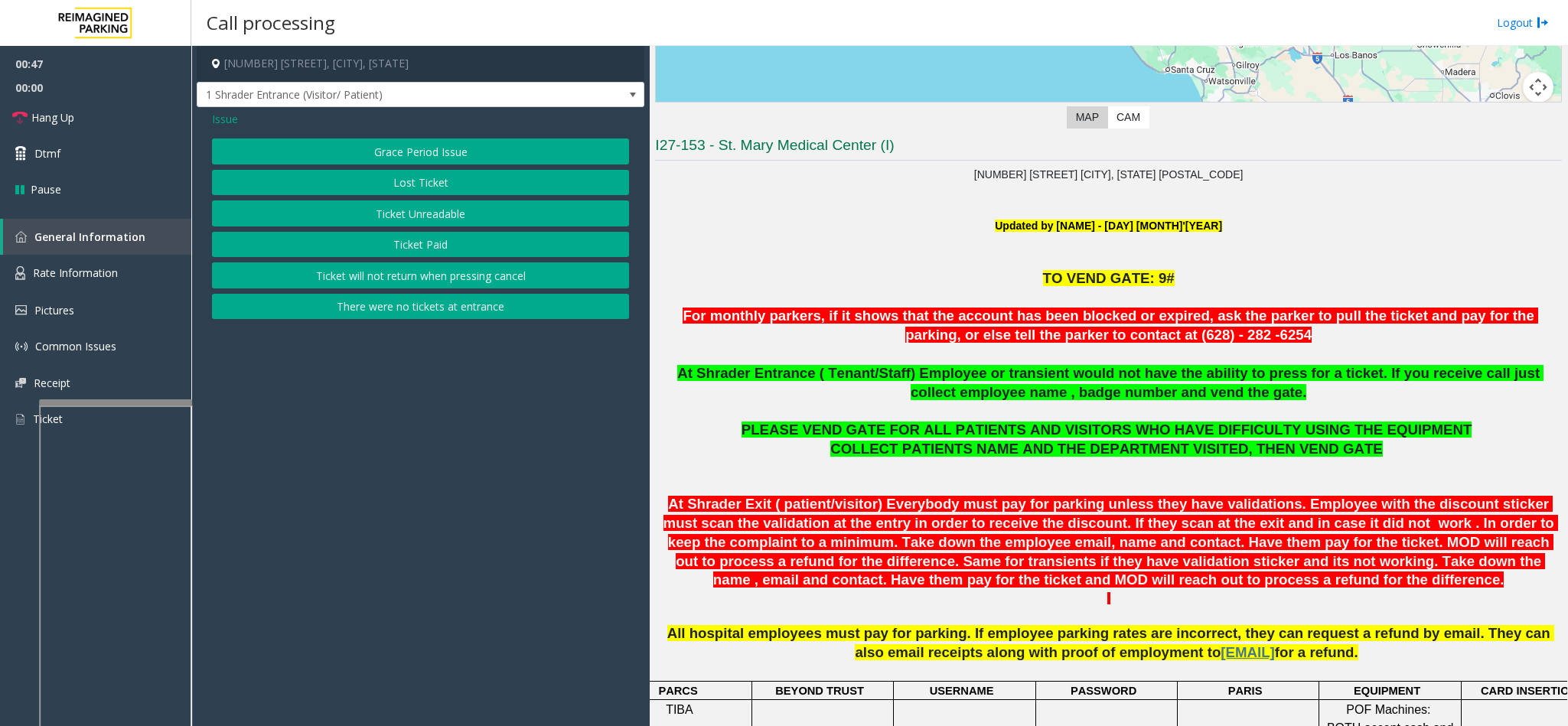 click on "Issue" 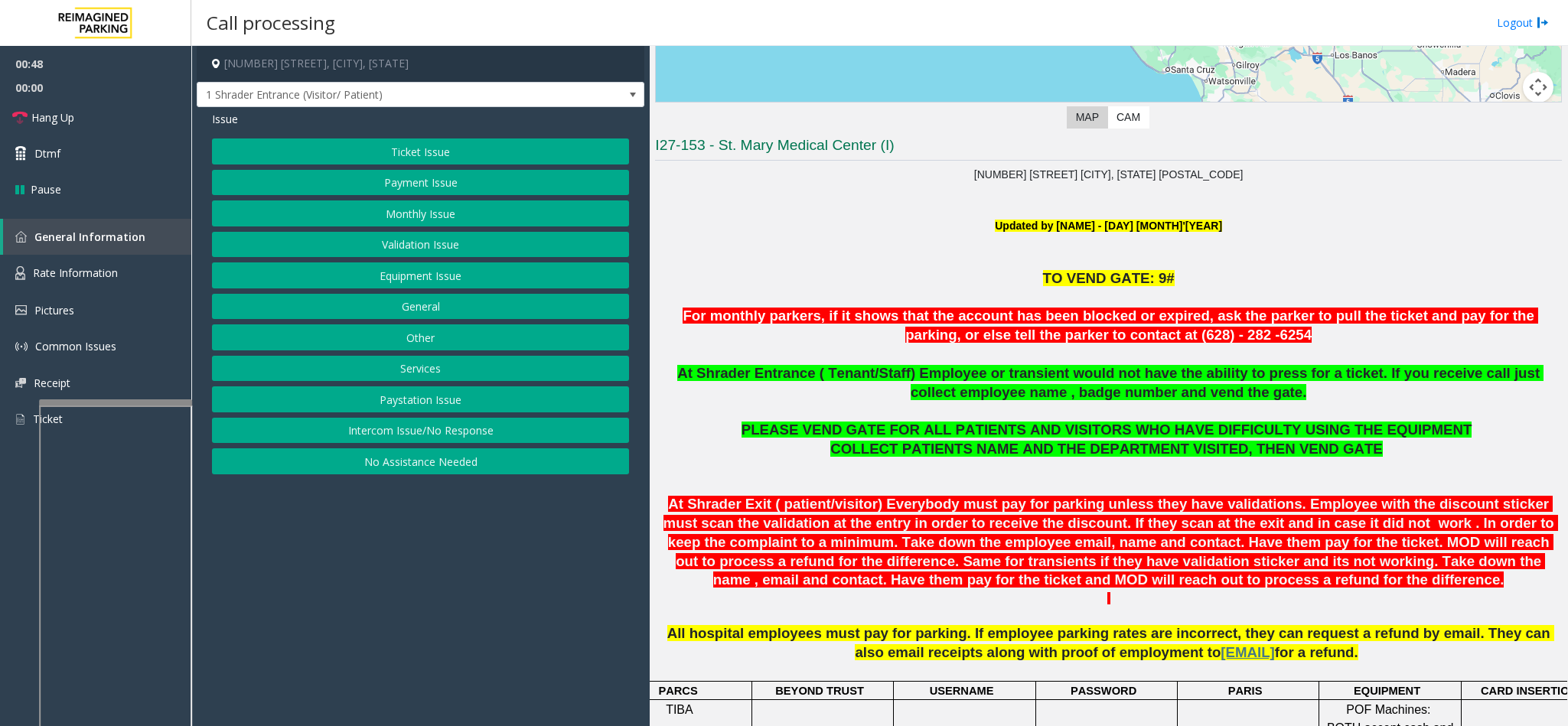 click on "Ticket Issue" 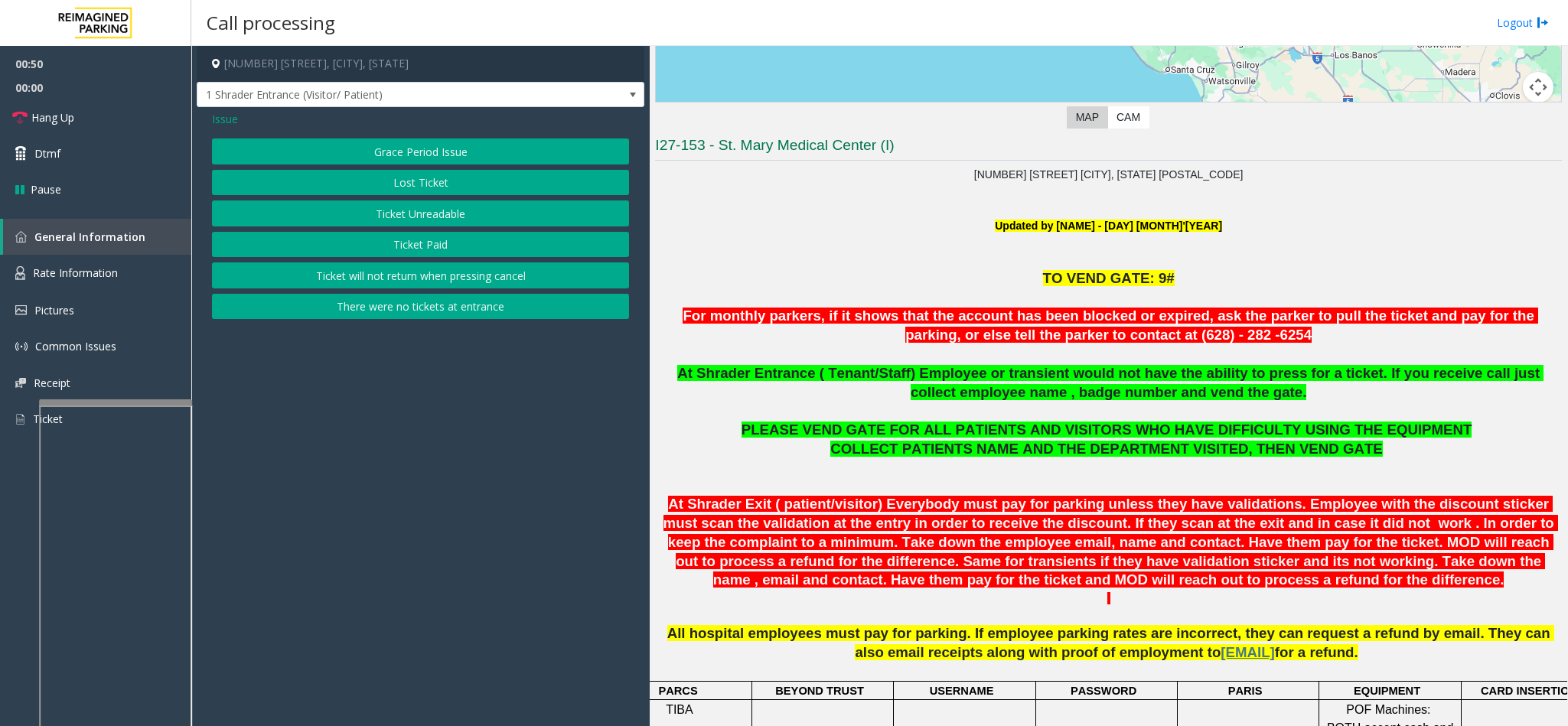 click on "There were no tickets at entrance" 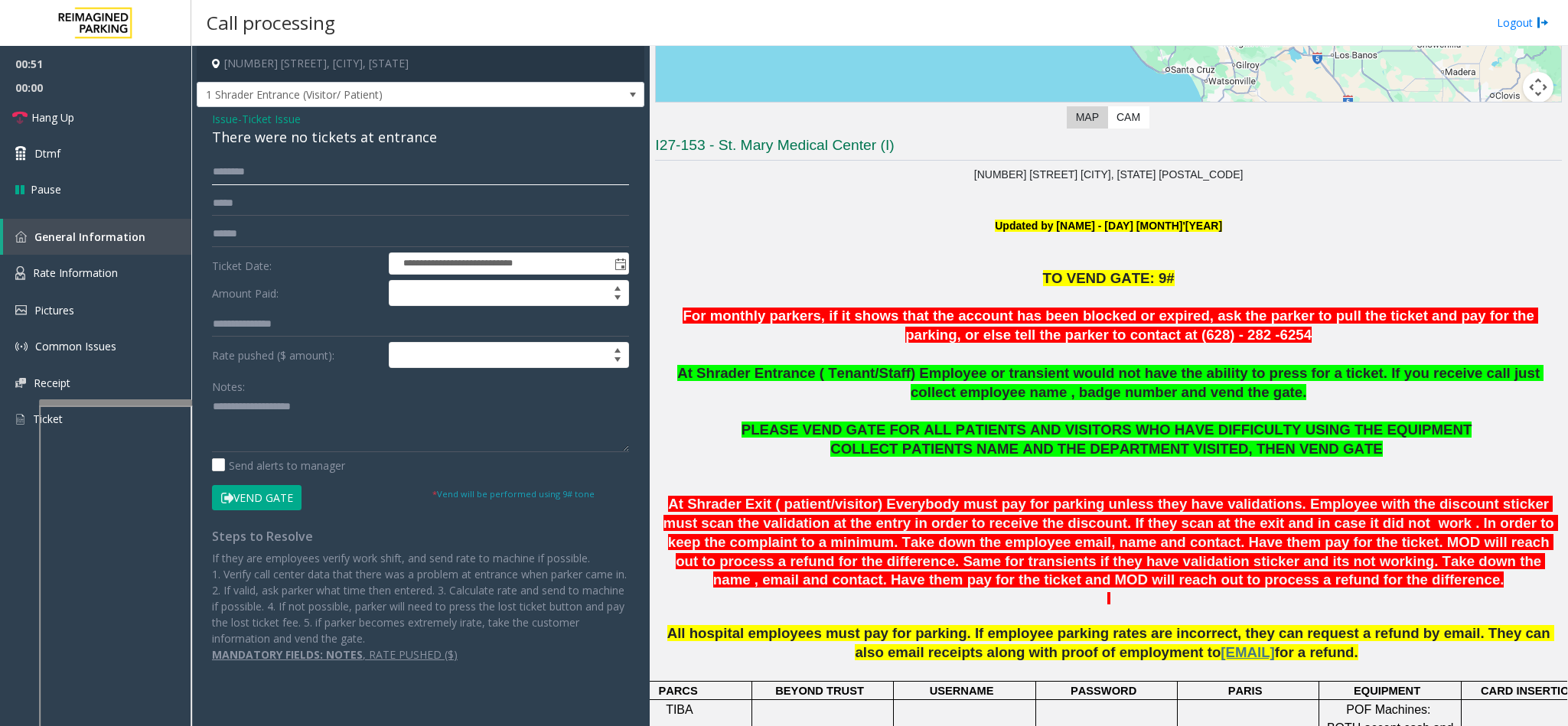 click 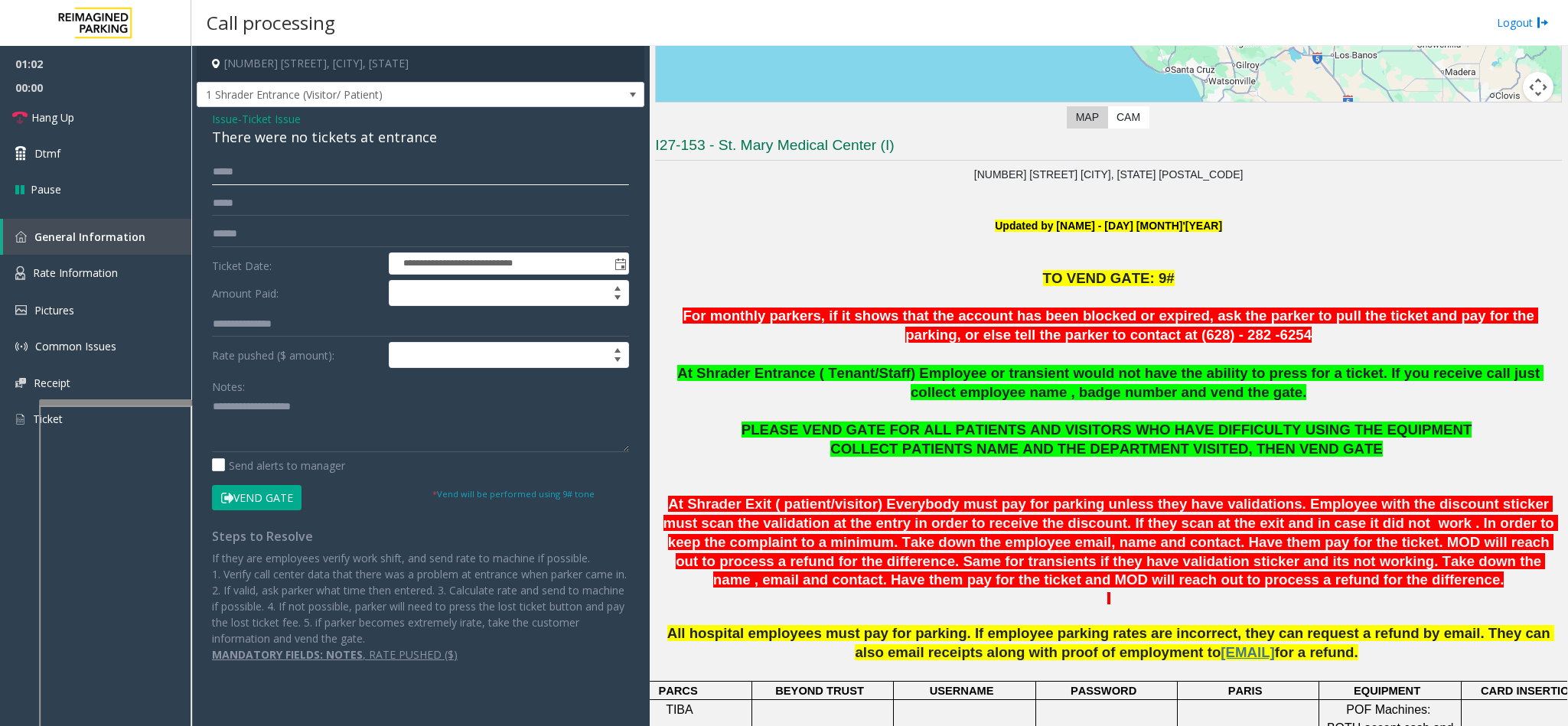 type on "*****" 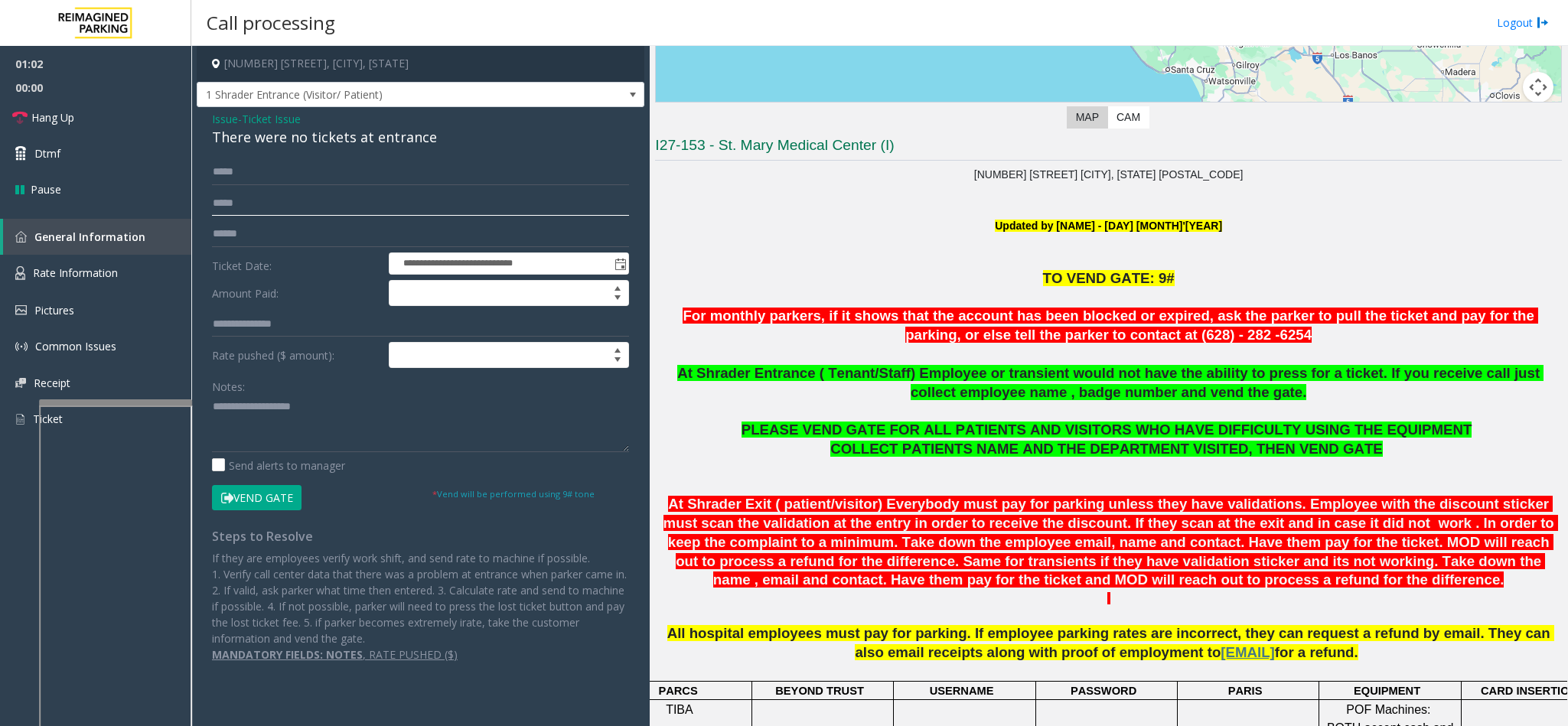 click 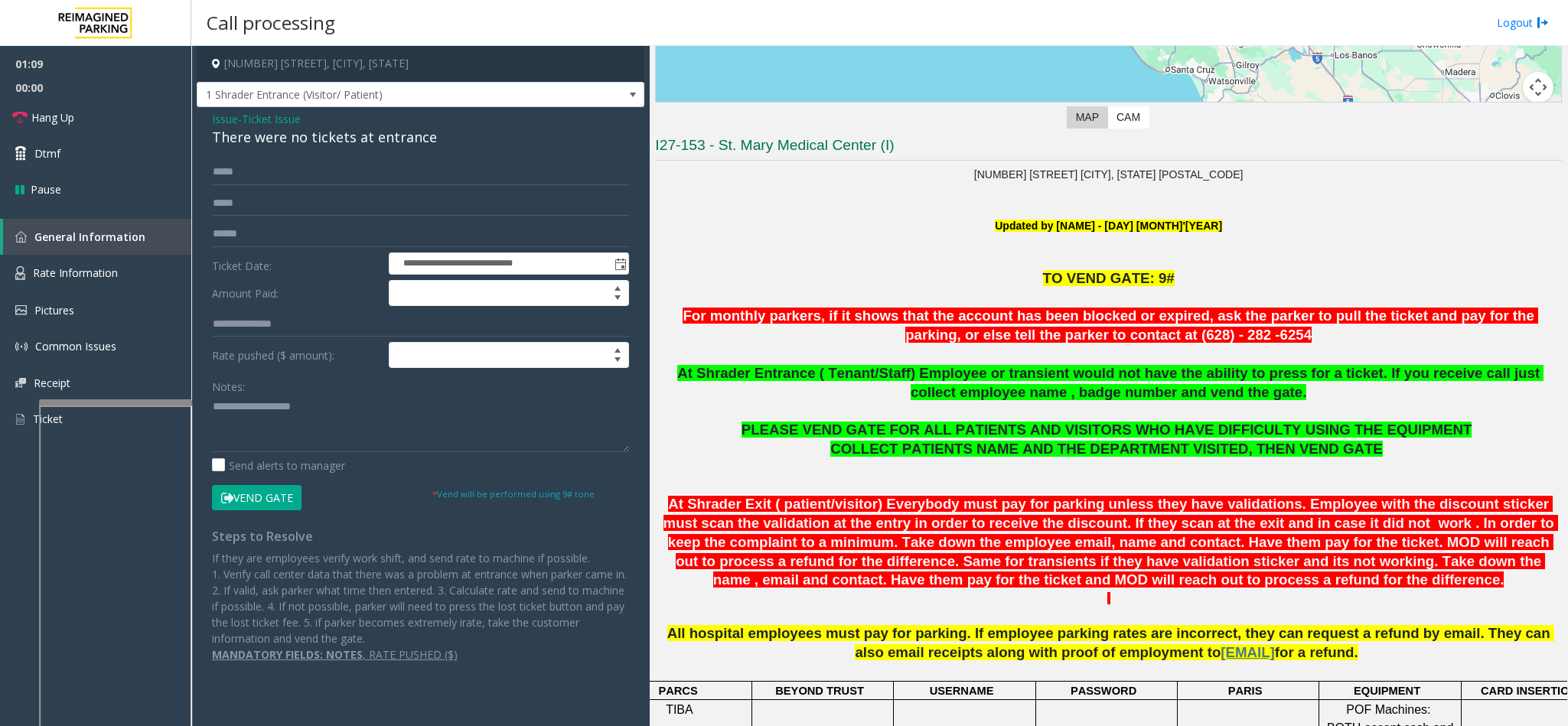 click on "Vend Gate" 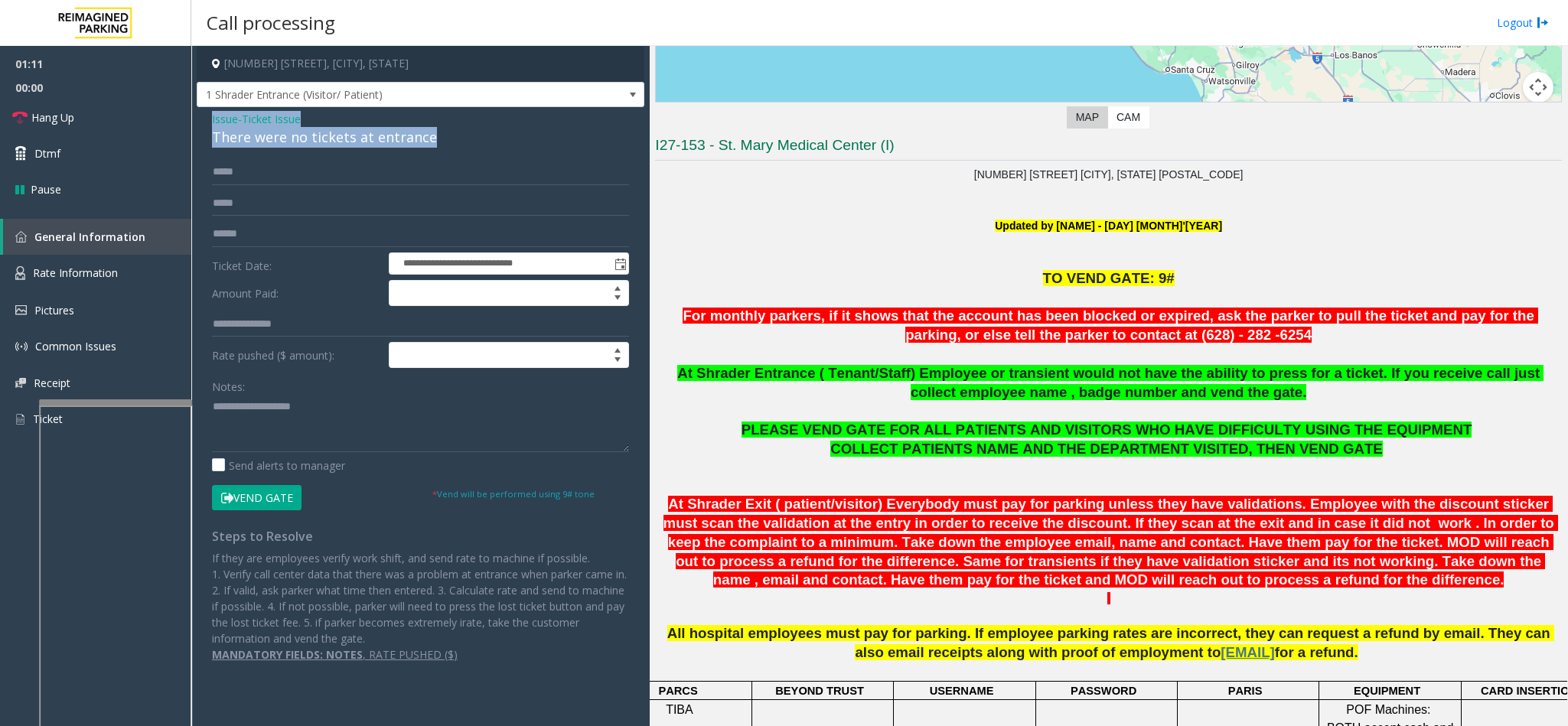 drag, startPoint x: 428, startPoint y: 141, endPoint x: 197, endPoint y: 113, distance: 232.69078 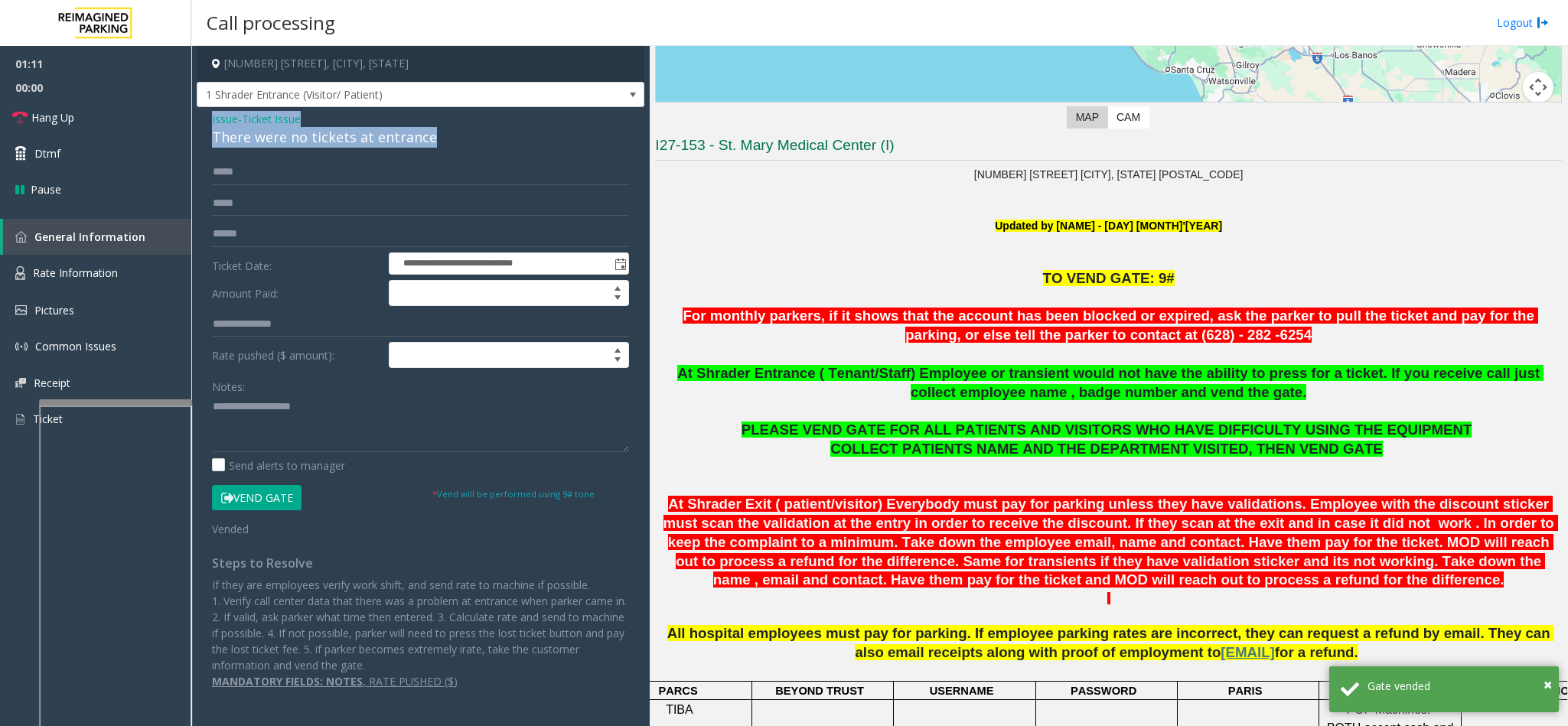 copy on "Issue  -  Ticket Issue There were no tickets at entrance" 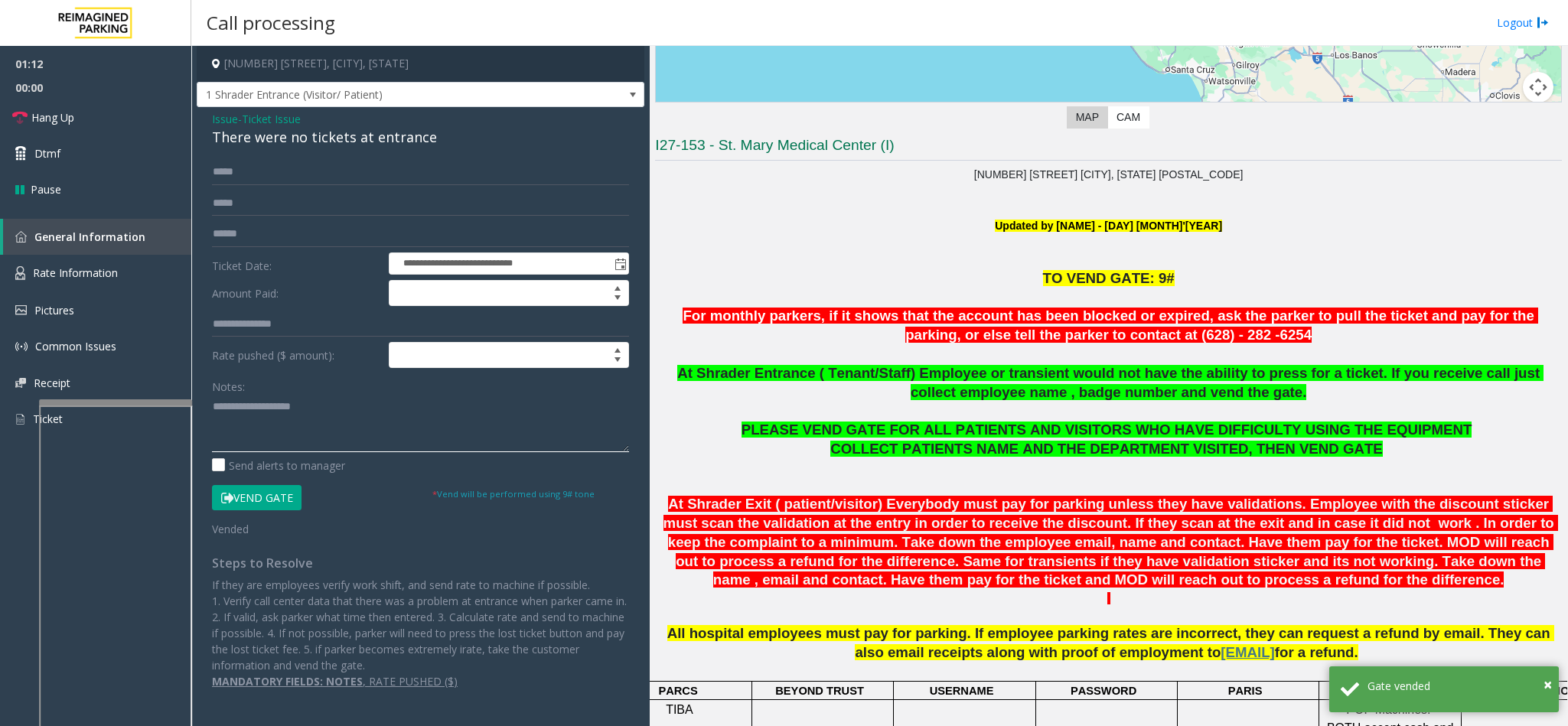 click 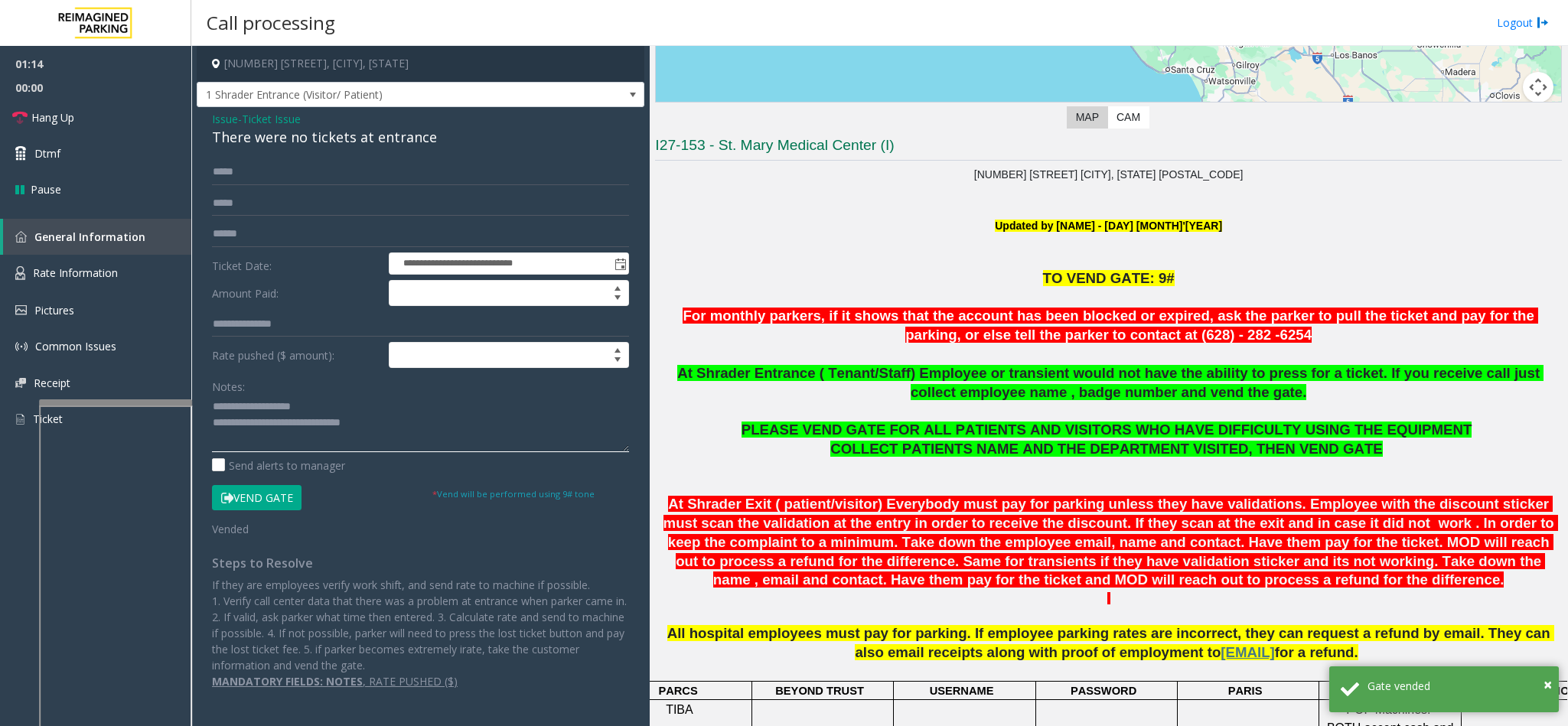 drag, startPoint x: 322, startPoint y: 407, endPoint x: 248, endPoint y: 407, distance: 74 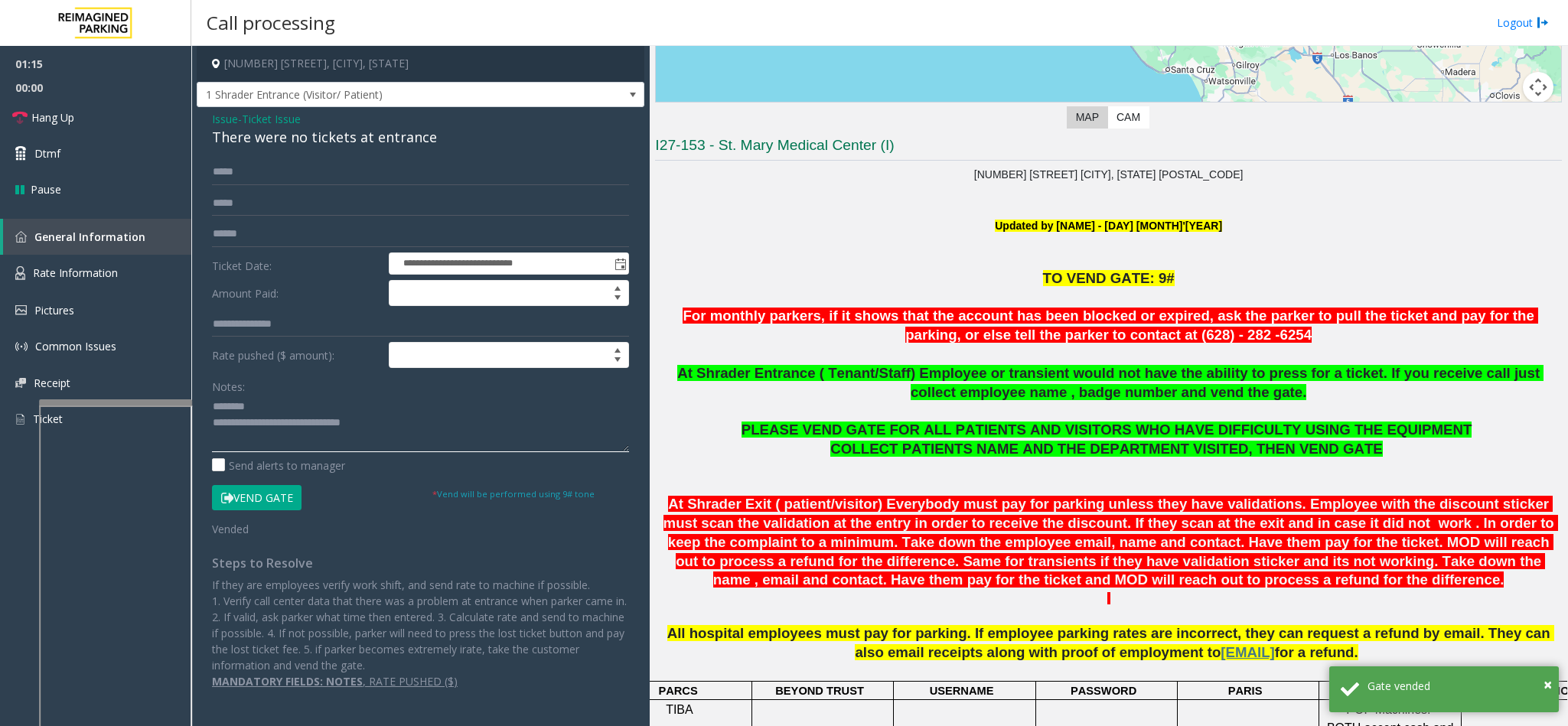 click 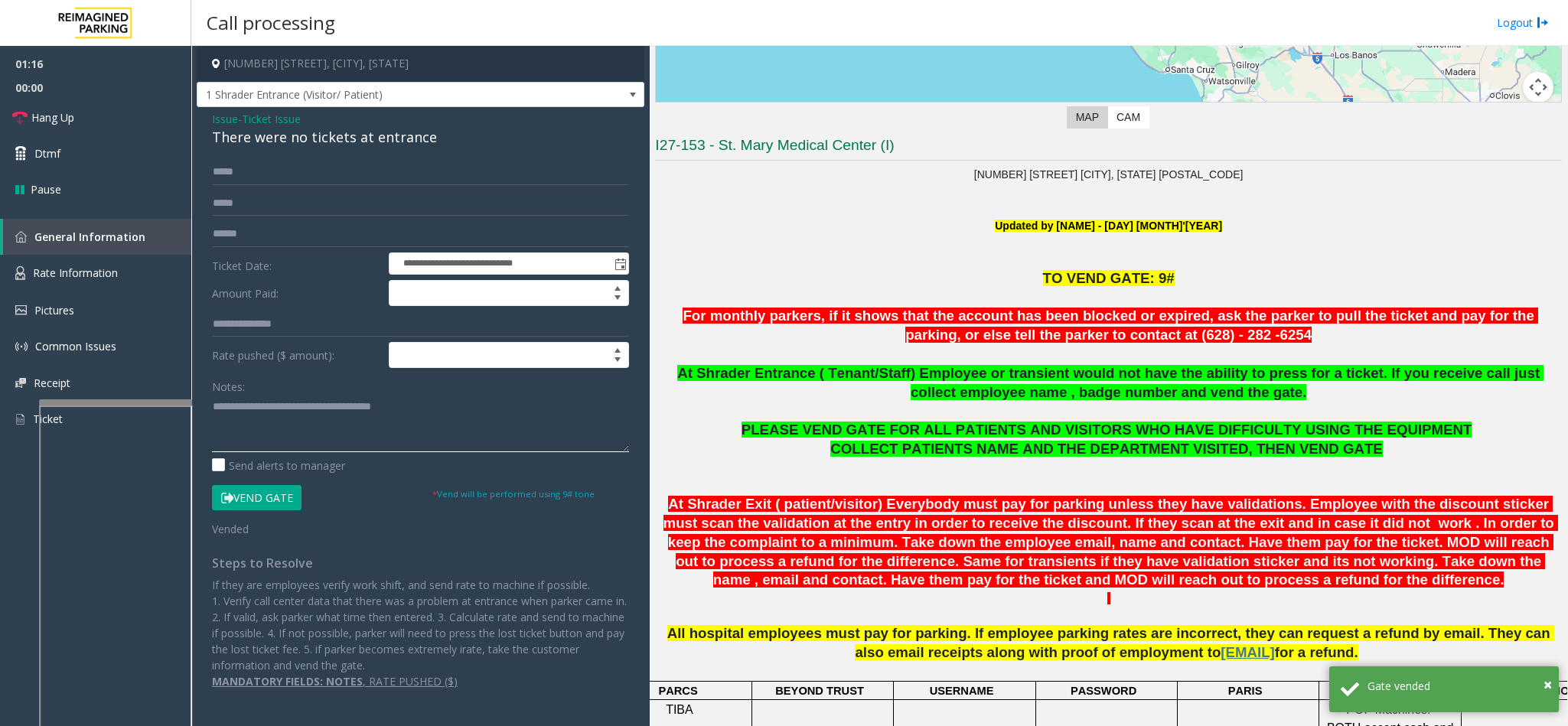 click 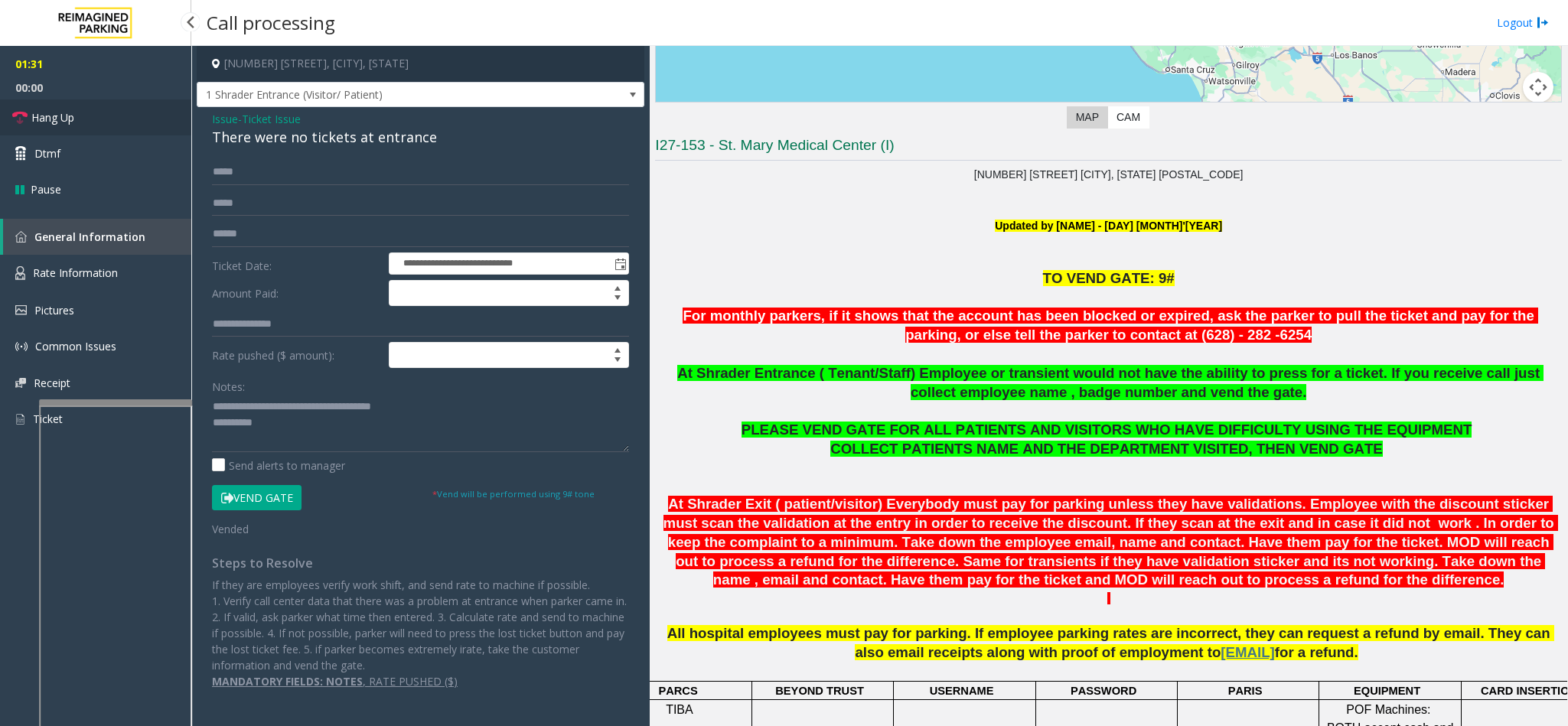 click on "Hang Up" at bounding box center (53, 117) 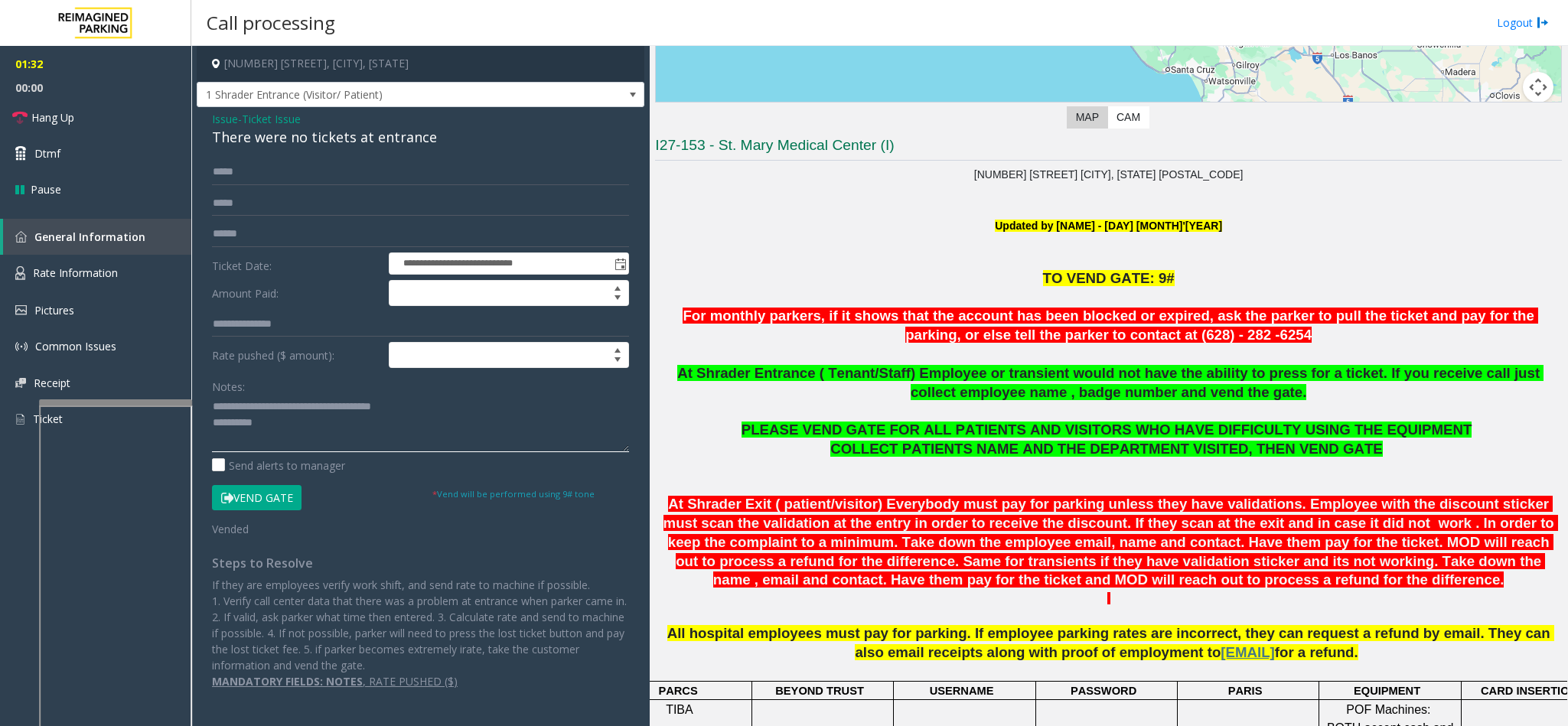 click 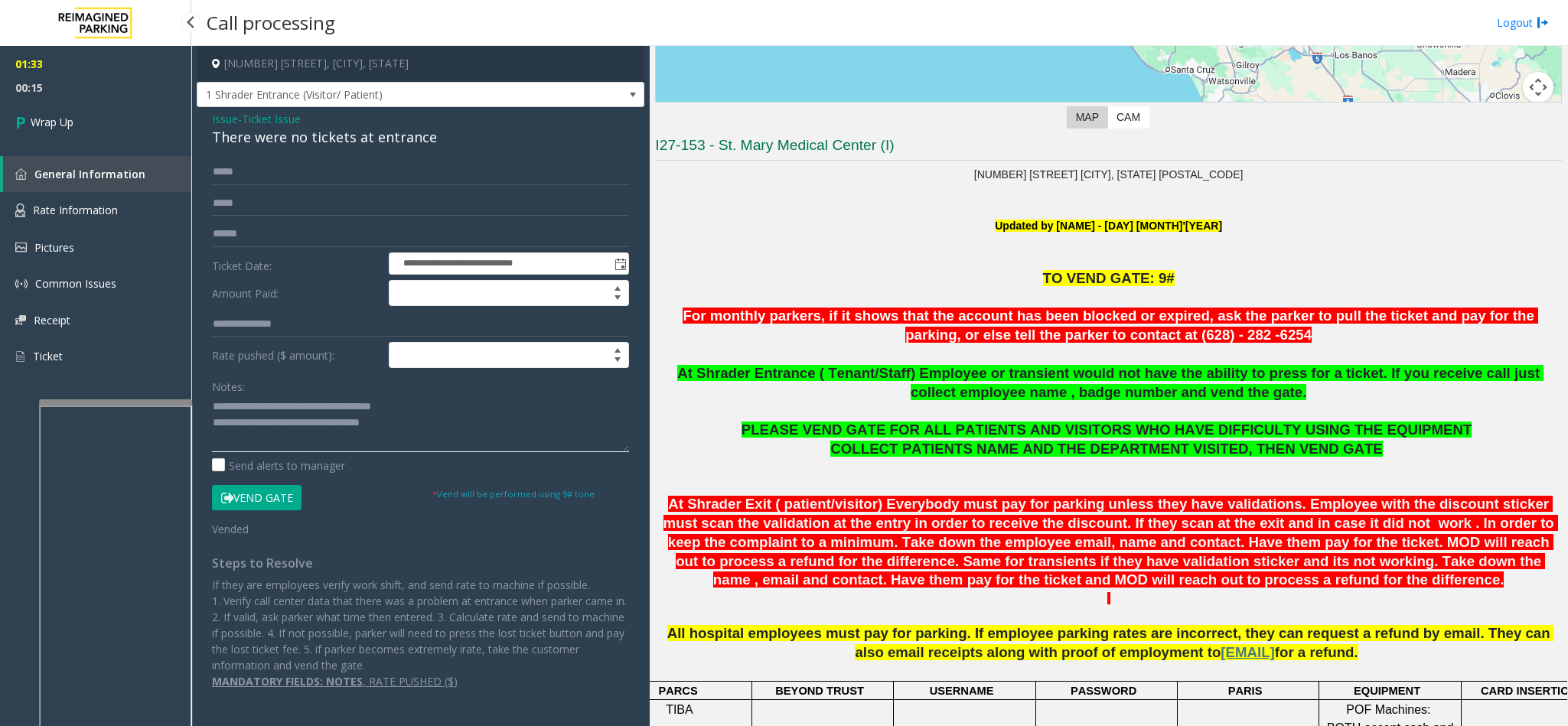 type on "**********" 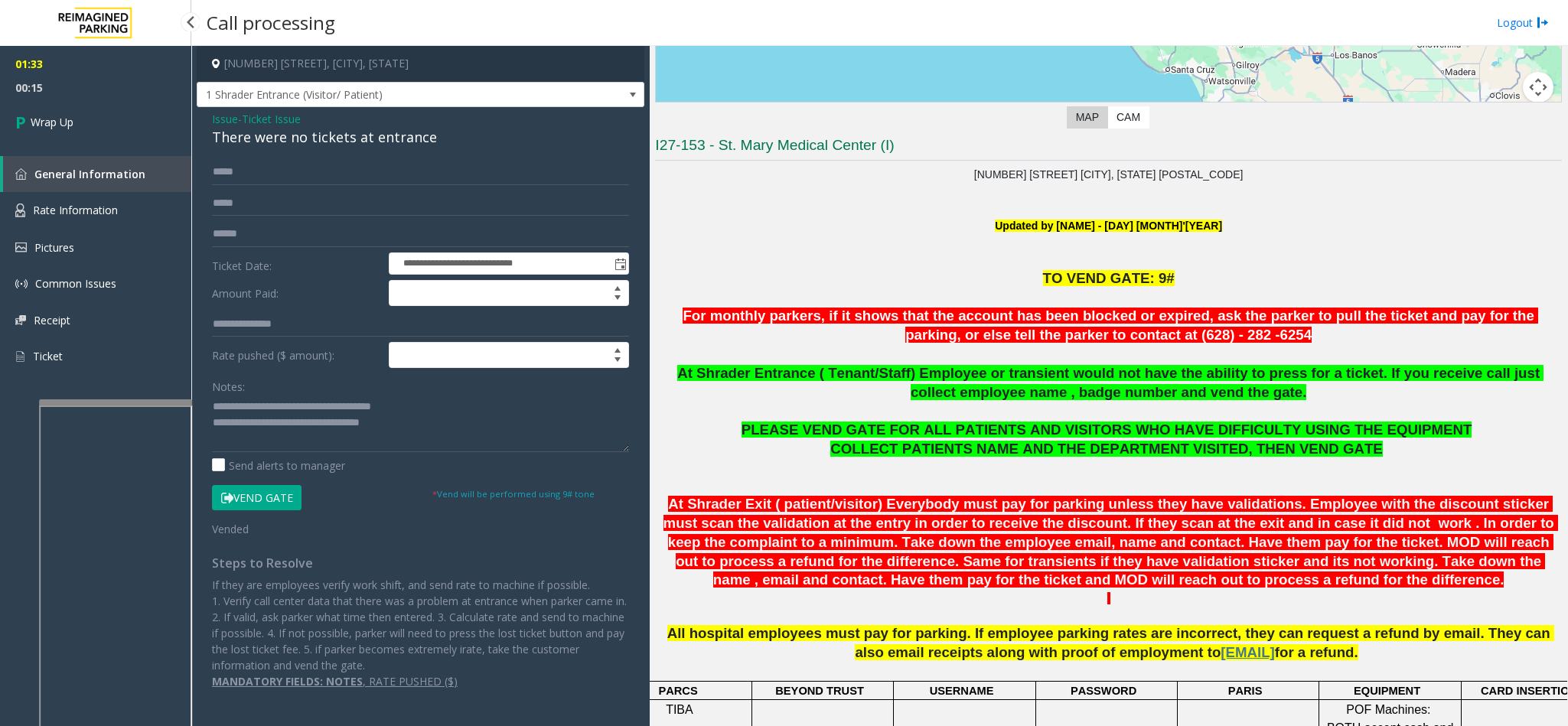 click on "00:15" at bounding box center [96, 87] 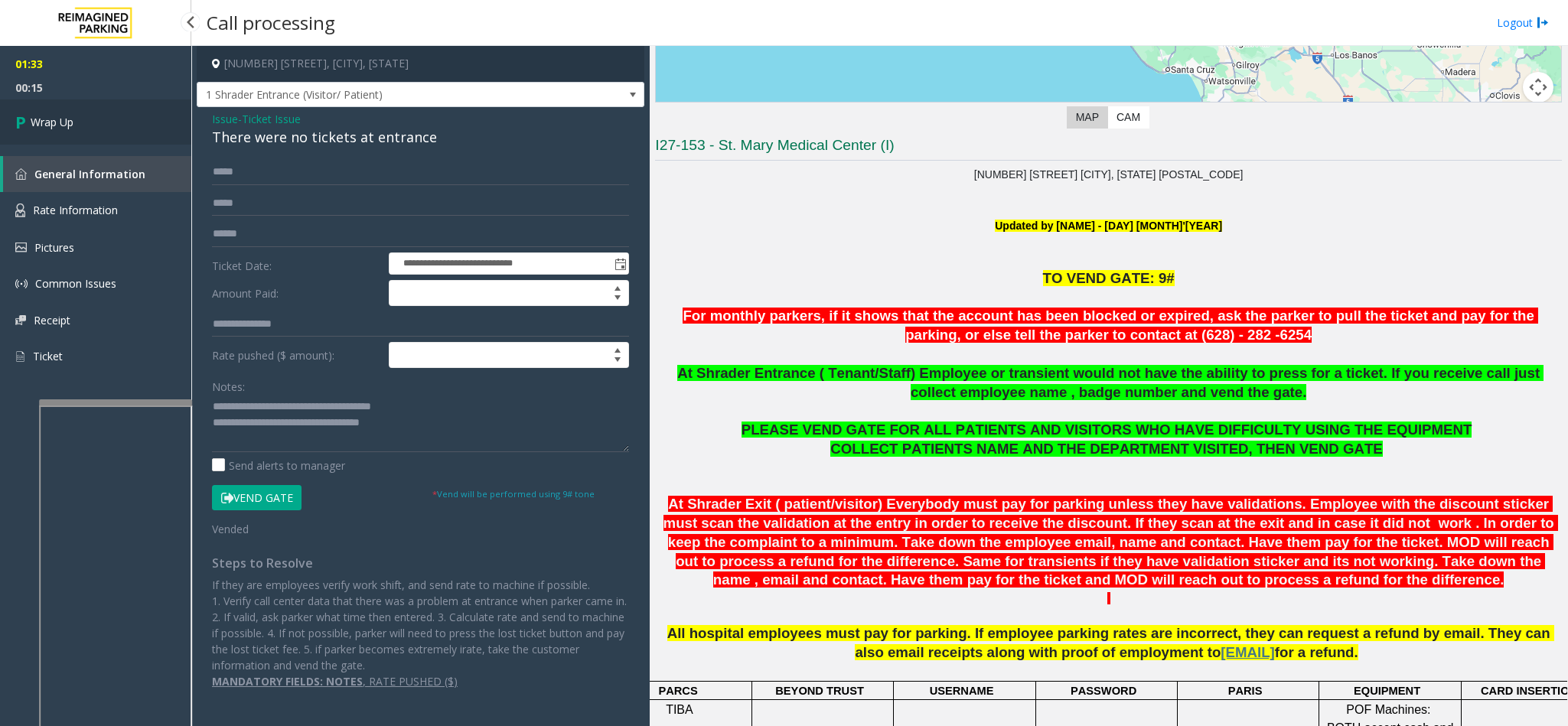 click on "Wrap Up" at bounding box center [52, 122] 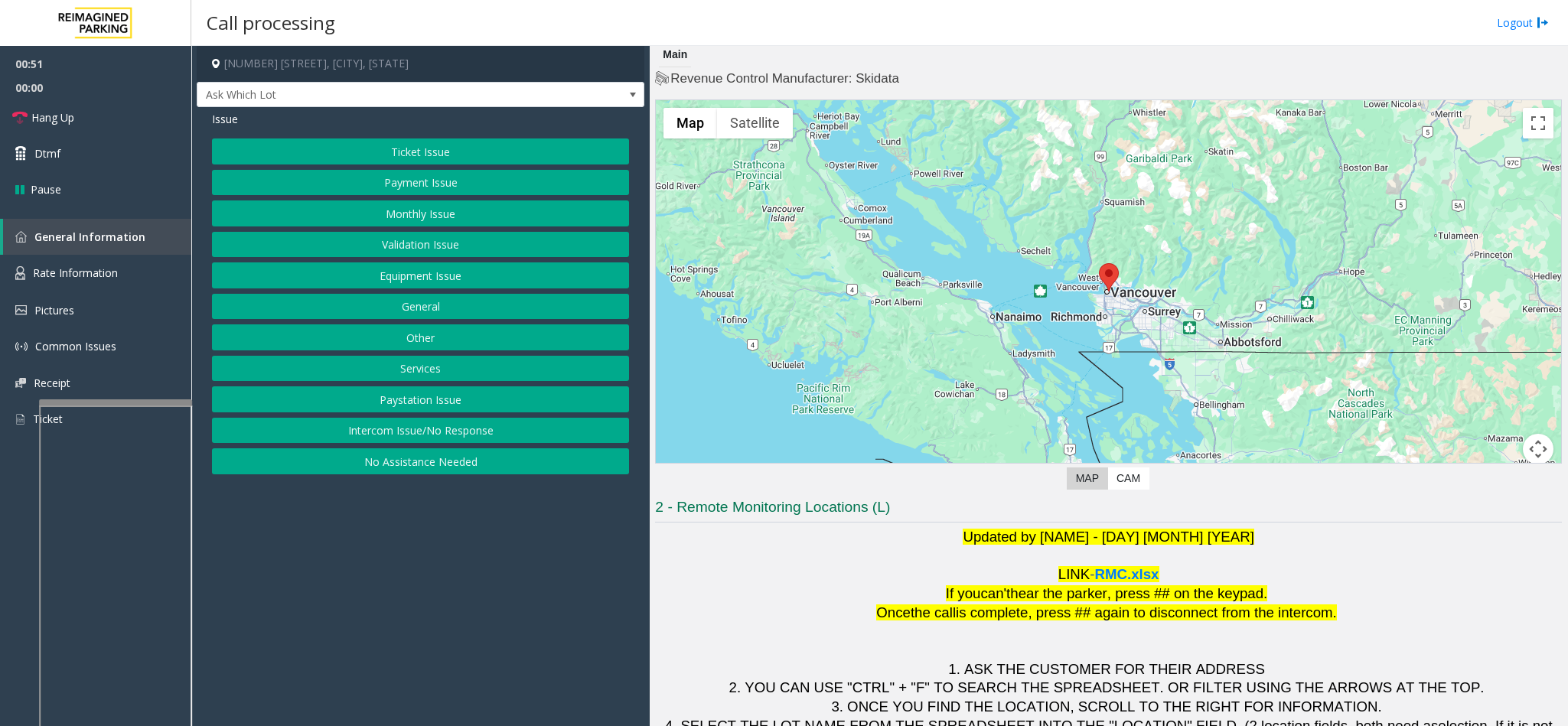 scroll, scrollTop: 0, scrollLeft: 0, axis: both 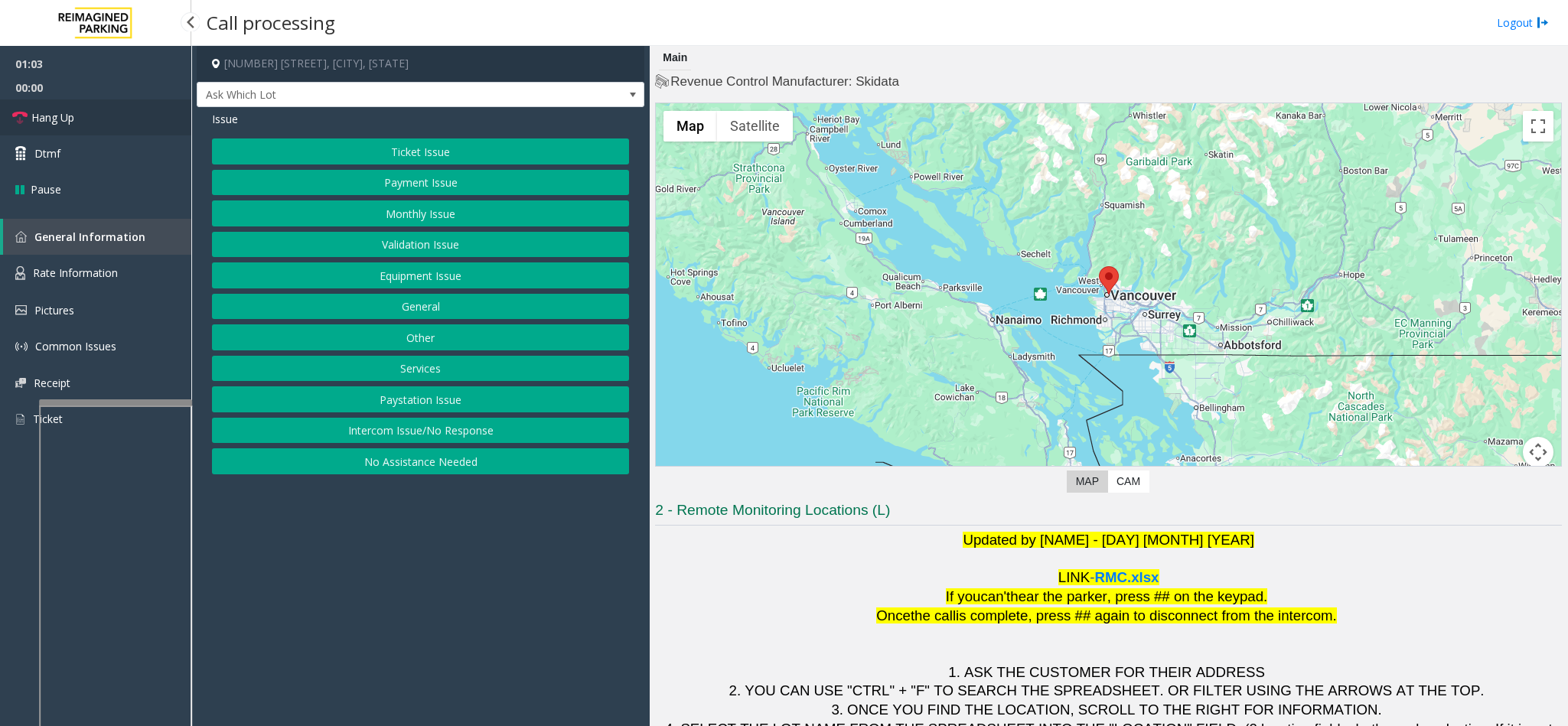 click on "Hang Up" at bounding box center [96, 117] 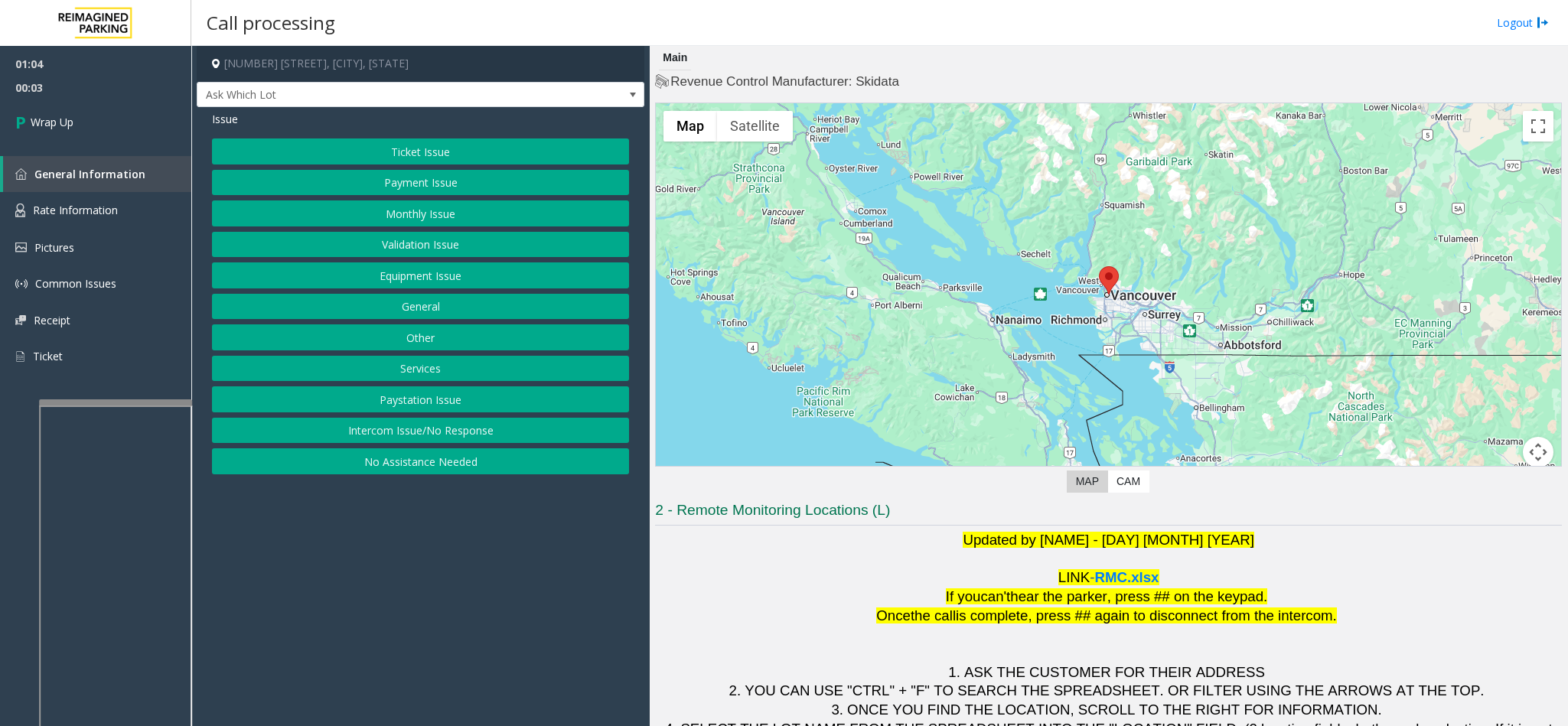 click on "Equipment Issue" 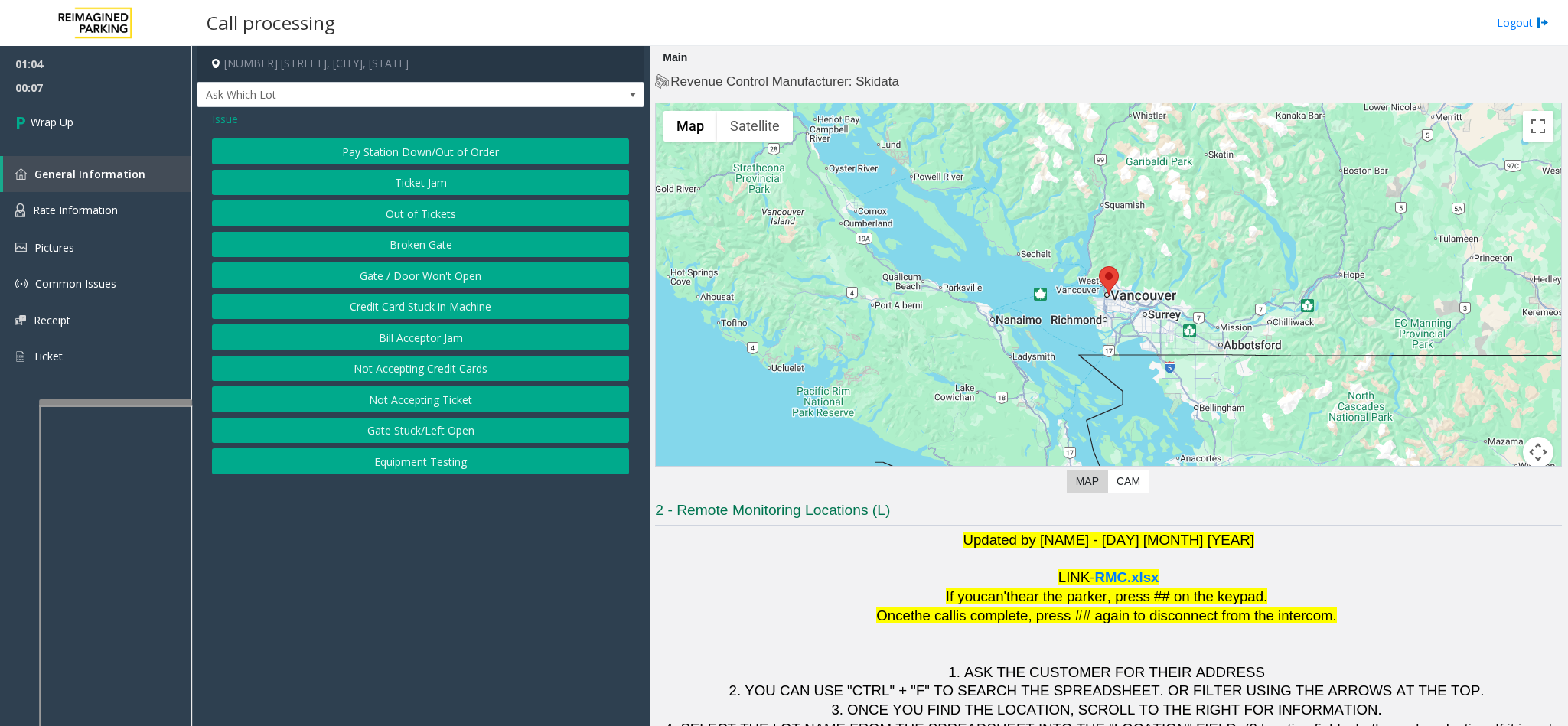 click on "Gate / Door Won't Open" 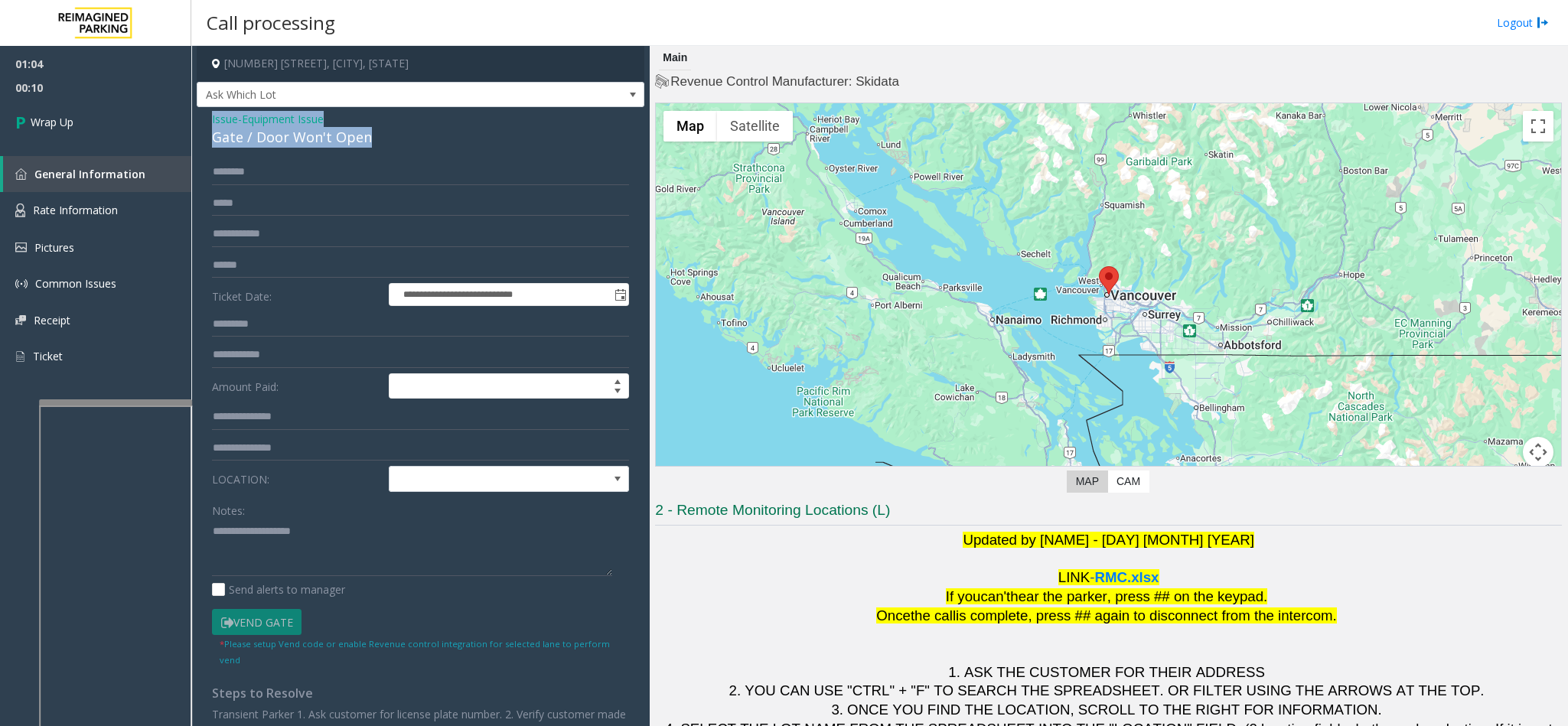 drag, startPoint x: 380, startPoint y: 148, endPoint x: 191, endPoint y: 120, distance: 191.0628 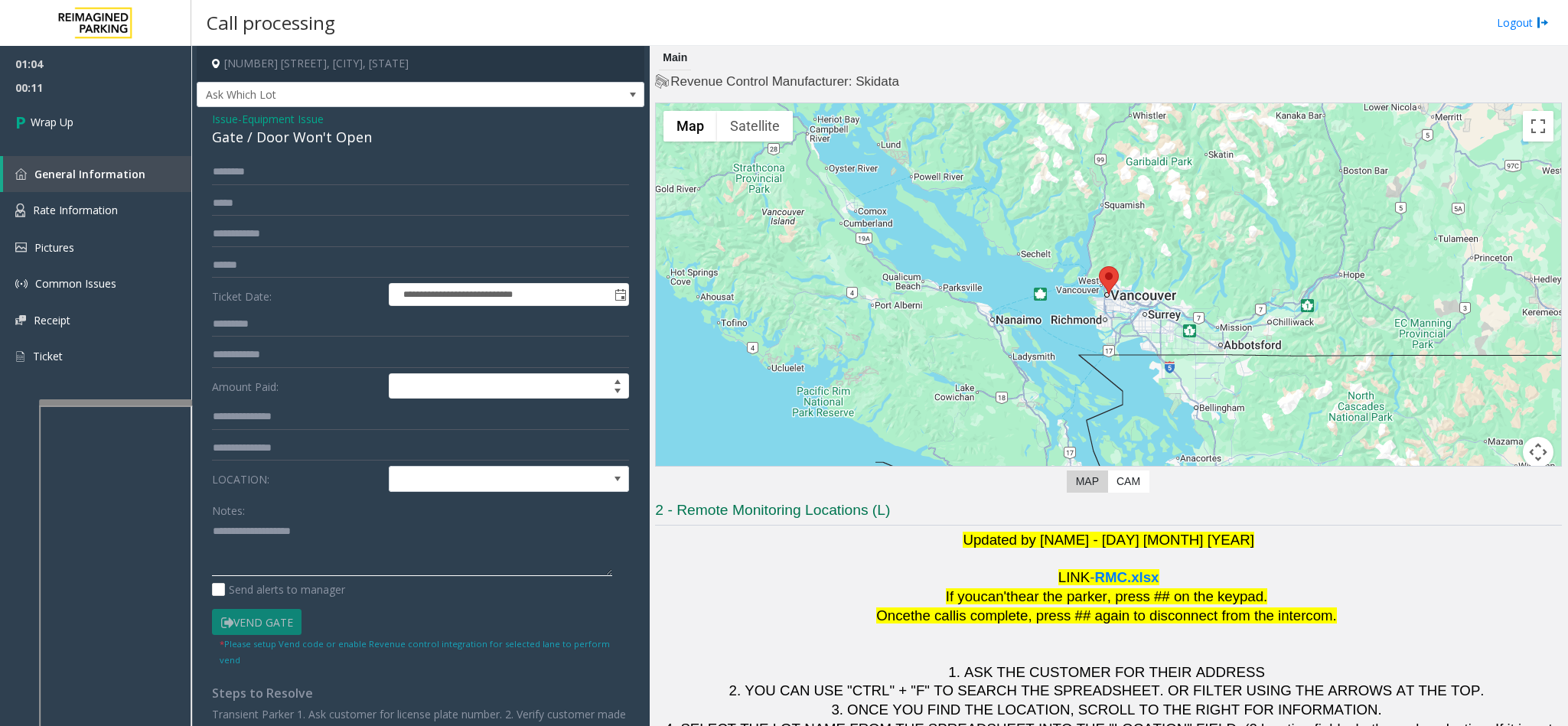 click 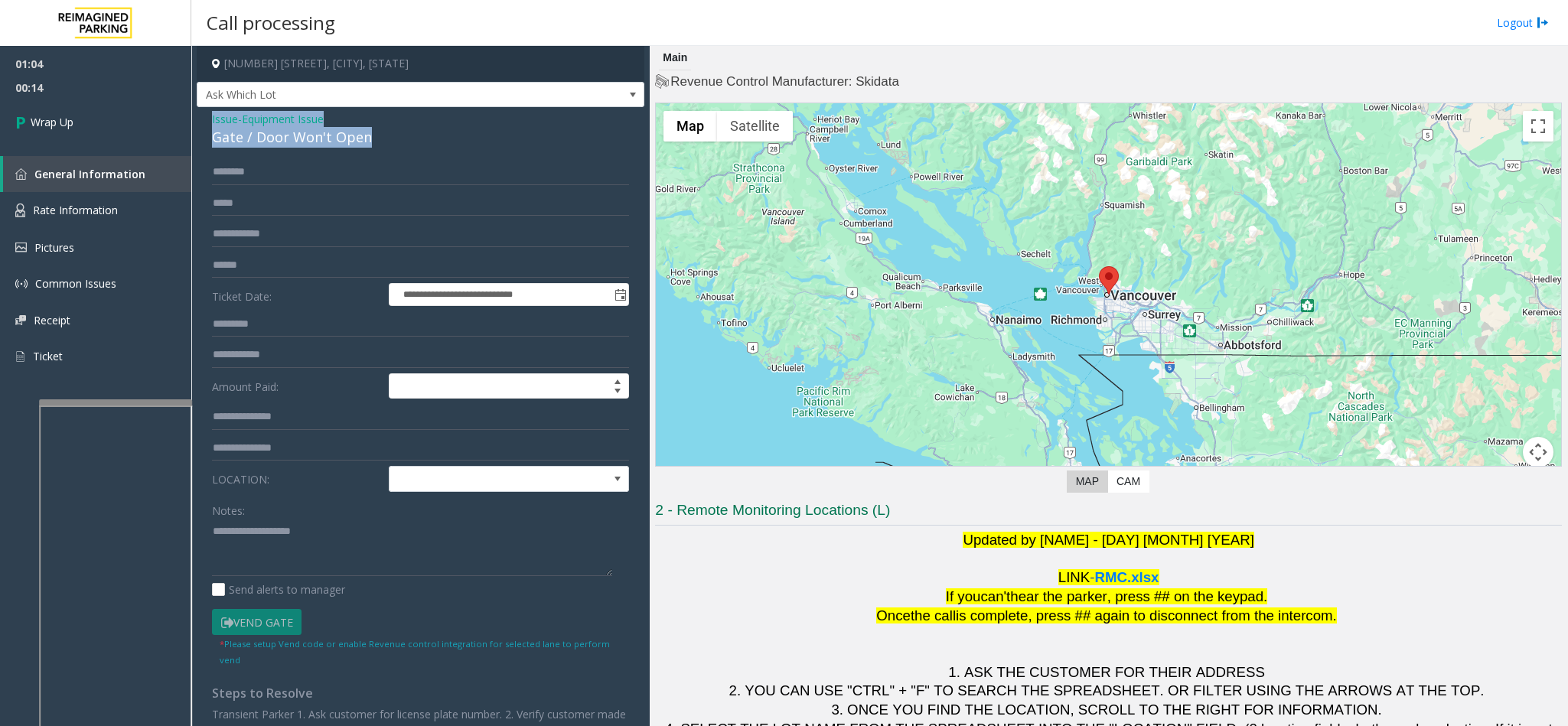 drag, startPoint x: 372, startPoint y: 138, endPoint x: 200, endPoint y: 110, distance: 174.26417 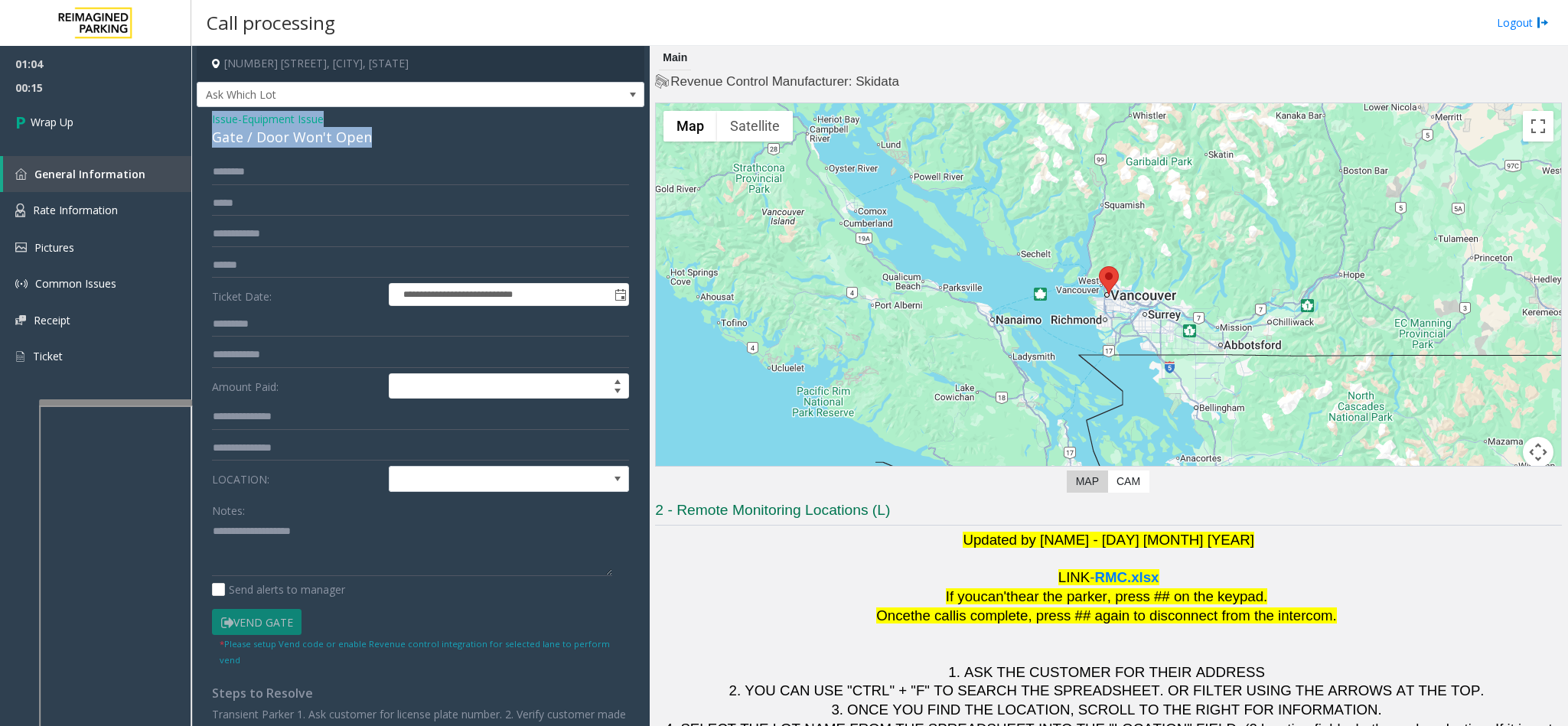 copy on "Issue  -  Equipment Issue Gate / Door Won't Open" 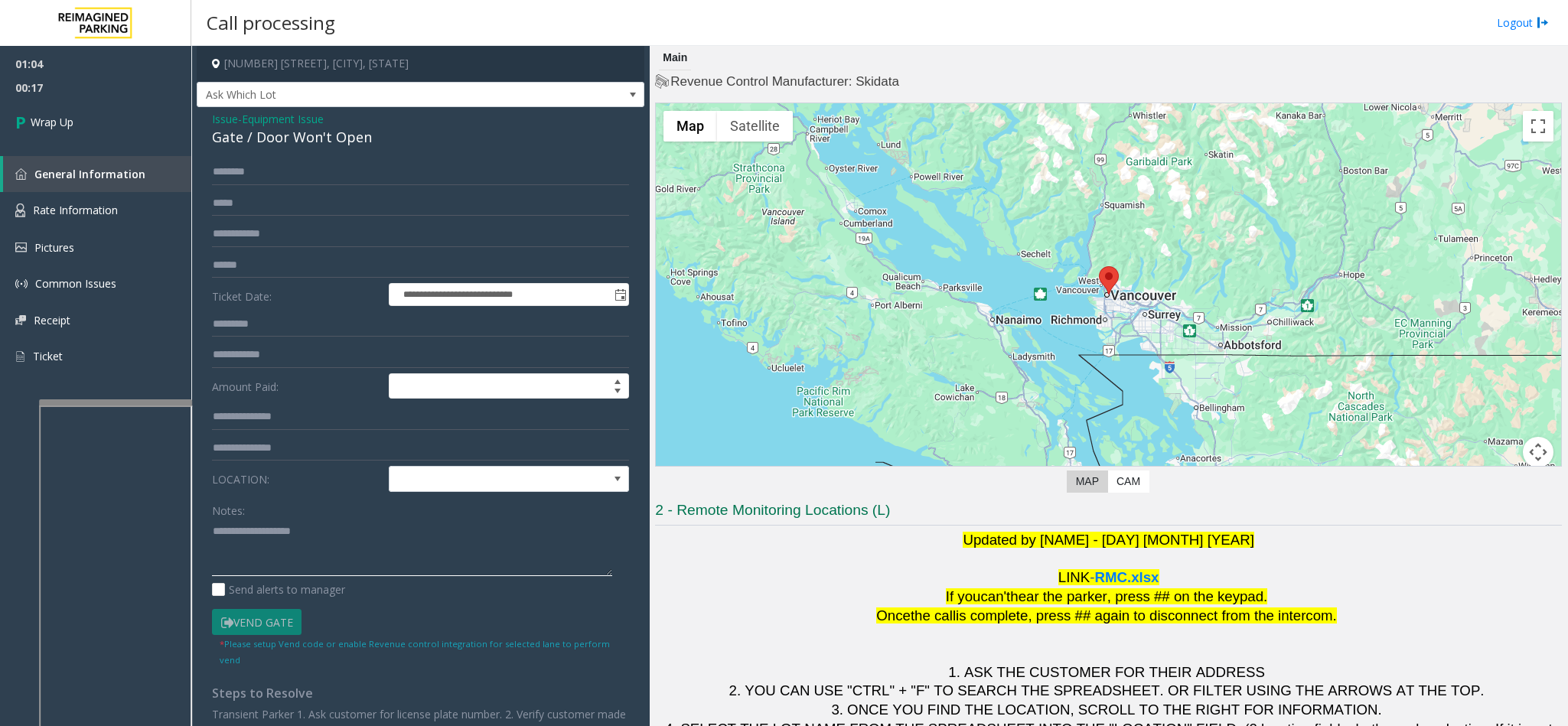 click 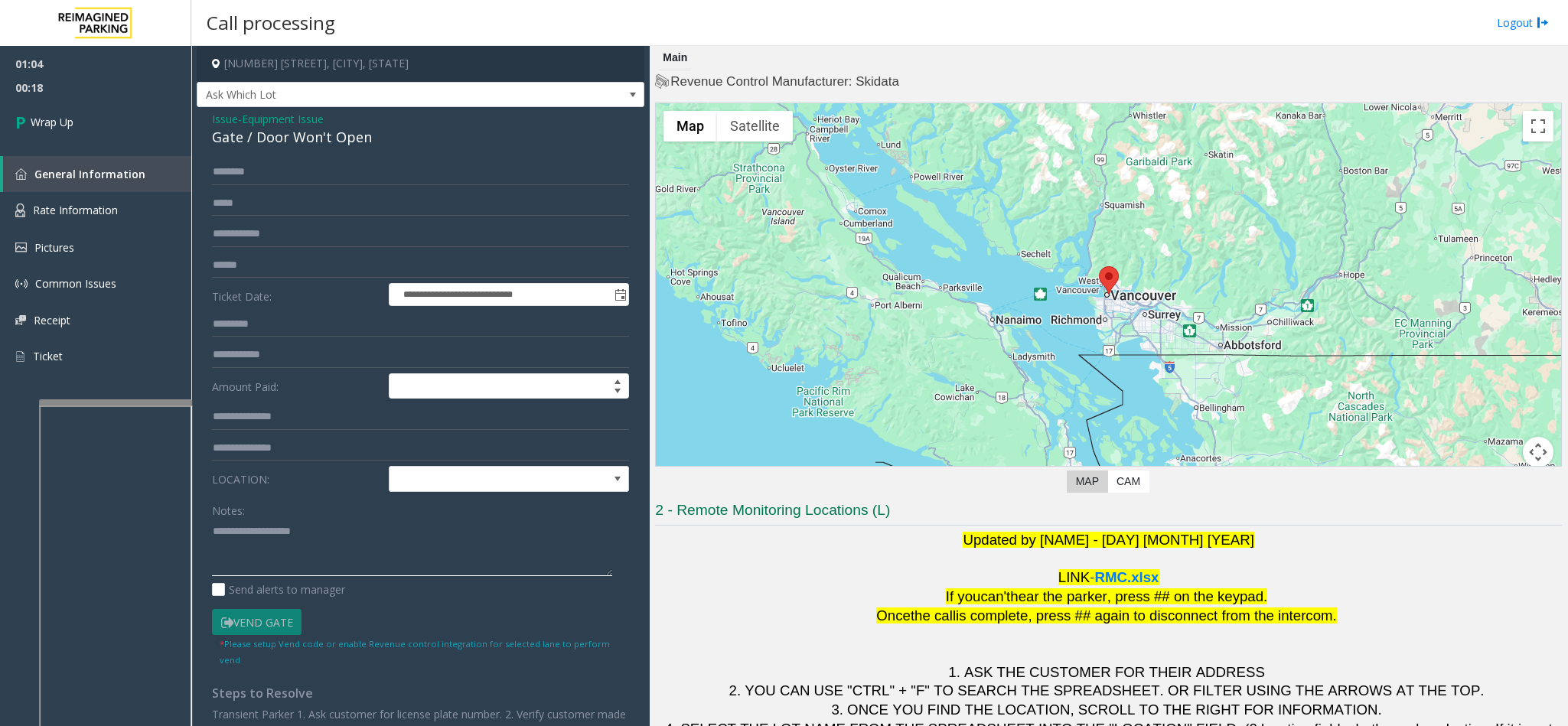 paste on "**********" 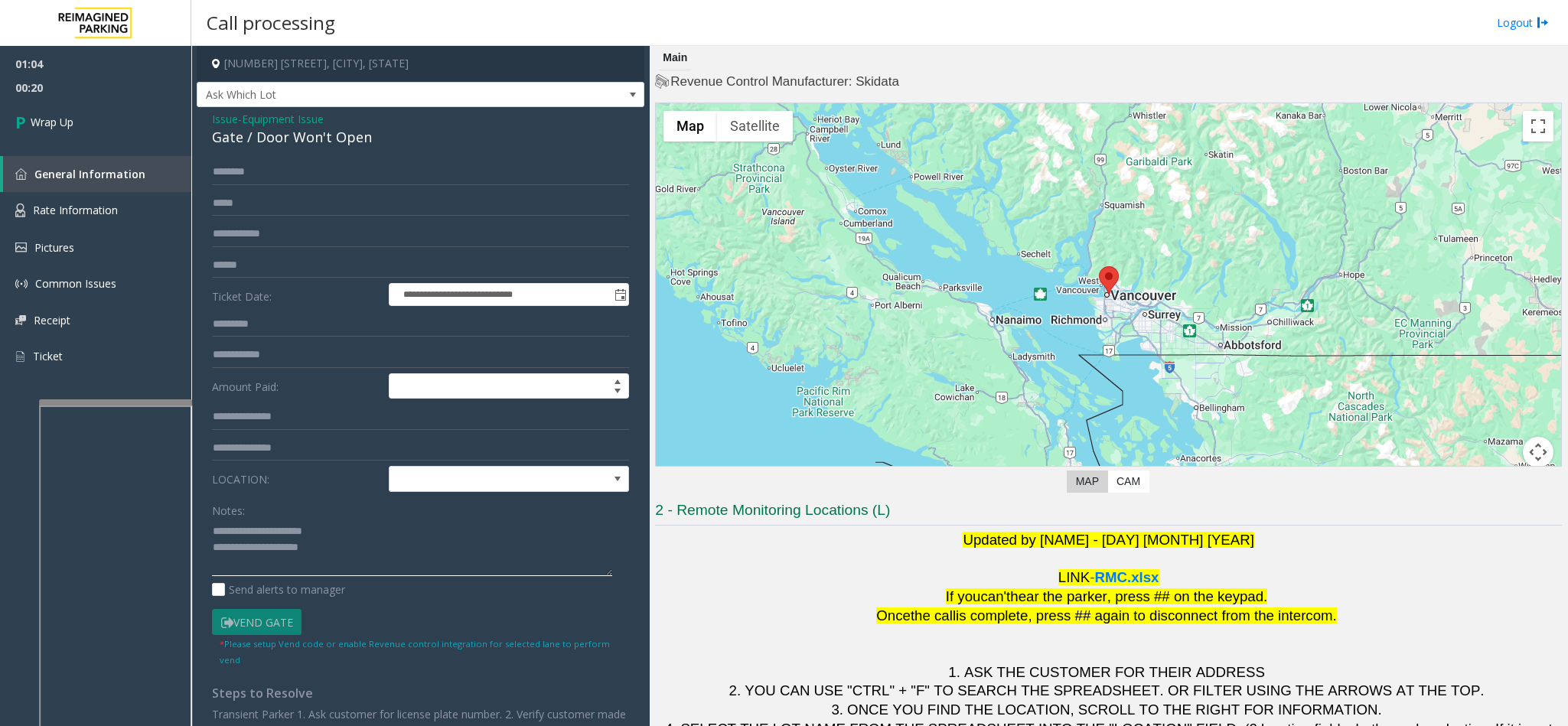 drag, startPoint x: 356, startPoint y: 528, endPoint x: 248, endPoint y: 533, distance: 108.11568 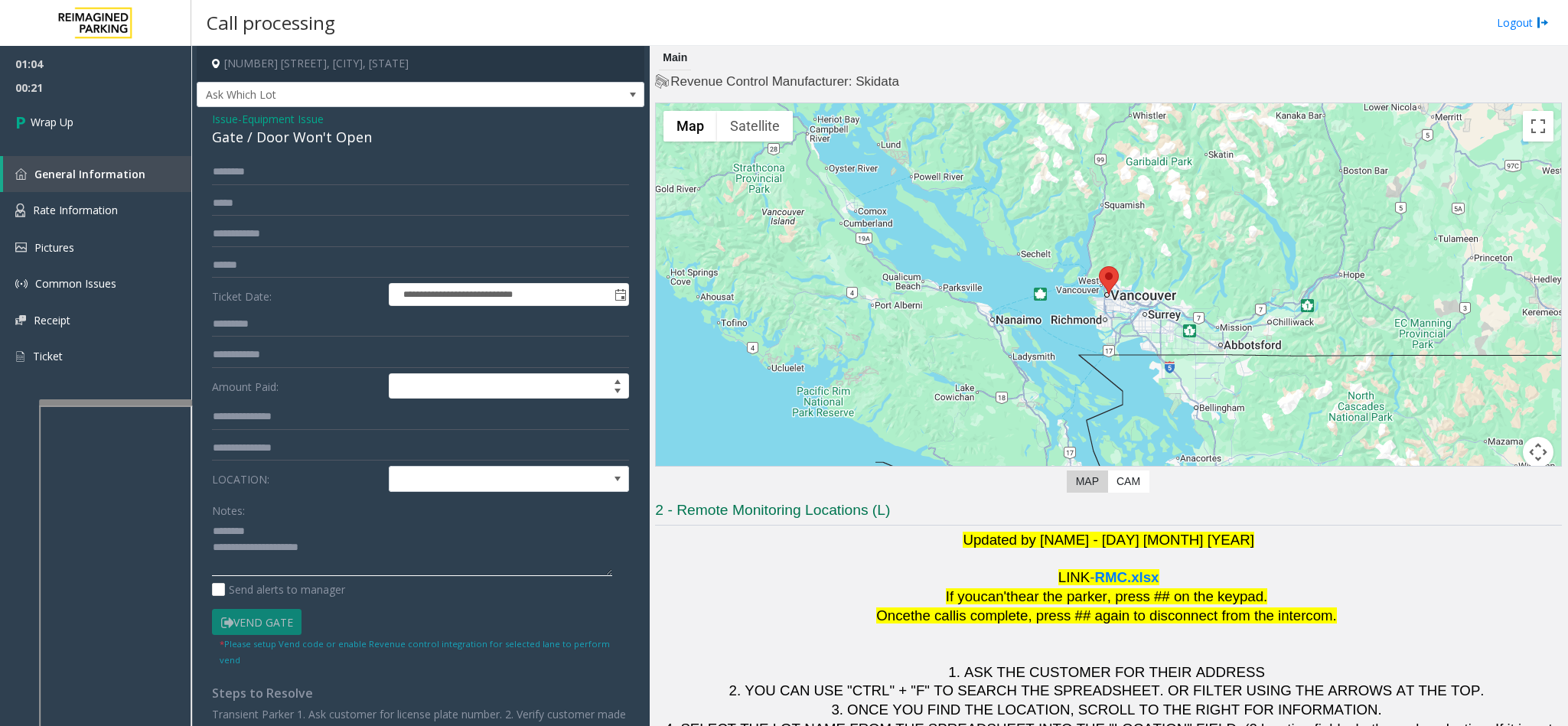 click 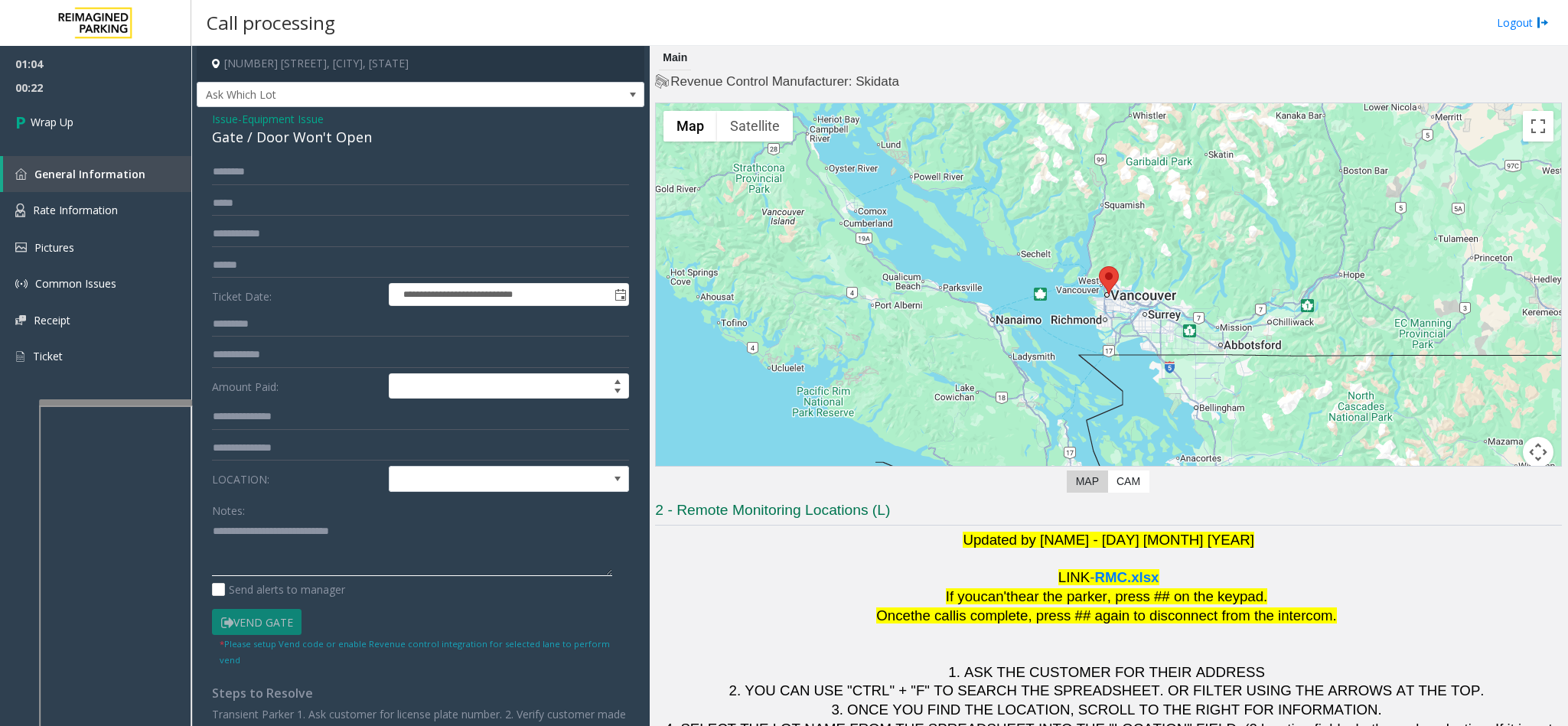 click 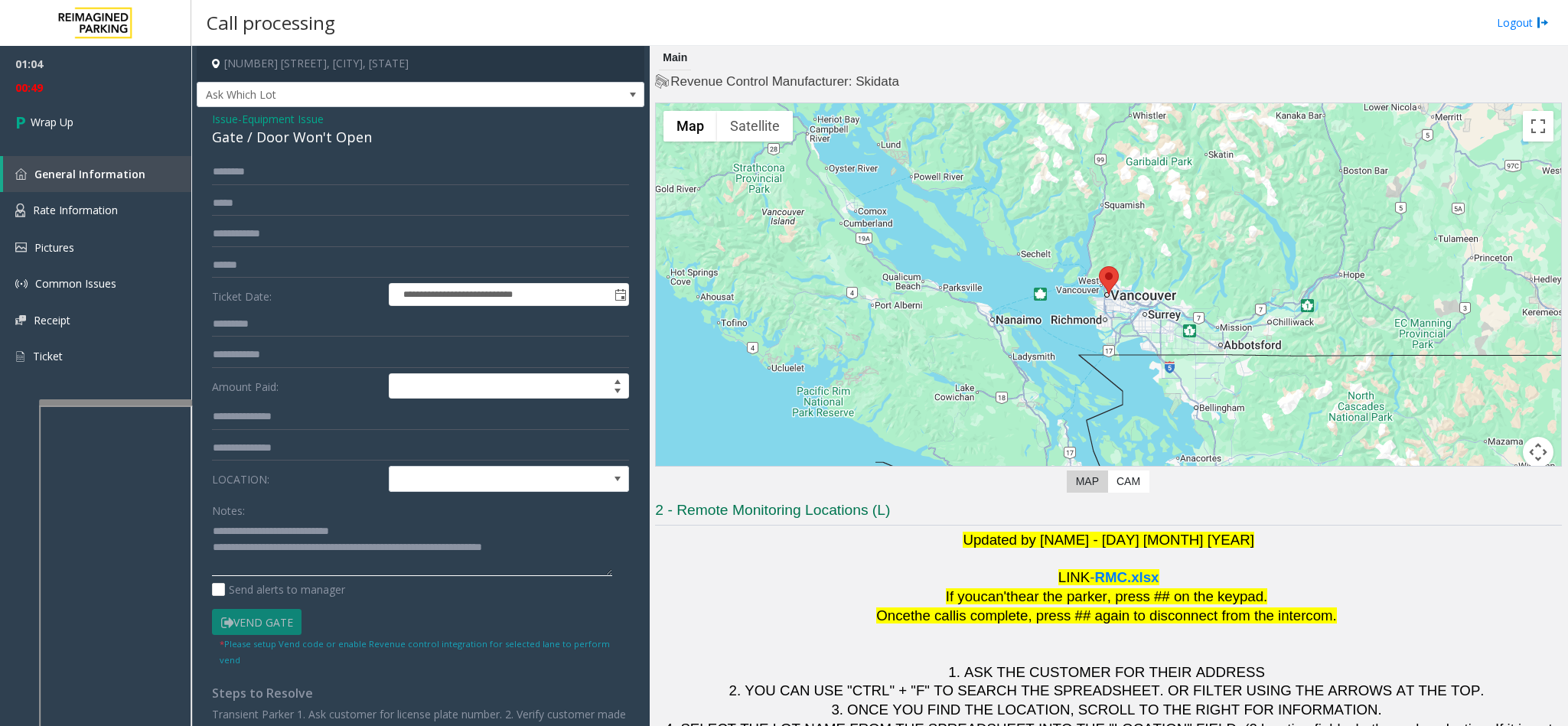 click 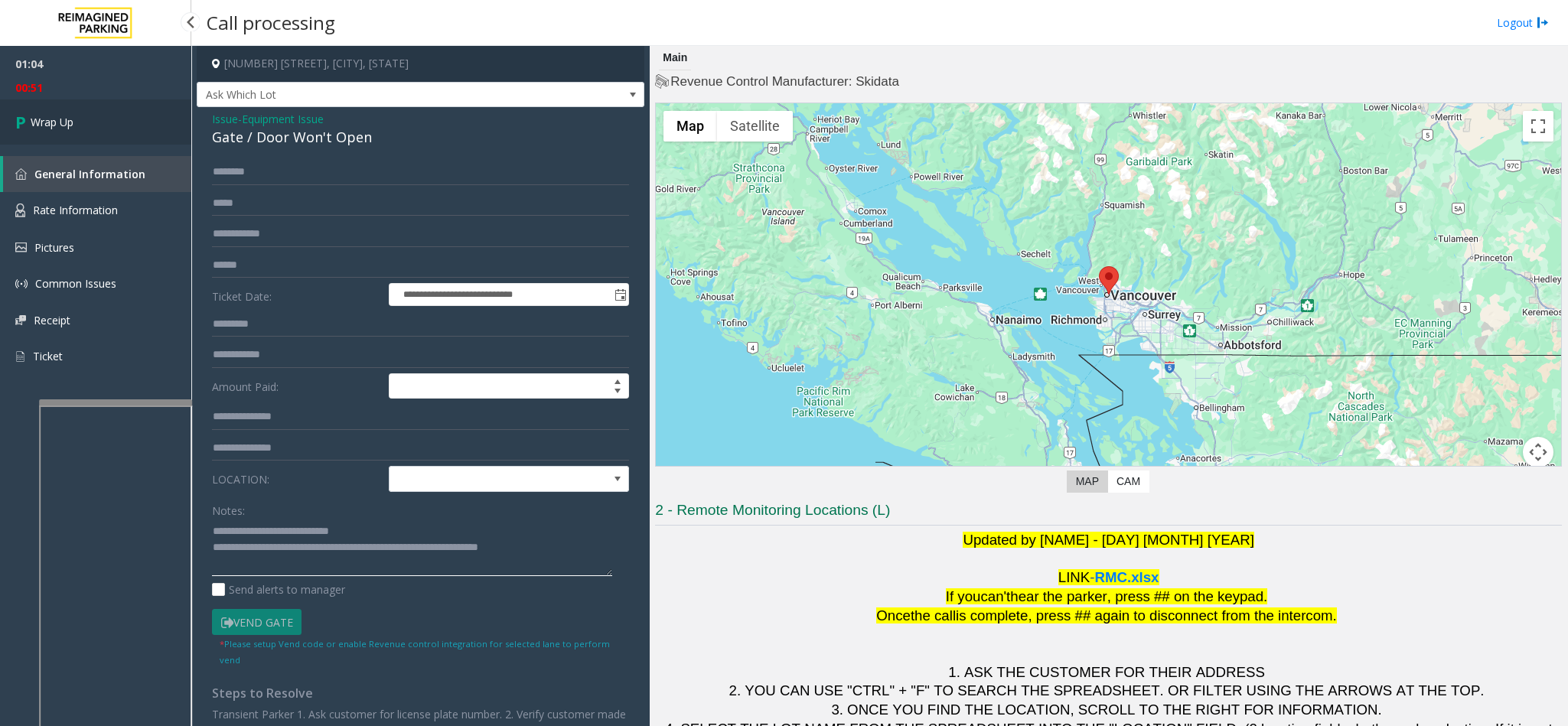 type on "**********" 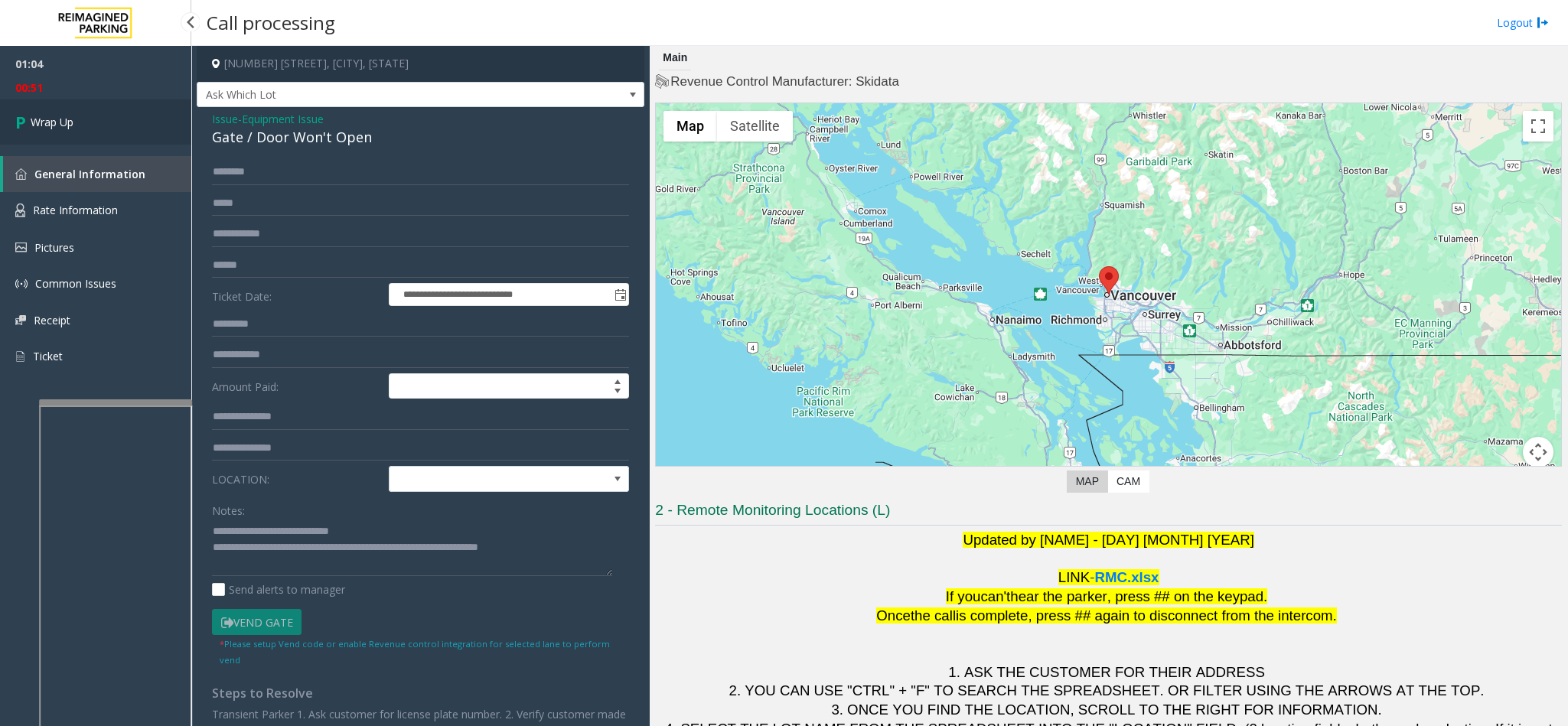 click on "Wrap Up" at bounding box center [96, 122] 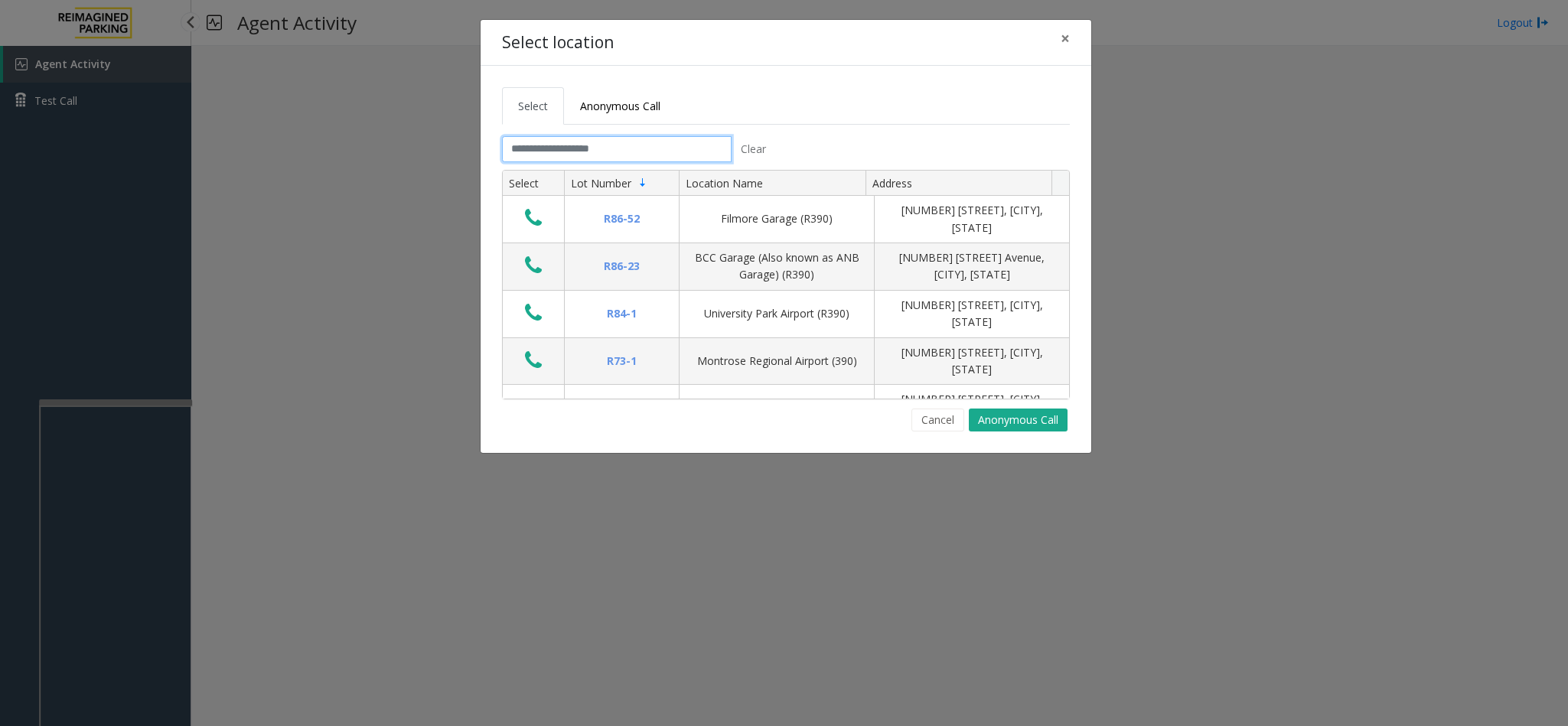 click 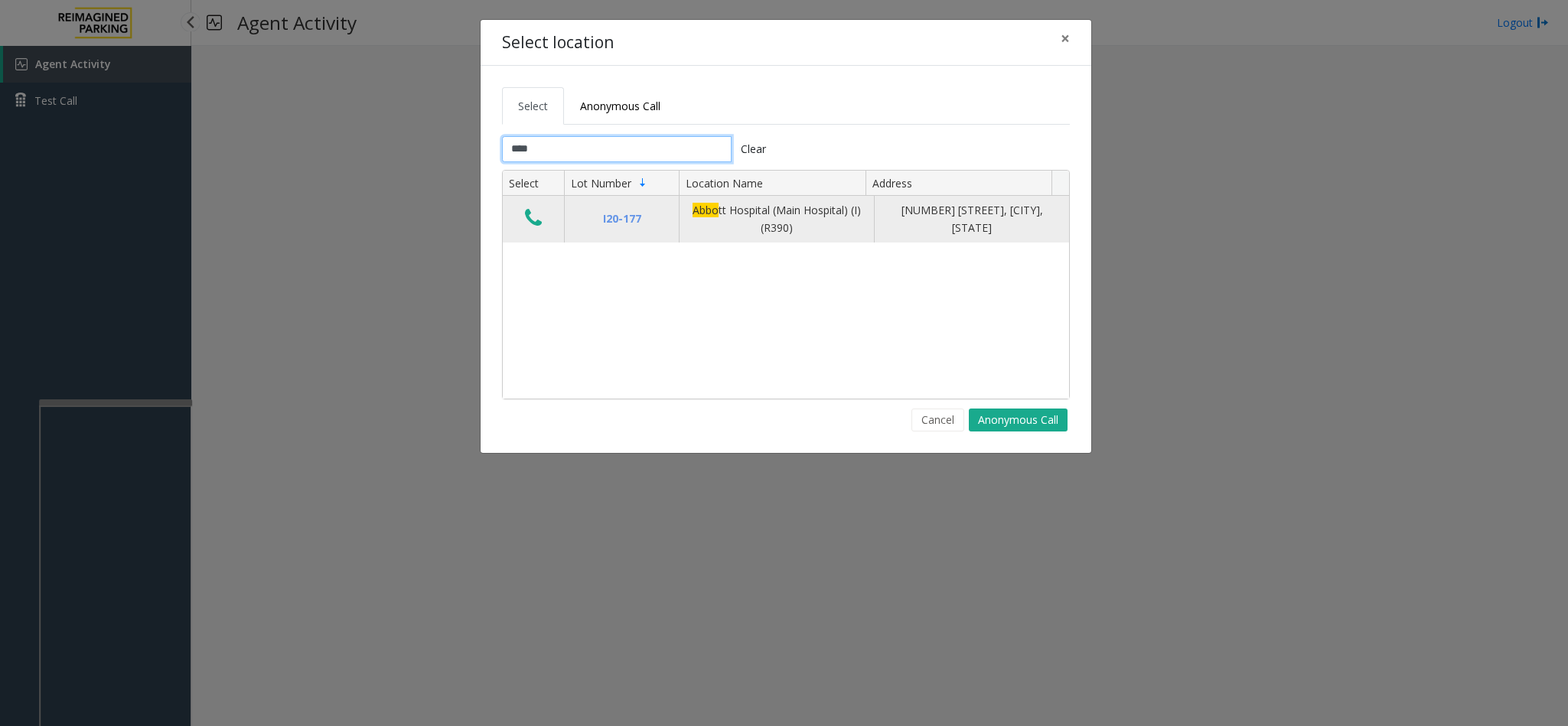 type on "****" 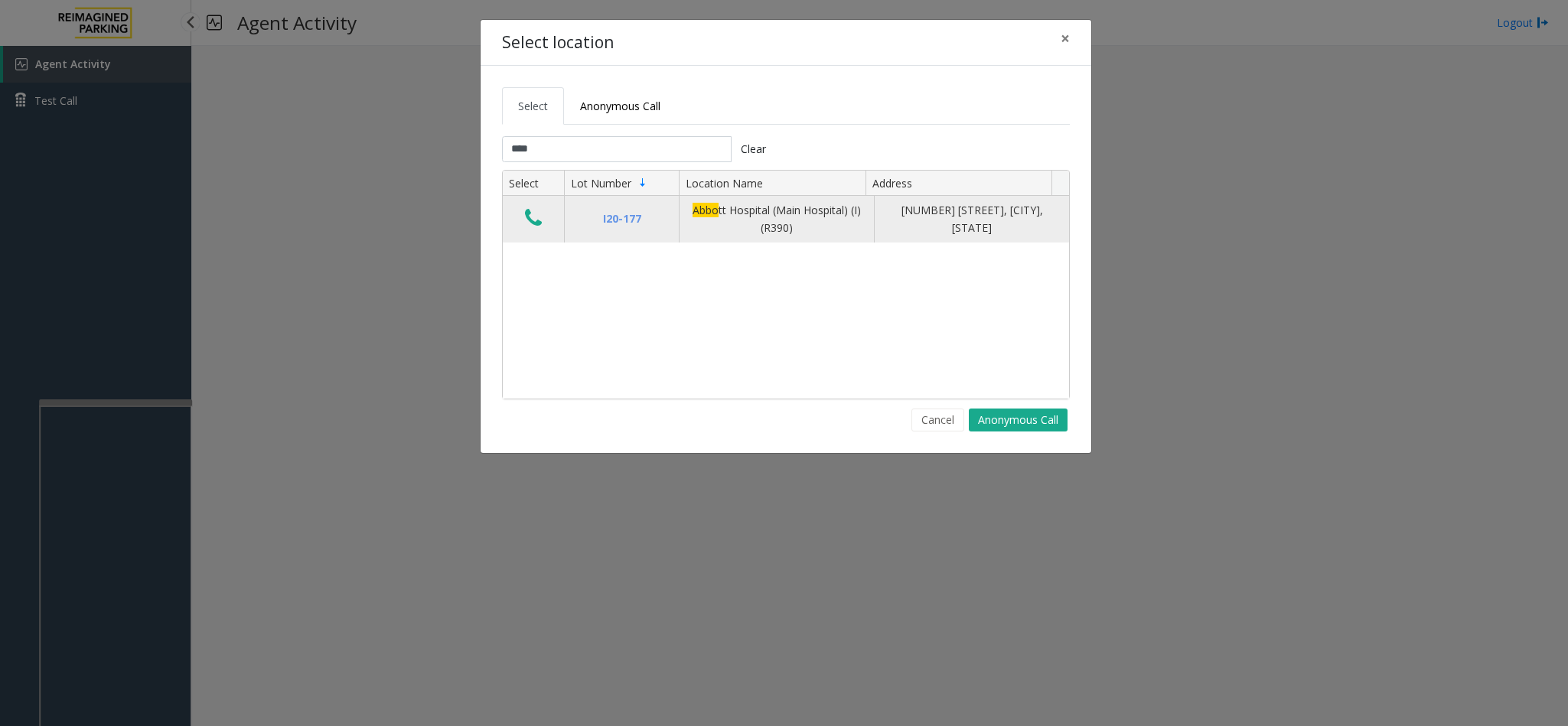 click 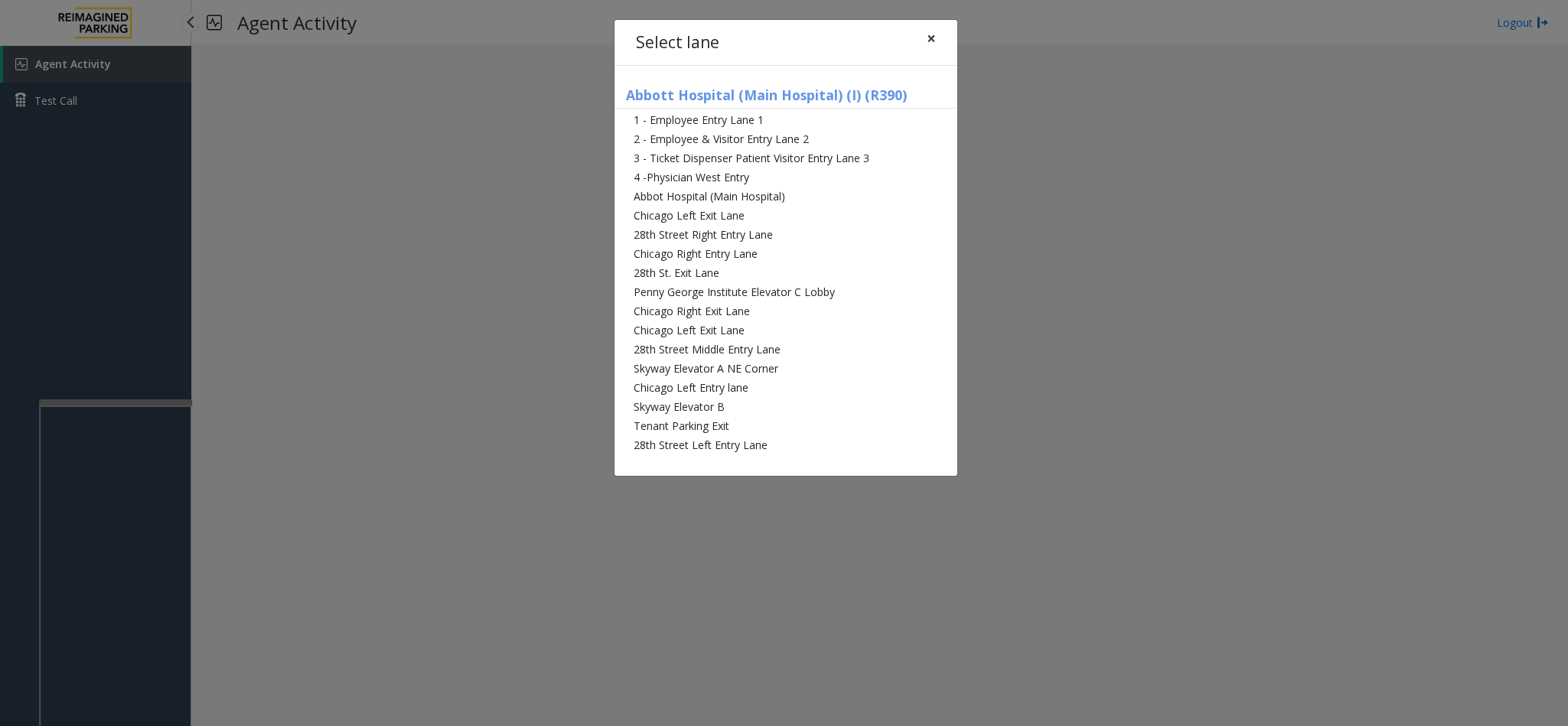 click on "×" 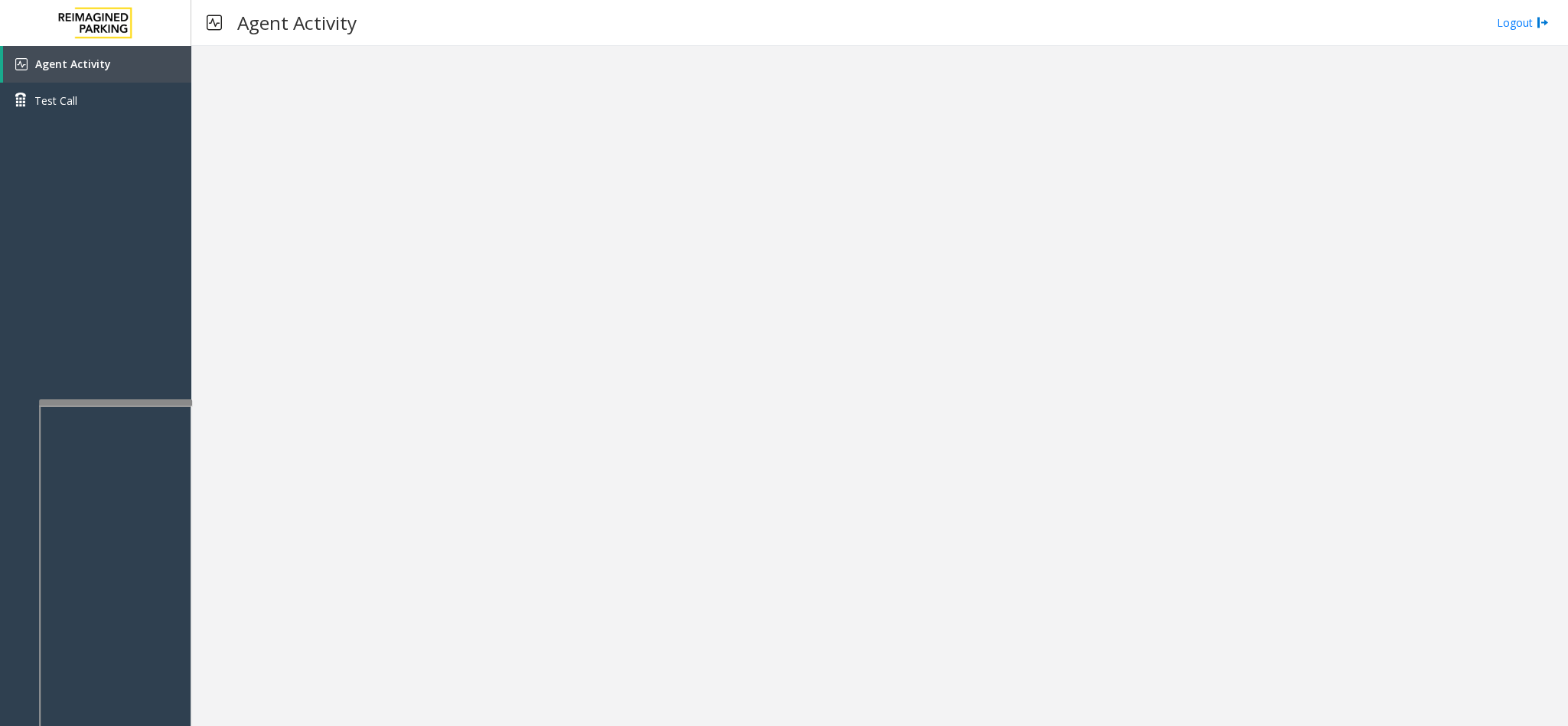 drag, startPoint x: 241, startPoint y: 436, endPoint x: 830, endPoint y: 409, distance: 589.61852 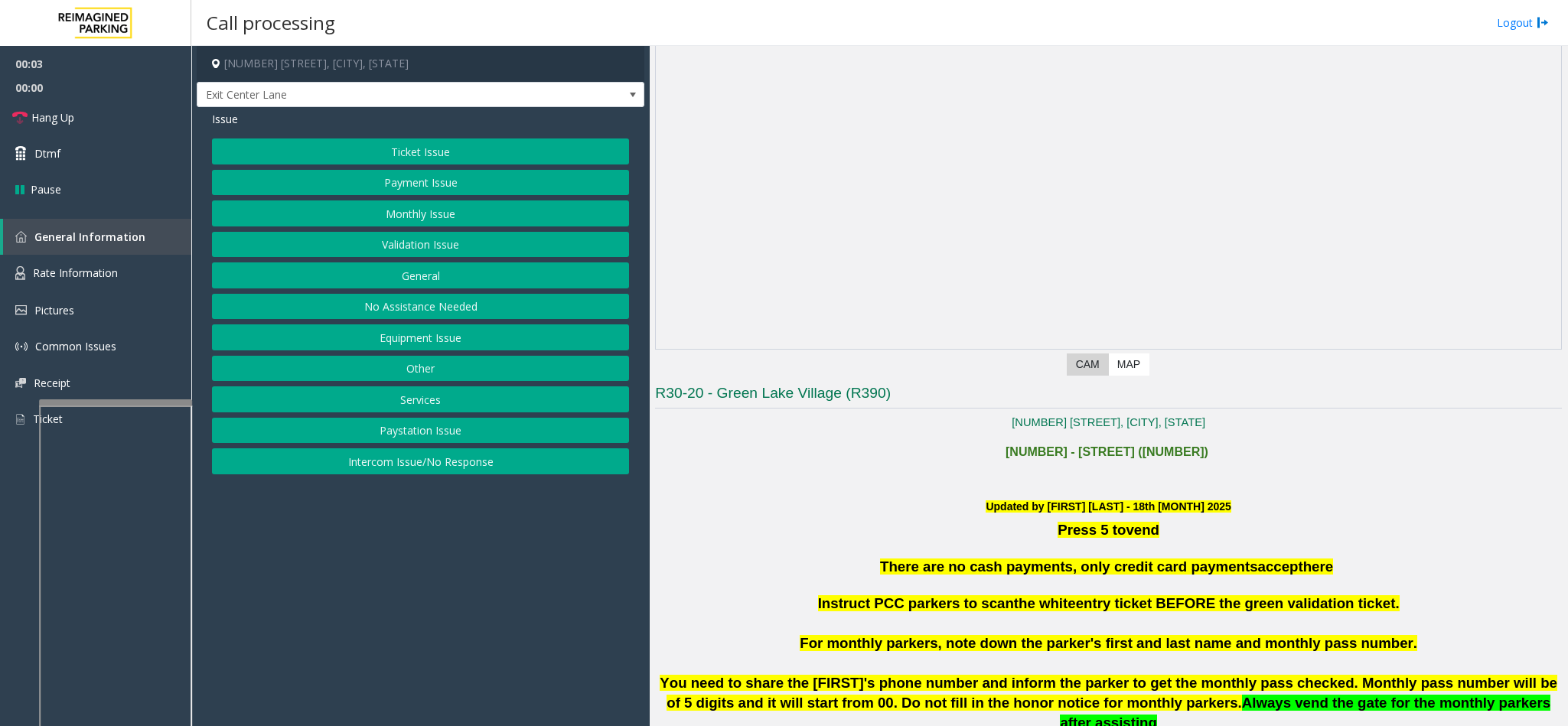 scroll, scrollTop: 0, scrollLeft: 0, axis: both 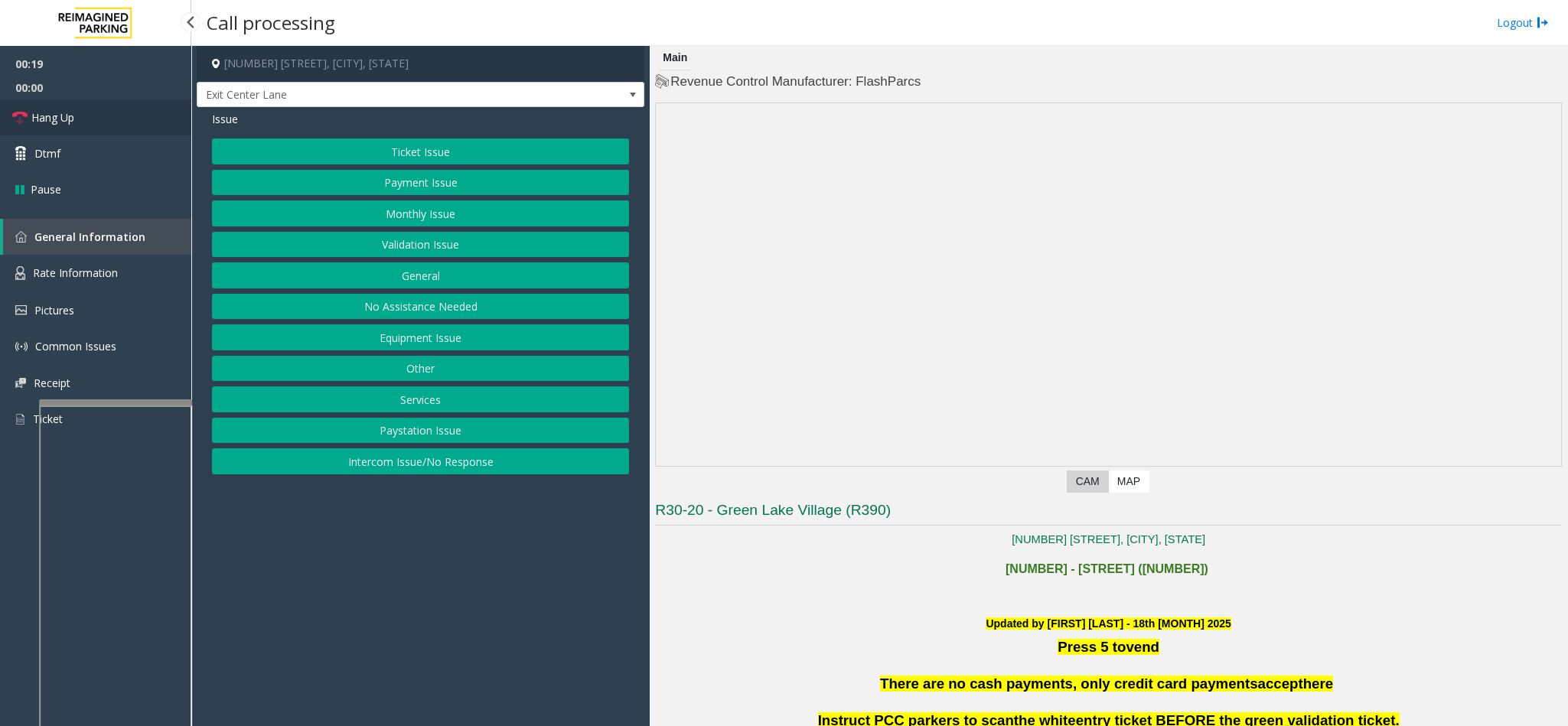 click on "Hang Up" at bounding box center [96, 117] 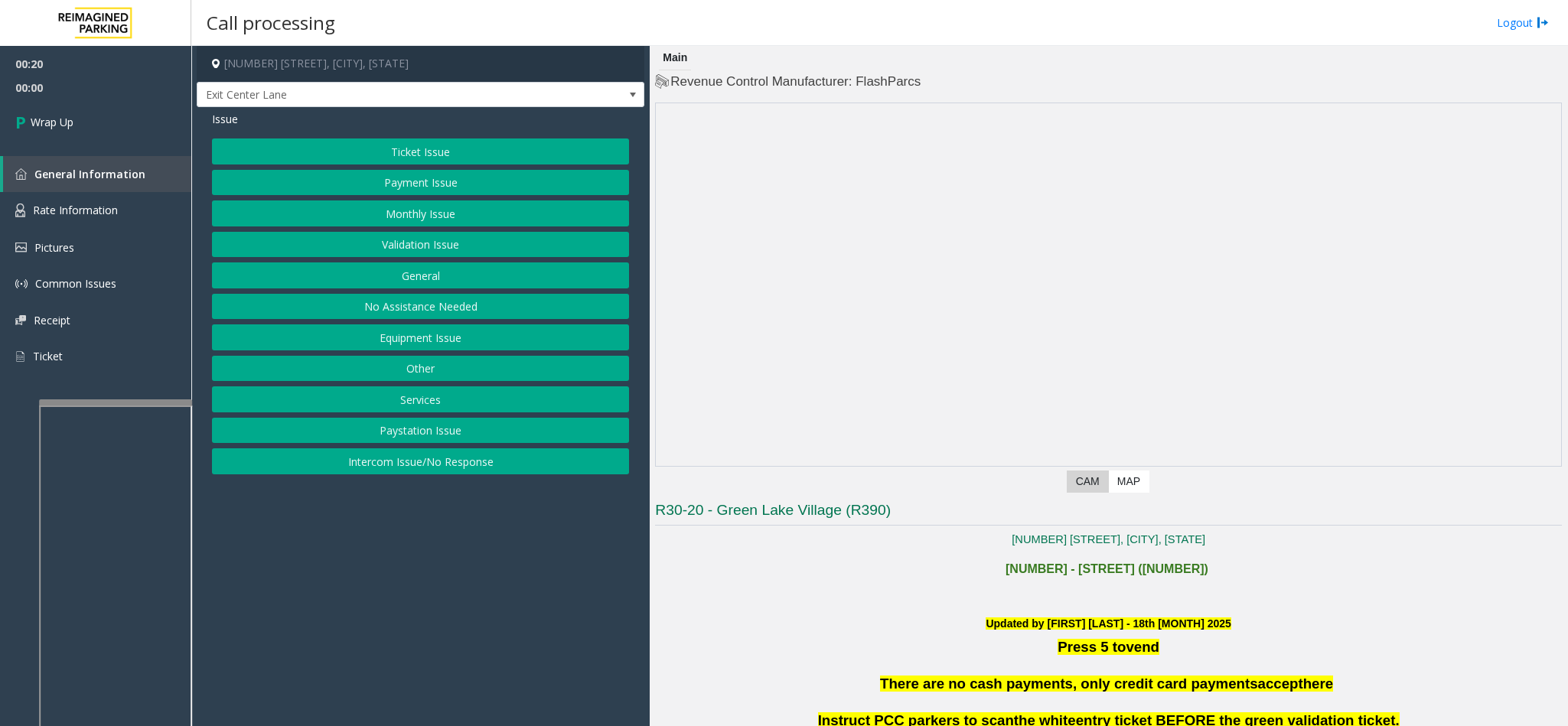 click on "Intercom Issue/No Response" 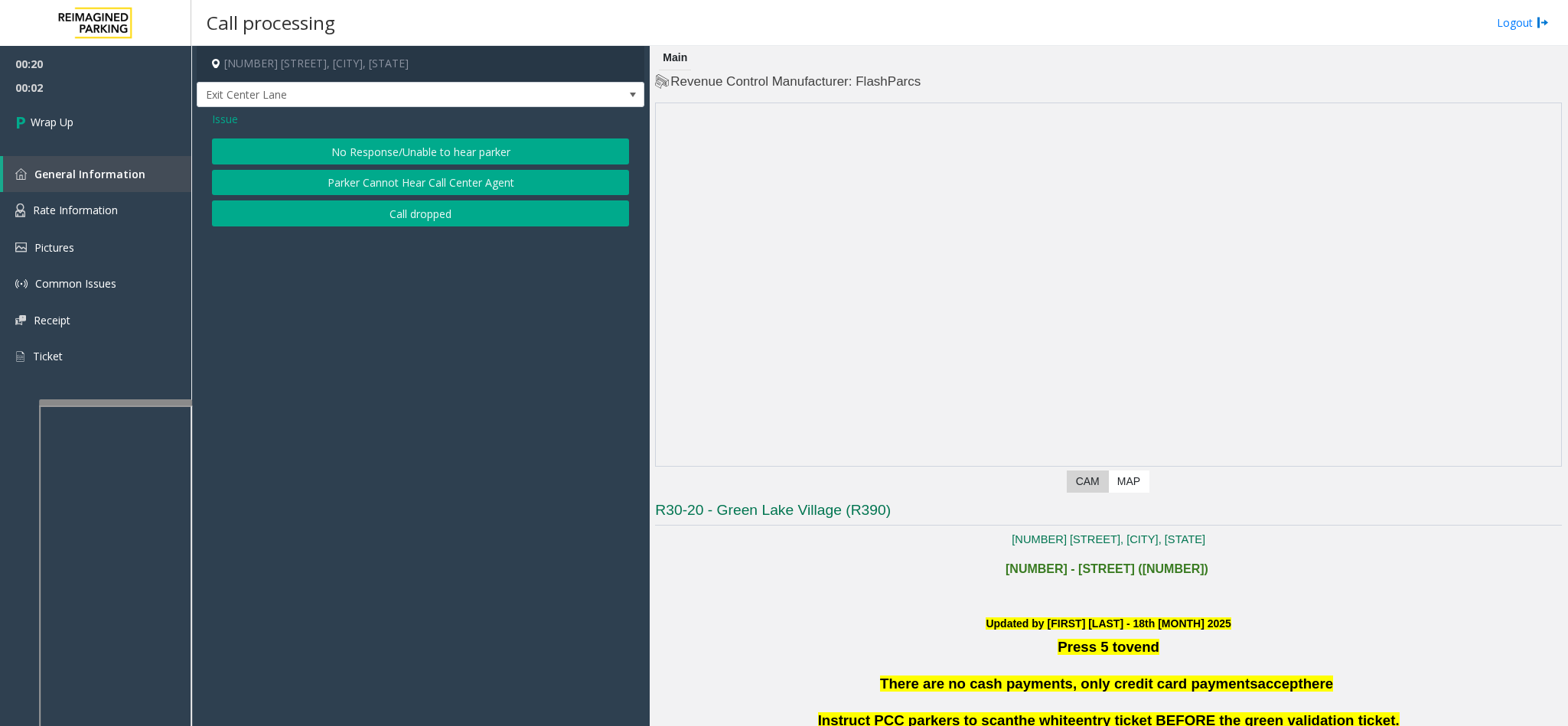 click on "No Response/Unable to hear parker" 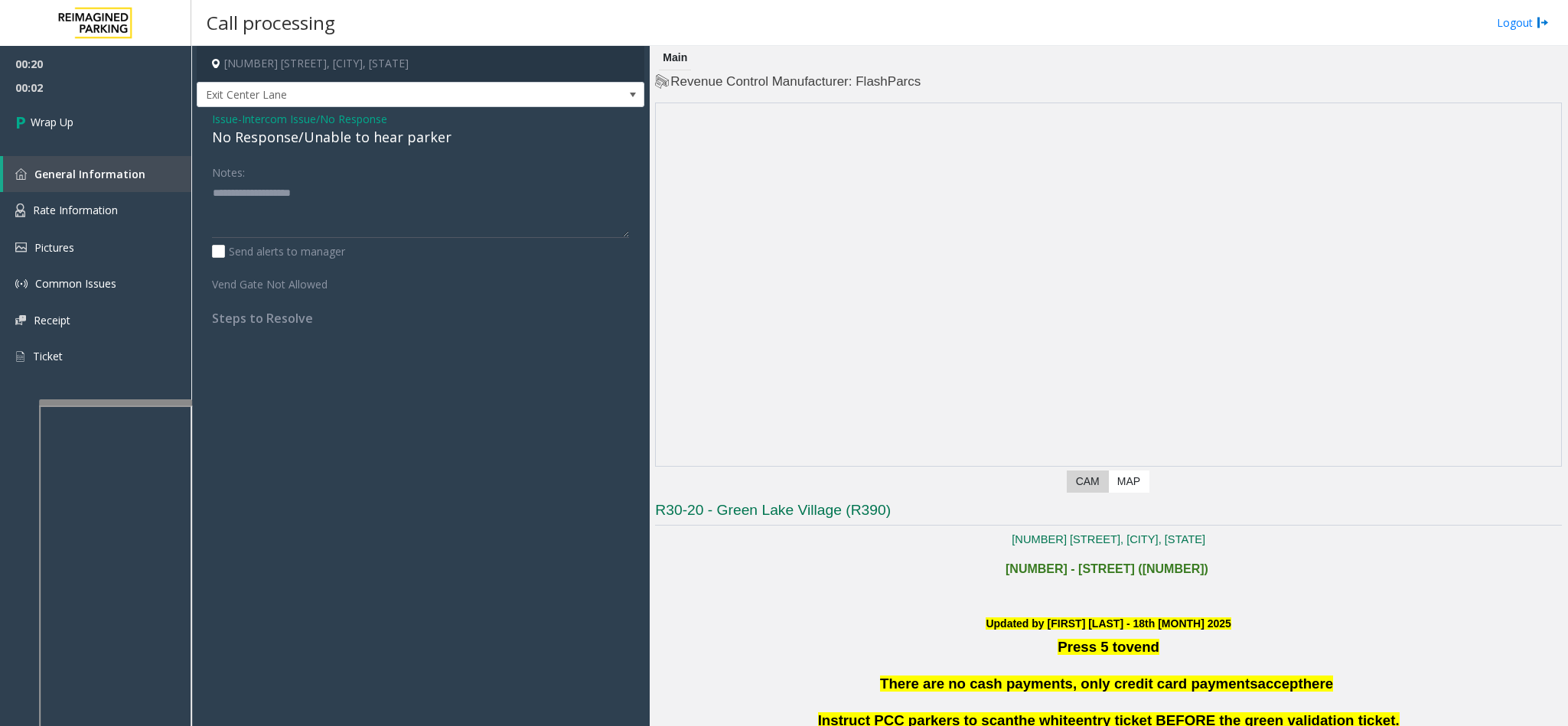 click on "No Response/Unable to hear parker" 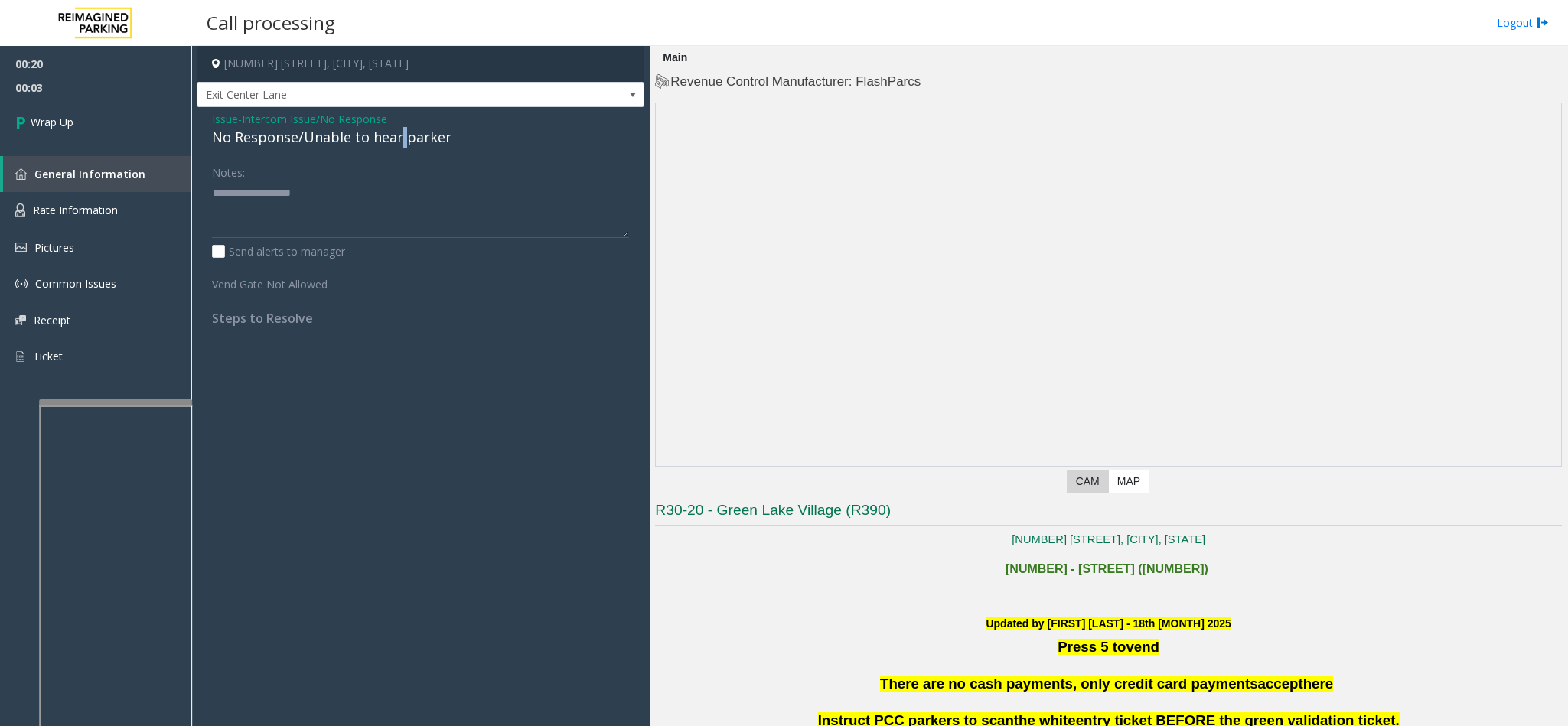 click on "No Response/Unable to hear parker" 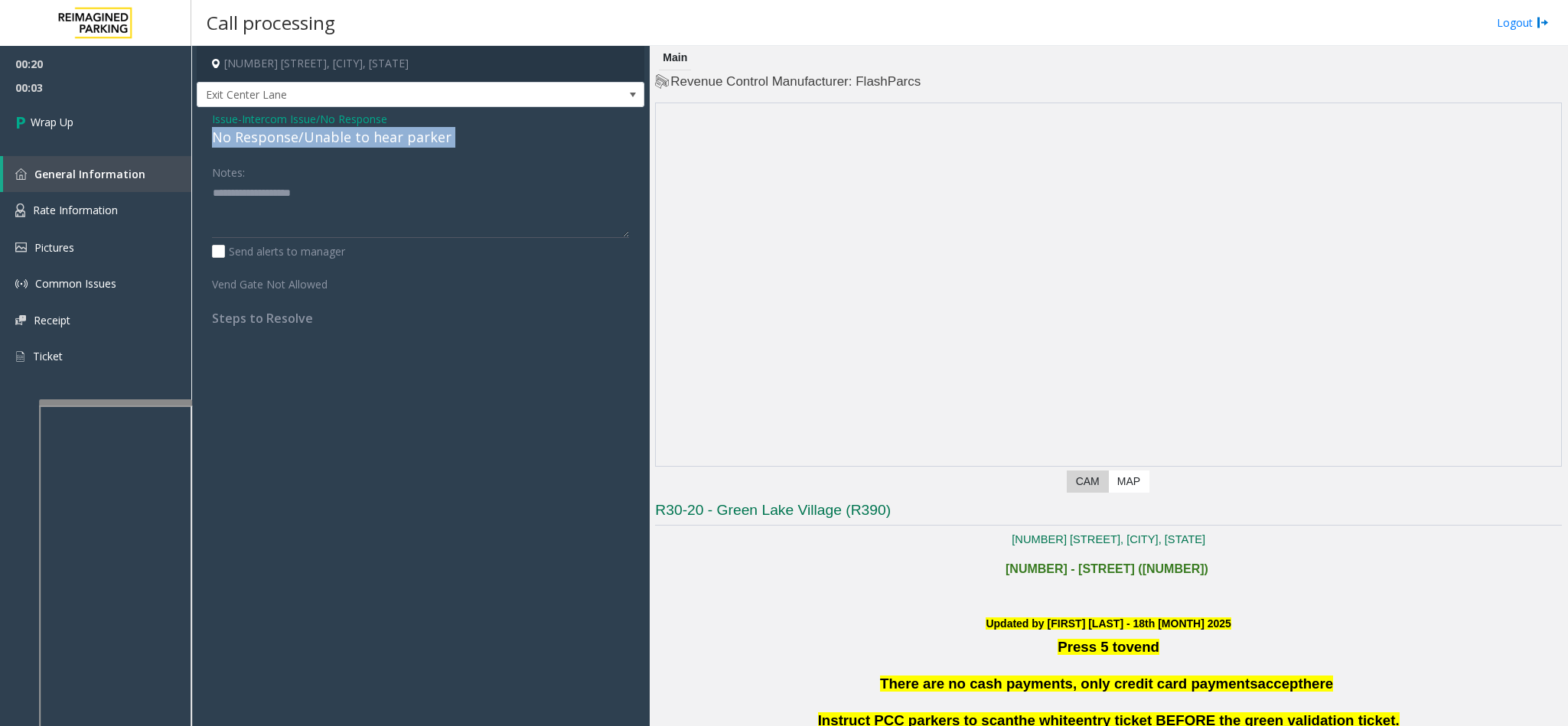 click on "No Response/Unable to hear parker" 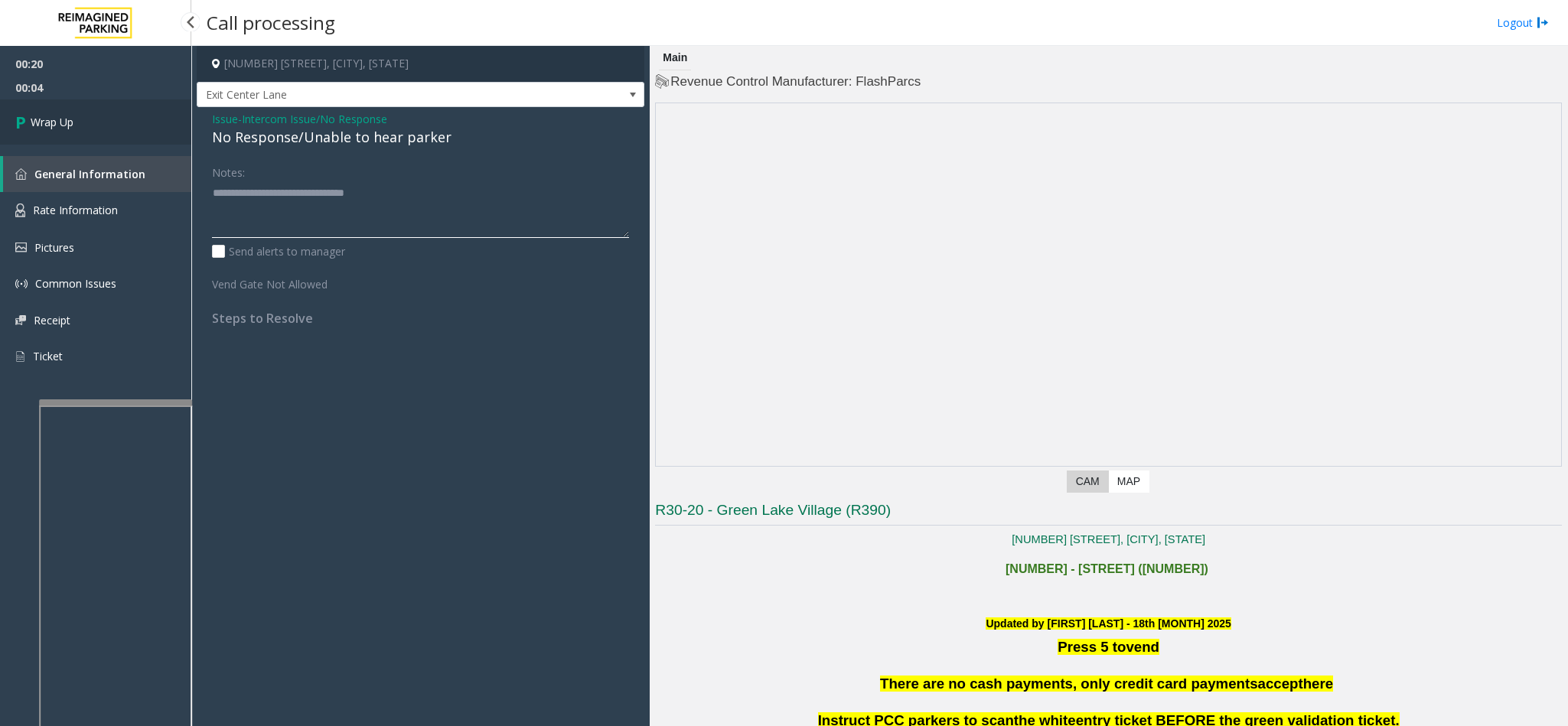 type on "**********" 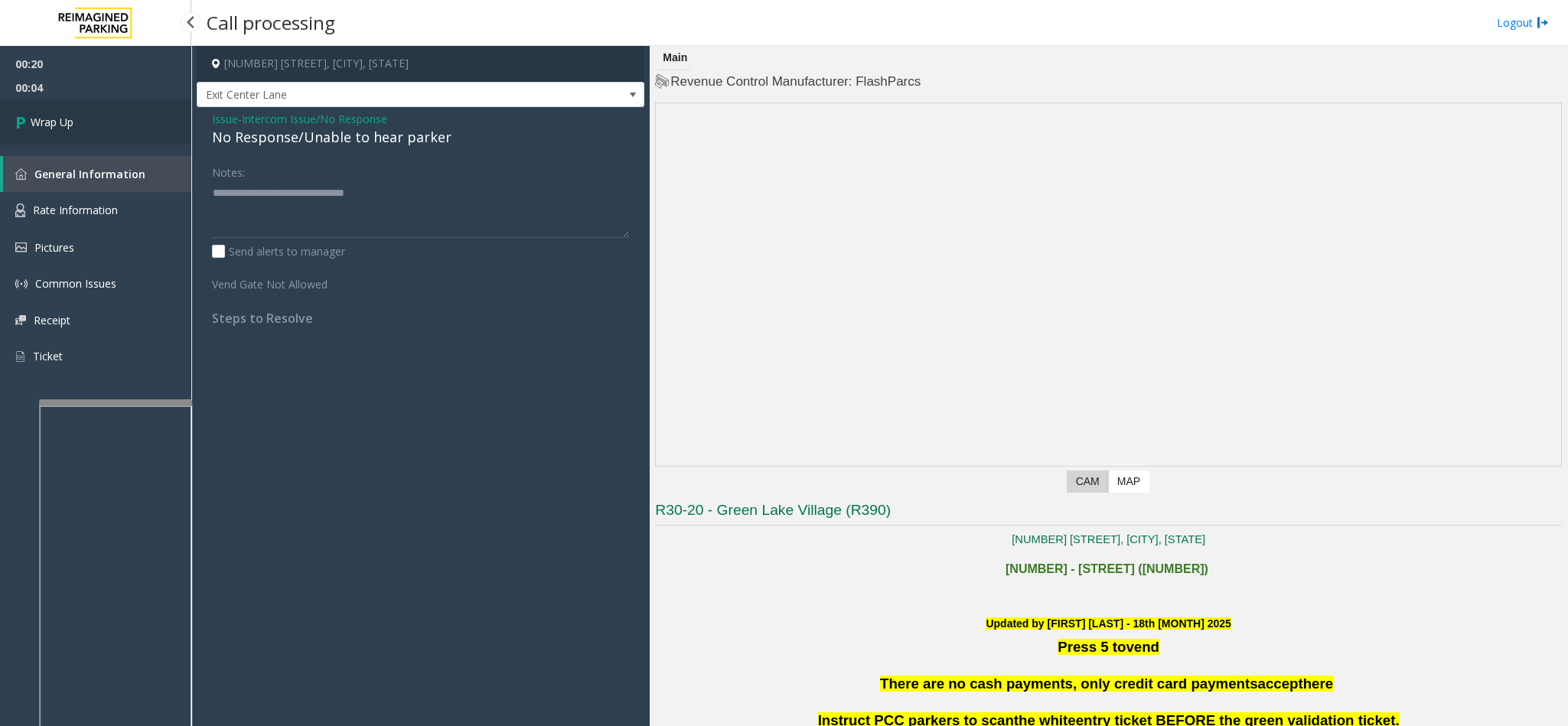 click on "Wrap Up" at bounding box center [96, 122] 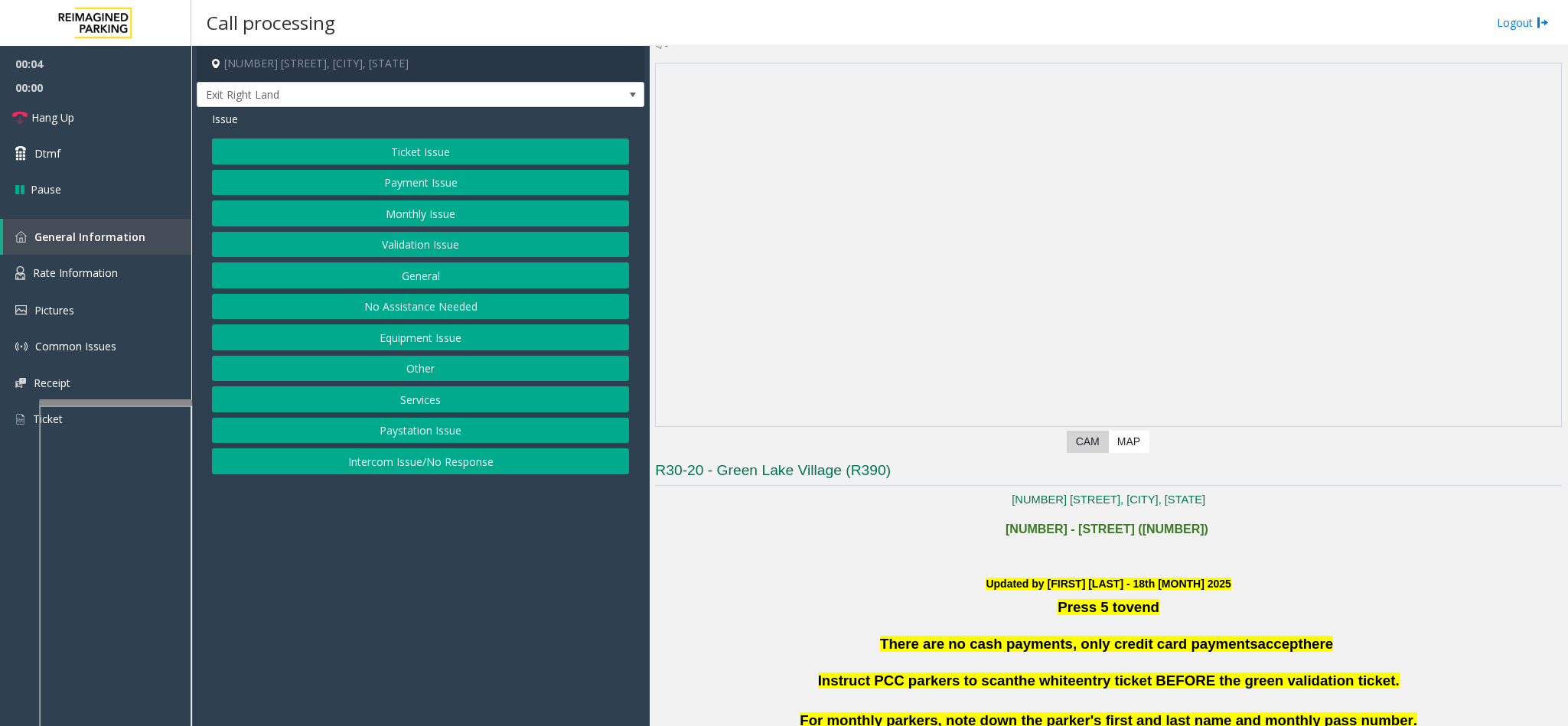 scroll, scrollTop: 0, scrollLeft: 0, axis: both 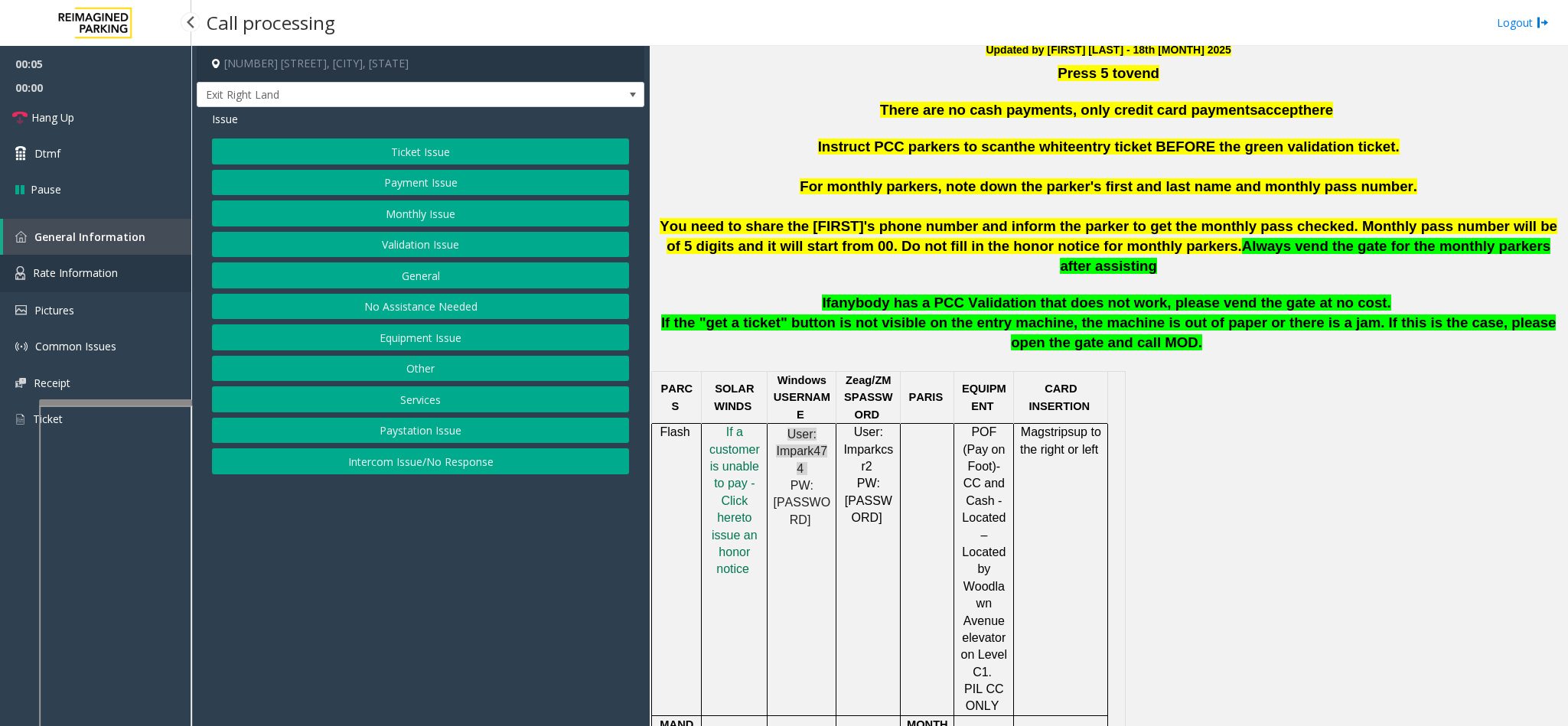 click on "Rate Information" at bounding box center (75, 272) 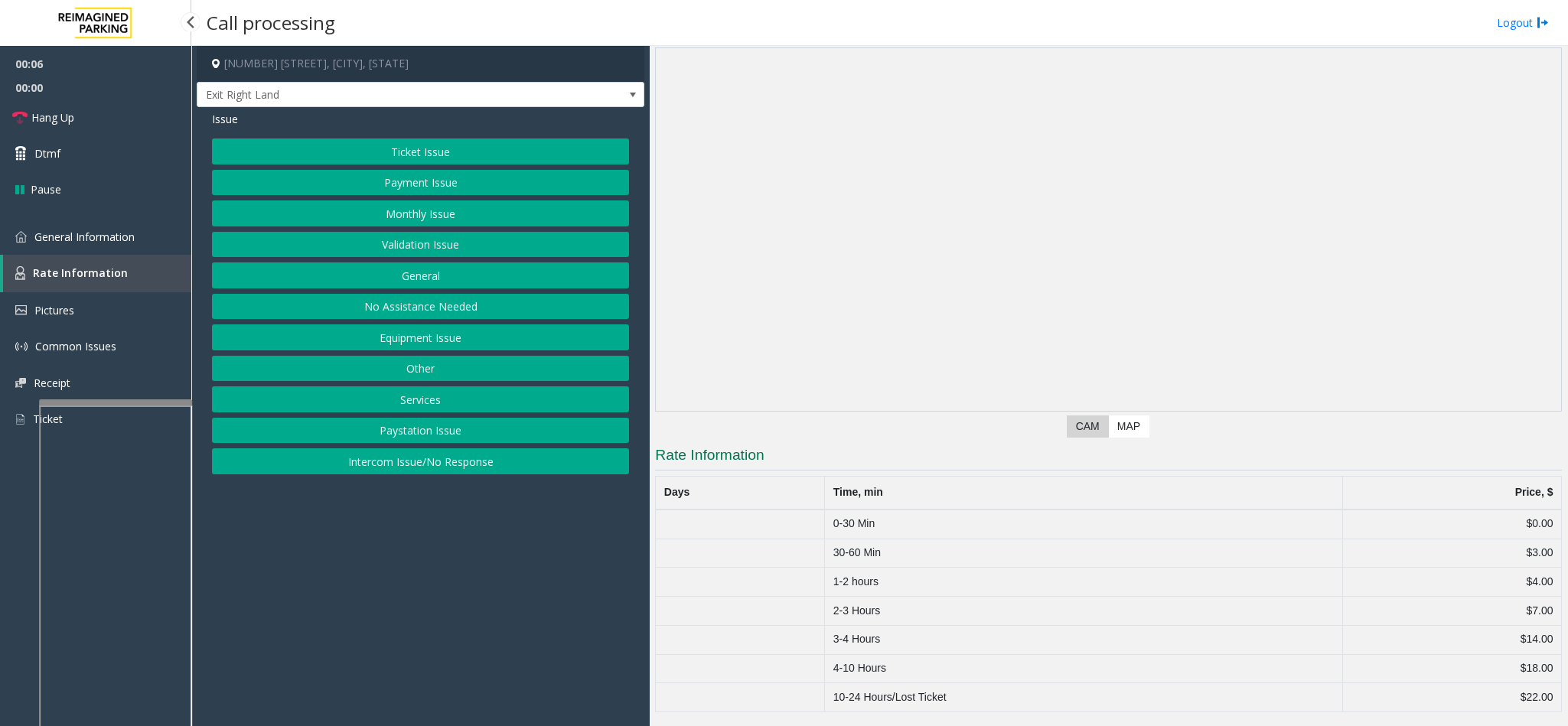 scroll, scrollTop: 58, scrollLeft: 0, axis: vertical 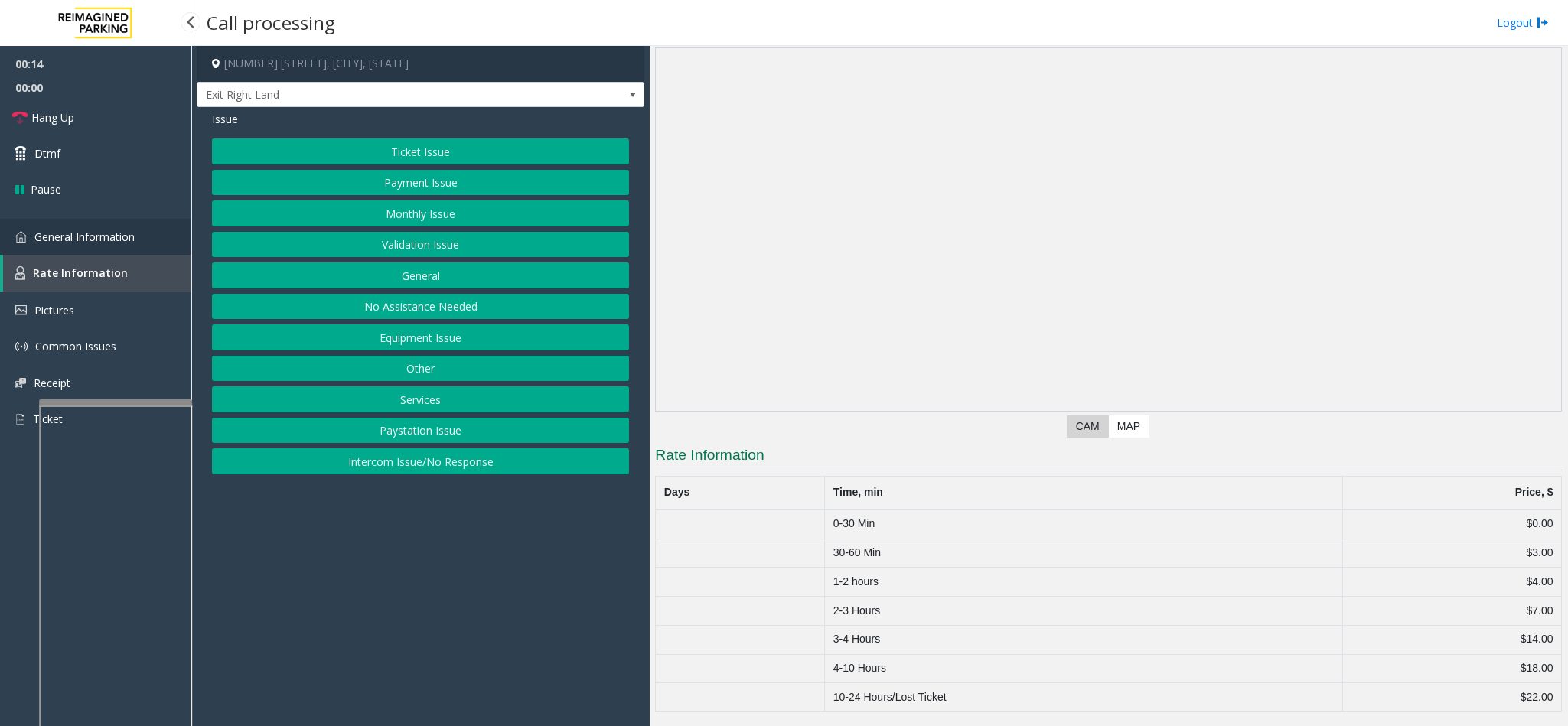 click on "General Information" at bounding box center [84, 236] 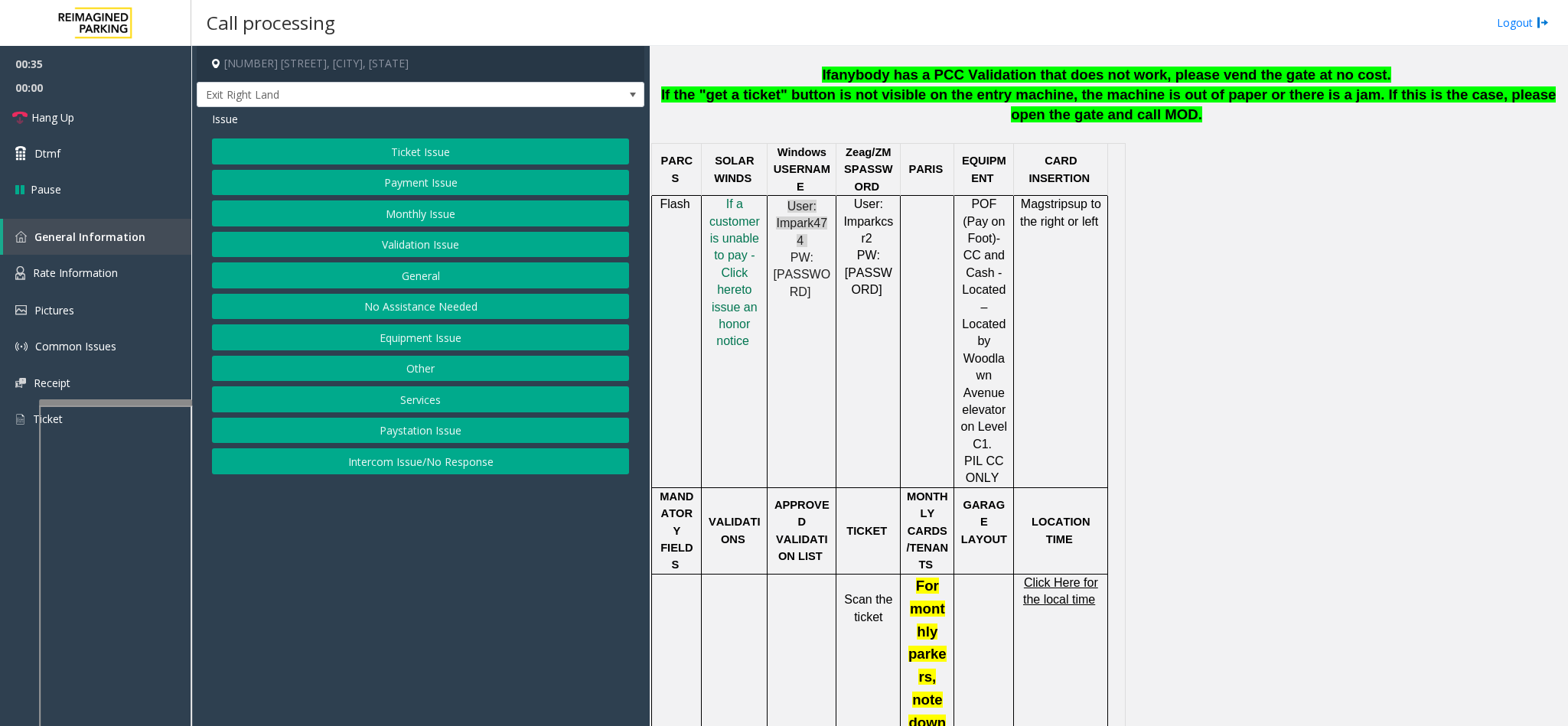 scroll, scrollTop: 803, scrollLeft: 0, axis: vertical 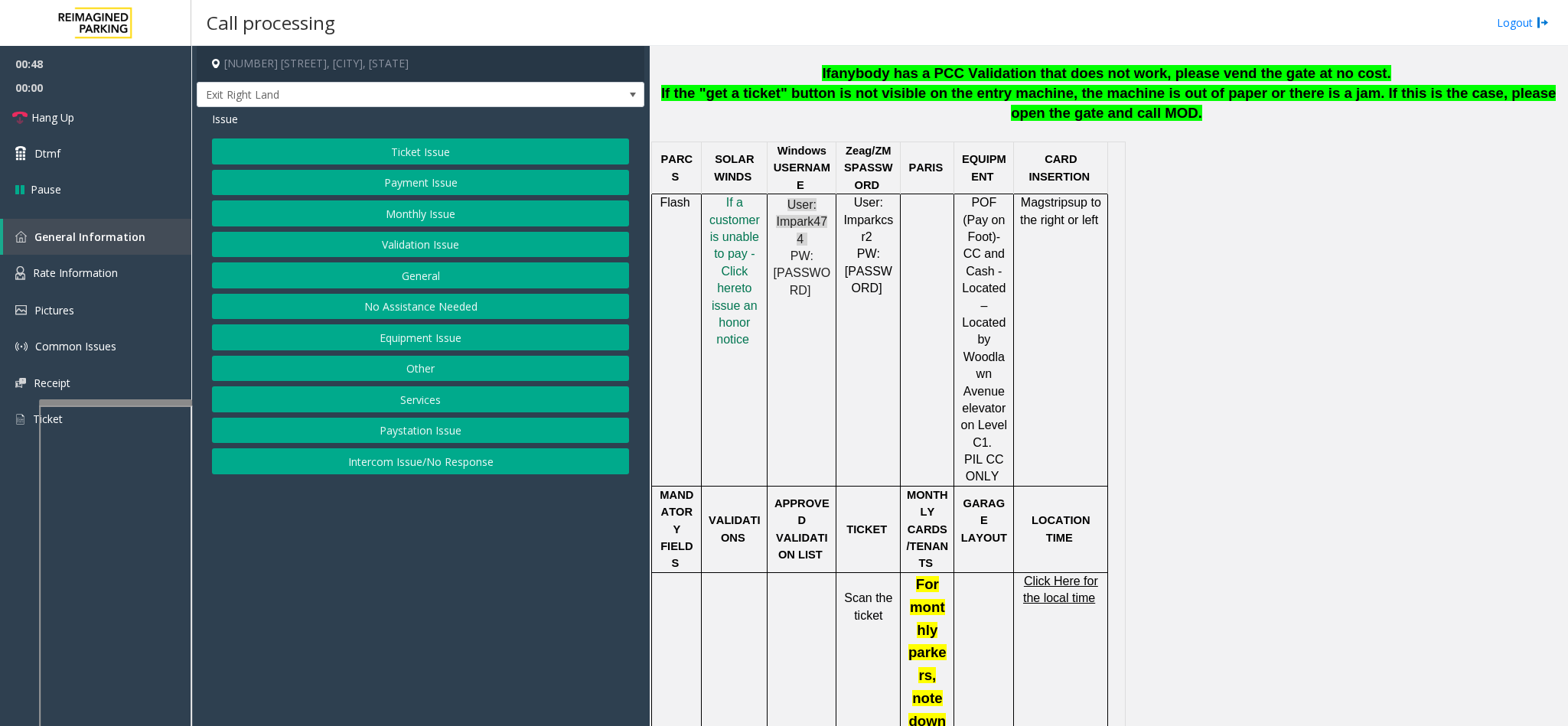 click on "Monthly Issue" 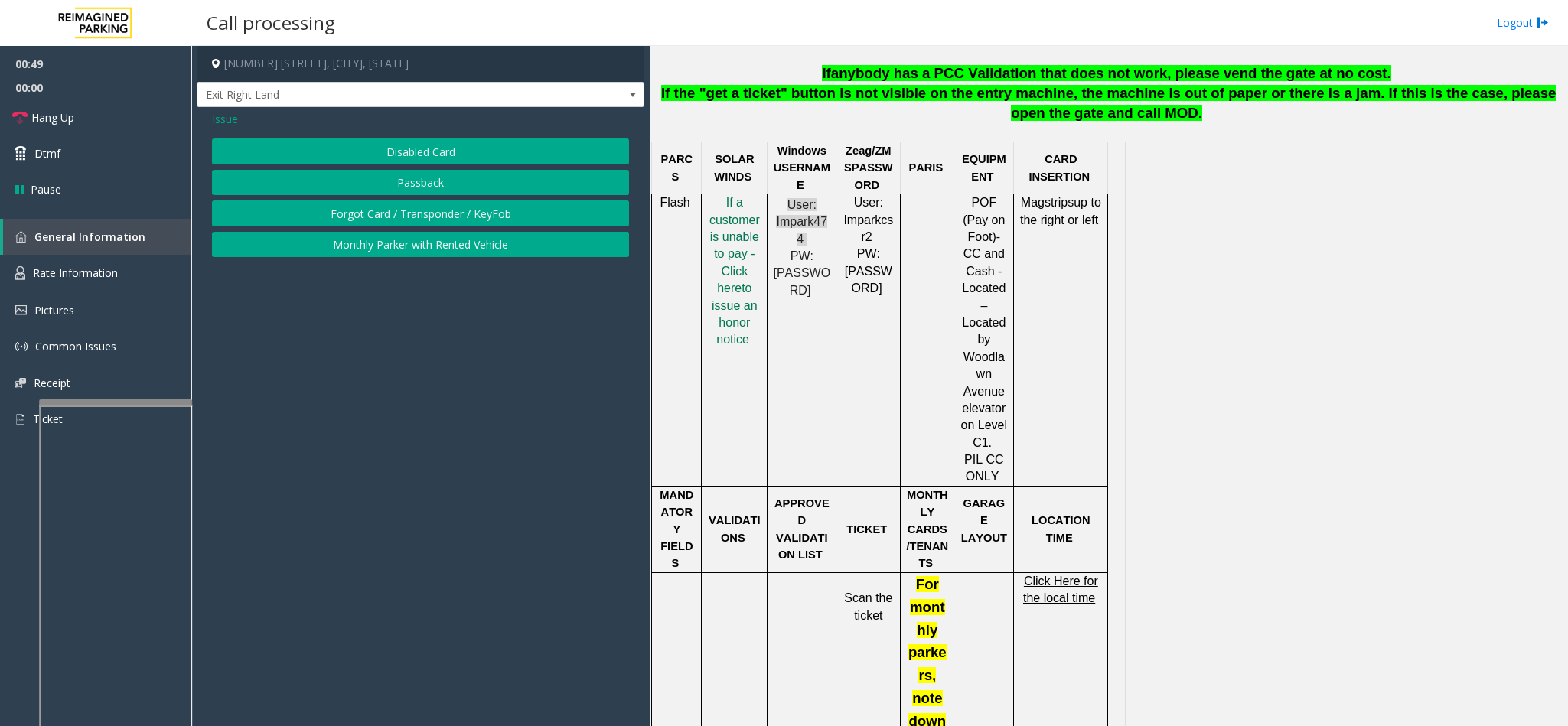 click on "Disabled Card" 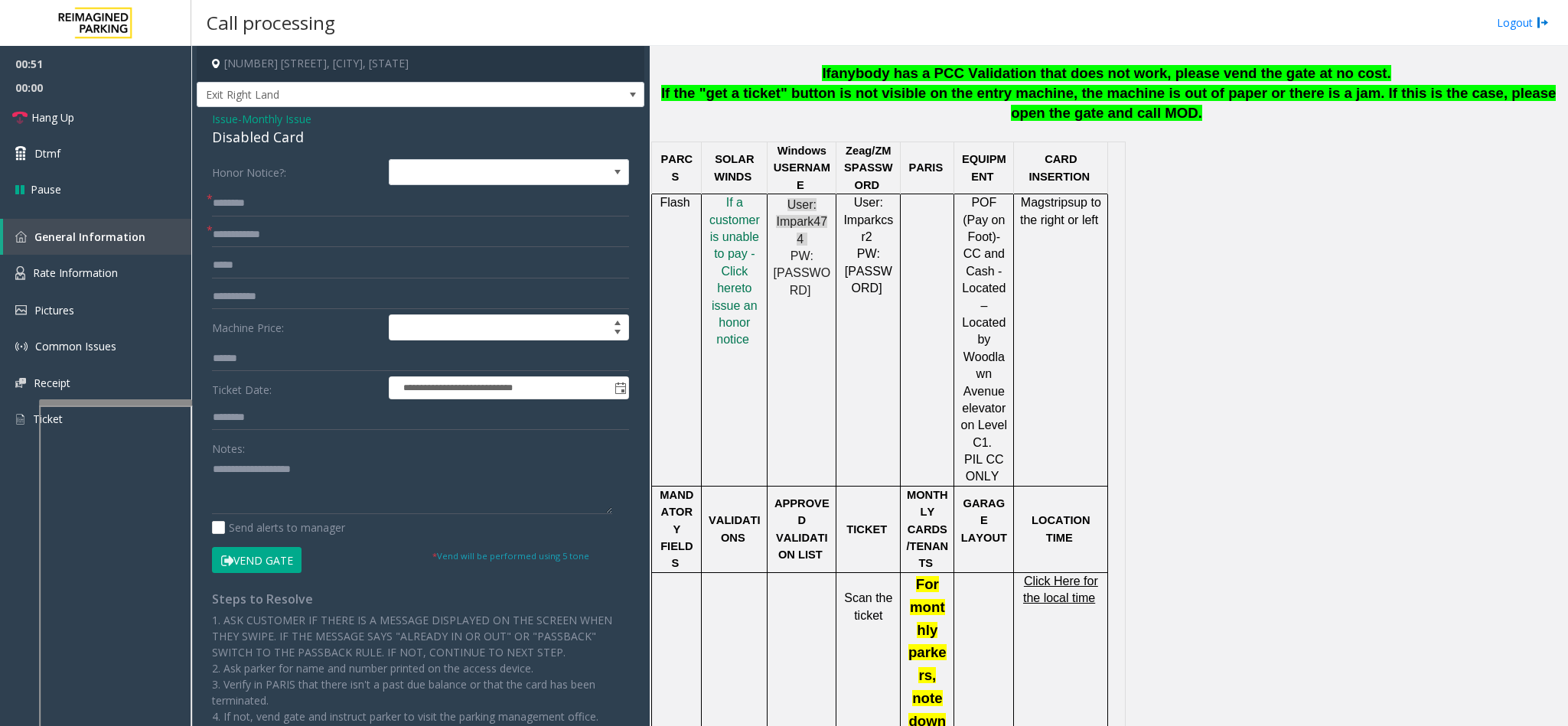 click on "Monthly Issue" 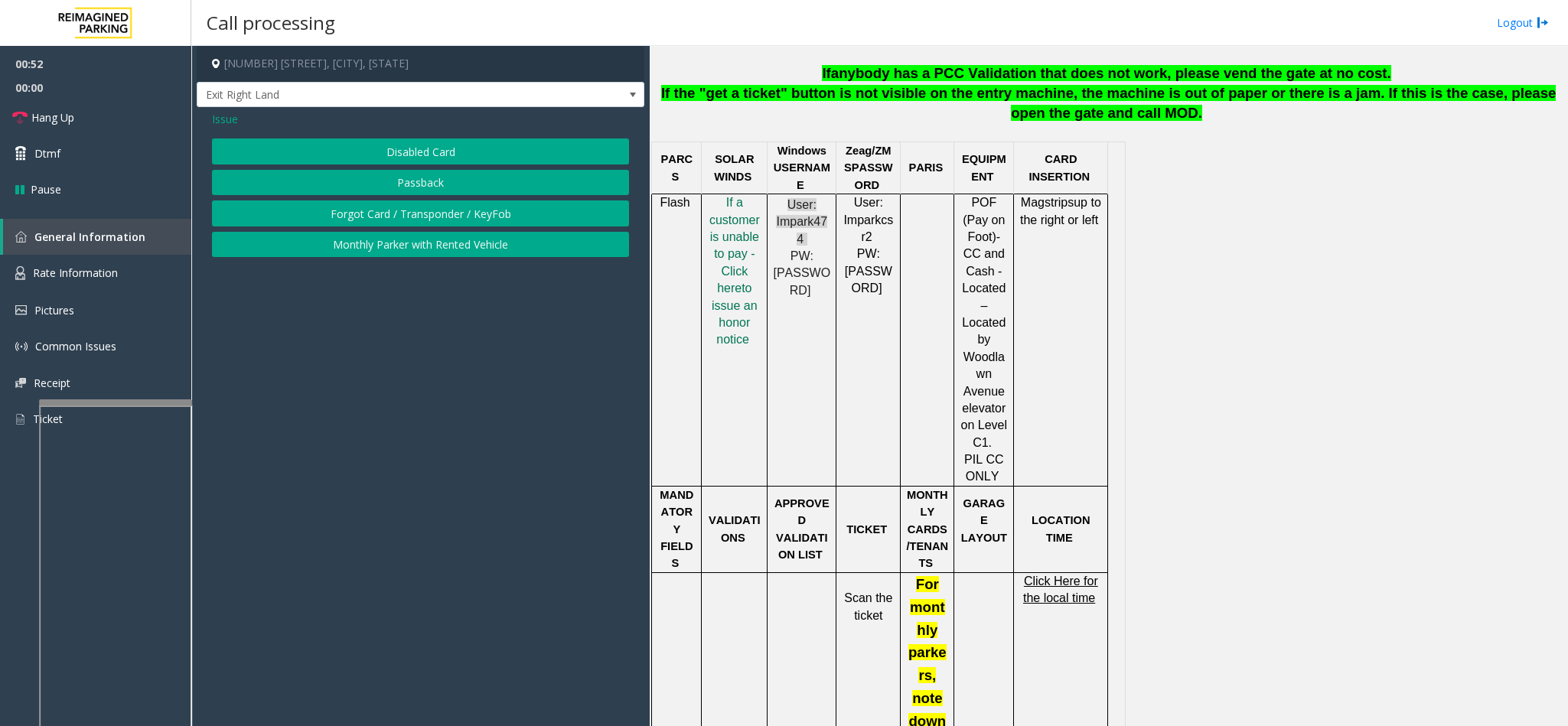 click on "Forgot Card / Transponder / KeyFob" 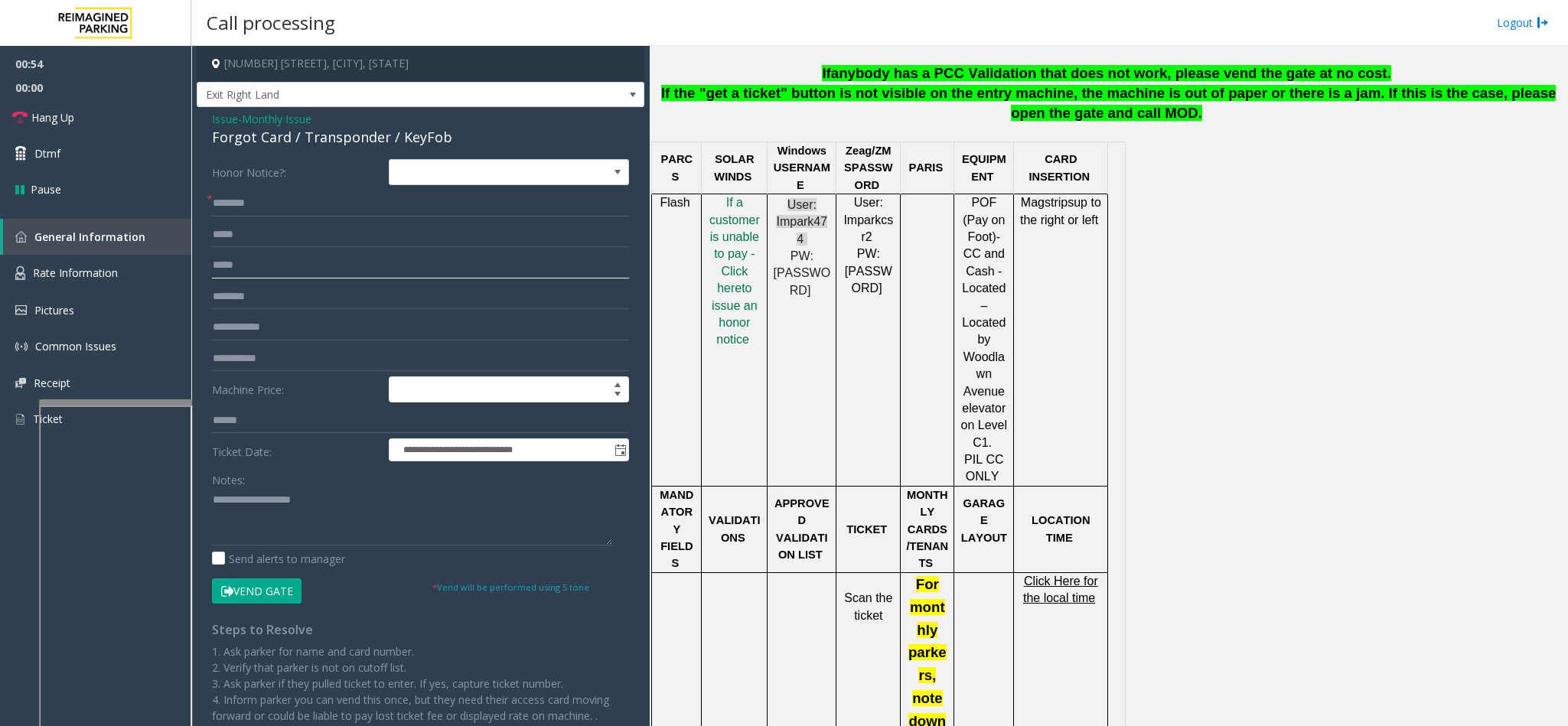 click 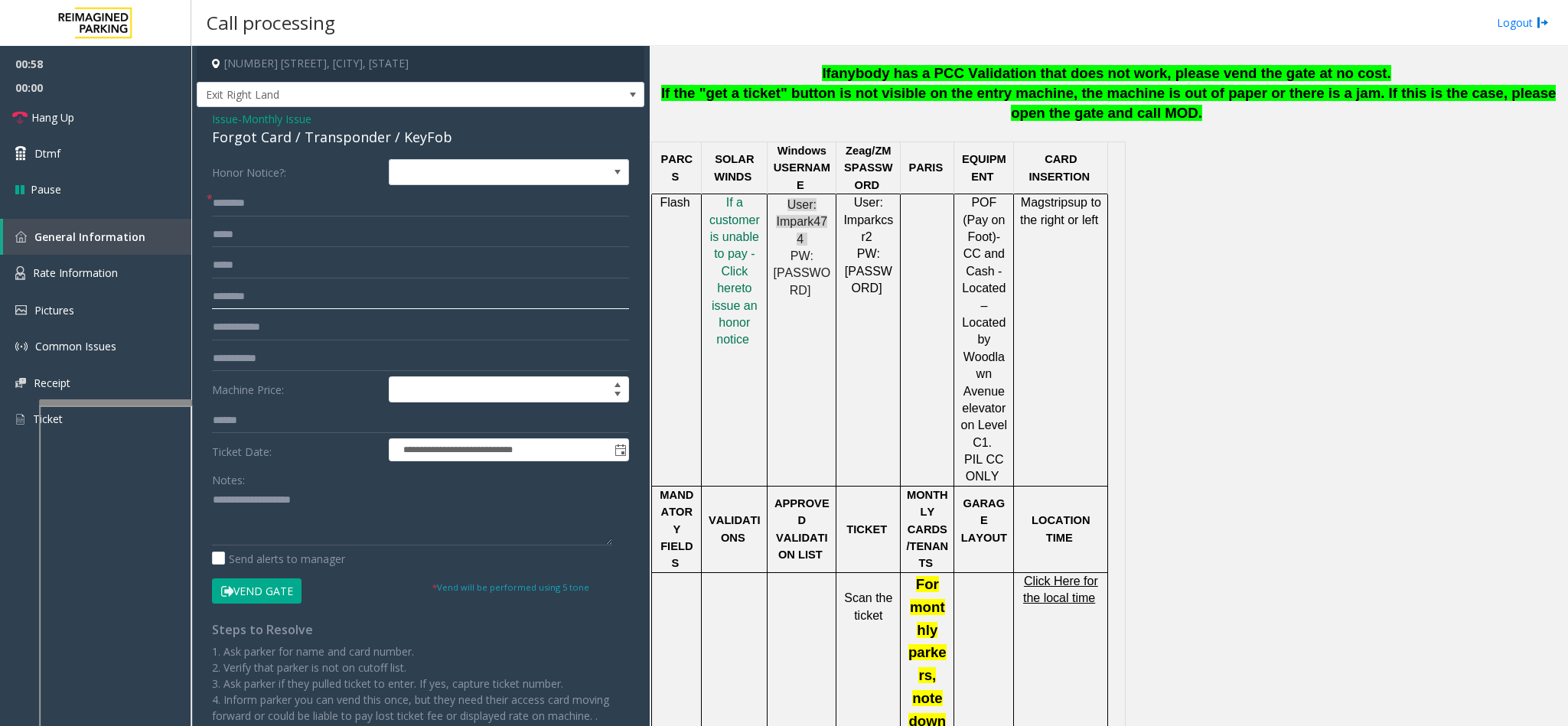 click 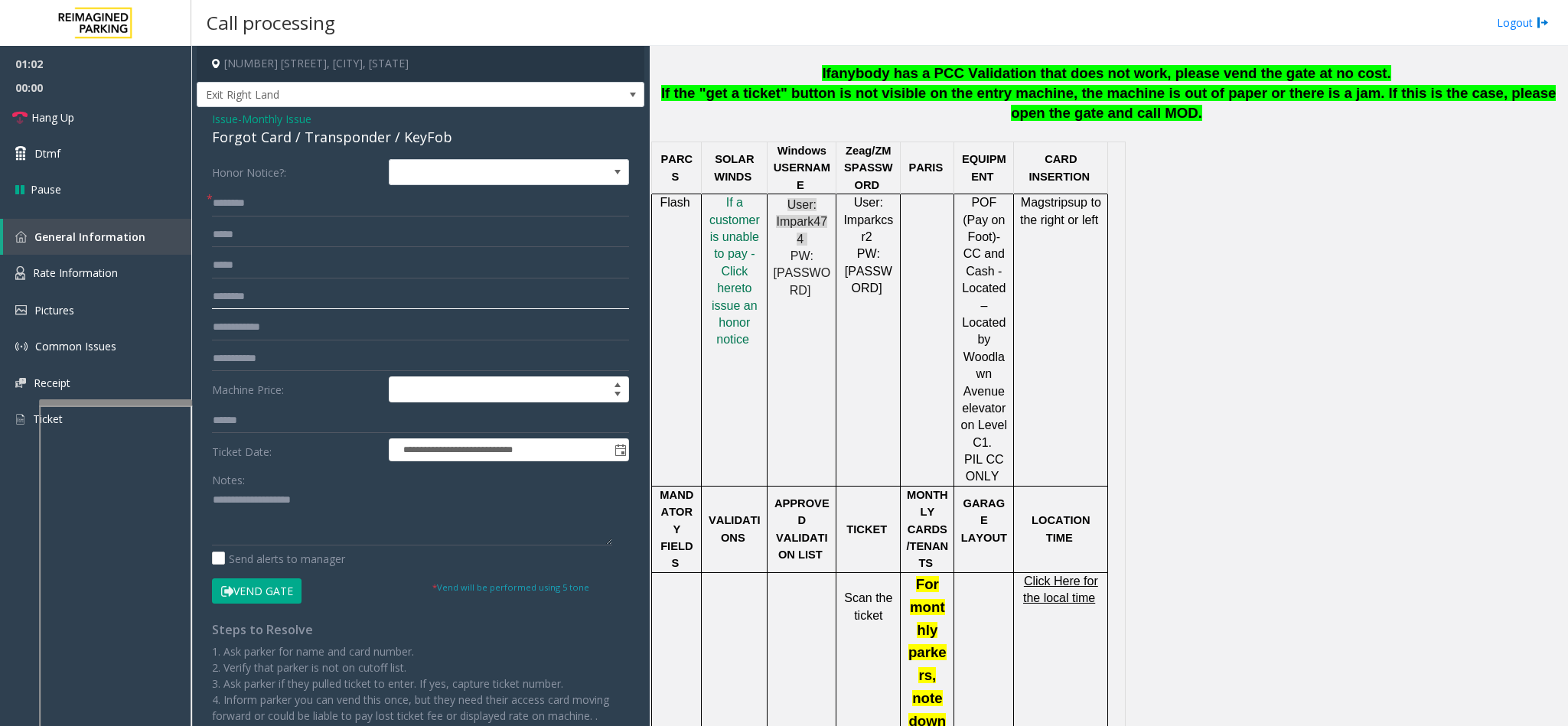 click 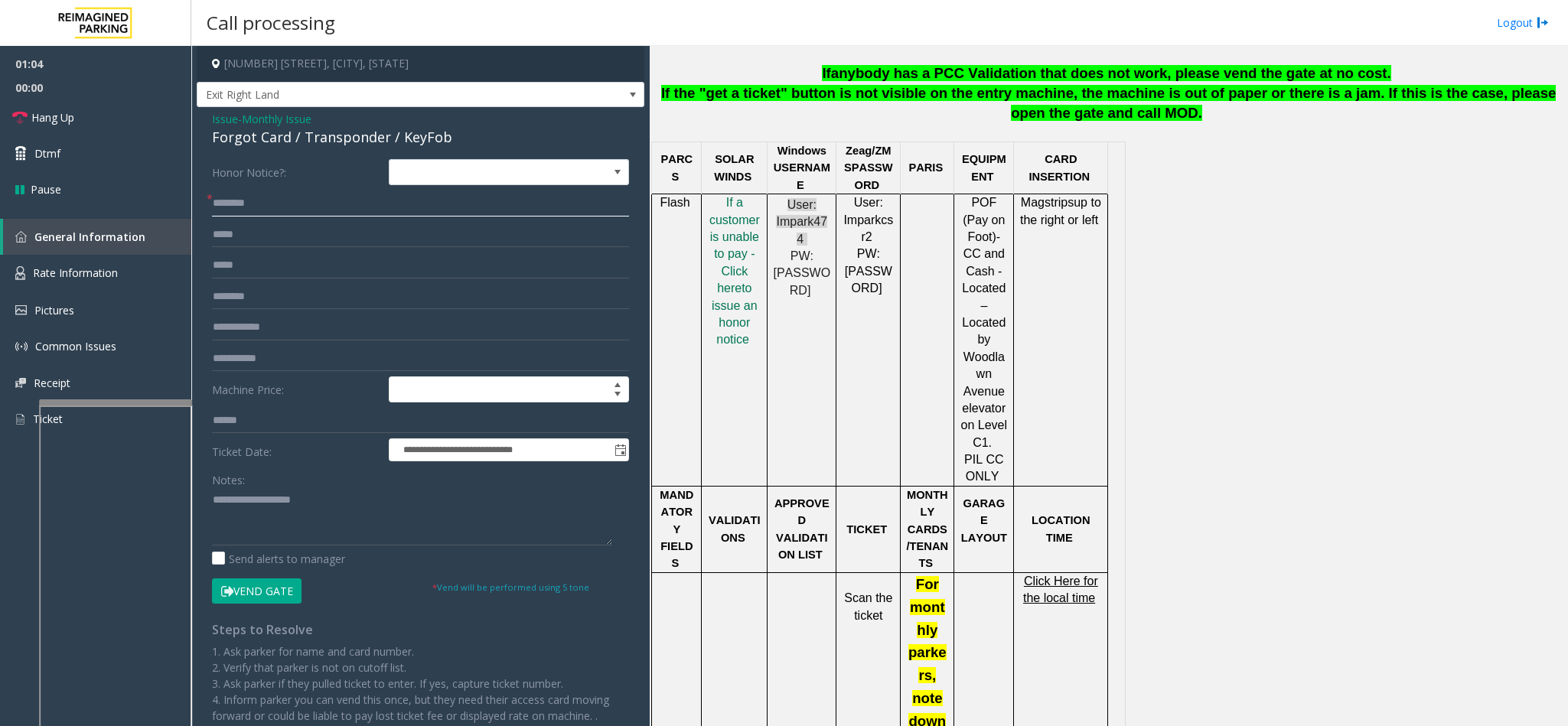 click 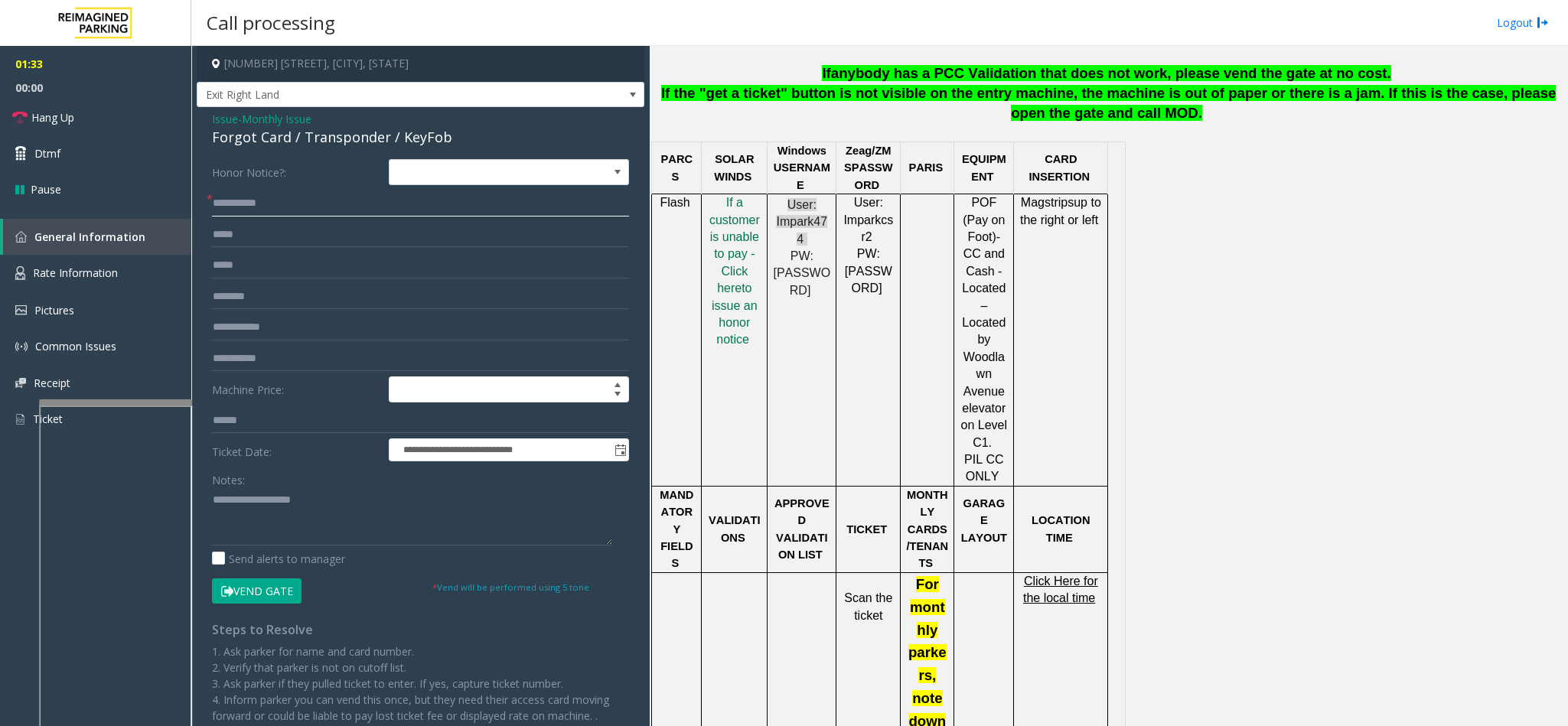 type on "**********" 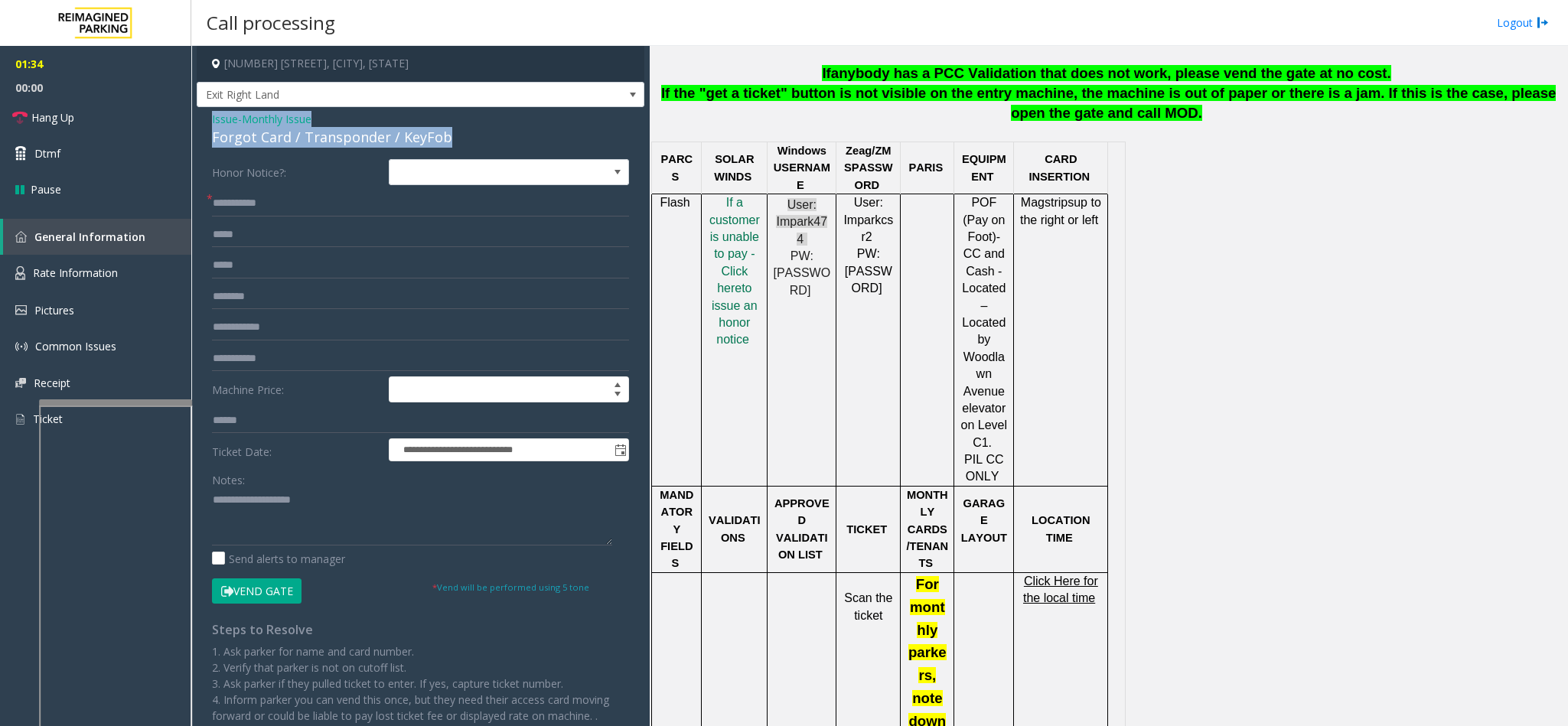 drag, startPoint x: 450, startPoint y: 127, endPoint x: 197, endPoint y: 119, distance: 253.1265 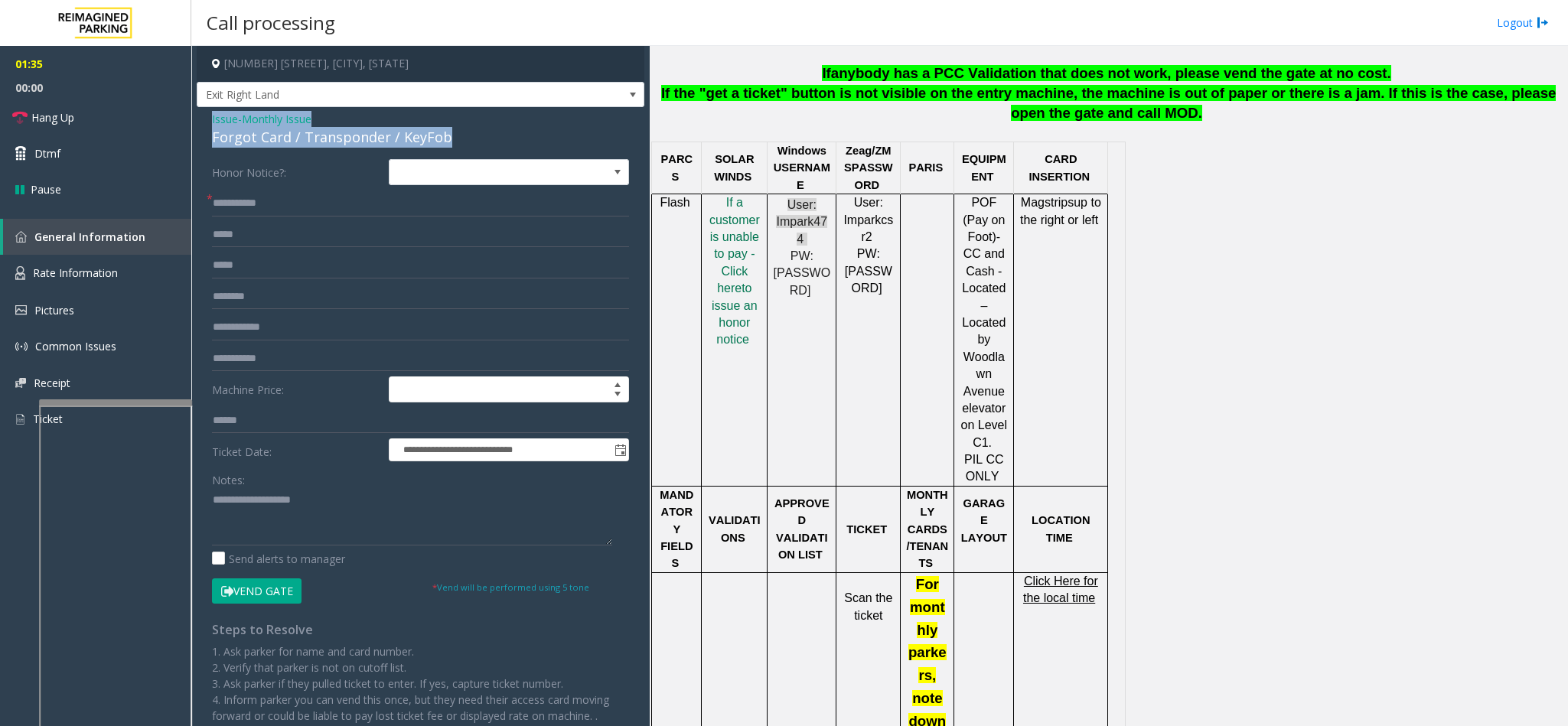 copy on "Issue  -  Monthly Issue Forgot Card / Transponder / KeyFob" 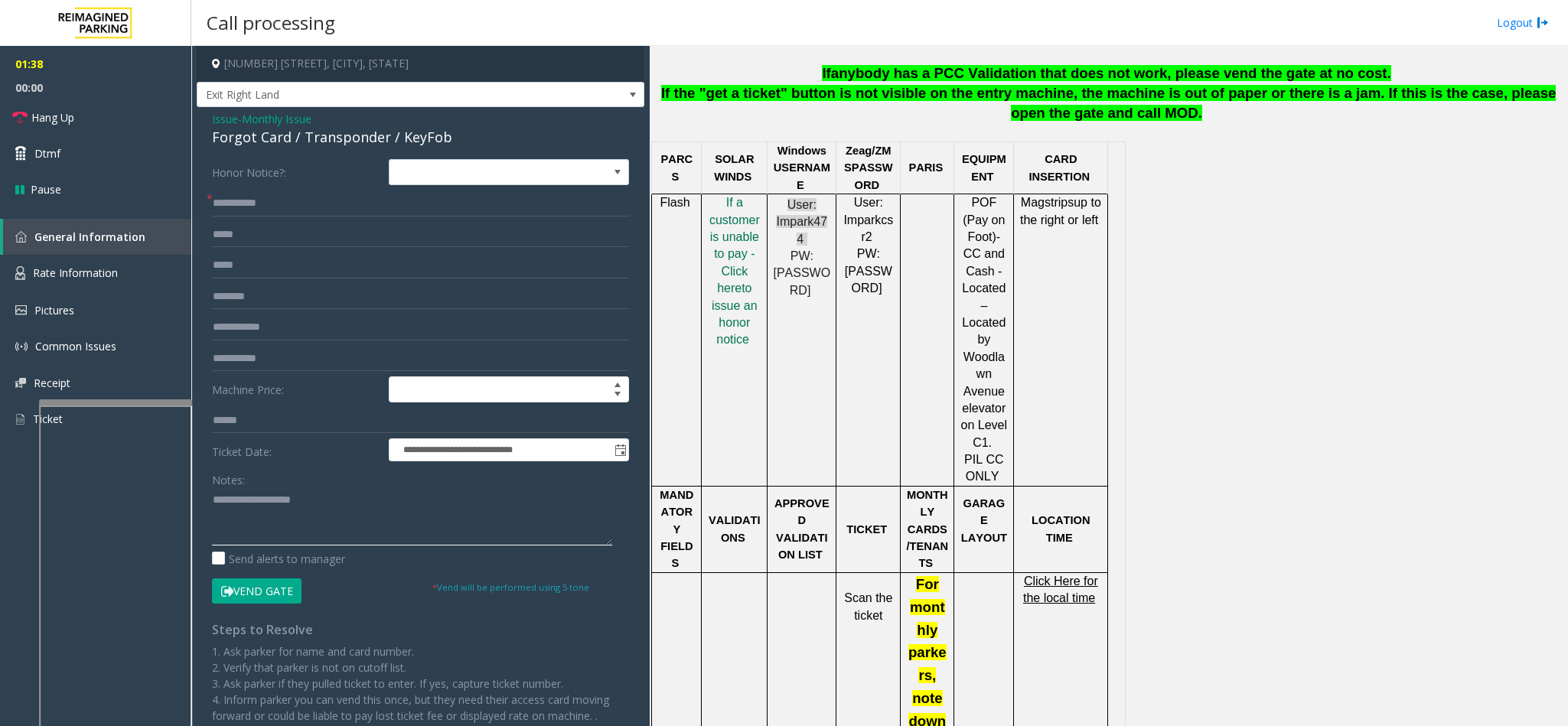 click 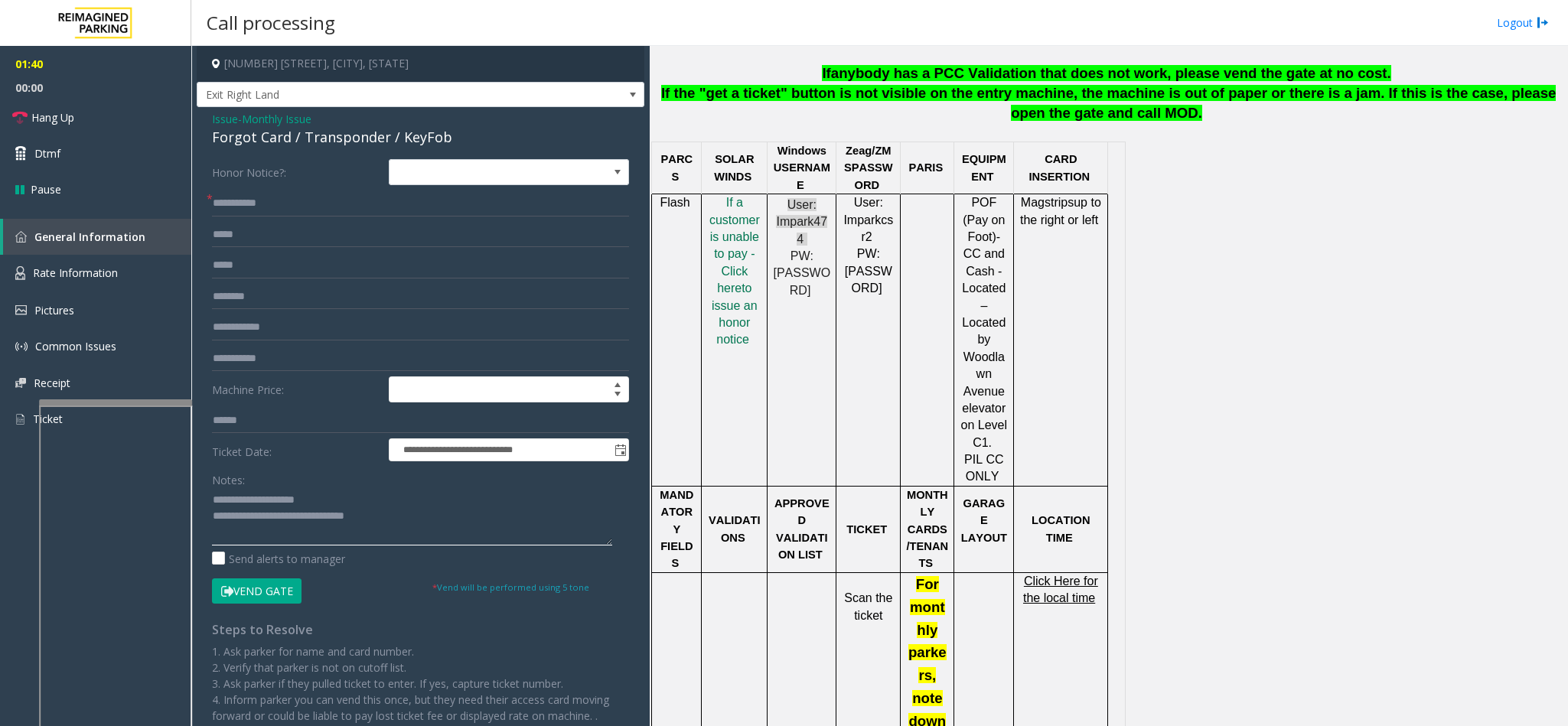 drag, startPoint x: 350, startPoint y: 507, endPoint x: 248, endPoint y: 505, distance: 102.01961 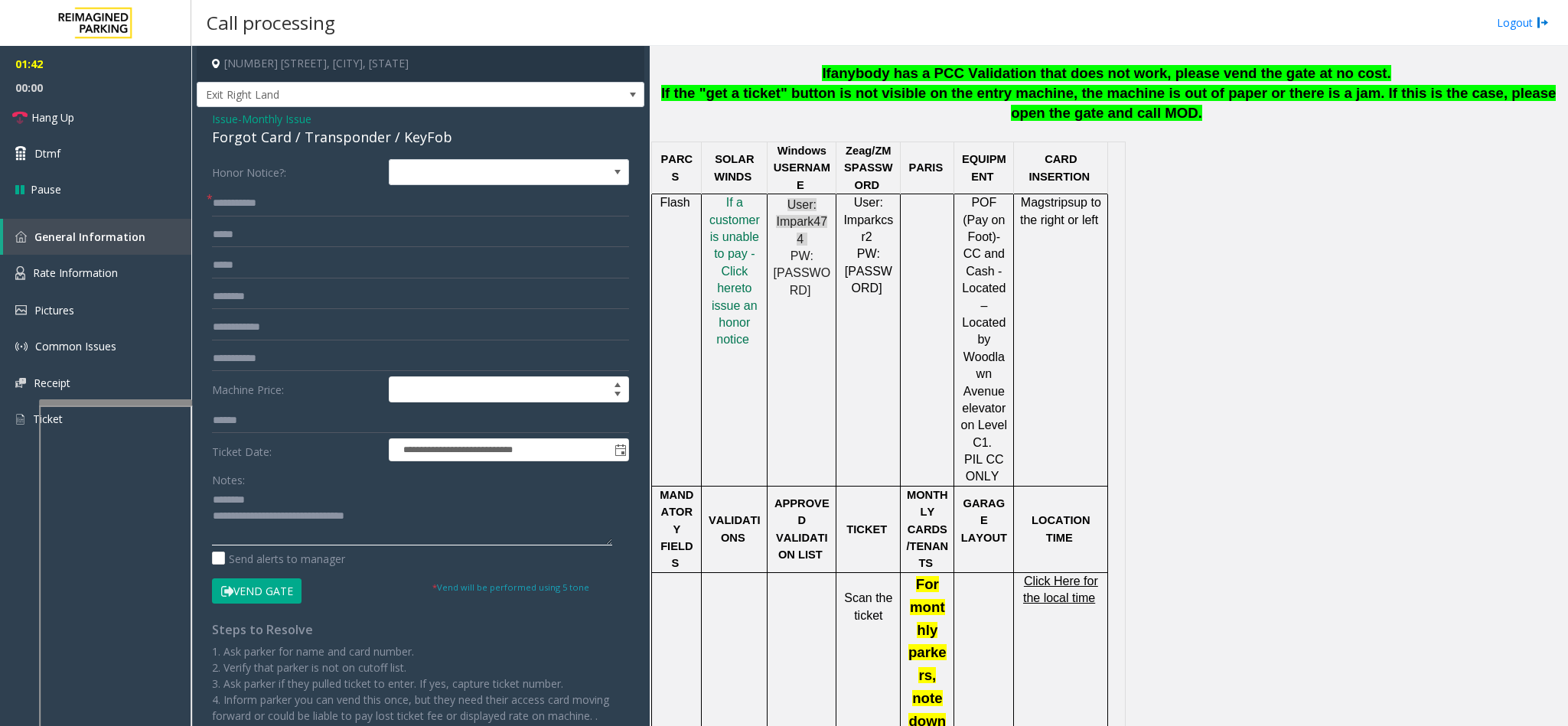 click 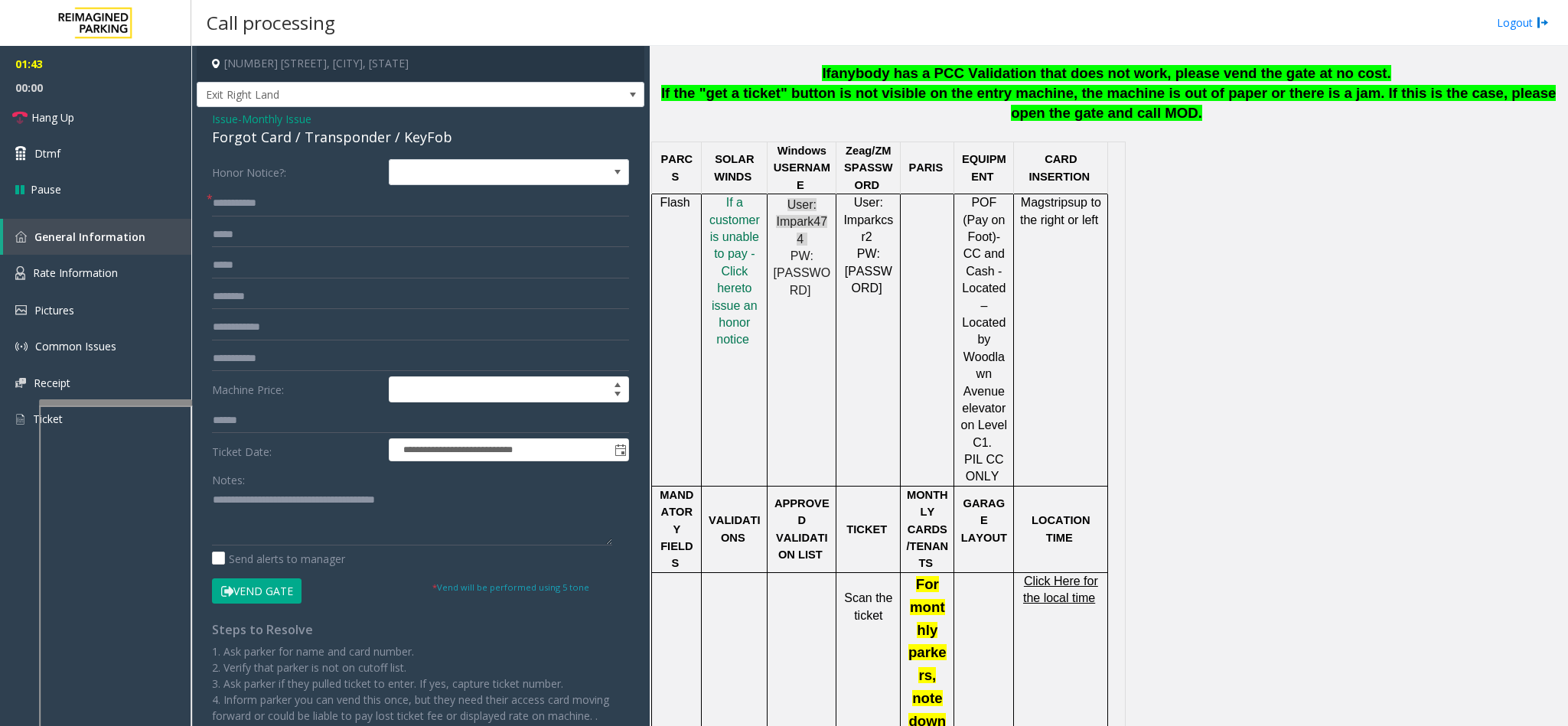 click on "Vend Gate" 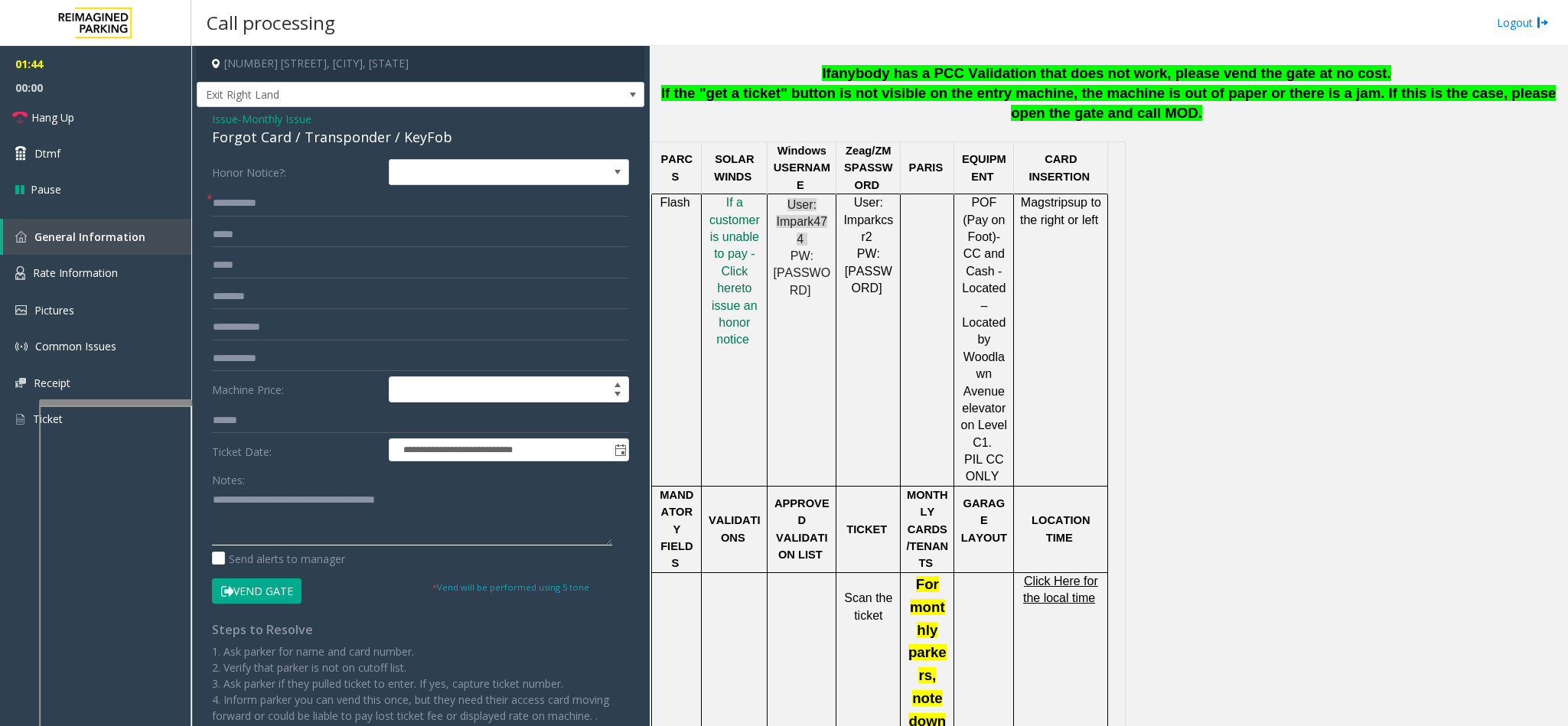 click 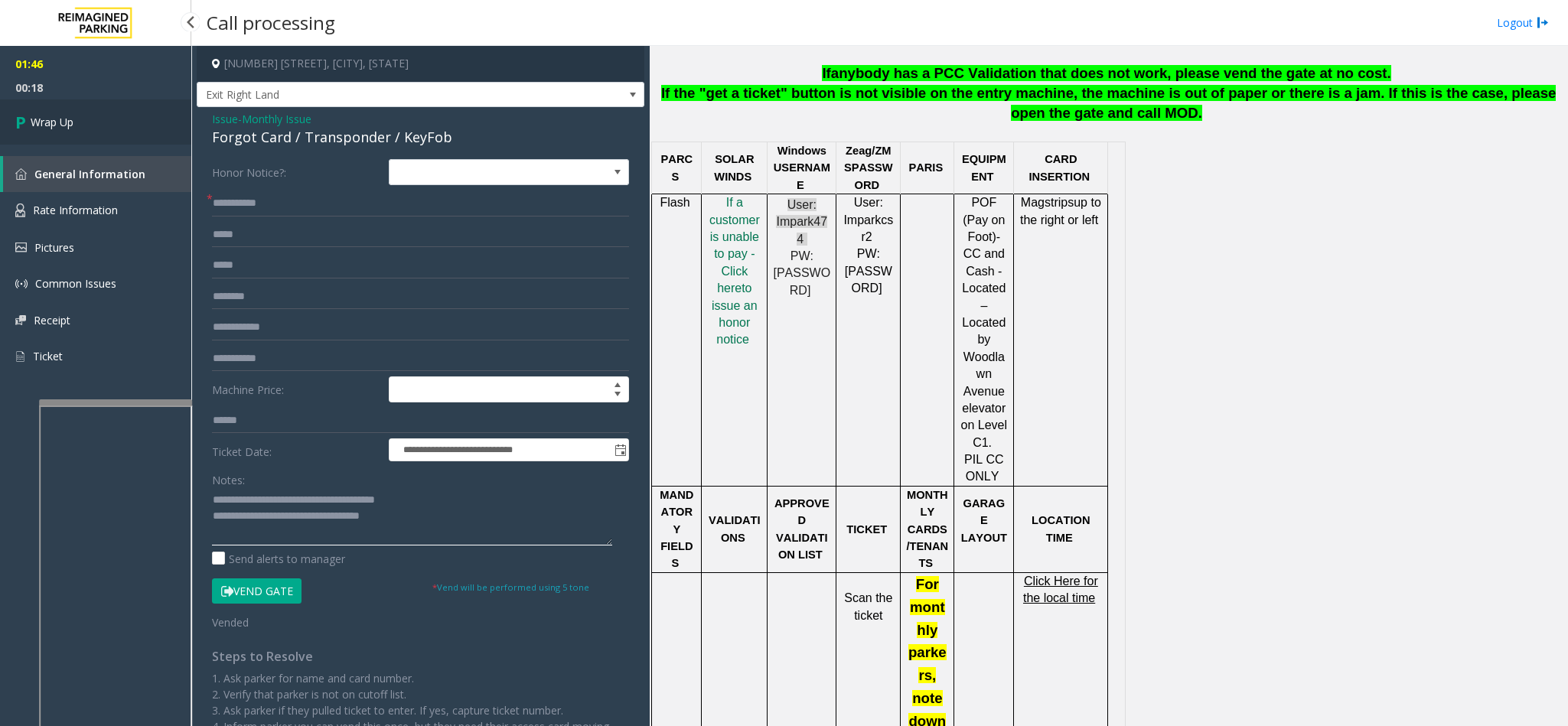 type on "**********" 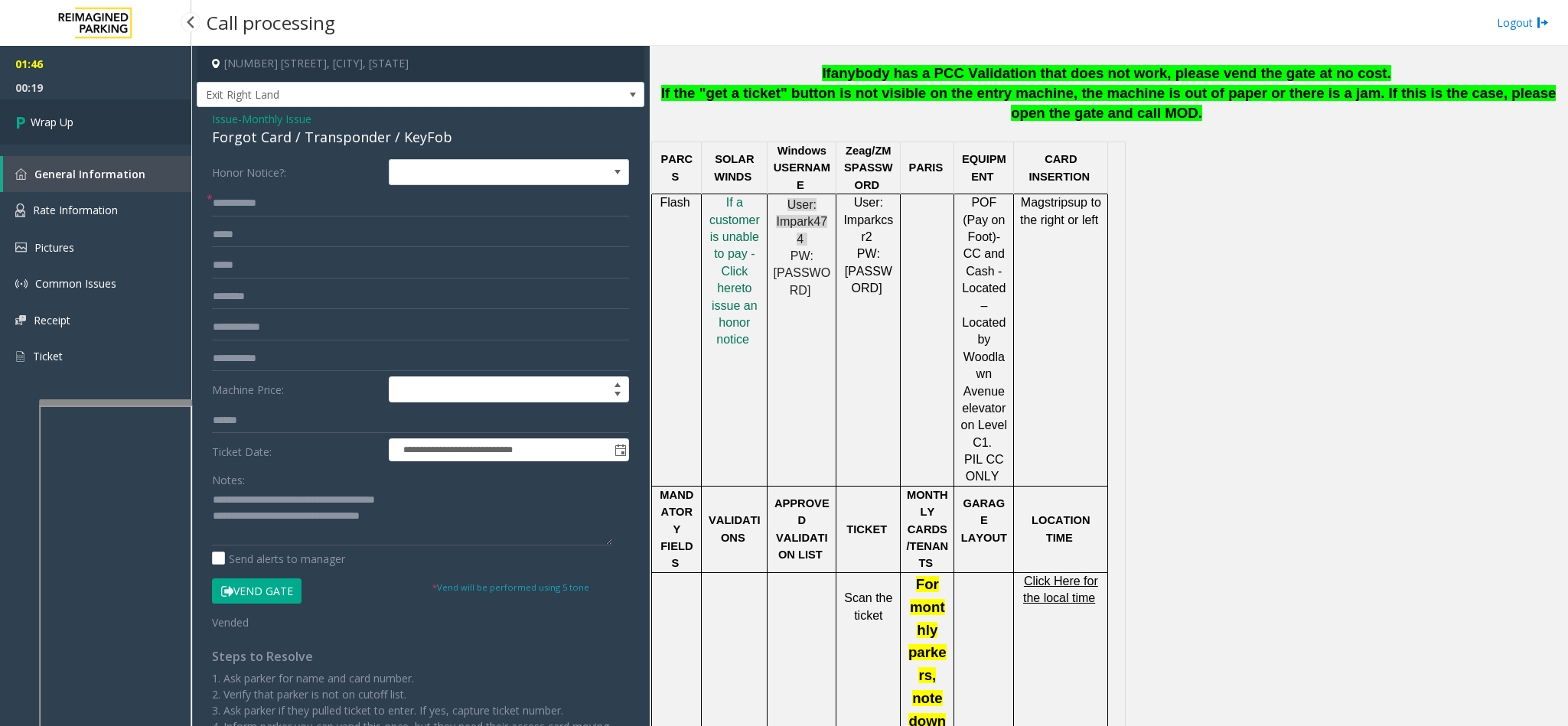 click on "Wrap Up" at bounding box center [96, 122] 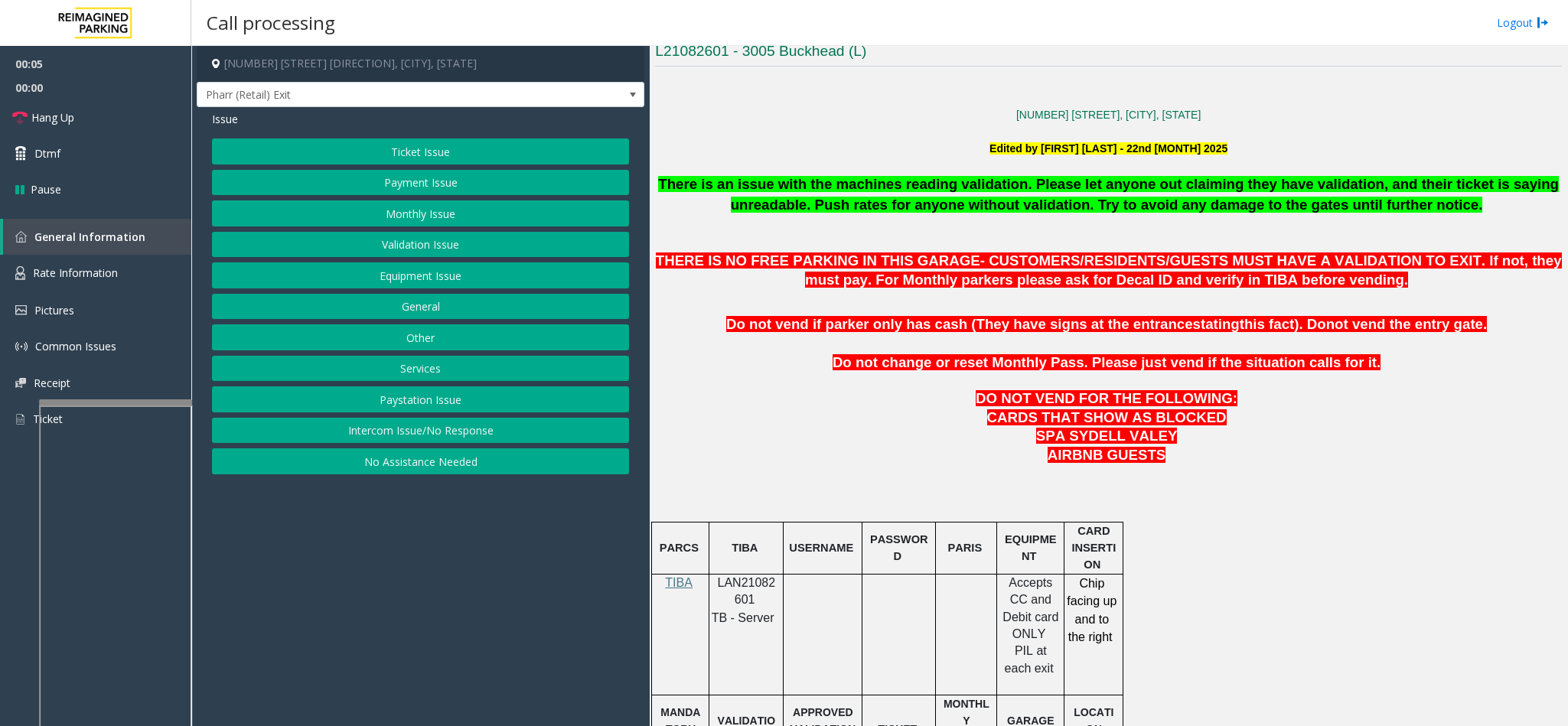 scroll, scrollTop: 574, scrollLeft: 0, axis: vertical 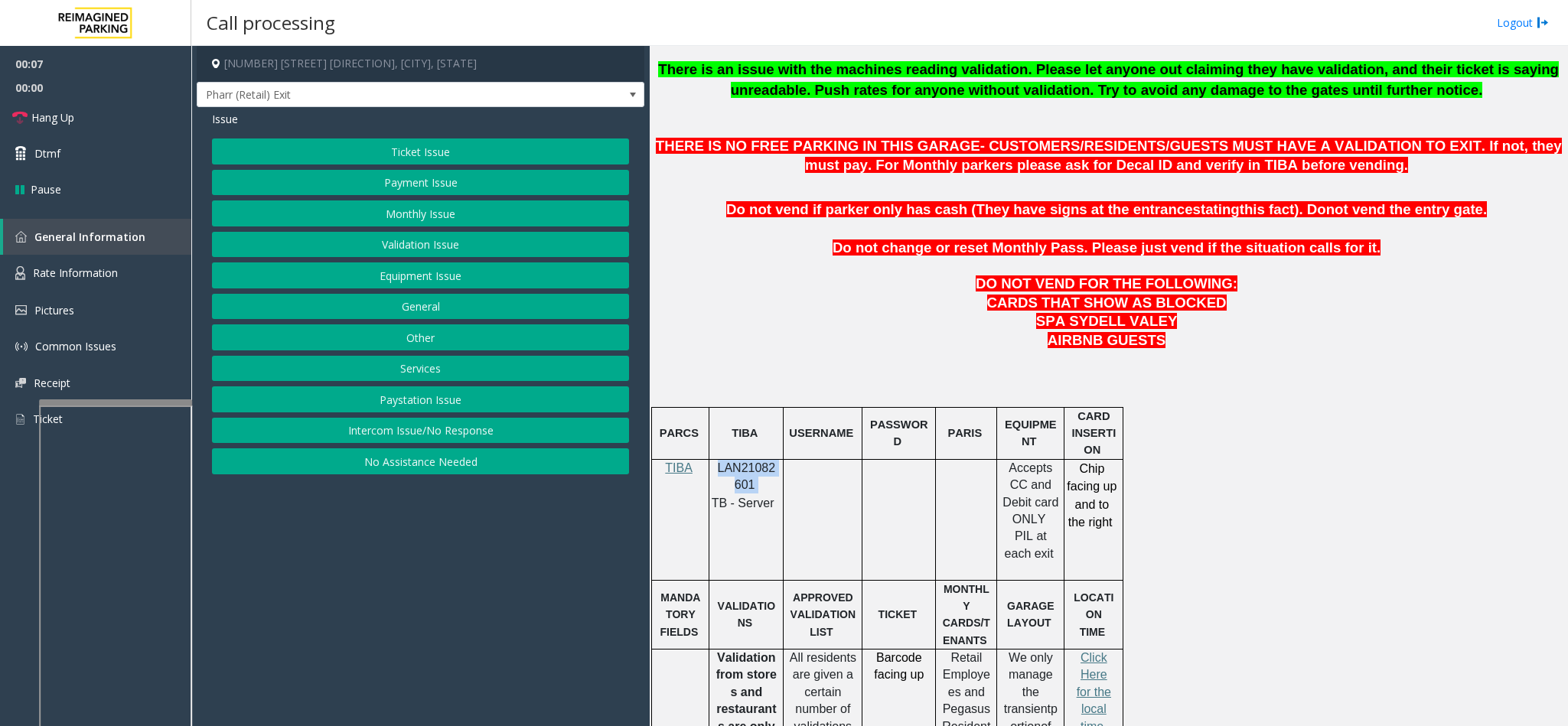 drag, startPoint x: 755, startPoint y: 496, endPoint x: 716, endPoint y: 477, distance: 43.382024 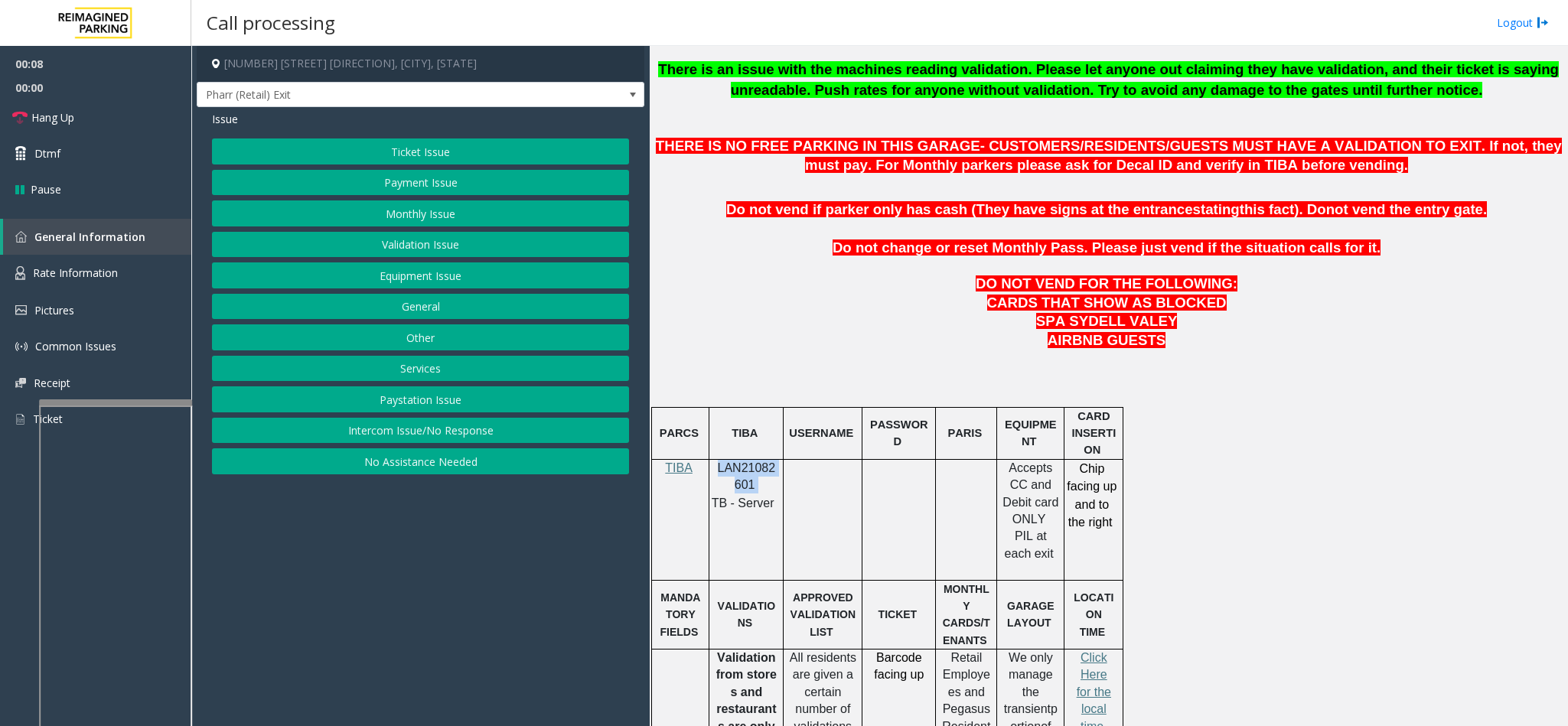 copy on "LAN21082601" 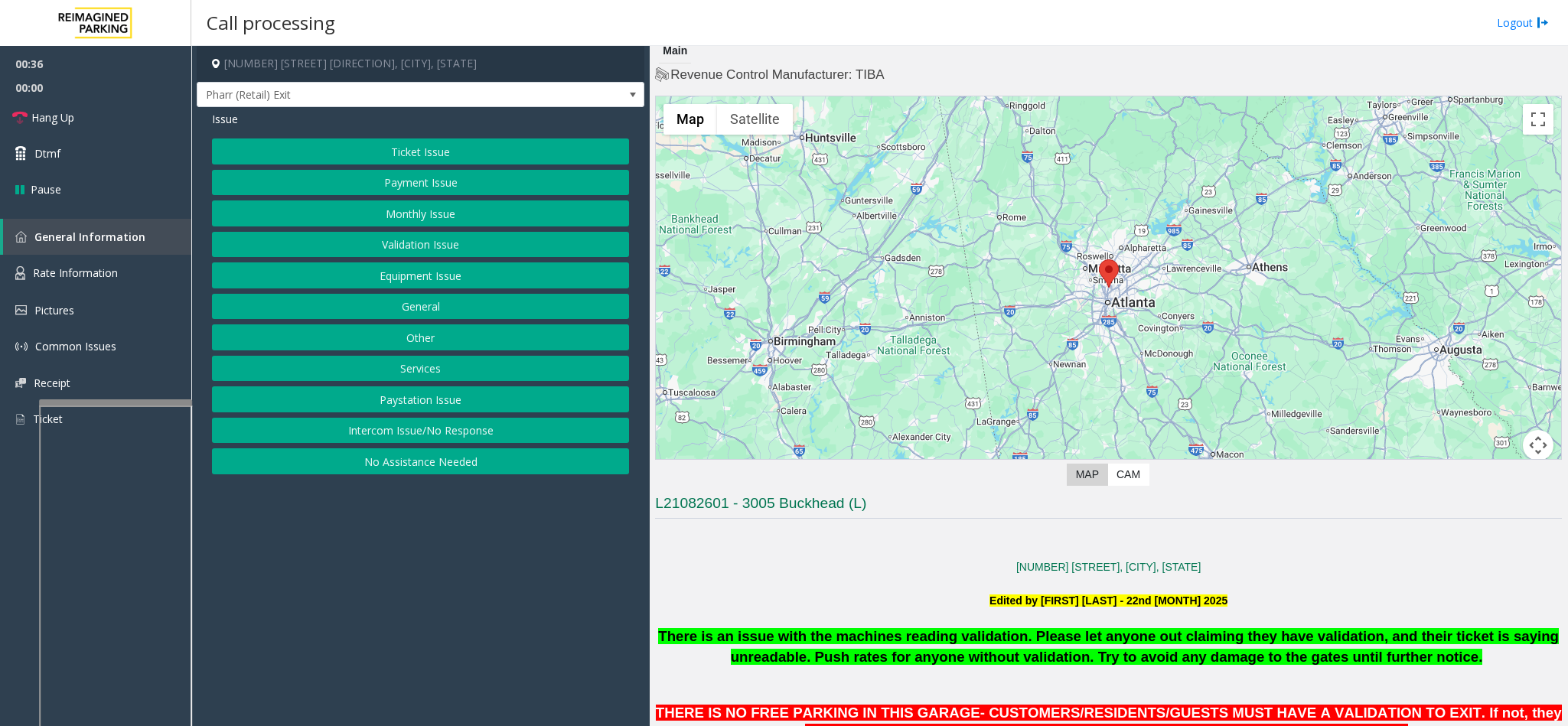 scroll, scrollTop: 0, scrollLeft: 0, axis: both 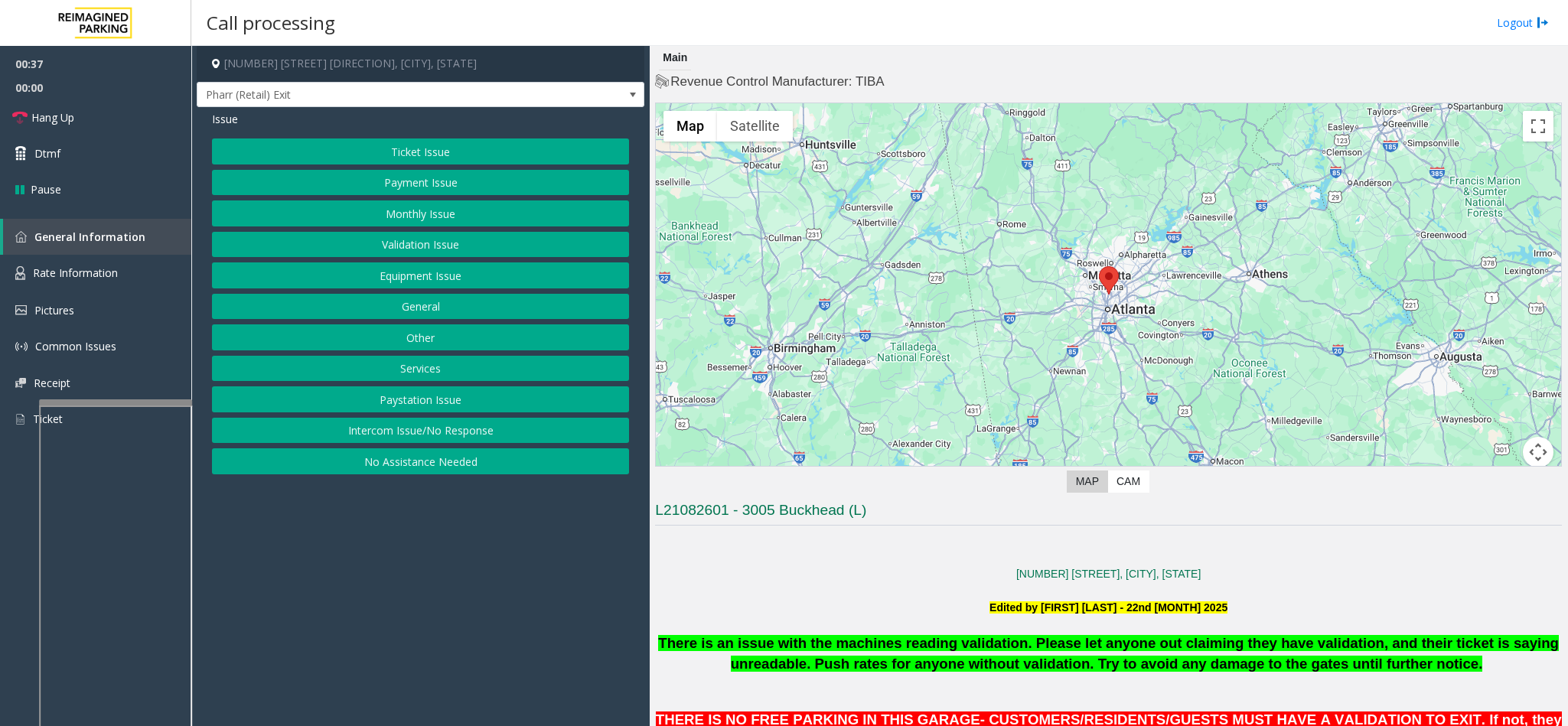 click on "Payment Issue" 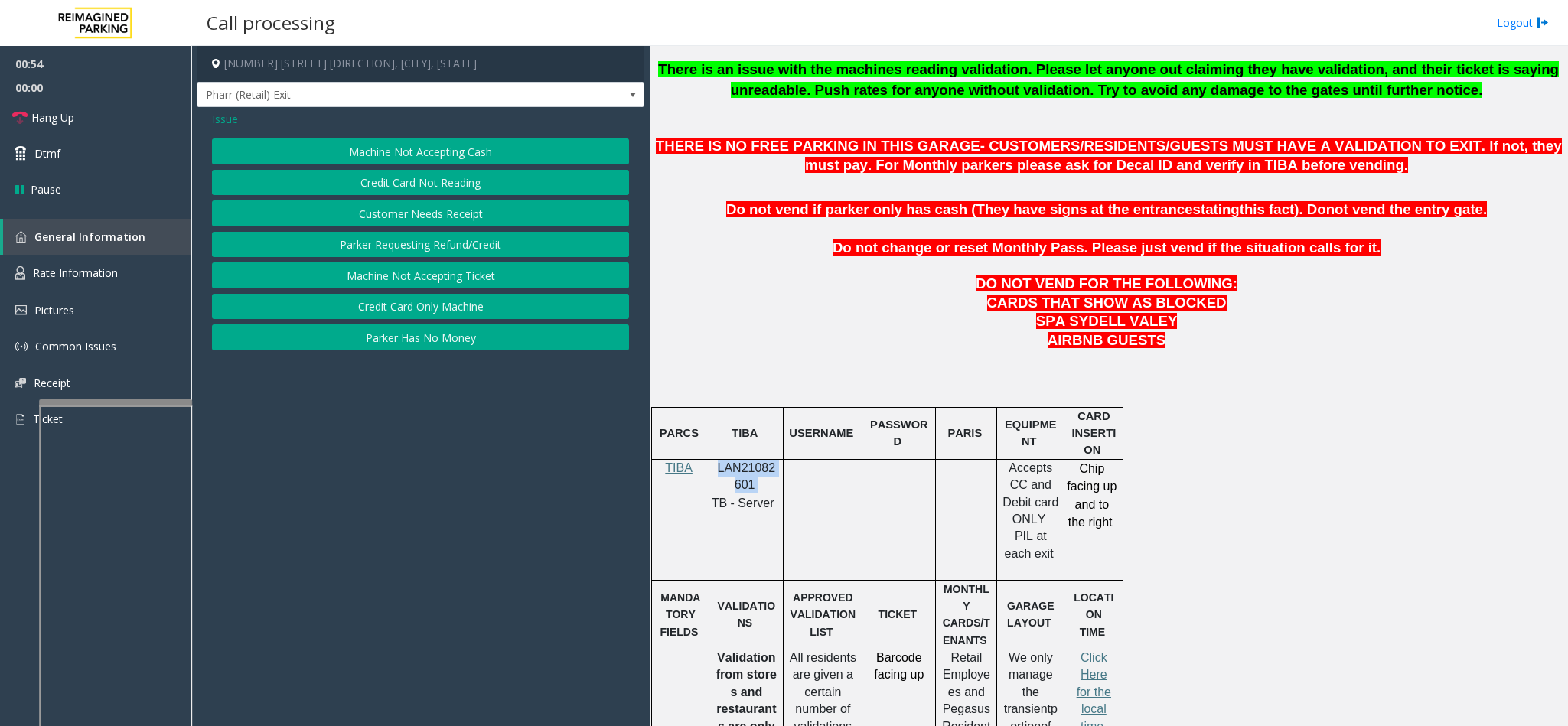 scroll, scrollTop: 344, scrollLeft: 0, axis: vertical 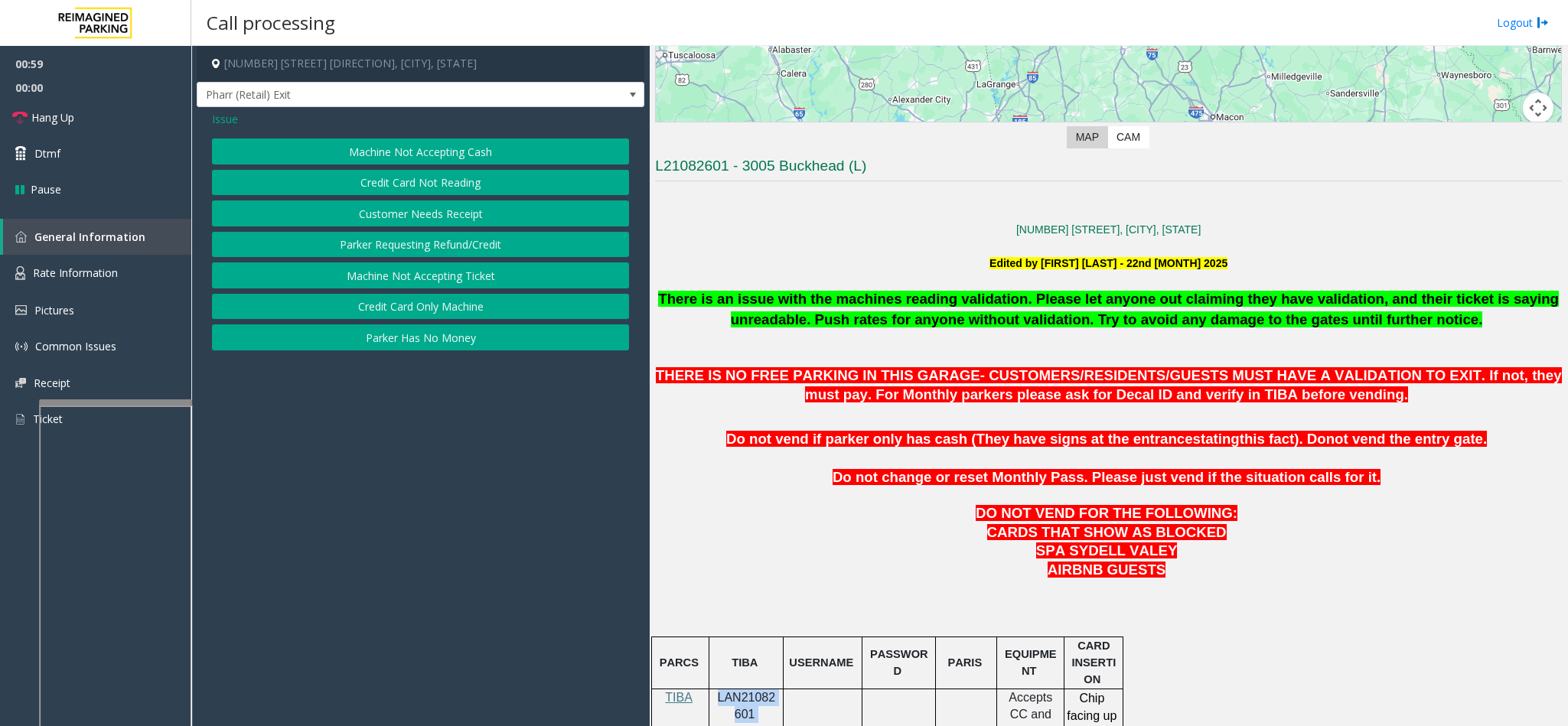 click on "Credit Card Not Reading" 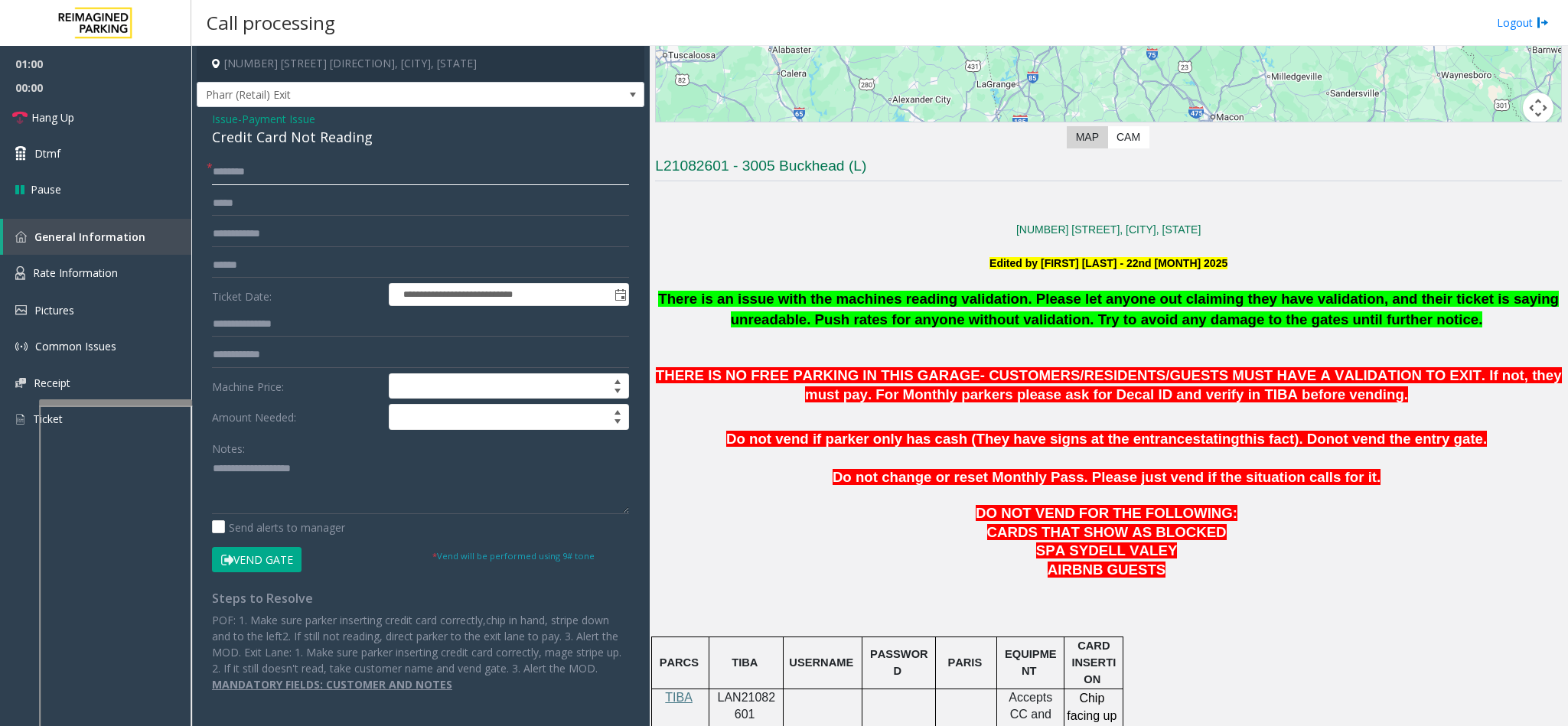 click 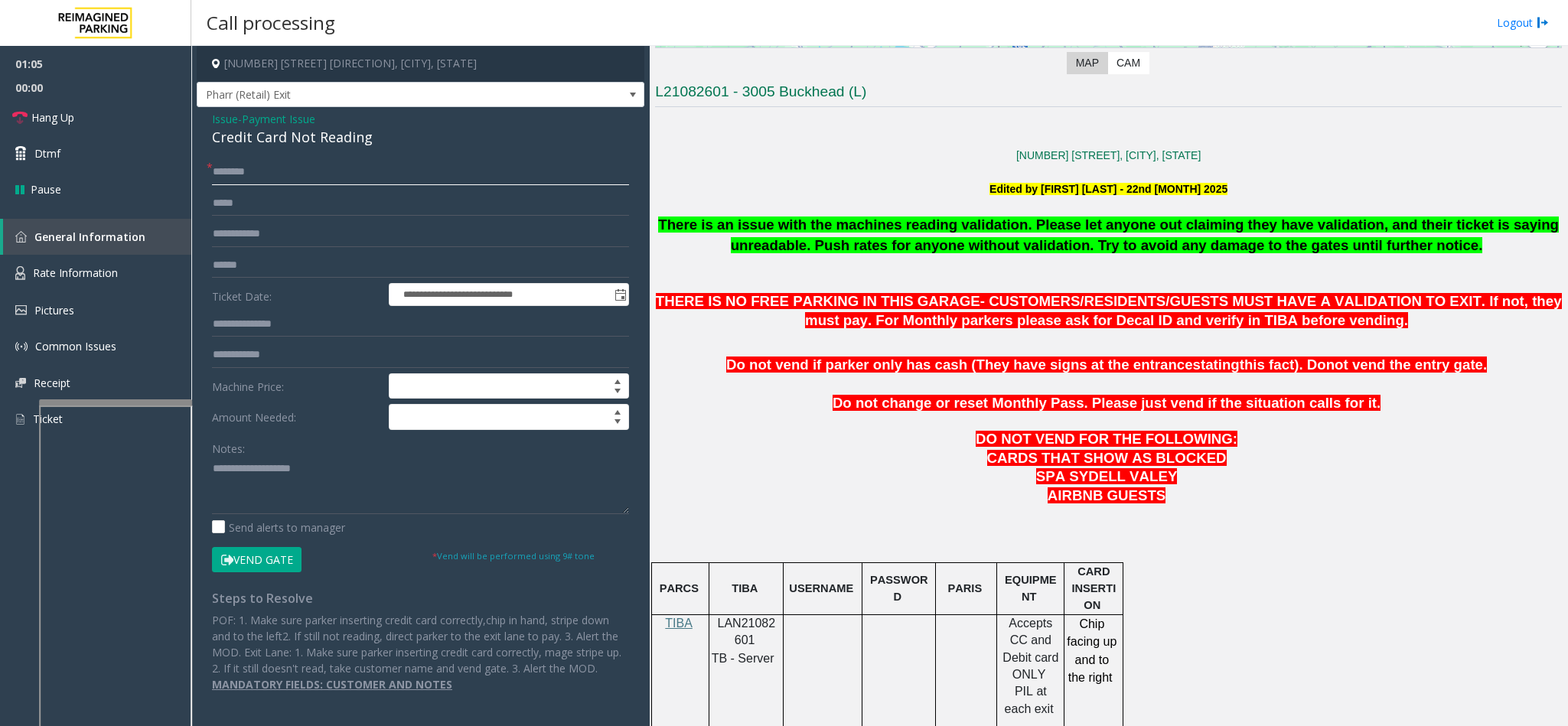 scroll, scrollTop: 459, scrollLeft: 0, axis: vertical 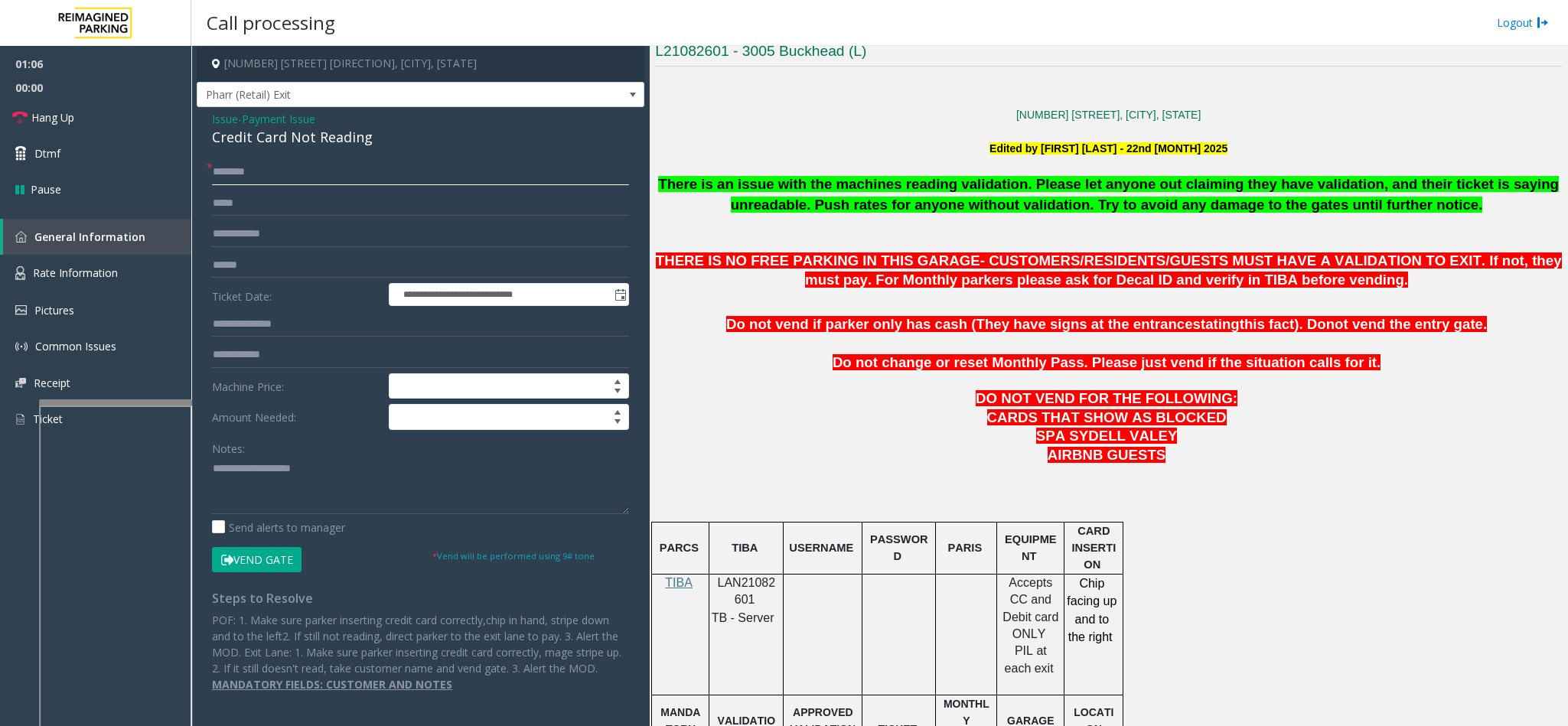 click 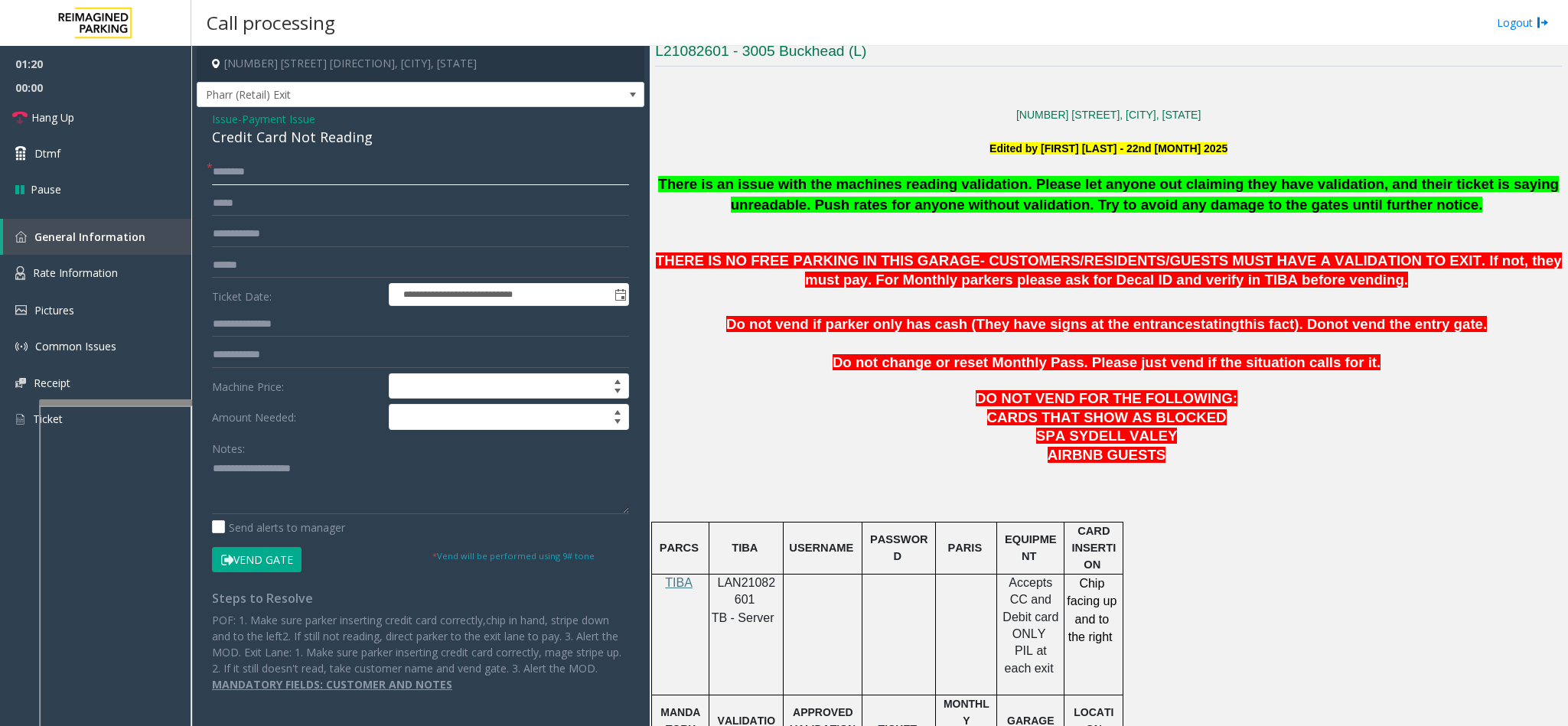 click 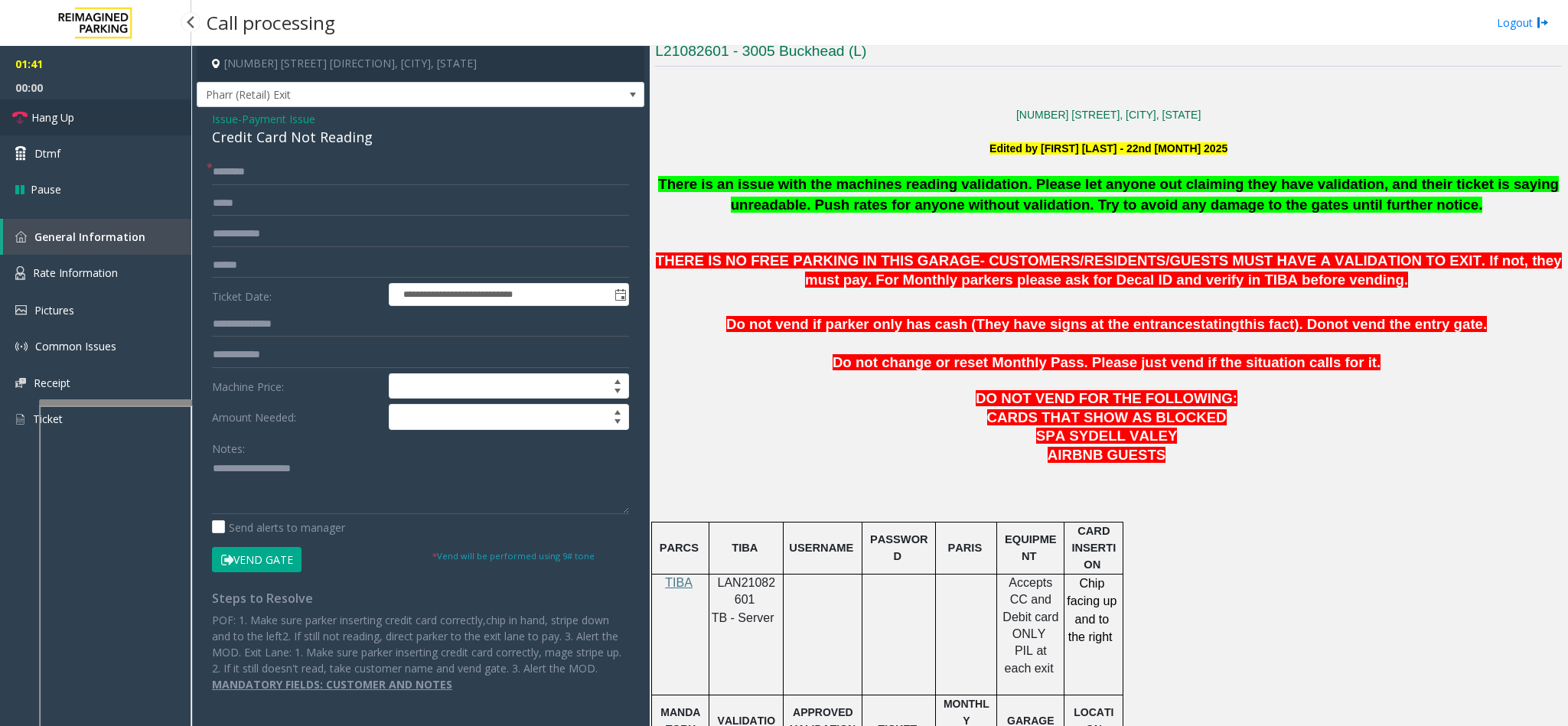click on "Hang Up" at bounding box center (96, 117) 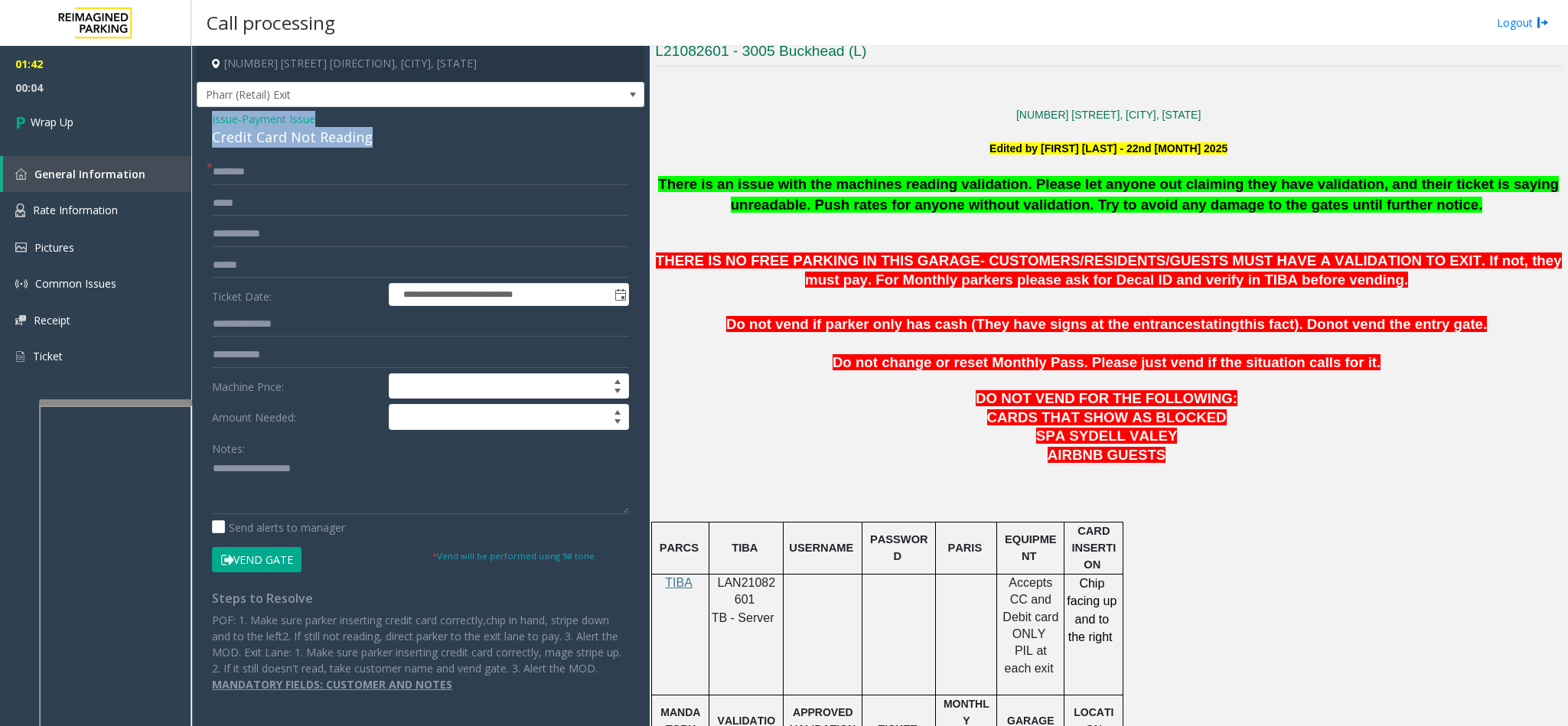 drag, startPoint x: 377, startPoint y: 135, endPoint x: 207, endPoint y: 126, distance: 170.23807 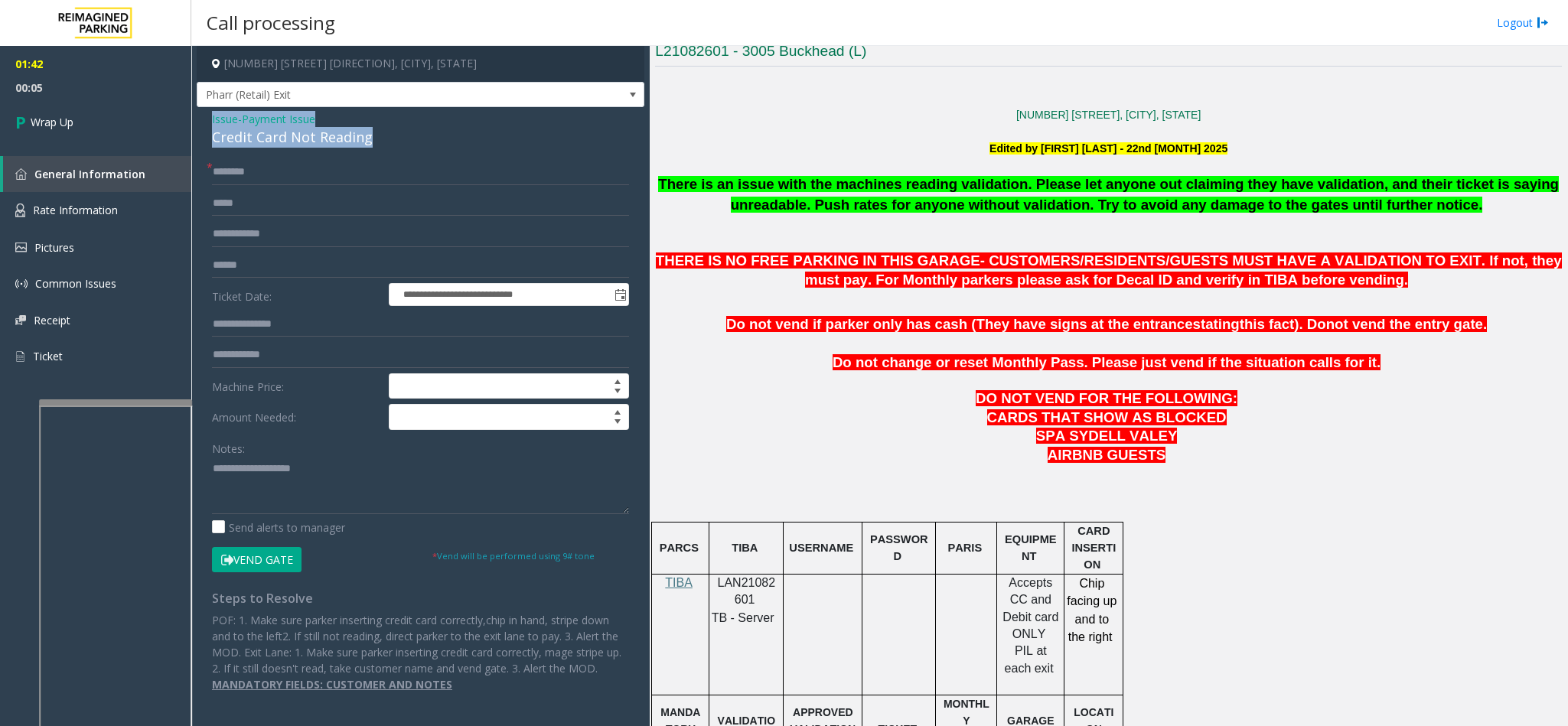 copy on "Issue  -  Payment Issue Credit Card Not Reading" 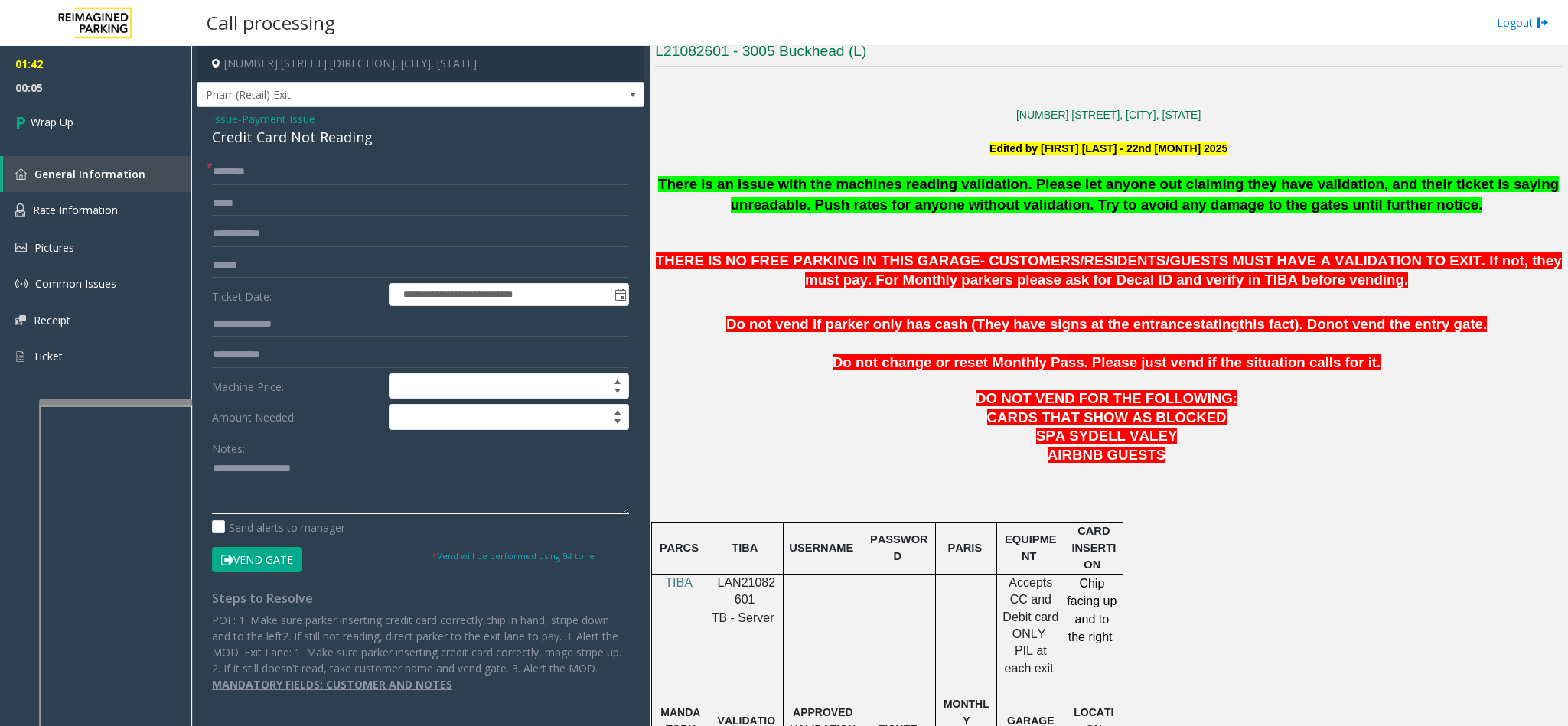 paste on "**********" 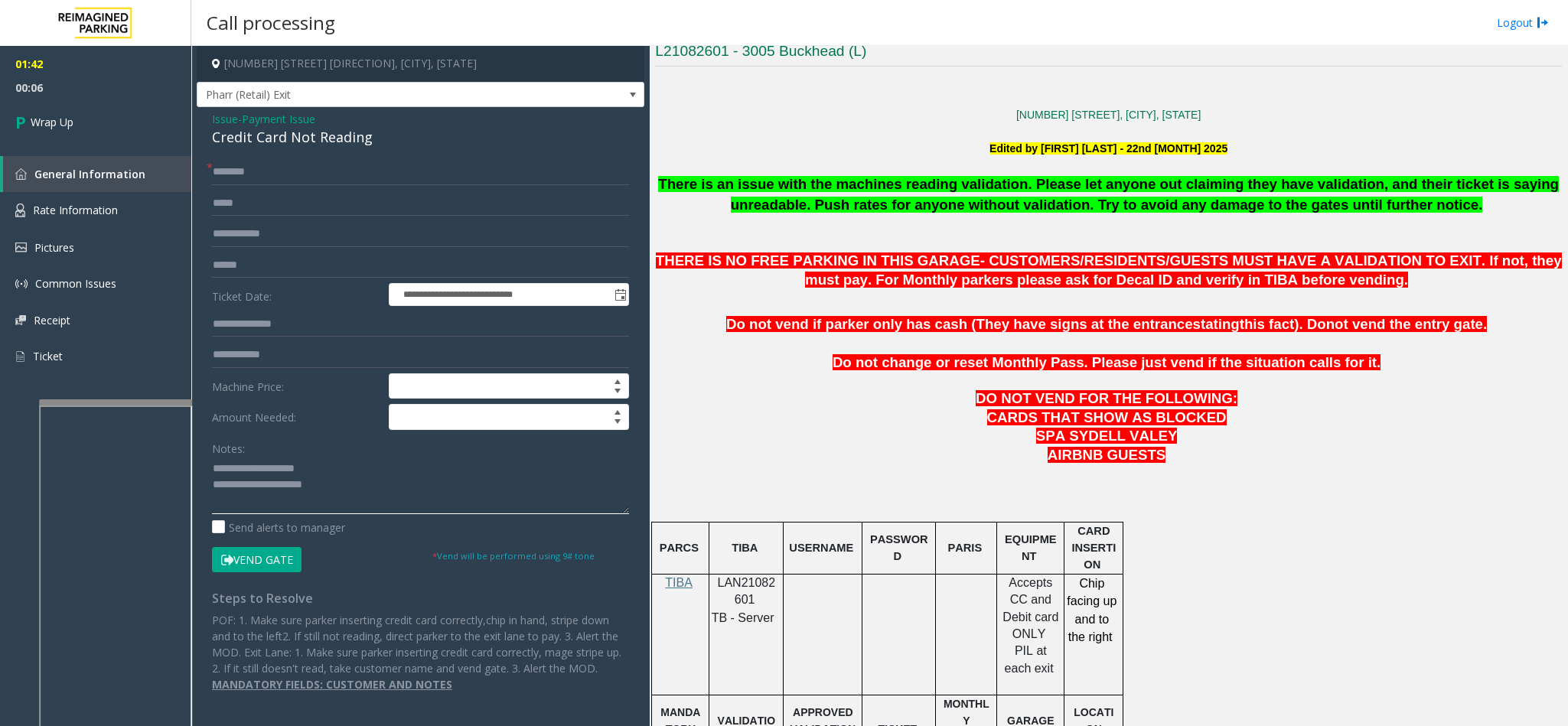 click 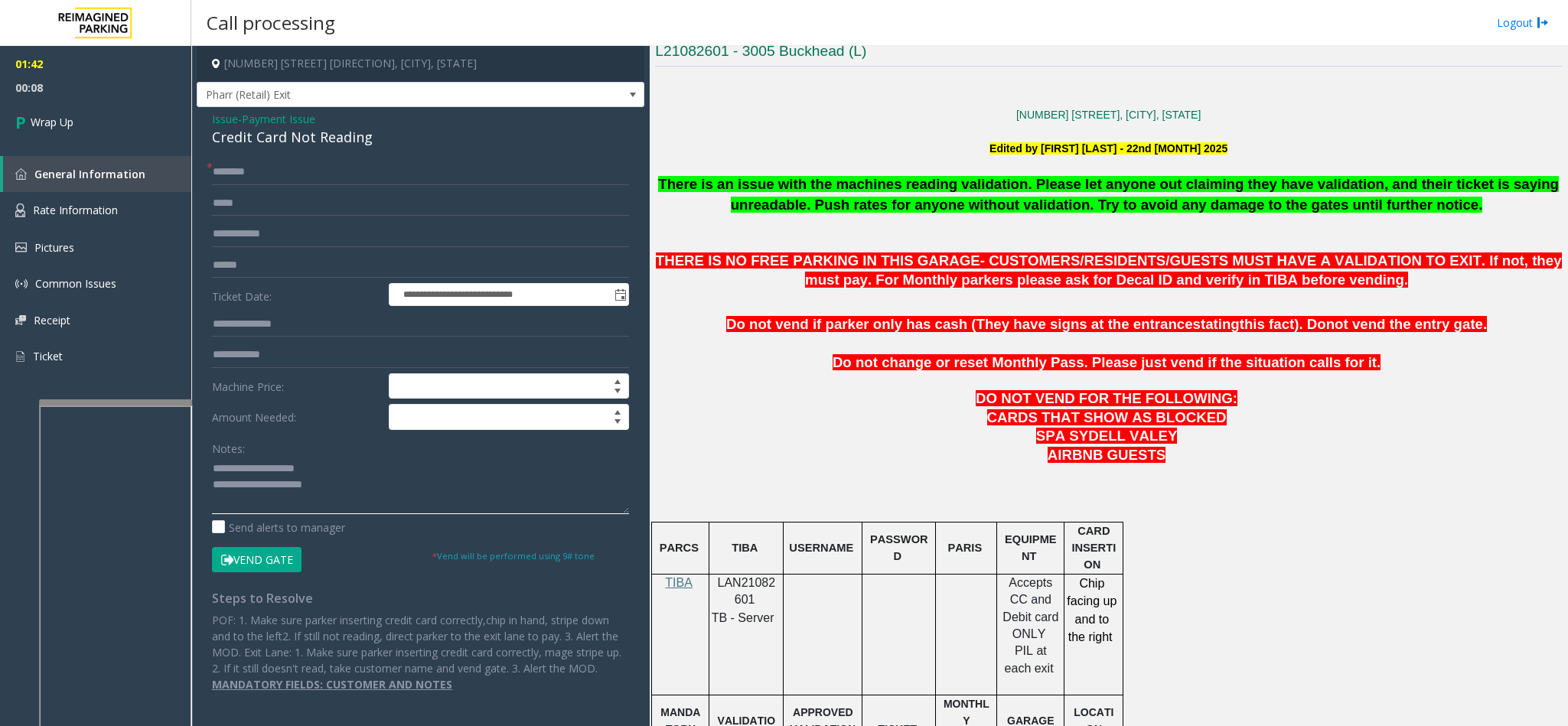 drag, startPoint x: 318, startPoint y: 468, endPoint x: 249, endPoint y: 469, distance: 69.007246 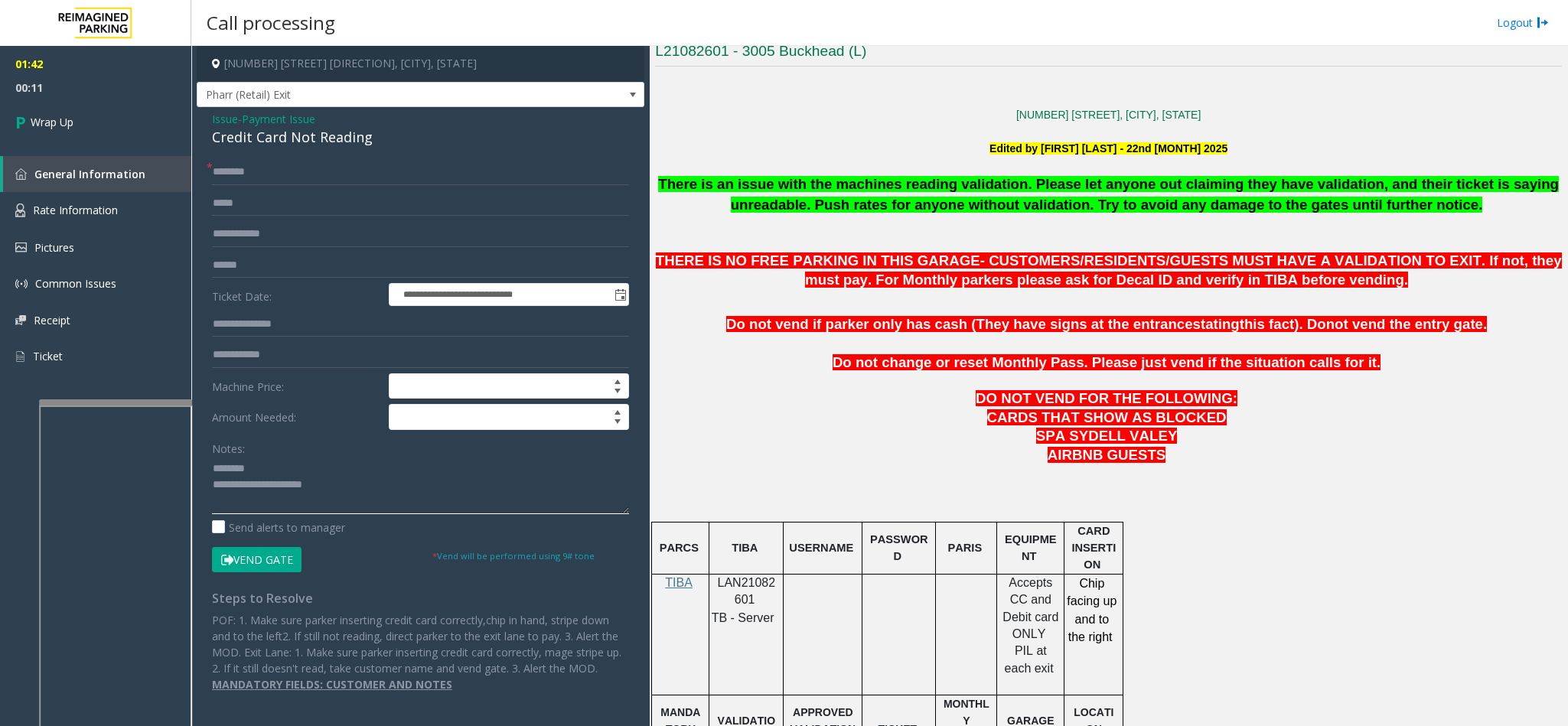 click 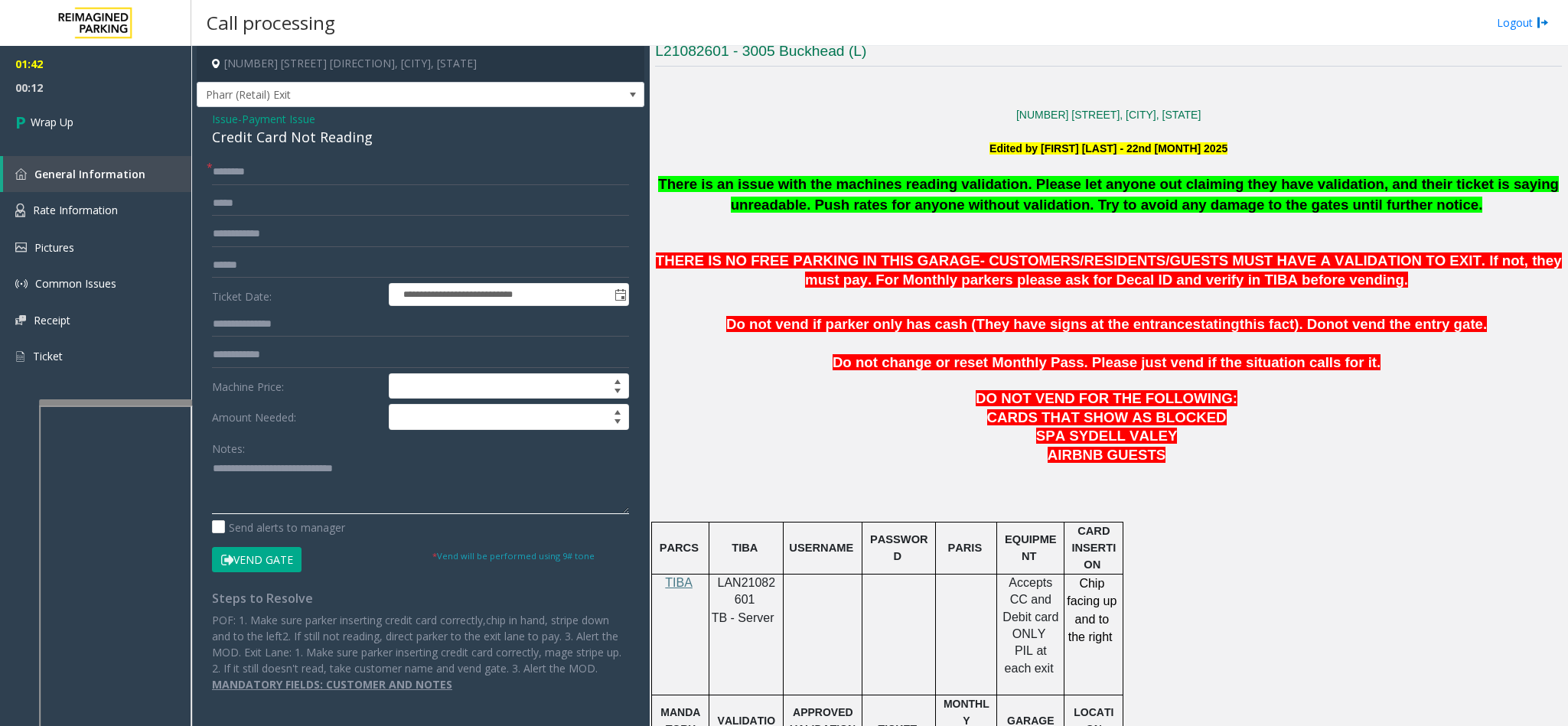 click 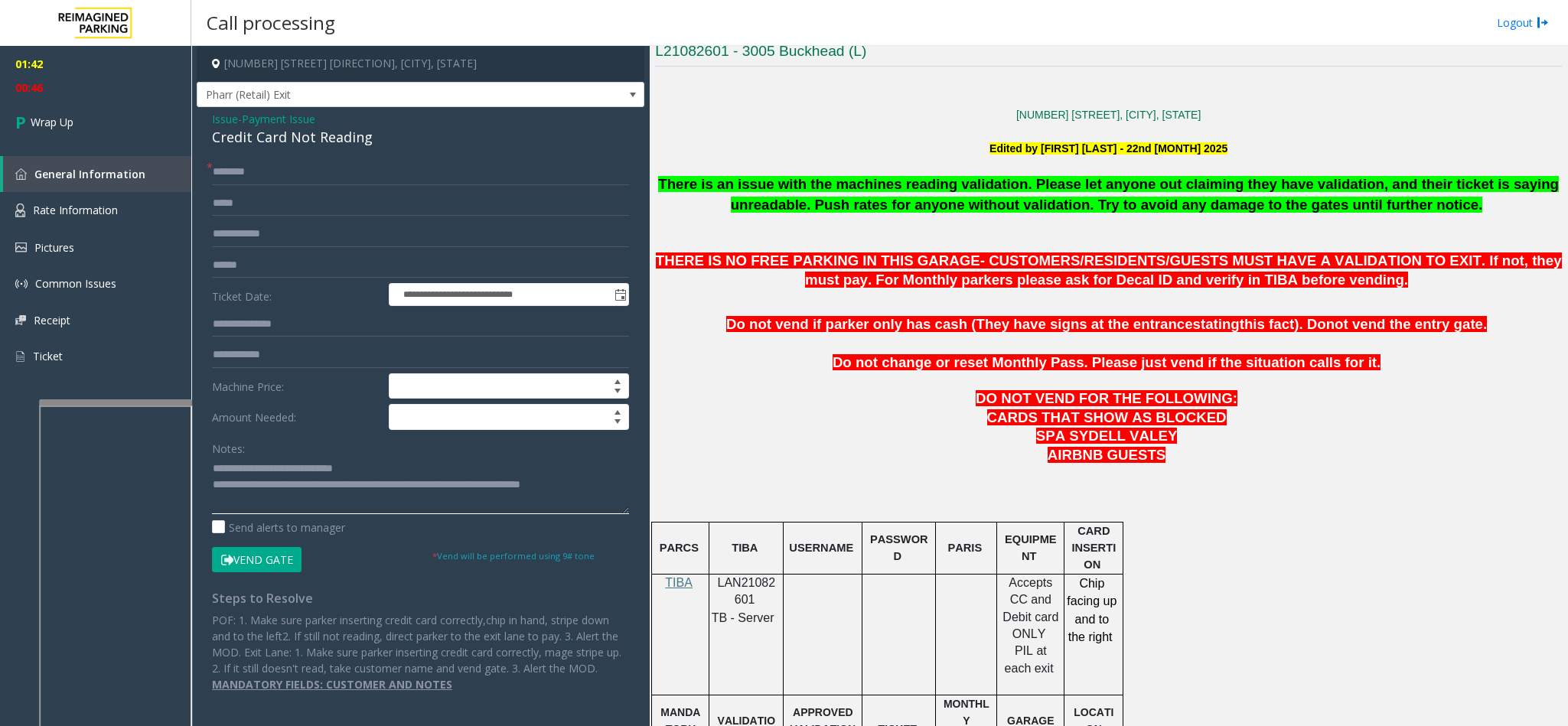 type on "**********" 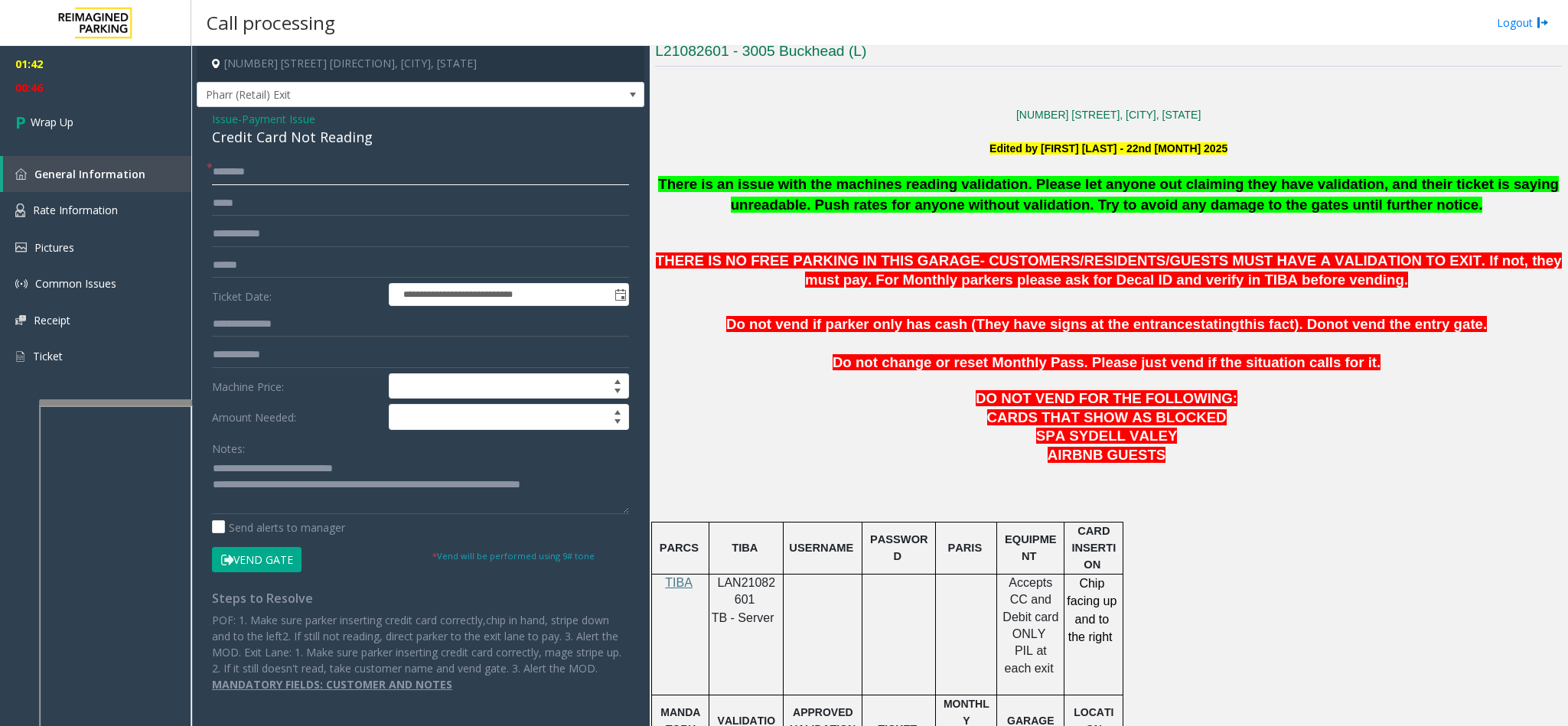 click 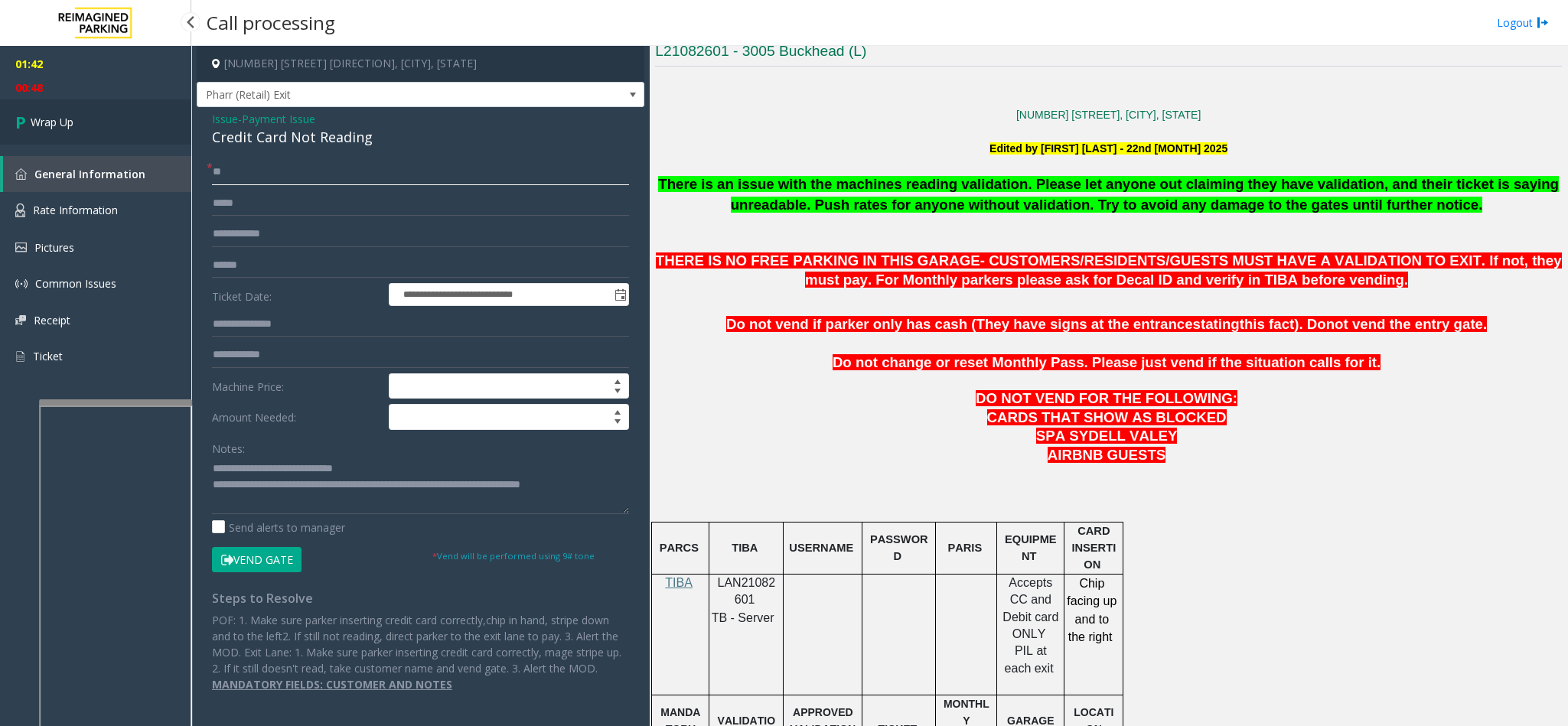 type on "**" 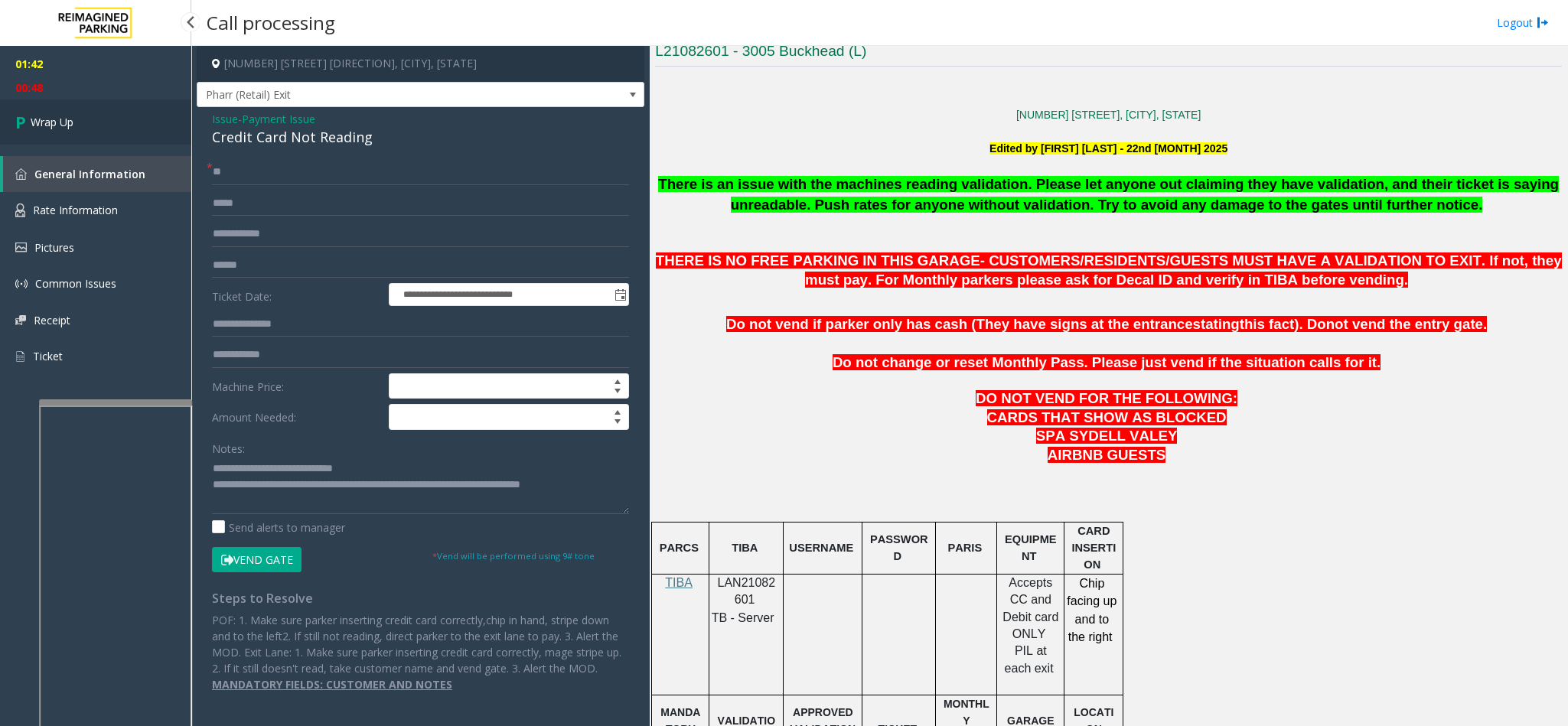 click on "Wrap Up" at bounding box center [52, 122] 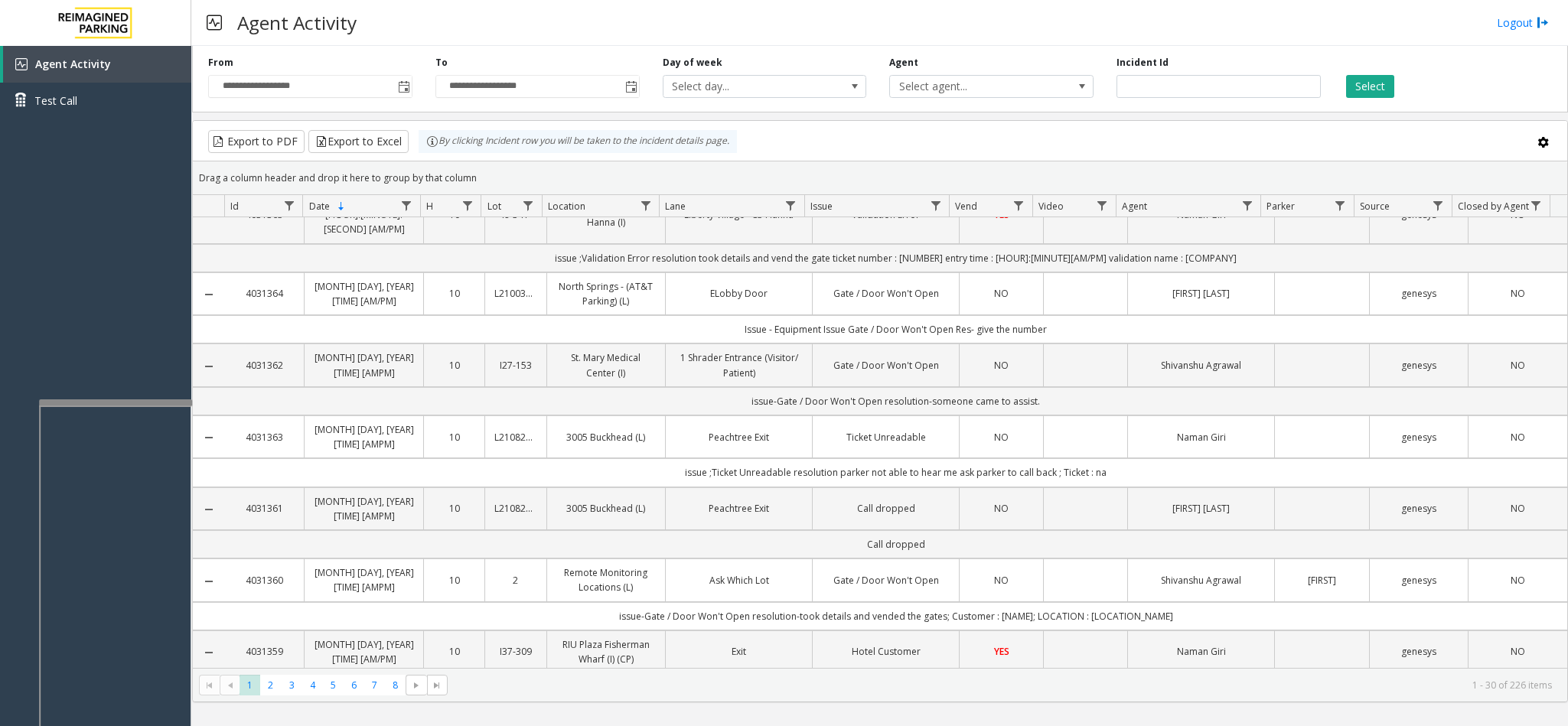 scroll, scrollTop: 115, scrollLeft: 0, axis: vertical 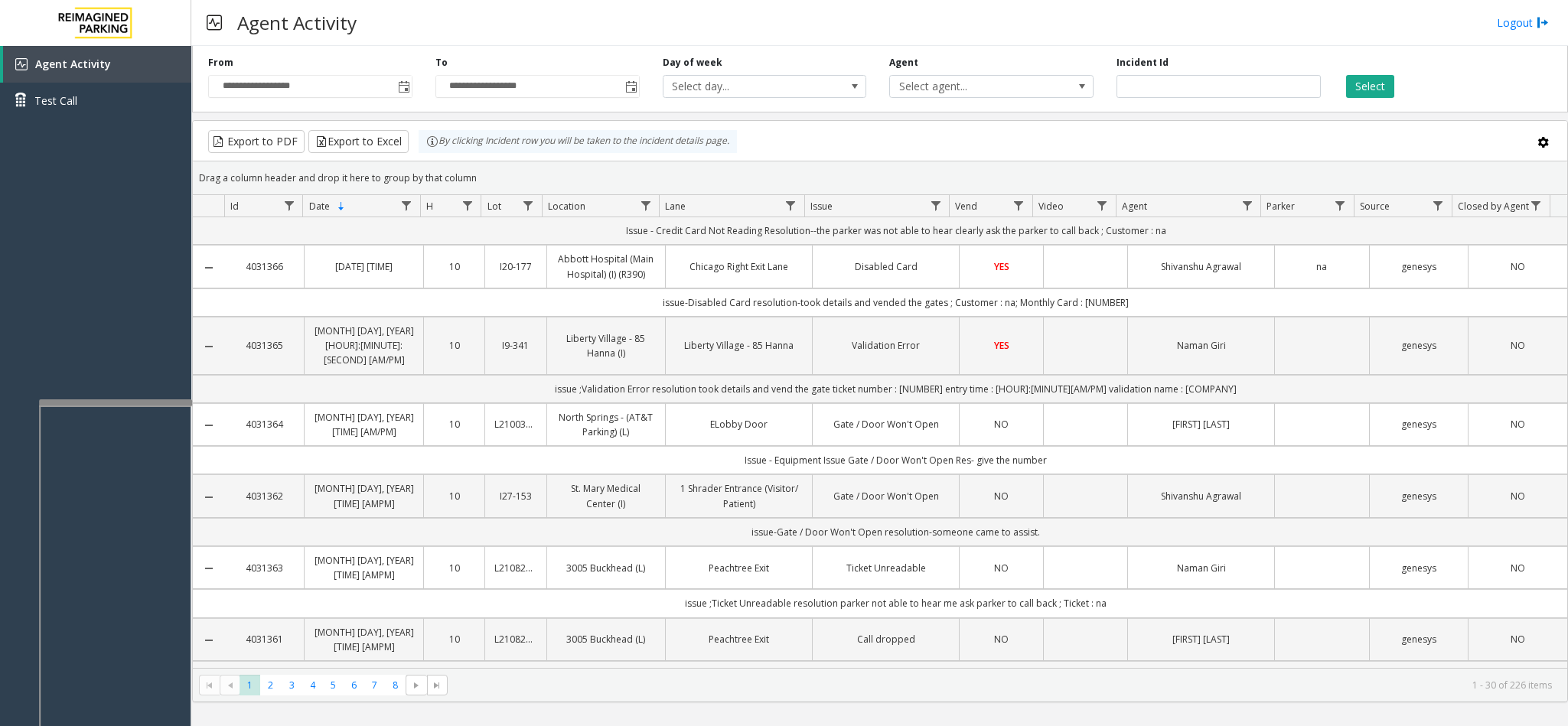type 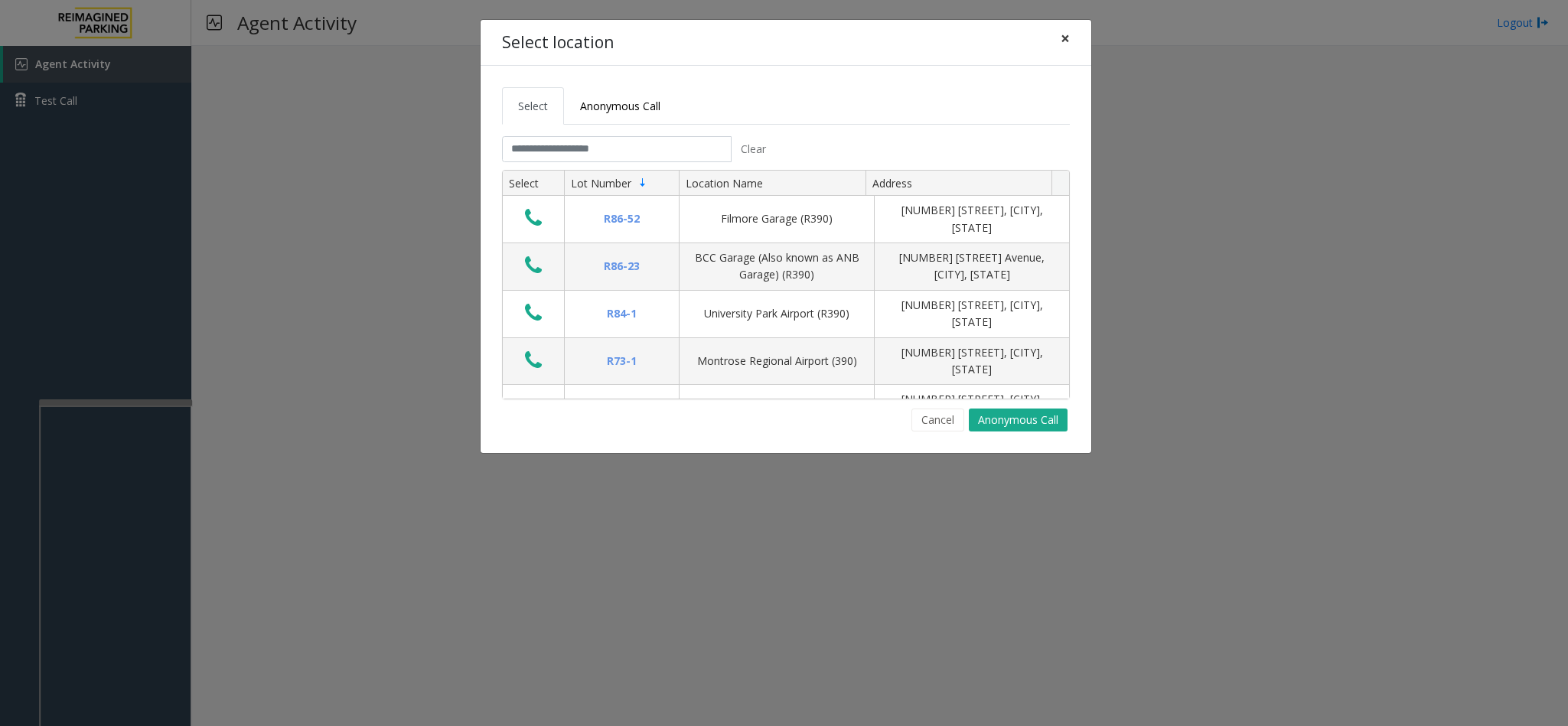 click on "×" 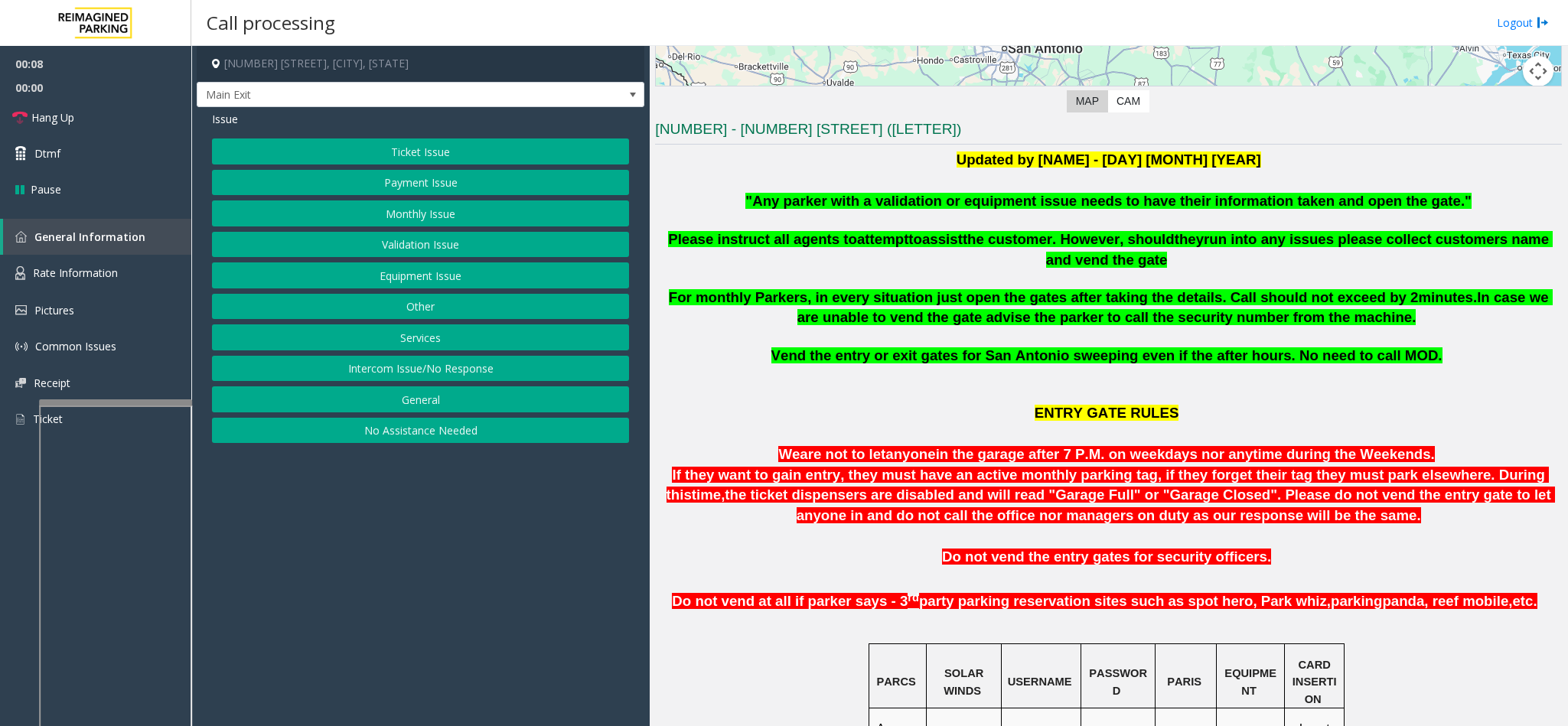 scroll, scrollTop: 344, scrollLeft: 0, axis: vertical 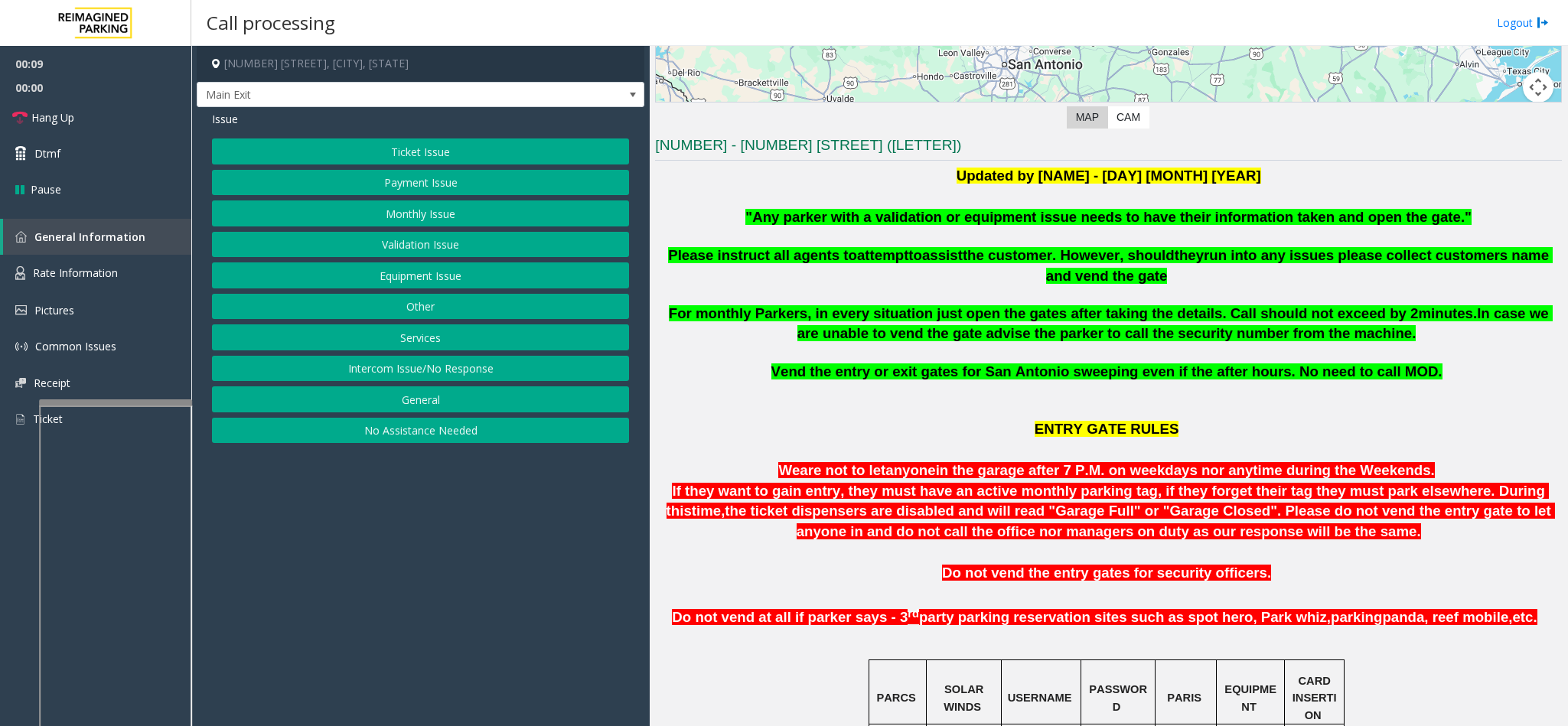 click 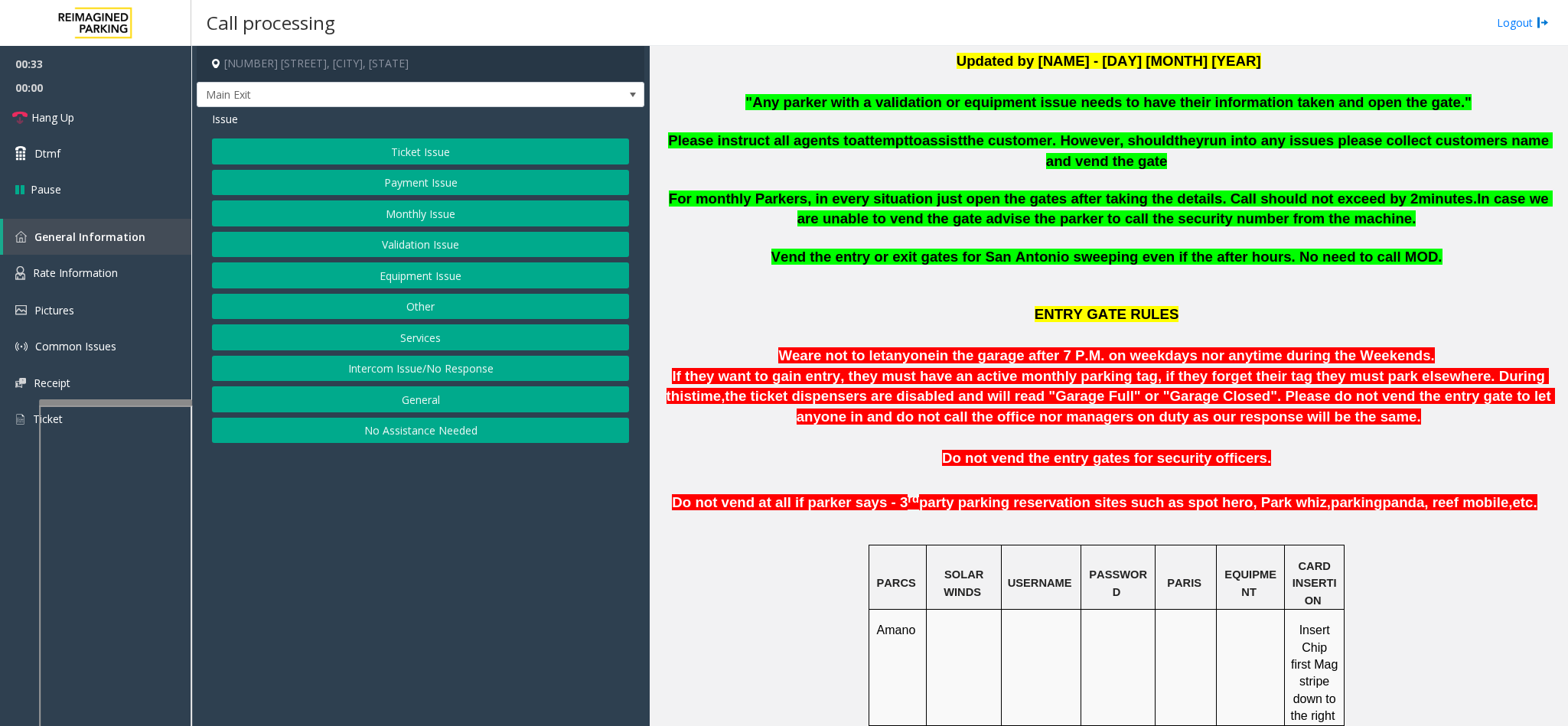 scroll, scrollTop: 574, scrollLeft: 0, axis: vertical 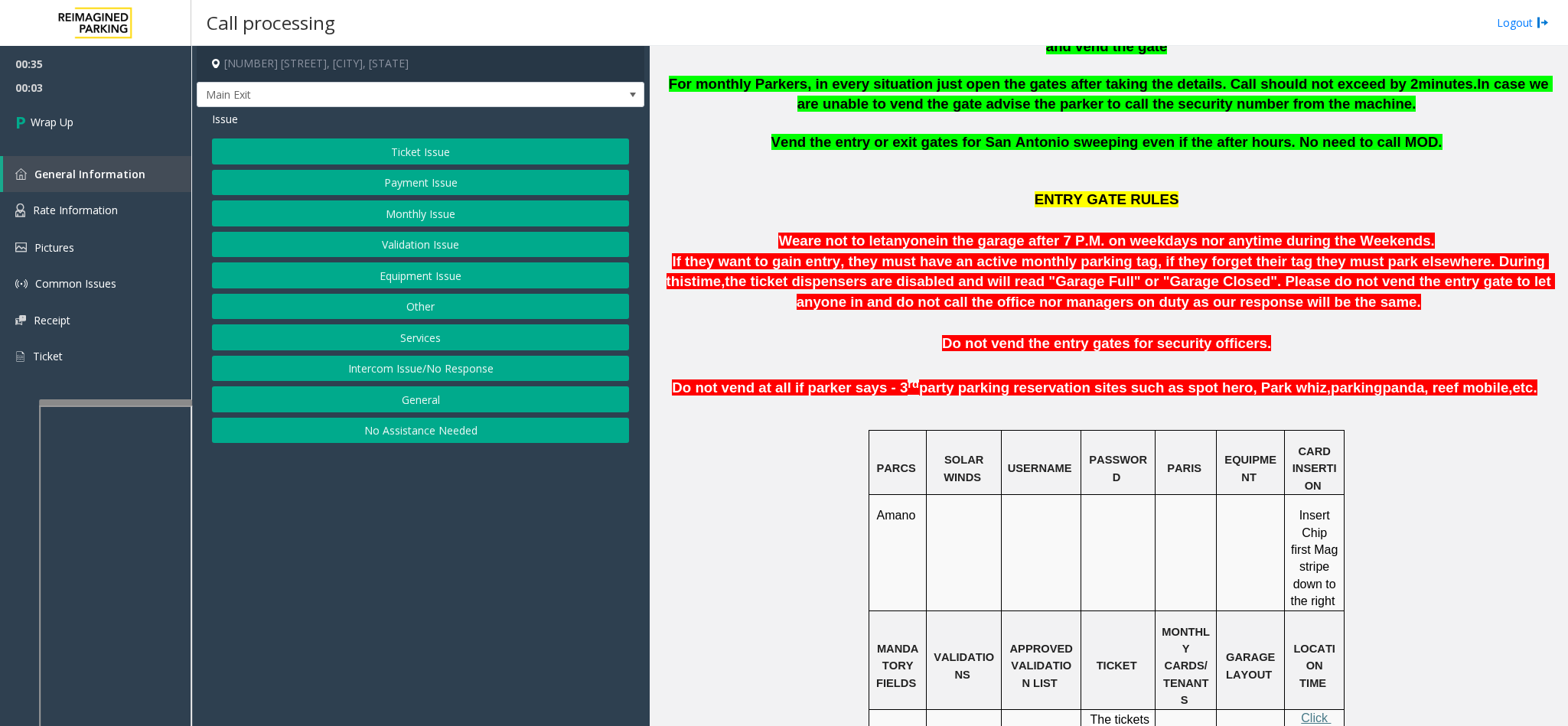 click on "Equipment Issue" 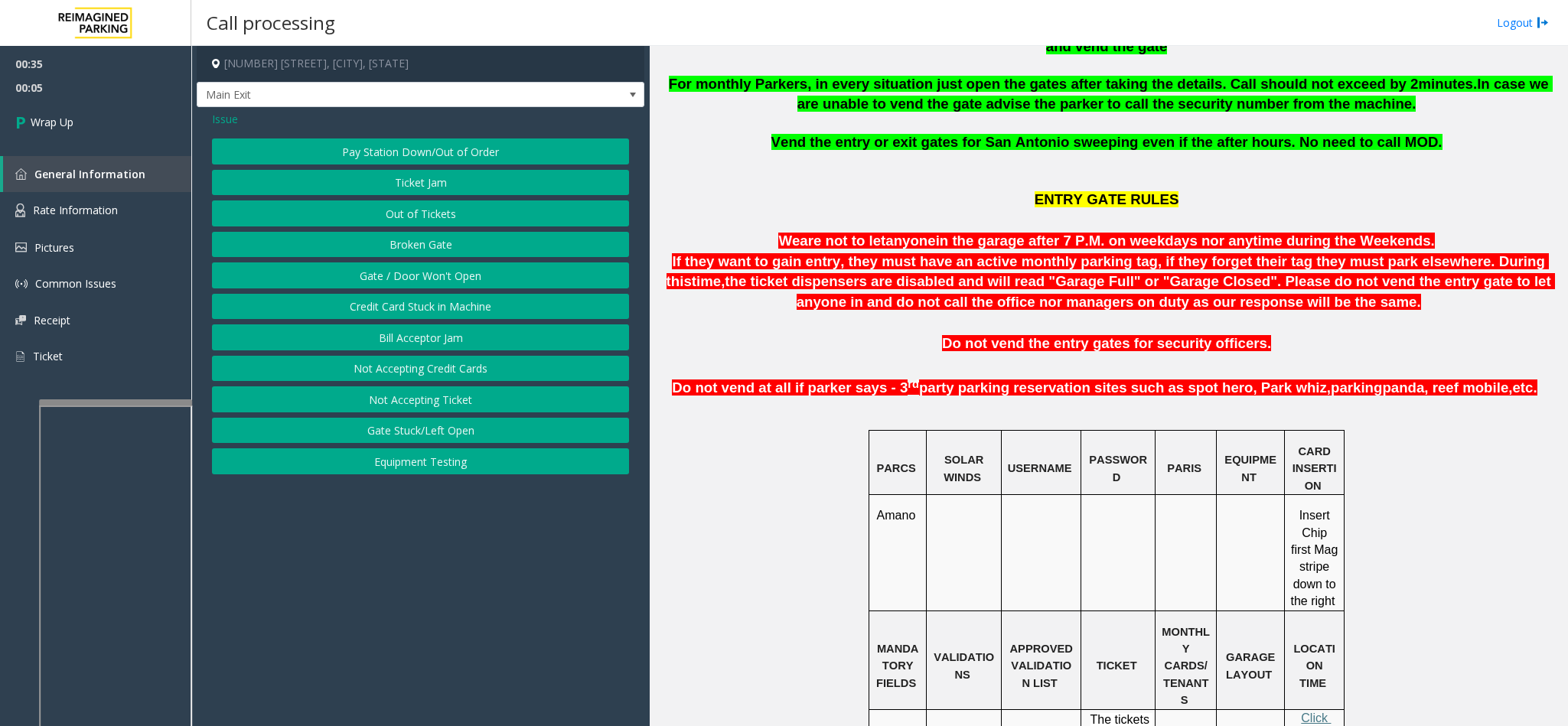 click on "Gate / Door Won't Open" 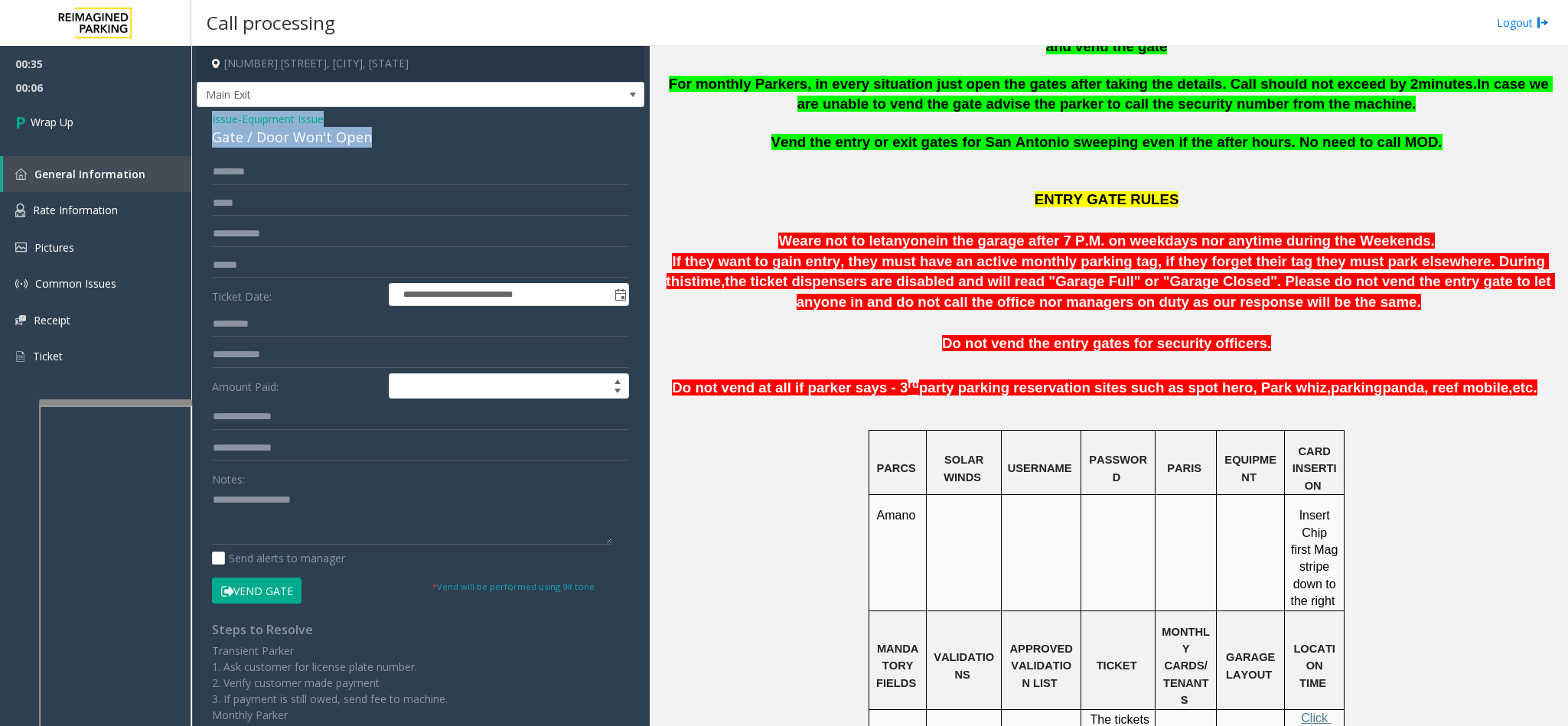 drag, startPoint x: 393, startPoint y: 131, endPoint x: 209, endPoint y: 120, distance: 184.32851 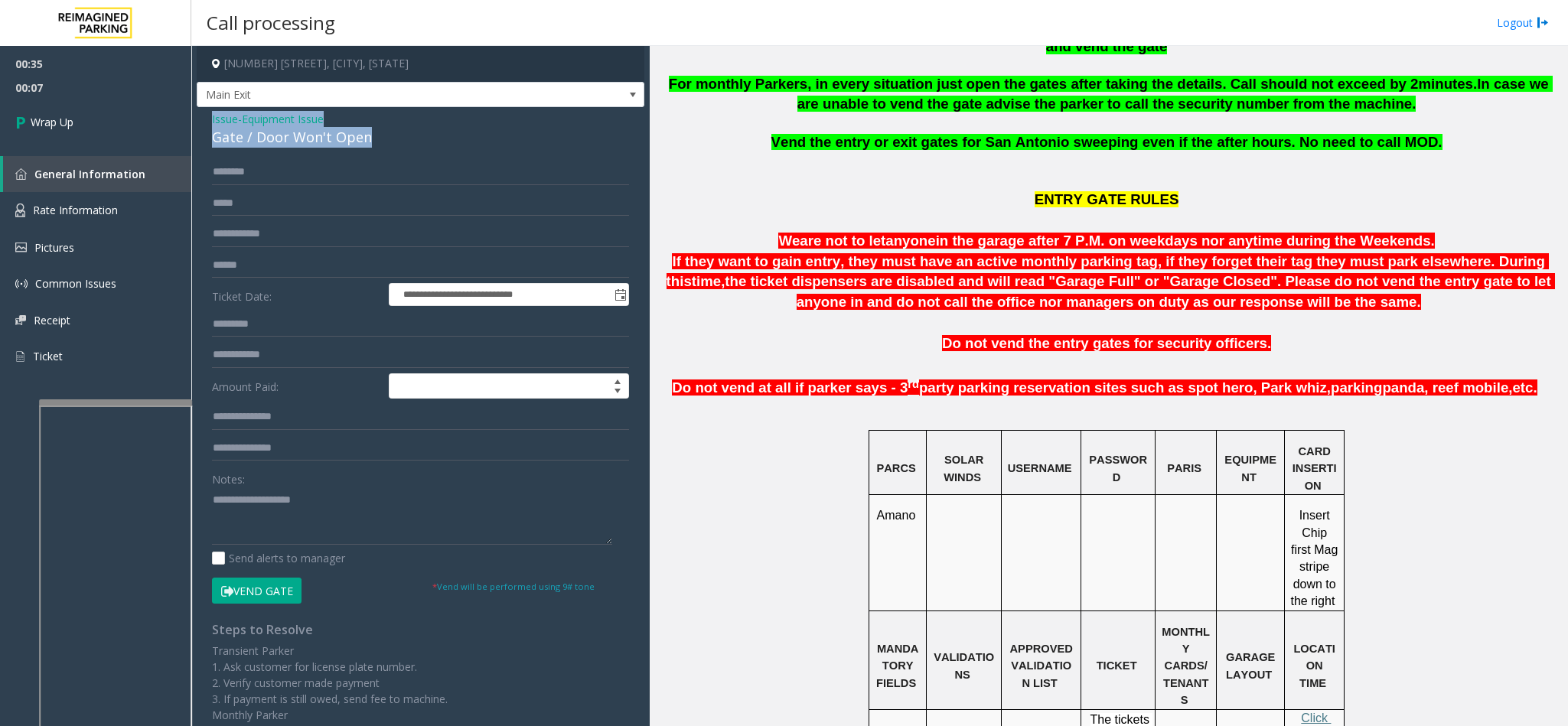 copy on "Issue  -  Equipment Issue Gate / Door Won't Open" 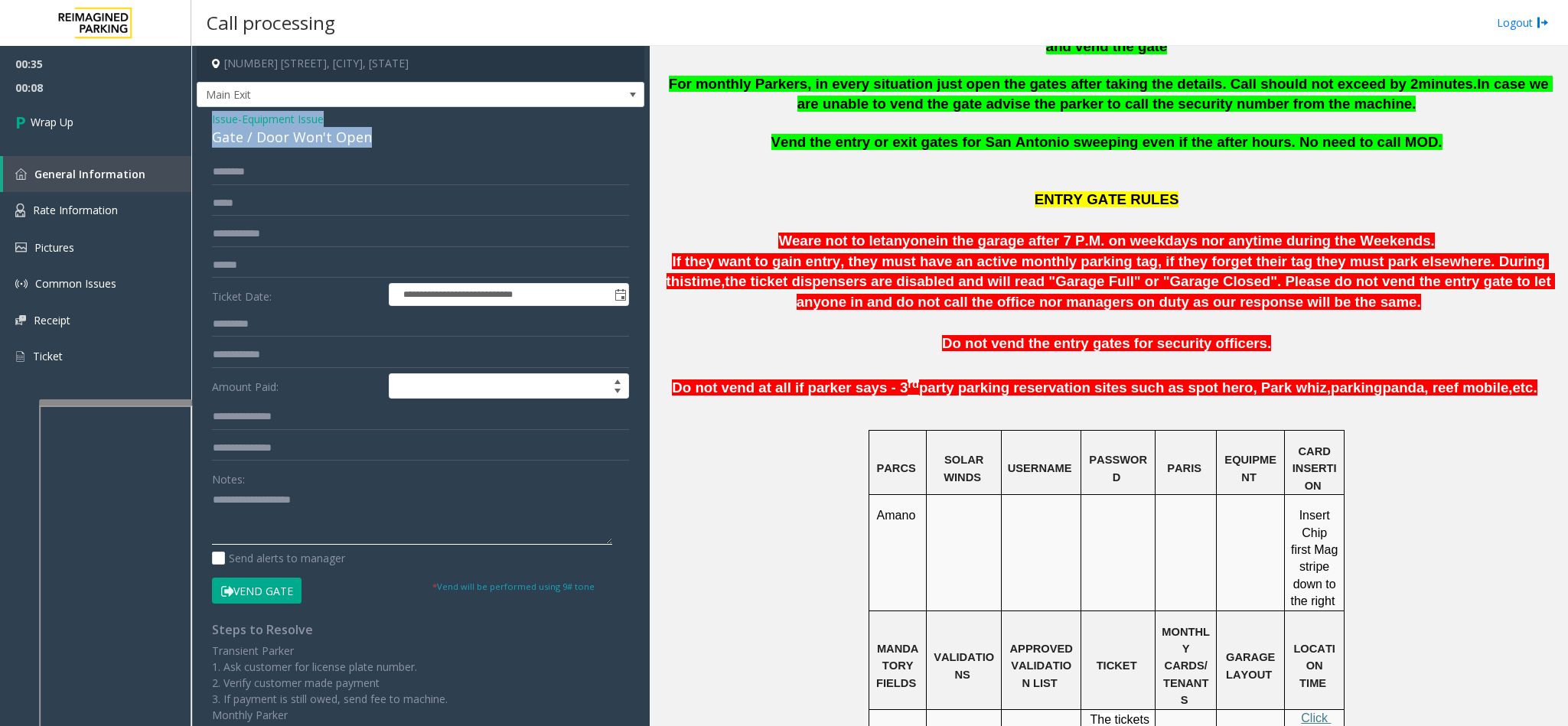 paste on "**********" 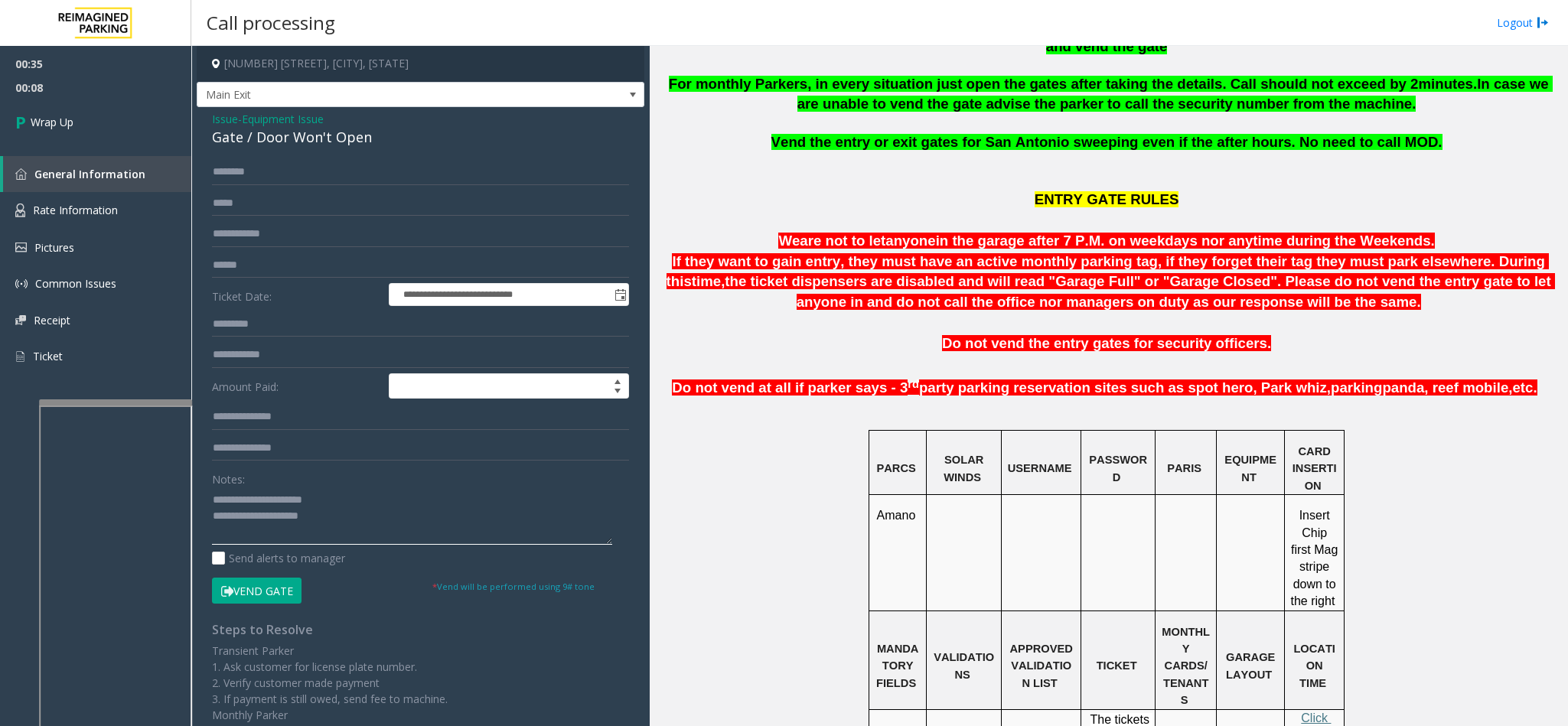 click 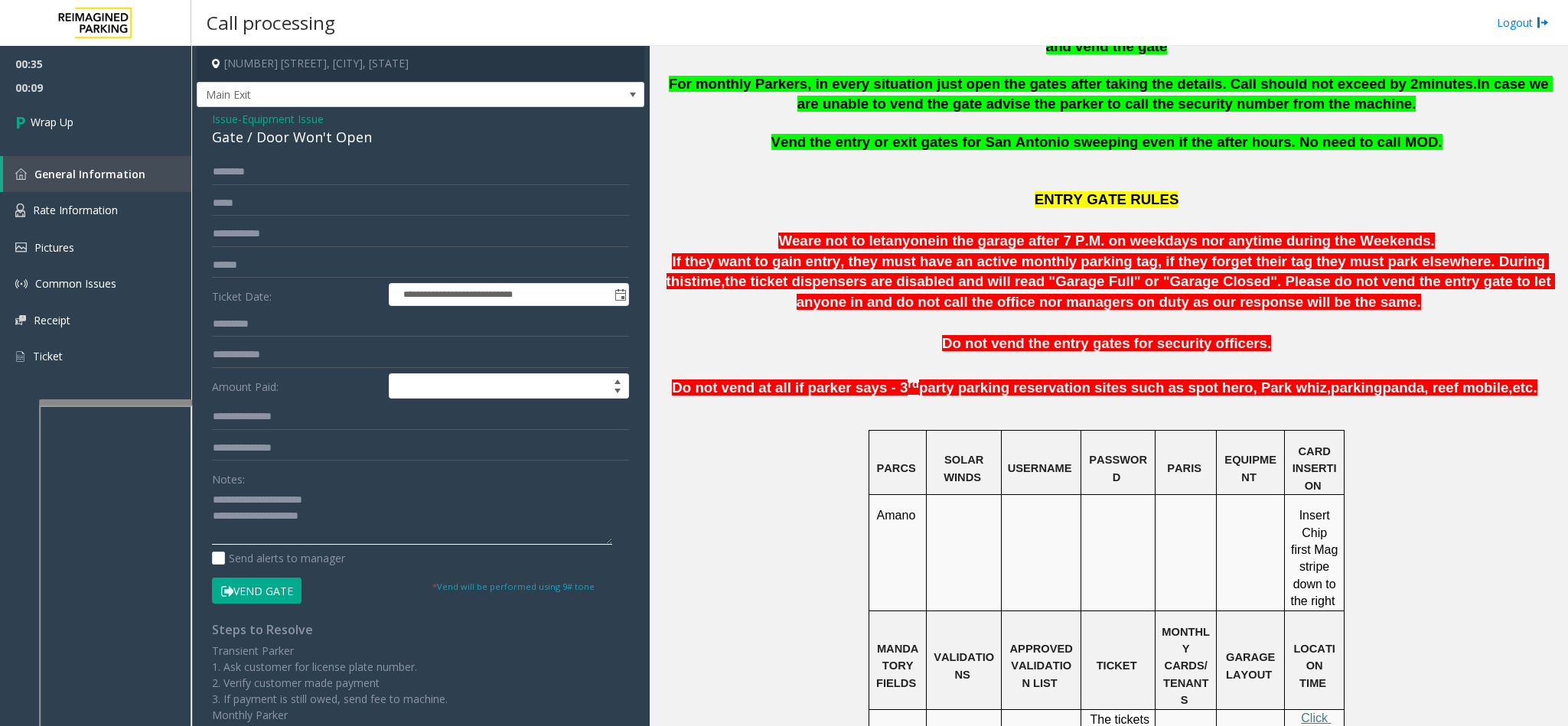 click 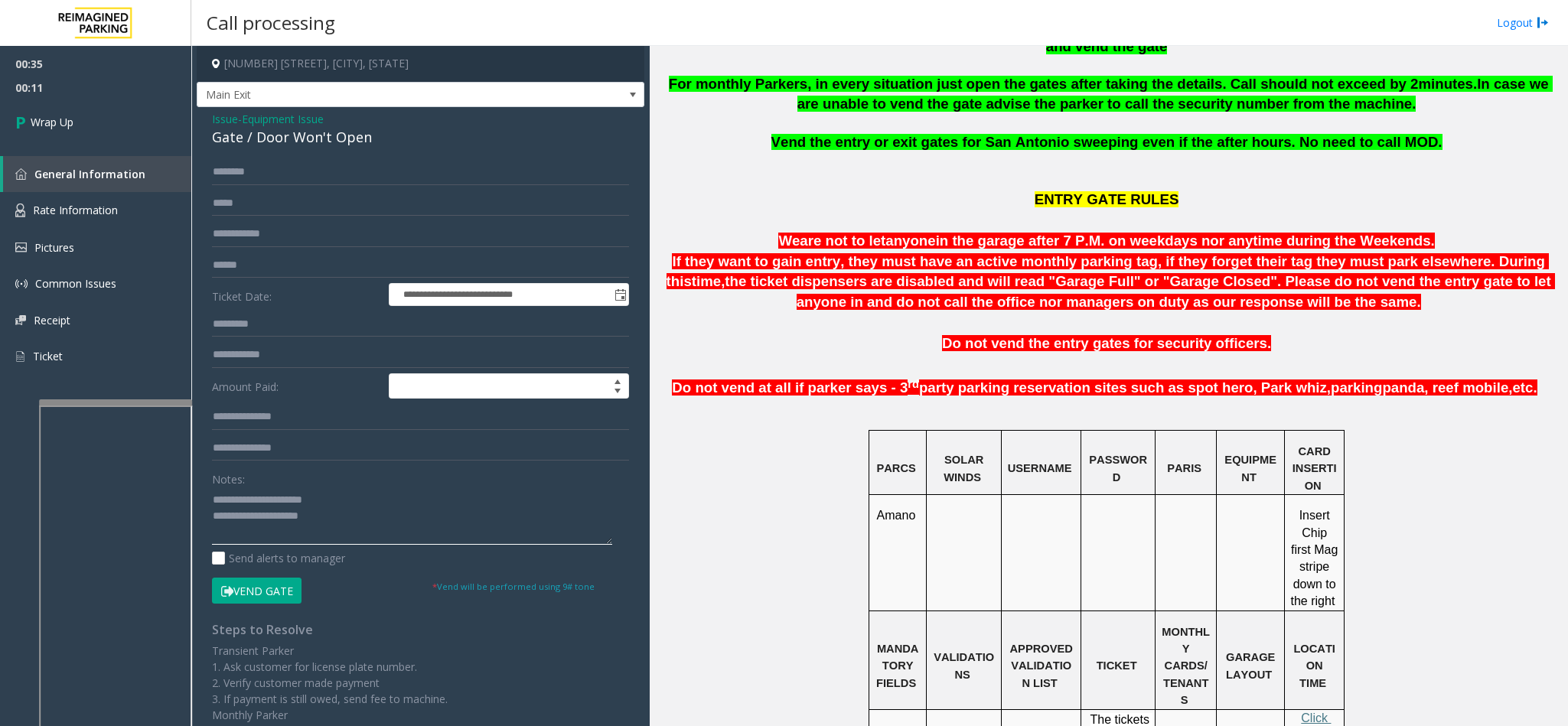 drag, startPoint x: 337, startPoint y: 506, endPoint x: 250, endPoint y: 507, distance: 87.00575 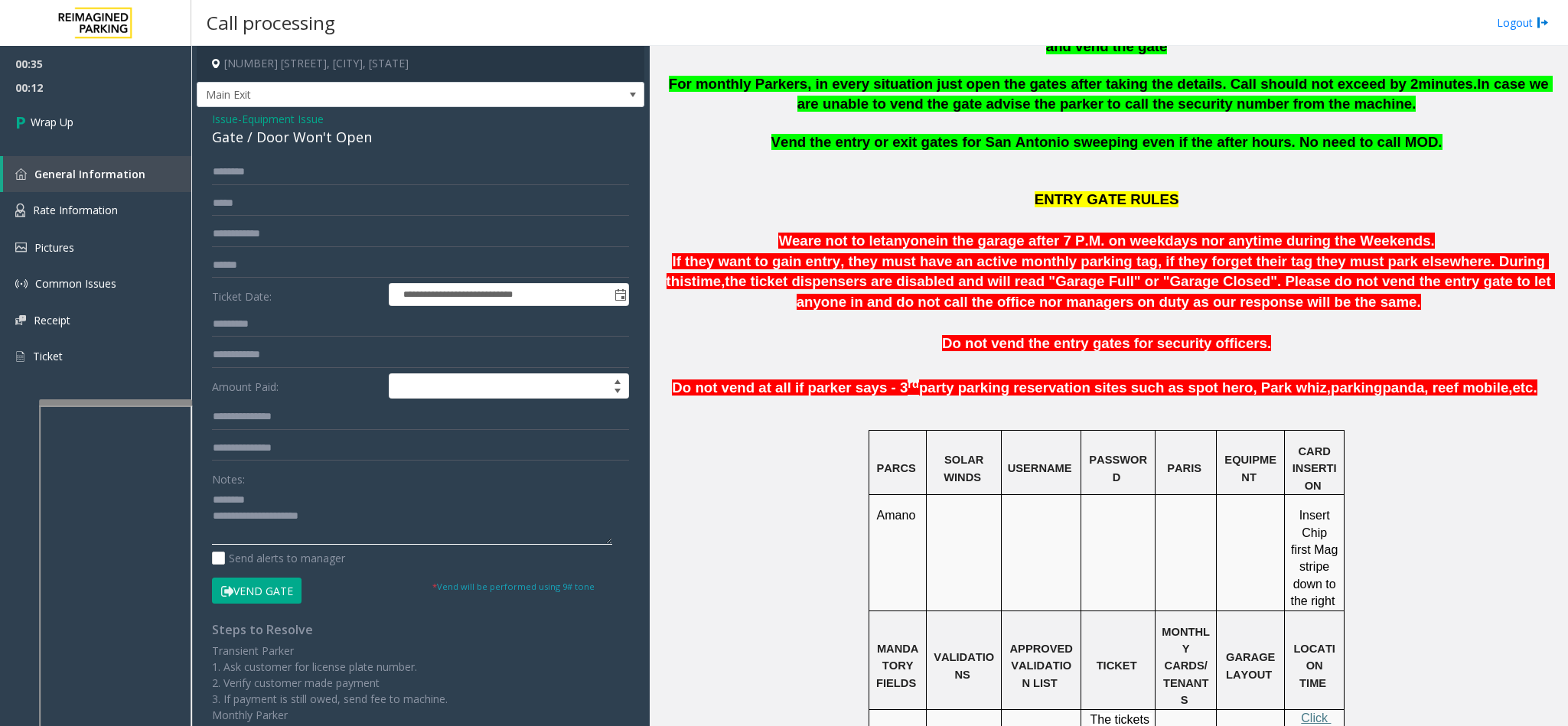 click 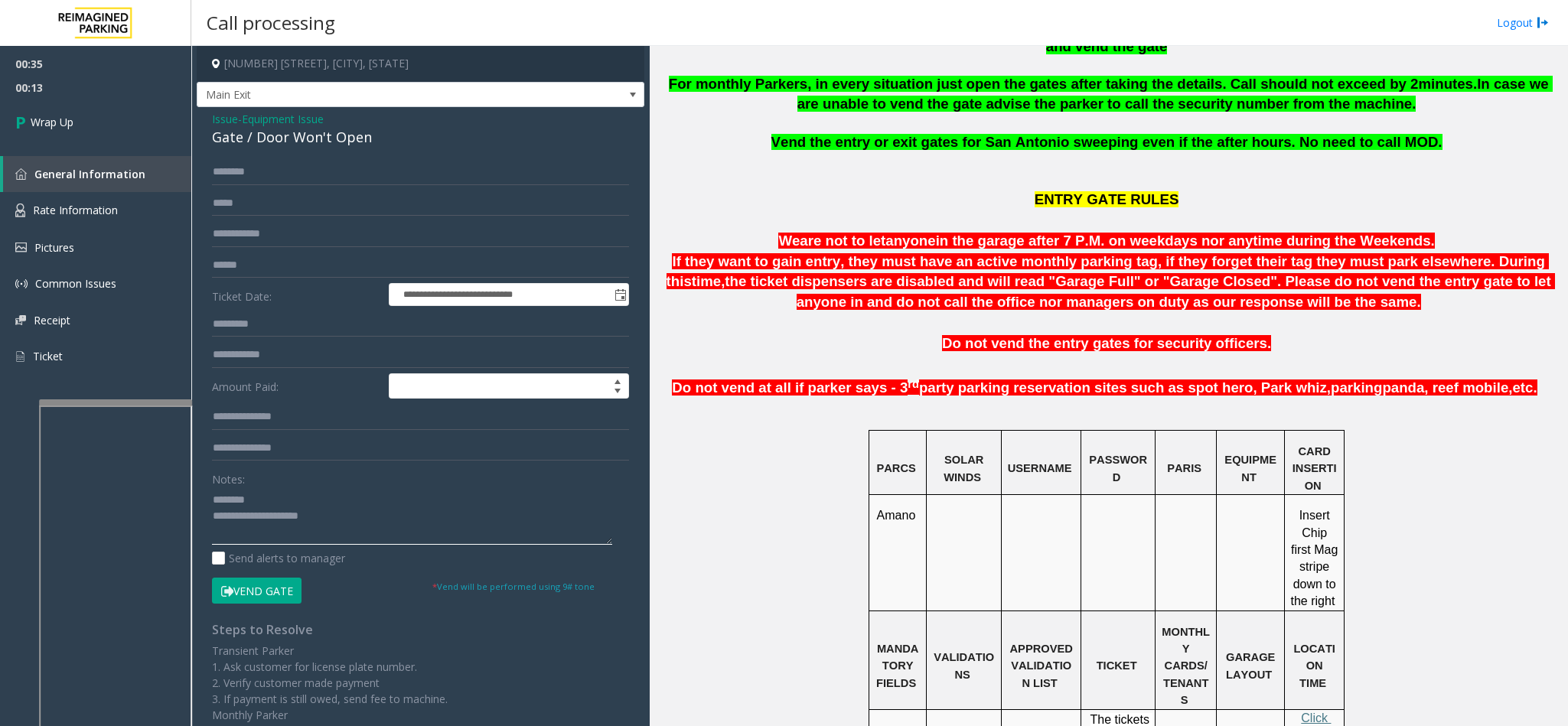 click 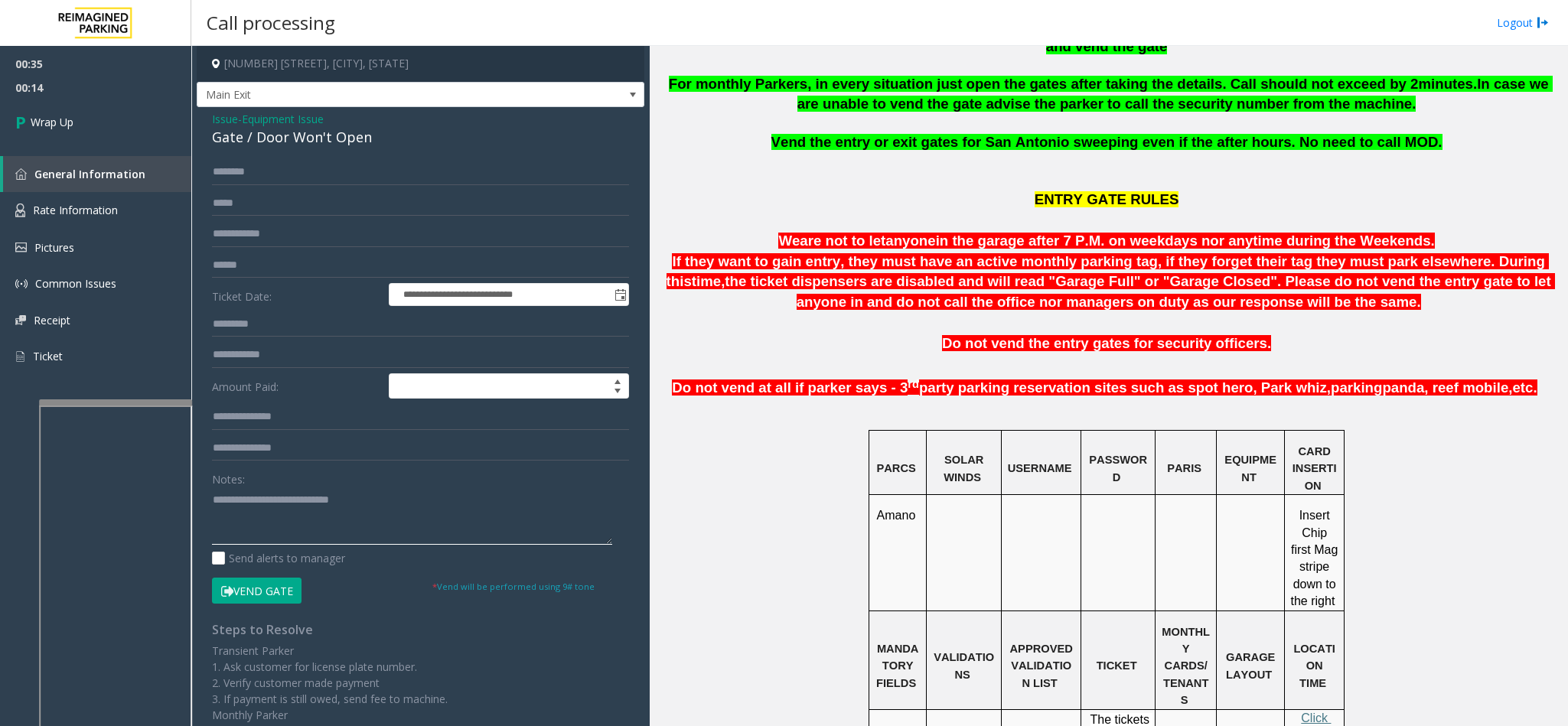 click 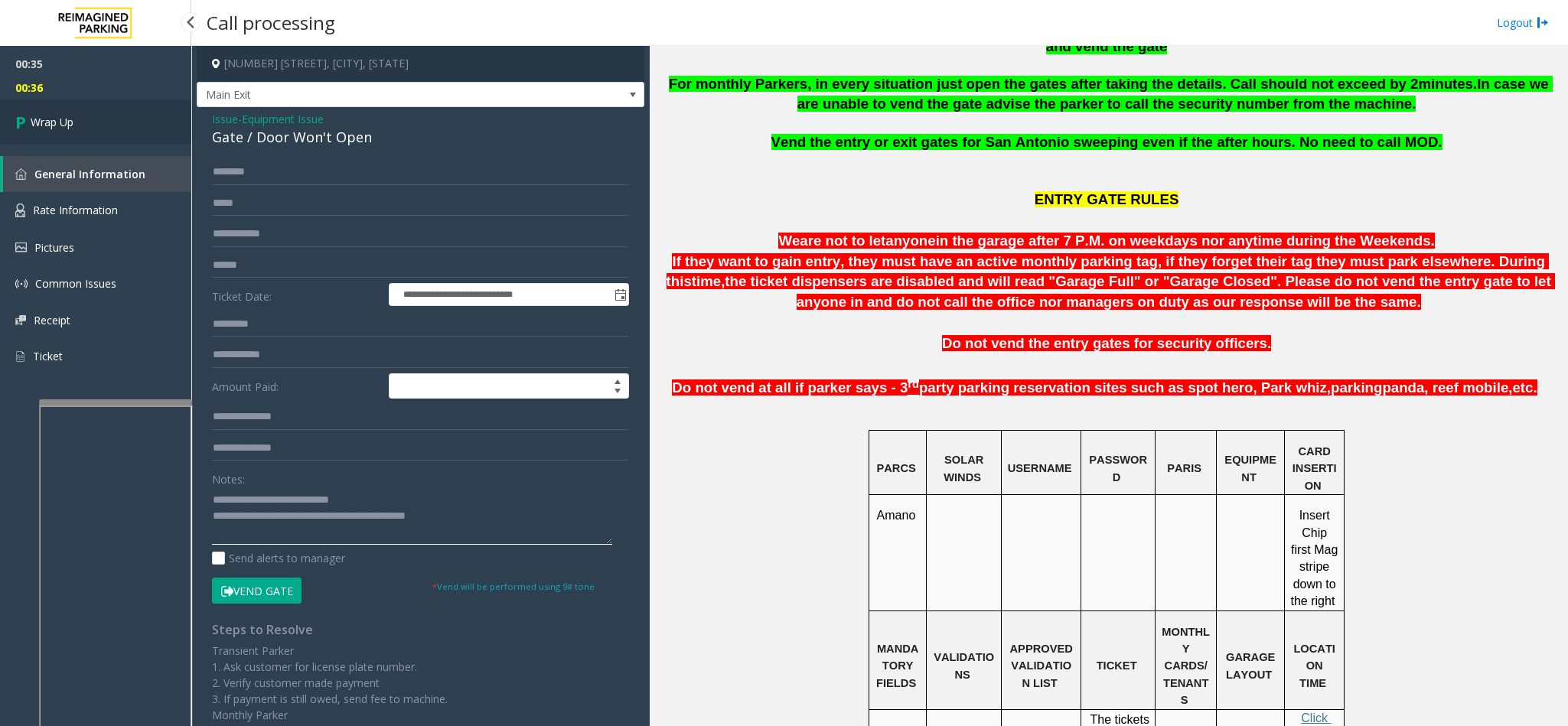 type on "**********" 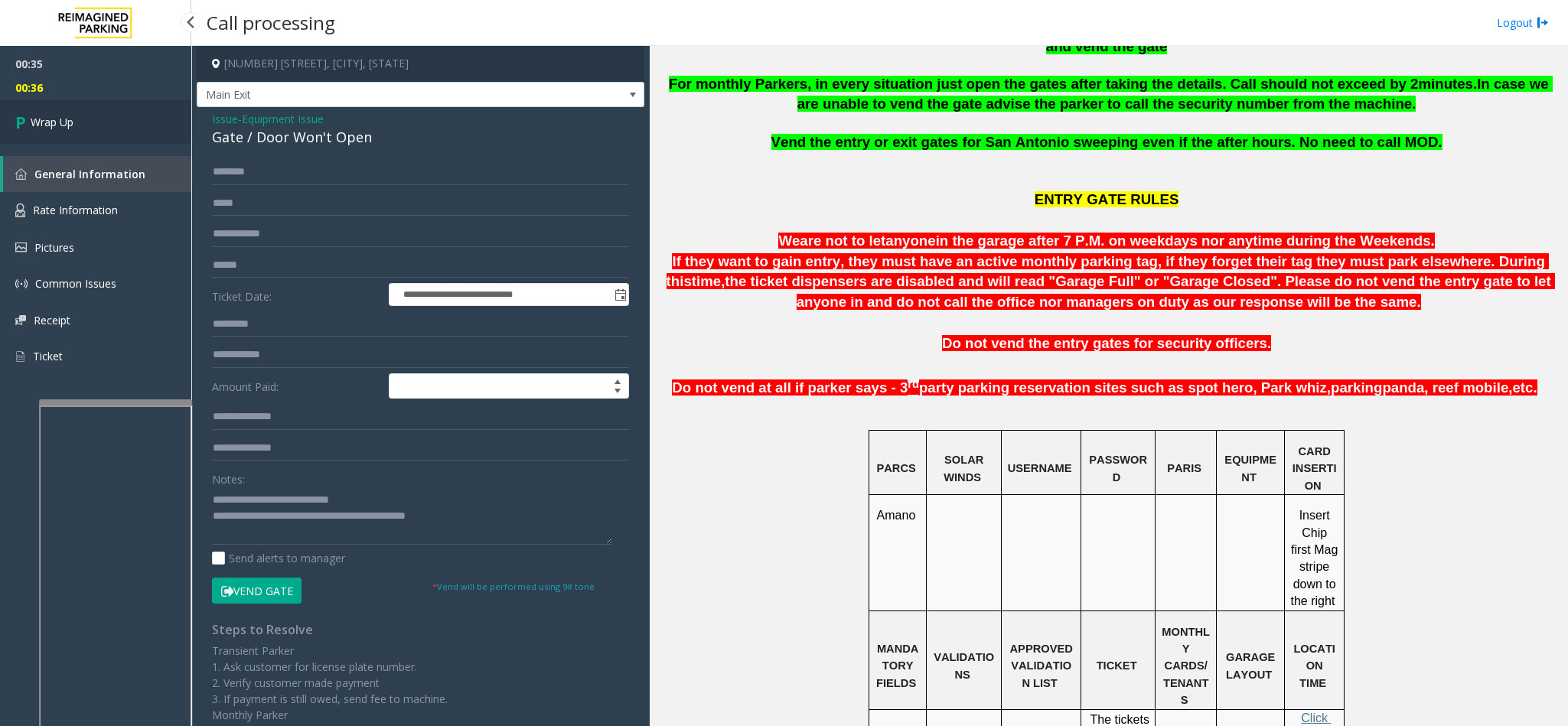 click on "Wrap Up" at bounding box center [96, 122] 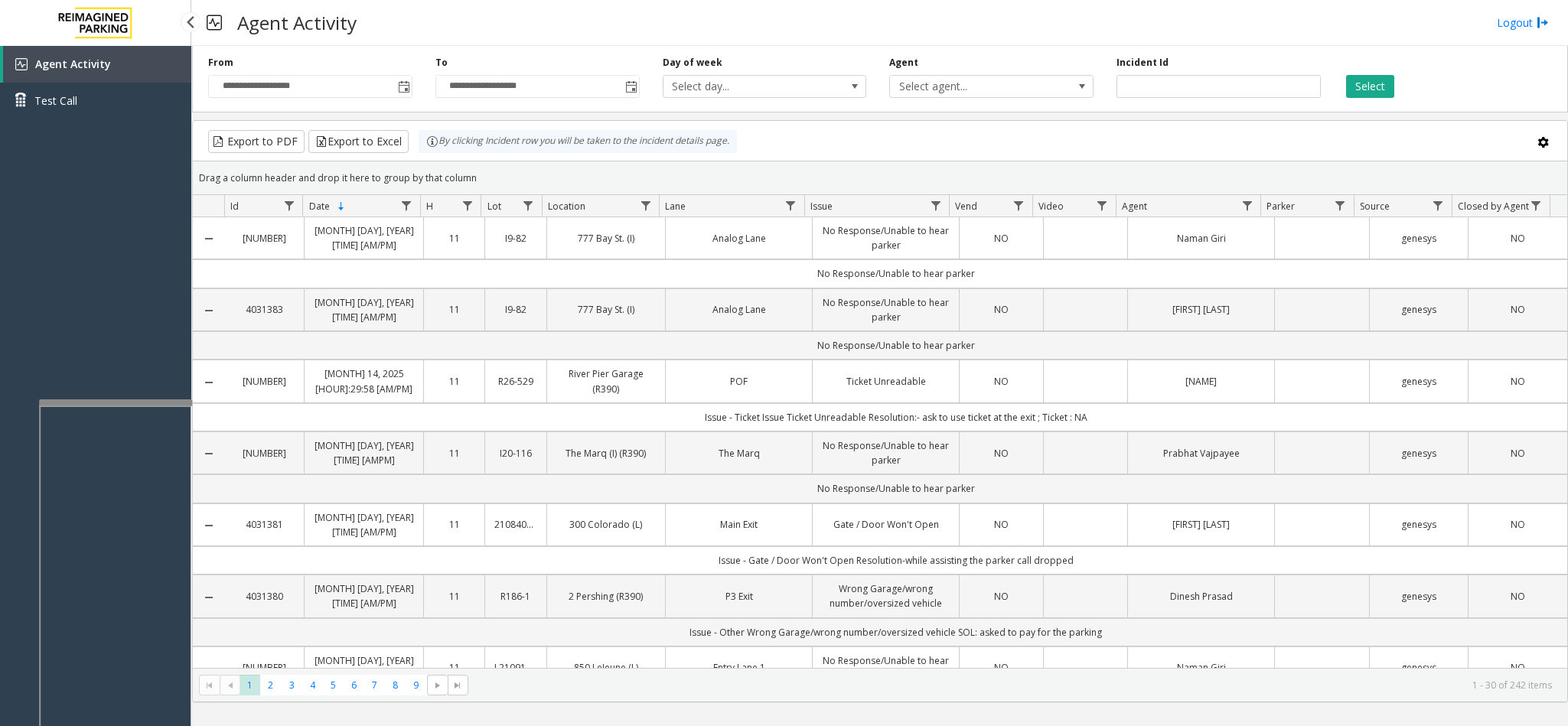 click on "Agent Activity Test Call" at bounding box center [96, 409] 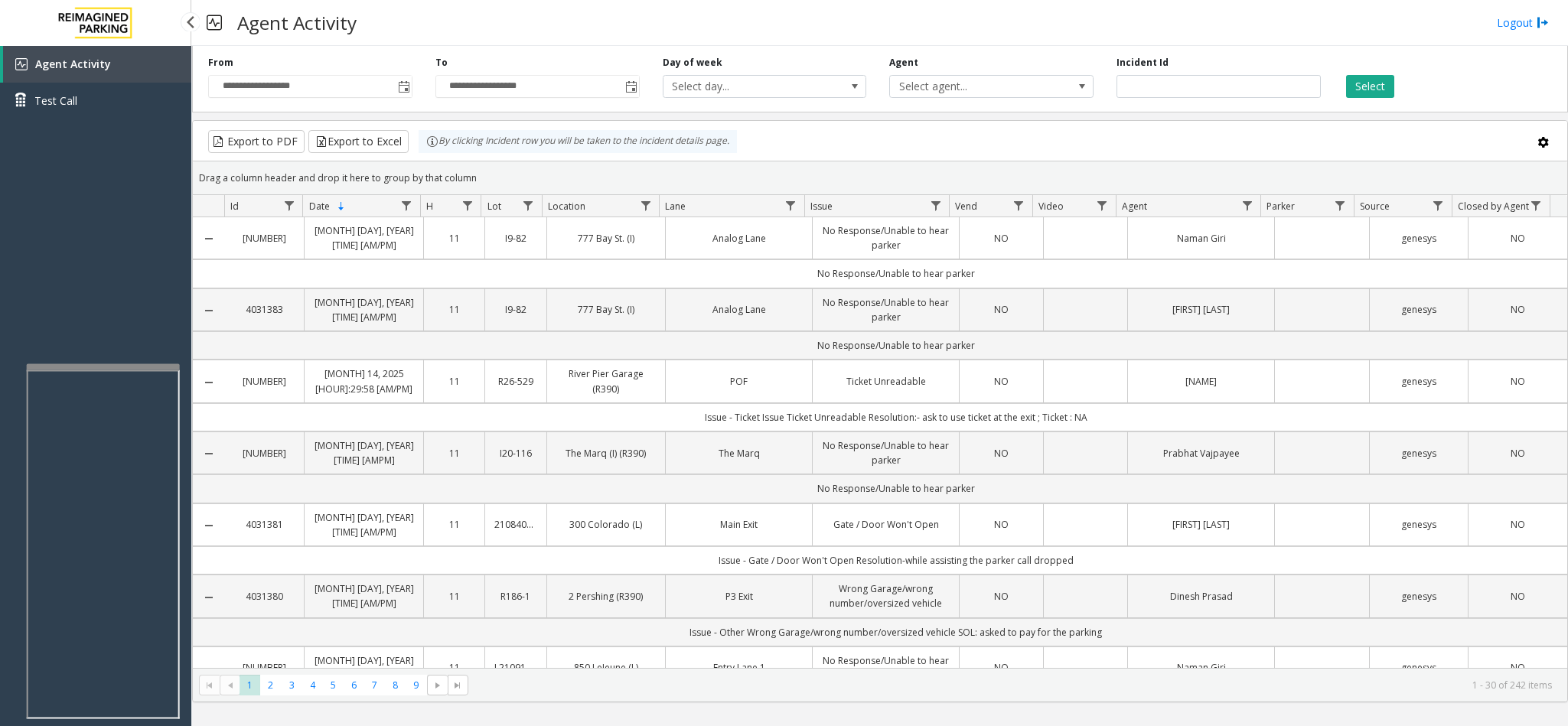 click on "**********" at bounding box center [784, 363] 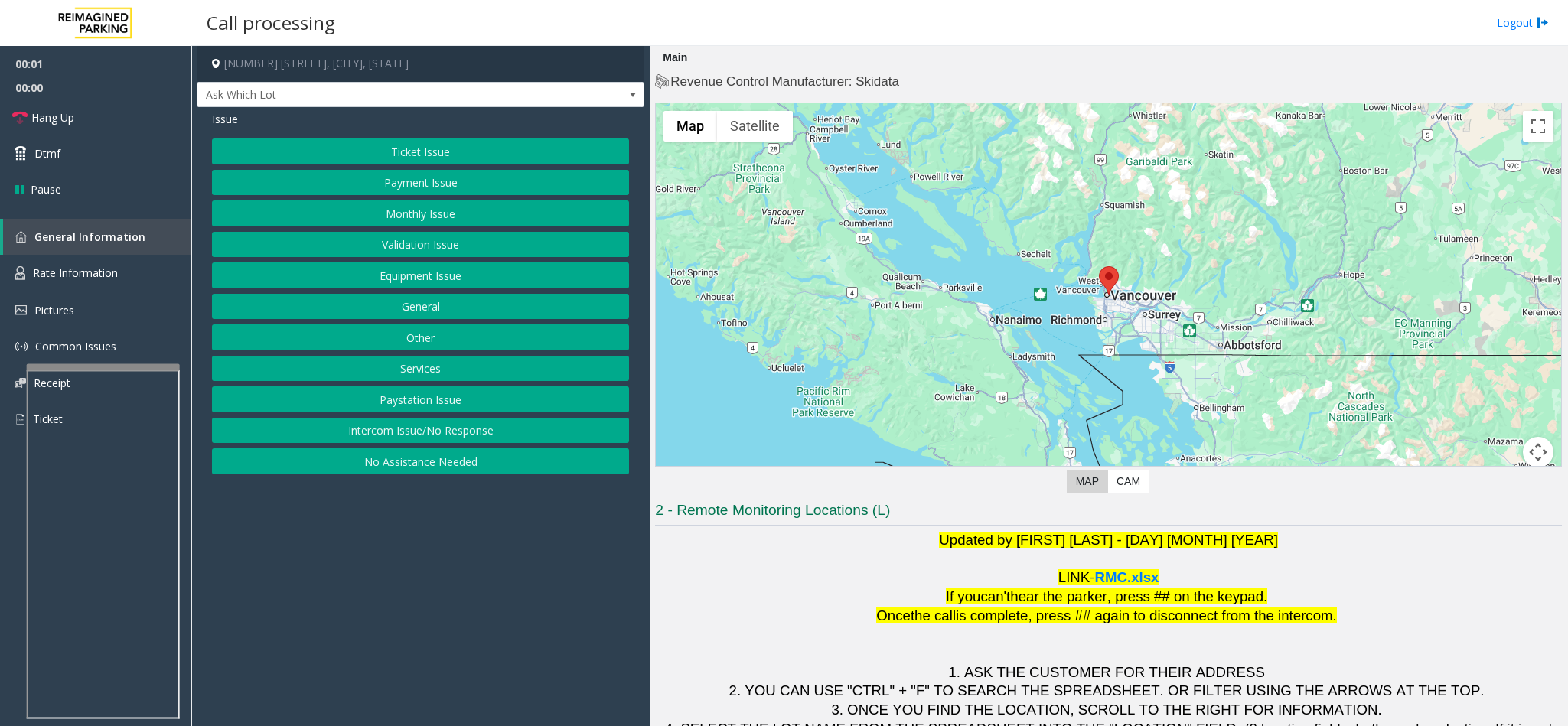 scroll, scrollTop: 67, scrollLeft: 0, axis: vertical 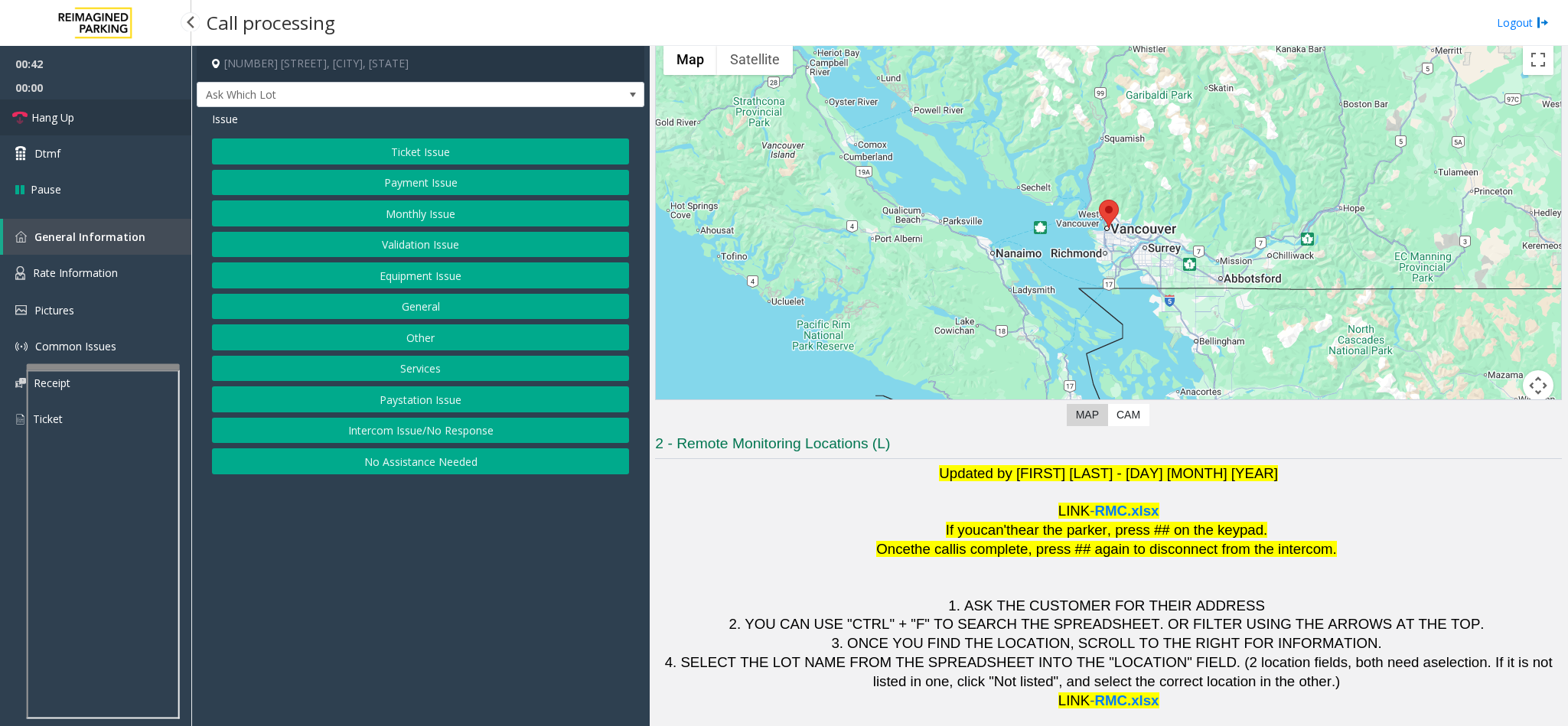click on "Hang Up" at bounding box center (96, 117) 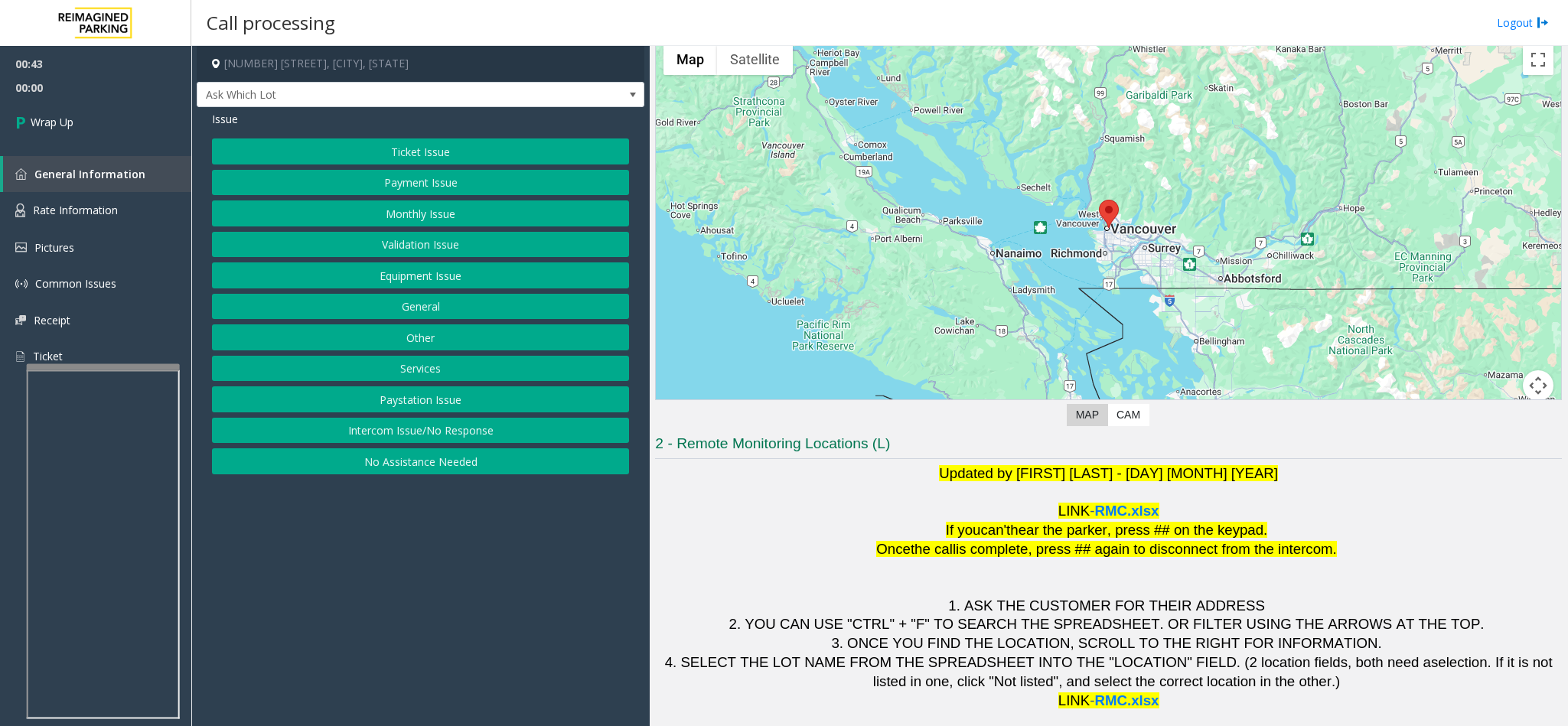 click on "Equipment Issue" 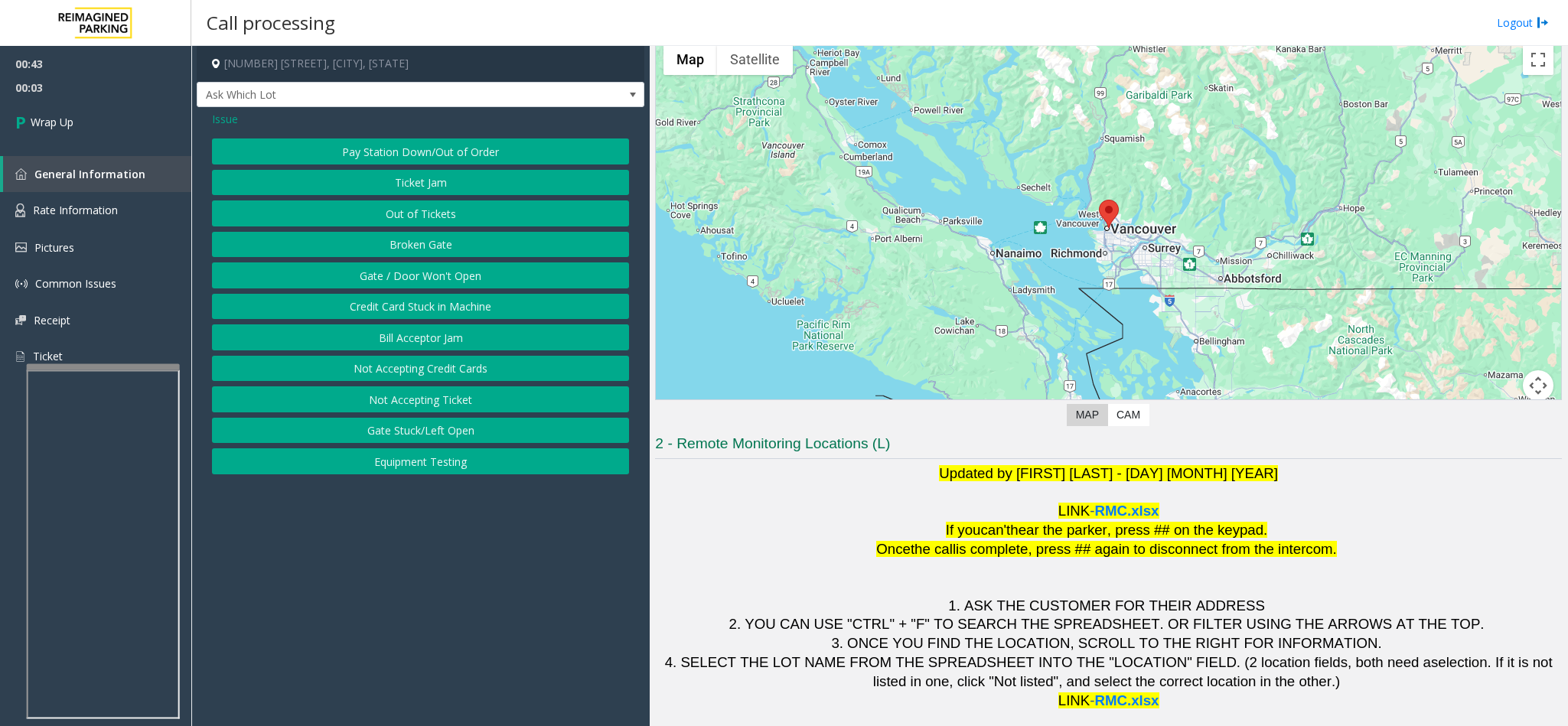 click on "Issue  Pay Station Down/Out of Order   Ticket Jam   Out of Tickets   Broken Gate   Gate / Door Won't Open   Credit Card Stuck in Machine   Bill Acceptor Jam   Not Accepting Credit Cards   Not Accepting Ticket   Gate Stuck/Left Open   Equipment Testing" 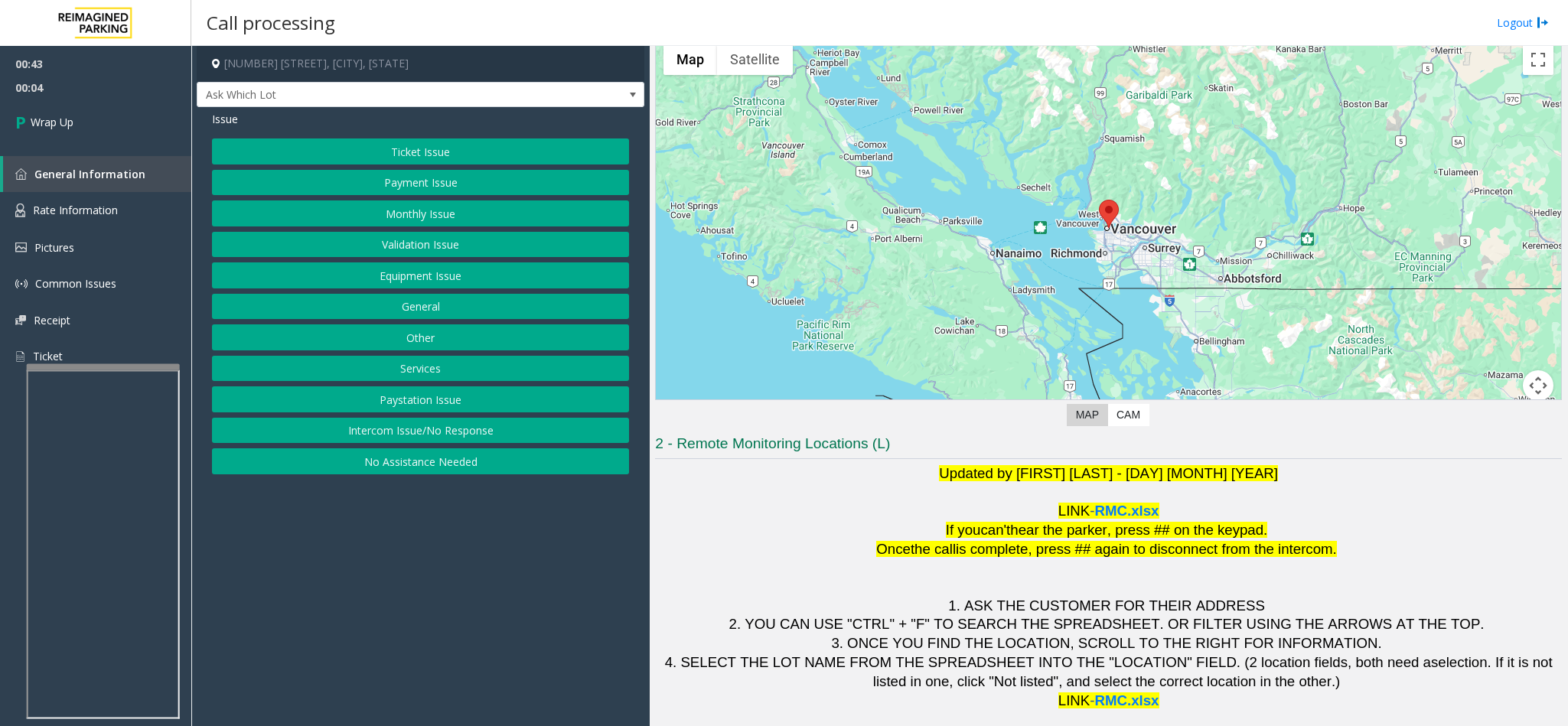 click on "Ticket Issue" 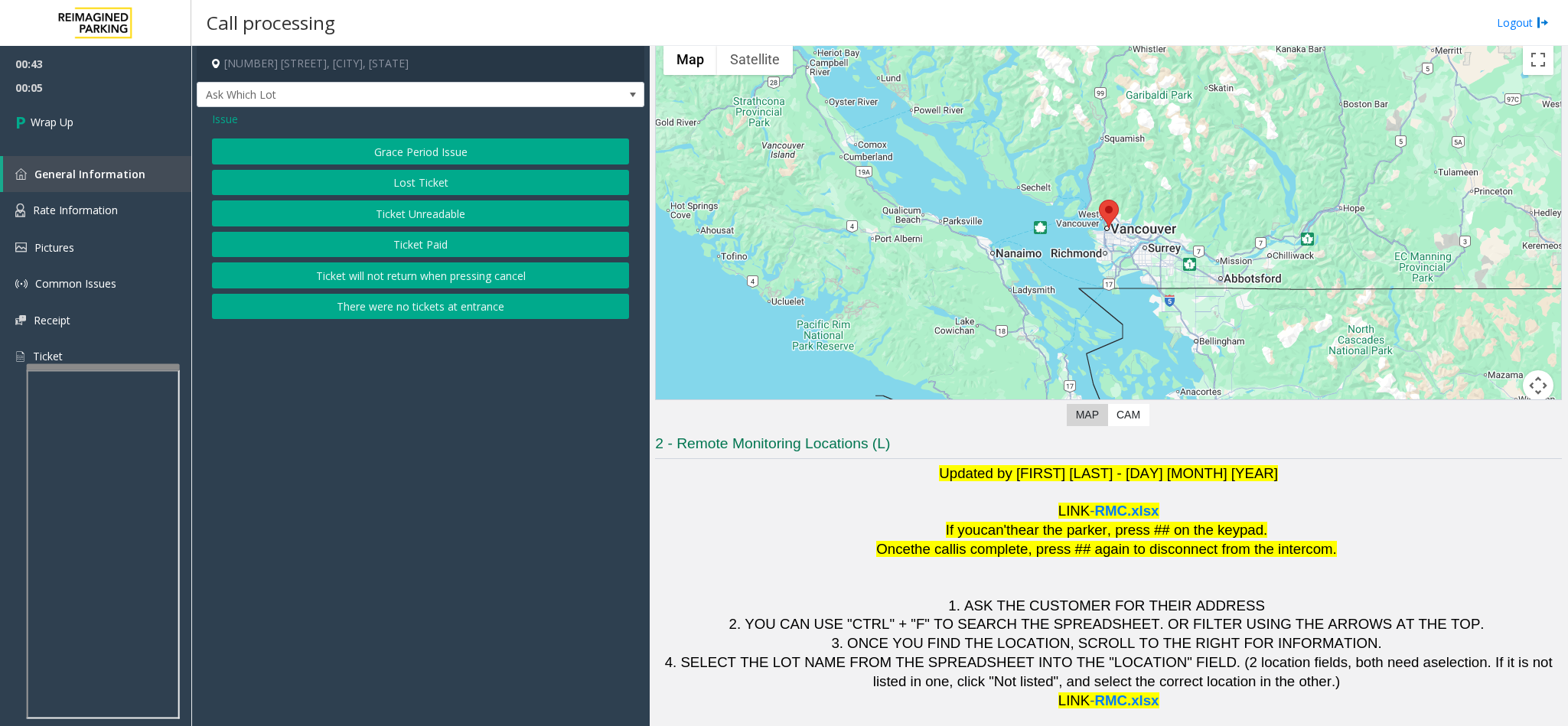 click on "Ticket Unreadable" 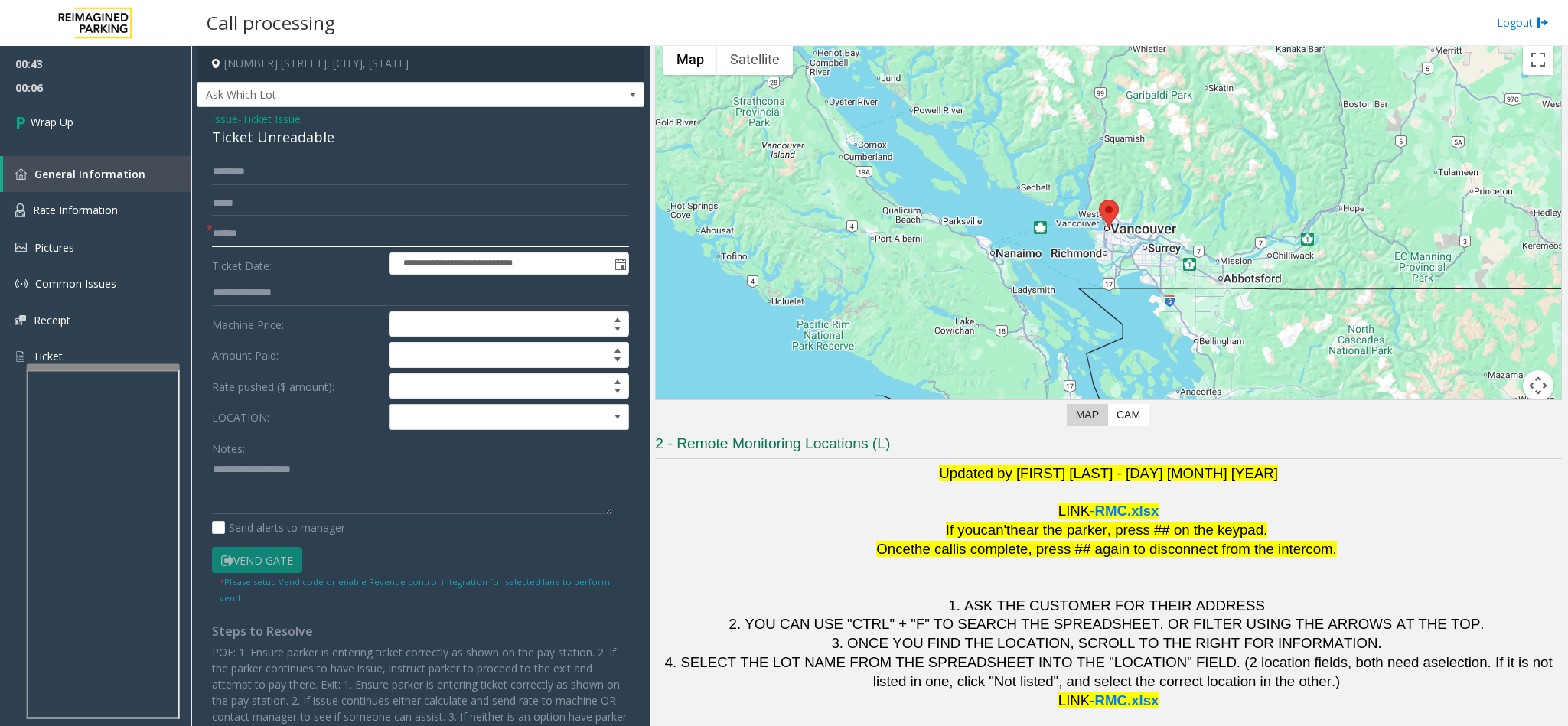 click 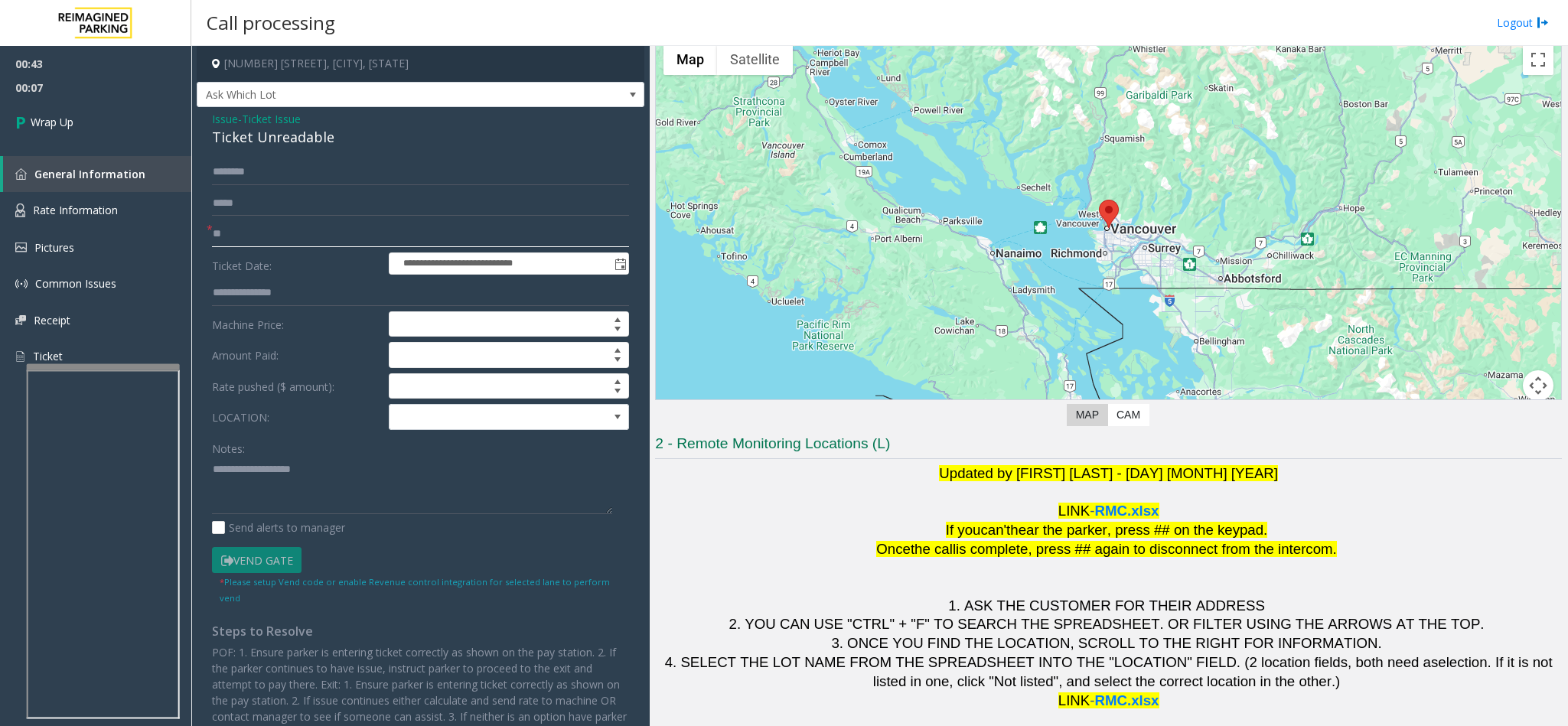 type on "**" 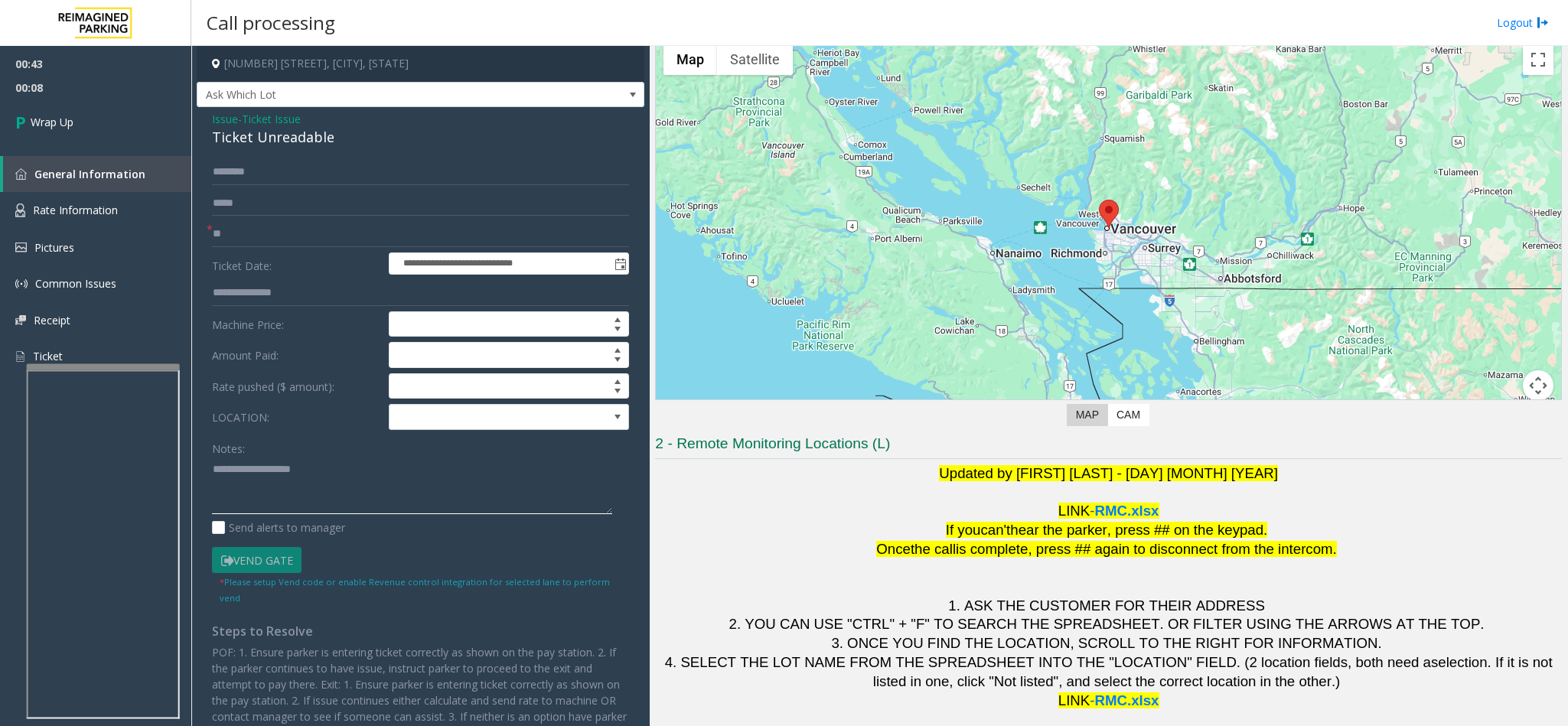 click 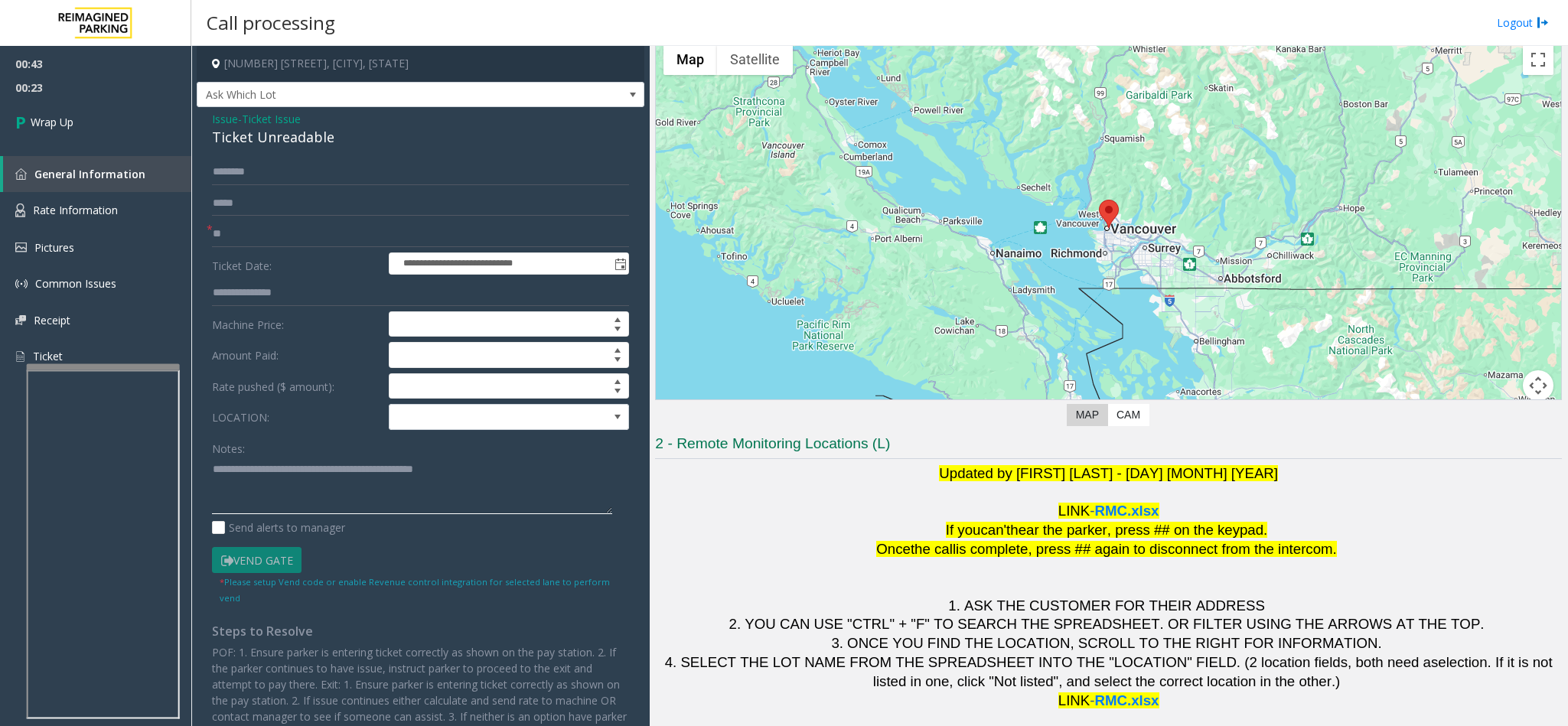 click 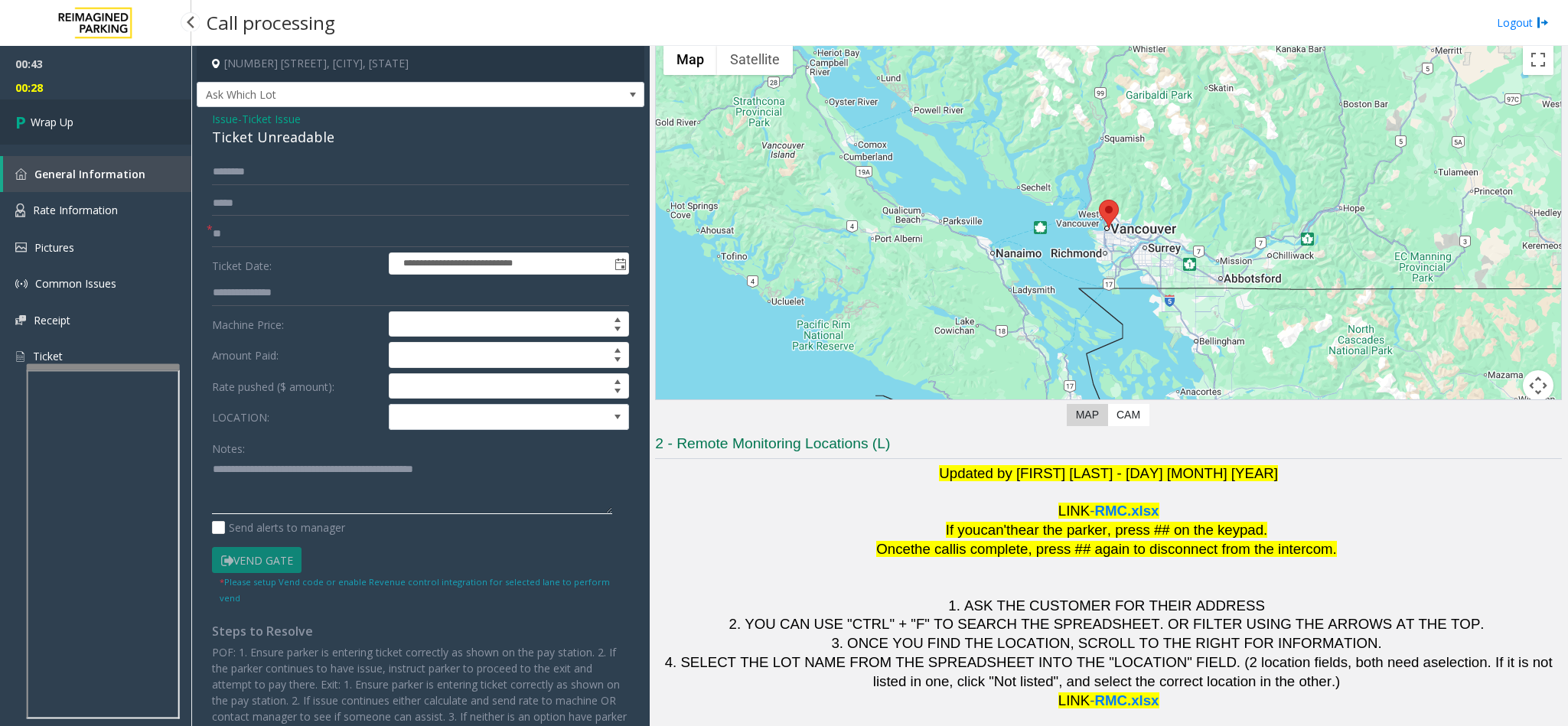 type on "**********" 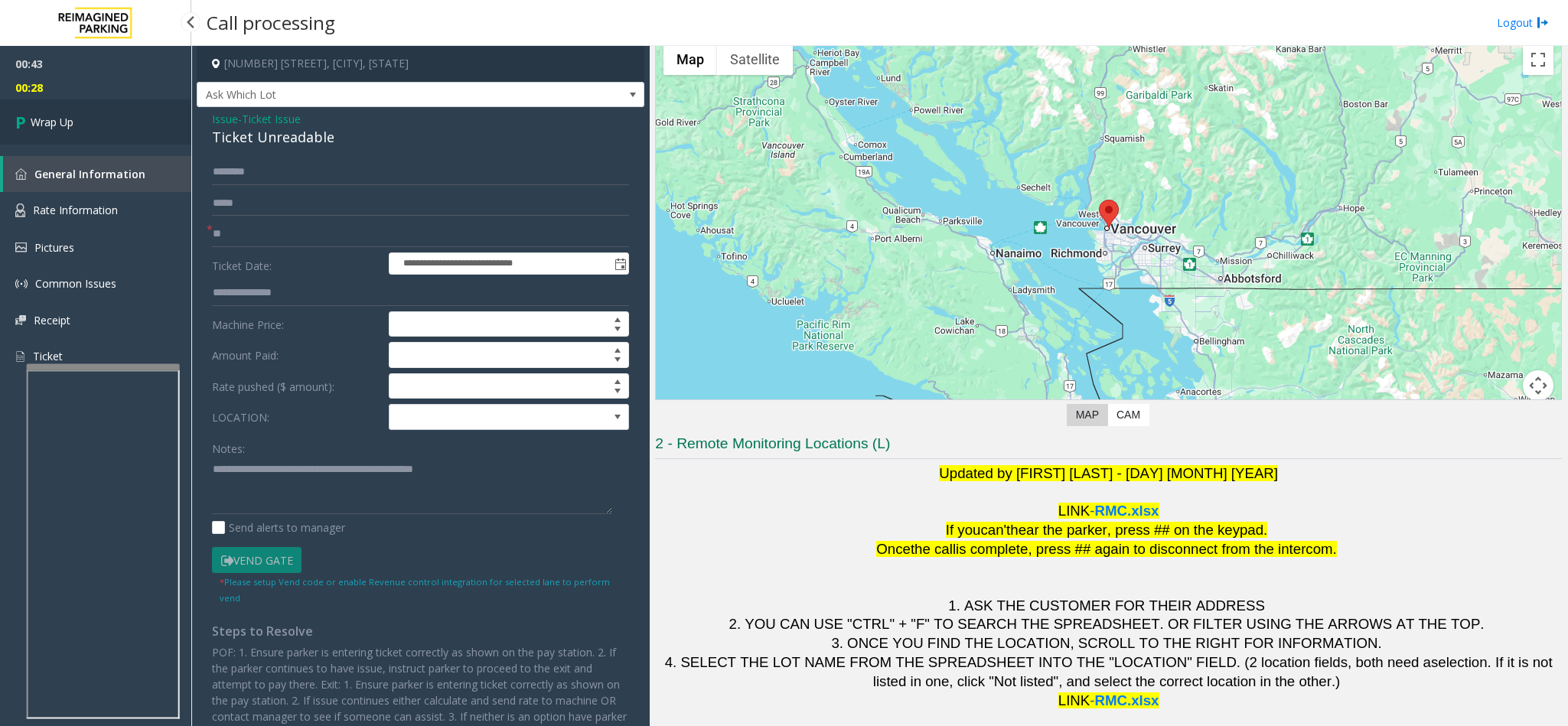 click on "Wrap Up" at bounding box center [52, 122] 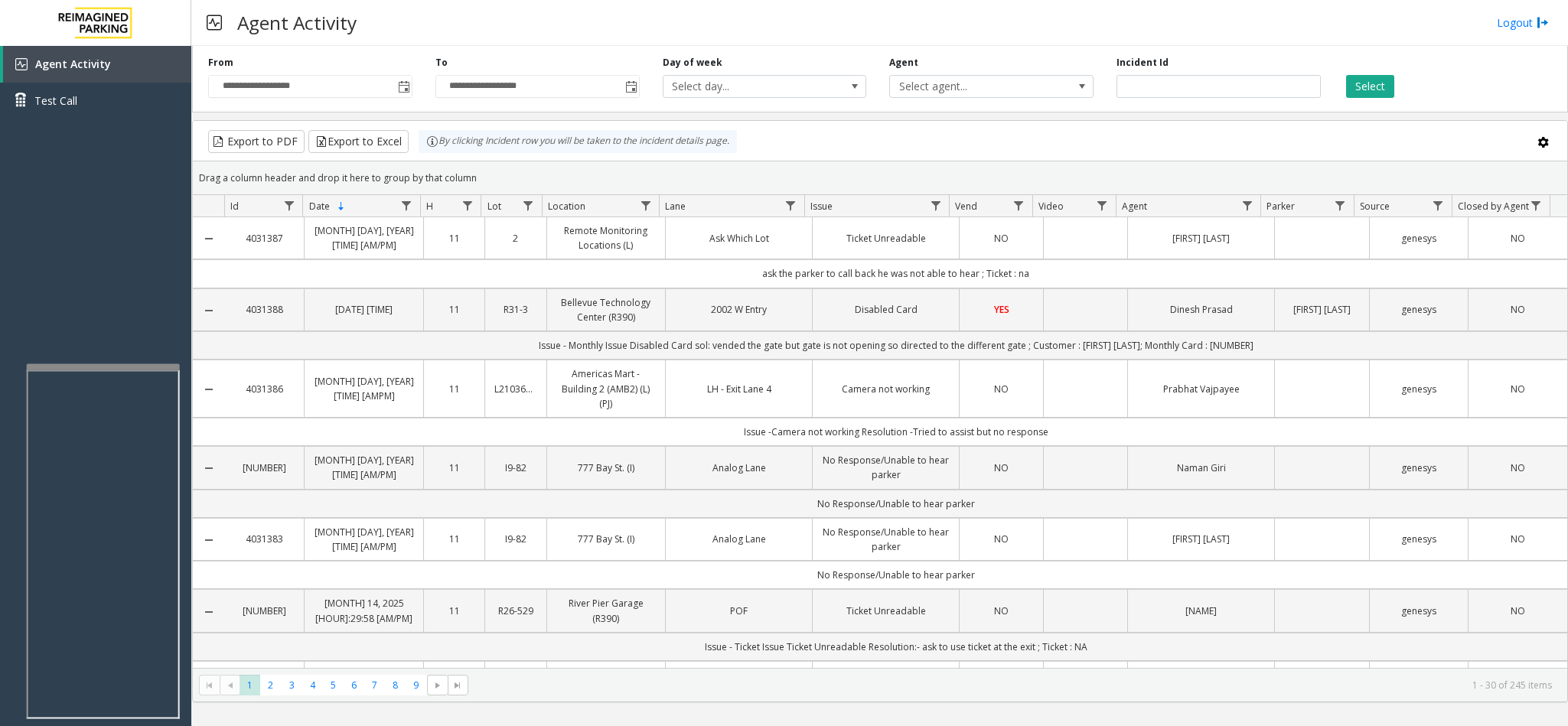 click on "Agent Activity Logout" at bounding box center (879, 23) 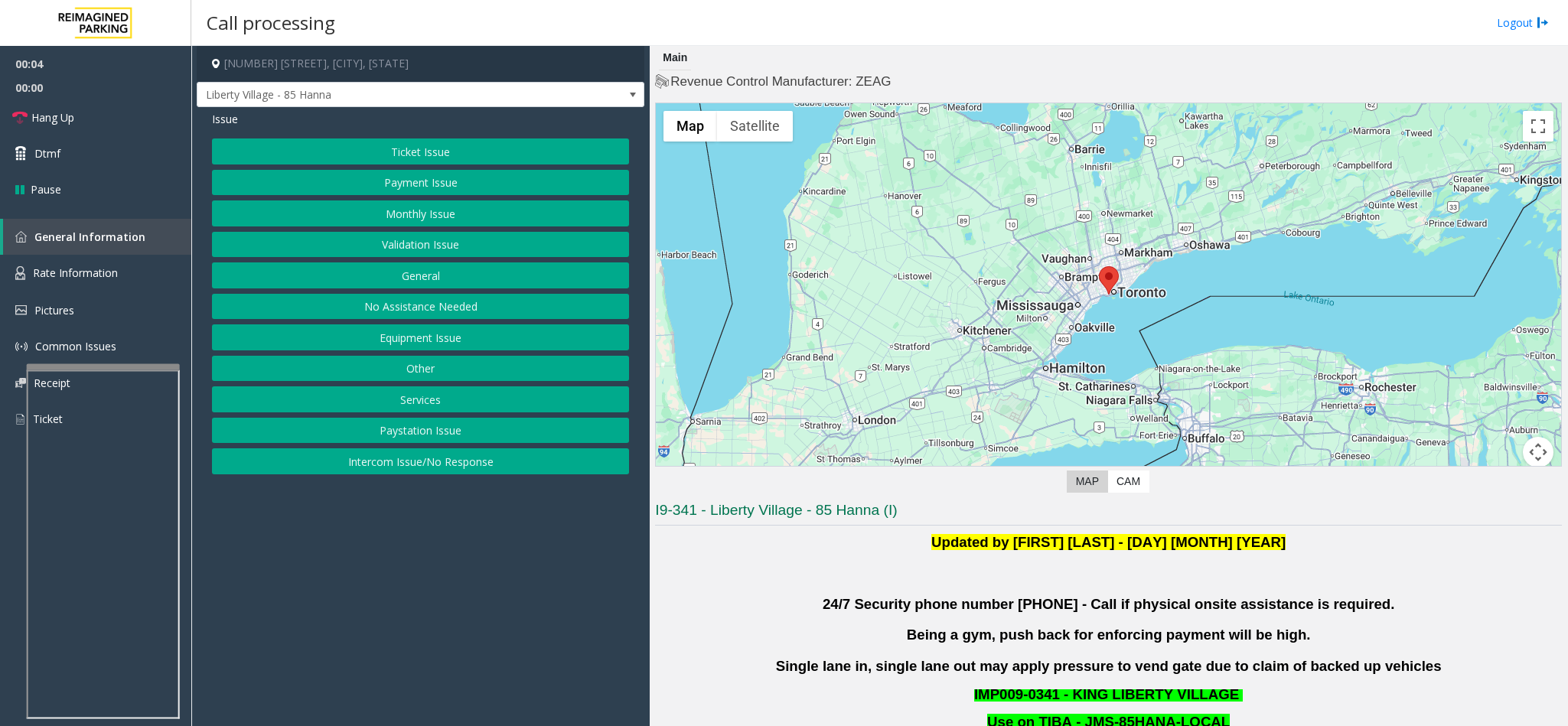 click on "Validation Issue" 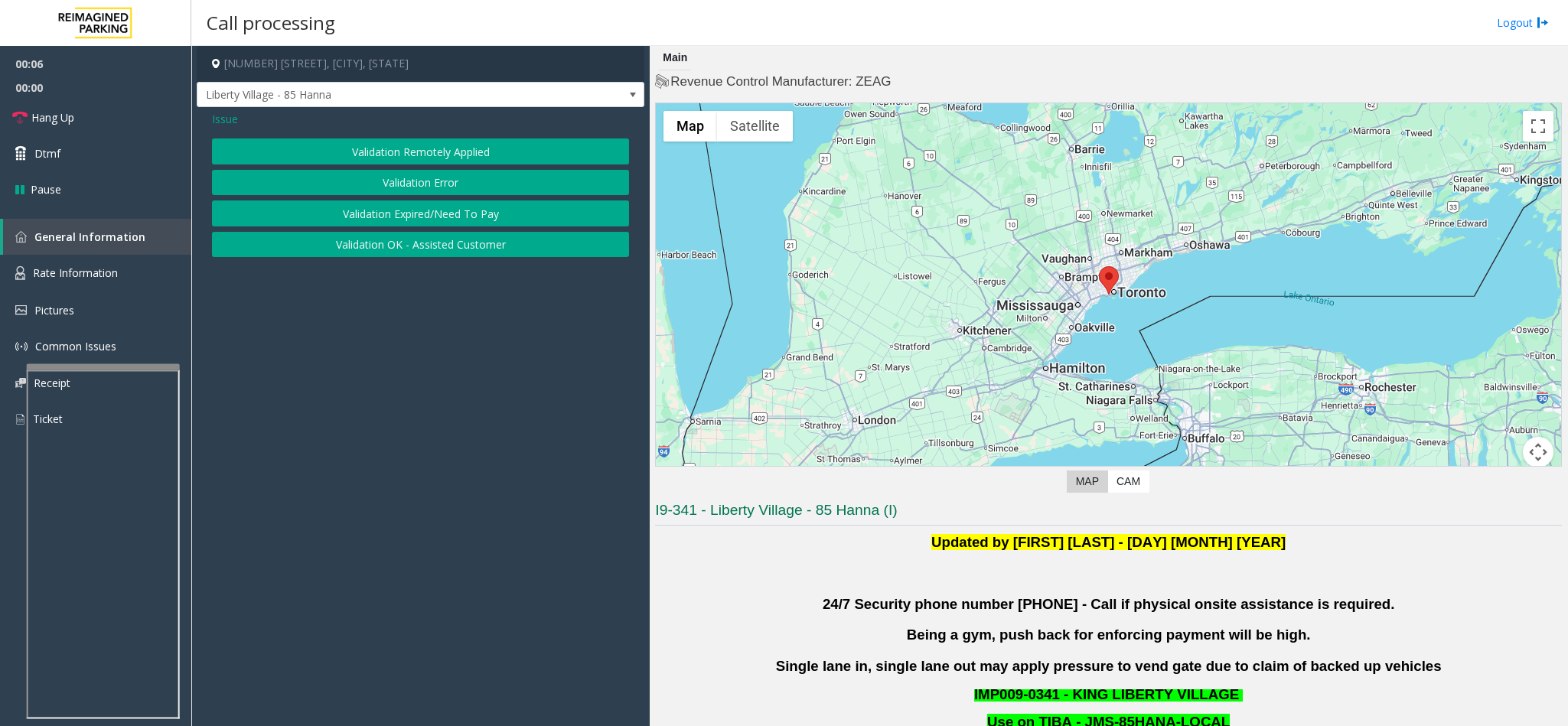 click on "Validation Error" 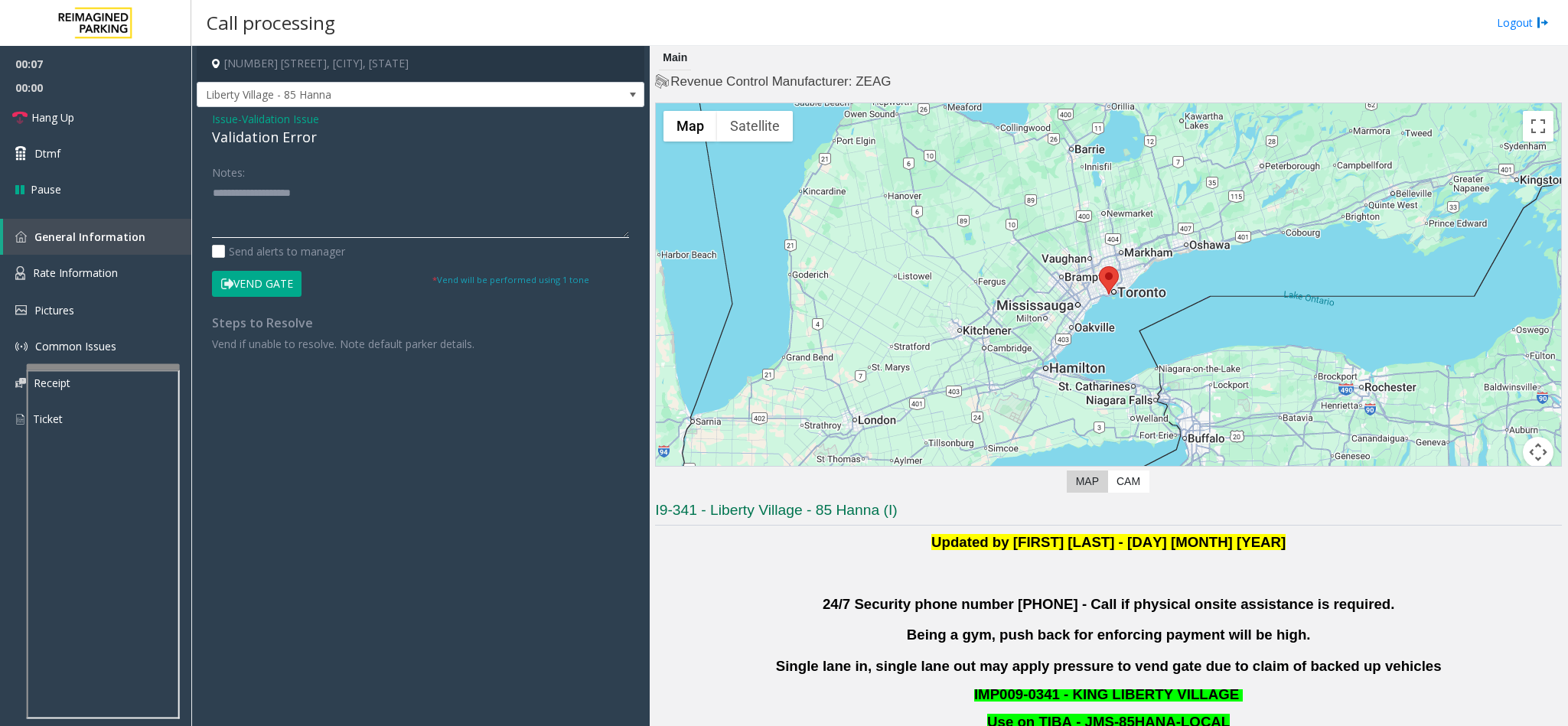 click 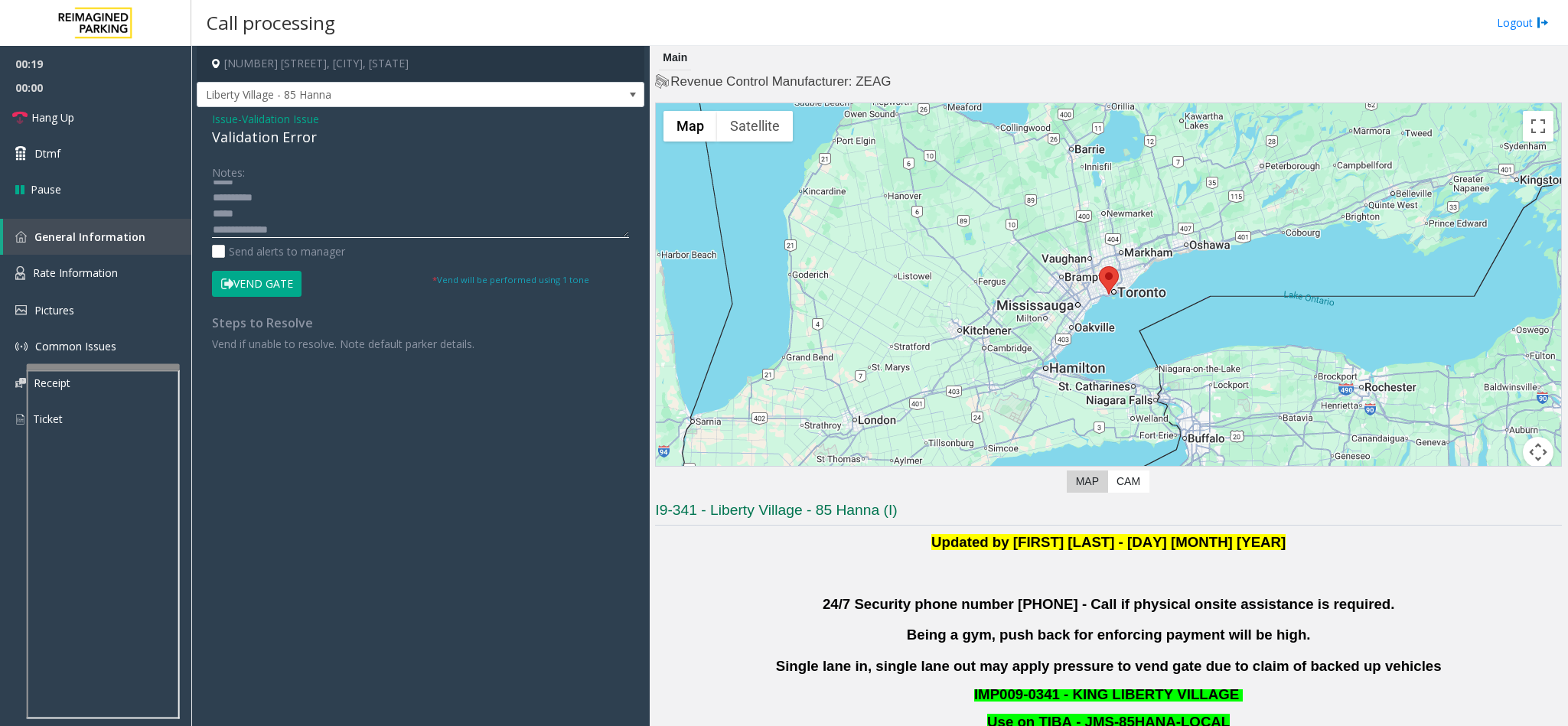 scroll, scrollTop: 28, scrollLeft: 0, axis: vertical 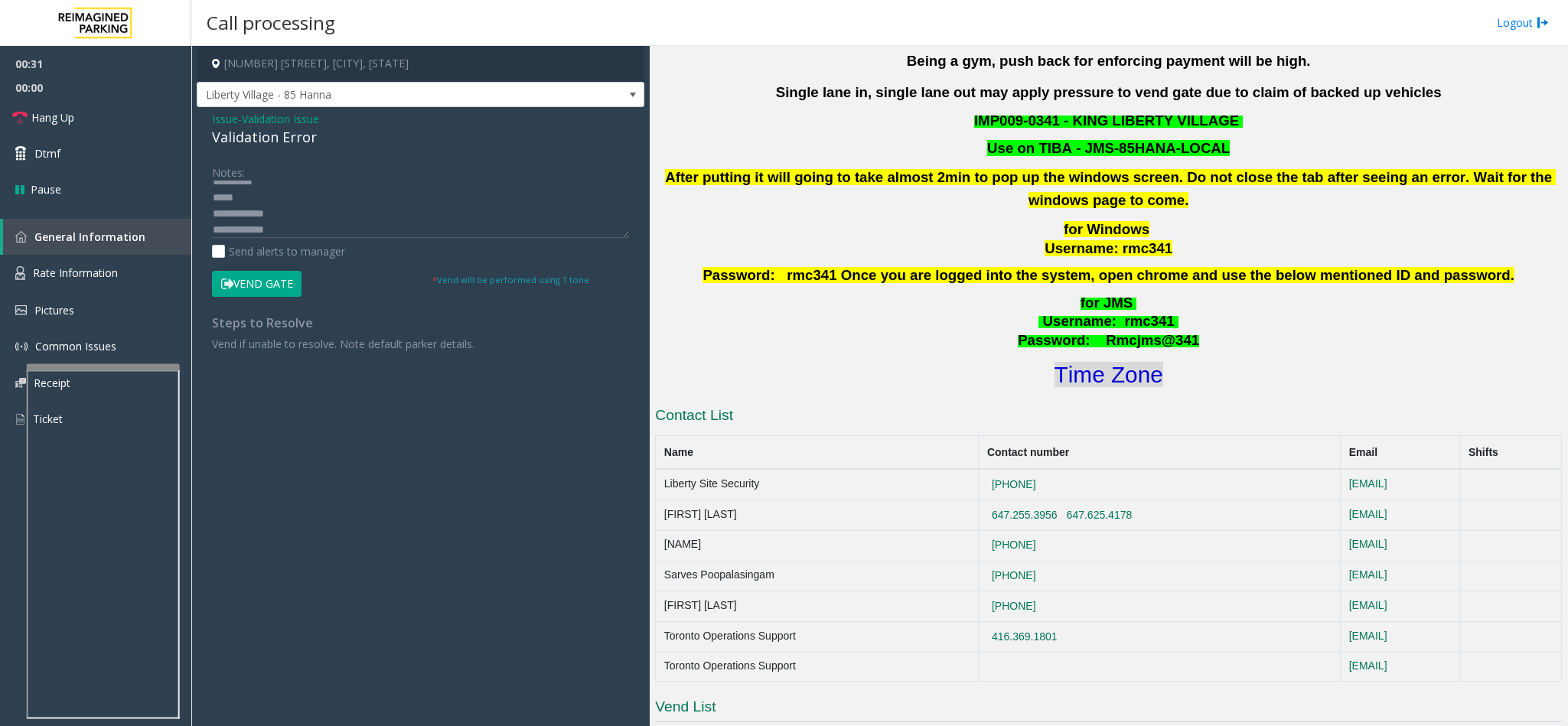 click on "Time Zone" 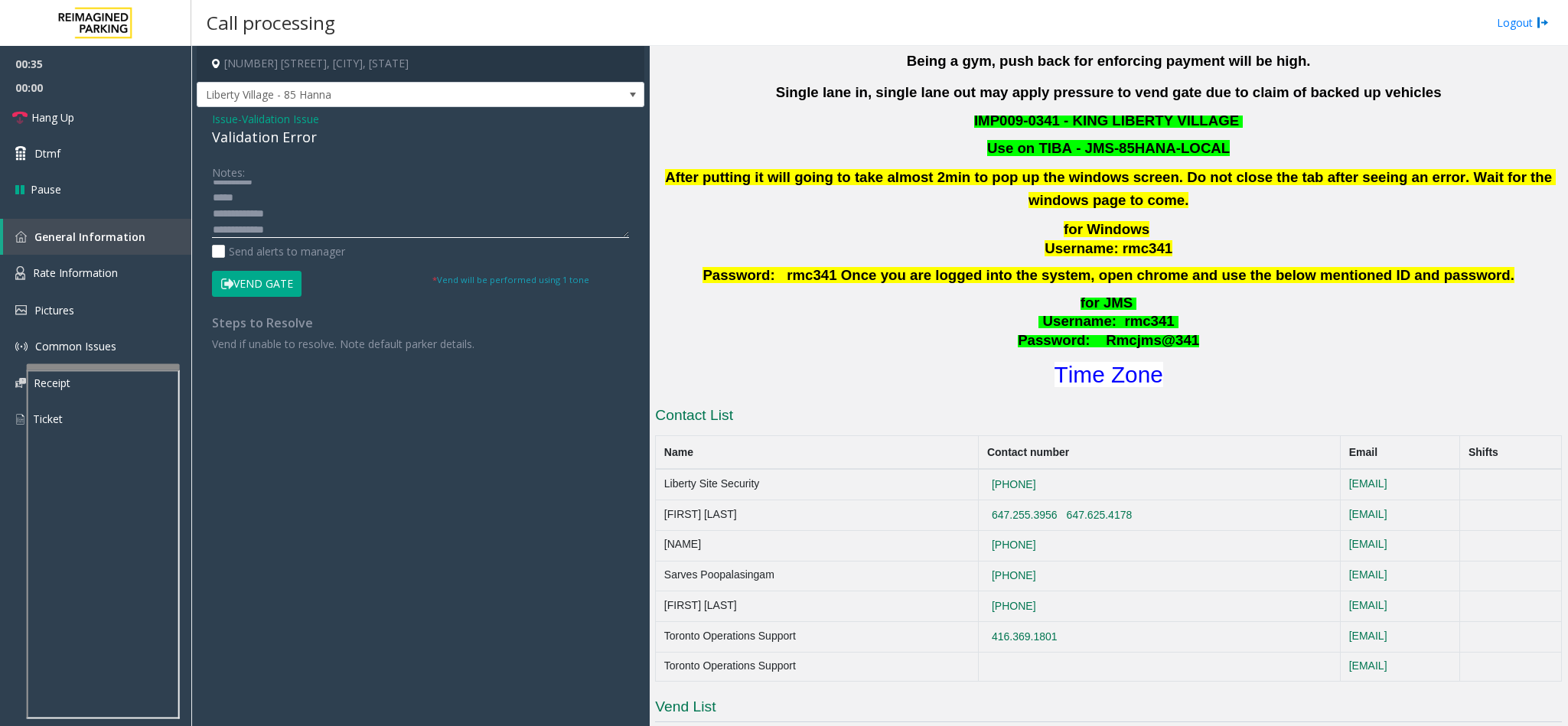click 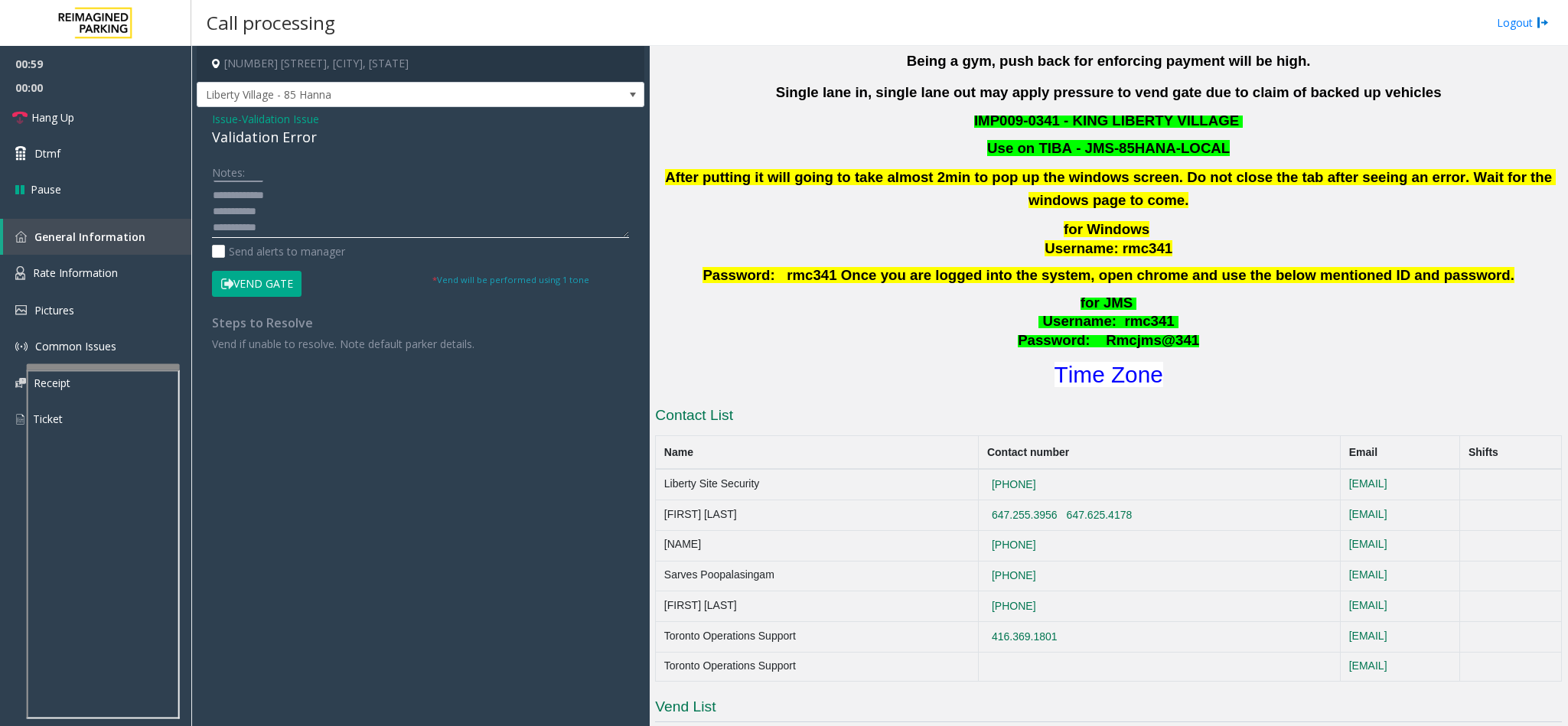 scroll, scrollTop: 64, scrollLeft: 0, axis: vertical 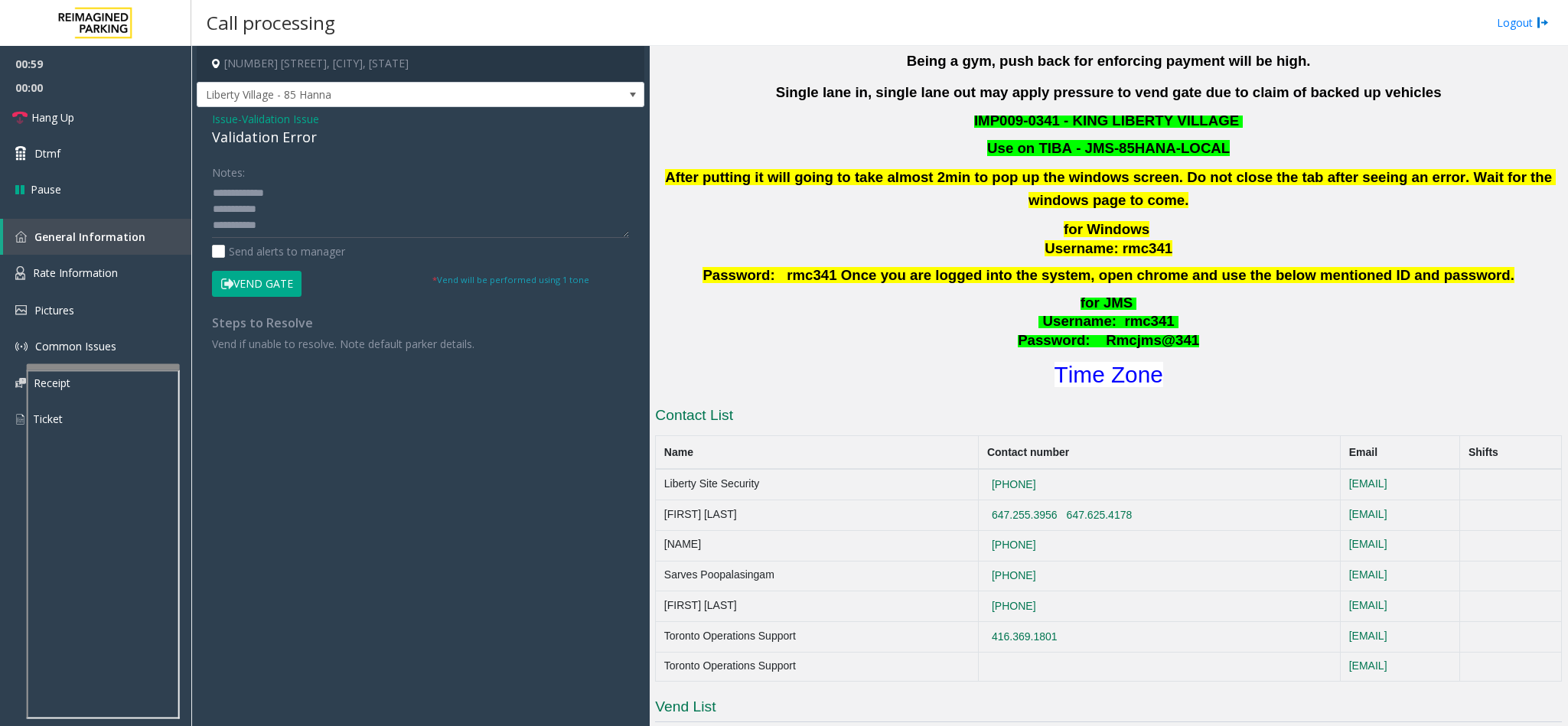 click on "Vend Gate" 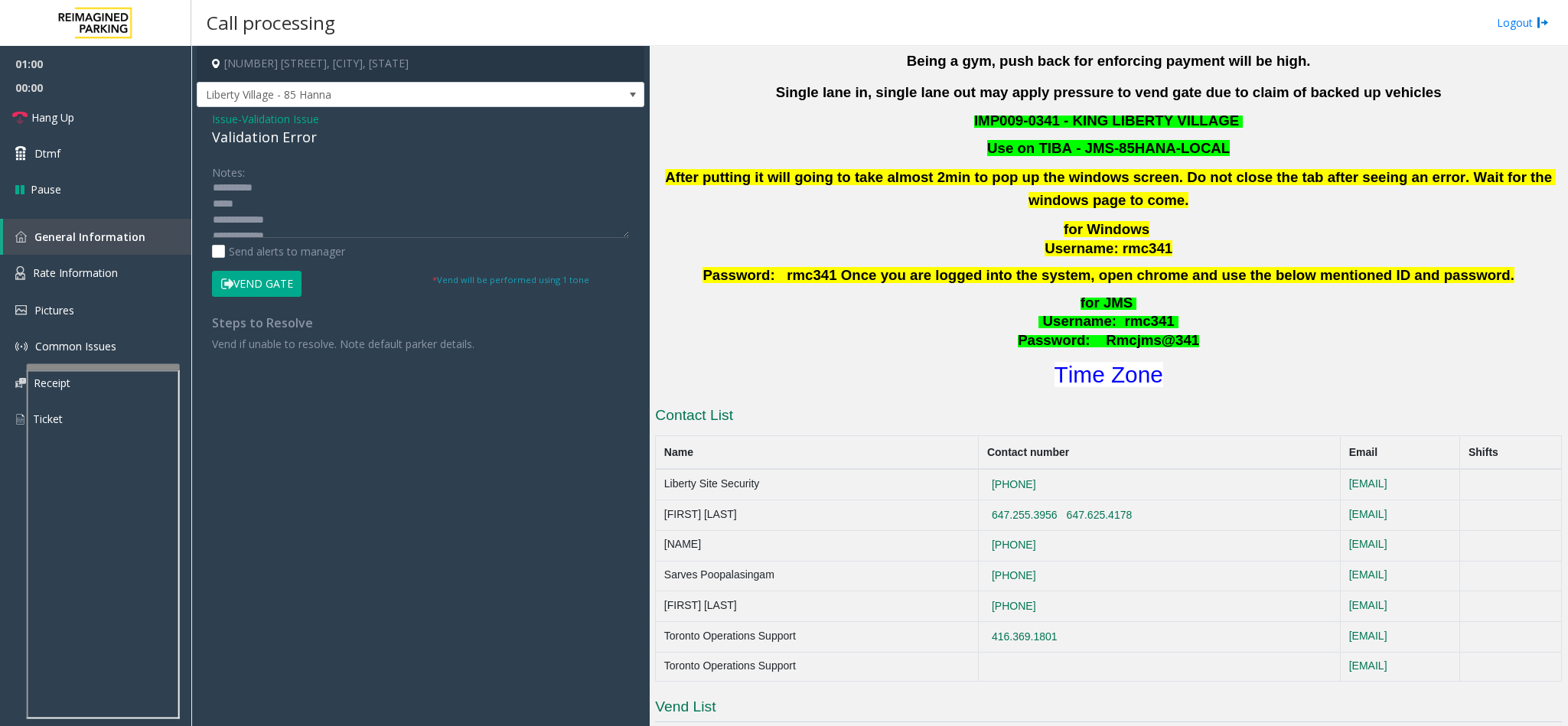 scroll, scrollTop: 0, scrollLeft: 0, axis: both 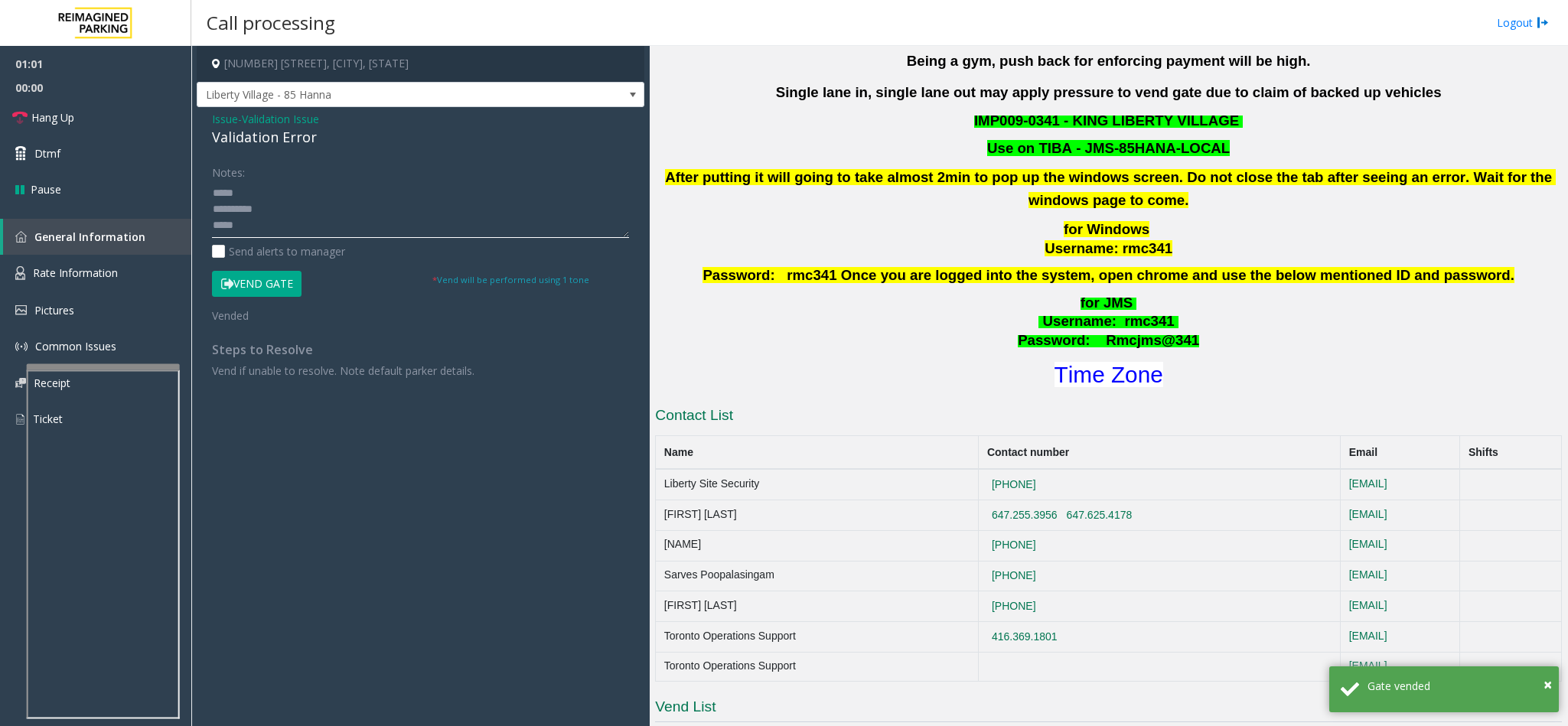 drag, startPoint x: 256, startPoint y: 230, endPoint x: 246, endPoint y: 168, distance: 62.80127 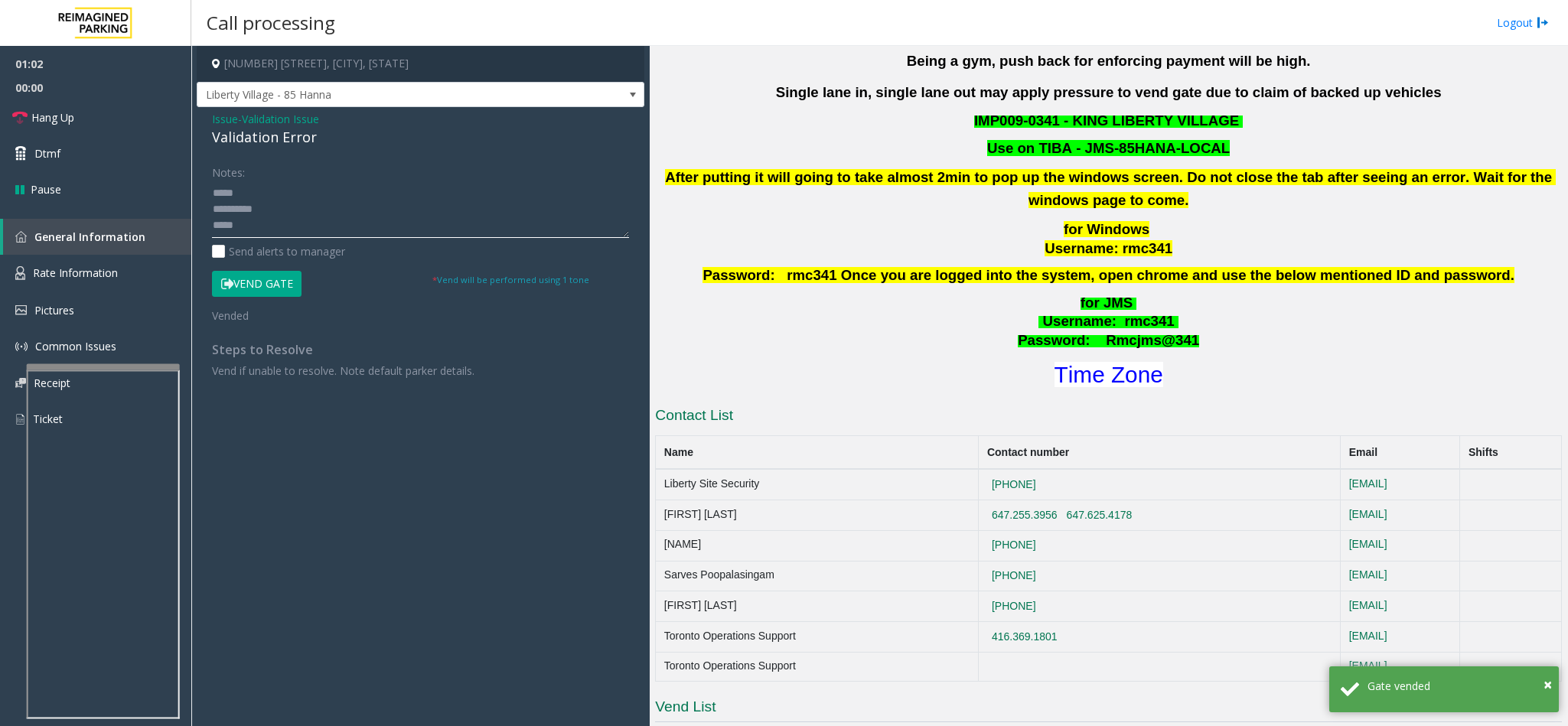 click 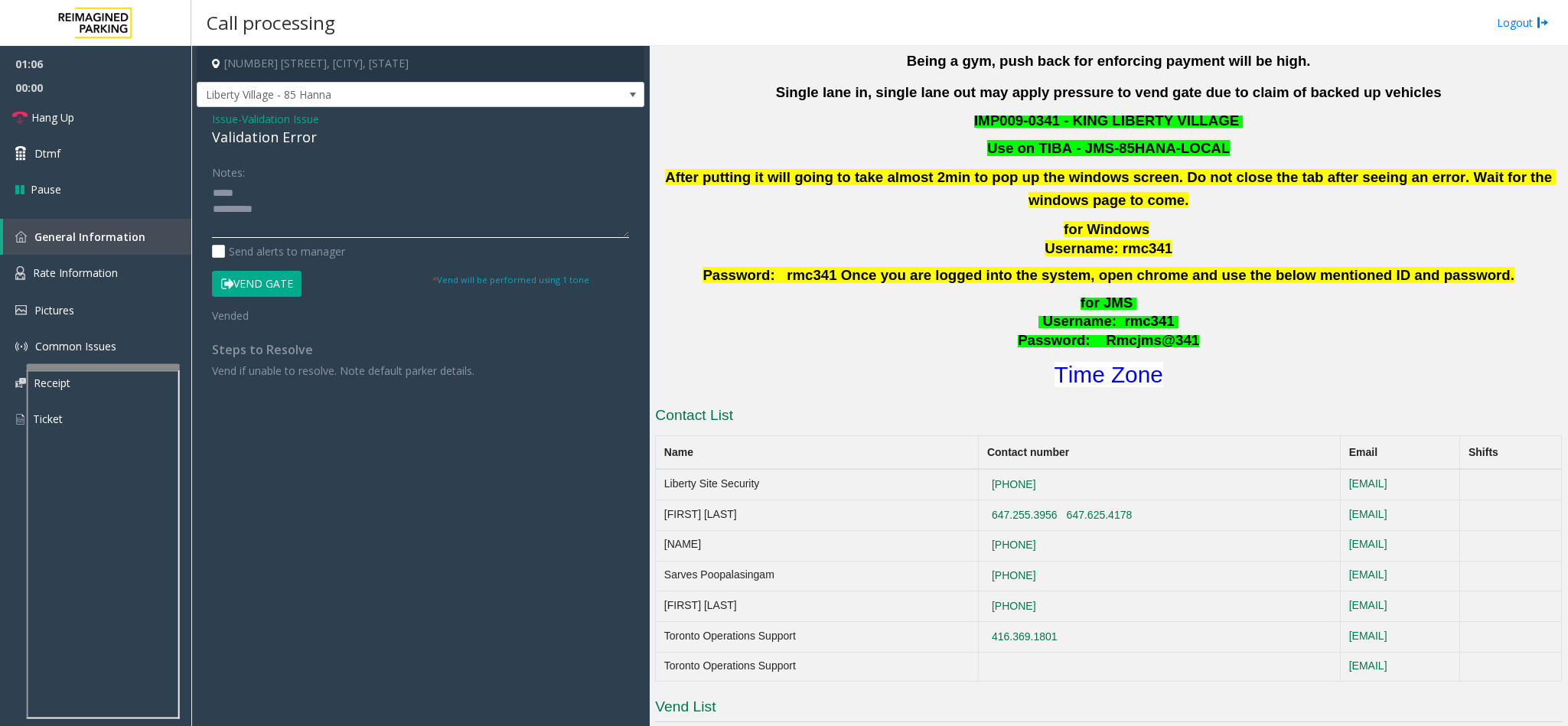 scroll, scrollTop: 46, scrollLeft: 0, axis: vertical 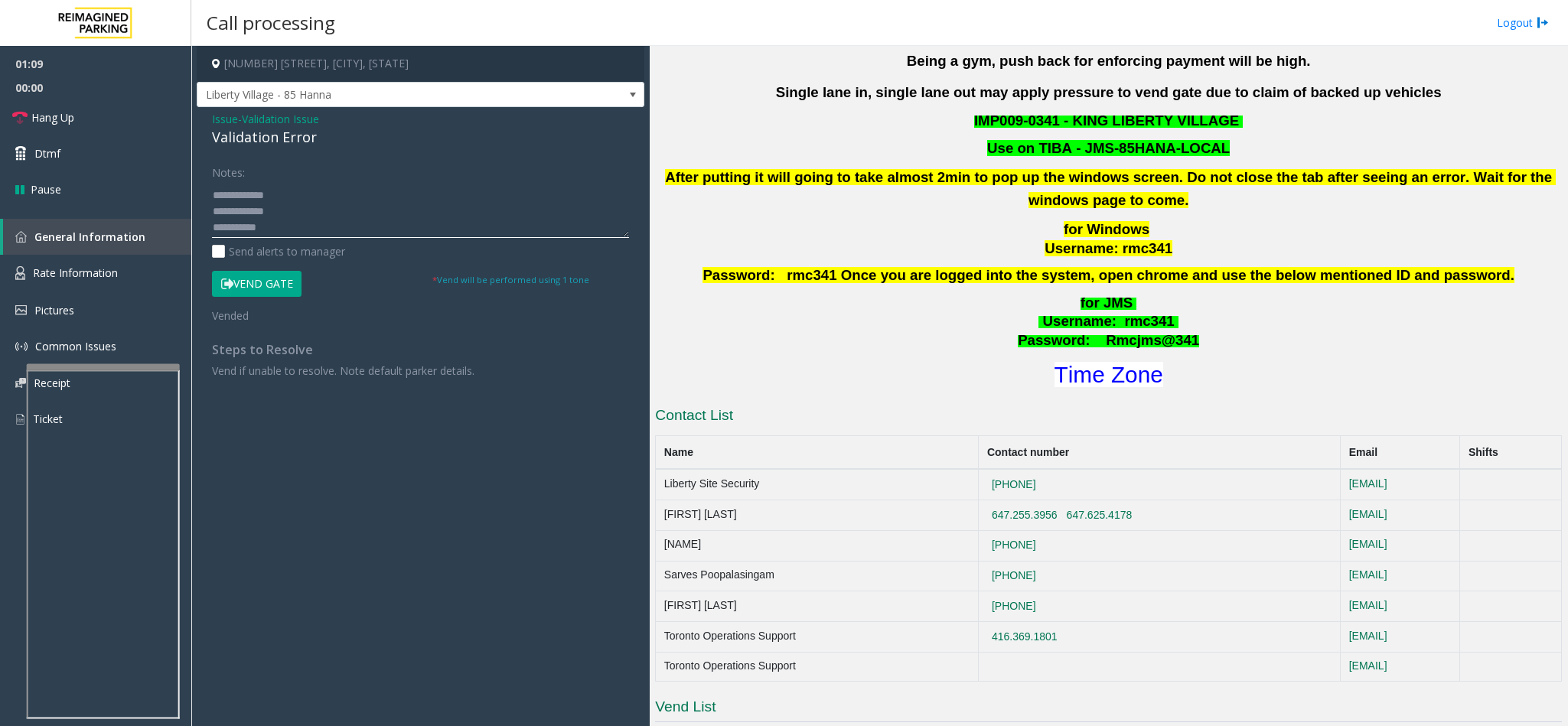 click 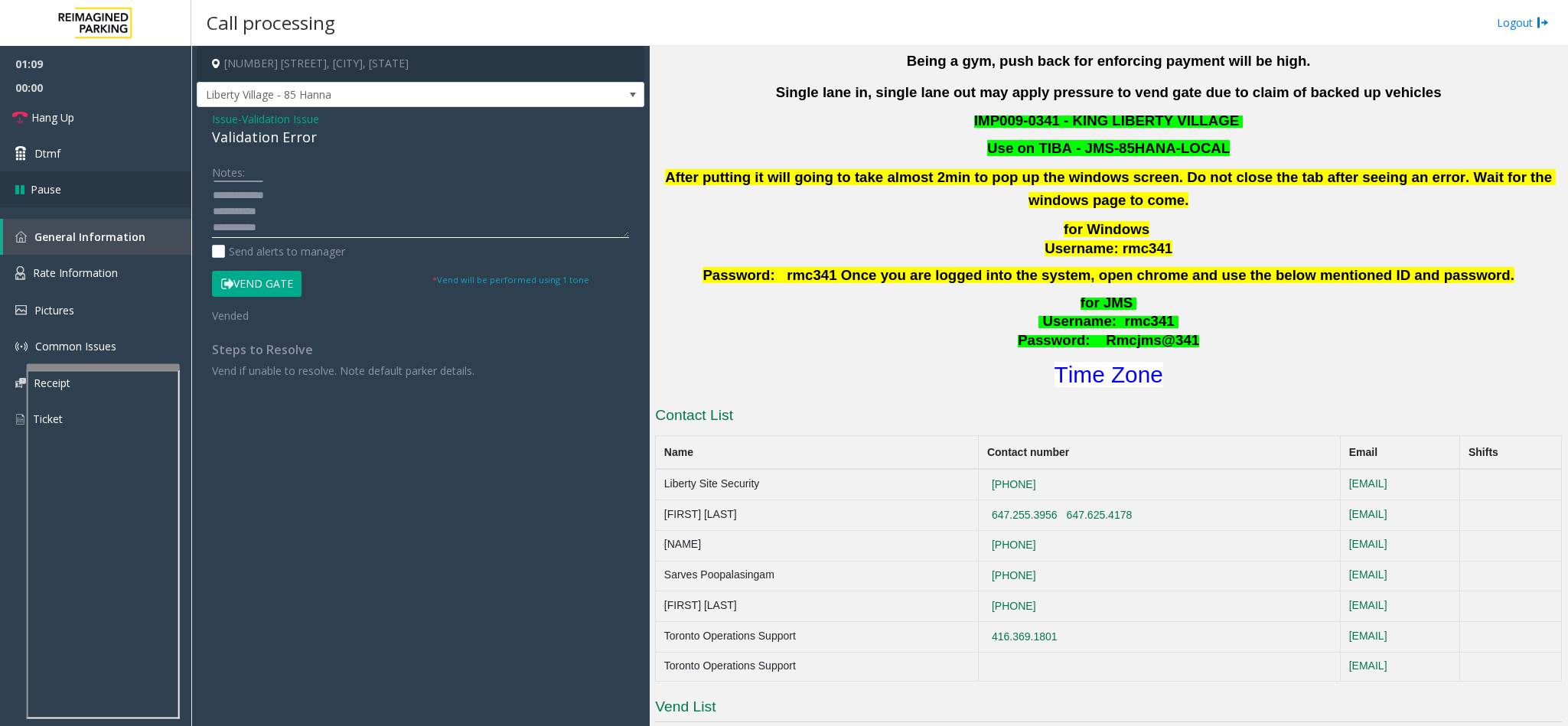 scroll, scrollTop: 30, scrollLeft: 0, axis: vertical 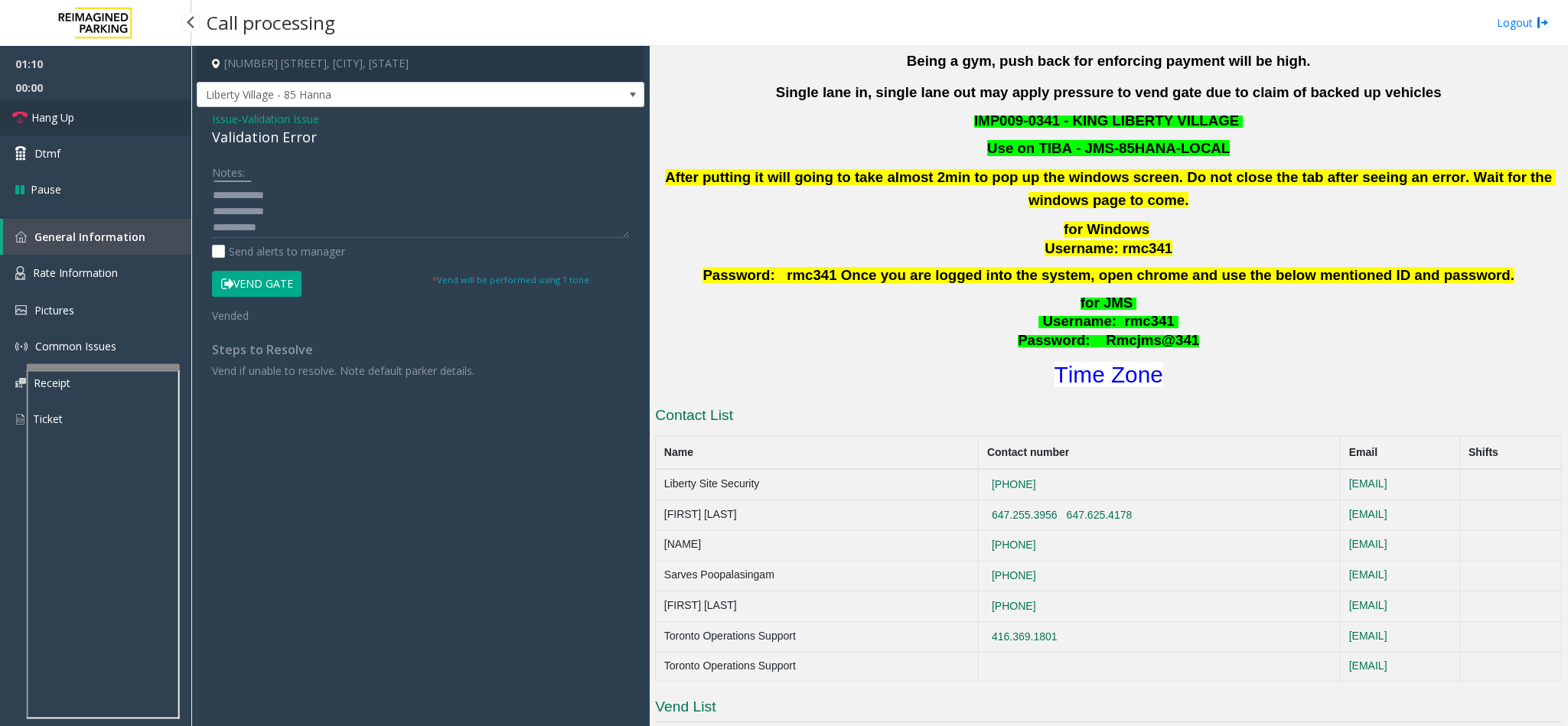 click on "Hang Up" at bounding box center (96, 117) 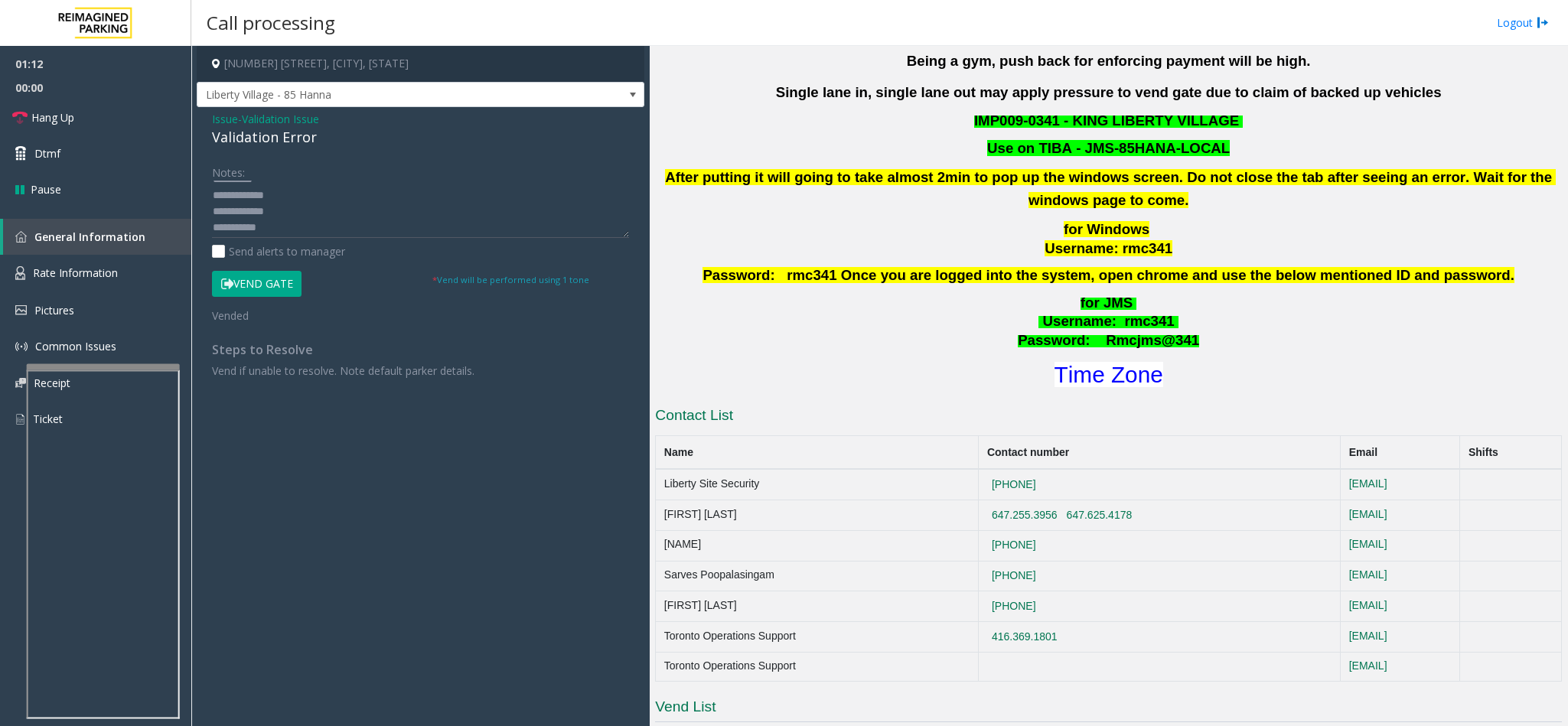 click on "Notes:" 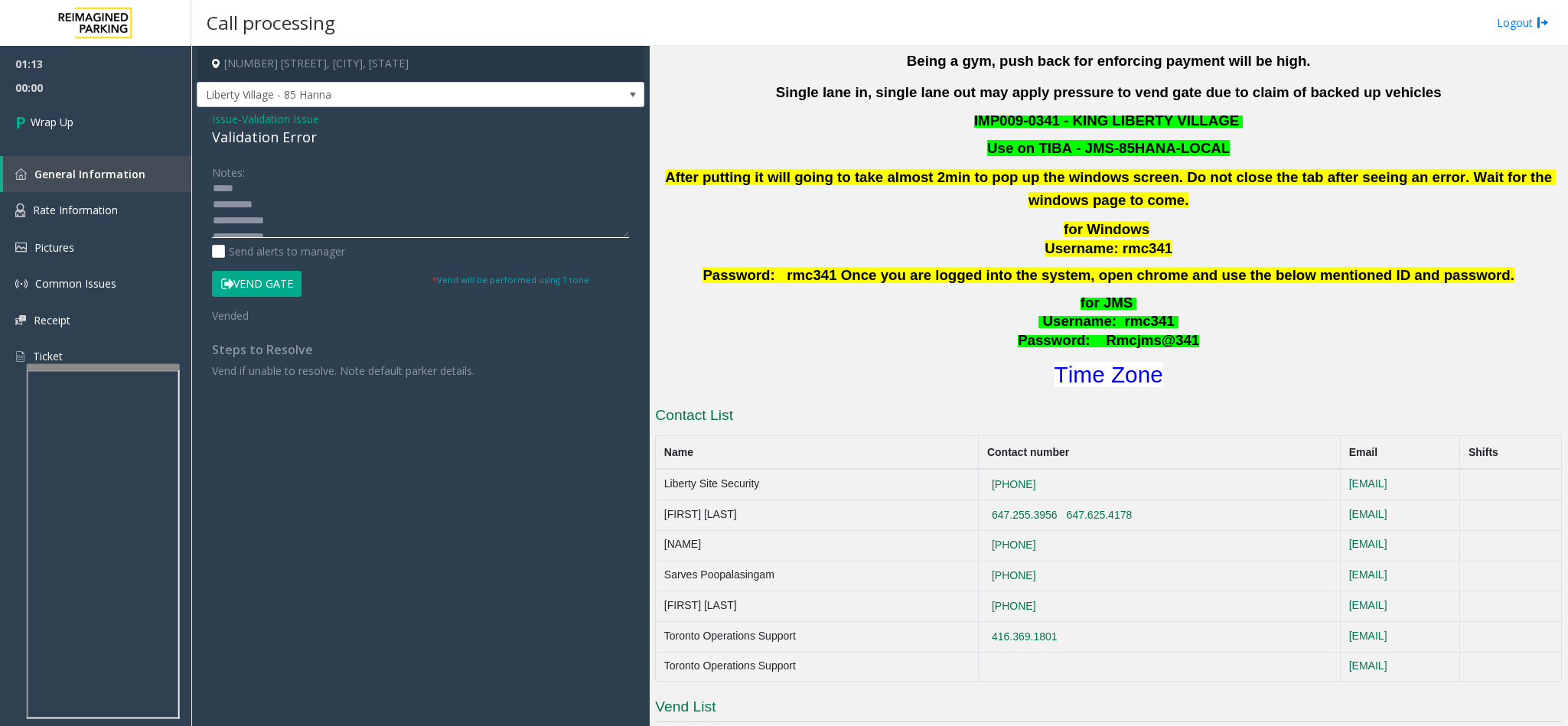 scroll, scrollTop: 0, scrollLeft: 0, axis: both 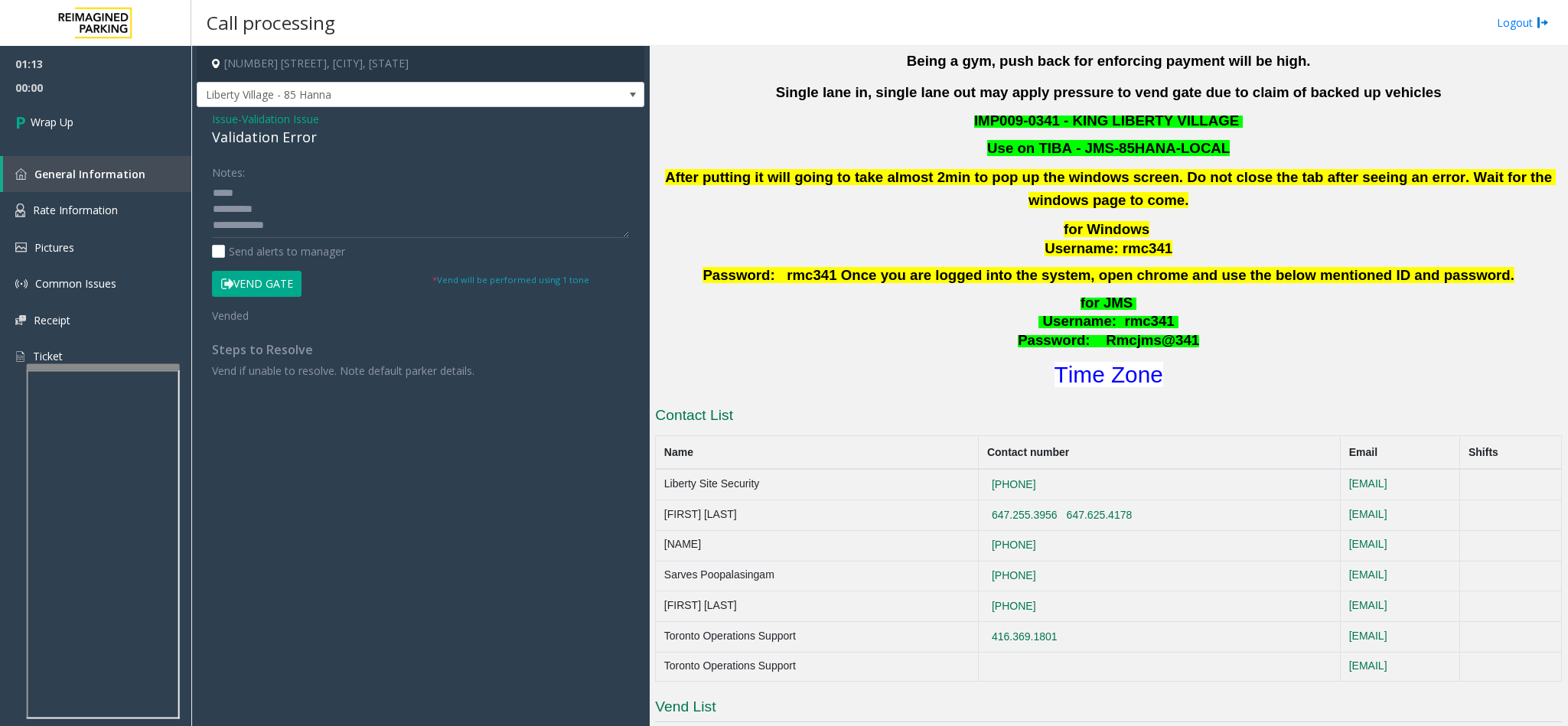 click on "Validation Error" 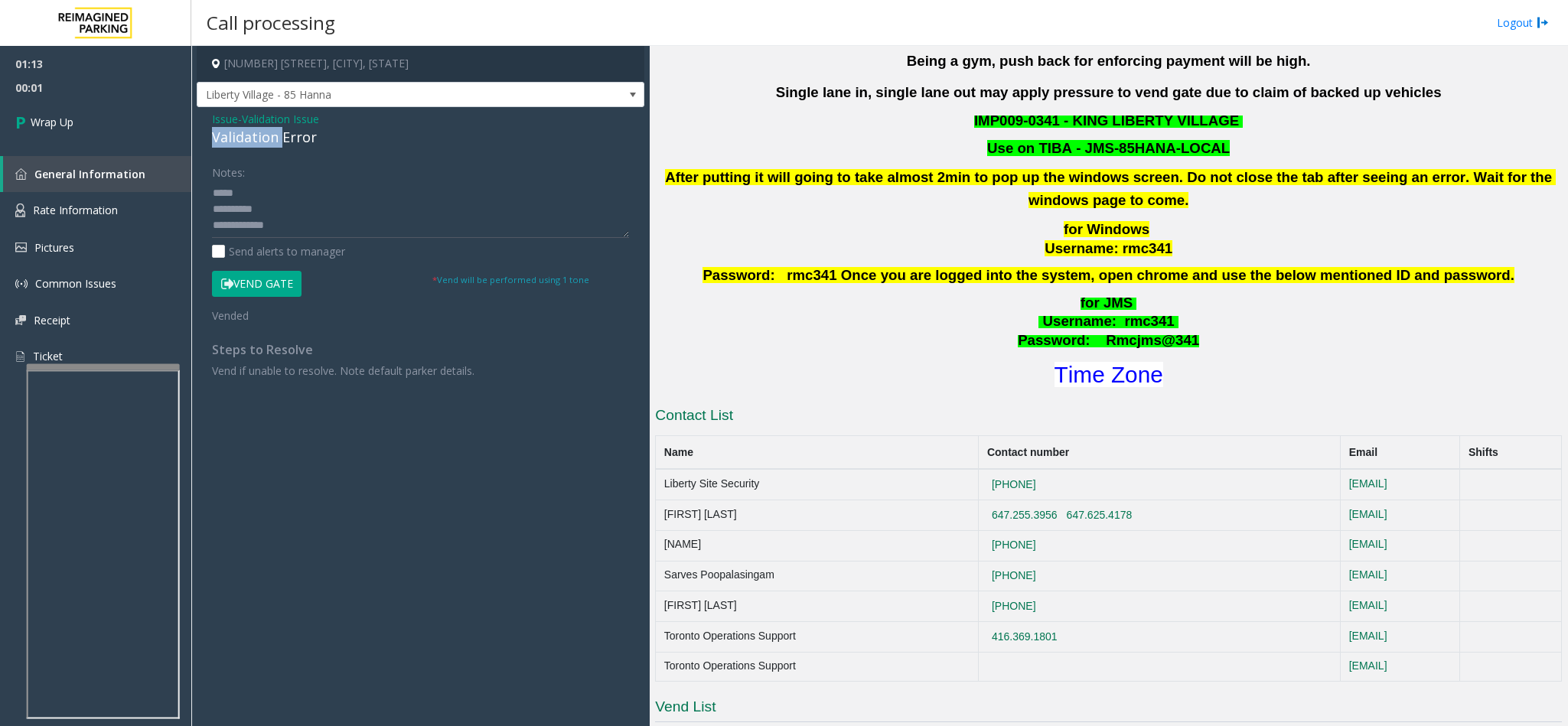 click on "Validation Error" 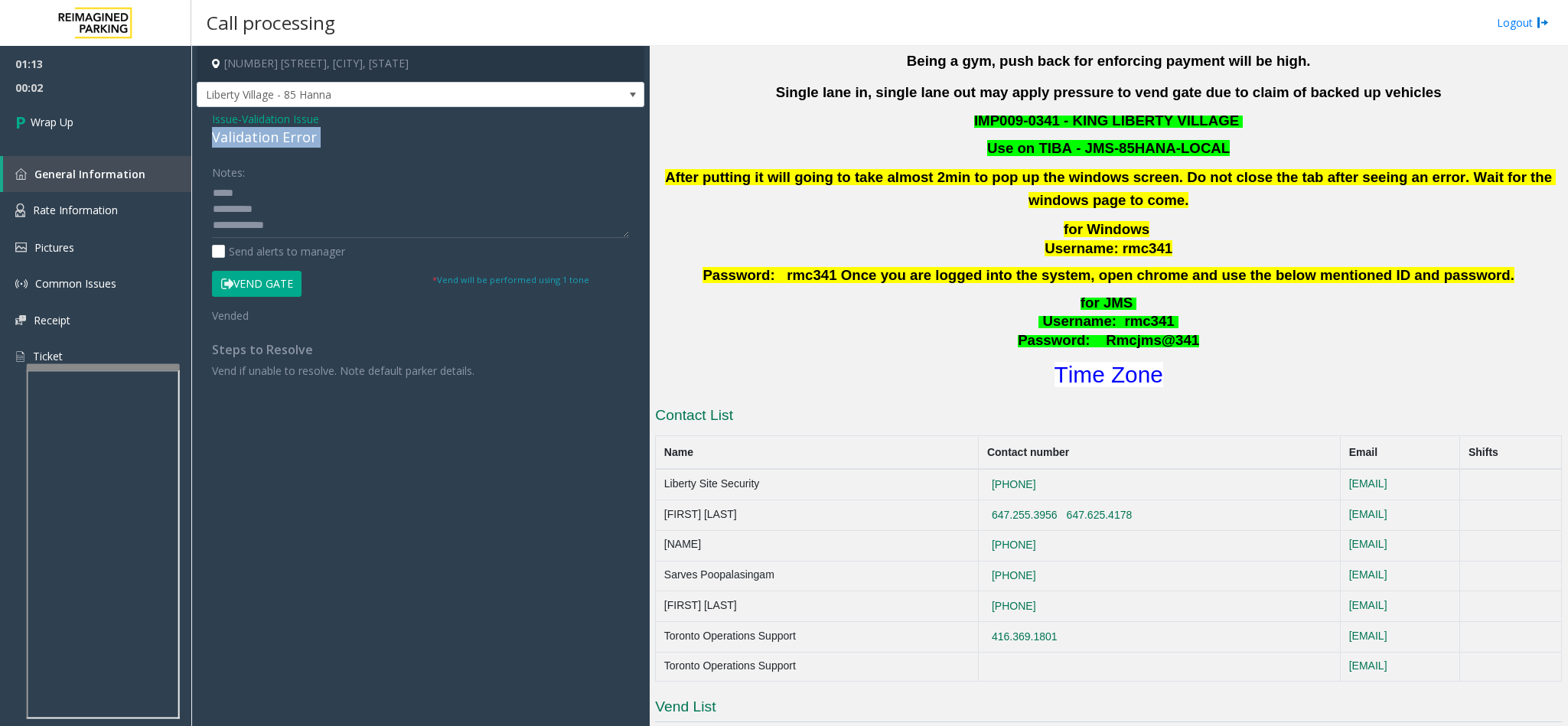 click on "Validation Error" 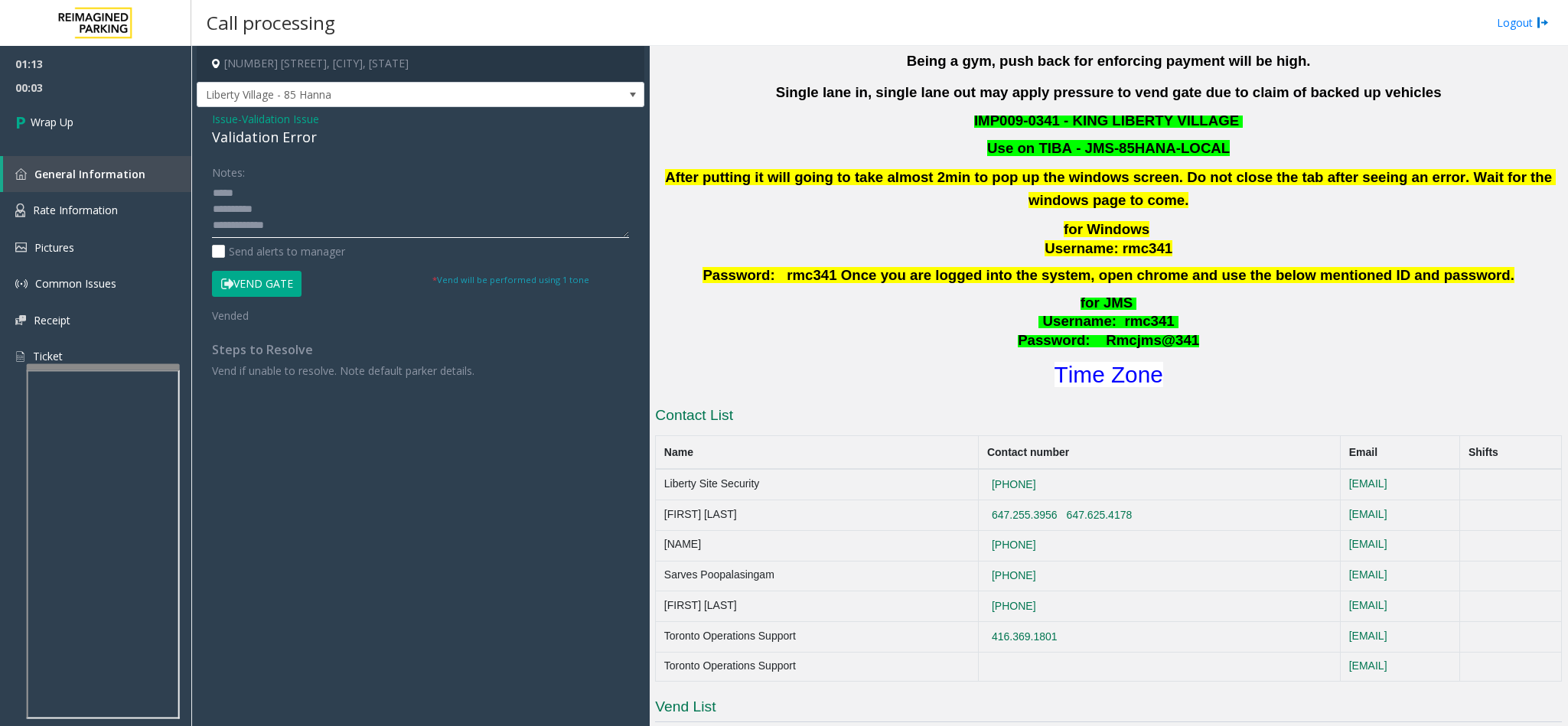 click 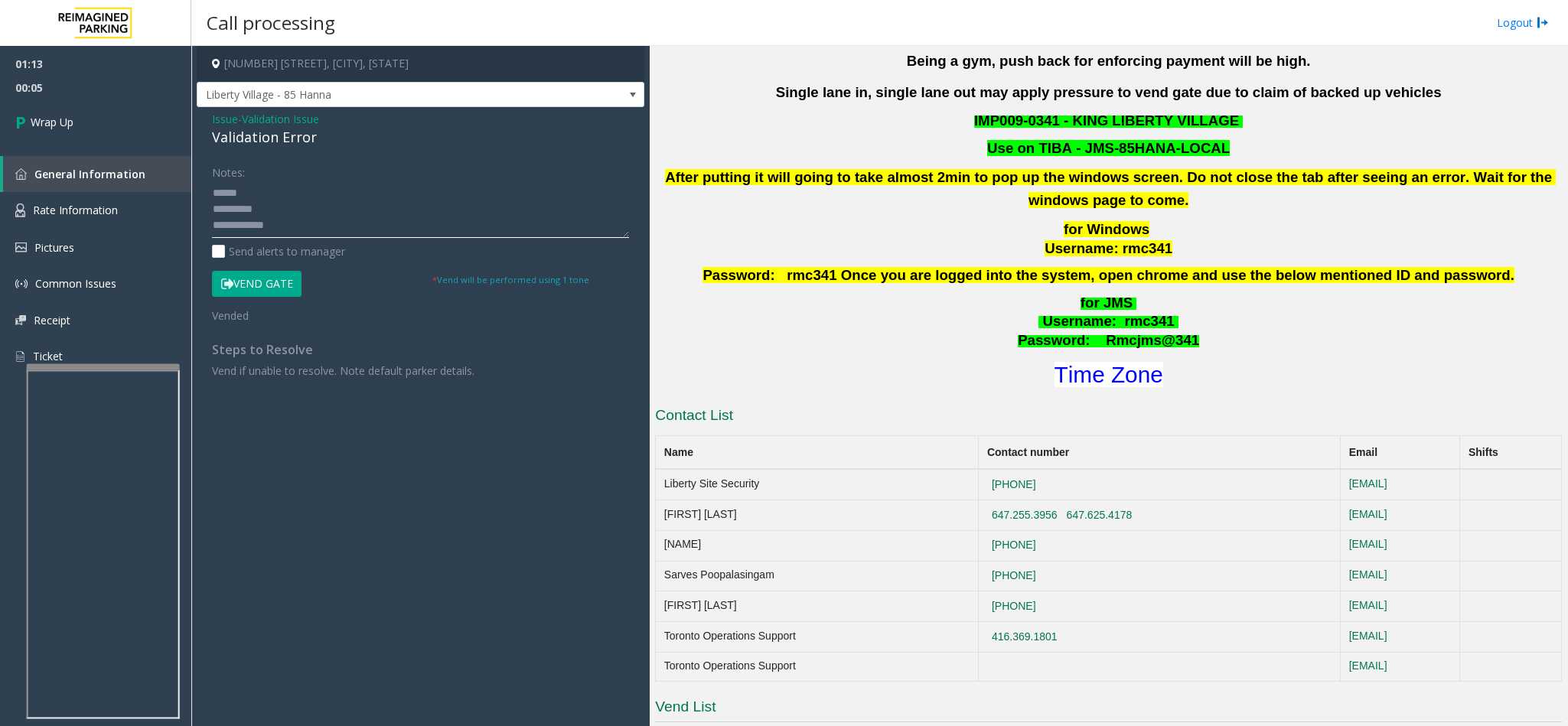 paste on "**********" 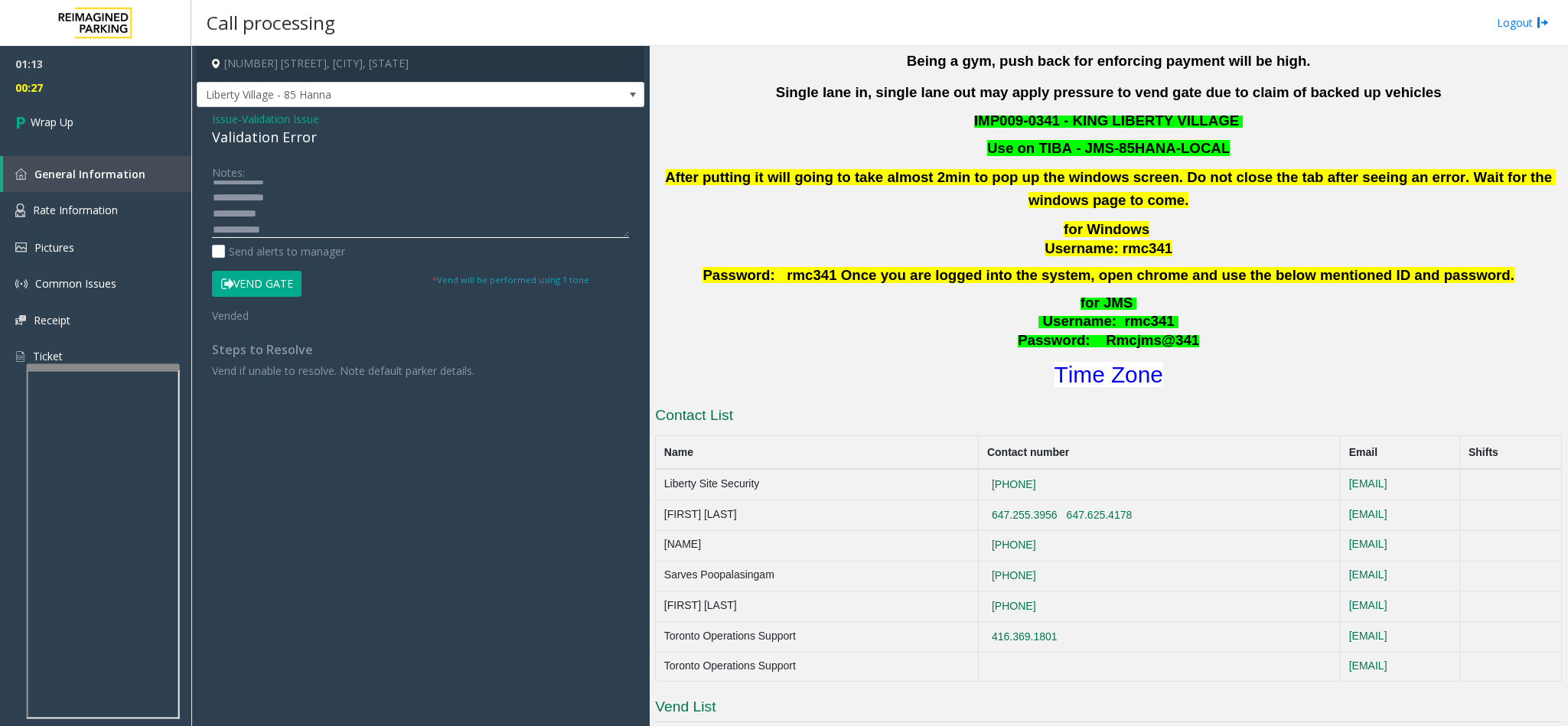 scroll, scrollTop: 60, scrollLeft: 0, axis: vertical 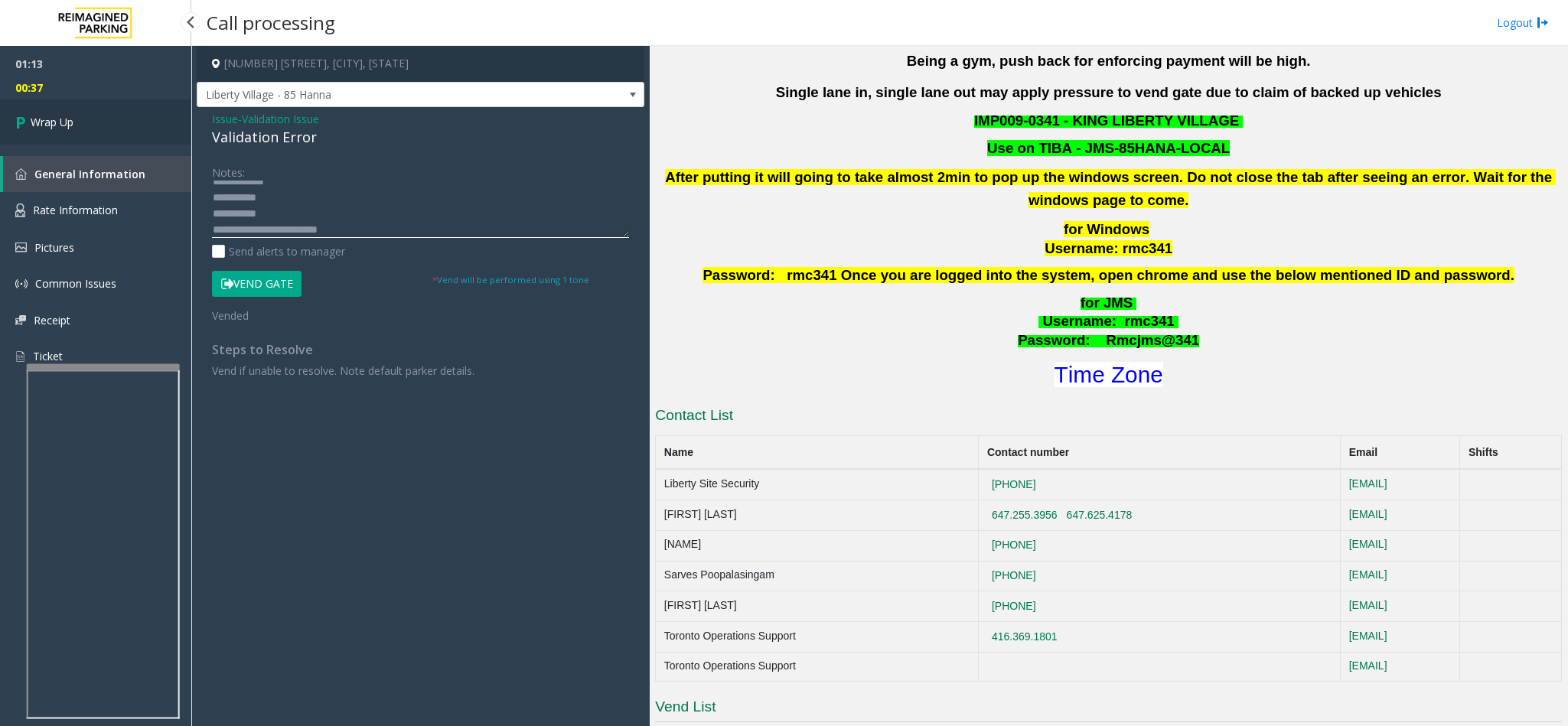 type on "**********" 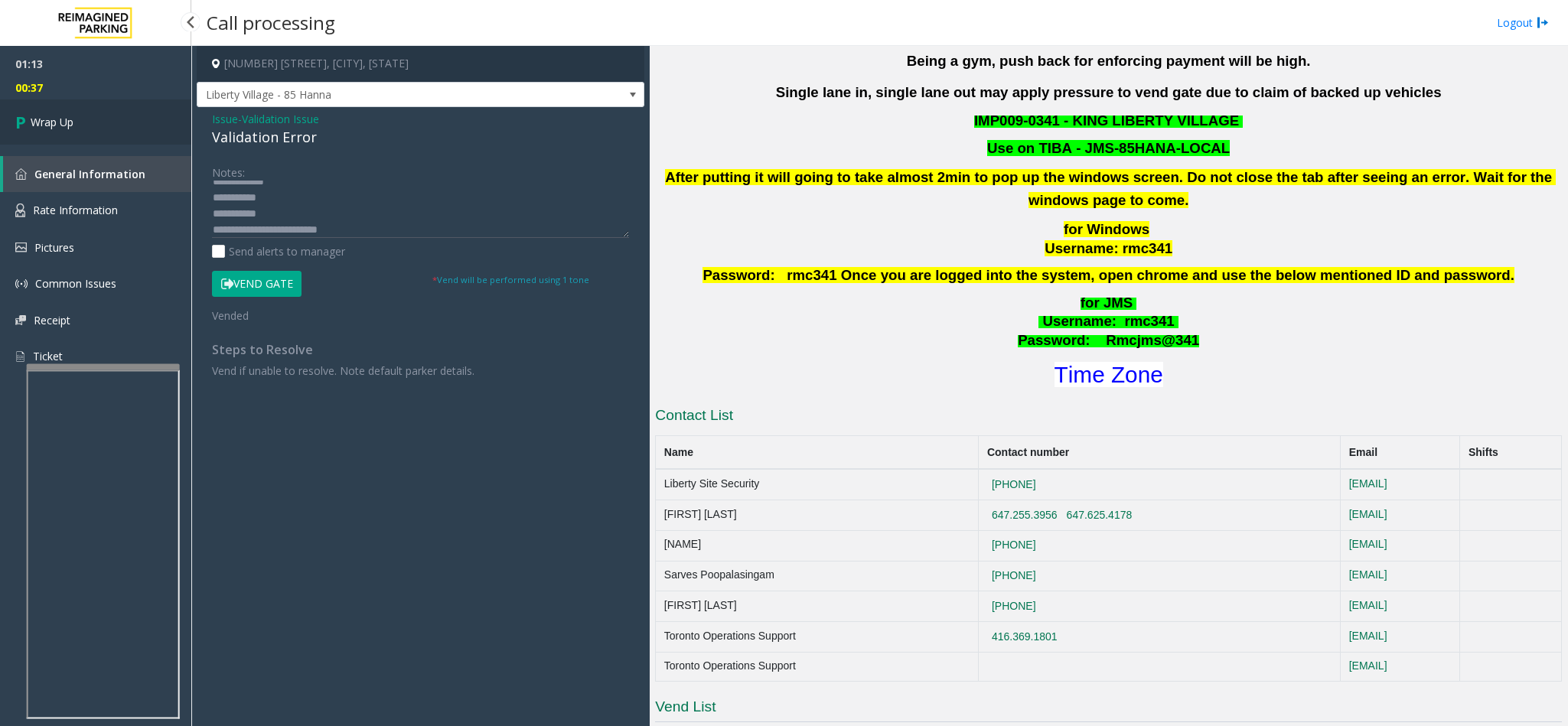 click on "Wrap Up" at bounding box center (96, 122) 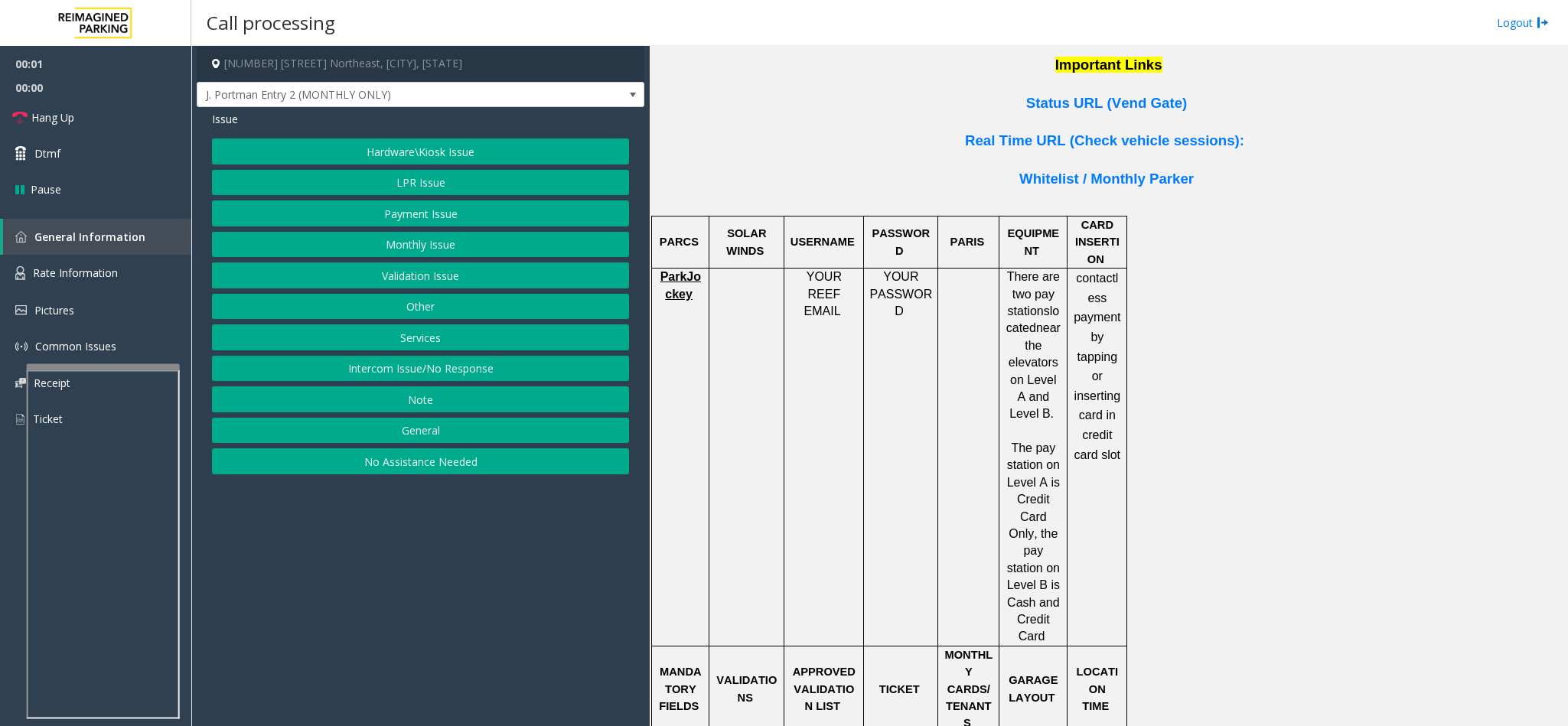 scroll, scrollTop: 1148, scrollLeft: 0, axis: vertical 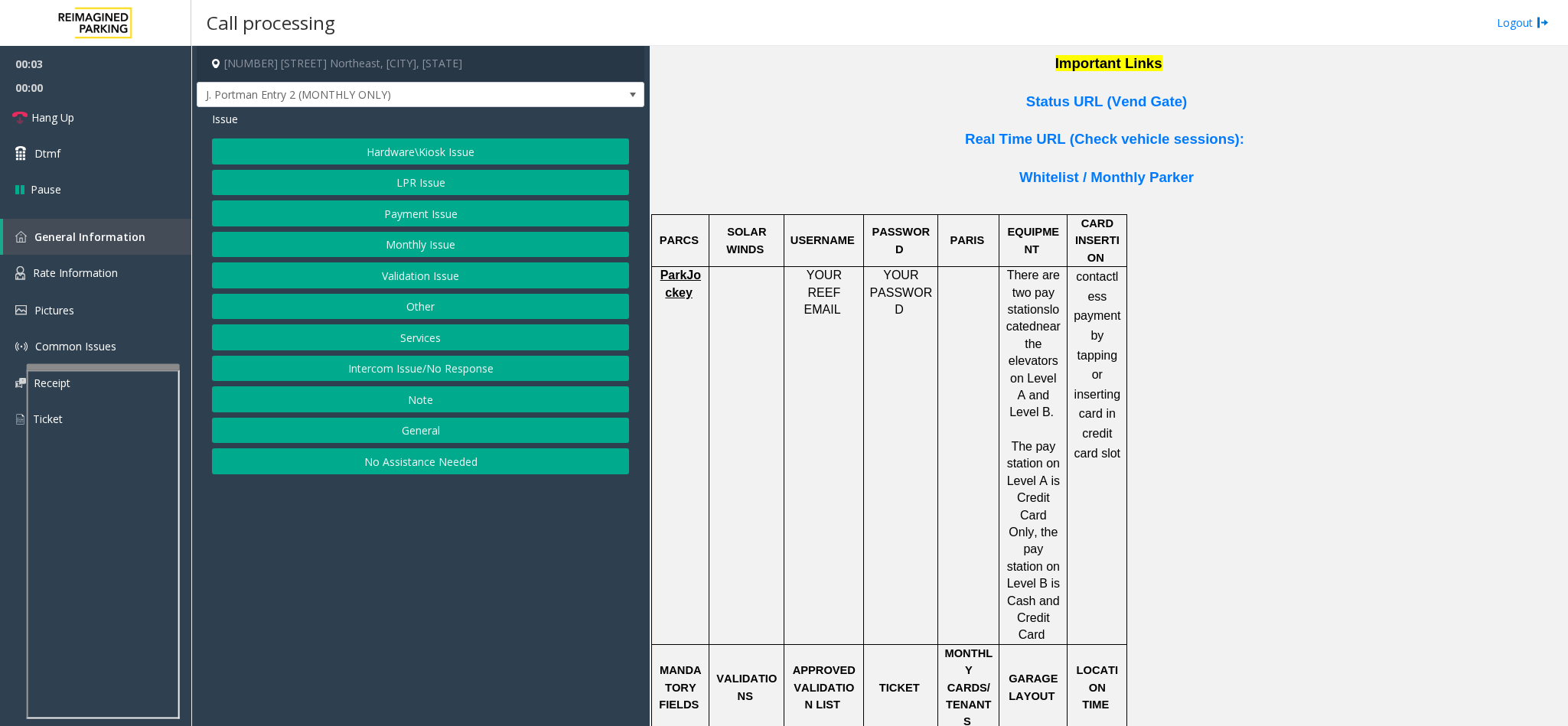 click on "ParkJockey" 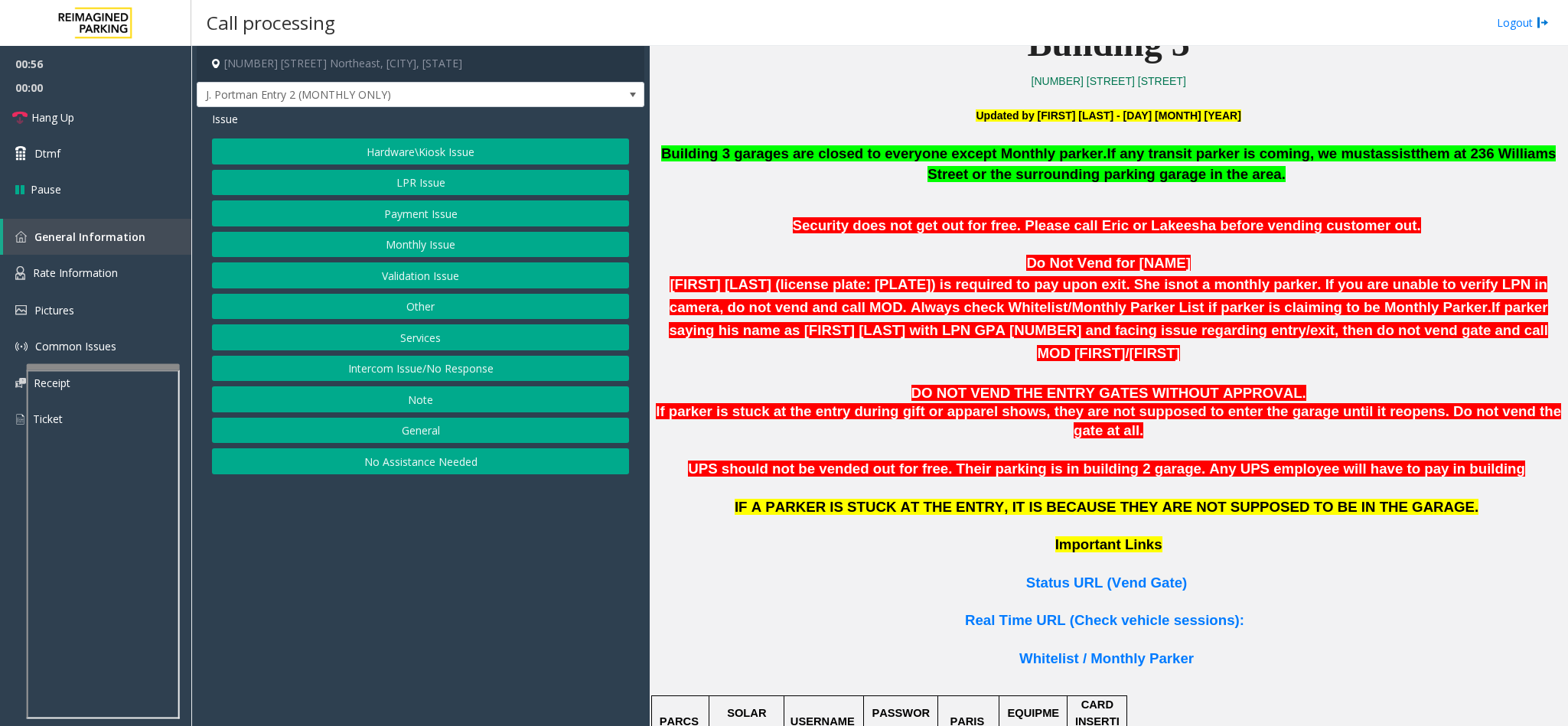 scroll, scrollTop: 574, scrollLeft: 0, axis: vertical 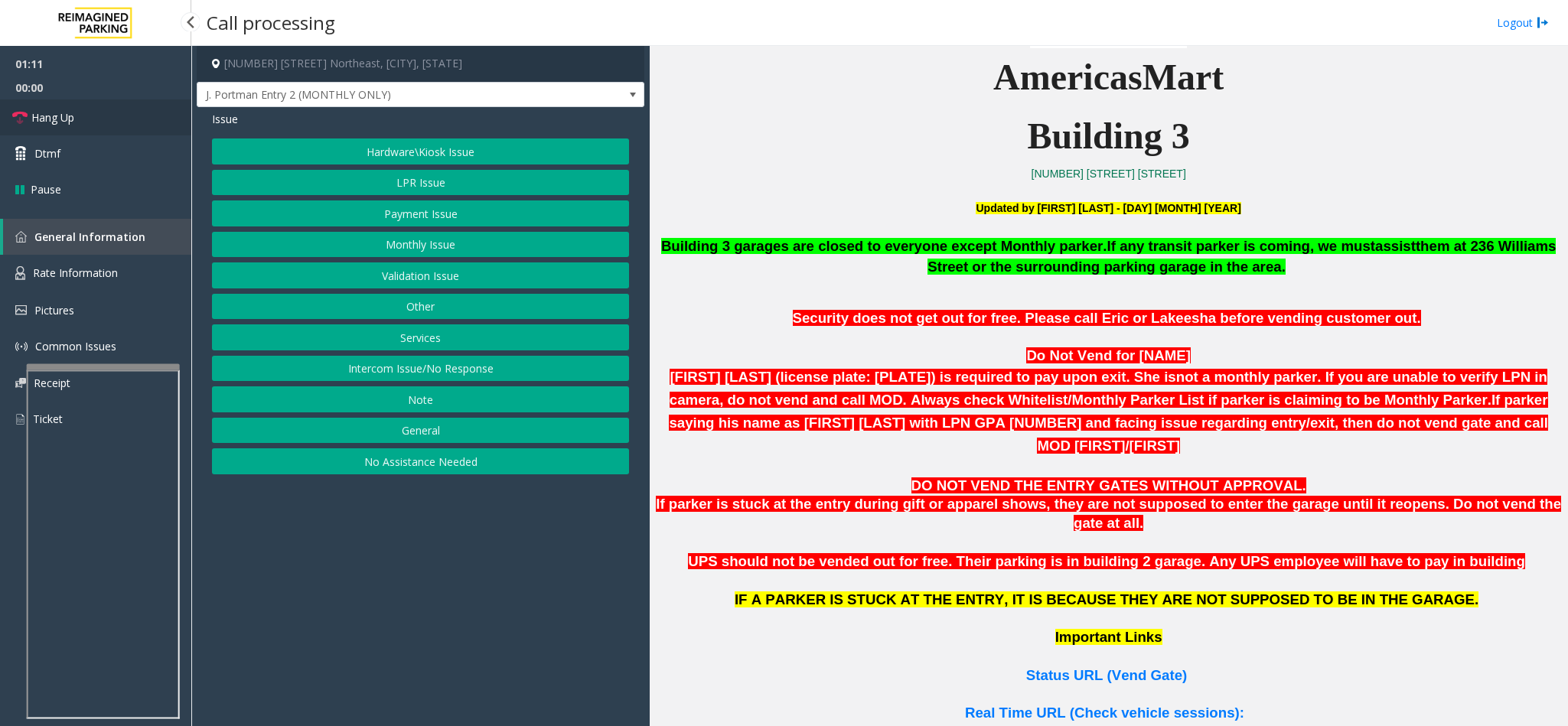 click on "Hang Up" at bounding box center (53, 117) 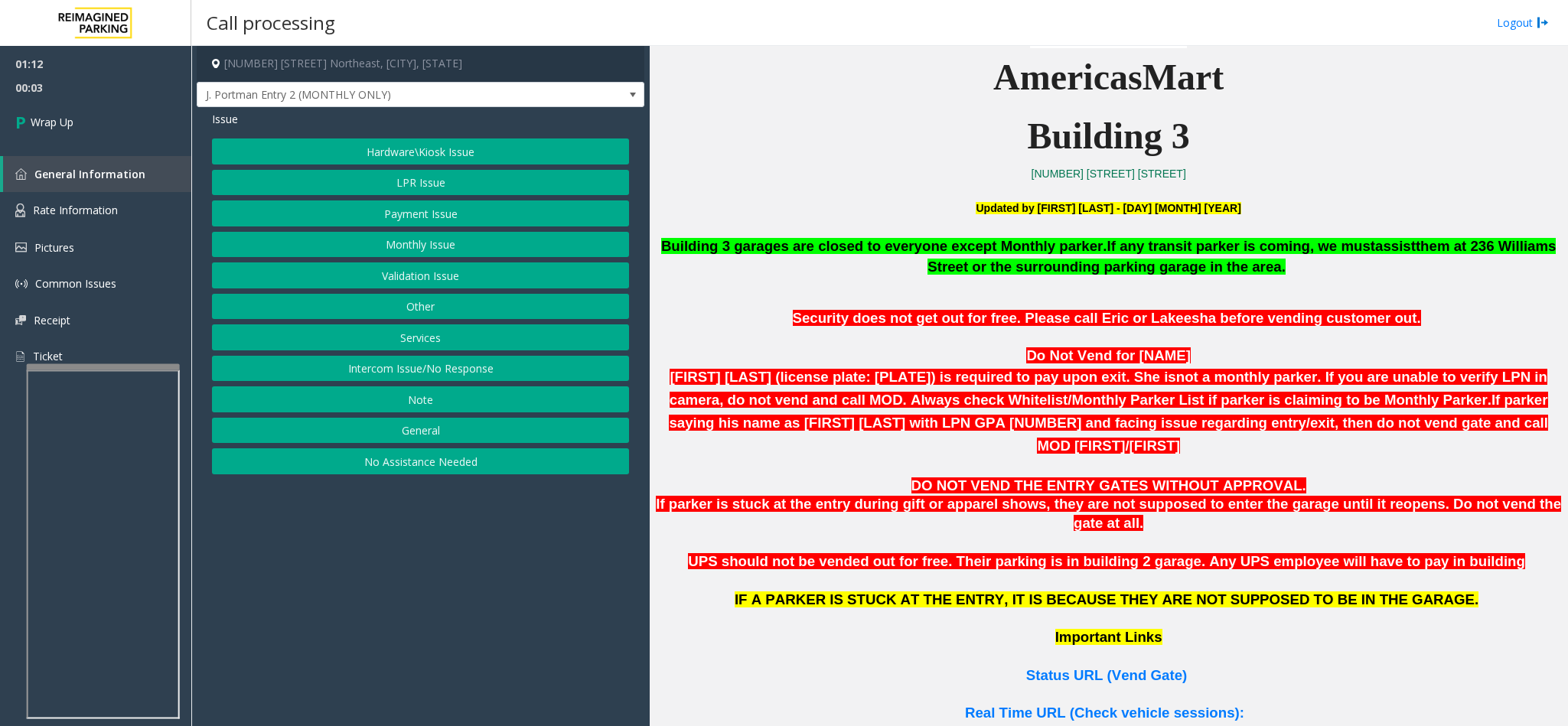 click on "Issue  Hardware\Kiosk Issue   LPR Issue   Payment Issue   Monthly Issue   Validation Issue   Other   Services   Intercom Issue/No Response   Note   General   No Assistance Needed" 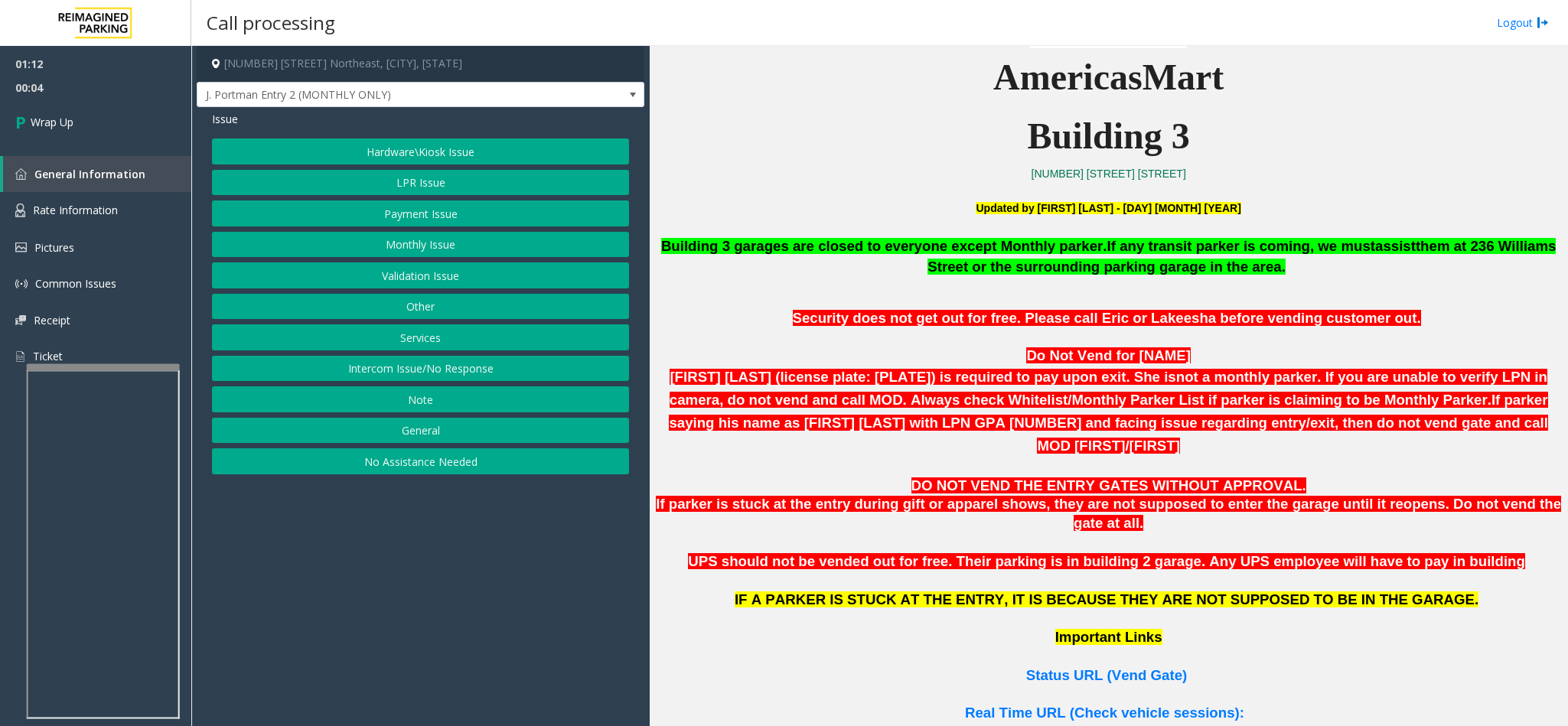 click on "Hardware\Kiosk Issue" 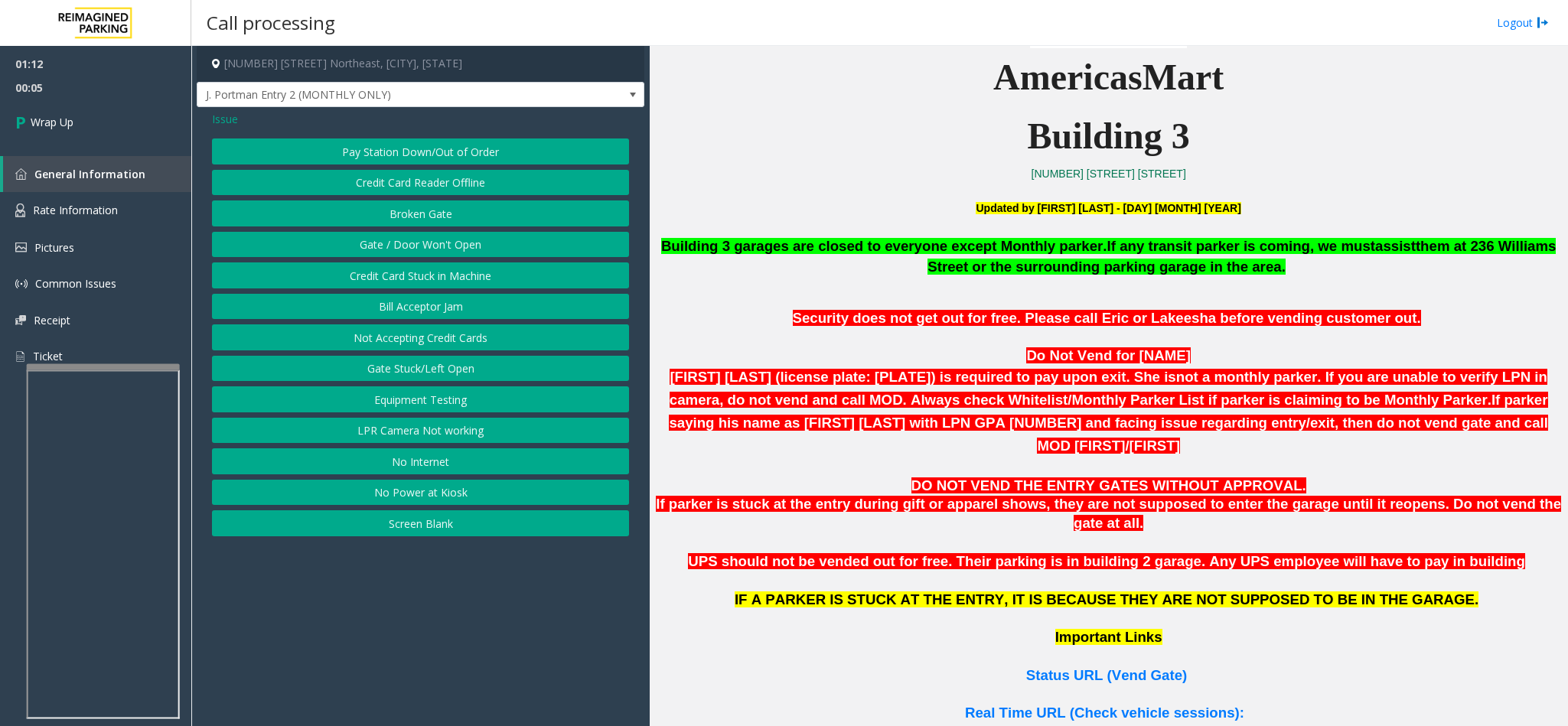 click on "Gate / Door Won't Open" 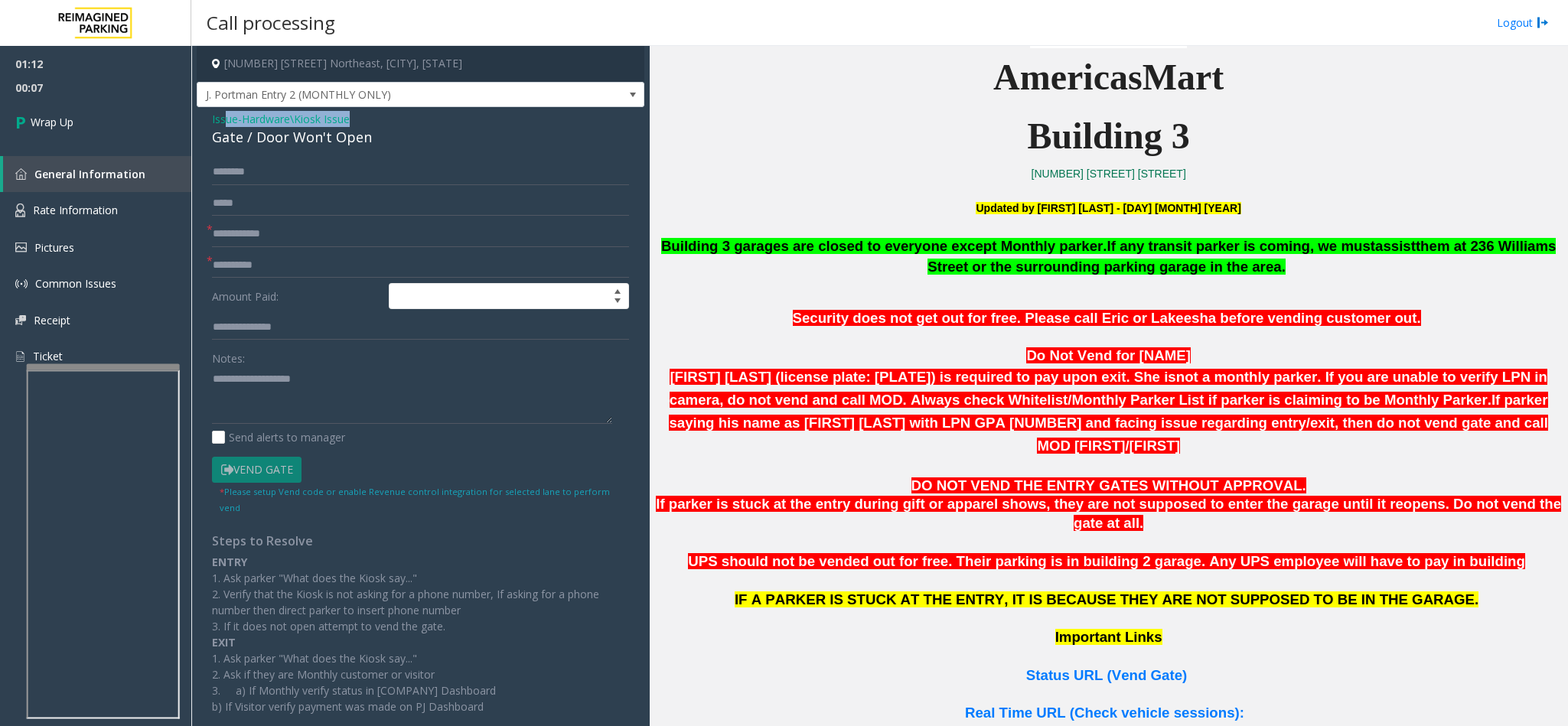 drag, startPoint x: 384, startPoint y: 125, endPoint x: 226, endPoint y: 117, distance: 158.2024 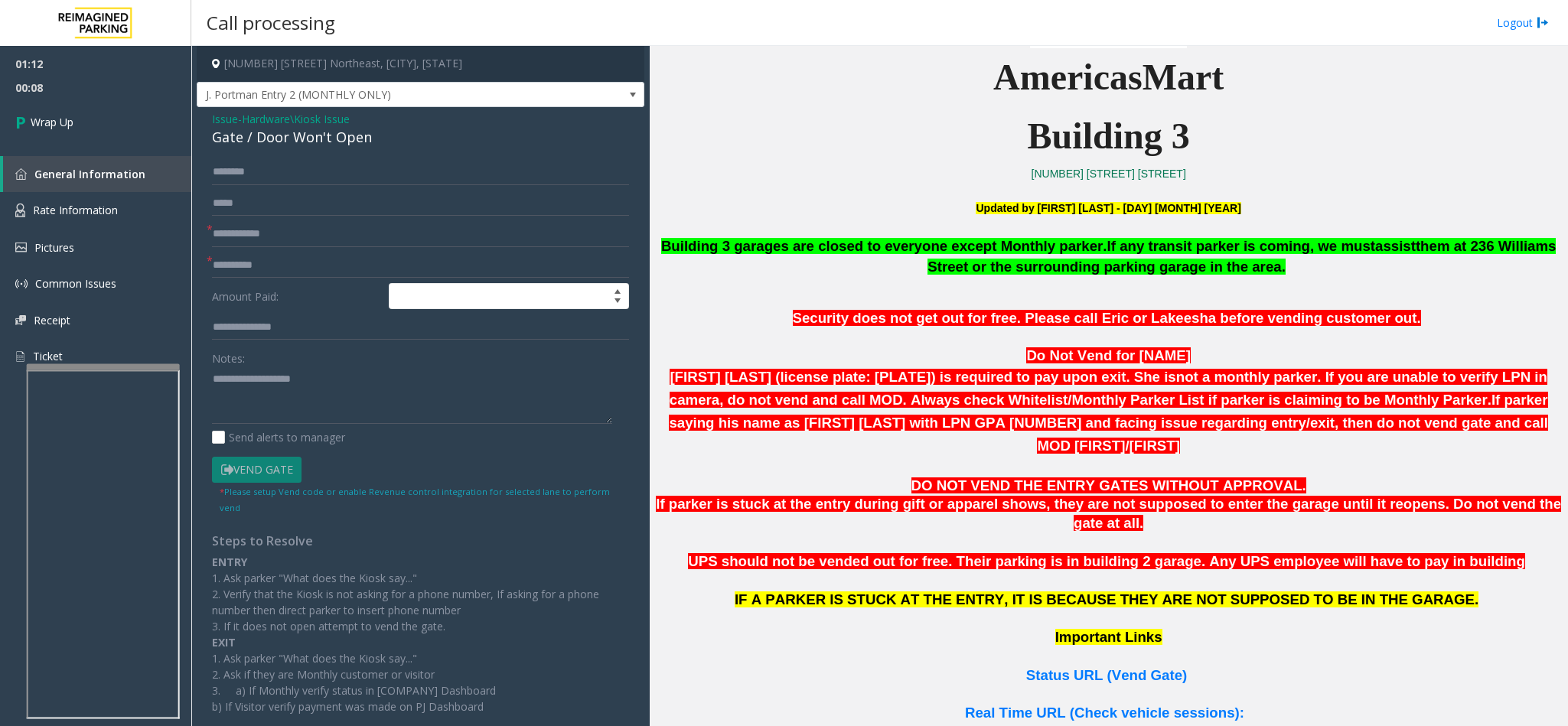 drag, startPoint x: 446, startPoint y: 157, endPoint x: 251, endPoint y: 126, distance: 197.4487 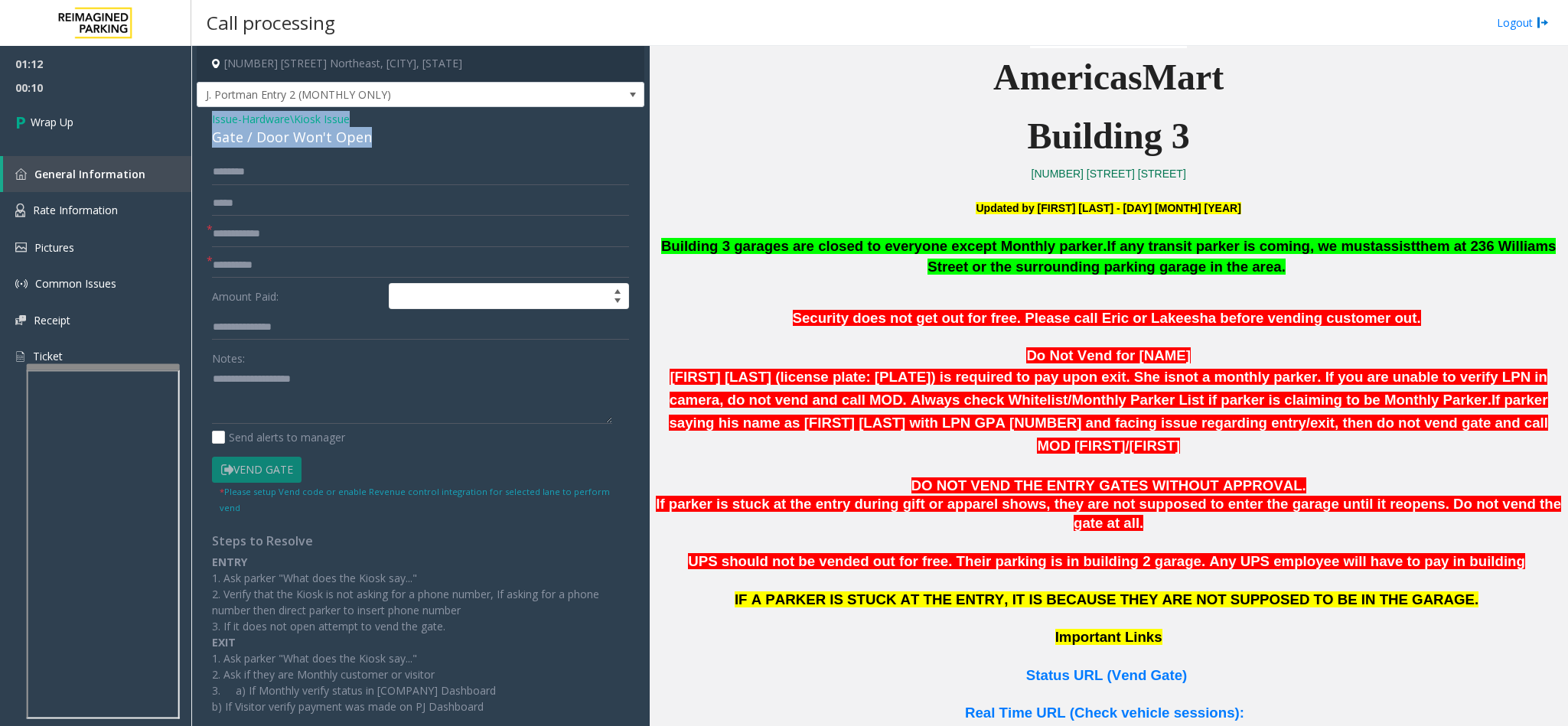 drag, startPoint x: 403, startPoint y: 143, endPoint x: 200, endPoint y: 126, distance: 203.71058 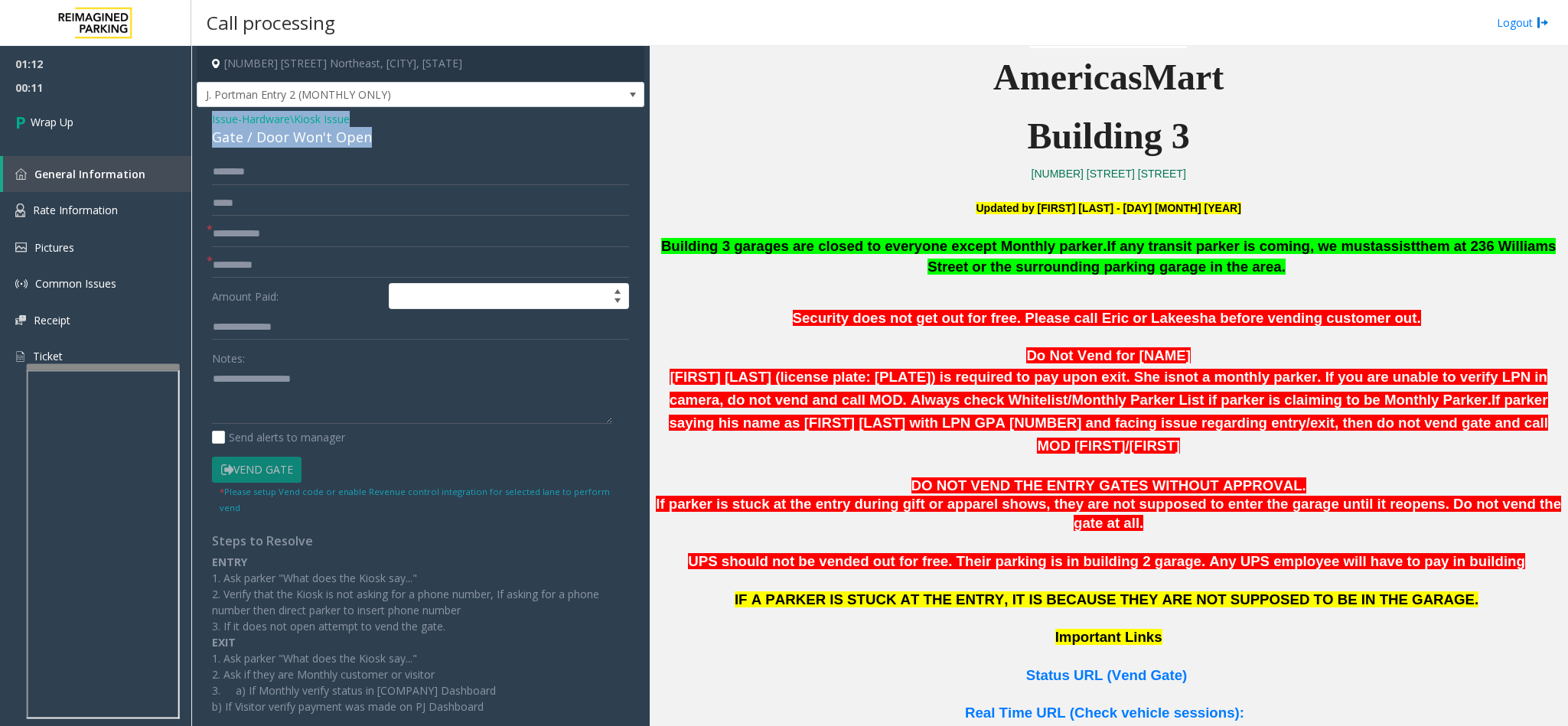 copy on "Issue  -  Hardware\Kiosk Issue Gate / Door Won't Open" 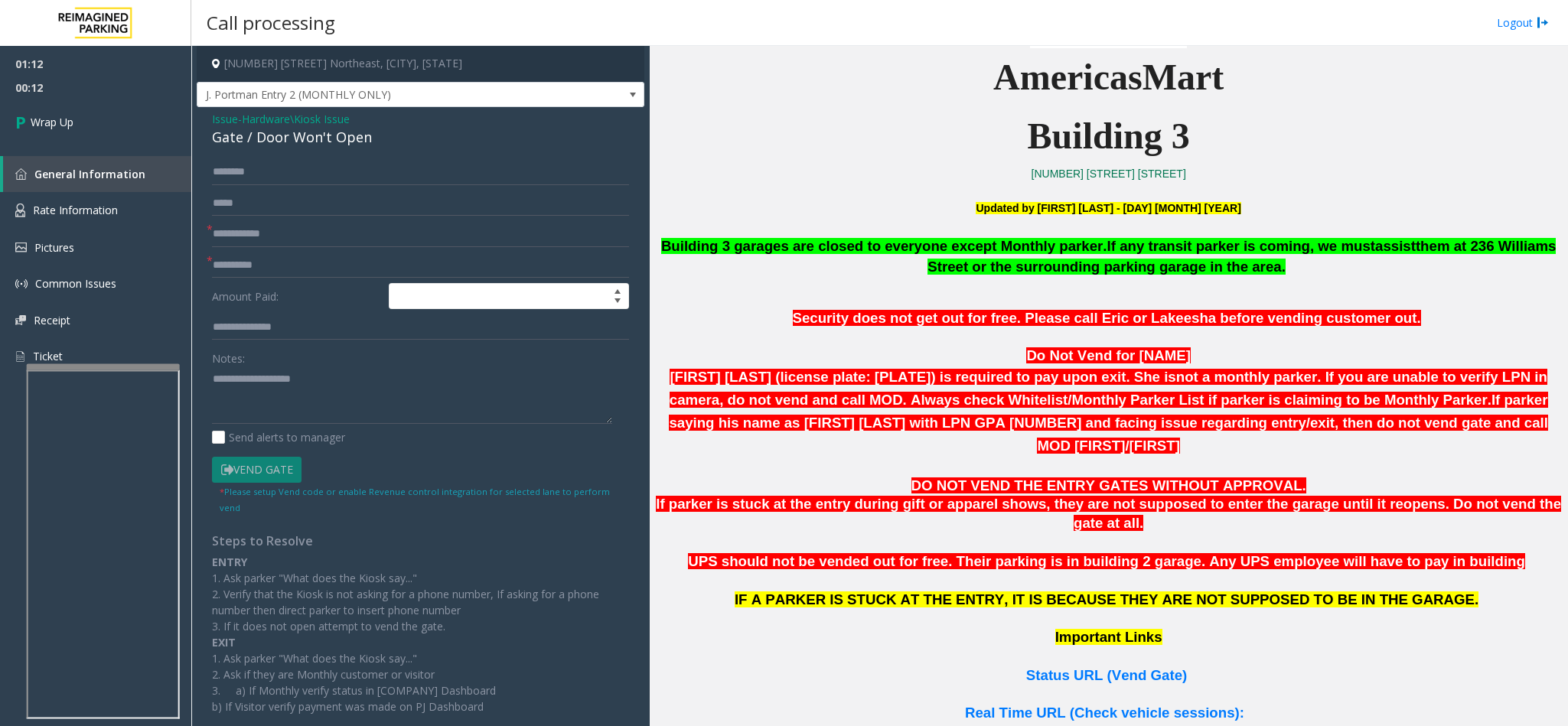 click on "* * Amount Paid: Notes:                      Send alerts to manager  Vend Gate  * Please setup Vend code or enable Revenue control integration for selected lane to perform vend" 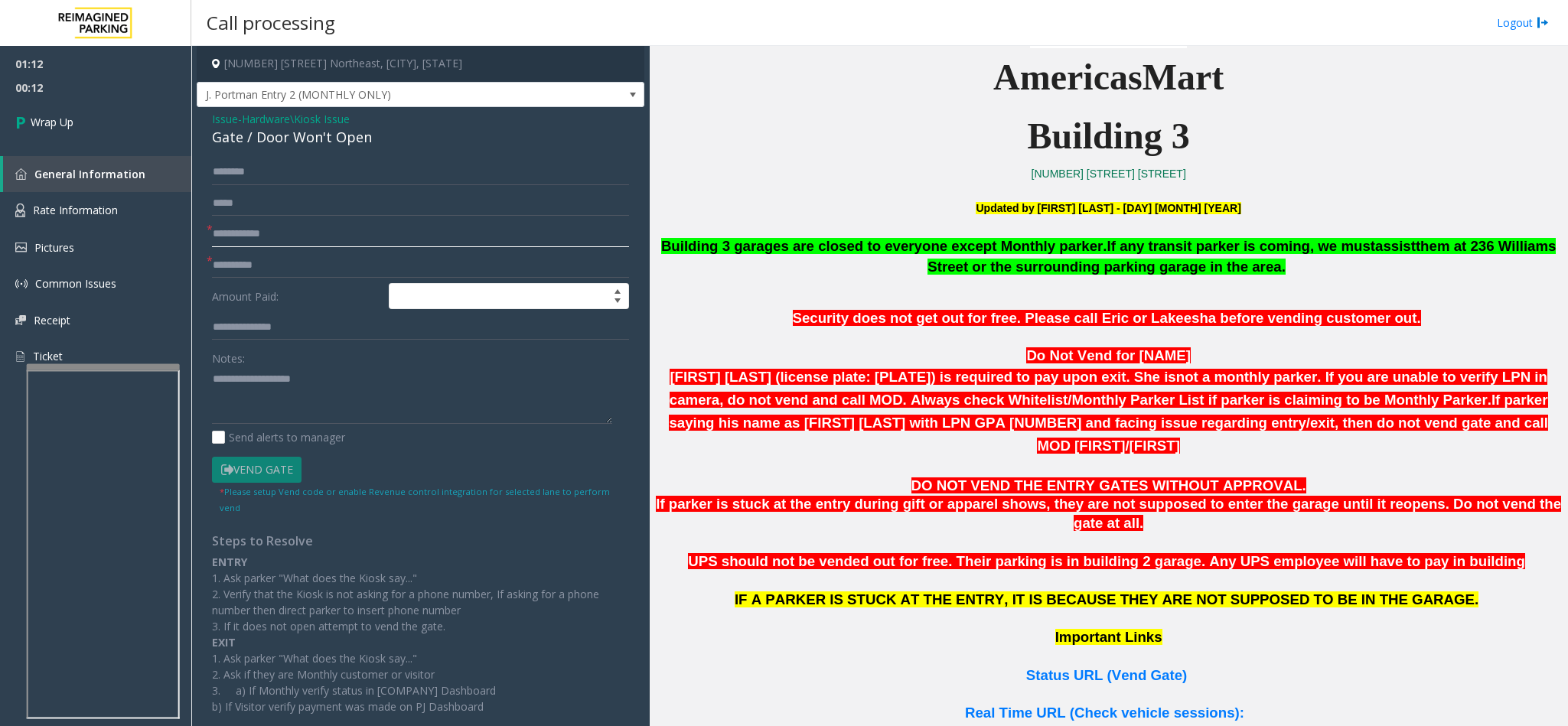click 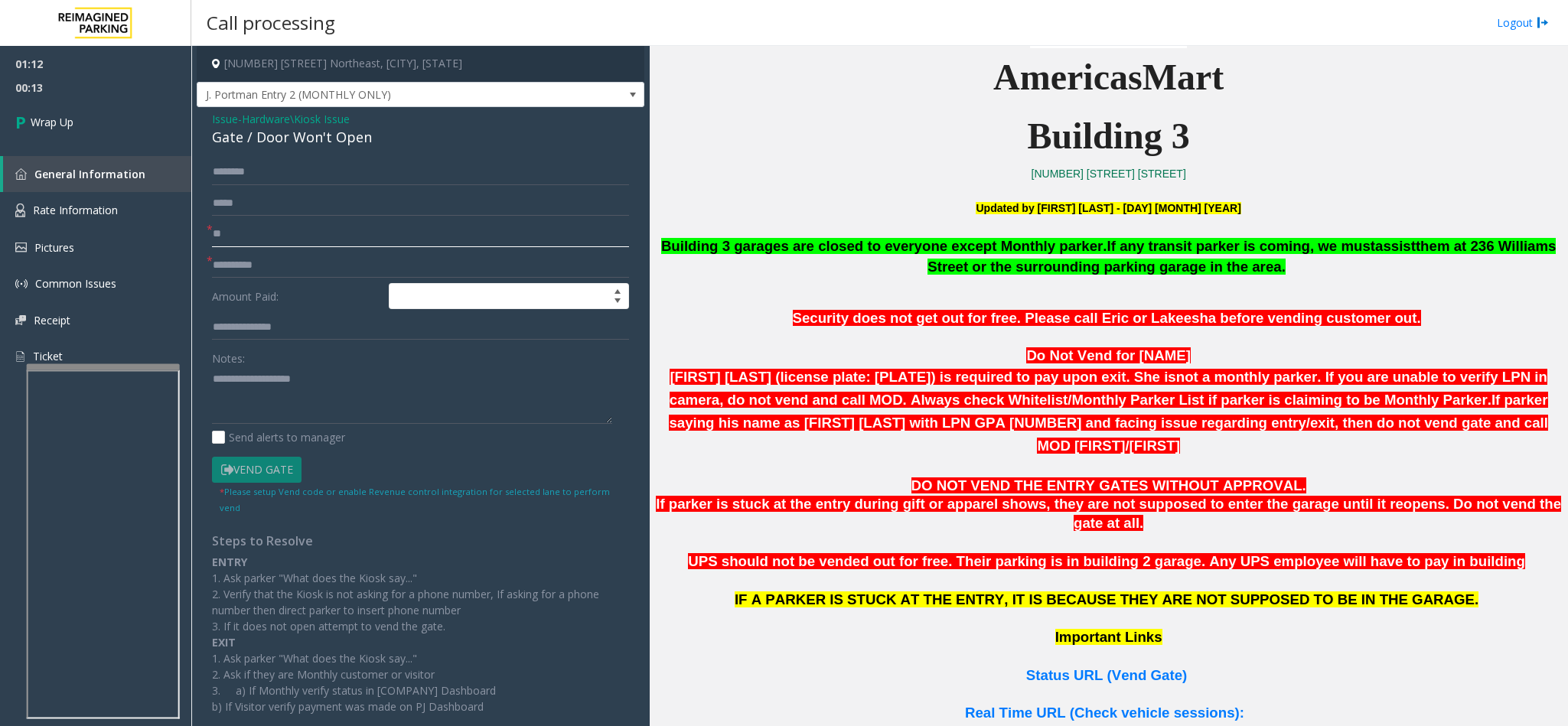 type on "**" 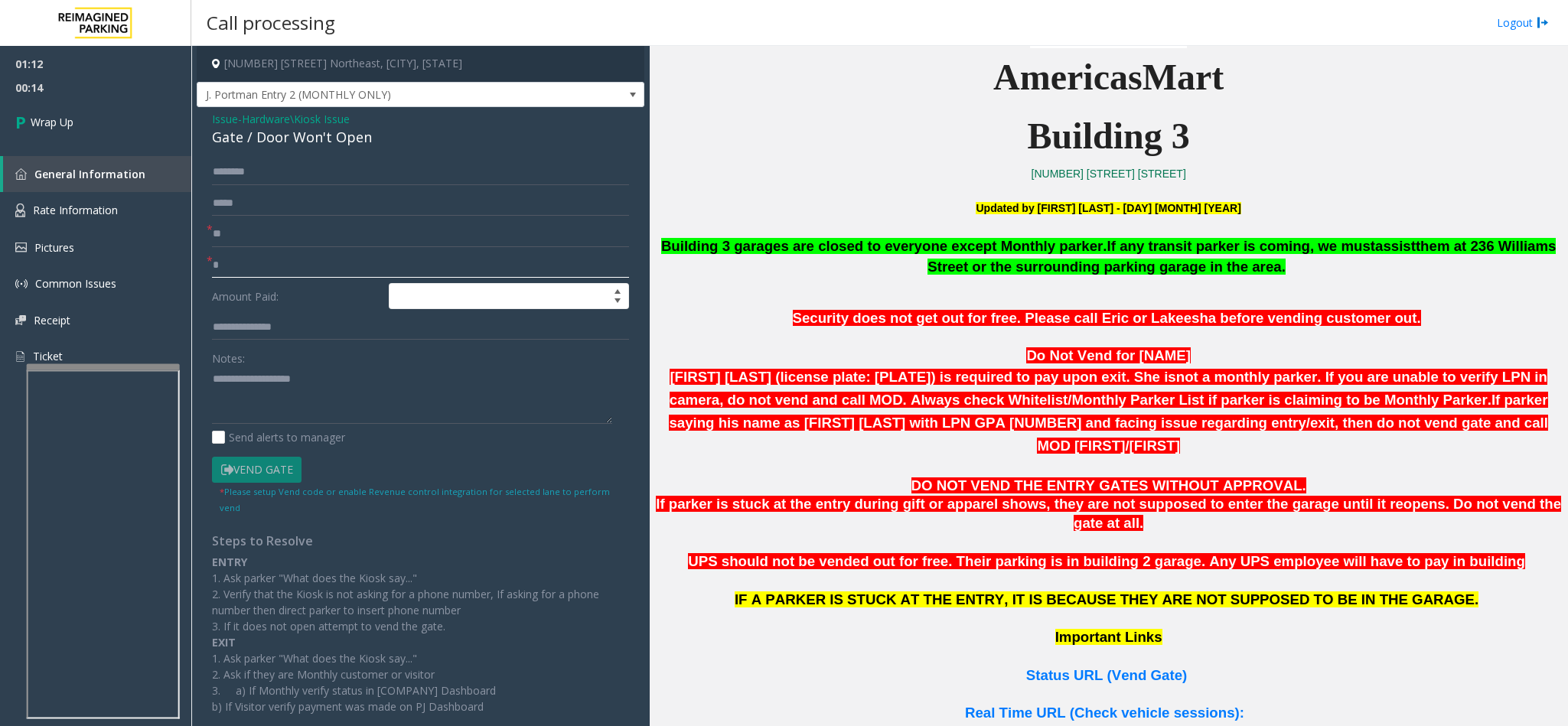 click on "*" 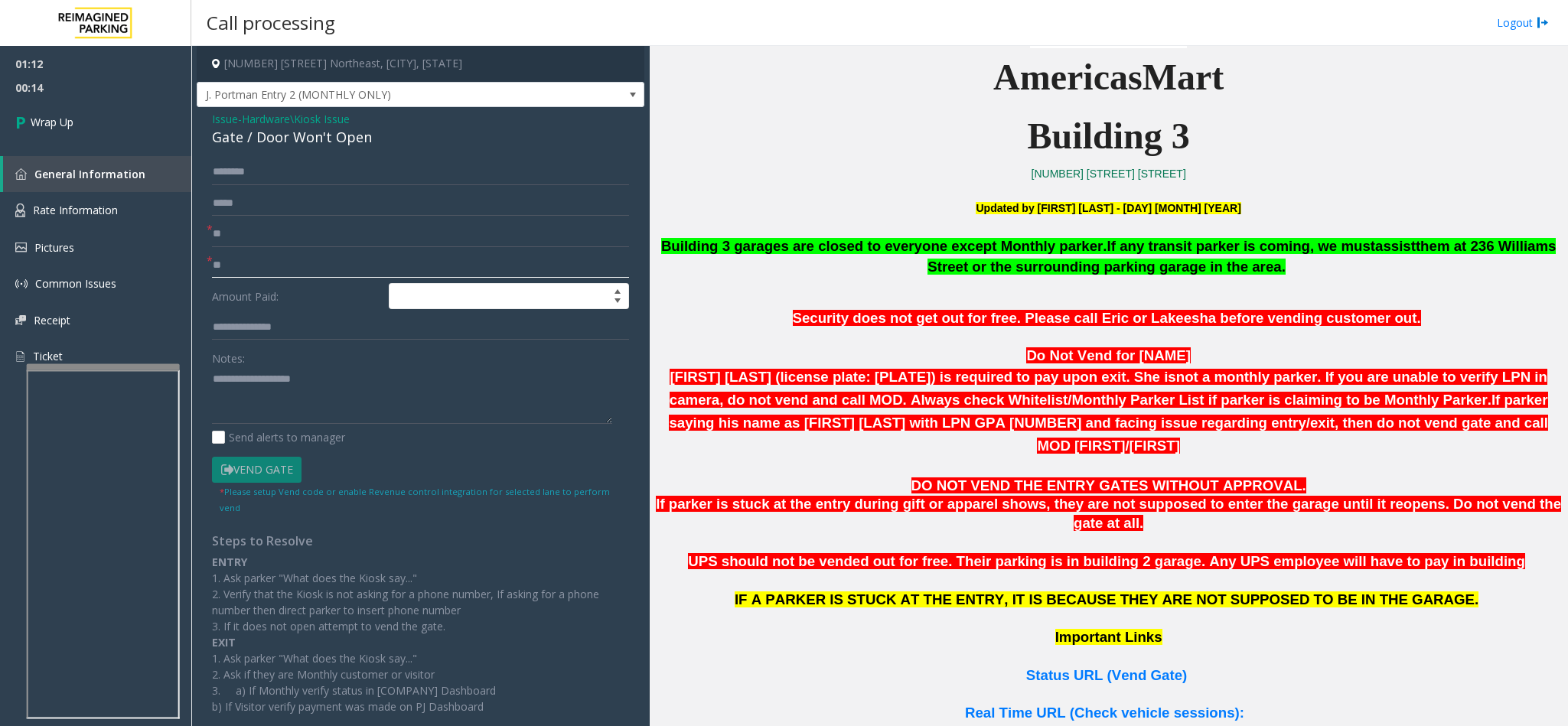 type on "**" 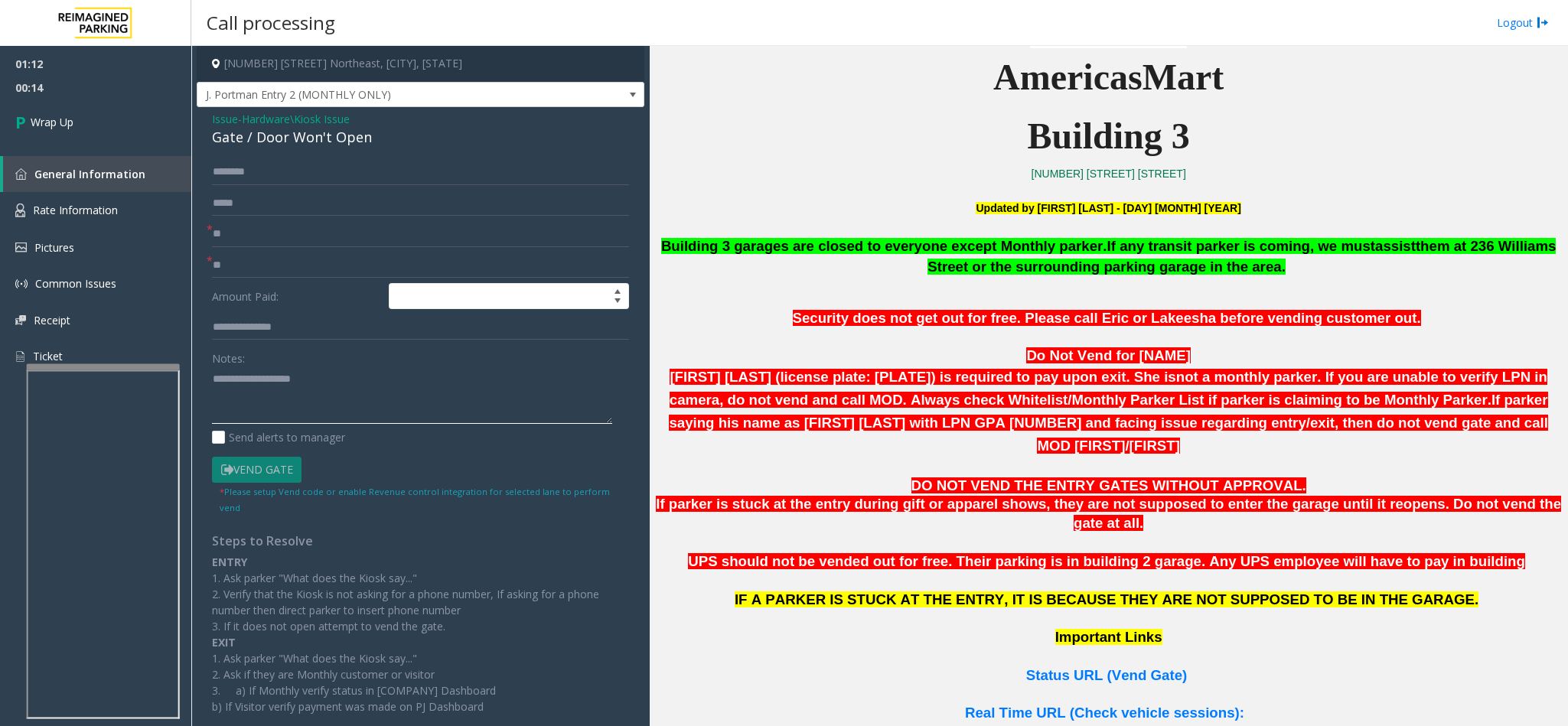 click 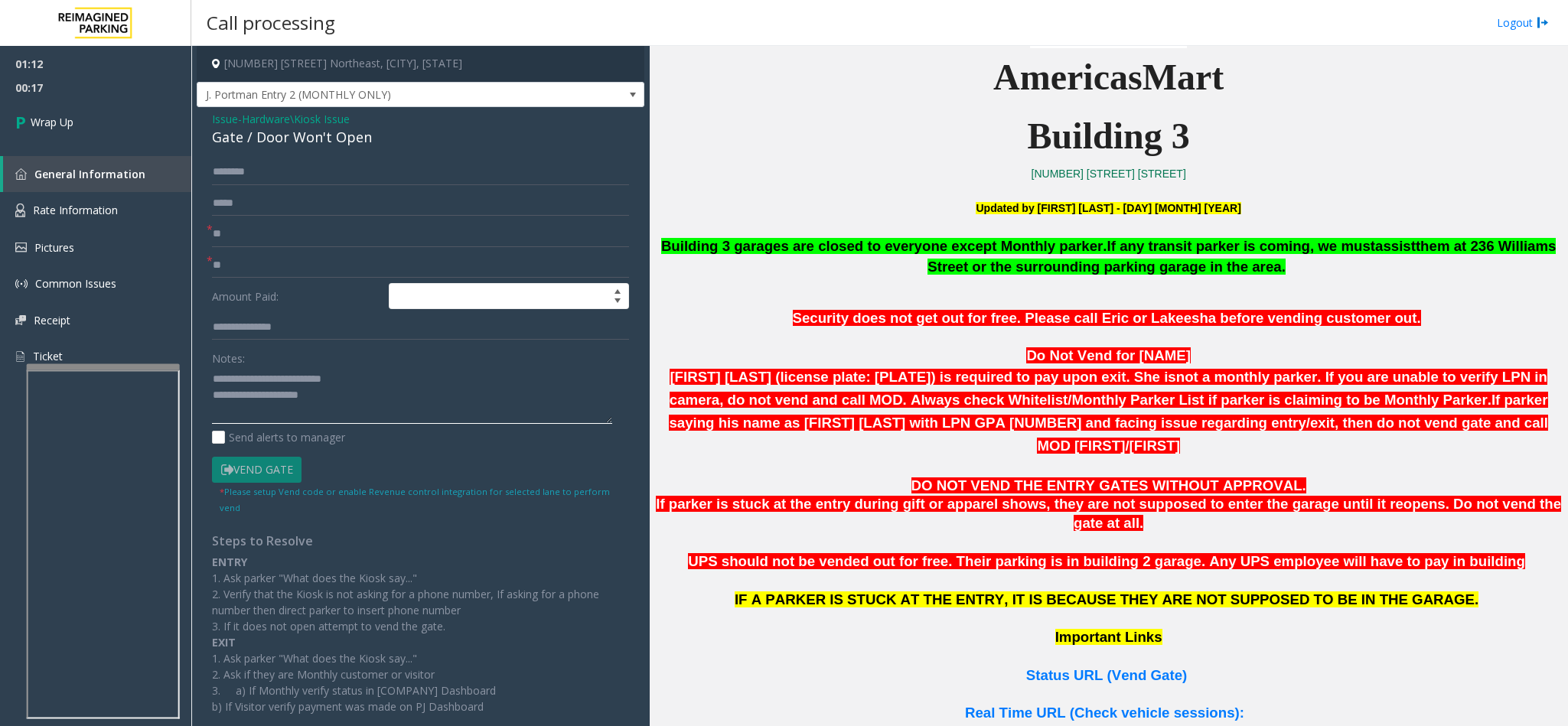 drag, startPoint x: 390, startPoint y: 384, endPoint x: 249, endPoint y: 383, distance: 141.0035 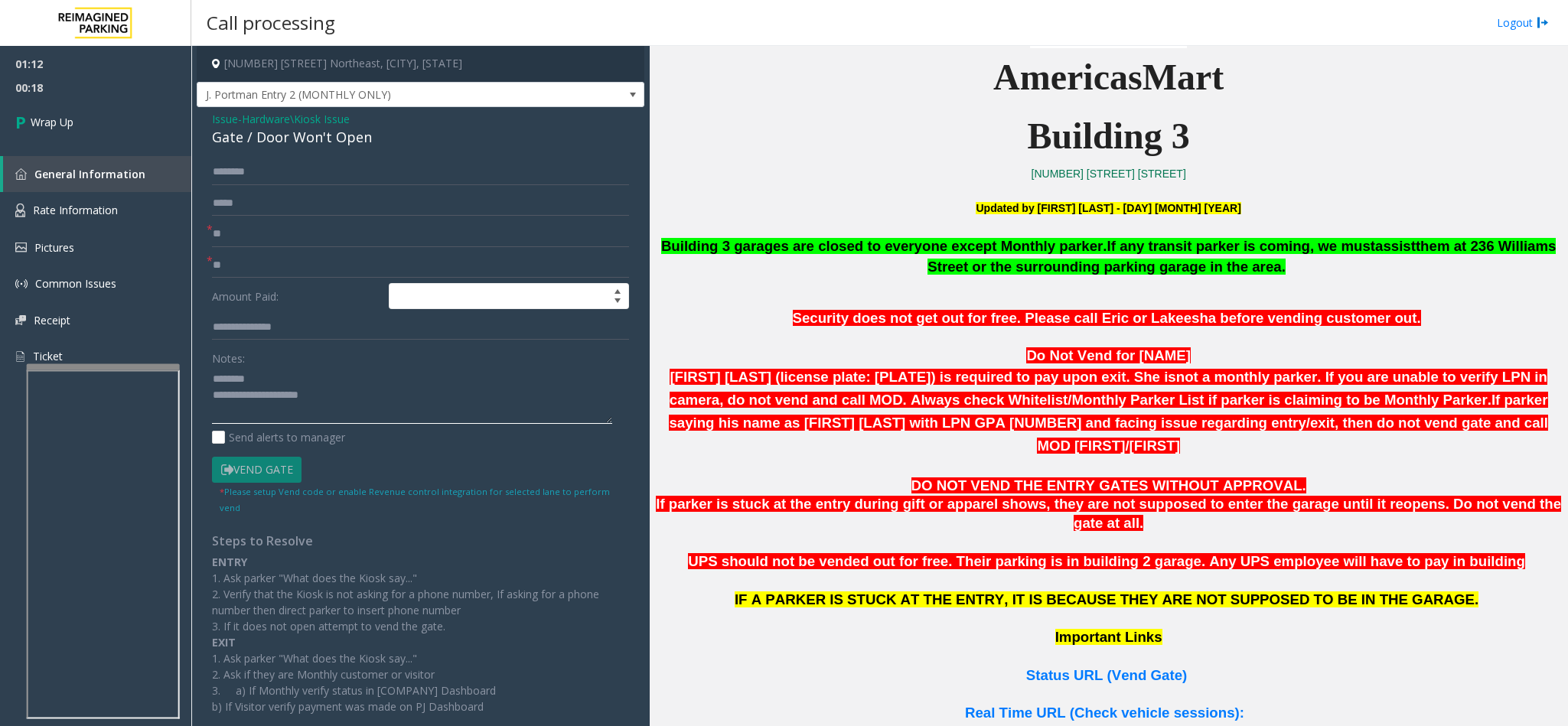 click 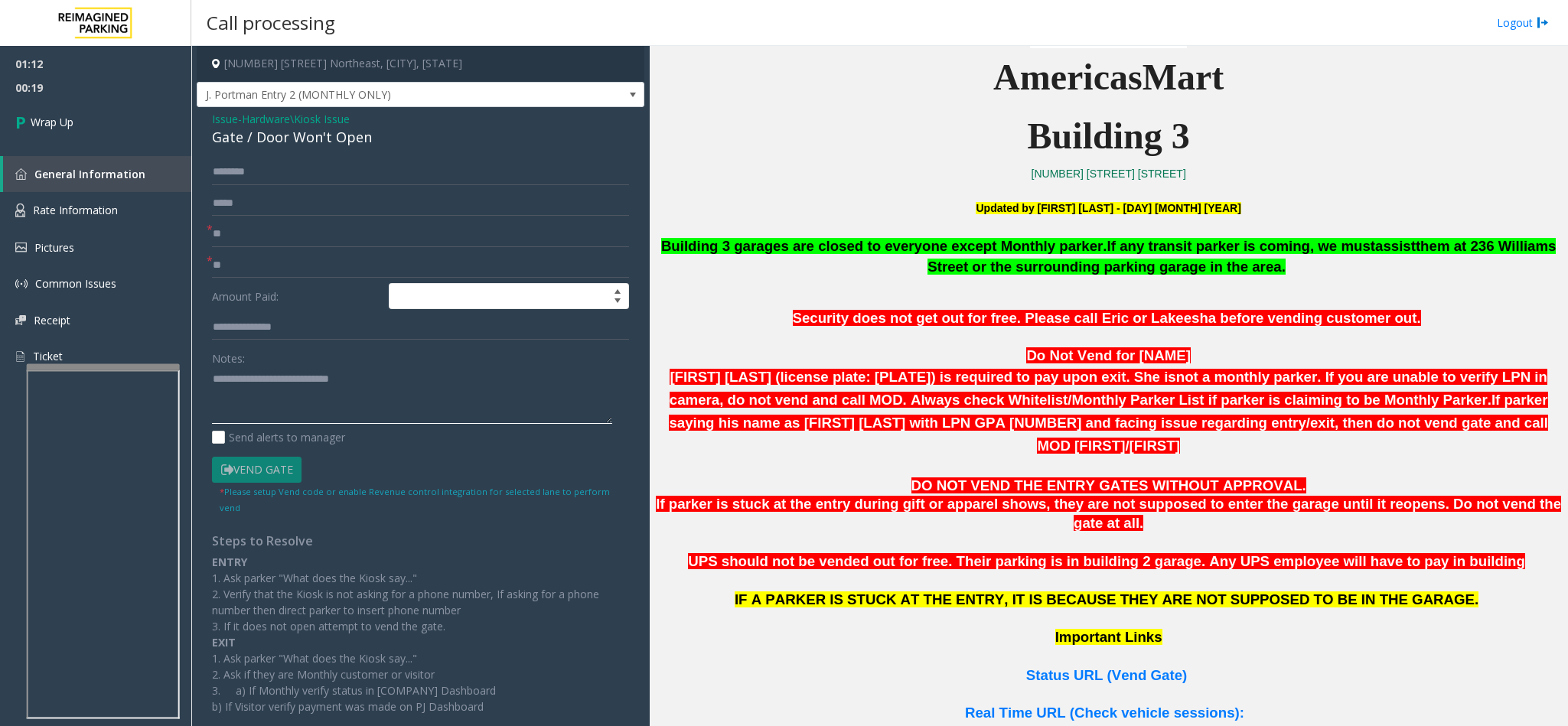 click 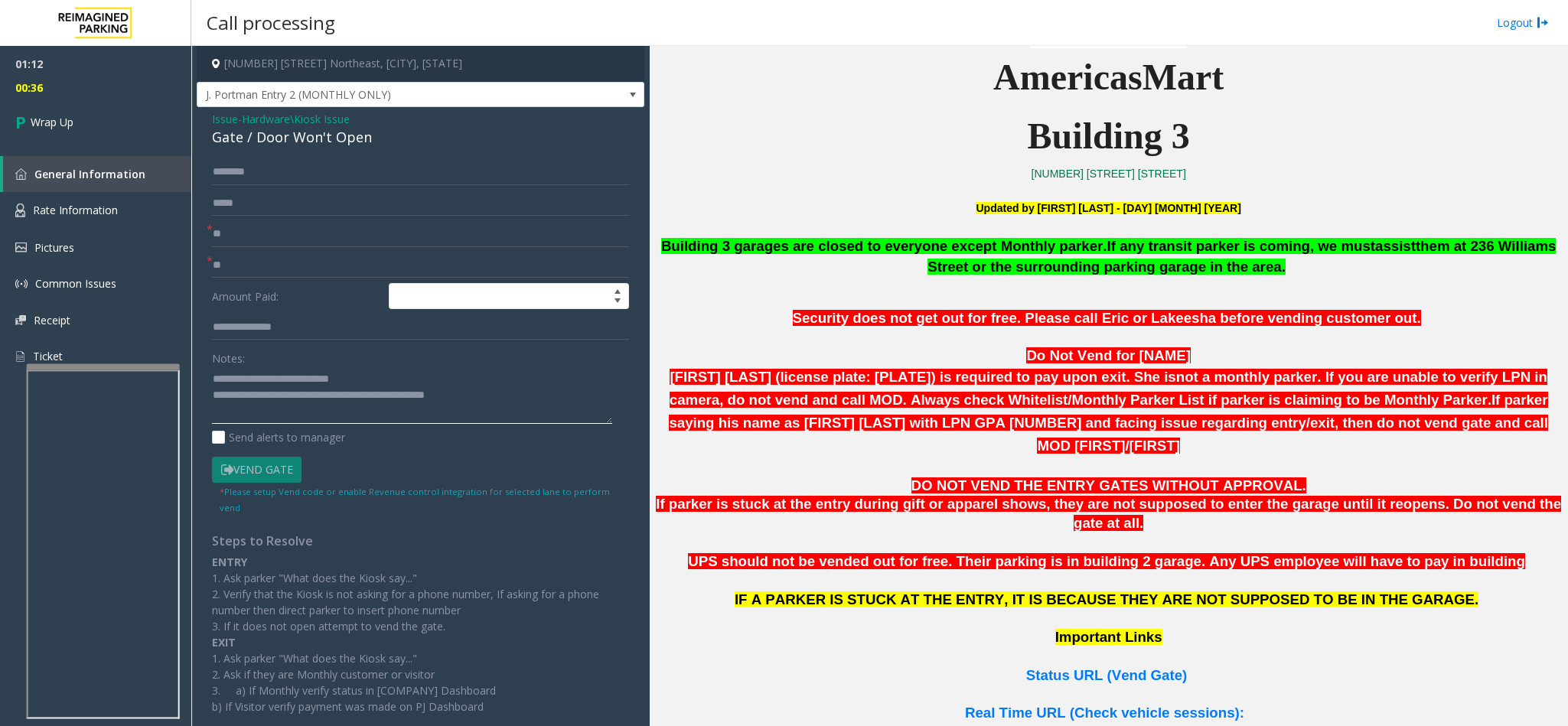 click 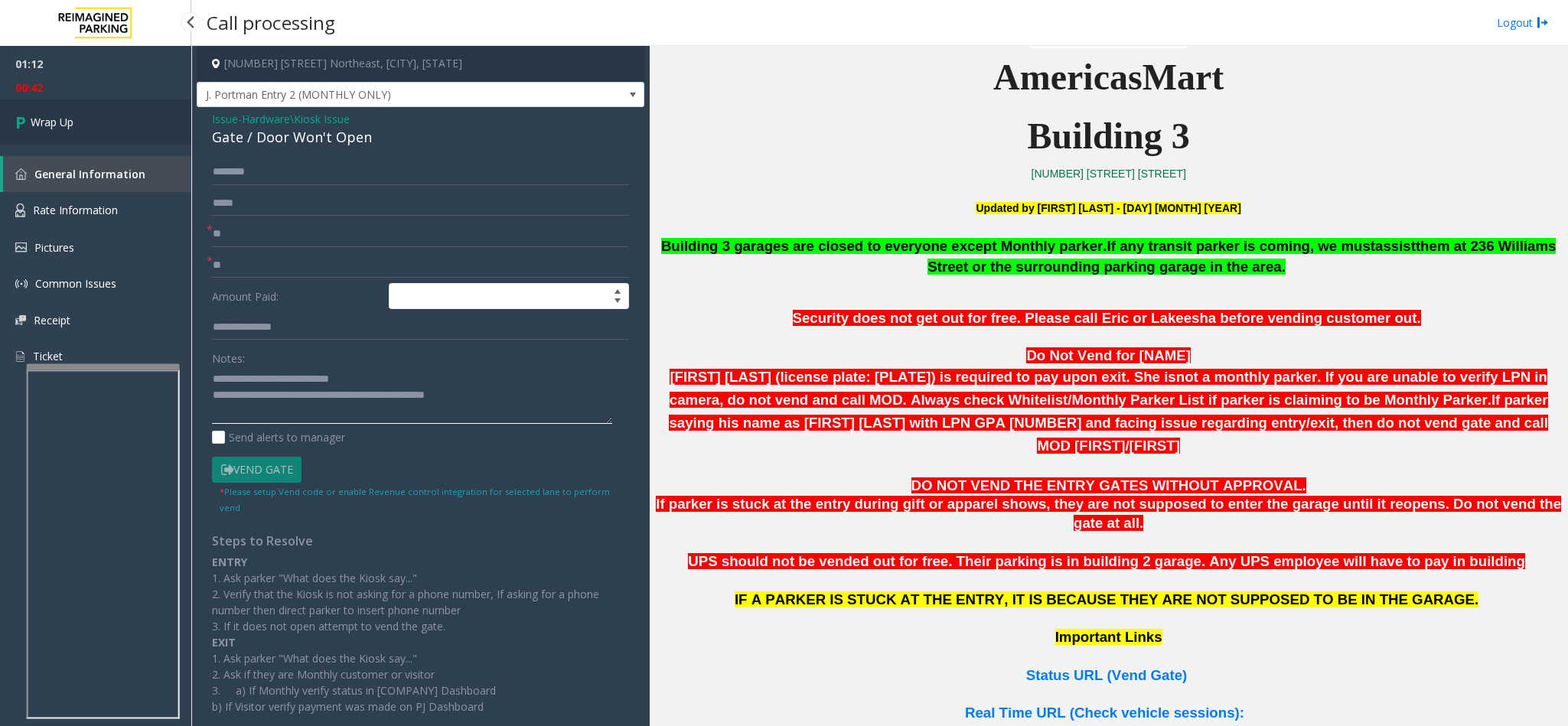 type on "**********" 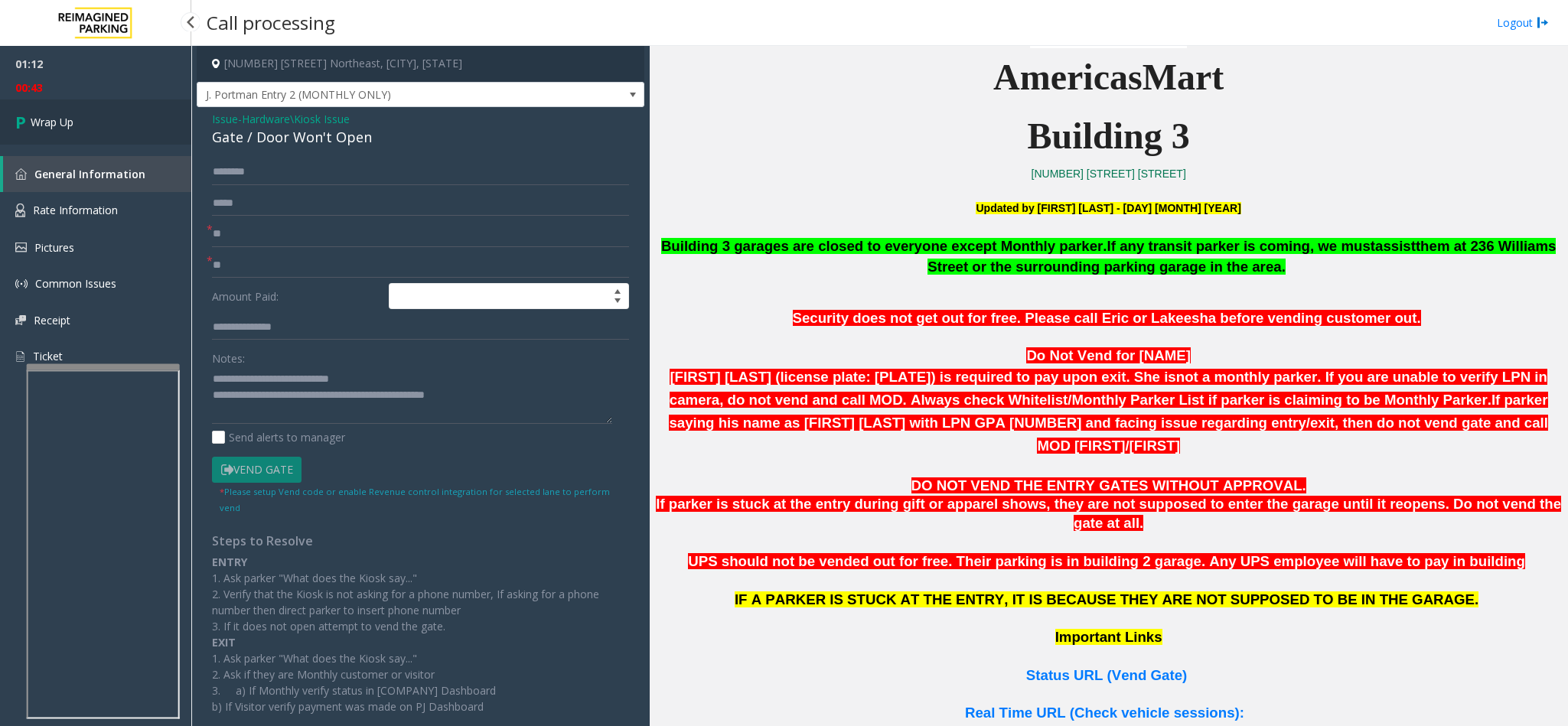 click on "Wrap Up" at bounding box center [96, 122] 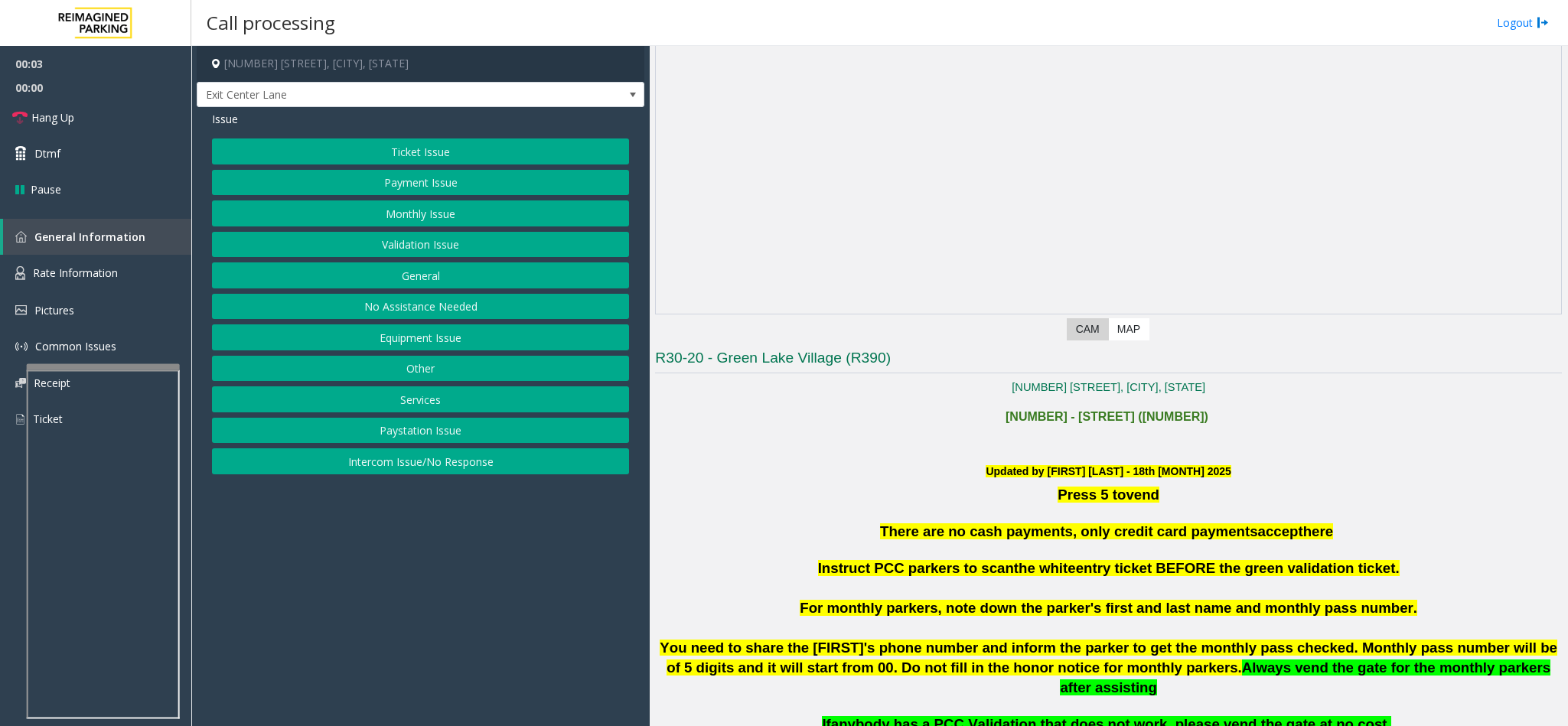scroll, scrollTop: 115, scrollLeft: 0, axis: vertical 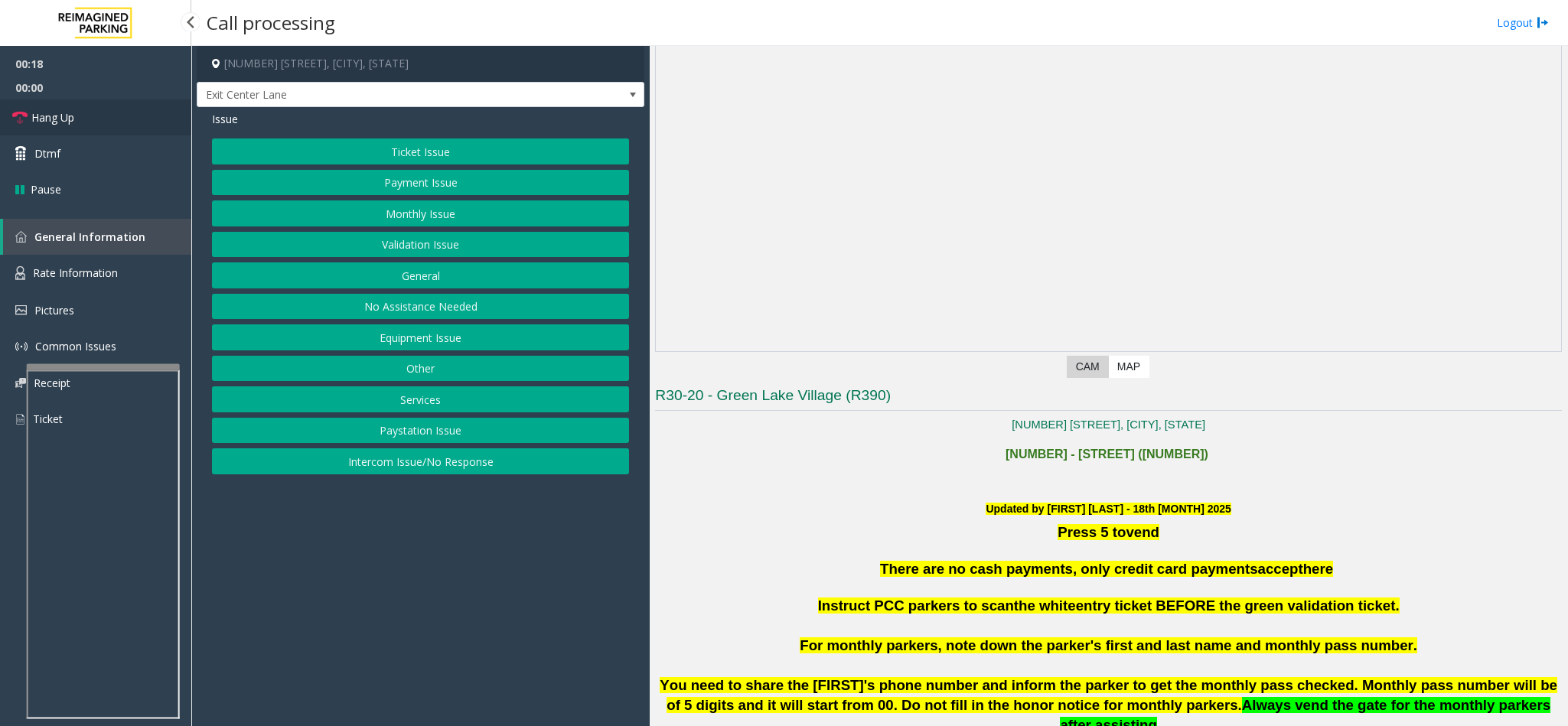 click on "Hang Up" at bounding box center [53, 117] 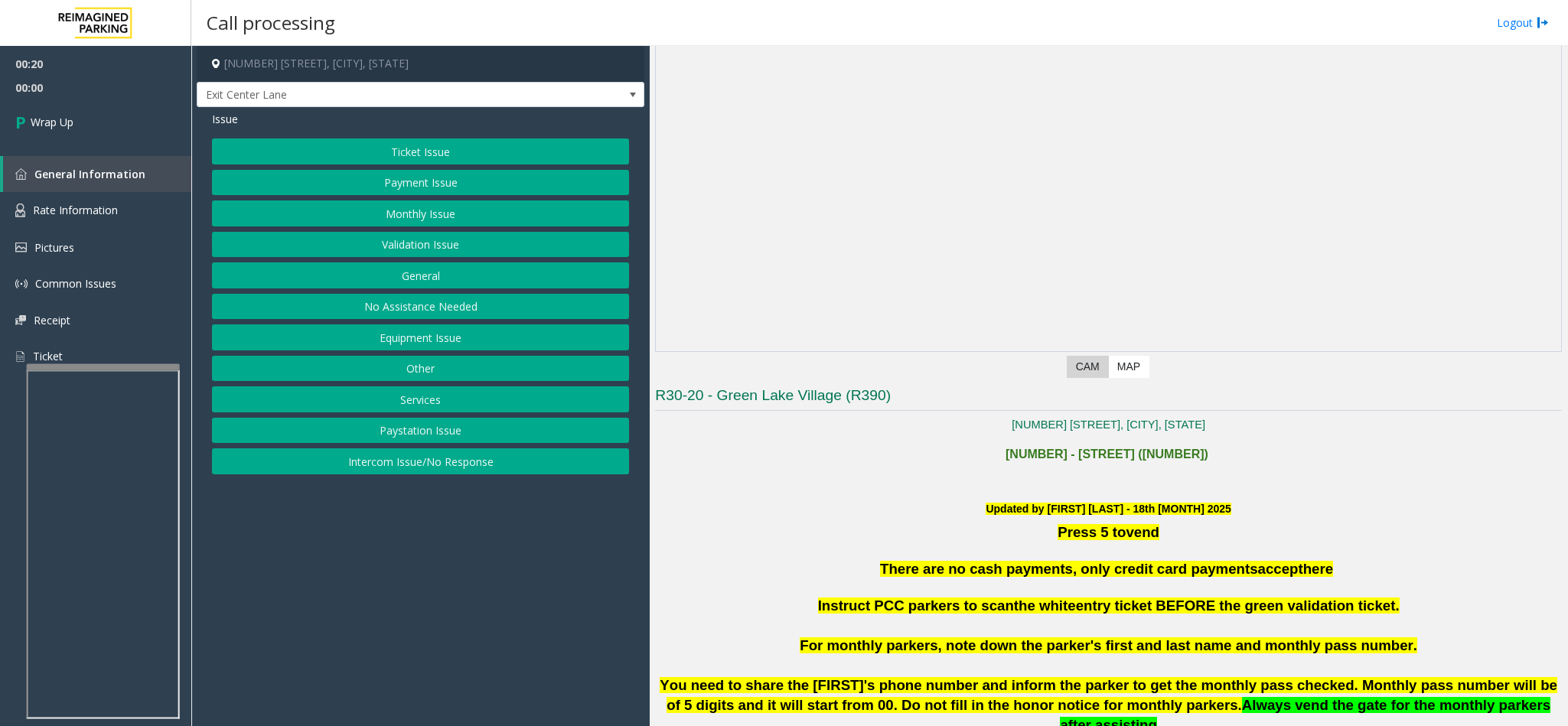 click on "Intercom Issue/No Response" 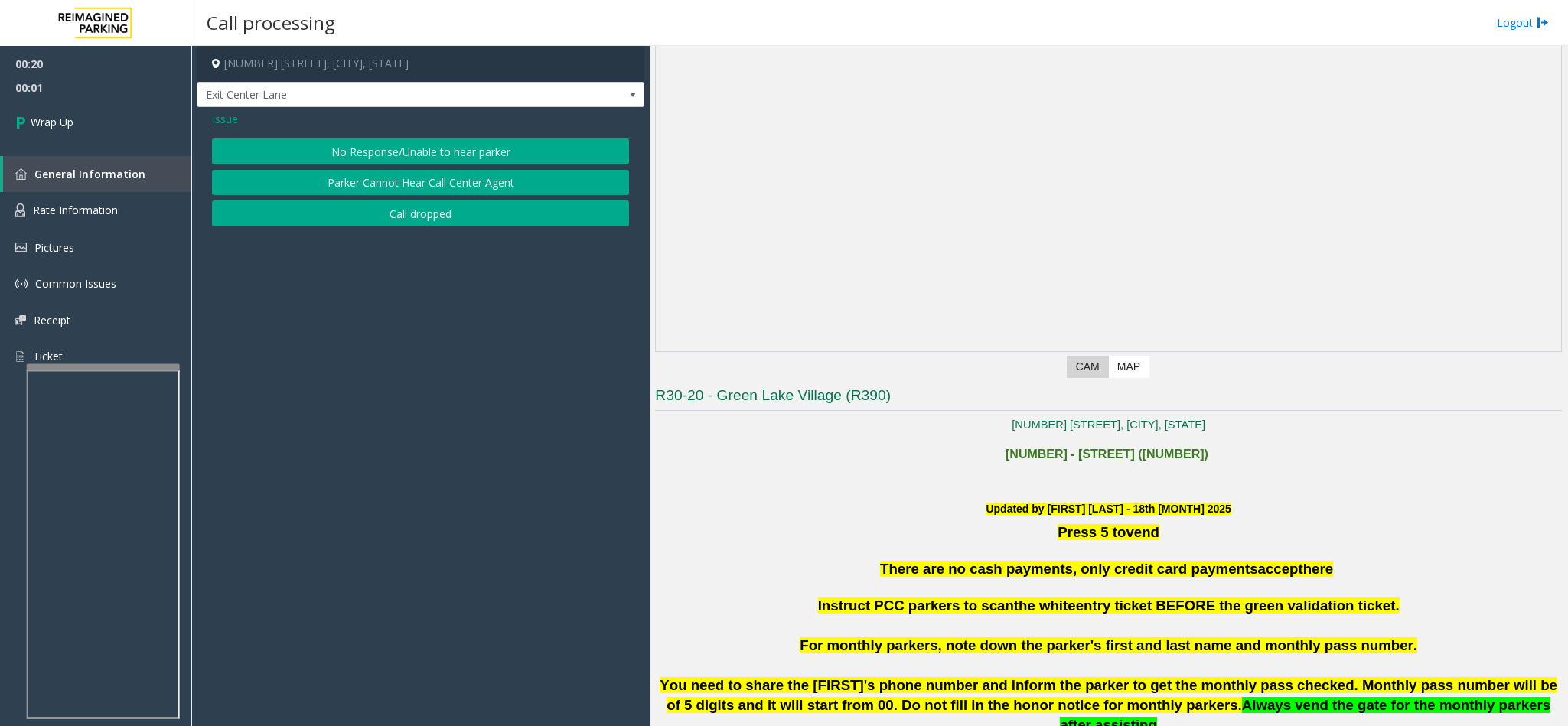 click on "No Response/Unable to hear parker" 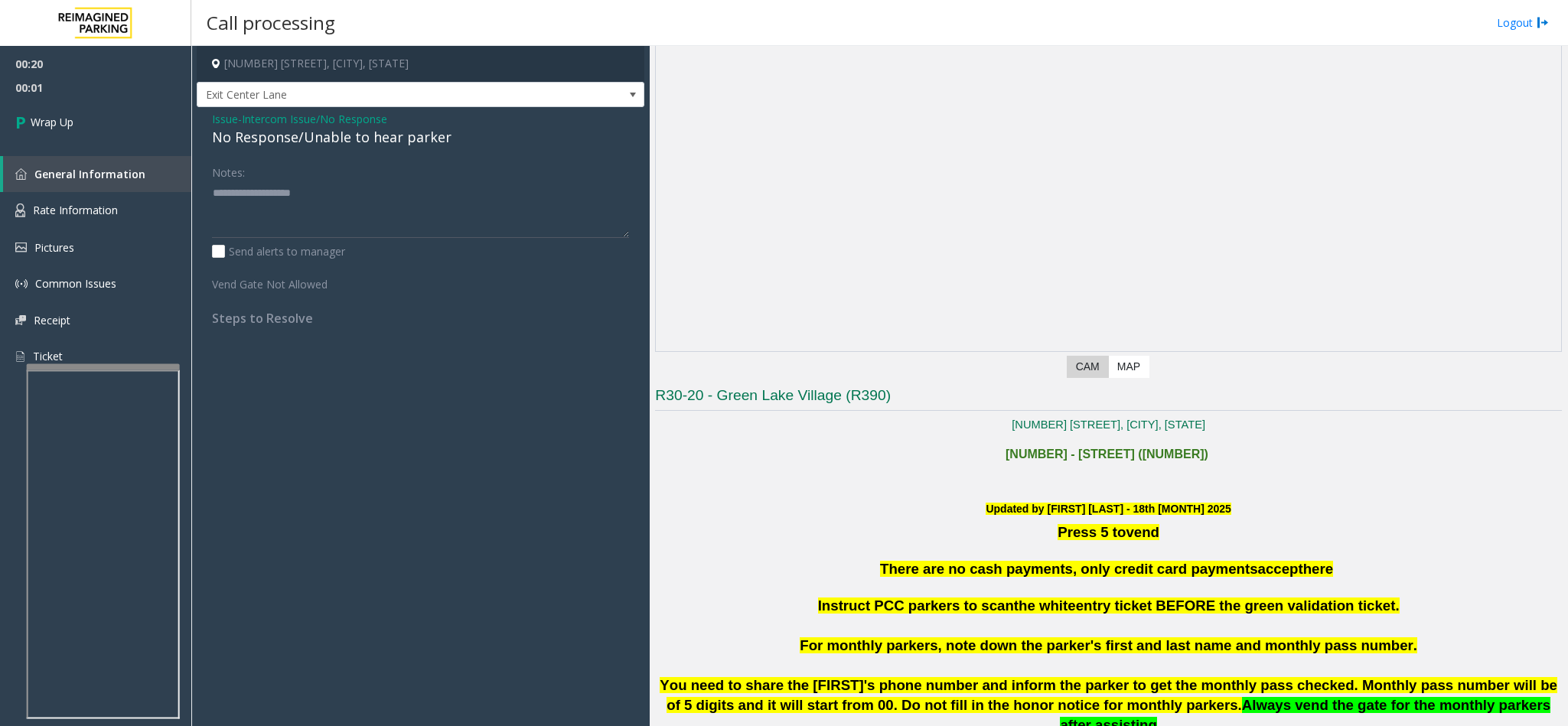 click on "Issue  -  Intercom Issue/No Response No Response/Unable to hear parker Notes:                      Send alerts to manager  Vend Gate Not Allowed  Steps to Resolve" 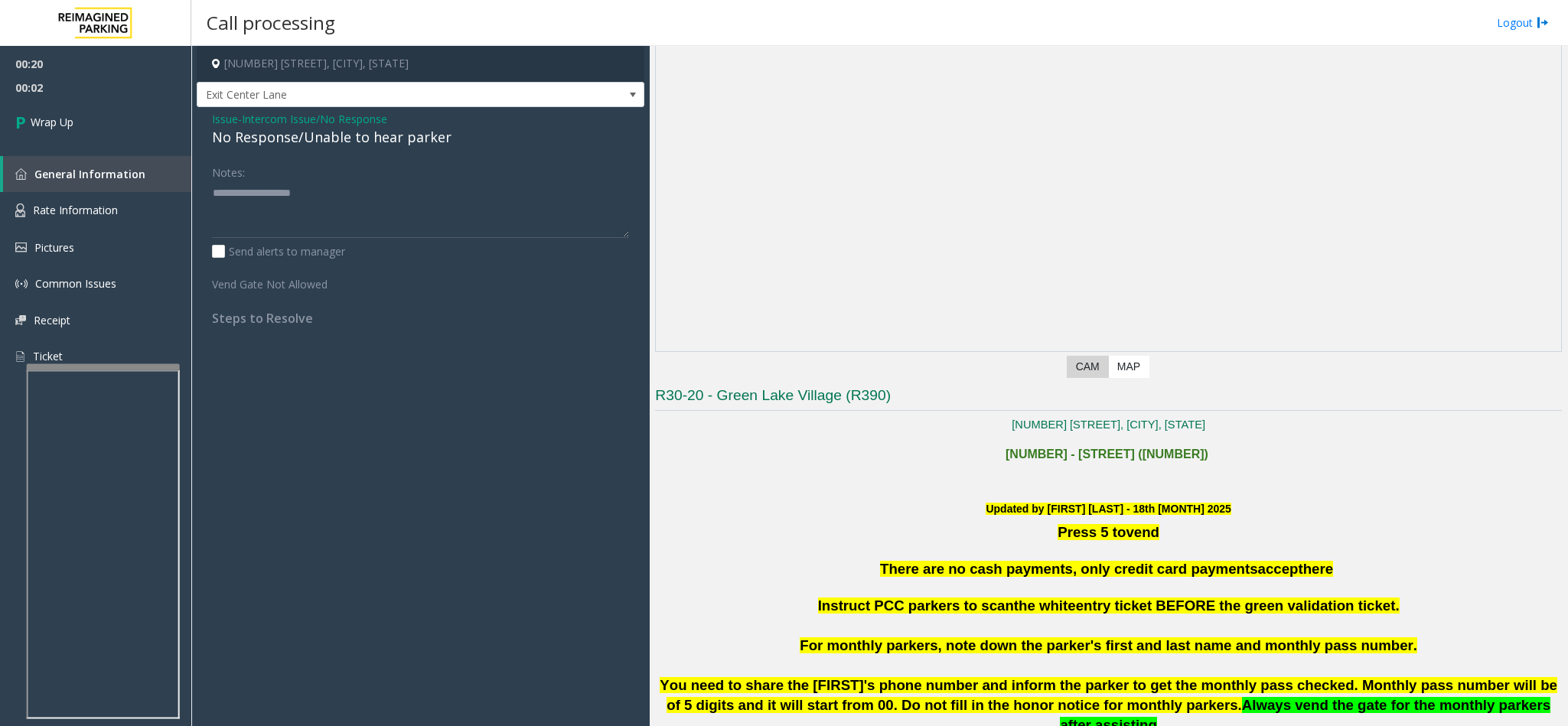 click on "No Response/Unable to hear parker" 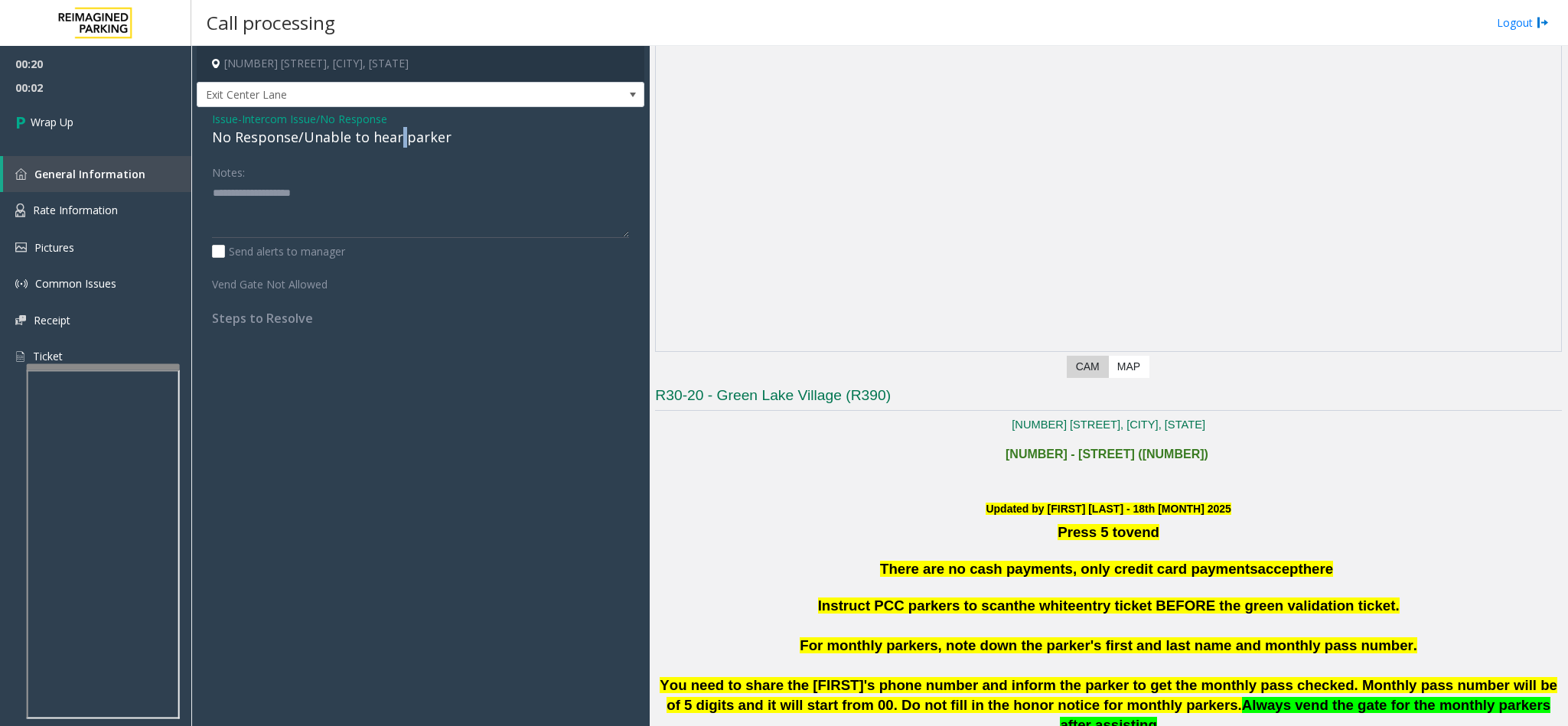 click on "No Response/Unable to hear parker" 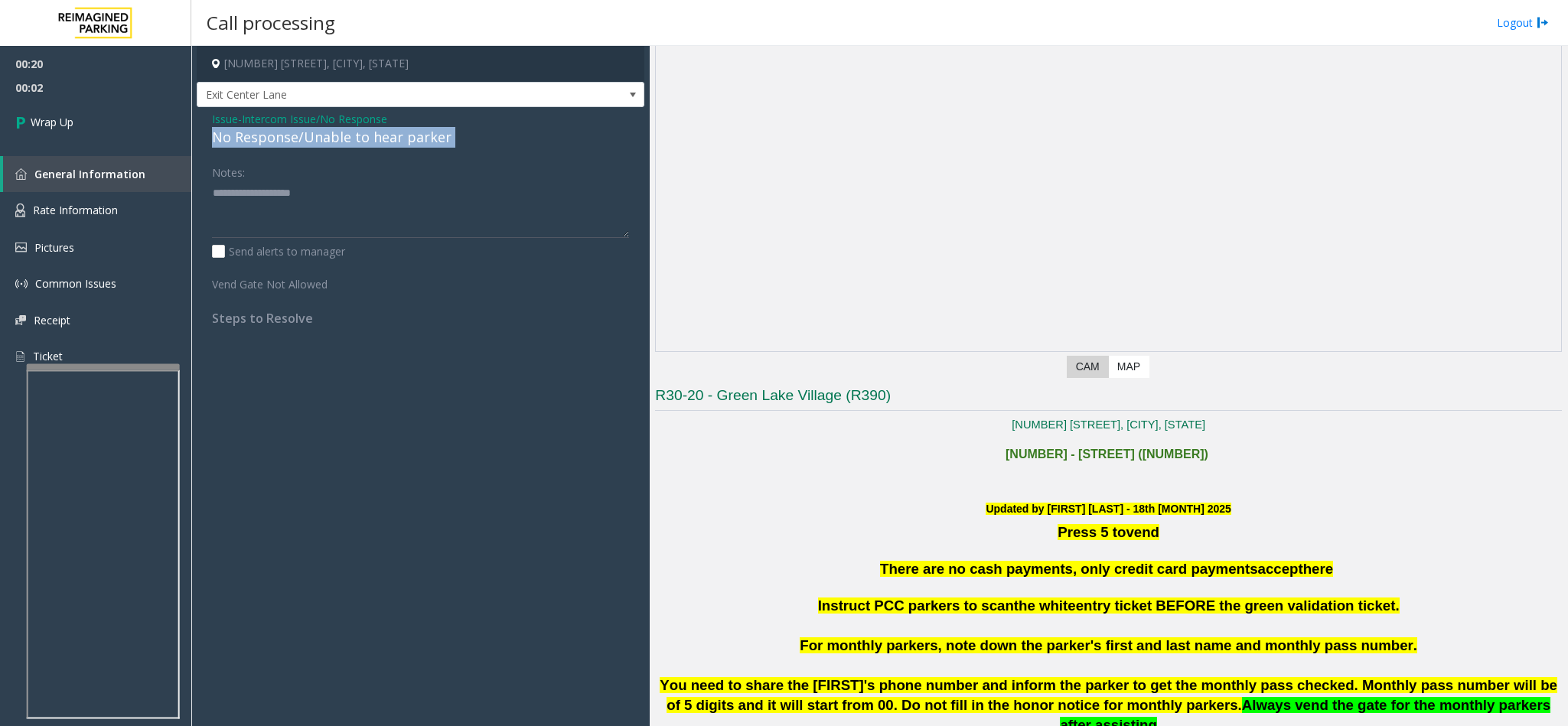 click on "No Response/Unable to hear parker" 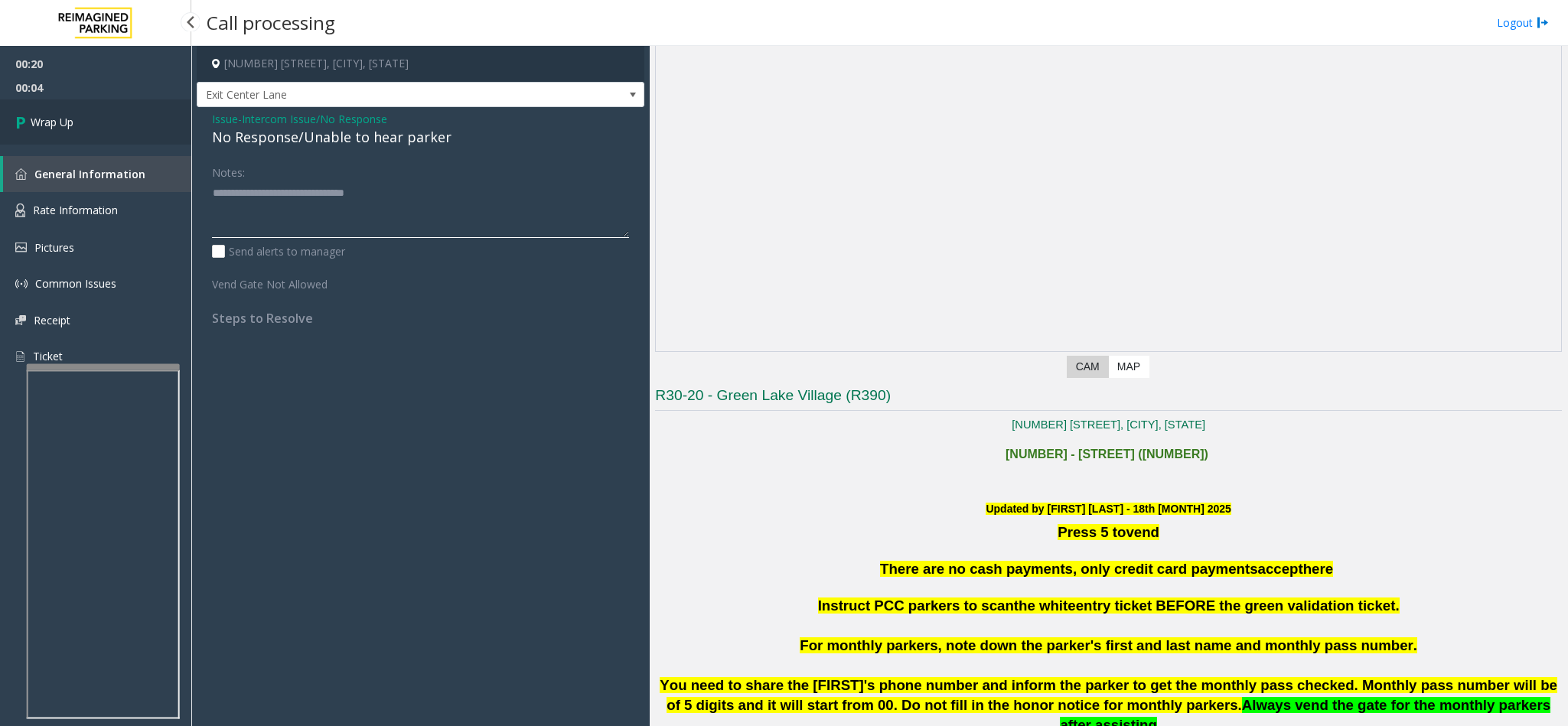 type on "**********" 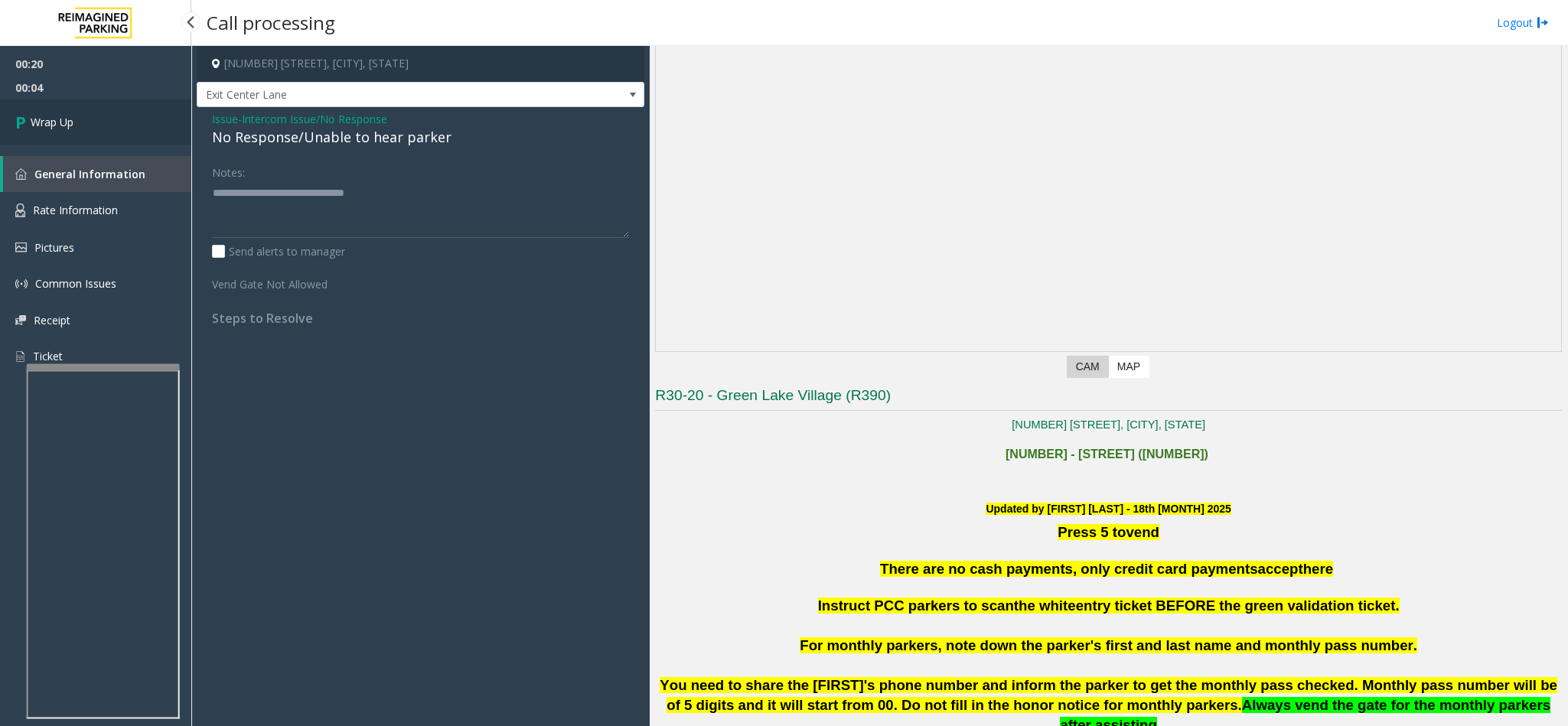 click on "Wrap Up" at bounding box center (96, 122) 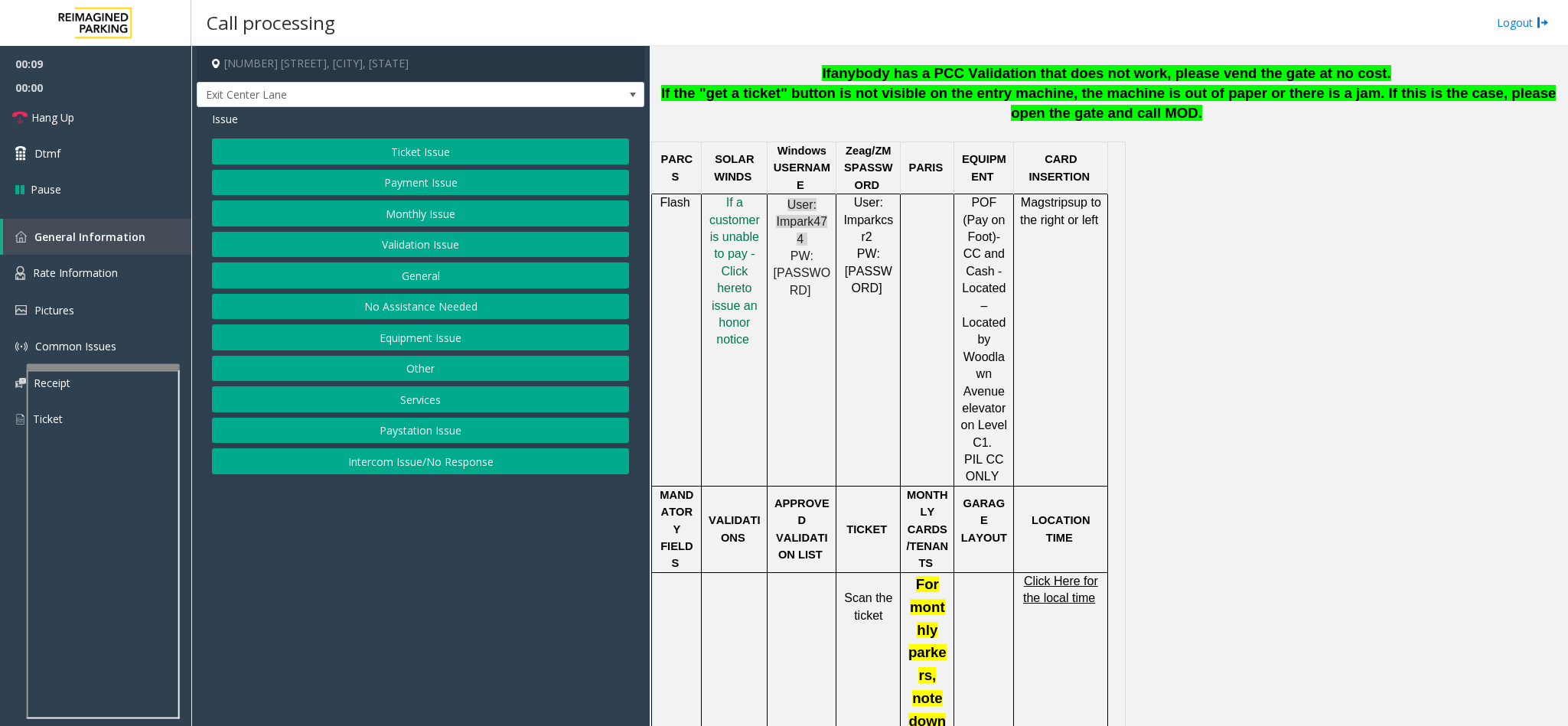 scroll, scrollTop: 918, scrollLeft: 0, axis: vertical 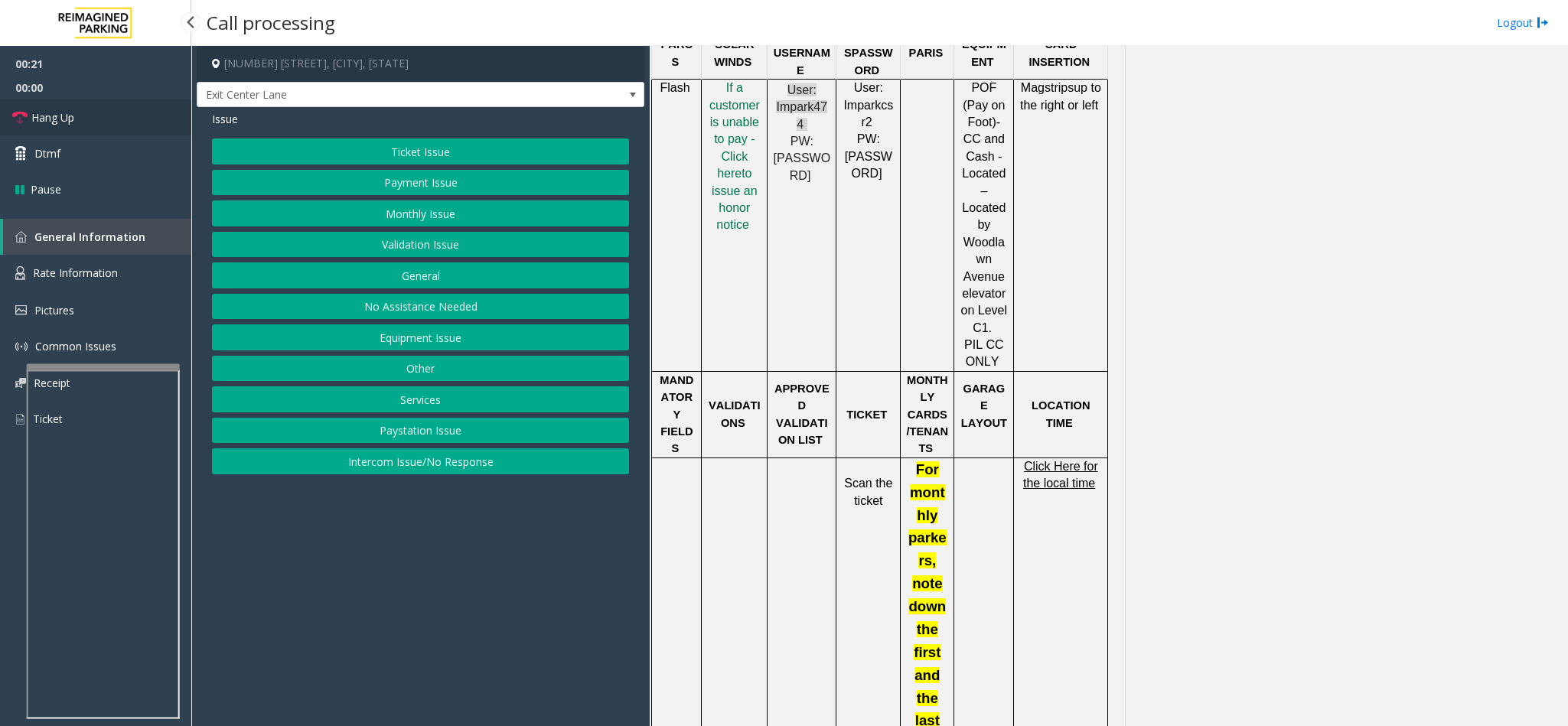 click on "Hang Up" at bounding box center [96, 117] 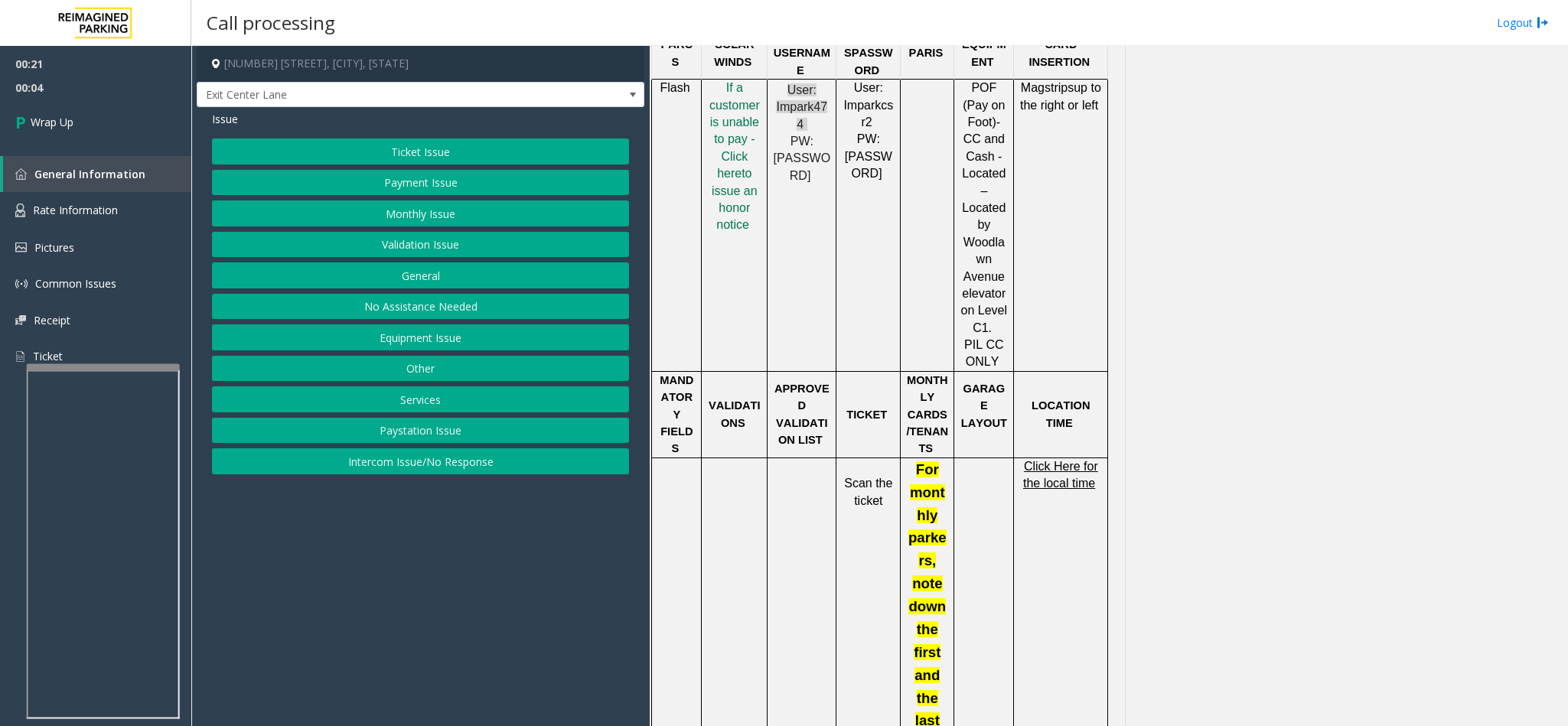 click on "Intercom Issue/No Response" 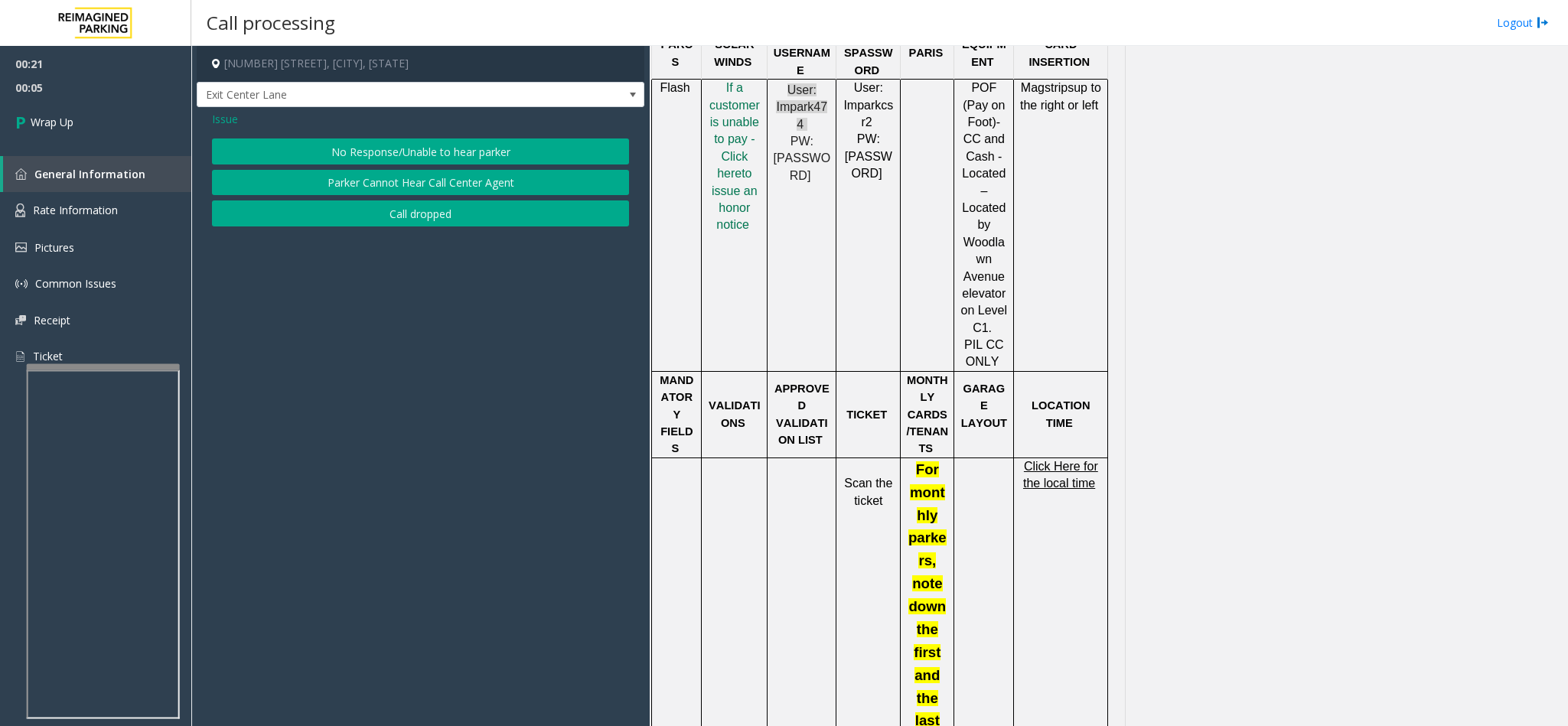 click on "No Response/Unable to hear parker" 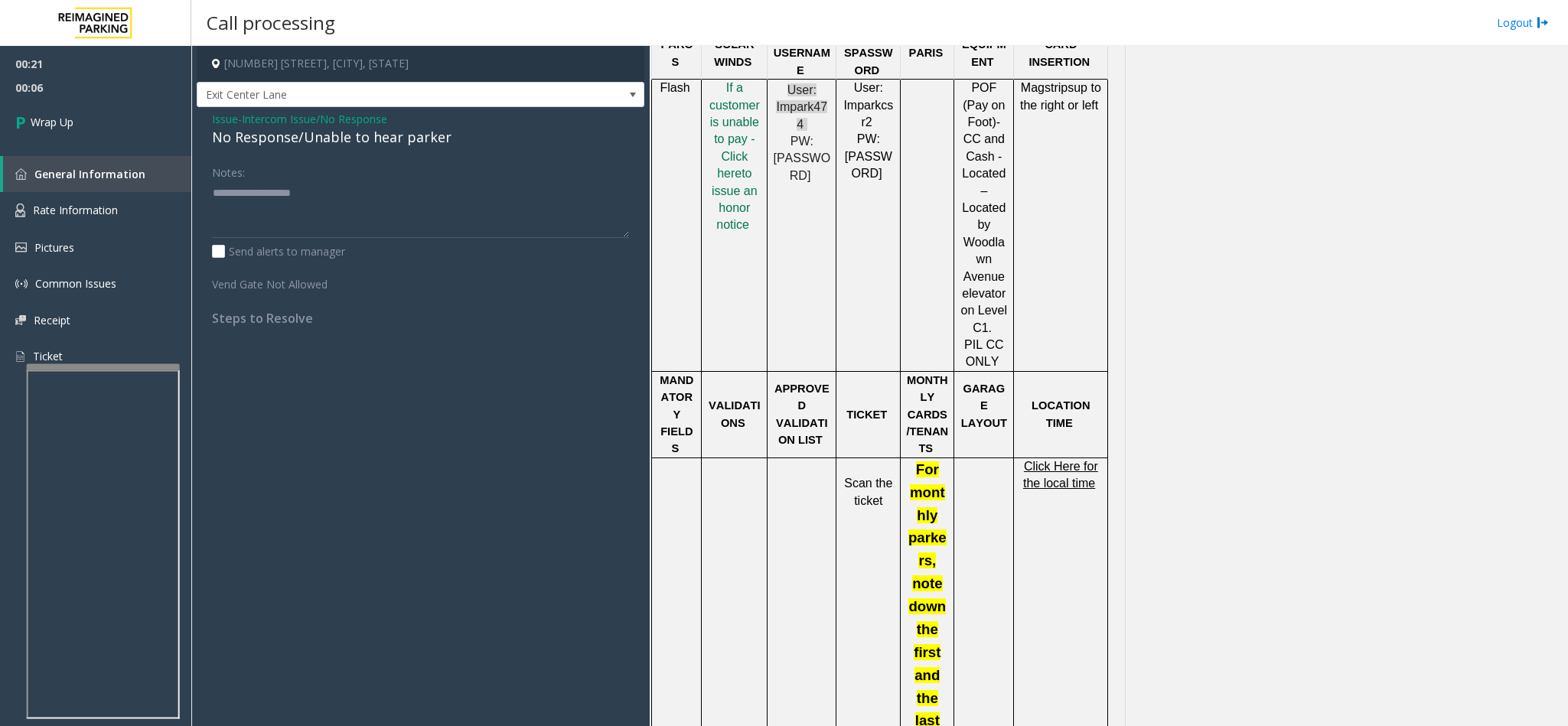 click on "No Response/Unable to hear parker" 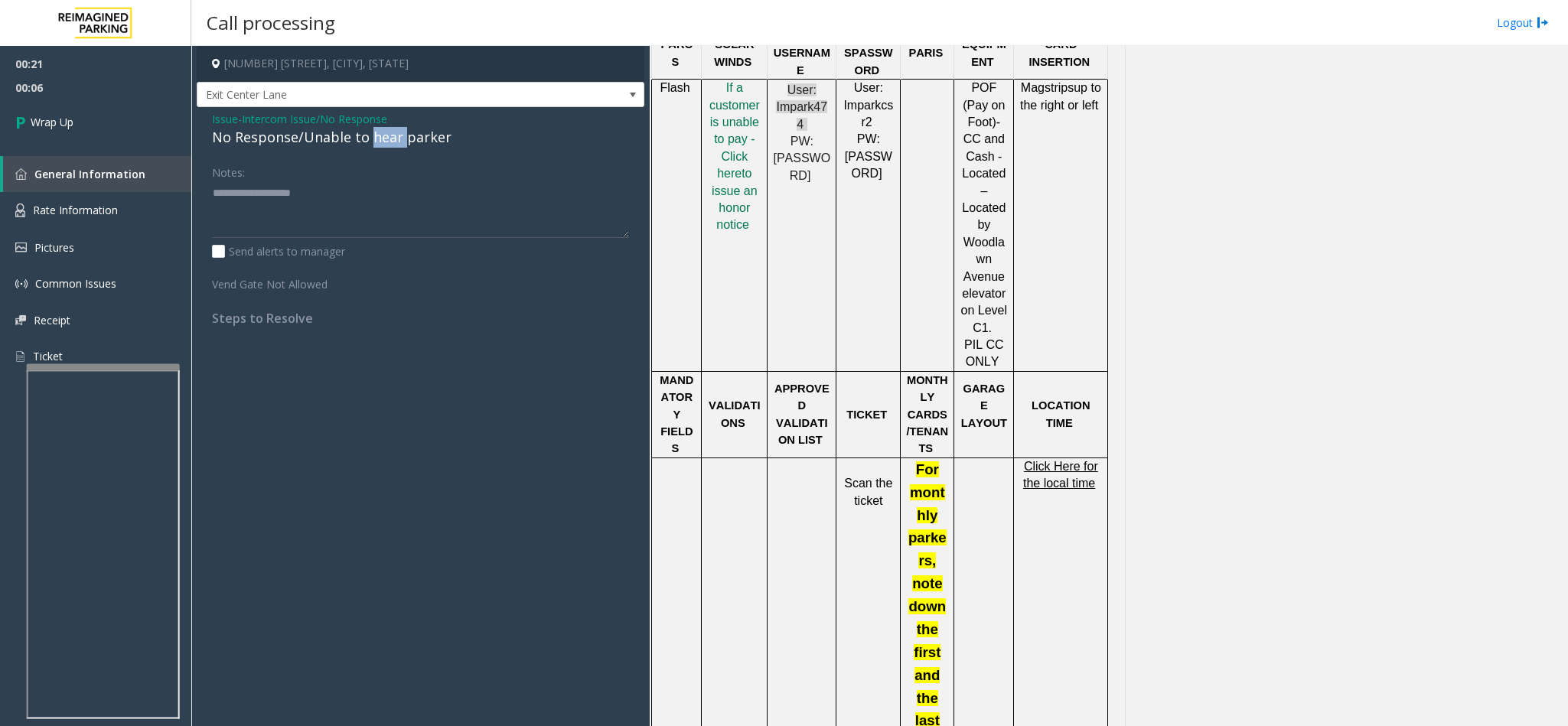 click on "No Response/Unable to hear parker" 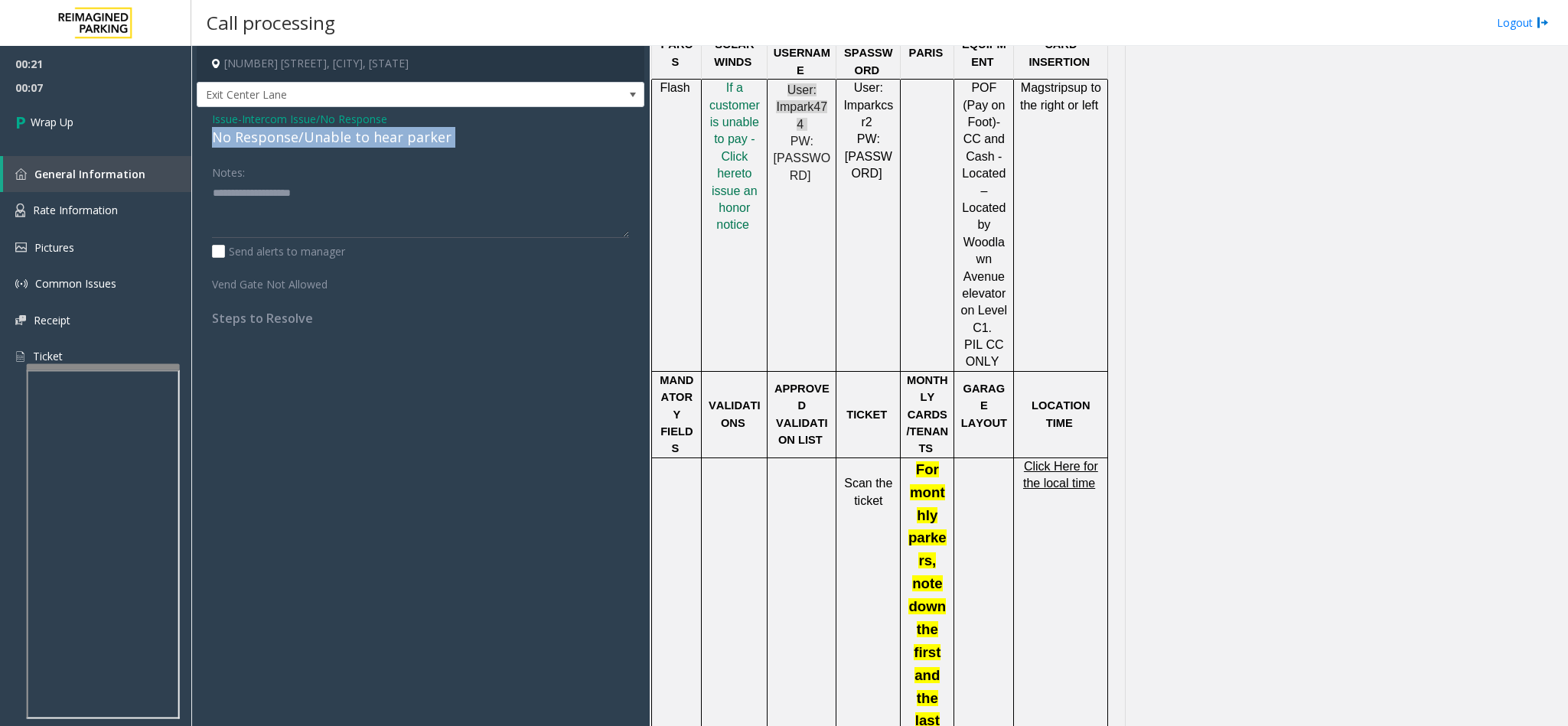 click on "No Response/Unable to hear parker" 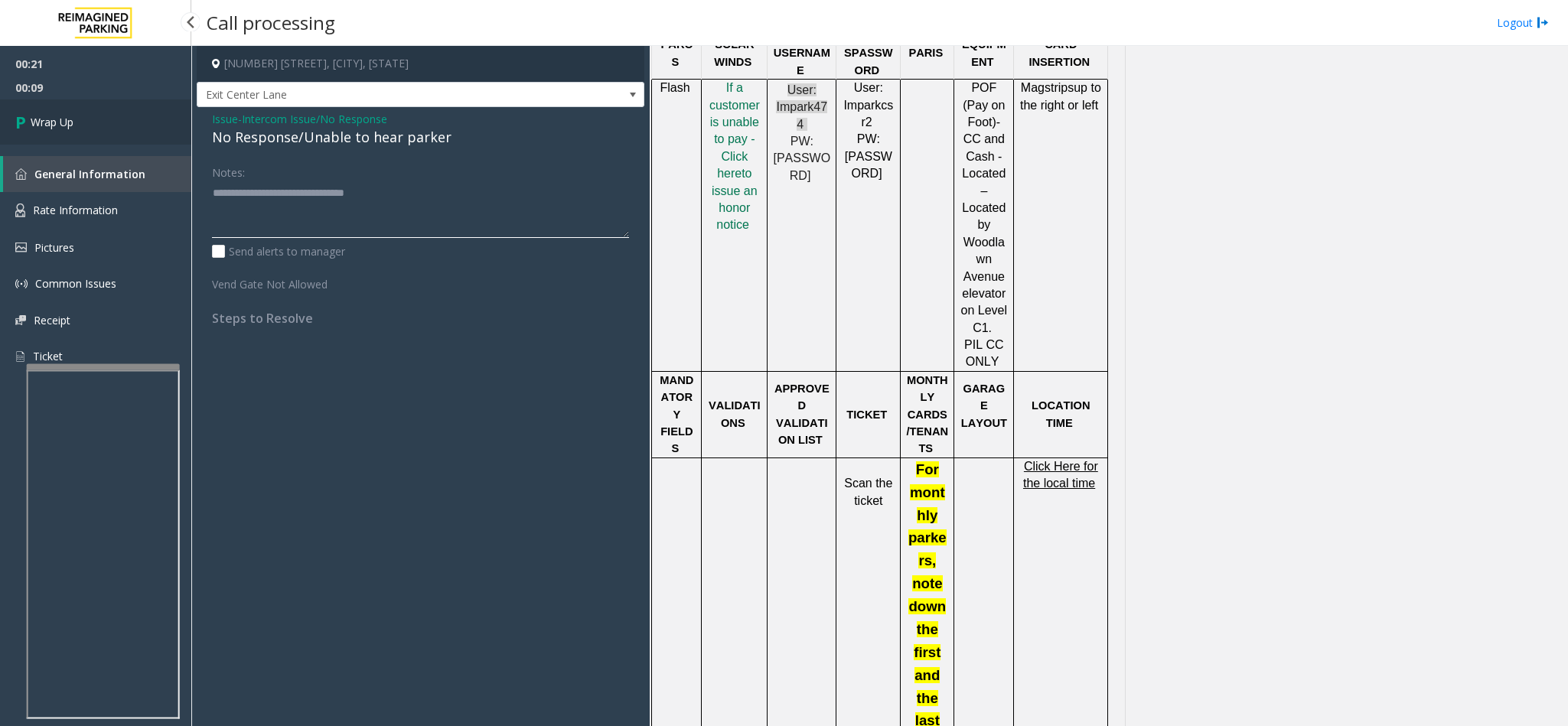 type on "**********" 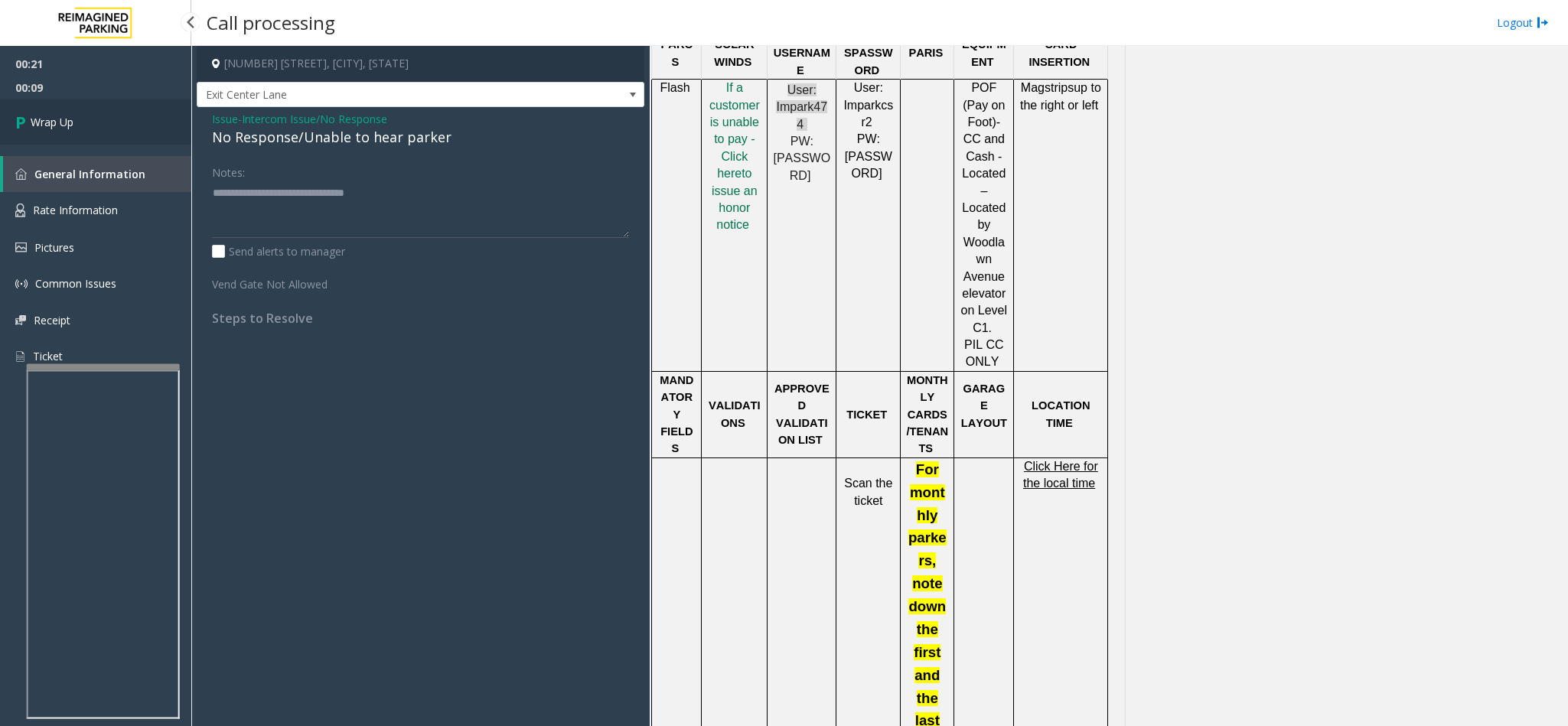 click on "Wrap Up" at bounding box center (52, 122) 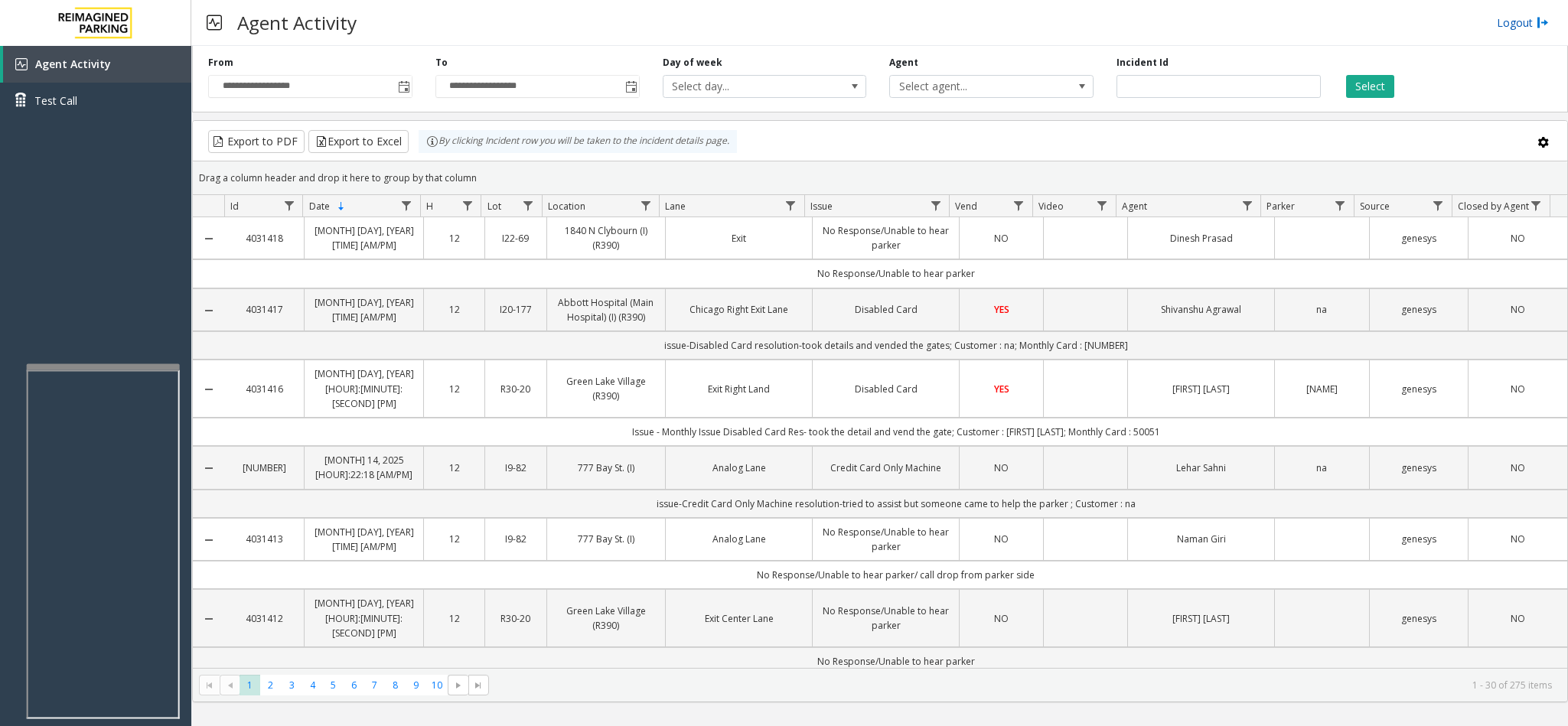 click on "Logout" at bounding box center (1523, 22) 